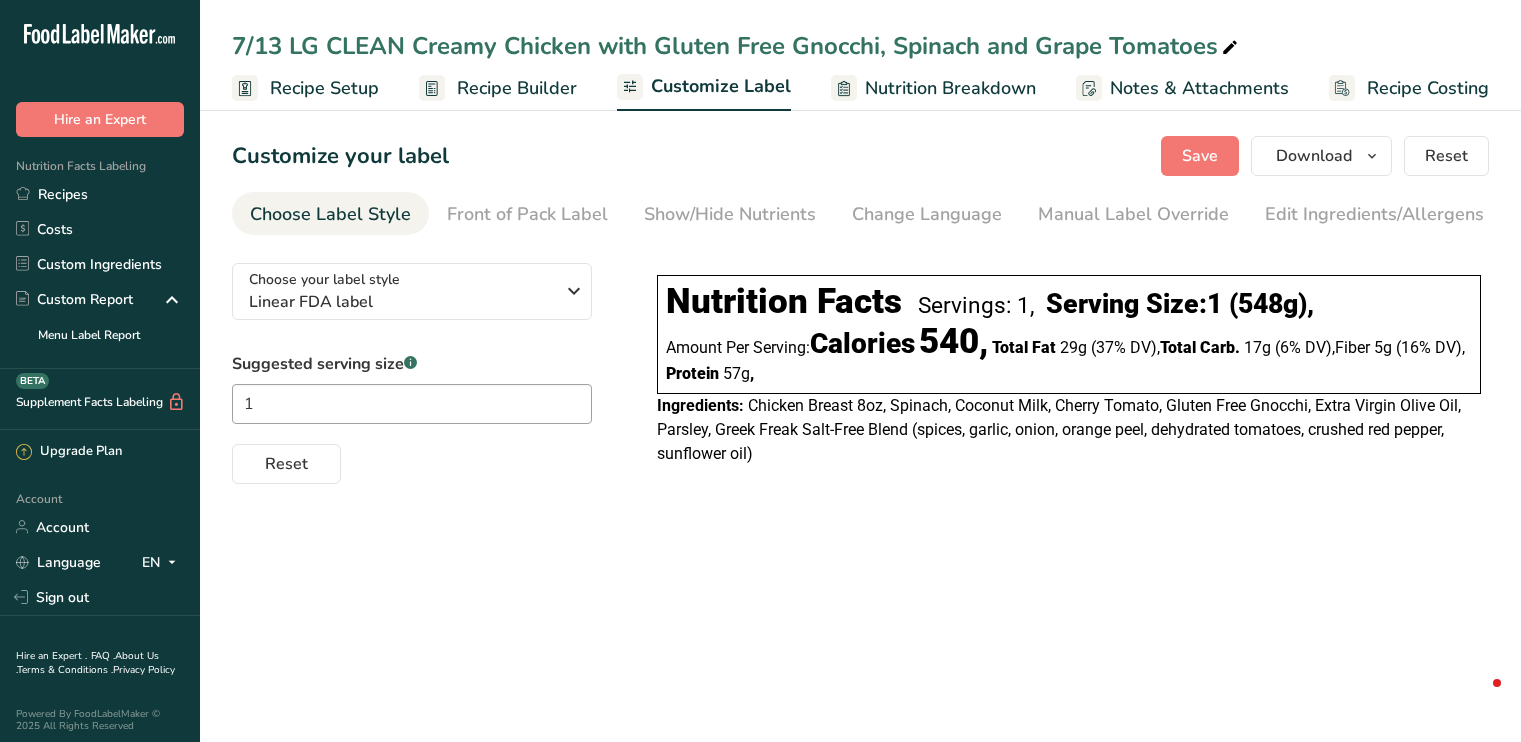 scroll, scrollTop: 0, scrollLeft: 0, axis: both 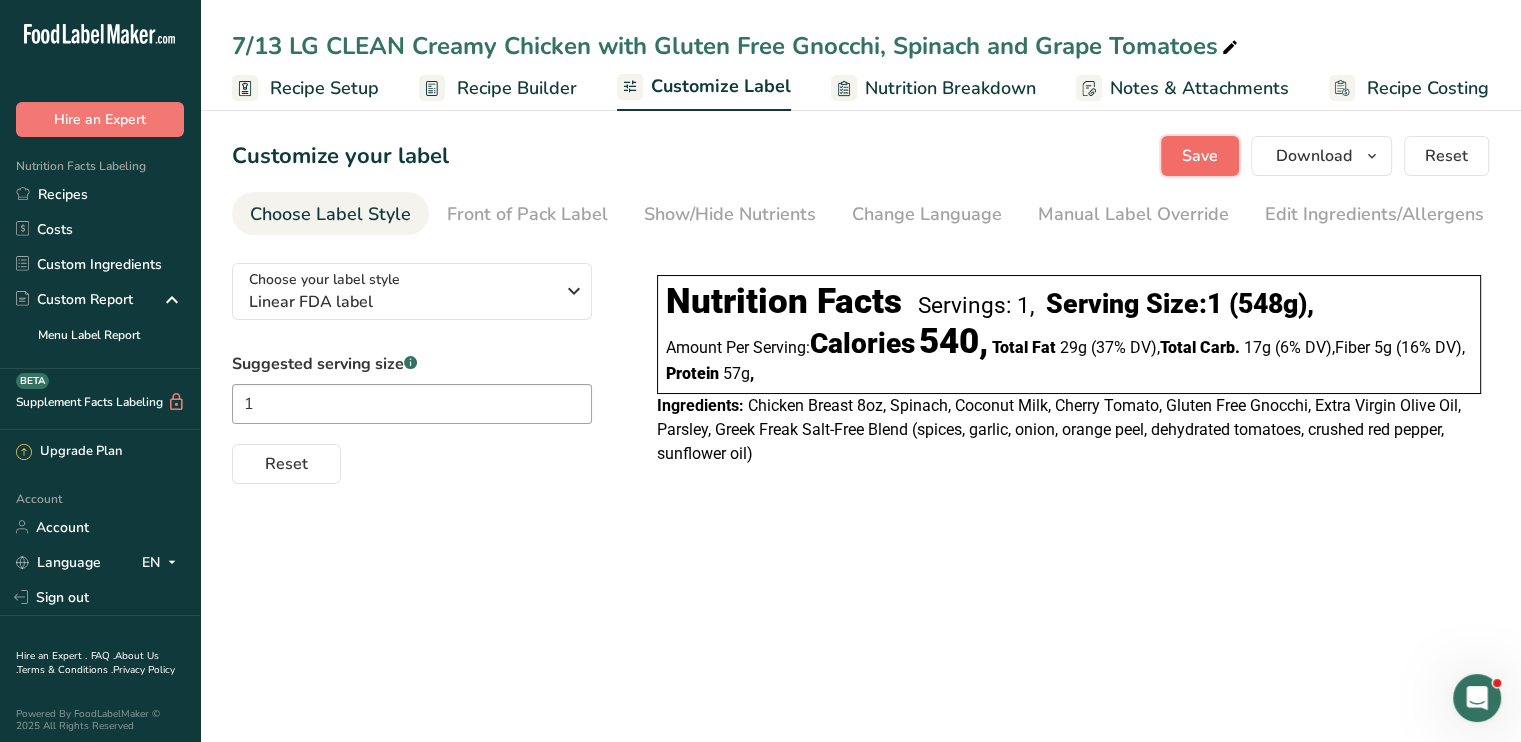 click on "Save" at bounding box center (1200, 156) 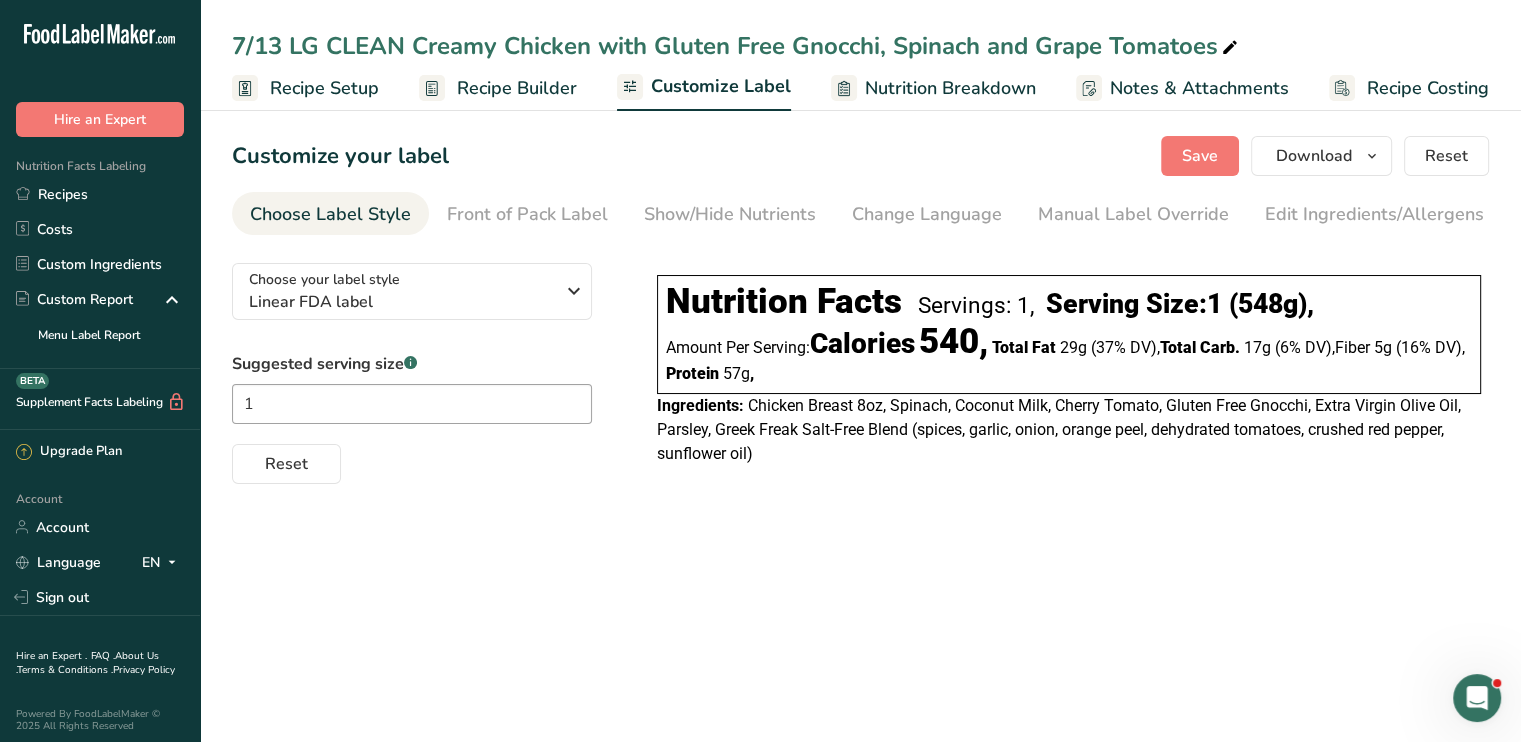 click 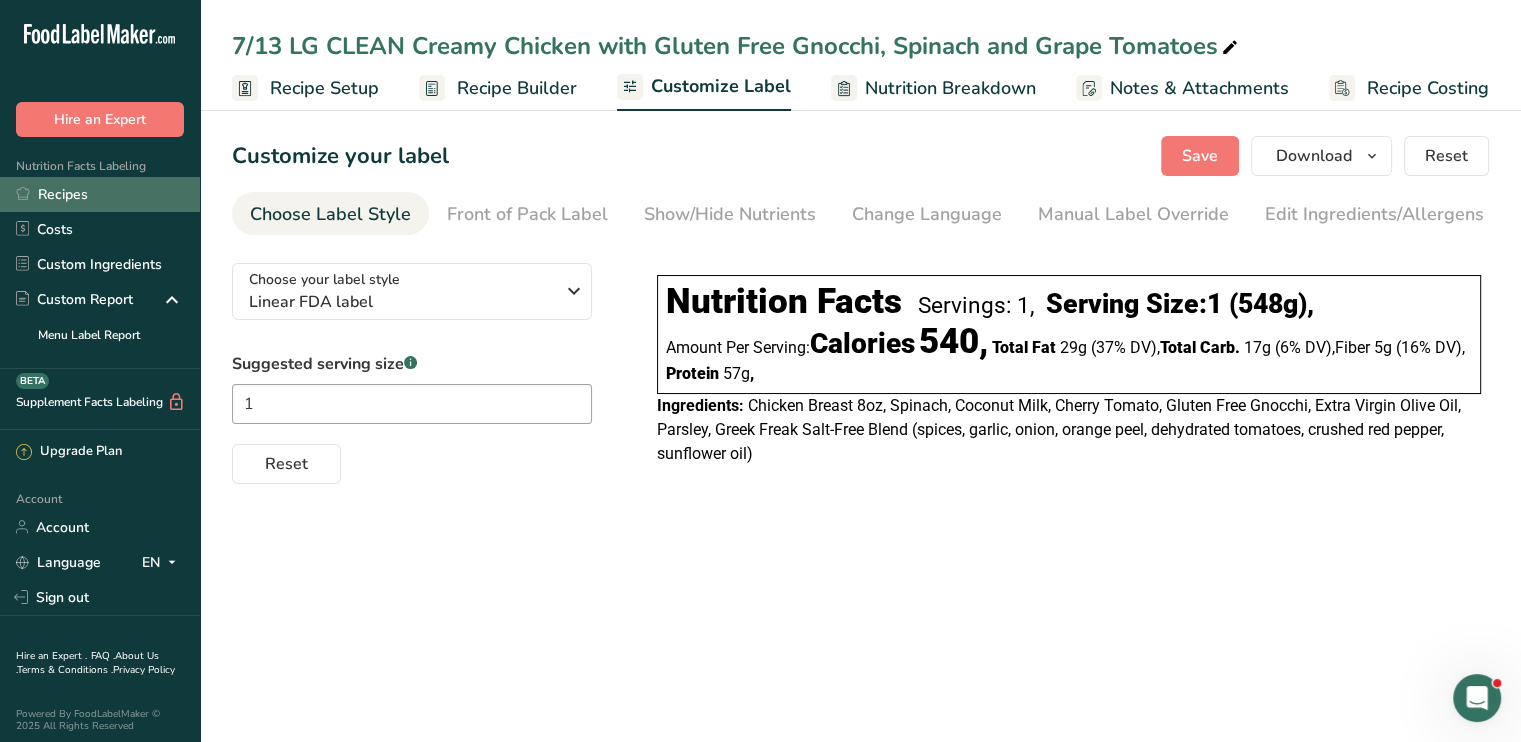 click on "Recipes" at bounding box center (100, 194) 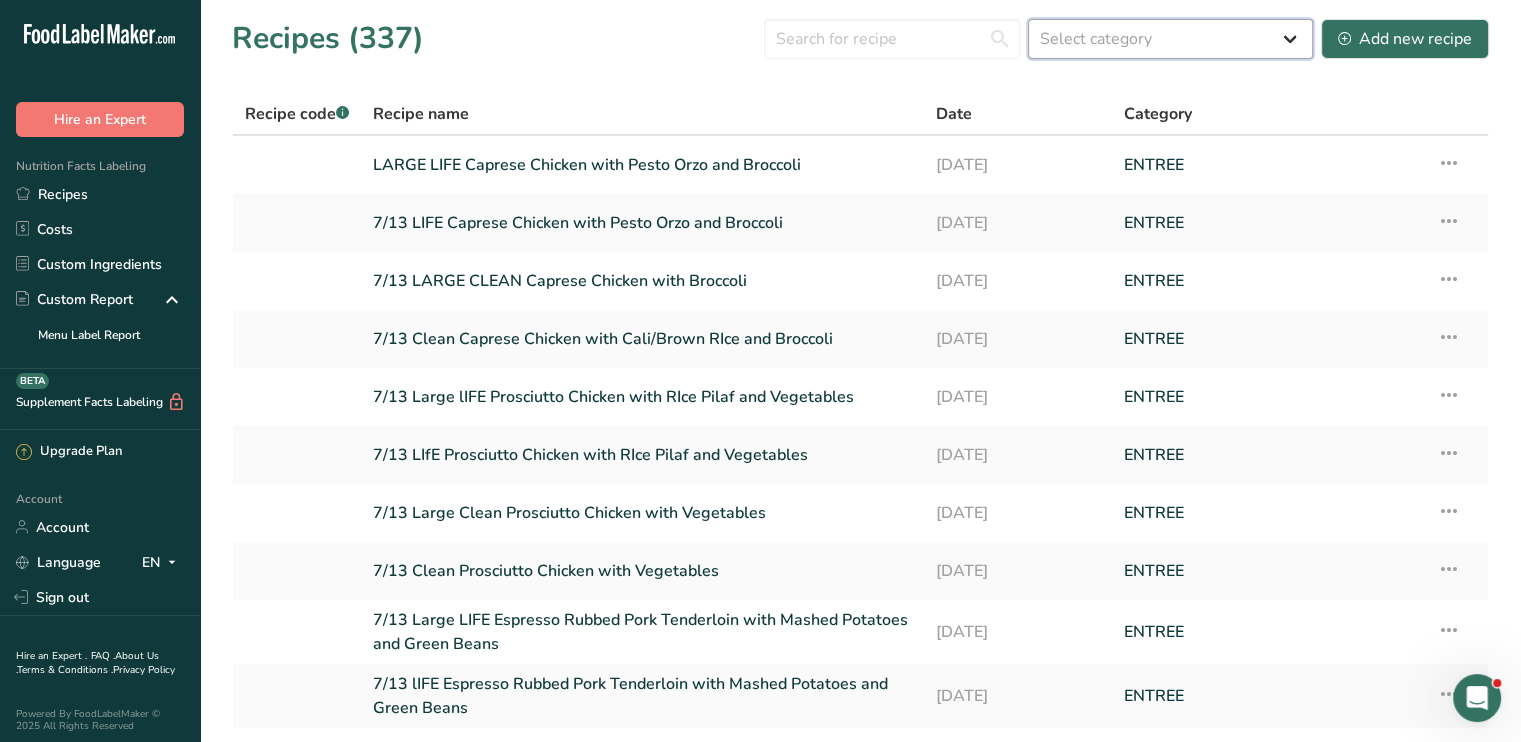click on "Select category
All
Baked Goods
[GEOGRAPHIC_DATA]
Confectionery
Cooked Meals, Salads, & Sauces
[GEOGRAPHIC_DATA]
[GEOGRAPHIC_DATA]
meat
Sauces
seafood
Snacks
Spice
Toppers" at bounding box center [1170, 39] 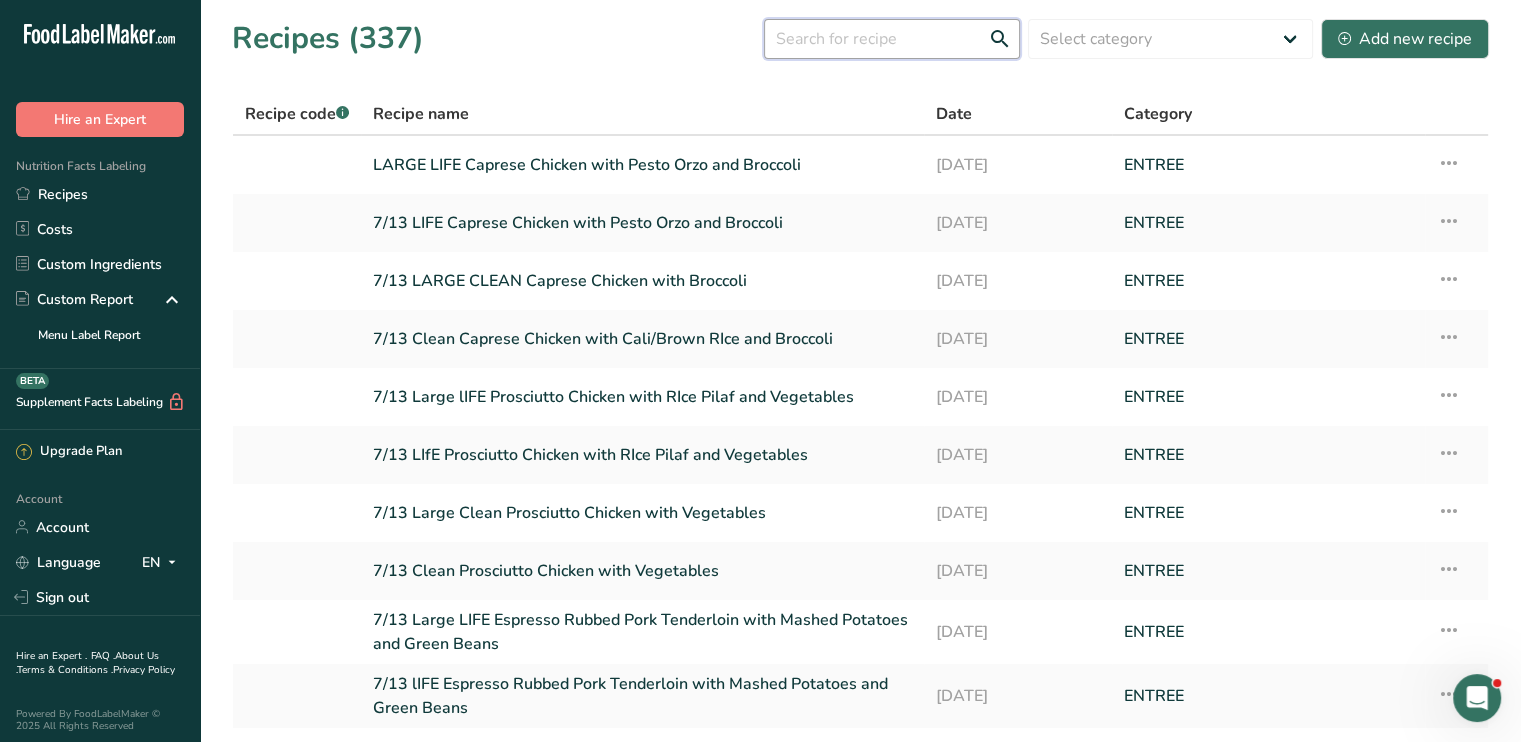 click at bounding box center (892, 39) 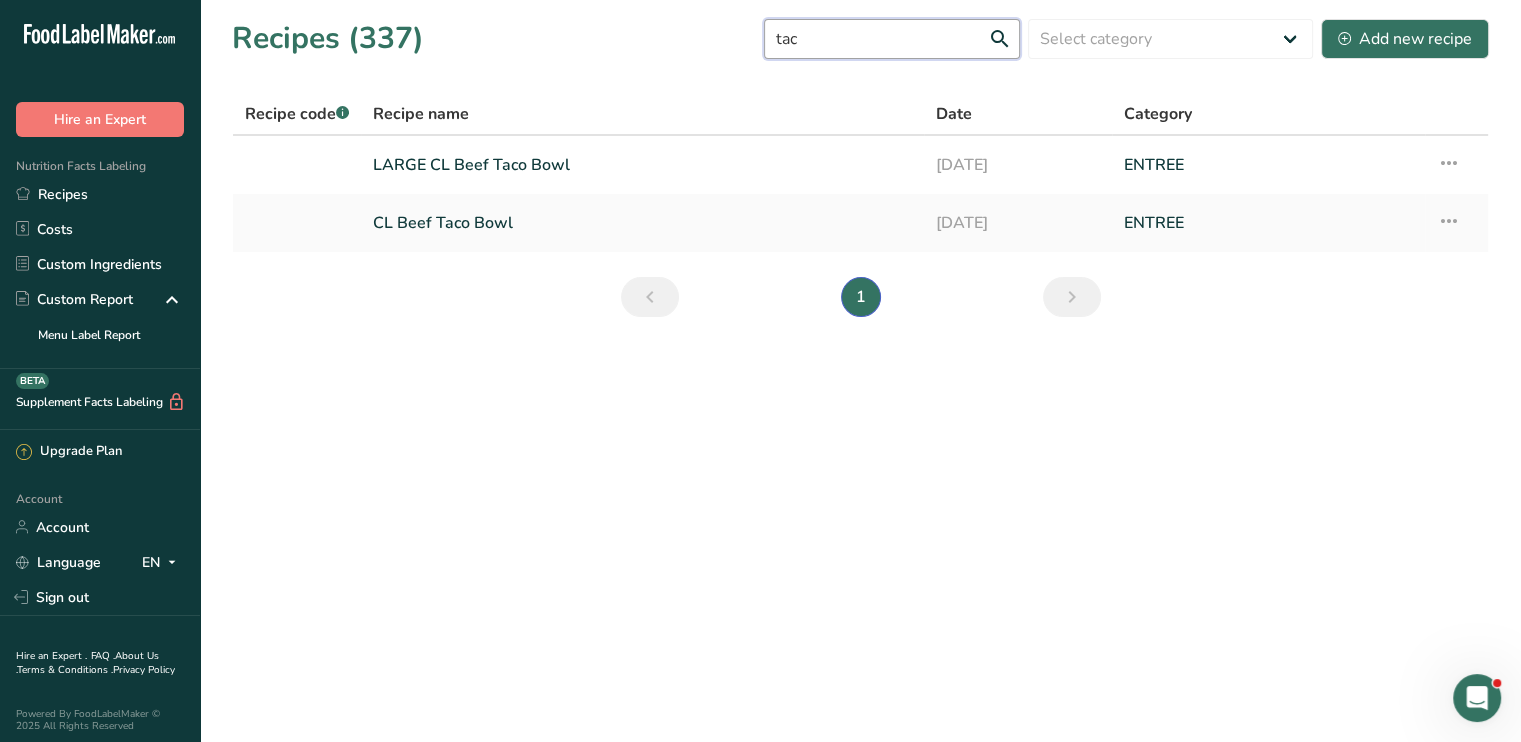 click on "tac" at bounding box center [892, 39] 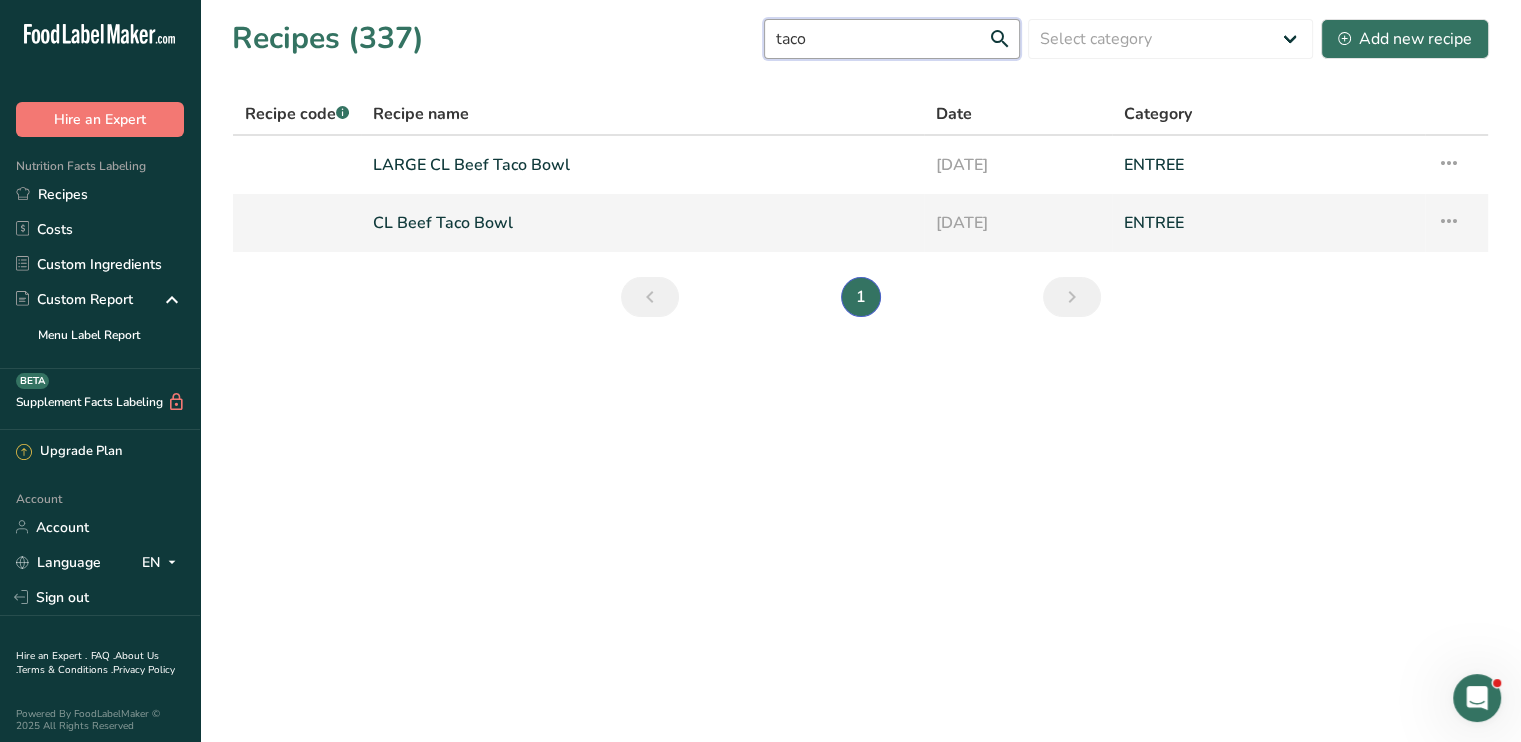 type on "taco" 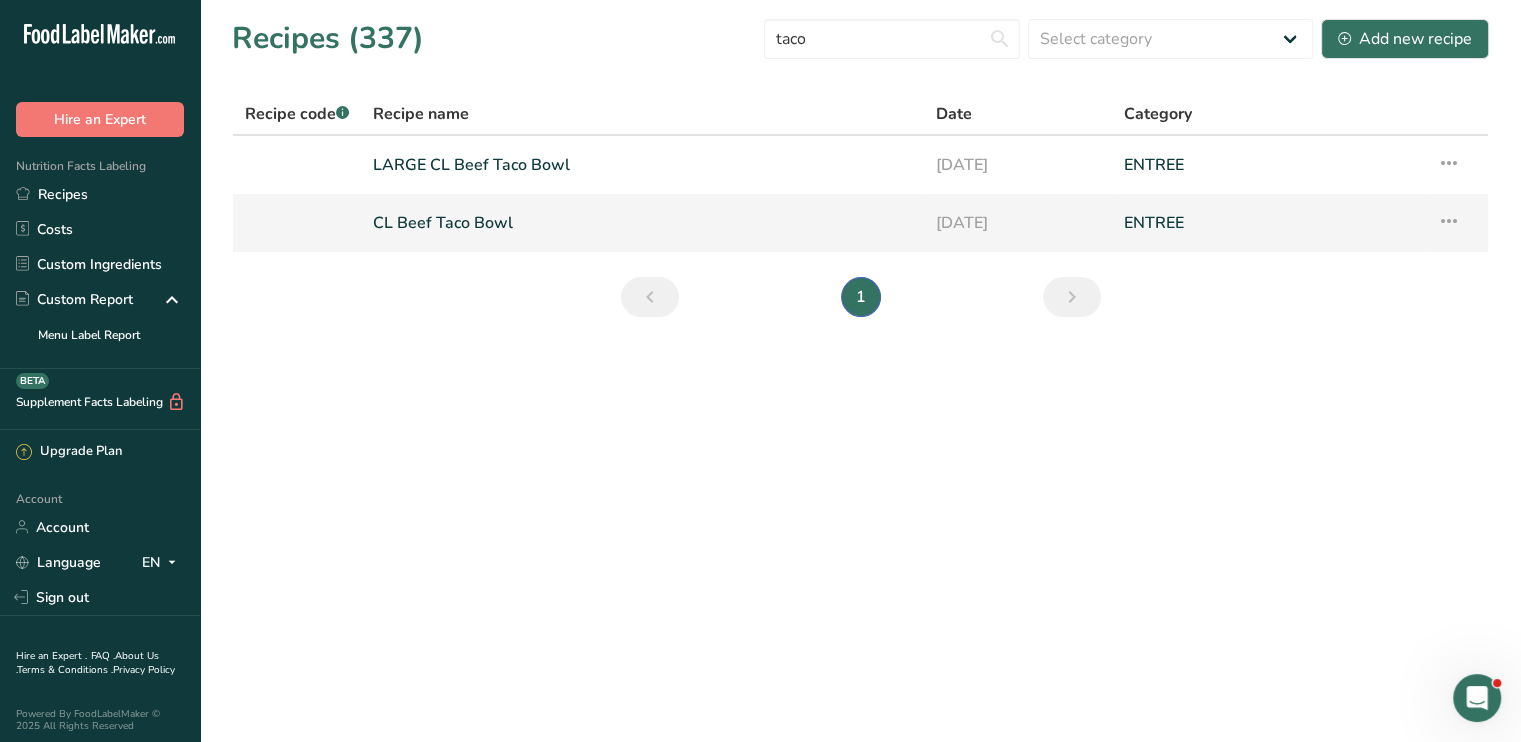 drag, startPoint x: 466, startPoint y: 235, endPoint x: 381, endPoint y: 255, distance: 87.32124 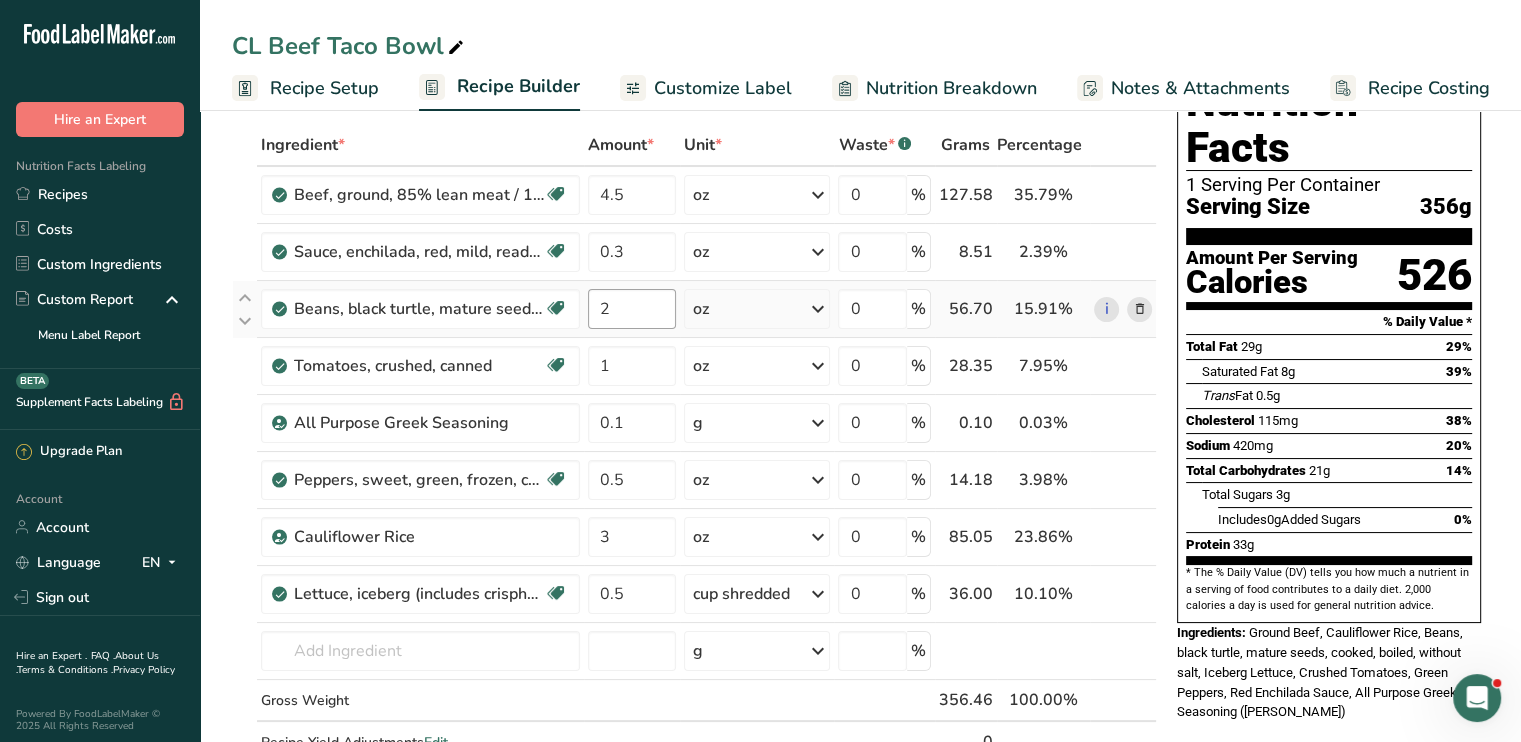 scroll, scrollTop: 100, scrollLeft: 0, axis: vertical 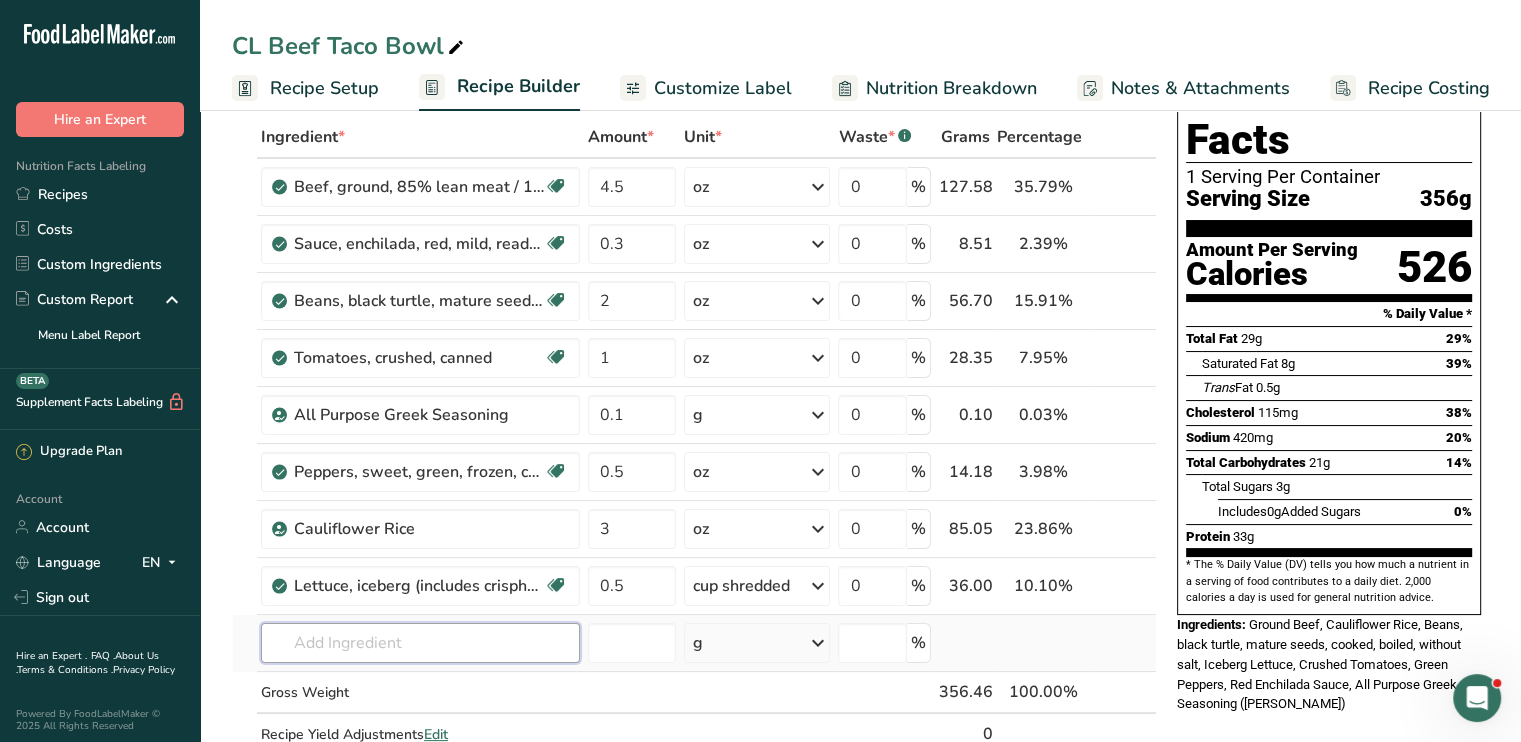 click at bounding box center [420, 643] 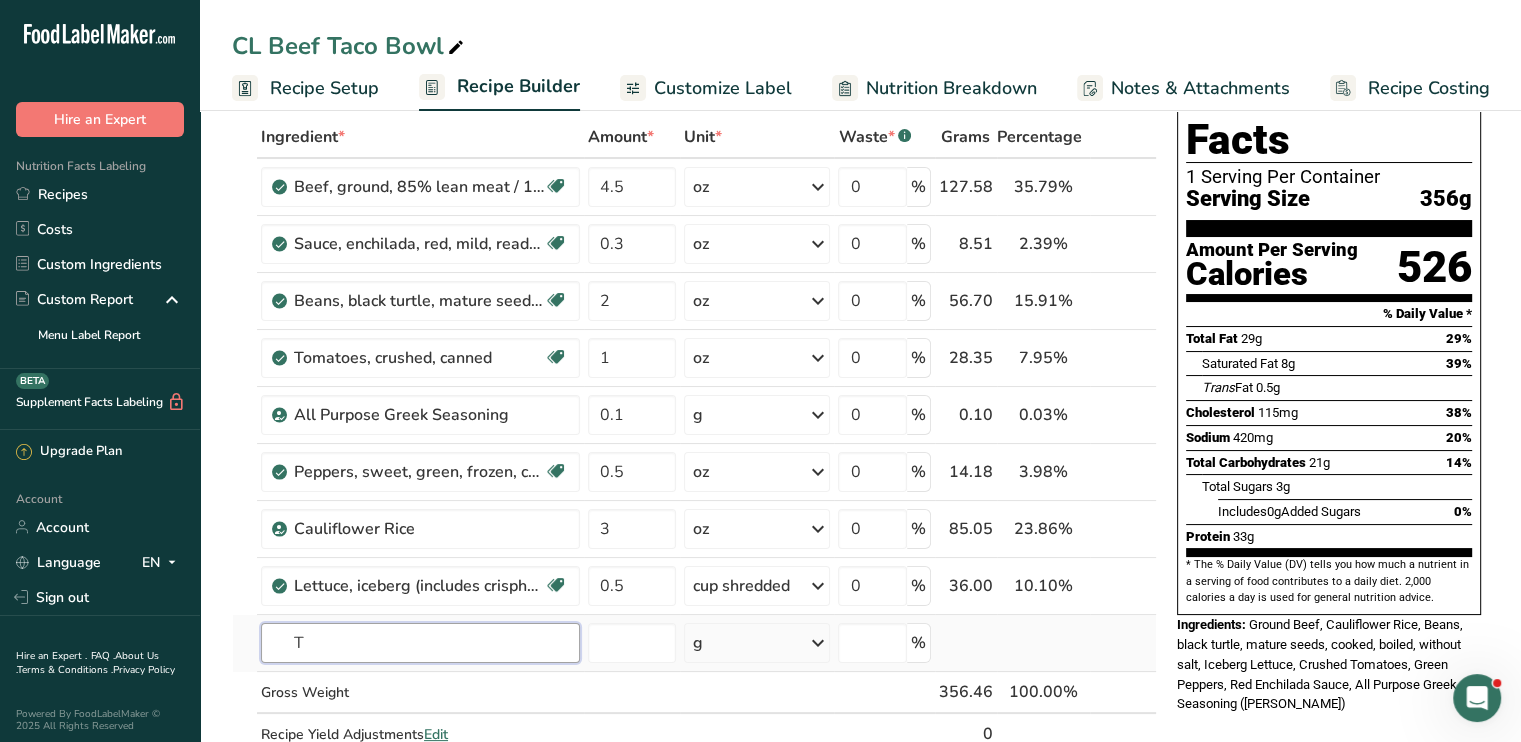 click on "T" at bounding box center [420, 643] 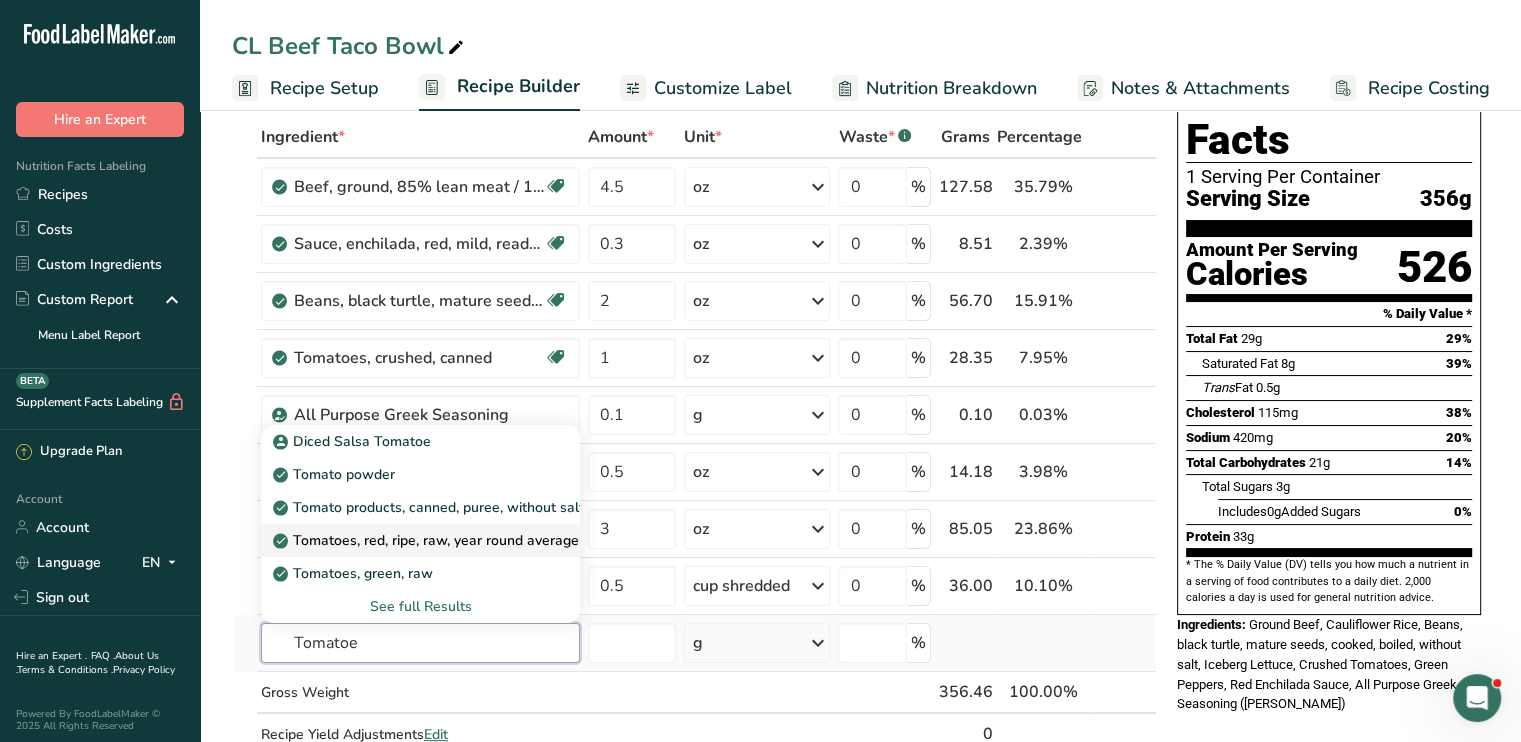 type on "Tomatoe" 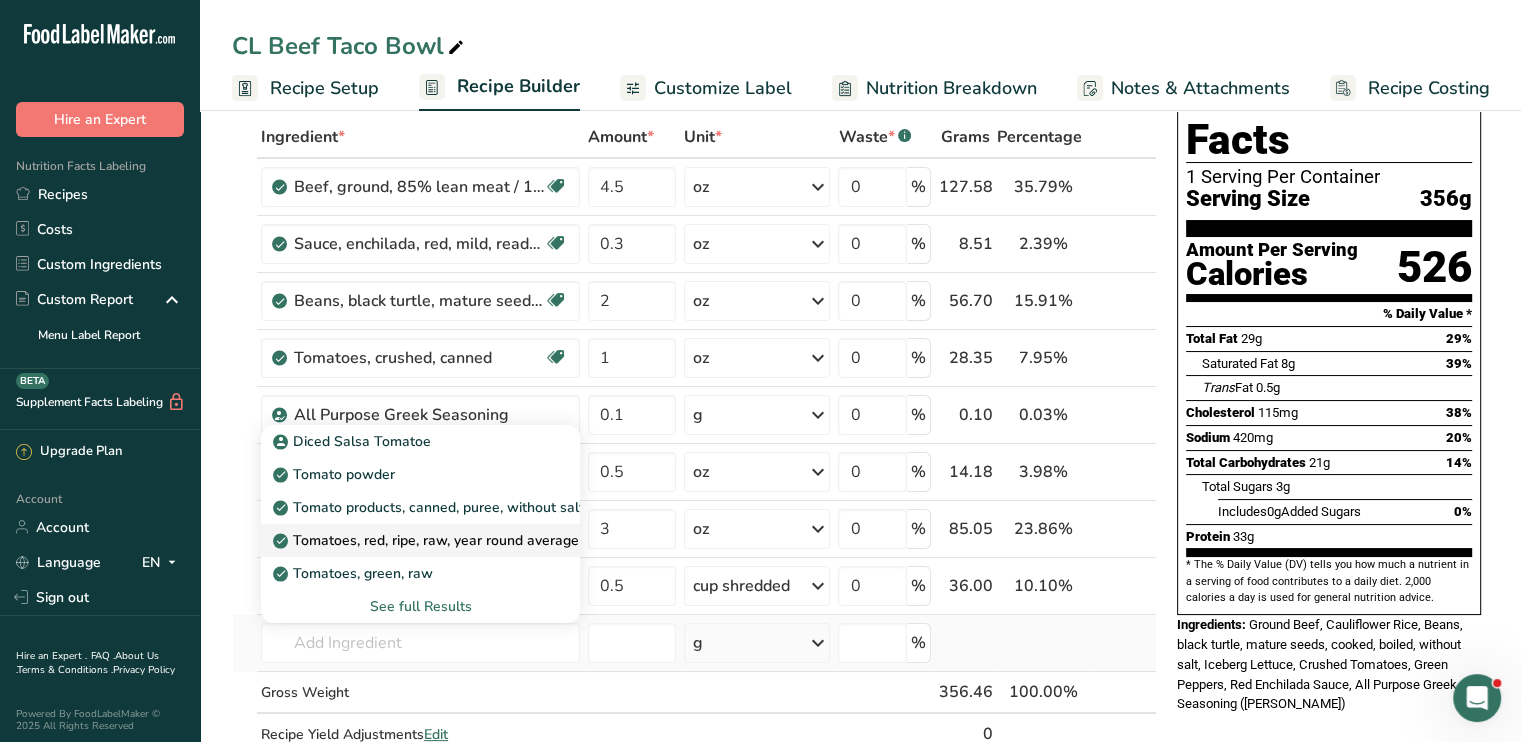 click on "Tomatoes, red, ripe, raw, year round average" at bounding box center [428, 540] 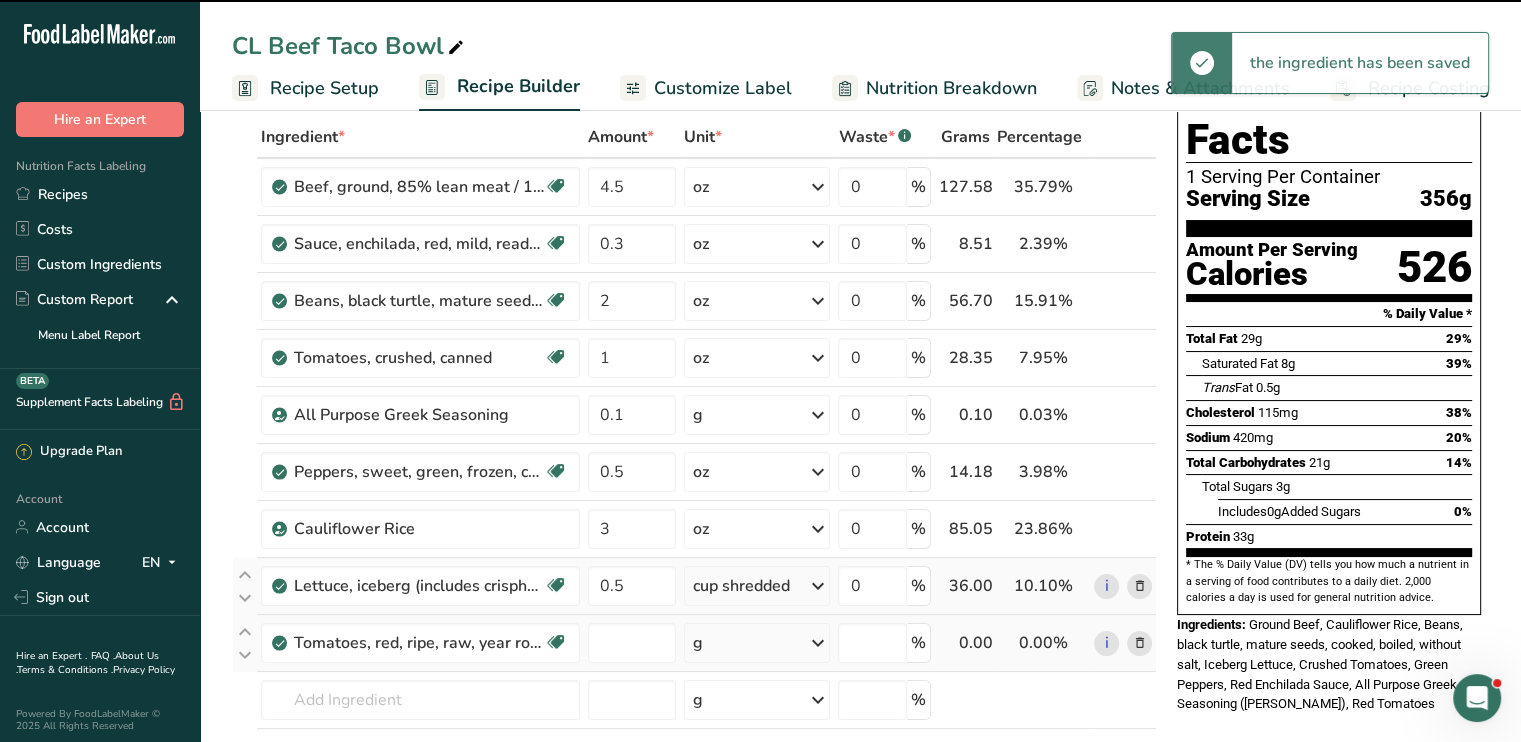 type on "0" 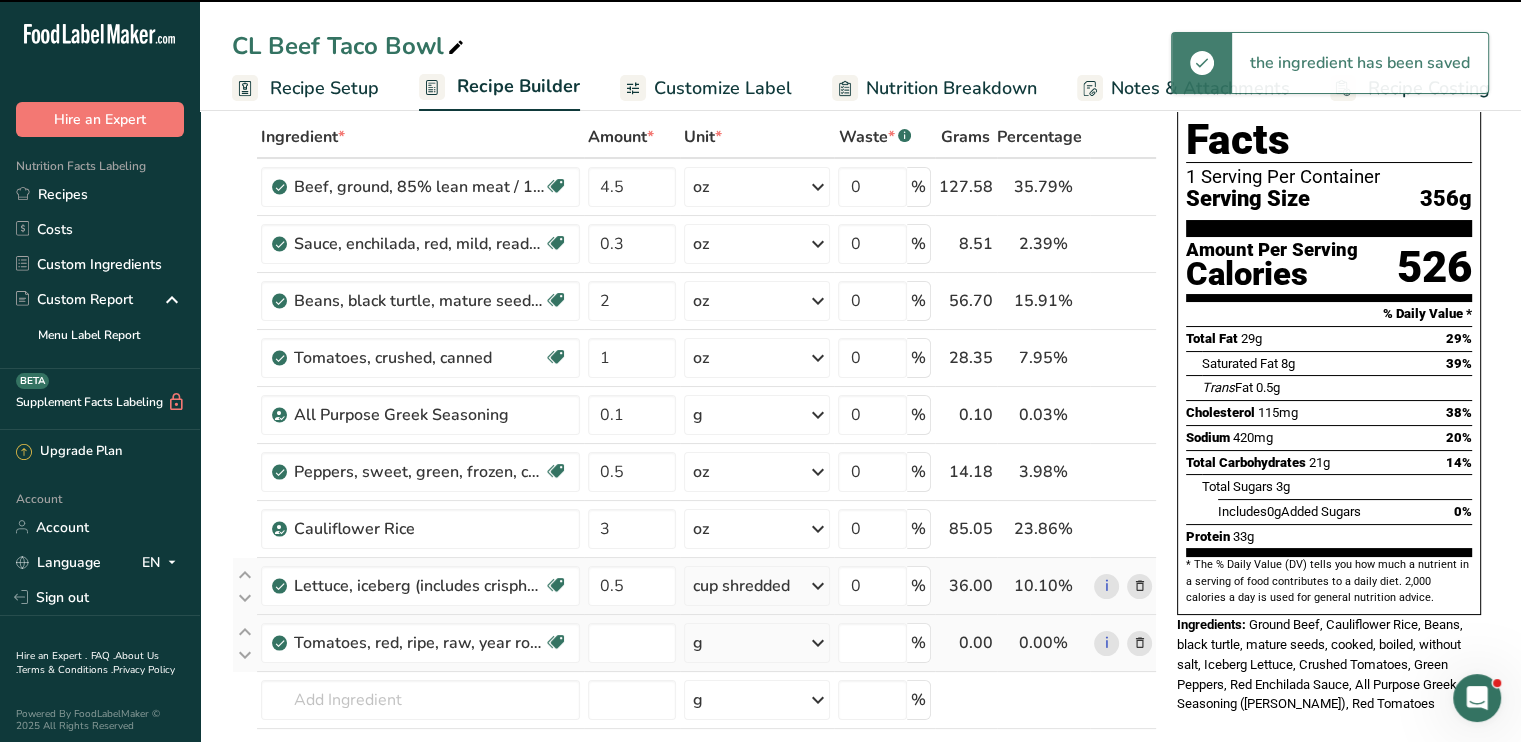 type on "0" 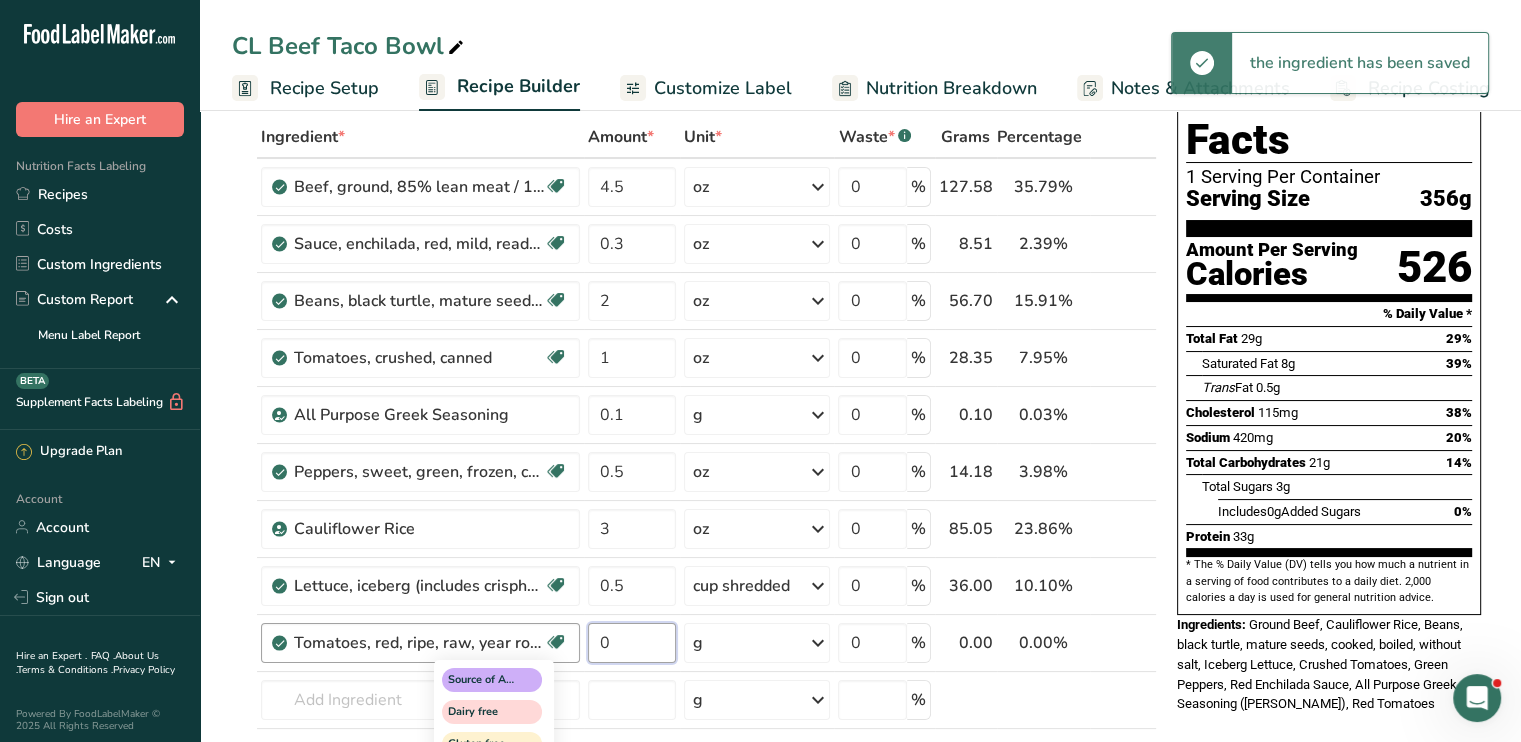 drag, startPoint x: 647, startPoint y: 644, endPoint x: 564, endPoint y: 653, distance: 83.48653 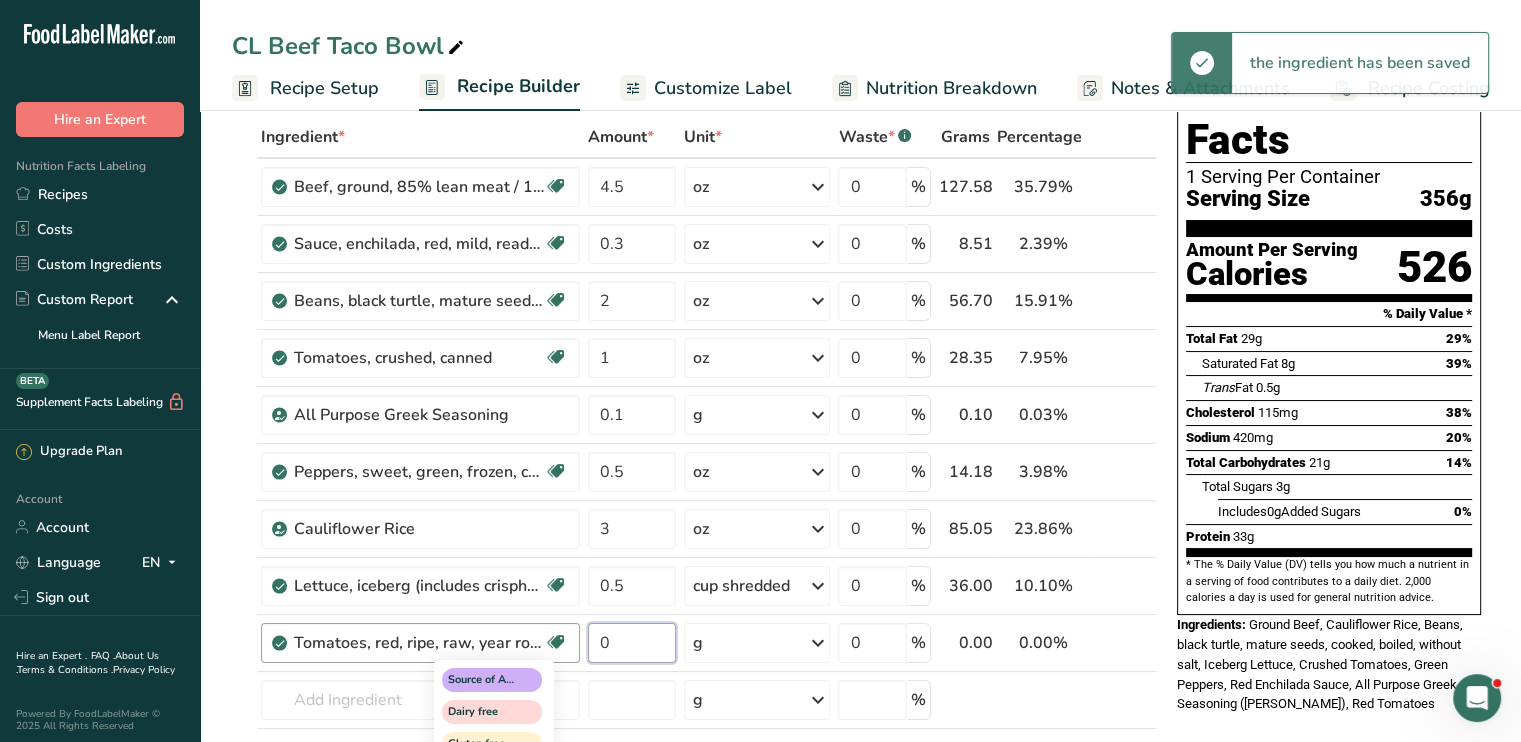click on "Tomatoes, red, ripe, raw, year round average
Source of Antioxidants
Dairy free
Gluten free
Vegan
Vegetarian
Soy free
0
g
Portions
1 cup cherry tomatoes
1 cup, chopped or sliced
1 Italian tomato
See more
Weight Units
g
kg
mg
See more
Volume Units
l
Volume units require a density conversion. If you know your ingredient's density enter it below. Otherwise, click on "RIA" our AI Regulatory bot - she will be able to help you
lb/ft3
g/cm3
Confirm
mL
lb/ft3
fl oz" at bounding box center (694, 643) 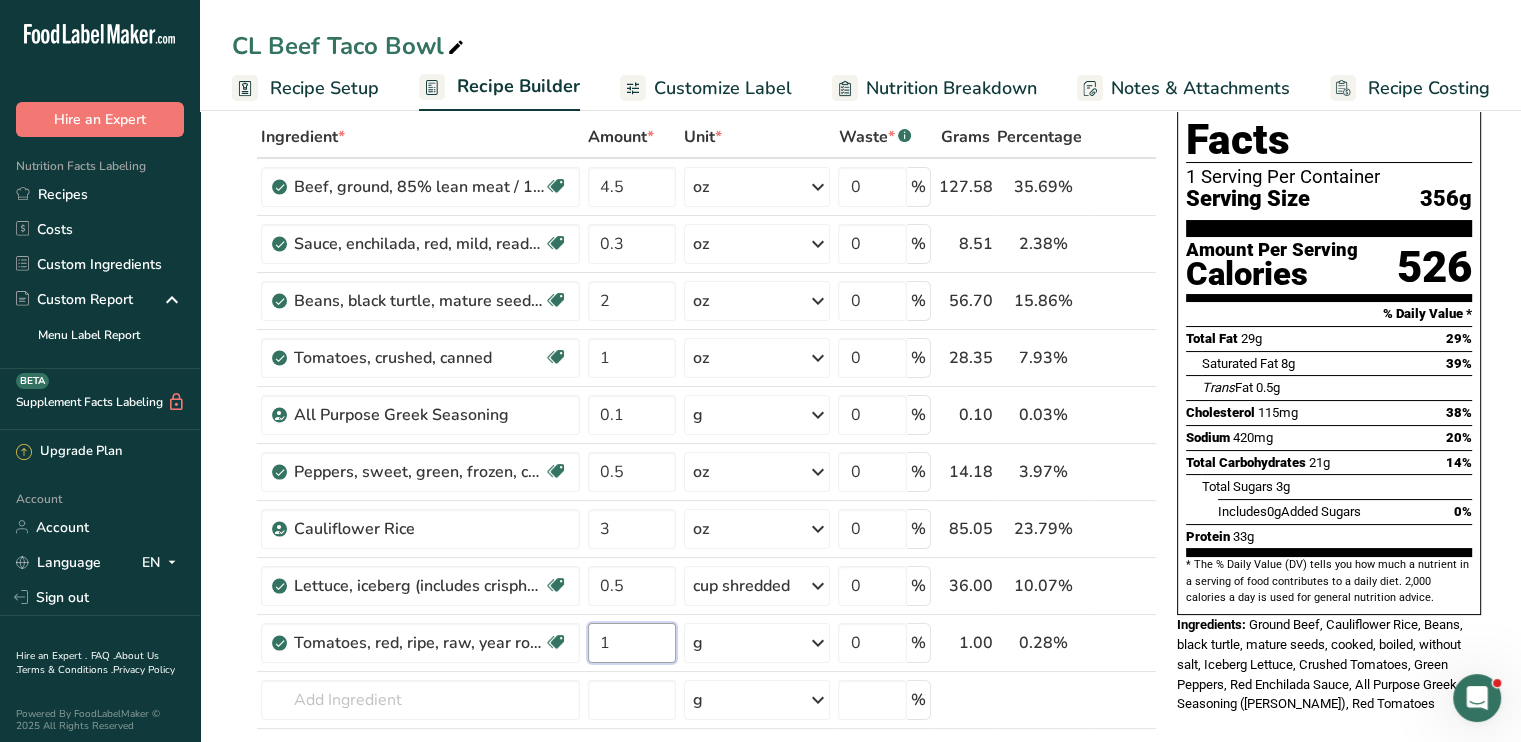 type on "1" 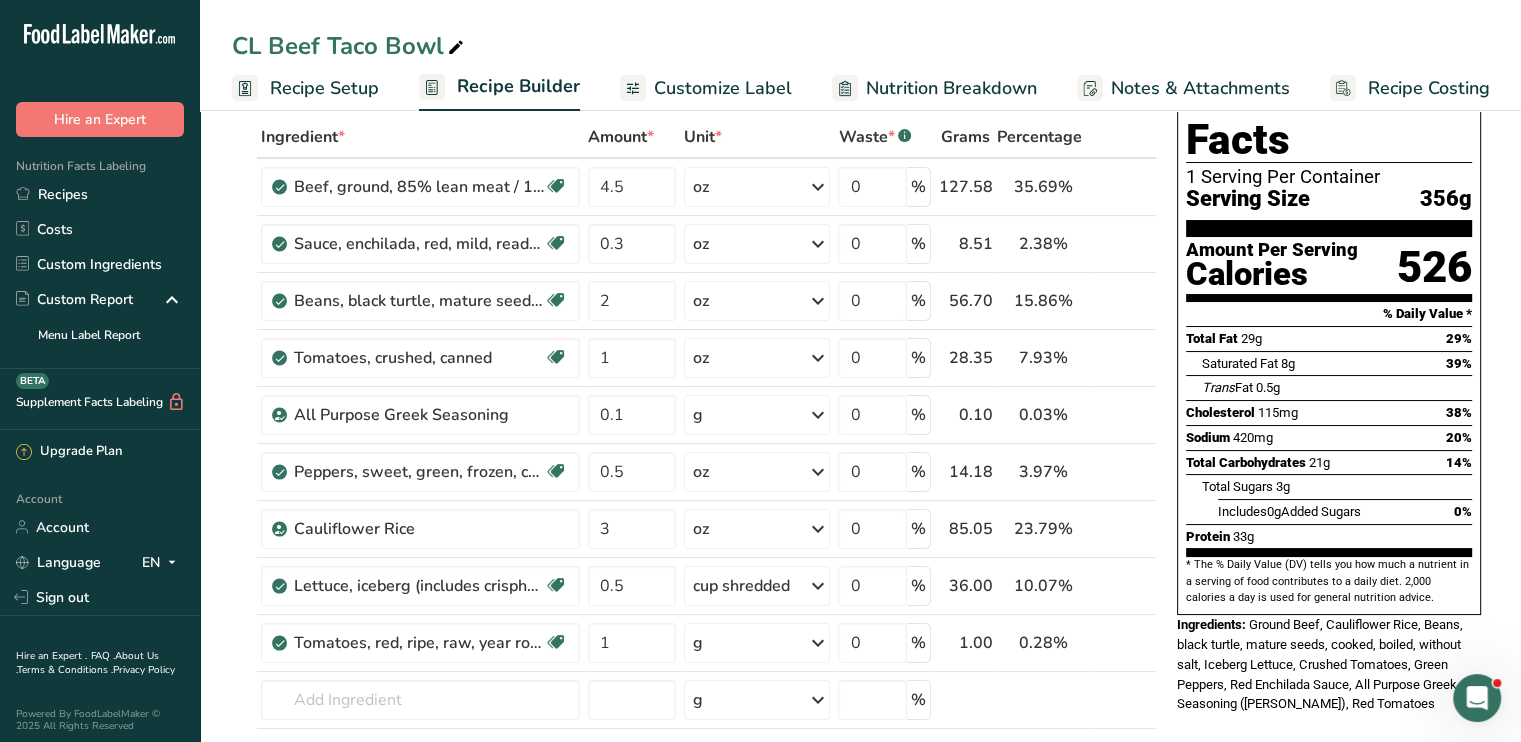 click on "Ingredient *
Amount *
Unit *
Waste *   .a-a{fill:#347362;}.b-a{fill:#fff;}          Grams
Percentage
Beef, ground, 85% lean meat / 15% fat, crumbles, cooked, pan-browned
Dairy free
Gluten free
Soy free
4.5
oz
Portions
3 oz
Weight Units
g
kg
mg
See more
Volume Units
l
Volume units require a density conversion. If you know your ingredient's density enter it below. Otherwise, click on "RIA" our AI Regulatory bot - she will be able to help you
lb/ft3
g/cm3
Confirm
mL
lb/ft3
fl oz" at bounding box center (694, 485) 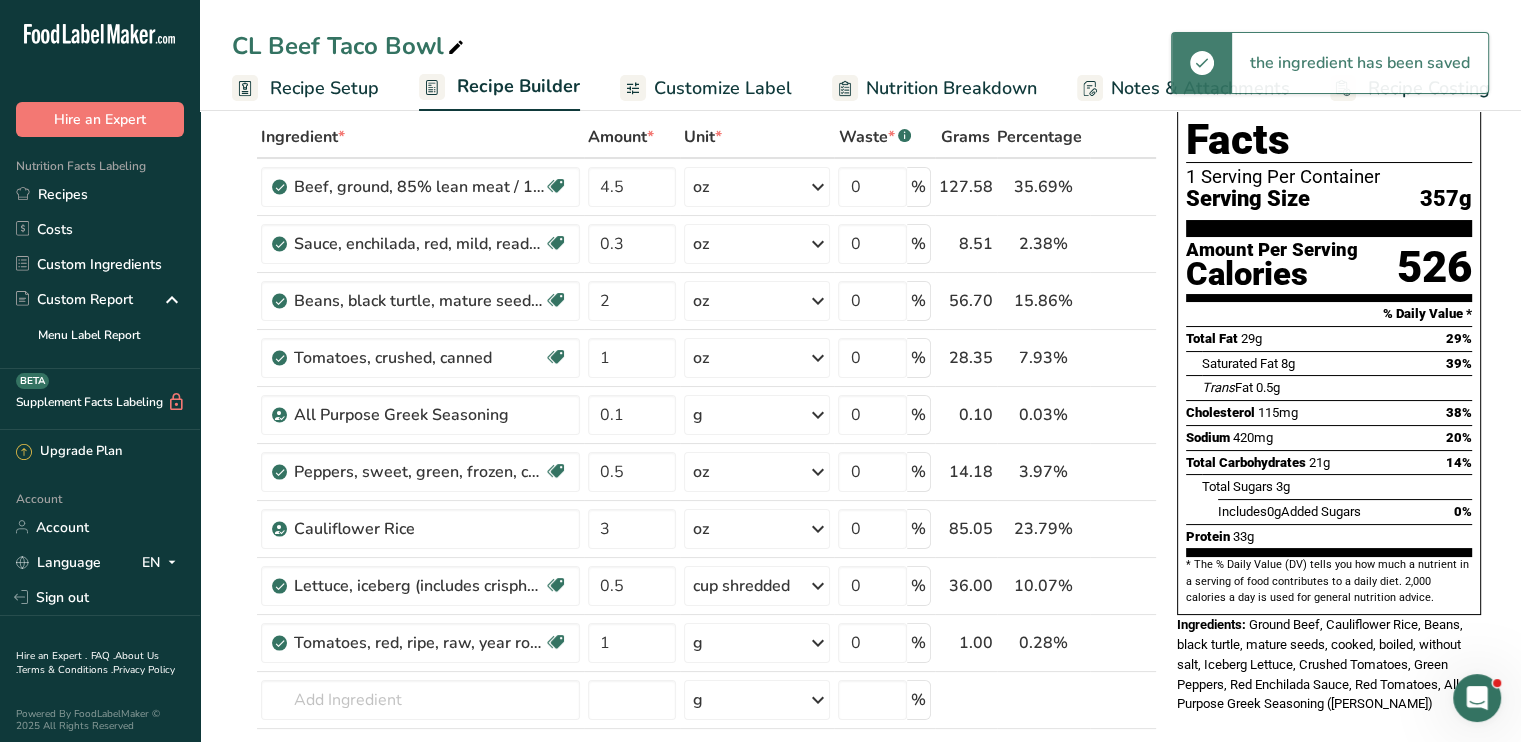 click at bounding box center (817, 643) 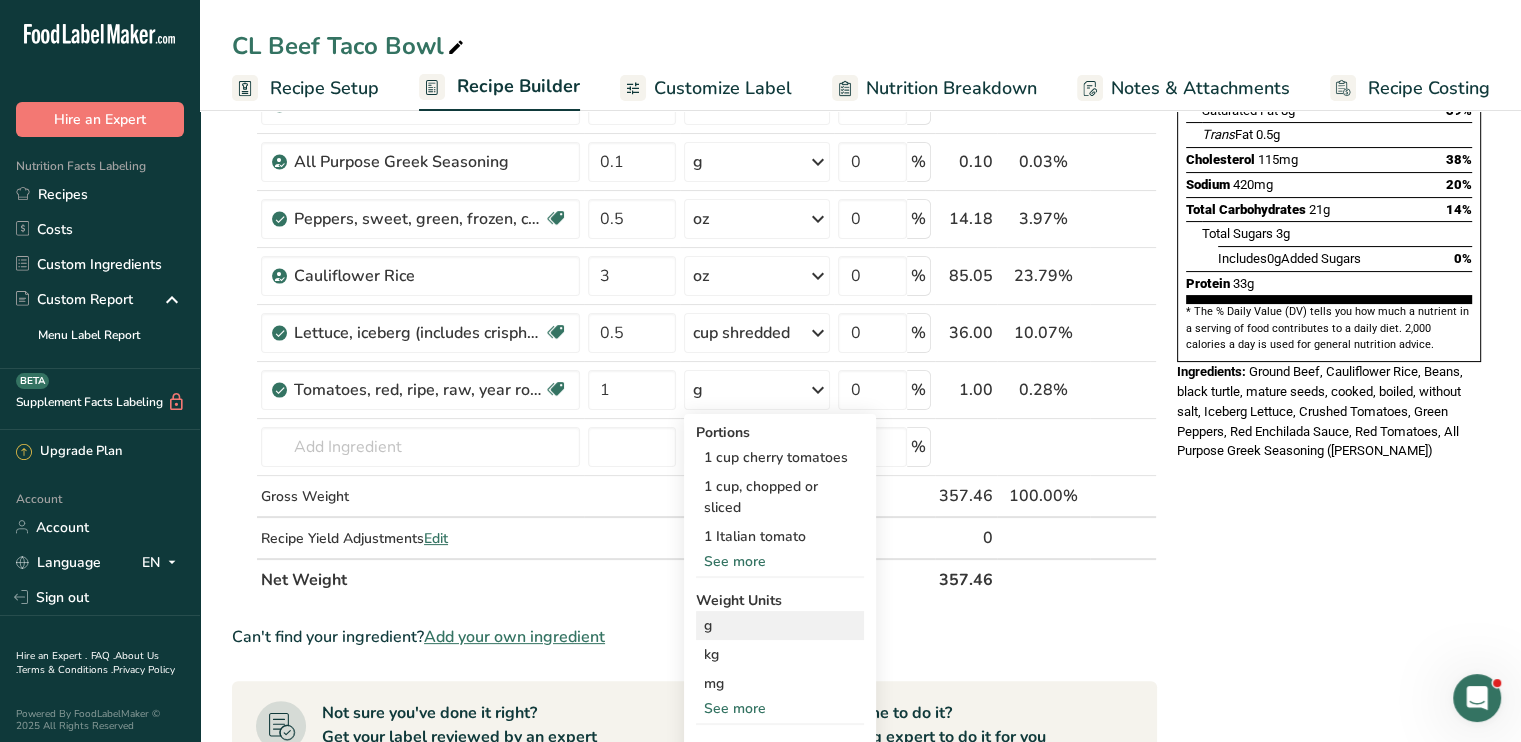 scroll, scrollTop: 400, scrollLeft: 0, axis: vertical 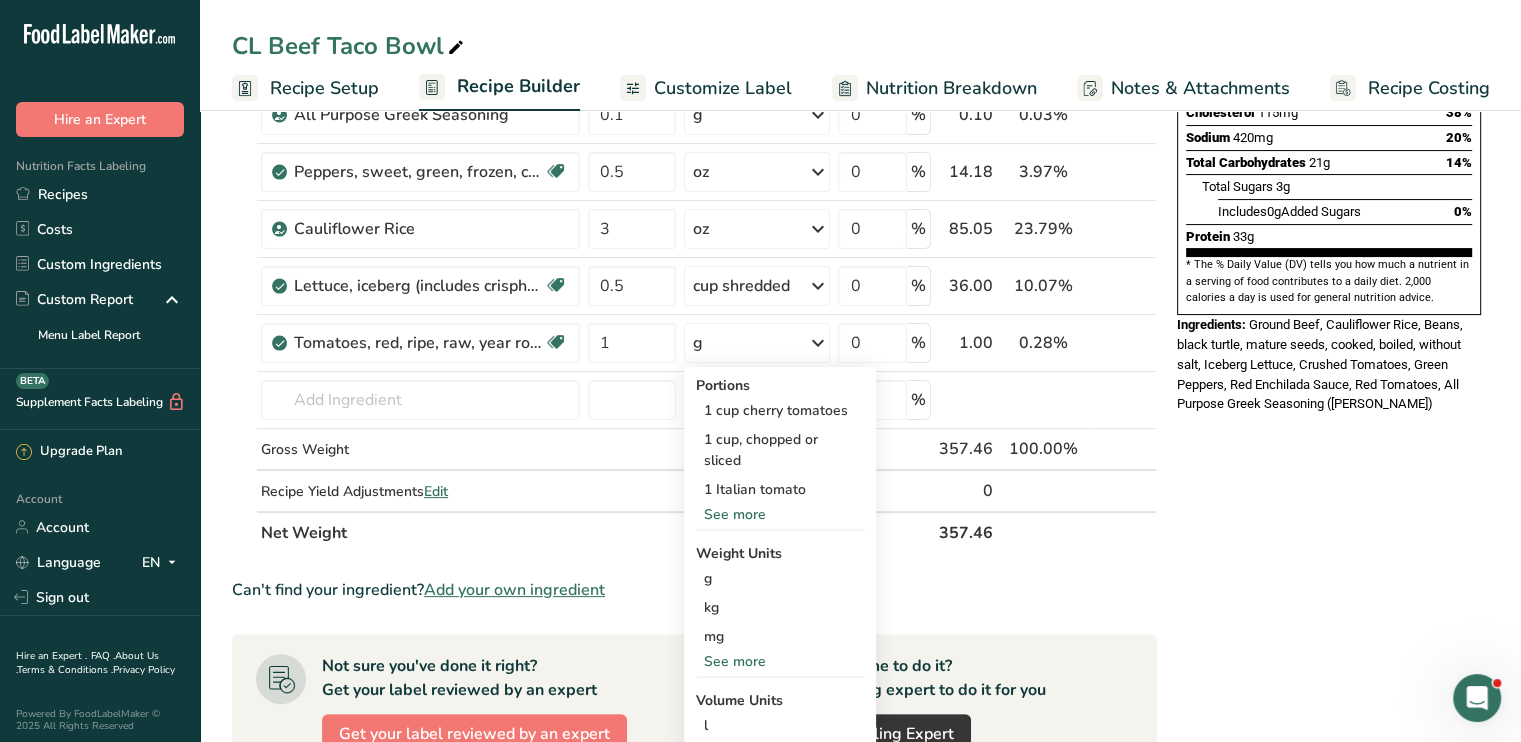 click on "See more" at bounding box center (780, 661) 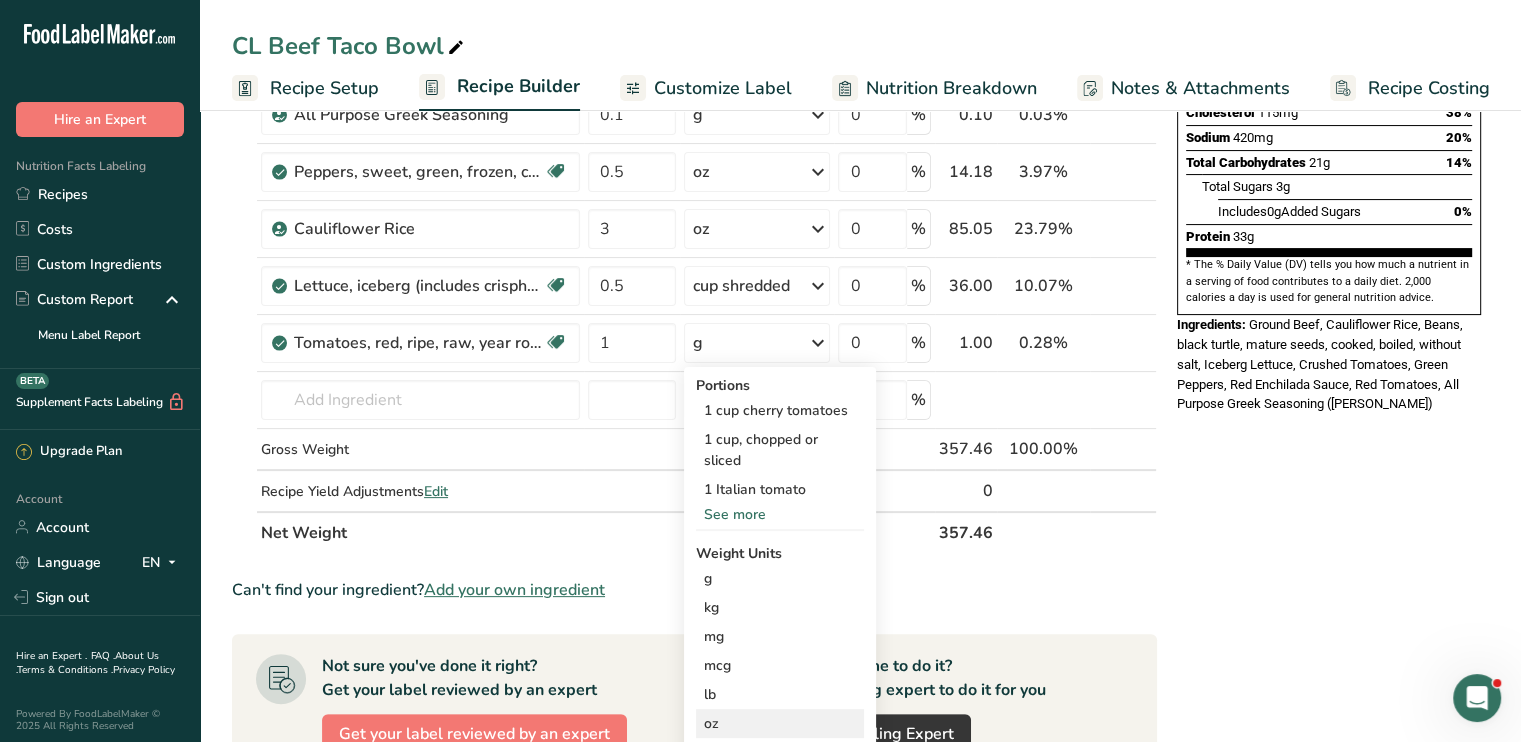click on "oz" at bounding box center (780, 723) 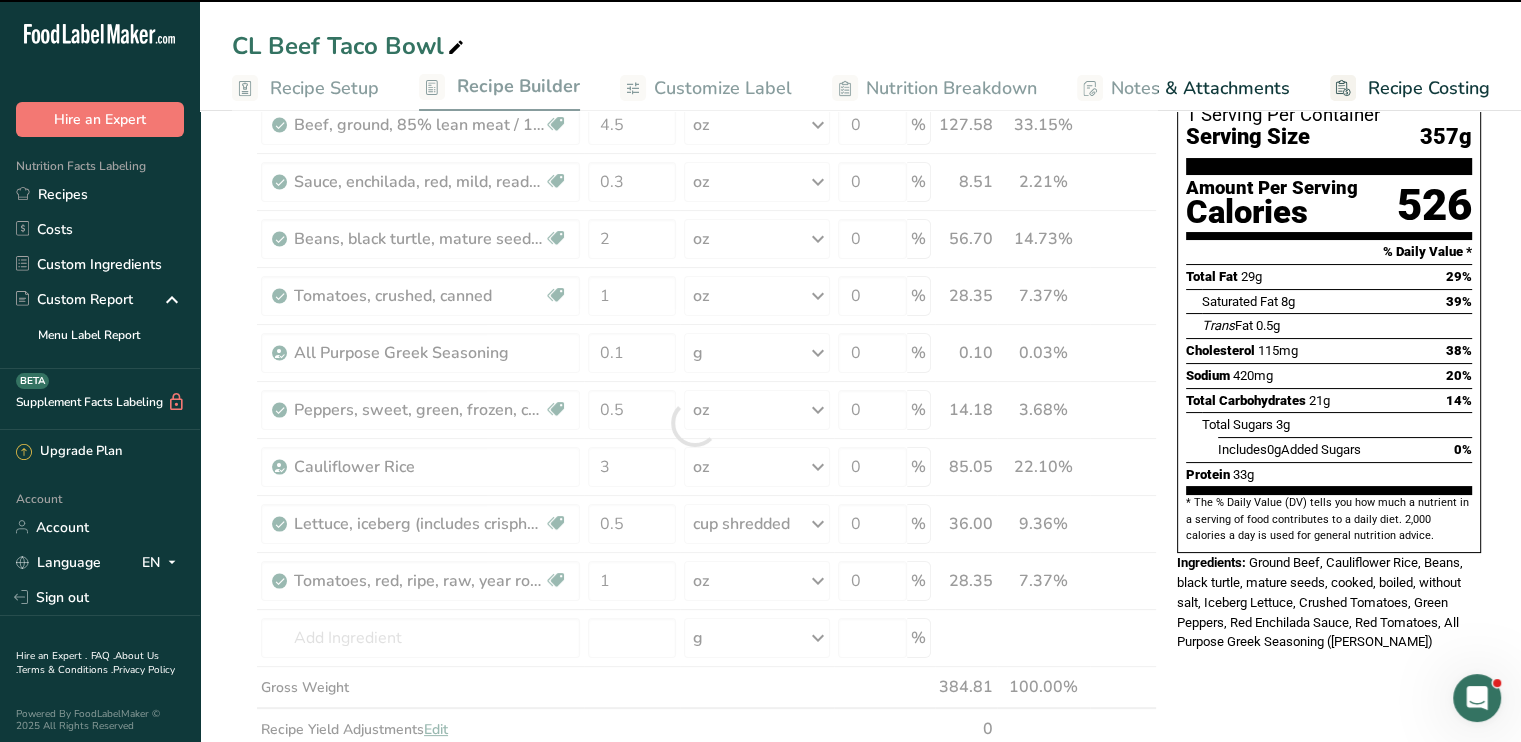 scroll, scrollTop: 0, scrollLeft: 0, axis: both 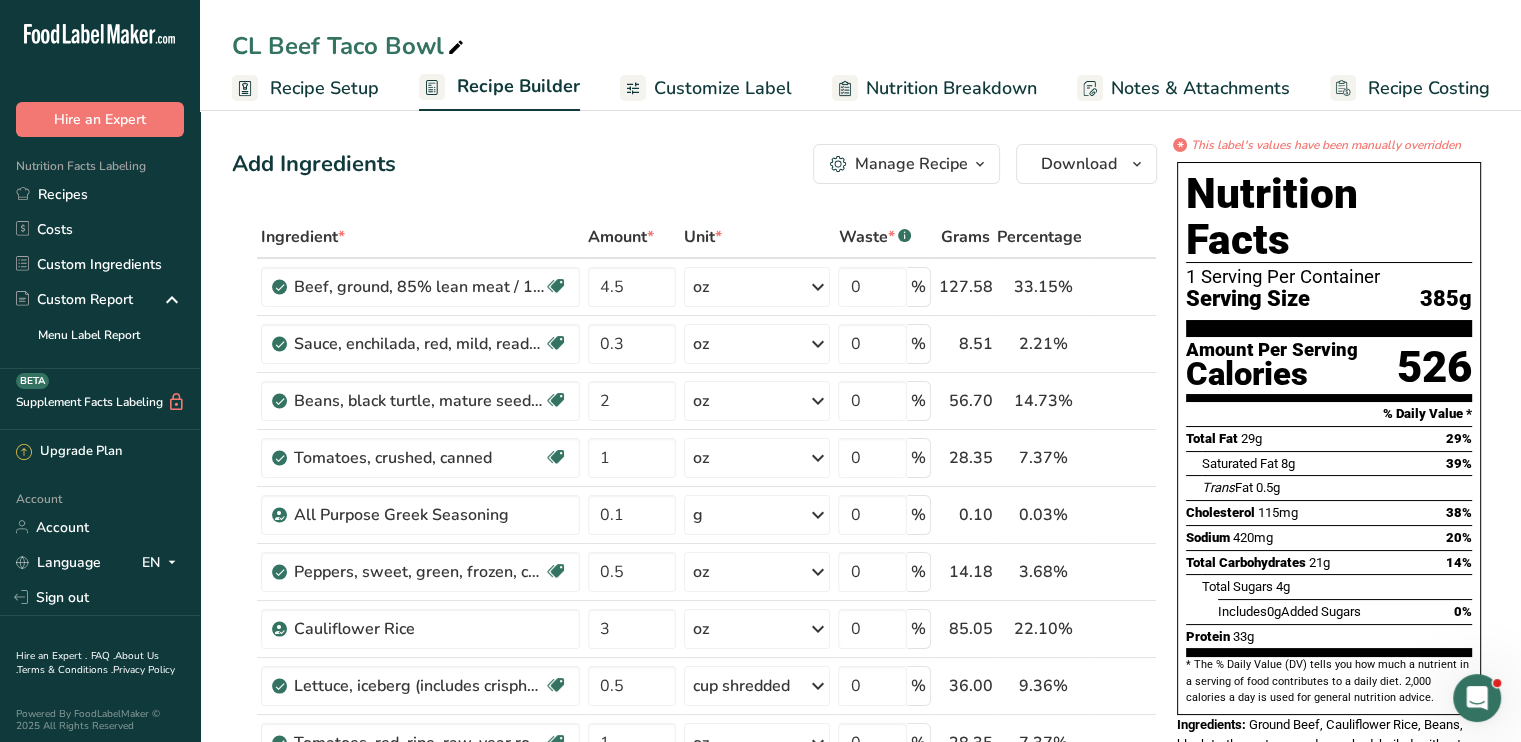 click on "Customize Label" at bounding box center (723, 88) 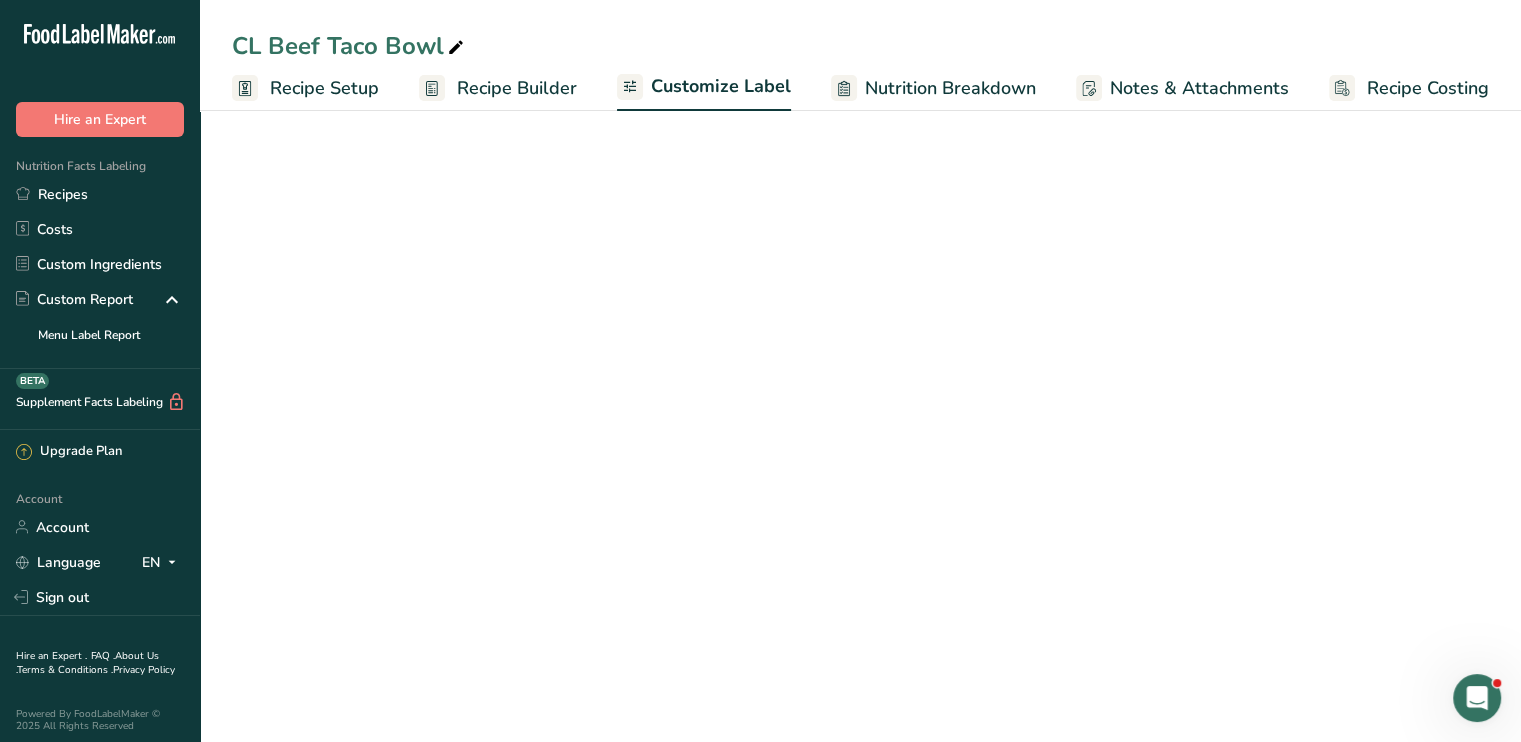 scroll, scrollTop: 0, scrollLeft: 0, axis: both 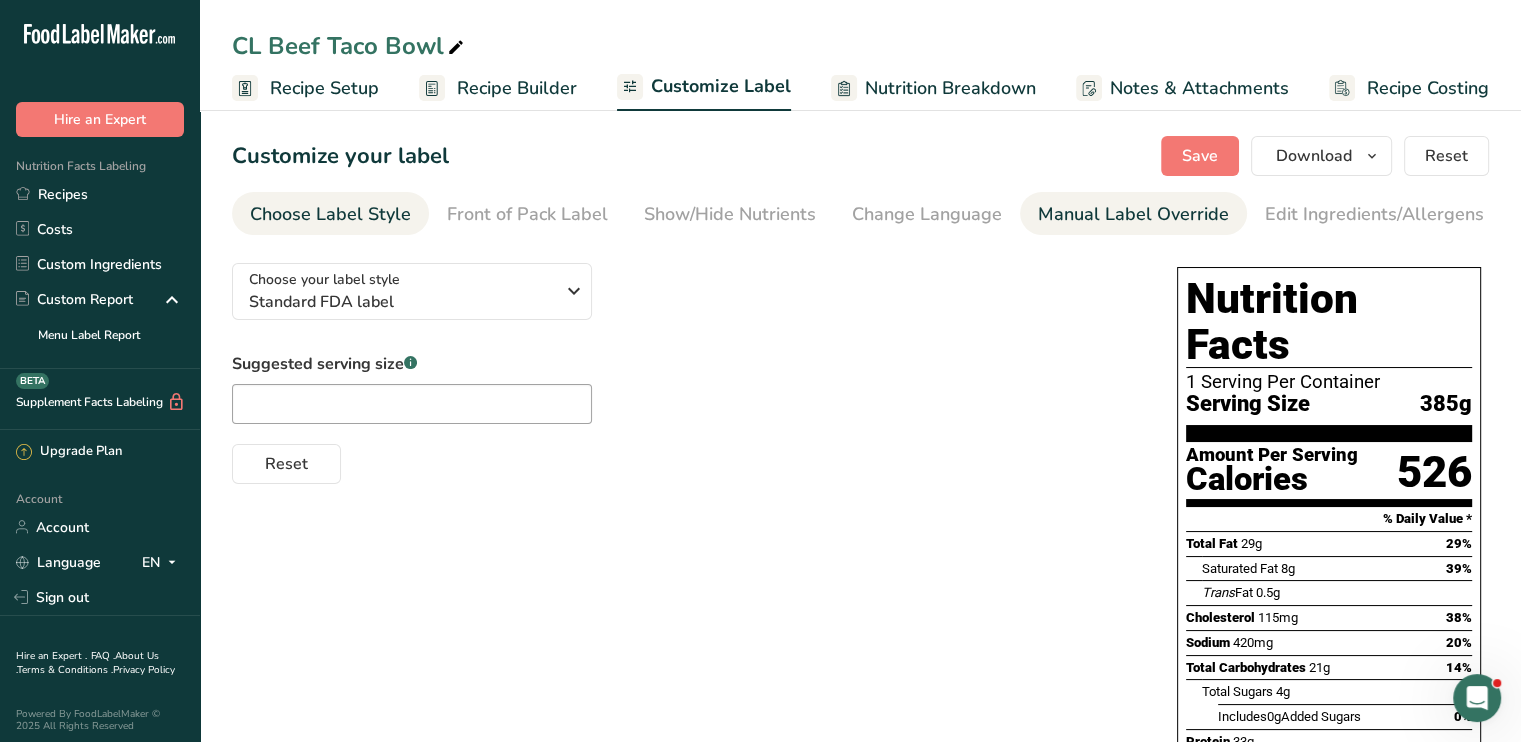 click on "Manual Label Override" at bounding box center (1133, 214) 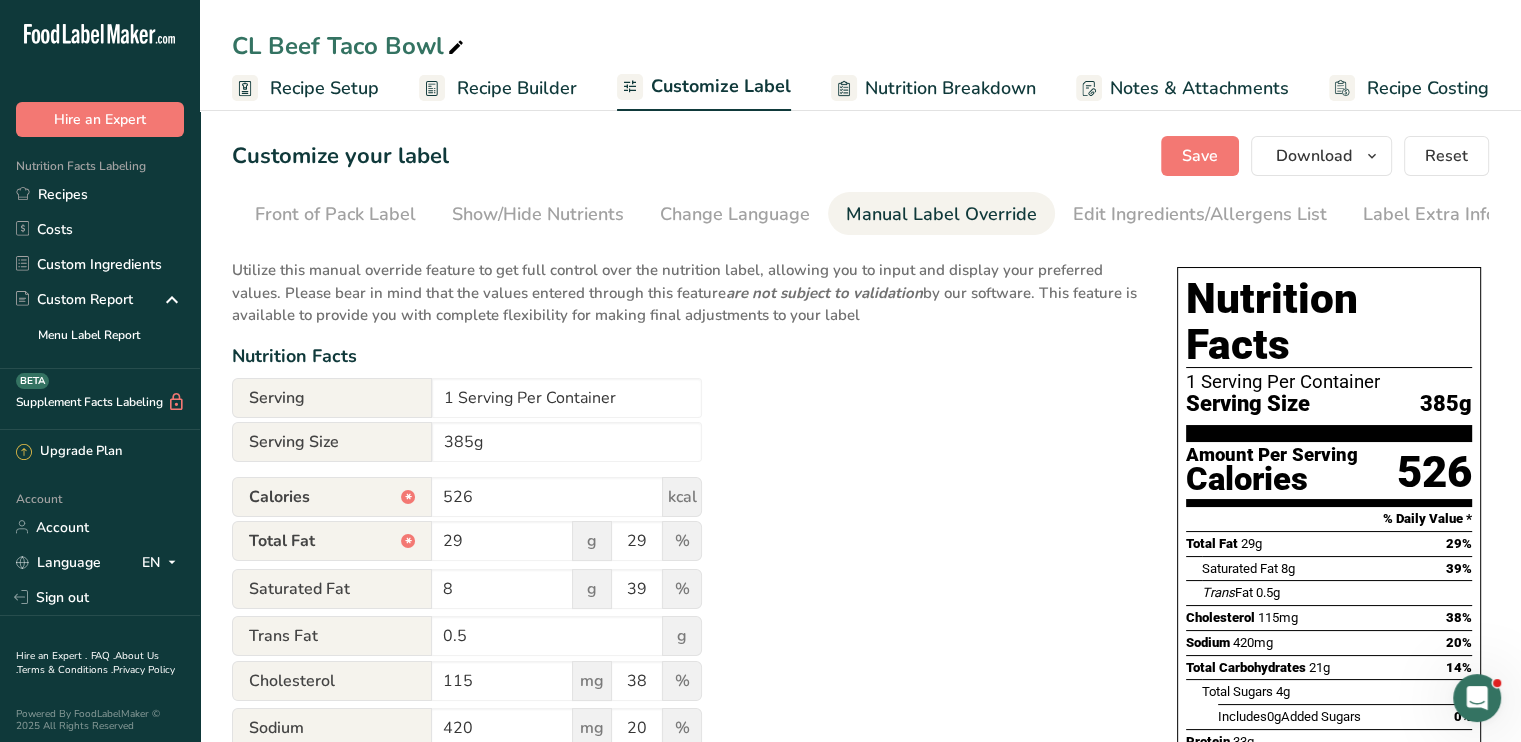 scroll, scrollTop: 0, scrollLeft: 196, axis: horizontal 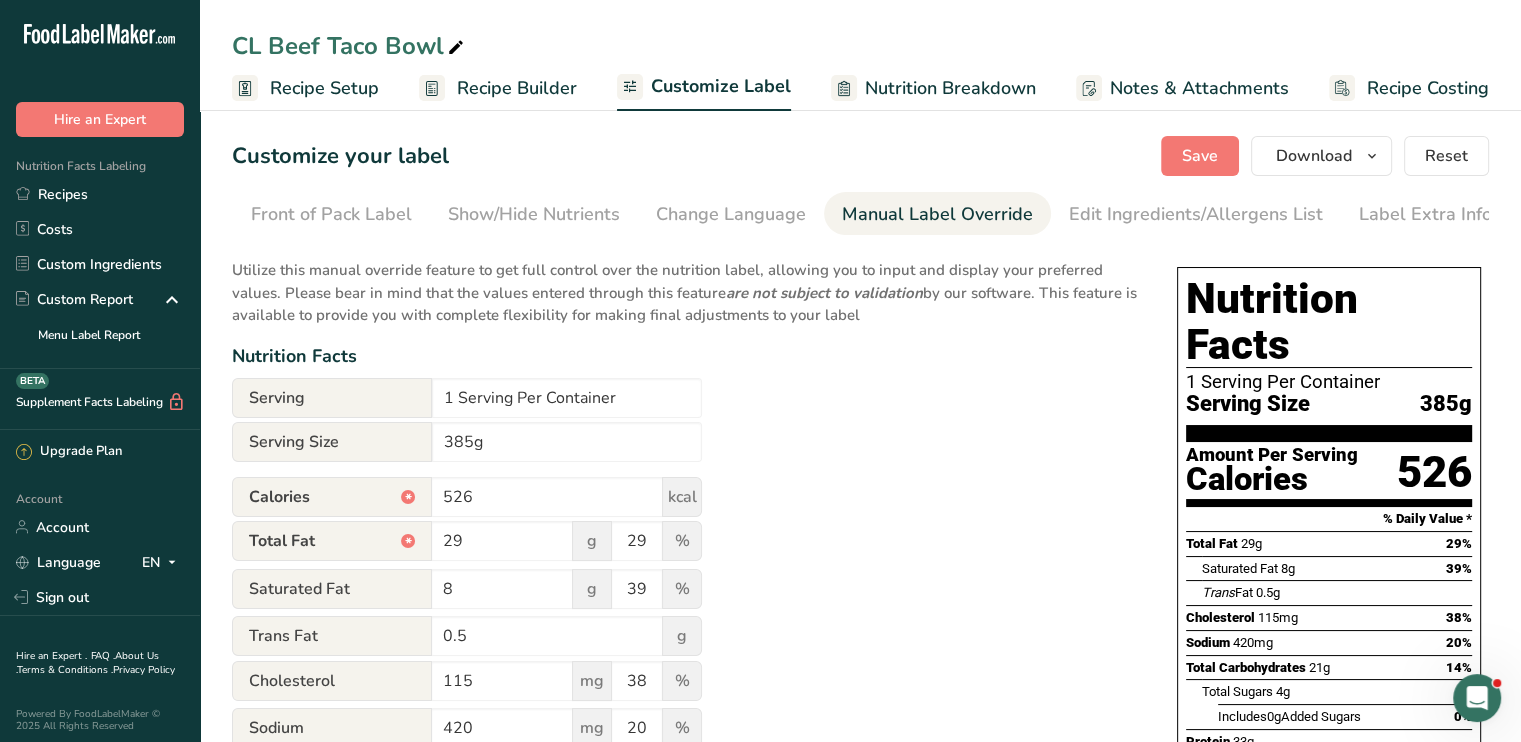 click on "Recipe Builder" at bounding box center [517, 88] 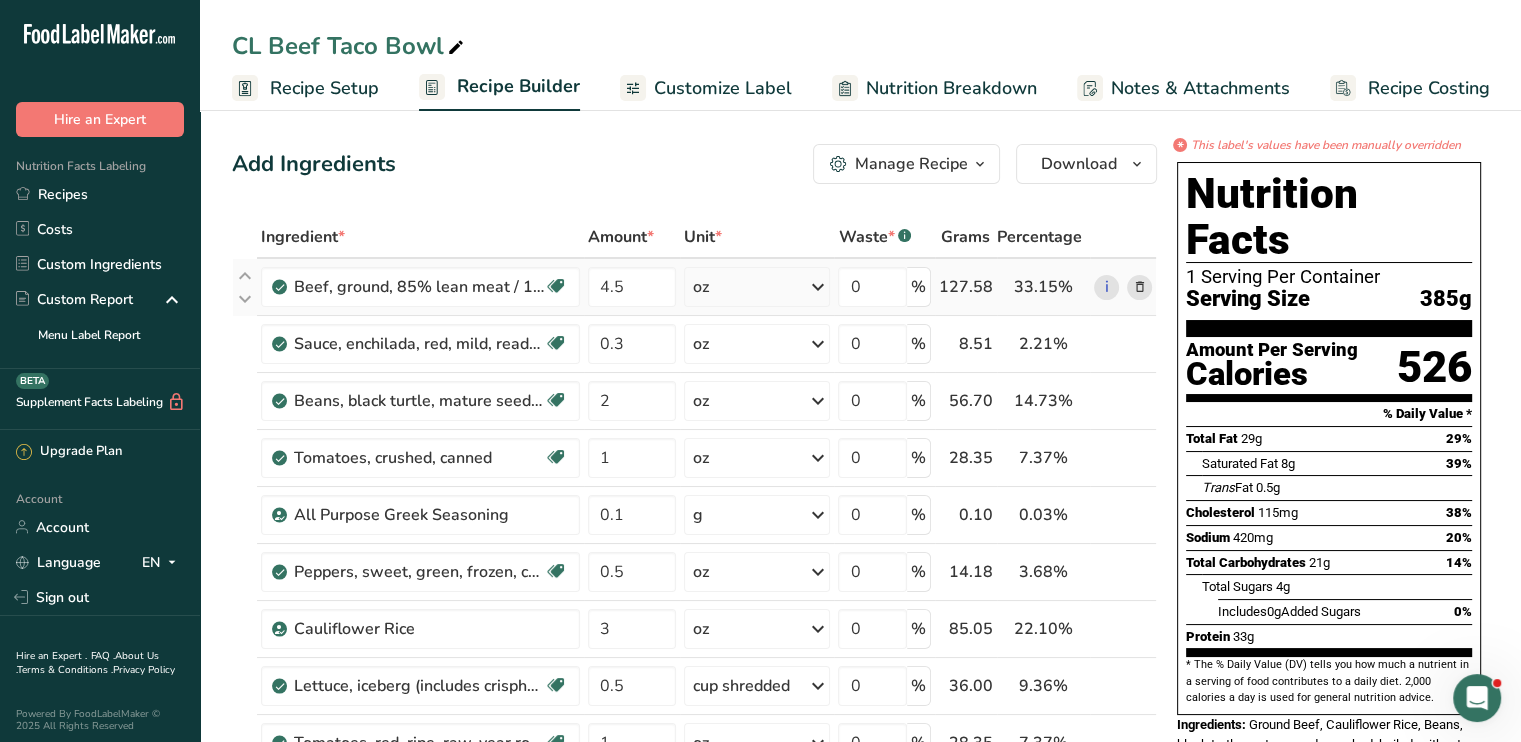 click at bounding box center [1139, 287] 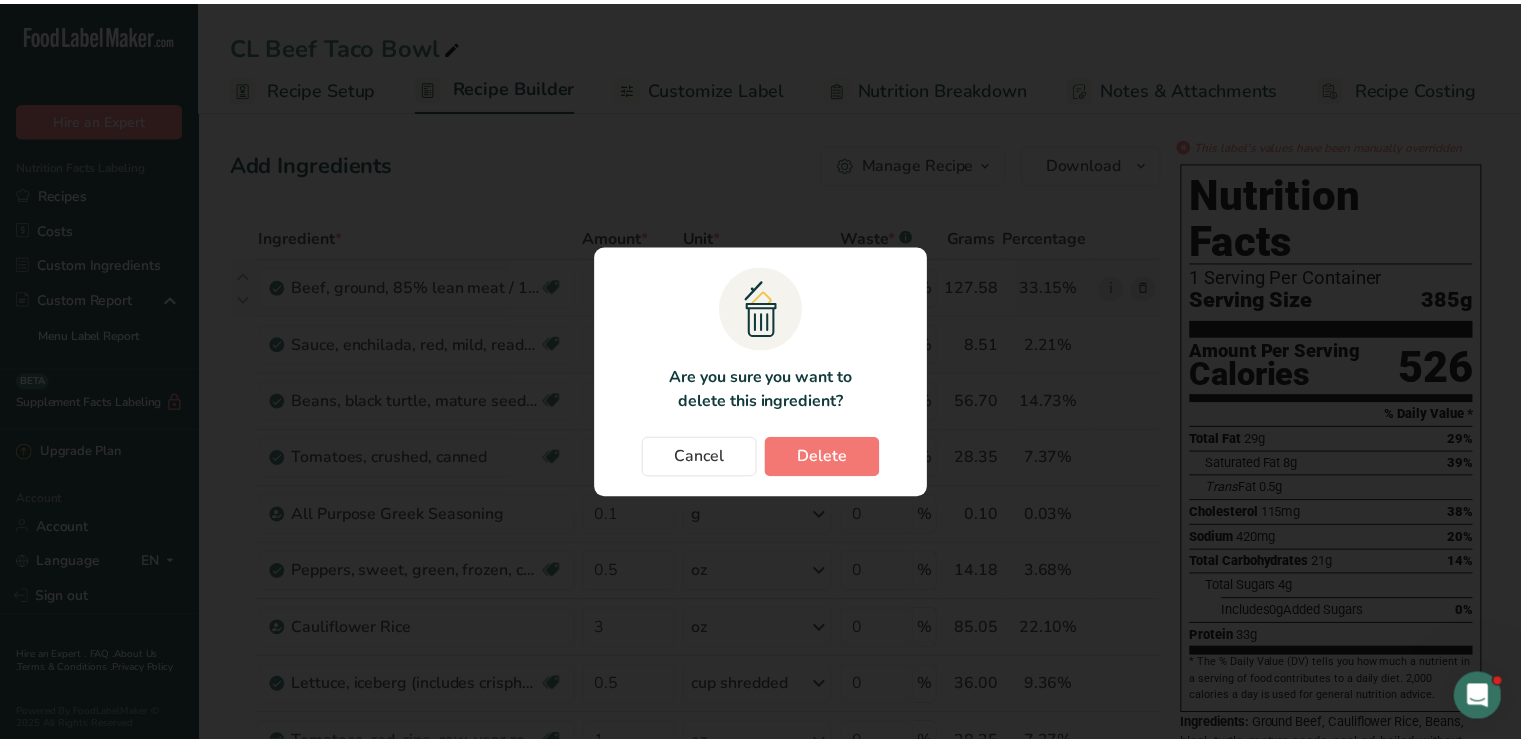 scroll, scrollTop: 0, scrollLeft: 0, axis: both 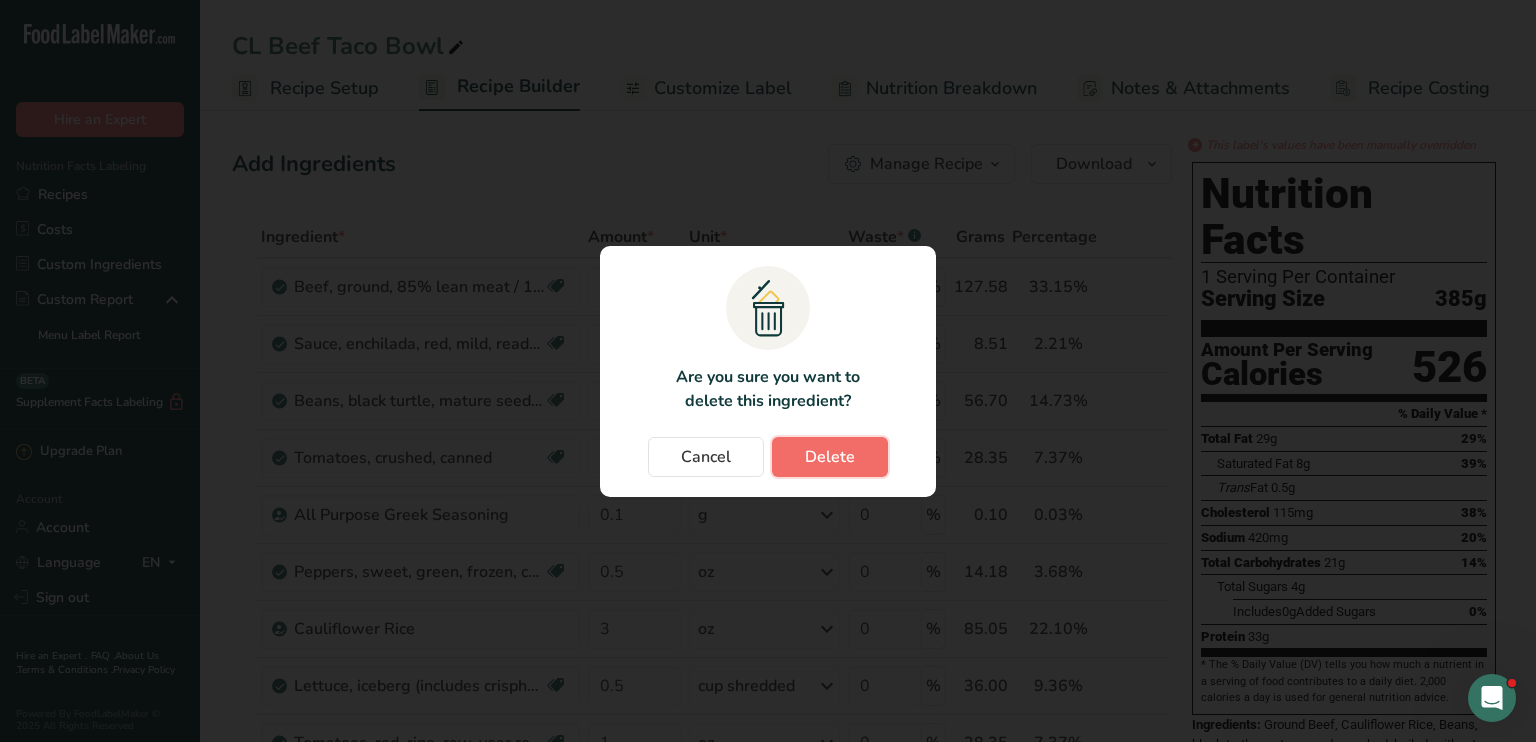 click on "Delete" at bounding box center (830, 457) 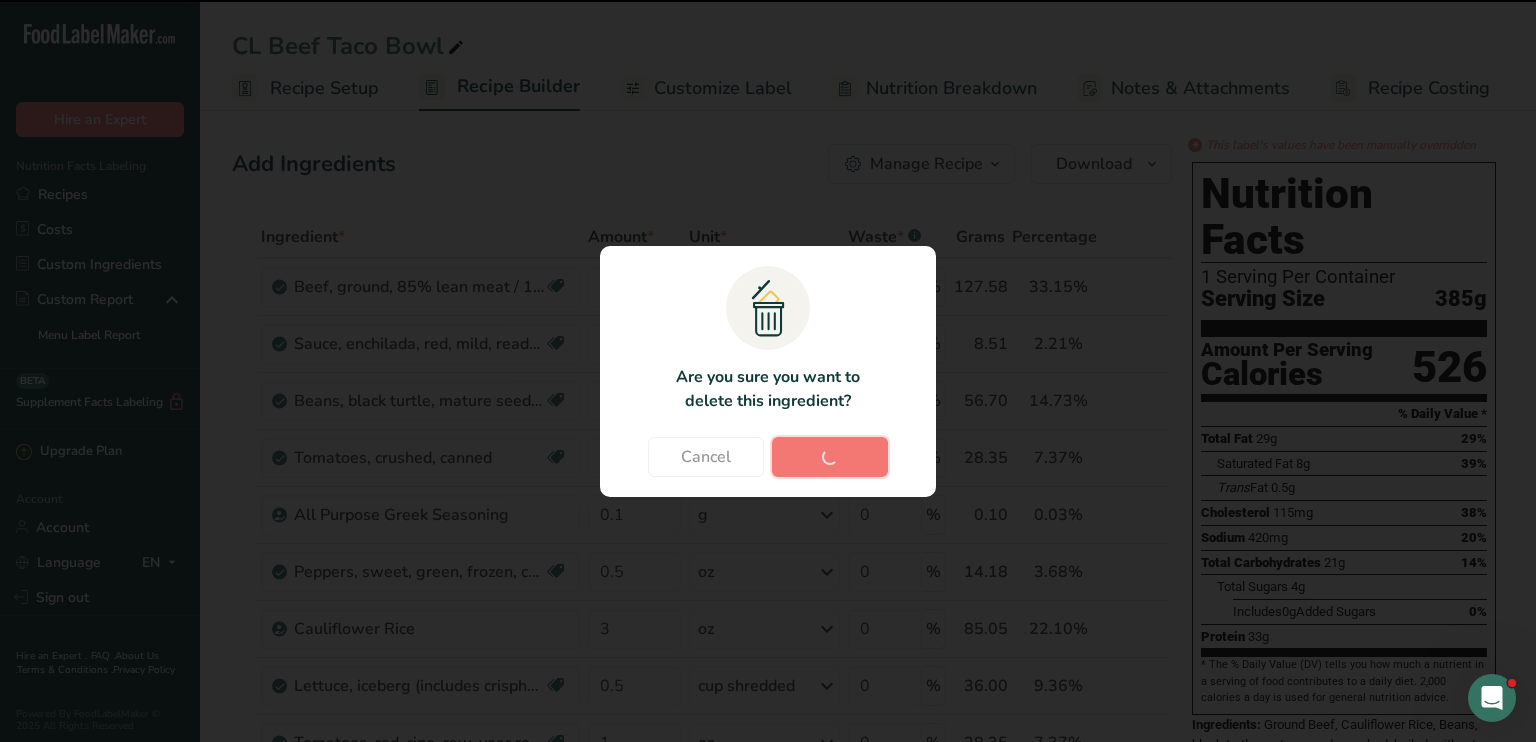 type on "0.3" 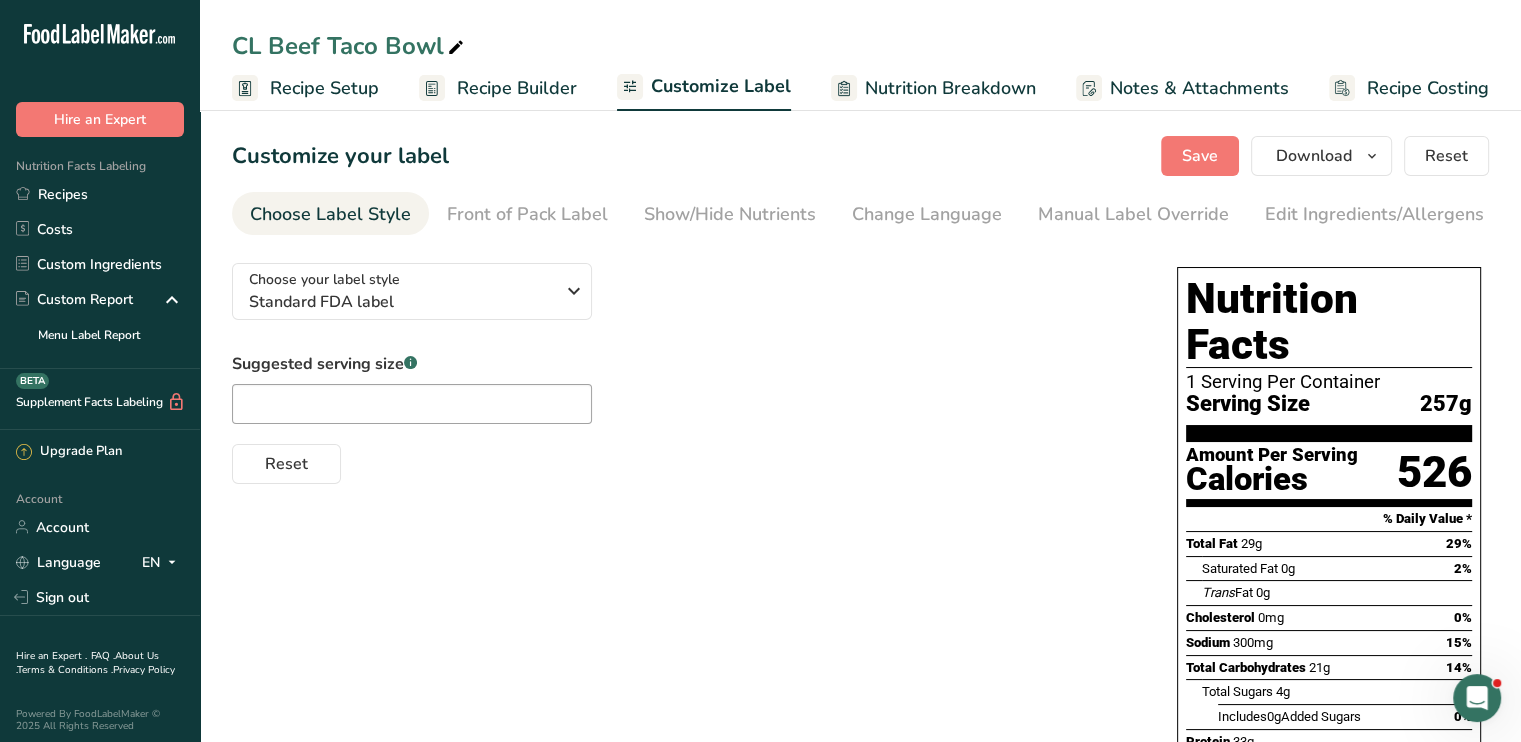 drag, startPoint x: 281, startPoint y: 0, endPoint x: 219, endPoint y: 56, distance: 83.546394 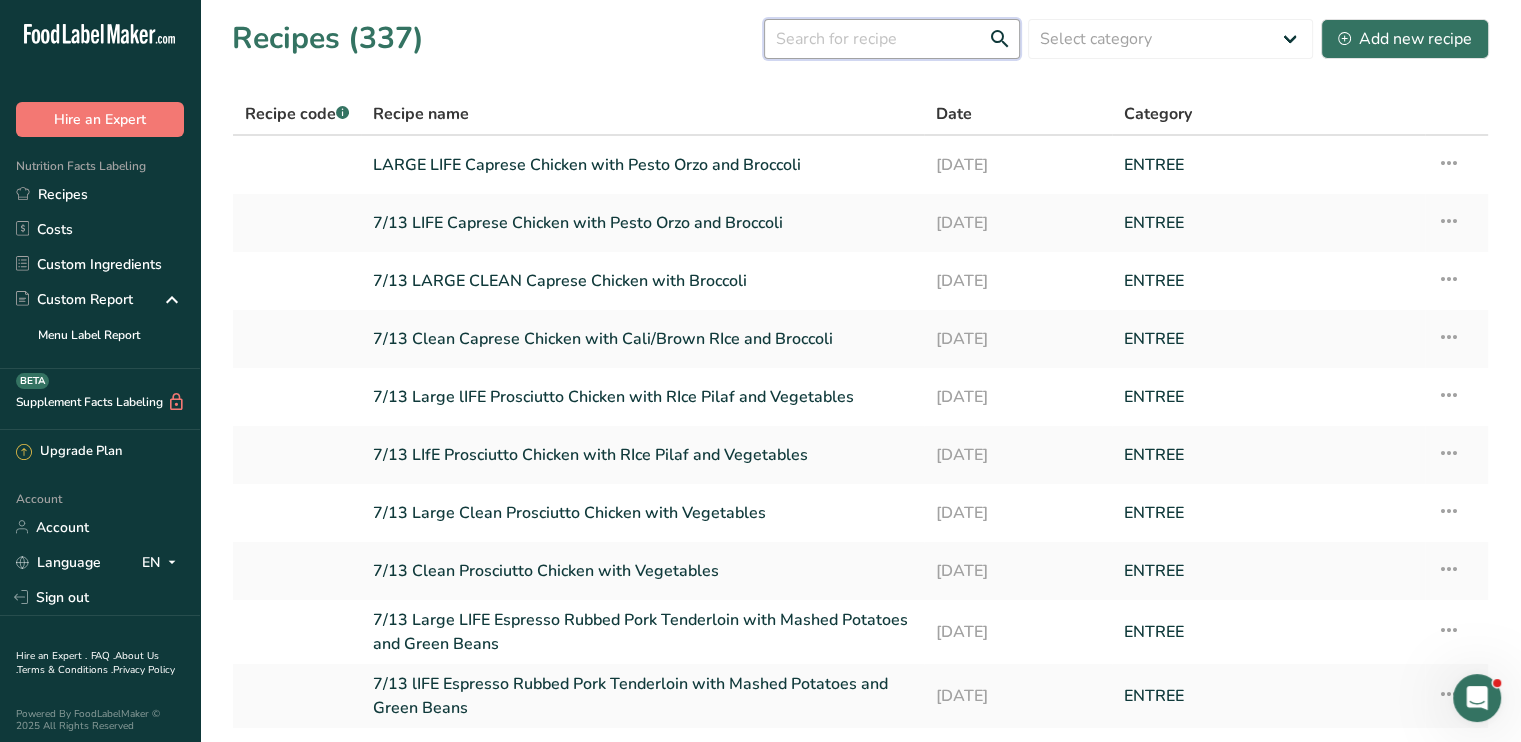 click at bounding box center (892, 39) 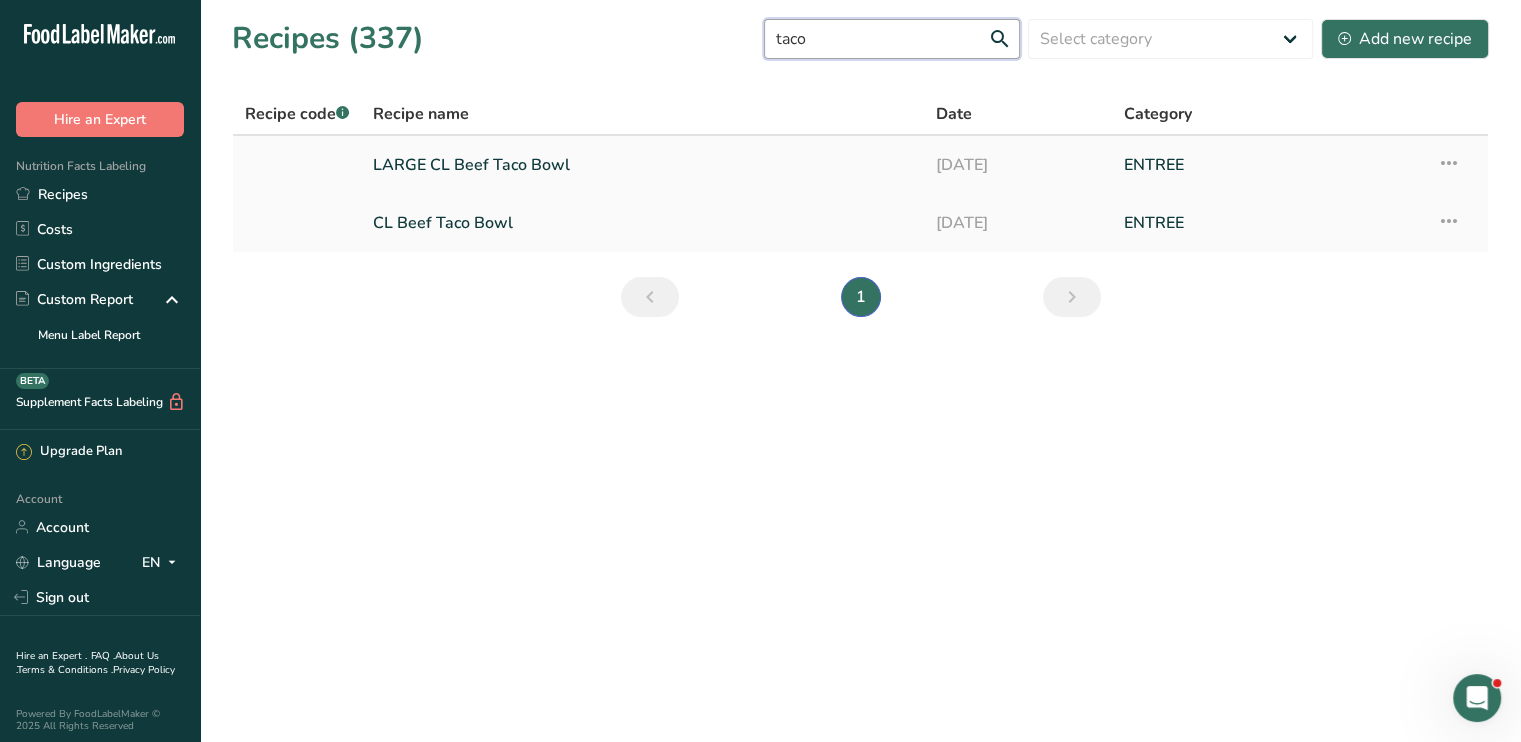 type on "taco" 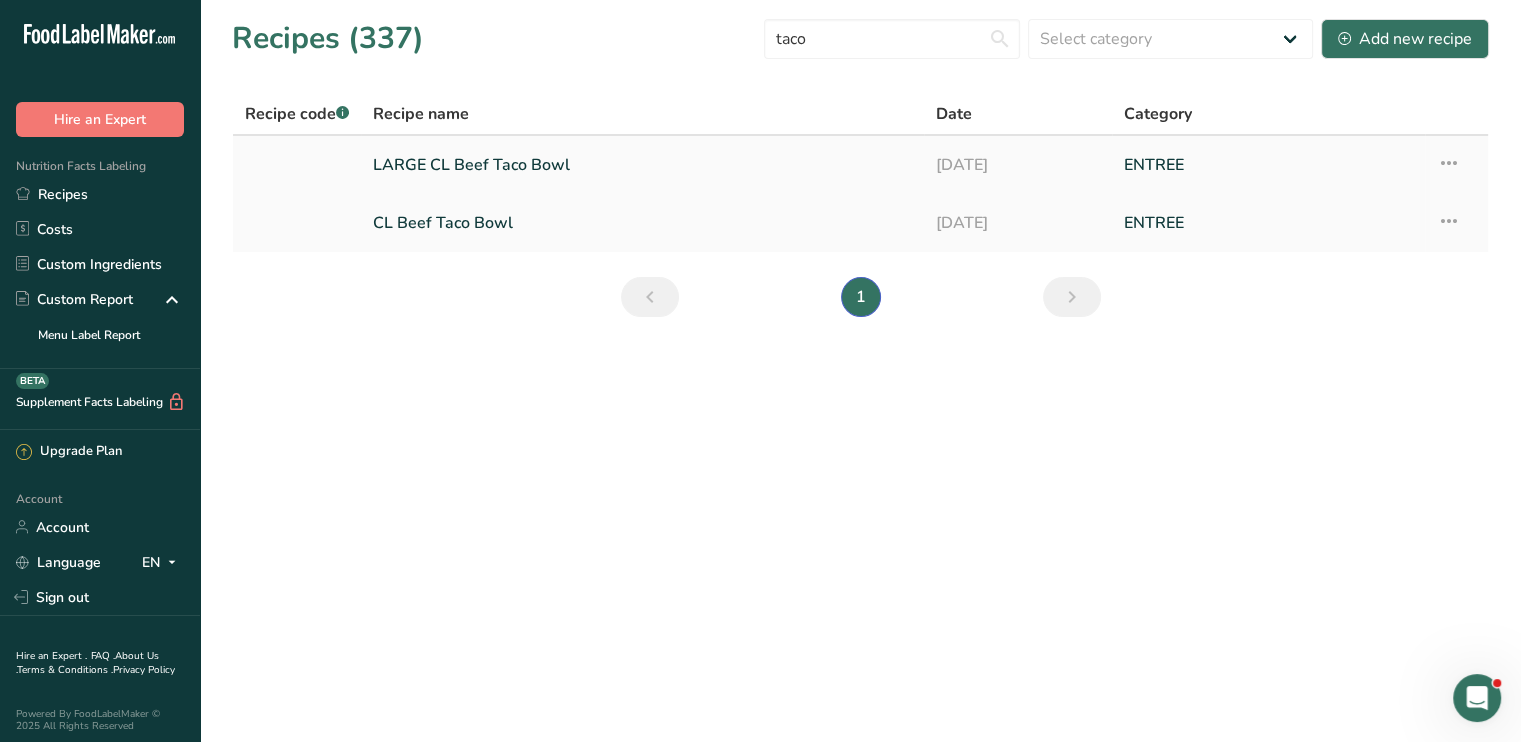 click on "LARGE CL Beef Taco Bowl" at bounding box center [642, 165] 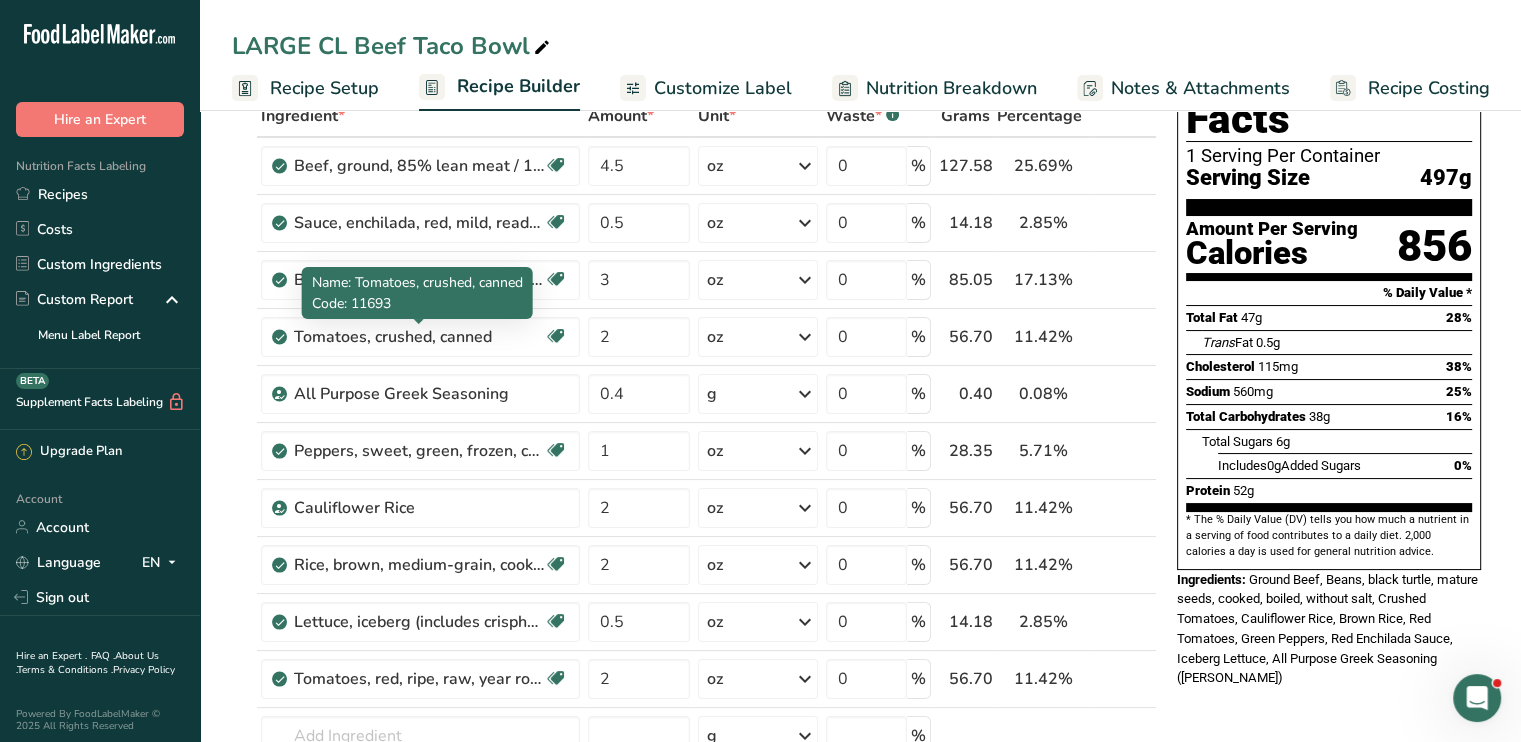scroll, scrollTop: 0, scrollLeft: 0, axis: both 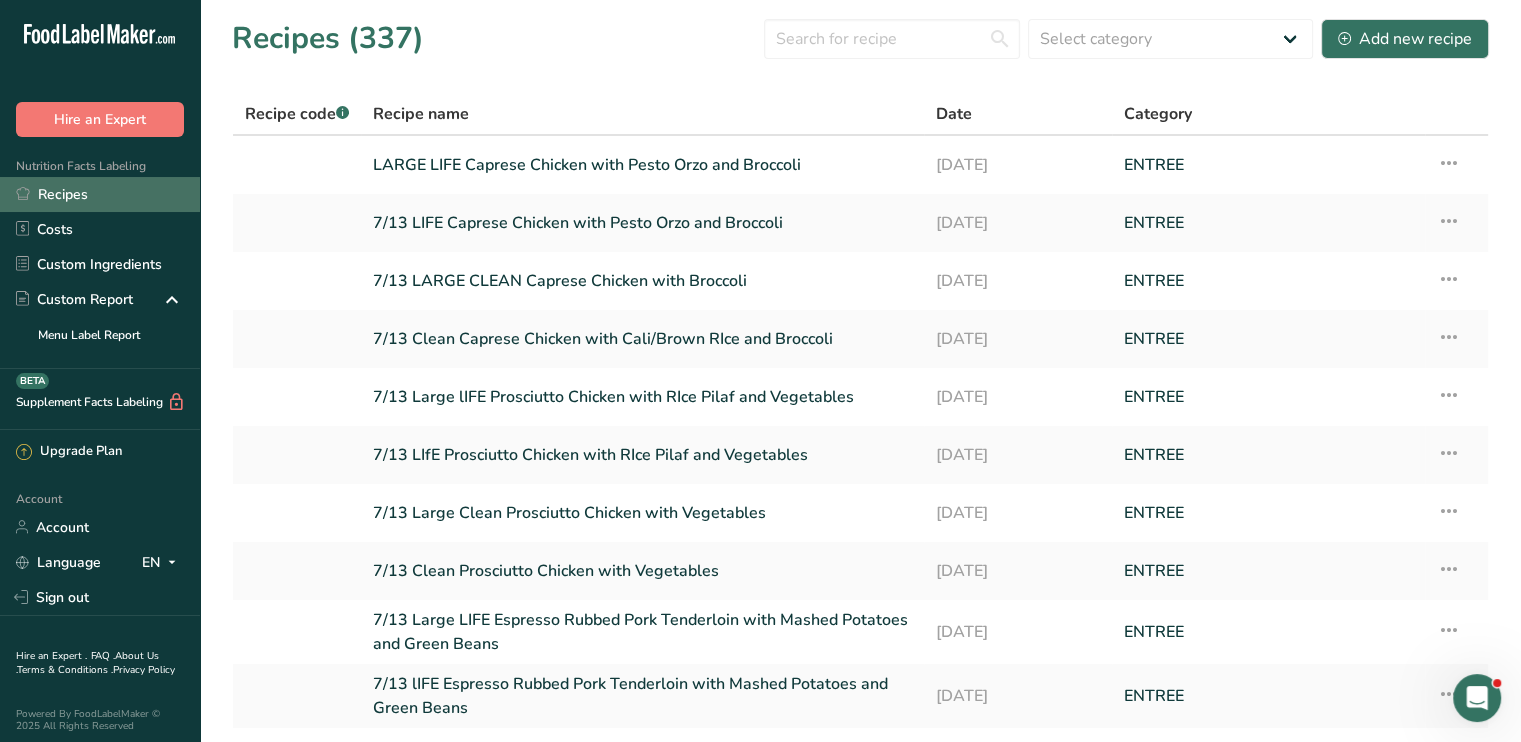 click on "Recipes" at bounding box center [100, 194] 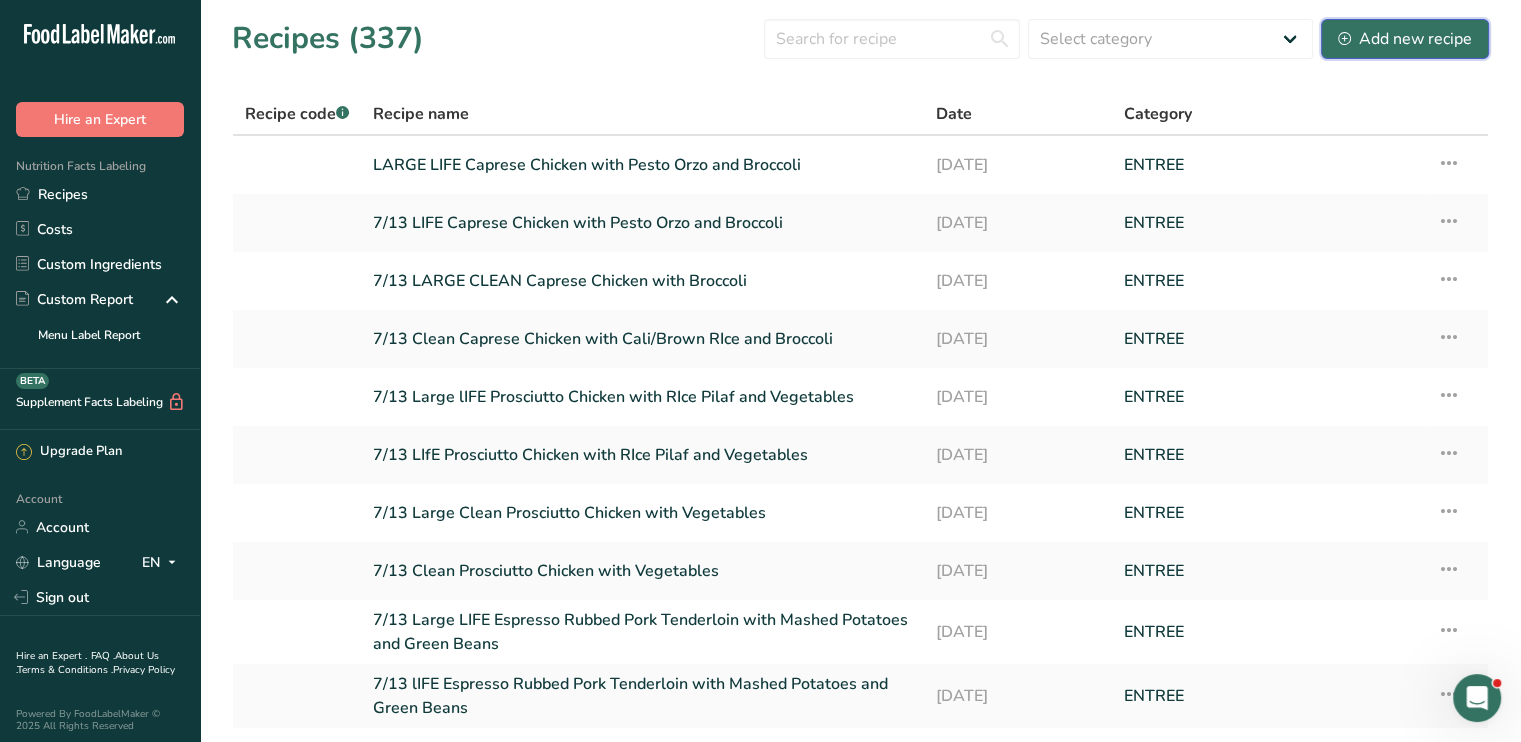 click on "Add new recipe" at bounding box center [1405, 39] 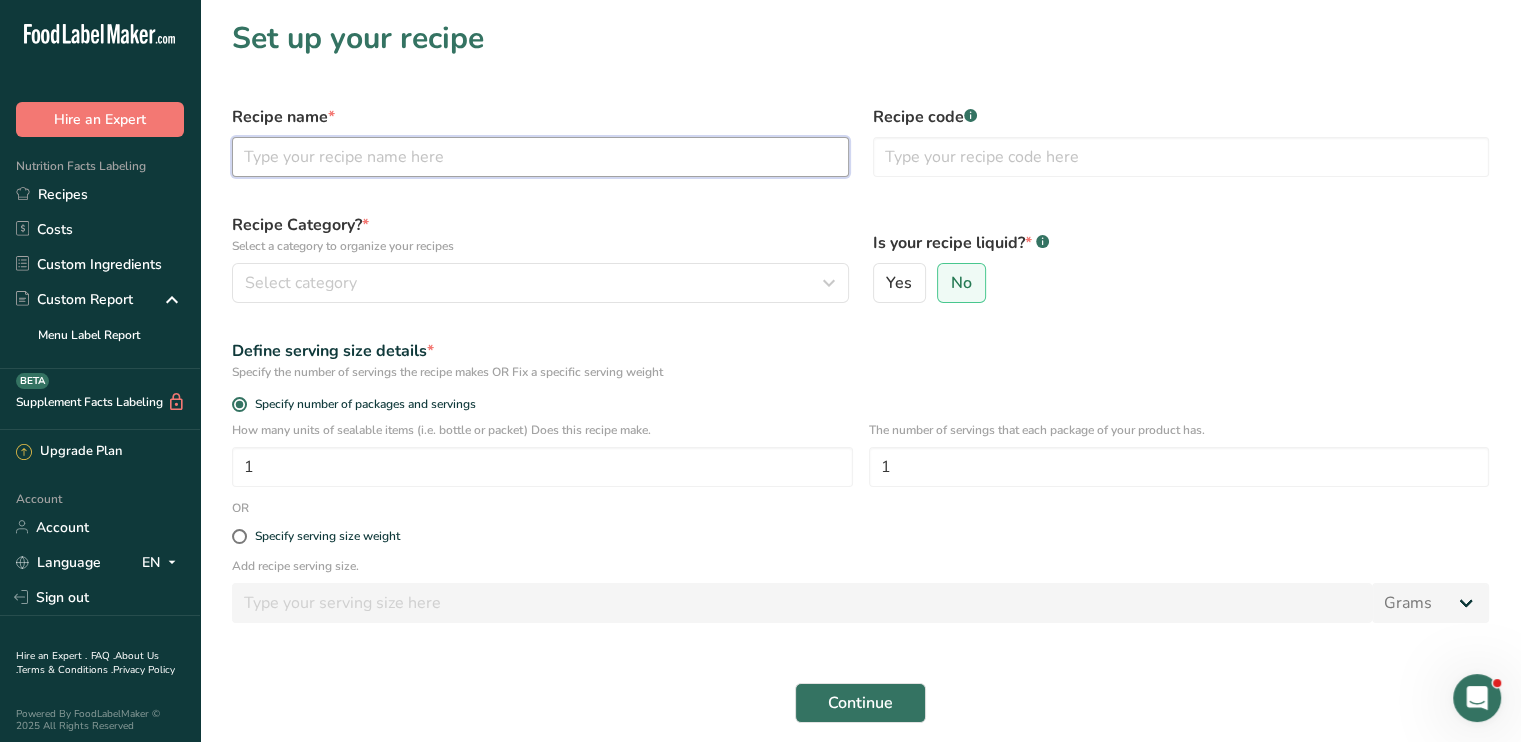 click at bounding box center [540, 157] 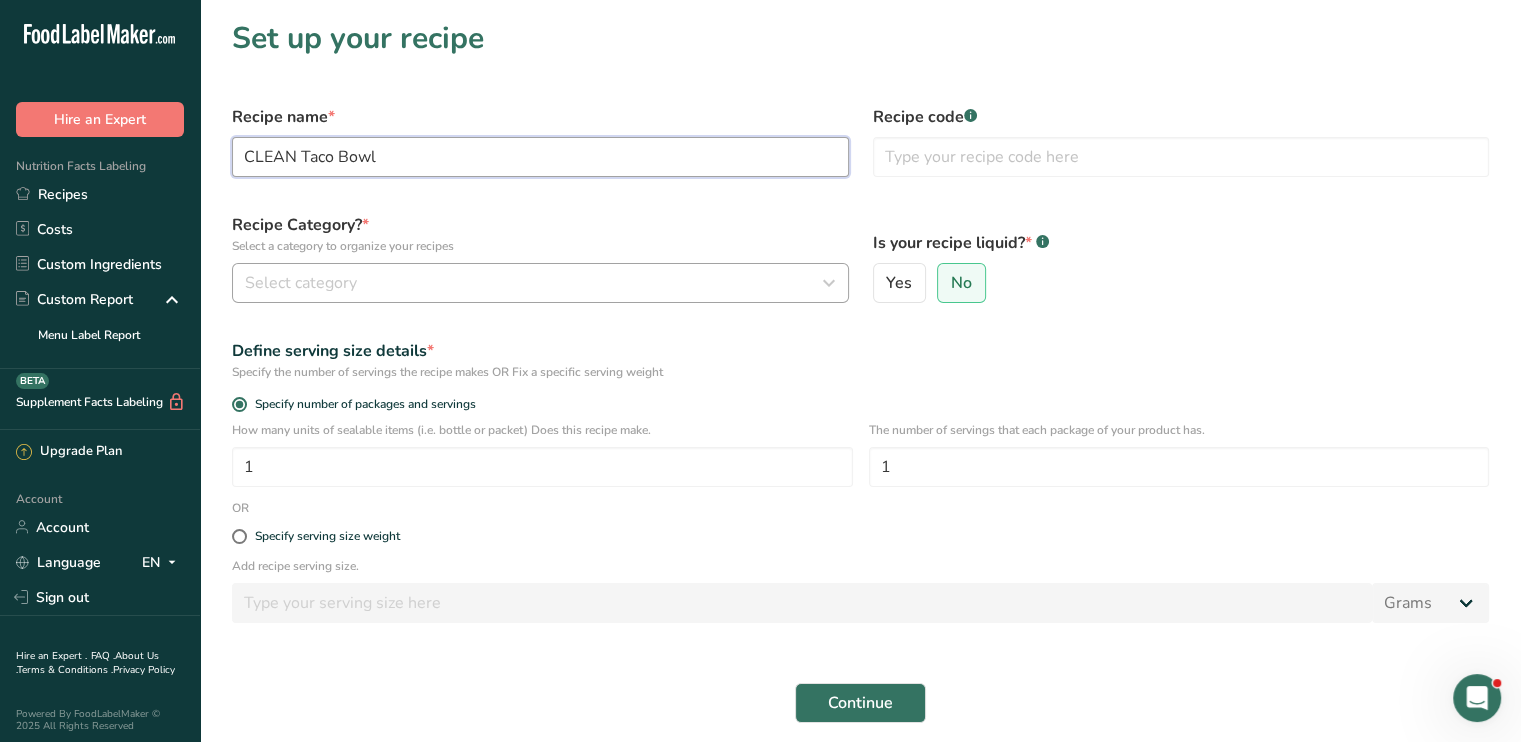 type on "CLEAN Taco Bowl" 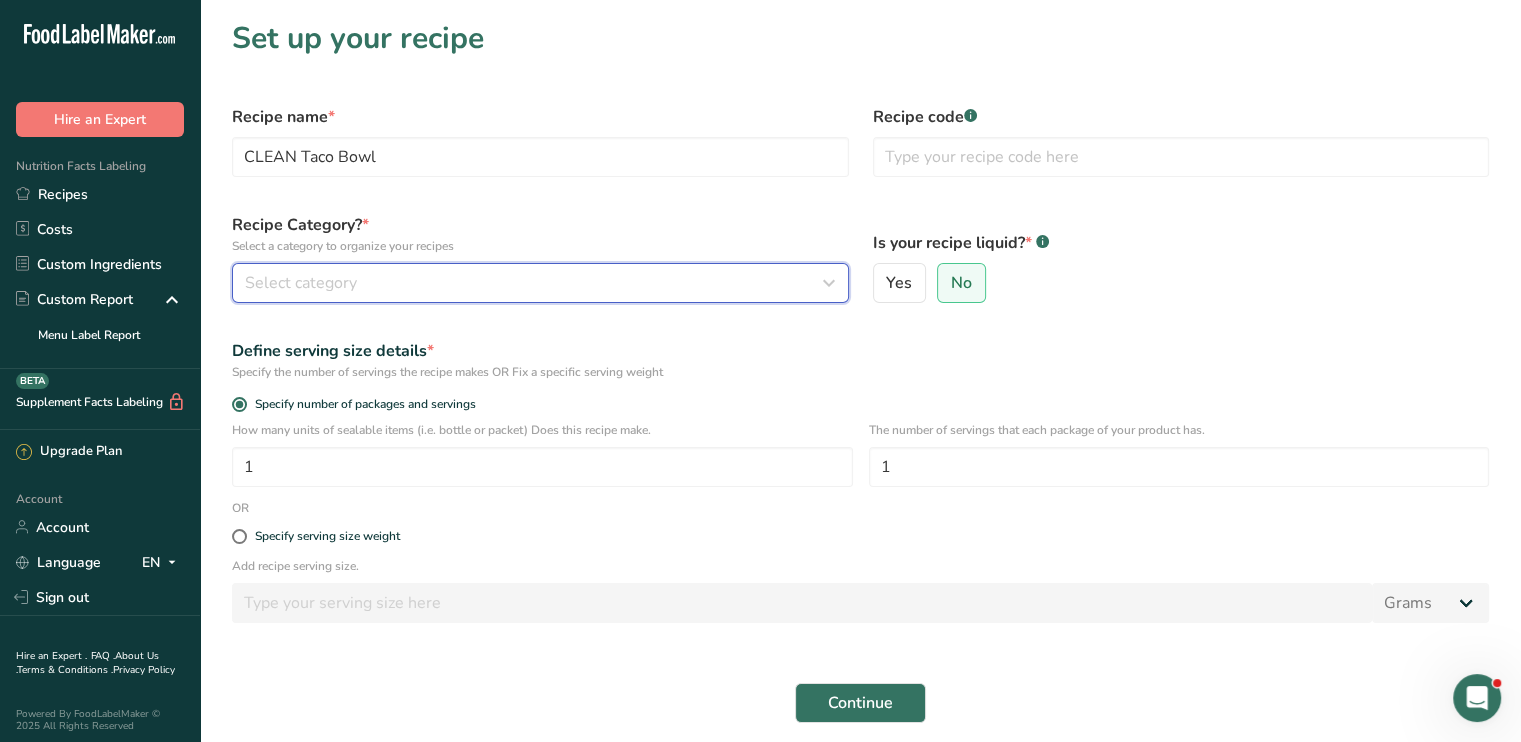 click on "Select category" at bounding box center (534, 283) 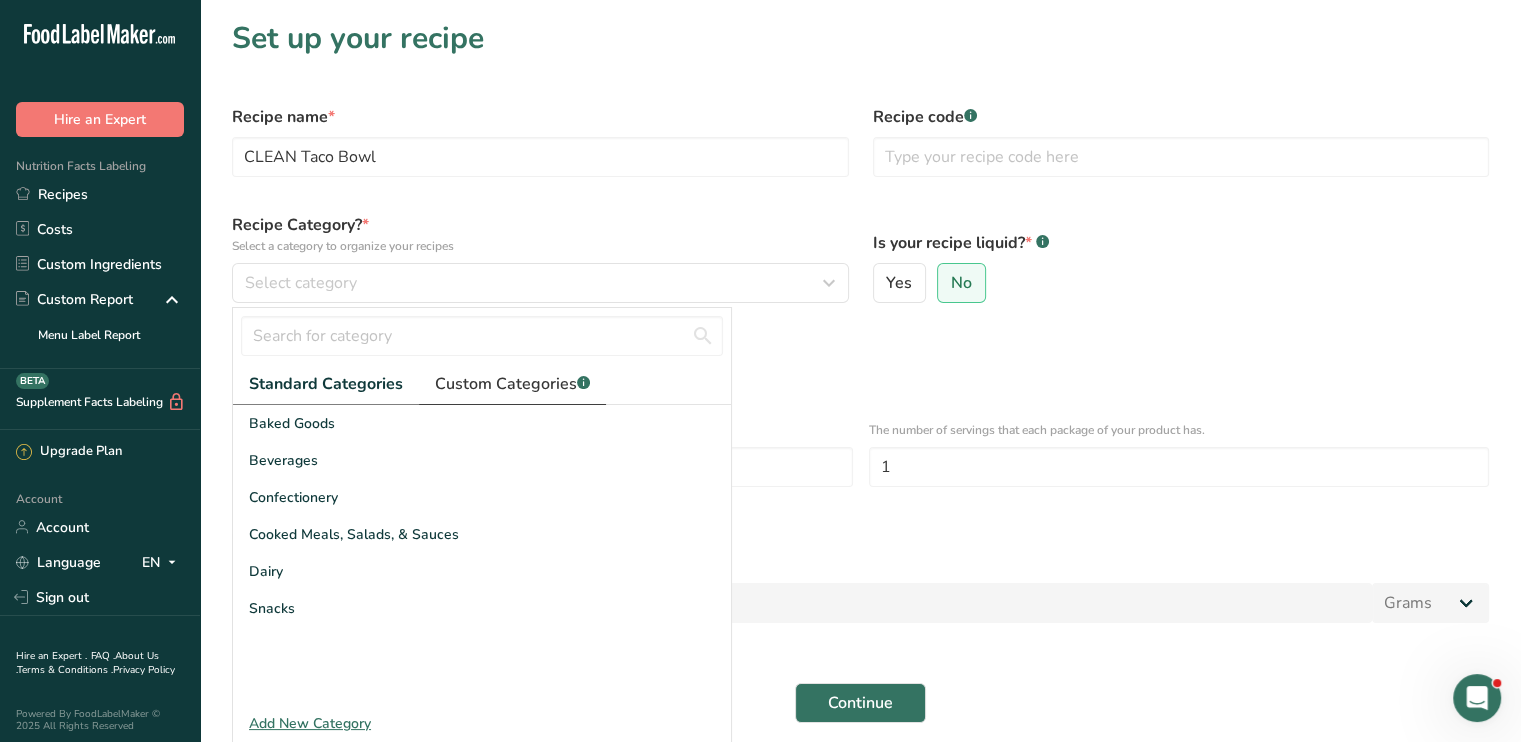 click on "Custom Categories
.a-a{fill:#347362;}.b-a{fill:#fff;}" at bounding box center [512, 384] 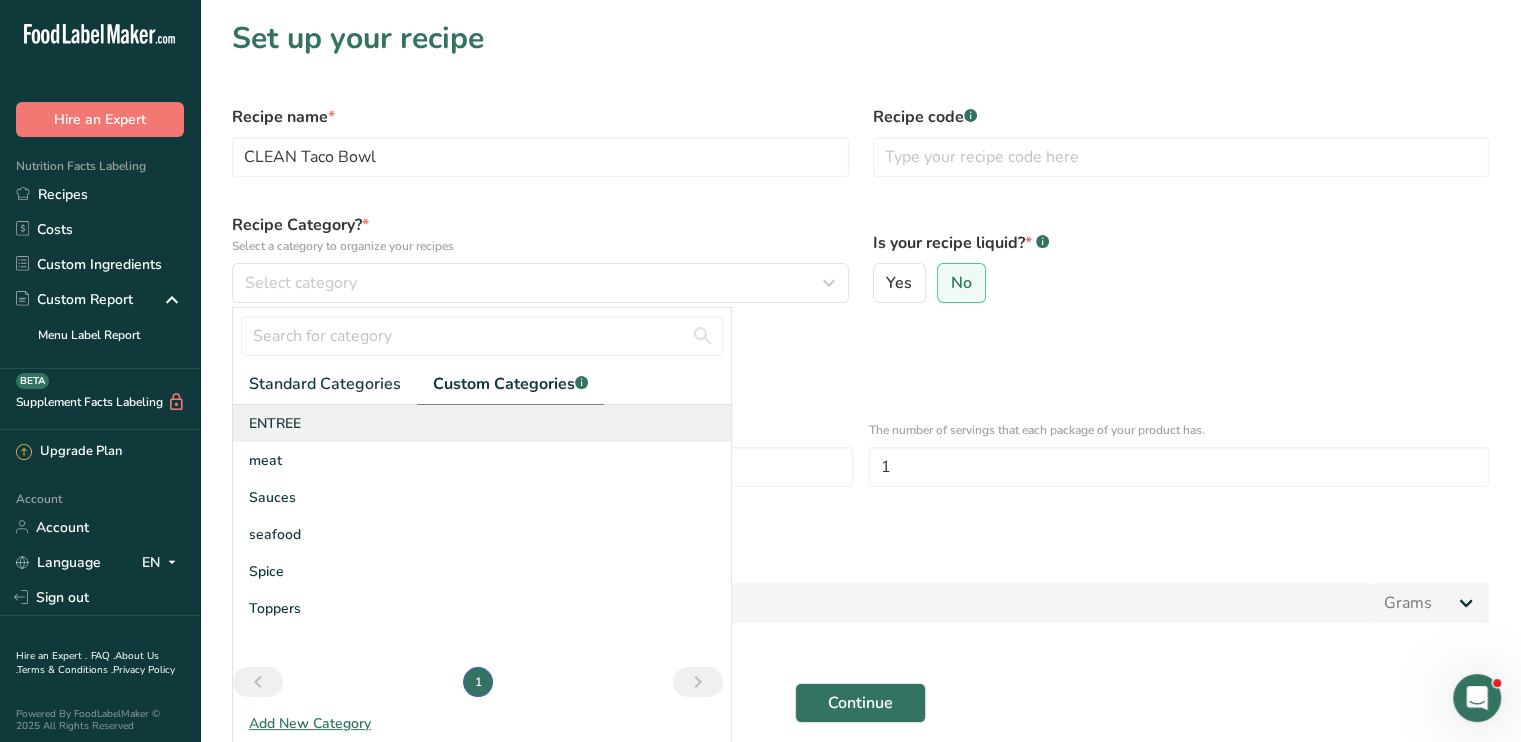 click on "ENTREE" at bounding box center (482, 423) 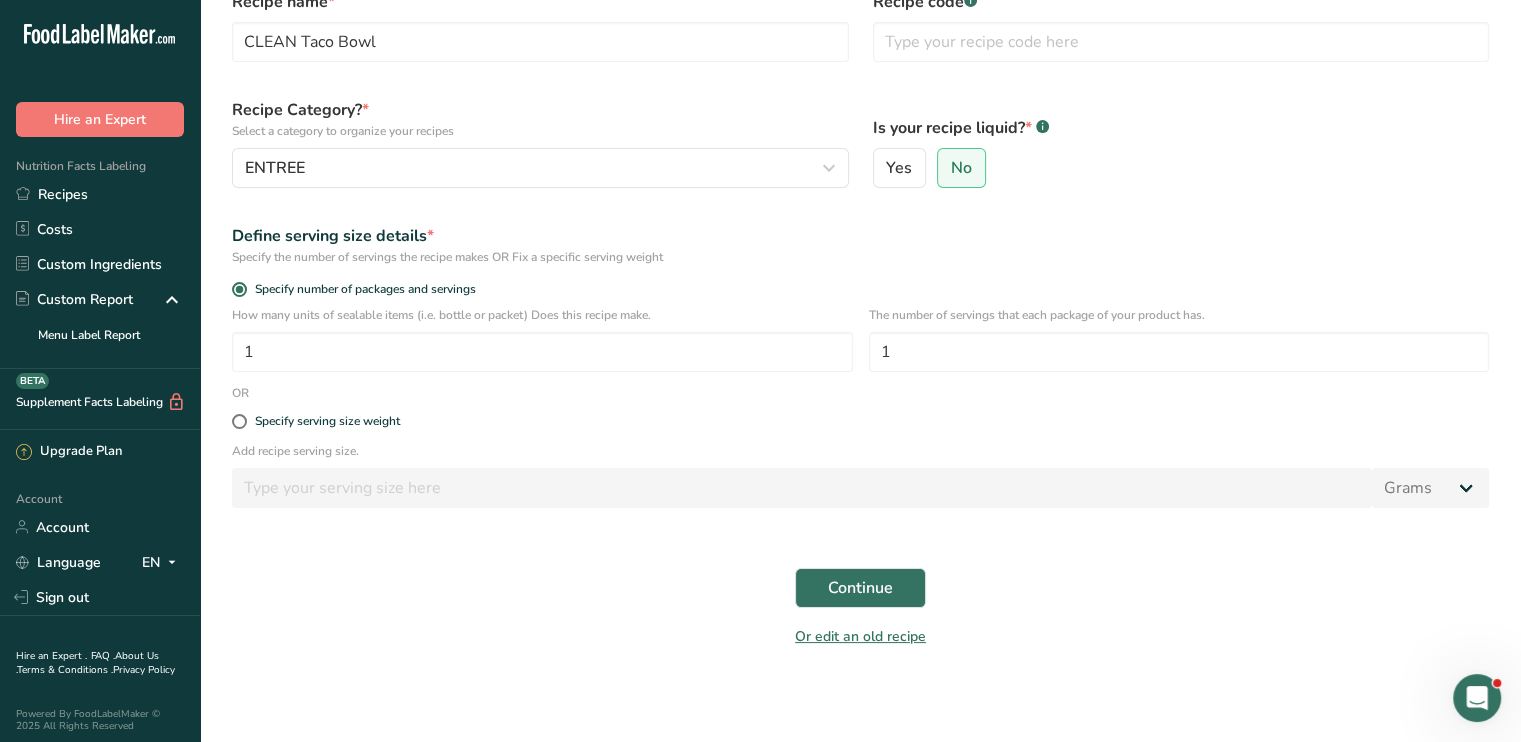 scroll, scrollTop: 116, scrollLeft: 0, axis: vertical 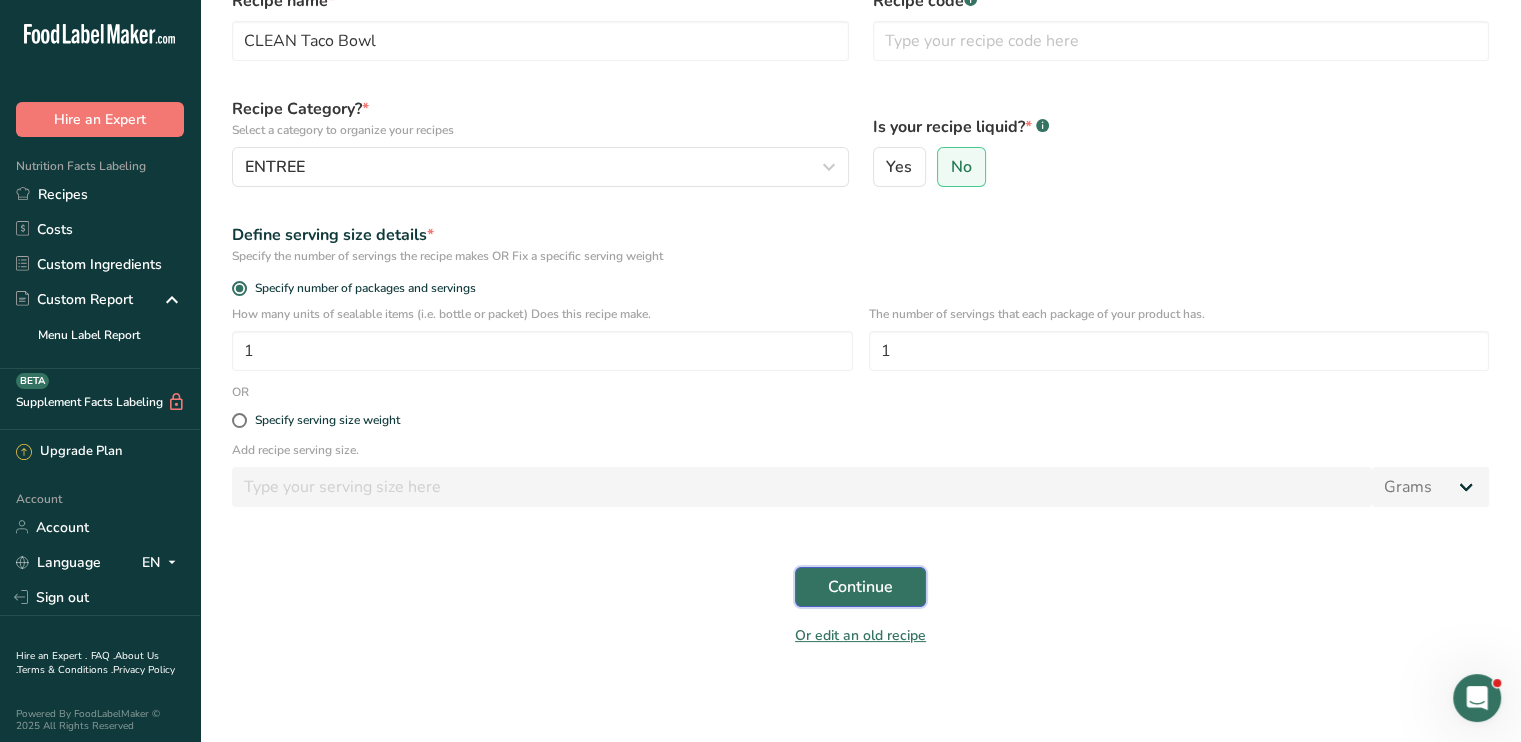 click on "Continue" at bounding box center (860, 587) 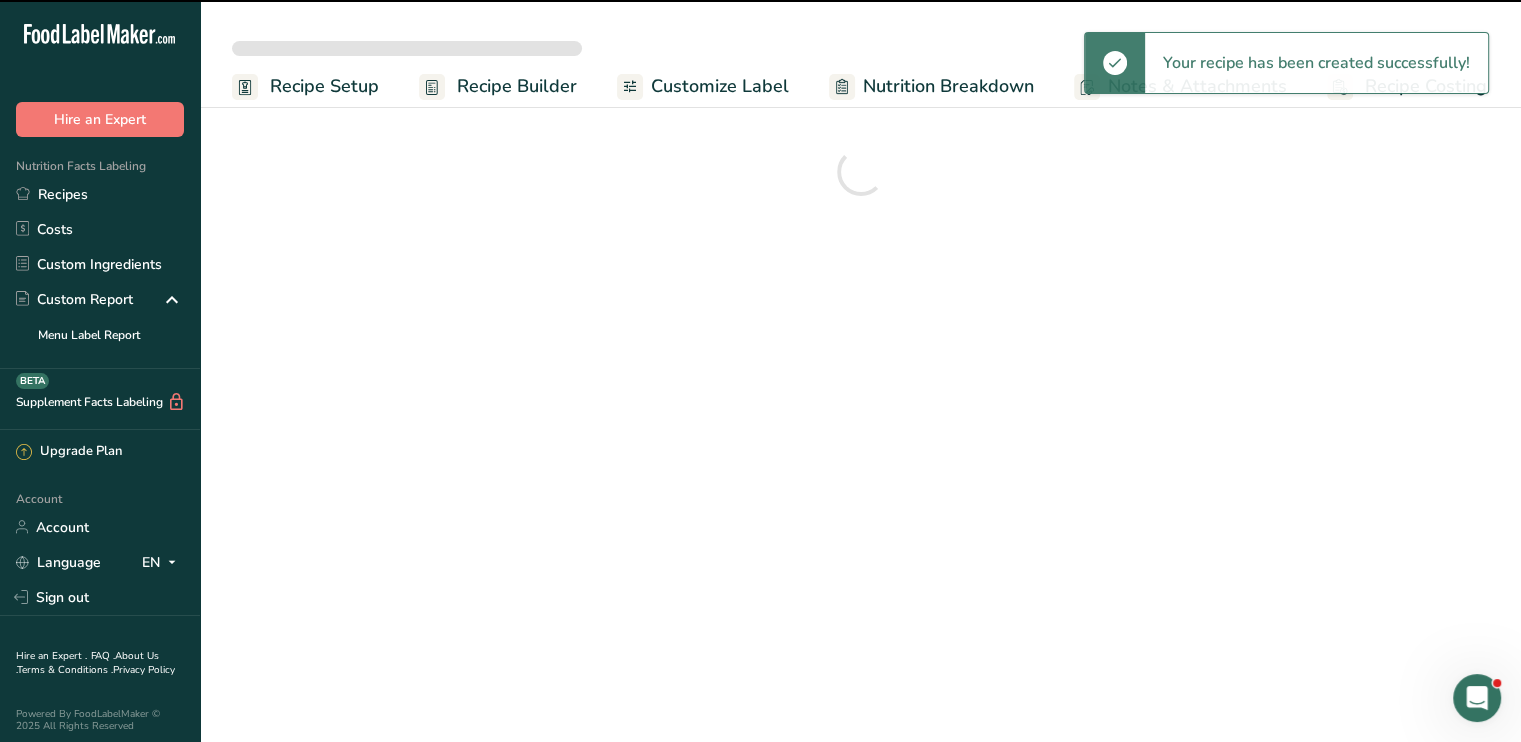 scroll, scrollTop: 0, scrollLeft: 0, axis: both 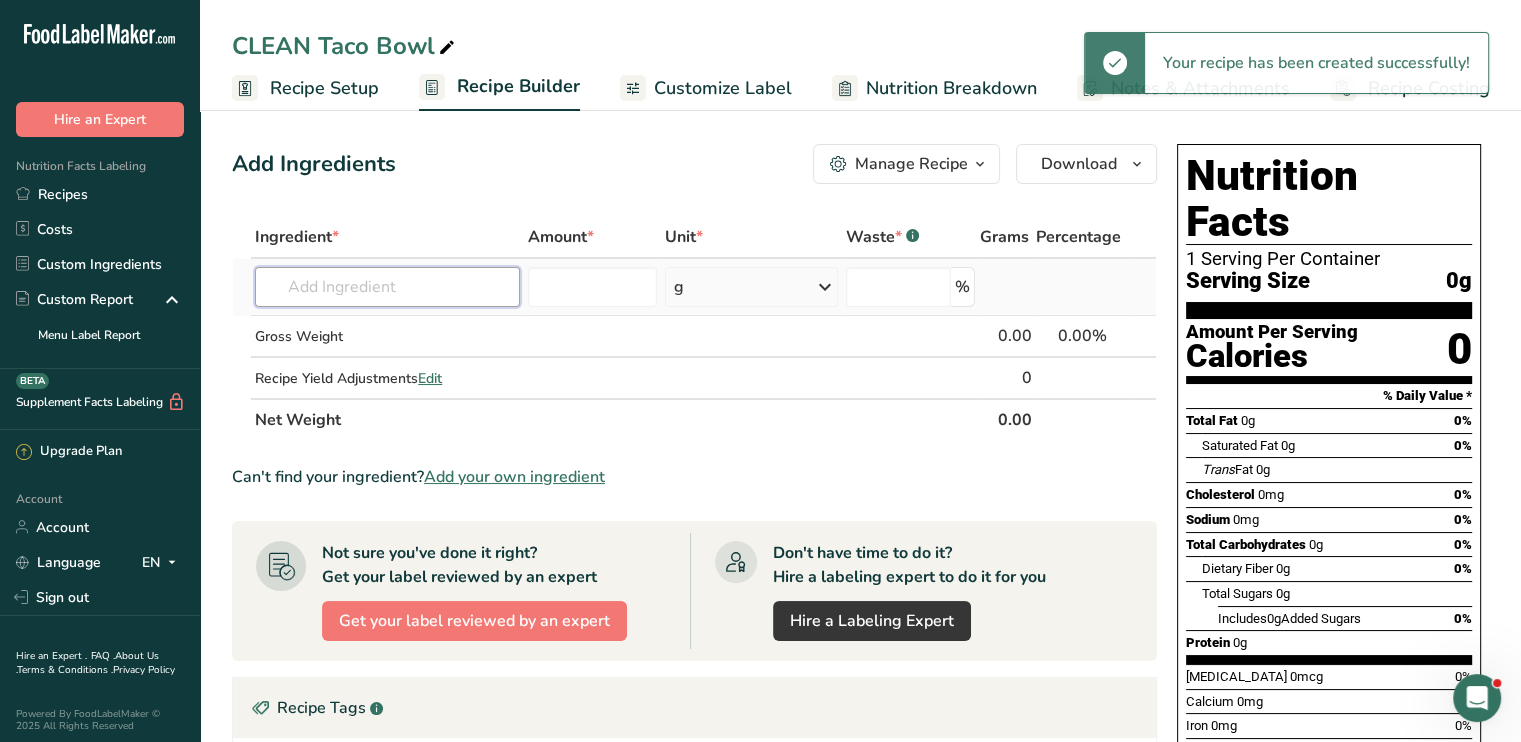 click at bounding box center (387, 287) 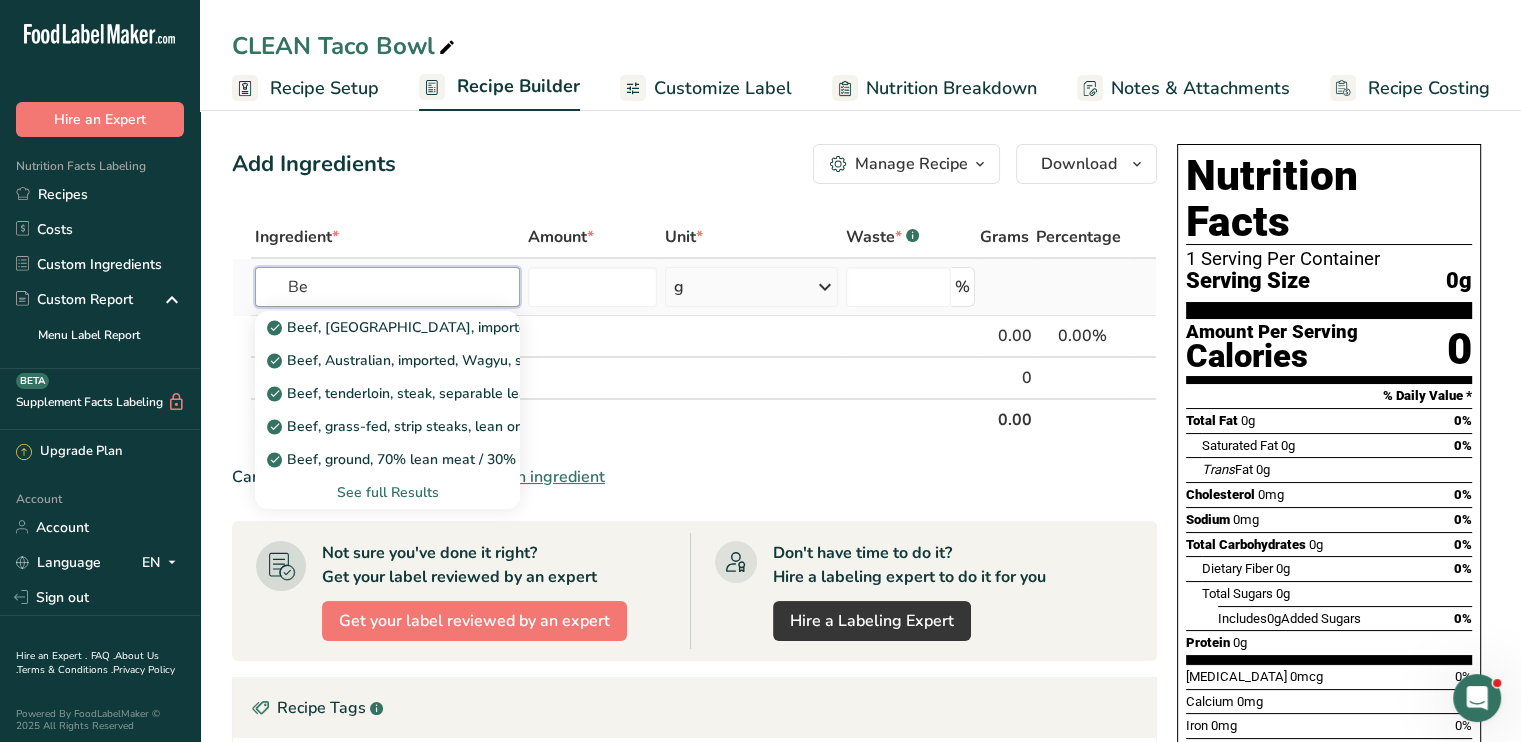 type on "B" 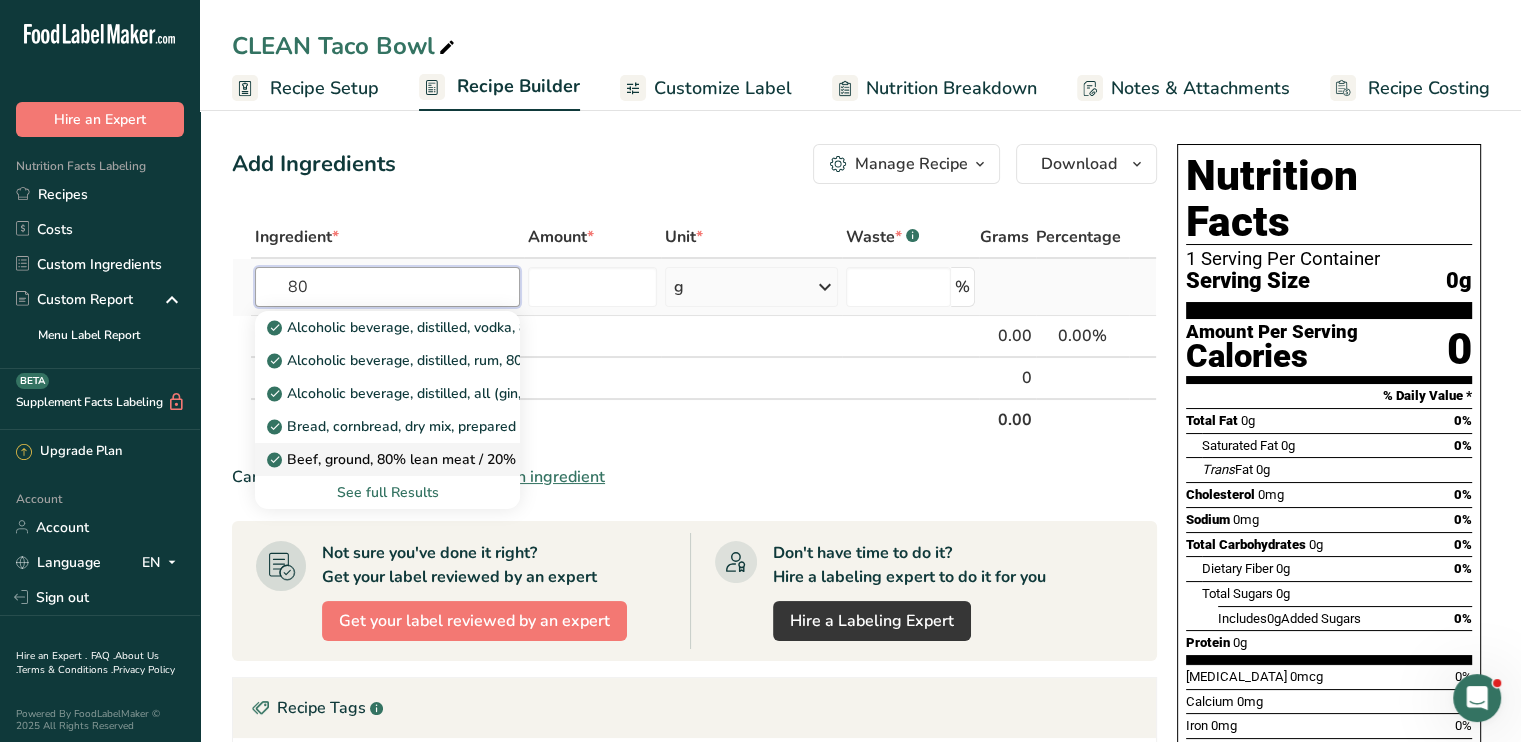 type on "80" 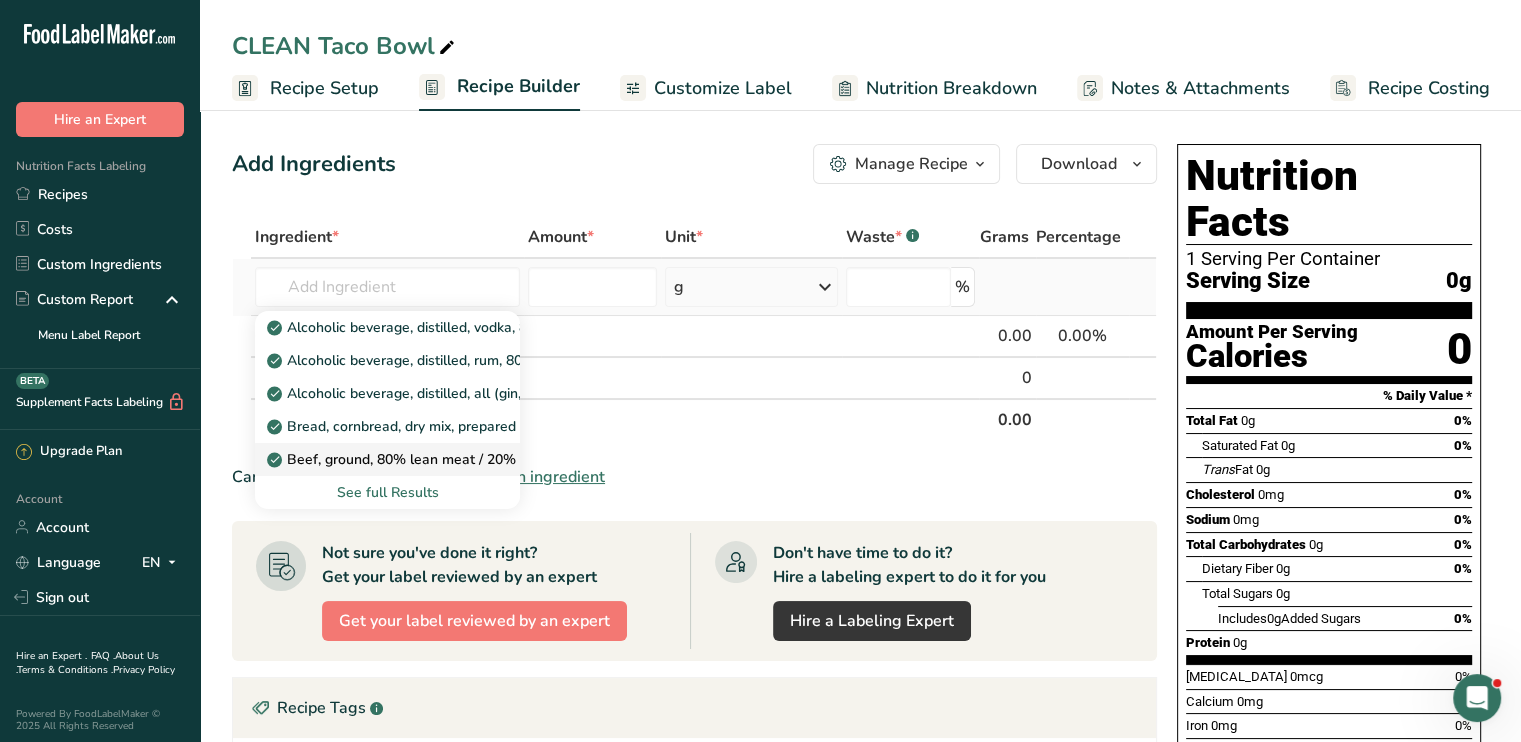 click on "Beef, ground, 80% lean meat / 20% fat, raw" at bounding box center (420, 459) 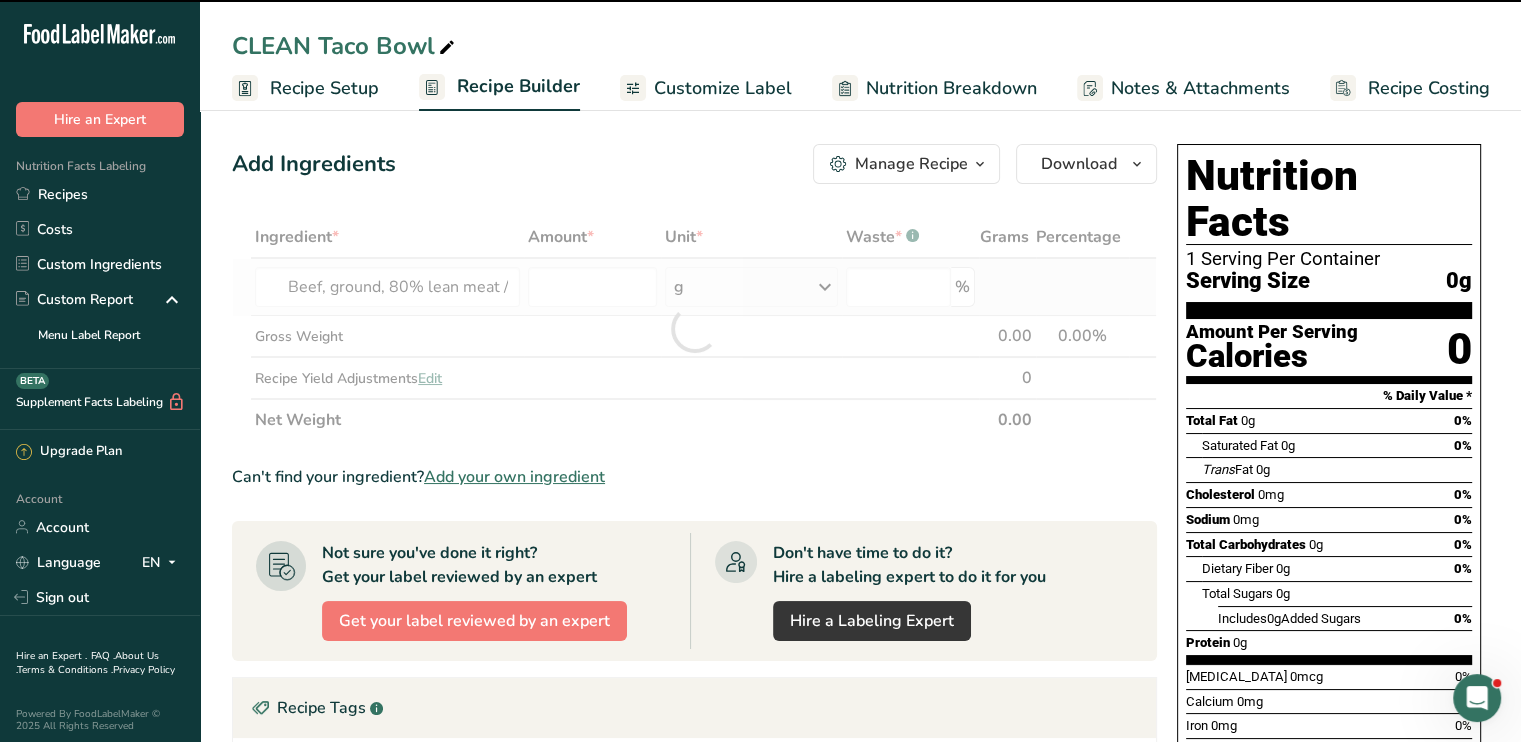 type on "0" 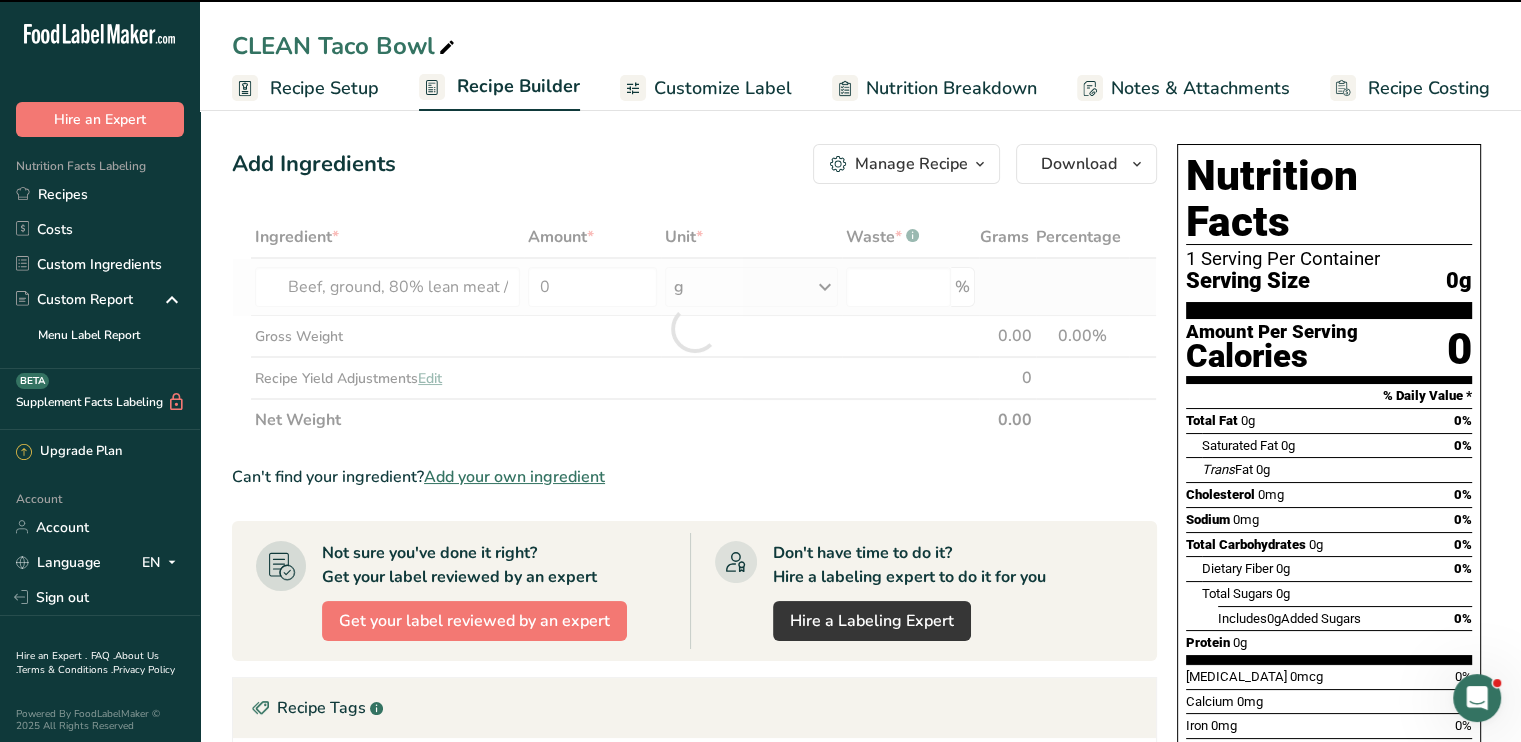type on "0" 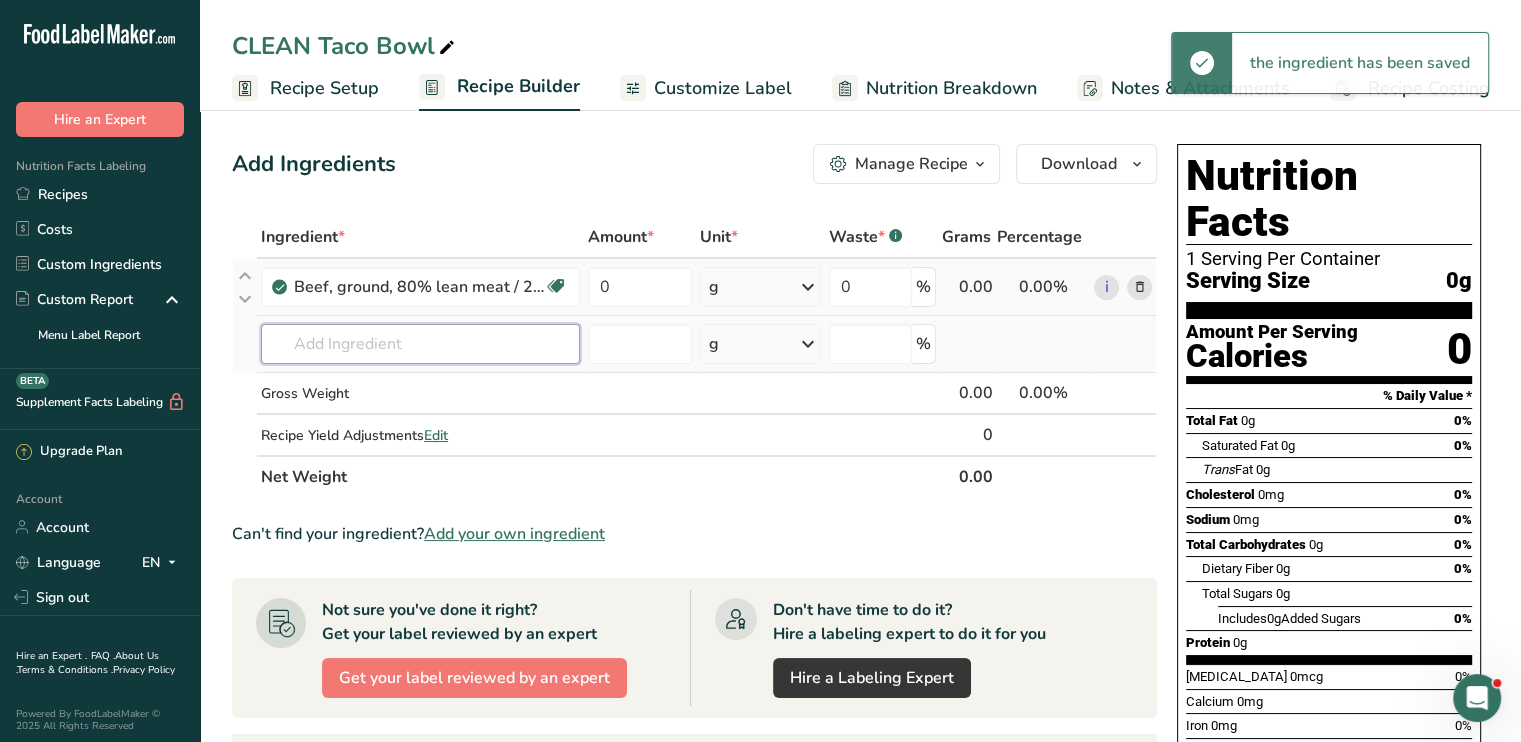 click at bounding box center [420, 344] 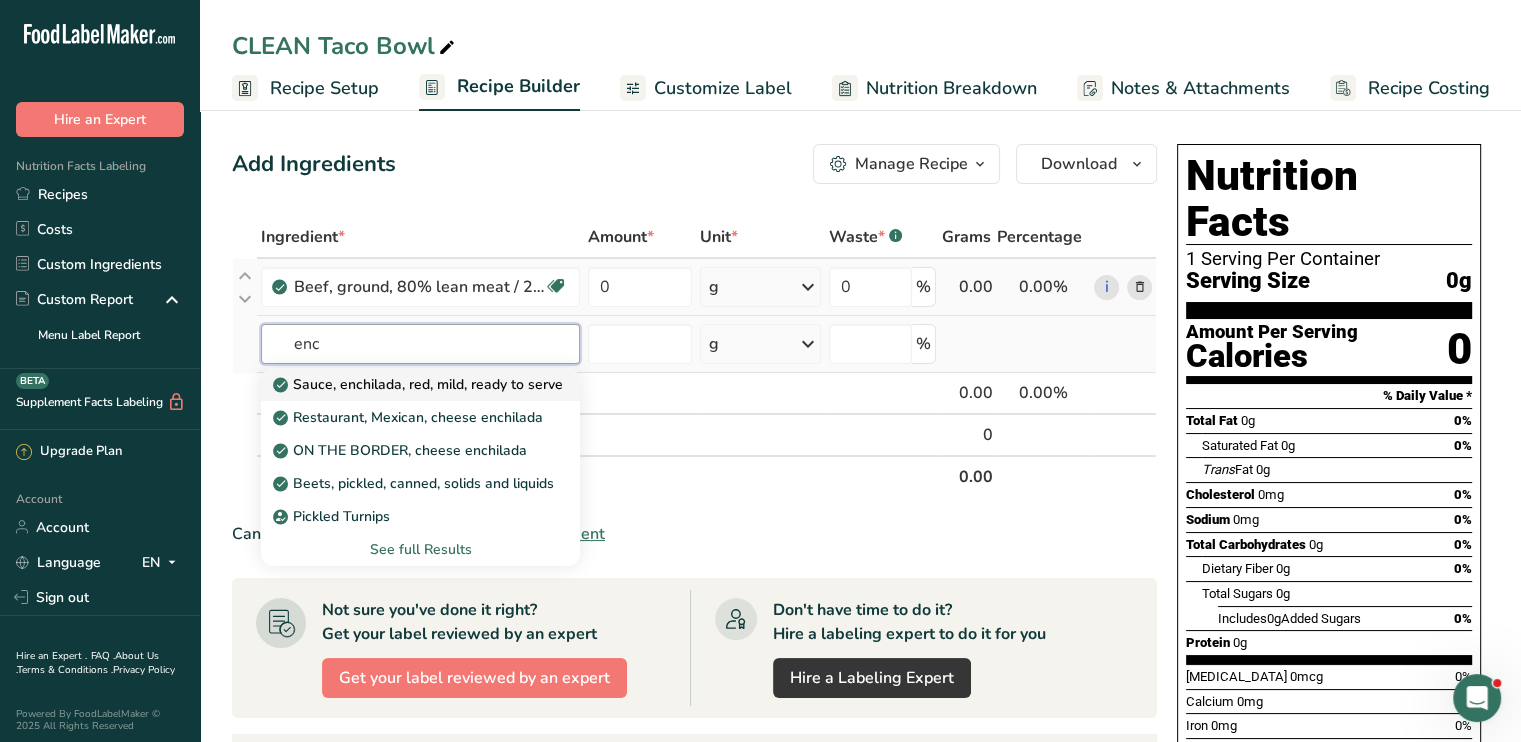 type on "enc" 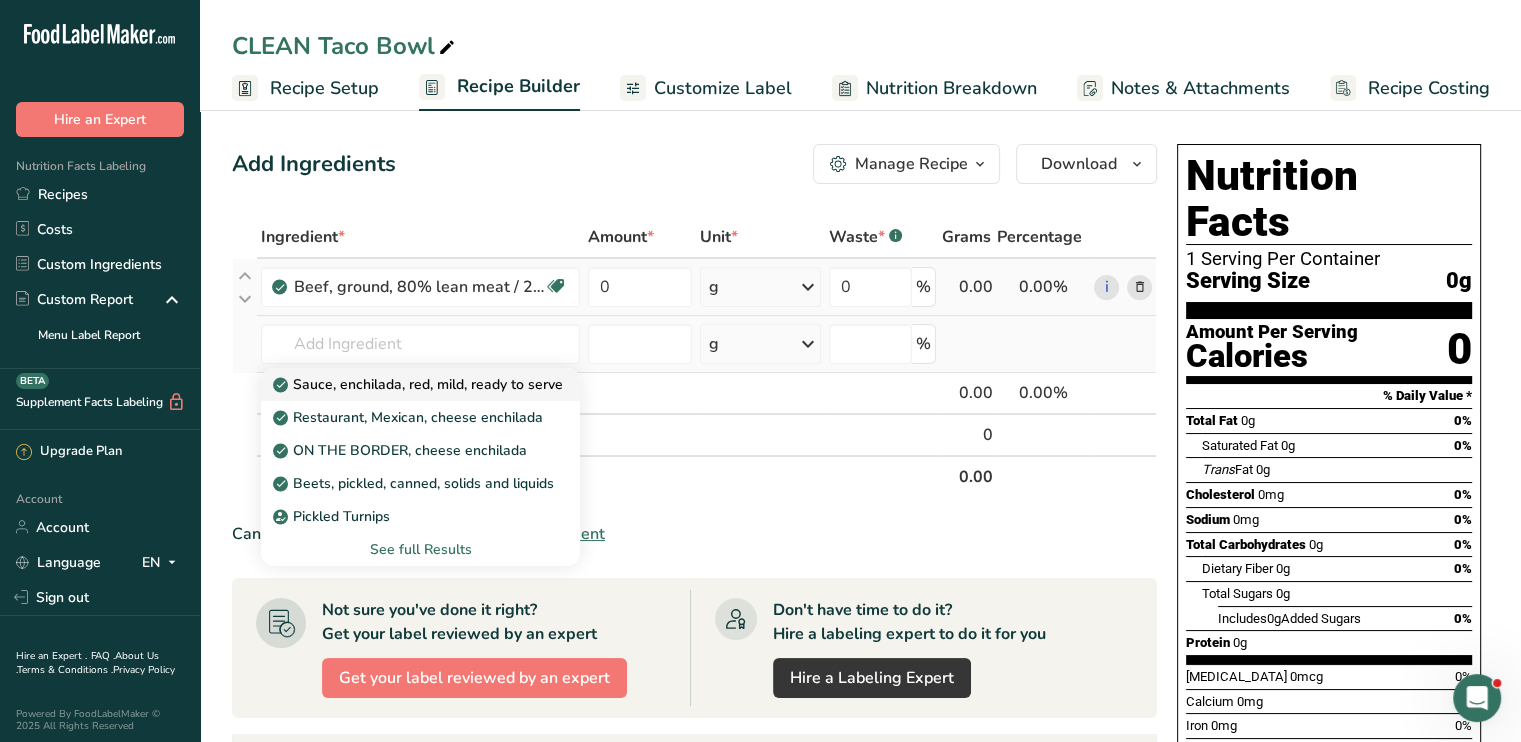 click on "Sauce, enchilada, red, mild, ready to serve" at bounding box center (420, 384) 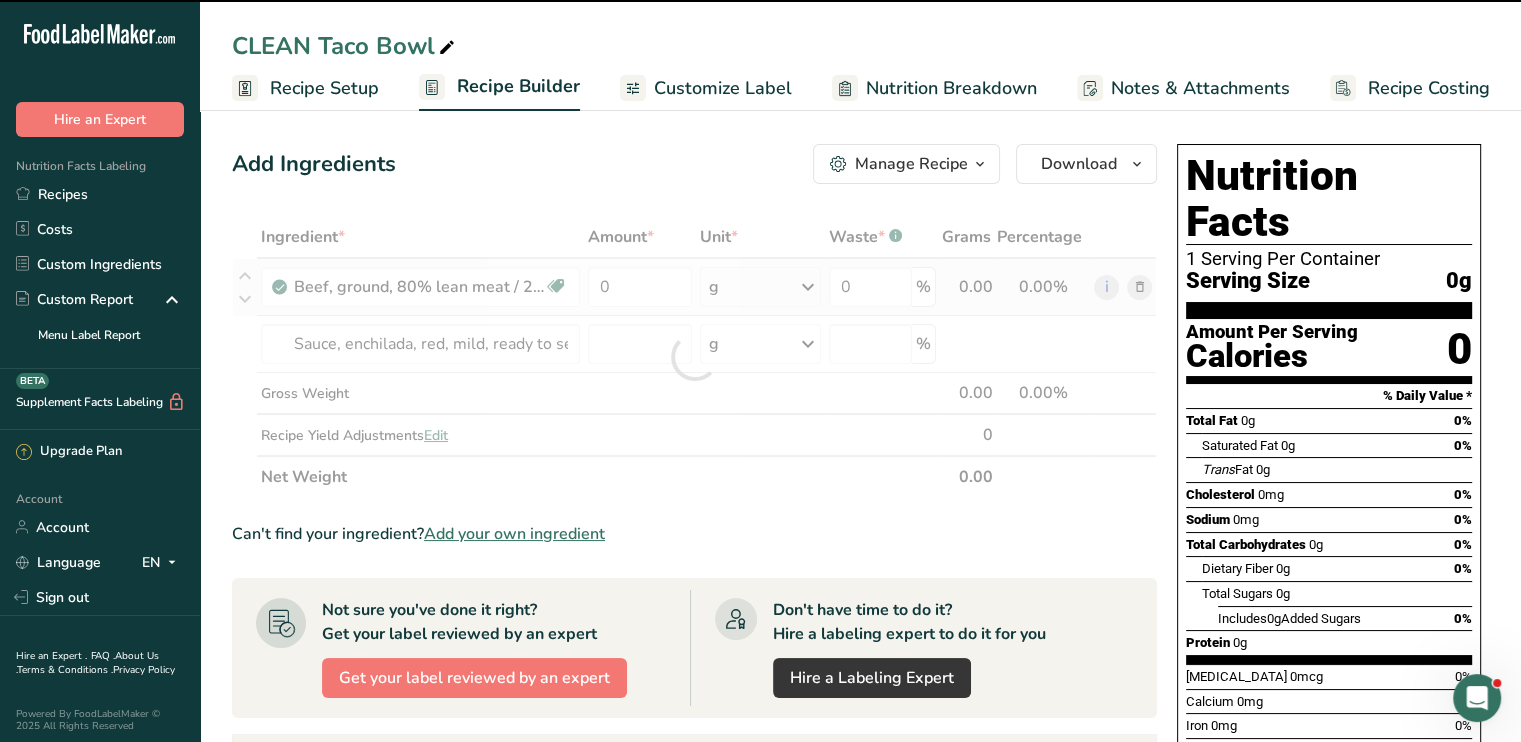 type on "0" 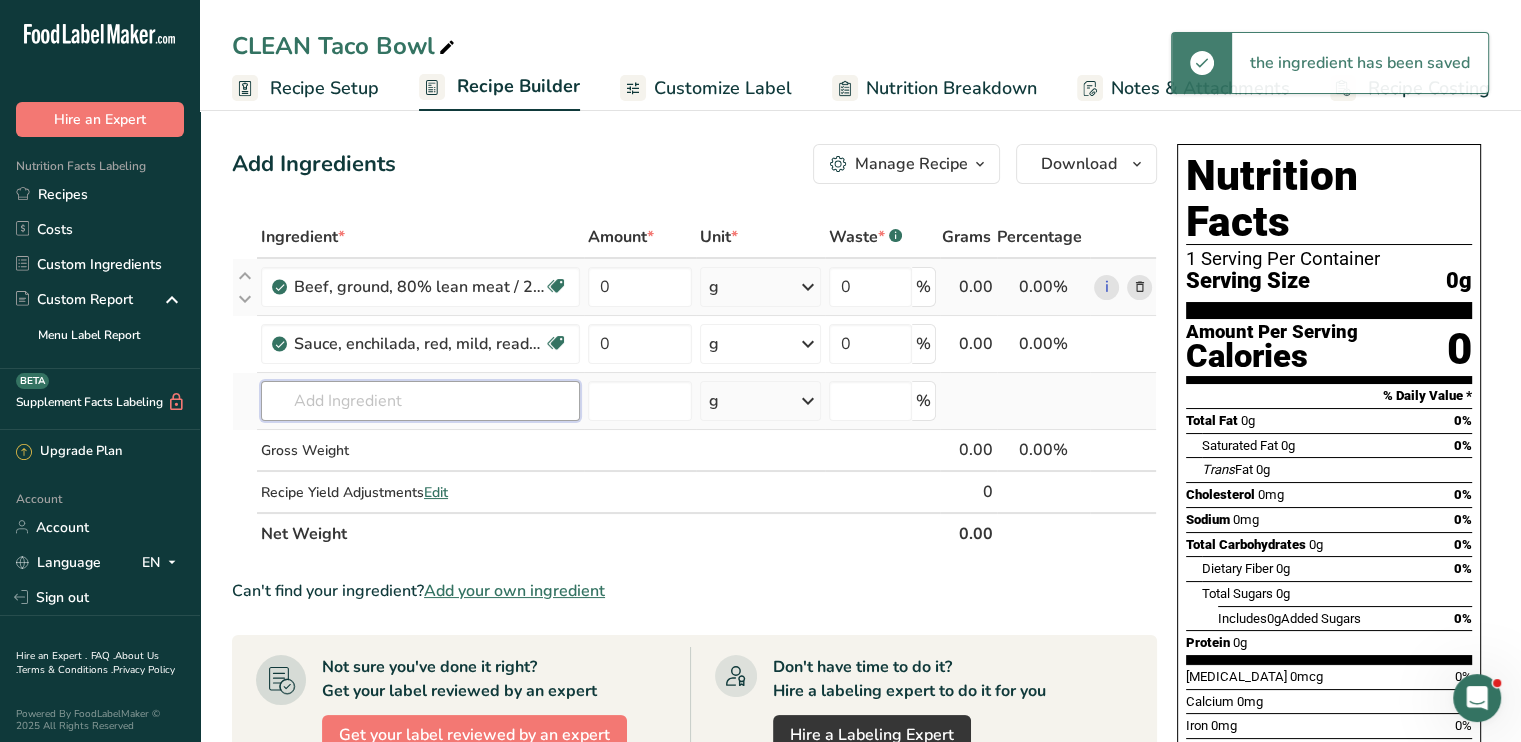 click at bounding box center (420, 401) 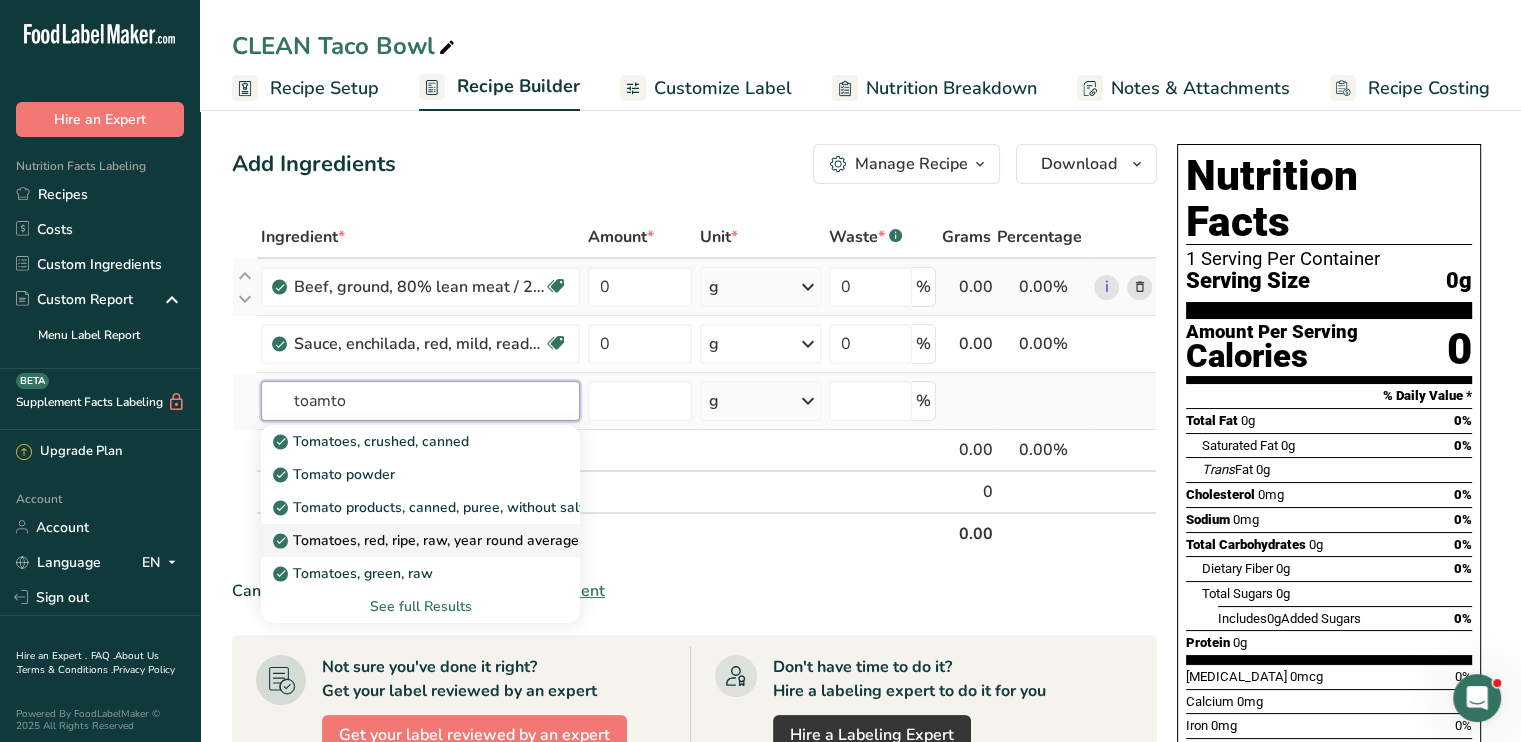 type on "toamto" 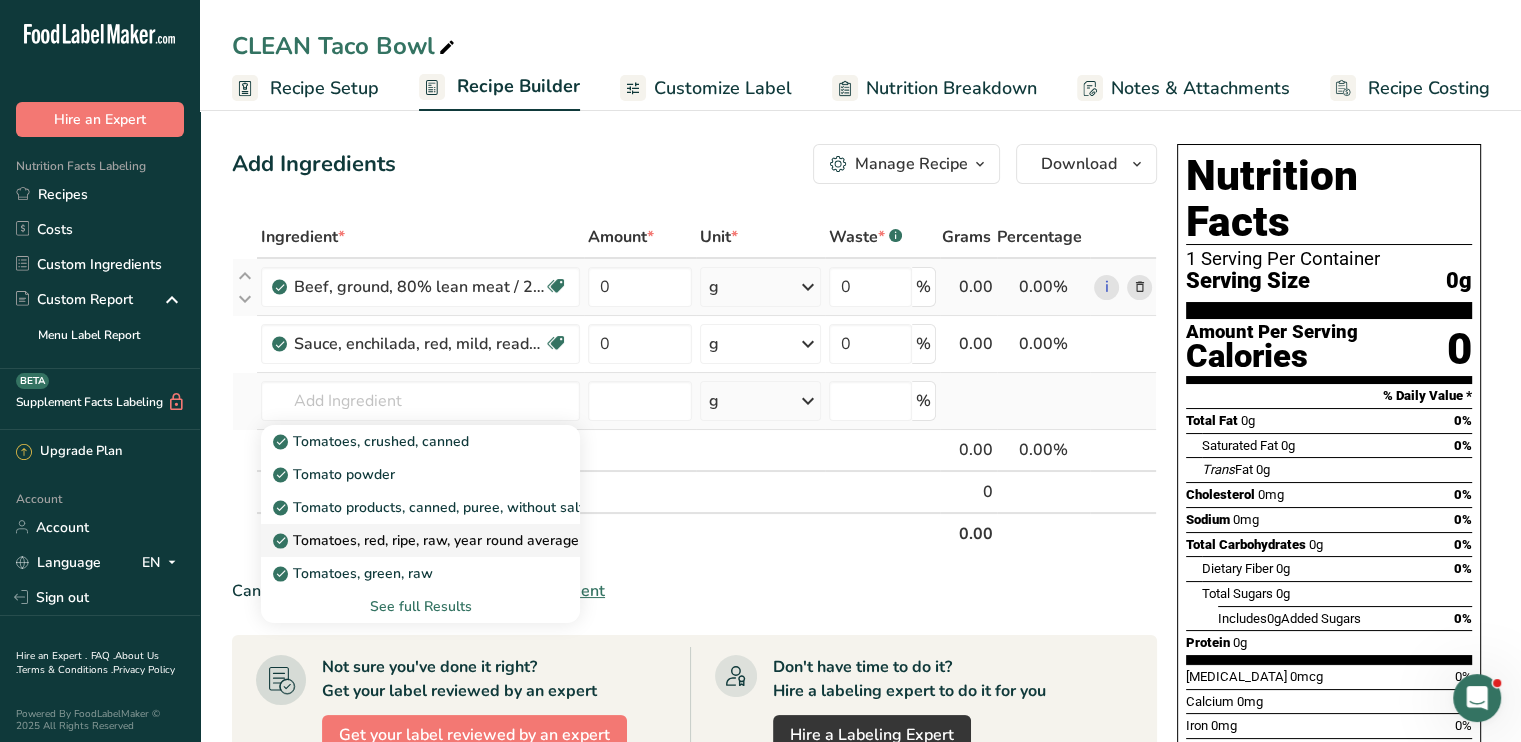 click on "Tomatoes, red, ripe, raw, year round average" at bounding box center [428, 540] 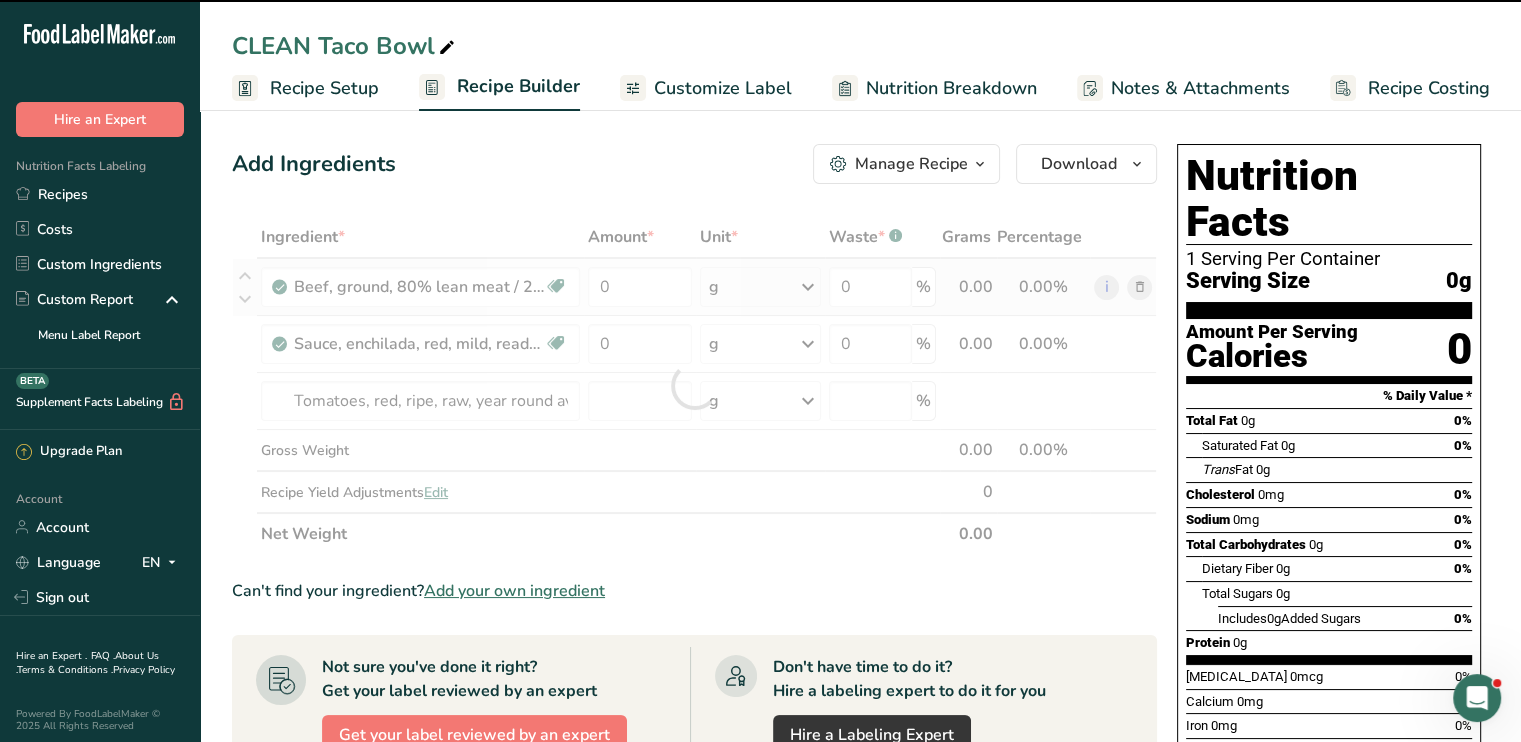 type on "0" 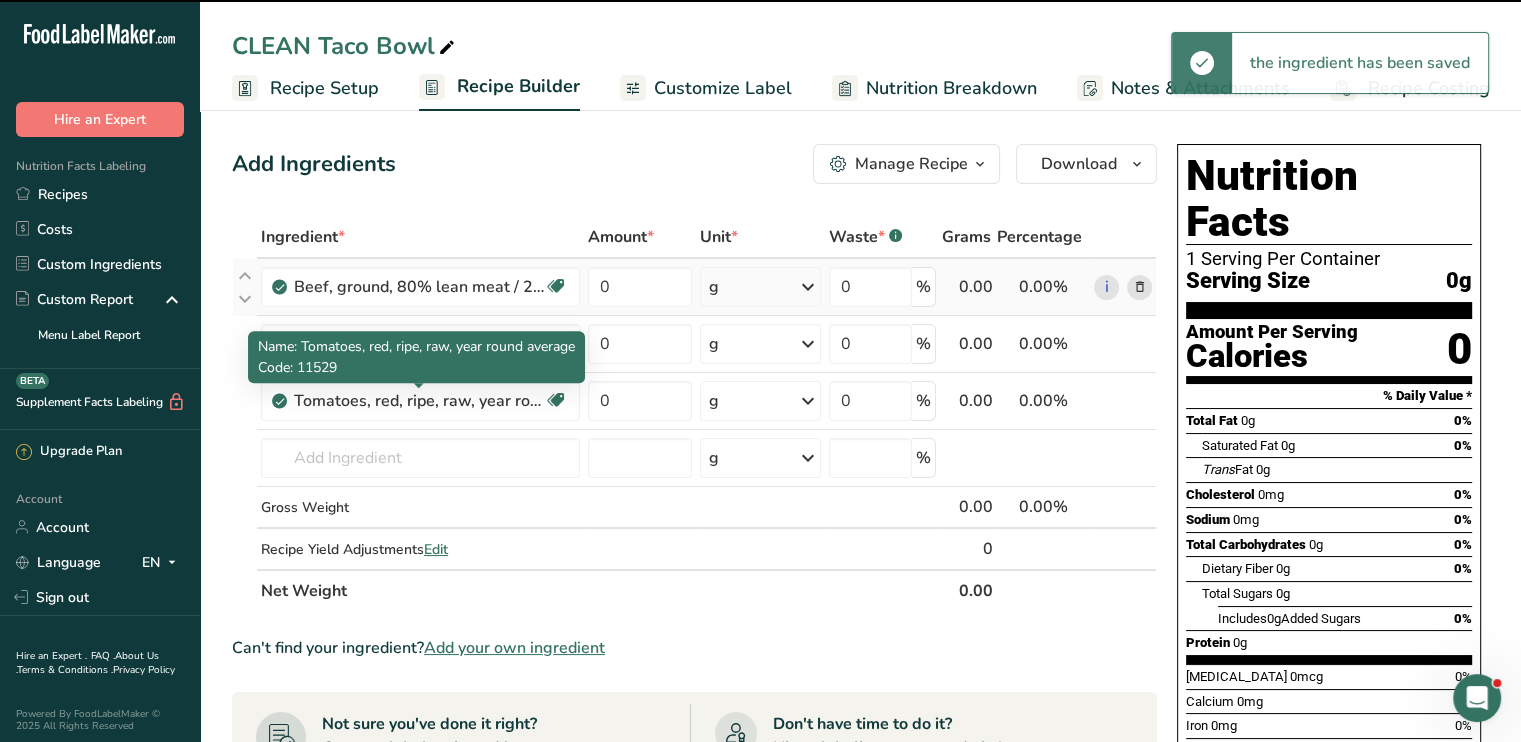 click on "Tomatoes, red, ripe, raw, year round average" at bounding box center [419, 401] 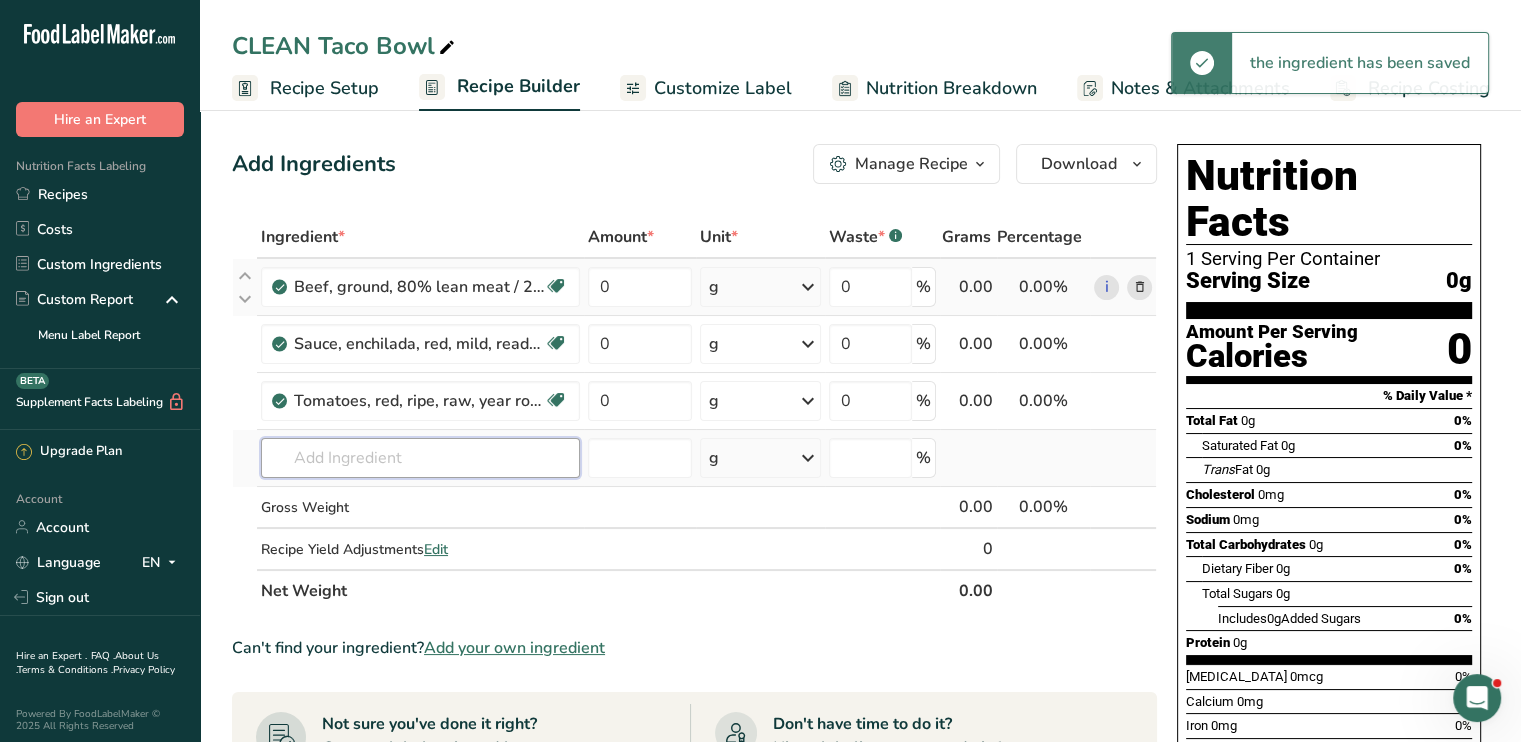 click at bounding box center [420, 458] 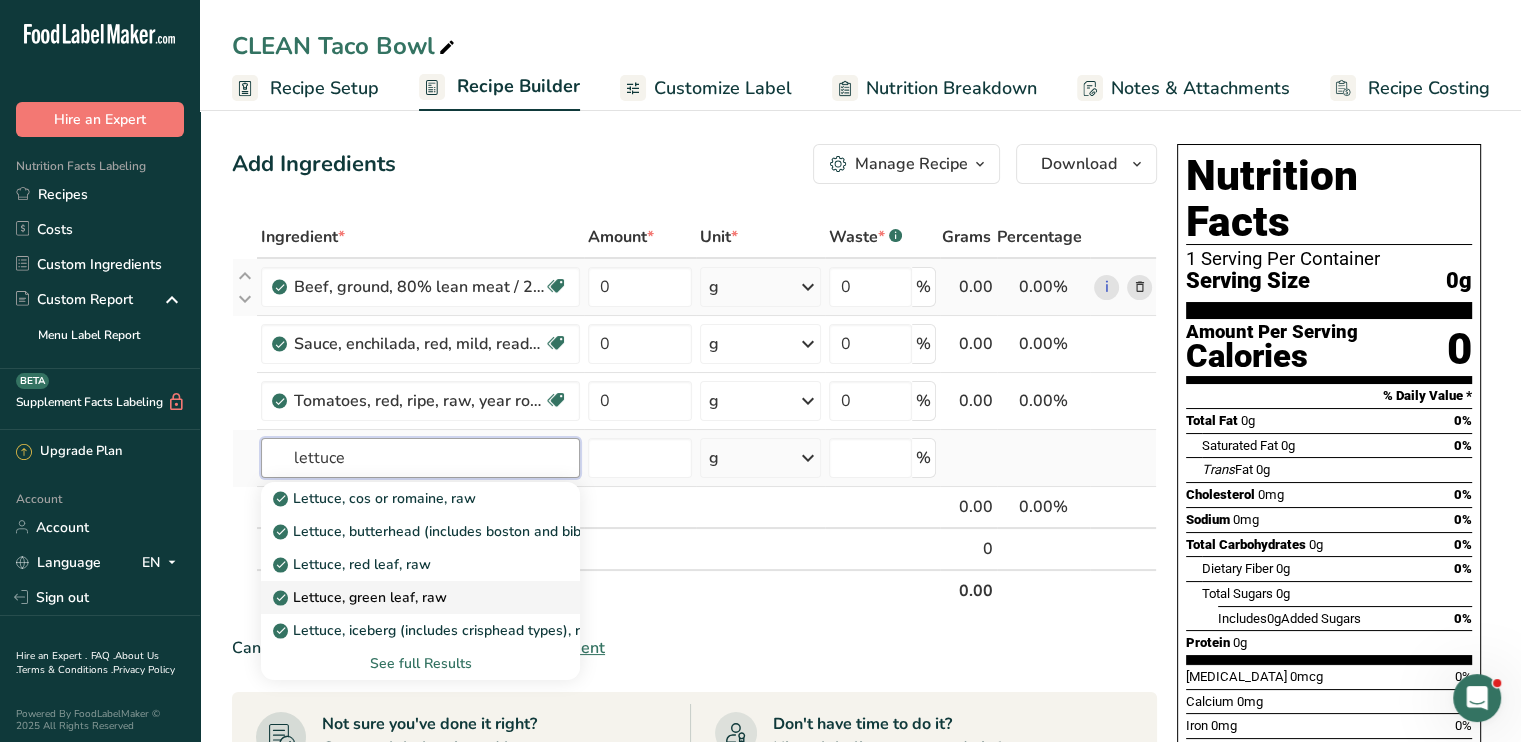 type on "lettuce" 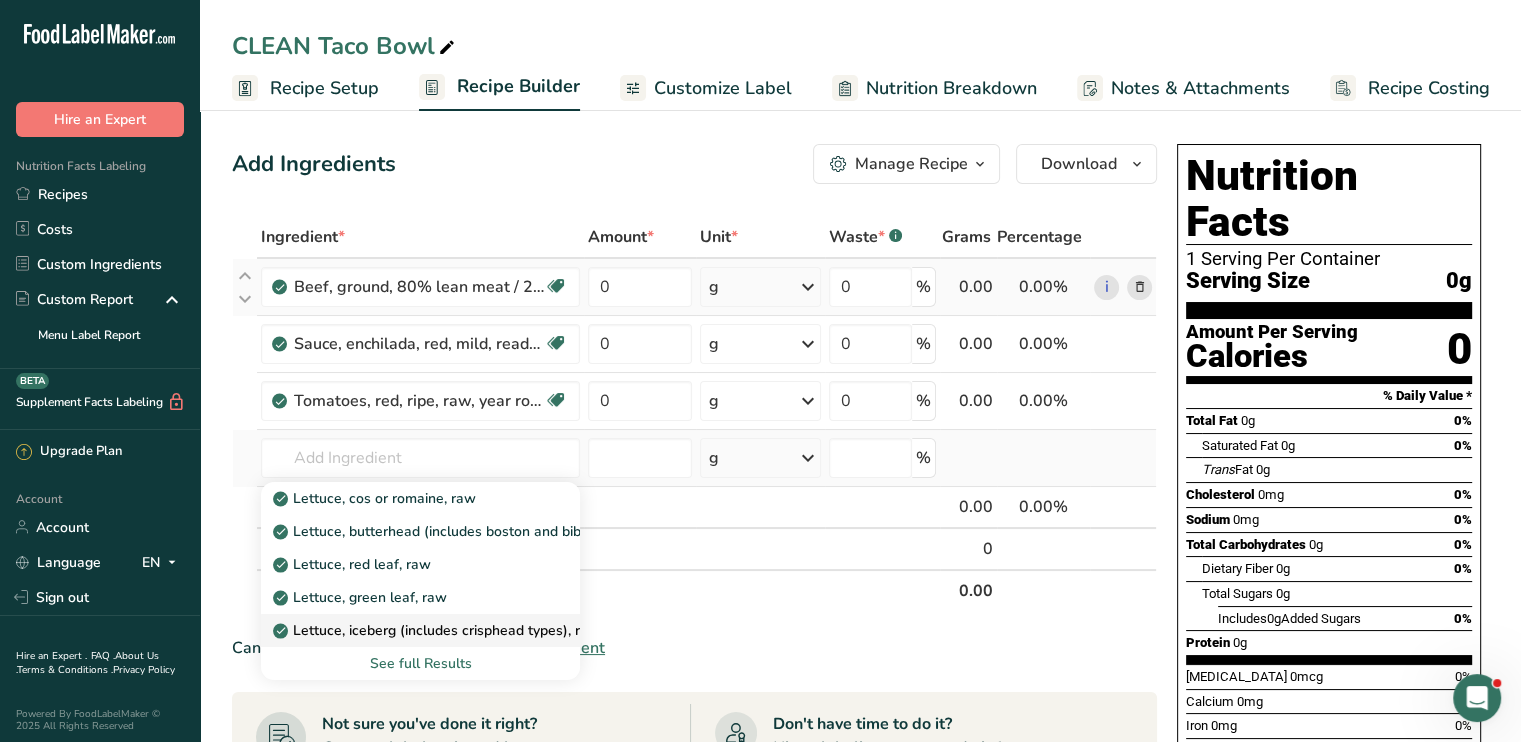 drag, startPoint x: 398, startPoint y: 591, endPoint x: 392, endPoint y: 634, distance: 43.416588 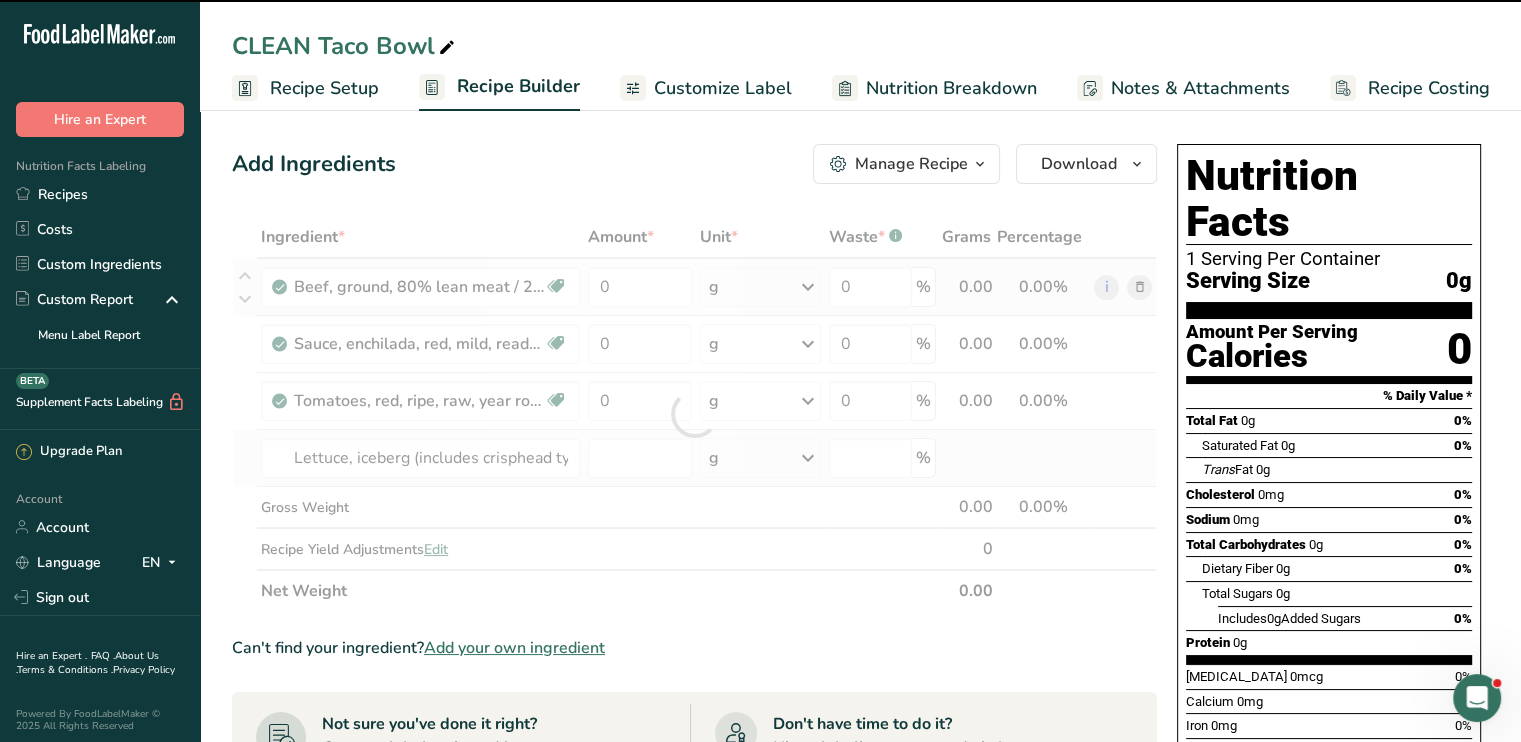 type on "0" 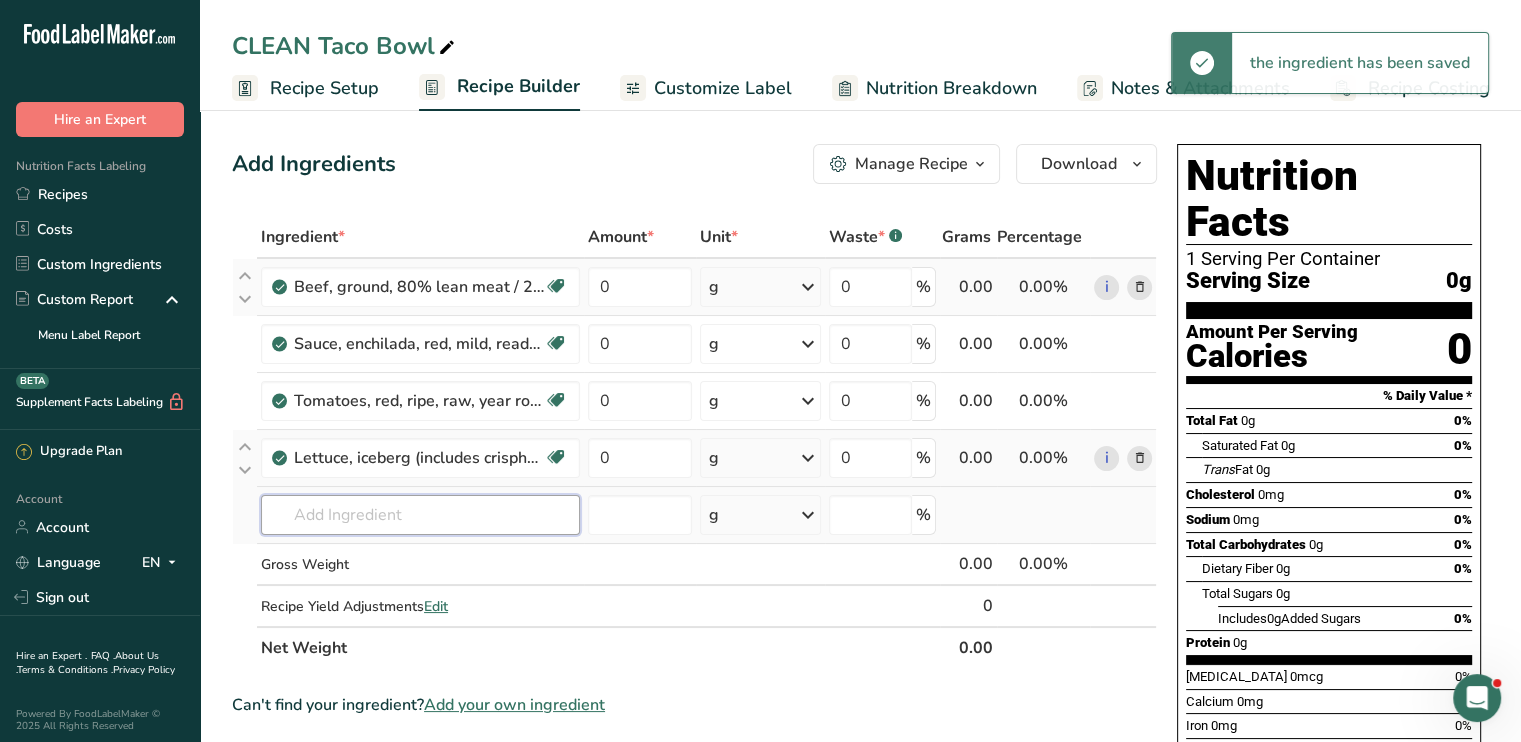 click at bounding box center (420, 515) 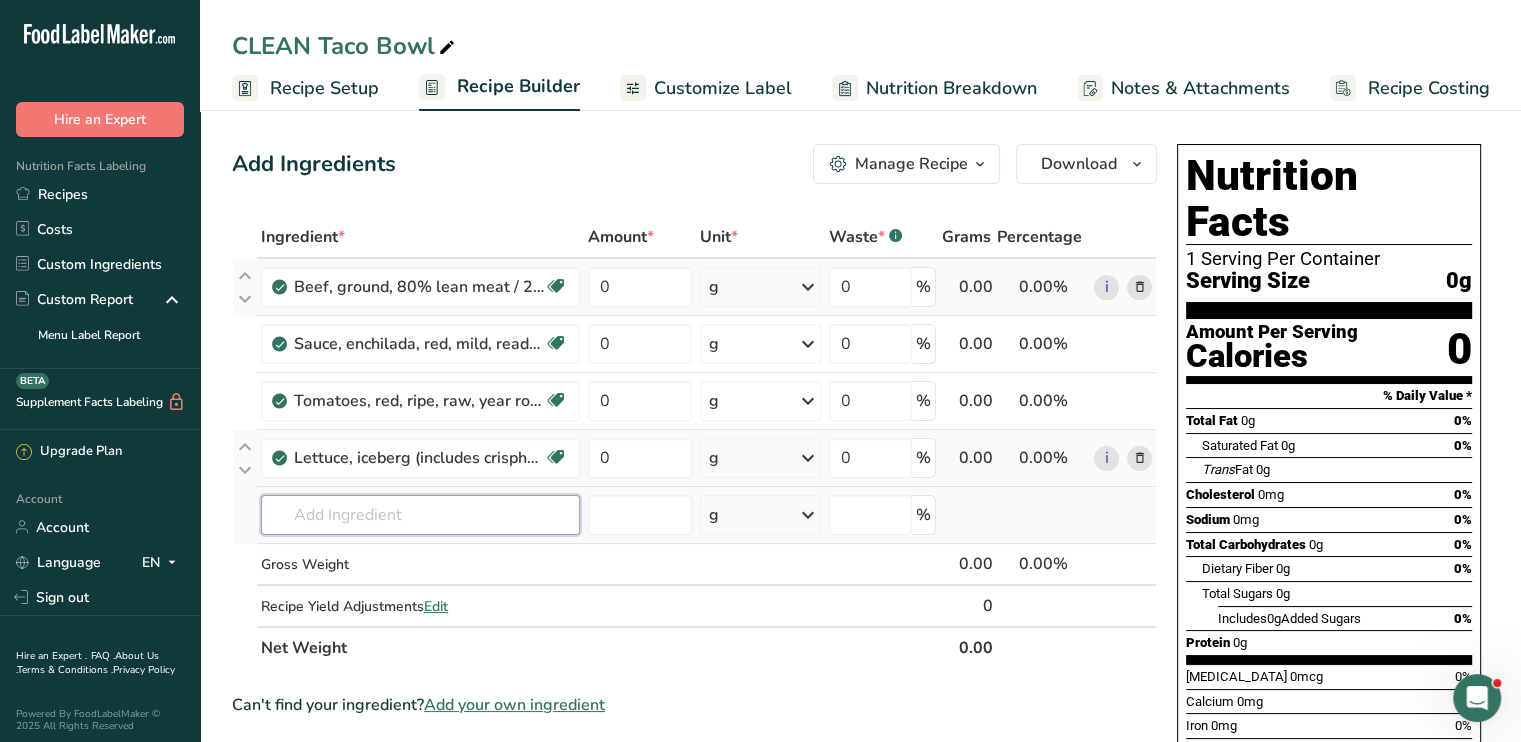 click at bounding box center [420, 515] 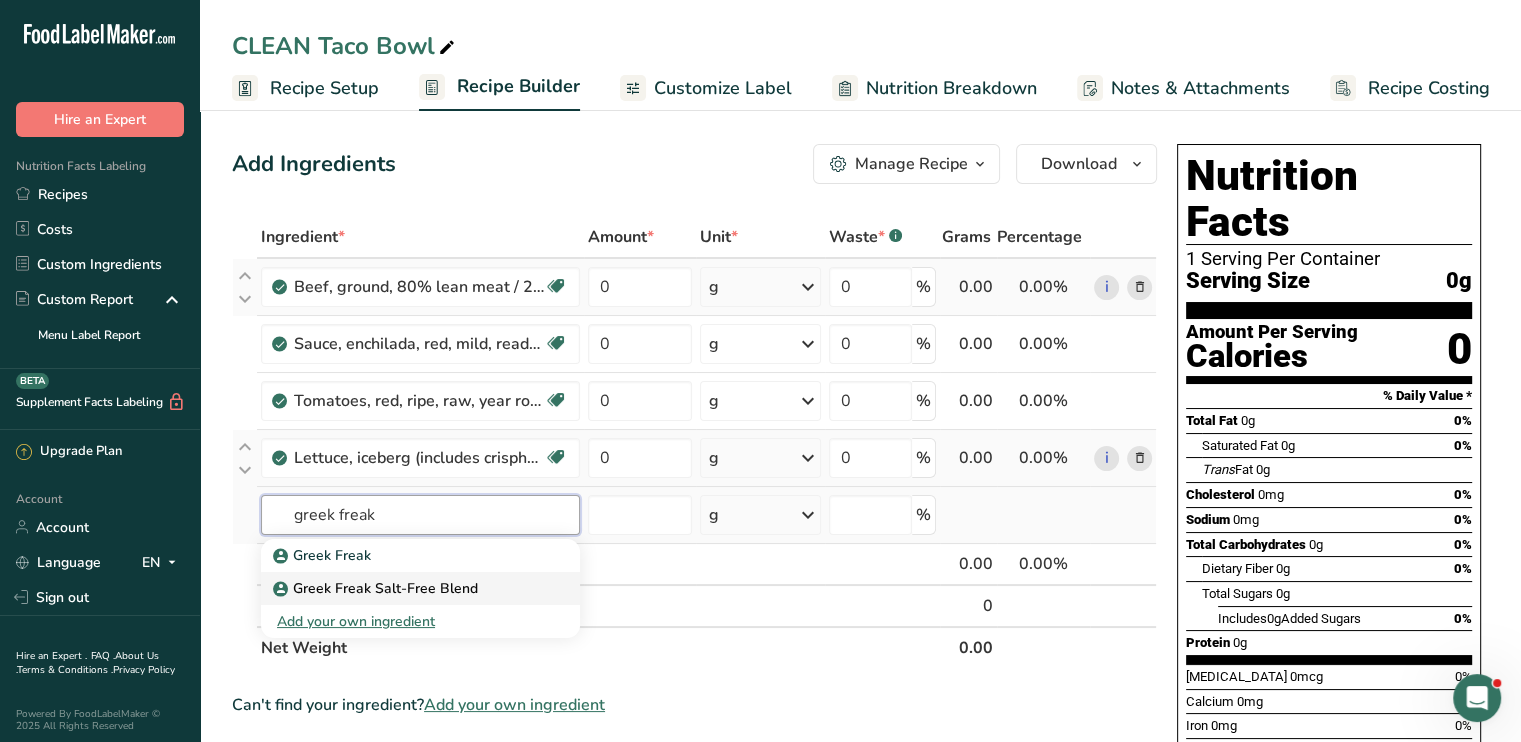 type on "greek freak" 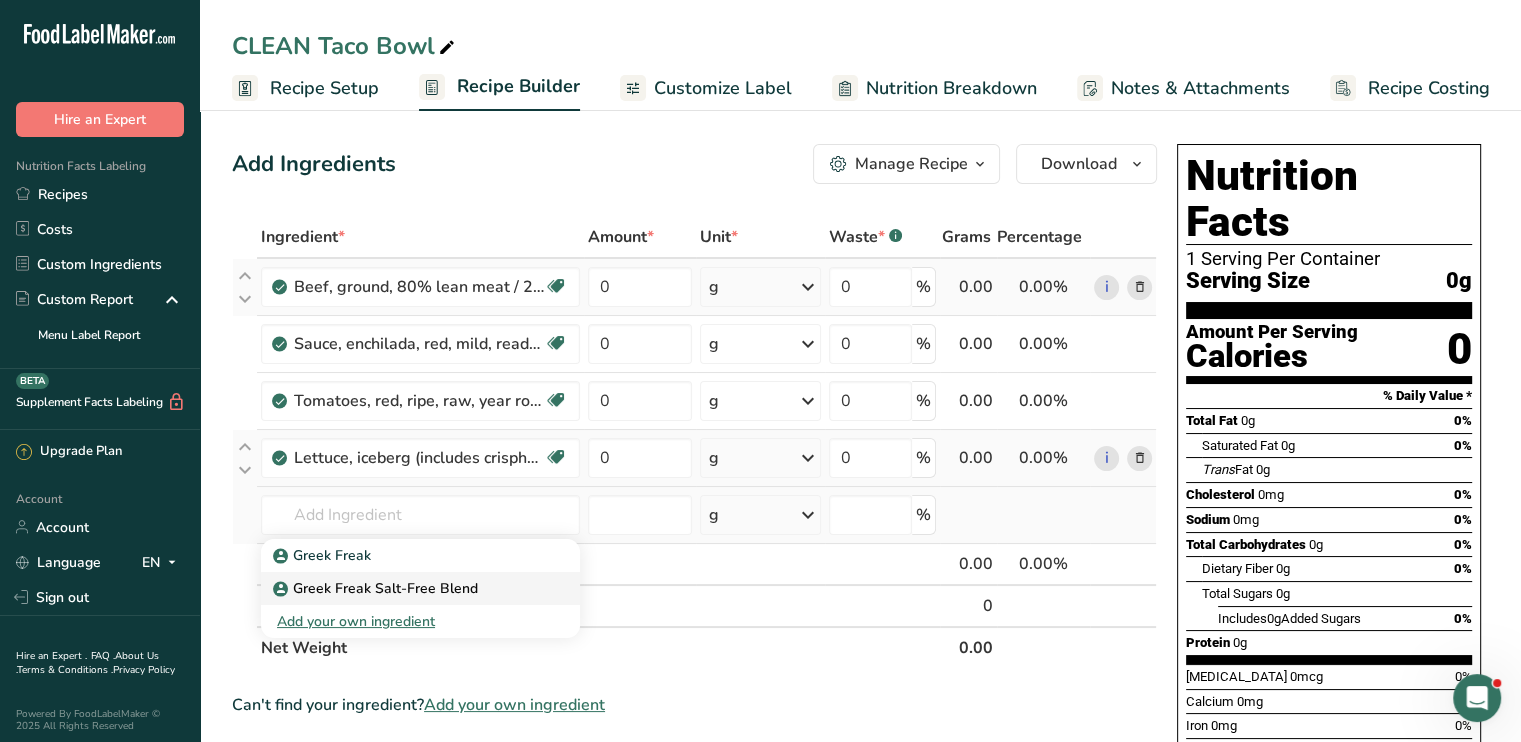 click on "Greek Freak Salt-Free Blend" at bounding box center [420, 588] 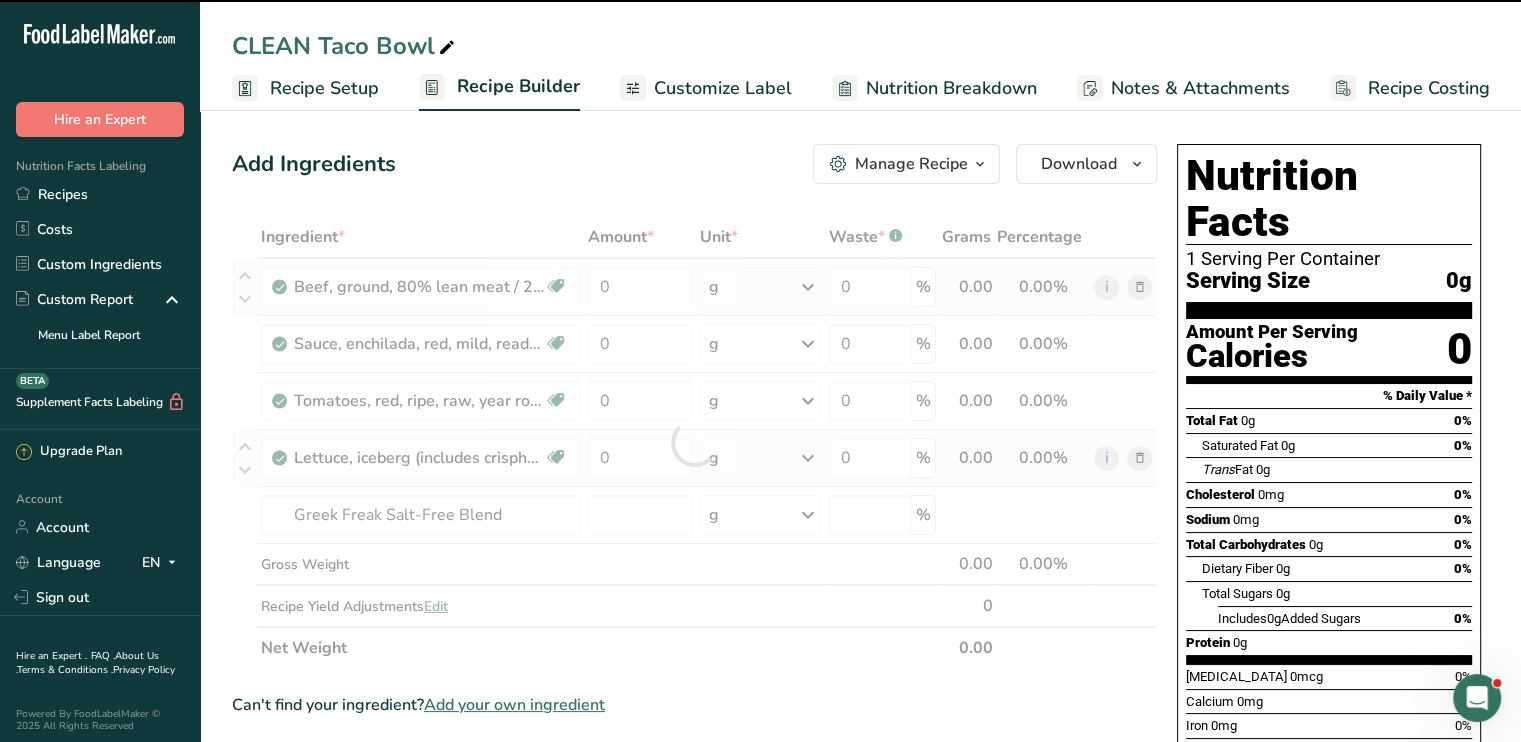 type on "0" 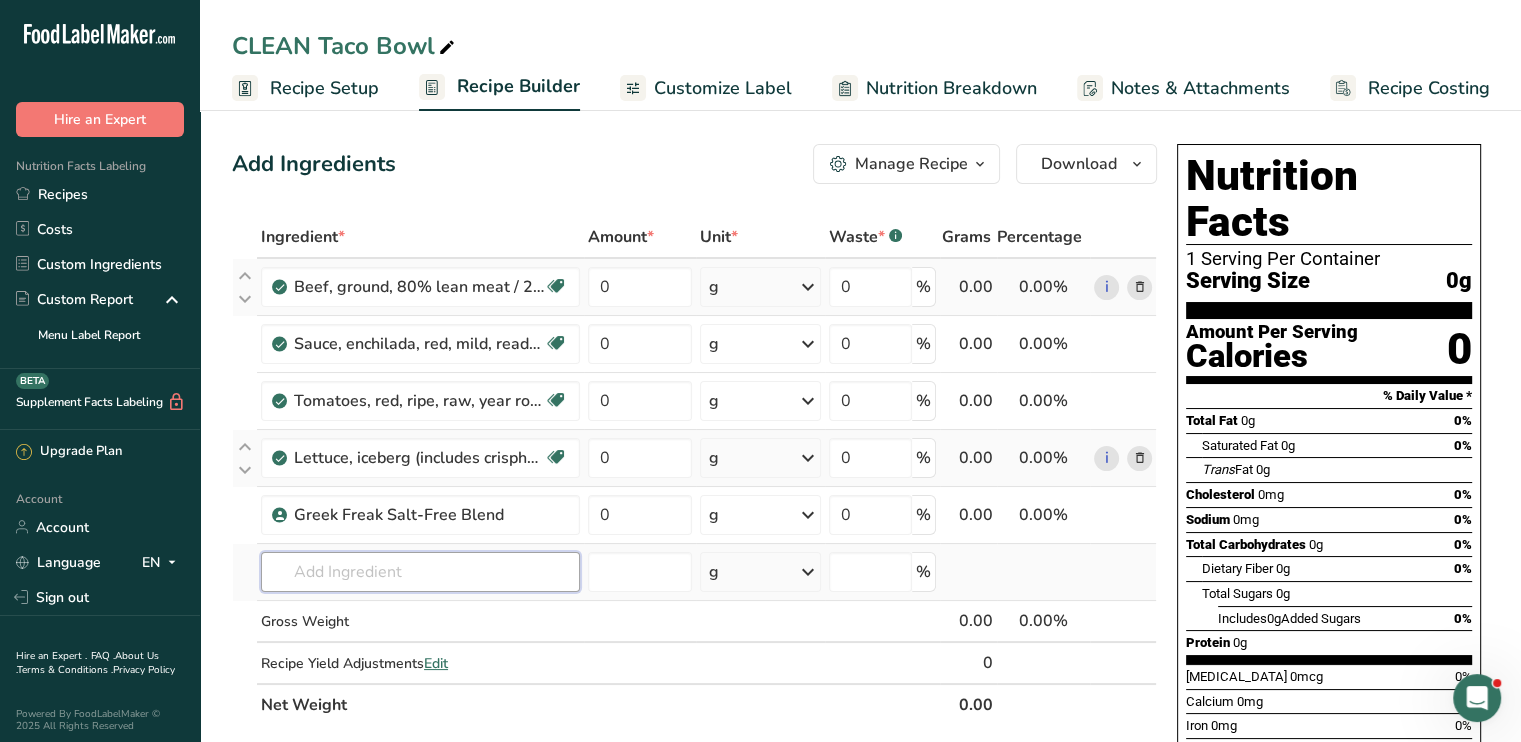 click at bounding box center [420, 572] 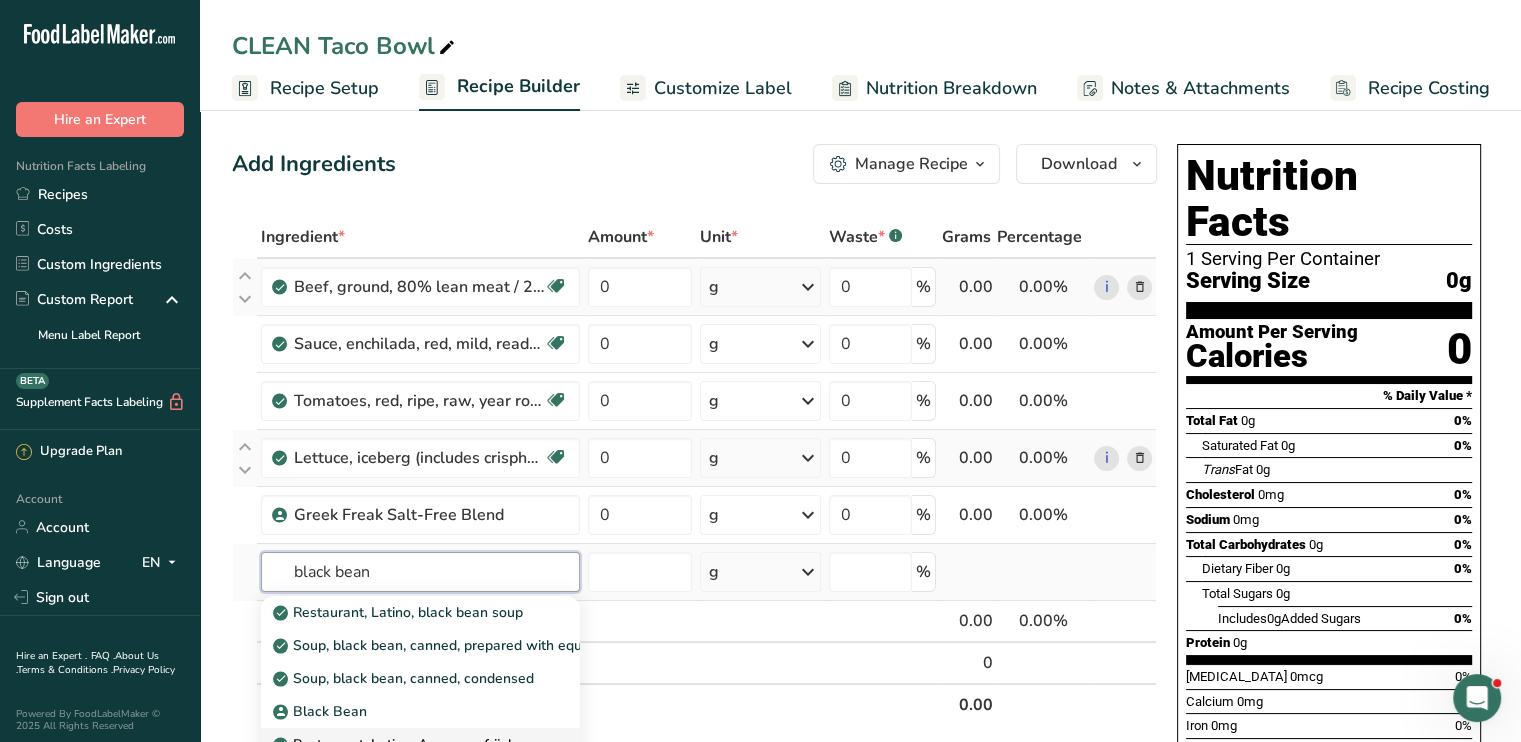 type on "black bean" 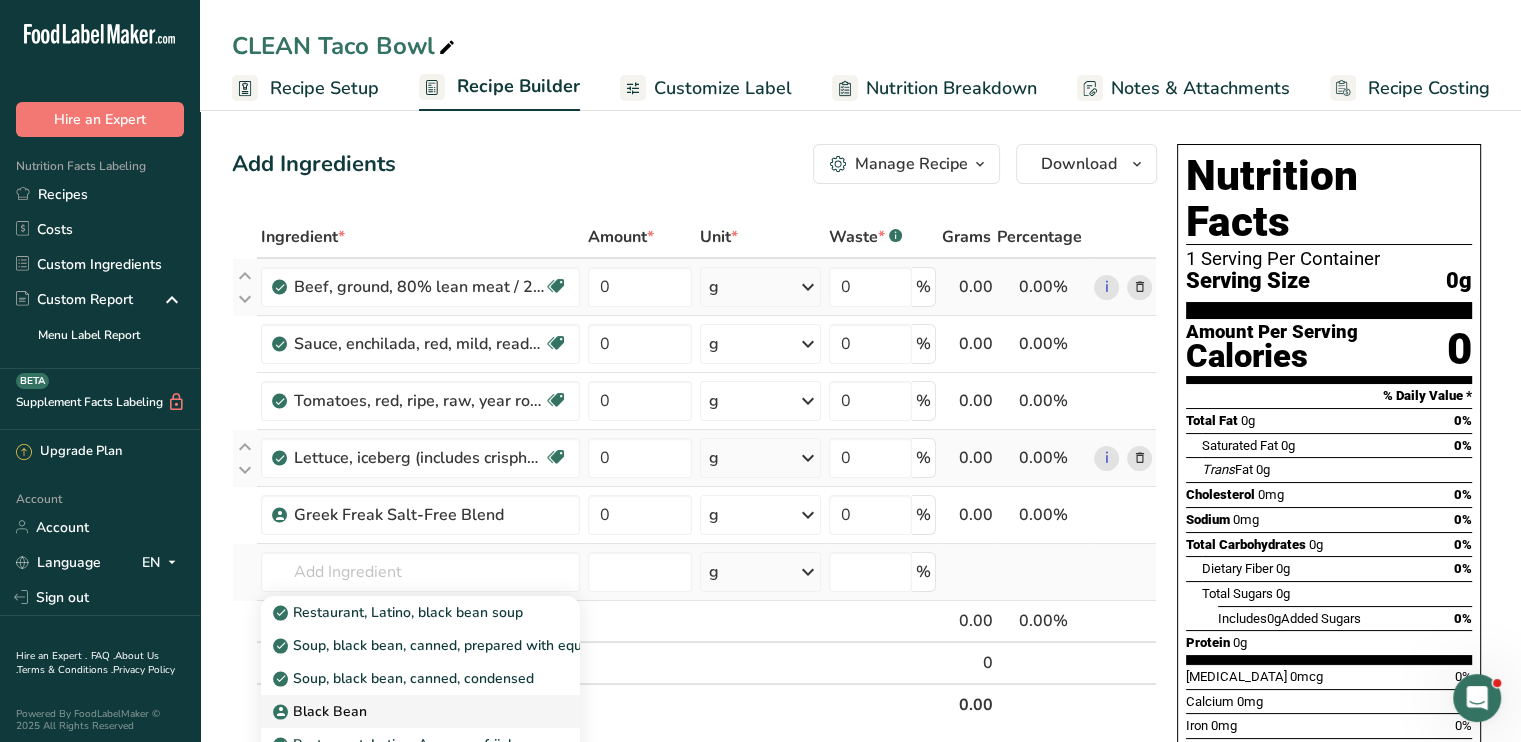 drag, startPoint x: 313, startPoint y: 729, endPoint x: 325, endPoint y: 714, distance: 19.209373 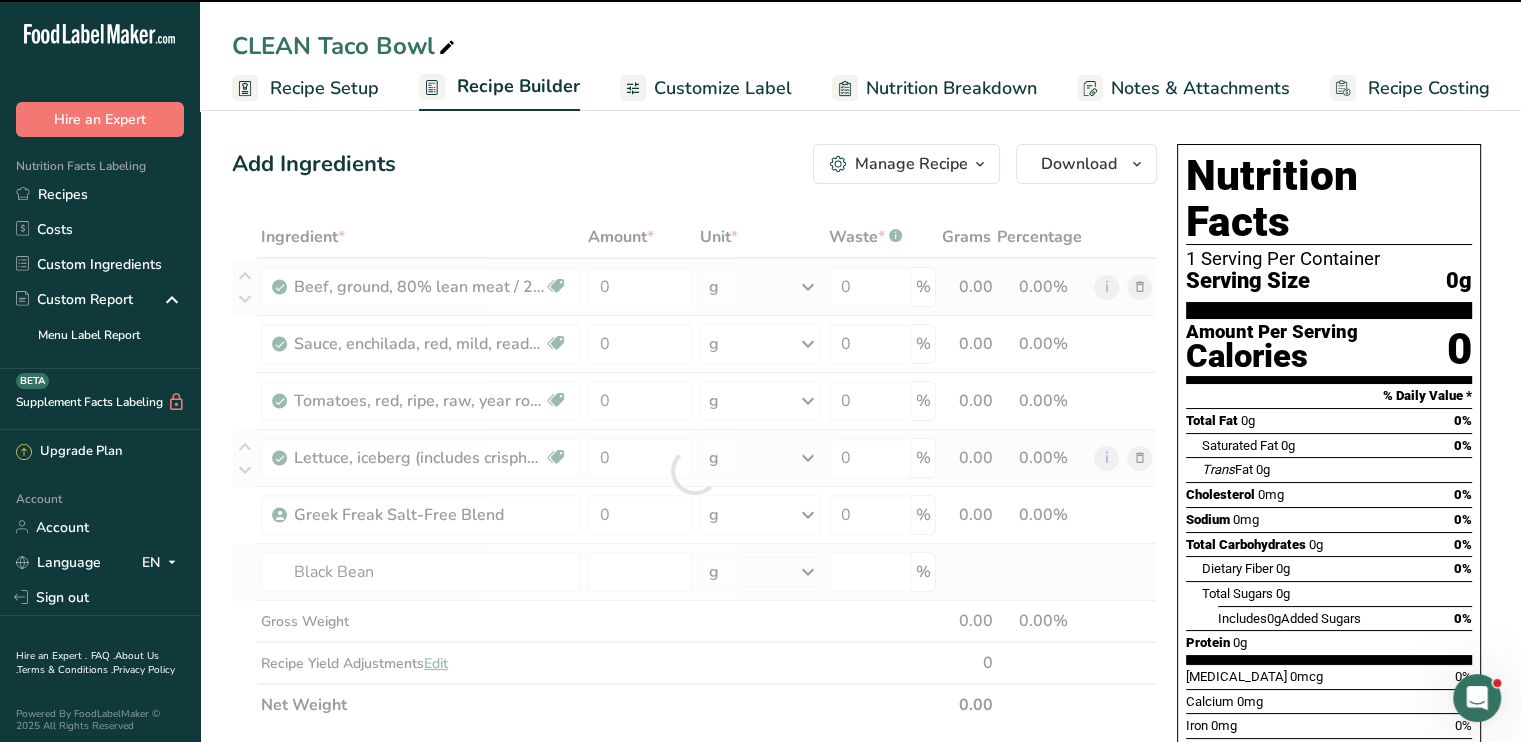 type on "0" 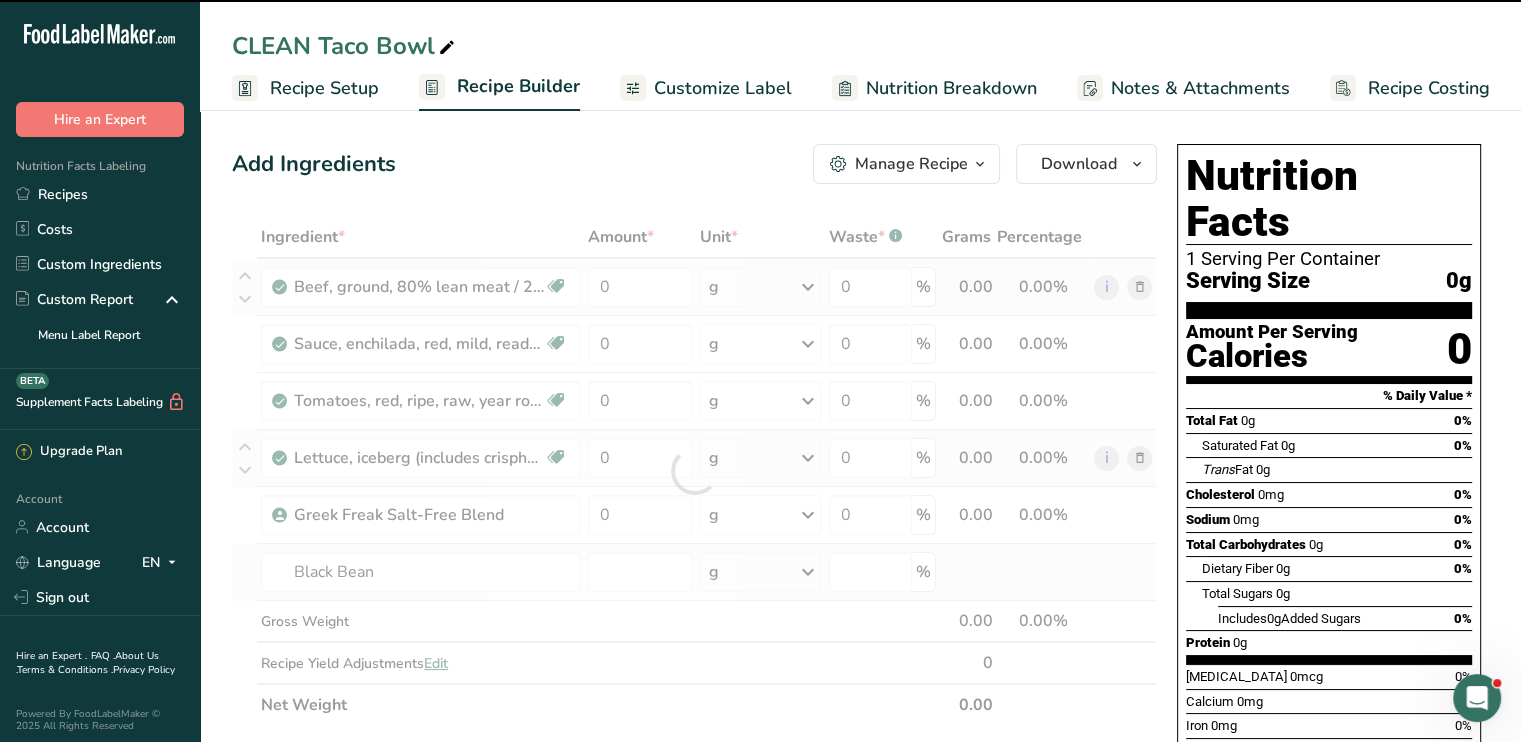 type on "0" 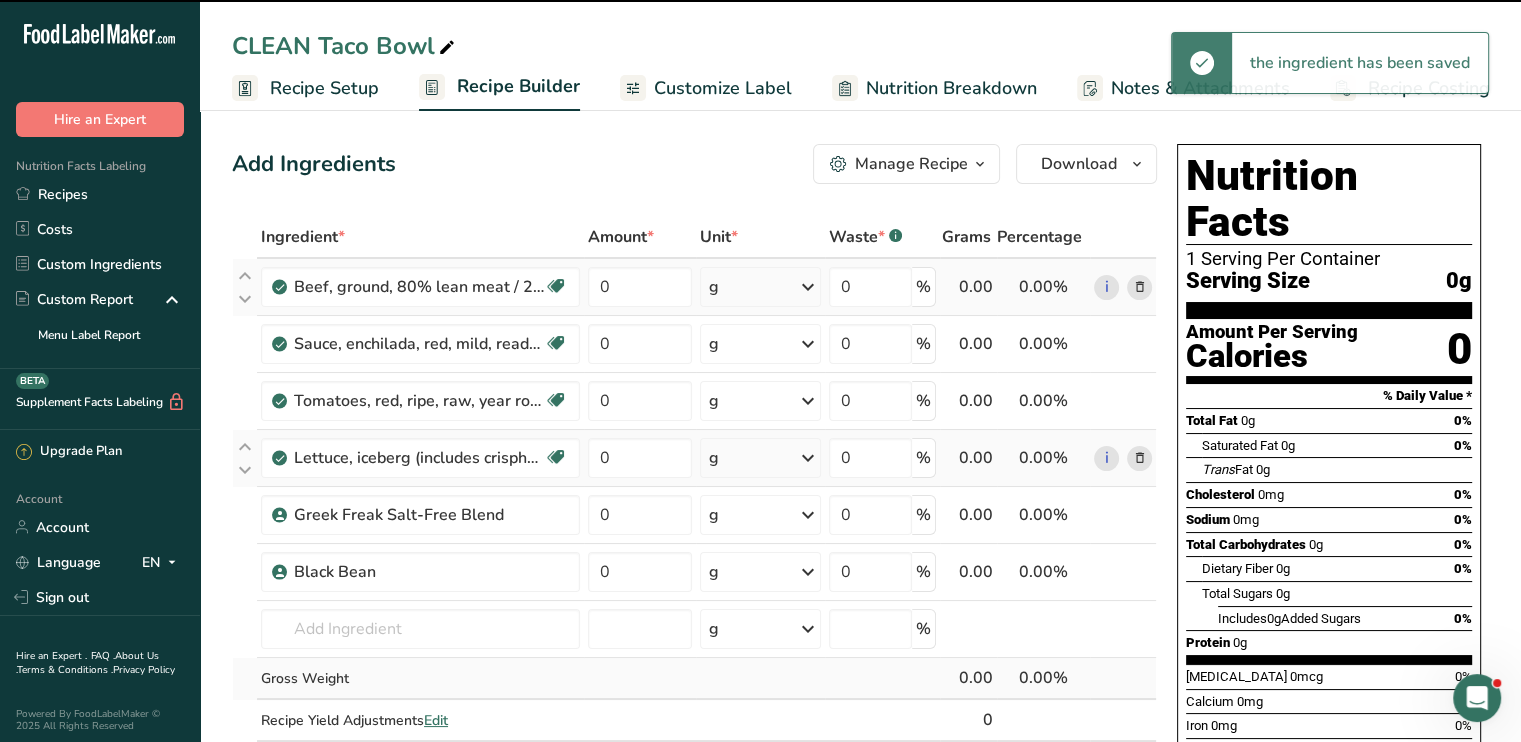 scroll, scrollTop: 200, scrollLeft: 0, axis: vertical 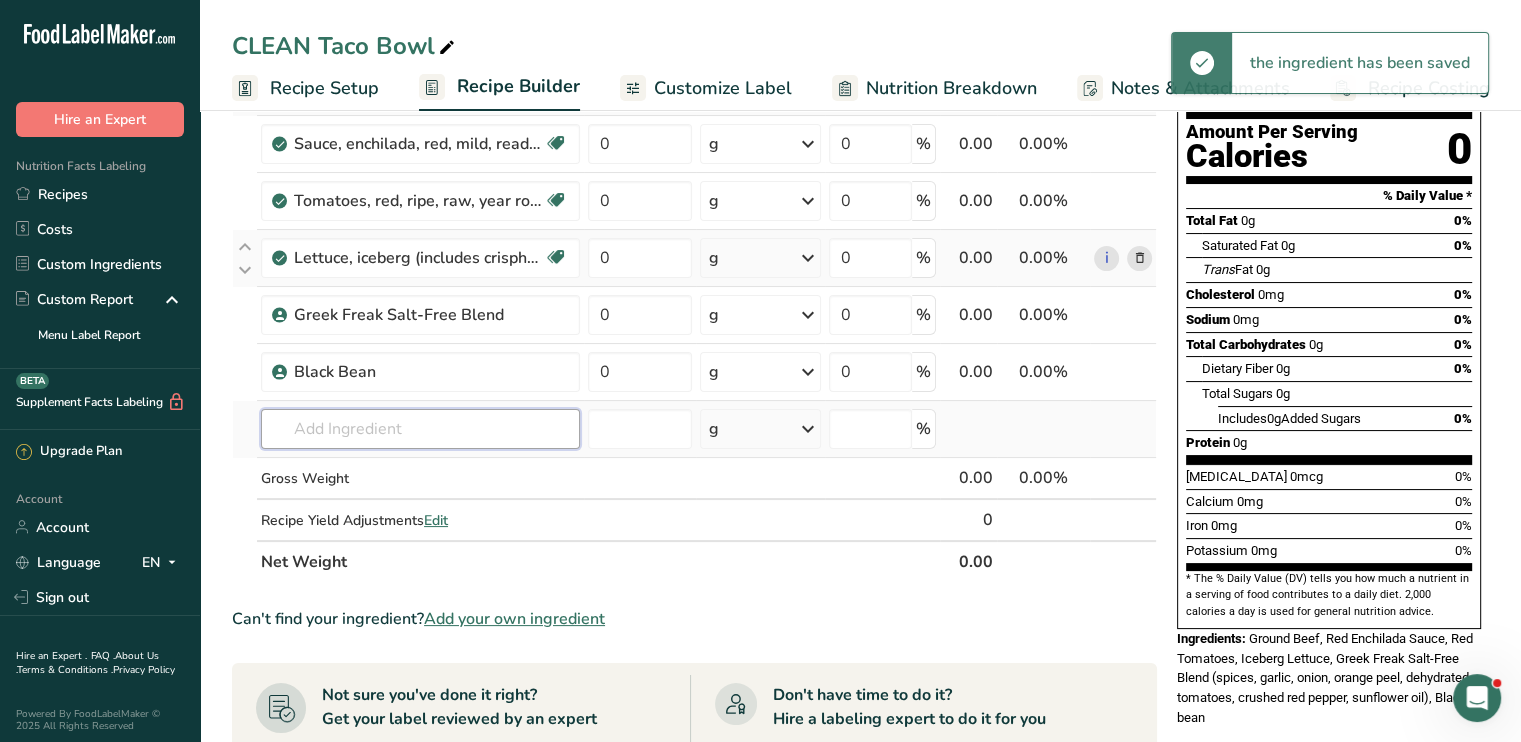 click at bounding box center (420, 429) 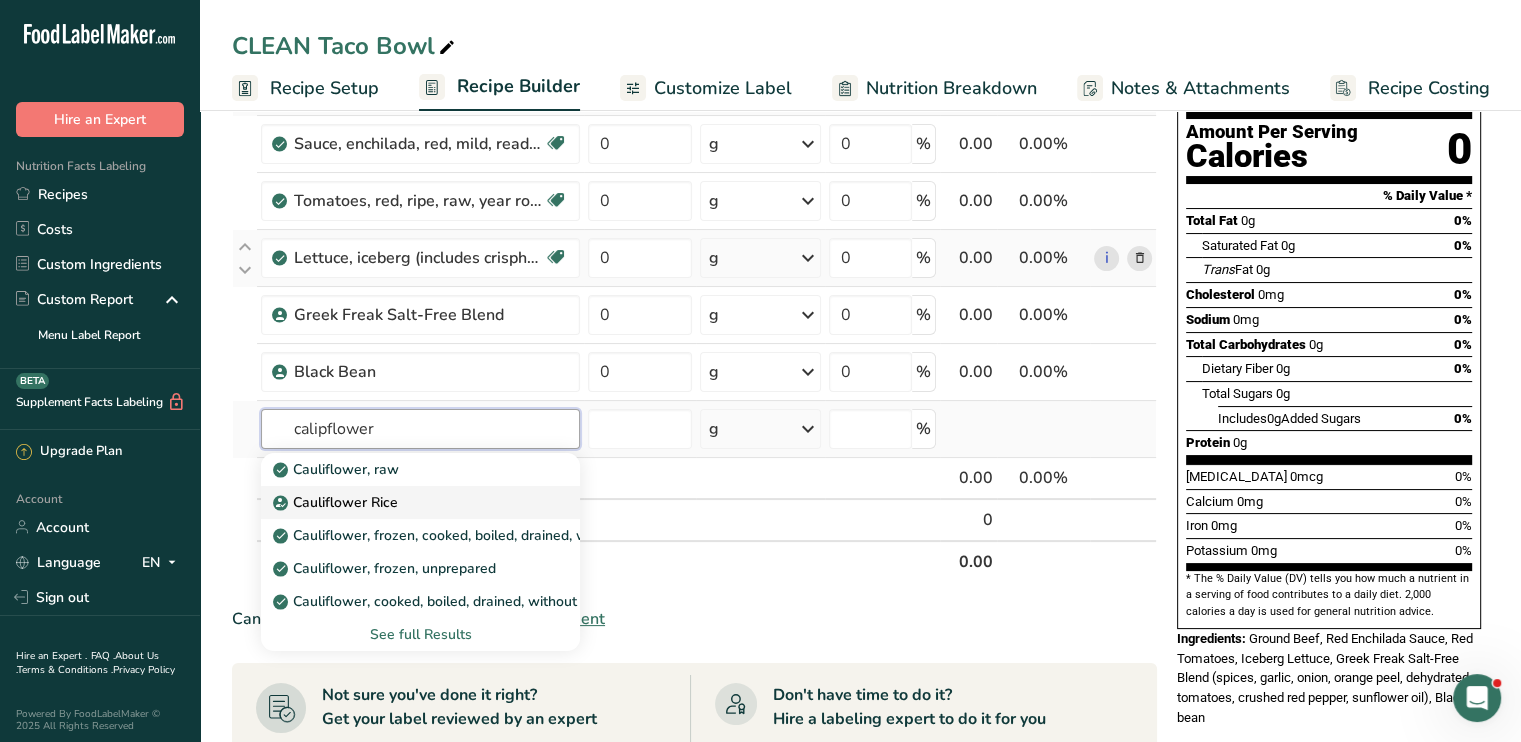 type on "calipflower" 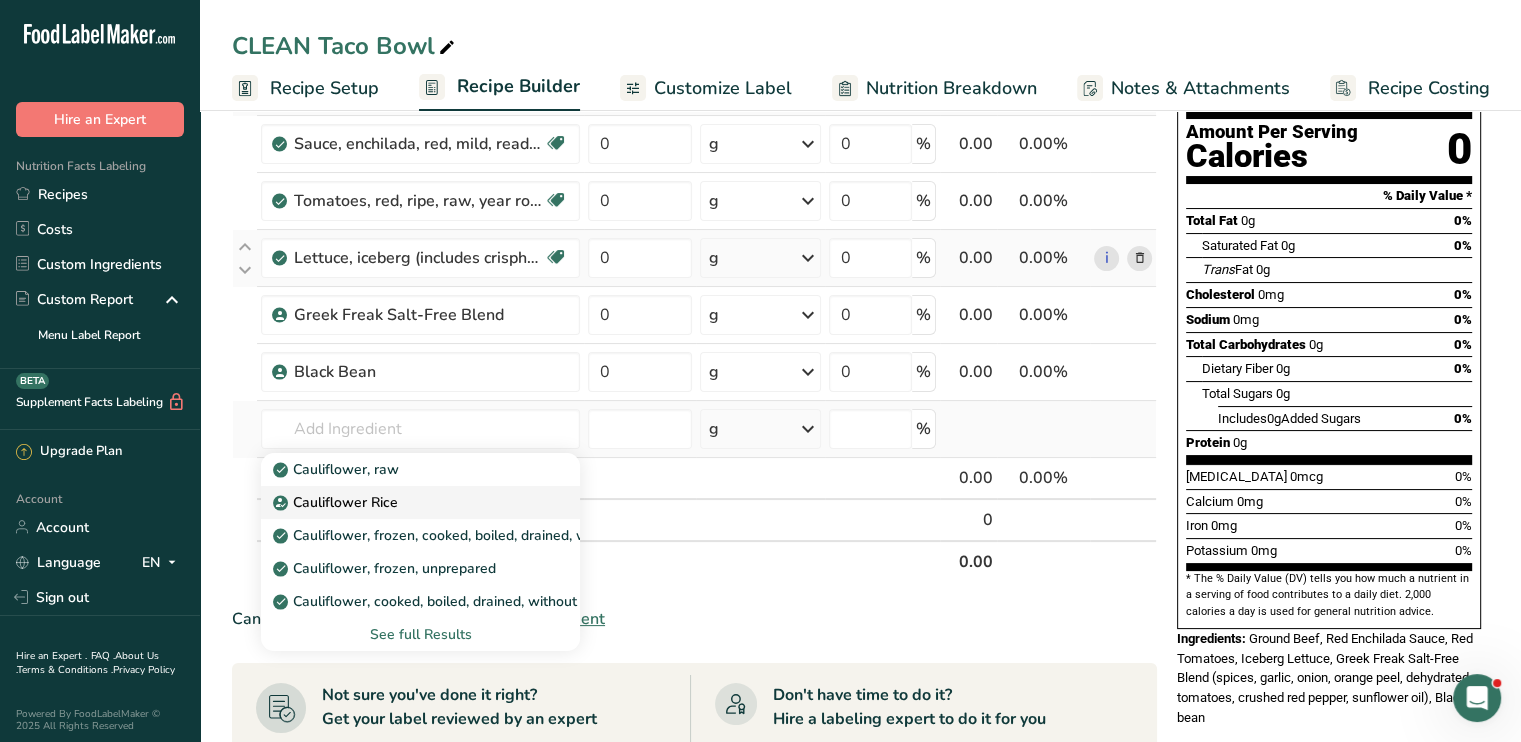 click on "Cauliflower Rice" at bounding box center [337, 502] 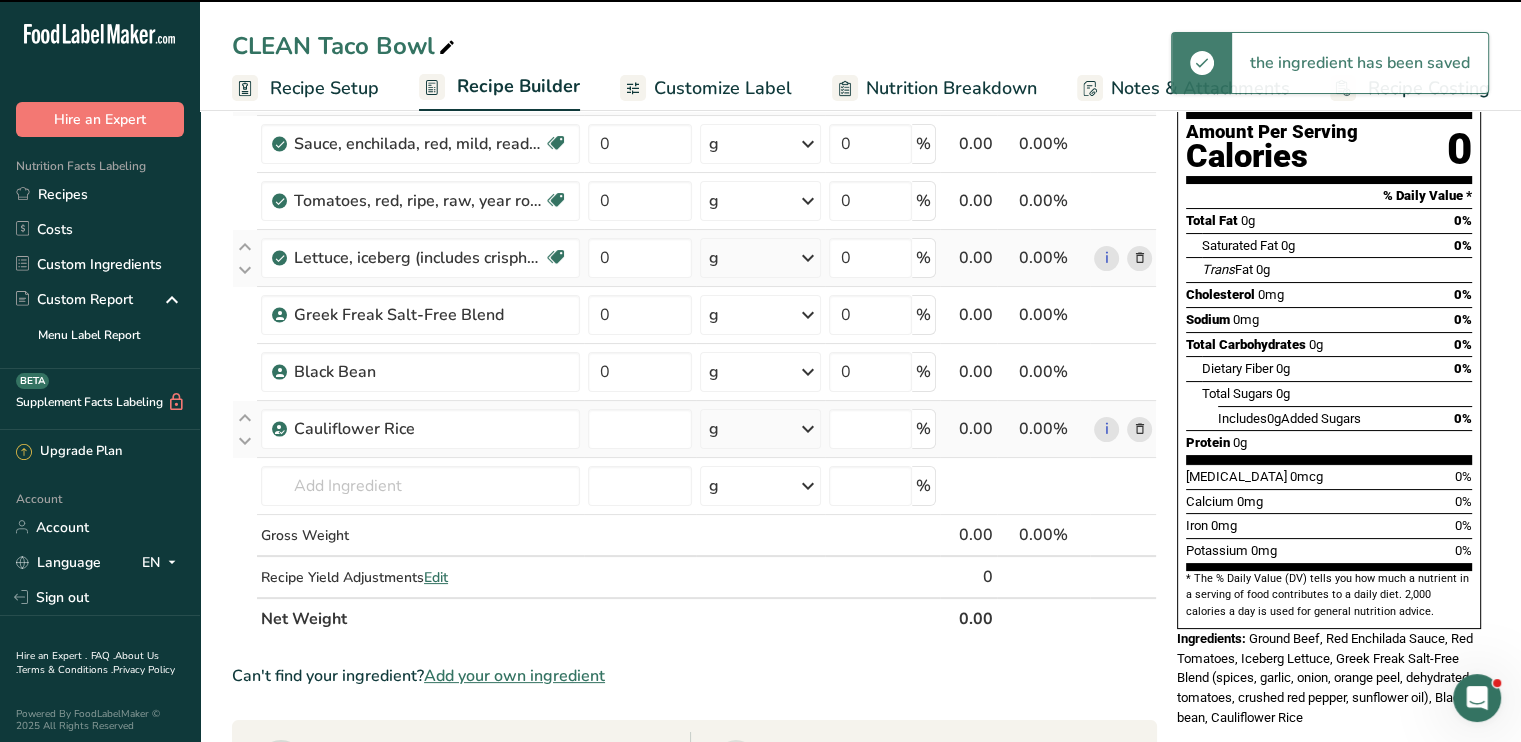 type on "0" 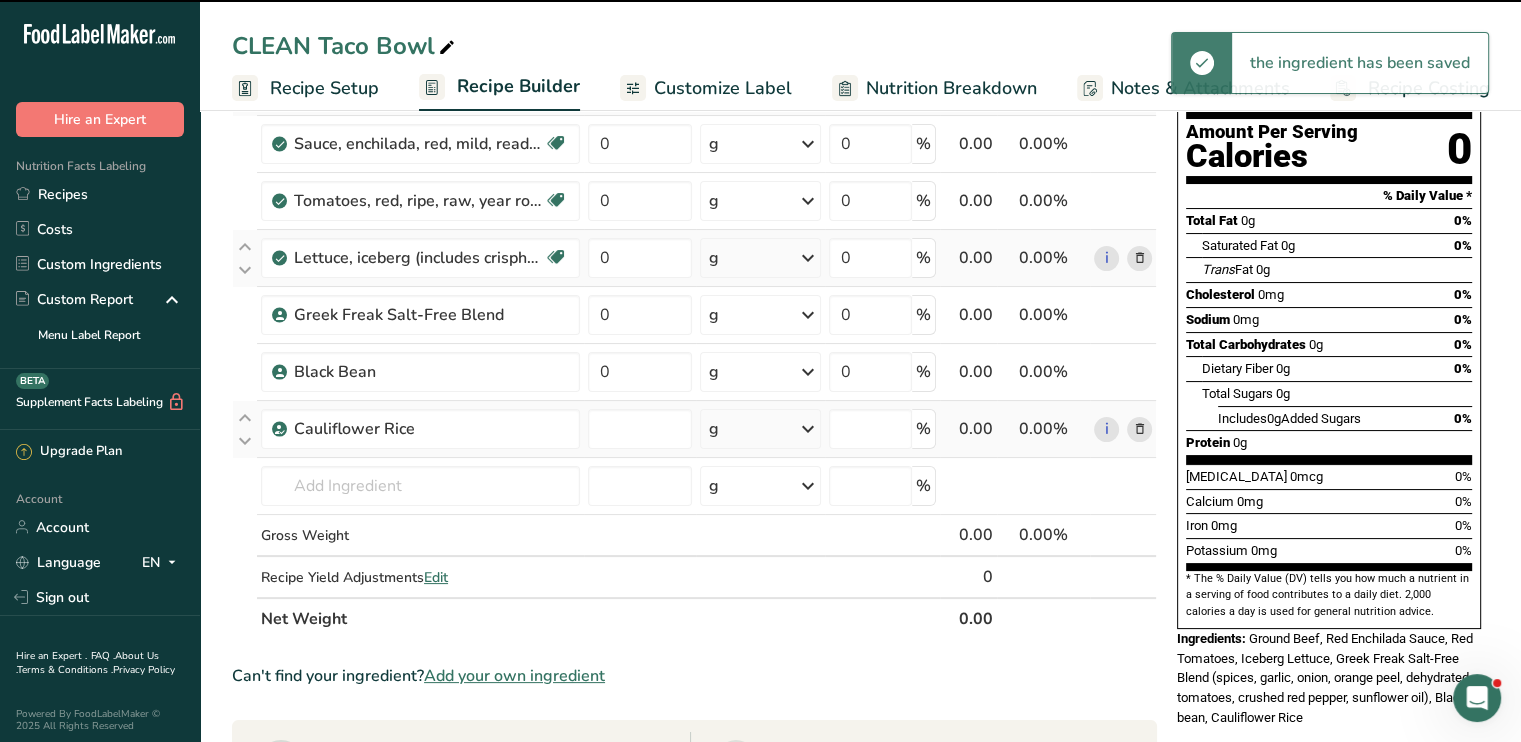 type on "0" 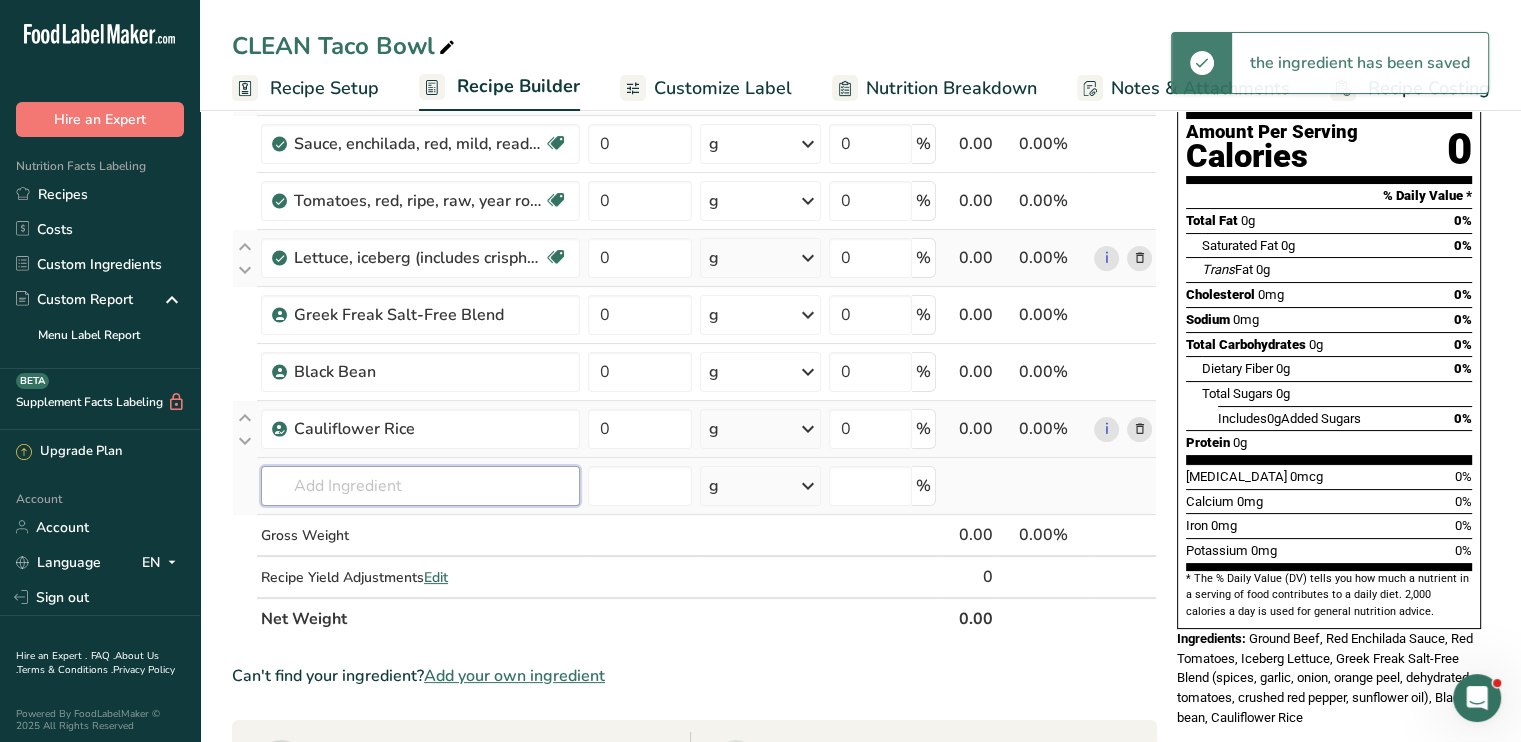 click at bounding box center [420, 486] 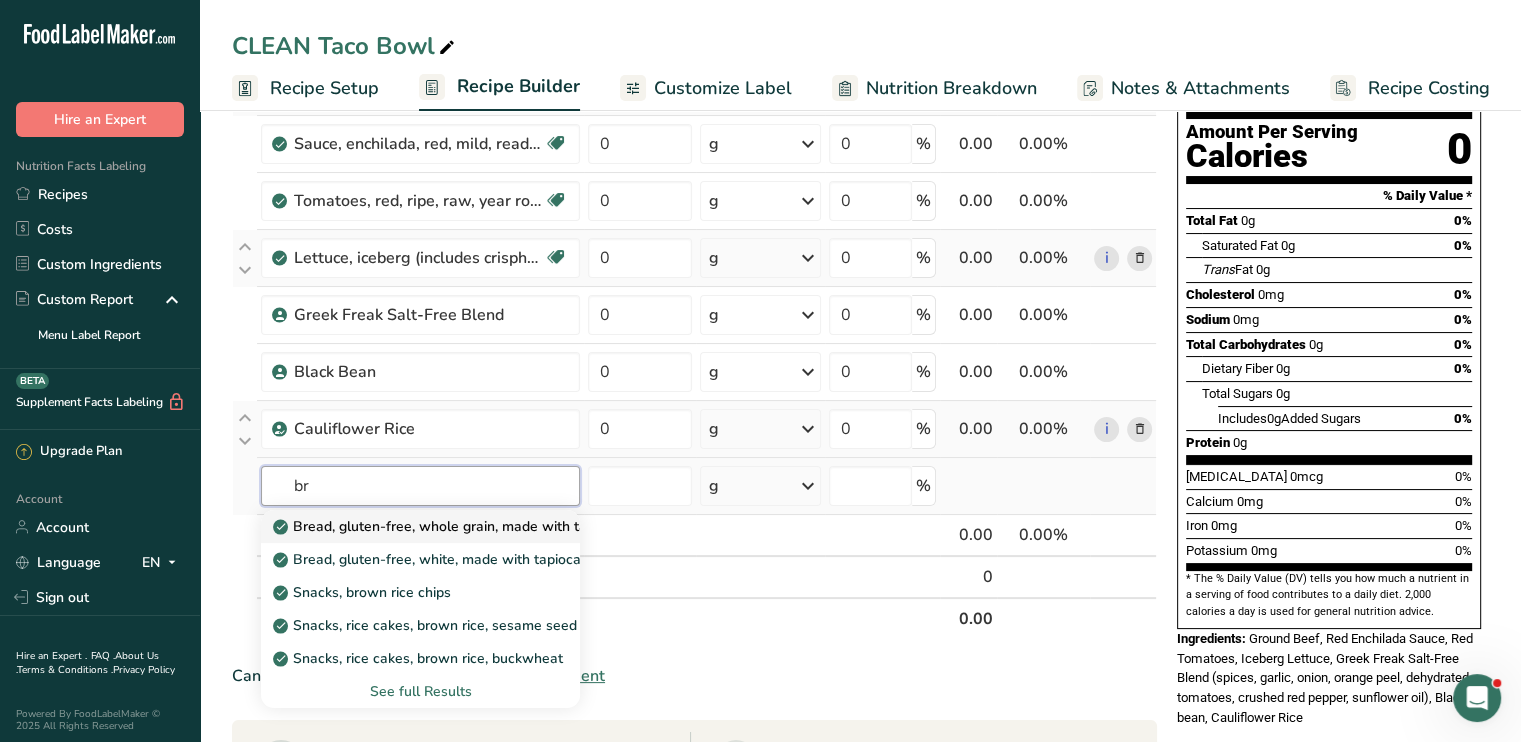 type on "b" 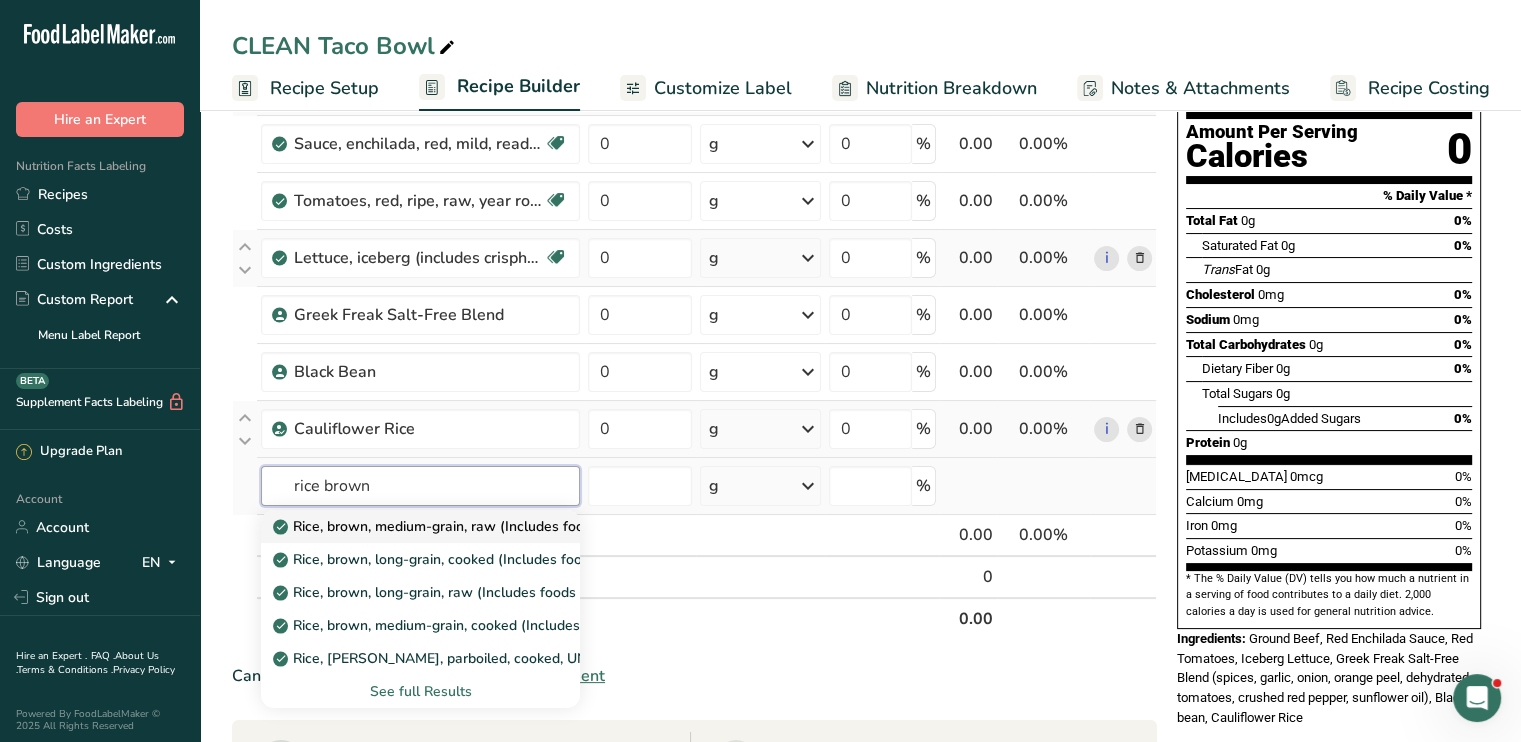 type on "rice brown" 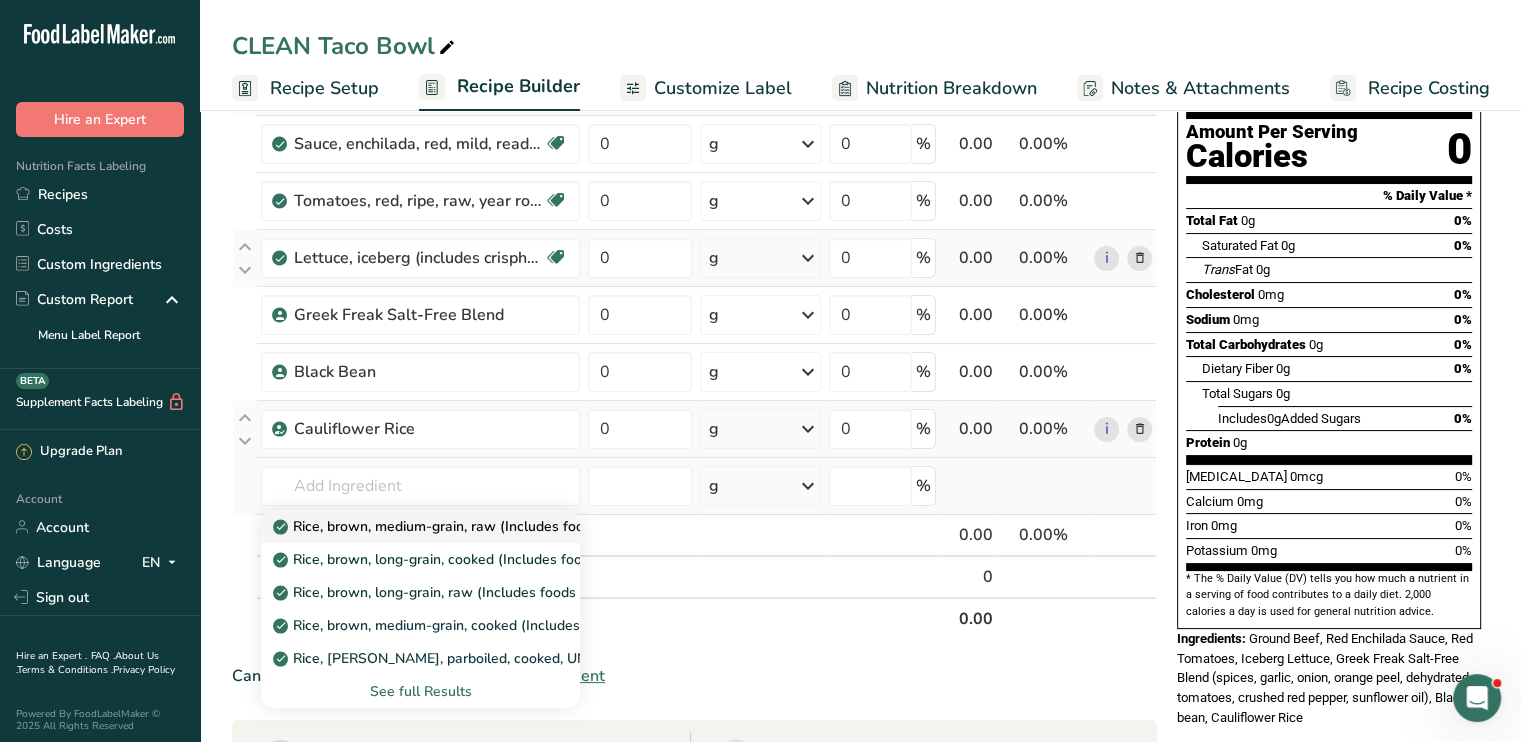 click on "Rice, brown, medium-grain, raw (Includes foods for USDA's Food Distribution Program)" at bounding box center (565, 526) 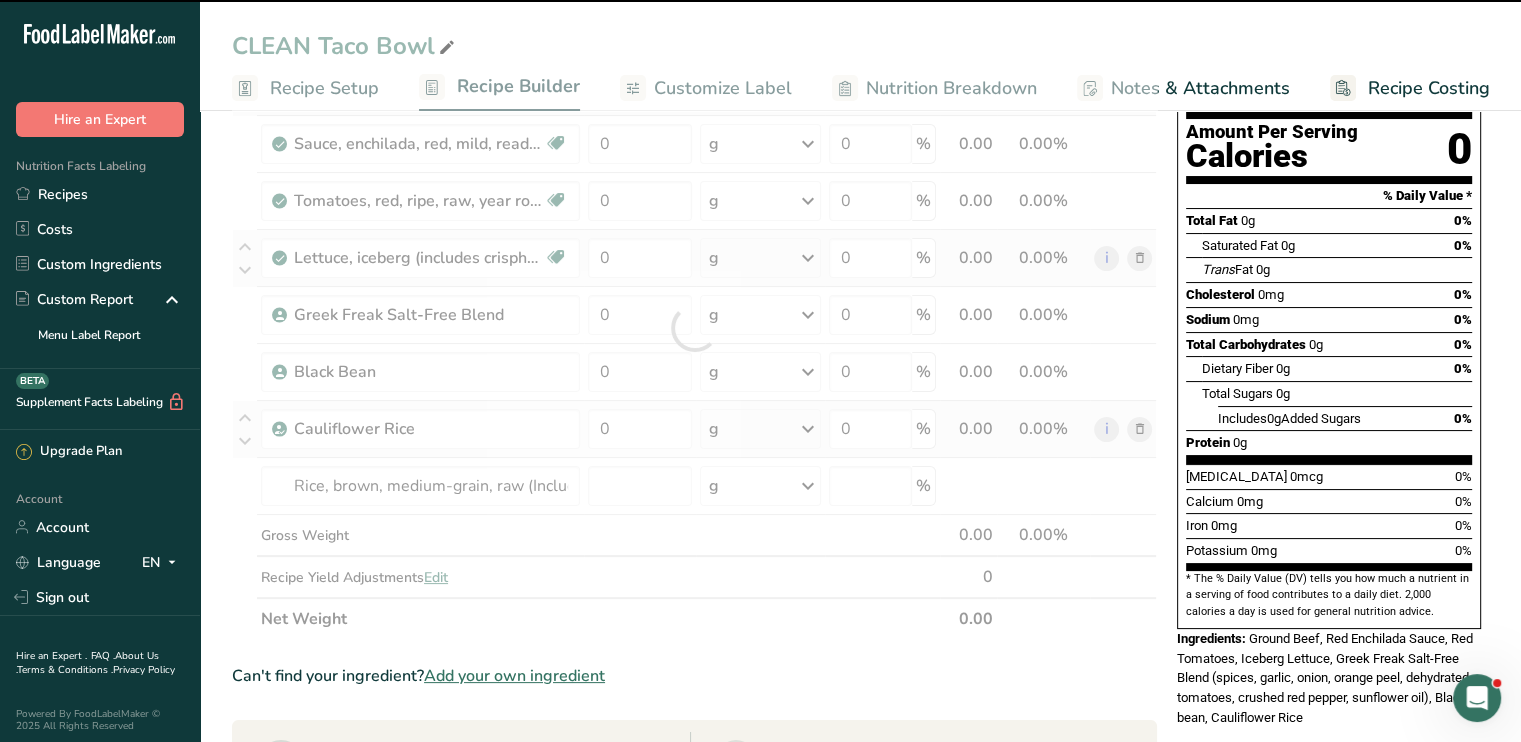 type on "0" 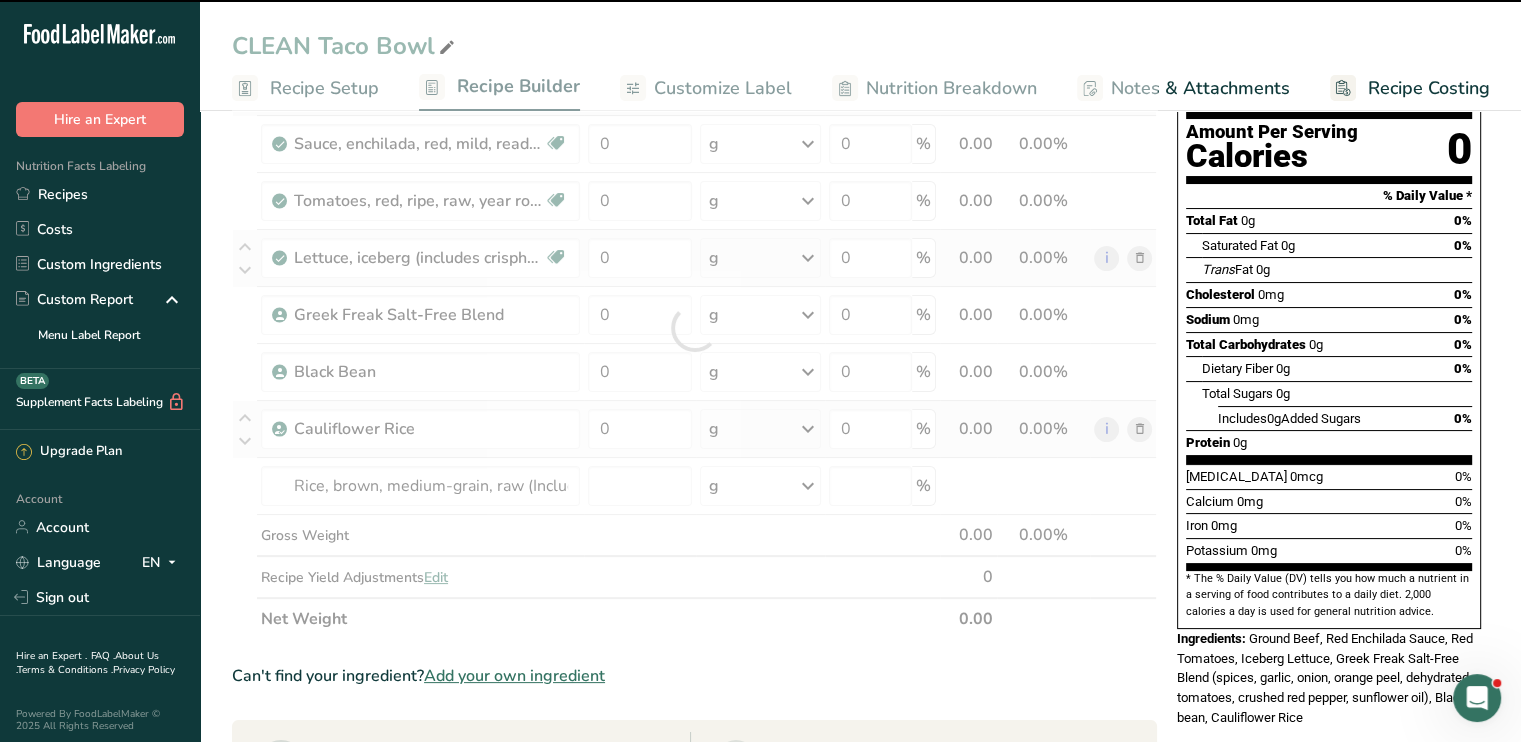 type on "0" 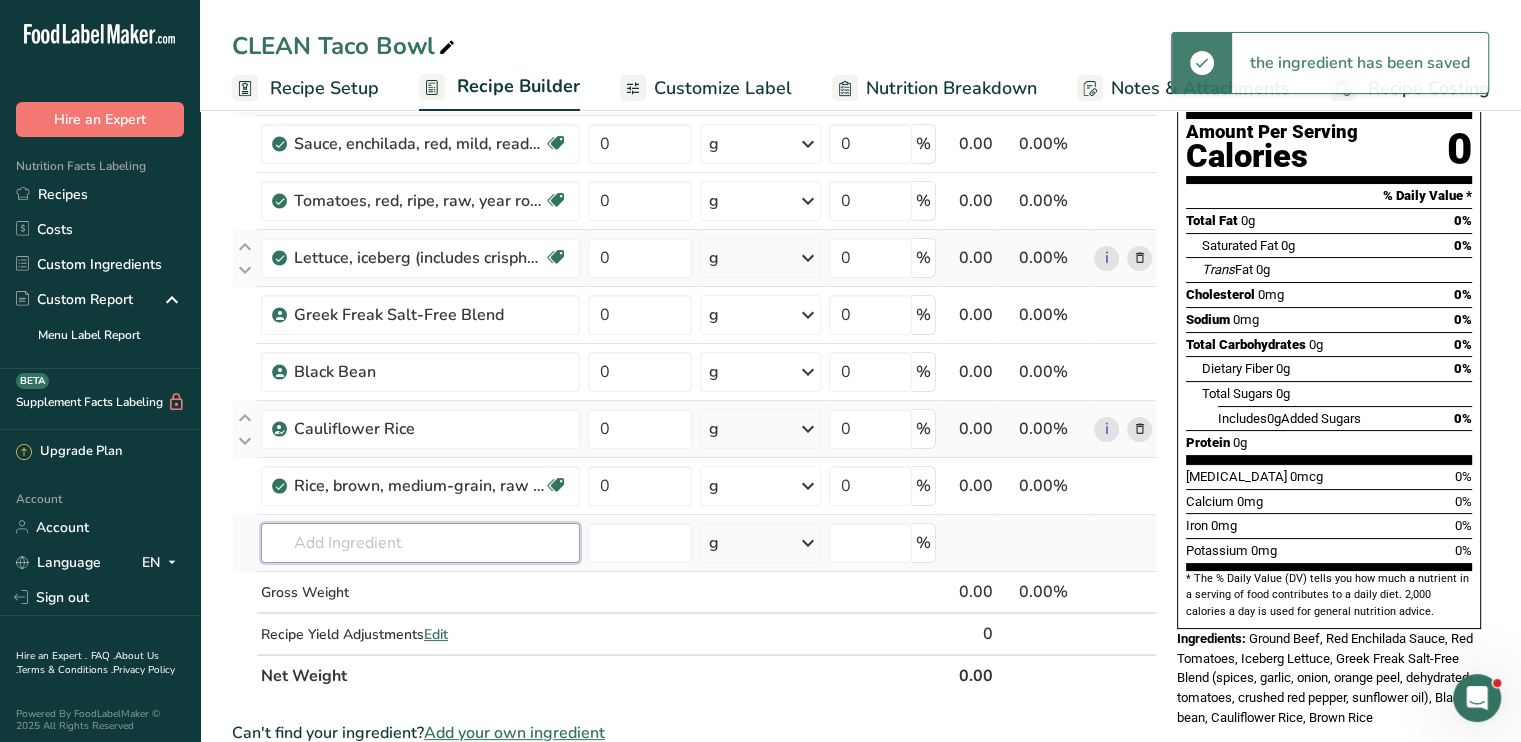 click at bounding box center (420, 543) 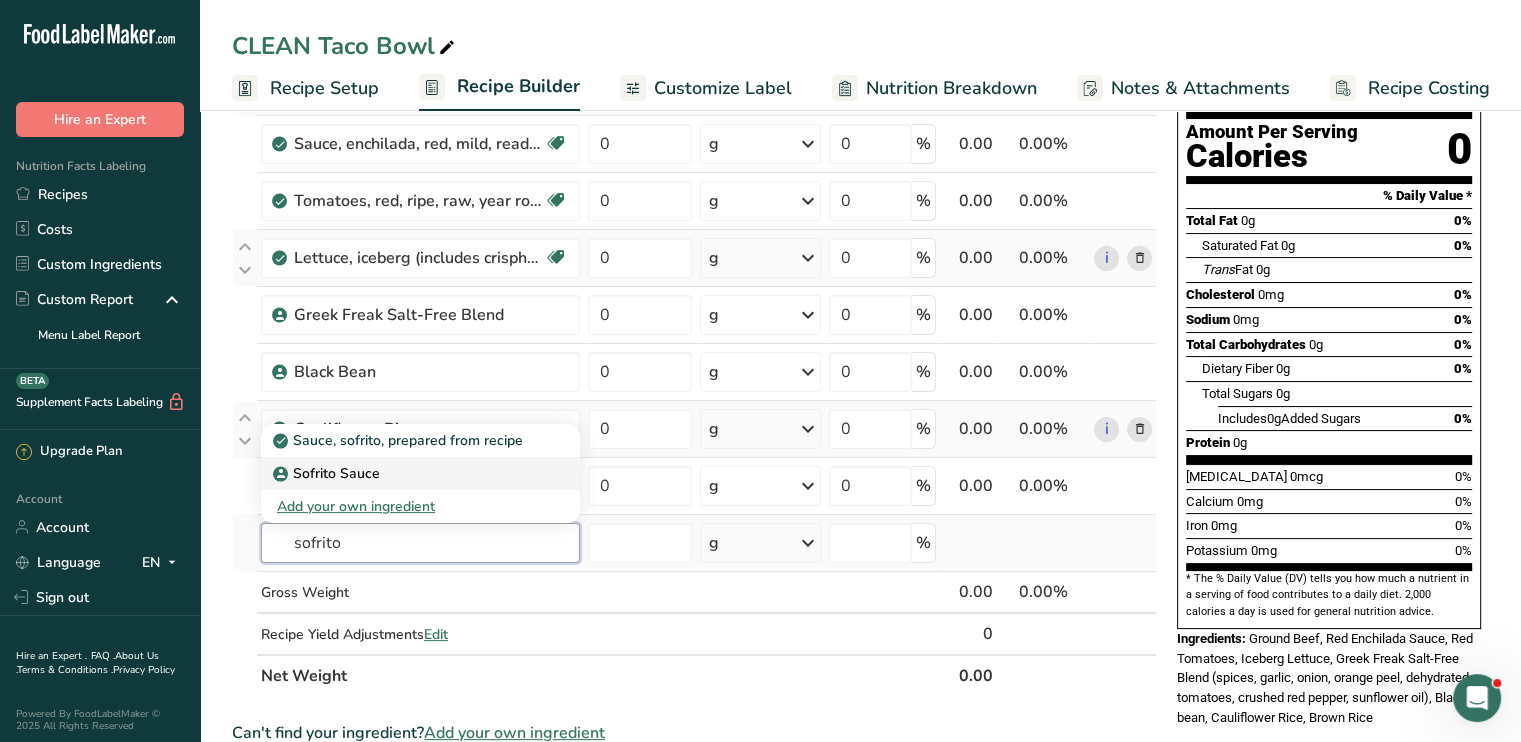 type on "sofrito" 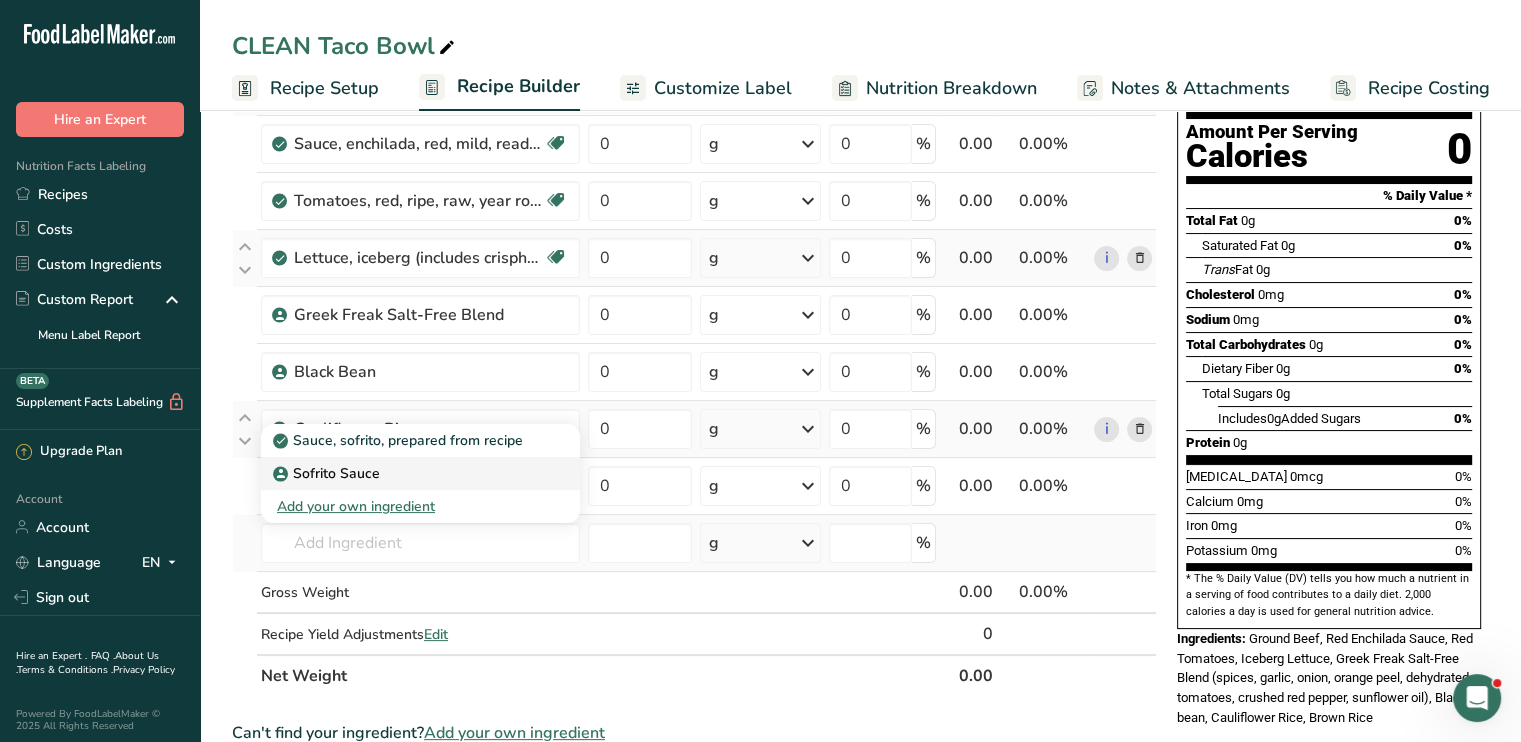 click on "Sofrito Sauce" at bounding box center (404, 473) 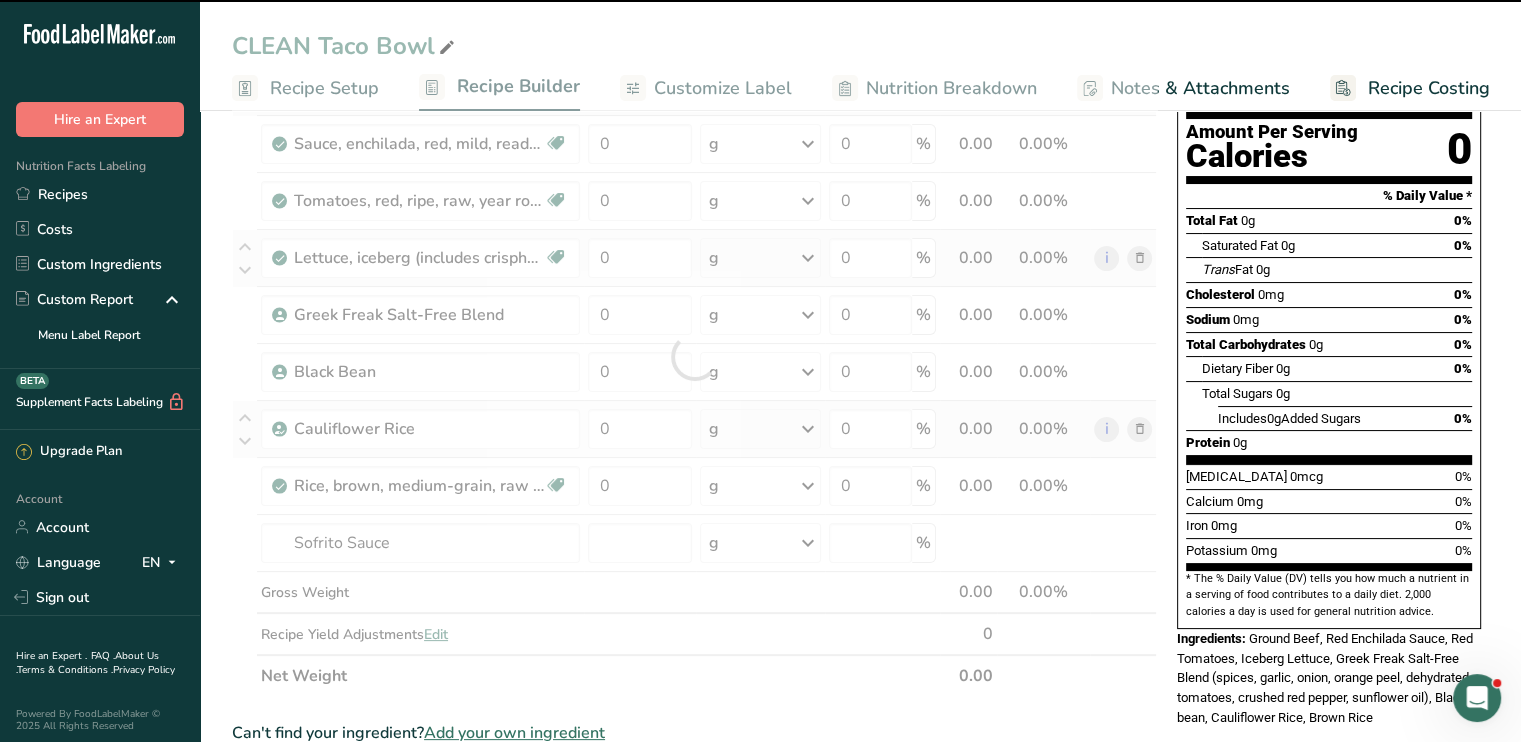 type on "0" 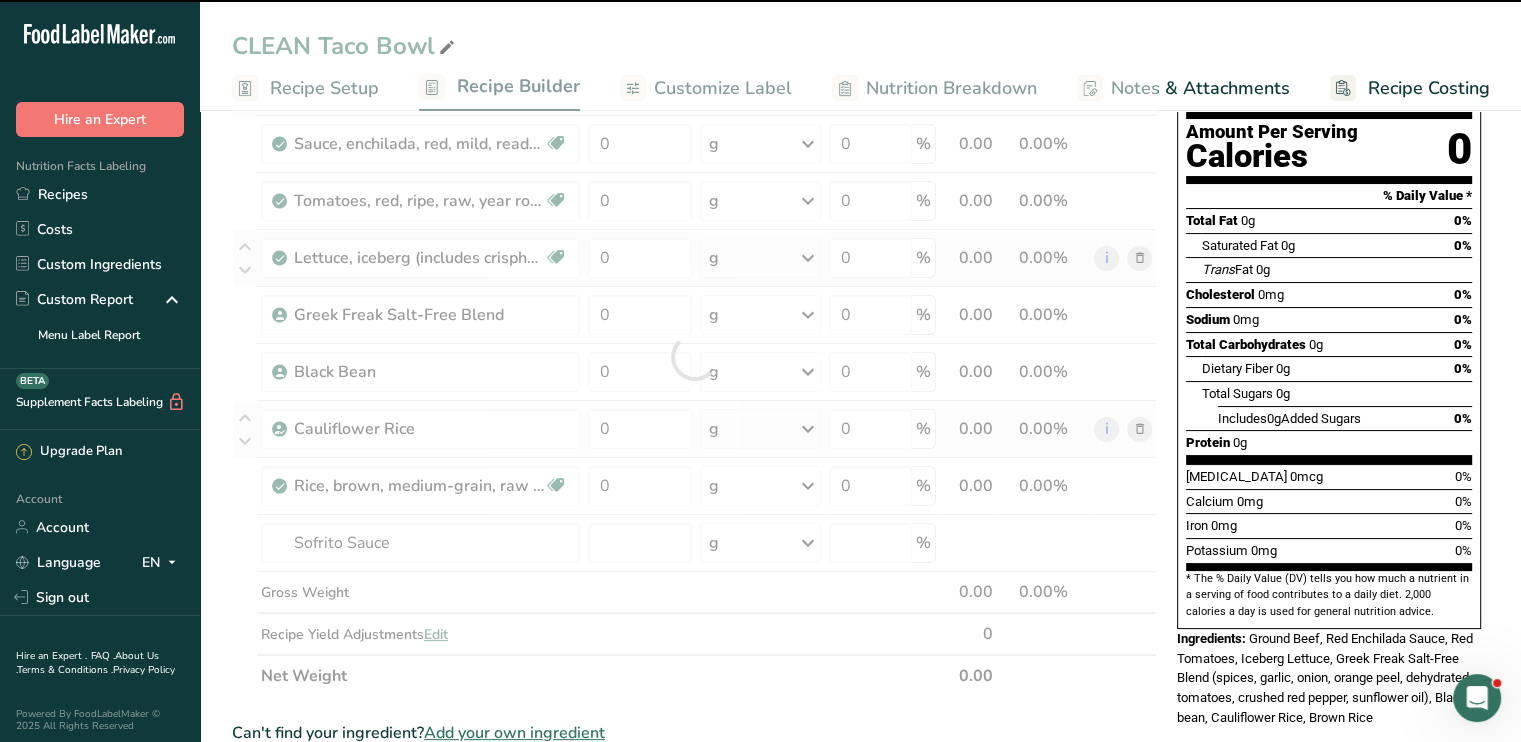 type on "0" 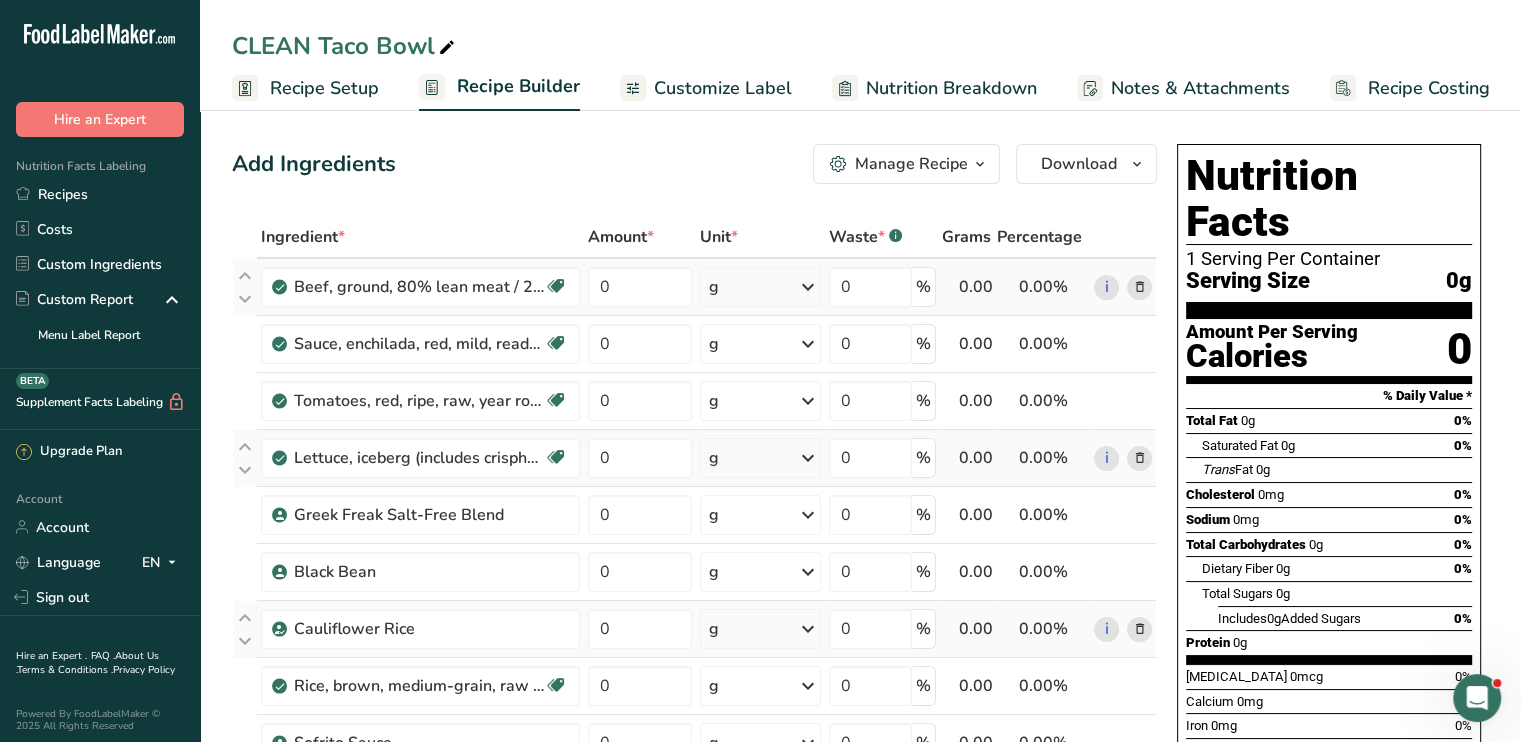 scroll, scrollTop: 100, scrollLeft: 0, axis: vertical 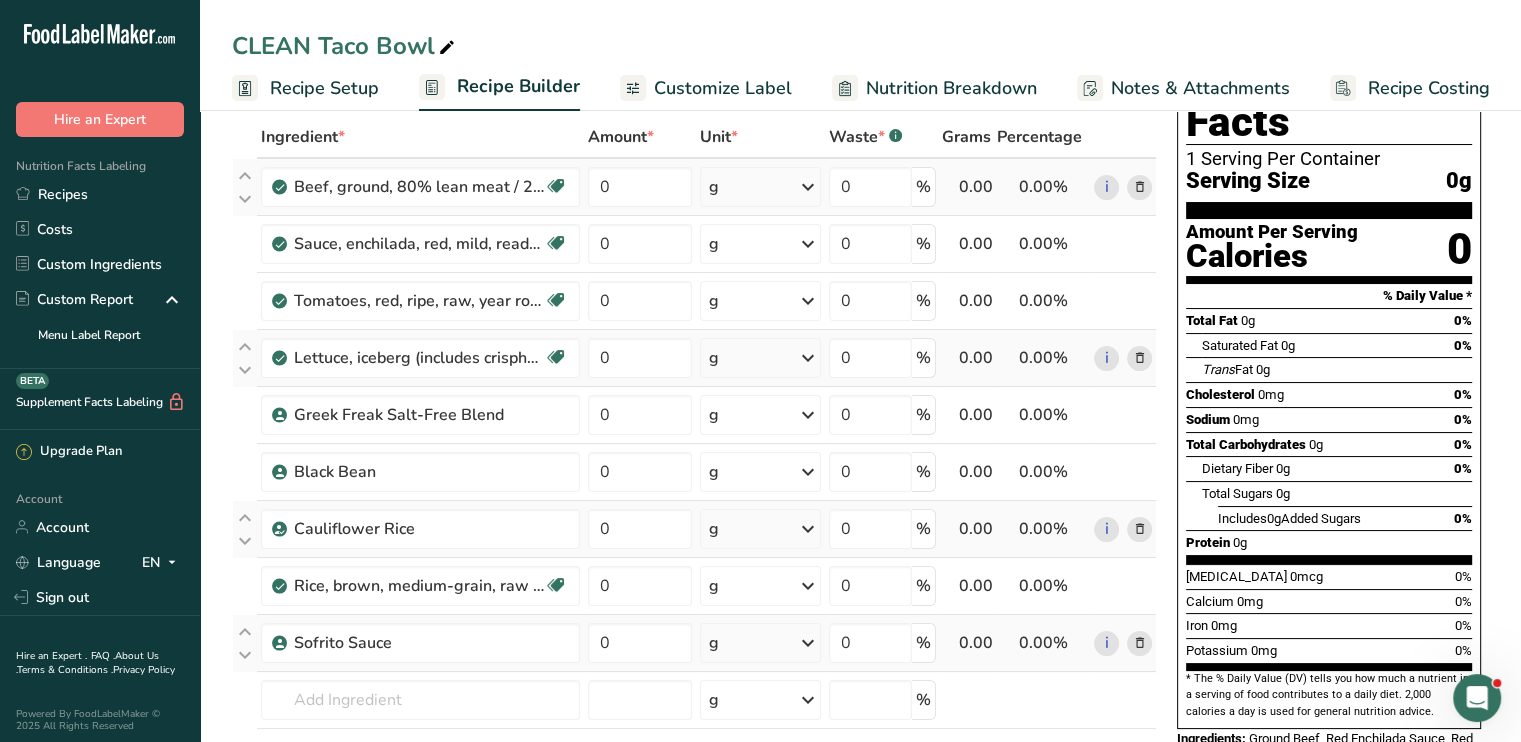 click at bounding box center (1139, 643) 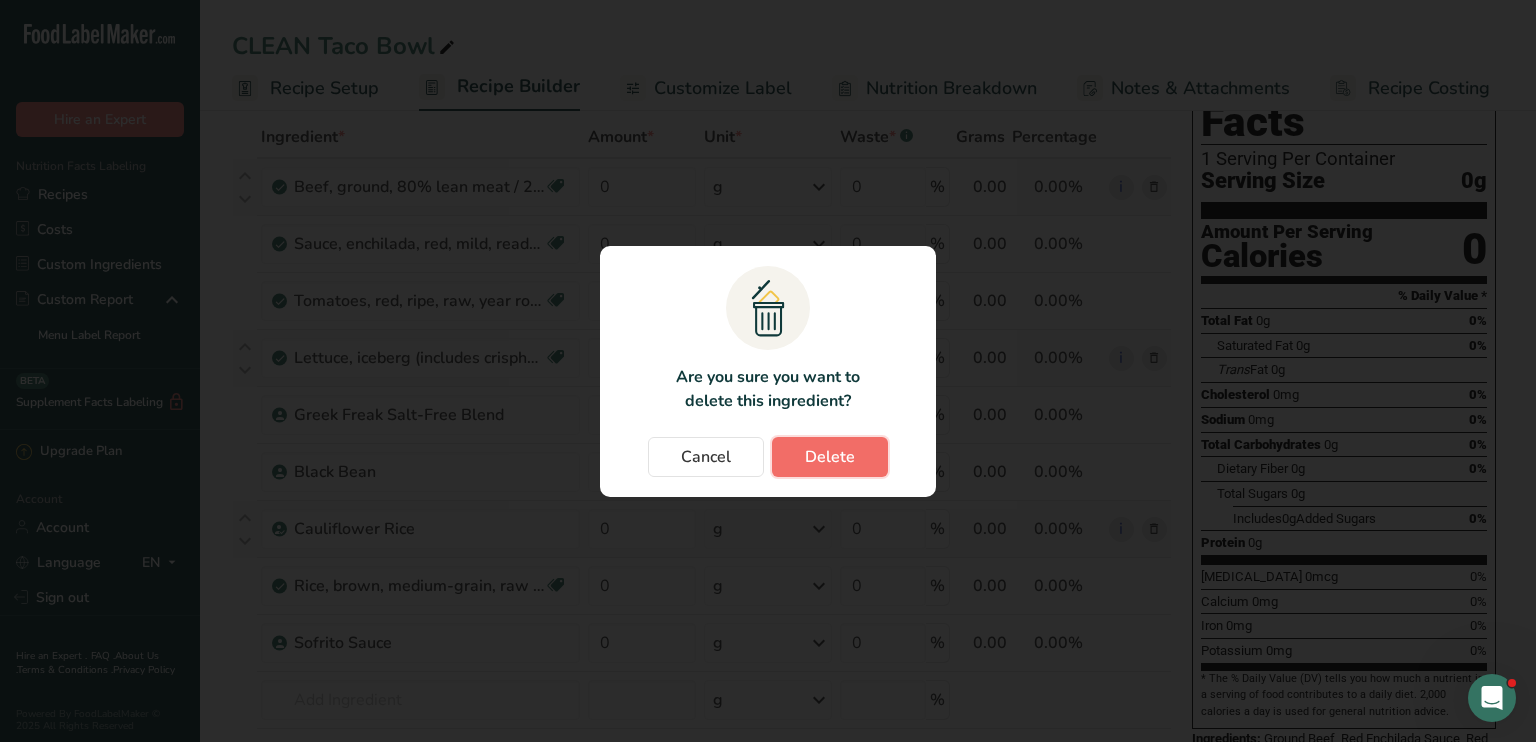 click on "Delete" at bounding box center (830, 457) 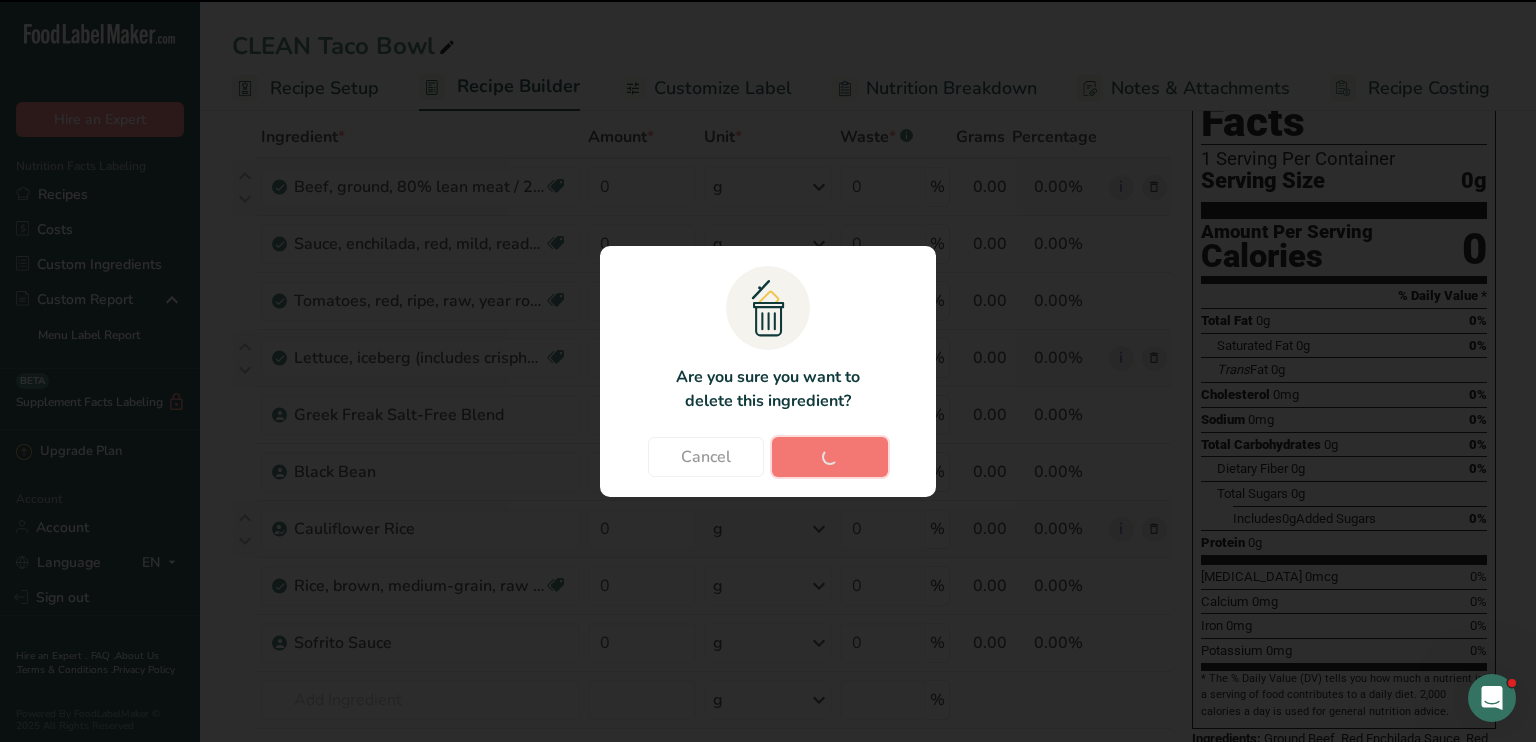 type 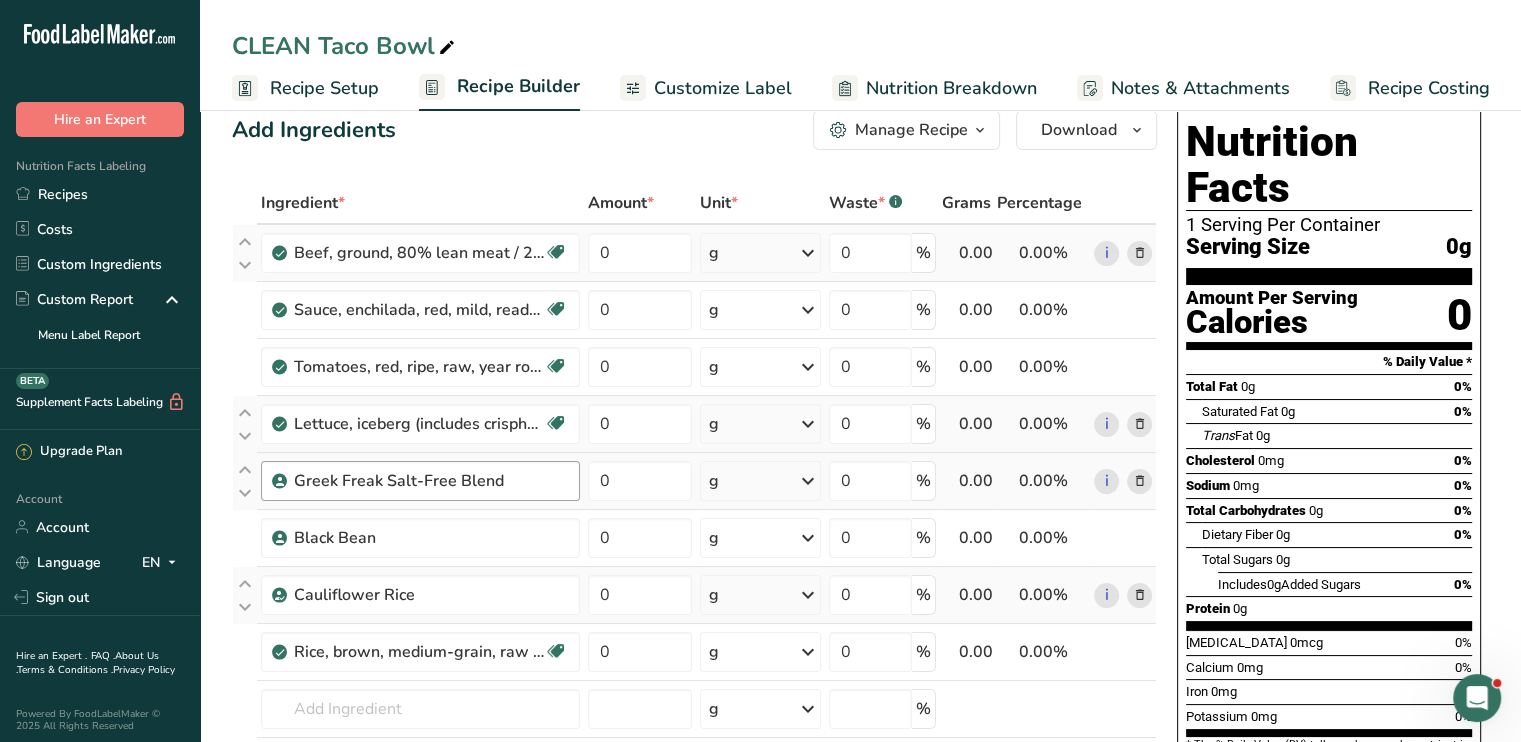 scroll, scrollTop: 0, scrollLeft: 0, axis: both 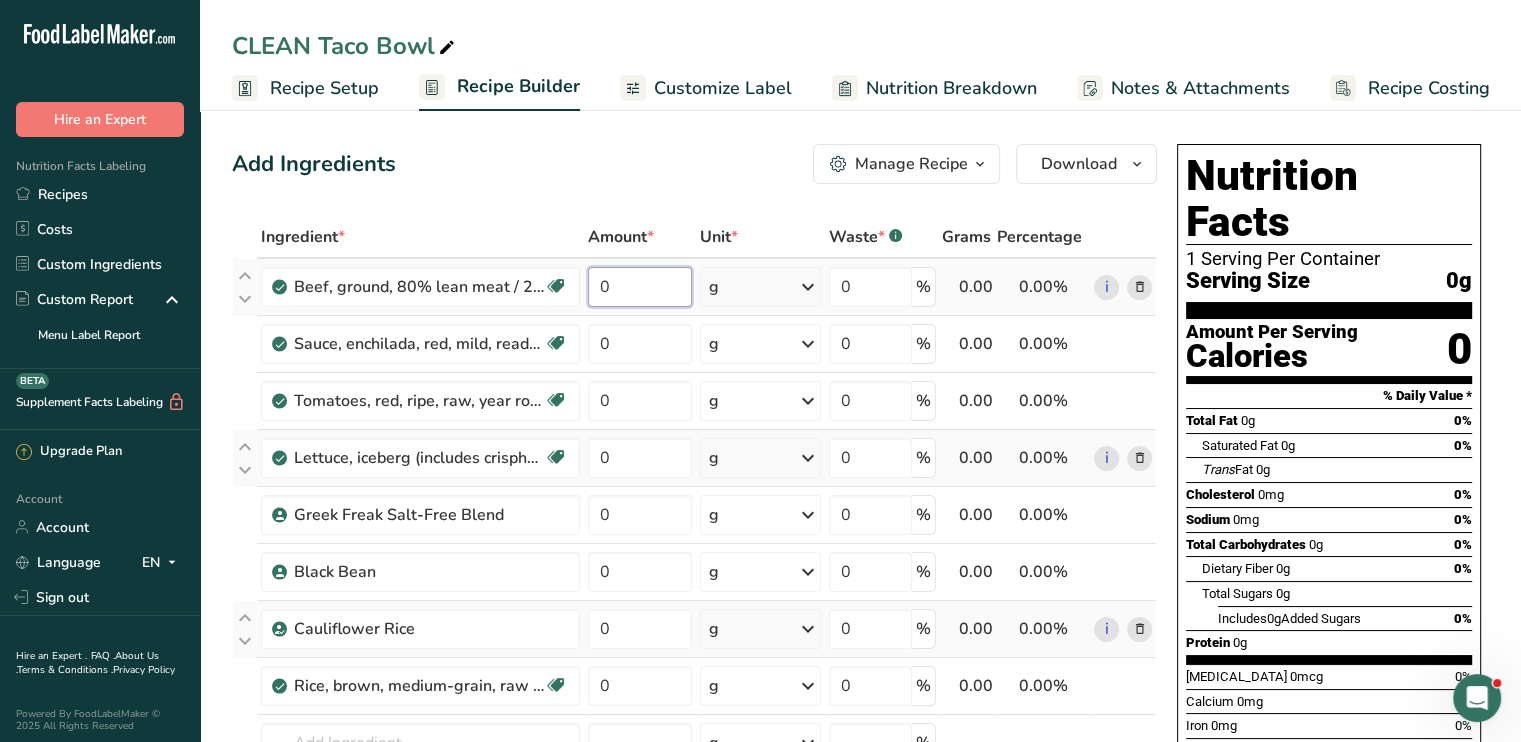 click on "0" at bounding box center [640, 287] 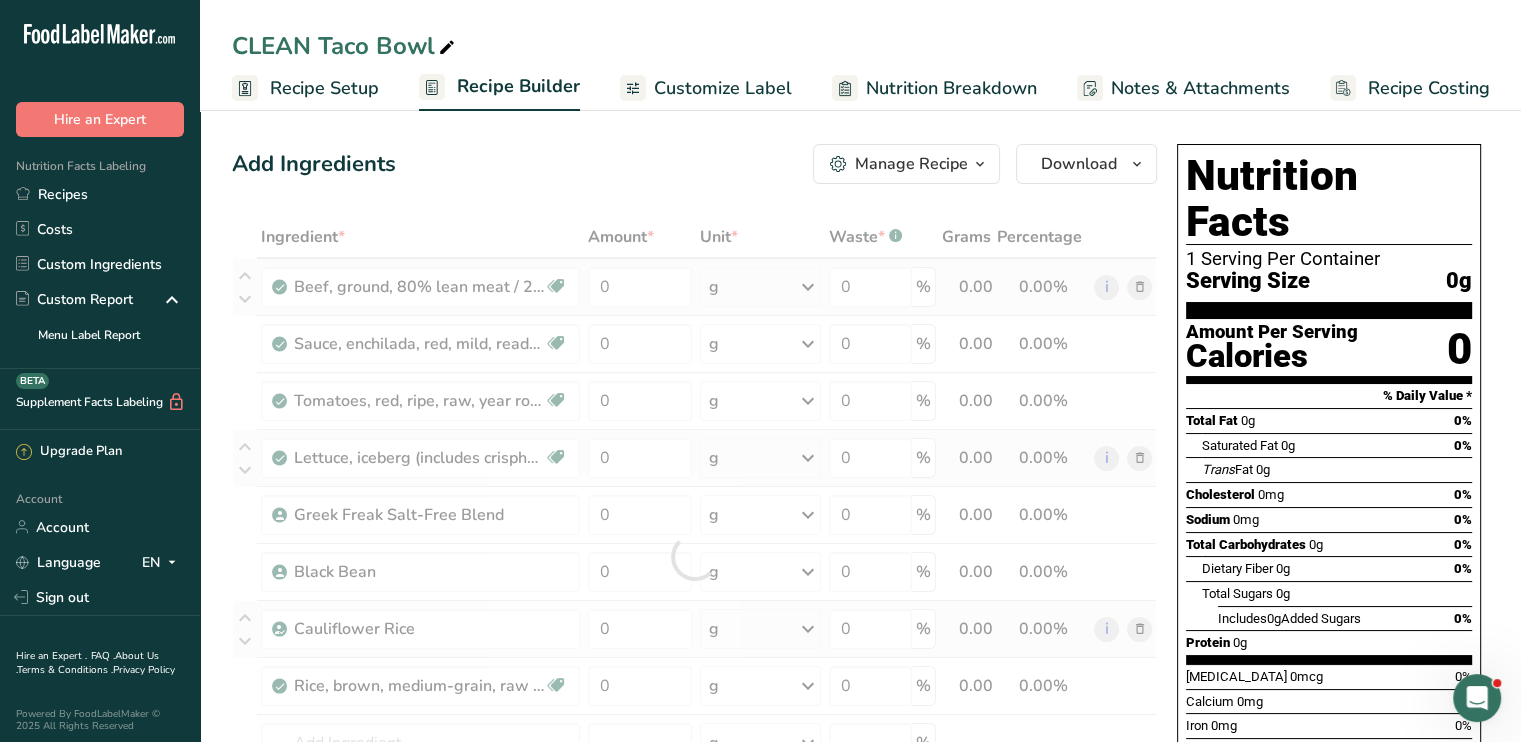 click on "Ingredient *
Amount *
Unit *
Waste *   .a-a{fill:#347362;}.b-a{fill:#fff;}          Grams
Percentage
Beef, ground, 80% lean meat / 20% fat, raw
Dairy free
Gluten free
Soy free
0
g
Portions
4 oz
Weight Units
g
kg
mg
See more
Volume Units
l
Volume units require a density conversion. If you know your ingredient's density enter it below. Otherwise, click on "RIA" our AI Regulatory bot - she will be able to help you
lb/ft3
g/cm3
Confirm
mL
lb/ft3
g/cm3
0" at bounding box center [694, 556] 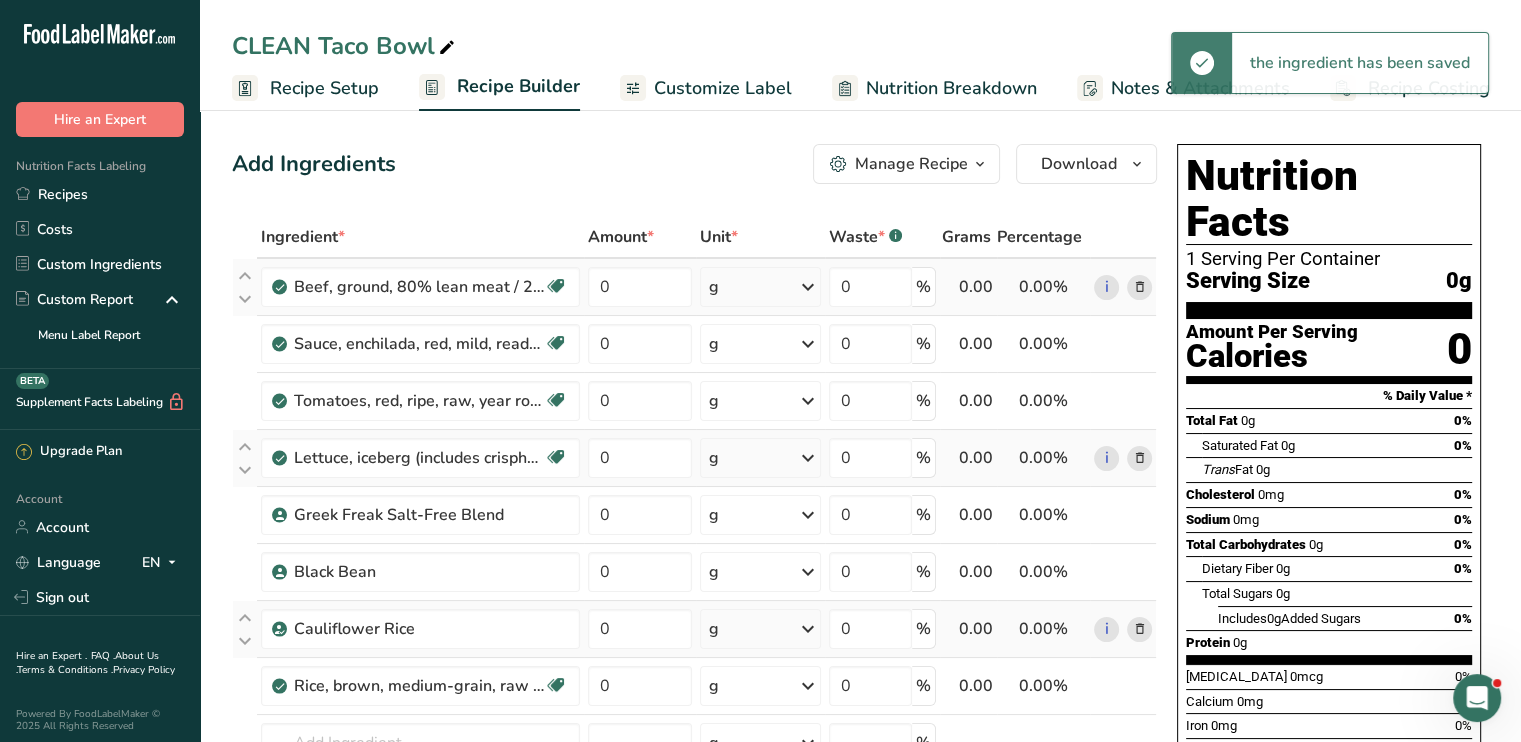 click at bounding box center [808, 287] 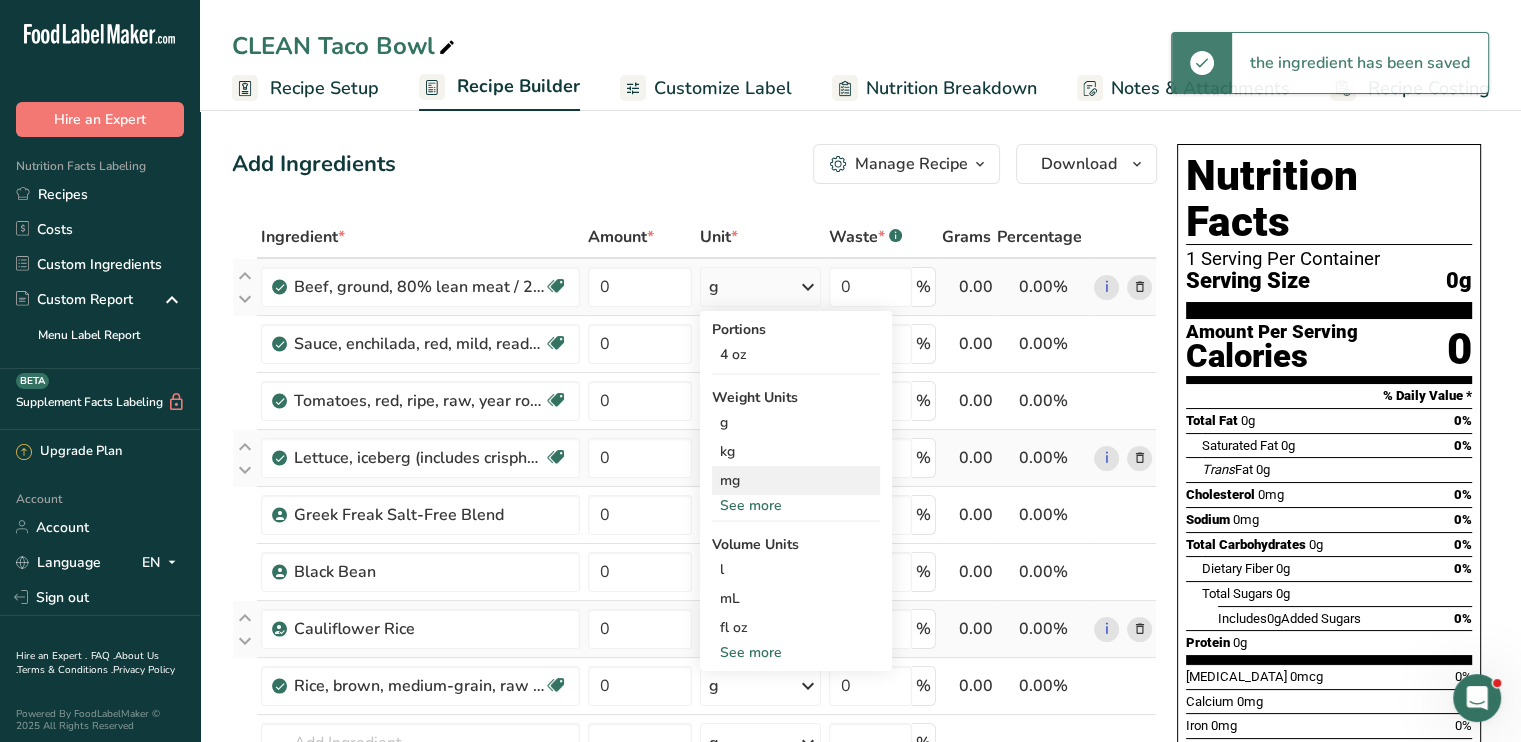 click on "mg" at bounding box center (796, 480) 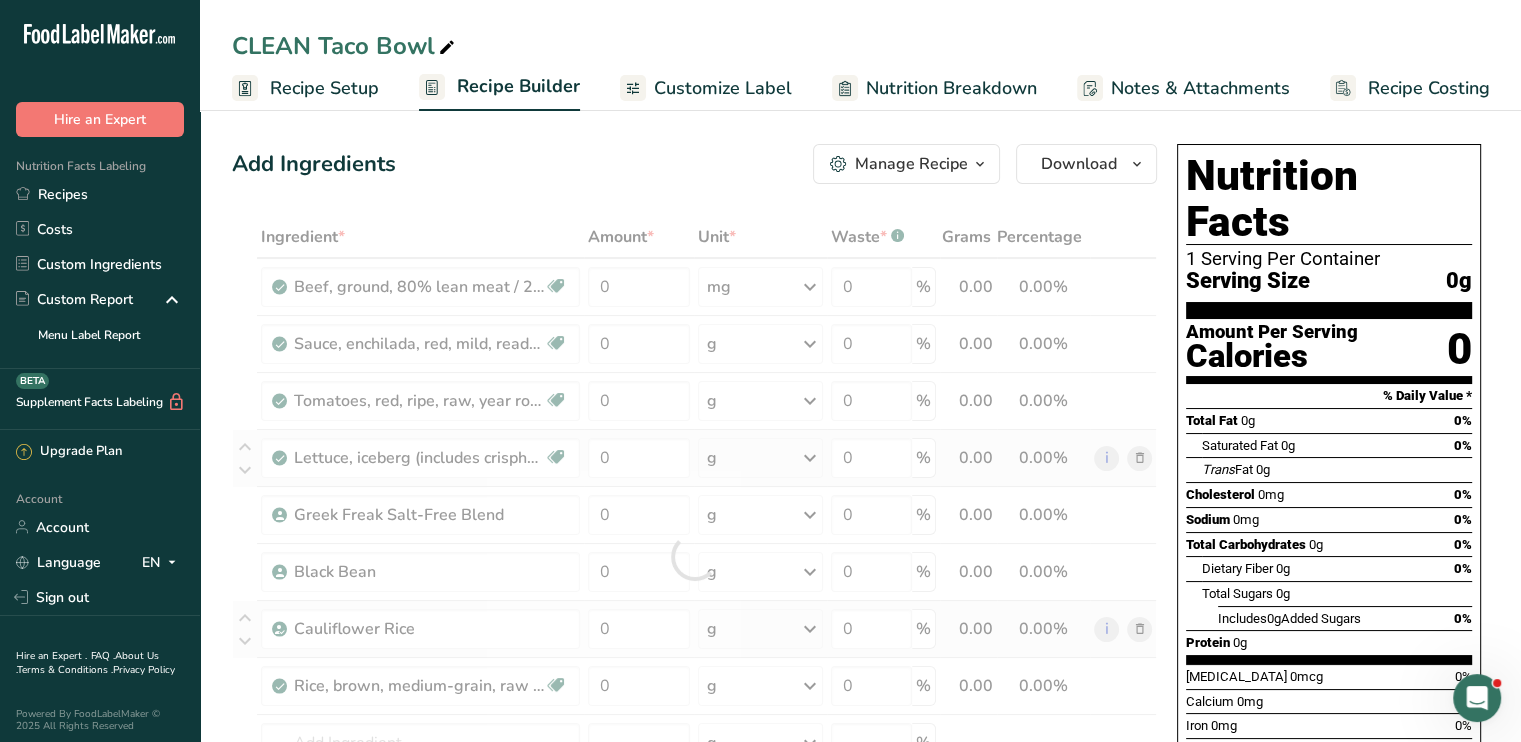 click at bounding box center [694, 556] 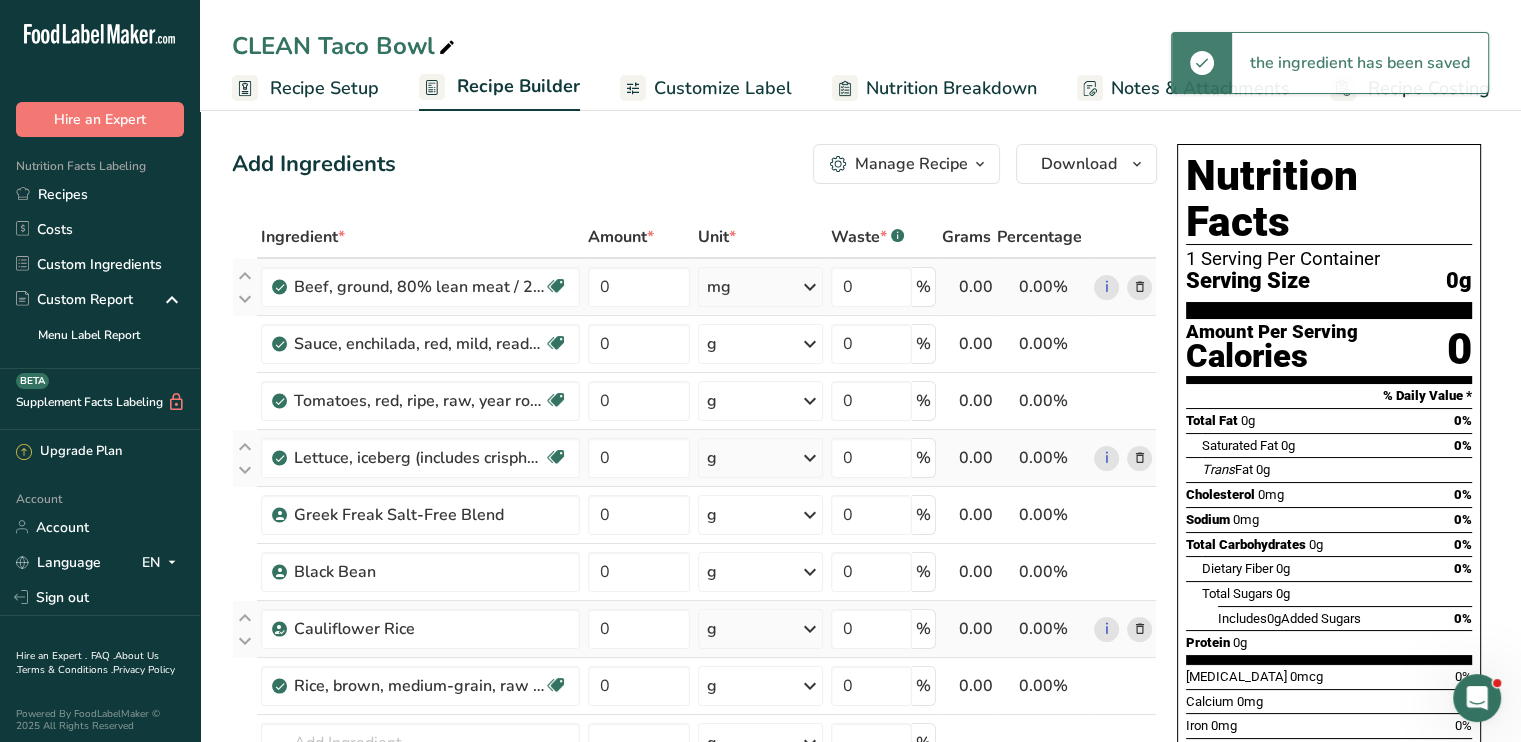 click at bounding box center [810, 287] 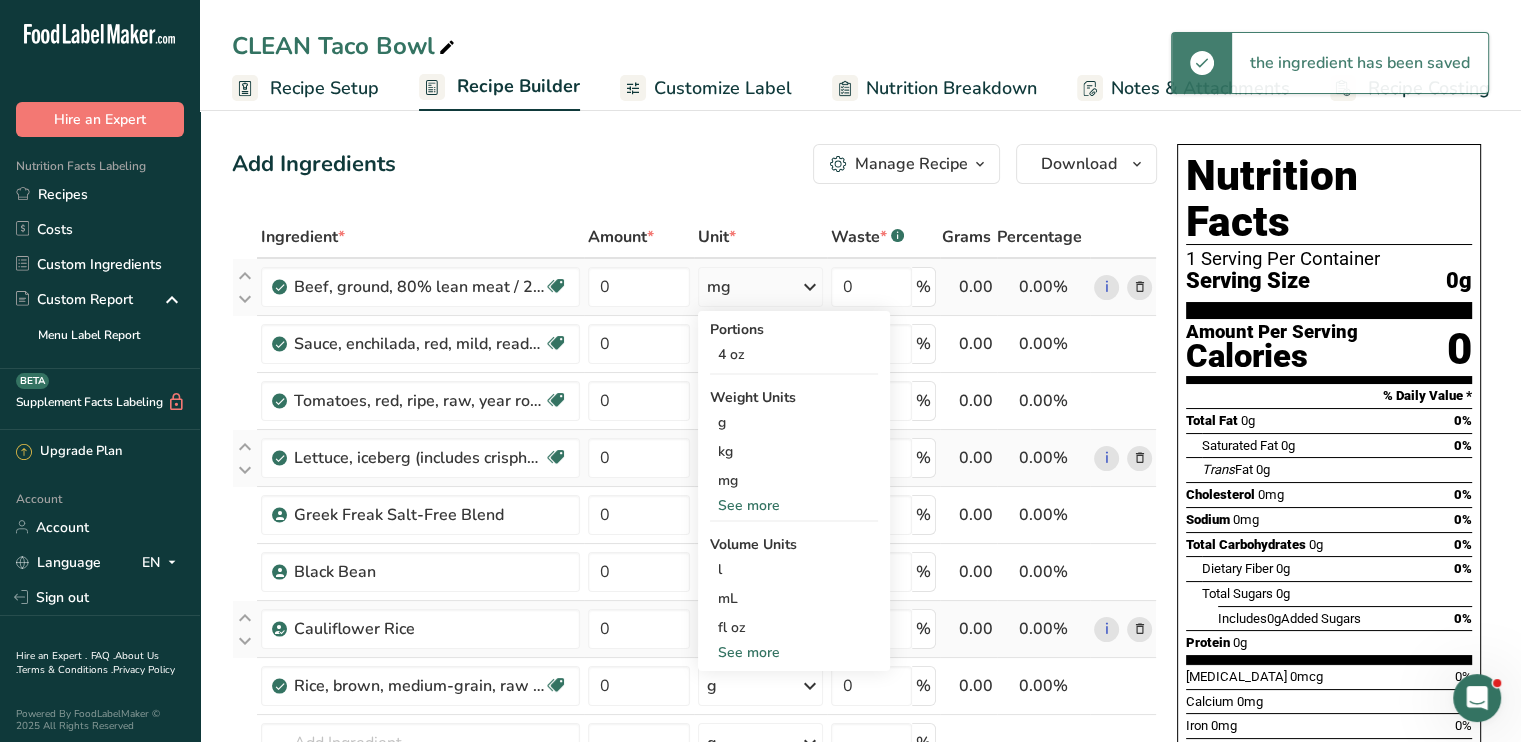 click on "See more" at bounding box center [794, 505] 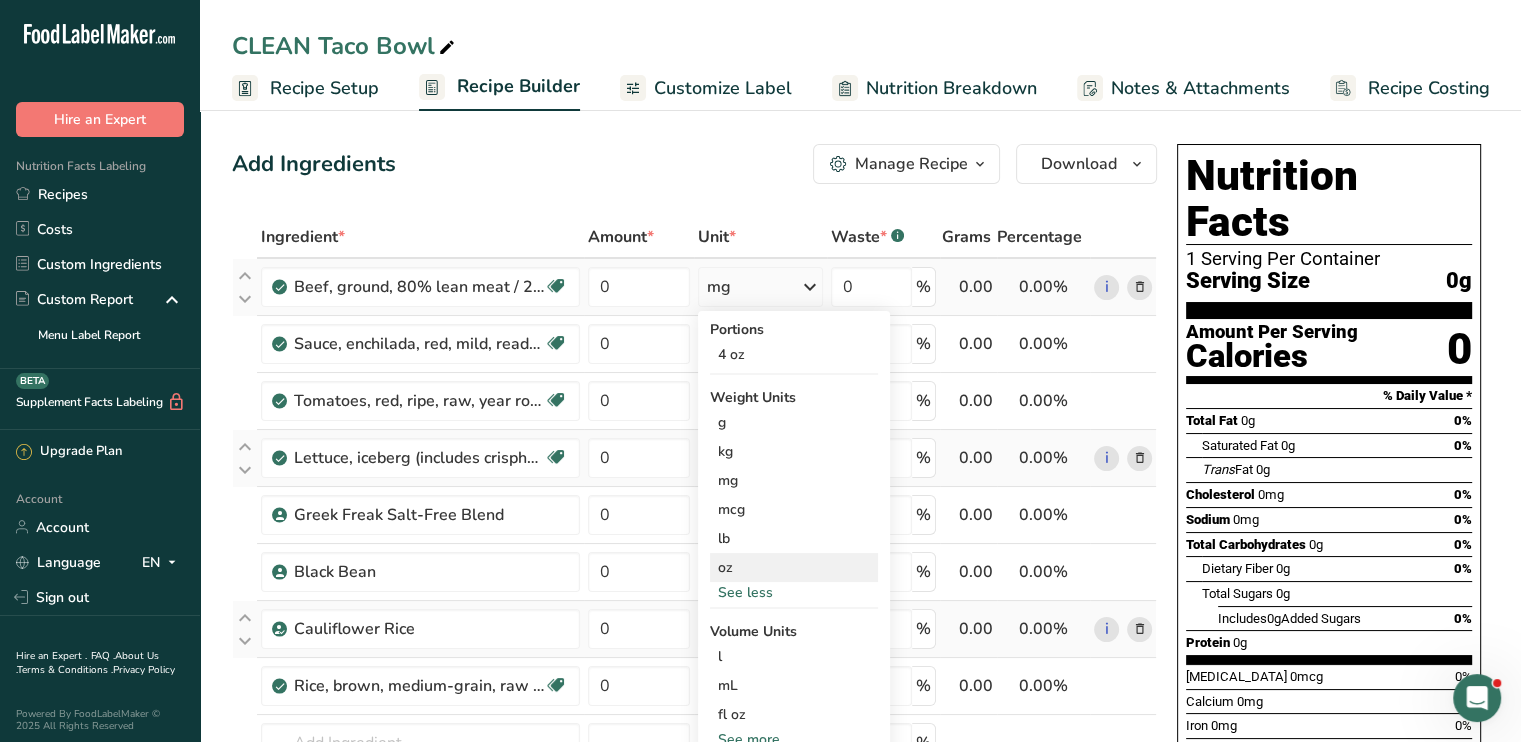 click on "oz" at bounding box center [794, 567] 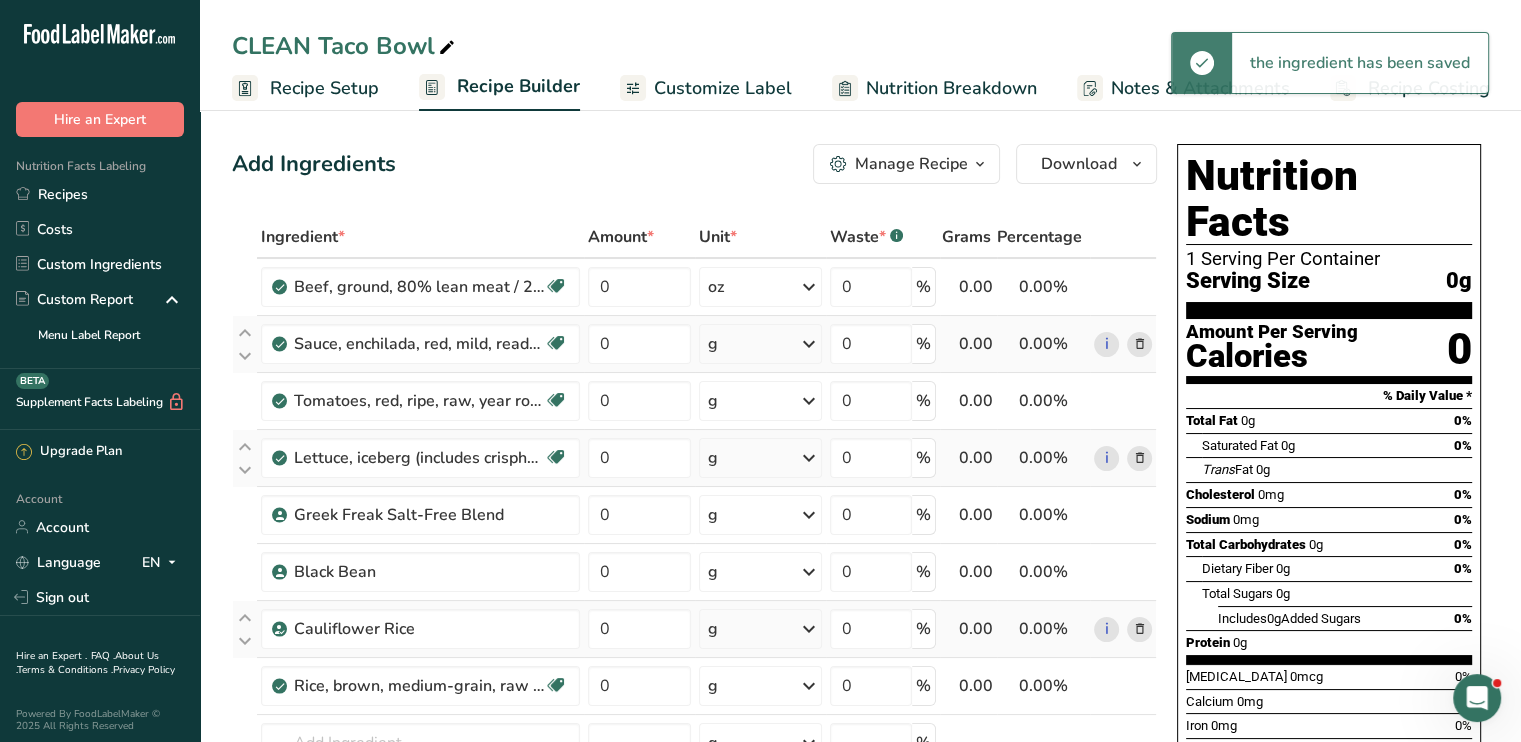 click at bounding box center (809, 344) 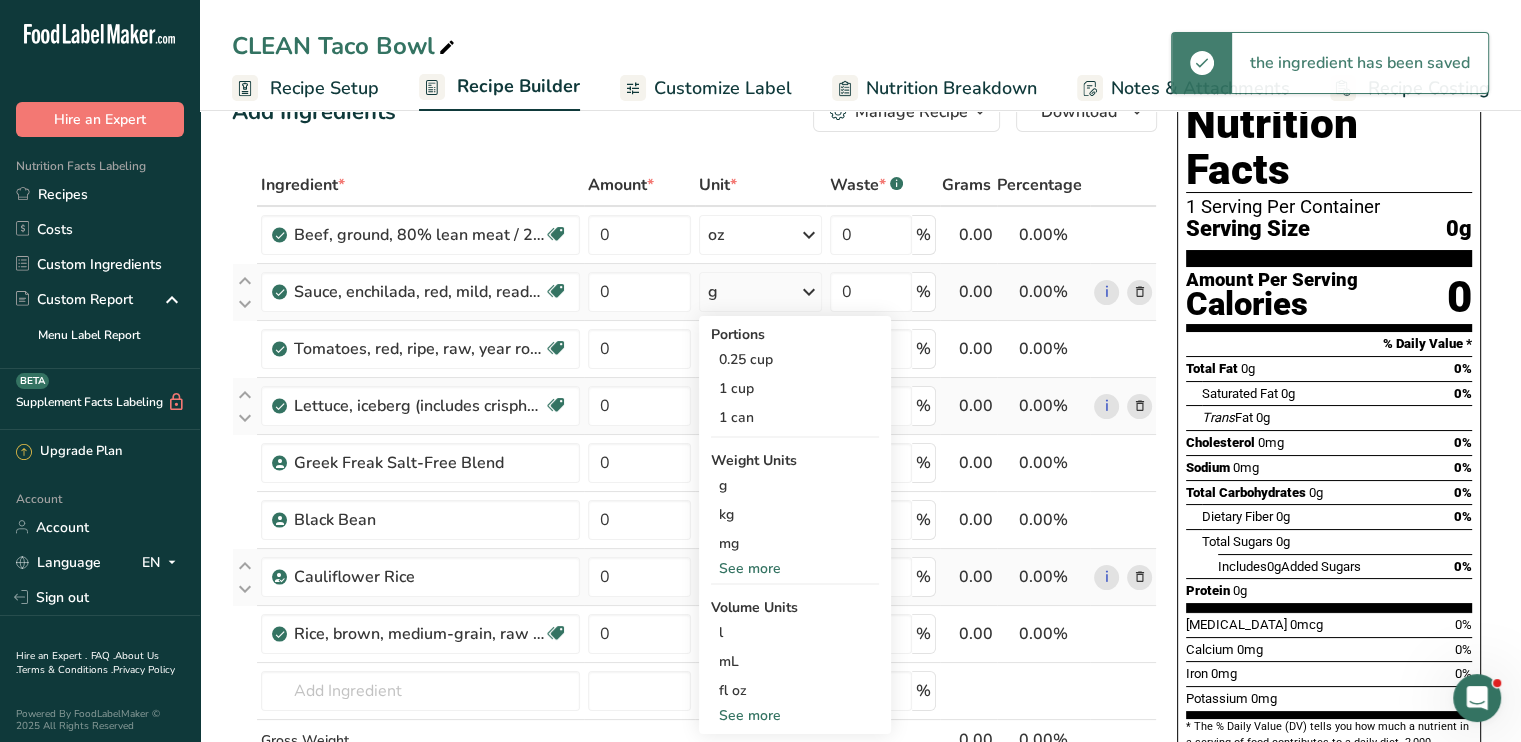 scroll, scrollTop: 100, scrollLeft: 0, axis: vertical 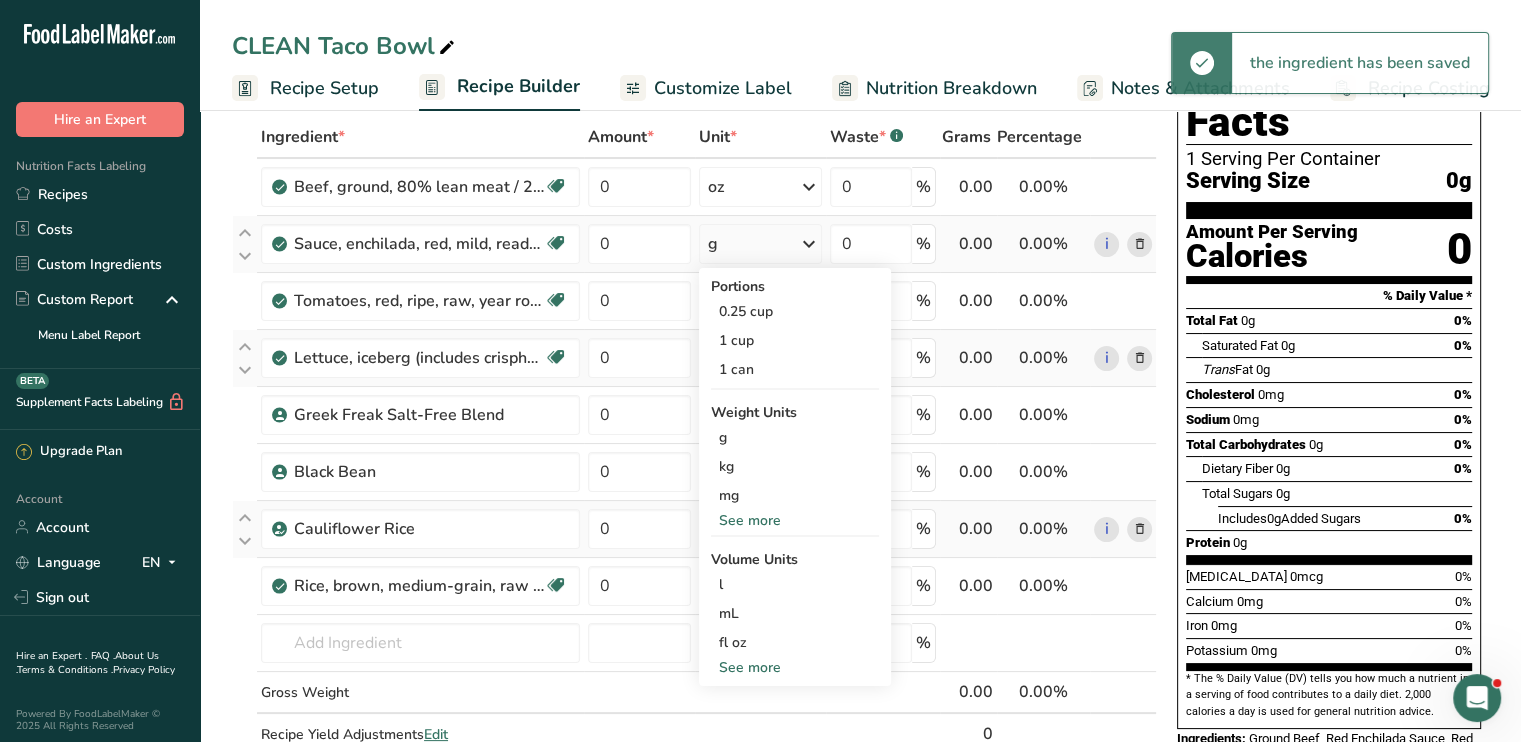 click on "See more" at bounding box center [795, 520] 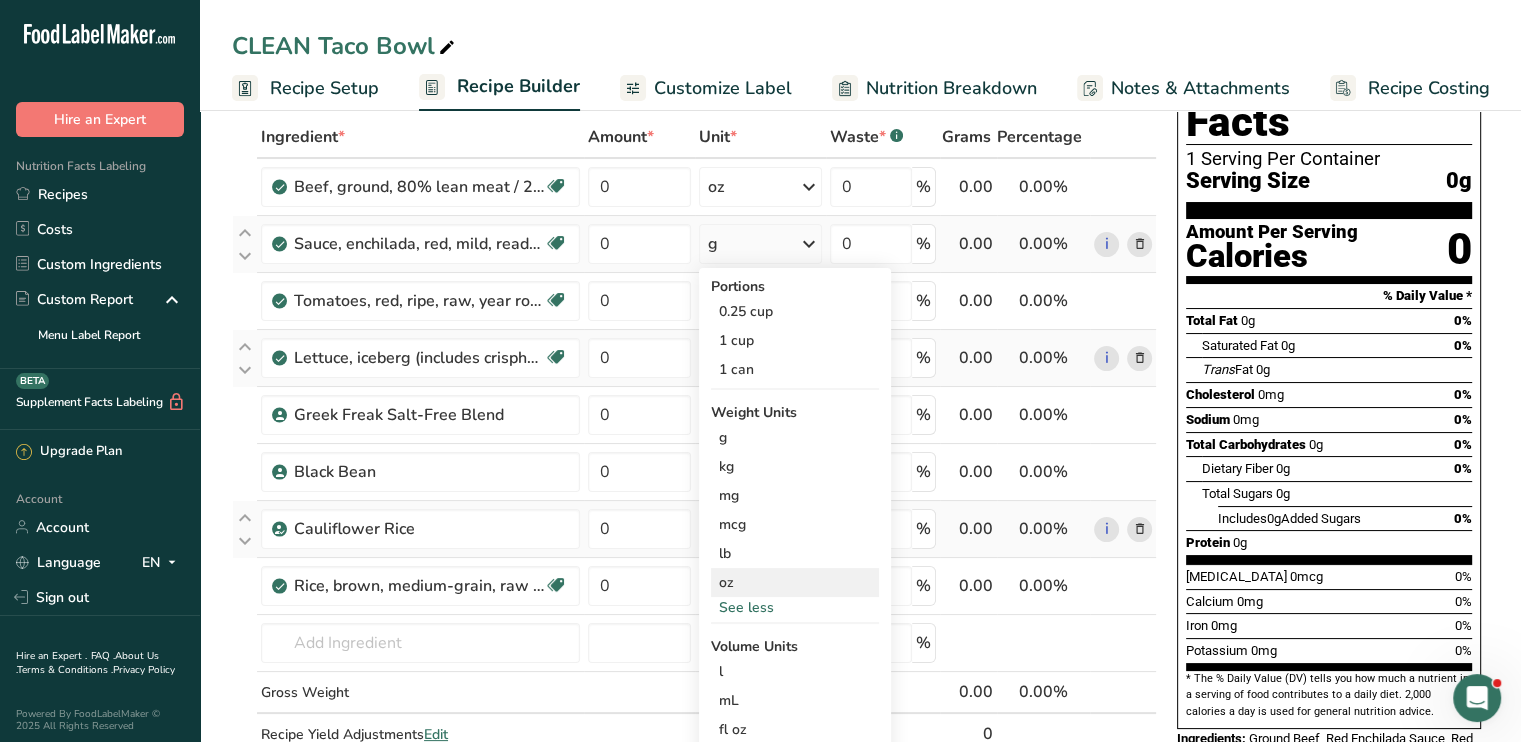 click on "oz" at bounding box center [795, 582] 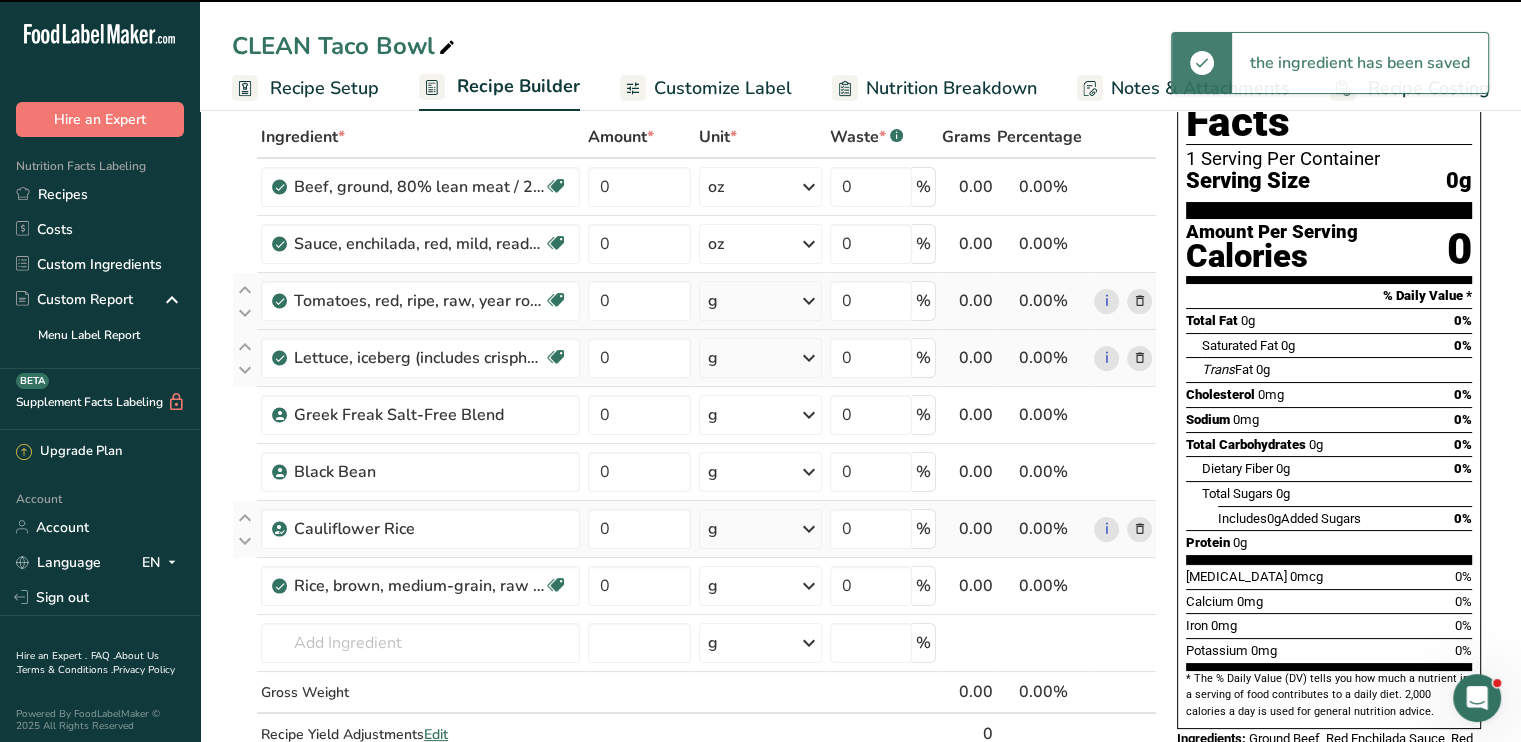 click at bounding box center (809, 301) 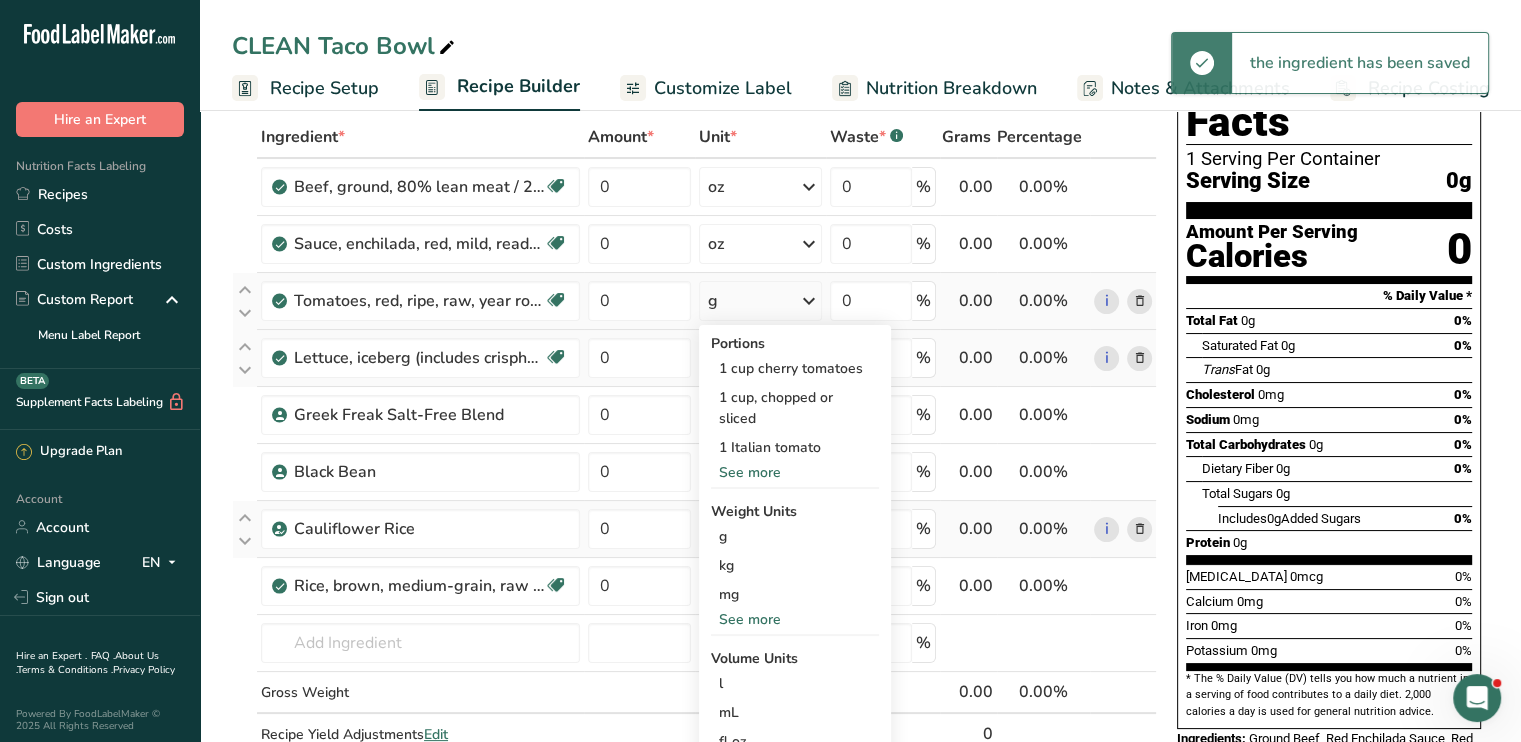 click on "See more" at bounding box center (795, 619) 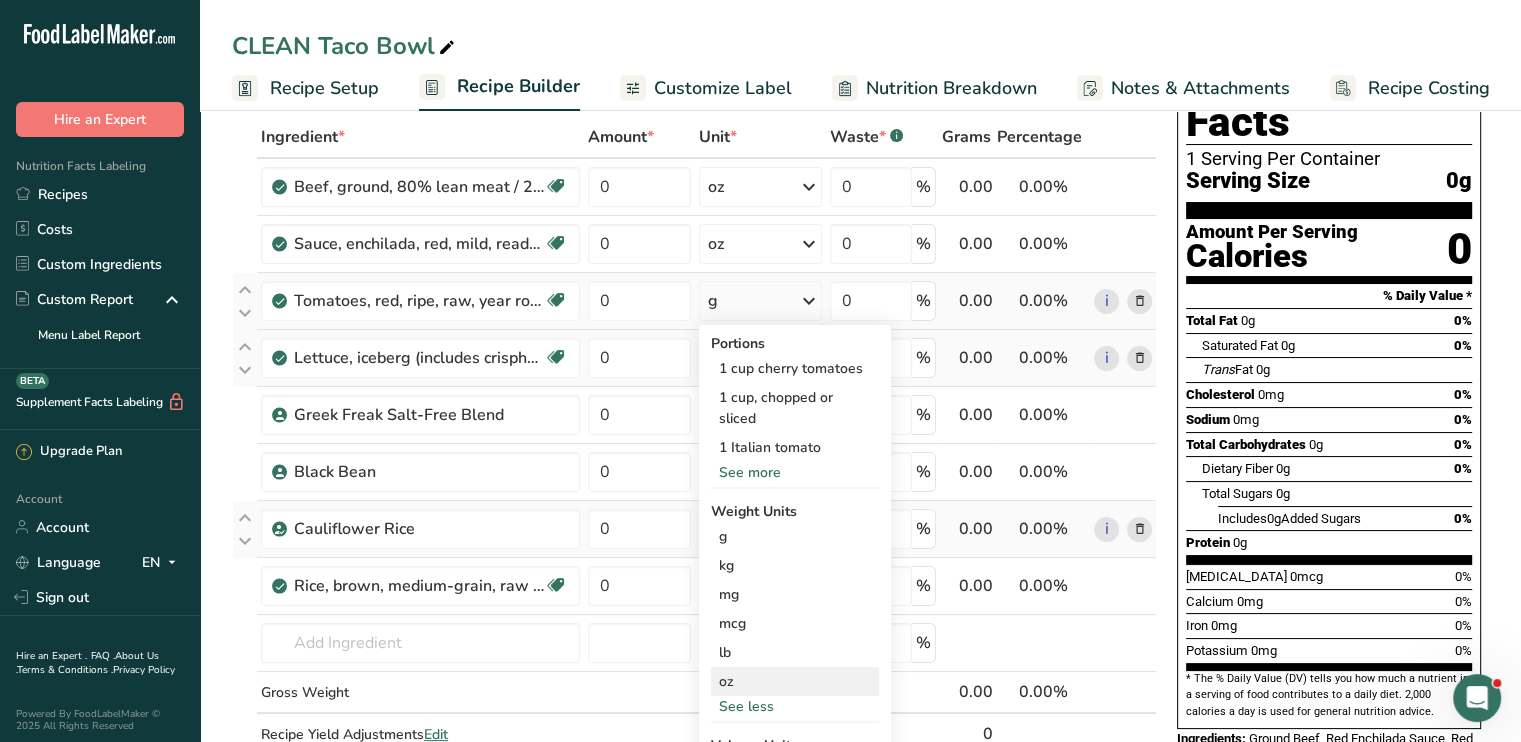 click on "oz" at bounding box center (795, 681) 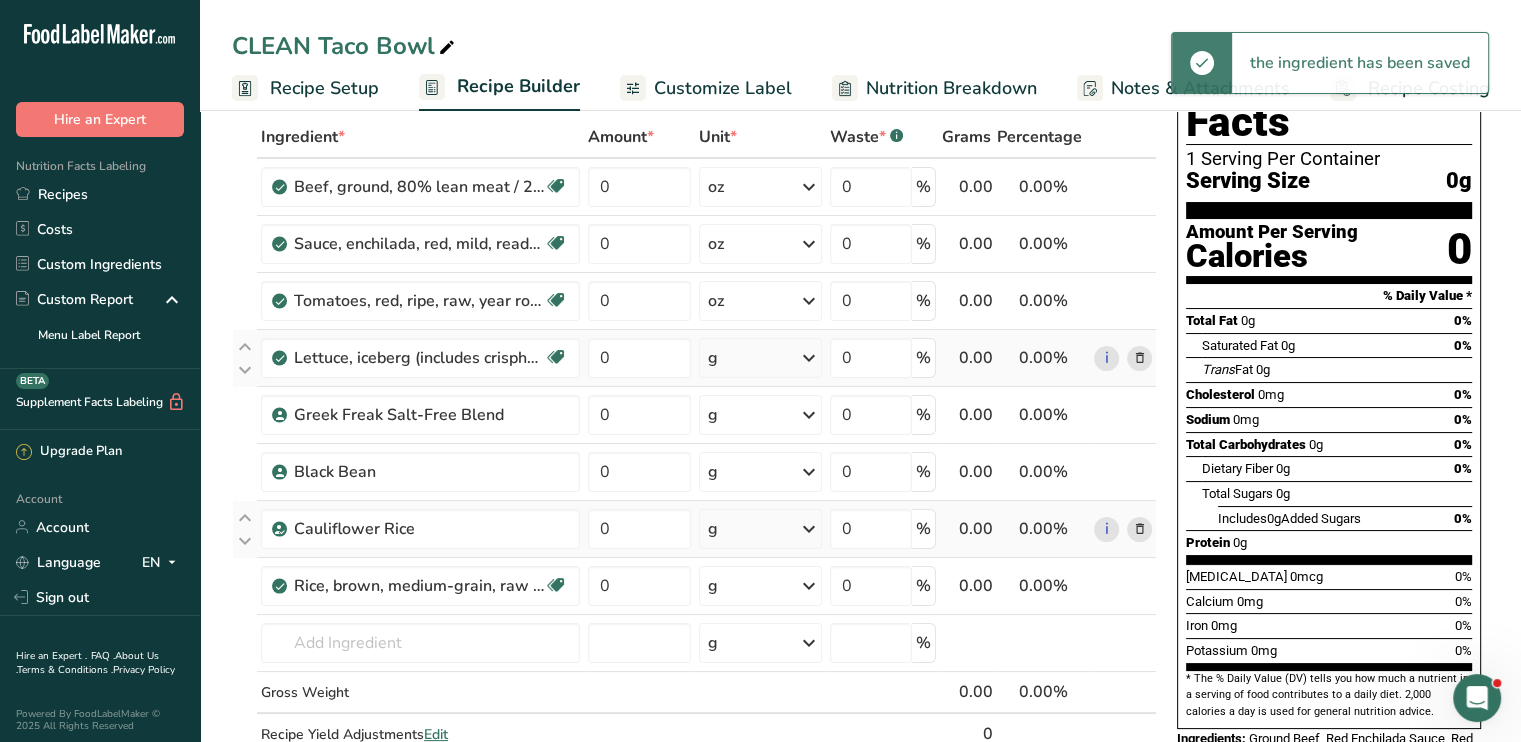 click at bounding box center [809, 358] 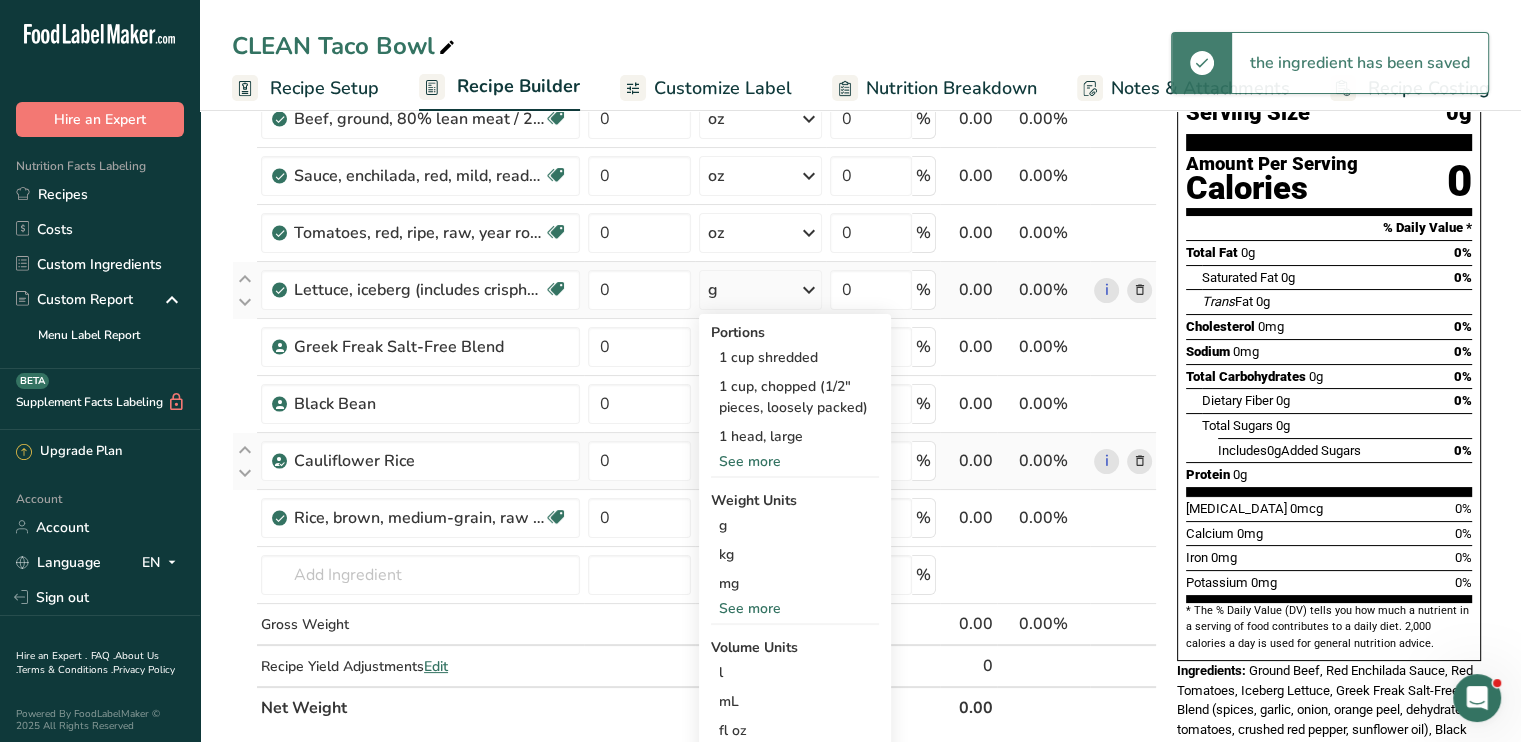 scroll, scrollTop: 200, scrollLeft: 0, axis: vertical 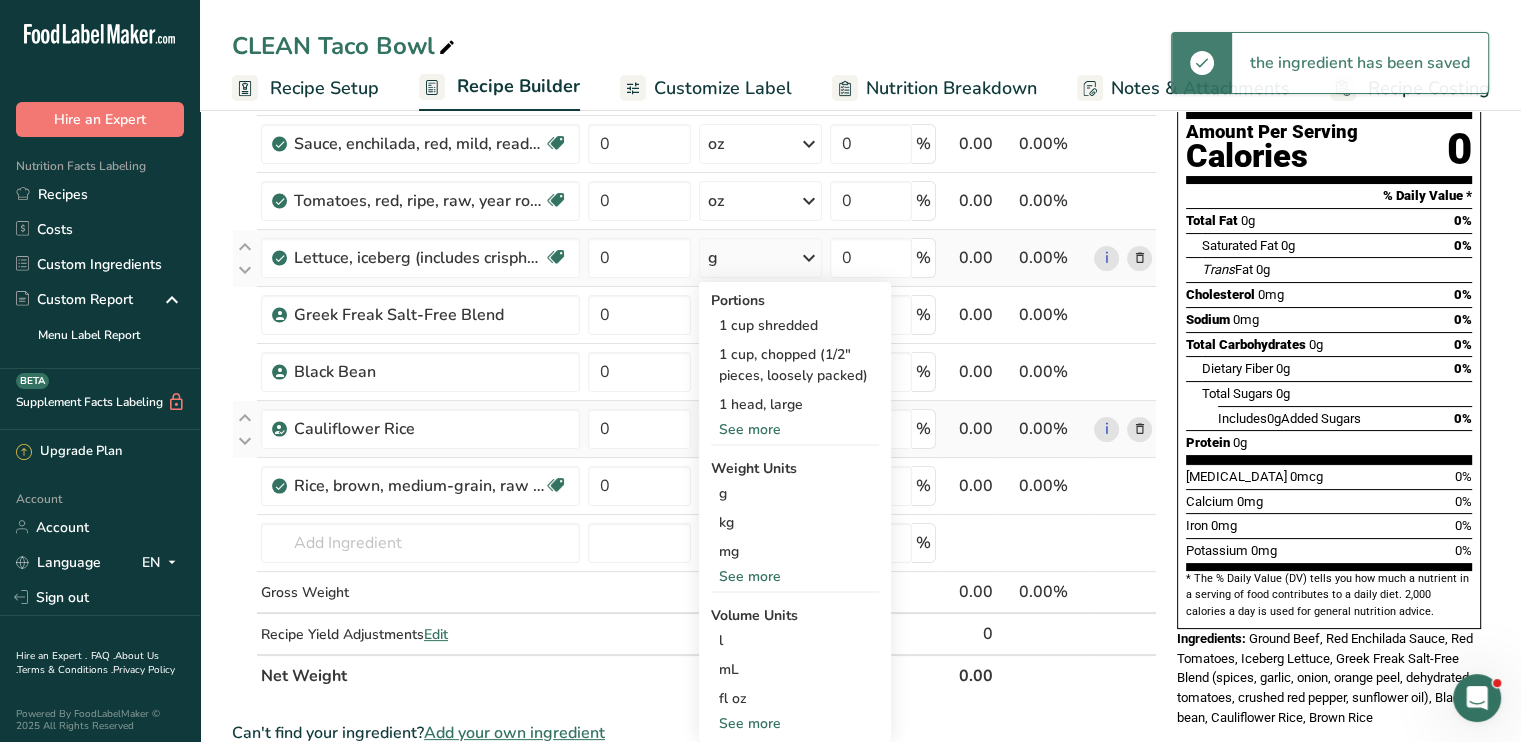 click on "See more" at bounding box center (795, 576) 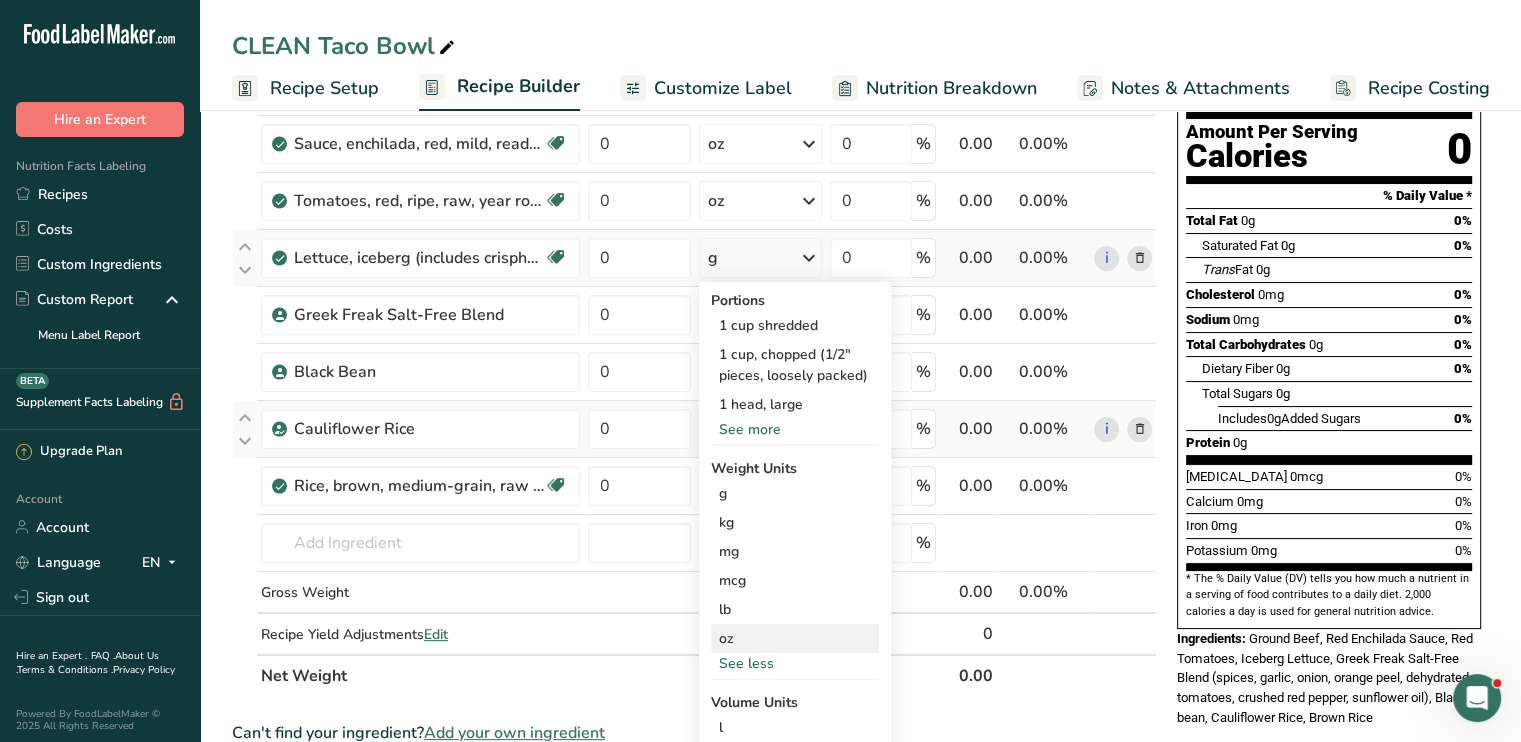 click on "oz" at bounding box center [795, 638] 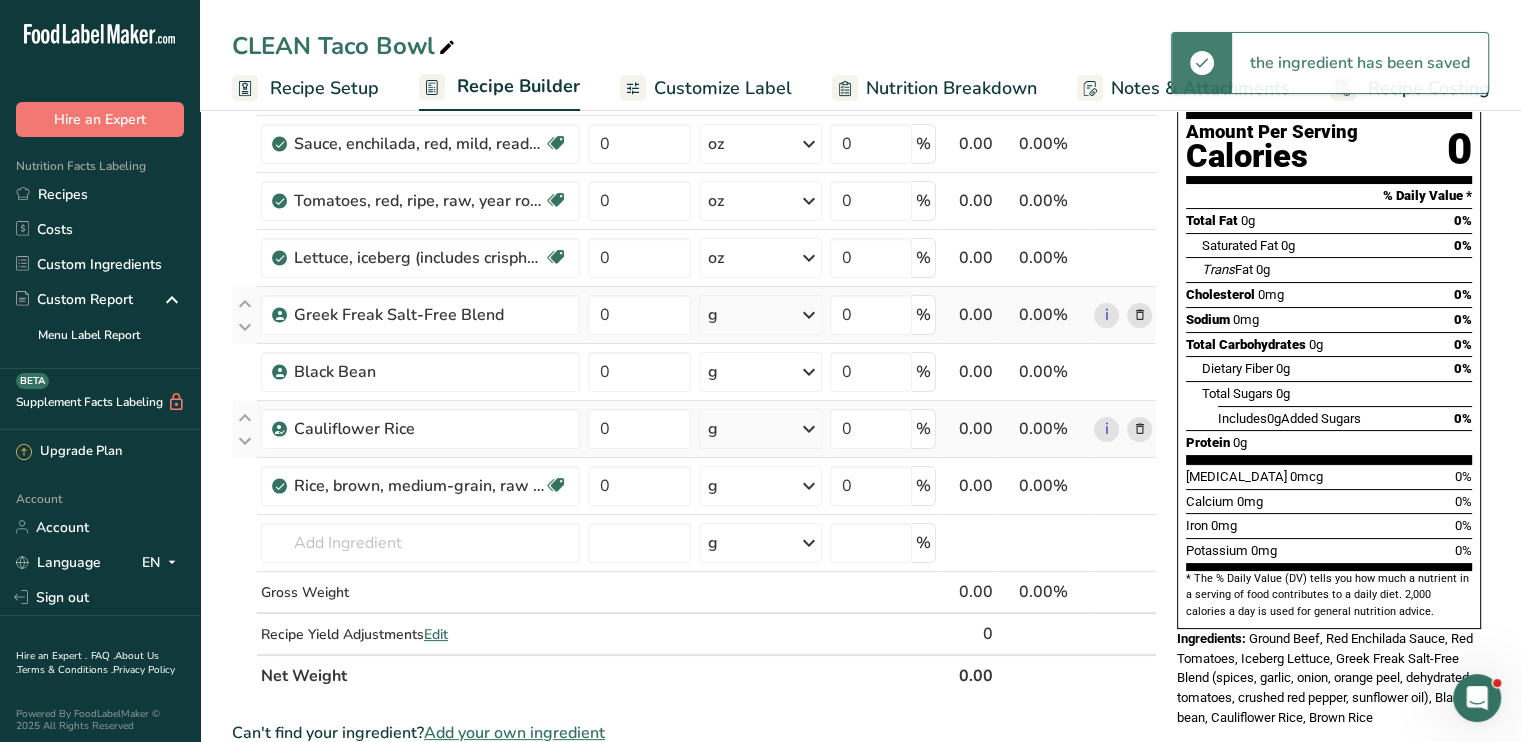click at bounding box center (809, 315) 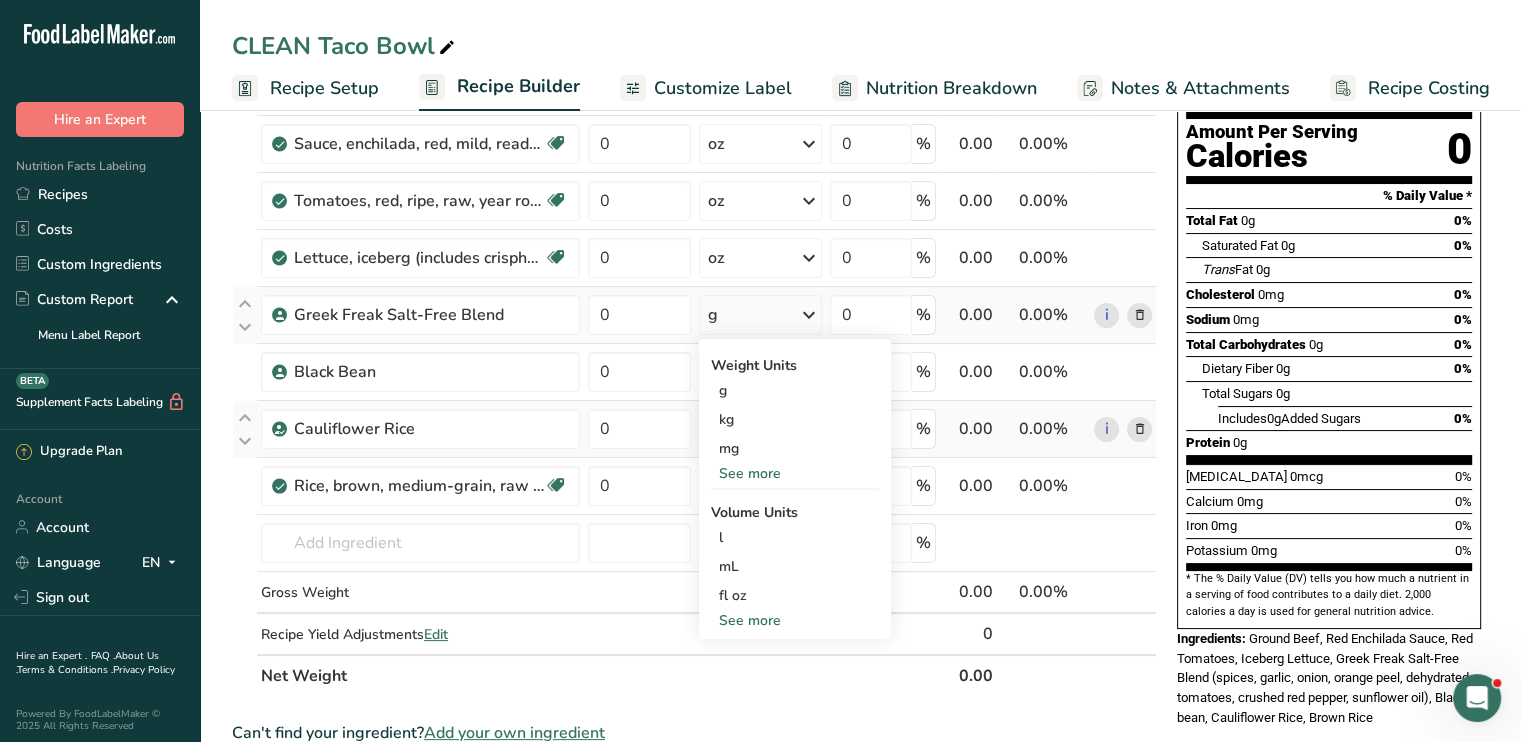 click on "See more" at bounding box center [795, 620] 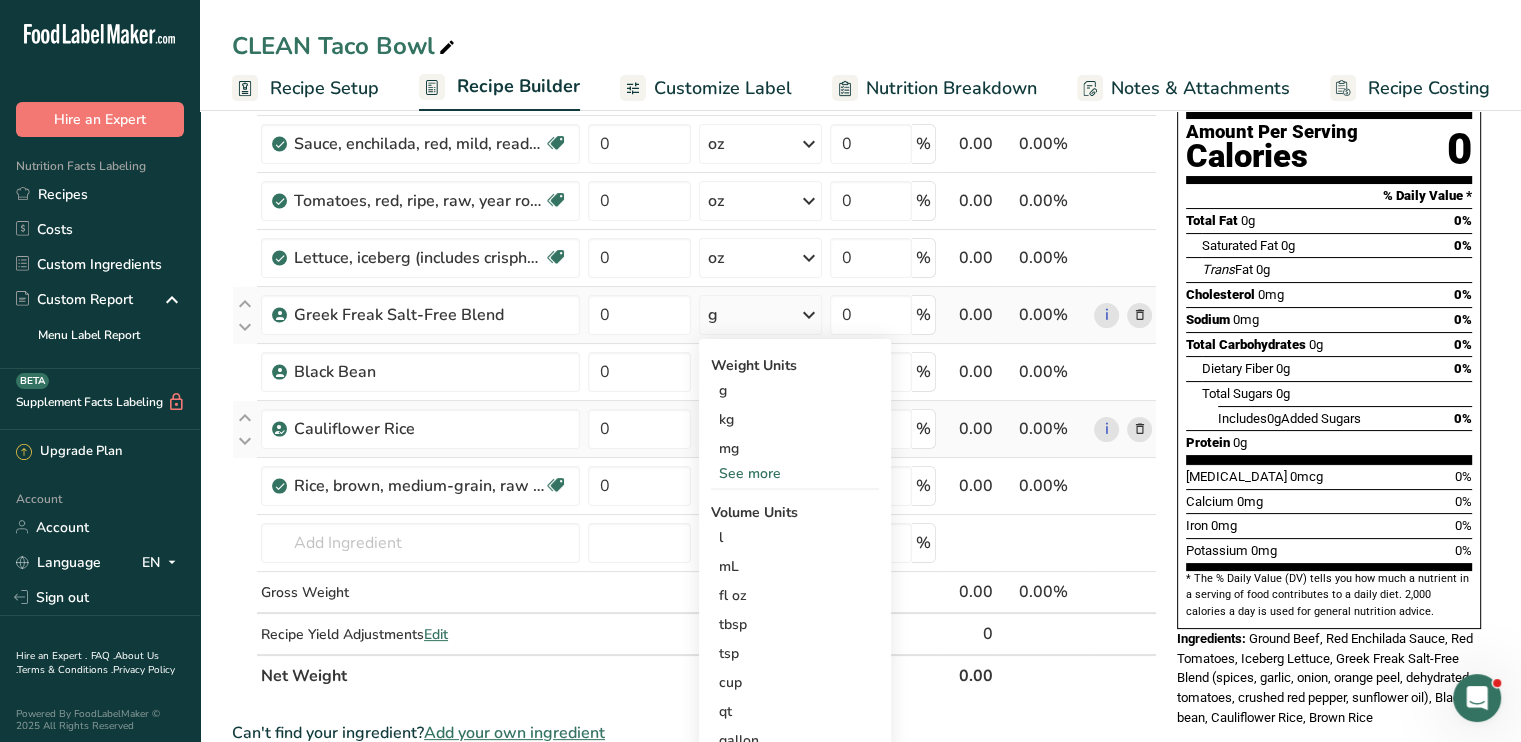 click on "See more" at bounding box center (795, 473) 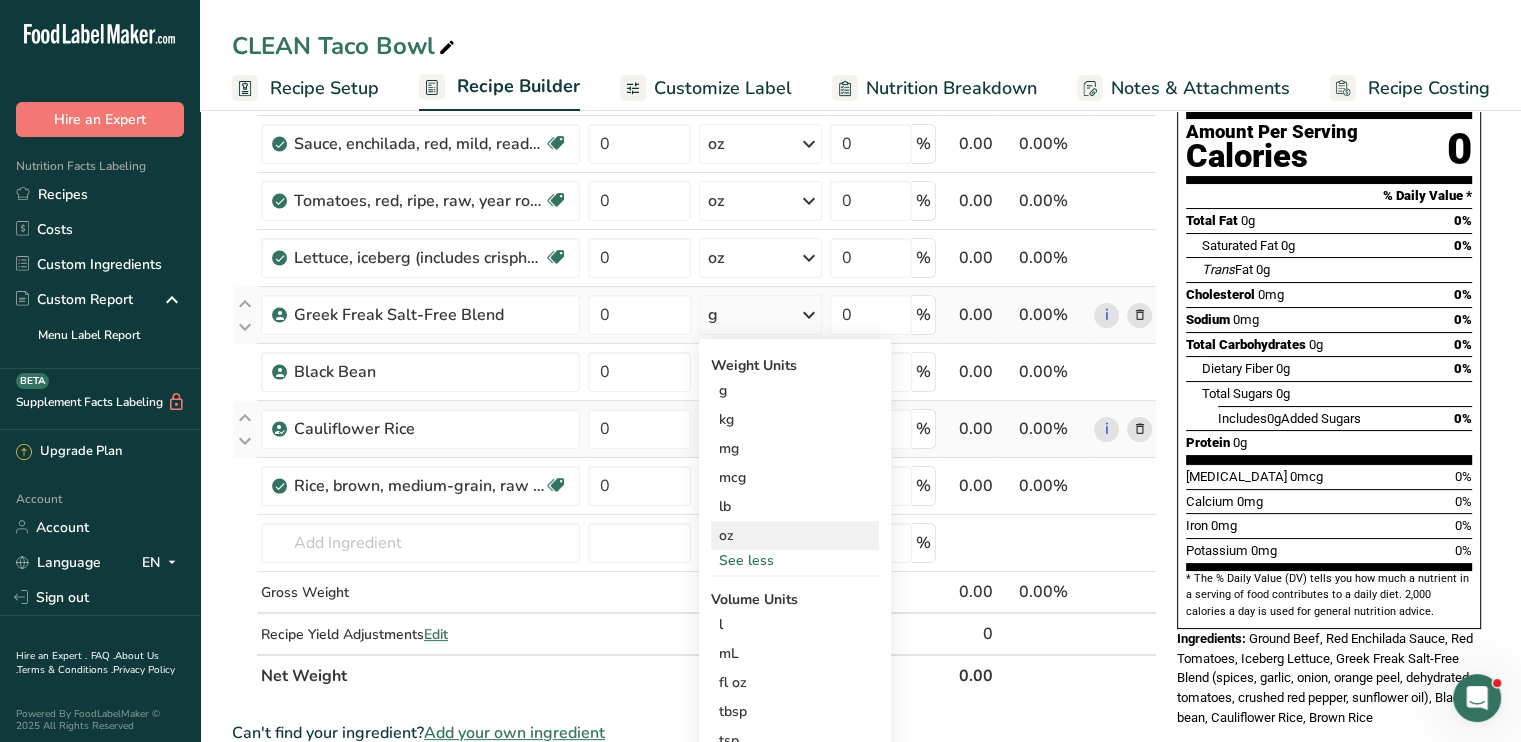 click on "oz" at bounding box center (795, 535) 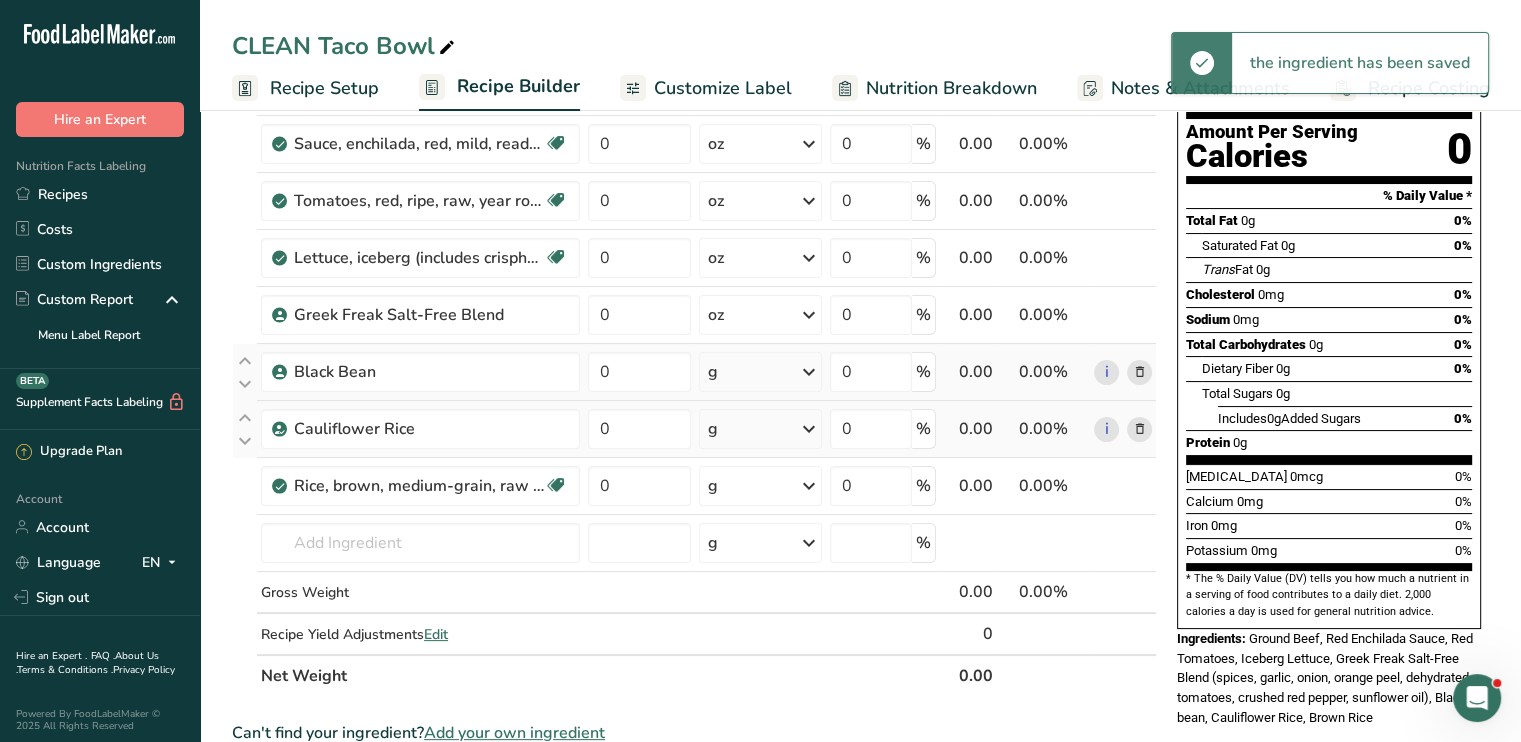 click at bounding box center [809, 372] 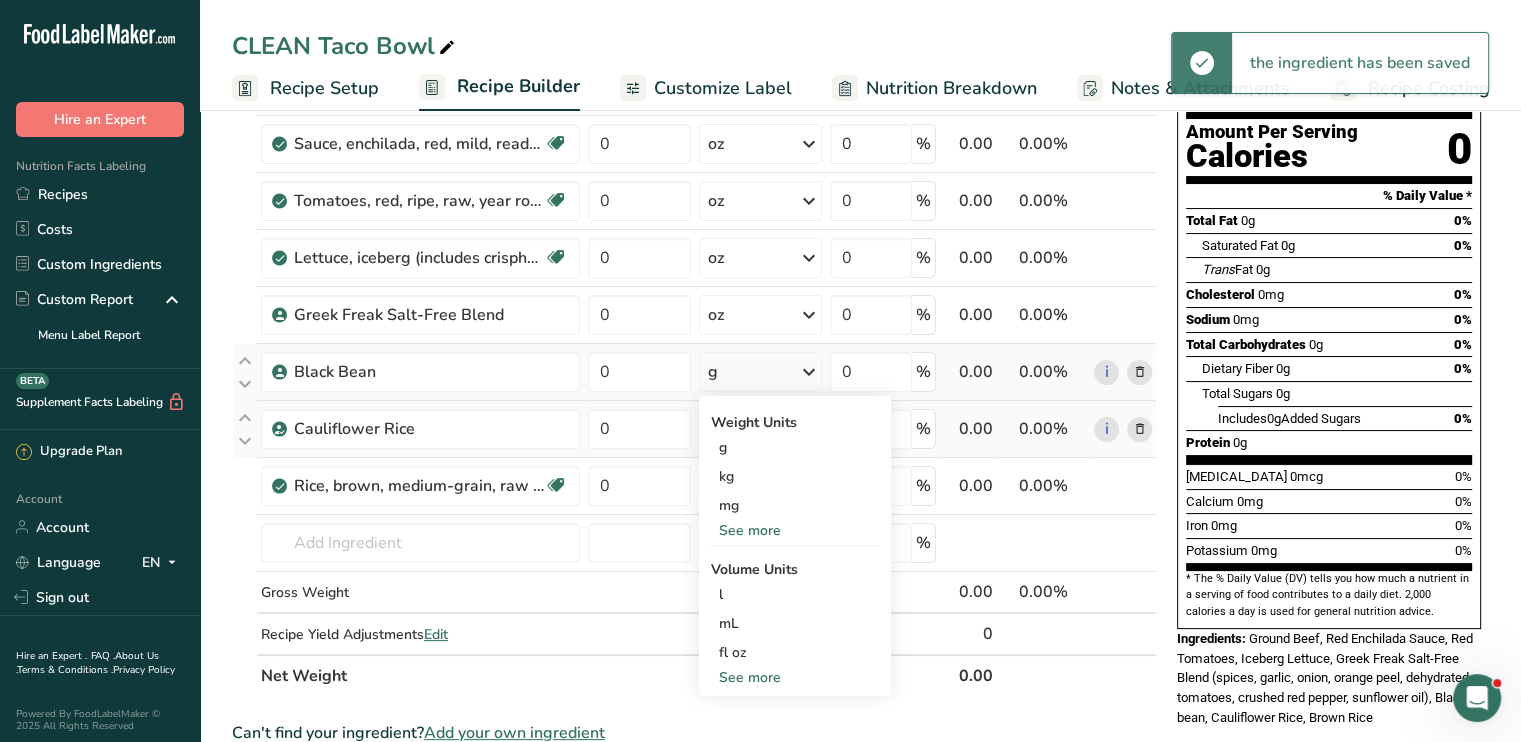 click on "See more" at bounding box center (795, 530) 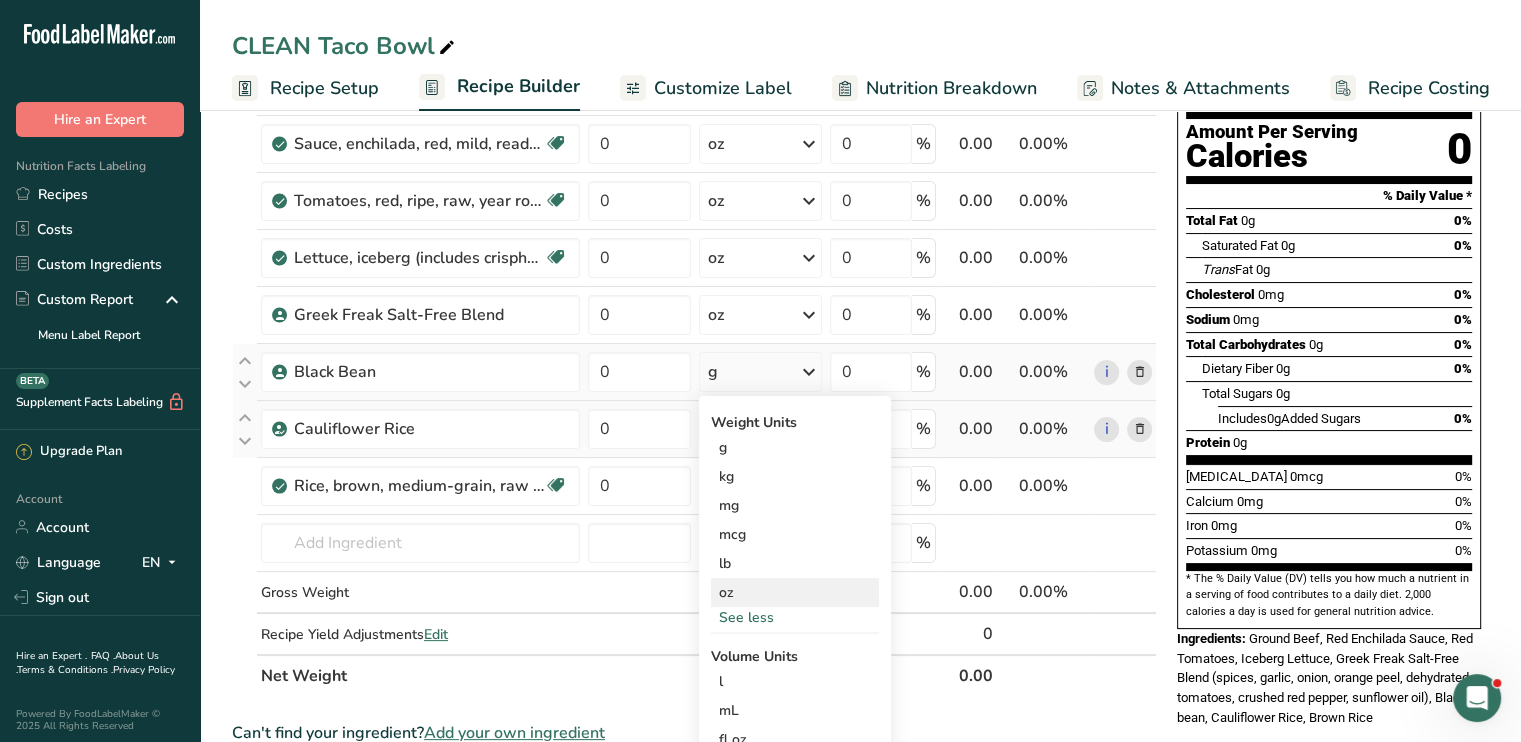 click on "oz" at bounding box center (795, 592) 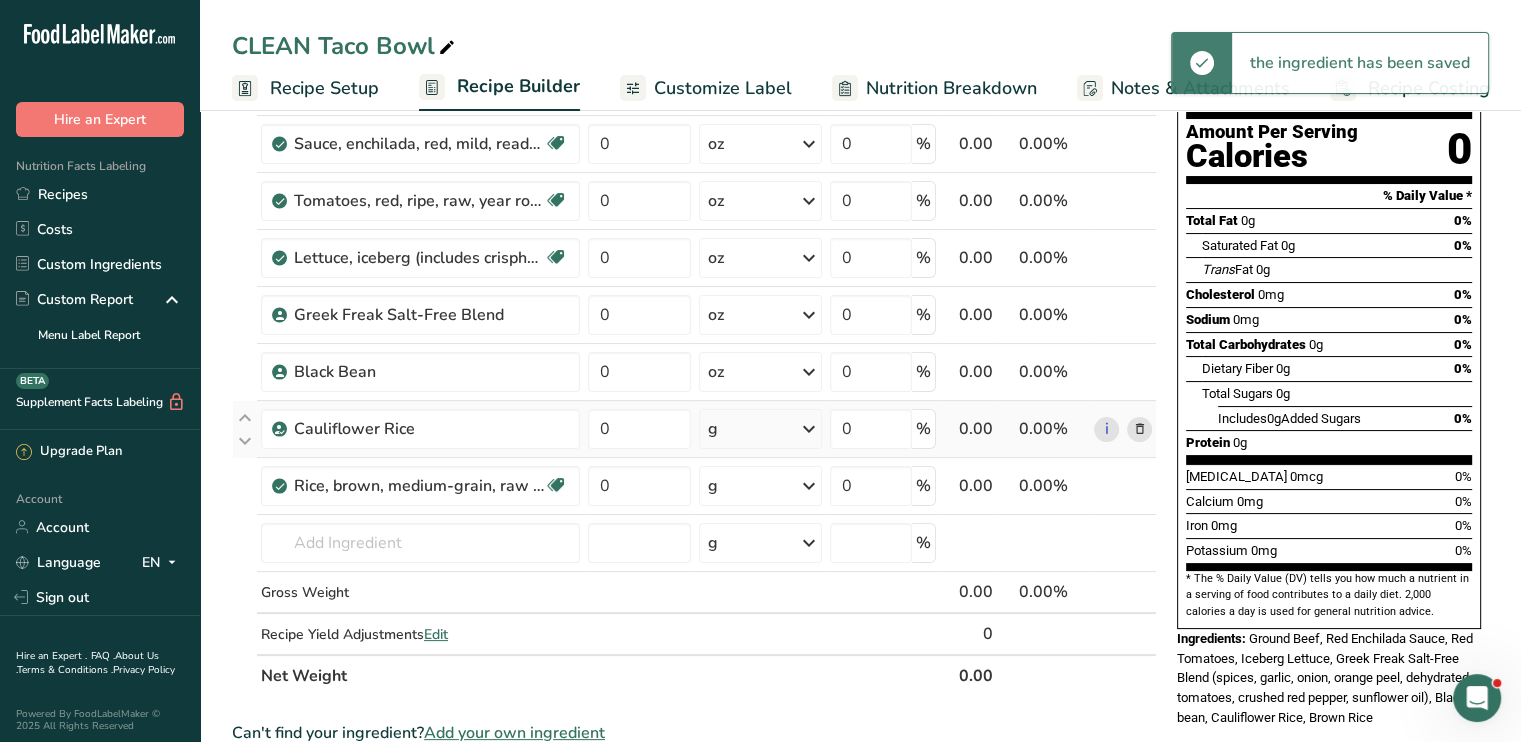 click at bounding box center [809, 429] 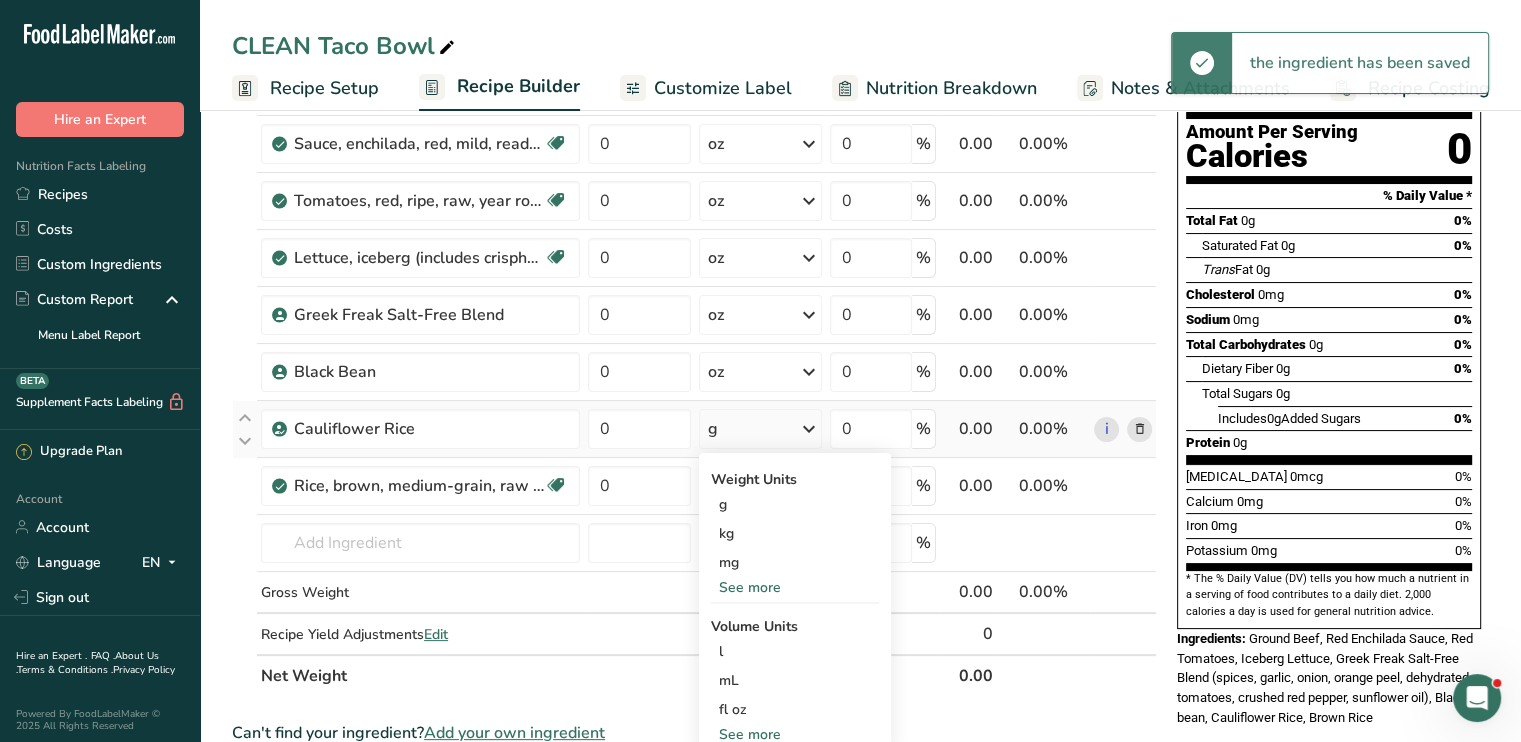 click on "See more" at bounding box center (795, 587) 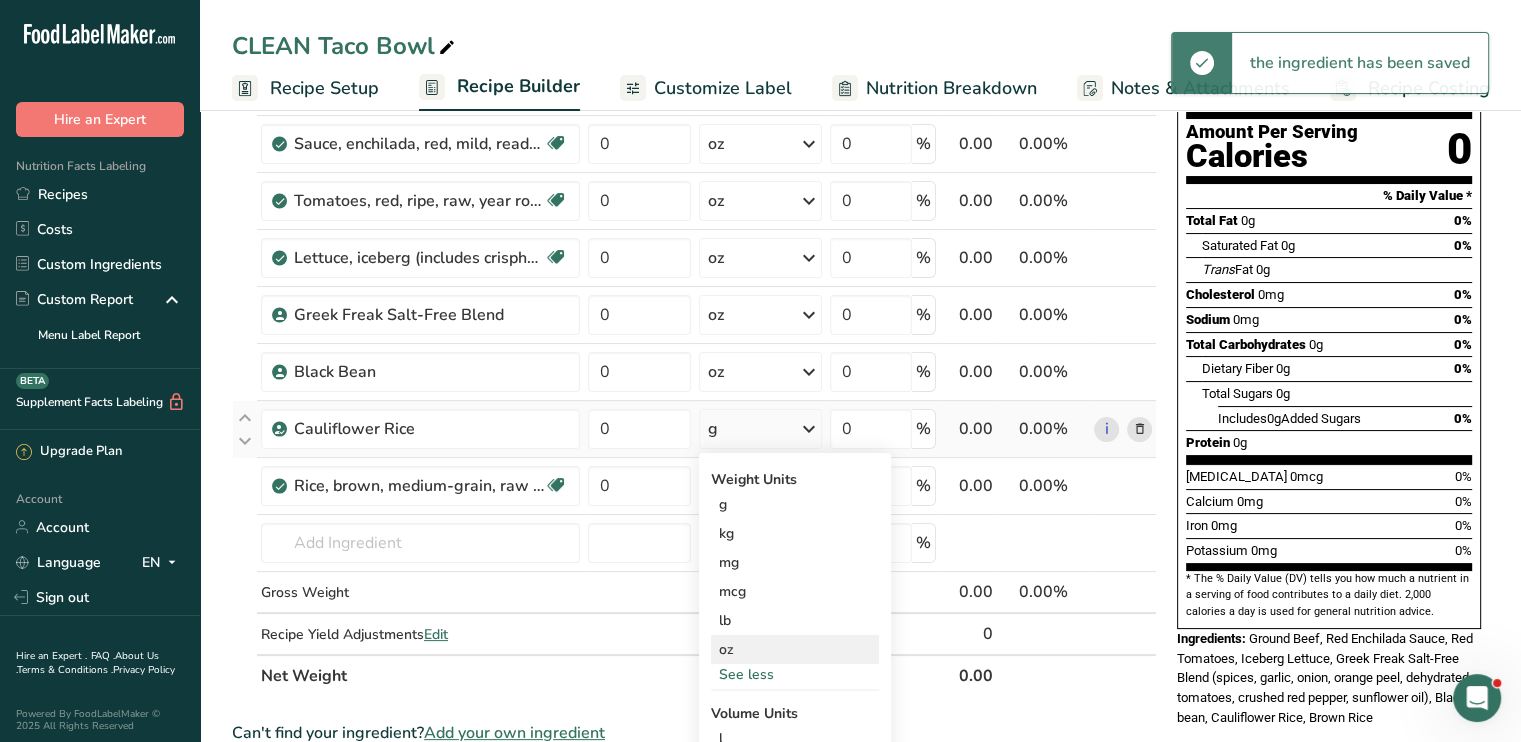 click on "oz" at bounding box center [795, 649] 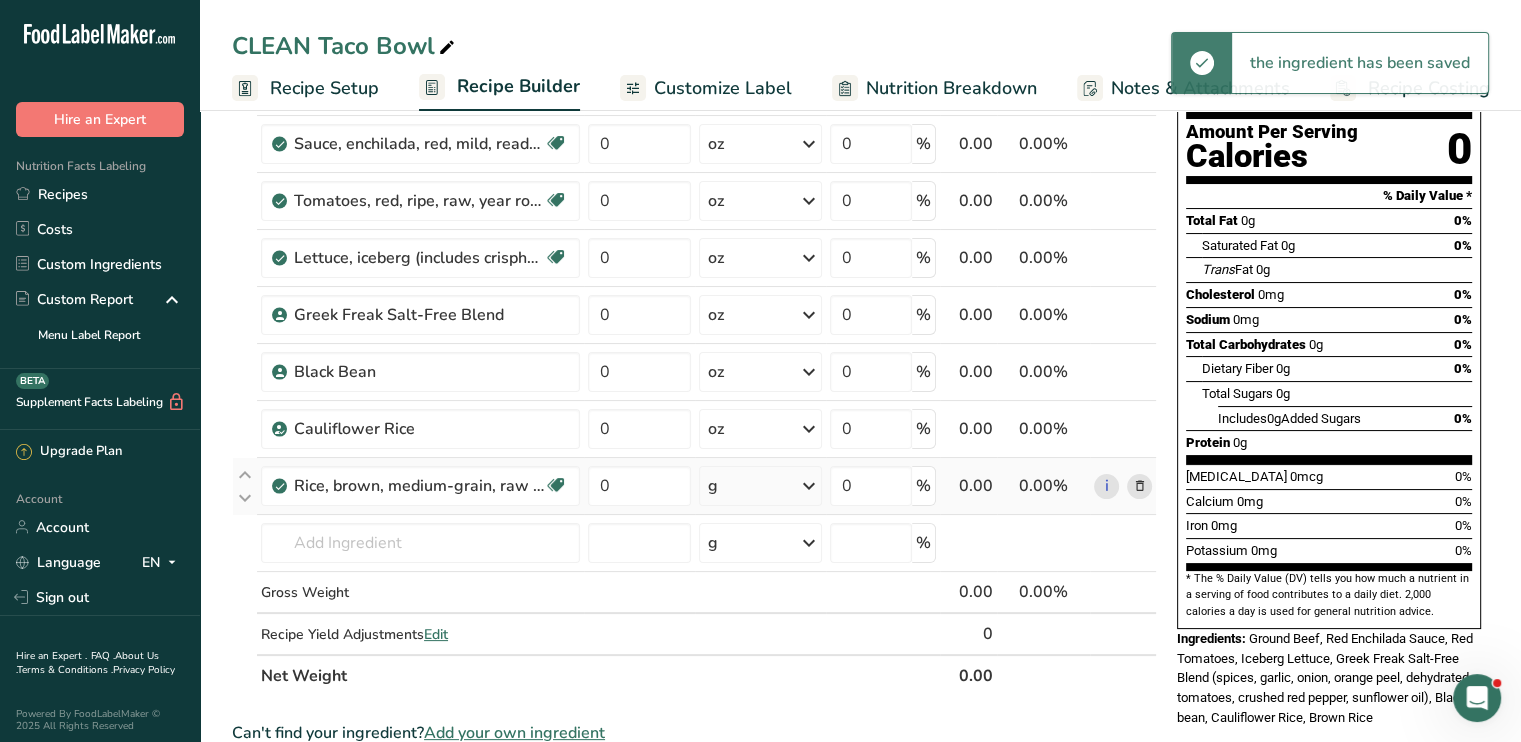 click at bounding box center [809, 486] 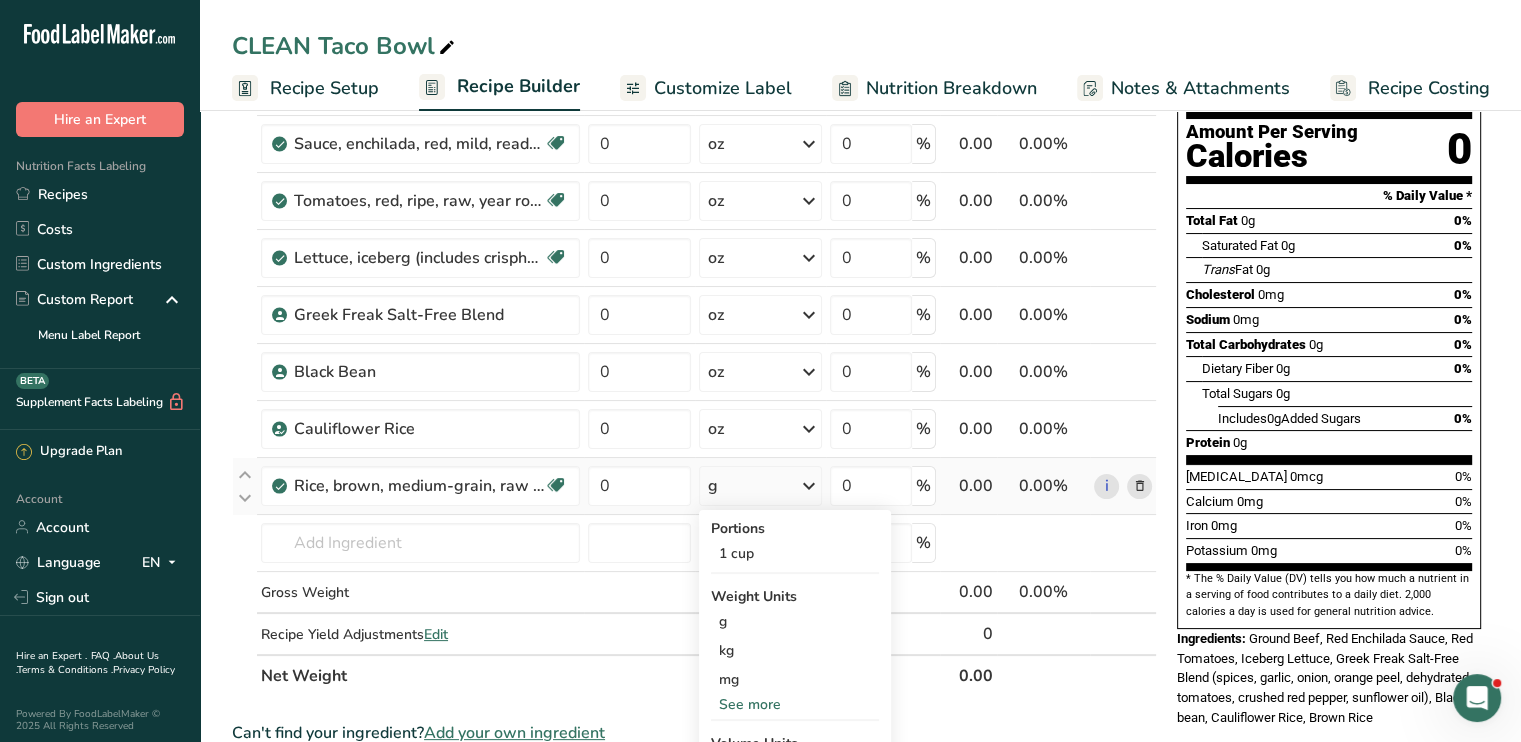 click on "Portions
1 cup
Weight Units
g
kg
mg
See more
Volume Units
l
Volume units require a density conversion. If you know your ingredient's density enter it below. Otherwise, click on "RIA" our AI Regulatory bot - she will be able to help you
lb/ft3
g/cm3
Confirm
mL
Volume units require a density conversion. If you know your ingredient's density enter it below. Otherwise, click on "RIA" our AI Regulatory bot - she will be able to help you
lb/ft3
g/cm3
Confirm
fl oz
lb/ft3
g/cm3" at bounding box center (795, 690) 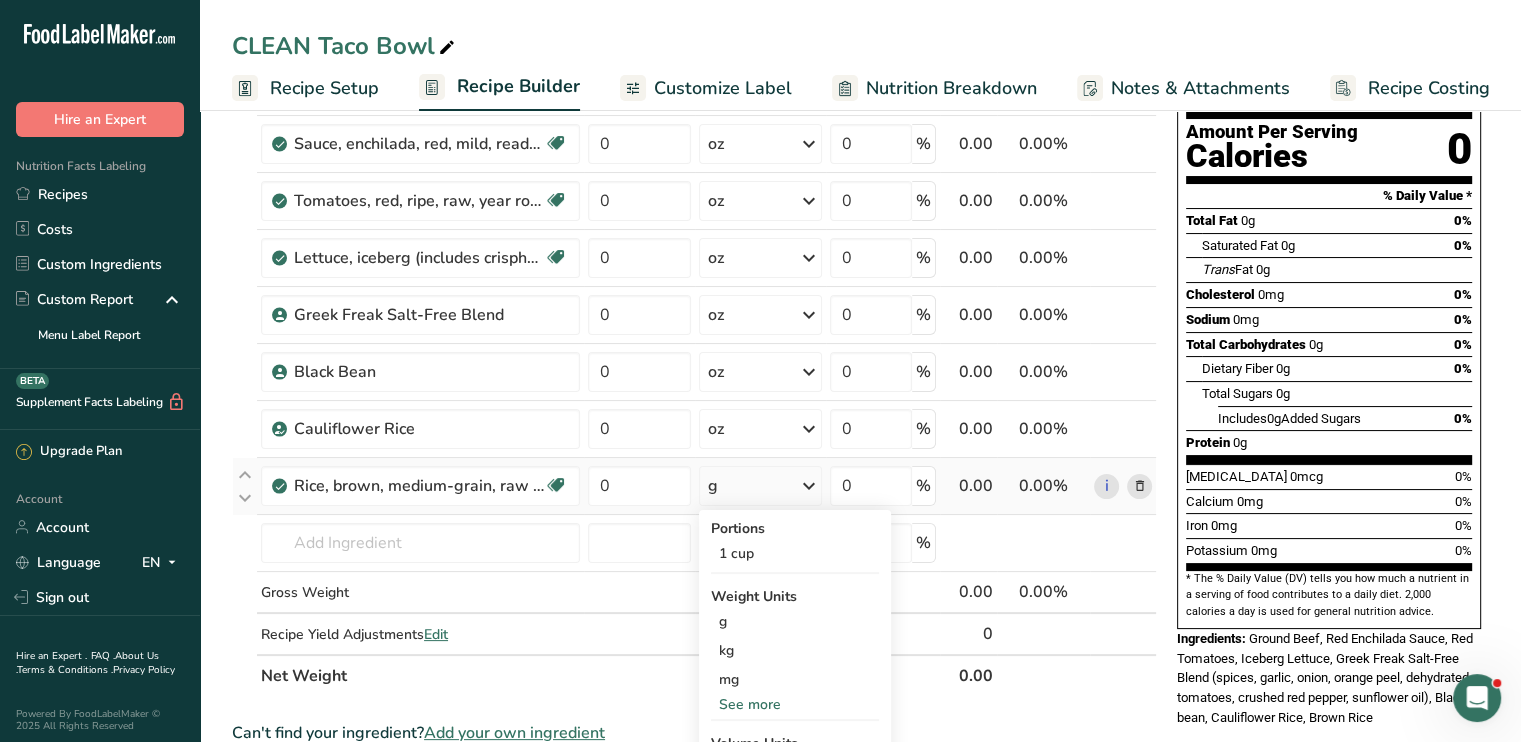 click on "See more" at bounding box center (795, 704) 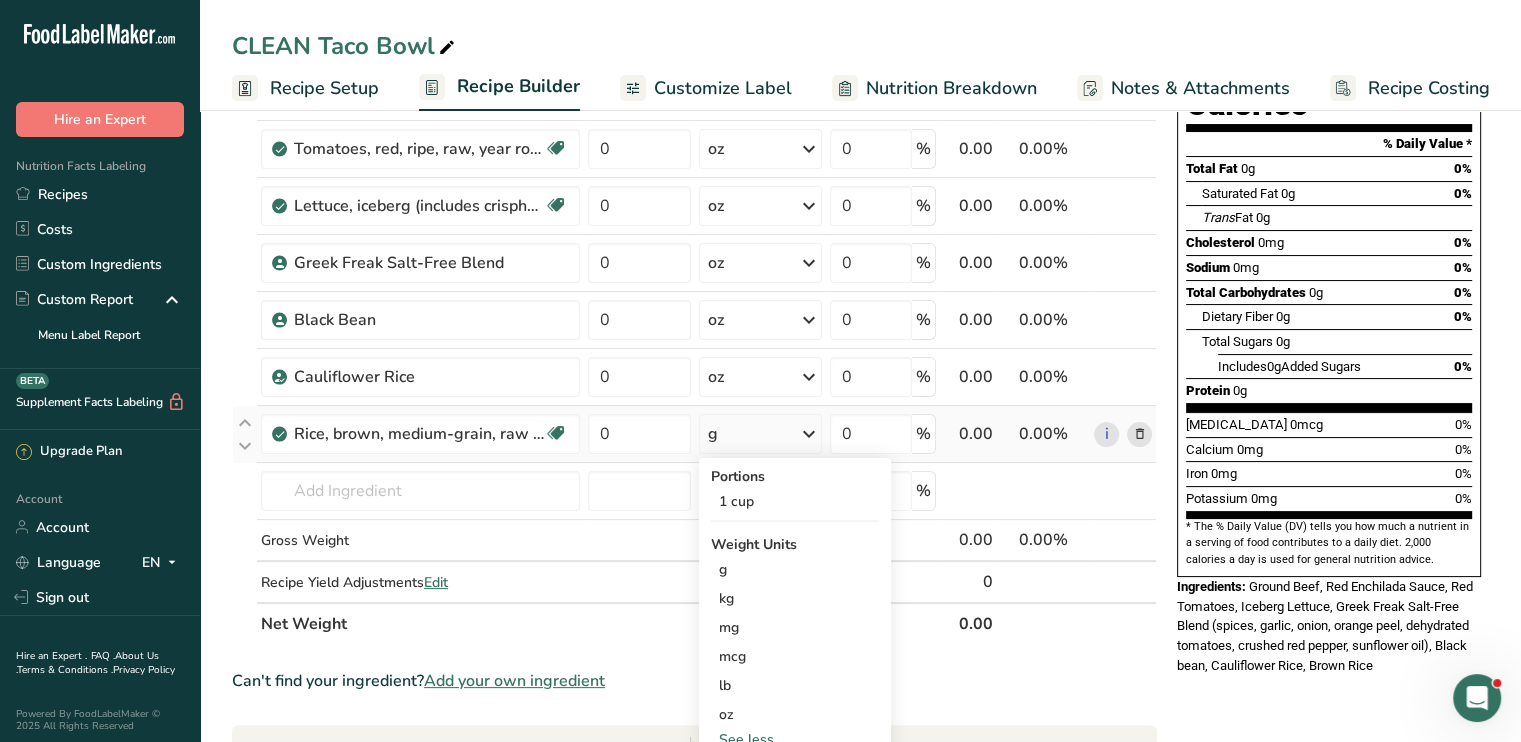 scroll, scrollTop: 300, scrollLeft: 0, axis: vertical 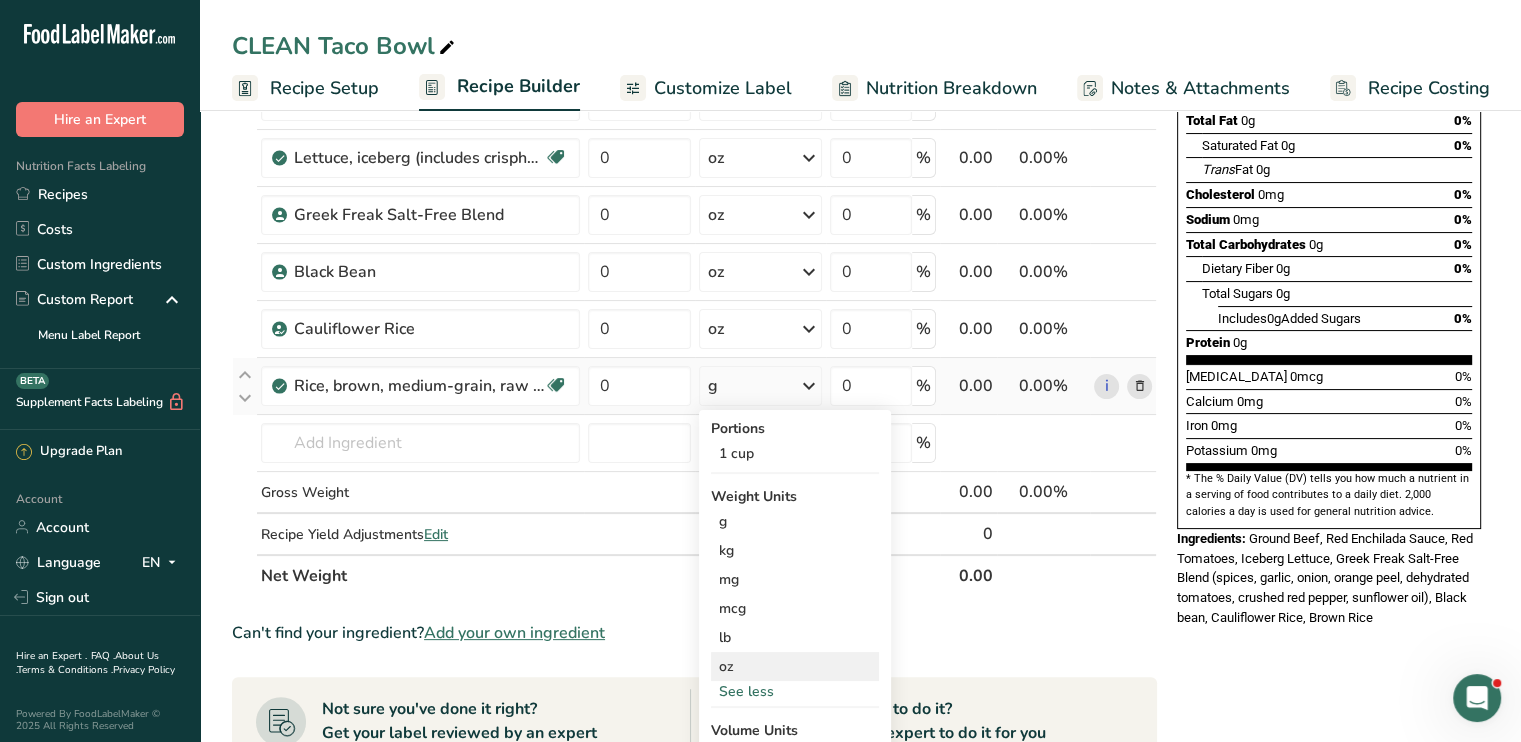 click on "oz" at bounding box center [795, 666] 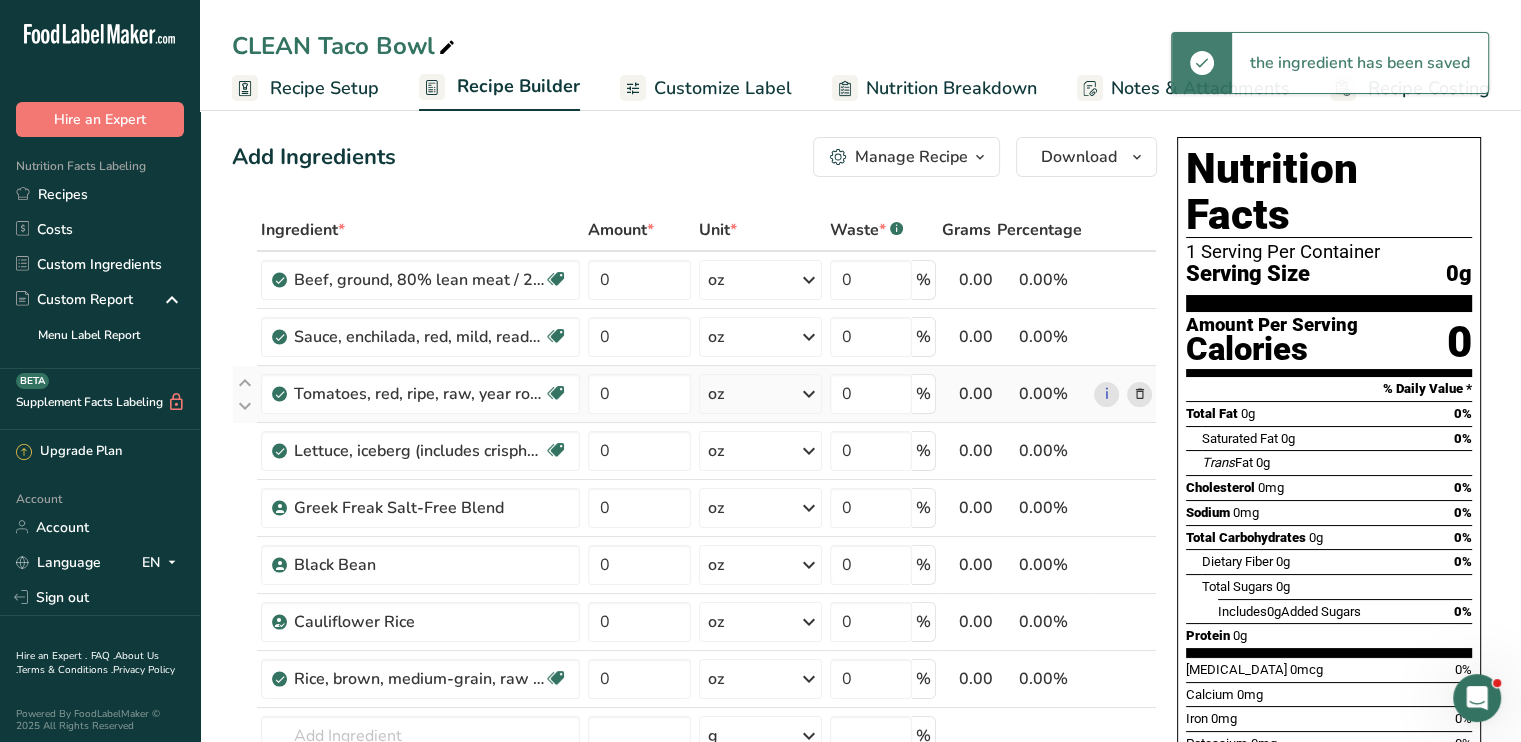 scroll, scrollTop: 0, scrollLeft: 0, axis: both 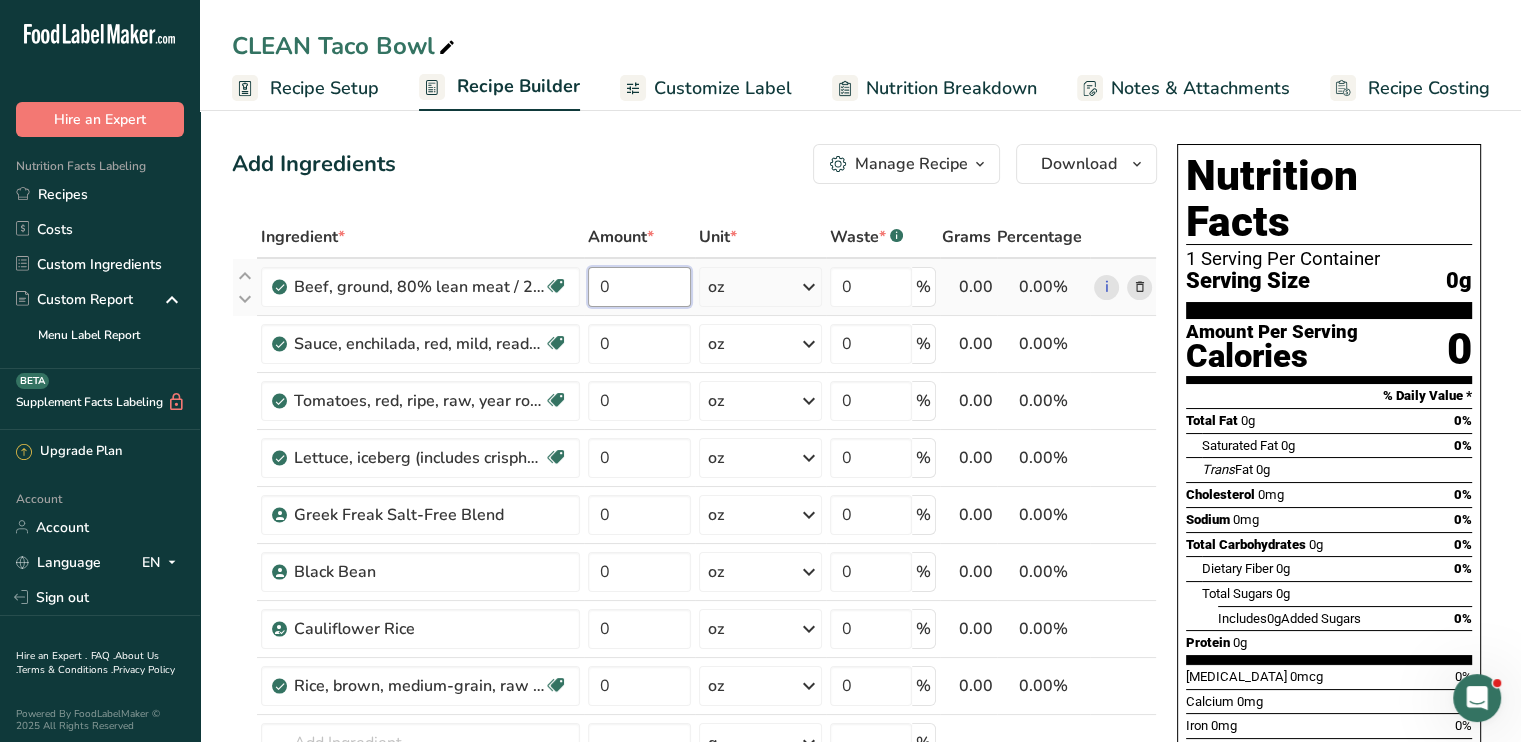 drag, startPoint x: 637, startPoint y: 286, endPoint x: 589, endPoint y: 297, distance: 49.24429 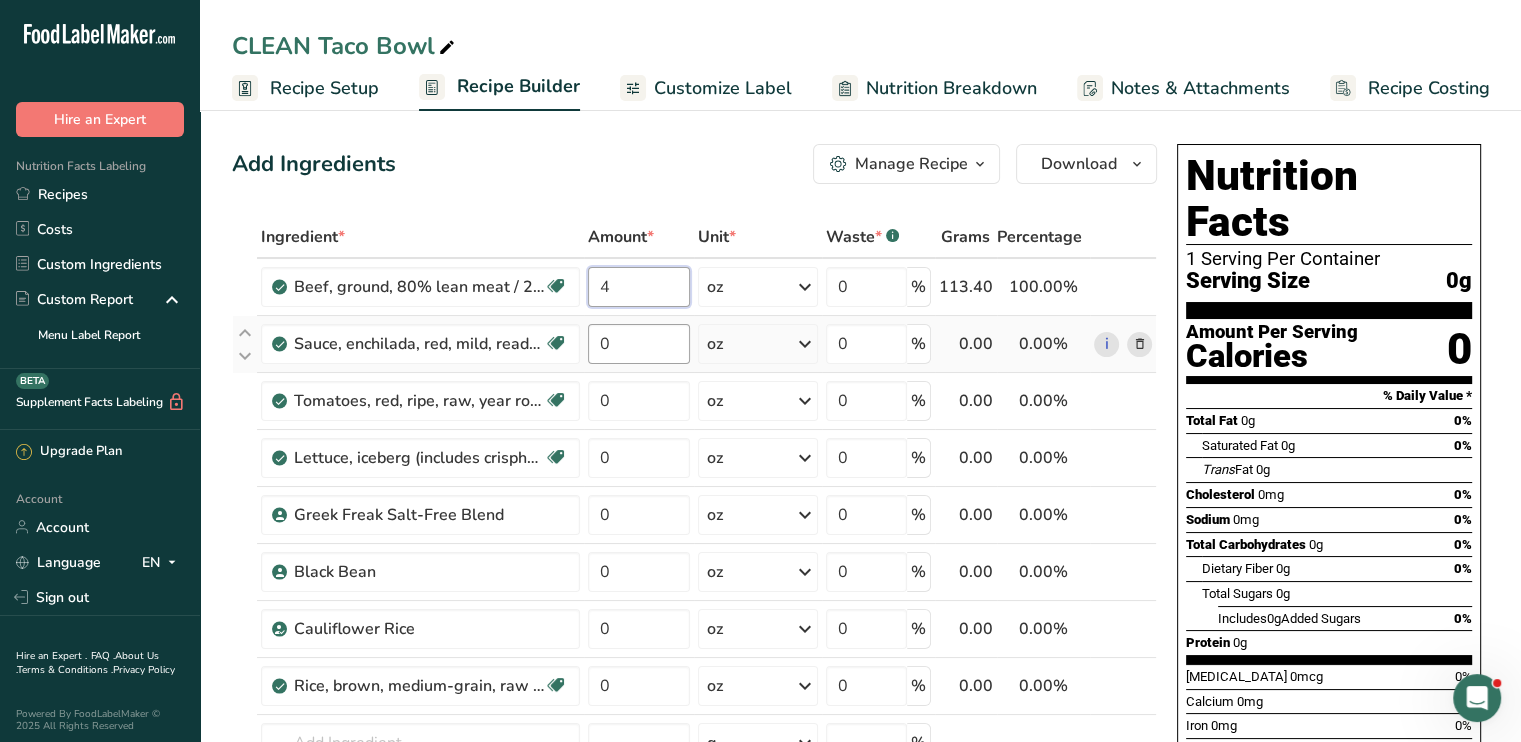 type on "4" 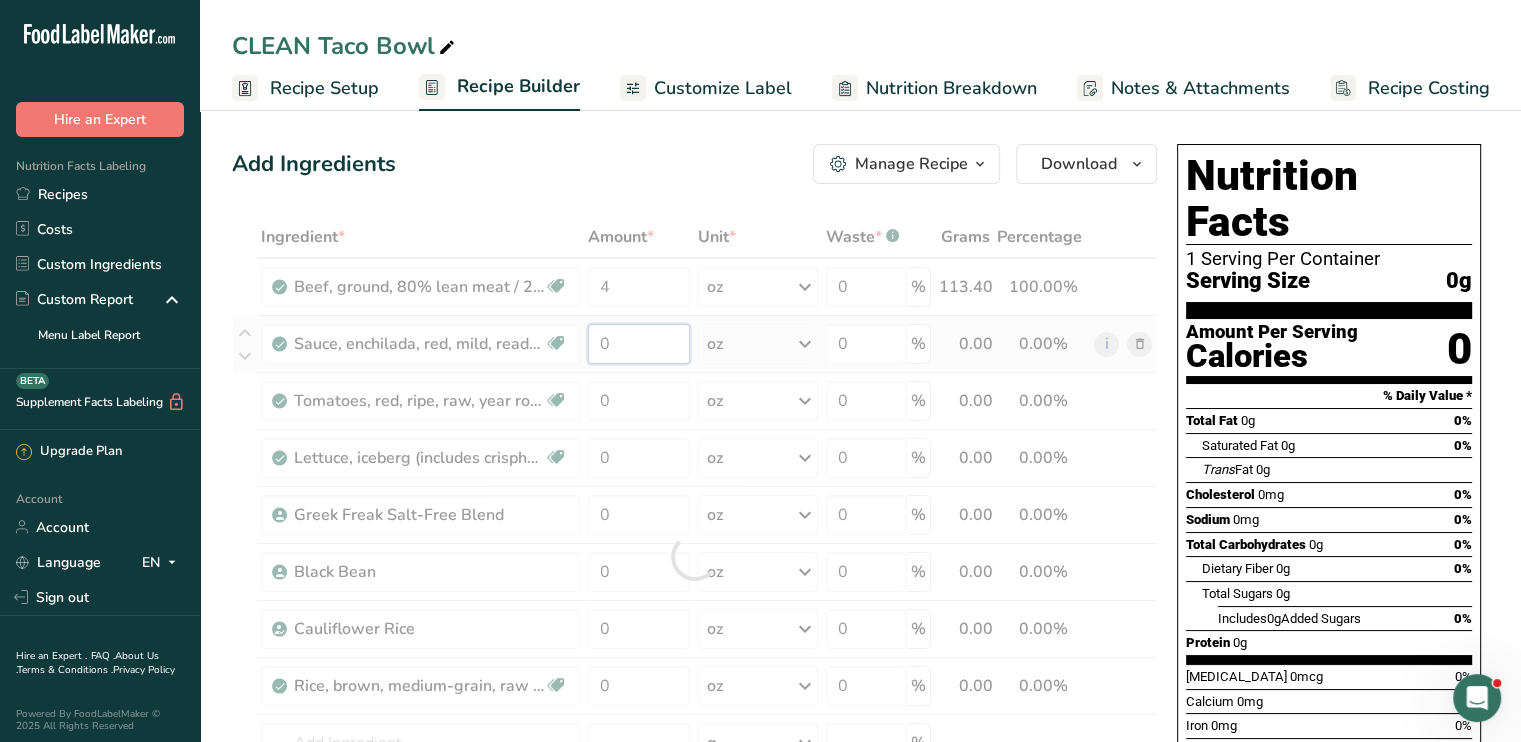 click on "Ingredient *
Amount *
Unit *
Waste *   .a-a{fill:#347362;}.b-a{fill:#fff;}          Grams
Percentage
Beef, ground, 80% lean meat / 20% fat, raw
Dairy free
Gluten free
Soy free
4
oz
Portions
4 oz
Weight Units
g
kg
mg
mcg
lb
oz
See less
Volume Units
l
Volume units require a density conversion. If you know your ingredient's density enter it below. Otherwise, click on "RIA" our AI Regulatory bot - she will be able to help you
lb/ft3
g/cm3
Confirm
mL
lb/ft3" at bounding box center (694, 556) 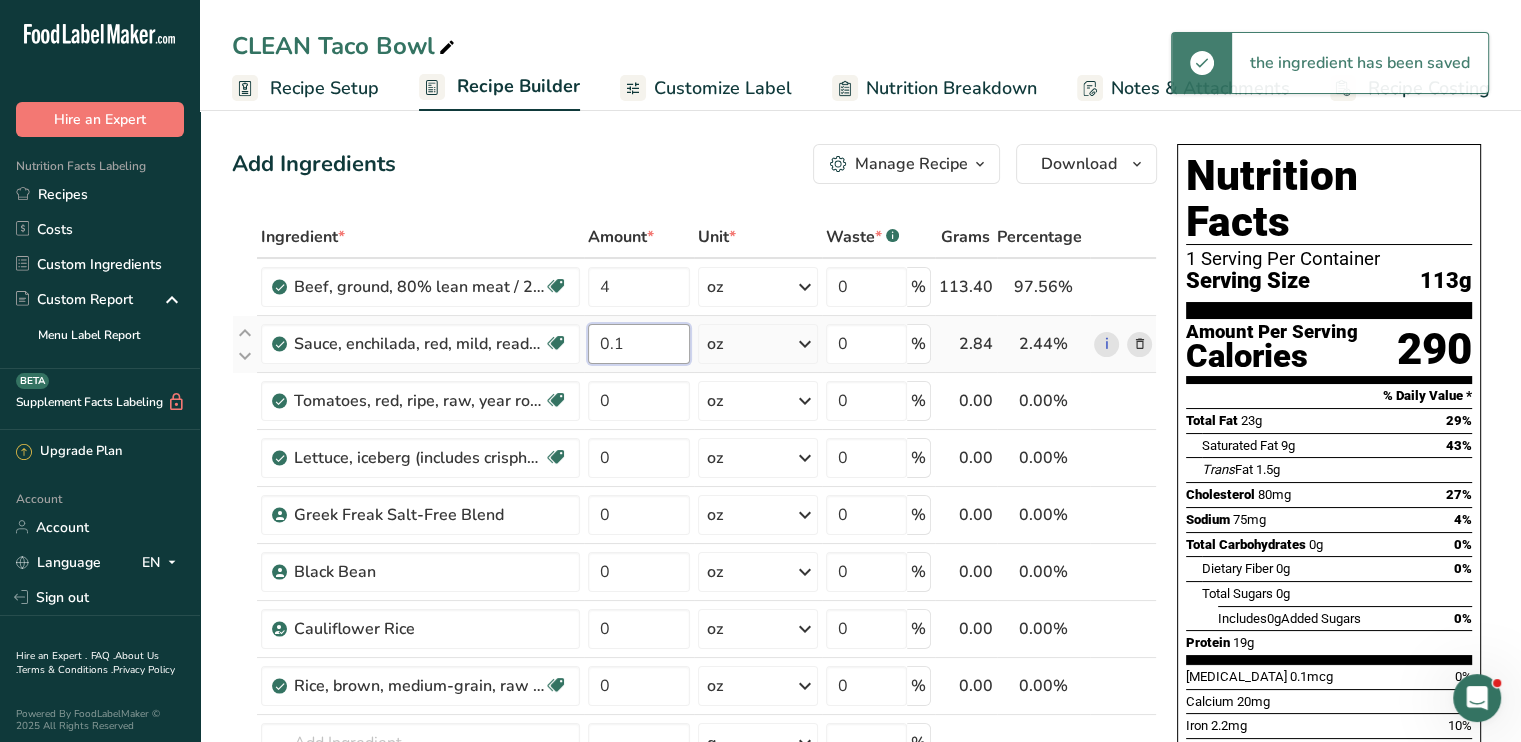 type on "0.1" 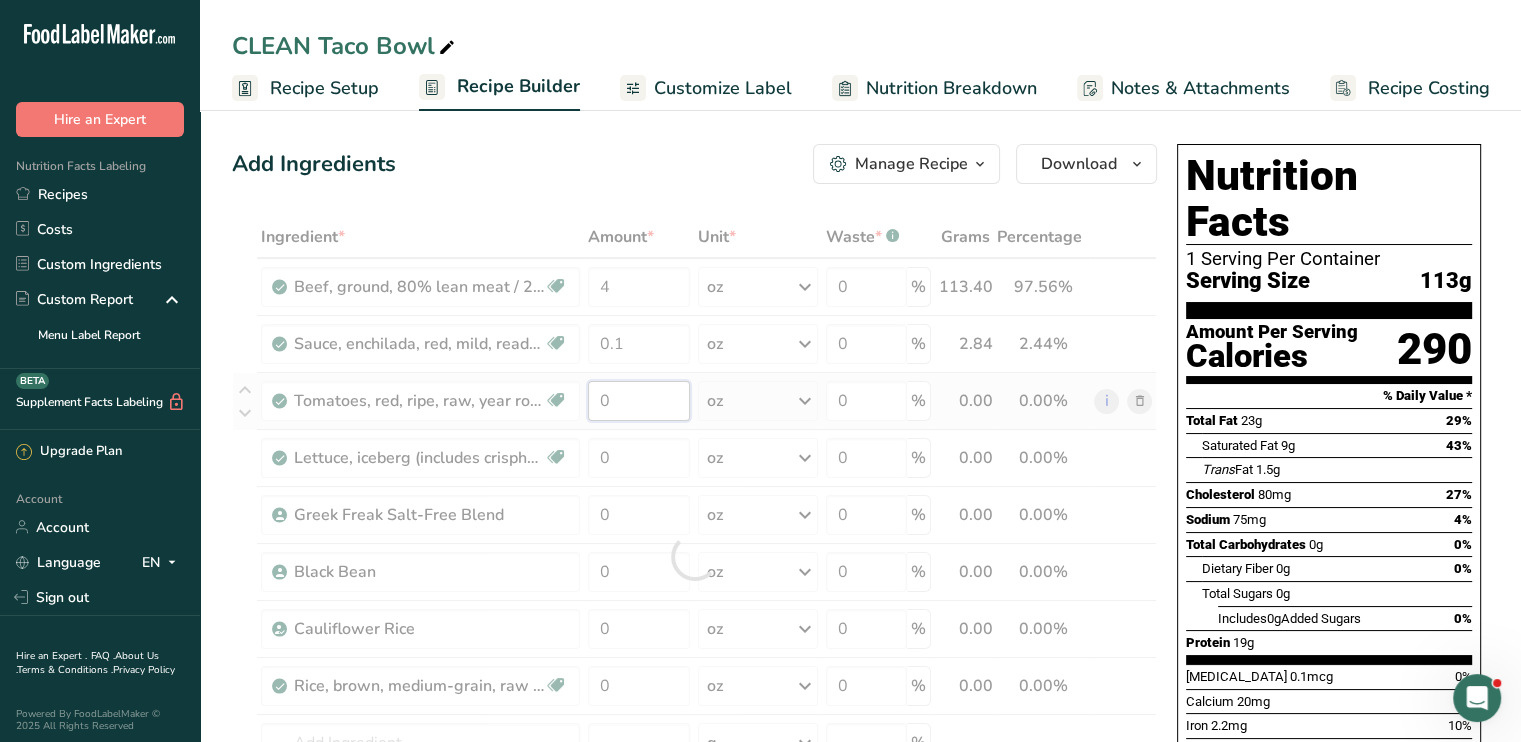 click on "Ingredient *
Amount *
Unit *
Waste *   .a-a{fill:#347362;}.b-a{fill:#fff;}          Grams
Percentage
Beef, ground, 80% lean meat / 20% fat, raw
Dairy free
Gluten free
Soy free
4
oz
Portions
4 oz
Weight Units
g
kg
mg
mcg
lb
oz
See less
Volume Units
l
Volume units require a density conversion. If you know your ingredient's density enter it below. Otherwise, click on "RIA" our AI Regulatory bot - she will be able to help you
lb/ft3
g/cm3
Confirm
mL
lb/ft3" at bounding box center (694, 556) 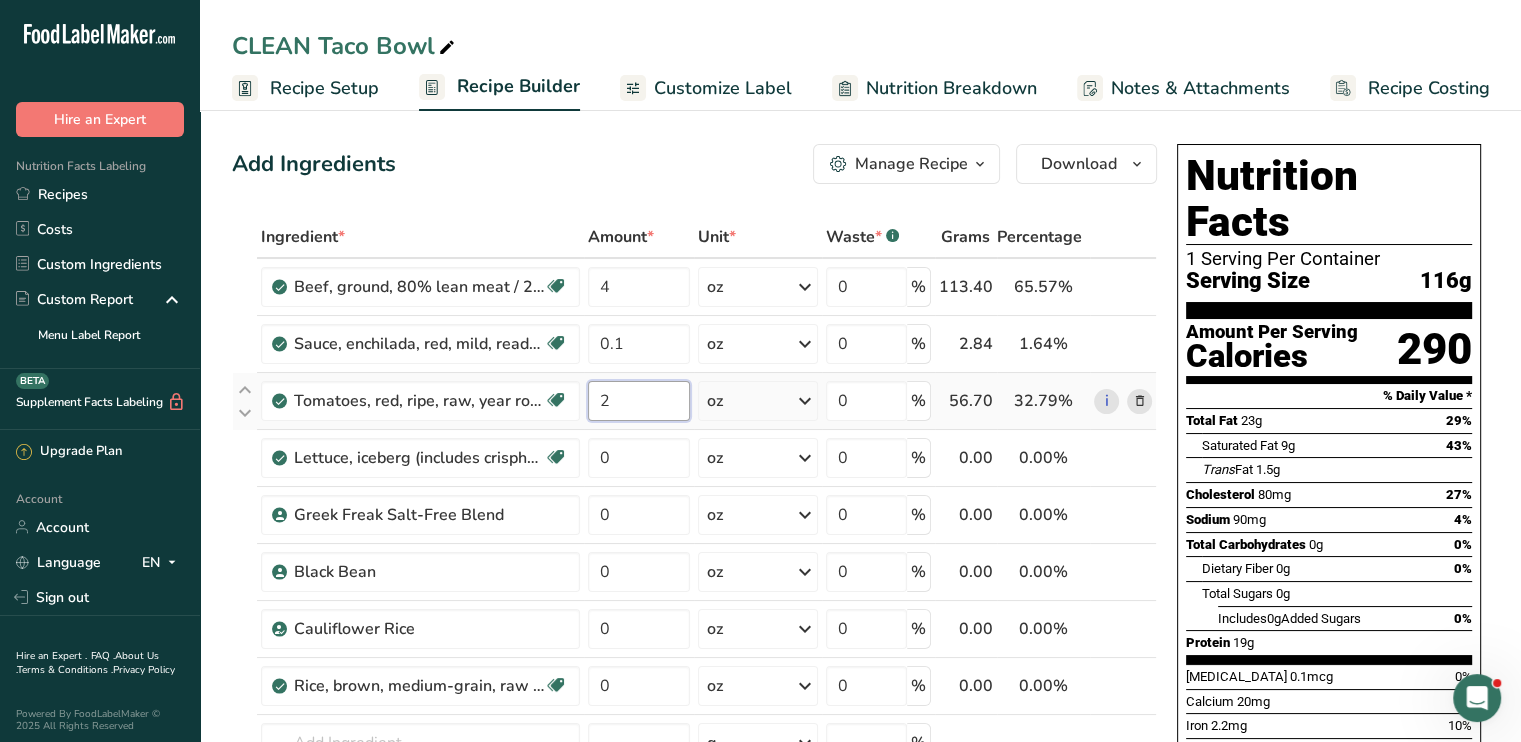 type on "2" 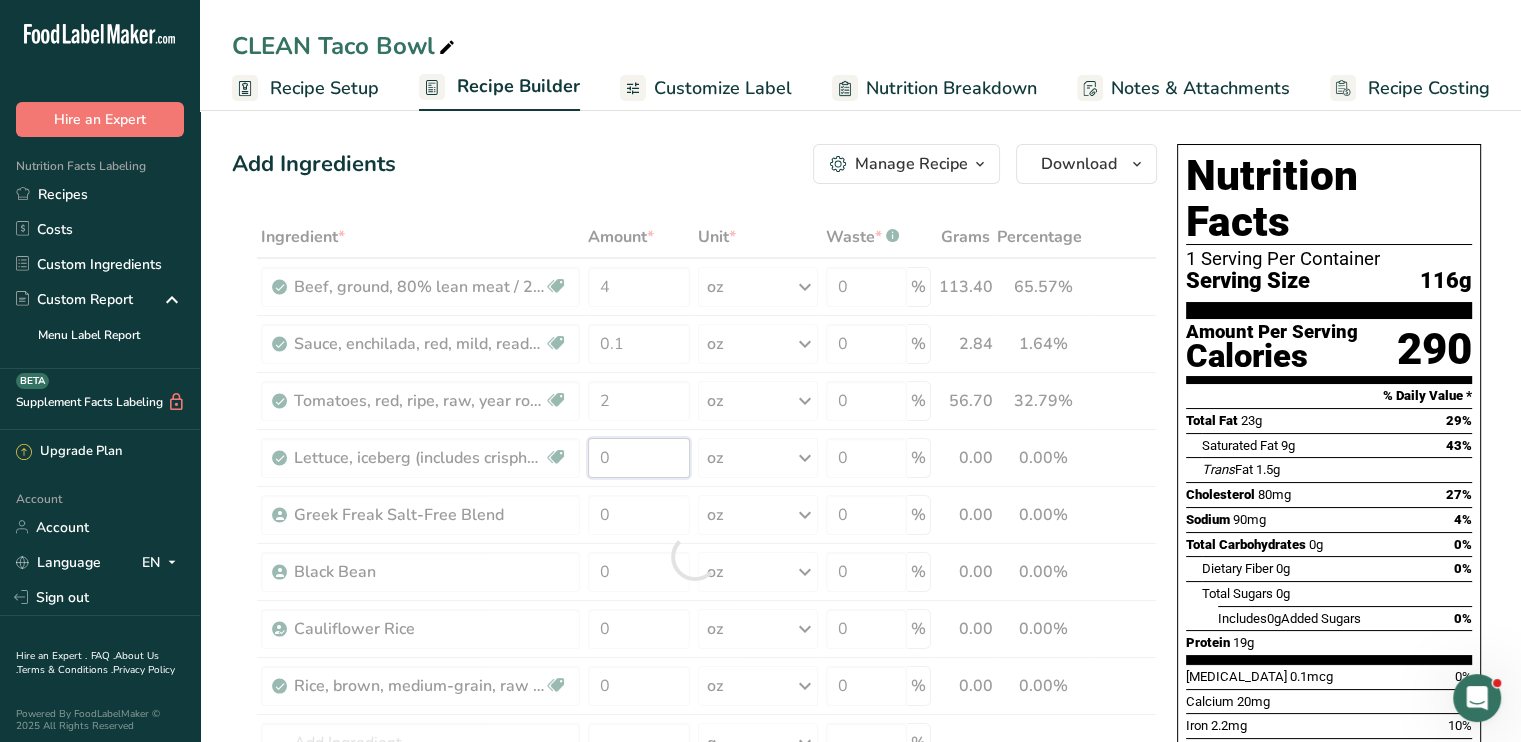 click on "Ingredient *
Amount *
Unit *
Waste *   .a-a{fill:#347362;}.b-a{fill:#fff;}          Grams
Percentage
Beef, ground, 80% lean meat / 20% fat, raw
Dairy free
Gluten free
Soy free
4
oz
Portions
4 oz
Weight Units
g
kg
mg
mcg
lb
oz
See less
Volume Units
l
Volume units require a density conversion. If you know your ingredient's density enter it below. Otherwise, click on "RIA" our AI Regulatory bot - she will be able to help you
lb/ft3
g/cm3
Confirm
mL
lb/ft3" at bounding box center (694, 556) 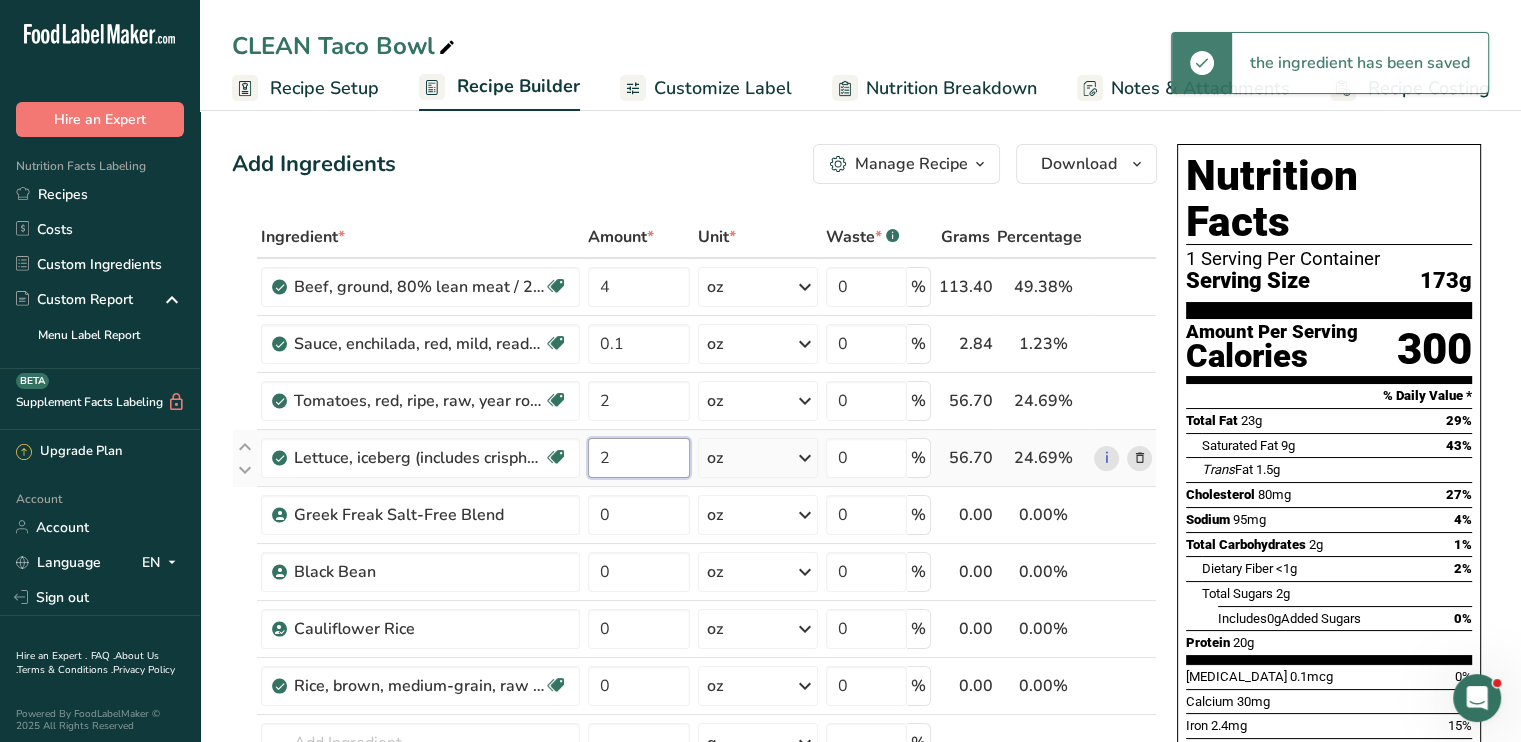 type on "2" 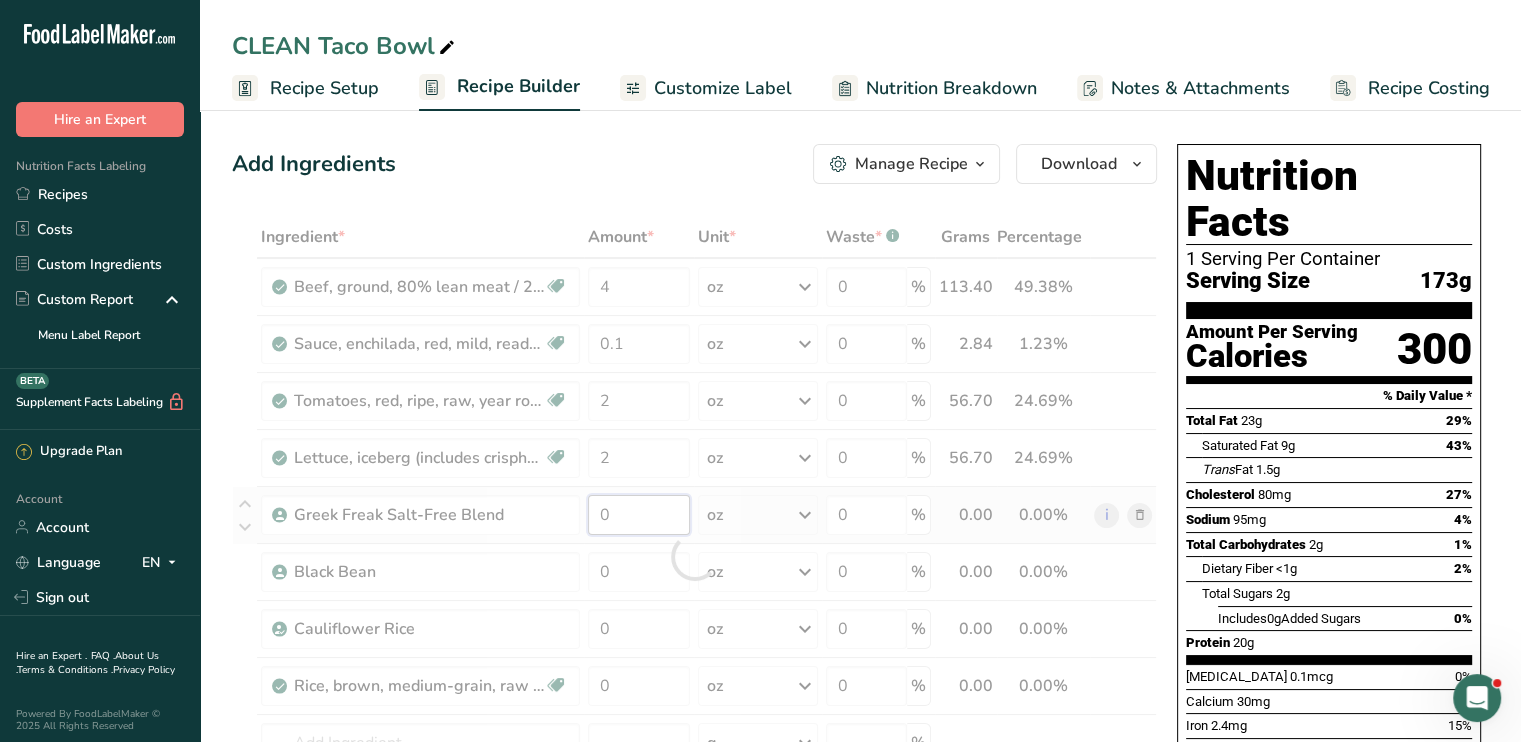 click on "Ingredient *
Amount *
Unit *
Waste *   .a-a{fill:#347362;}.b-a{fill:#fff;}          Grams
Percentage
Beef, ground, 80% lean meat / 20% fat, raw
Dairy free
Gluten free
Soy free
4
oz
Portions
4 oz
Weight Units
g
kg
mg
mcg
lb
oz
See less
Volume Units
l
Volume units require a density conversion. If you know your ingredient's density enter it below. Otherwise, click on "RIA" our AI Regulatory bot - she will be able to help you
lb/ft3
g/cm3
Confirm
mL
lb/ft3" at bounding box center (694, 556) 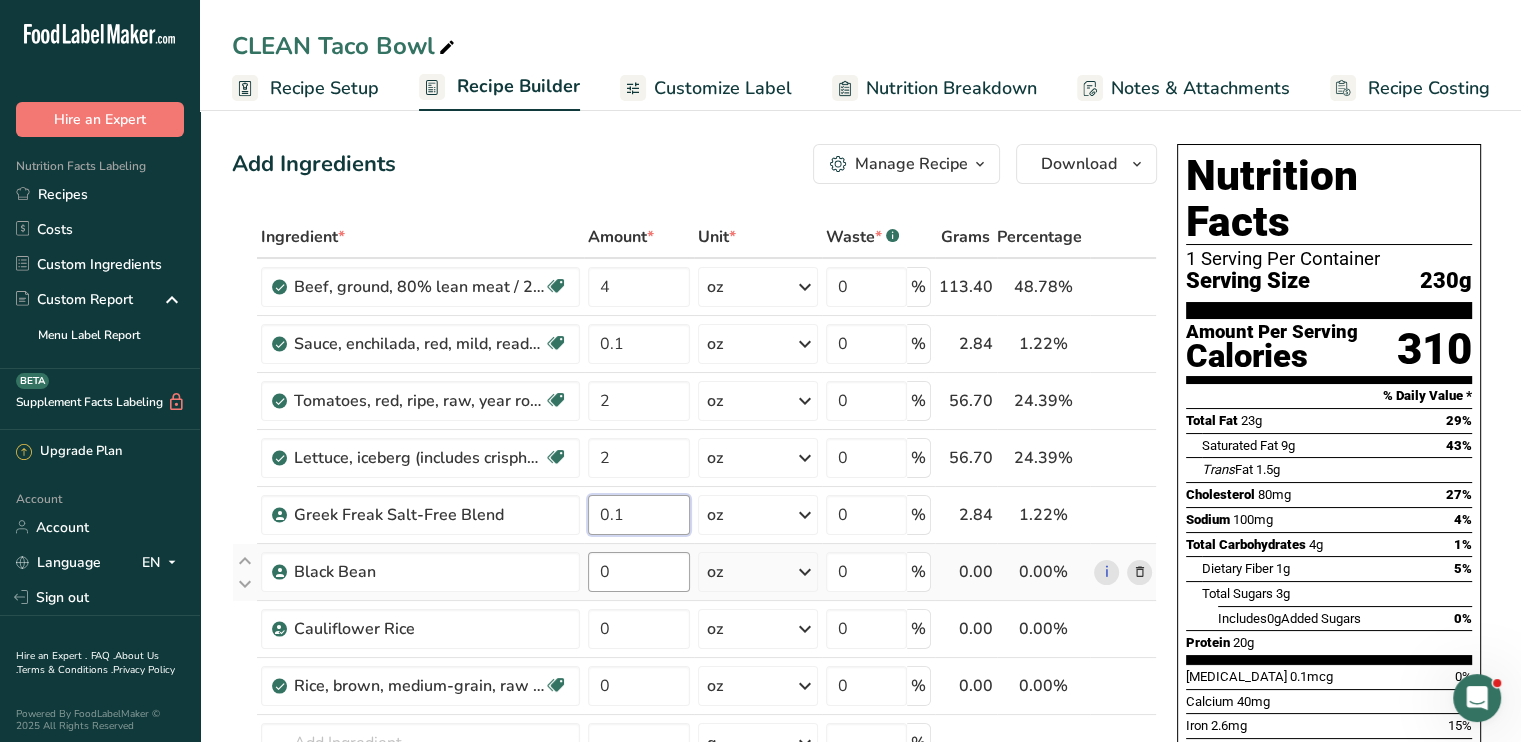 type on "0.1" 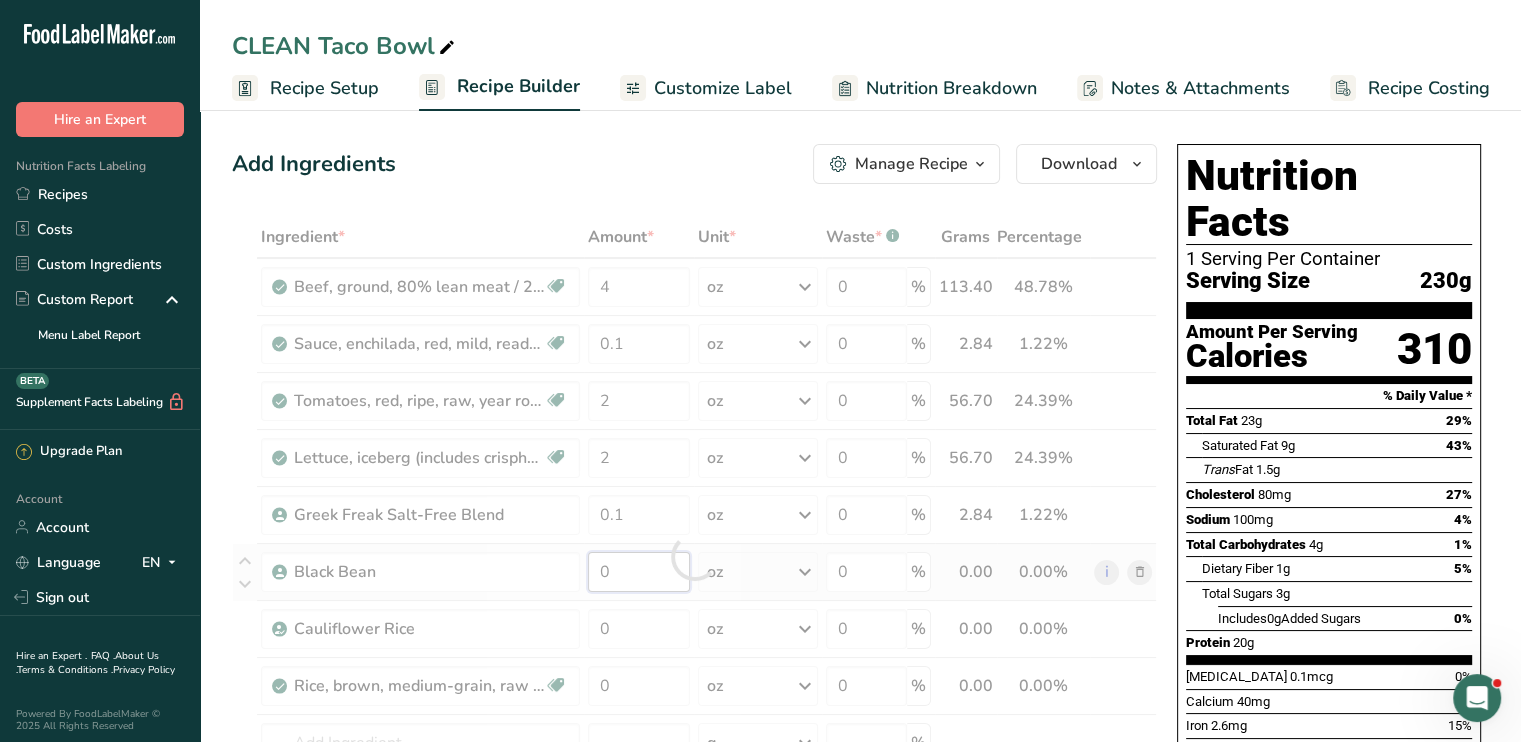 click on "Ingredient *
Amount *
Unit *
Waste *   .a-a{fill:#347362;}.b-a{fill:#fff;}          Grams
Percentage
Beef, ground, 80% lean meat / 20% fat, raw
Dairy free
Gluten free
Soy free
4
oz
Portions
4 oz
Weight Units
g
kg
mg
mcg
lb
oz
See less
Volume Units
l
Volume units require a density conversion. If you know your ingredient's density enter it below. Otherwise, click on "RIA" our AI Regulatory bot - she will be able to help you
lb/ft3
g/cm3
Confirm
mL
lb/ft3" at bounding box center (694, 556) 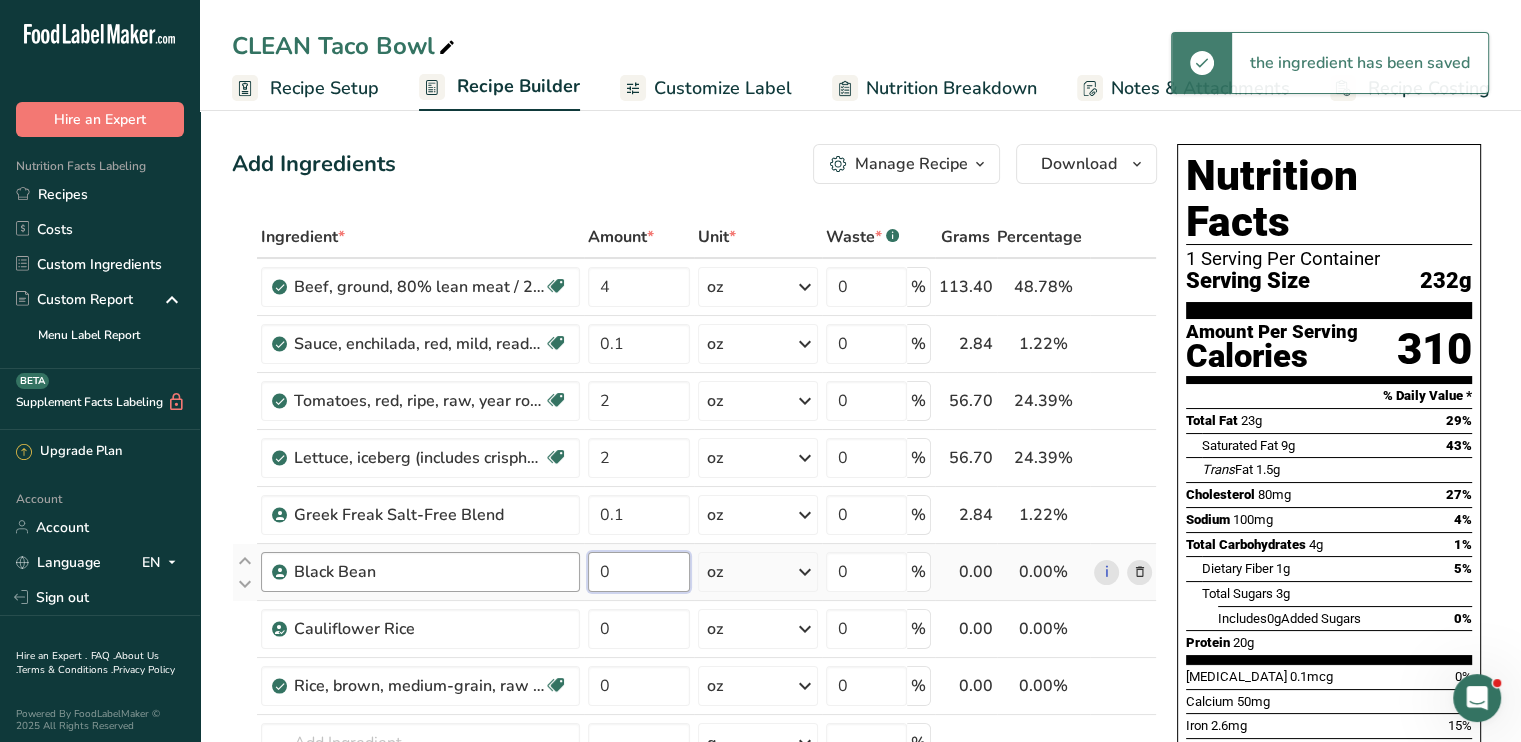 drag, startPoint x: 561, startPoint y: 565, endPoint x: 538, endPoint y: 576, distance: 25.495098 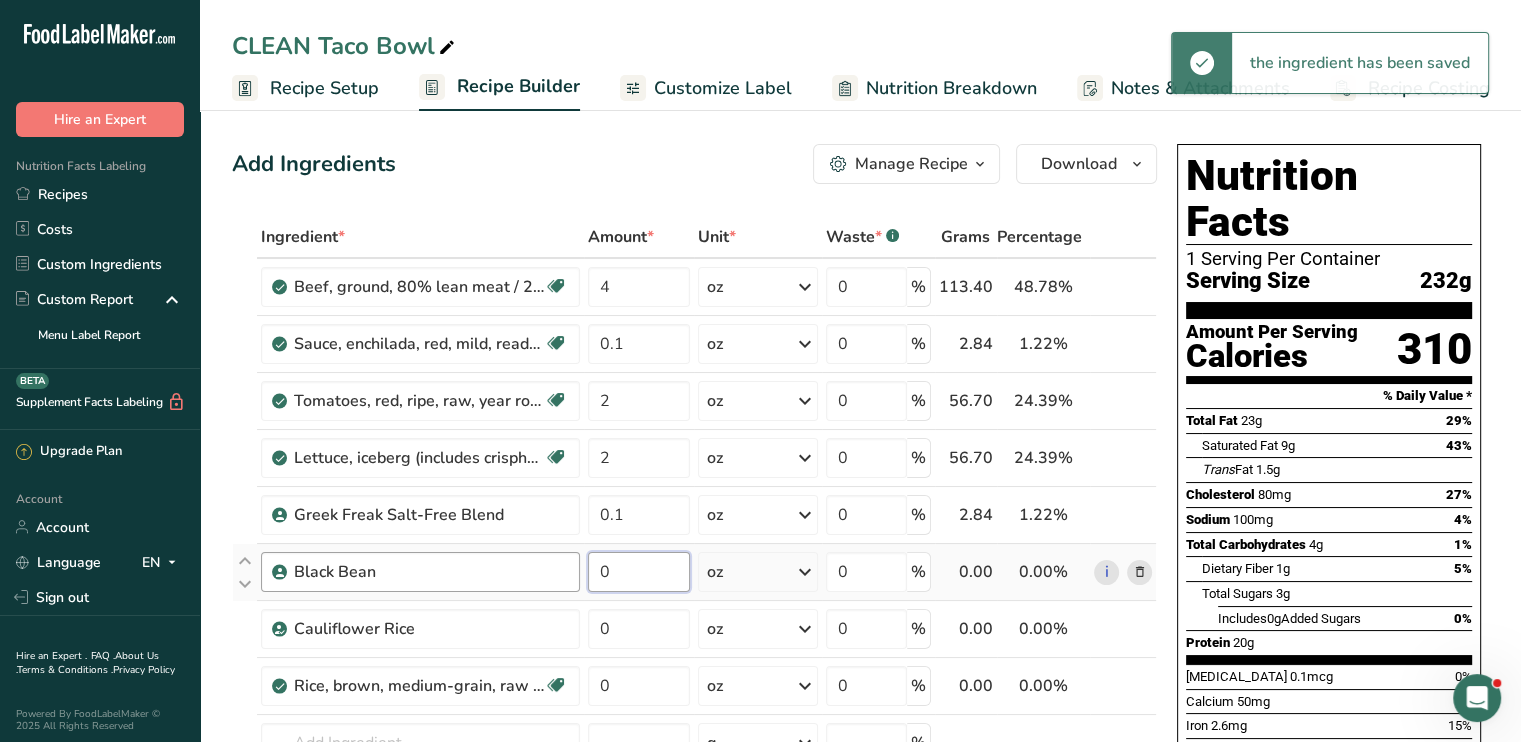 click on "Black Bean
0
oz
Weight Units
g
kg
mg
mcg
lb
oz
See less
Volume Units
l
mL
fl oz
See more
0
%
0.00
0.00%
i" at bounding box center (694, 572) 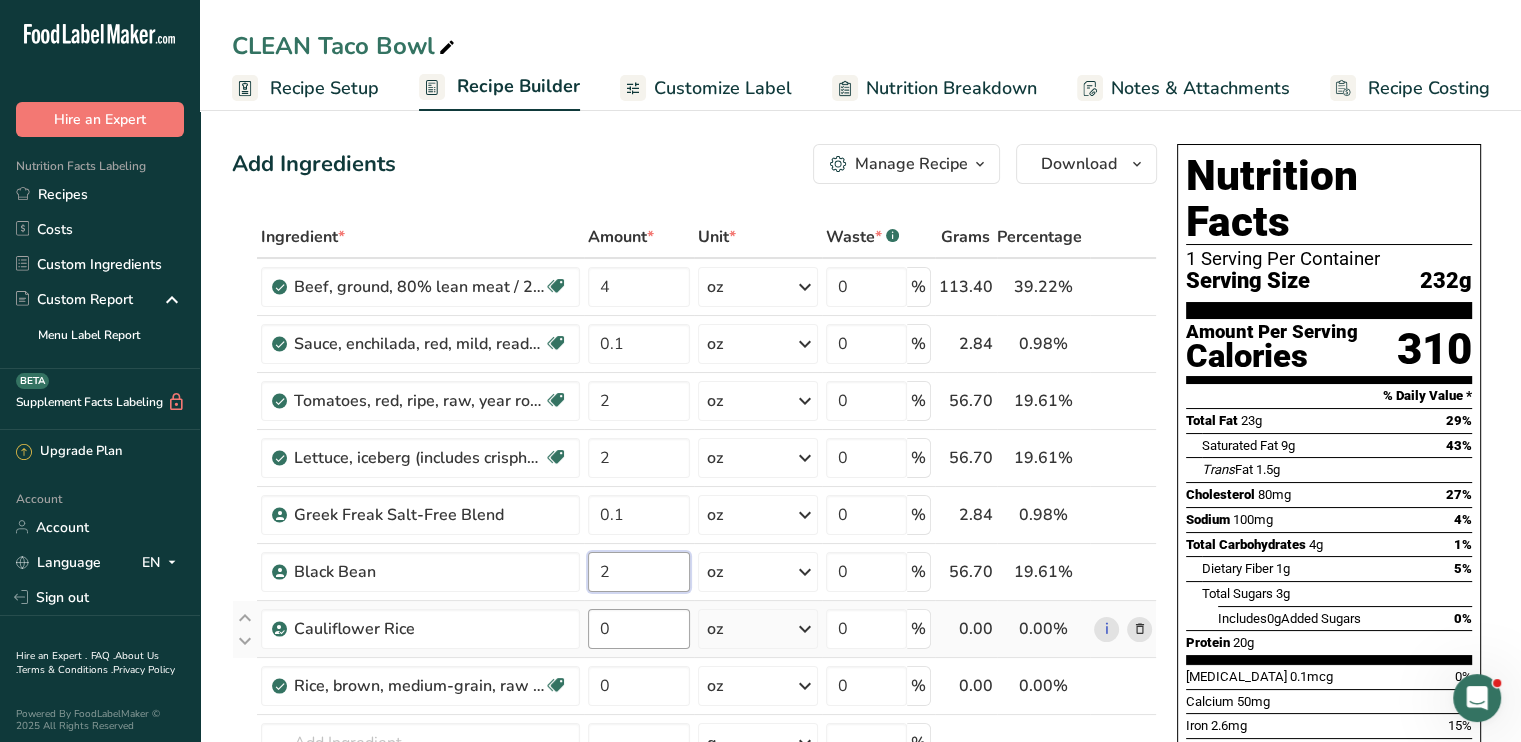 type on "2" 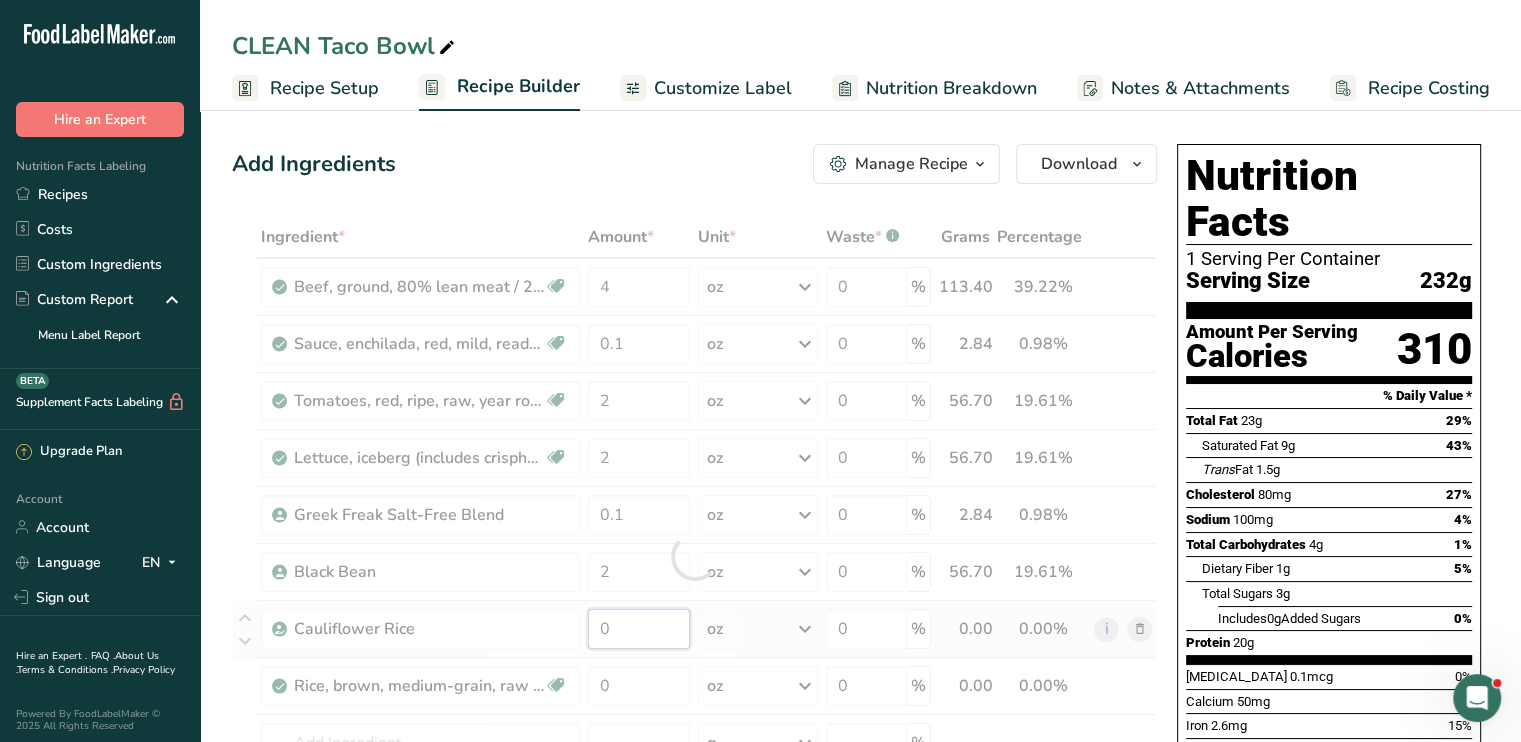 click on "Ingredient *
Amount *
Unit *
Waste *   .a-a{fill:#347362;}.b-a{fill:#fff;}          Grams
Percentage
Beef, ground, 80% lean meat / 20% fat, raw
Dairy free
Gluten free
Soy free
4
oz
Portions
4 oz
Weight Units
g
kg
mg
mcg
lb
oz
See less
Volume Units
l
Volume units require a density conversion. If you know your ingredient's density enter it below. Otherwise, click on "RIA" our AI Regulatory bot - she will be able to help you
lb/ft3
g/cm3
Confirm
mL
lb/ft3" at bounding box center (694, 556) 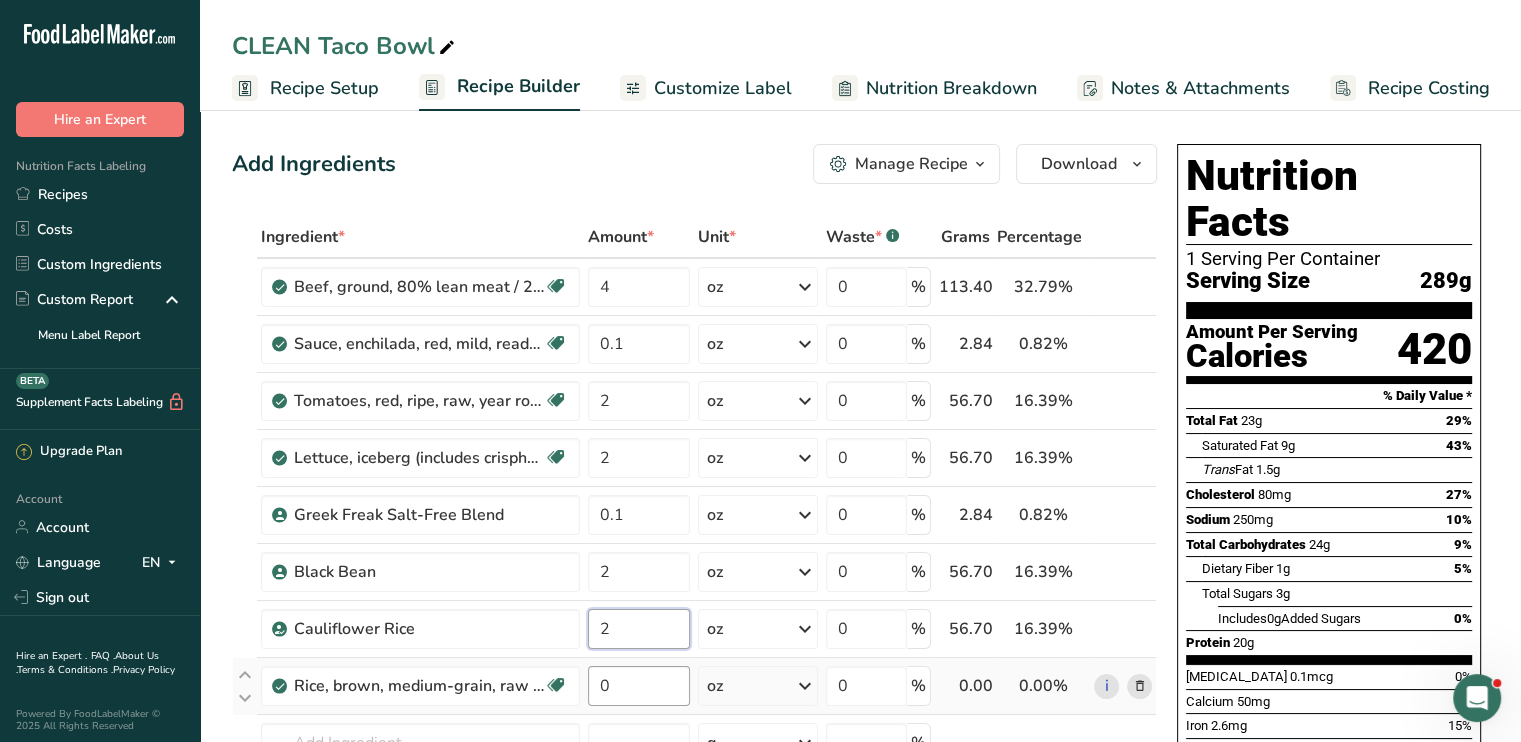 type on "2" 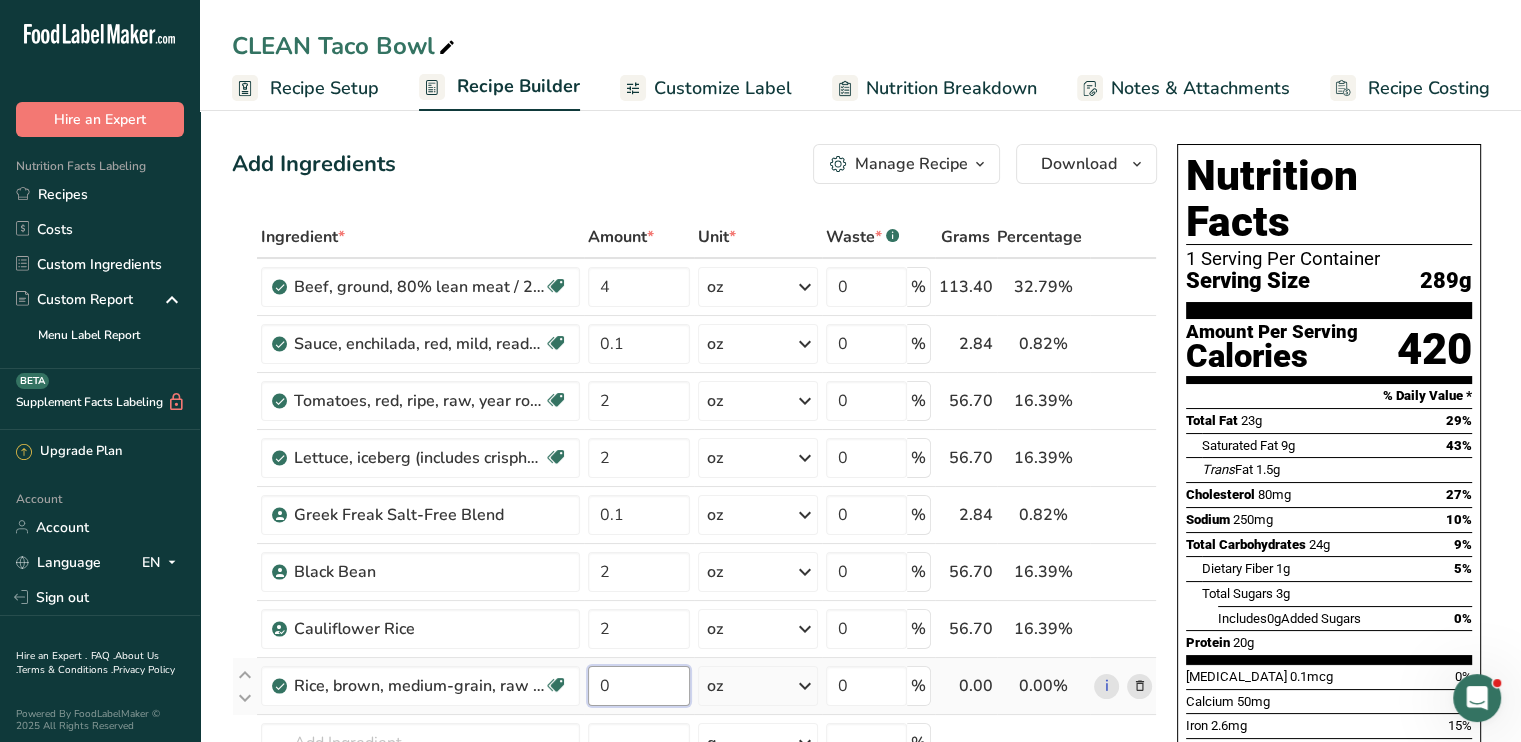 click on "Ingredient *
Amount *
Unit *
Waste *   .a-a{fill:#347362;}.b-a{fill:#fff;}          Grams
Percentage
Beef, ground, 80% lean meat / 20% fat, raw
Dairy free
Gluten free
Soy free
4
oz
Portions
4 oz
Weight Units
g
kg
mg
mcg
lb
oz
See less
Volume Units
l
Volume units require a density conversion. If you know your ingredient's density enter it below. Otherwise, click on "RIA" our AI Regulatory bot - she will be able to help you
lb/ft3
g/cm3
Confirm
mL
lb/ft3" at bounding box center (694, 556) 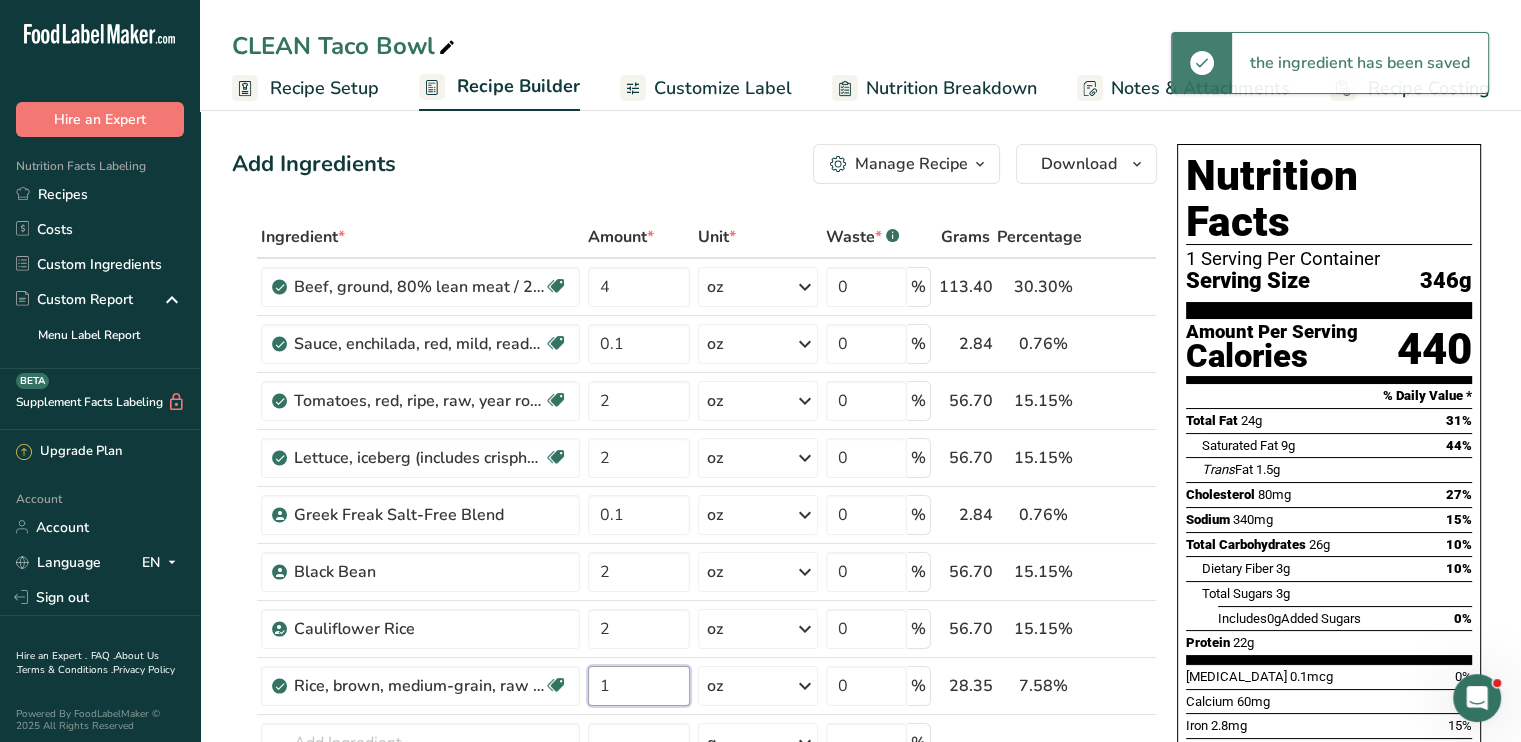 type on "1" 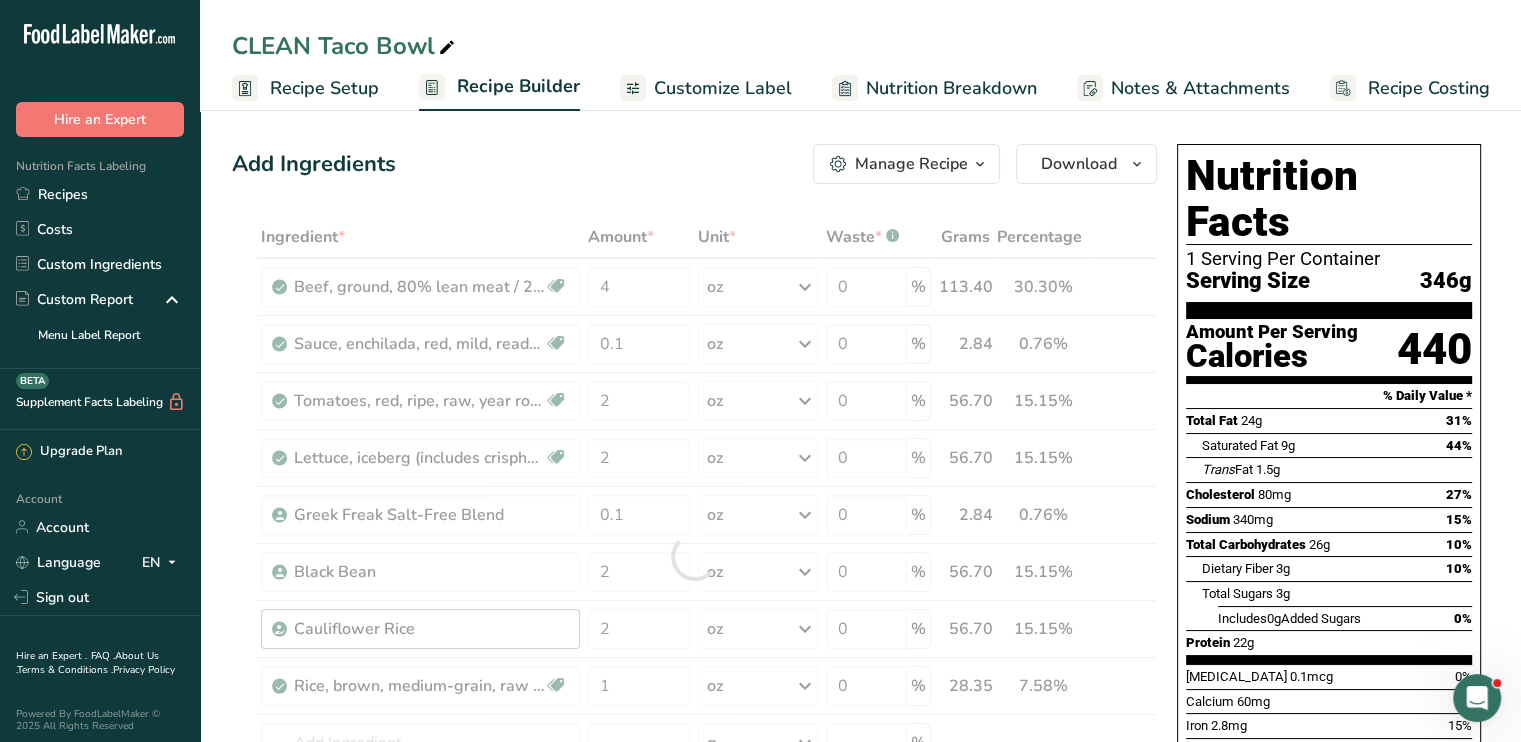 click on "Ingredient *
Amount *
Unit *
Waste *   .a-a{fill:#347362;}.b-a{fill:#fff;}          Grams
Percentage
Beef, ground, 80% lean meat / 20% fat, raw
Dairy free
Gluten free
Soy free
4
oz
Portions
4 oz
Weight Units
g
kg
mg
mcg
lb
oz
See less
Volume Units
l
Volume units require a density conversion. If you know your ingredient's density enter it below. Otherwise, click on "RIA" our AI Regulatory bot - she will be able to help you
lb/ft3
g/cm3
Confirm
mL
lb/ft3" at bounding box center (694, 556) 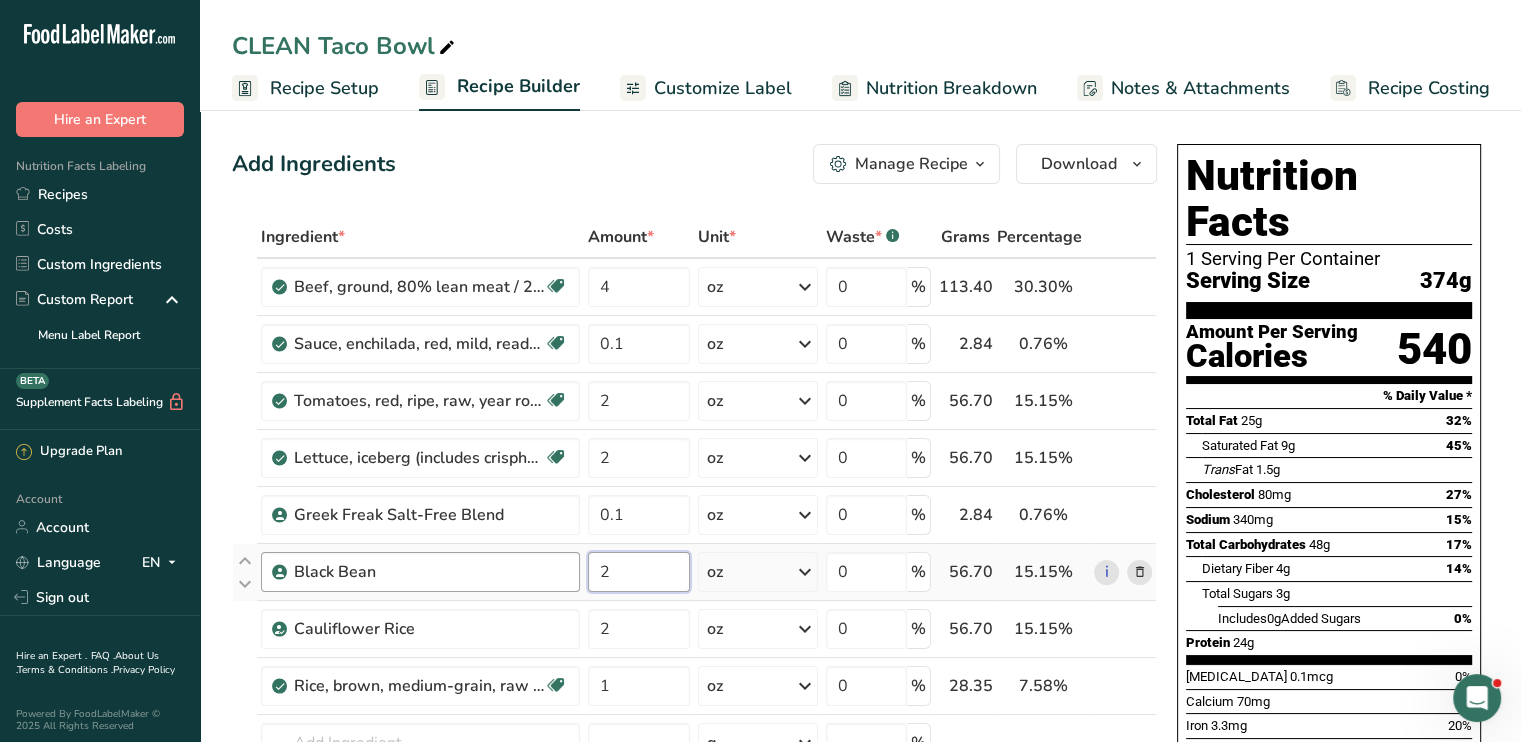 drag, startPoint x: 641, startPoint y: 571, endPoint x: 568, endPoint y: 581, distance: 73.68175 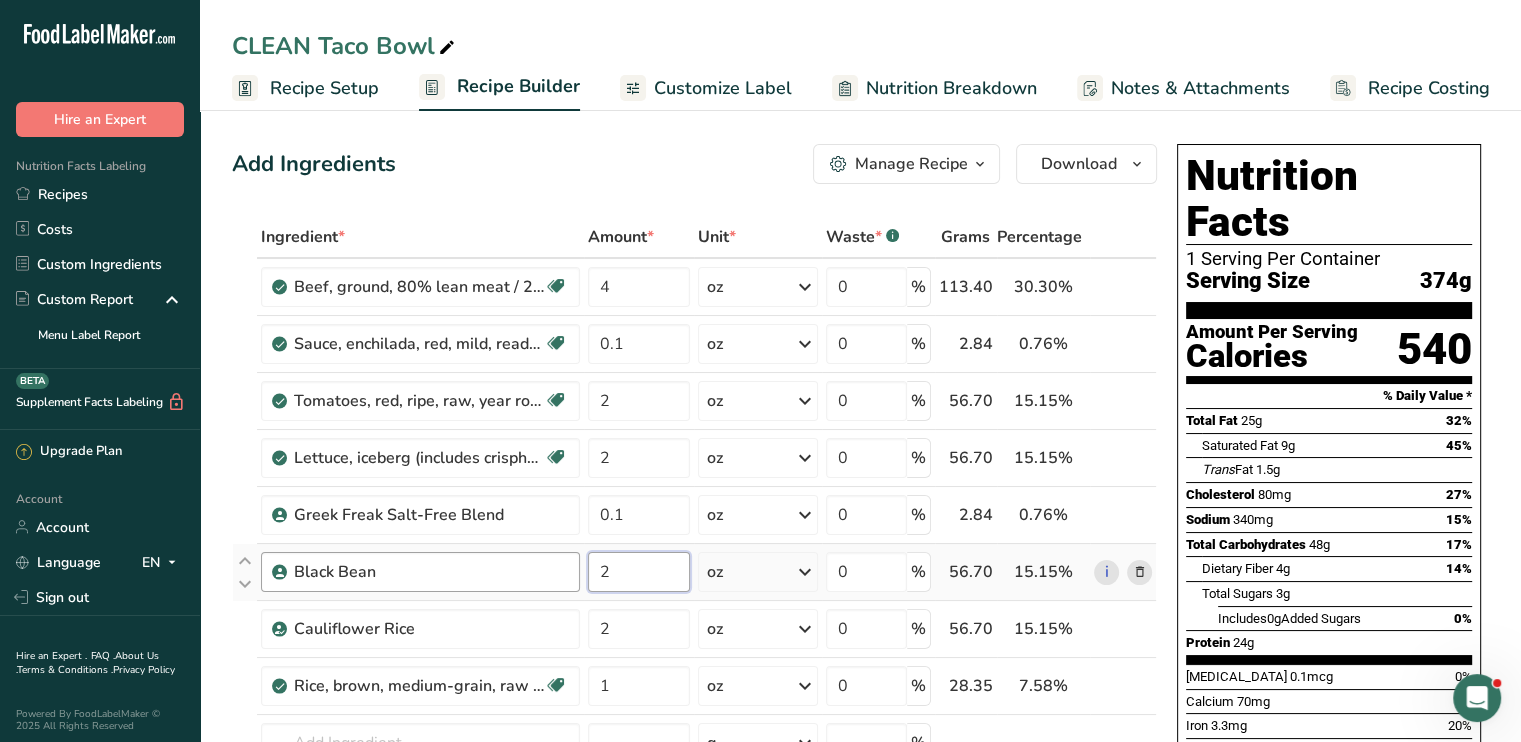 click on "Black Bean
2
oz
Weight Units
g
kg
mg
mcg
lb
oz
See less
Volume Units
l
mL
fl oz
See more
0
%
56.70
15.15%
i" at bounding box center [694, 572] 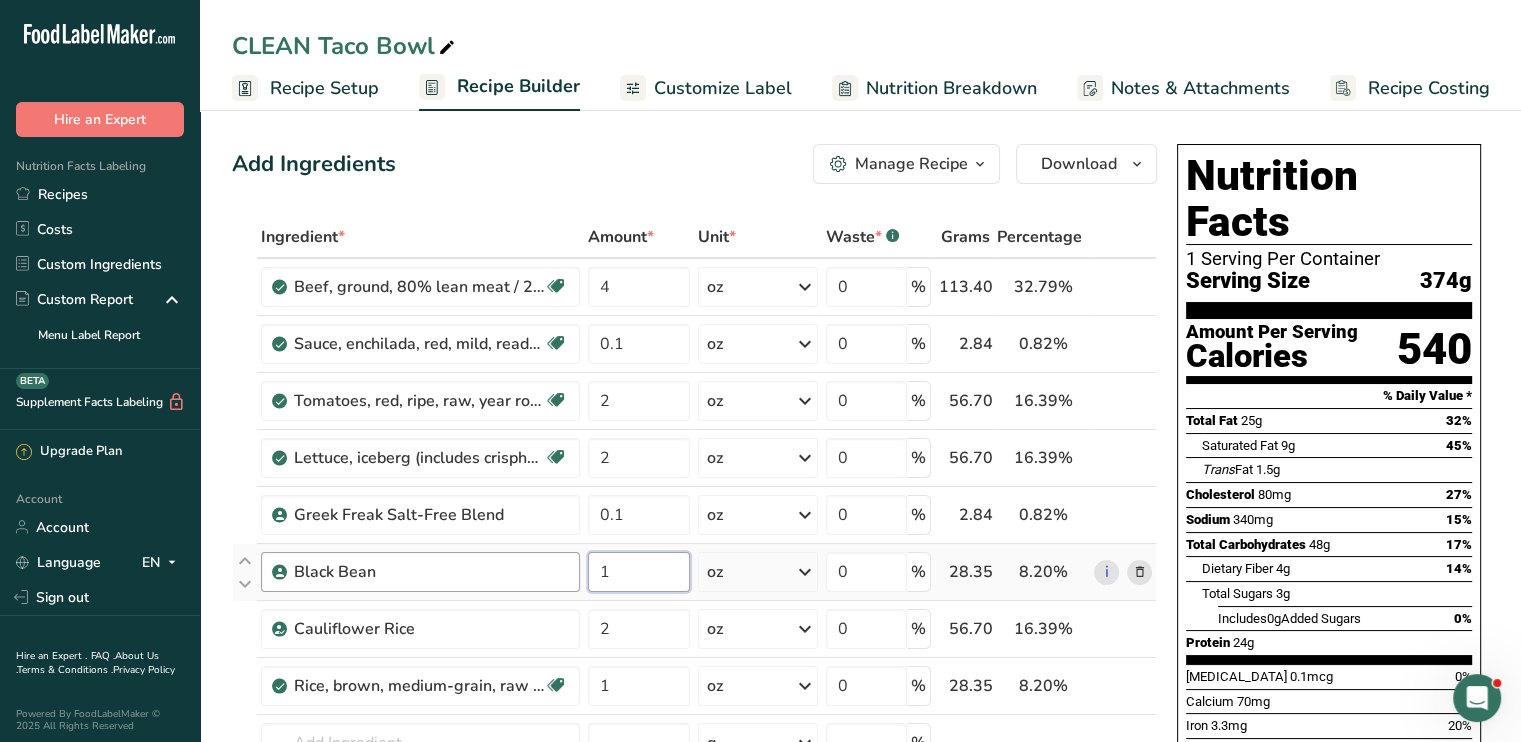 type on "1" 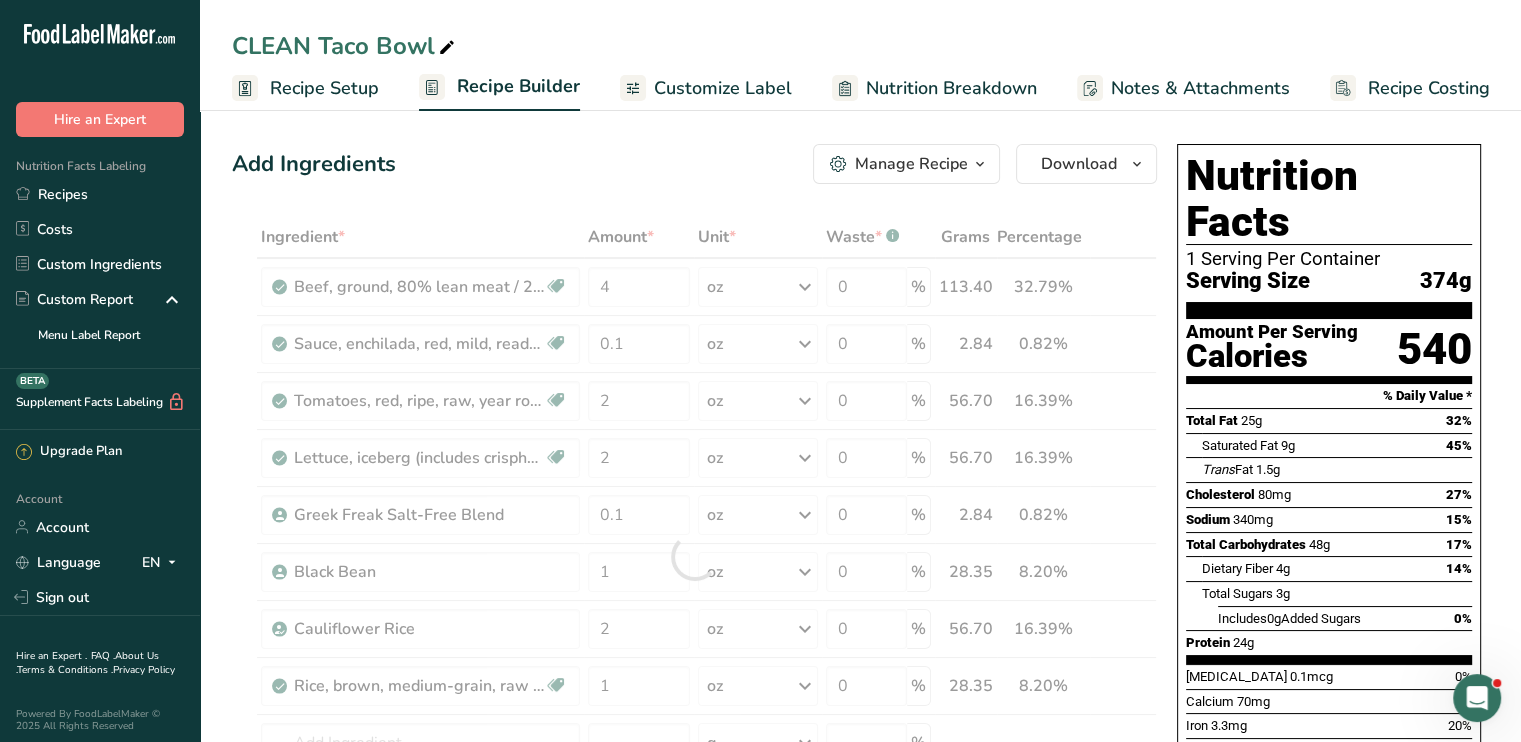 click on "Add Ingredients
Manage Recipe         Delete Recipe           Duplicate Recipe             Scale Recipe             Save as Sub-Recipe   .a-a{fill:#347362;}.b-a{fill:#fff;}                               Nutrition Breakdown                 Recipe Card
NEW
[MEDICAL_DATA] Pattern Report           Activity History
Download
Choose your preferred label style
Standard FDA label
Standard FDA label
The most common format for nutrition facts labels in compliance with the FDA's typeface, style and requirements
Tabular FDA label
A label format compliant with the FDA regulations presented in a tabular (horizontal) display.
Linear FDA label
A simple linear display for small sized packages.
Simplified FDA label" at bounding box center [694, 164] 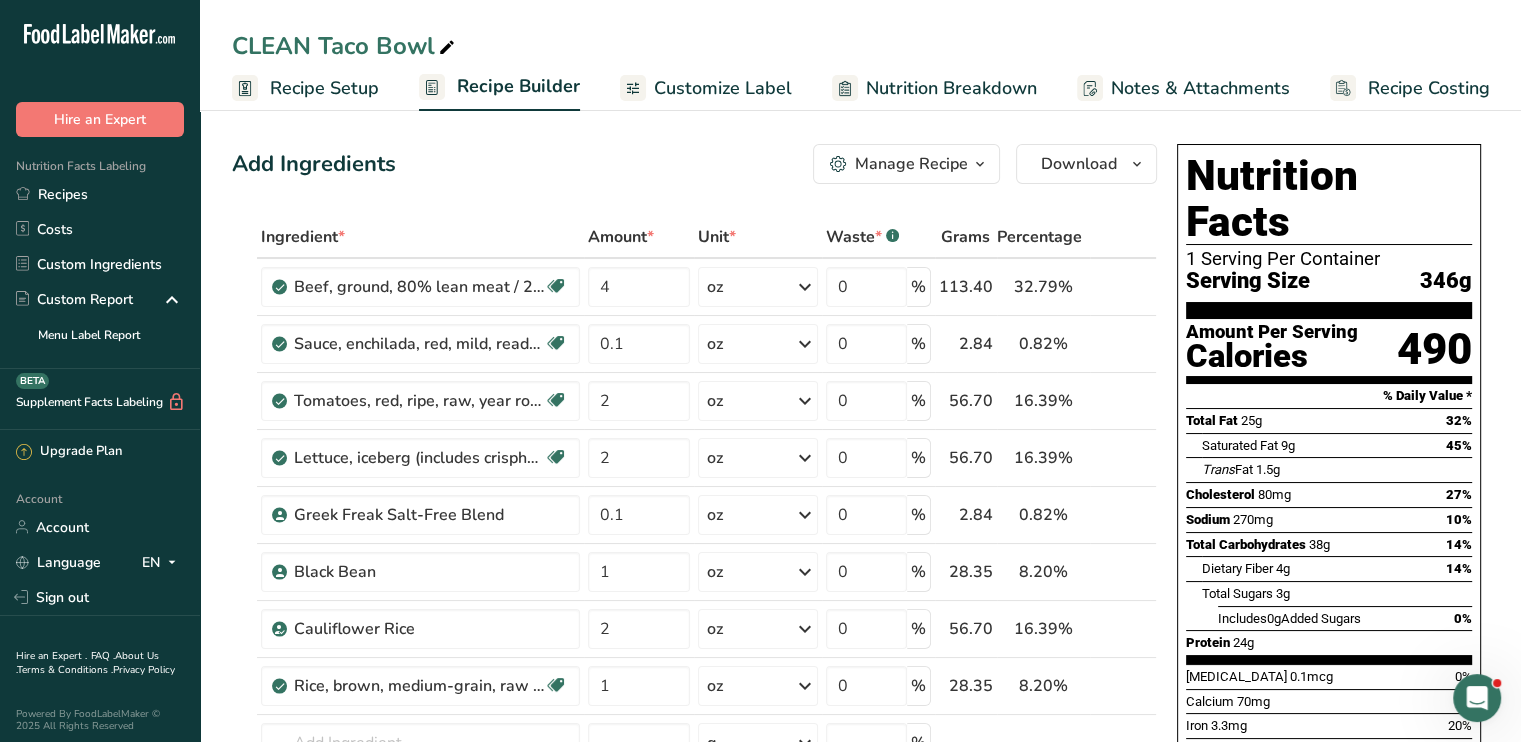 click on "Customize Label" at bounding box center [723, 88] 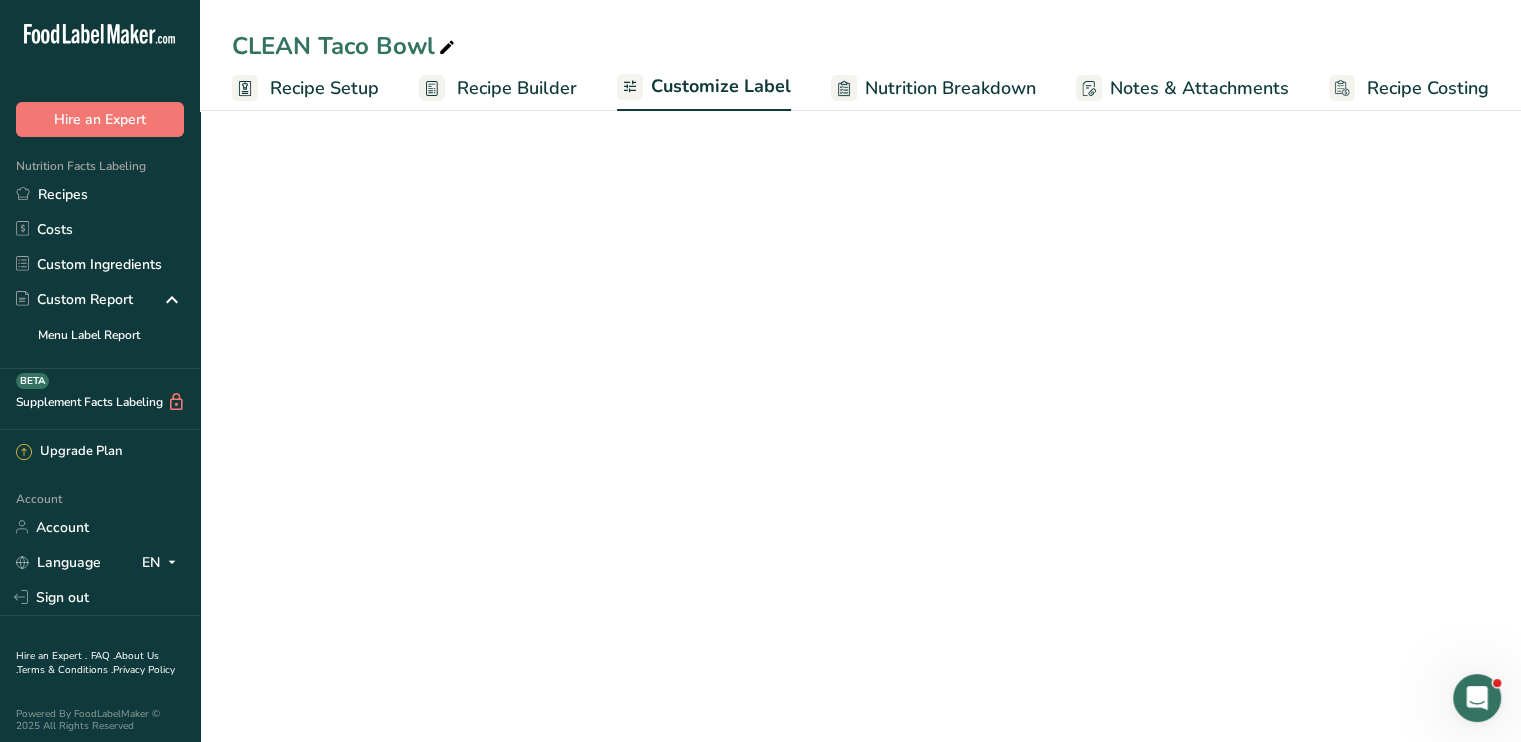 scroll, scrollTop: 0, scrollLeft: 0, axis: both 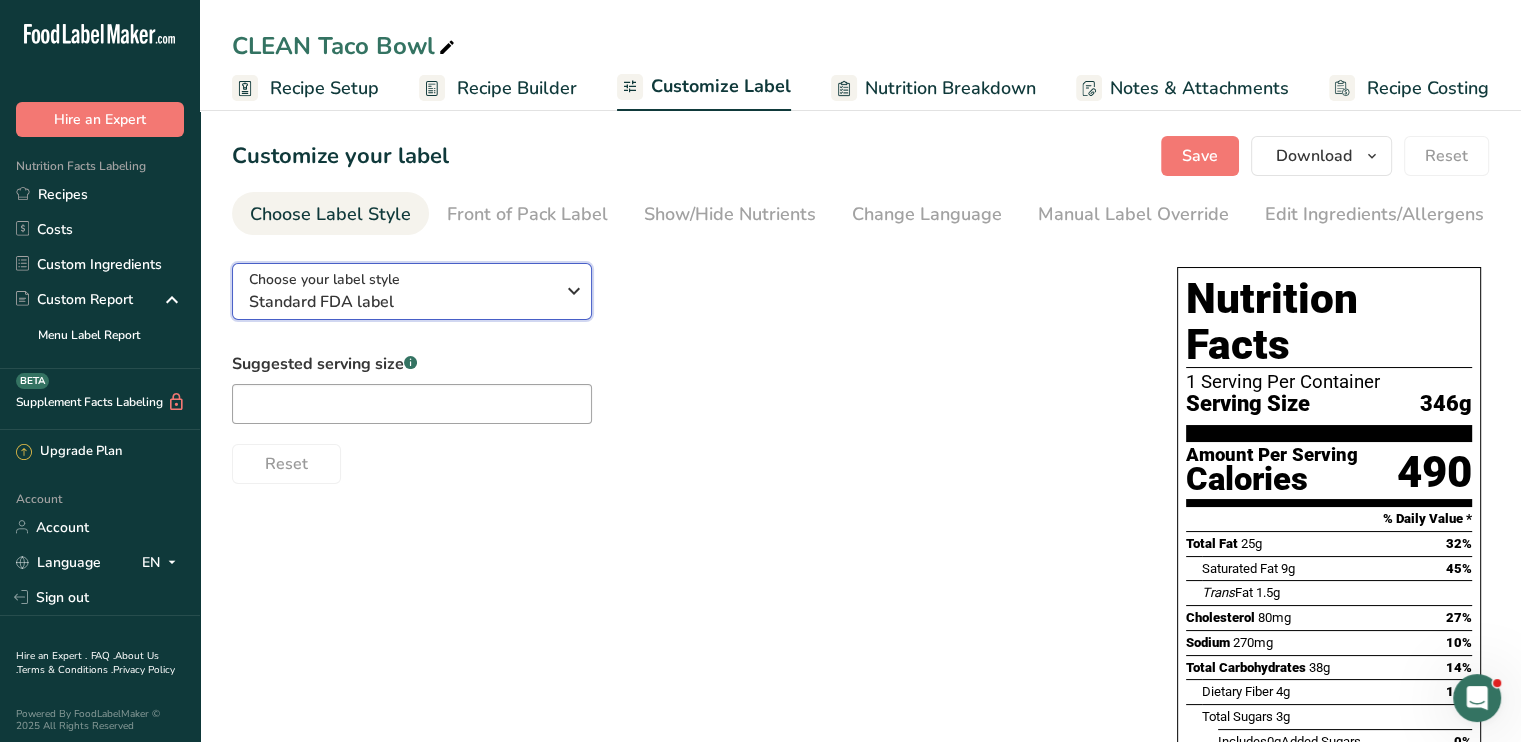 click on "Choose your label style
Standard FDA label" at bounding box center [401, 291] 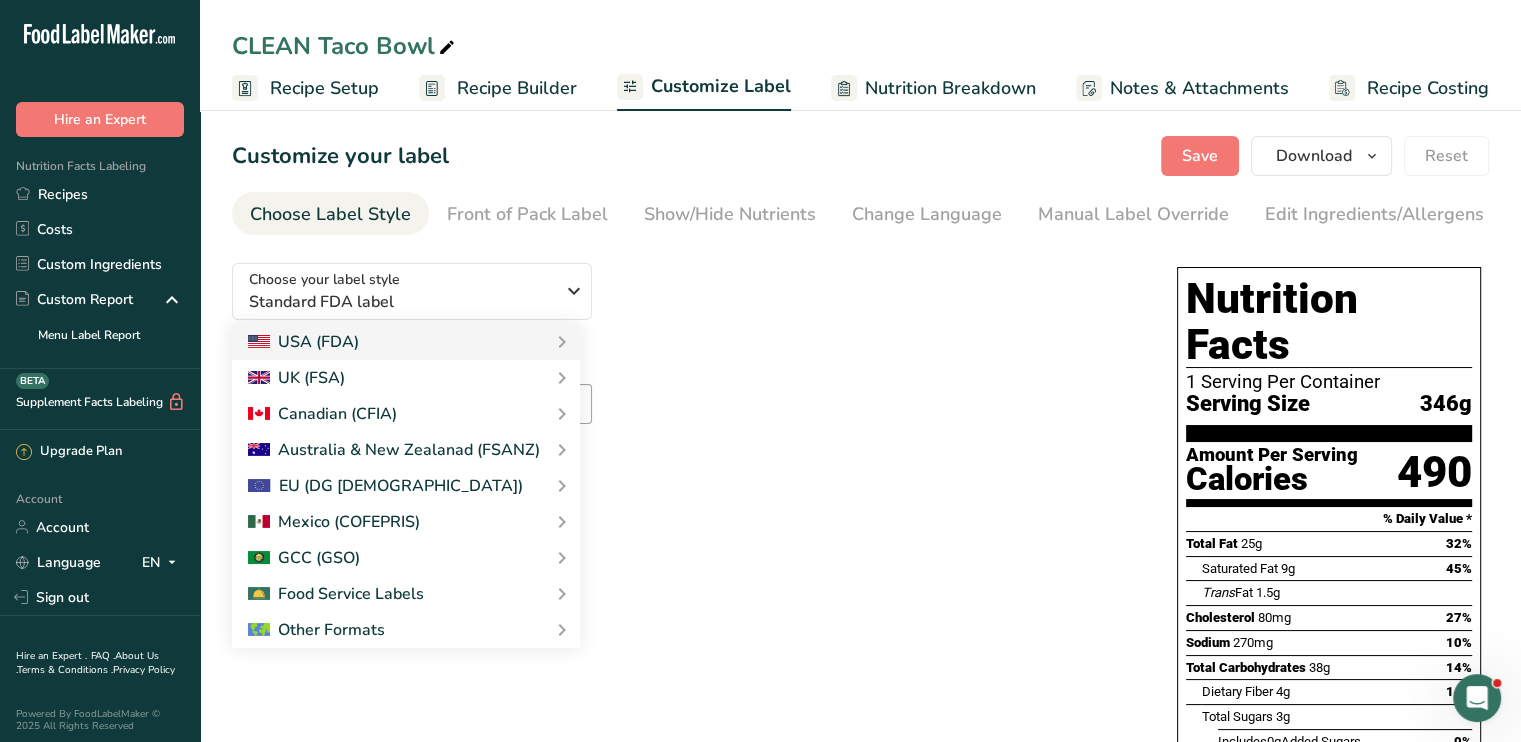 click at bounding box center [562, 342] 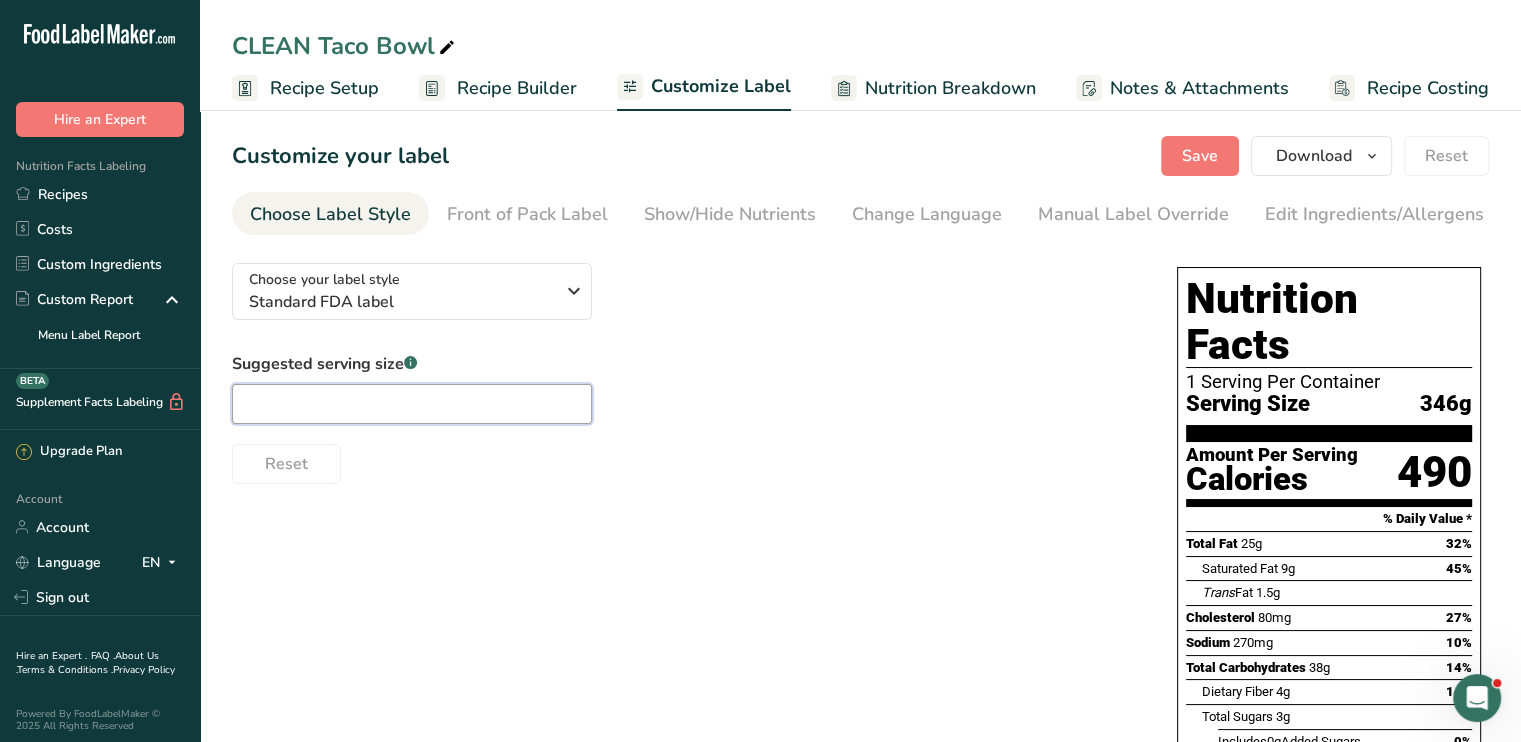 click at bounding box center (412, 404) 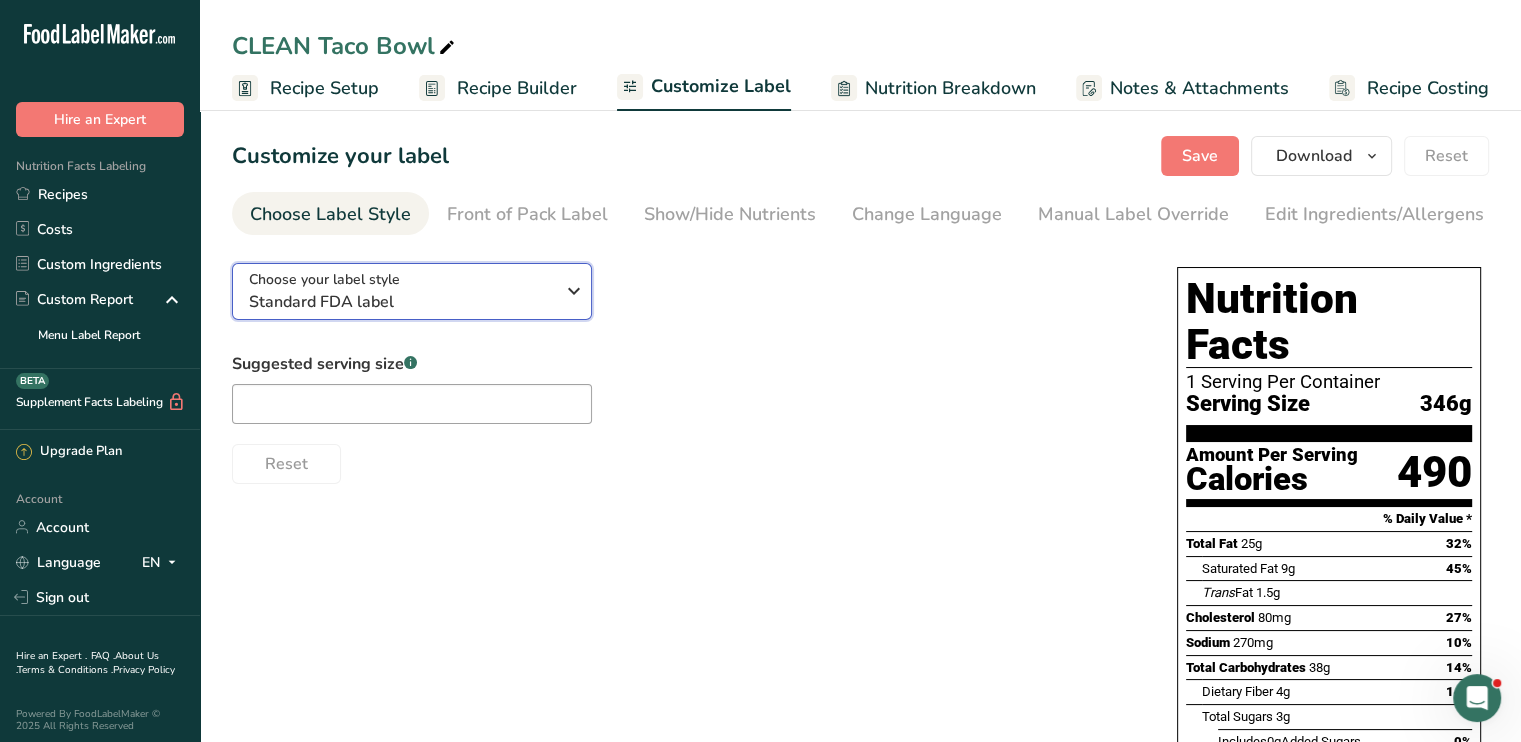 click at bounding box center [574, 291] 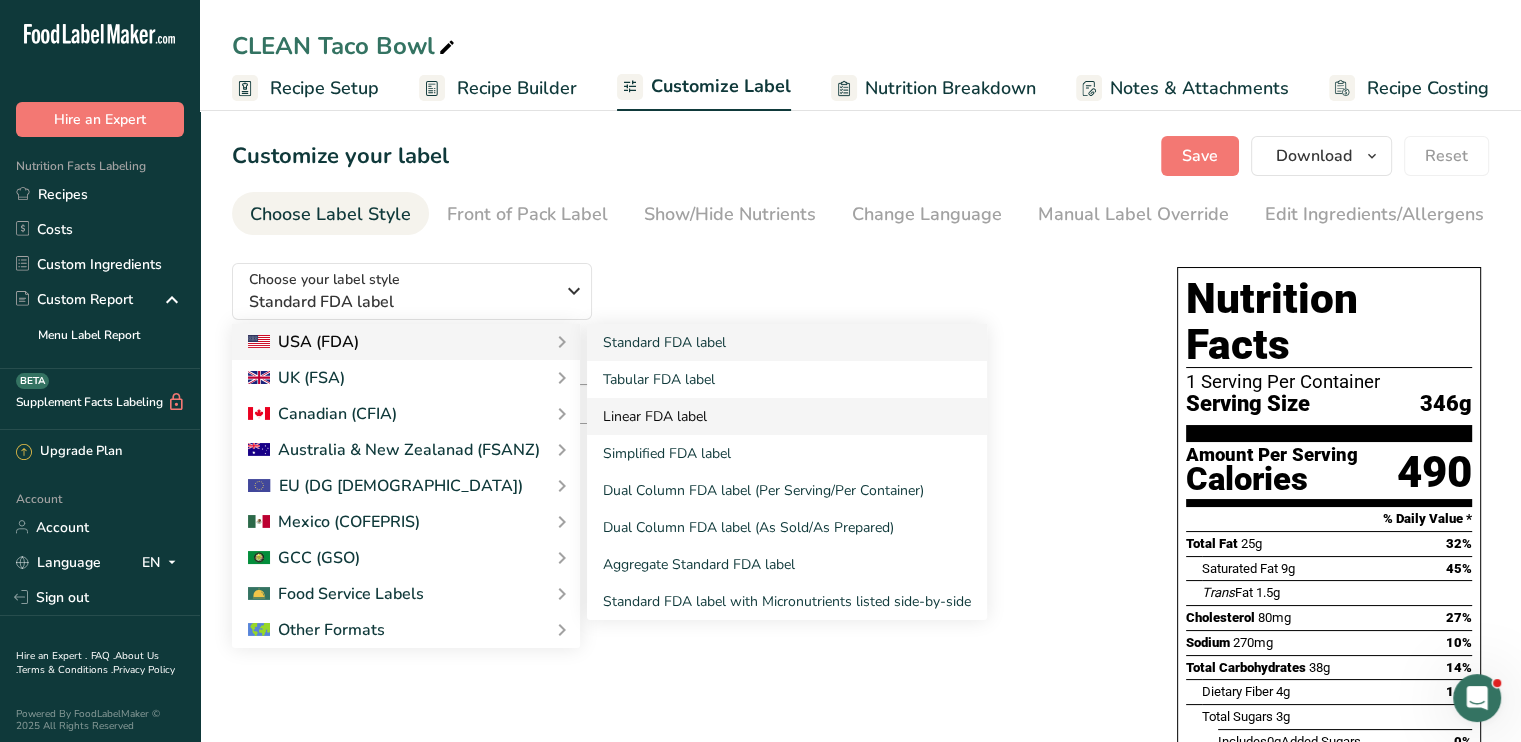 click on "Linear FDA label" at bounding box center (787, 416) 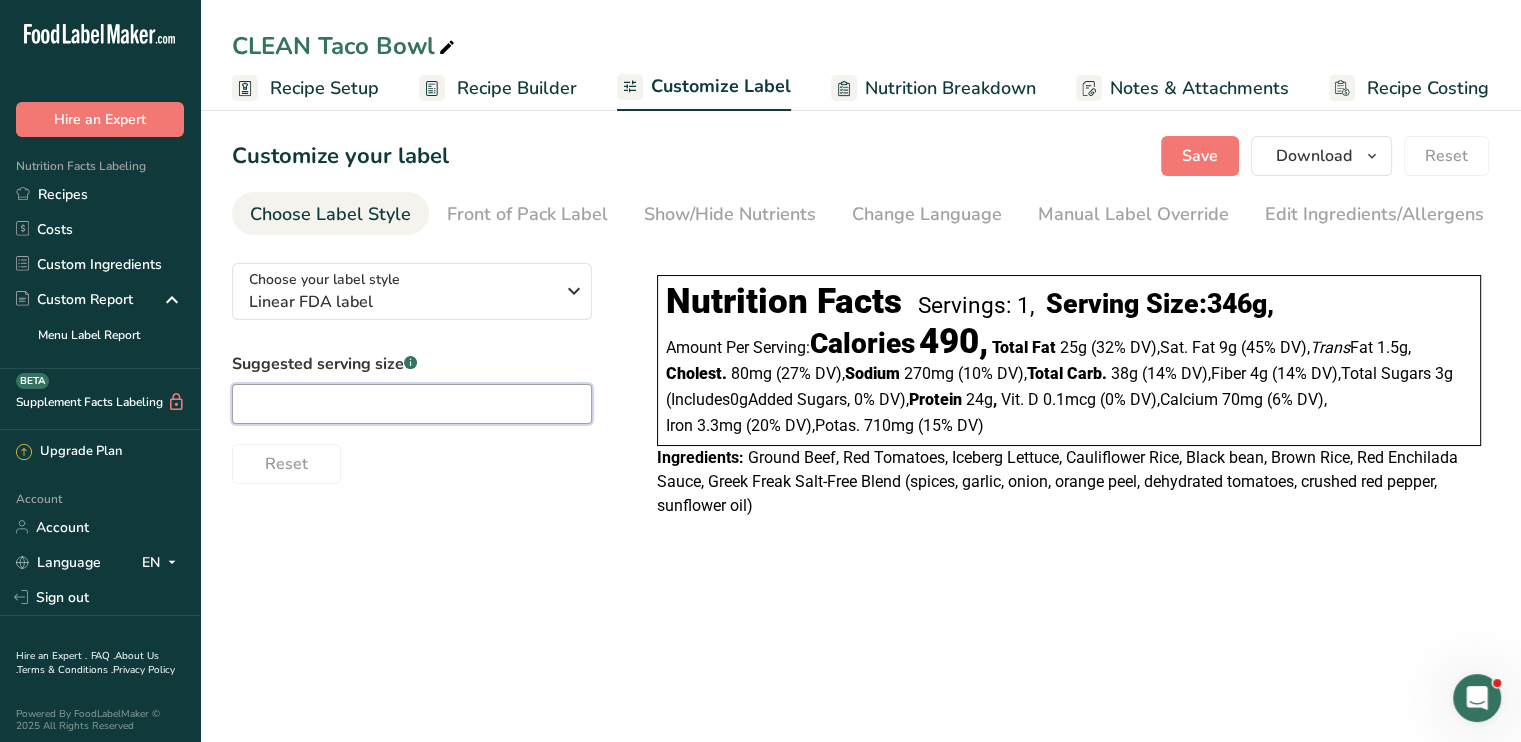 click at bounding box center [412, 404] 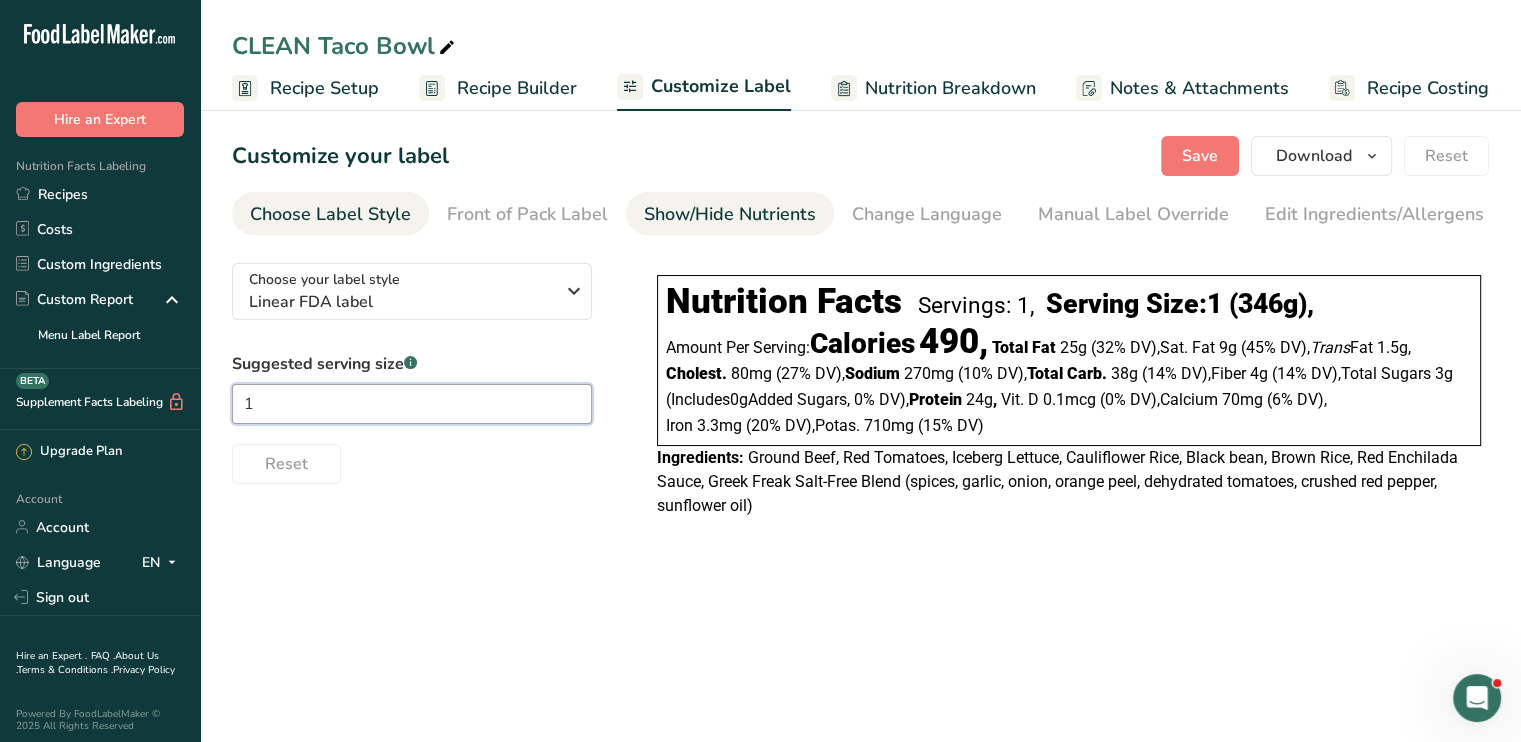 type on "1" 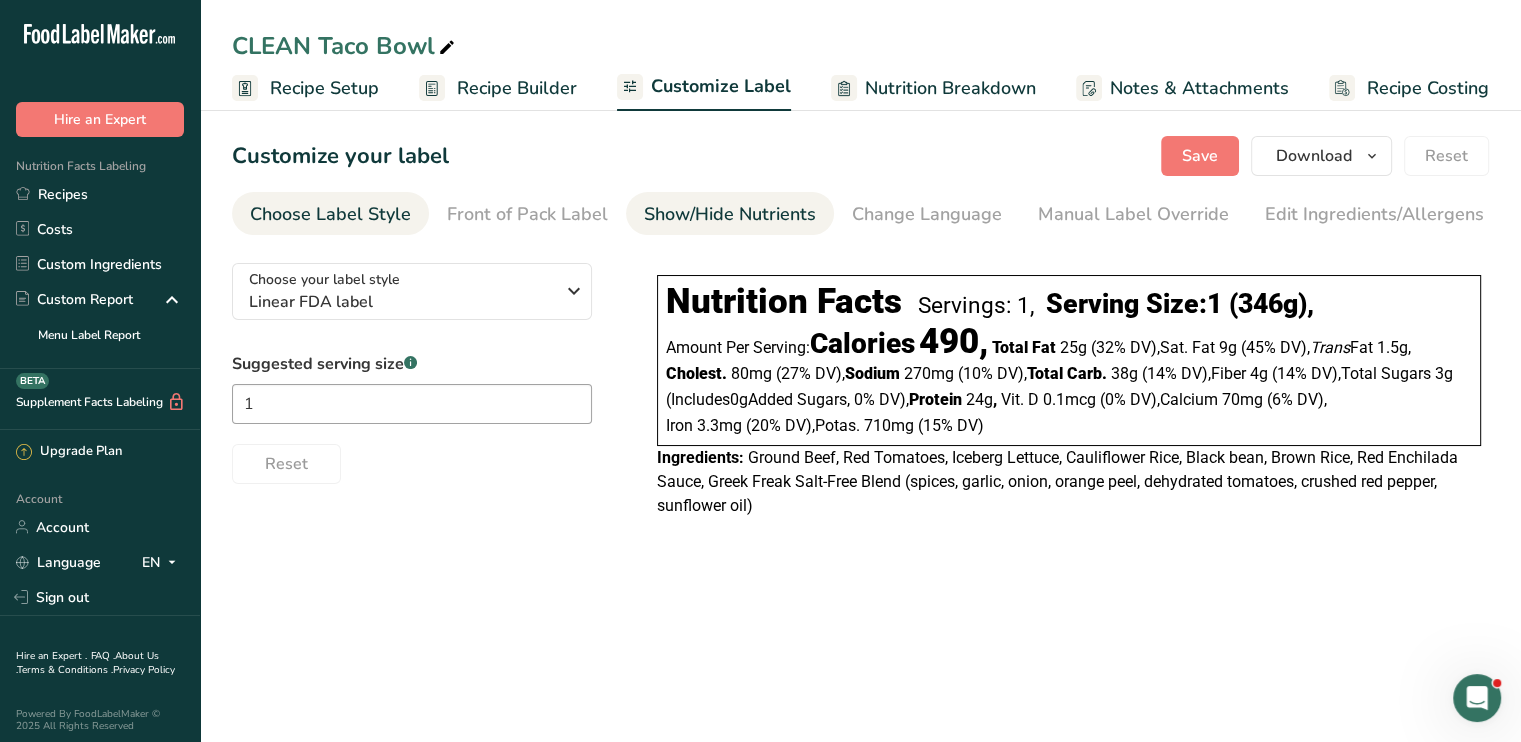 click on "Show/Hide Nutrients" at bounding box center (730, 214) 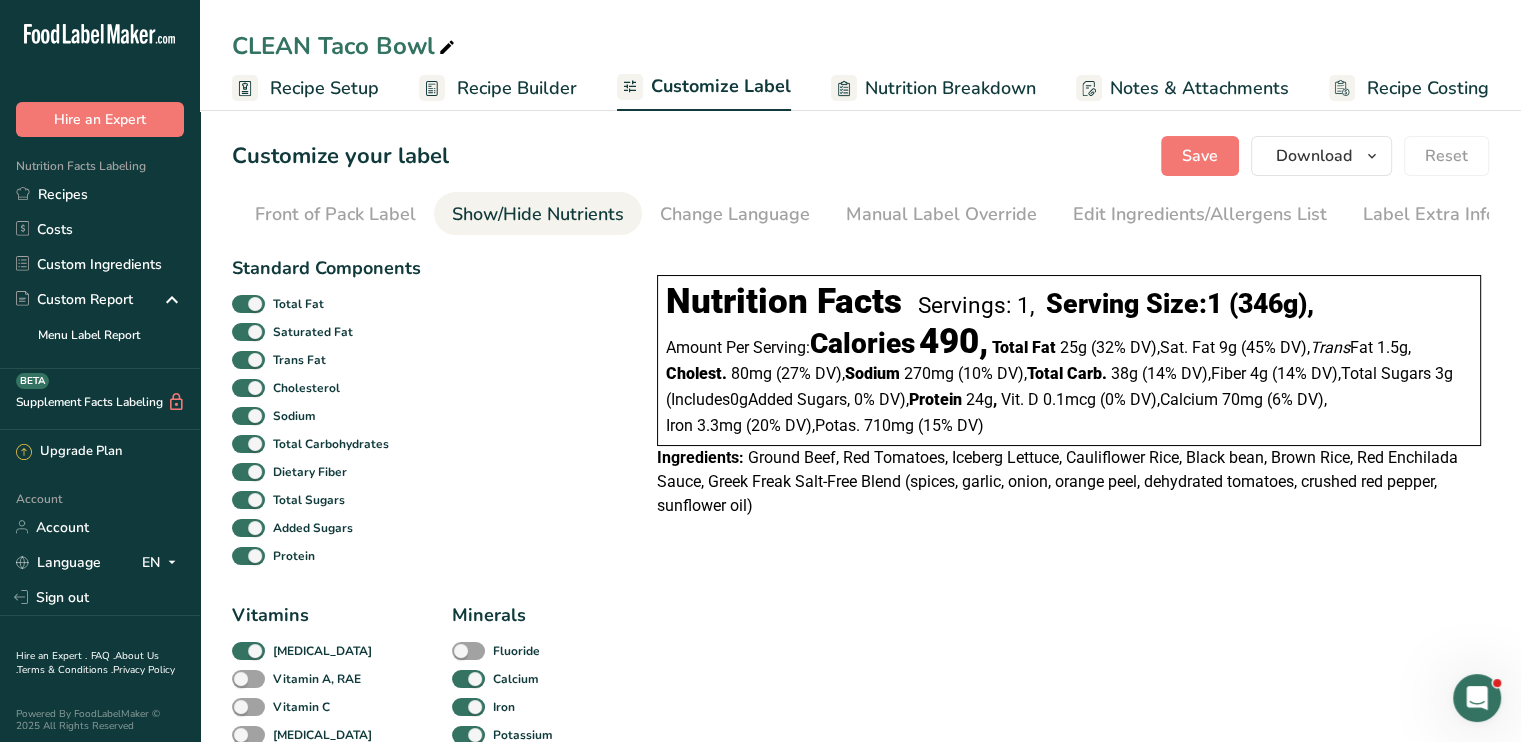 scroll, scrollTop: 0, scrollLeft: 196, axis: horizontal 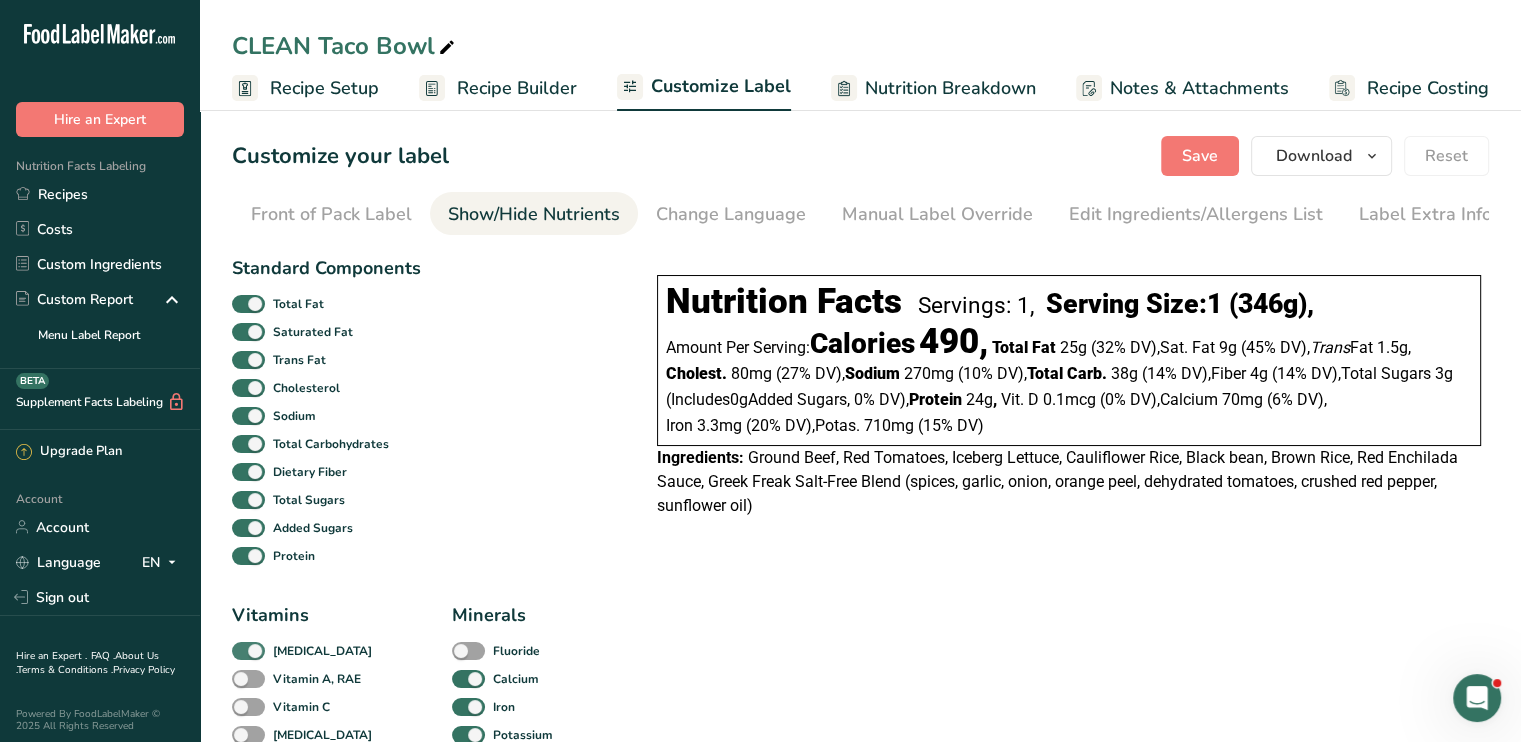 click at bounding box center (248, 651) 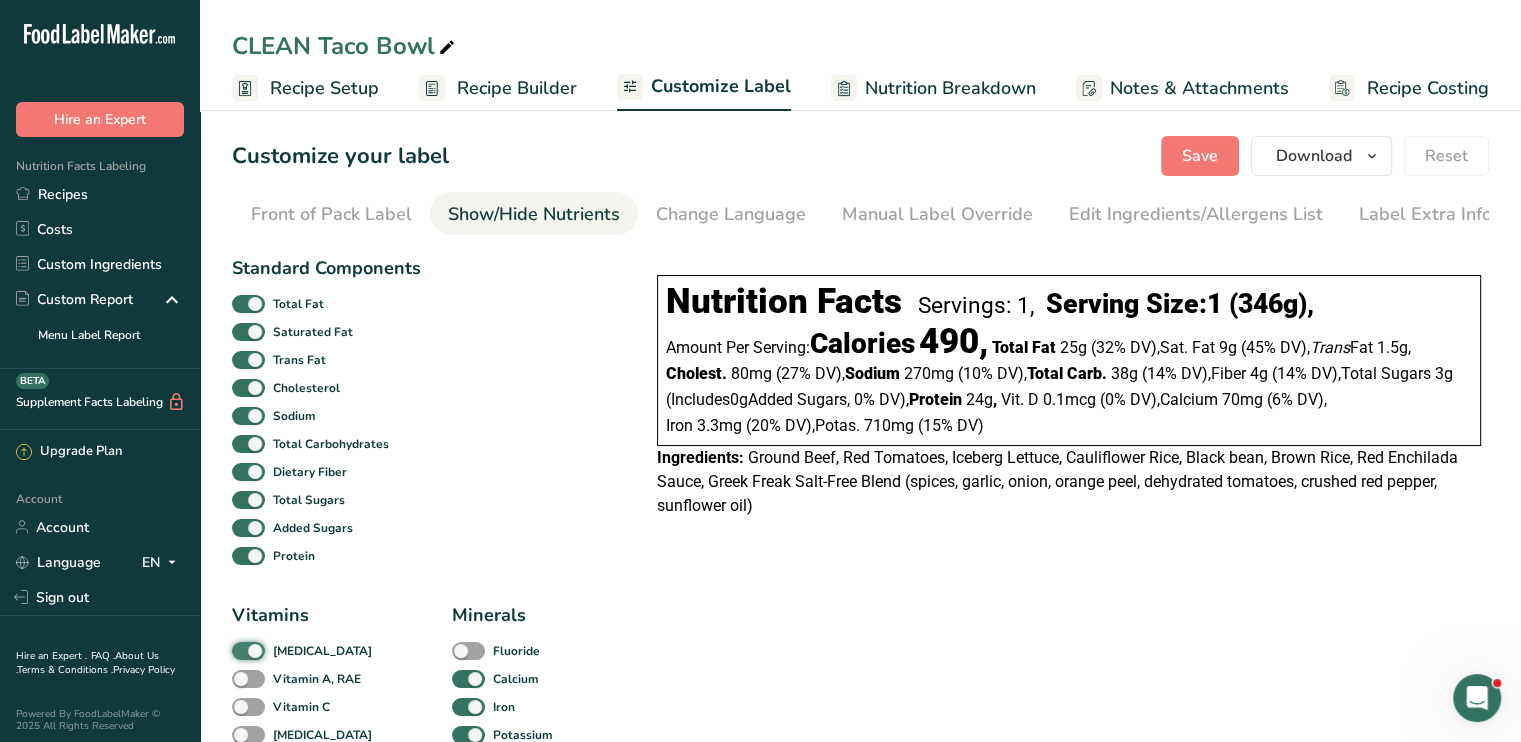 click on "[MEDICAL_DATA]" at bounding box center (238, 650) 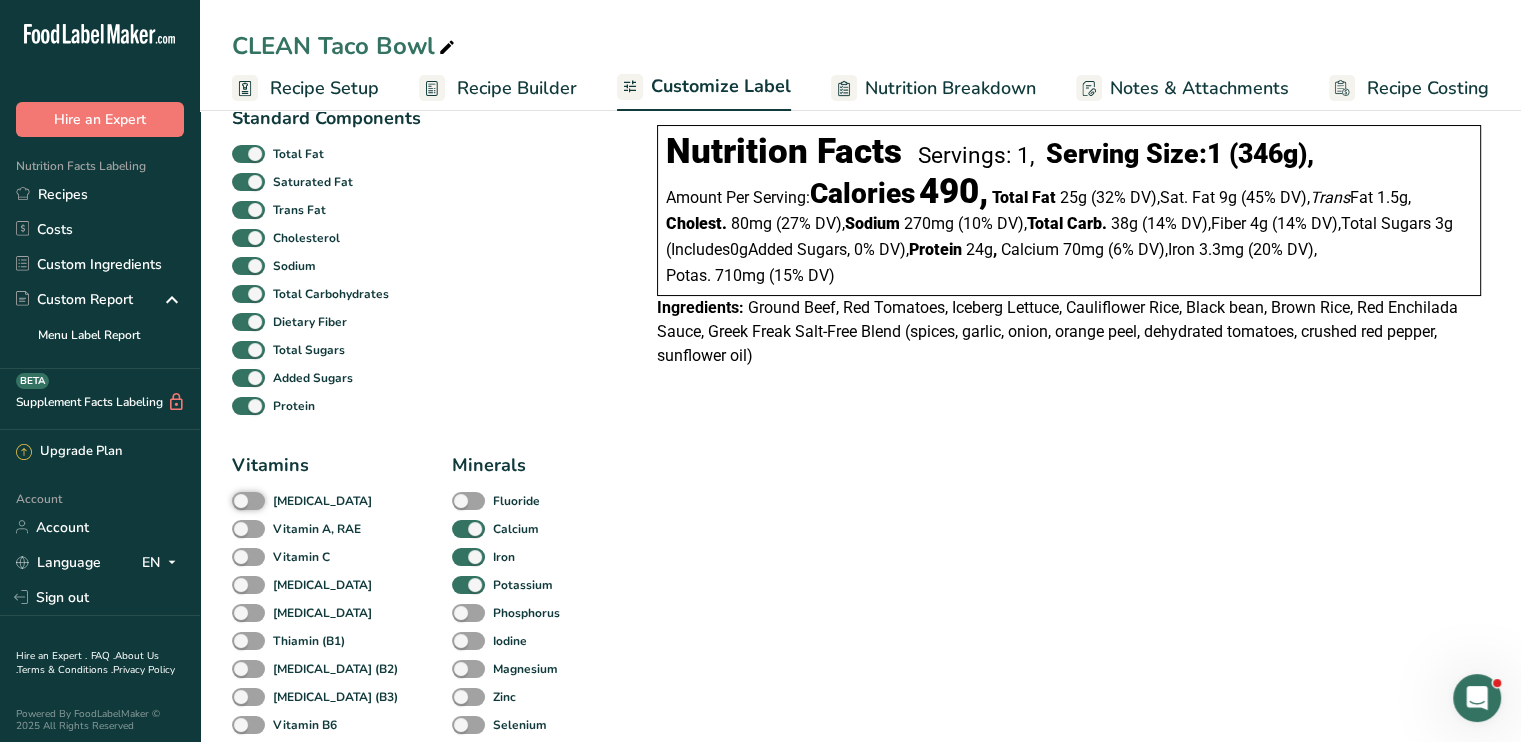 scroll, scrollTop: 200, scrollLeft: 0, axis: vertical 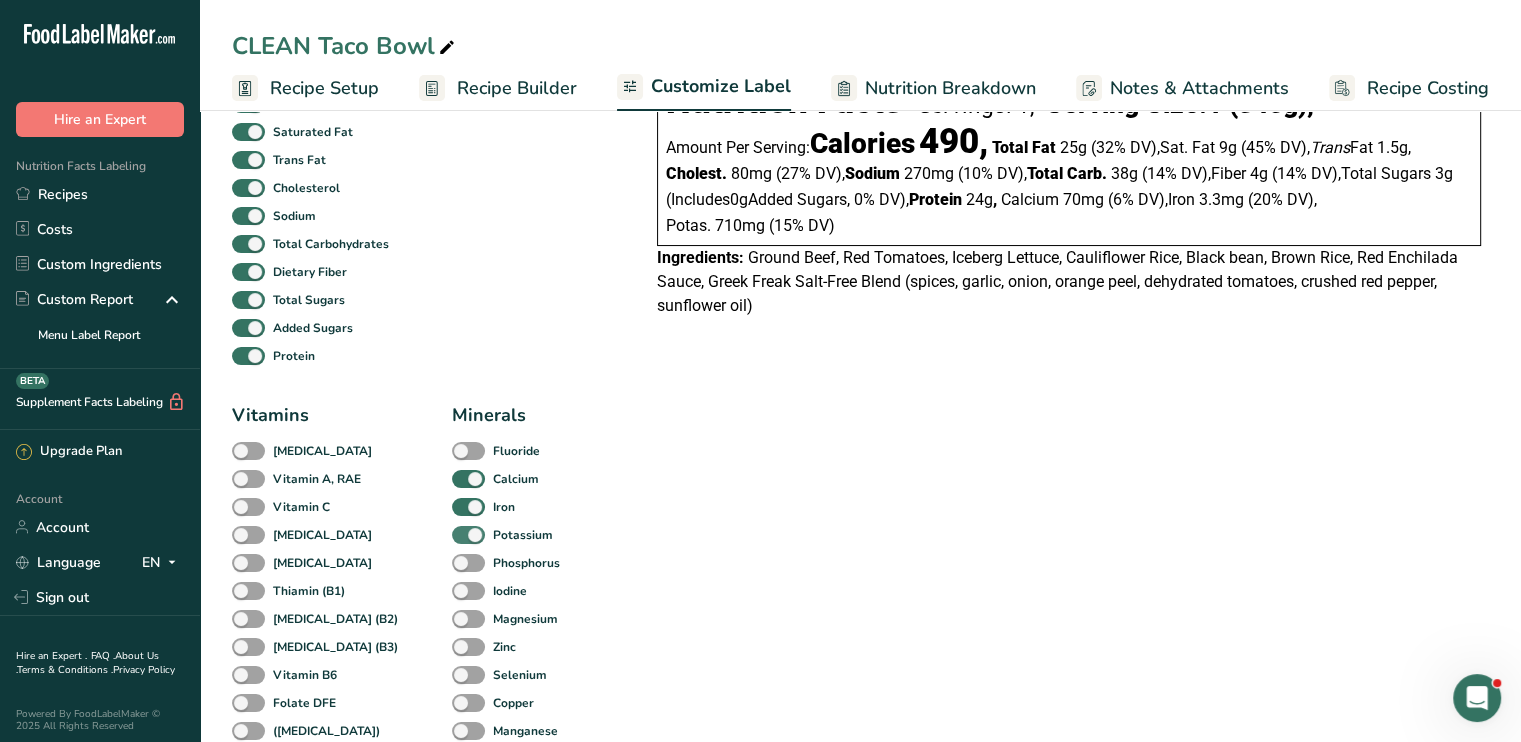 click at bounding box center (468, 535) 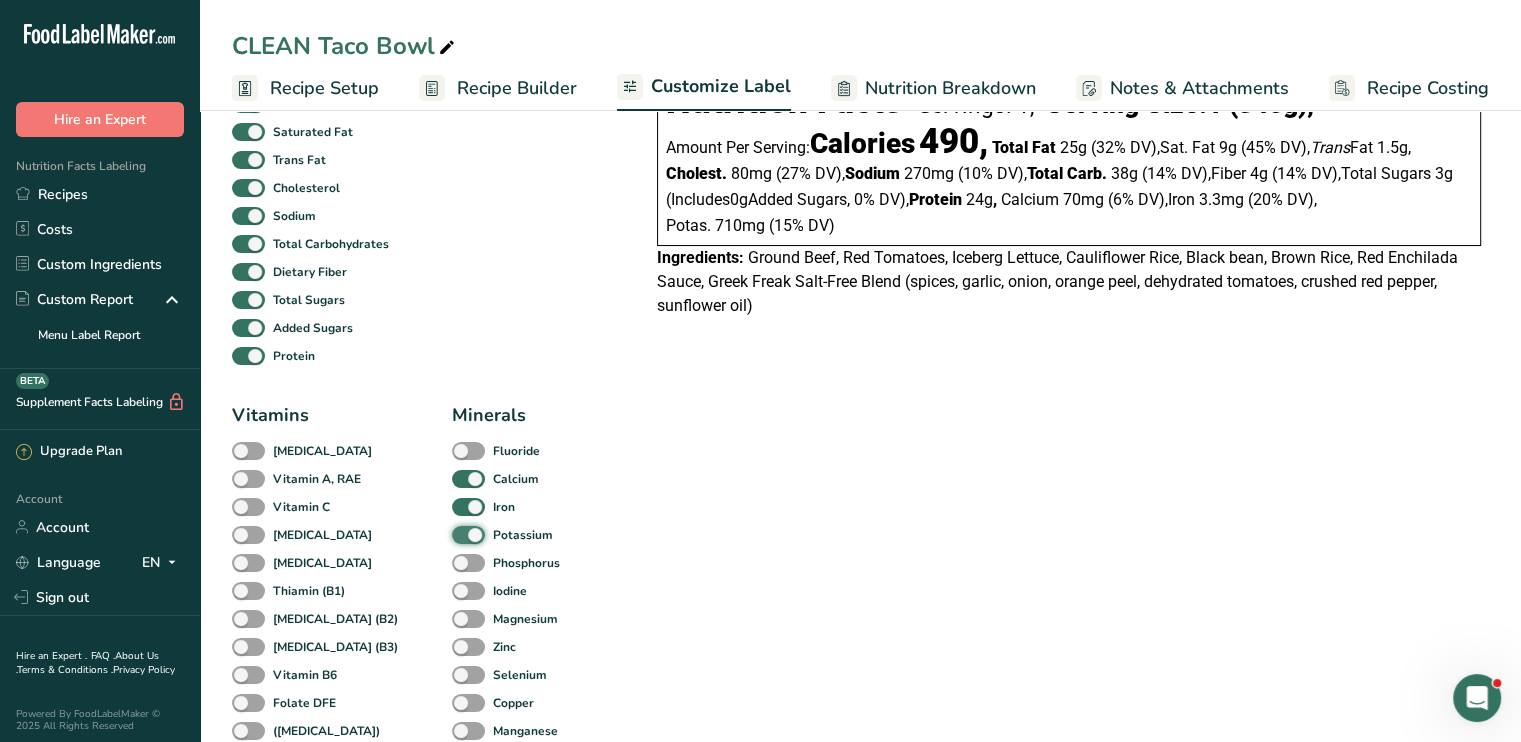 click on "Potassium" at bounding box center [458, 534] 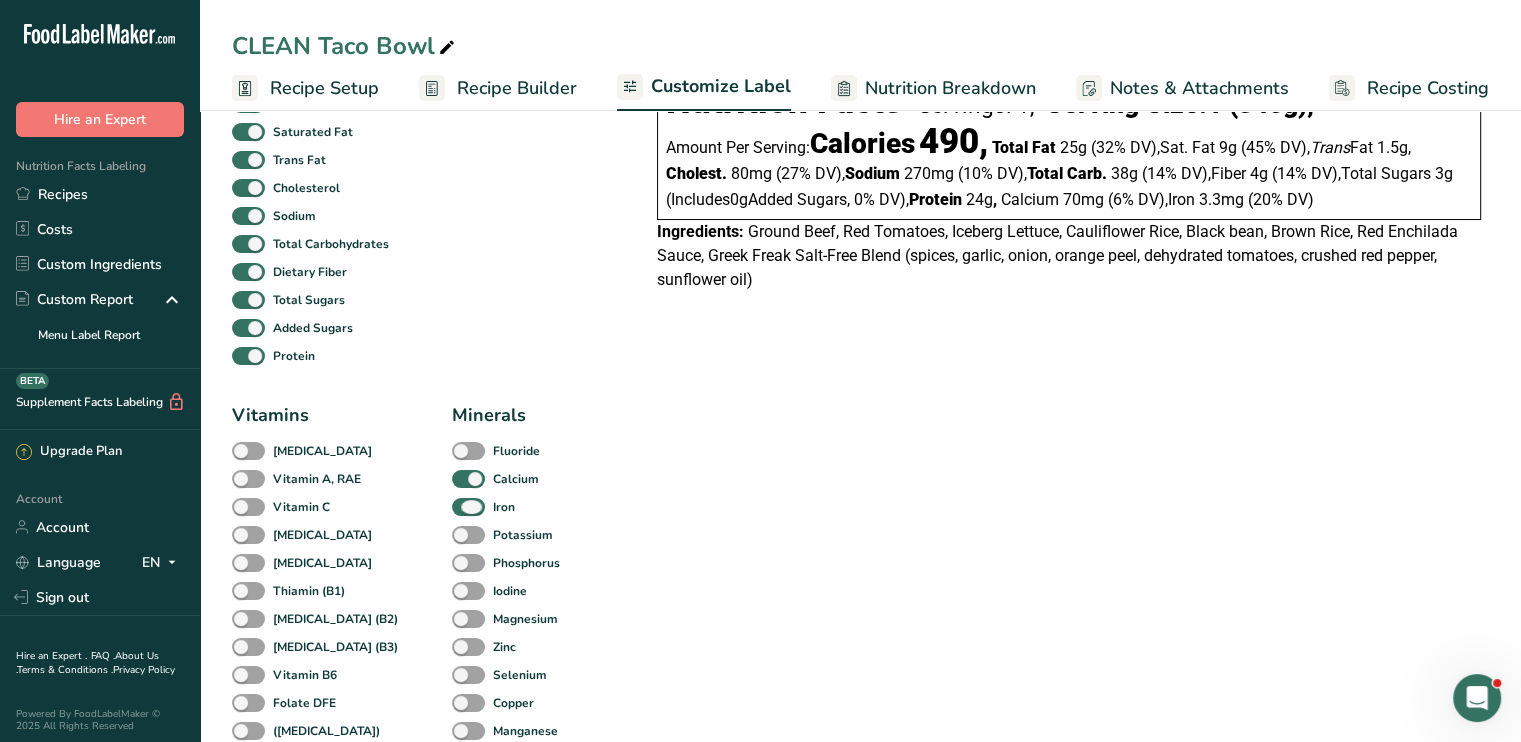 drag, startPoint x: 252, startPoint y: 681, endPoint x: 251, endPoint y: 667, distance: 14.035668 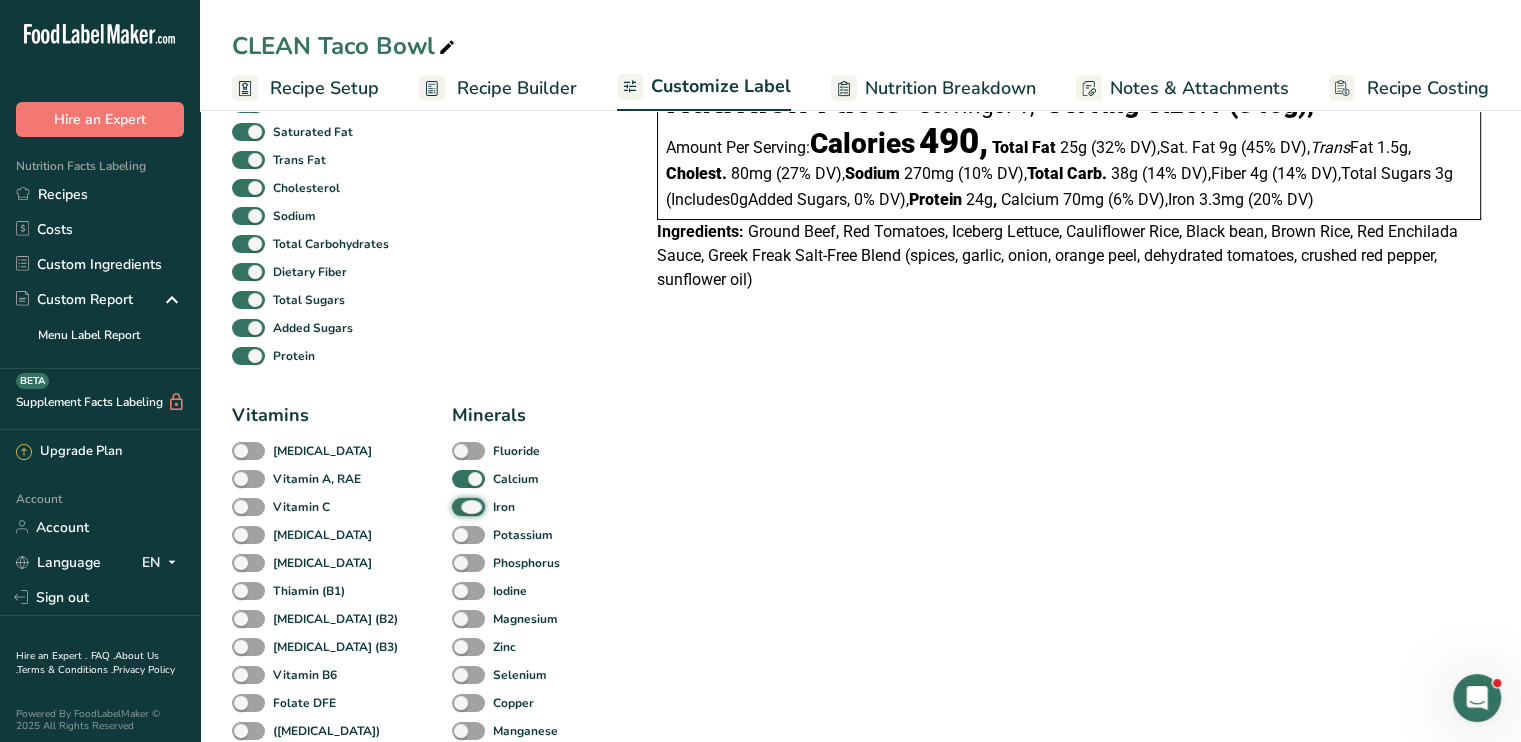 click on "Iron" at bounding box center [458, 506] 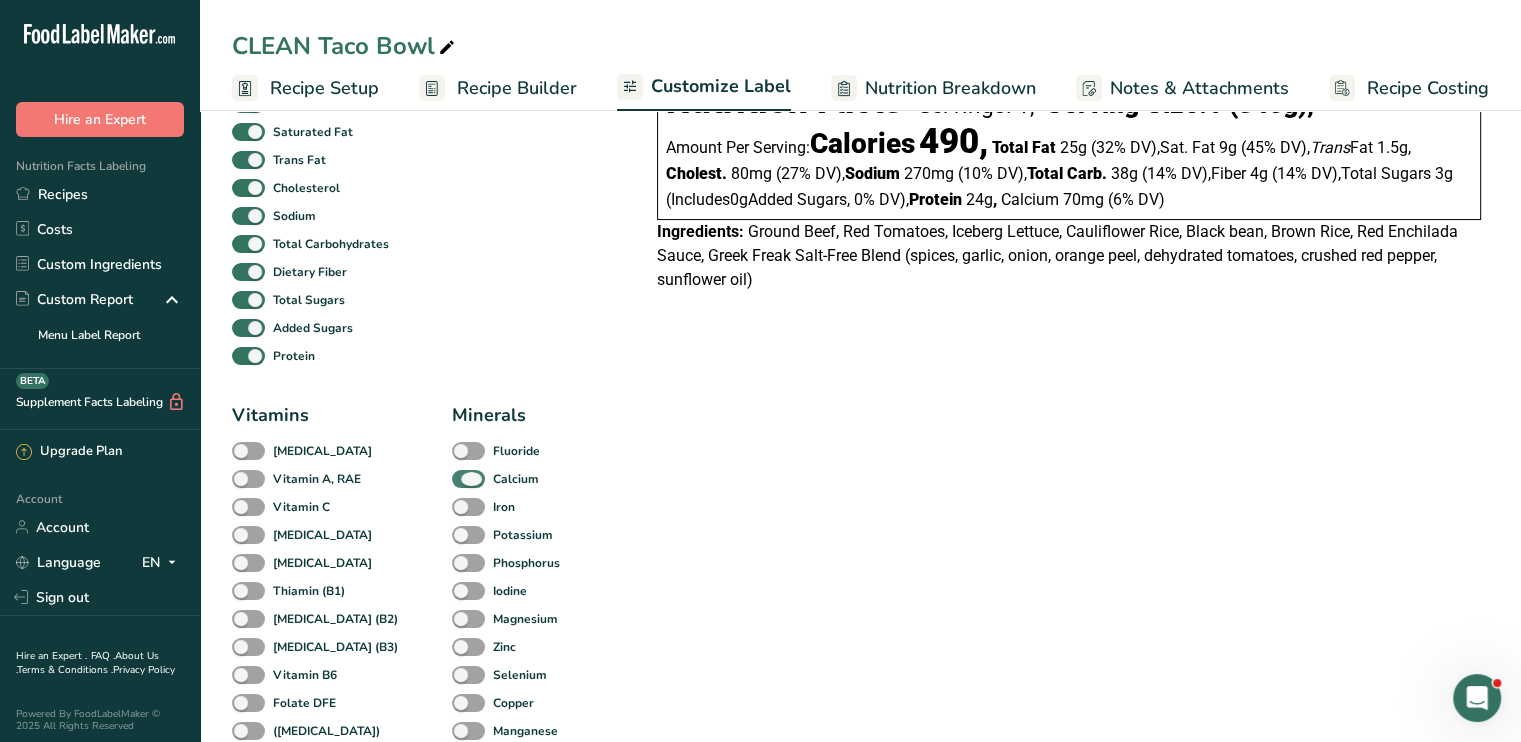 click at bounding box center [468, 479] 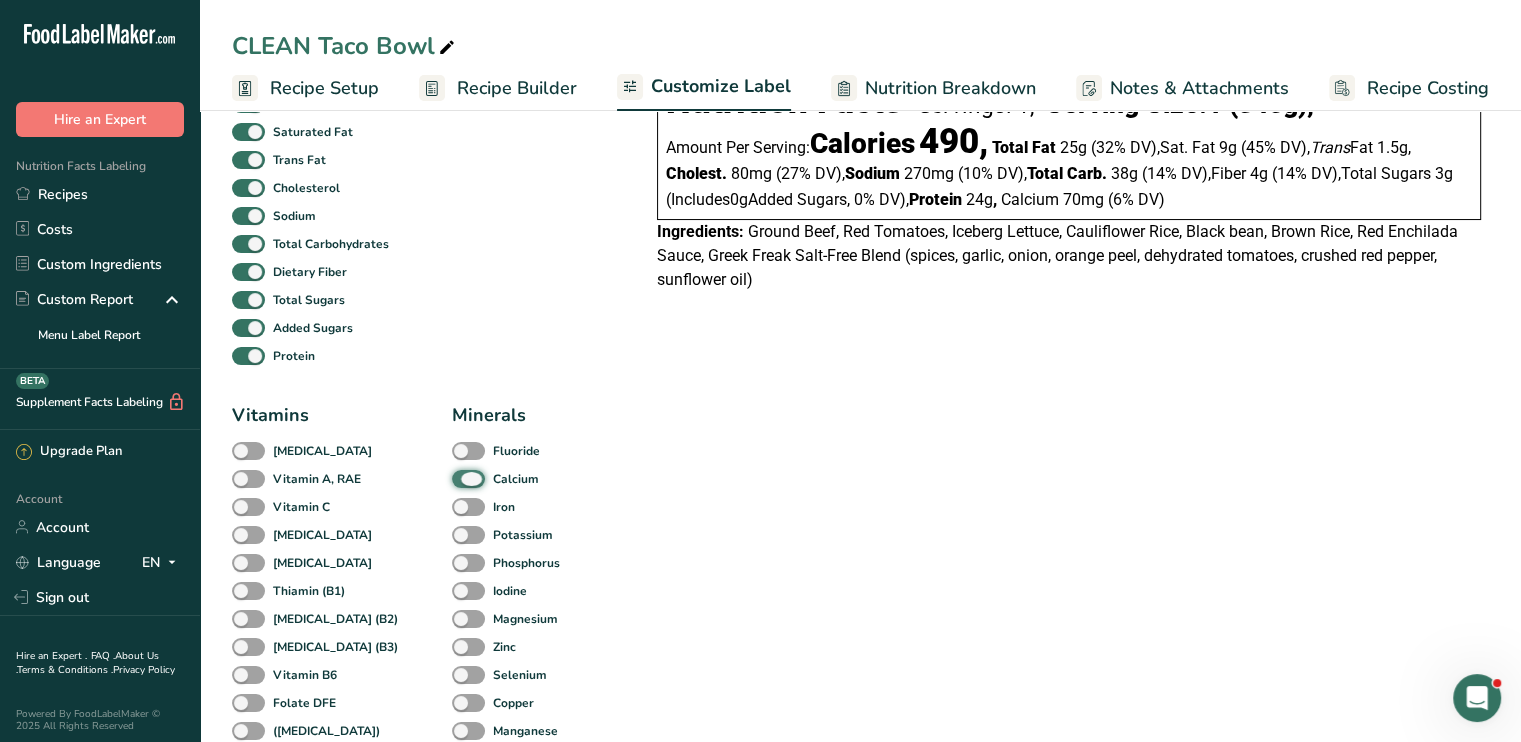 click on "Calcium" at bounding box center (458, 478) 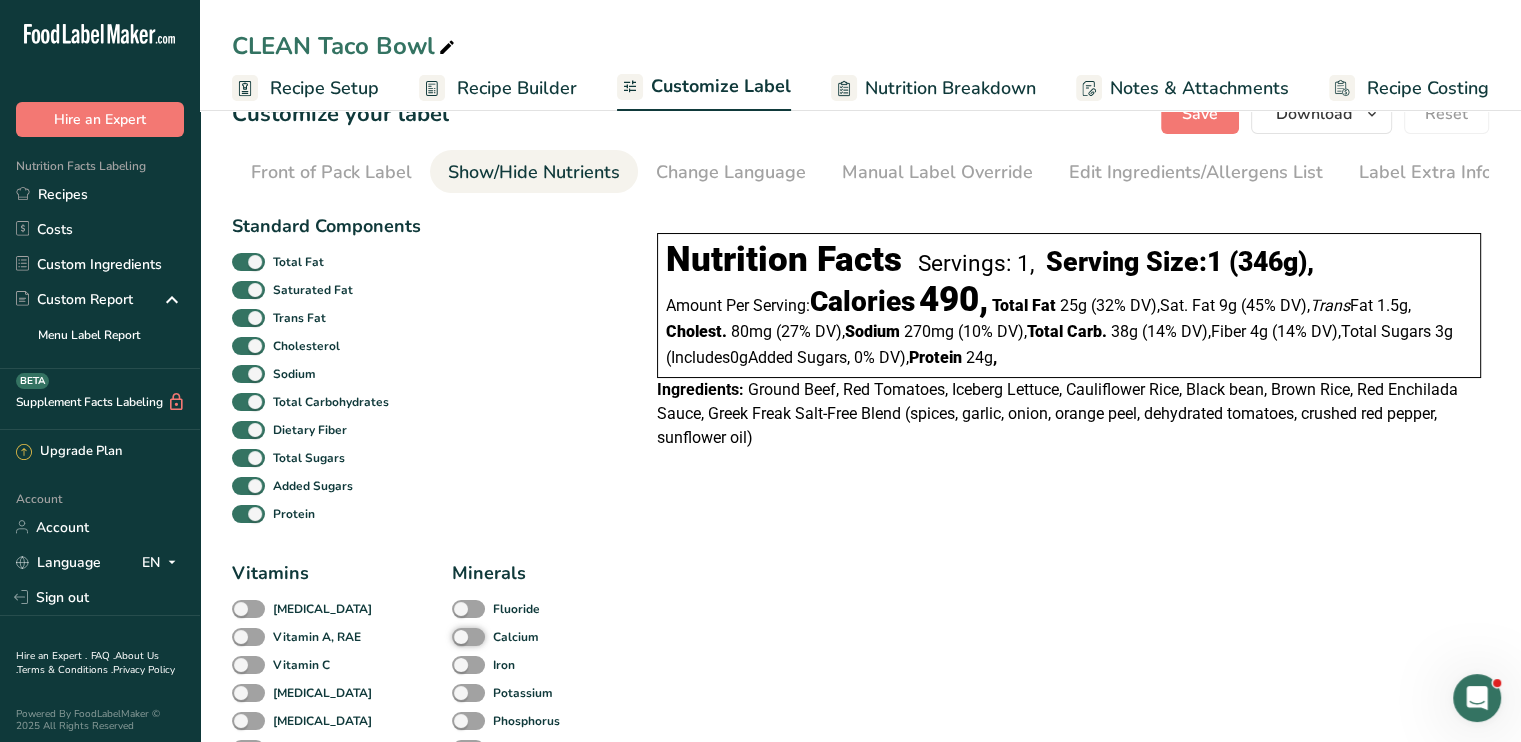 scroll, scrollTop: 0, scrollLeft: 0, axis: both 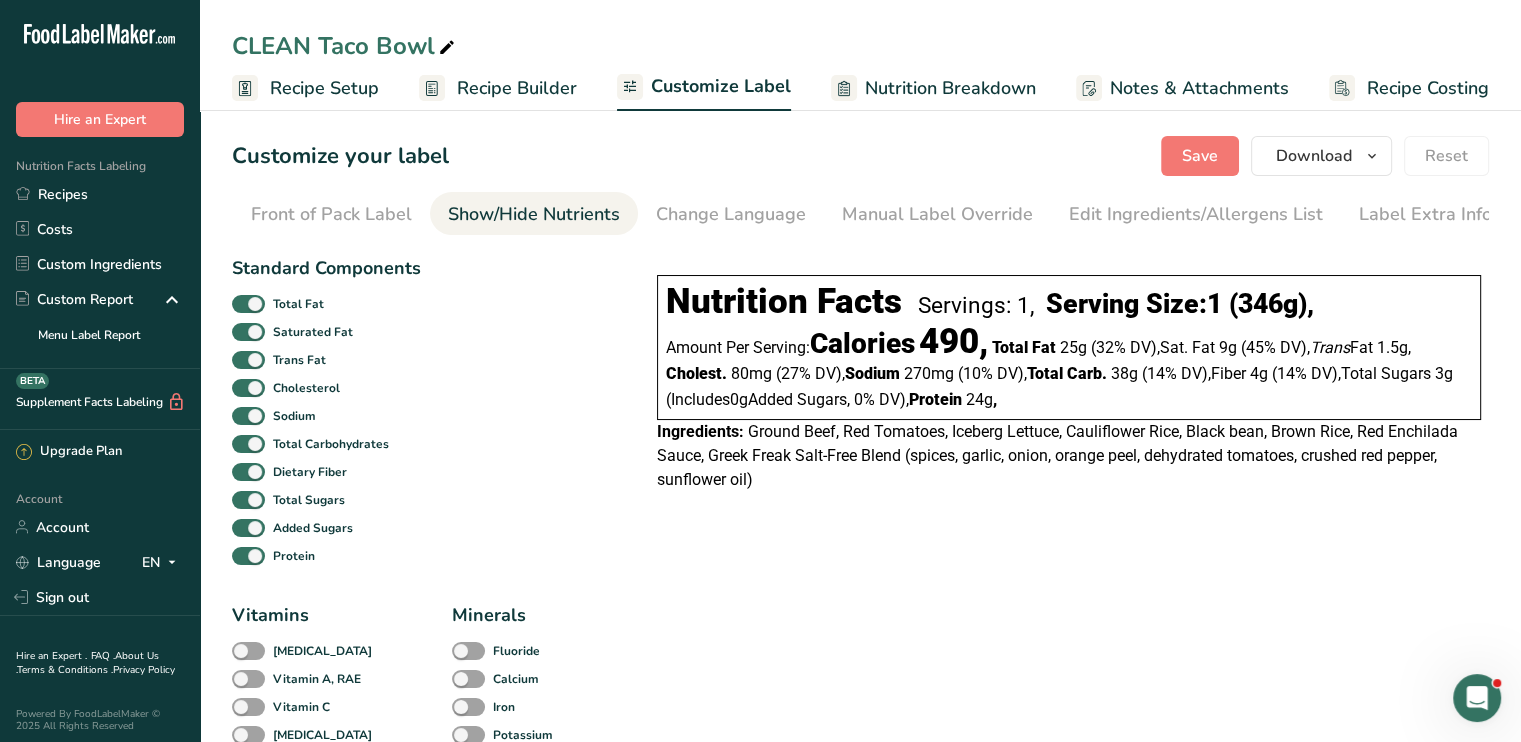 drag, startPoint x: 257, startPoint y: 541, endPoint x: 258, endPoint y: 519, distance: 22.022715 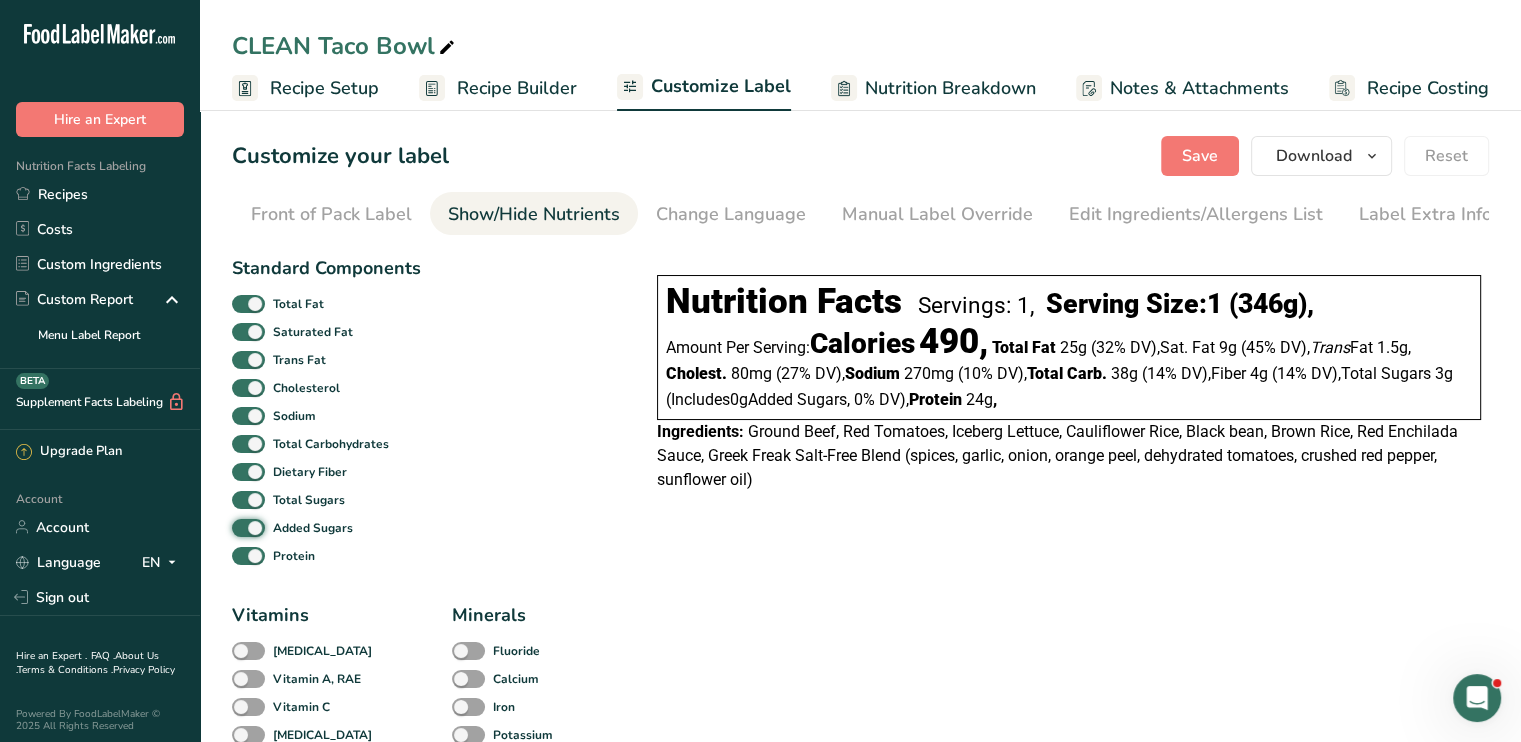 click on "Added Sugars" at bounding box center [238, 527] 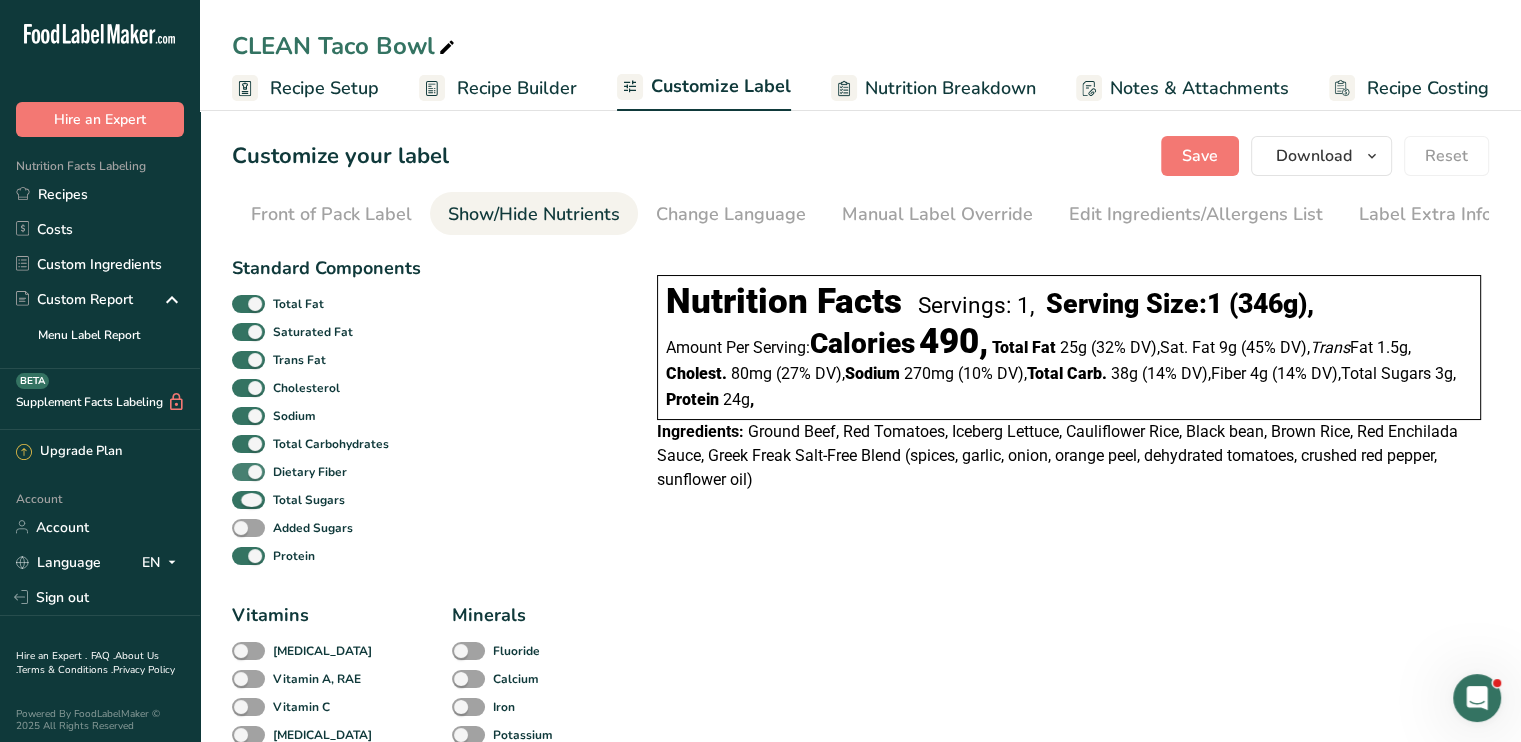 drag, startPoint x: 262, startPoint y: 503, endPoint x: 260, endPoint y: 475, distance: 28.071337 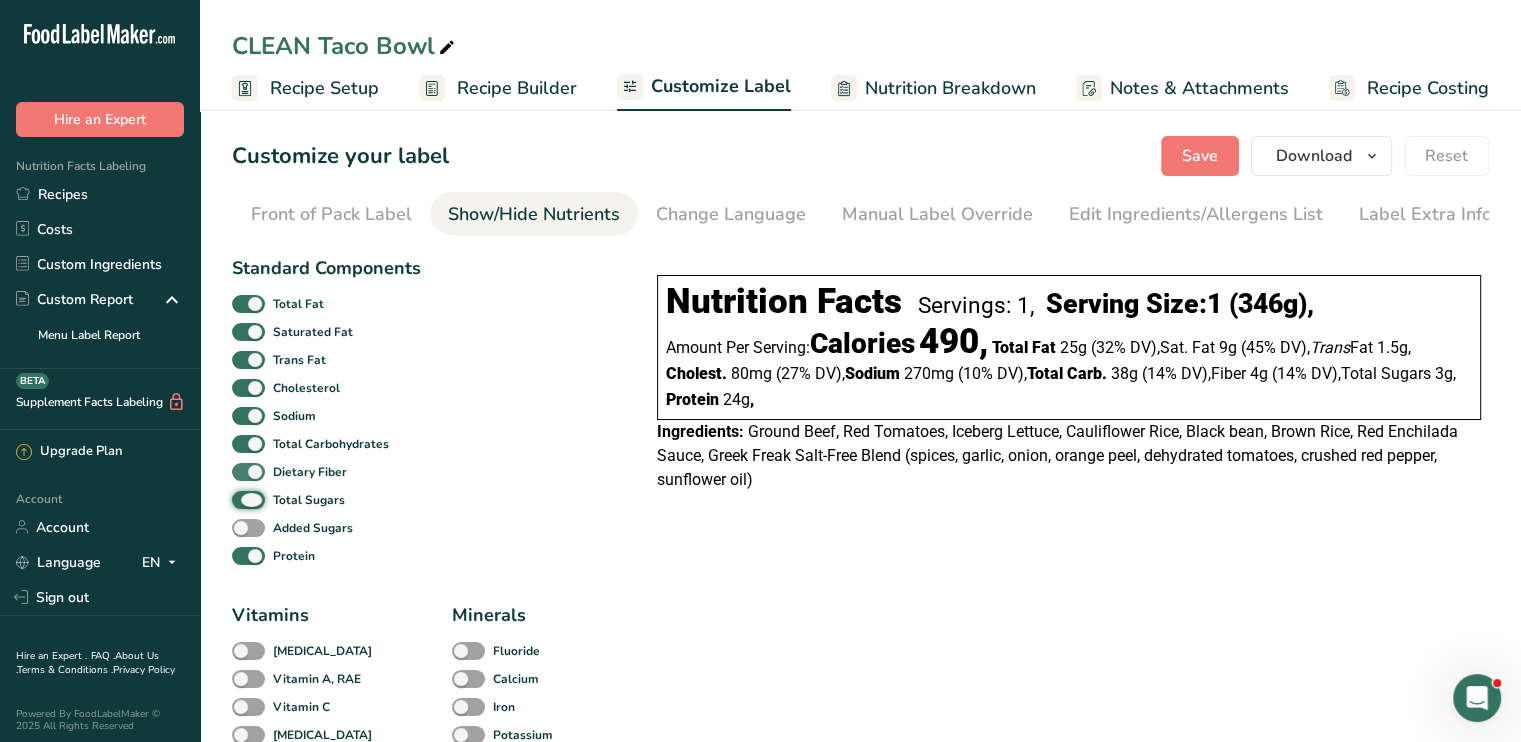 click on "Total Sugars" at bounding box center [238, 499] 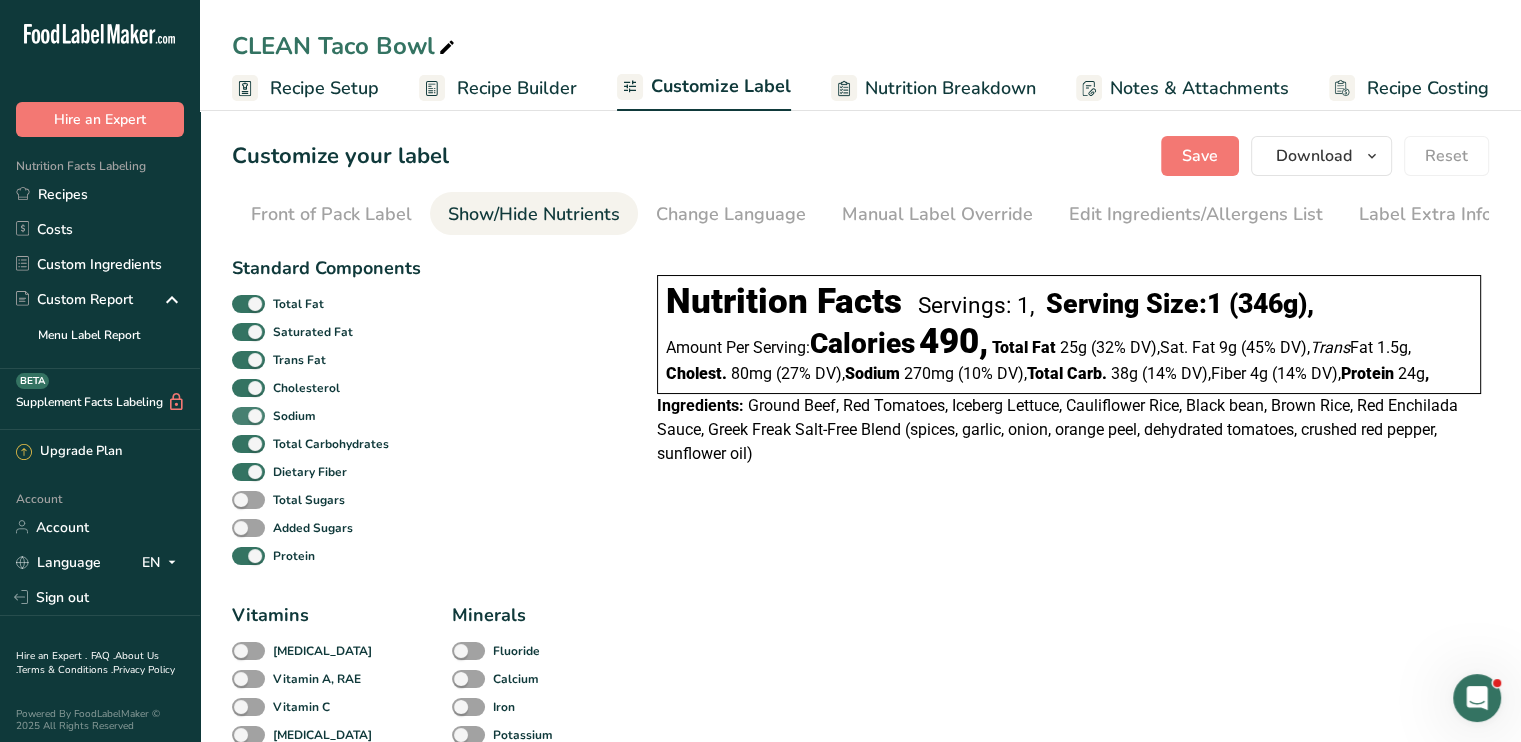 click at bounding box center [248, 416] 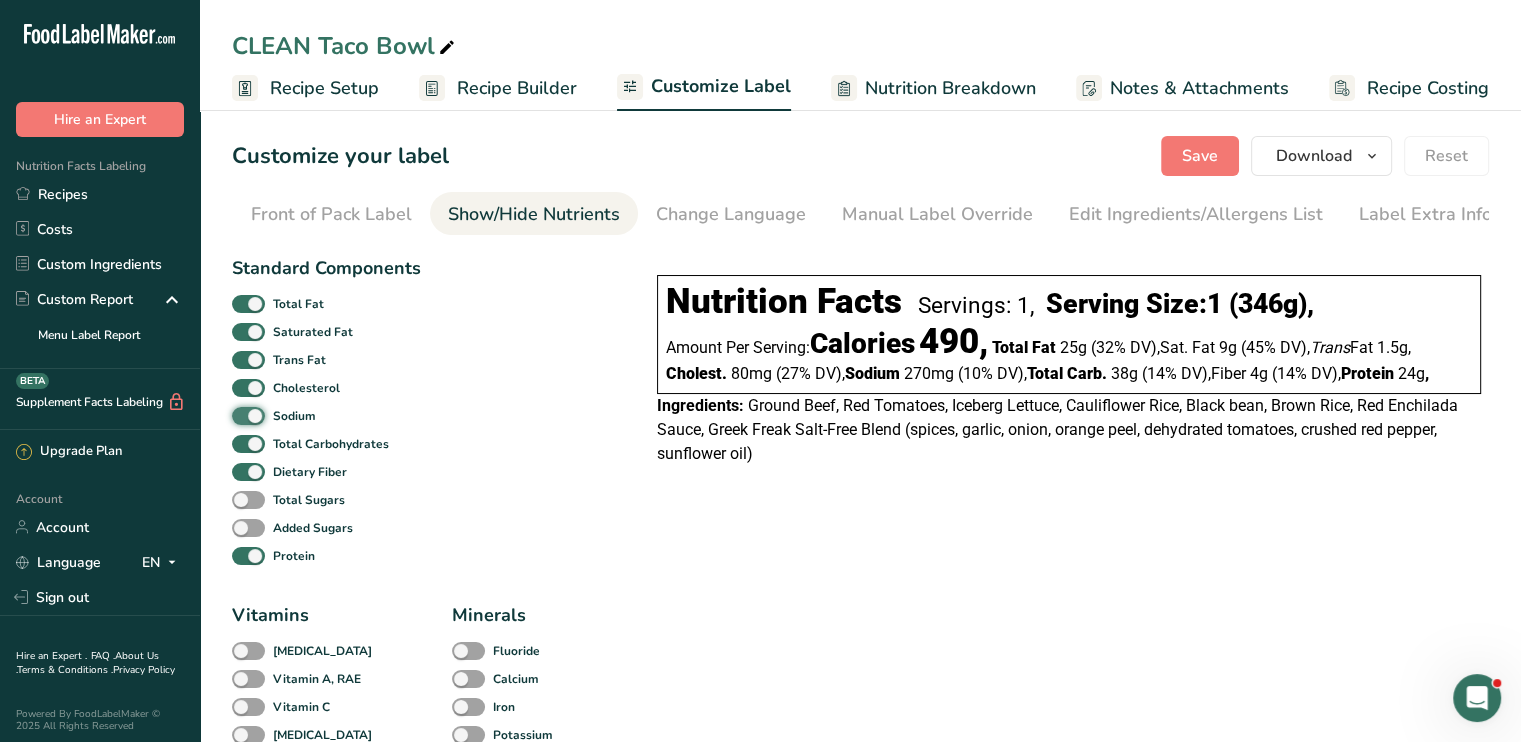 click on "Sodium" at bounding box center (238, 415) 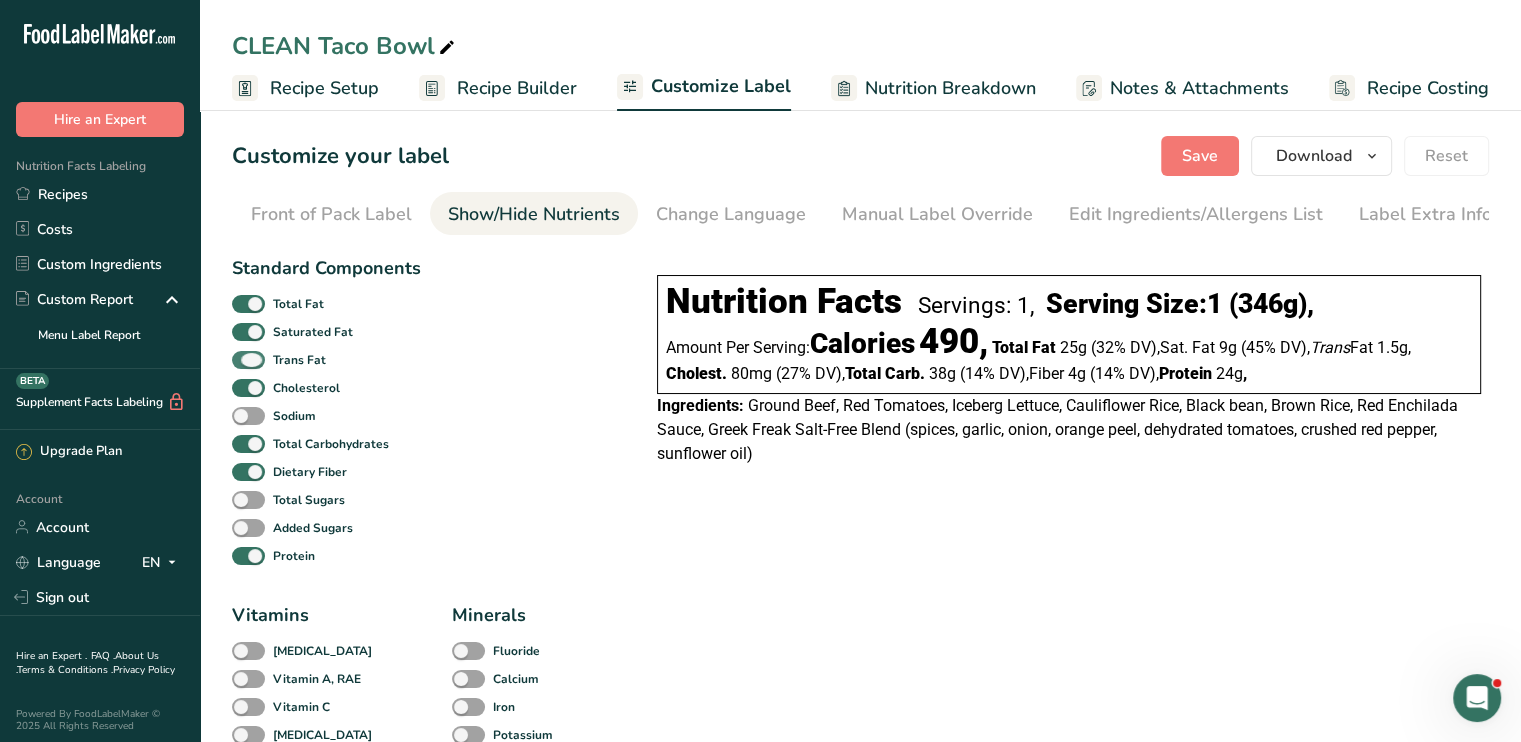 click at bounding box center (248, 360) 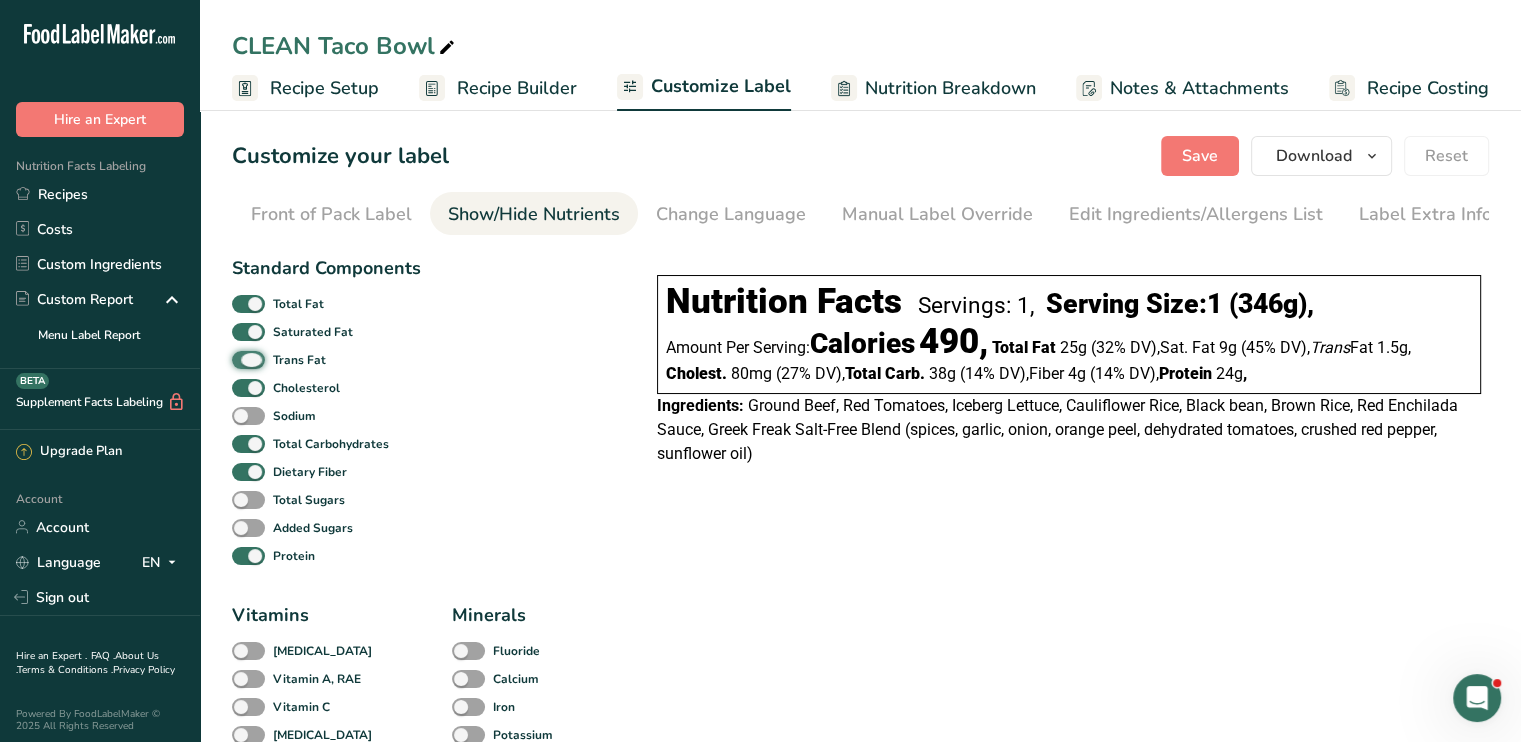 click on "Trans Fat" at bounding box center (238, 359) 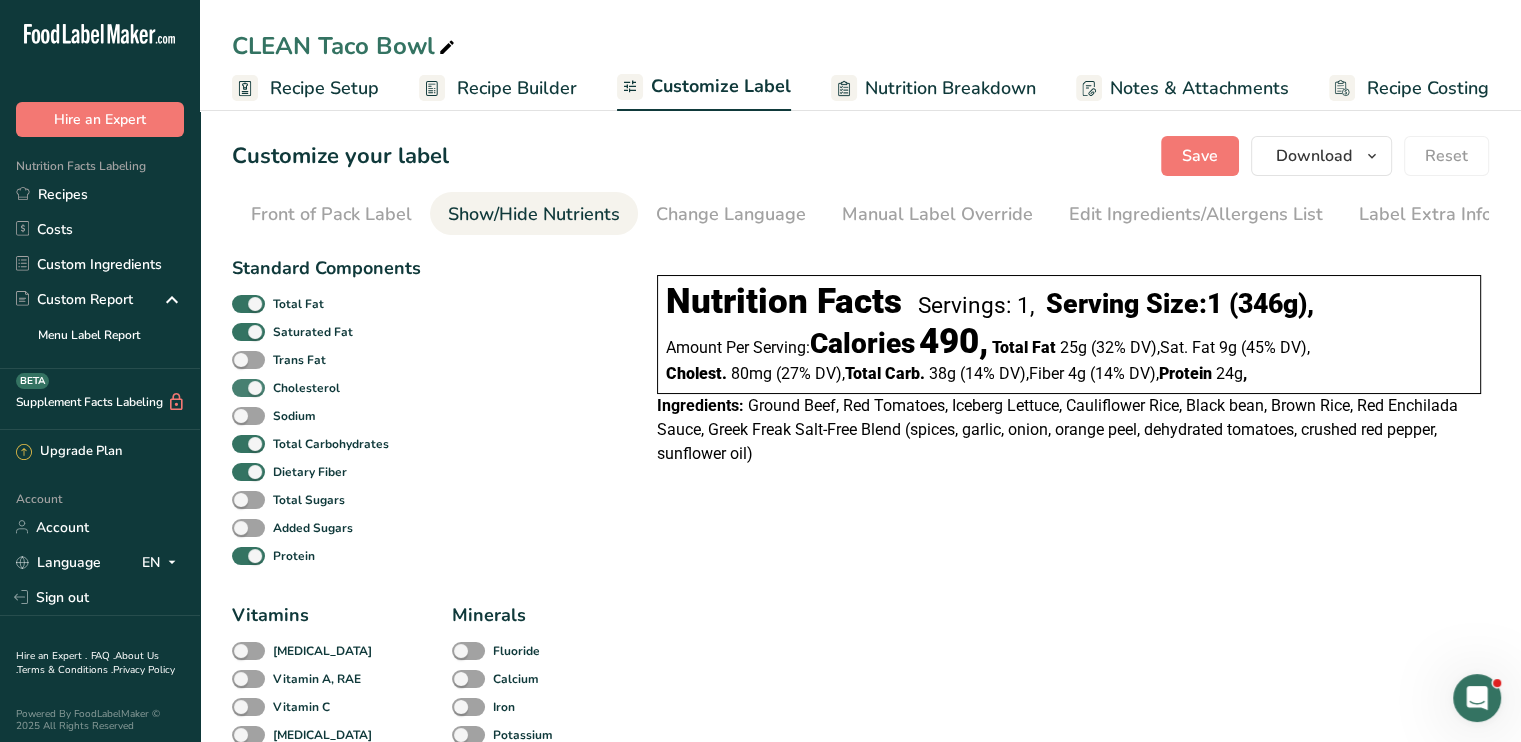 click at bounding box center (248, 388) 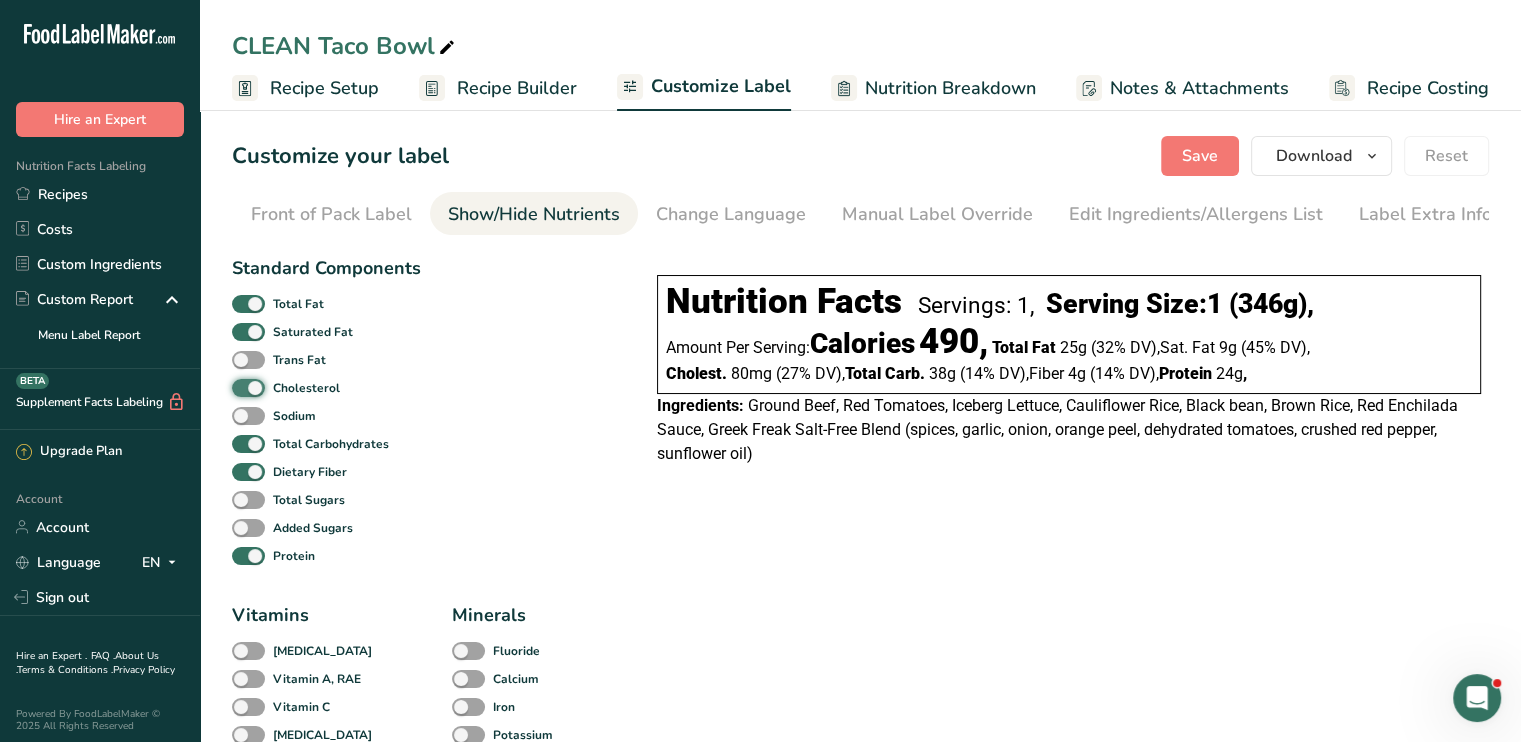 click on "Cholesterol" at bounding box center (238, 387) 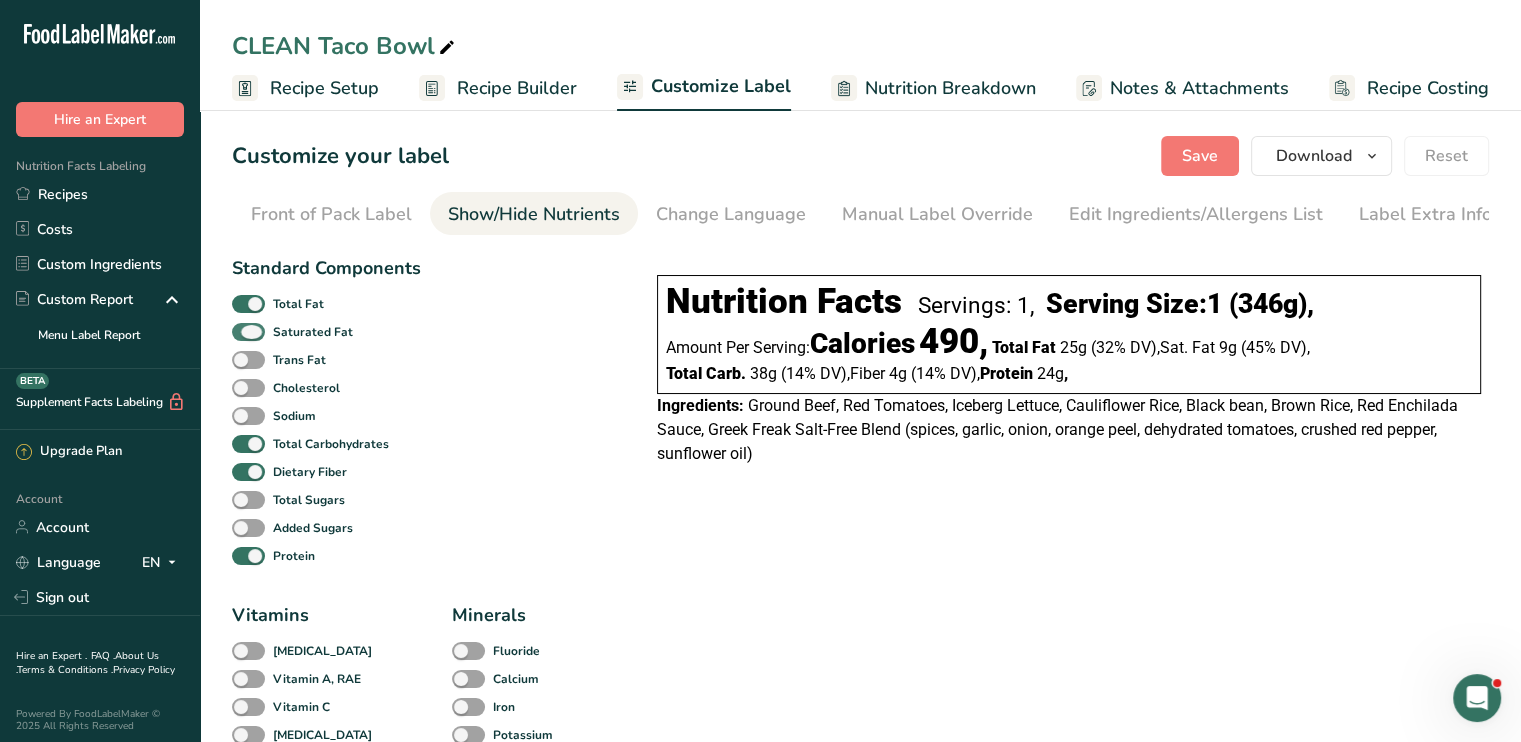 click at bounding box center (248, 332) 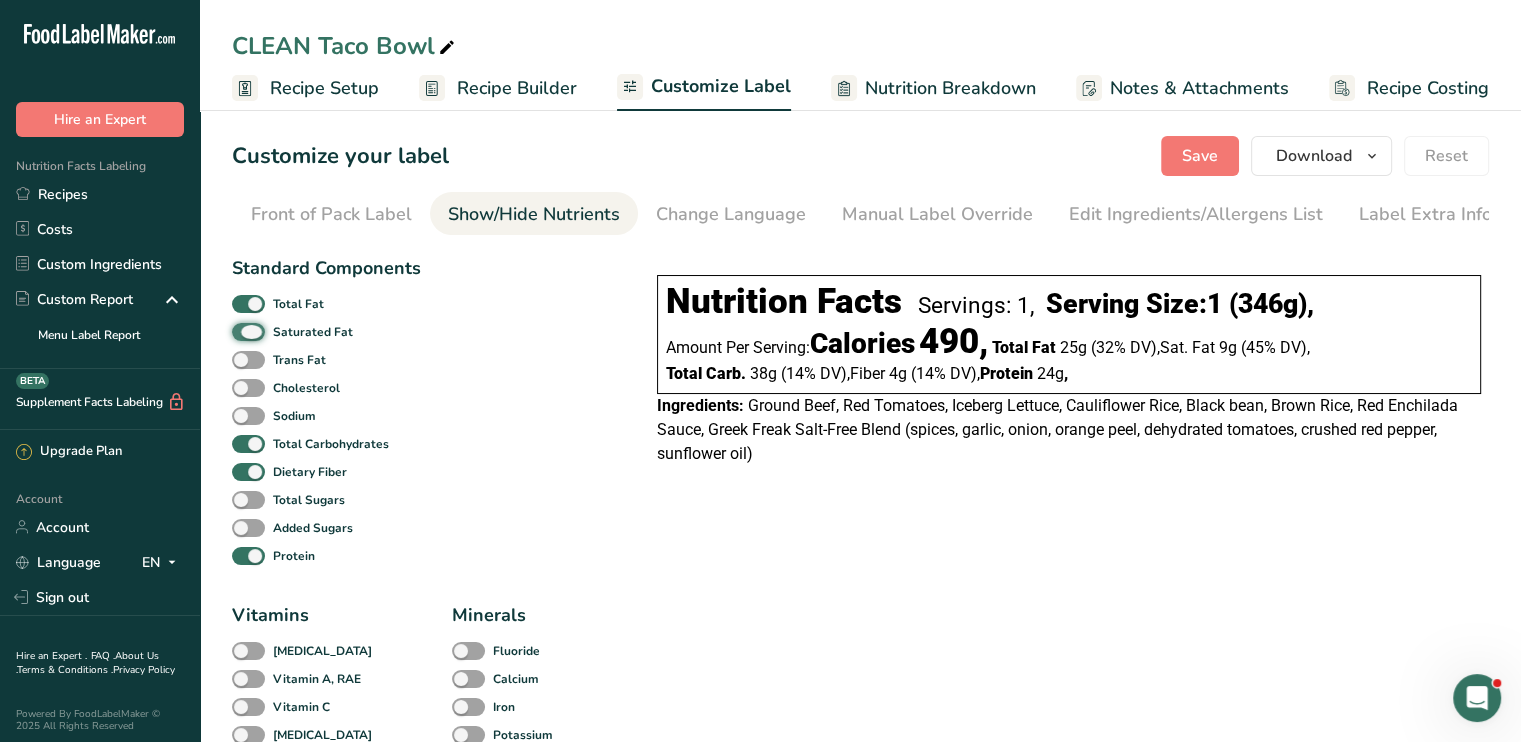 click on "Saturated Fat" at bounding box center [238, 331] 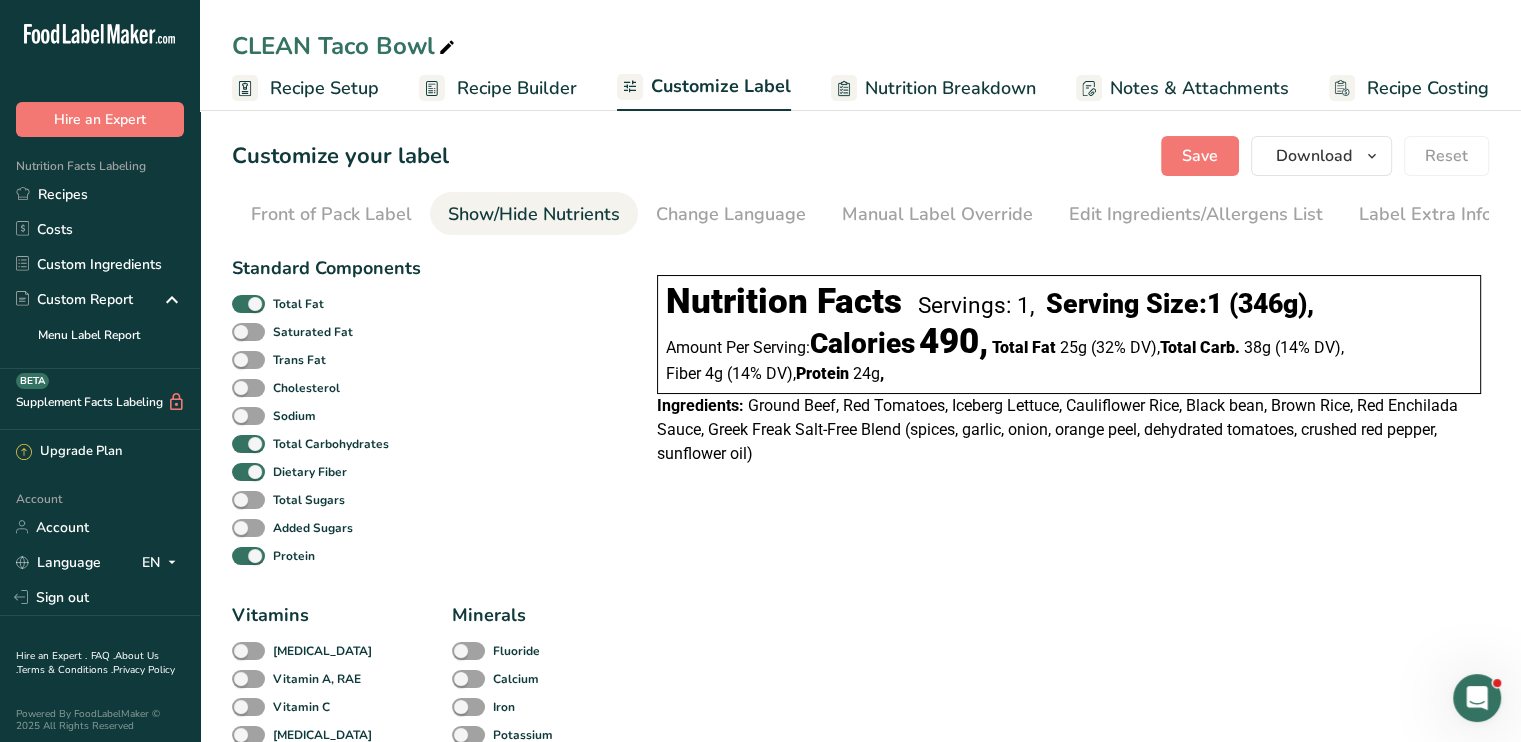 click on "Choose your label style
Linear FDA label
USA (FDA)
Standard FDA label
Tabular FDA label
Linear FDA label
Simplified FDA label
Dual Column FDA label (Per Serving/Per Container)
Dual Column FDA label (As Sold/As Prepared)
Aggregate Standard FDA label
Standard FDA label with Micronutrients listed side-by-side
[GEOGRAPHIC_DATA] (FSA)
UK Mandatory Label "Back of Pack"
UK Traffic Light Label  "Front of Pack"
Canadian (CFIA)
Canadian Standard label
Canadian Dual Column label" at bounding box center (860, 1121) 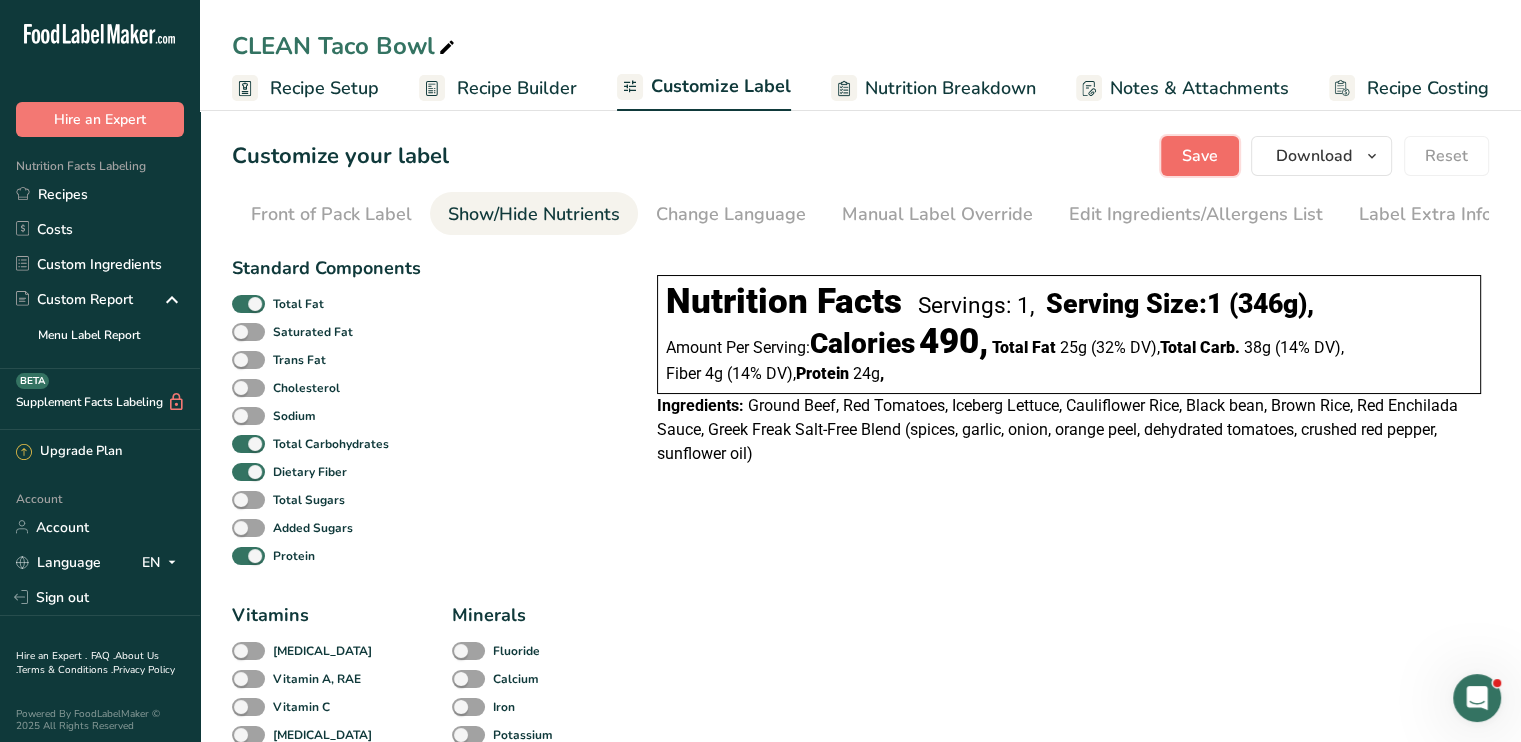 click on "Save" at bounding box center [1200, 156] 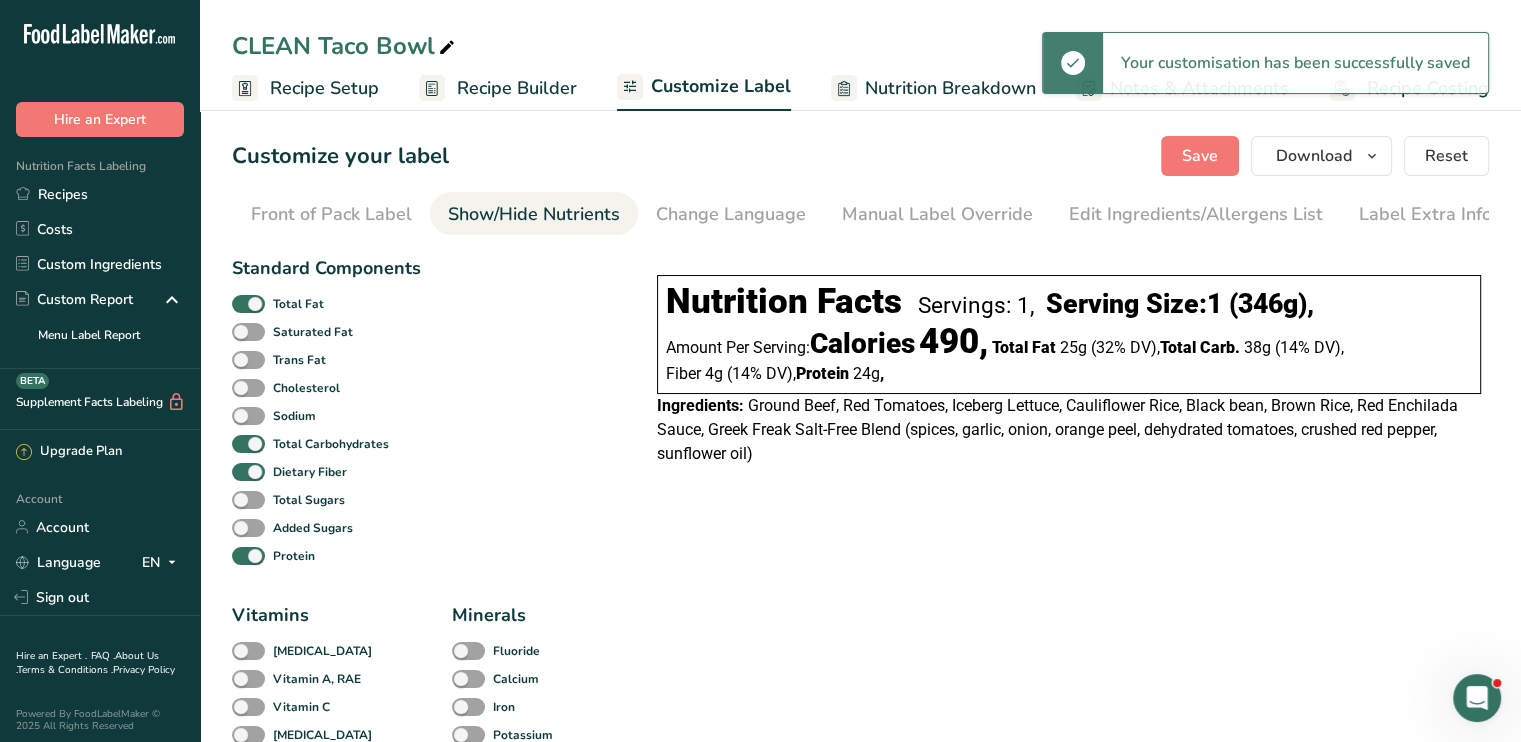 click on "CLEAN Taco Bowl" at bounding box center (860, 46) 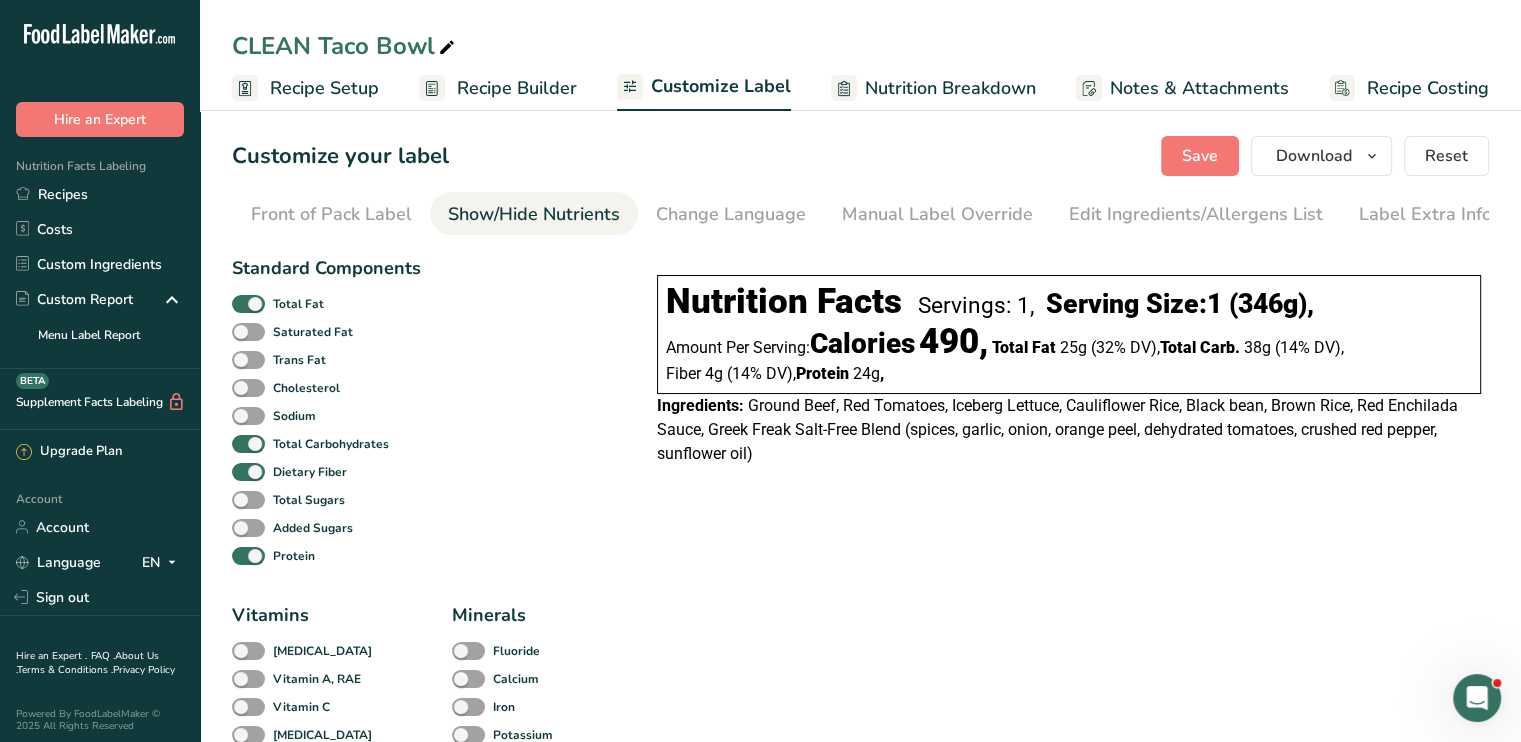 click on "CLEAN Taco Bowl" at bounding box center [860, 46] 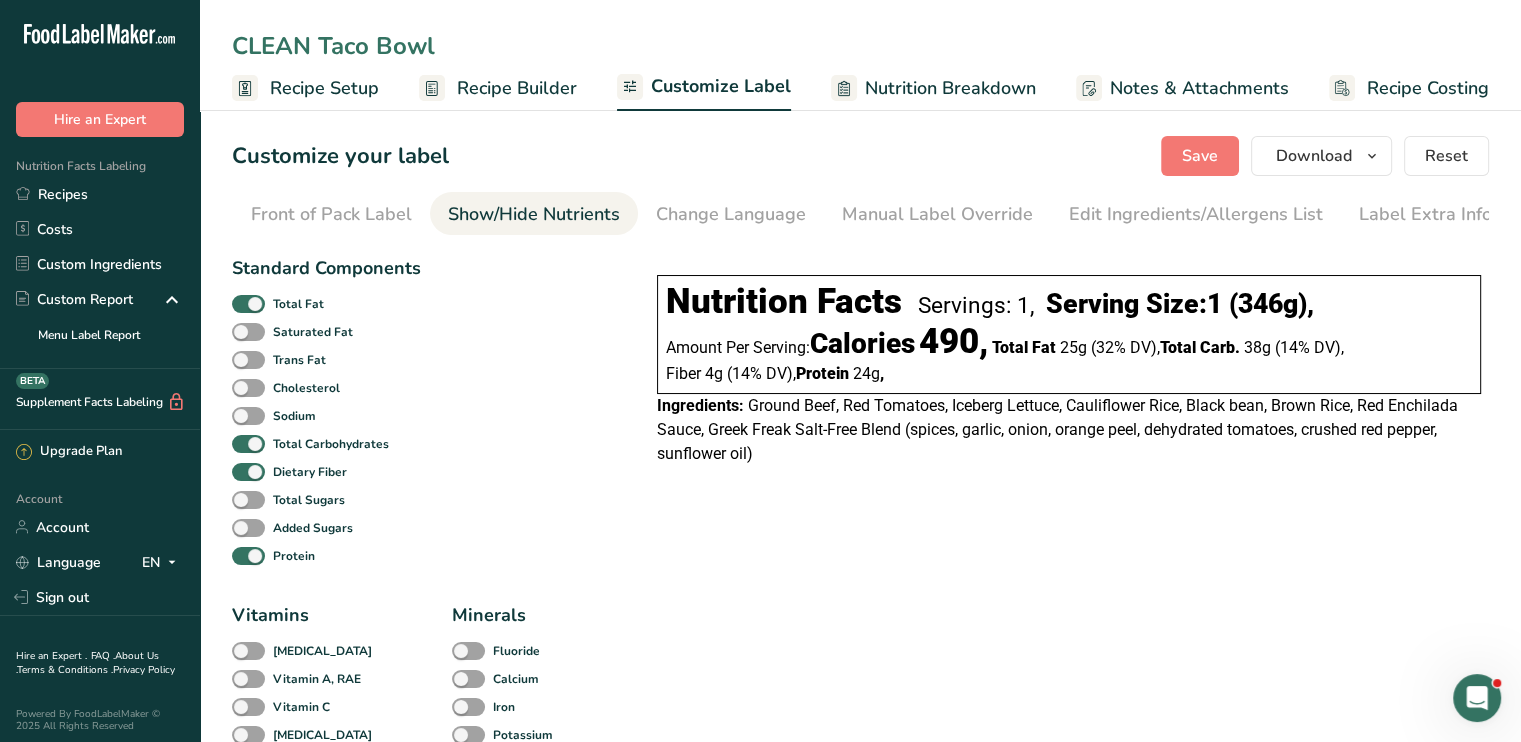 click on "CLEAN Taco Bowl" at bounding box center [860, 46] 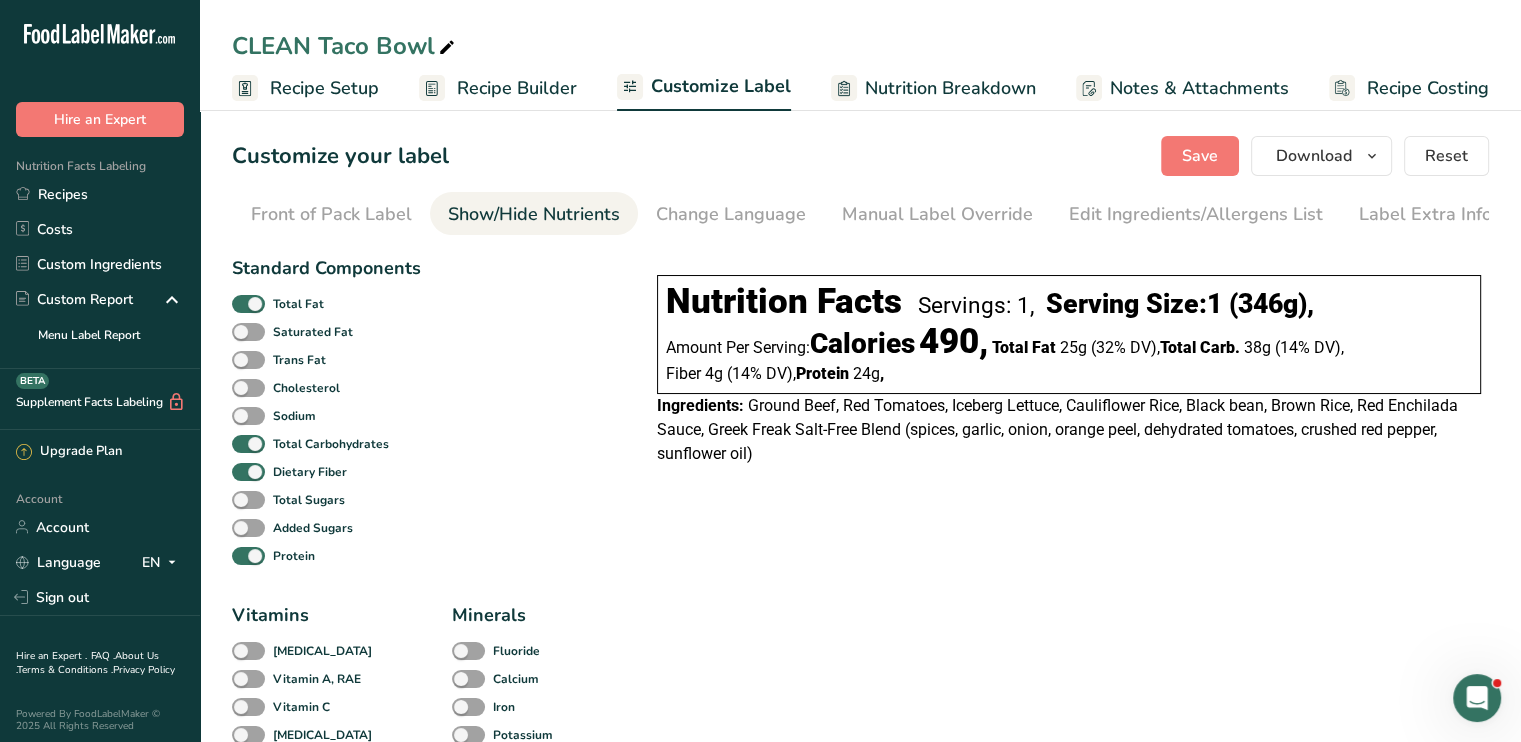 click on "CLEAN Taco Bowl" at bounding box center (860, 46) 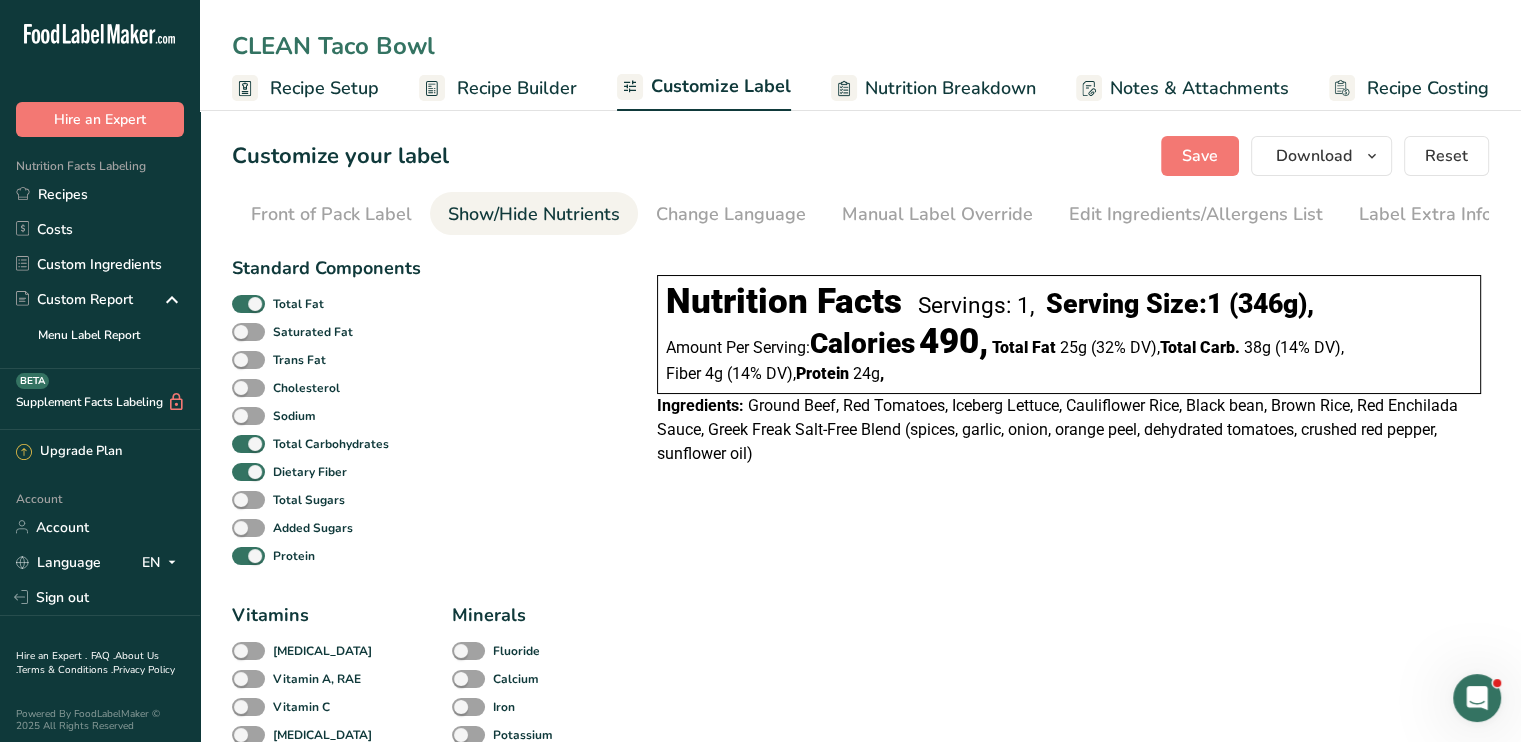click on "CLEAN Taco Bowl" at bounding box center [860, 46] 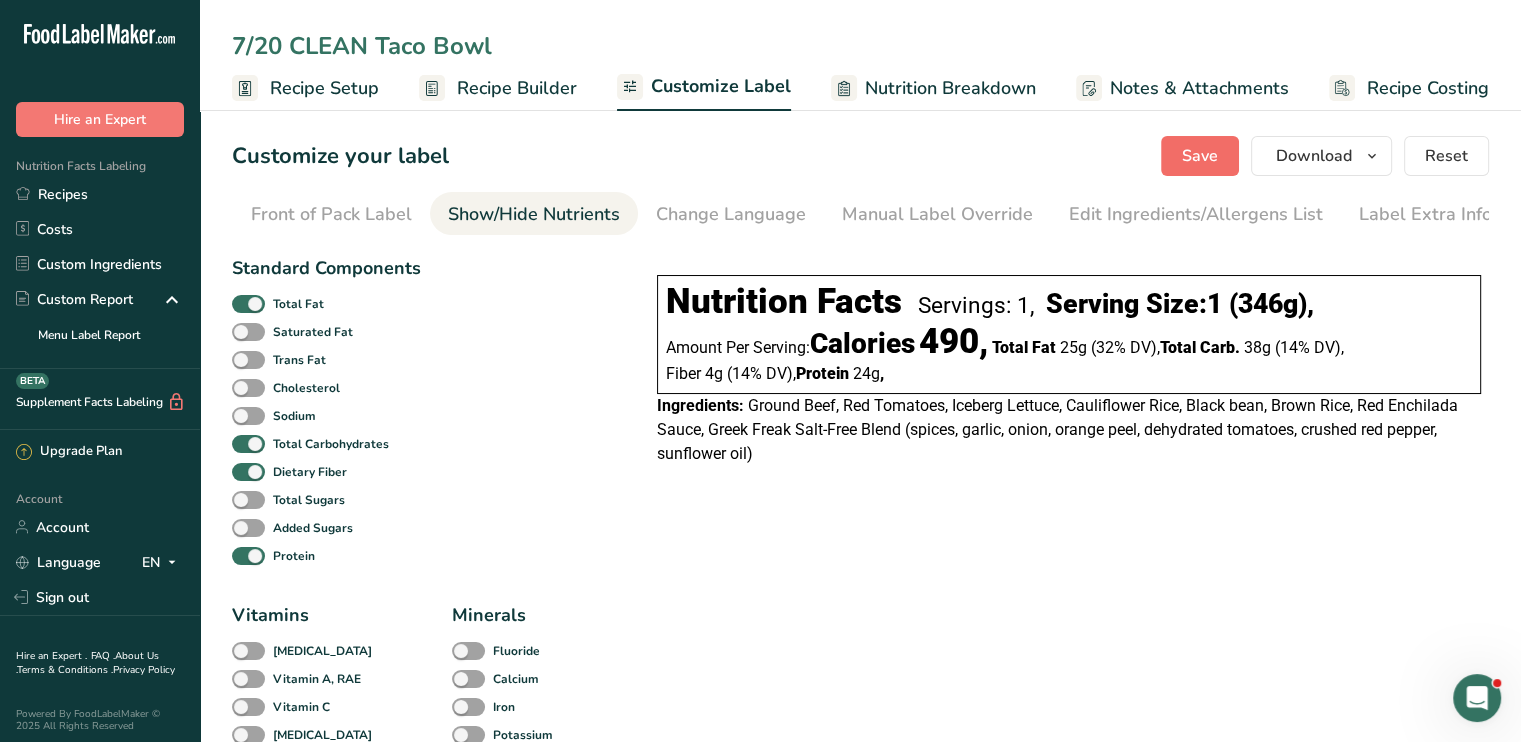 type on "7/20 CLEAN Taco Bowl" 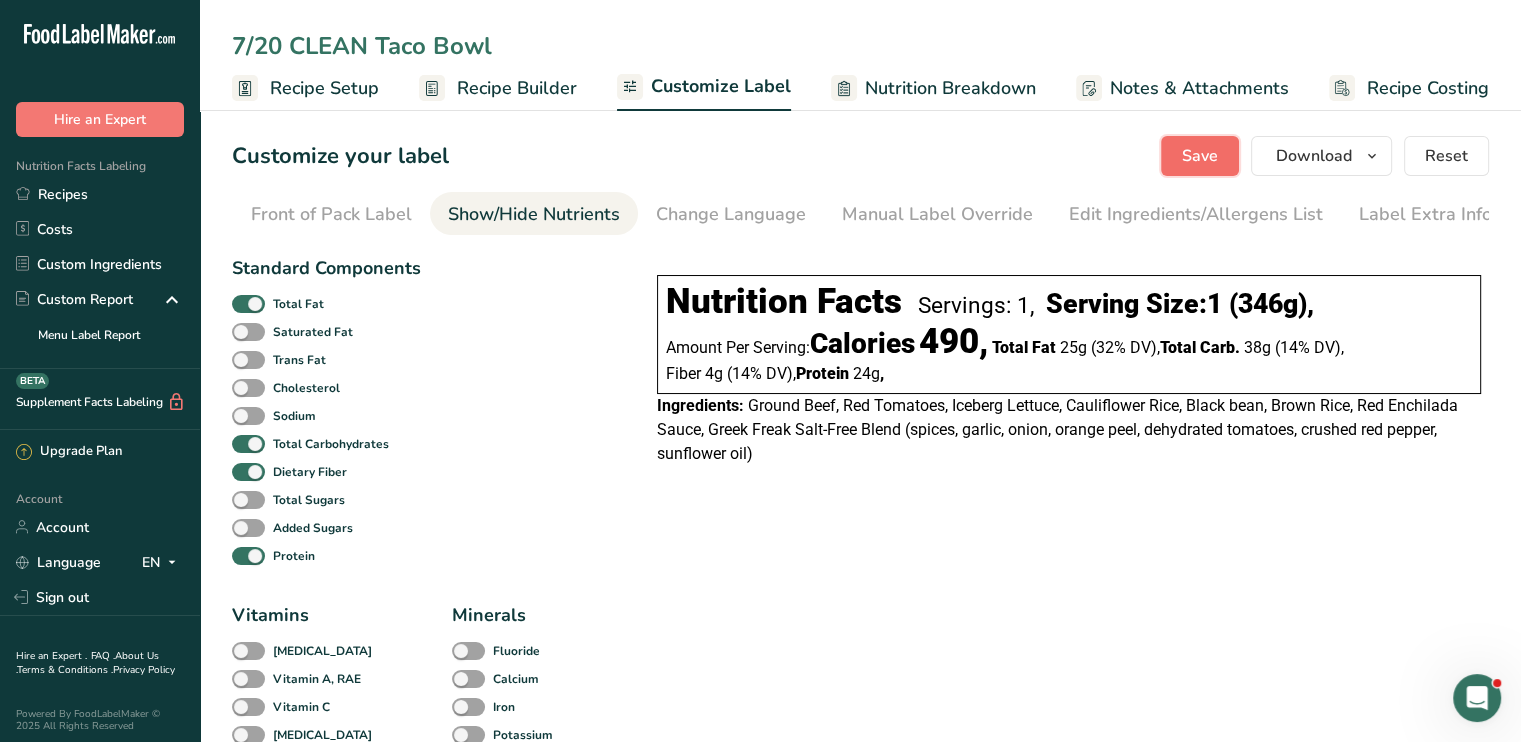 click on "Save" at bounding box center [1200, 156] 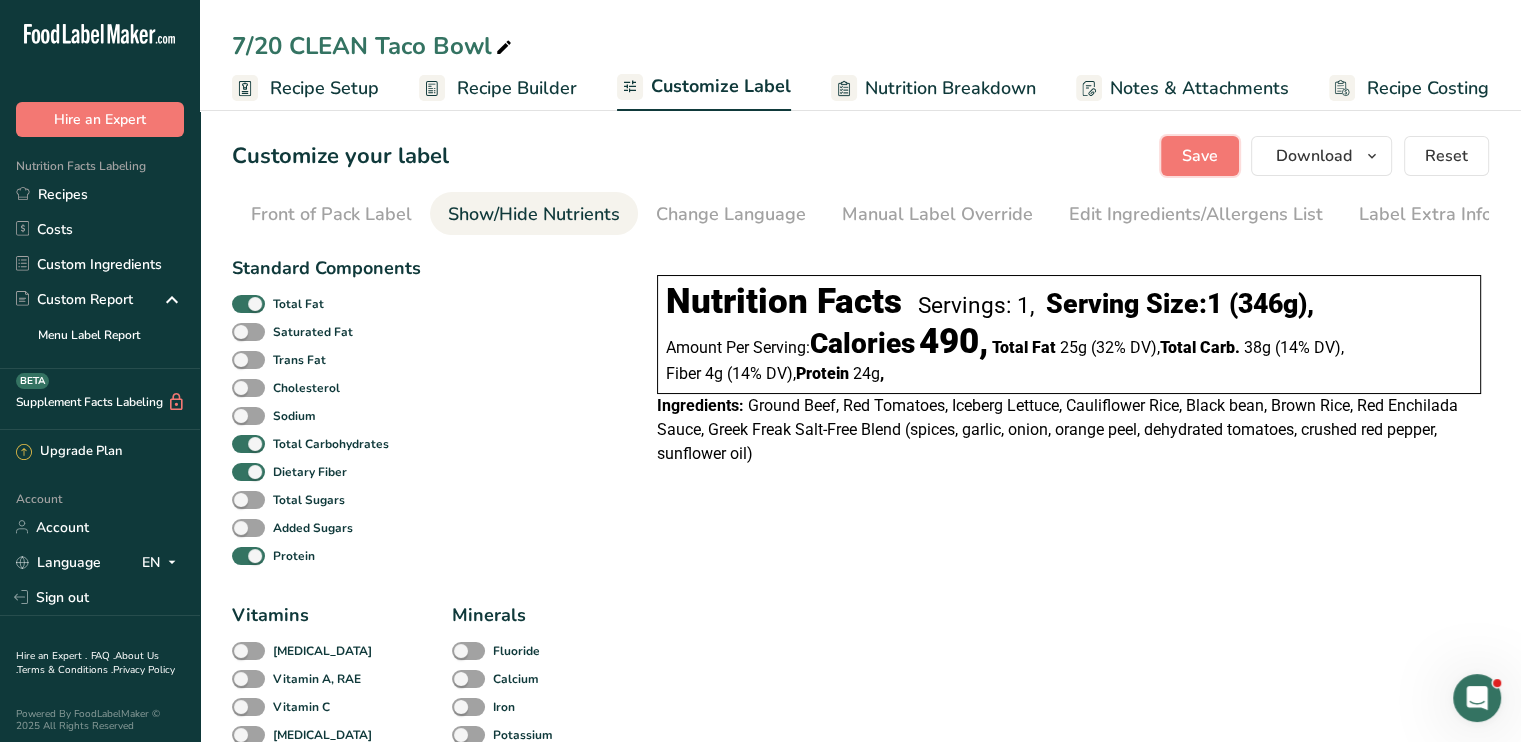 type 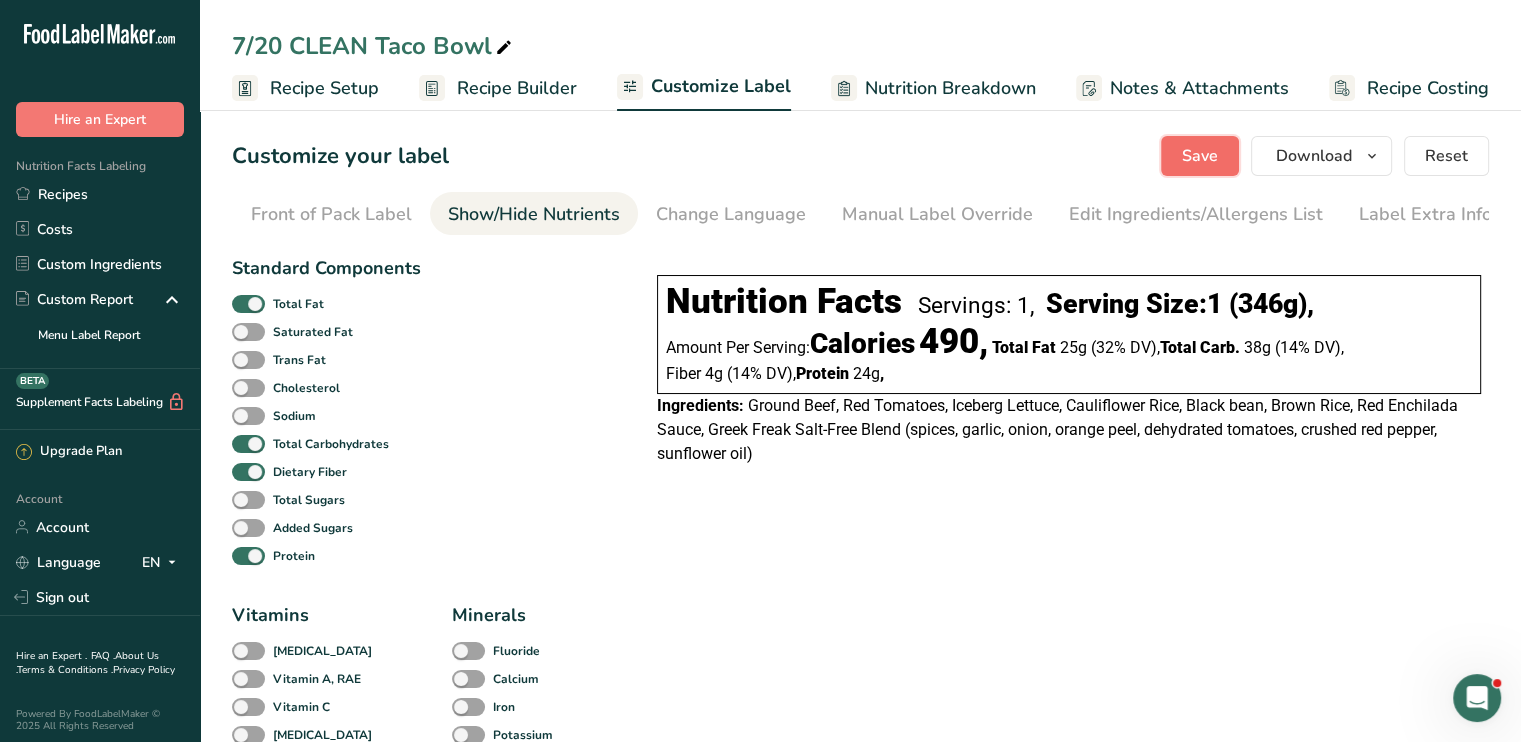 click on "Save" at bounding box center (1200, 156) 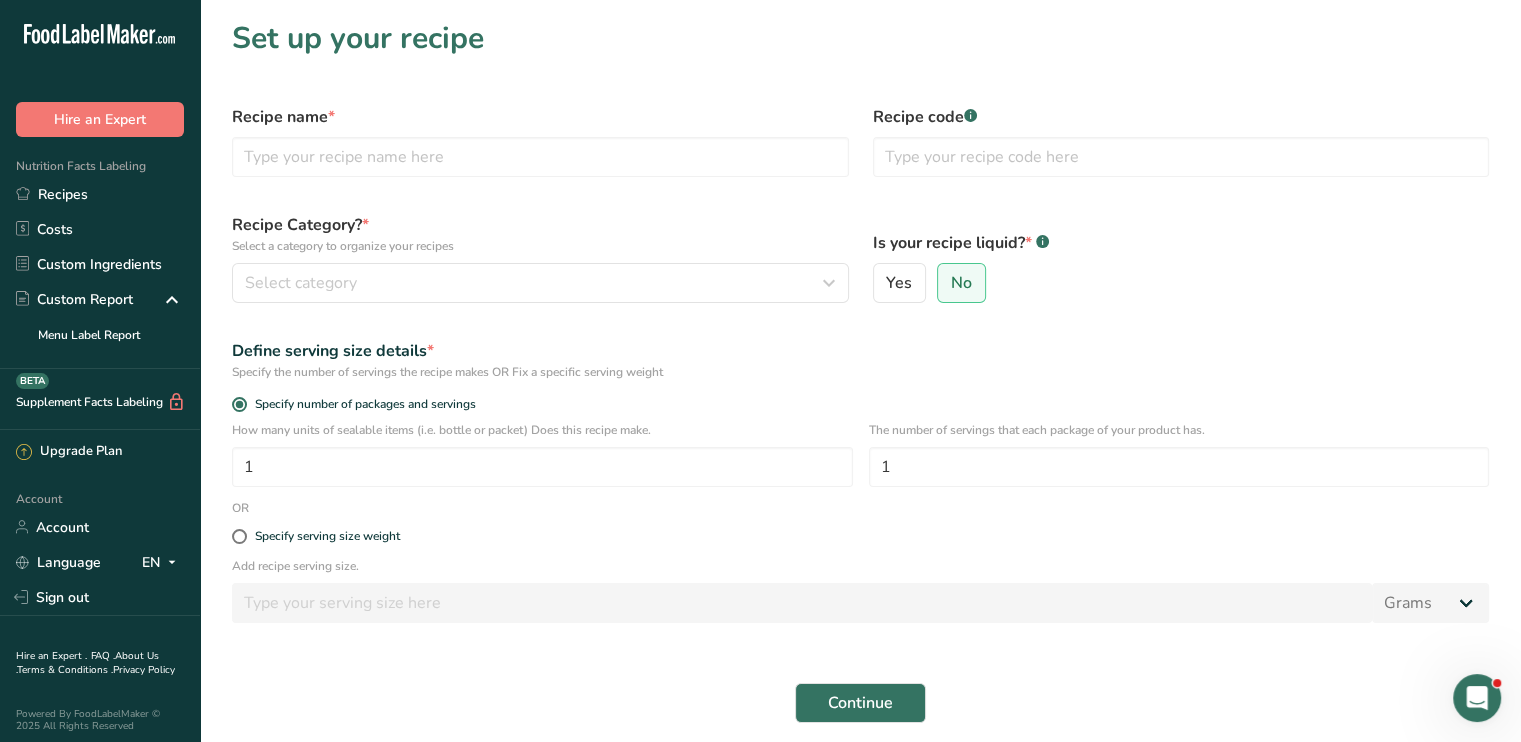 scroll, scrollTop: 116, scrollLeft: 0, axis: vertical 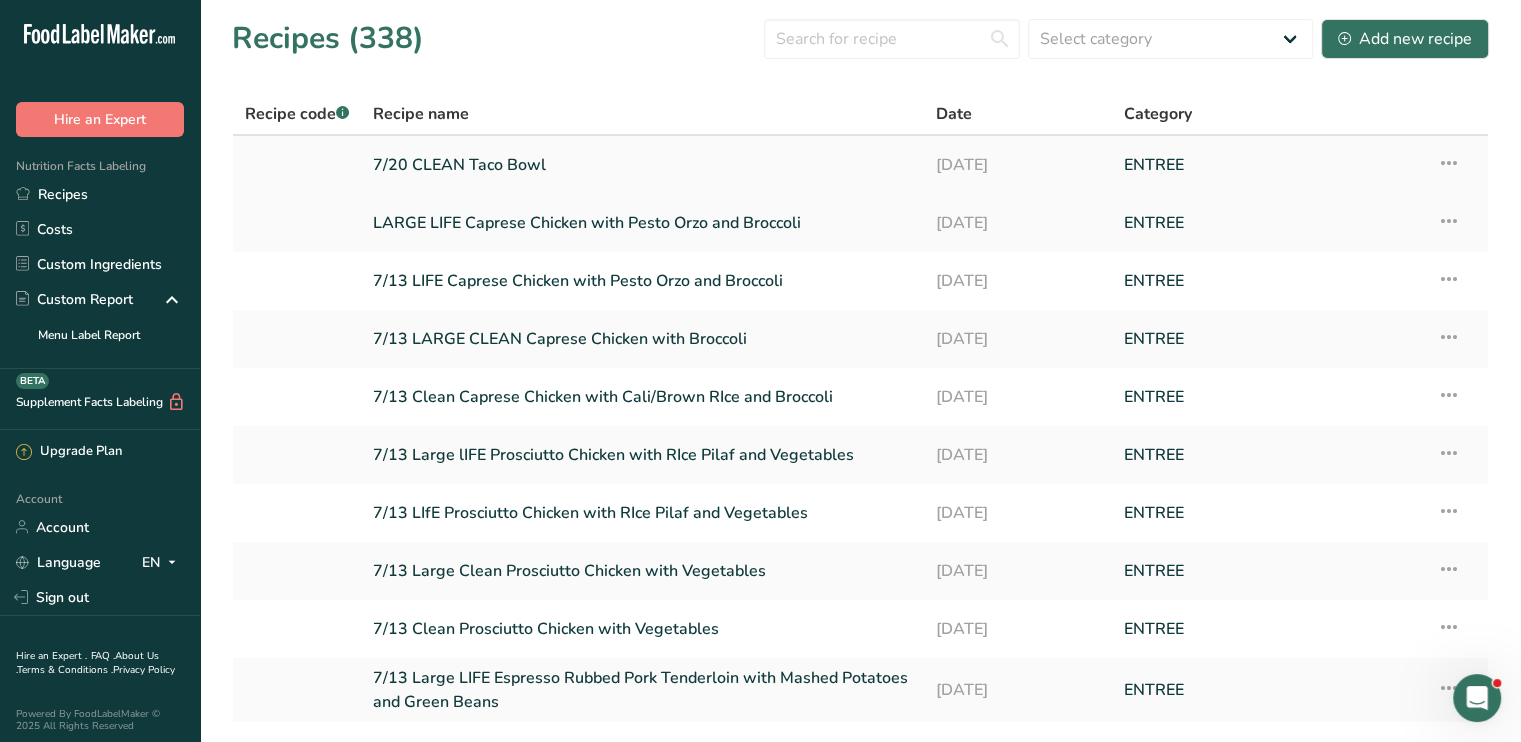 click at bounding box center (1449, 163) 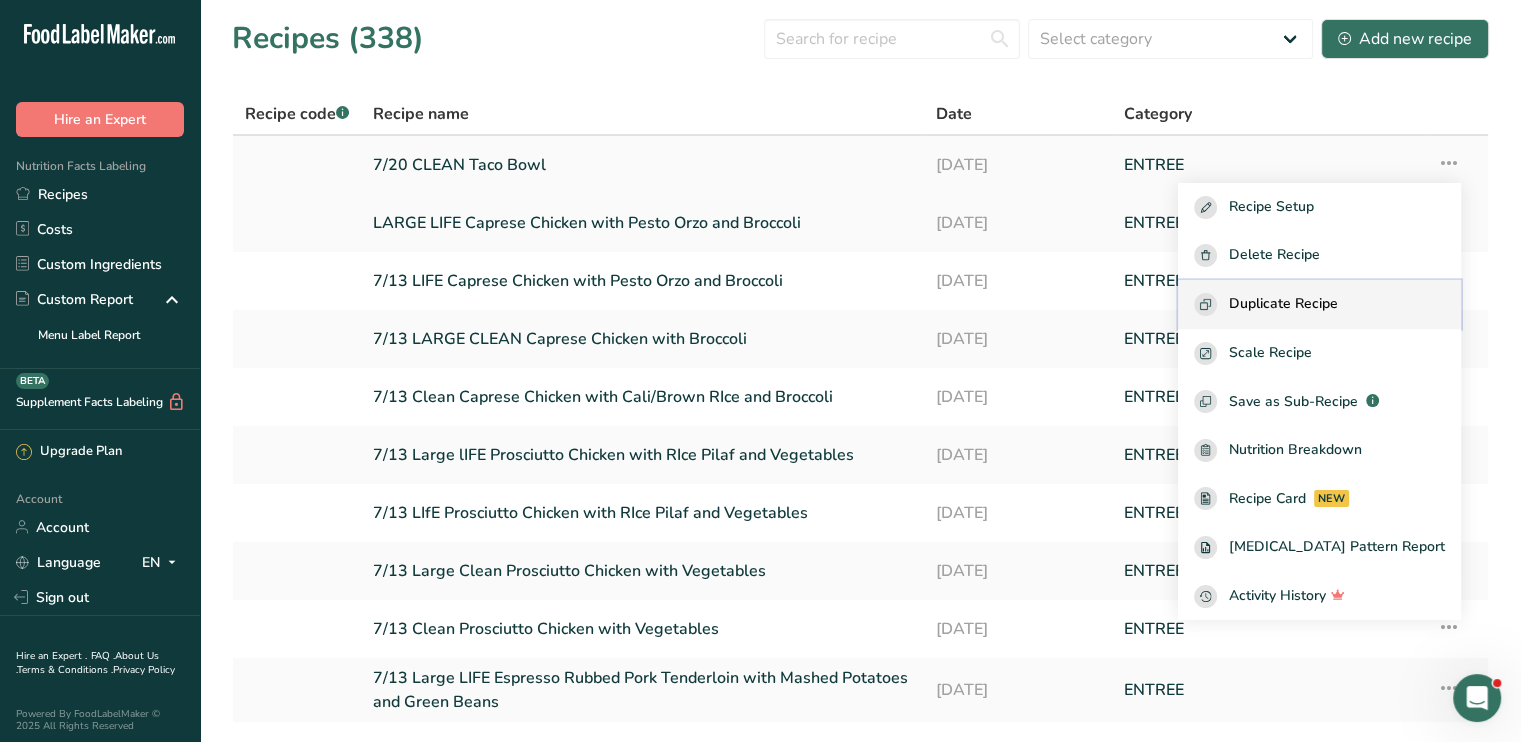 click on "Duplicate Recipe" at bounding box center (1283, 304) 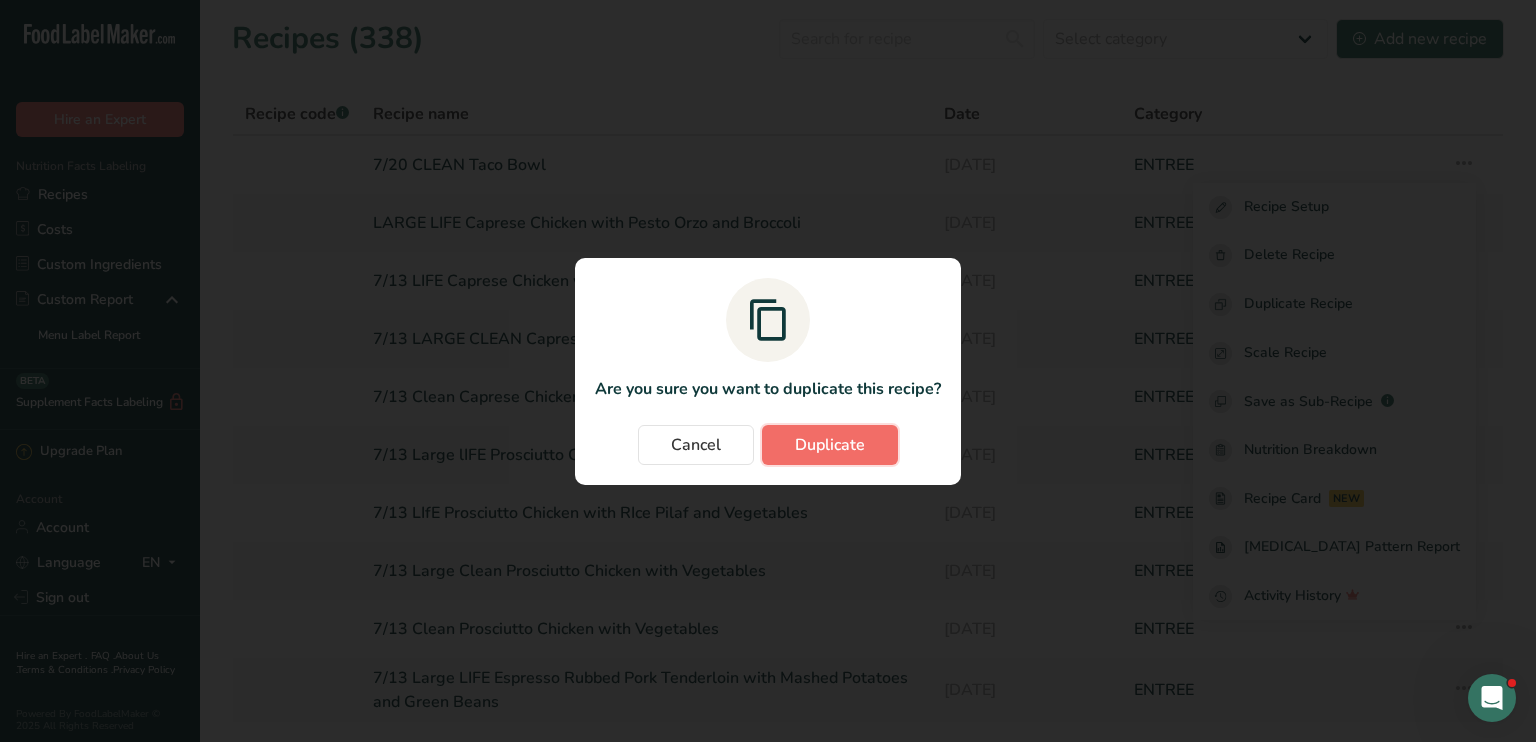 click on "Duplicate" at bounding box center [830, 445] 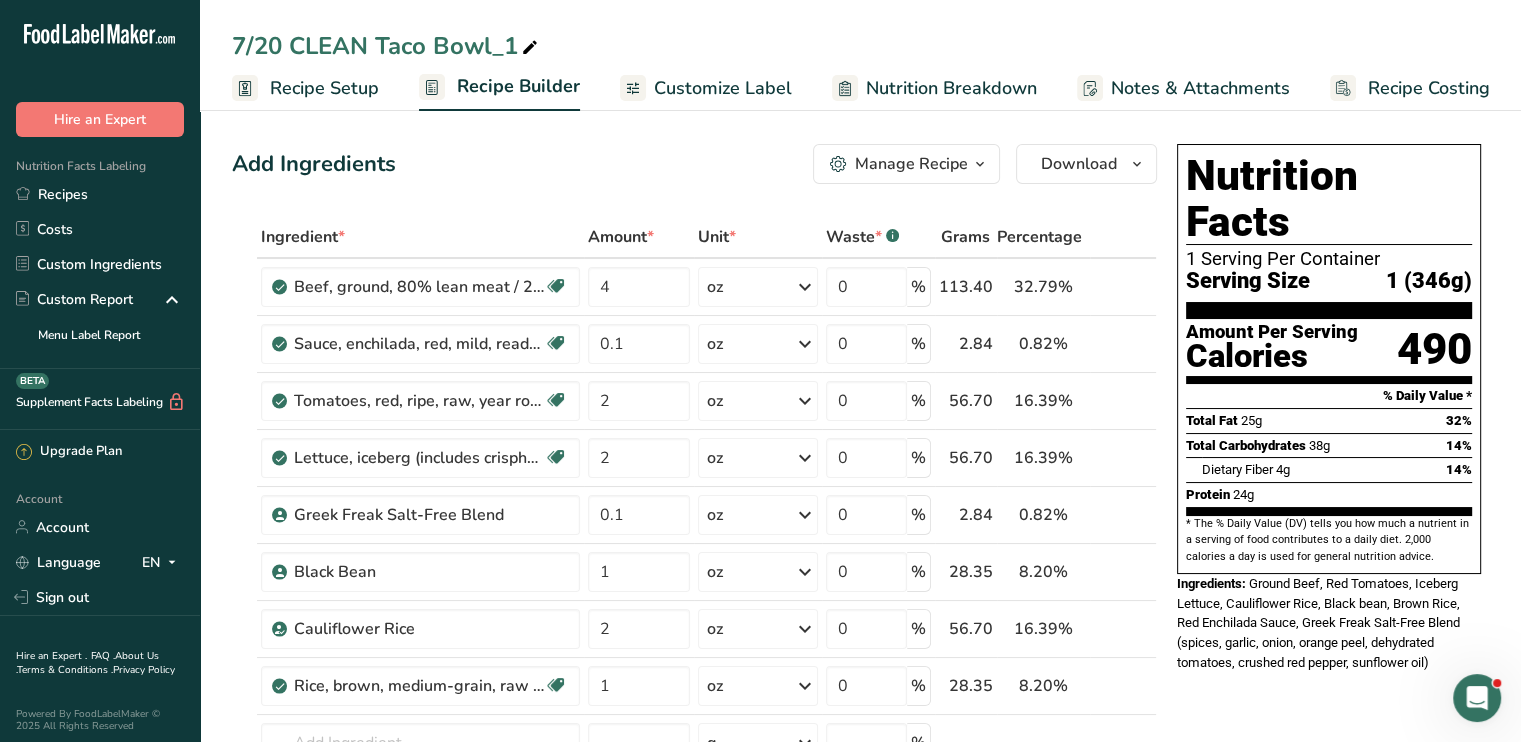 click at bounding box center [530, 48] 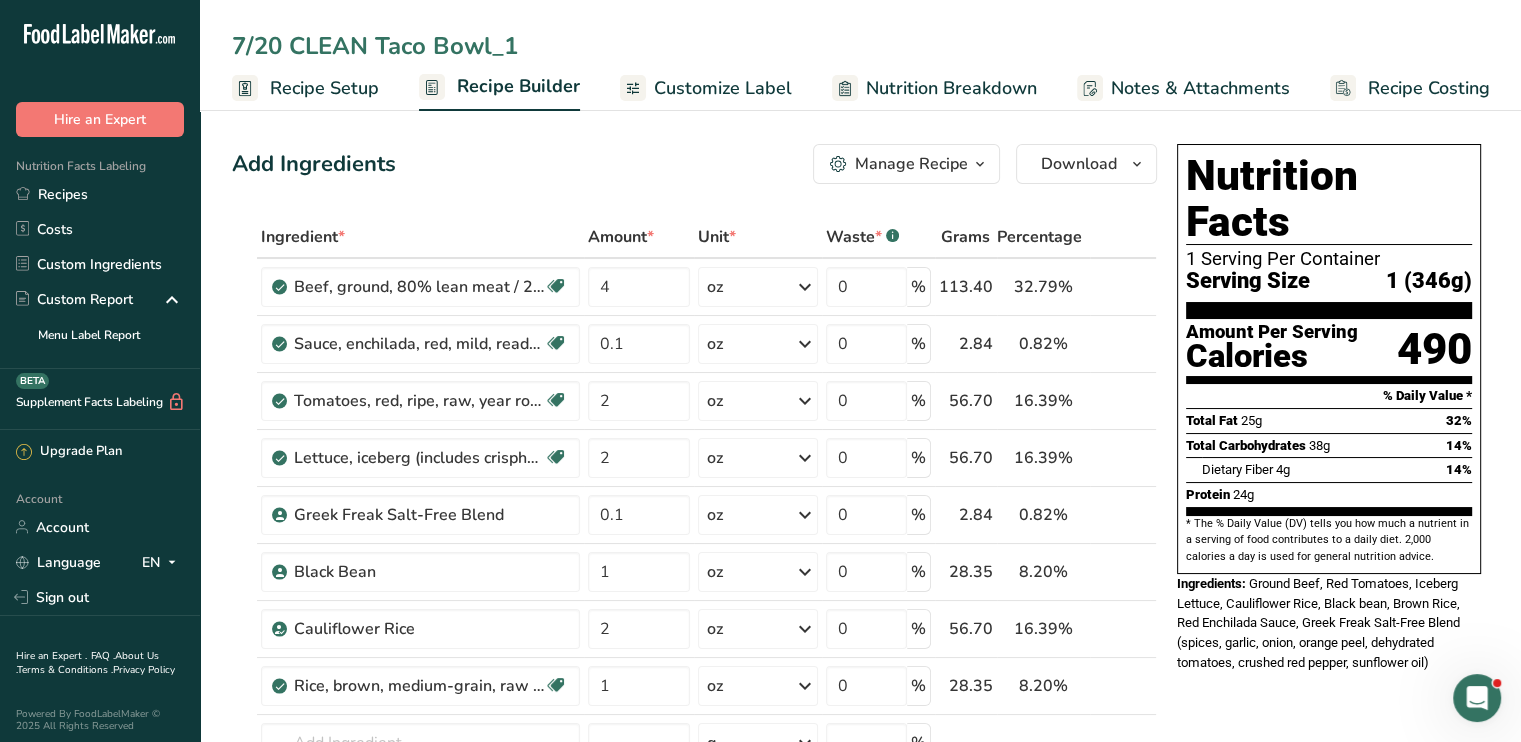 click on "7/20 CLEAN Taco Bowl_1" at bounding box center [860, 46] 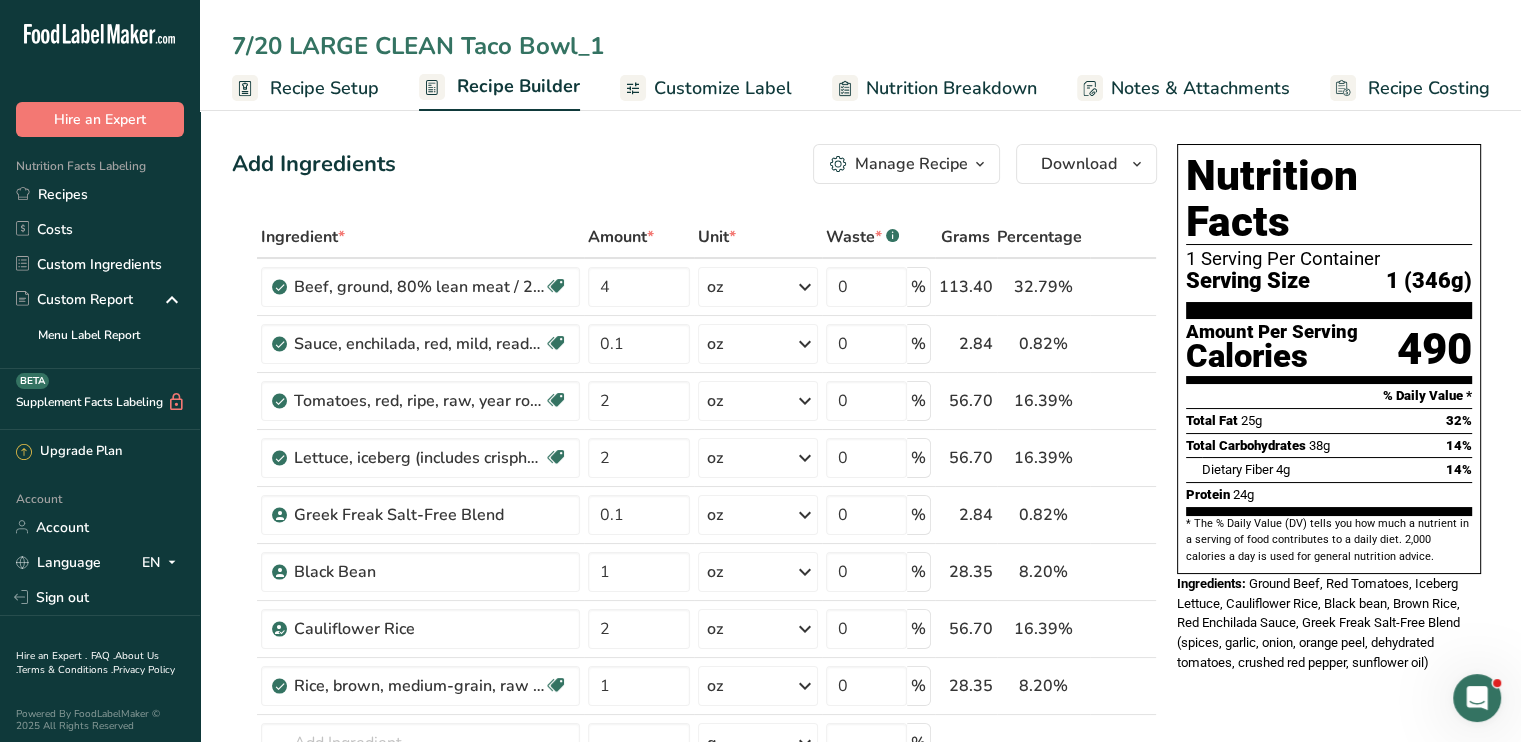 click on "7/20 LARGE CLEAN Taco Bowl_1" at bounding box center (860, 46) 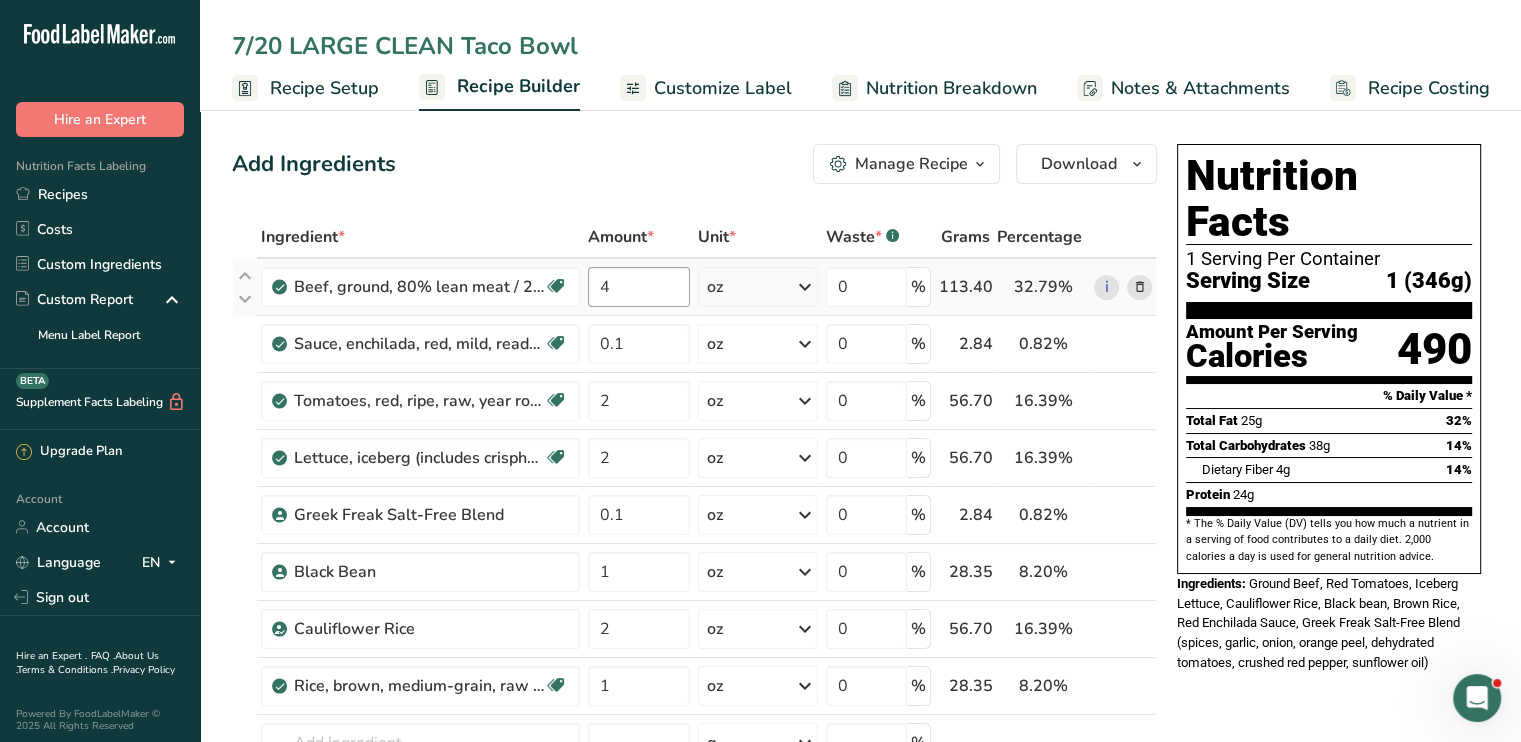 type on "7/20 LARGE CLEAN Taco Bowl" 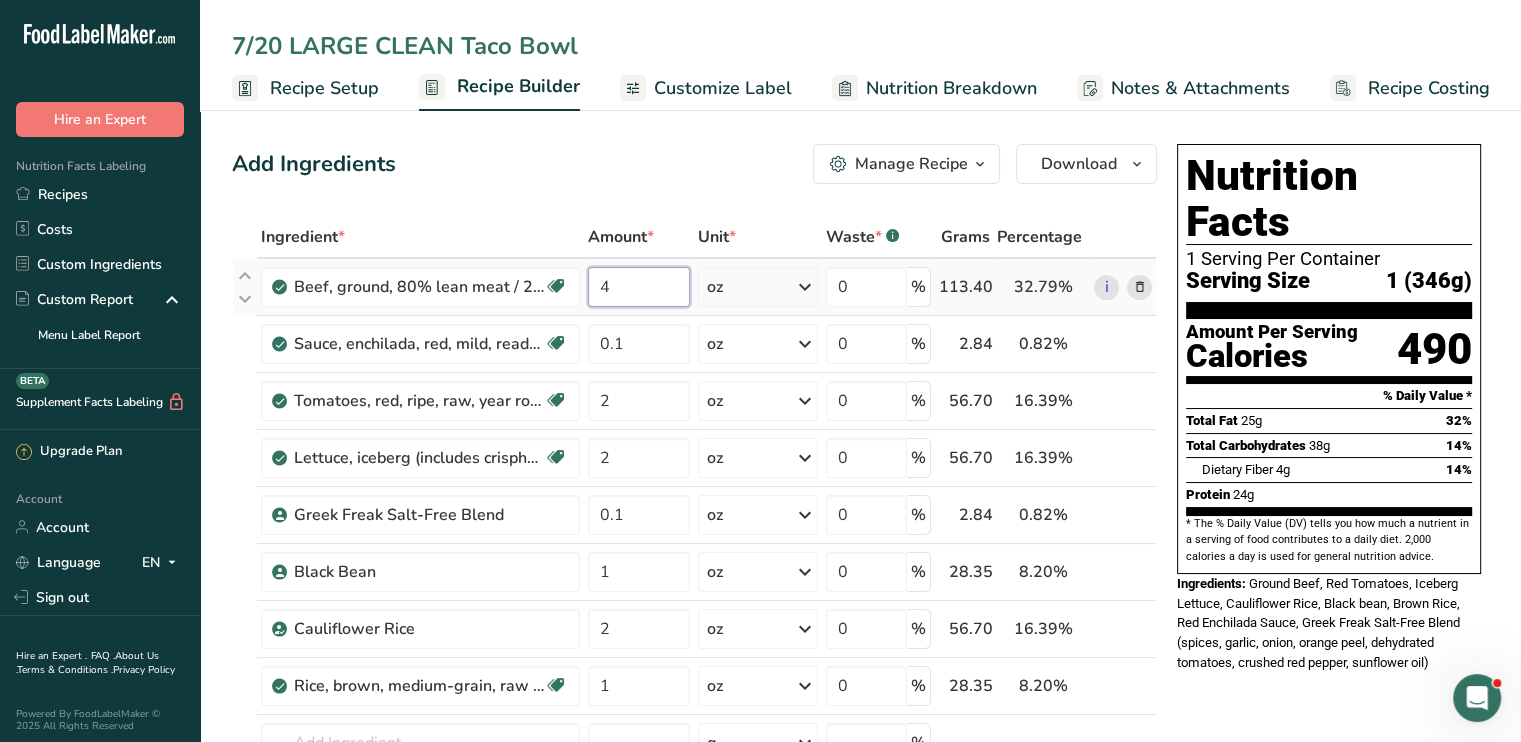 click on "4" at bounding box center [639, 287] 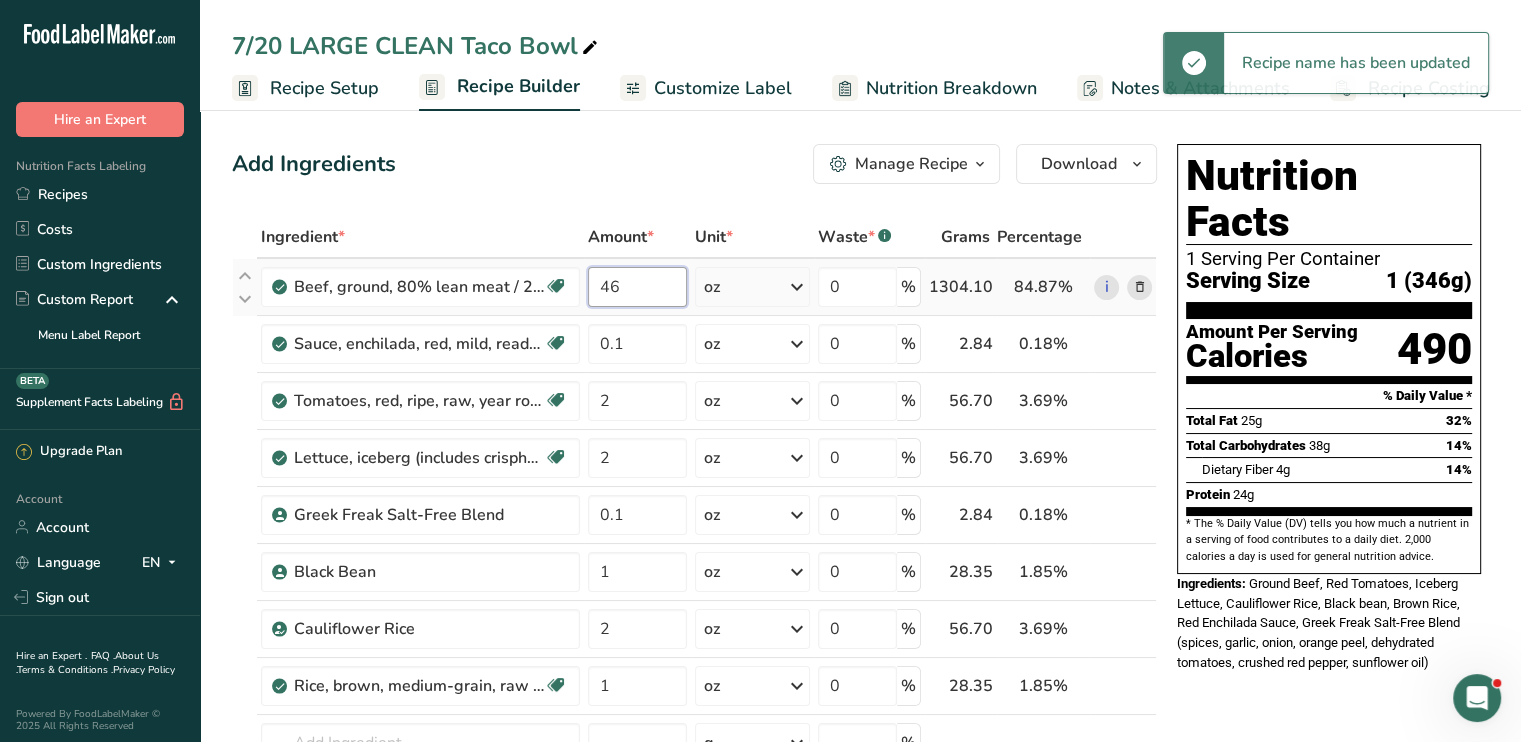type on "4" 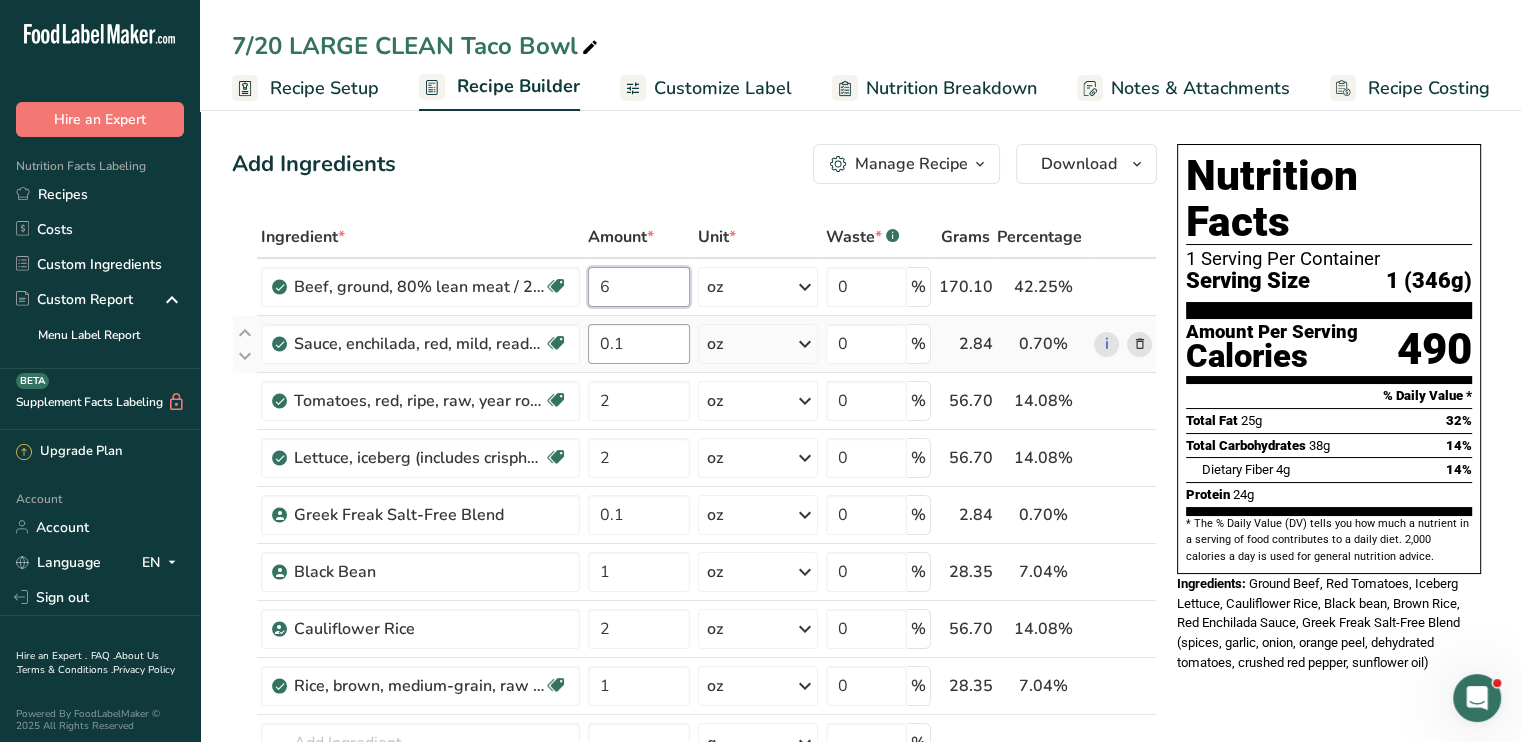 type on "6" 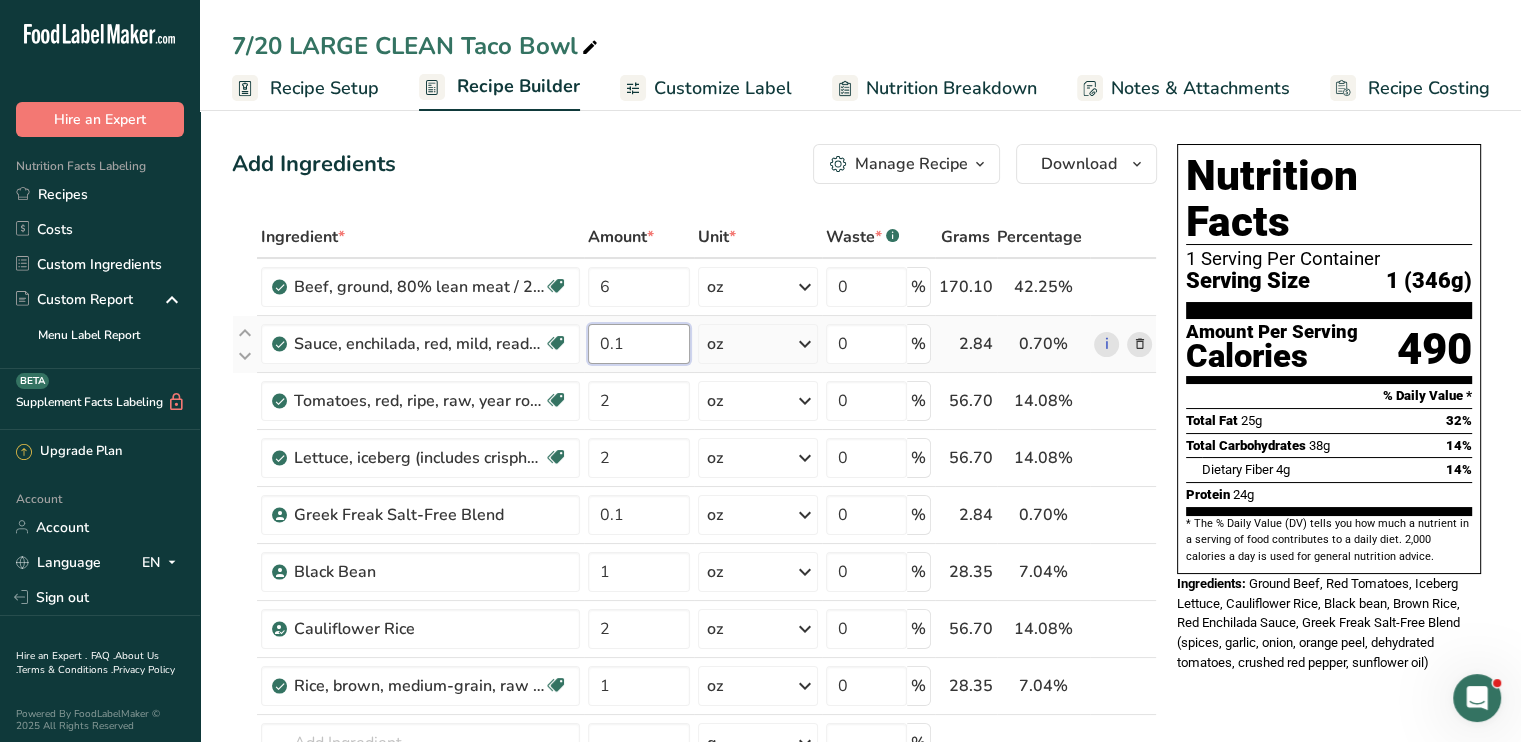 click on "Ingredient *
Amount *
Unit *
Waste *   .a-a{fill:#347362;}.b-a{fill:#fff;}          Grams
Percentage
Beef, ground, 80% lean meat / 20% fat, raw
Dairy free
Gluten free
Soy free
6
oz
Portions
4 oz
Weight Units
g
kg
mg
See more
Volume Units
l
Volume units require a density conversion. If you know your ingredient's density enter it below. Otherwise, click on "RIA" our AI Regulatory bot - she will be able to help you
lb/ft3
g/cm3
Confirm
mL
lb/ft3
g/cm3" at bounding box center [694, 556] 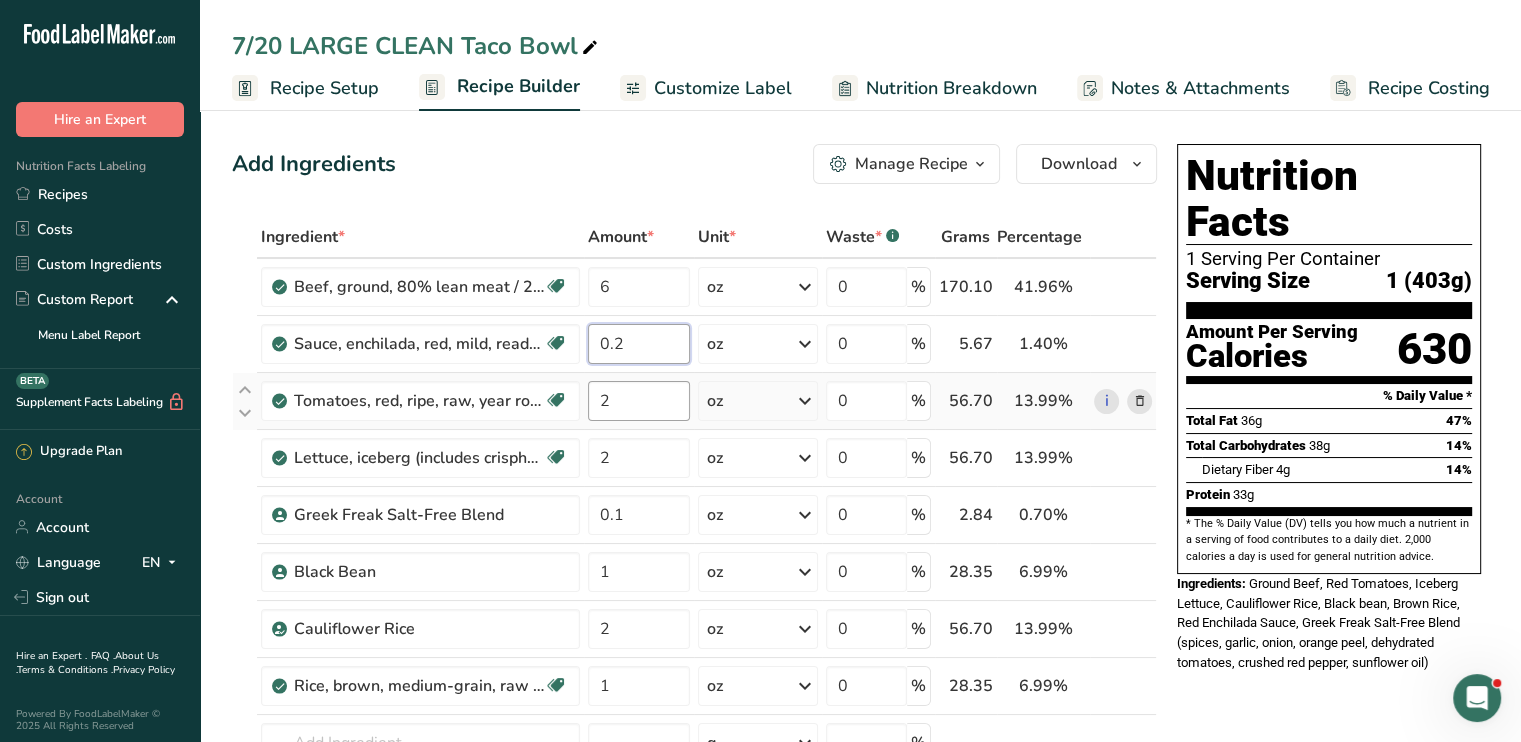 type on "0.2" 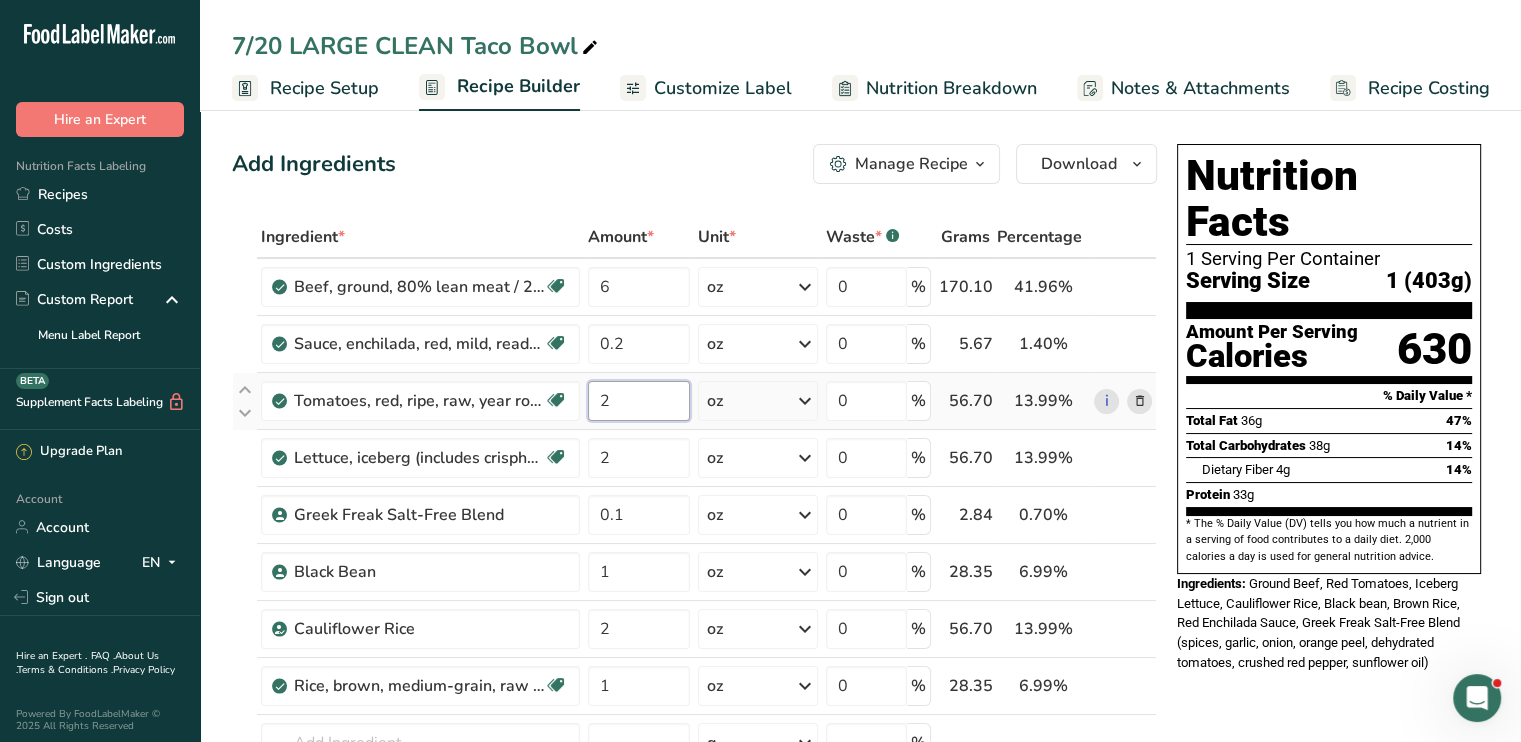 click on "Ingredient *
Amount *
Unit *
Waste *   .a-a{fill:#347362;}.b-a{fill:#fff;}          Grams
Percentage
Beef, ground, 80% lean meat / 20% fat, raw
Dairy free
Gluten free
Soy free
6
oz
Portions
4 oz
Weight Units
g
kg
mg
See more
Volume Units
l
Volume units require a density conversion. If you know your ingredient's density enter it below. Otherwise, click on "RIA" our AI Regulatory bot - she will be able to help you
lb/ft3
g/cm3
Confirm
mL
lb/ft3
g/cm3" at bounding box center (694, 556) 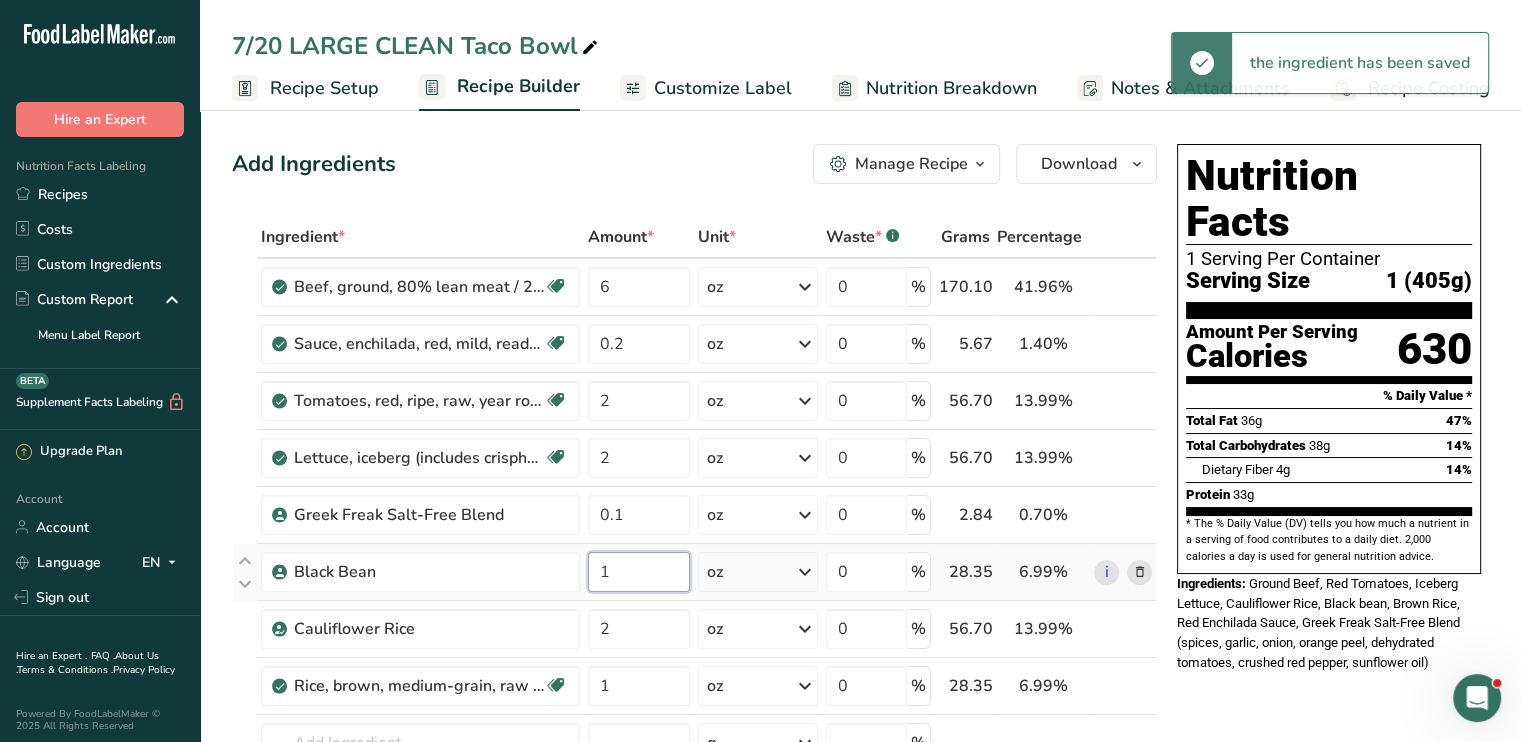 click on "Ingredient *
Amount *
Unit *
Waste *   .a-a{fill:#347362;}.b-a{fill:#fff;}          Grams
Percentage
Beef, ground, 80% lean meat / 20% fat, raw
Dairy free
Gluten free
Soy free
6
oz
Portions
4 oz
Weight Units
g
kg
mg
See more
Volume Units
l
Volume units require a density conversion. If you know your ingredient's density enter it below. Otherwise, click on "RIA" our AI Regulatory bot - she will be able to help you
lb/ft3
g/cm3
Confirm
mL
lb/ft3
g/cm3" at bounding box center [694, 556] 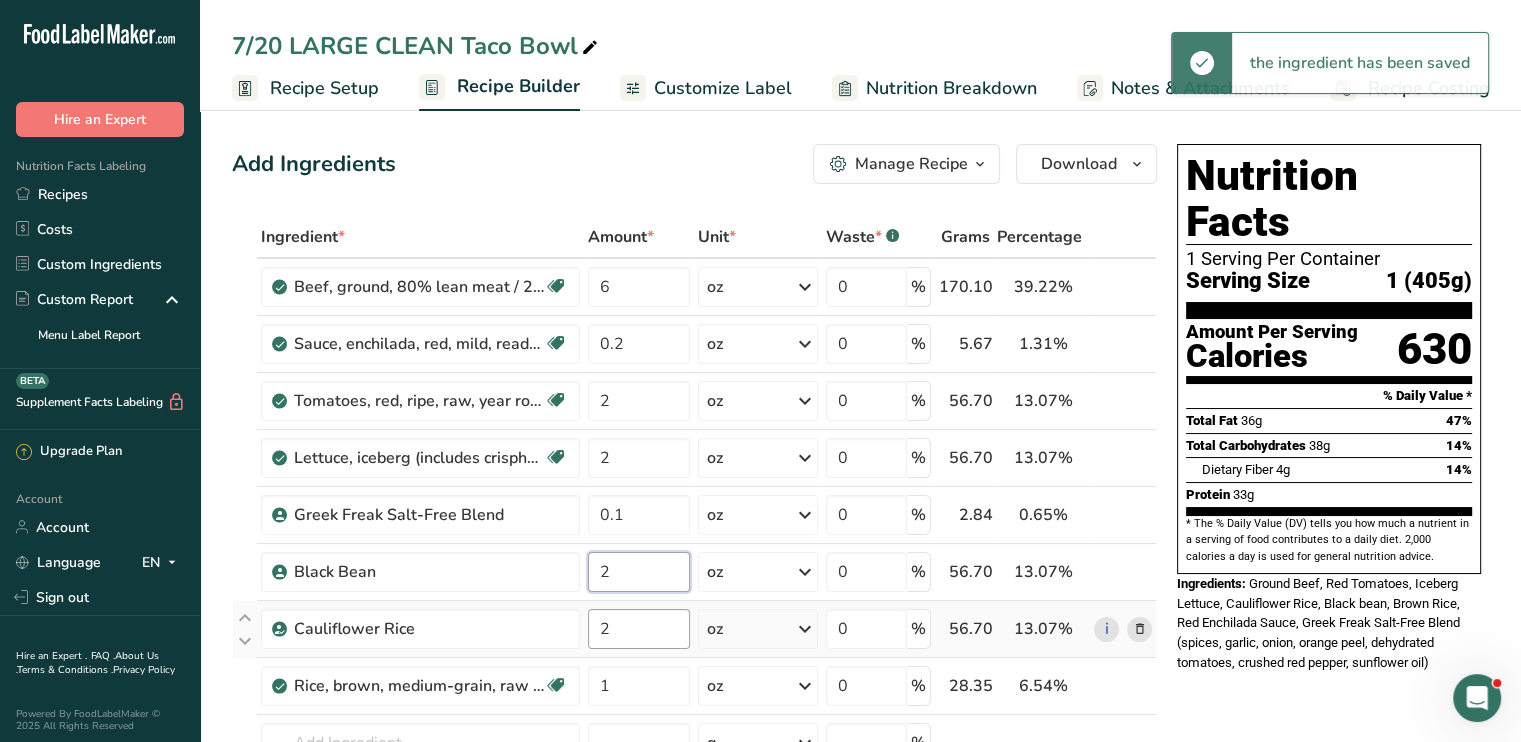 type on "2" 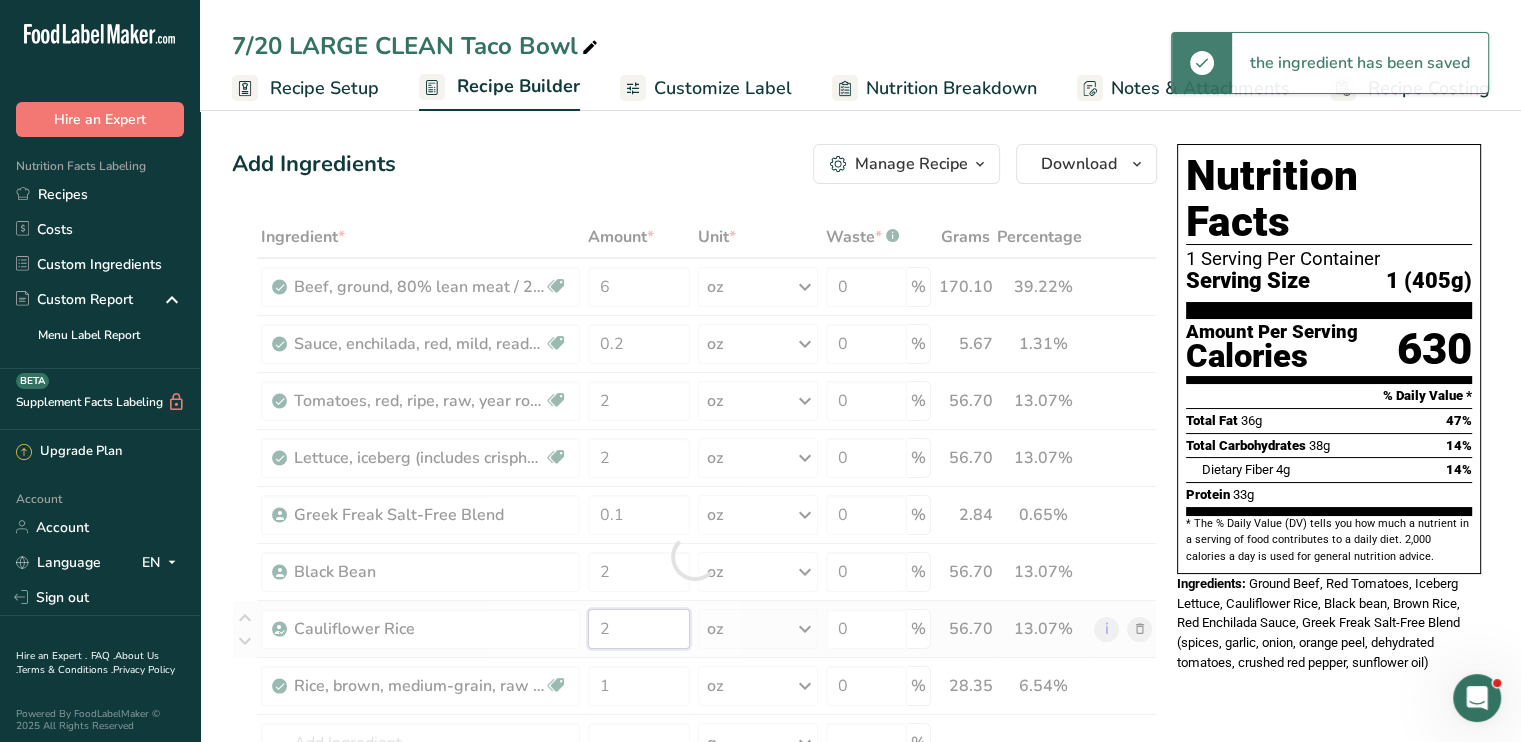 click on "Ingredient *
Amount *
Unit *
Waste *   .a-a{fill:#347362;}.b-a{fill:#fff;}          Grams
Percentage
Beef, ground, 80% lean meat / 20% fat, raw
Dairy free
Gluten free
Soy free
6
oz
Portions
4 oz
Weight Units
g
kg
mg
See more
Volume Units
l
Volume units require a density conversion. If you know your ingredient's density enter it below. Otherwise, click on "RIA" our AI Regulatory bot - she will be able to help you
lb/ft3
g/cm3
Confirm
mL
lb/ft3
g/cm3" at bounding box center [694, 556] 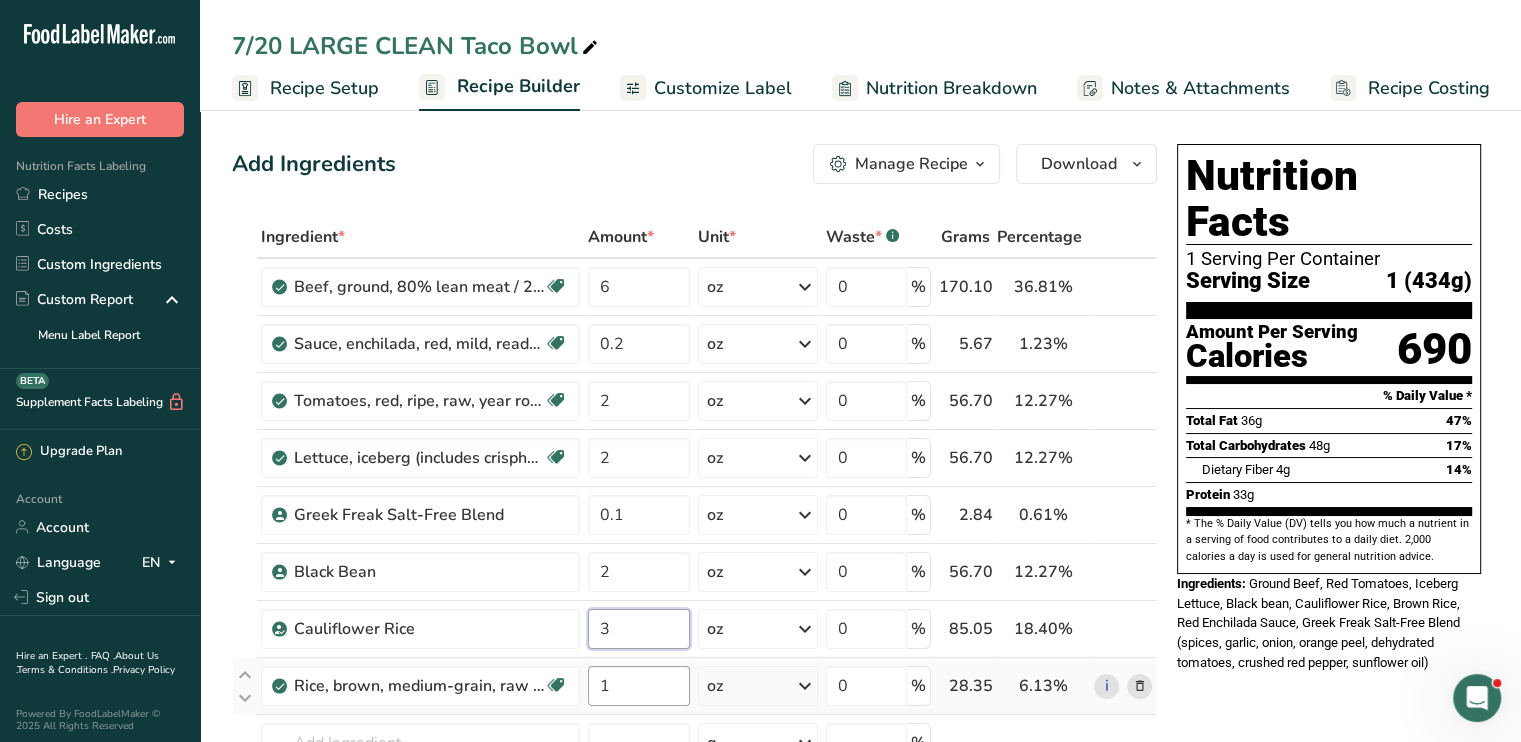 type on "3" 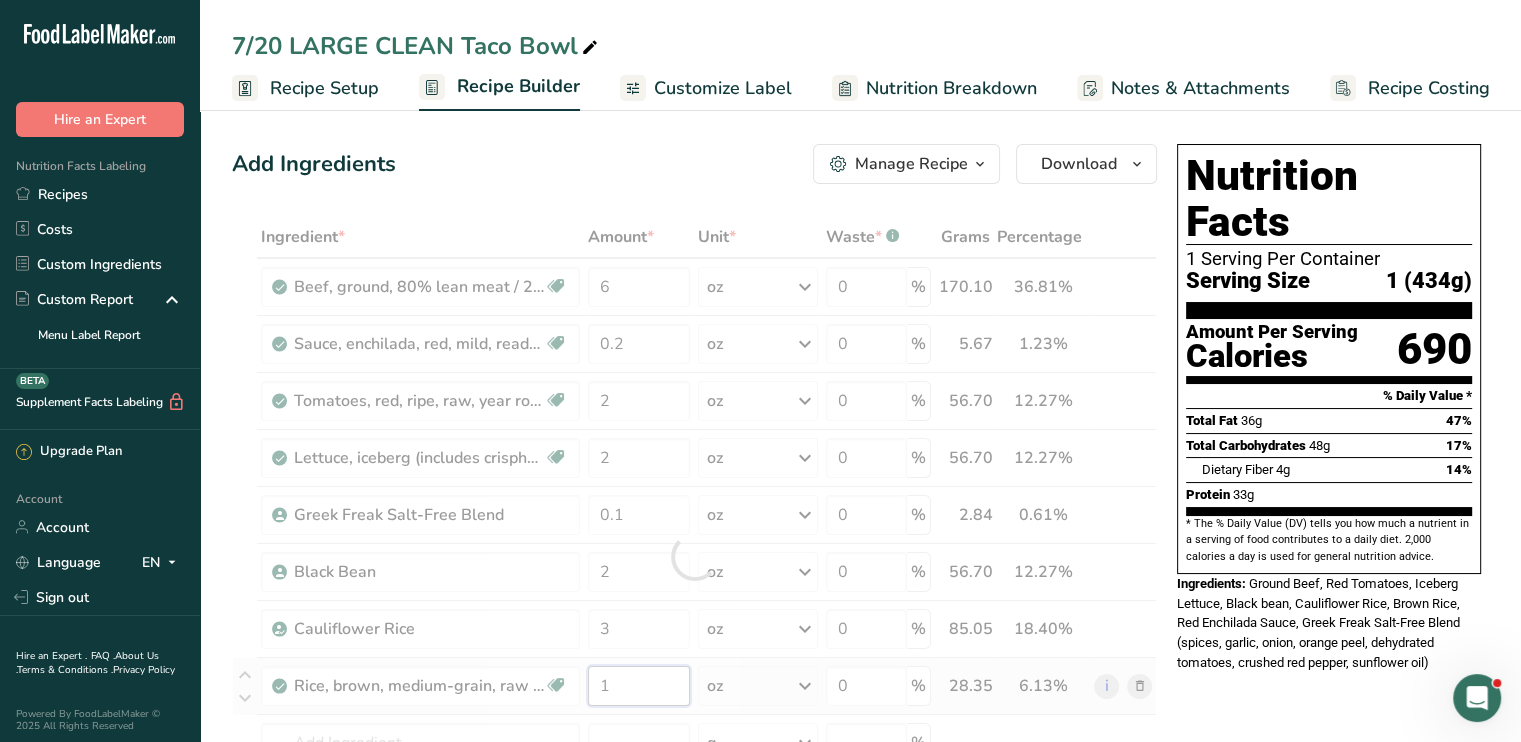 click on "Ingredient *
Amount *
Unit *
Waste *   .a-a{fill:#347362;}.b-a{fill:#fff;}          Grams
Percentage
Beef, ground, 80% lean meat / 20% fat, raw
Dairy free
Gluten free
Soy free
6
oz
Portions
4 oz
Weight Units
g
kg
mg
See more
Volume Units
l
Volume units require a density conversion. If you know your ingredient's density enter it below. Otherwise, click on "RIA" our AI Regulatory bot - she will be able to help you
lb/ft3
g/cm3
Confirm
mL
lb/ft3
g/cm3" at bounding box center [694, 556] 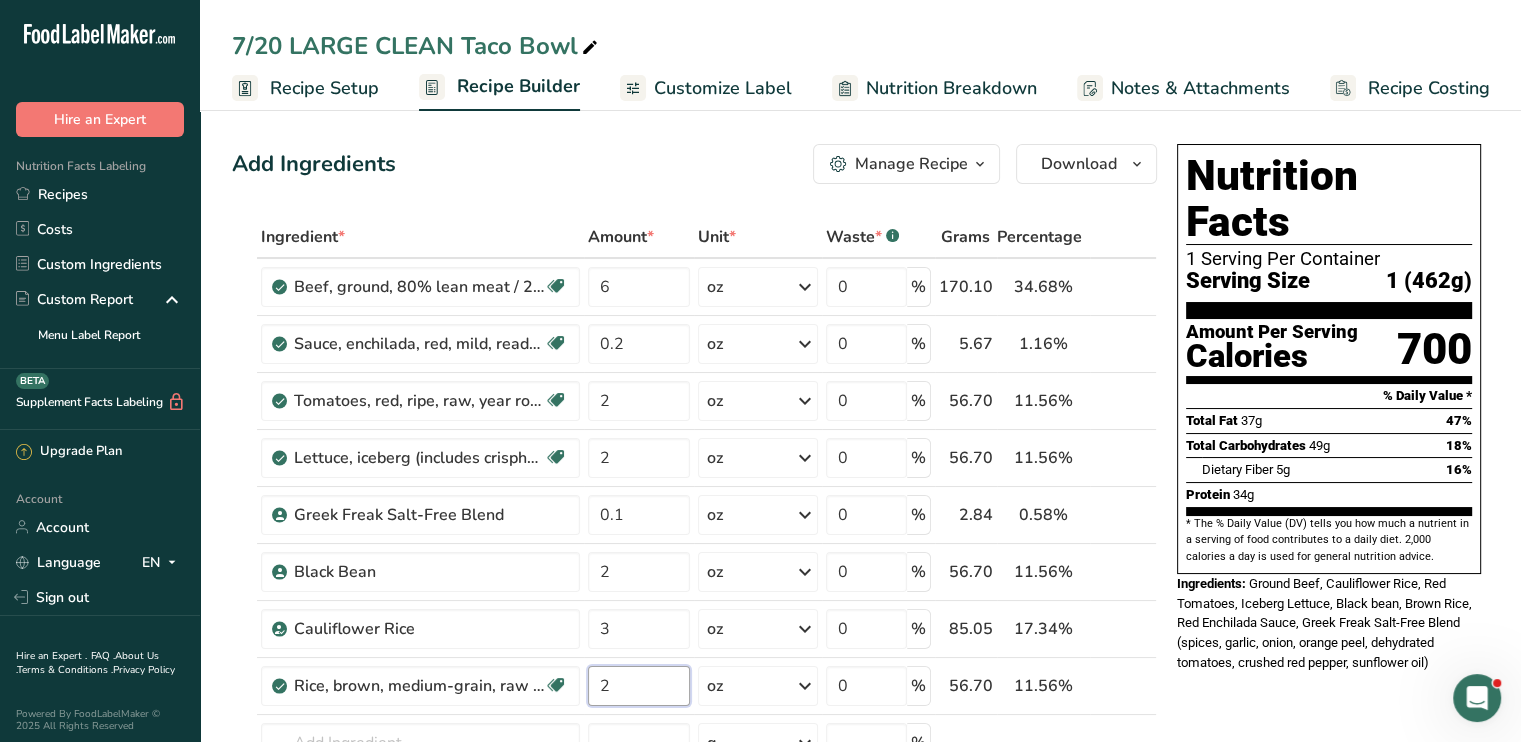 type on "2" 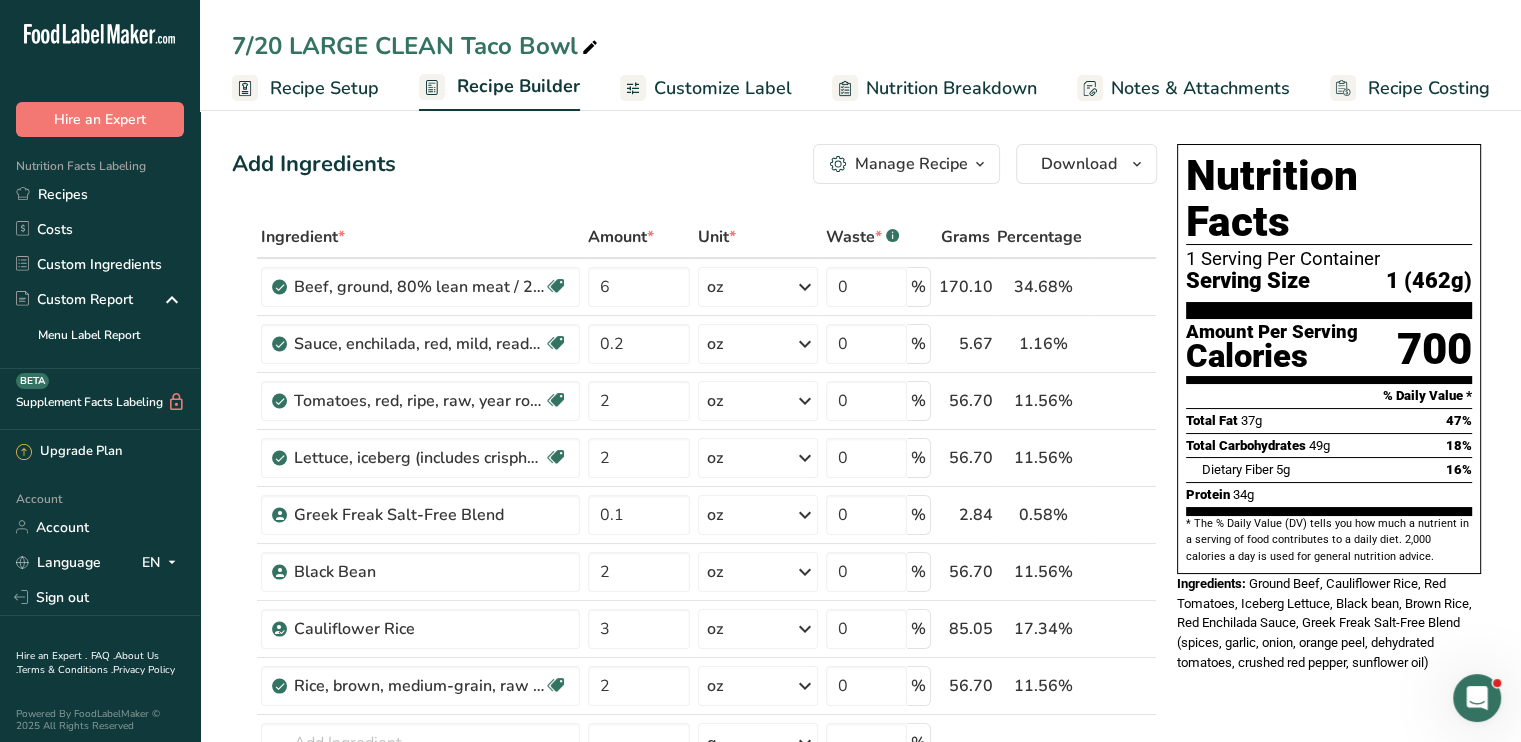 click on "Add Ingredients
Manage Recipe         Delete Recipe           Duplicate Recipe             Scale Recipe             Save as Sub-Recipe   .a-a{fill:#347362;}.b-a{fill:#fff;}                               Nutrition Breakdown                 Recipe Card
NEW
[MEDICAL_DATA] Pattern Report           Activity History
Download
Choose your preferred label style
Standard FDA label
Standard FDA label
The most common format for nutrition facts labels in compliance with the FDA's typeface, style and requirements
Tabular FDA label
A label format compliant with the FDA regulations presented in a tabular (horizontal) display.
Linear FDA label
A simple linear display for small sized packages.
Simplified FDA label" at bounding box center (694, 164) 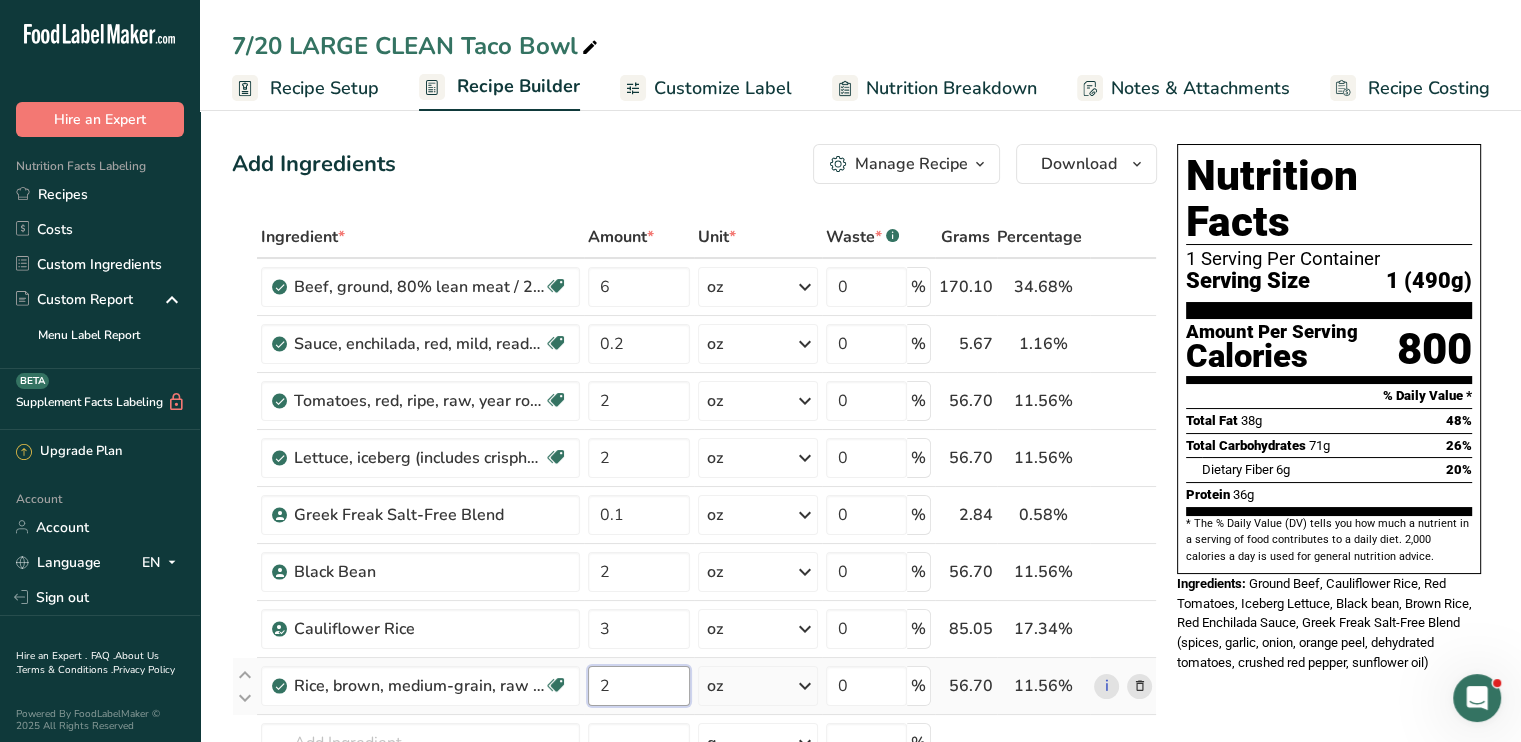click on "2" at bounding box center (639, 686) 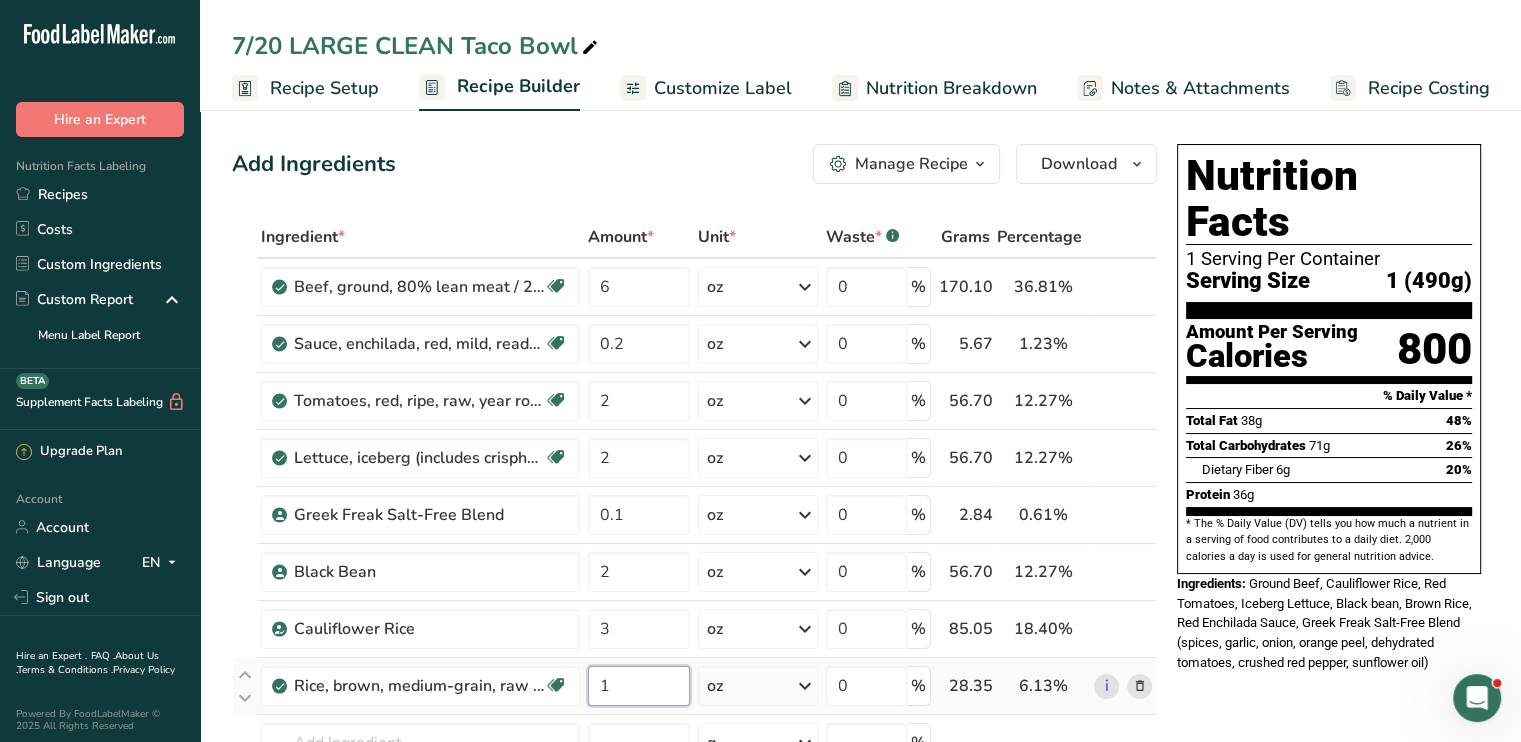 type on "1" 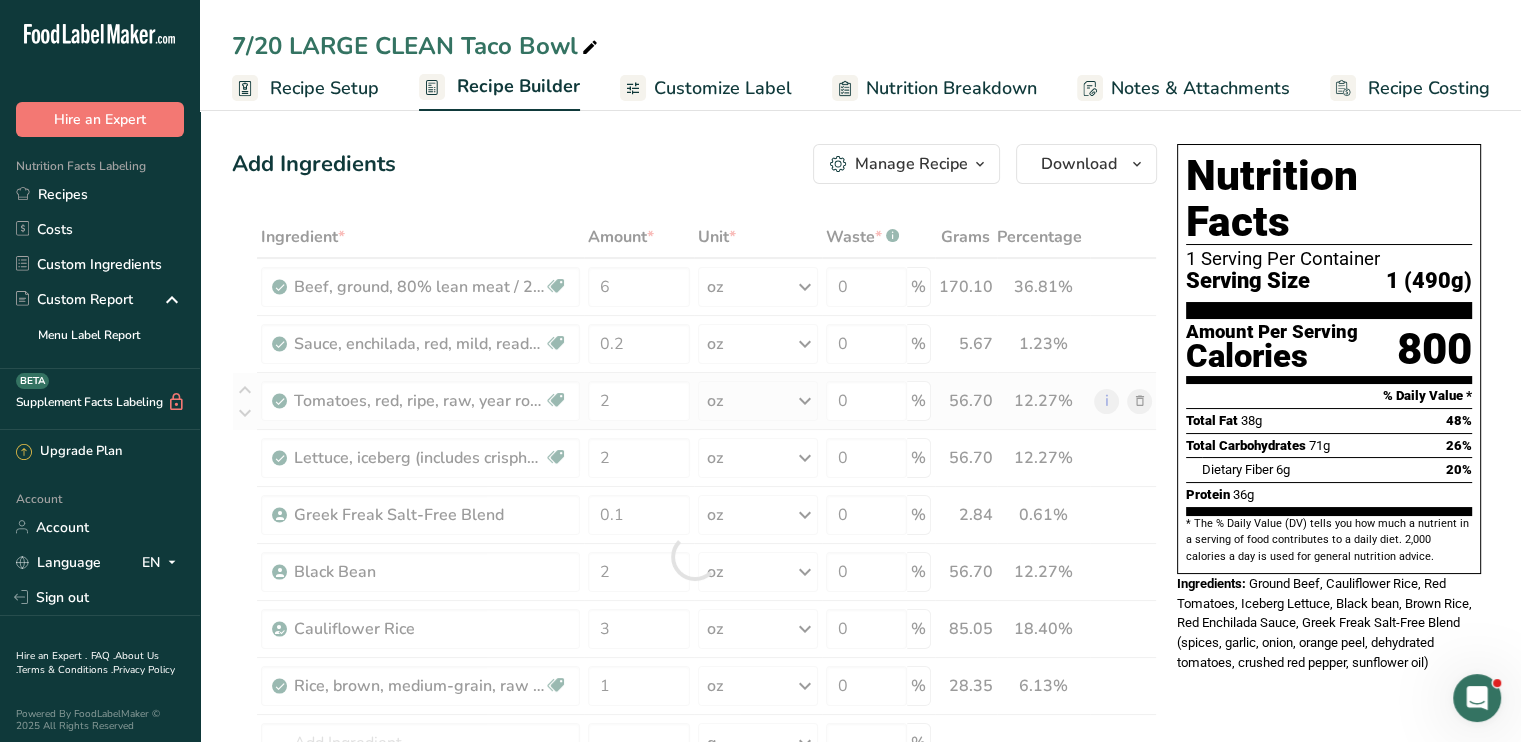 click on "Ingredient *
Amount *
Unit *
Waste *   .a-a{fill:#347362;}.b-a{fill:#fff;}          Grams
Percentage
Beef, ground, 80% lean meat / 20% fat, raw
Dairy free
Gluten free
Soy free
6
oz
Portions
4 oz
Weight Units
g
kg
mg
See more
Volume Units
l
Volume units require a density conversion. If you know your ingredient's density enter it below. Otherwise, click on "RIA" our AI Regulatory bot - she will be able to help you
lb/ft3
g/cm3
Confirm
mL
lb/ft3
g/cm3" at bounding box center [694, 556] 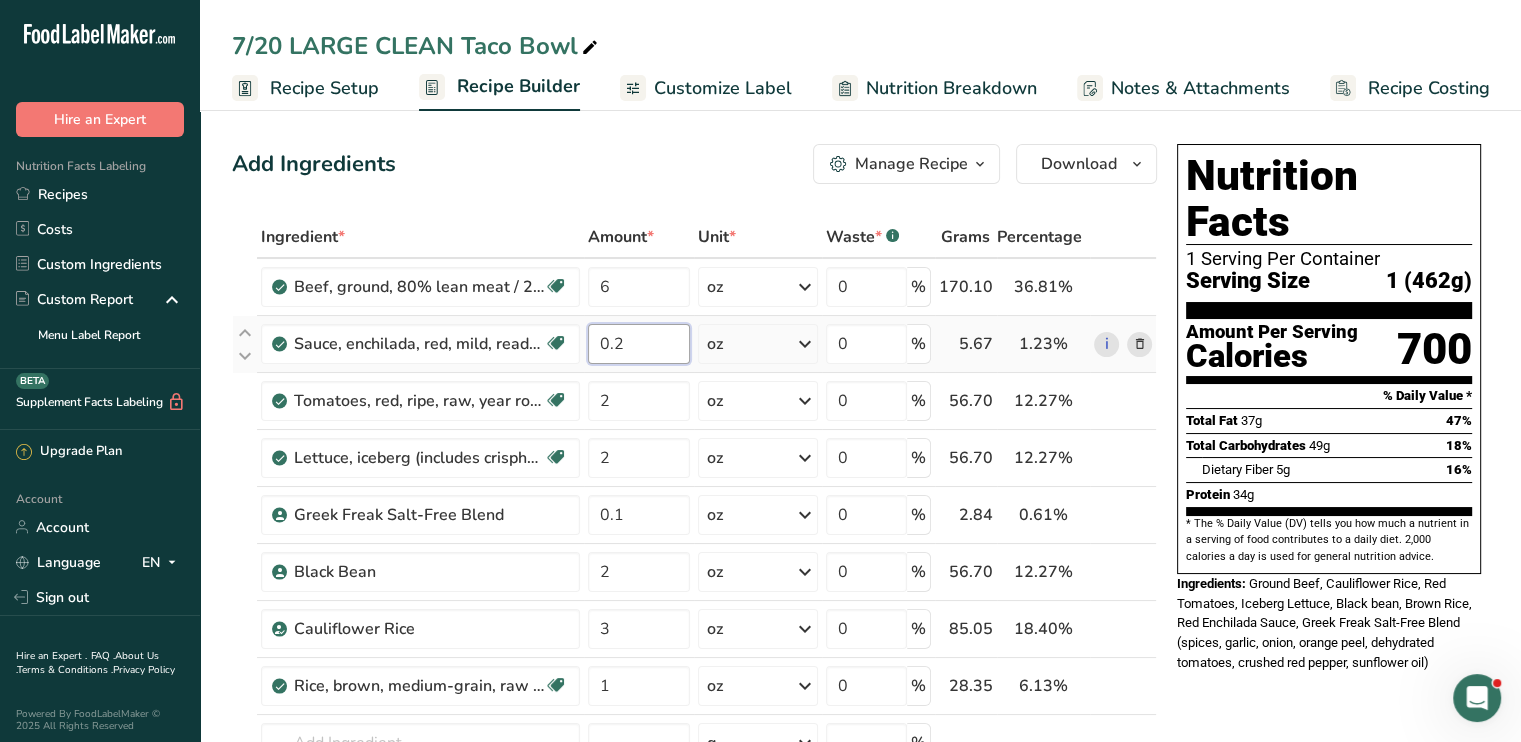 click on "0.2" at bounding box center (639, 344) 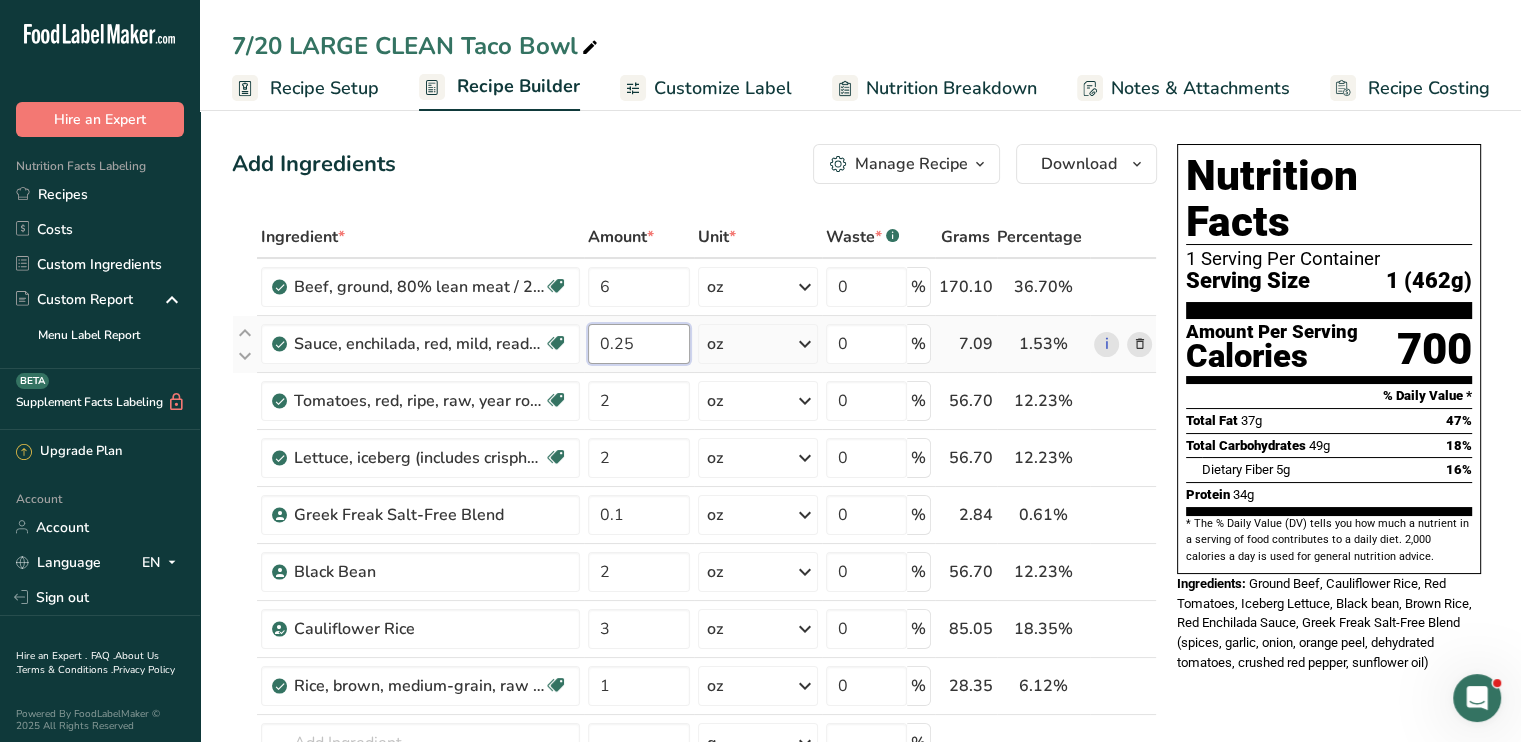 type on "0.25" 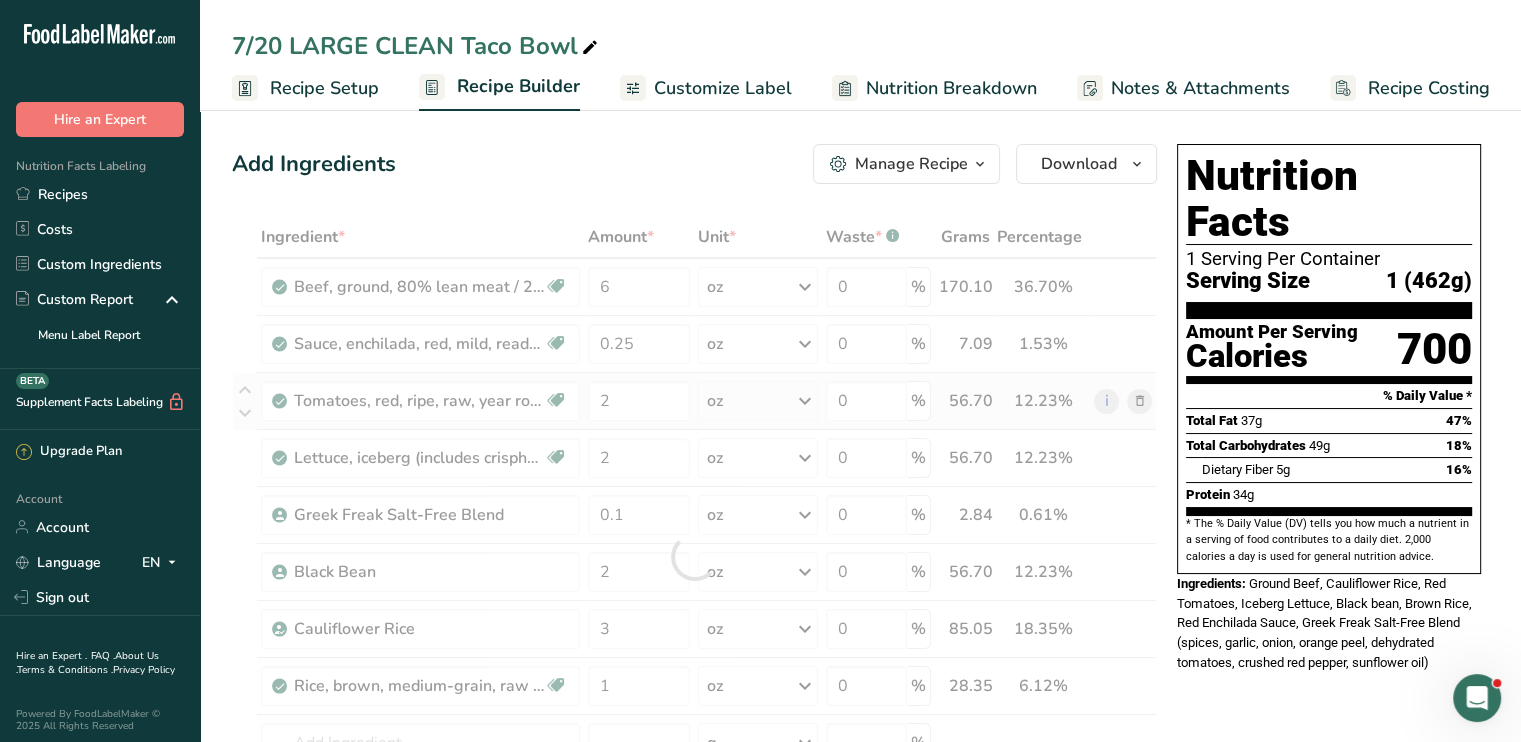 click on "Ingredient *
Amount *
Unit *
Waste *   .a-a{fill:#347362;}.b-a{fill:#fff;}          Grams
Percentage
Beef, ground, 80% lean meat / 20% fat, raw
Dairy free
Gluten free
Soy free
6
oz
Portions
4 oz
Weight Units
g
kg
mg
See more
Volume Units
l
Volume units require a density conversion. If you know your ingredient's density enter it below. Otherwise, click on "RIA" our AI Regulatory bot - she will be able to help you
lb/ft3
g/cm3
Confirm
mL
lb/ft3
g/cm3" at bounding box center [694, 556] 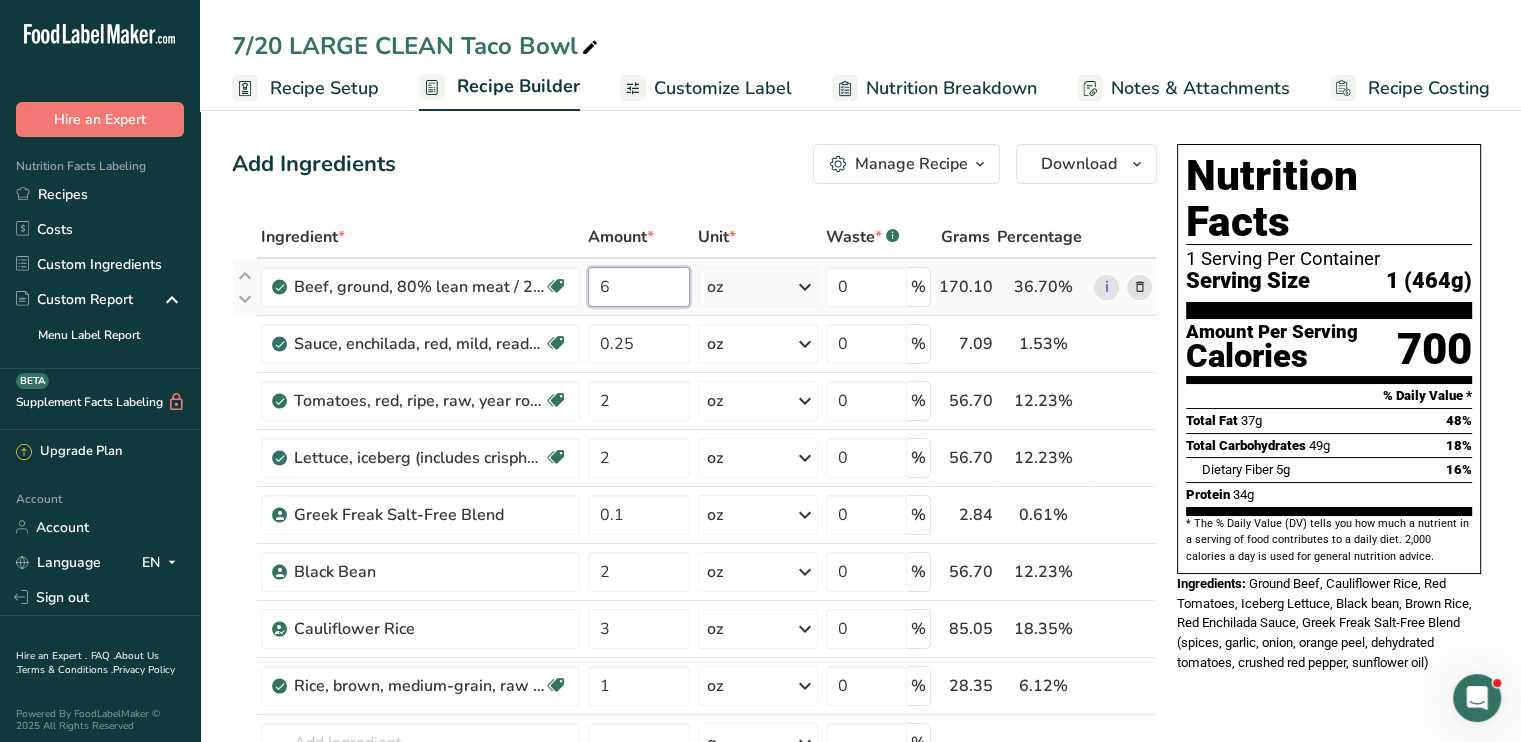 click on "6" at bounding box center [639, 287] 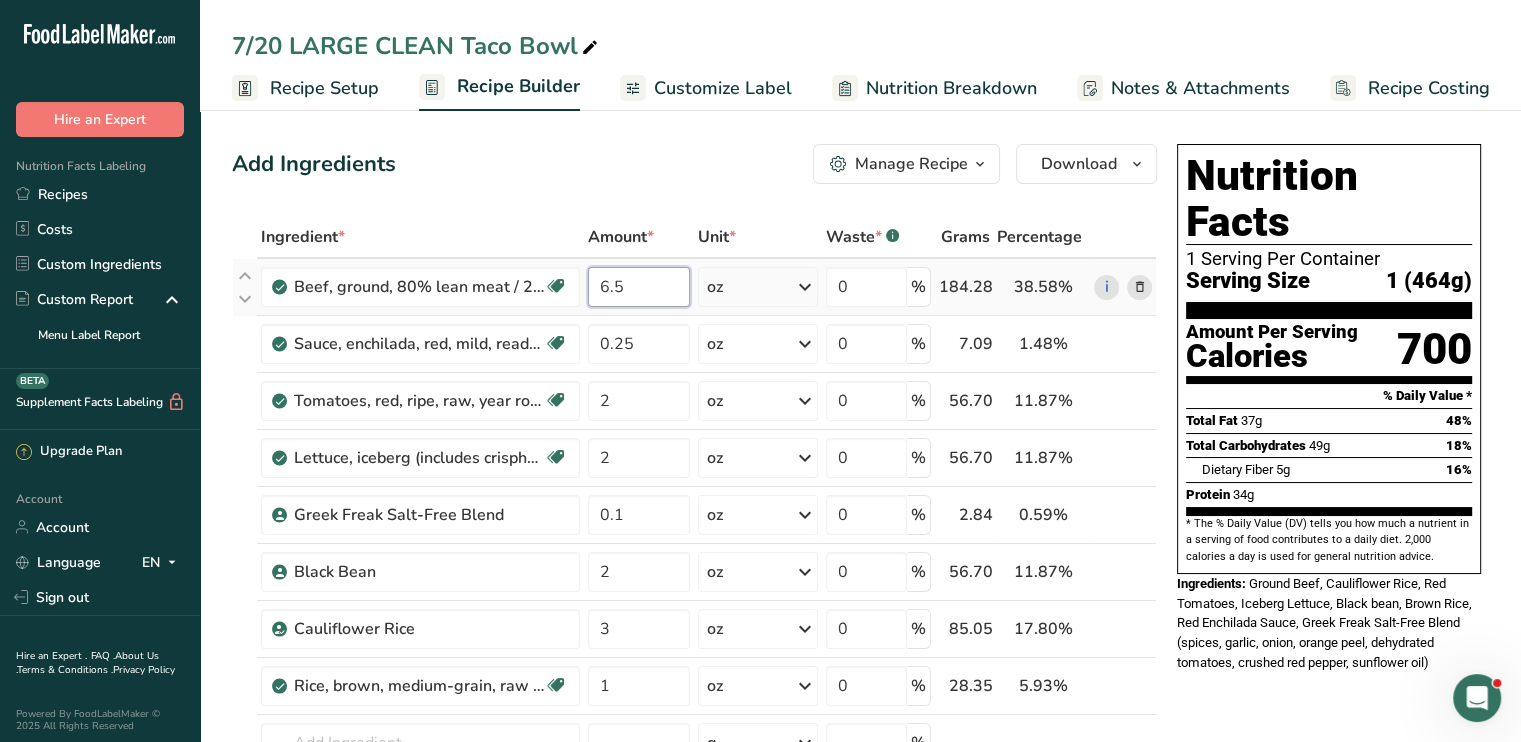 type on "6.5" 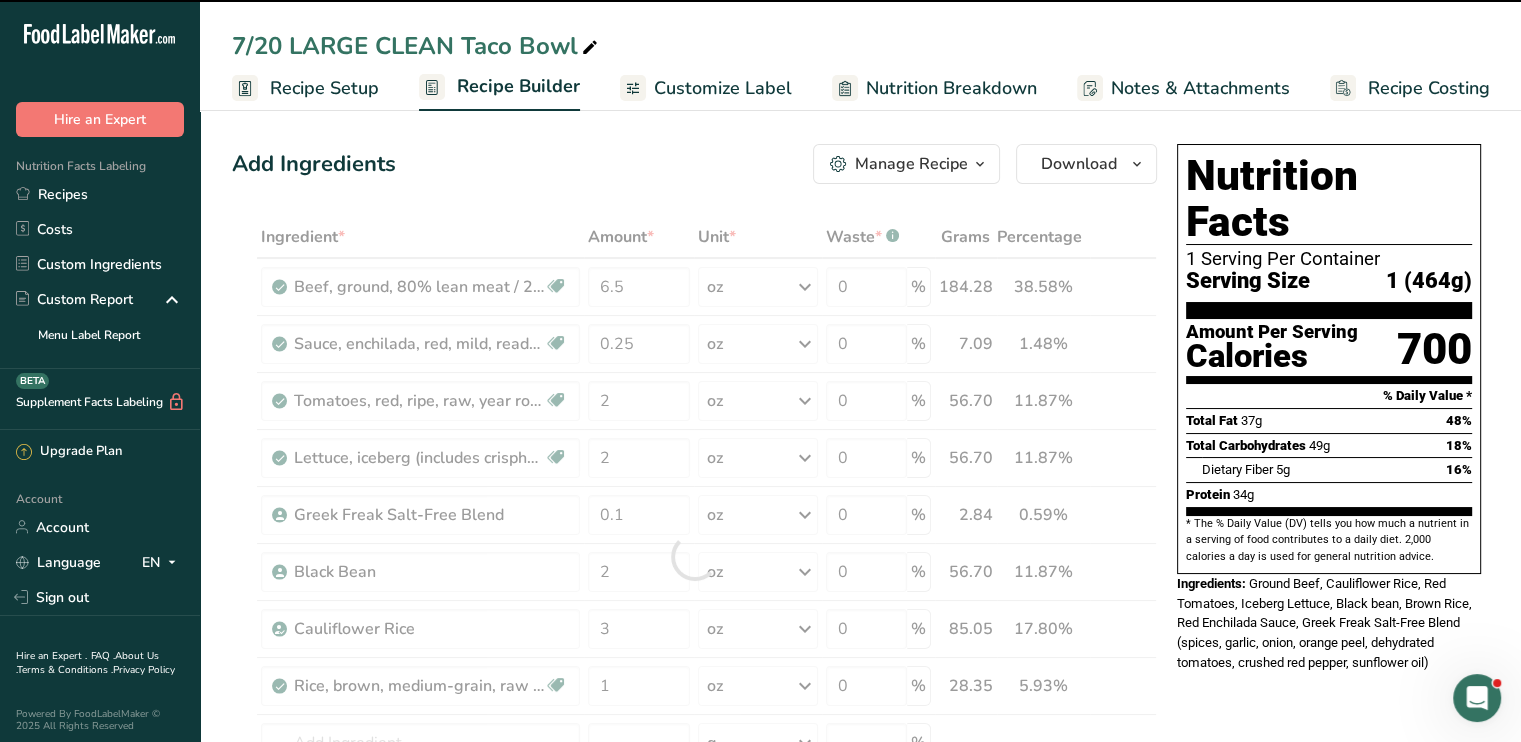 click on "Add Ingredients
Manage Recipe         Delete Recipe           Duplicate Recipe             Scale Recipe             Save as Sub-Recipe   .a-a{fill:#347362;}.b-a{fill:#fff;}                               Nutrition Breakdown                 Recipe Card
NEW
[MEDICAL_DATA] Pattern Report           Activity History
Download
Choose your preferred label style
Standard FDA label
Standard FDA label
The most common format for nutrition facts labels in compliance with the FDA's typeface, style and requirements
Tabular FDA label
A label format compliant with the FDA regulations presented in a tabular (horizontal) display.
Linear FDA label
A simple linear display for small sized packages.
Simplified FDA label" at bounding box center (700, 903) 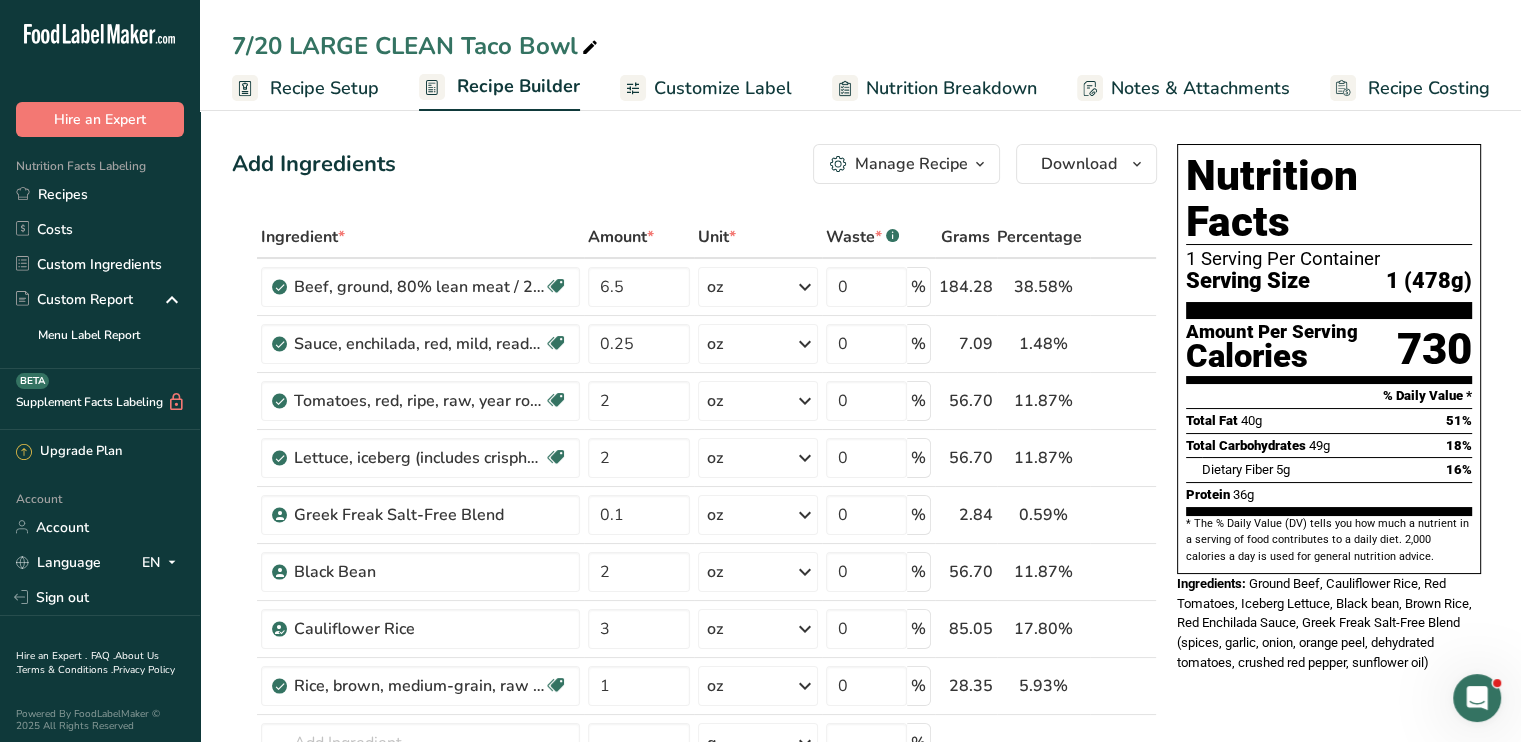 click on "Customize Label" at bounding box center (723, 88) 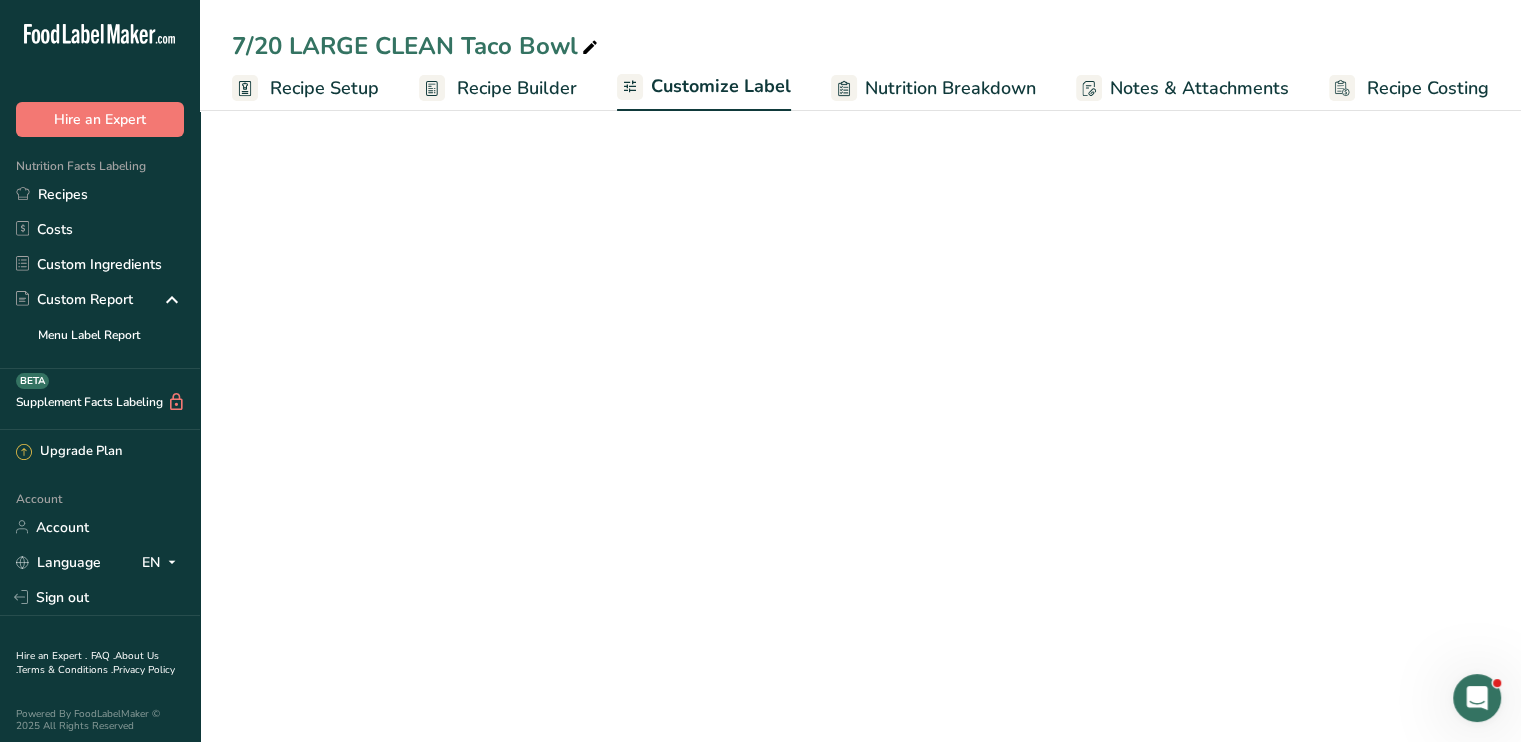 scroll, scrollTop: 0, scrollLeft: 0, axis: both 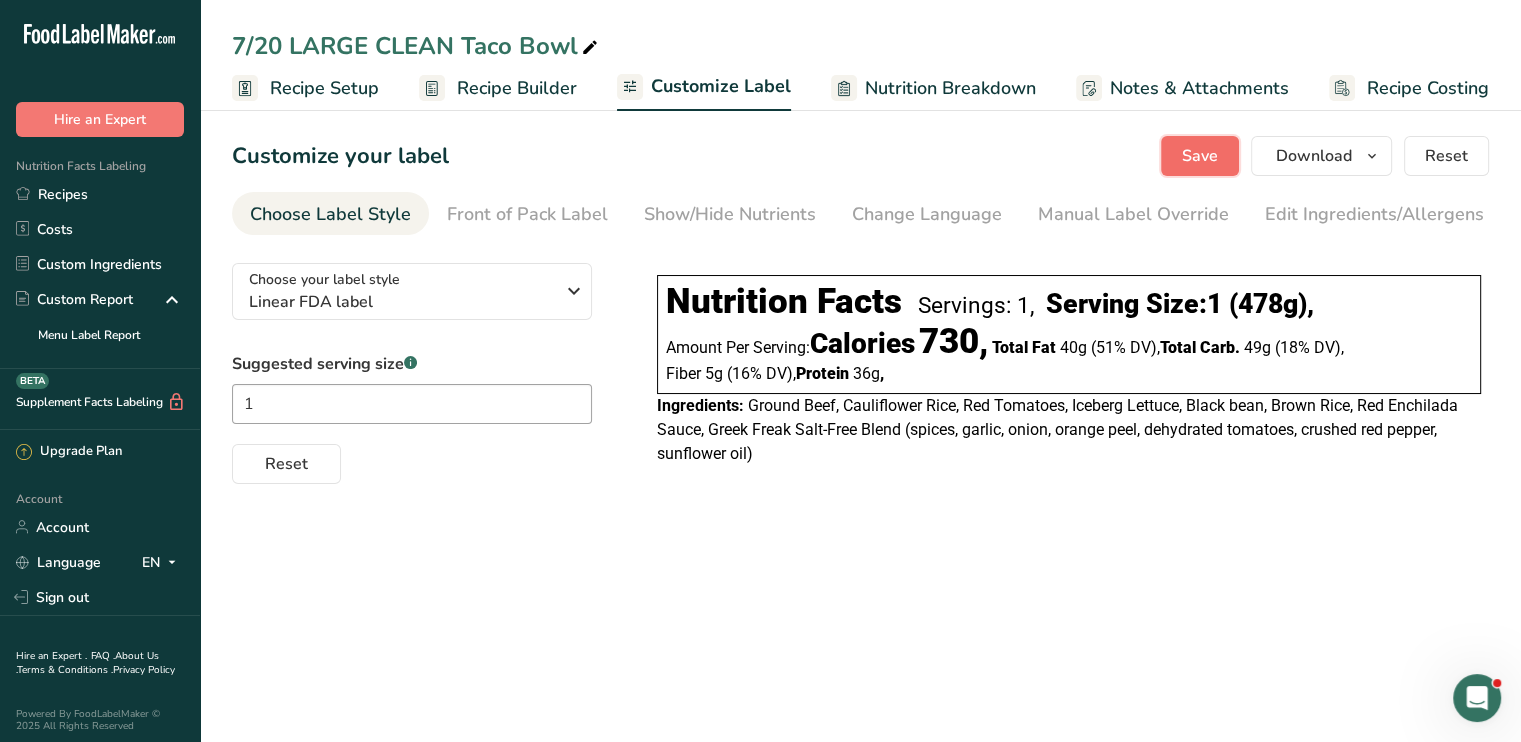click on "Save" at bounding box center [1200, 156] 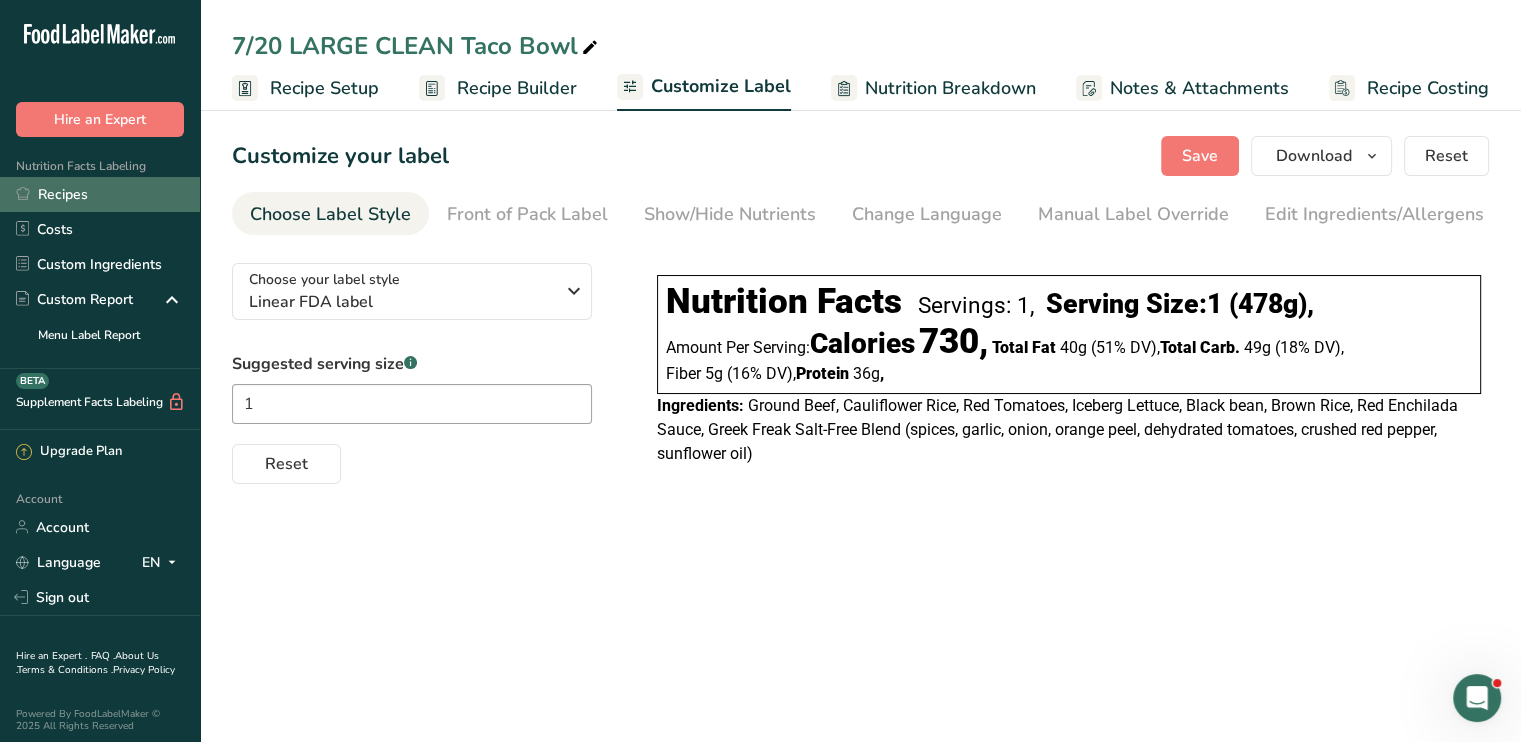click on "Recipes" at bounding box center [100, 194] 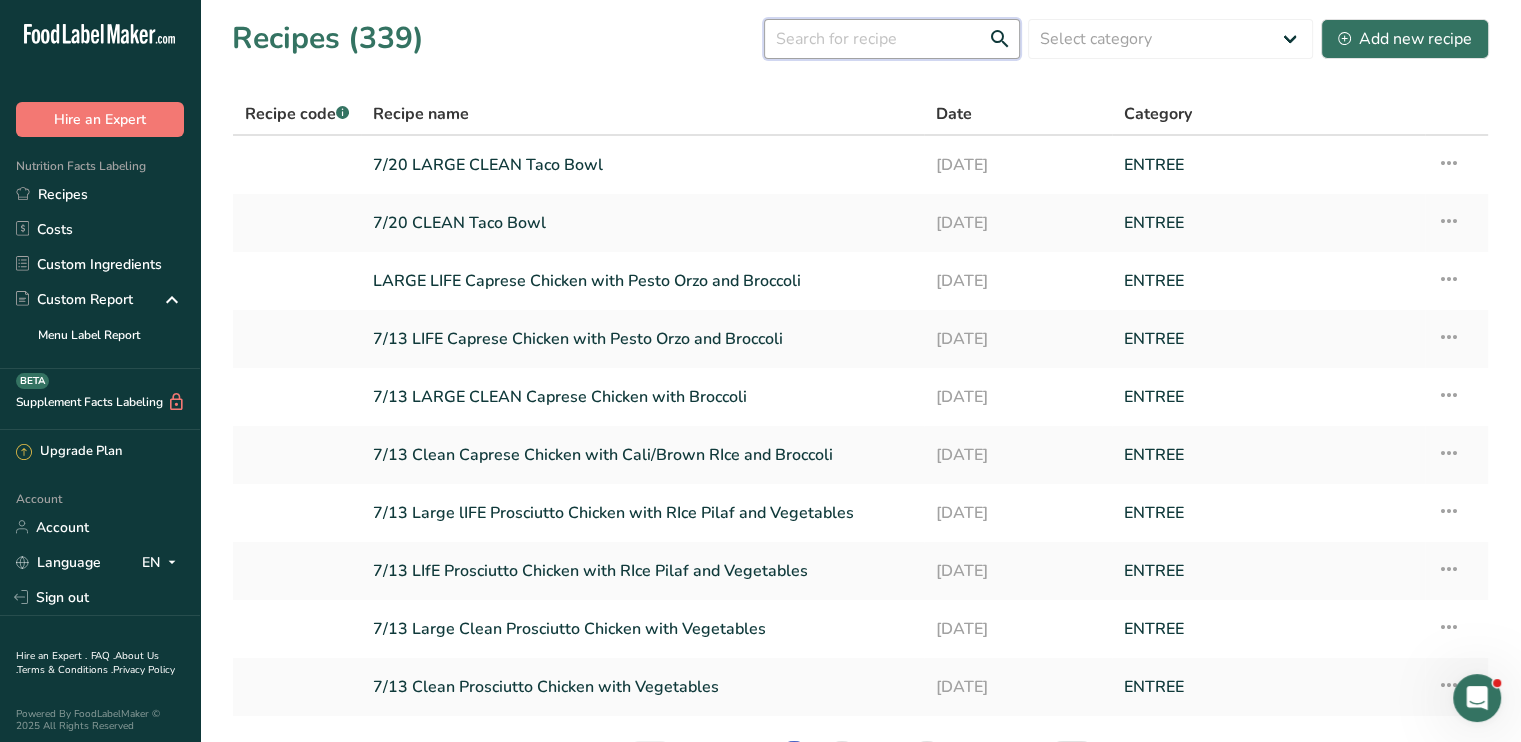 click at bounding box center (892, 39) 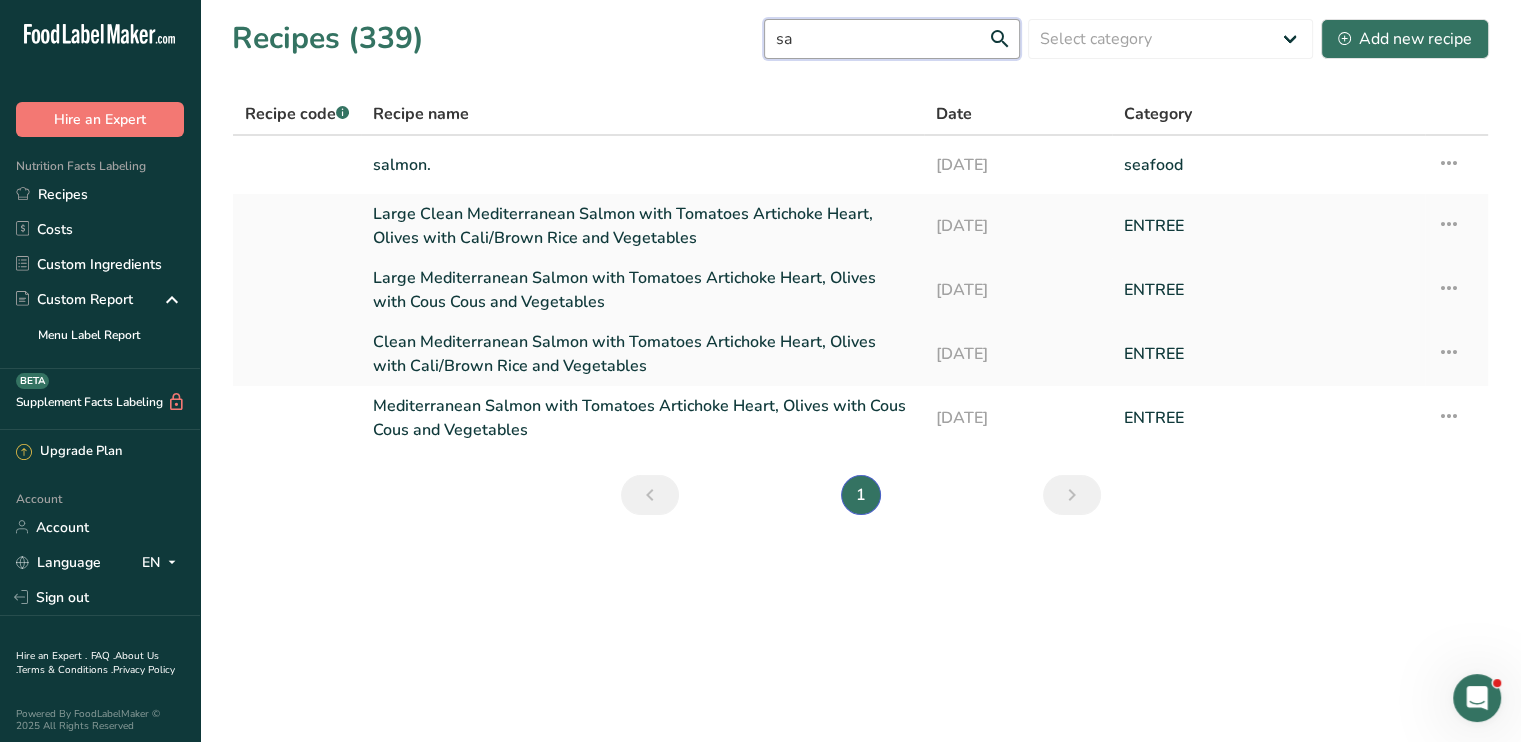 type on "s" 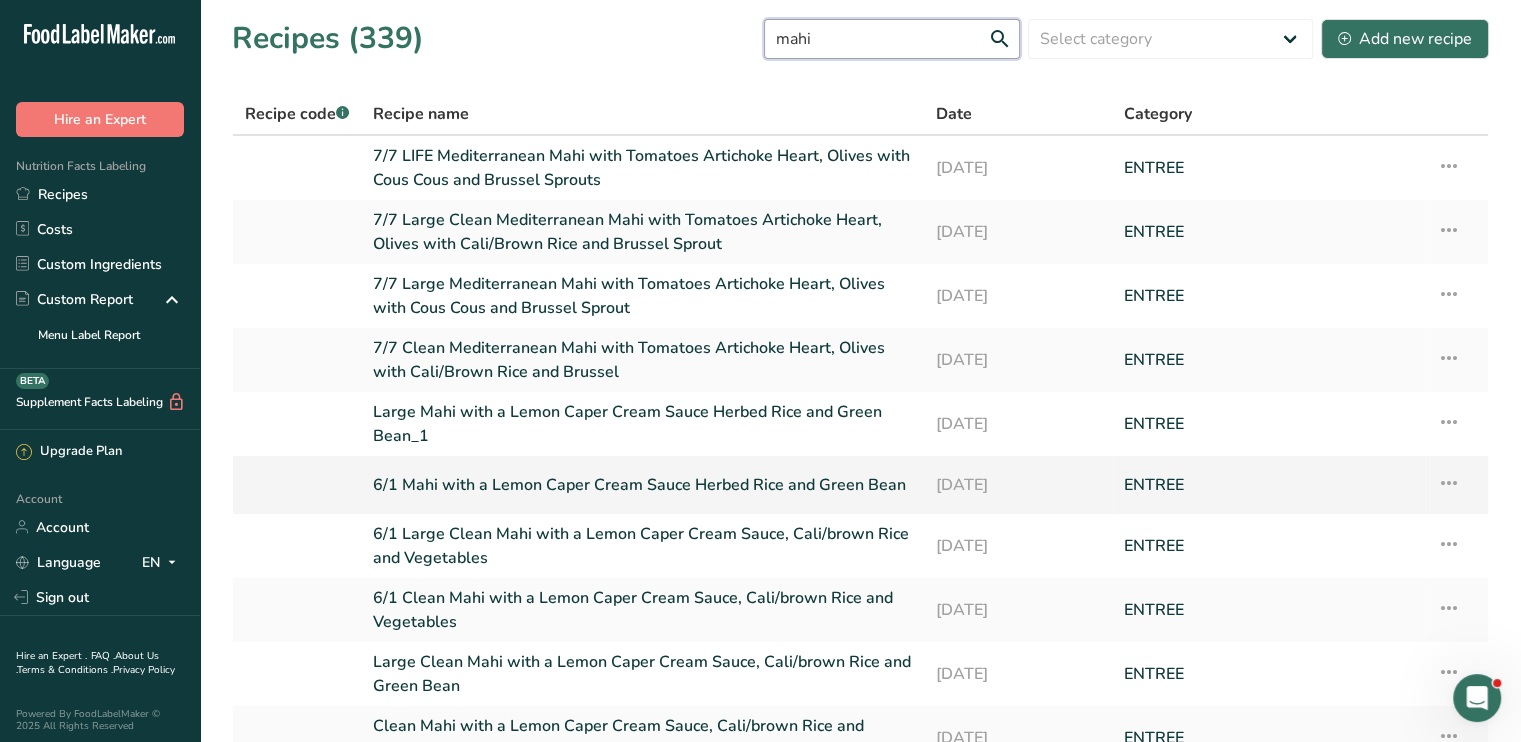 scroll, scrollTop: 0, scrollLeft: 0, axis: both 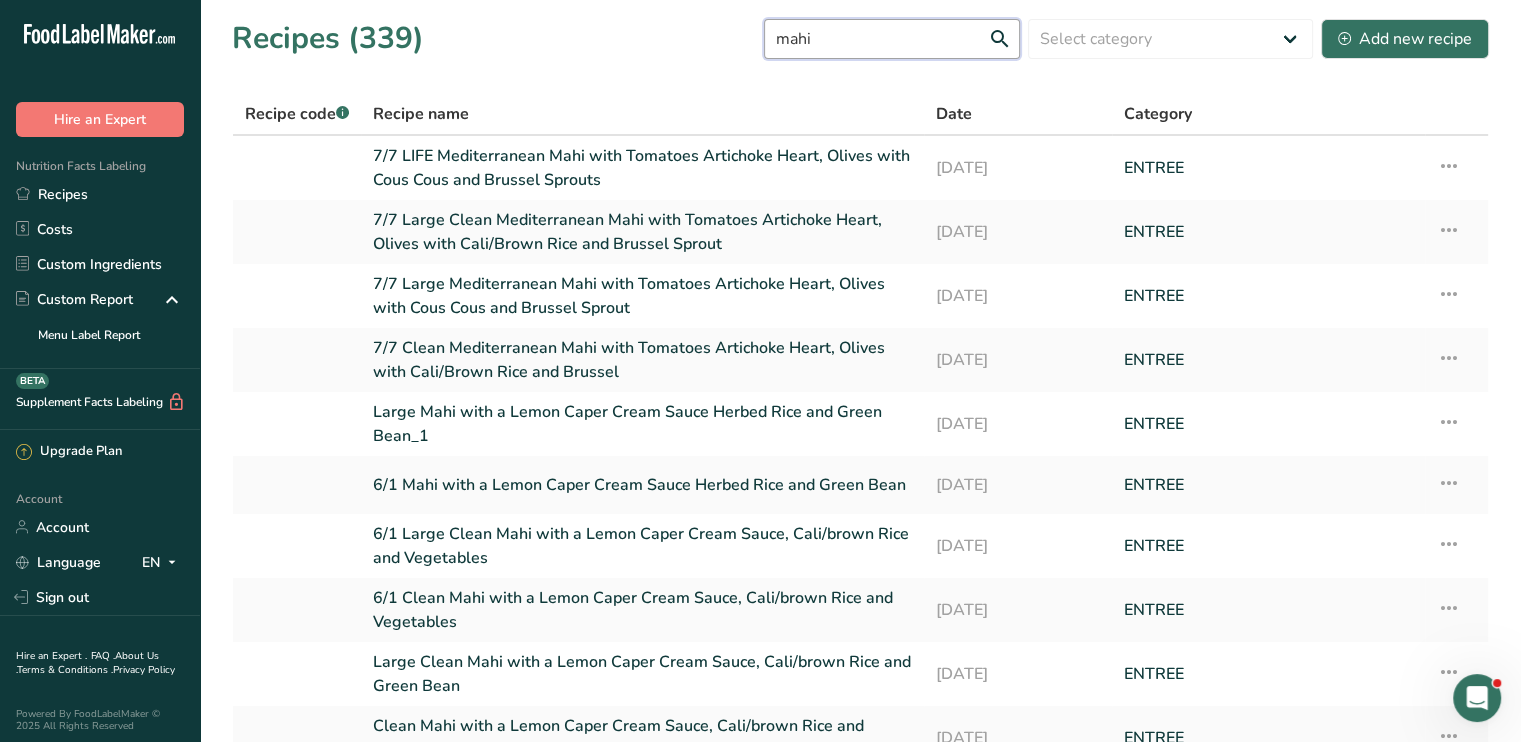 click on "mahi" at bounding box center [892, 39] 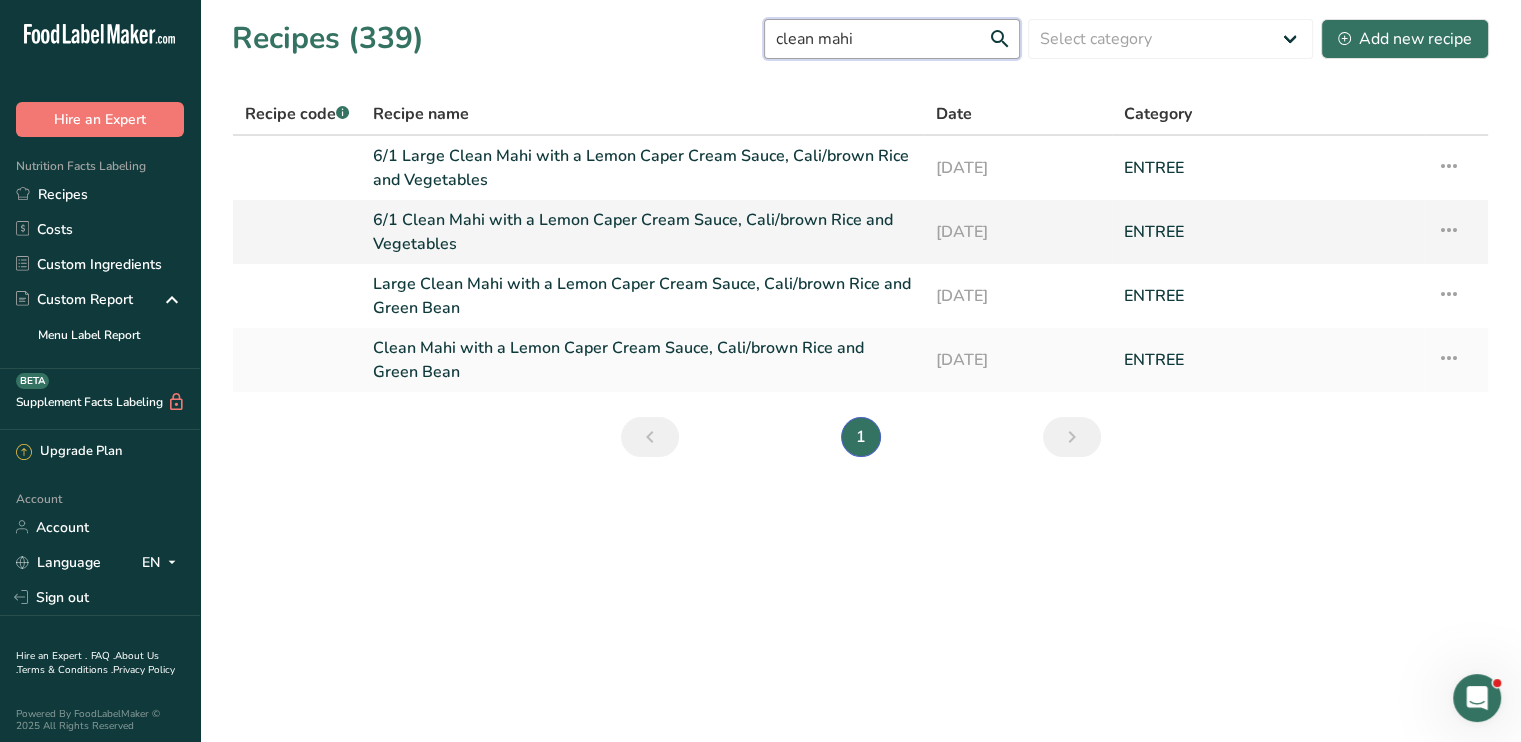 type on "clean mahi" 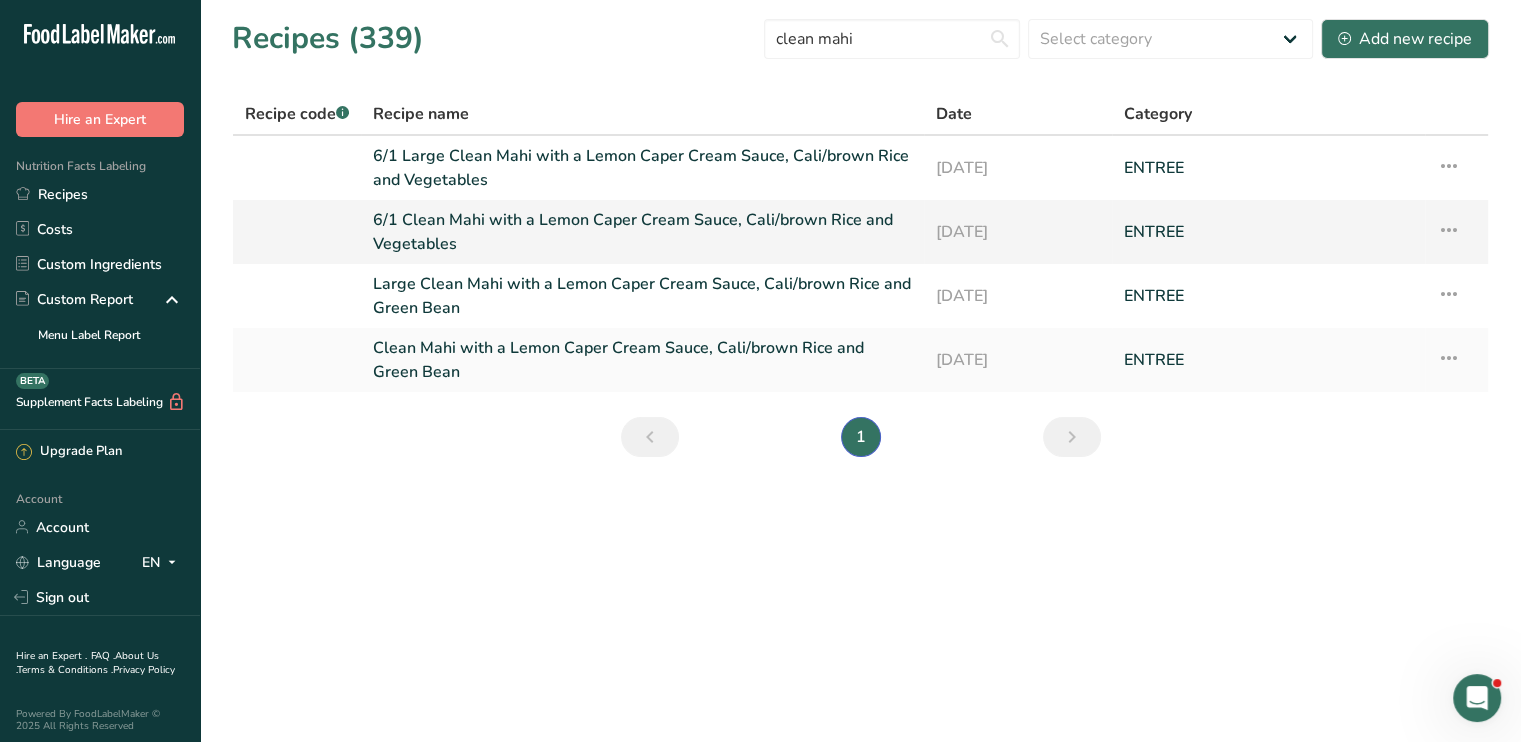 click on "6/1 Clean Mahi with a Lemon Caper Cream Sauce, Cali/brown Rice and Vegetables" at bounding box center (642, 232) 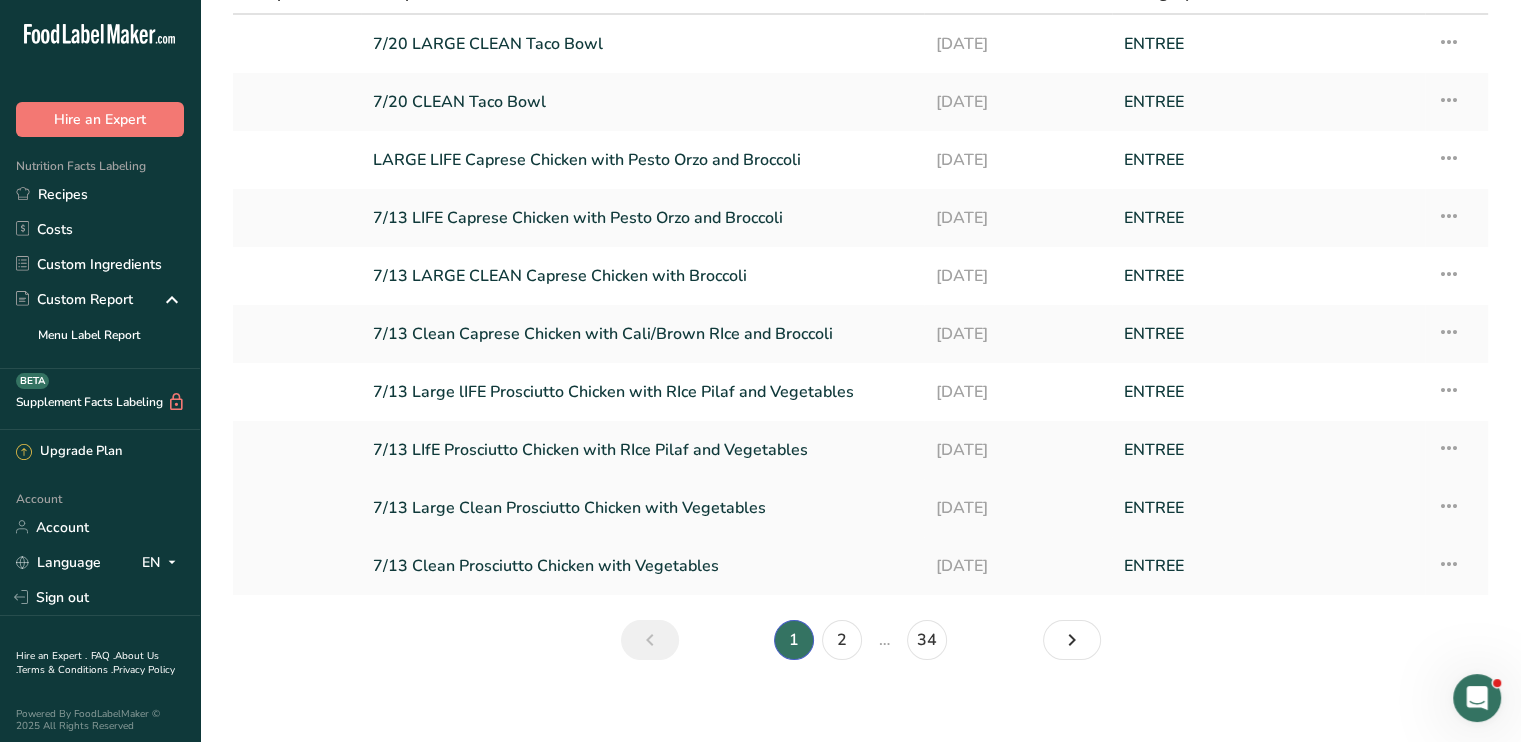scroll, scrollTop: 133, scrollLeft: 0, axis: vertical 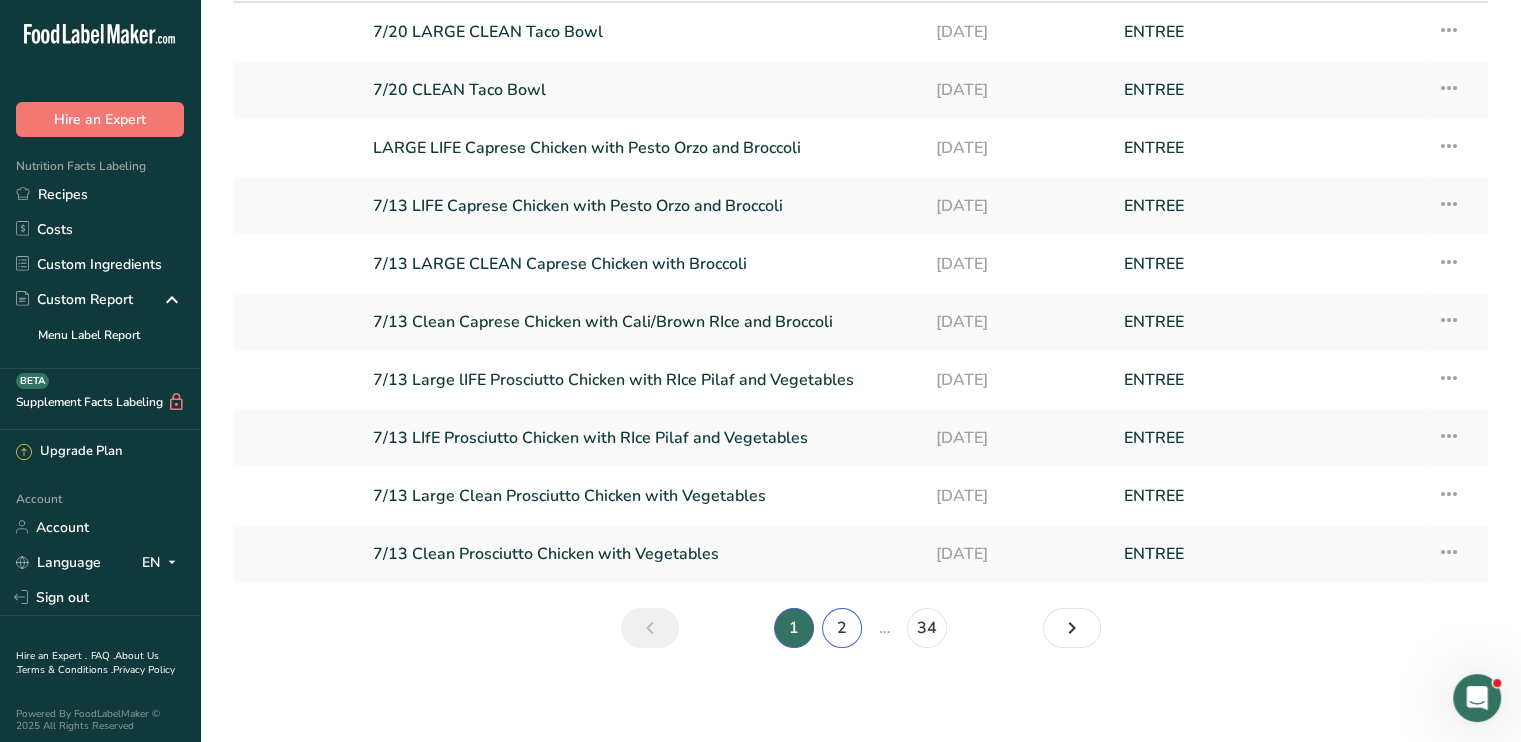 click on "2" at bounding box center [842, 628] 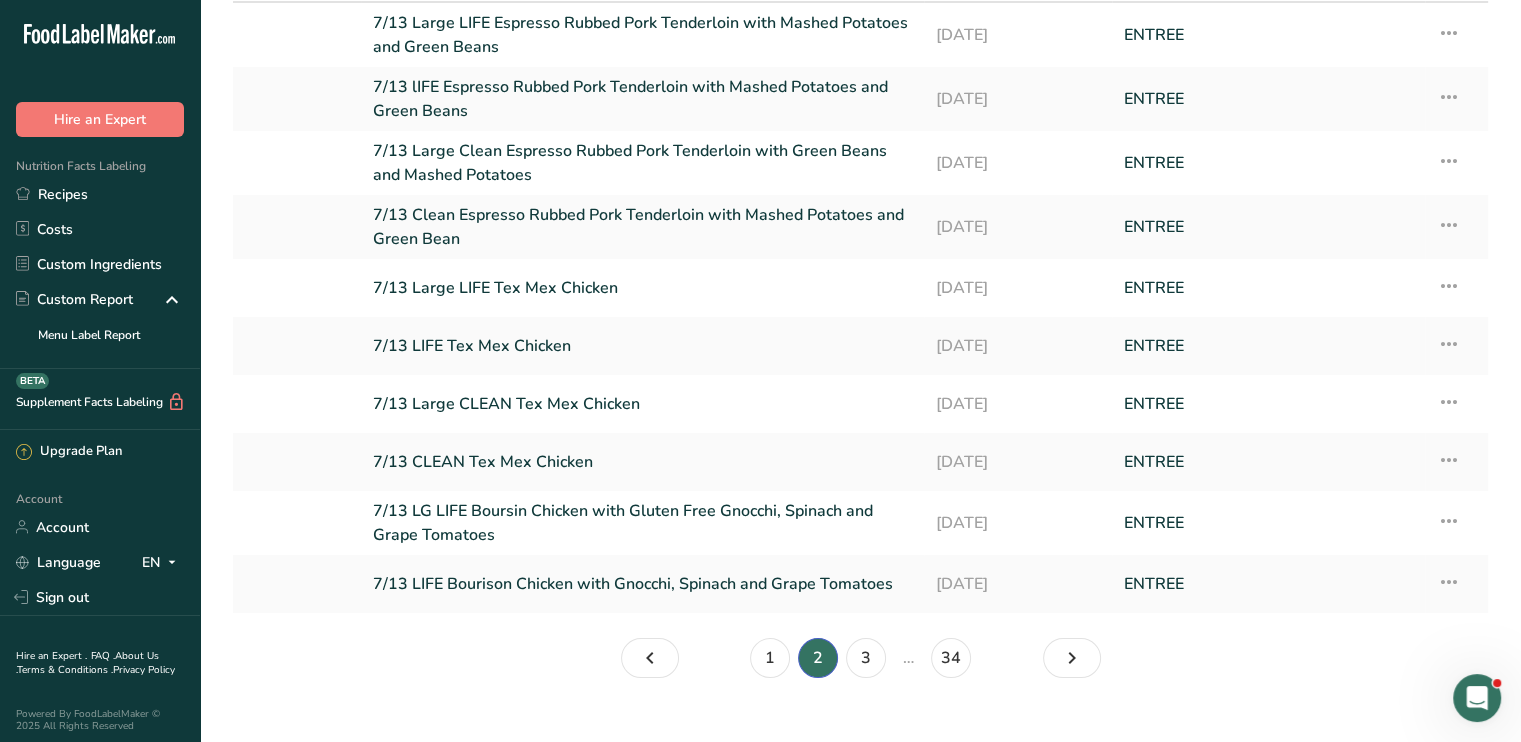 click on "Recipes (339)
Select category
All
Baked Goods
[GEOGRAPHIC_DATA]
Confectionery
Cooked Meals, Salads, & Sauces
[GEOGRAPHIC_DATA]
[GEOGRAPHIC_DATA]
meat
Sauces
seafood
Snacks
Spice
Toppers
Add new recipe
Recipe code
.a-a{fill:#347362;}.b-a{fill:#fff;}          Recipe name   Date   Category
7/13 Large LIFE Espresso Rubbed Pork Tenderloin with Mashed Potatoes and Green Beans
[DATE]
ENTREE
Recipe Setup       Delete Recipe           Duplicate Recipe             Scale Recipe             Save as Sub-Recipe" at bounding box center [860, 288] 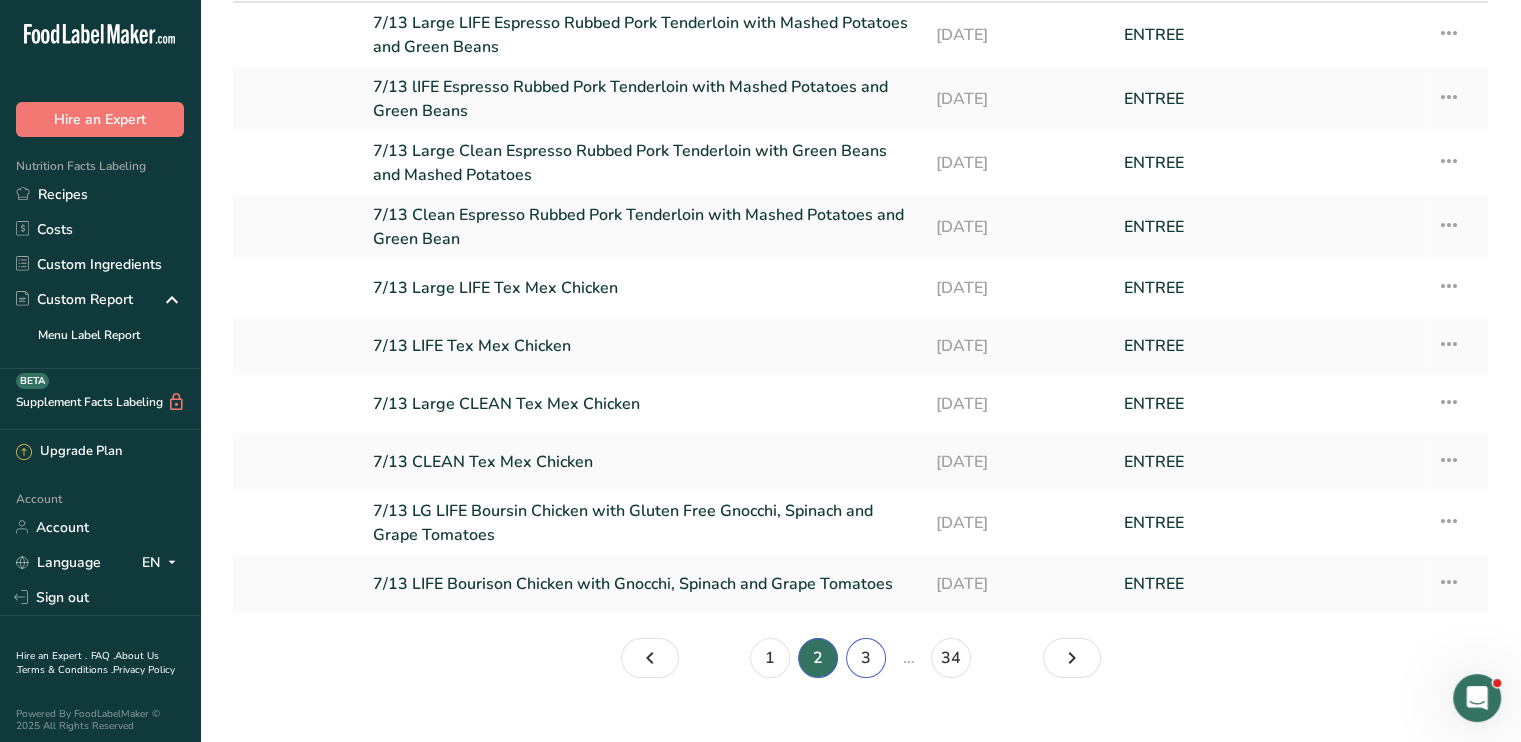 click on "3" at bounding box center (866, 658) 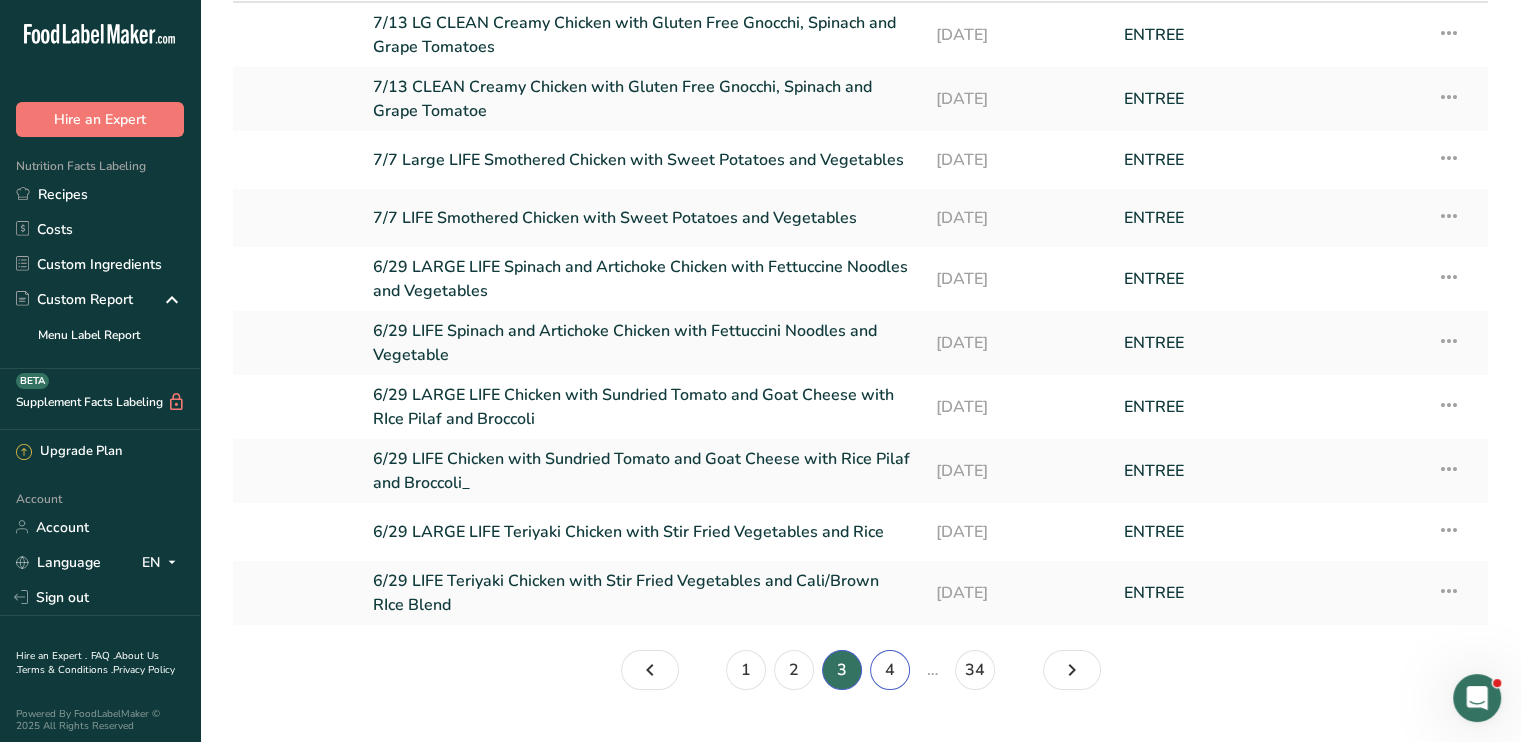 click on "4" at bounding box center [890, 670] 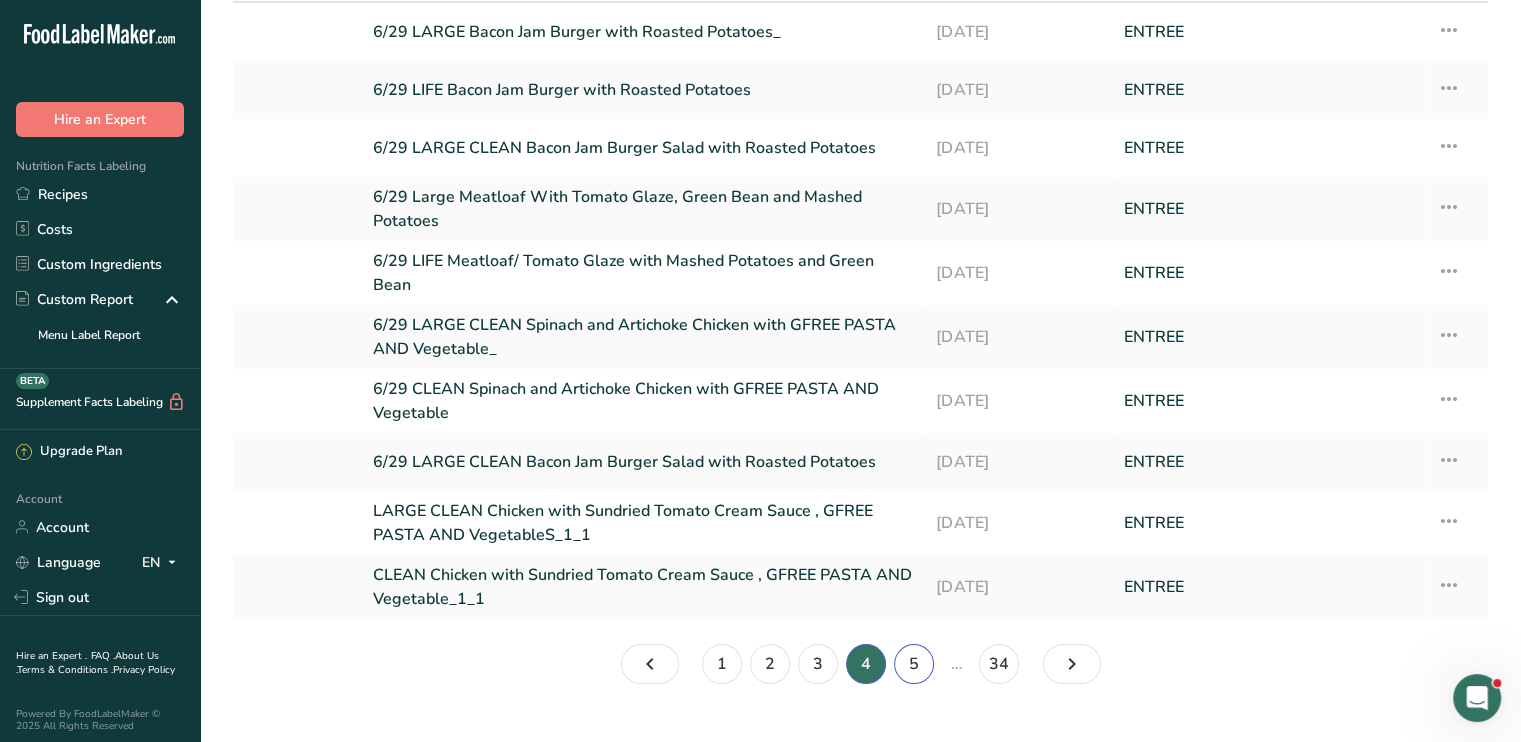 click on "5" at bounding box center [914, 664] 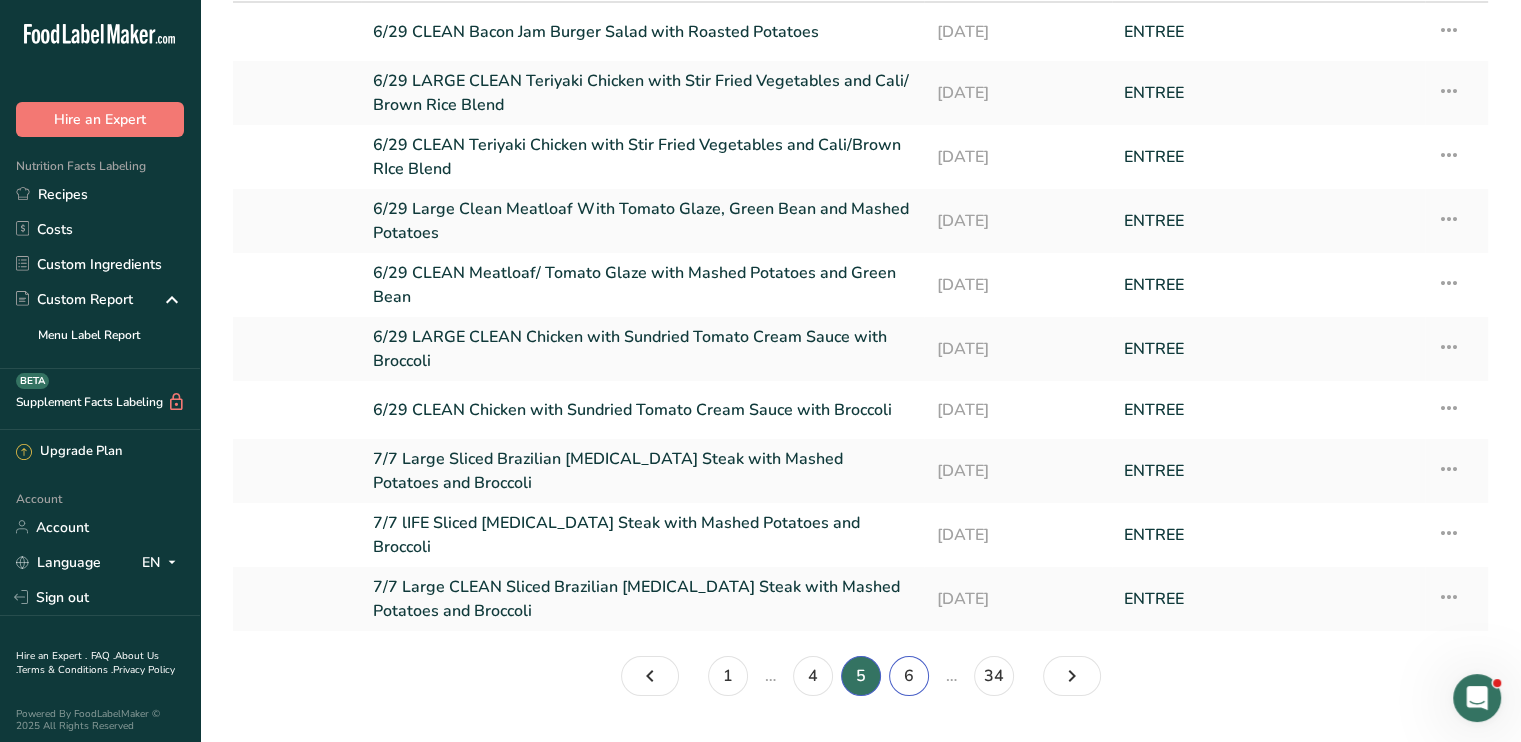 click on "6" at bounding box center [909, 676] 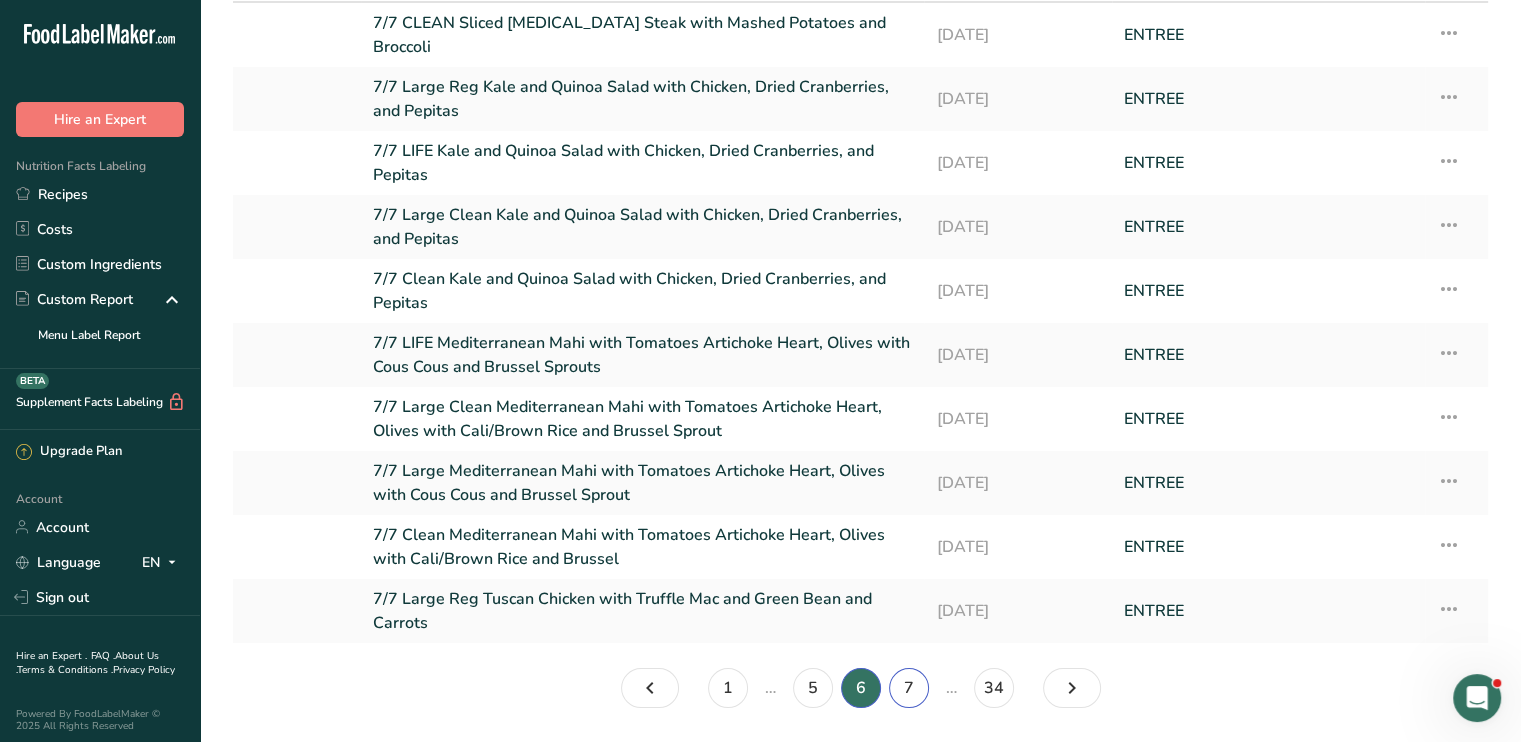 click on "7" at bounding box center (909, 688) 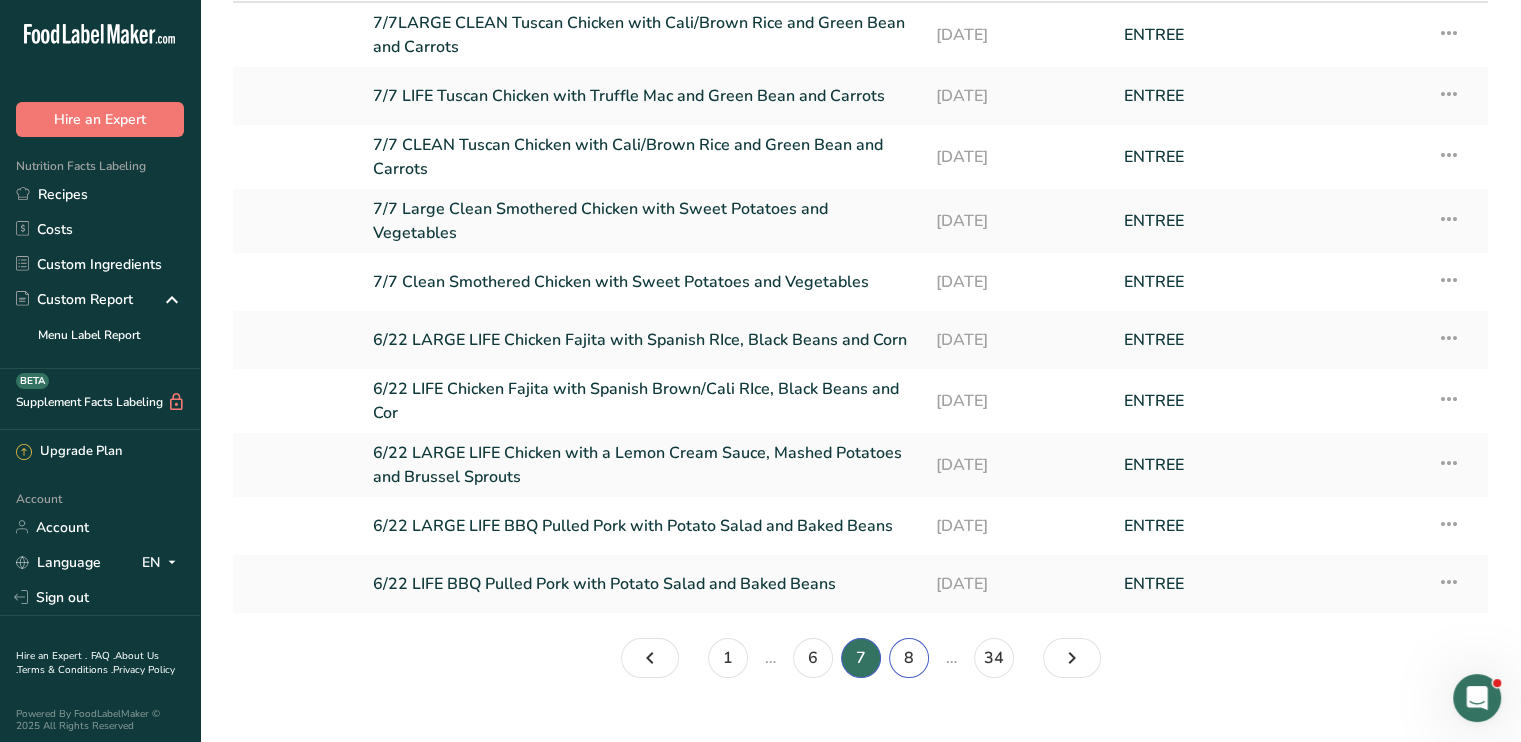 click on "8" at bounding box center [909, 658] 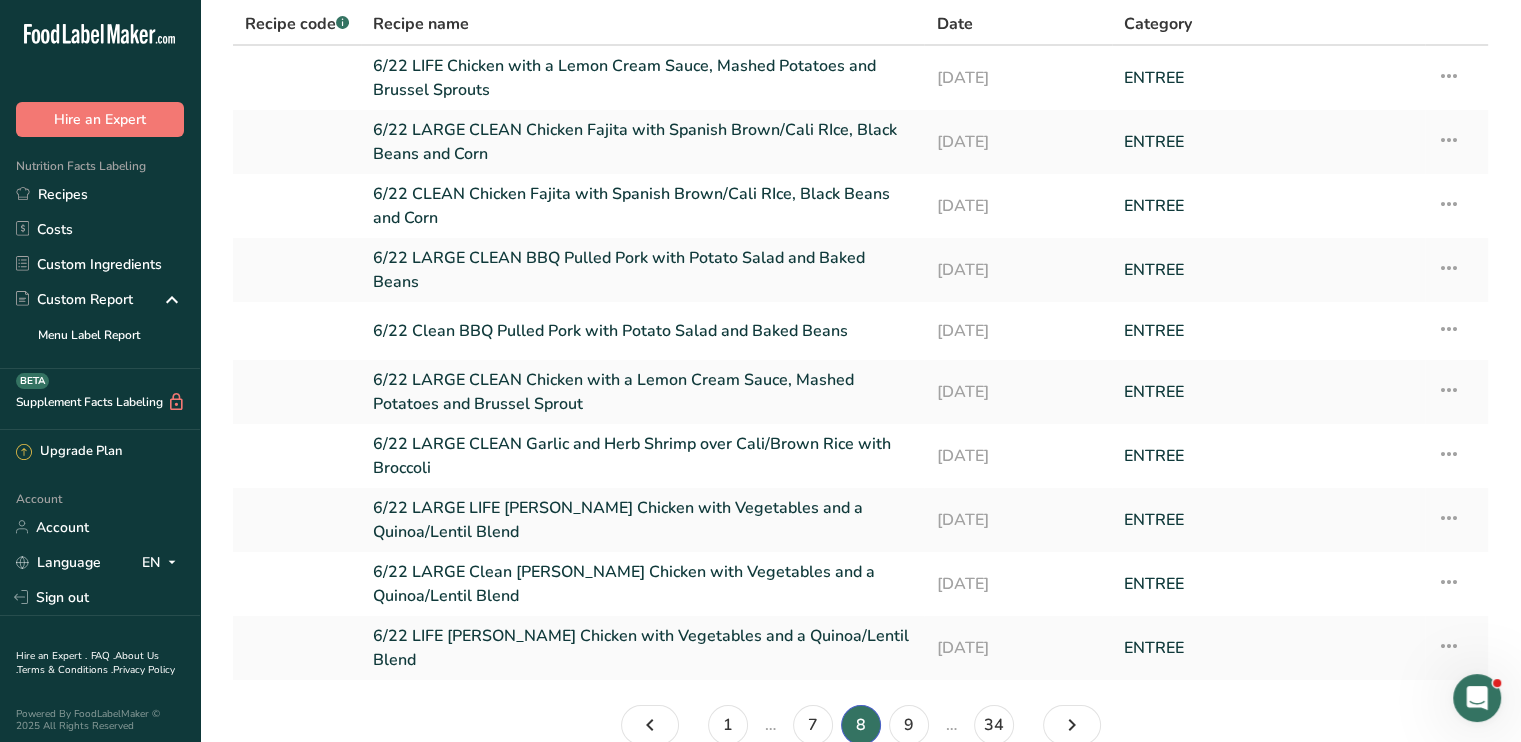 scroll, scrollTop: 181, scrollLeft: 0, axis: vertical 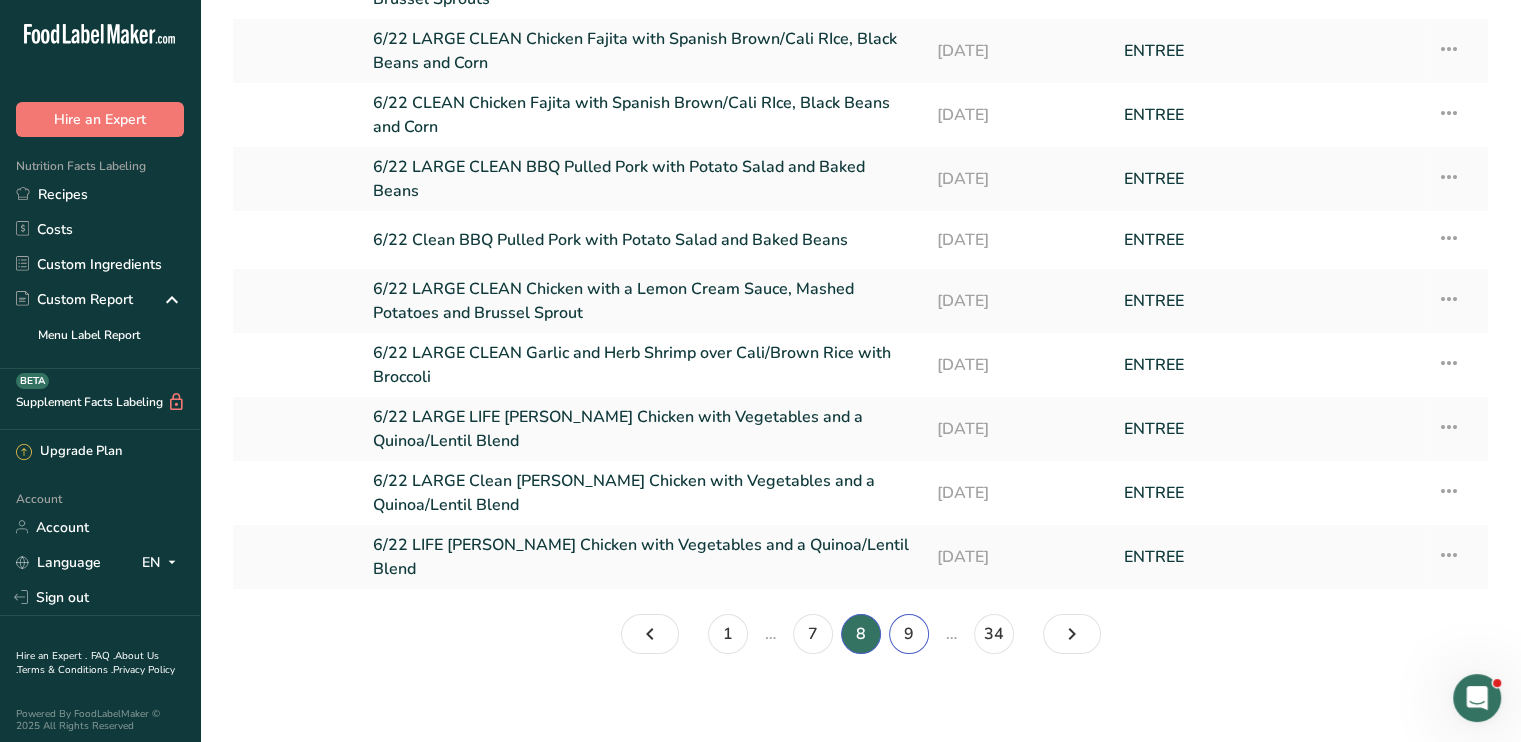 click on "9" at bounding box center (909, 634) 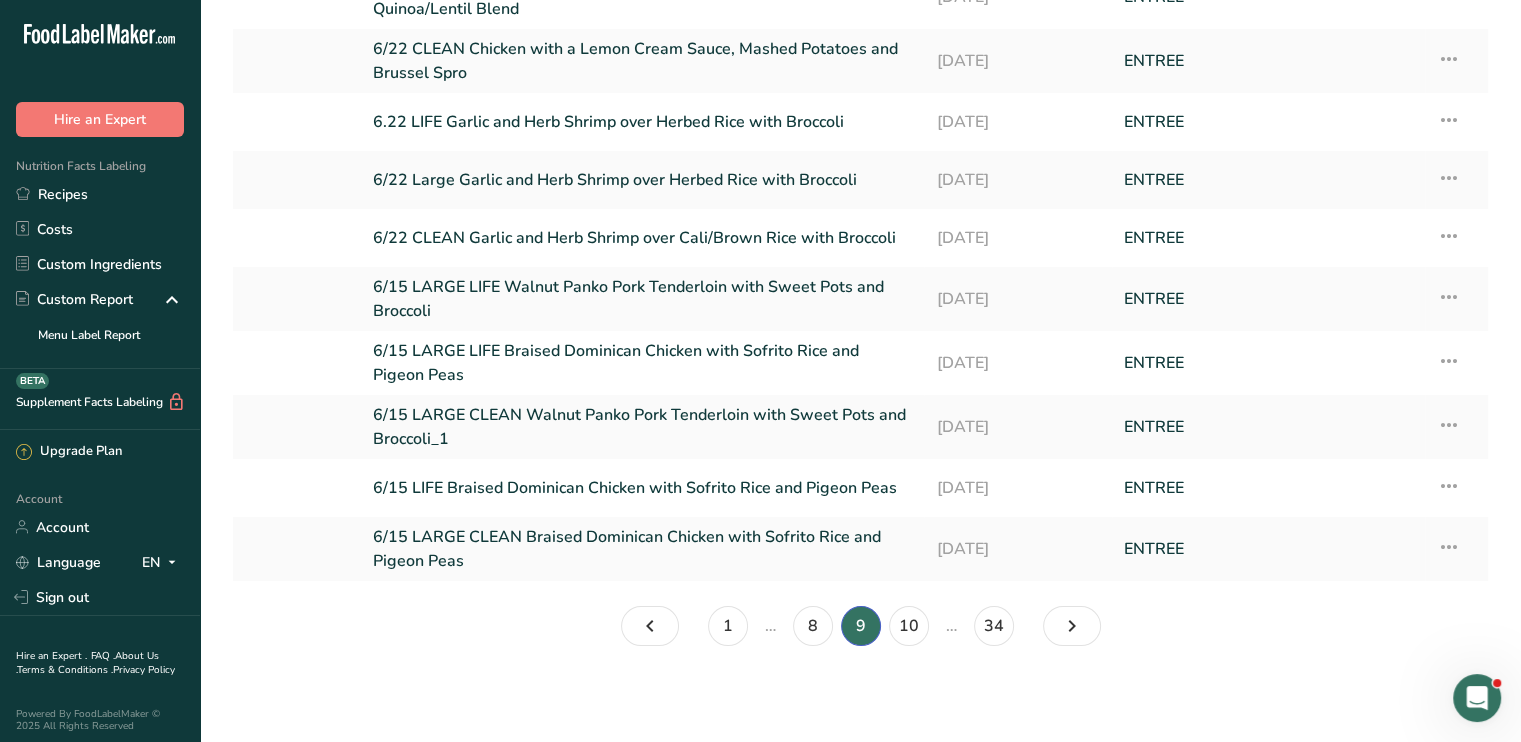 scroll, scrollTop: 164, scrollLeft: 0, axis: vertical 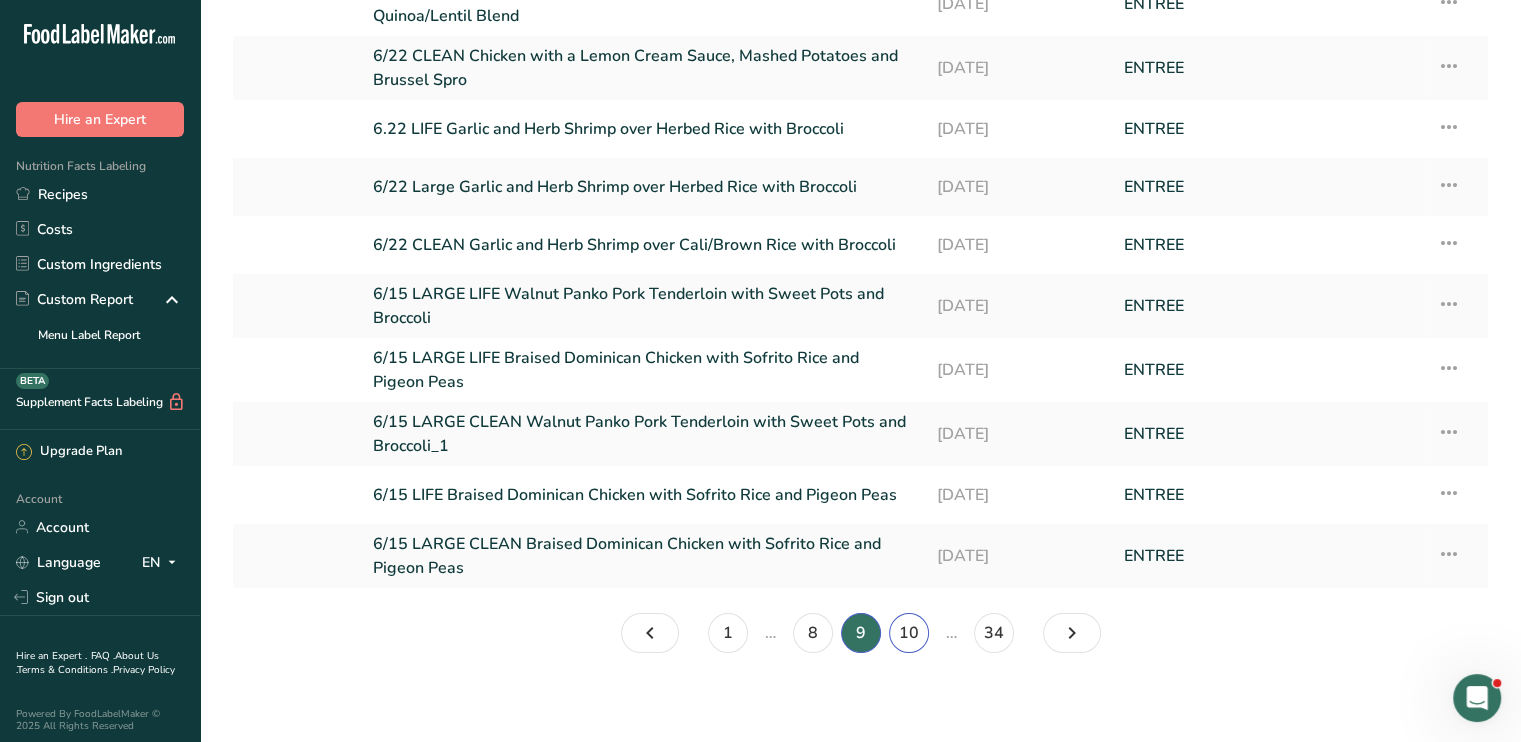 click on "10" at bounding box center [909, 633] 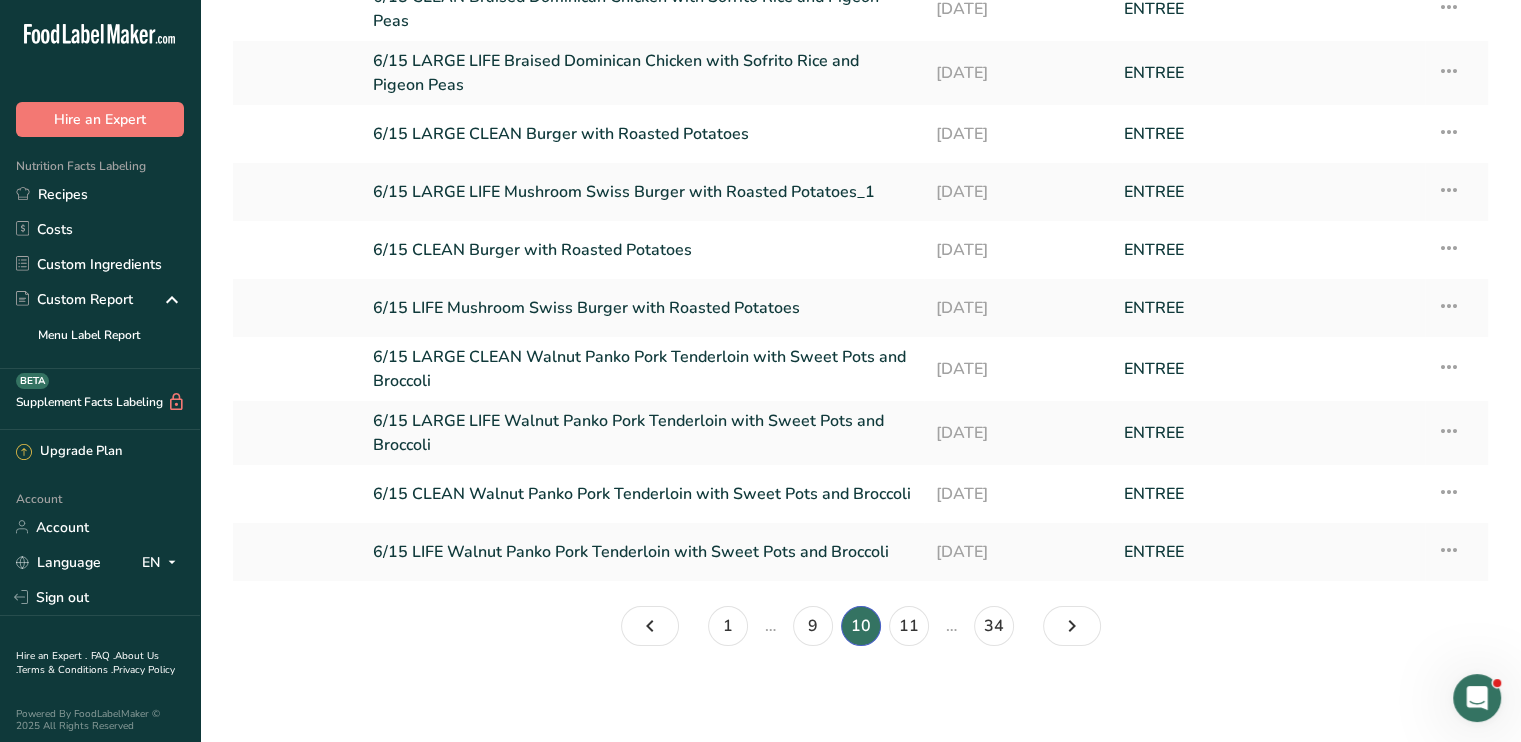 scroll, scrollTop: 157, scrollLeft: 0, axis: vertical 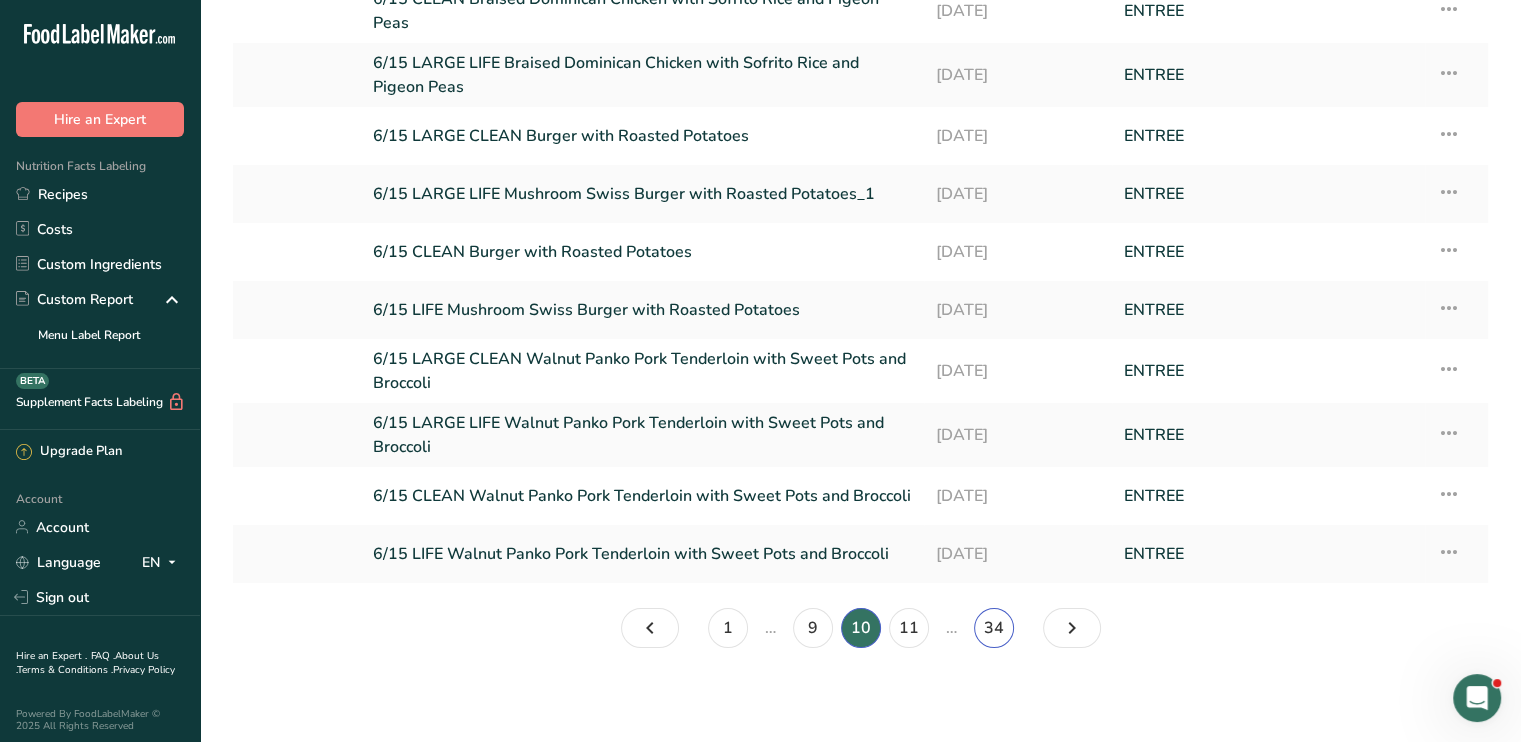 click on "34" at bounding box center (994, 628) 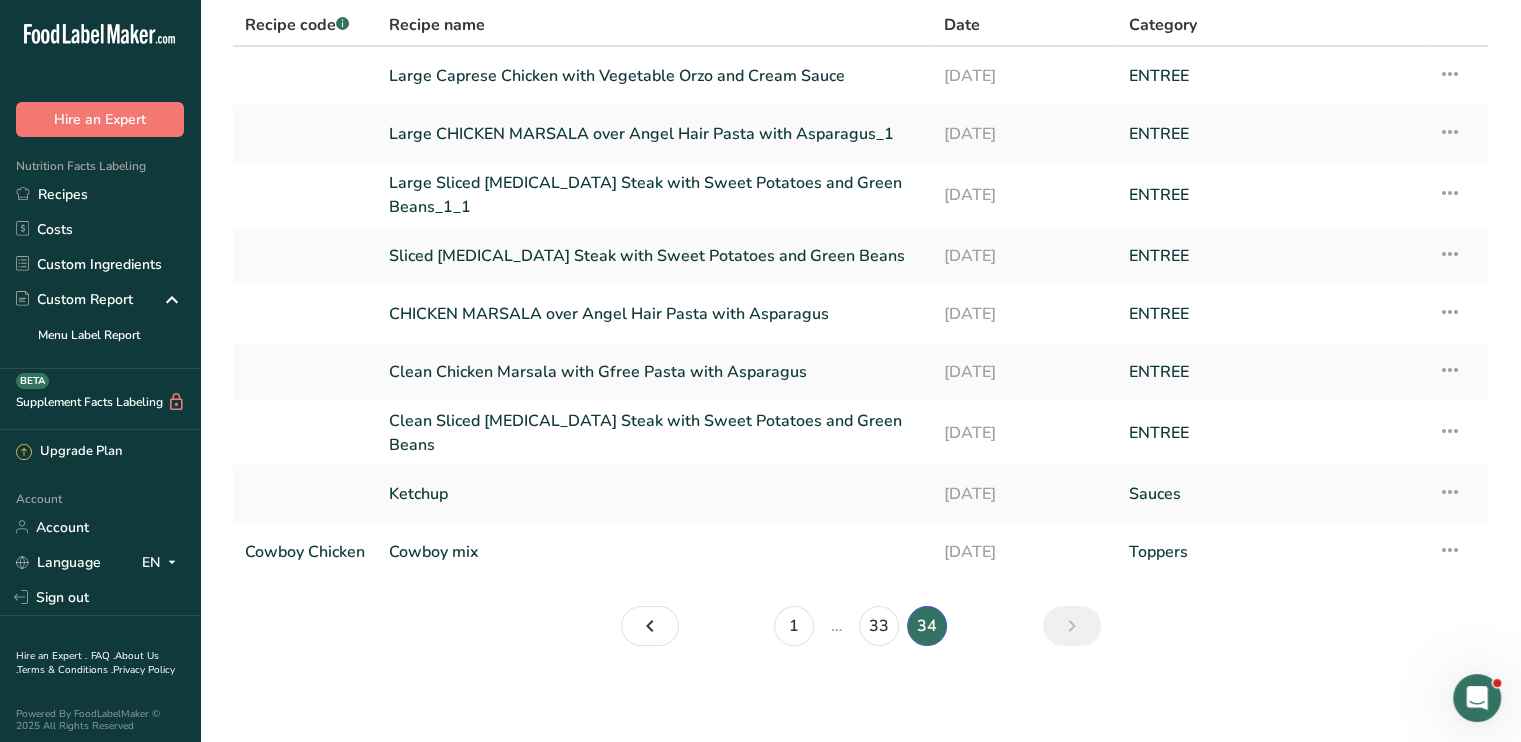 scroll, scrollTop: 76, scrollLeft: 0, axis: vertical 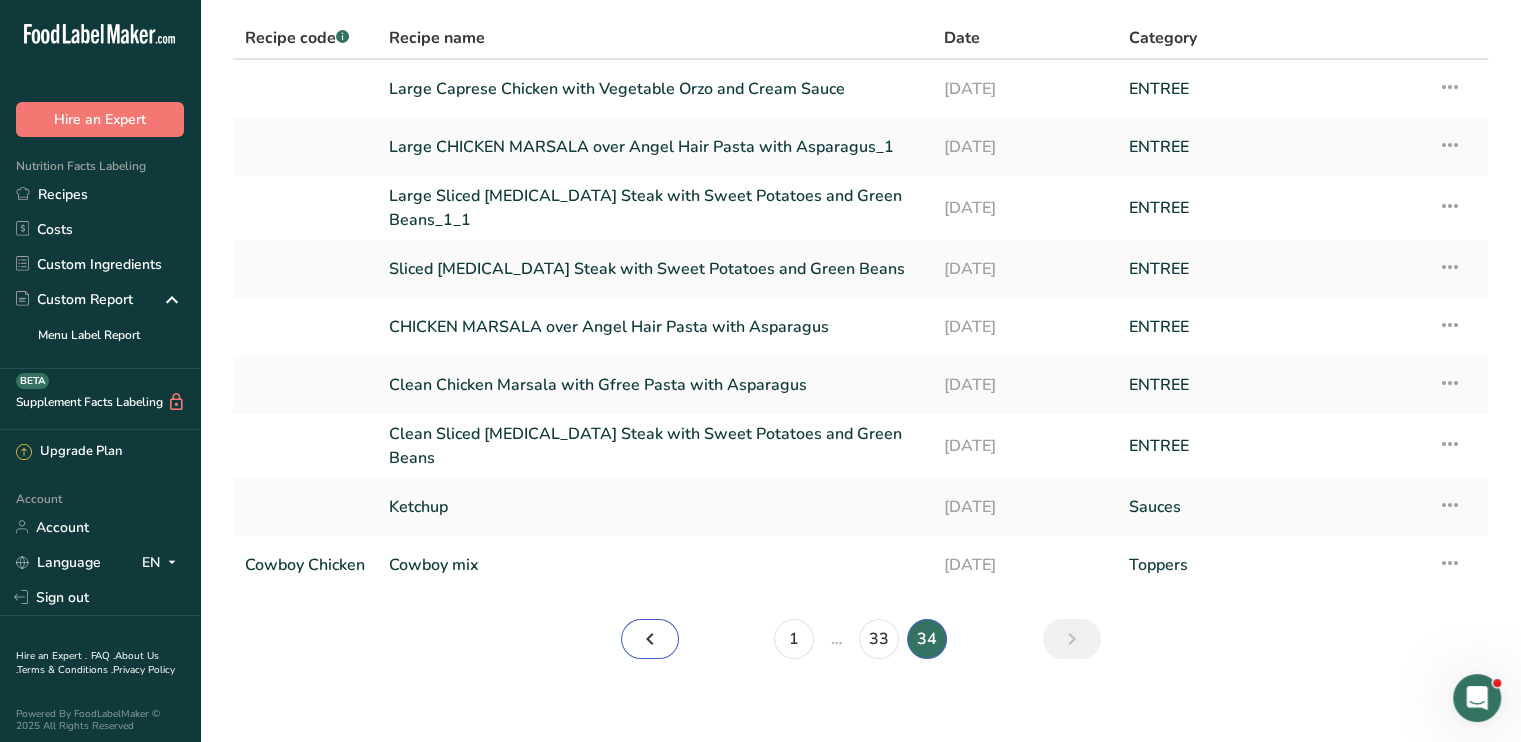 click at bounding box center (650, 639) 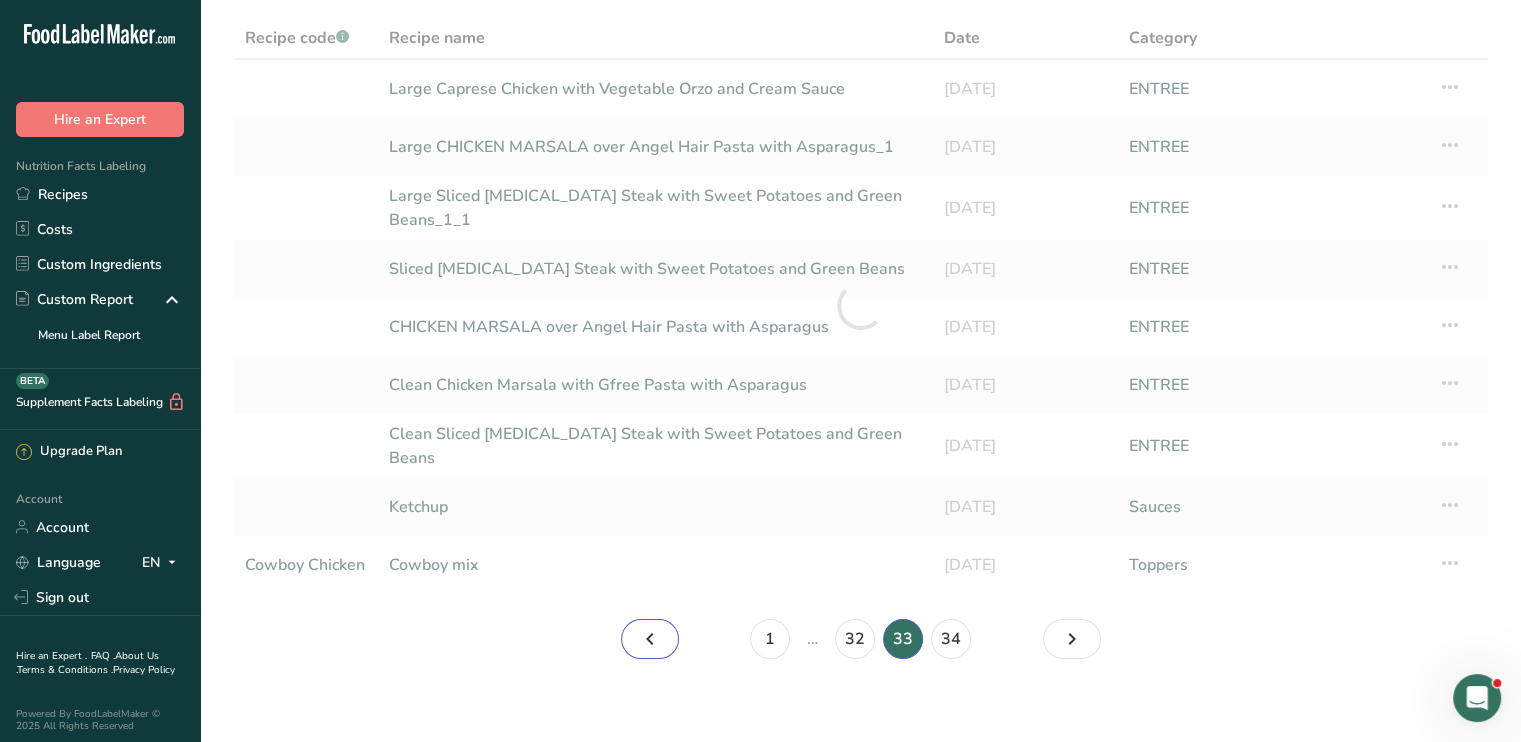 click at bounding box center (650, 639) 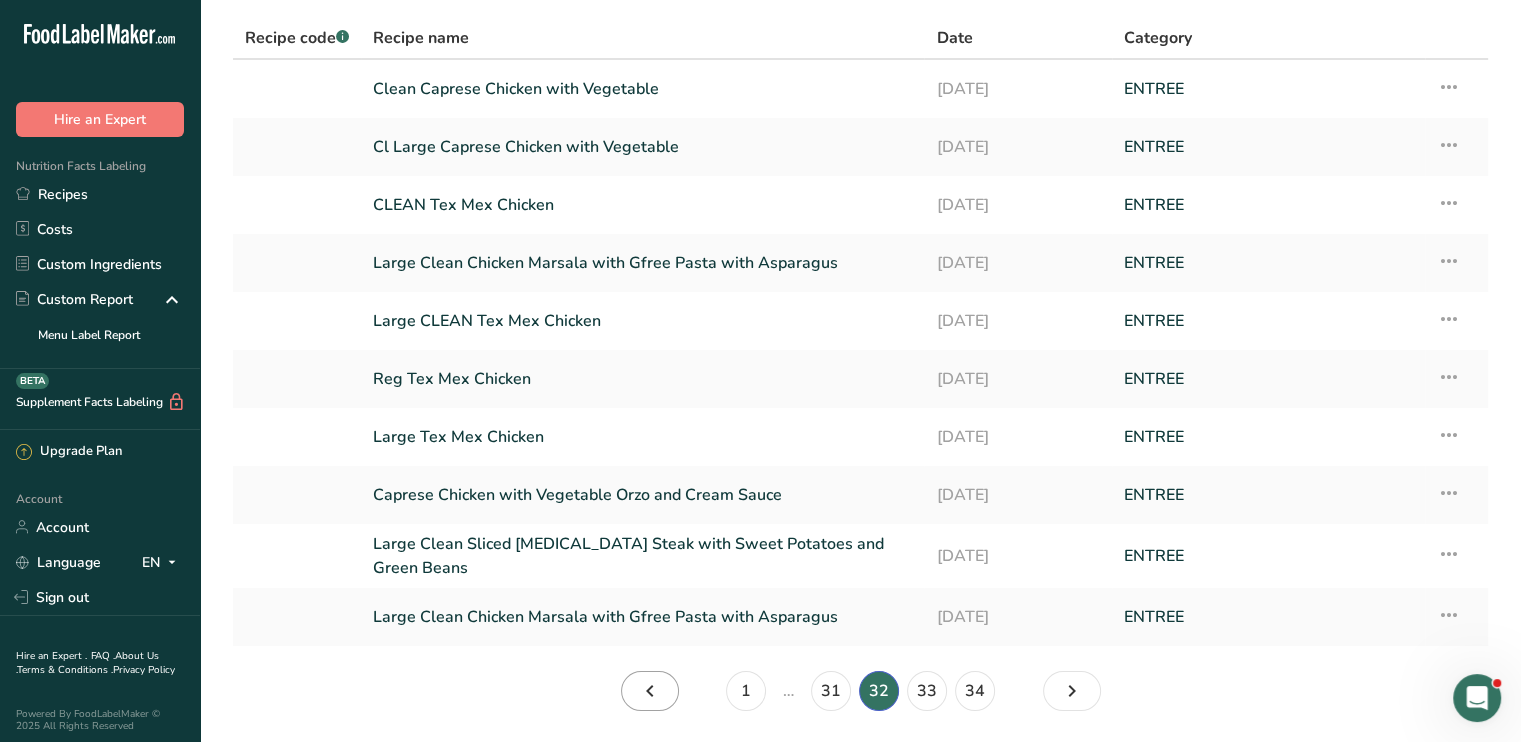 click on "Large Clean Chicken Marsala with Gfree Pasta with Asparagus" at bounding box center (642, 617) 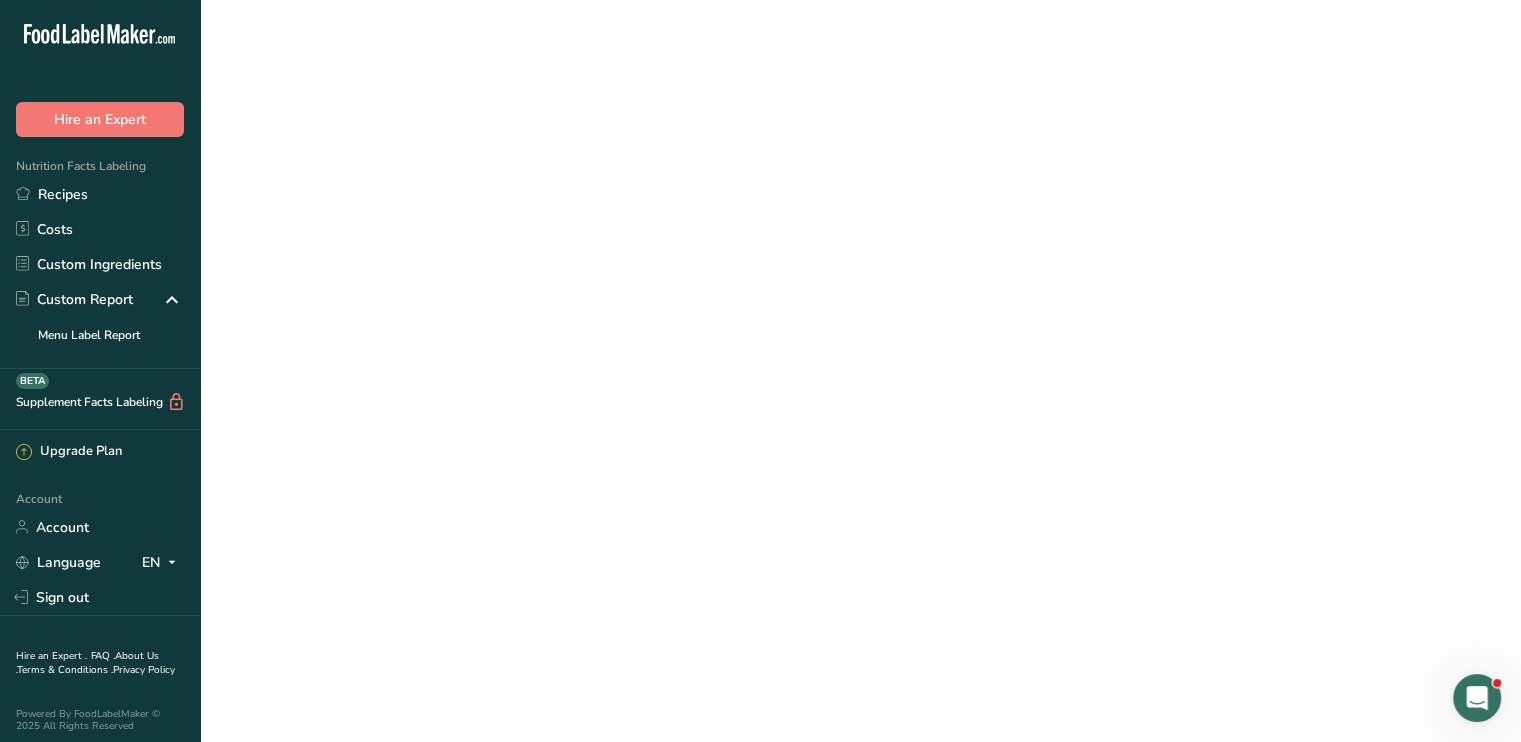 click on "Large Clean Chicken Marsala with Gfree Pasta with Asparagus" at bounding box center (642, 617) 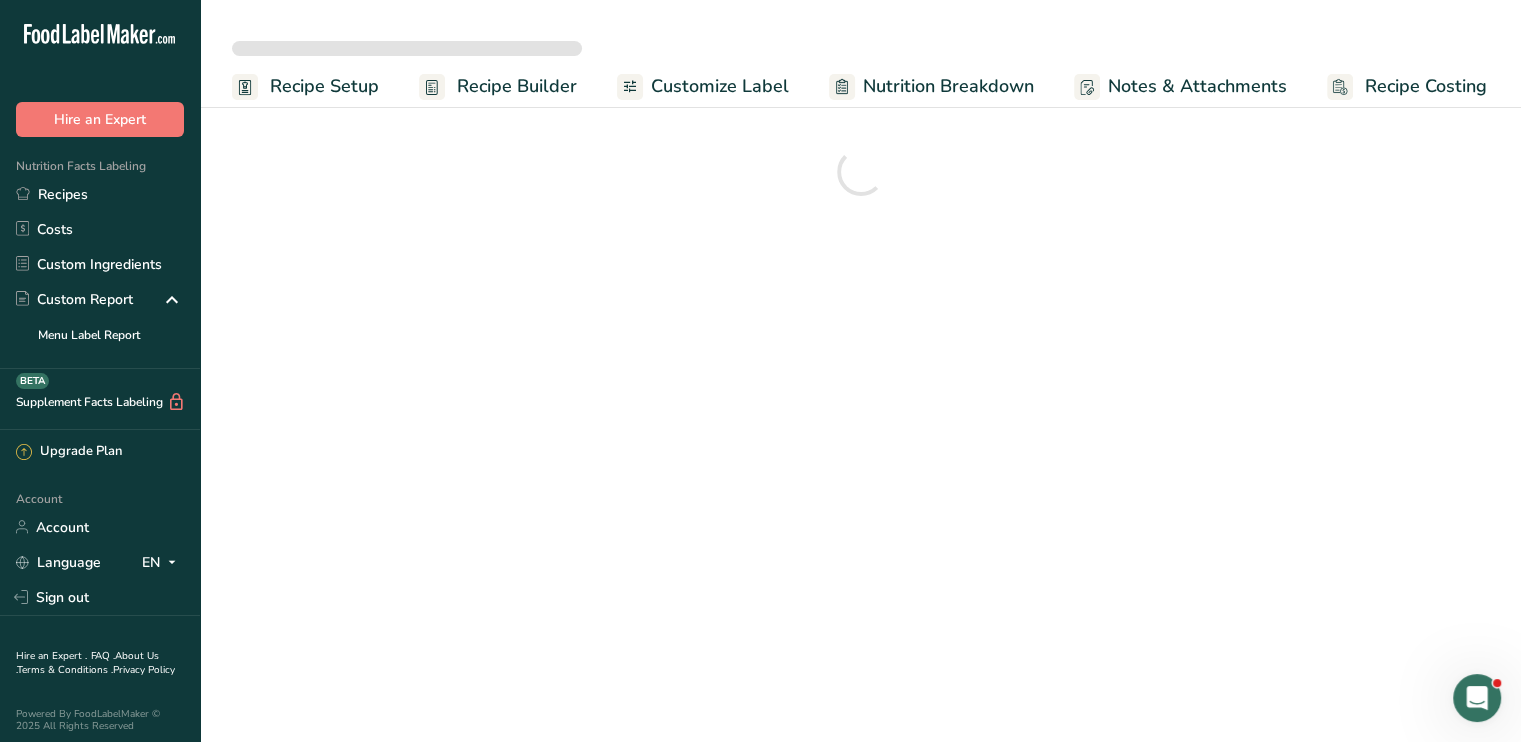 scroll, scrollTop: 0, scrollLeft: 0, axis: both 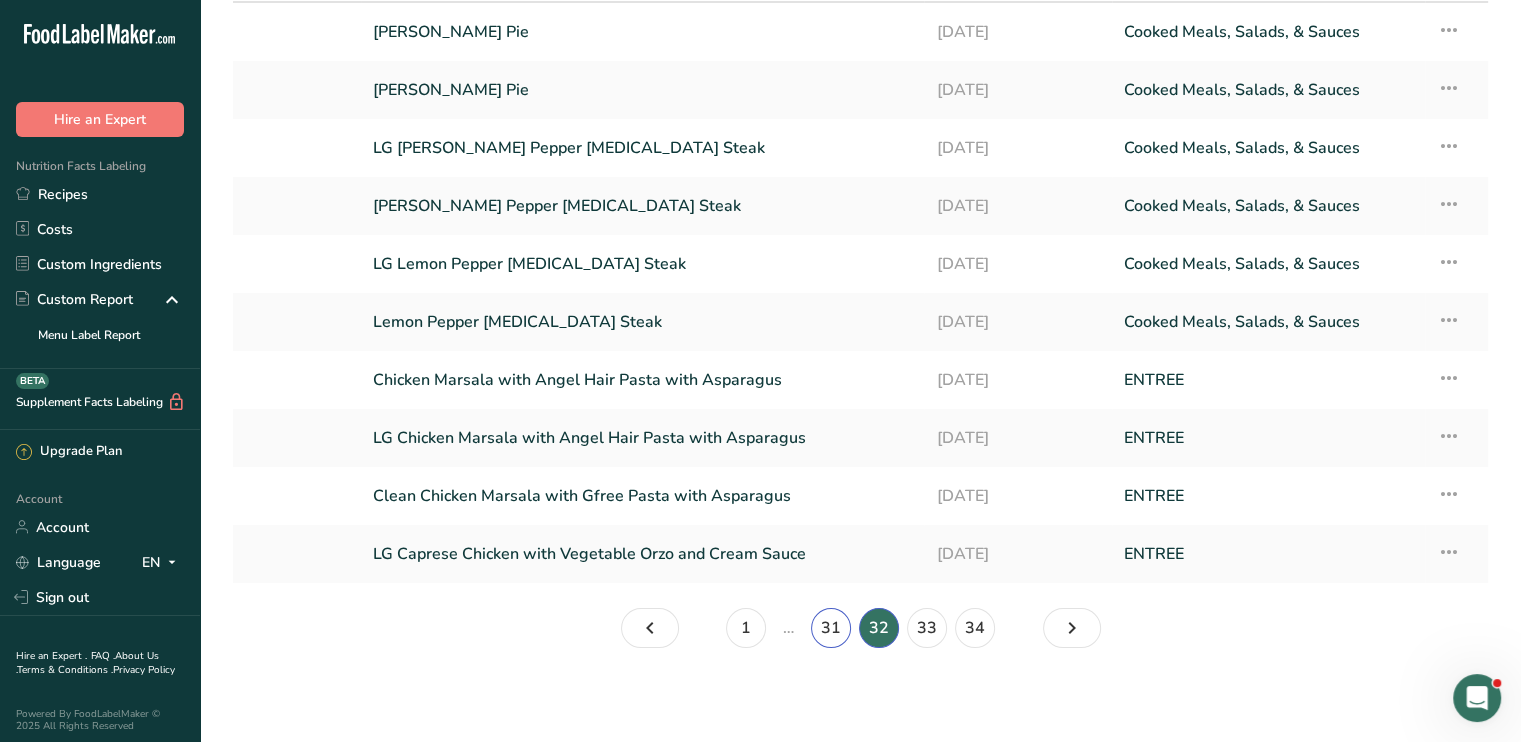 click on "31" at bounding box center [831, 628] 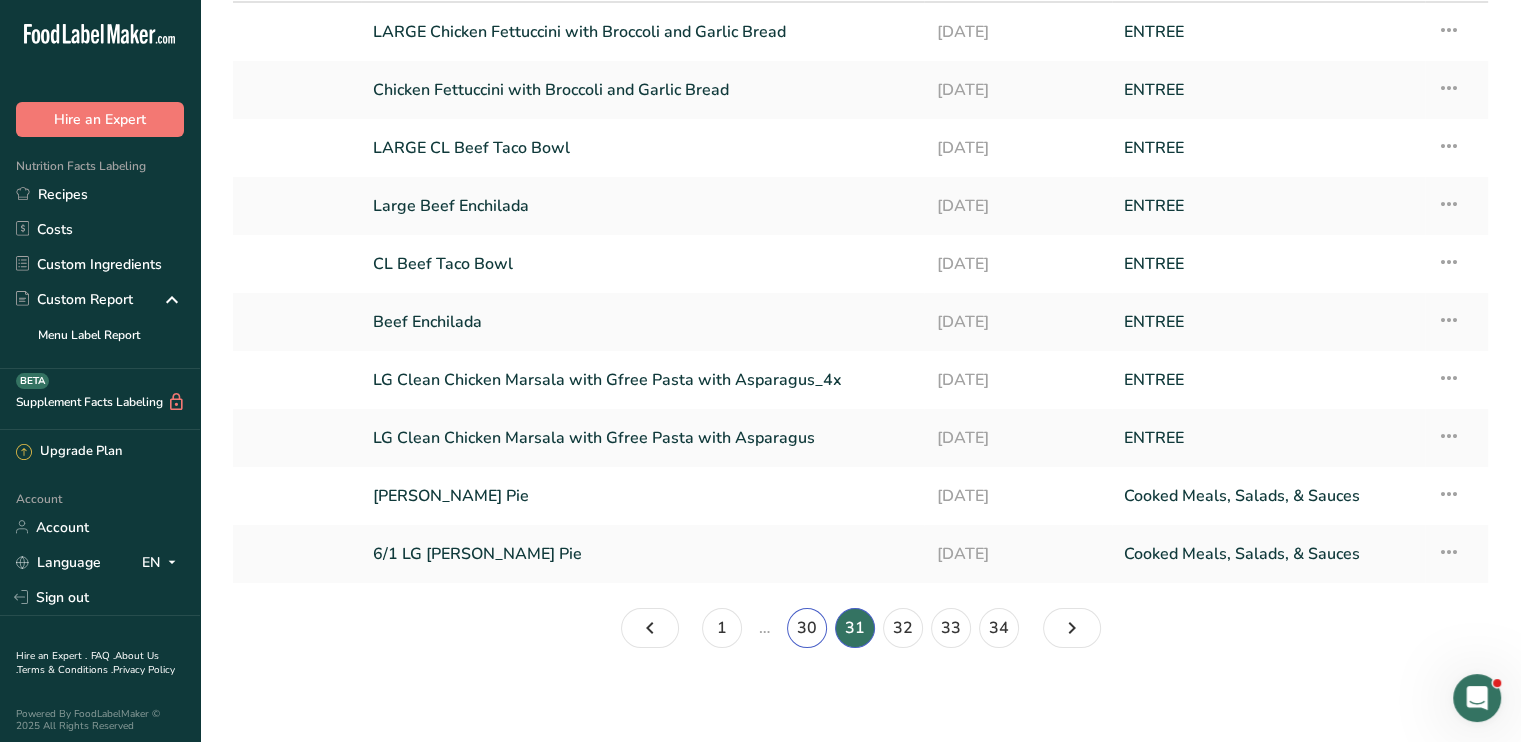 click on "30" at bounding box center [807, 628] 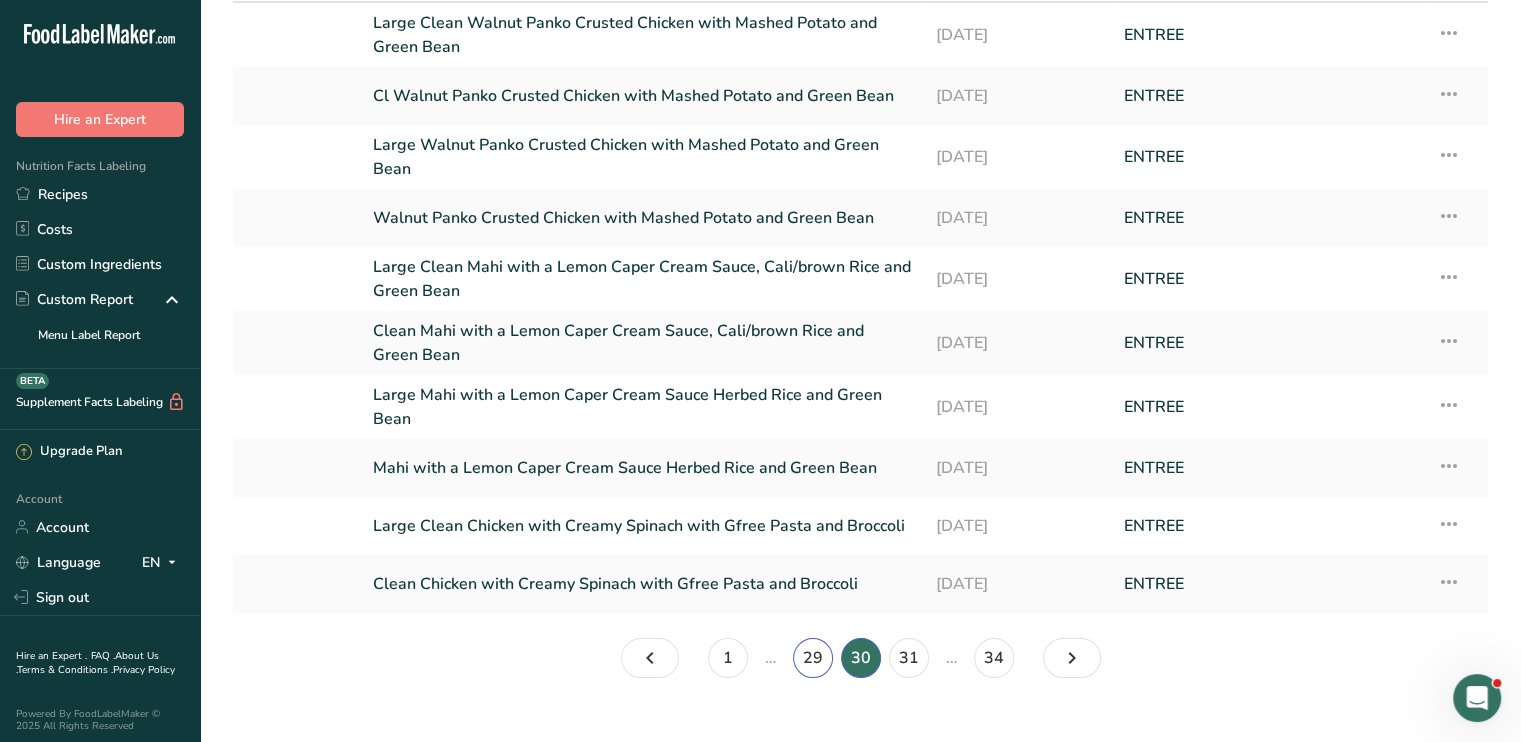 click on "29" at bounding box center (813, 658) 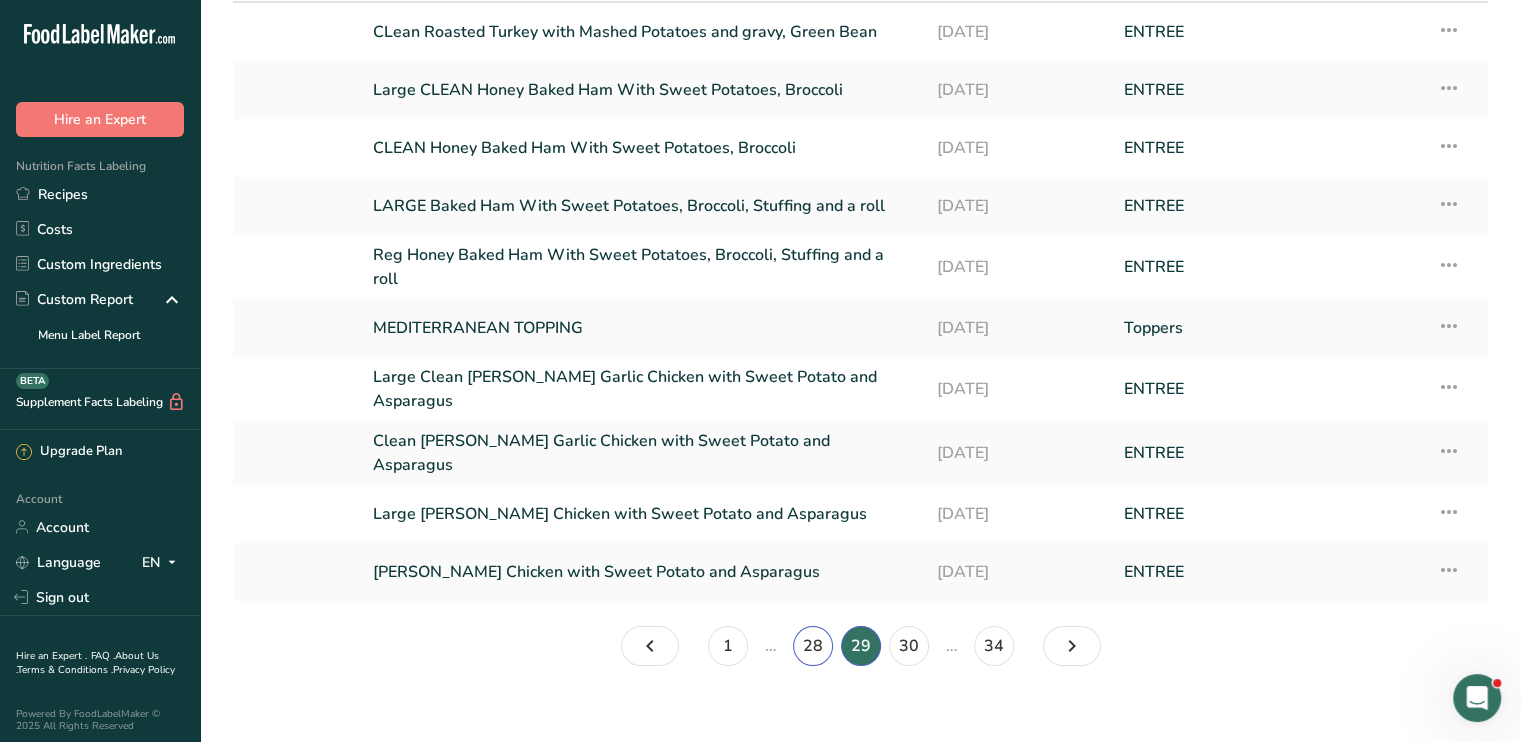 click on "28" at bounding box center [813, 646] 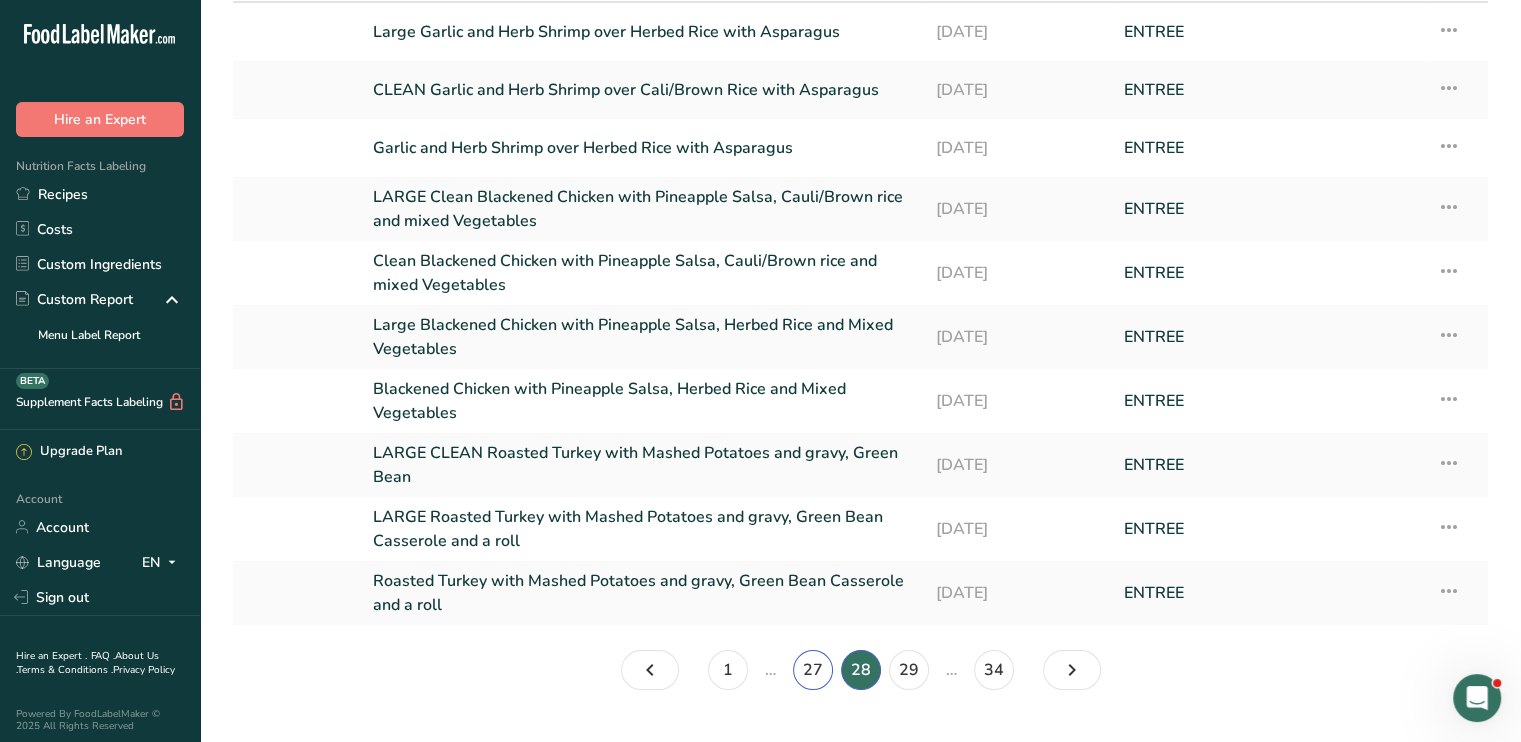 click on "27" at bounding box center (813, 670) 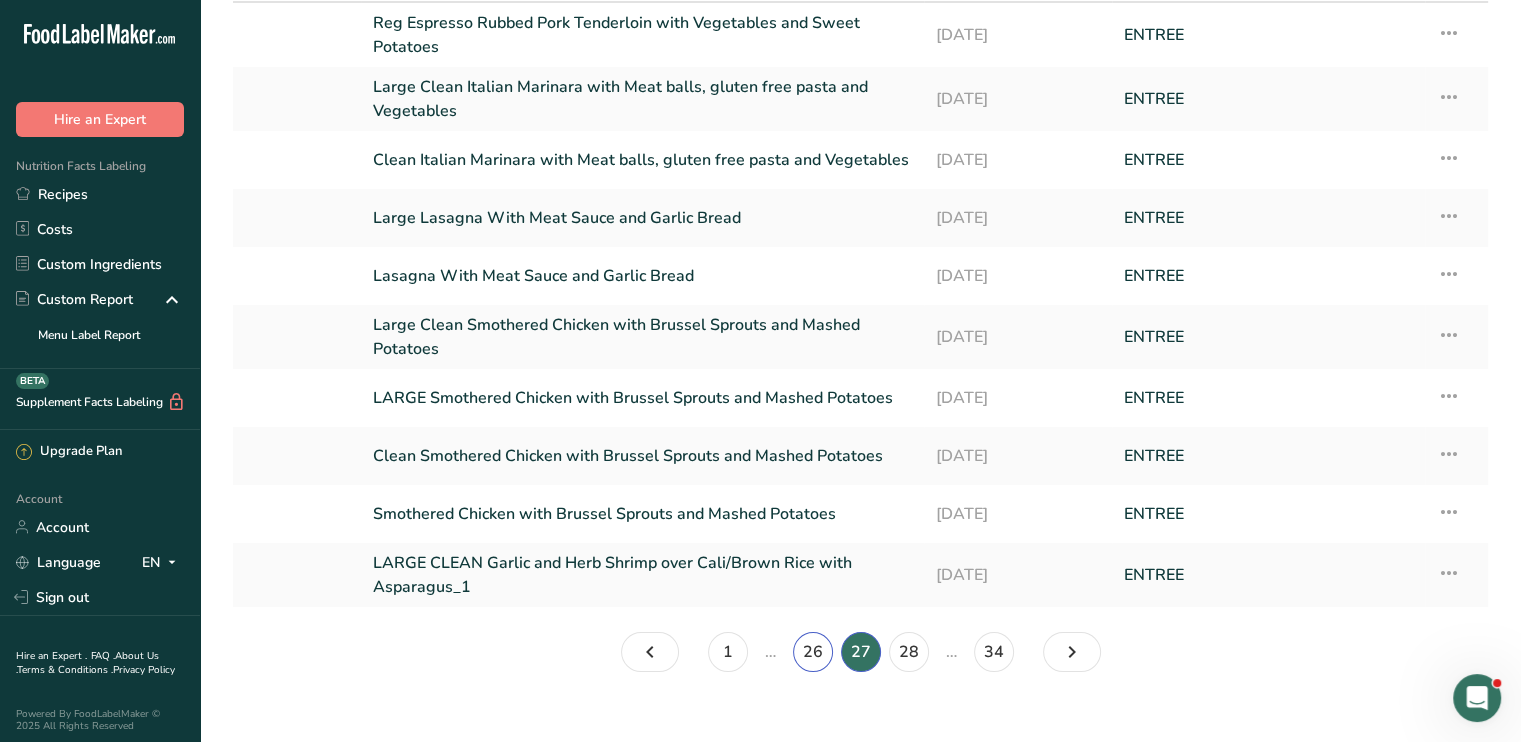 click on "26" at bounding box center (813, 652) 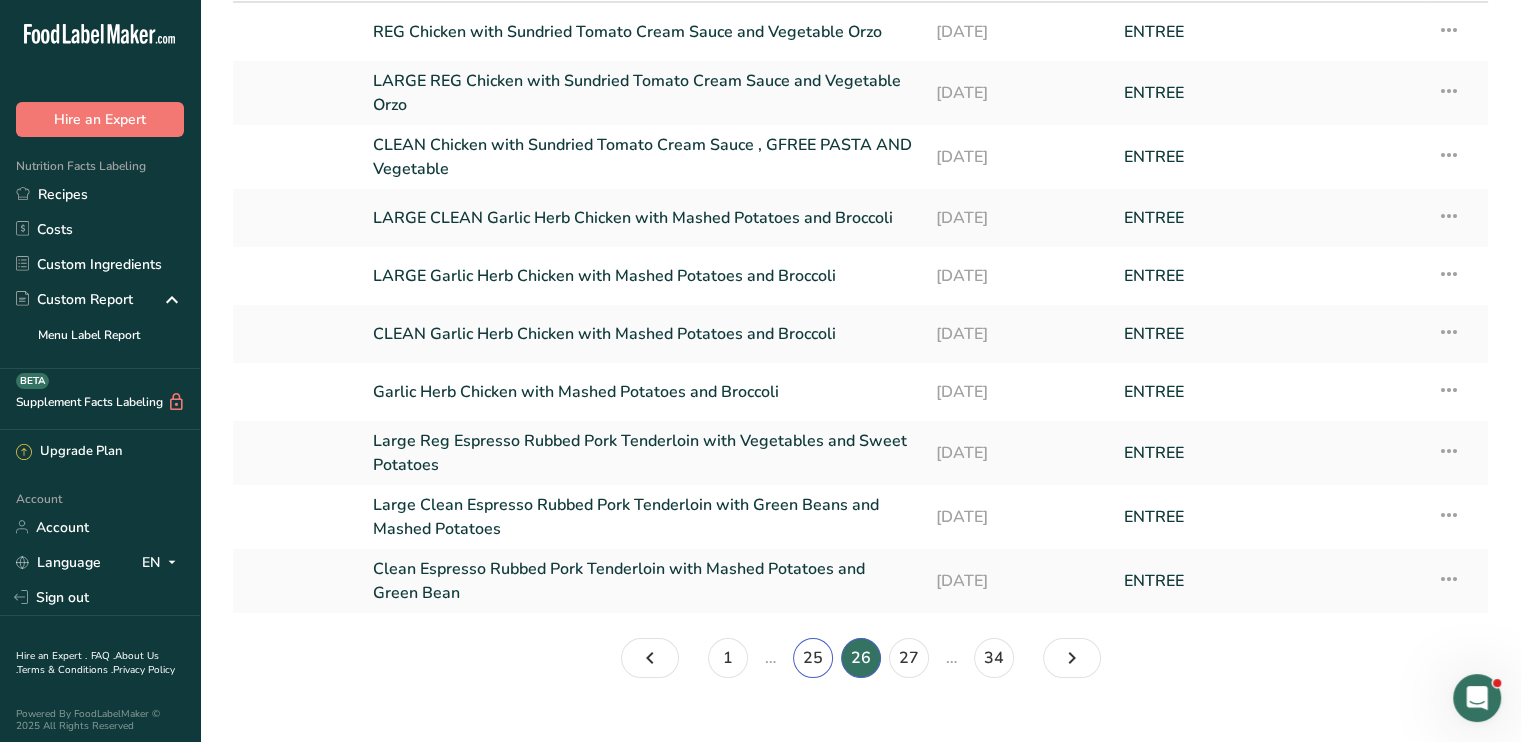 click on "25" at bounding box center (813, 658) 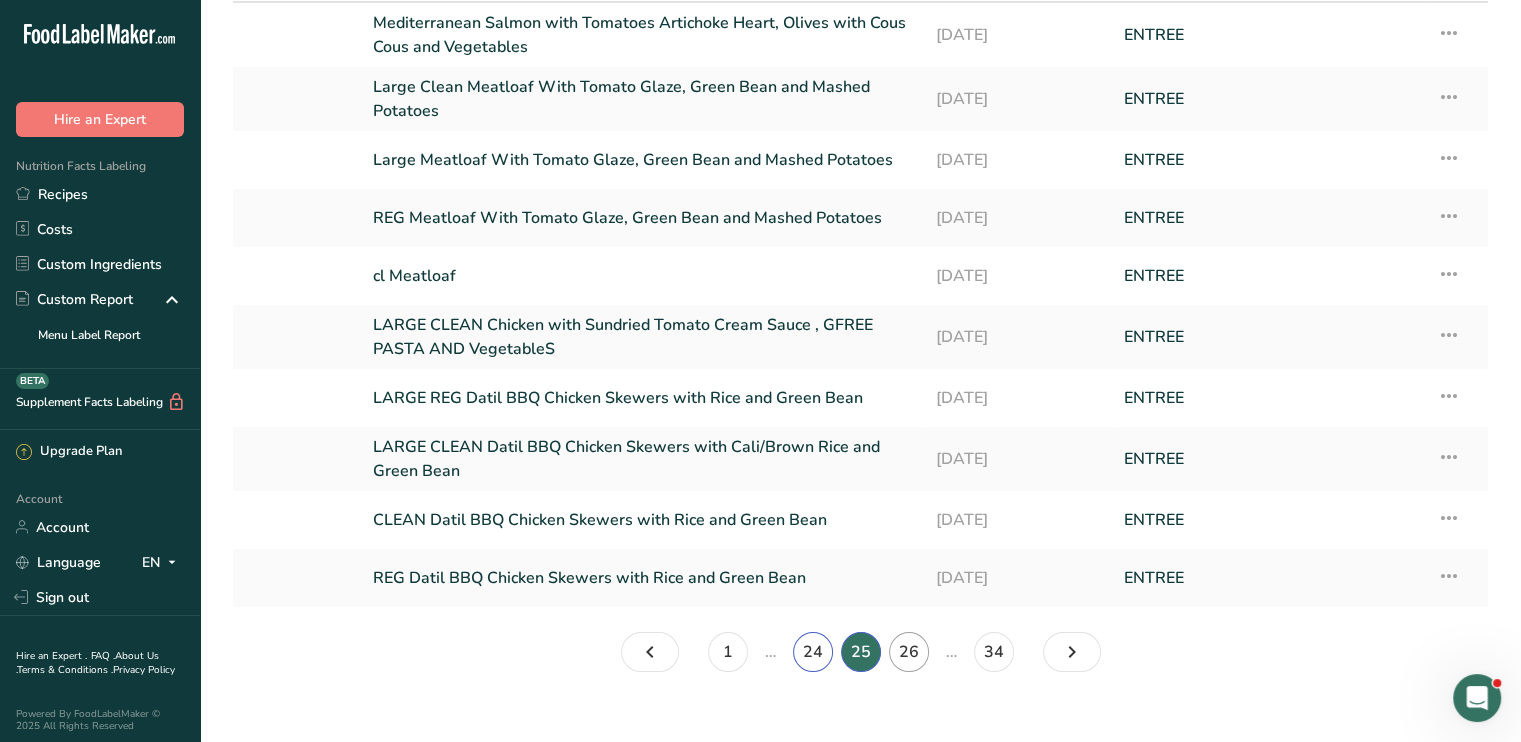 click on "24" at bounding box center (813, 652) 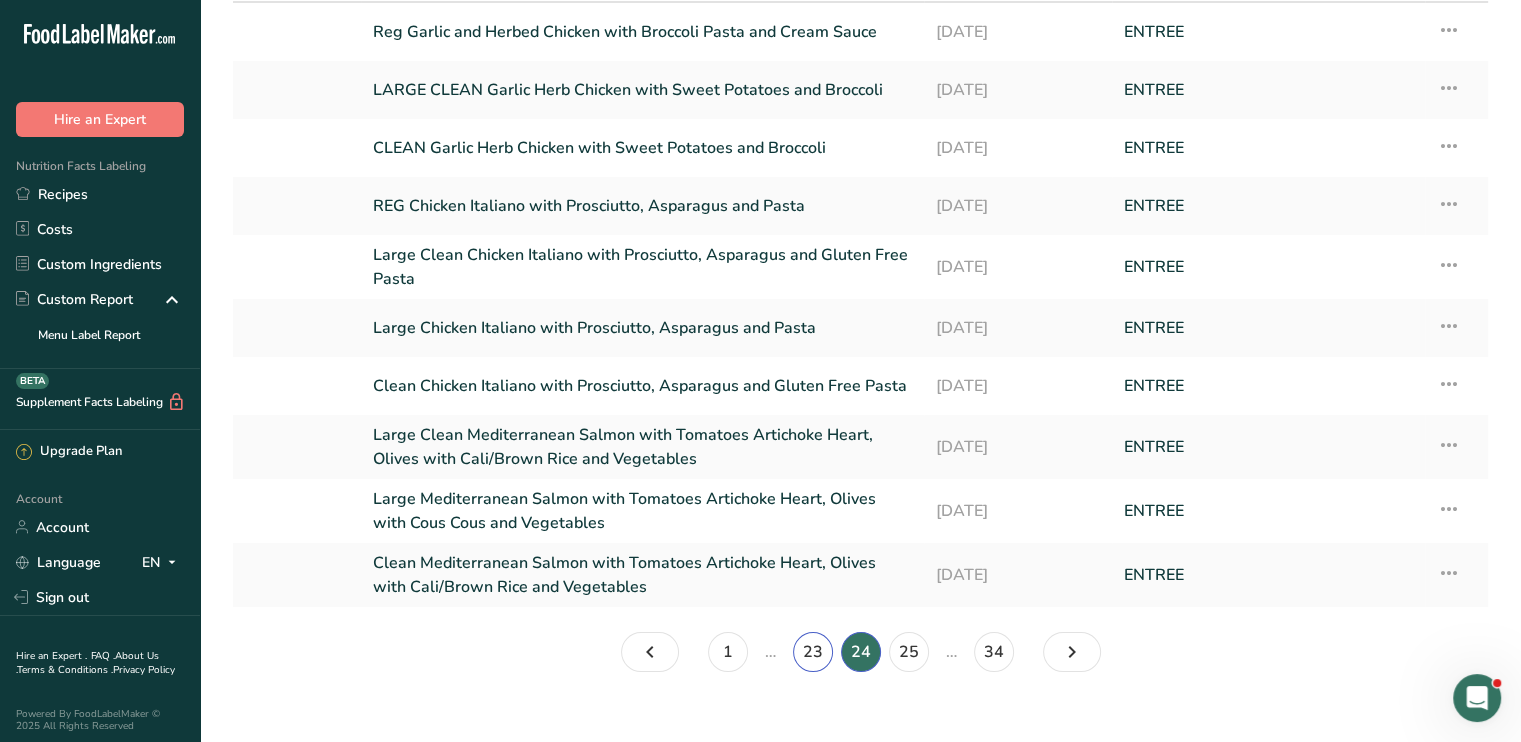 click on "23" at bounding box center (813, 652) 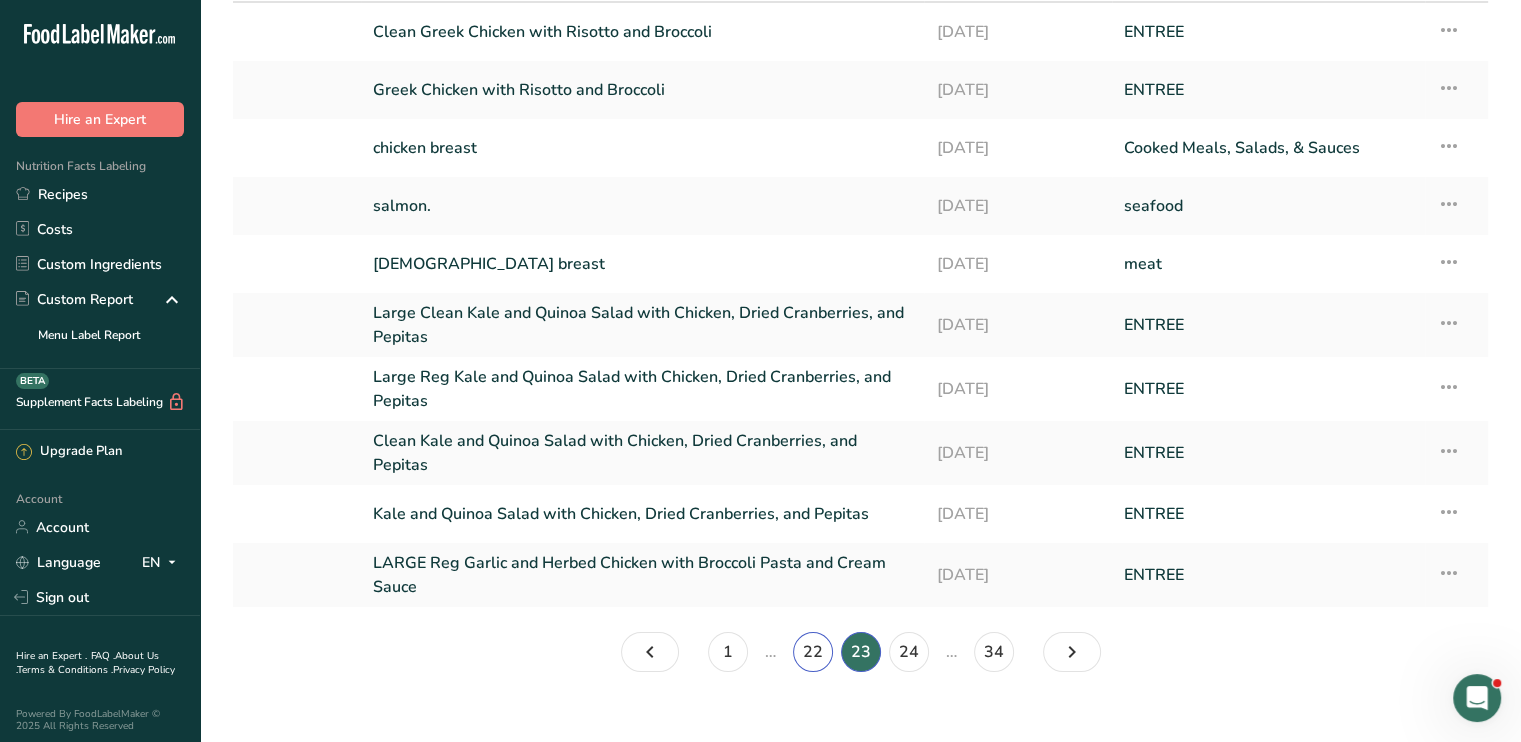 click on "22" at bounding box center [813, 652] 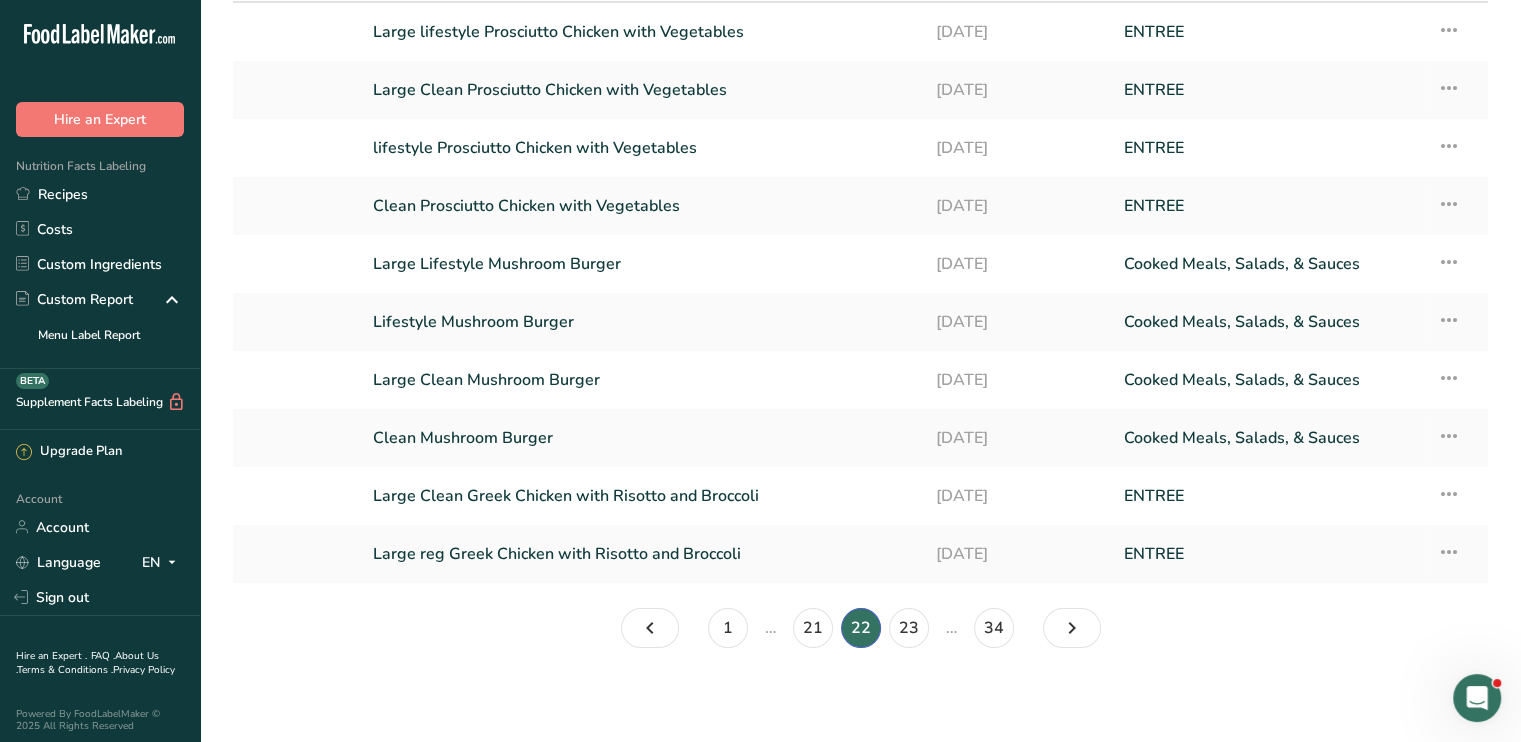 click on "Recipes (339)
Select category
All
Baked Goods
[GEOGRAPHIC_DATA]
Confectionery
Cooked Meals, Salads, & Sauces
[GEOGRAPHIC_DATA]
[GEOGRAPHIC_DATA]
meat
Sauces
seafood
Snacks
Spice
Toppers
Add new recipe
Recipe code
.a-a{fill:#347362;}.b-a{fill:#fff;}          Recipe name   Date   Category
Large lifestyle Prosciutto Chicken with Vegetables
[DATE]
ENTREE
Recipe Setup       Delete Recipe           Duplicate Recipe             Scale Recipe             Save as Sub-Recipe" at bounding box center [860, 273] 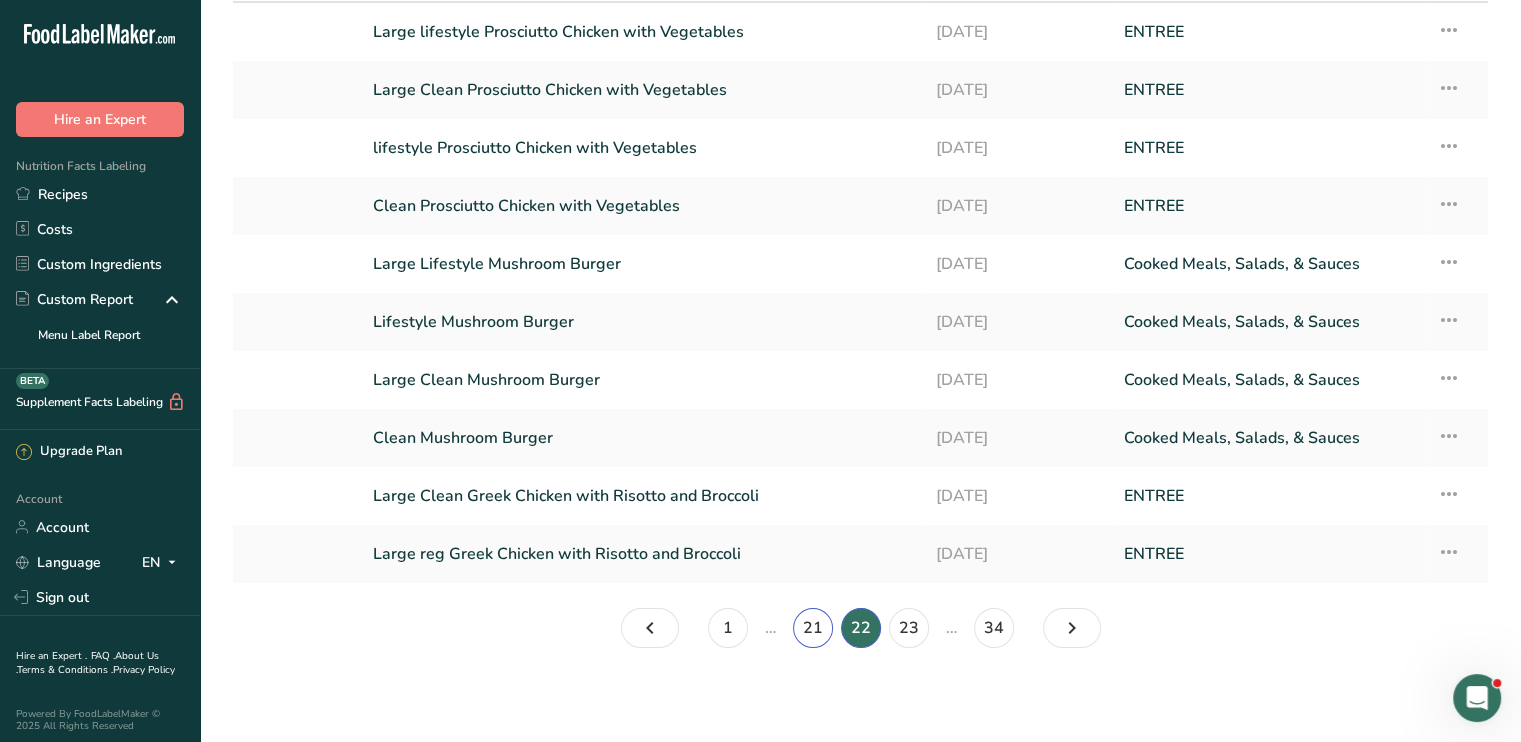 click on "21" at bounding box center (813, 628) 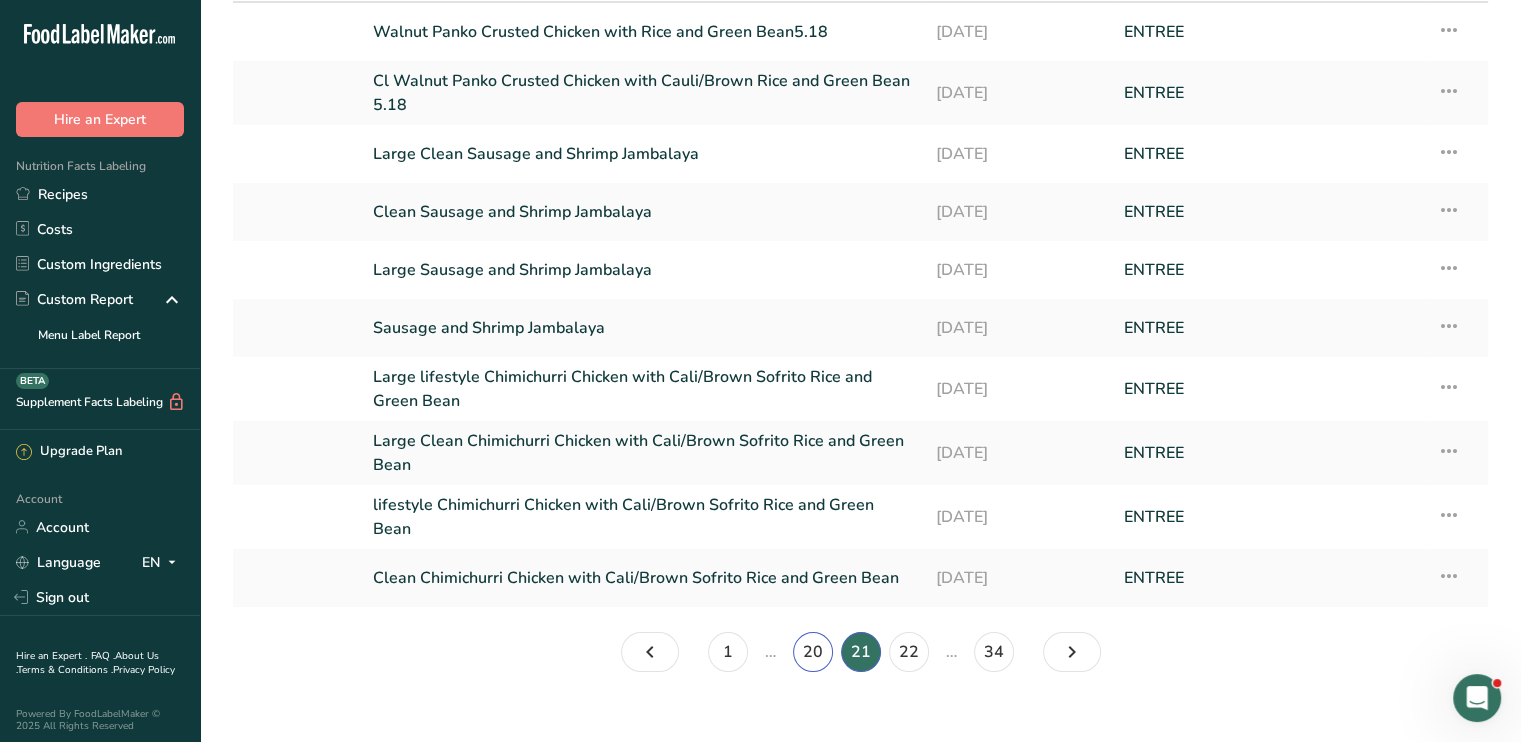 click on "20" at bounding box center (813, 652) 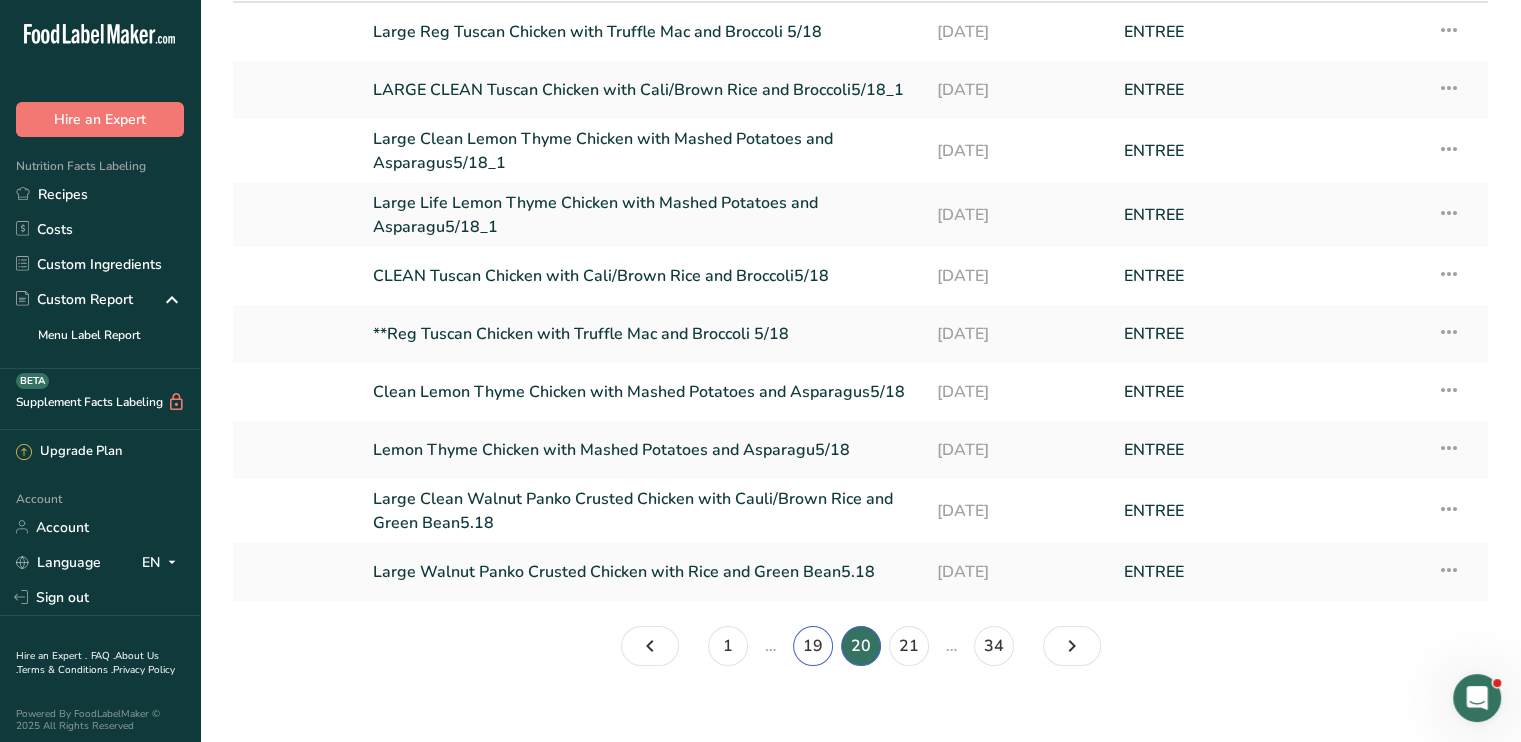 click on "19" at bounding box center [813, 646] 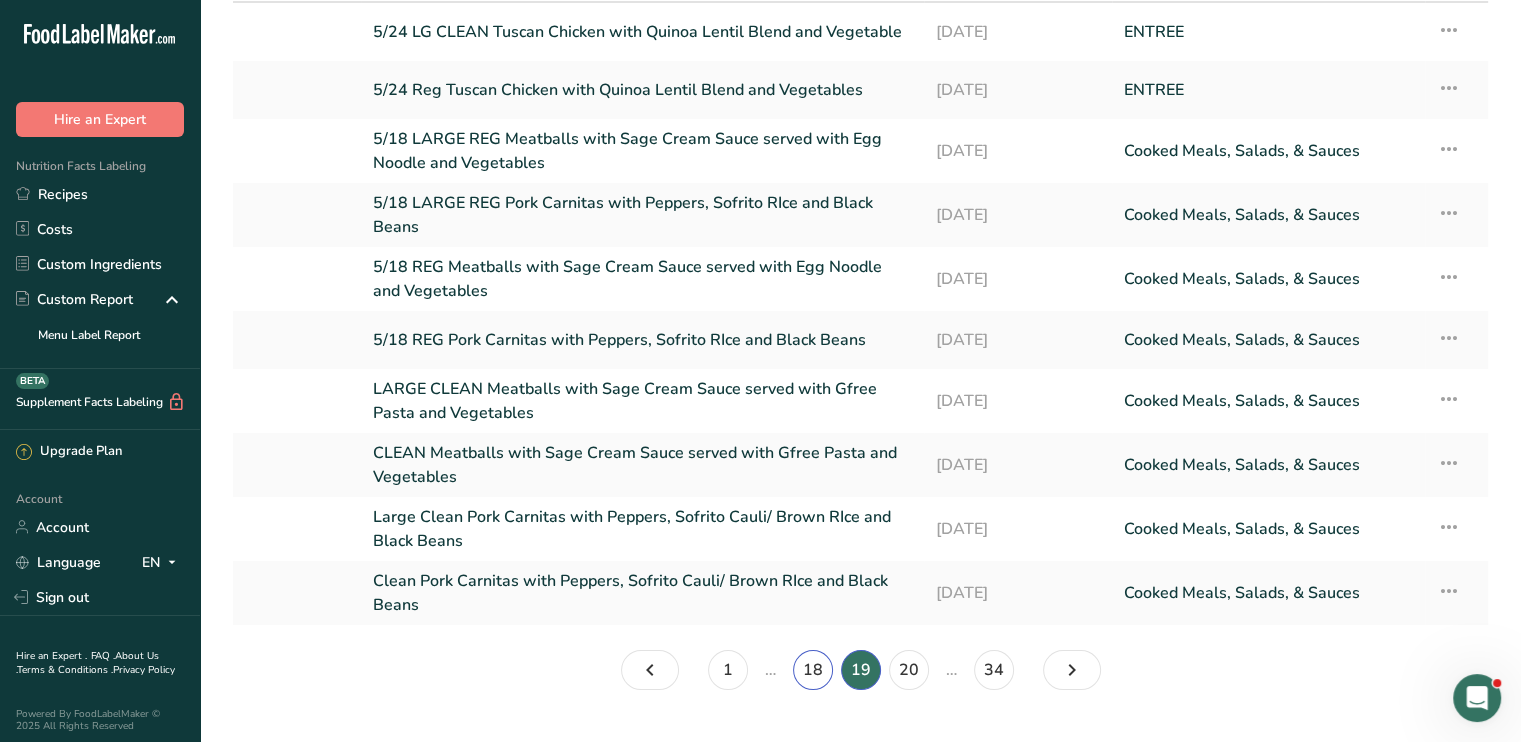 click on "18" at bounding box center (813, 670) 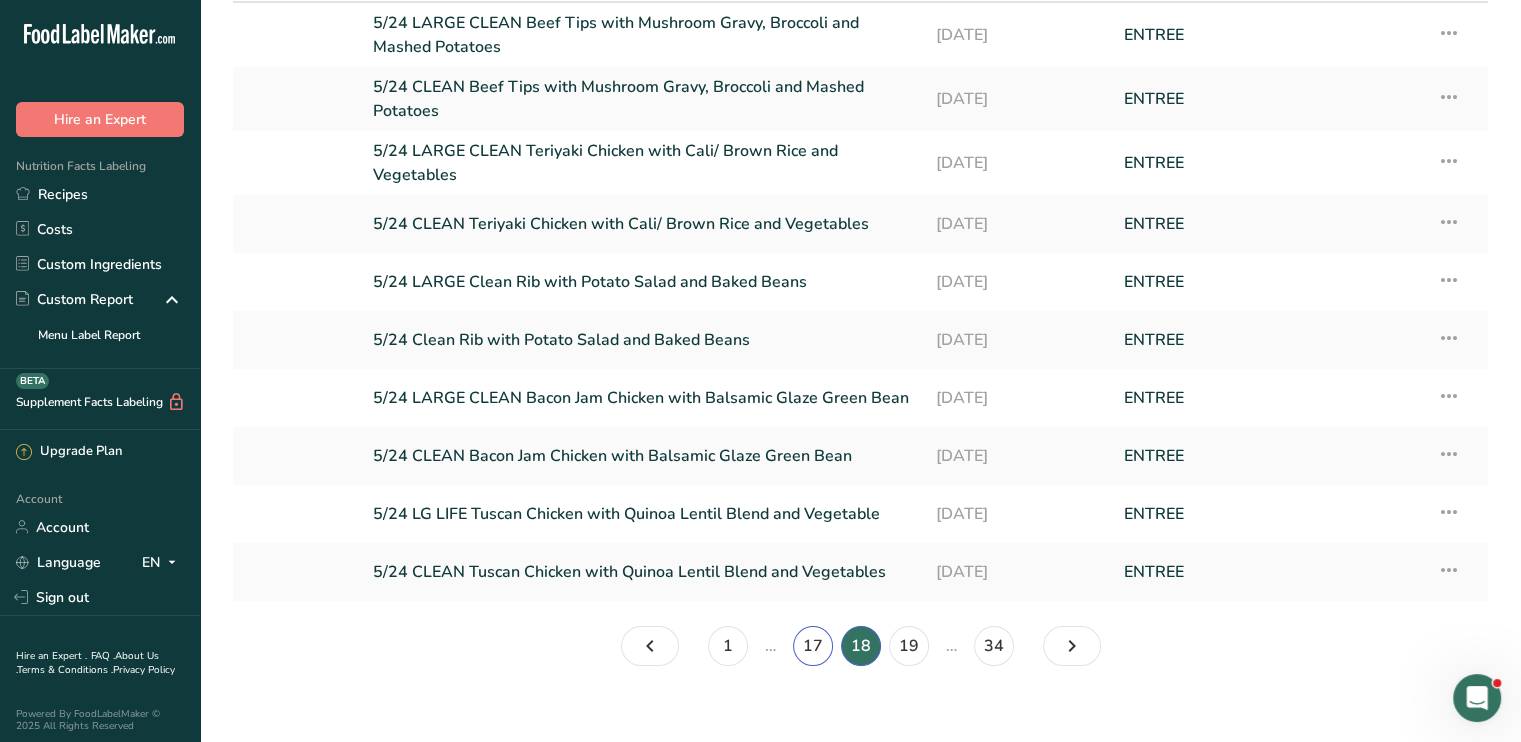 click on "17" at bounding box center (813, 646) 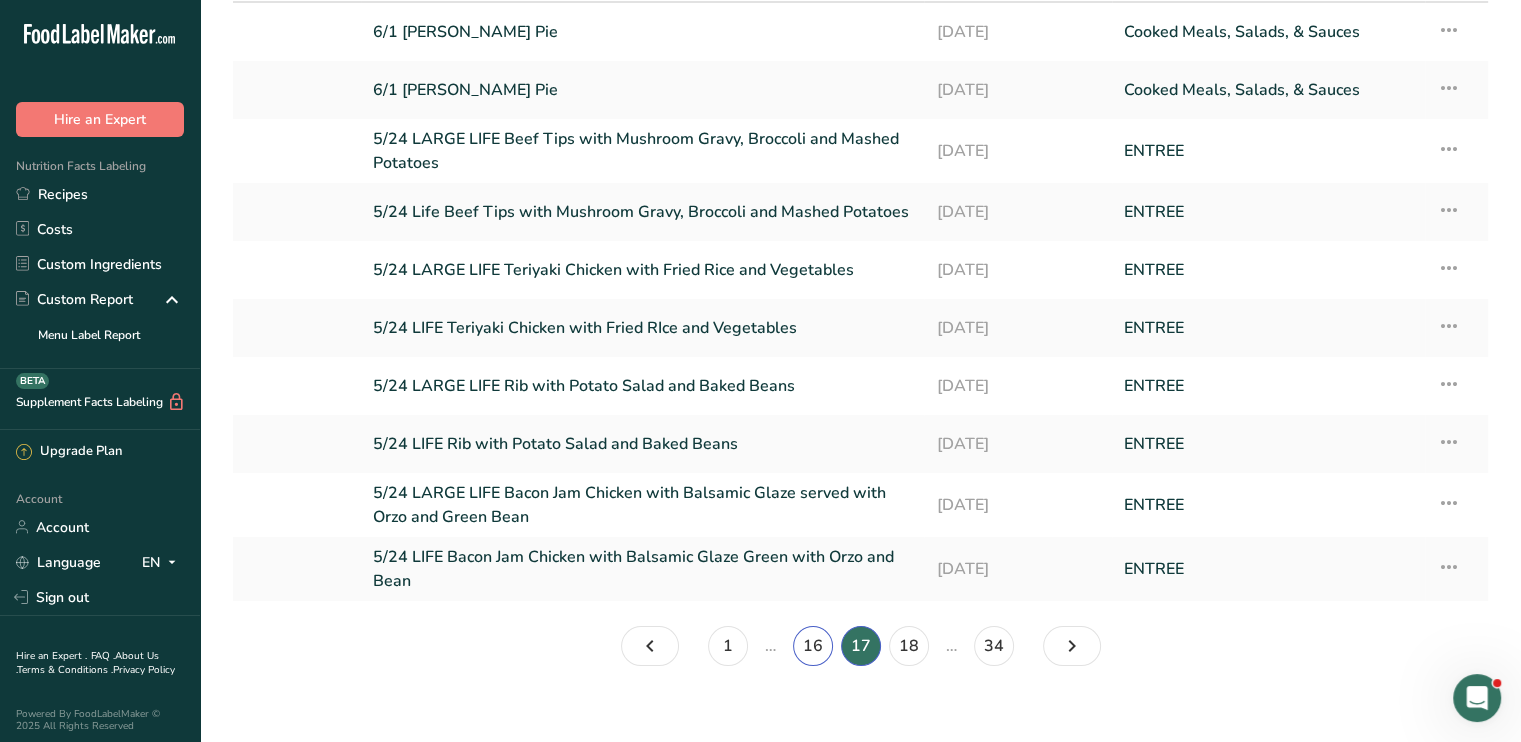 click on "16" at bounding box center [813, 646] 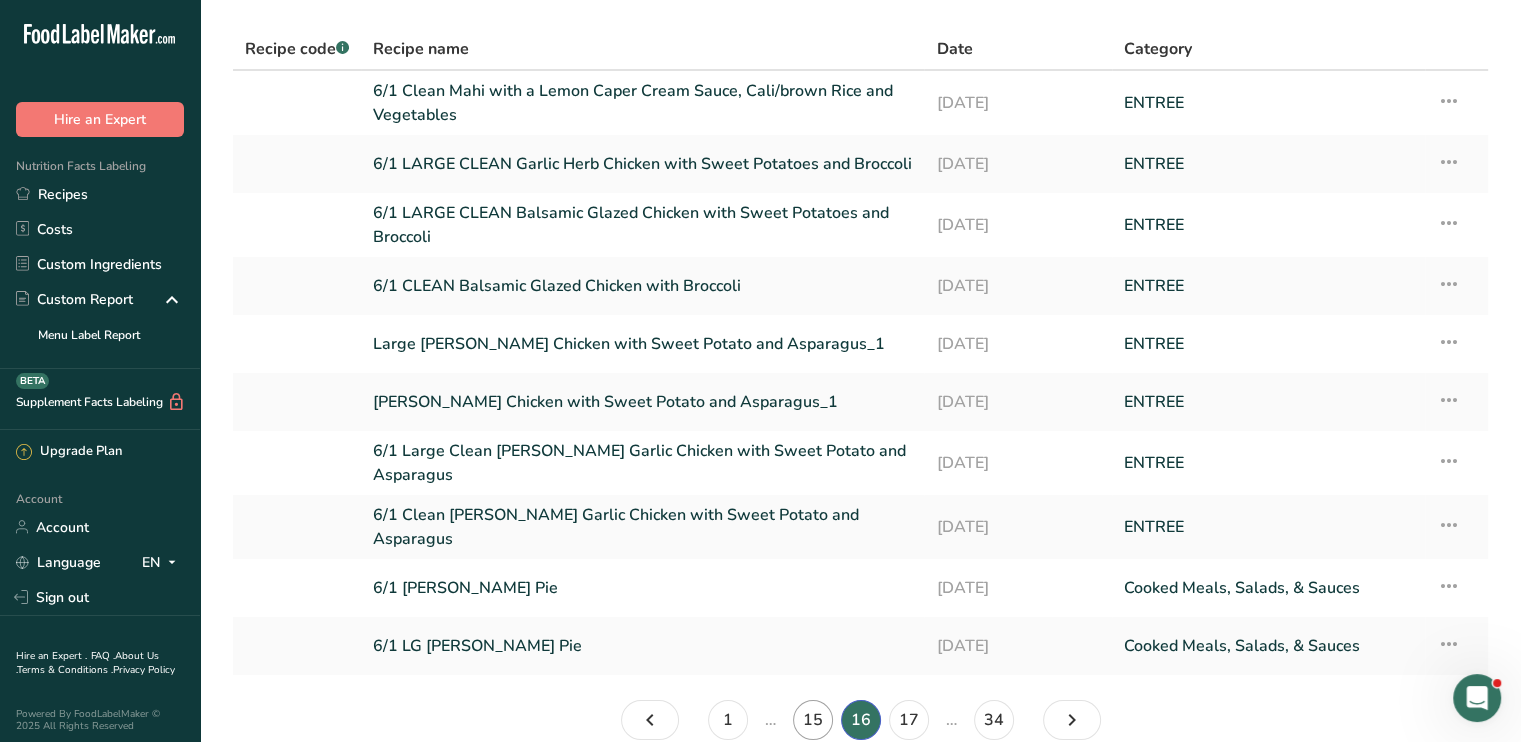 scroll, scrollTop: 100, scrollLeft: 0, axis: vertical 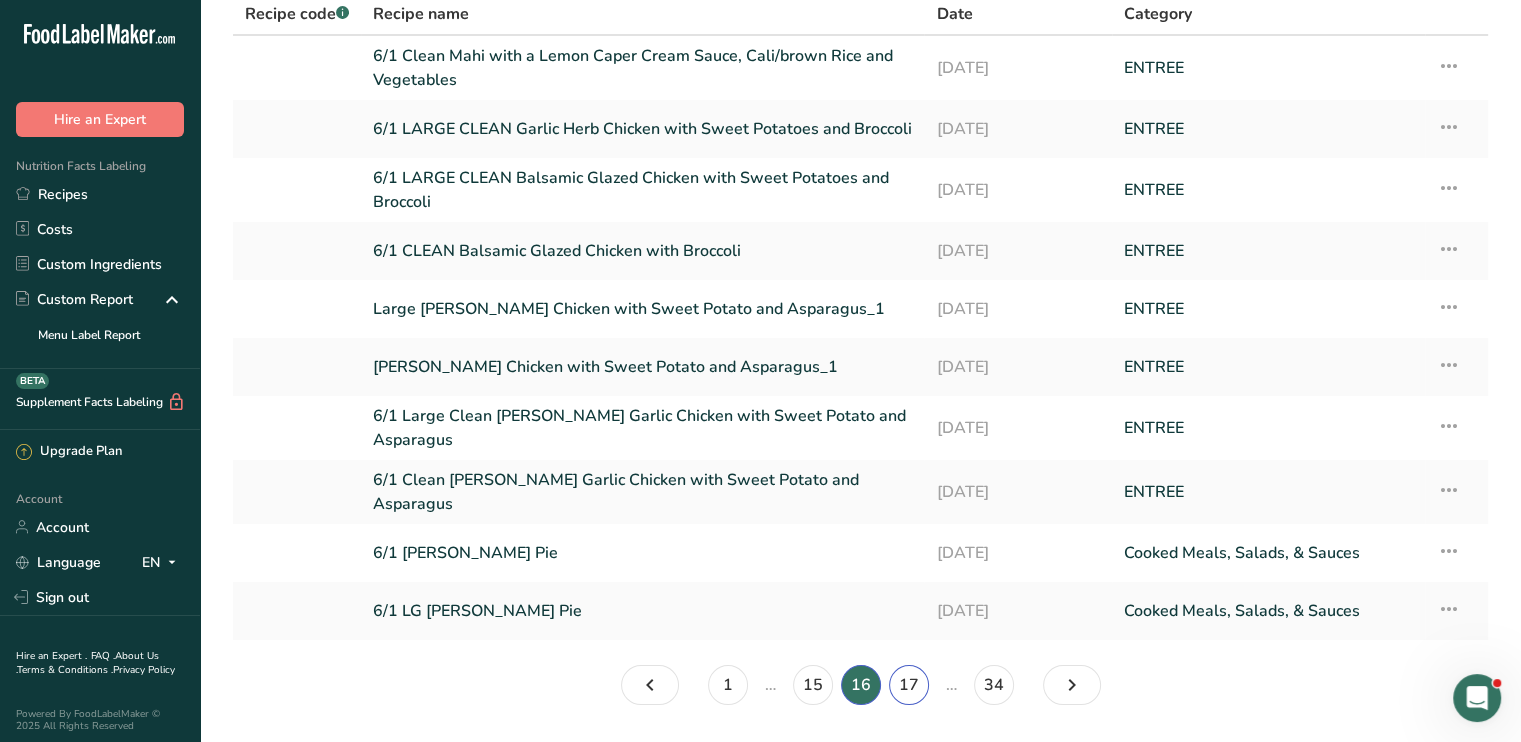 click on "17" at bounding box center [909, 685] 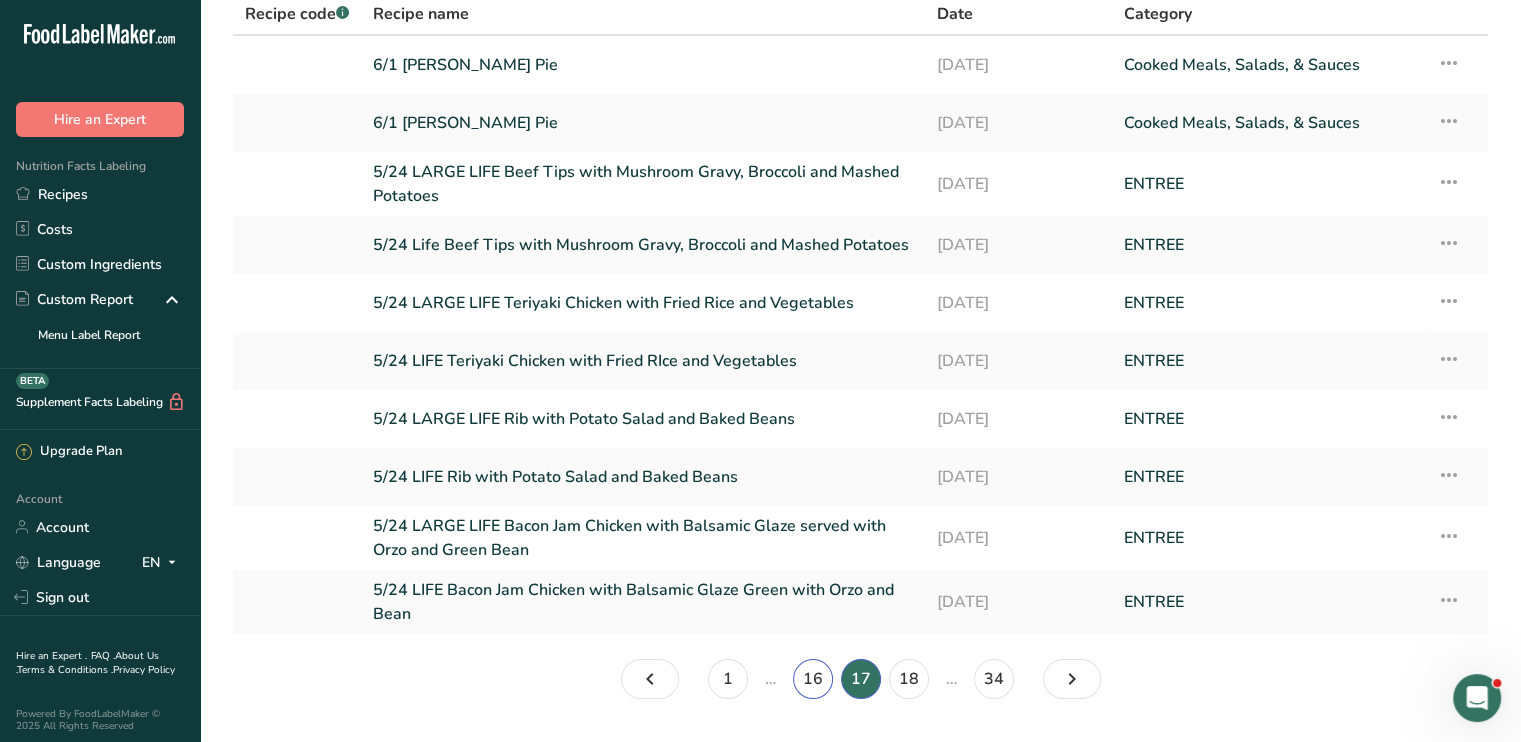 click on "16" at bounding box center [813, 679] 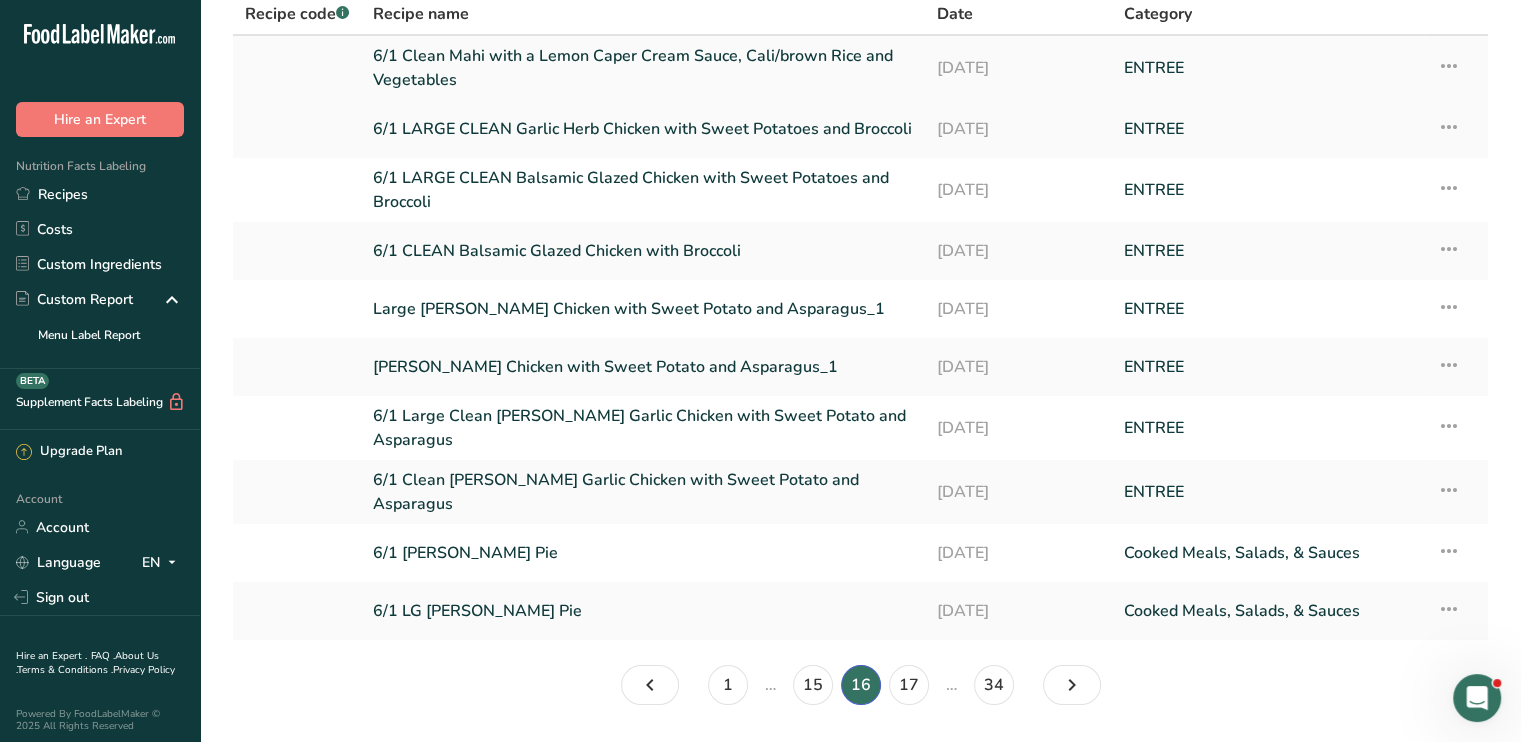 click on "Recipe Setup       Delete Recipe           Duplicate Recipe             Scale Recipe             Save as Sub-Recipe   .a-a{fill:#347362;}.b-a{fill:#fff;}                               Nutrition Breakdown                 Recipe Card
NEW
[MEDICAL_DATA] Pattern Report           Activity History" at bounding box center (1456, 68) 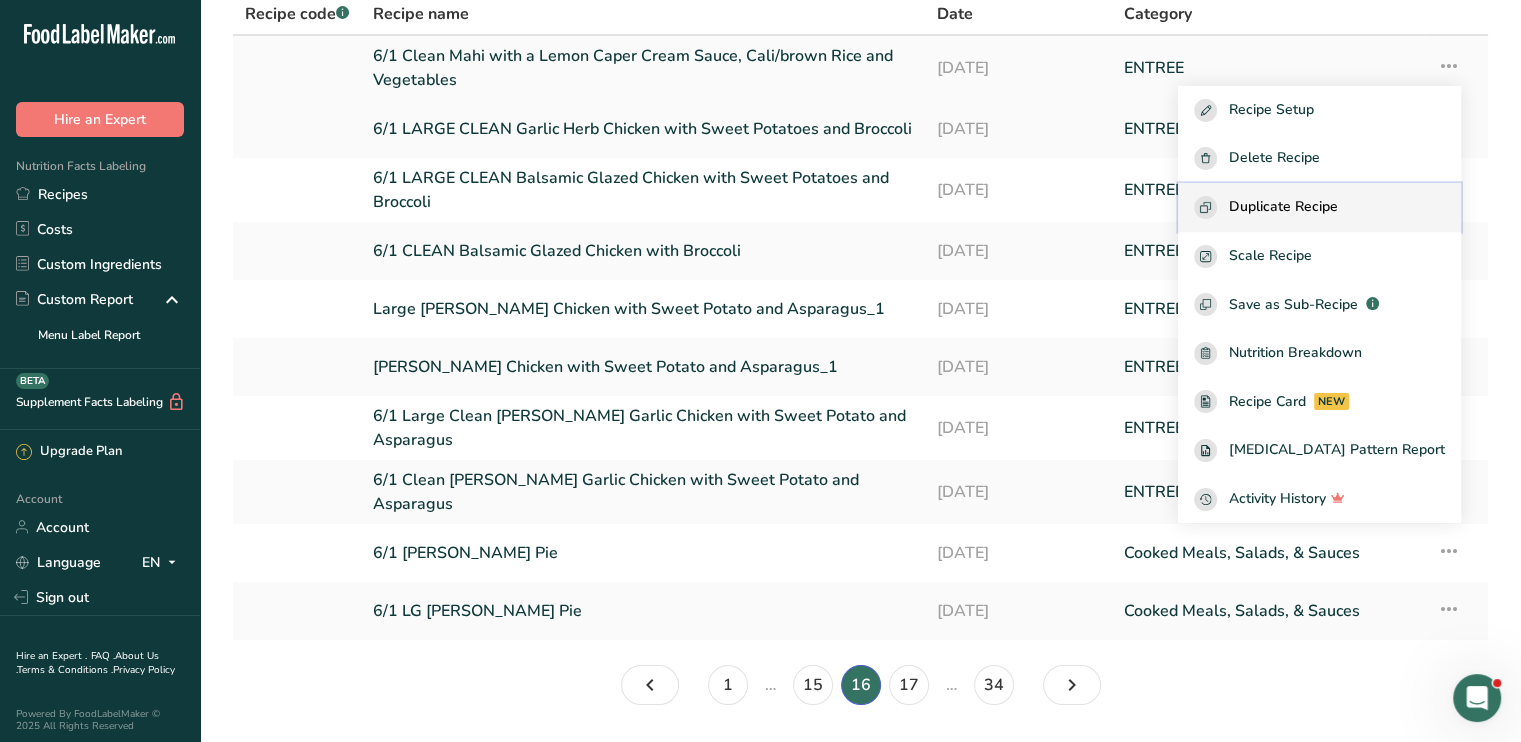 click on "Duplicate Recipe" at bounding box center [1283, 207] 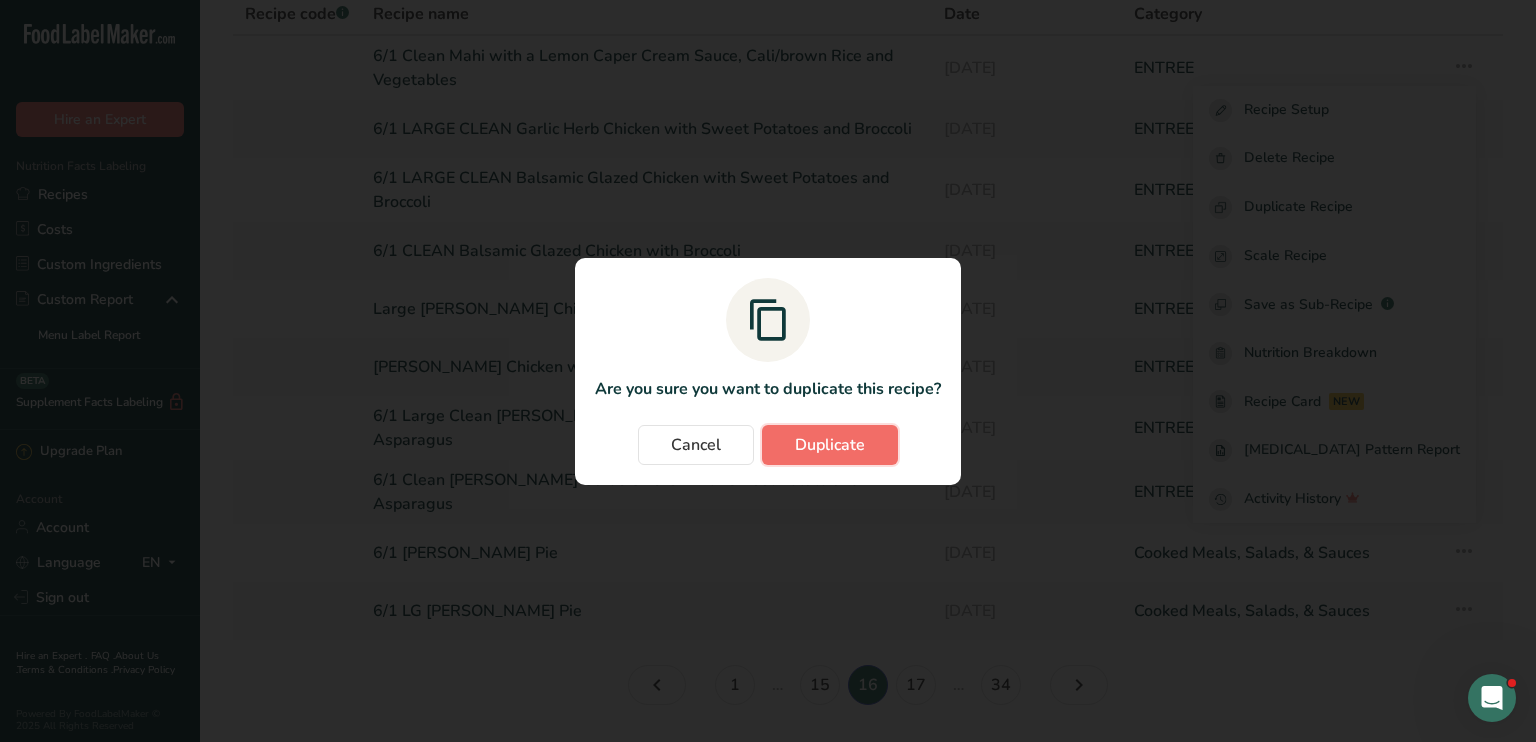 click on "Duplicate" at bounding box center (830, 445) 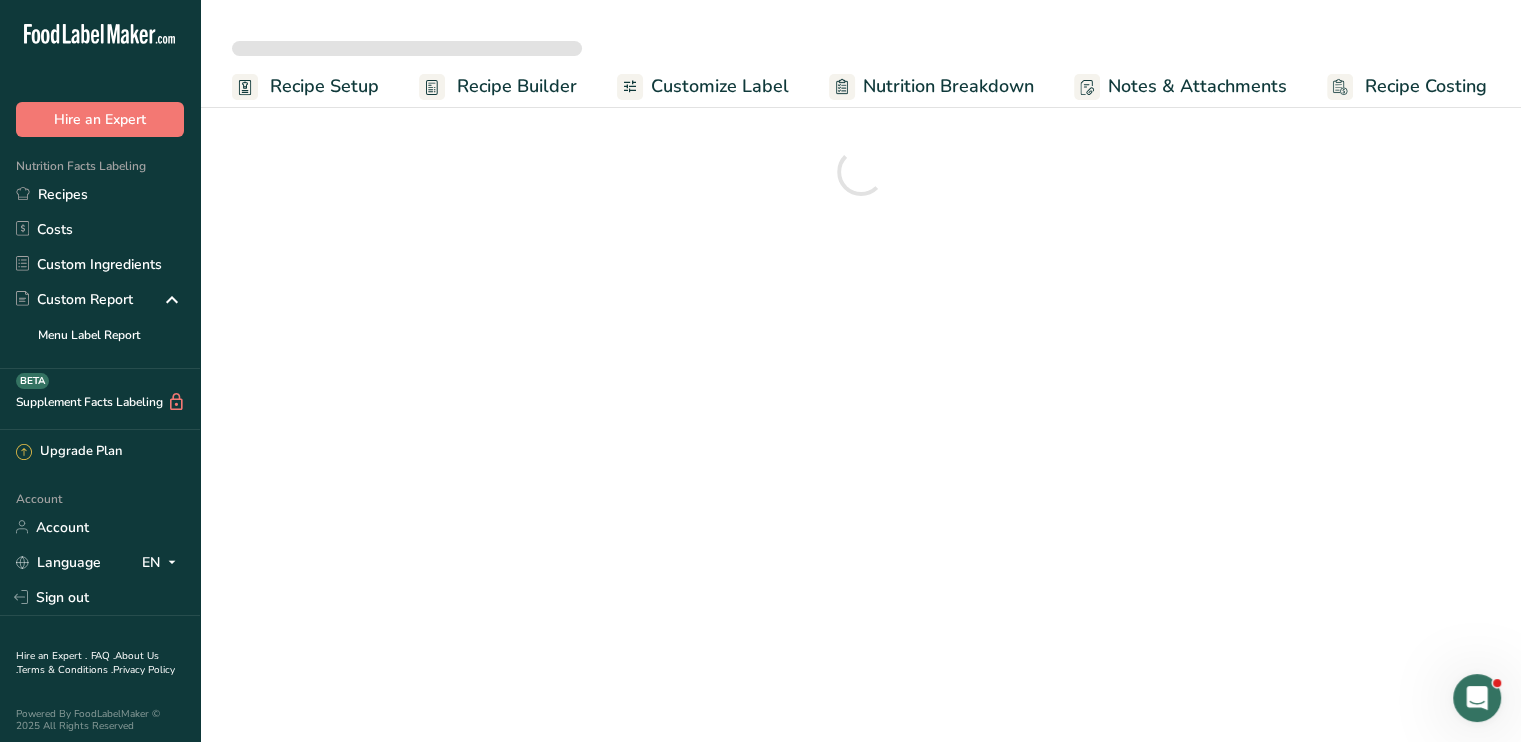 scroll, scrollTop: 0, scrollLeft: 0, axis: both 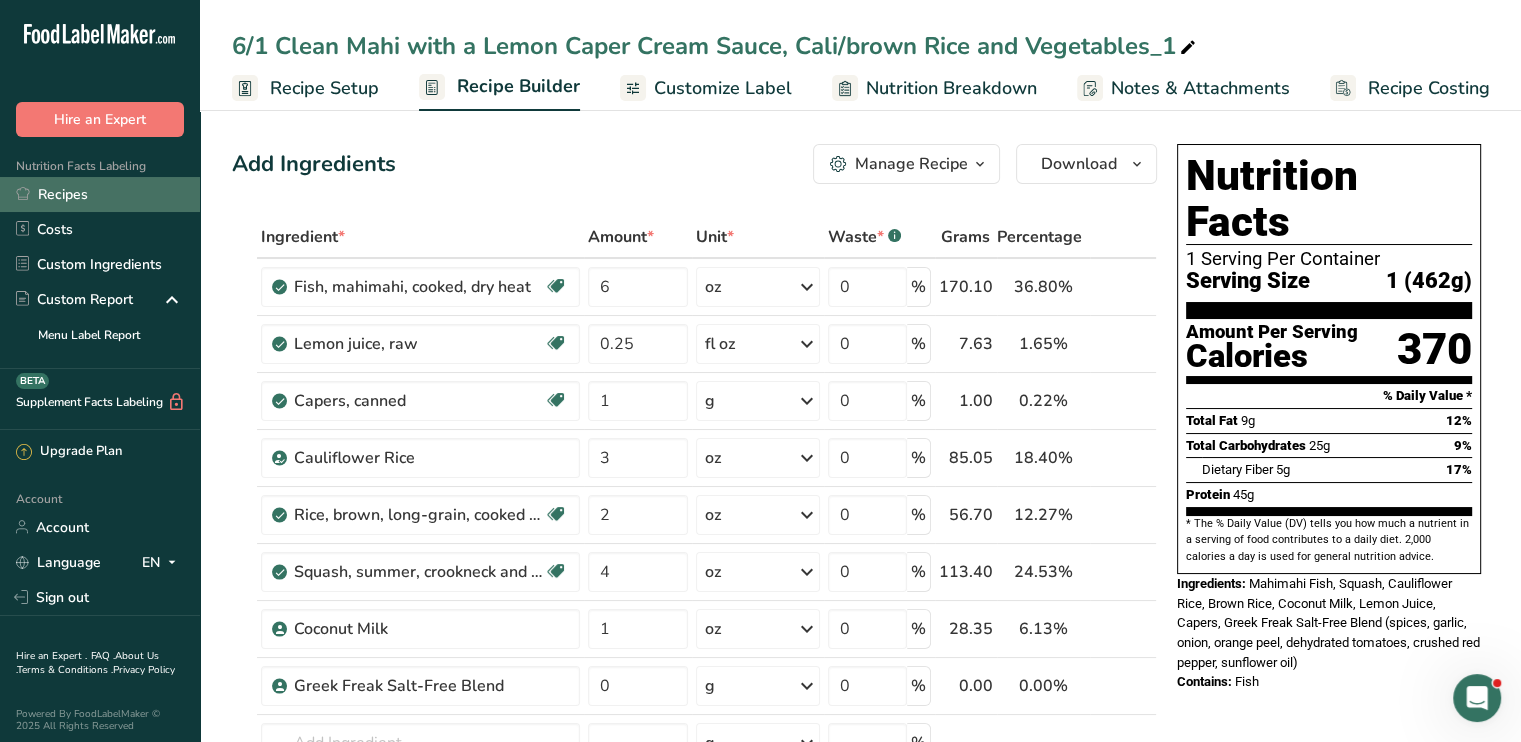 click on "Recipes" at bounding box center (100, 194) 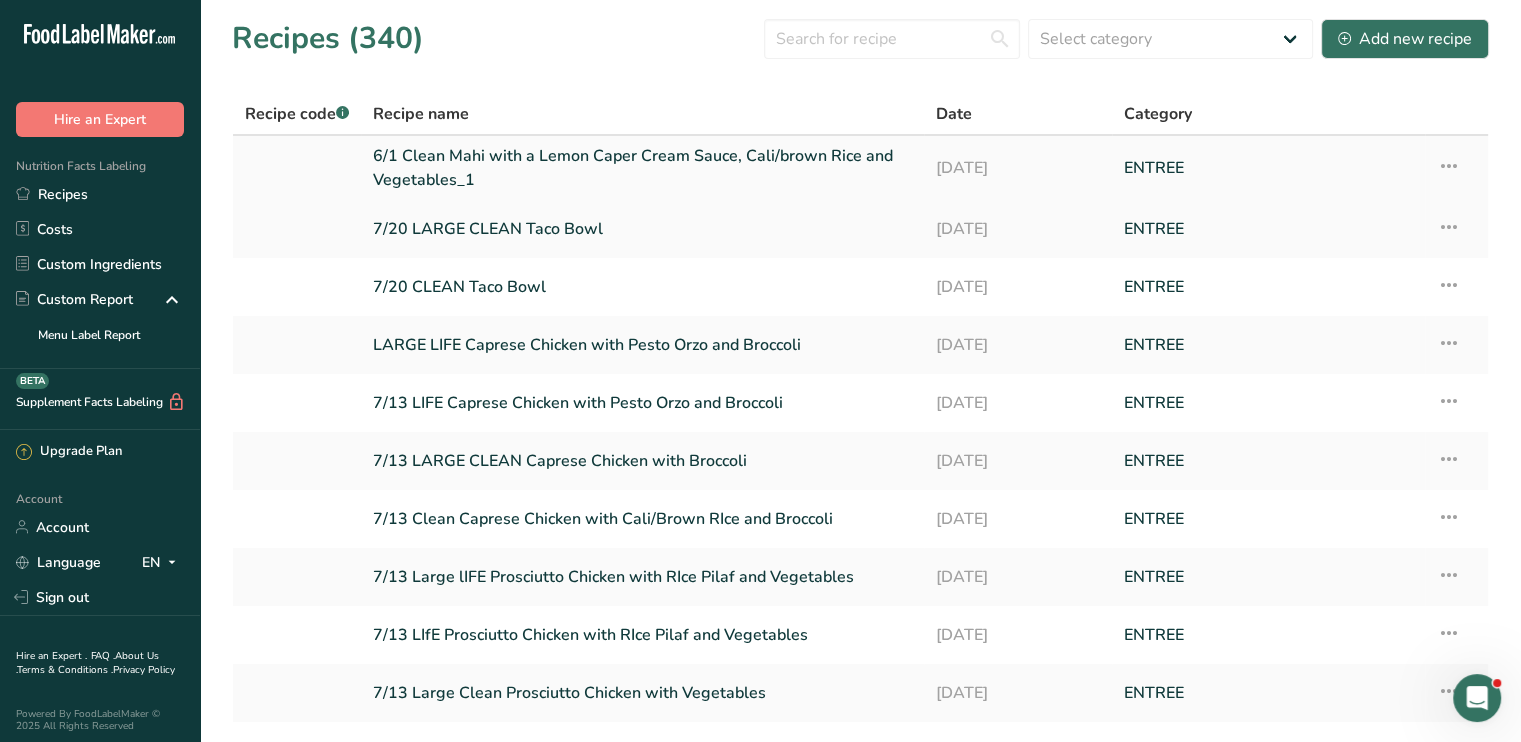 click on "6/1 Clean Mahi with a Lemon Caper Cream Sauce, Cali/brown Rice and Vegetables_1" at bounding box center (642, 168) 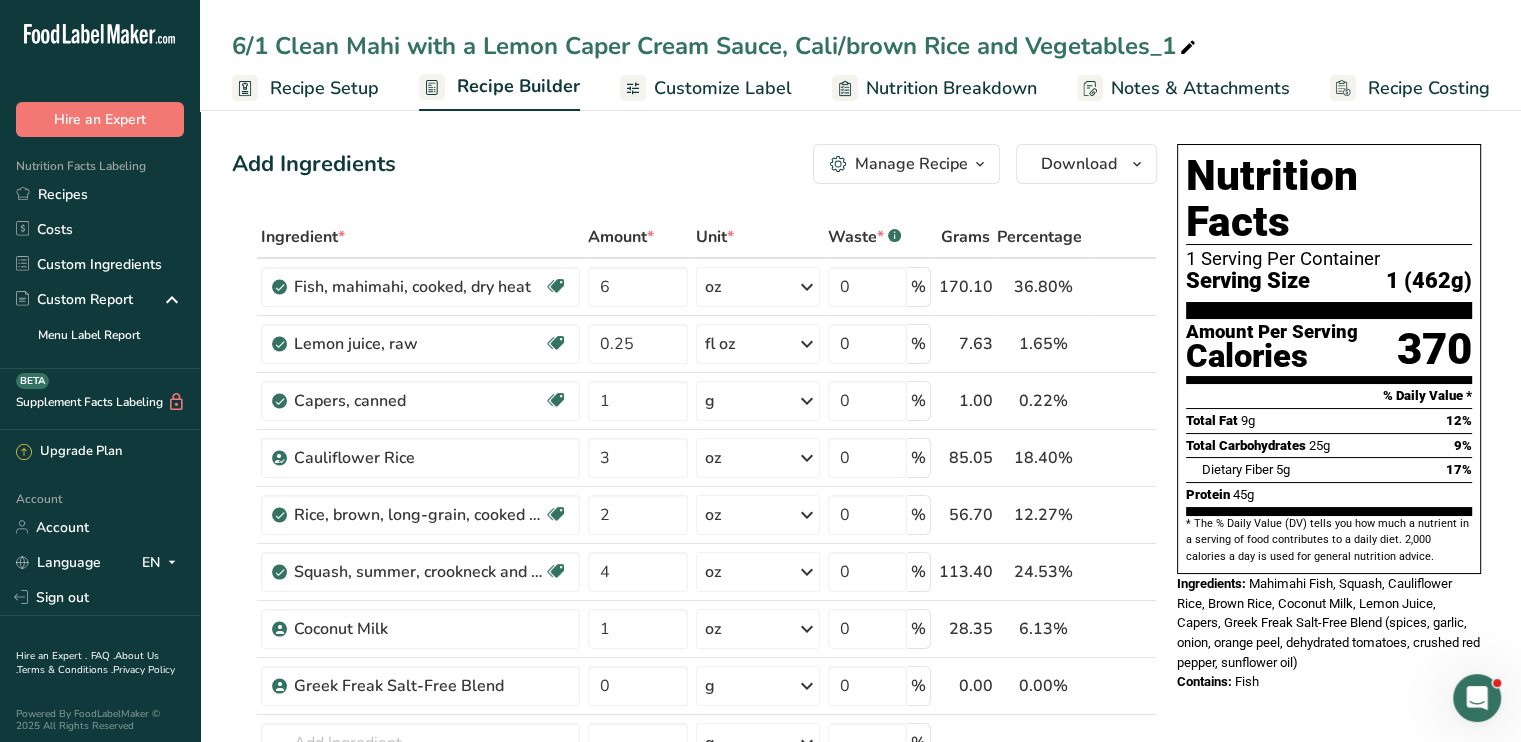 click on "6/1 Clean Mahi with a Lemon Caper Cream Sauce, Cali/brown Rice and Vegetables_1" at bounding box center [716, 46] 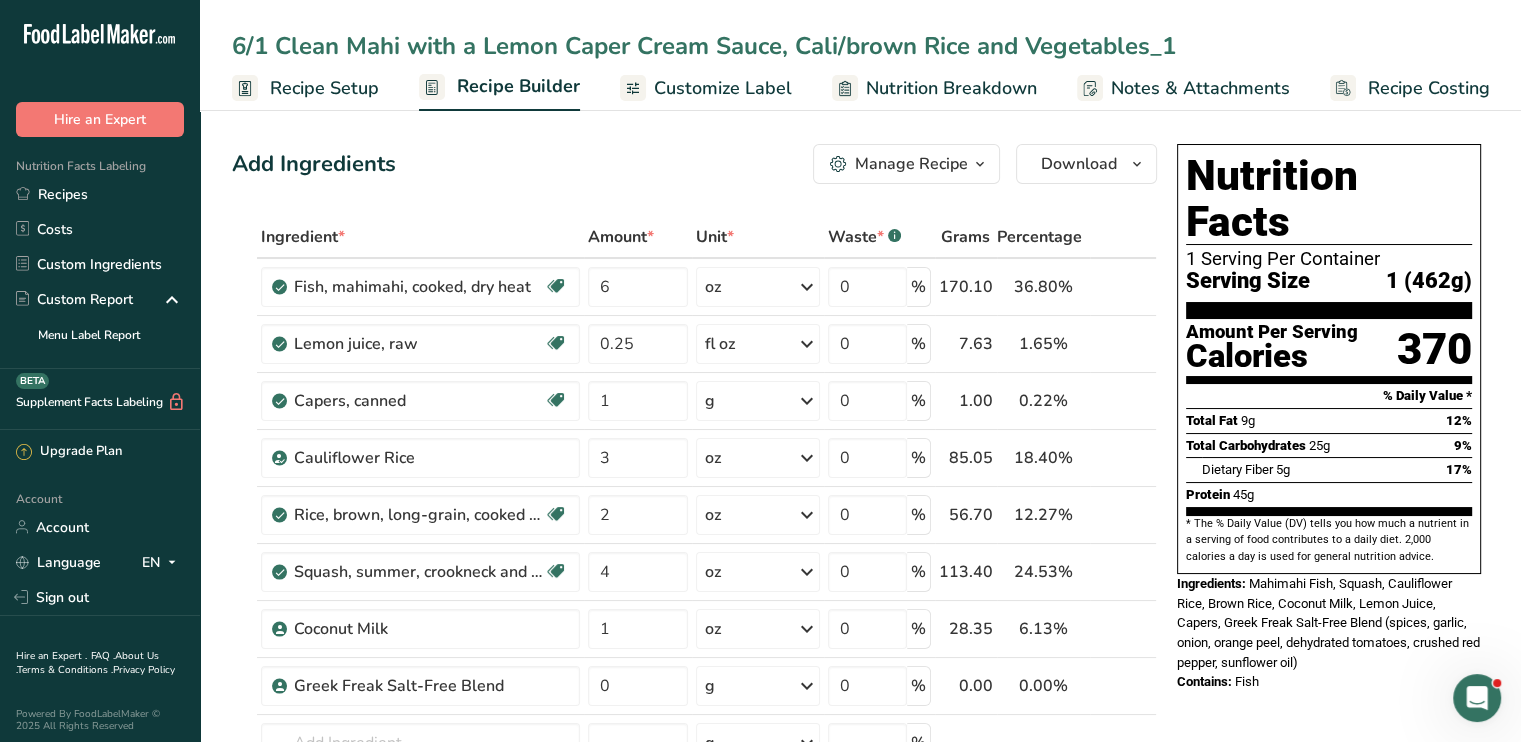 click on "6/1 Clean Mahi with a Lemon Caper Cream Sauce, Cali/brown Rice and Vegetables_1" at bounding box center (860, 46) 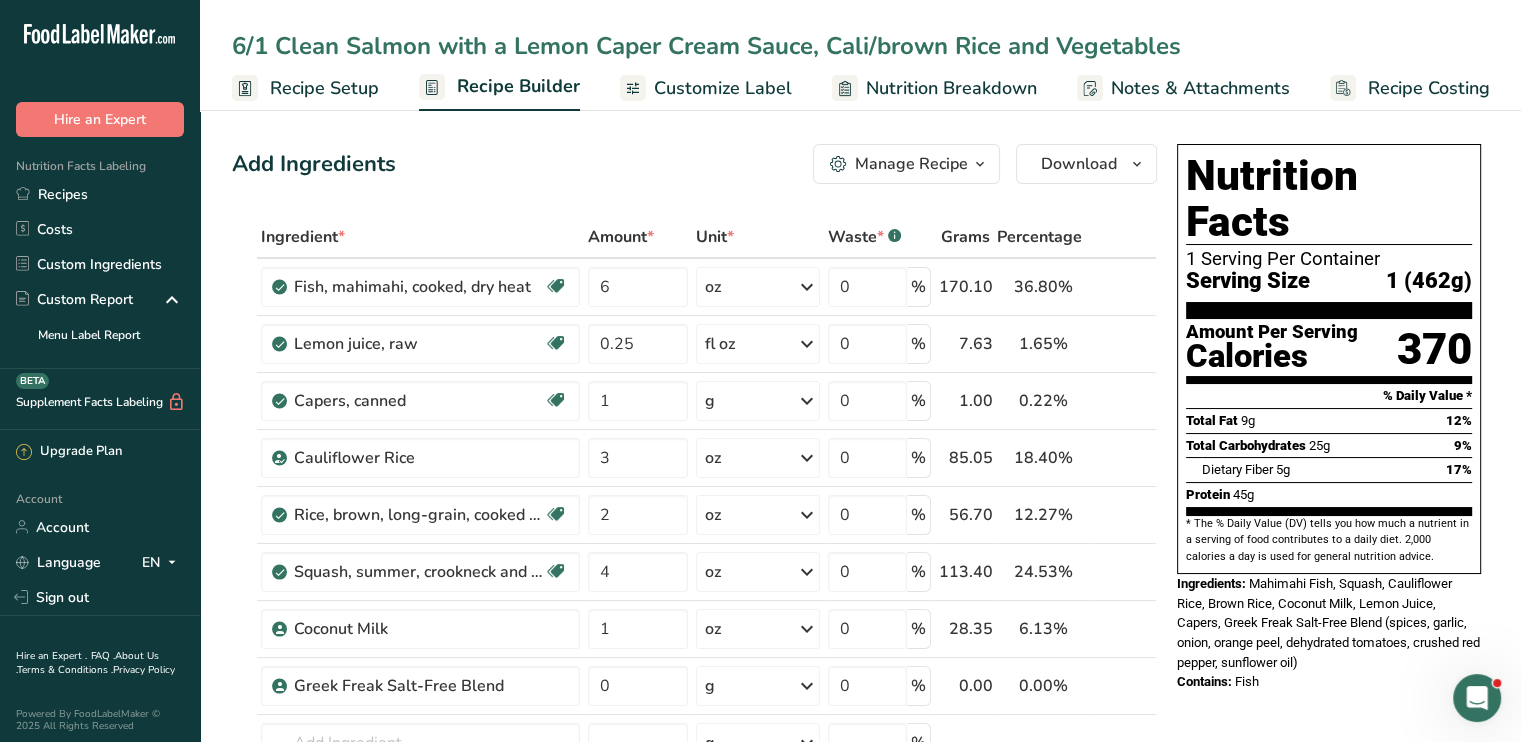 click on "6/1 Clean Salmon with a Lemon Caper Cream Sauce, Cali/brown Rice and Vegetables" at bounding box center [860, 46] 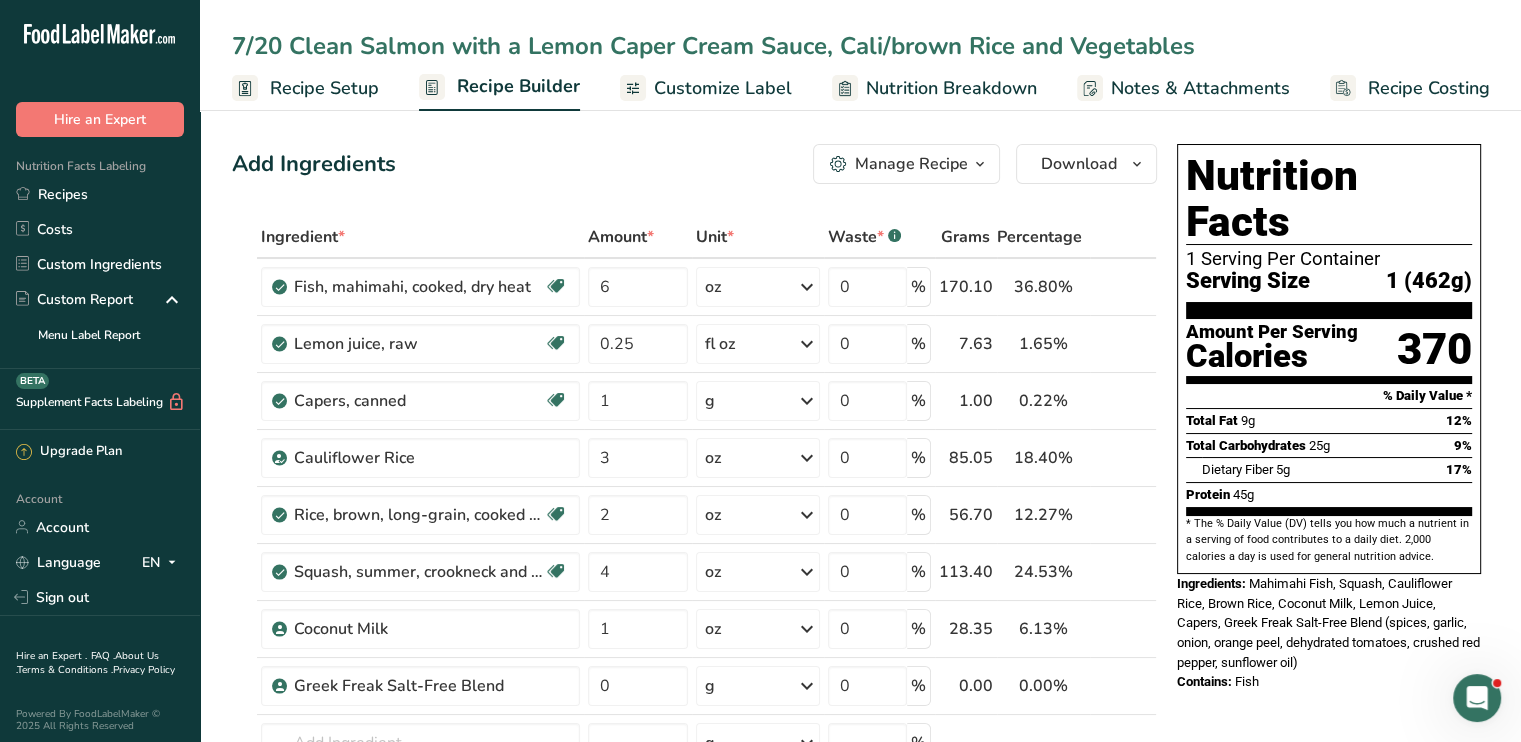 drag, startPoint x: 677, startPoint y: 47, endPoint x: 670, endPoint y: 56, distance: 11.401754 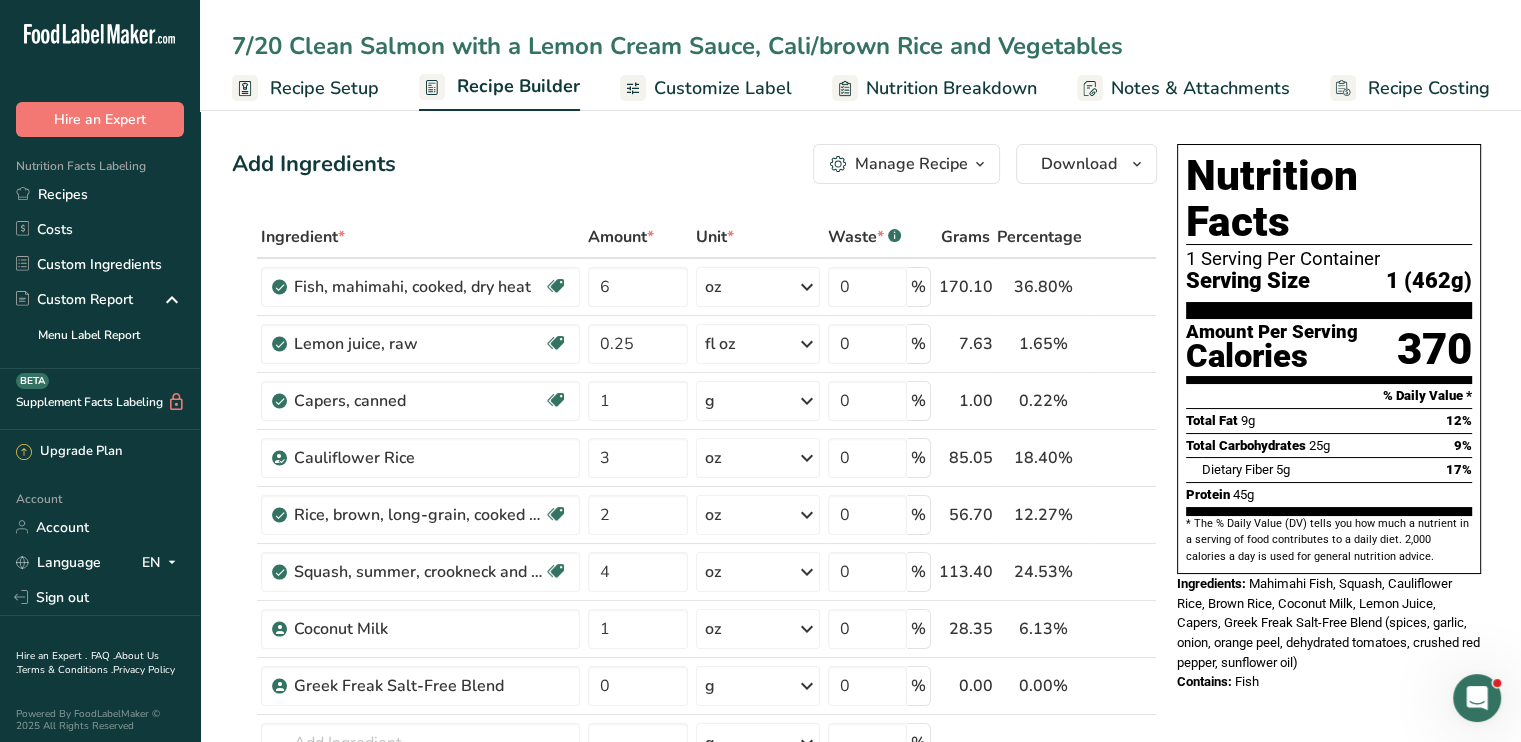 drag, startPoint x: 941, startPoint y: 33, endPoint x: 767, endPoint y: 34, distance: 174.00287 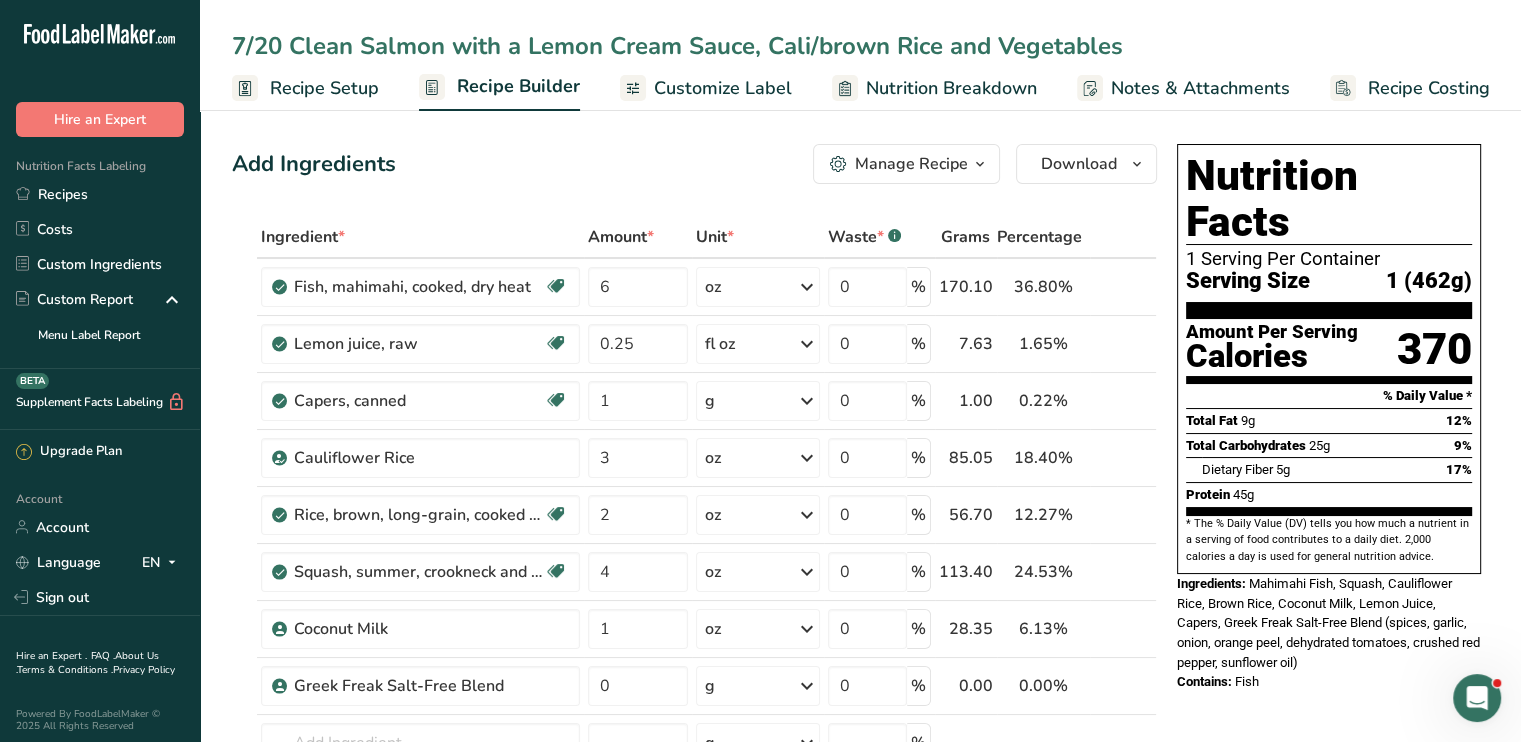 click on "7/20 Clean Salmon with a Lemon Cream Sauce, Cali/brown Rice and Vegetables" at bounding box center [860, 46] 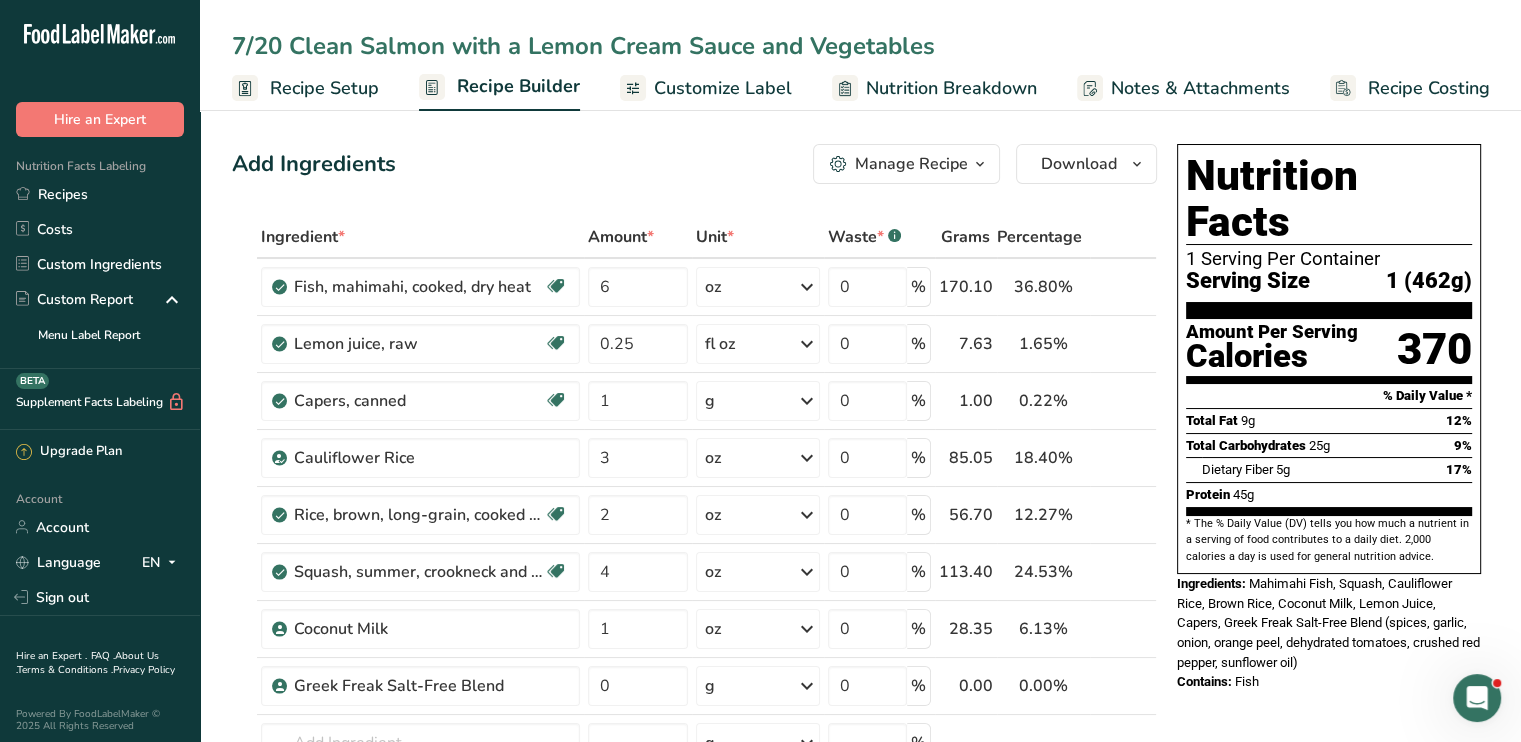 click on "7/20 Clean Salmon with a Lemon Cream Sauce and Vegetables" at bounding box center (860, 46) 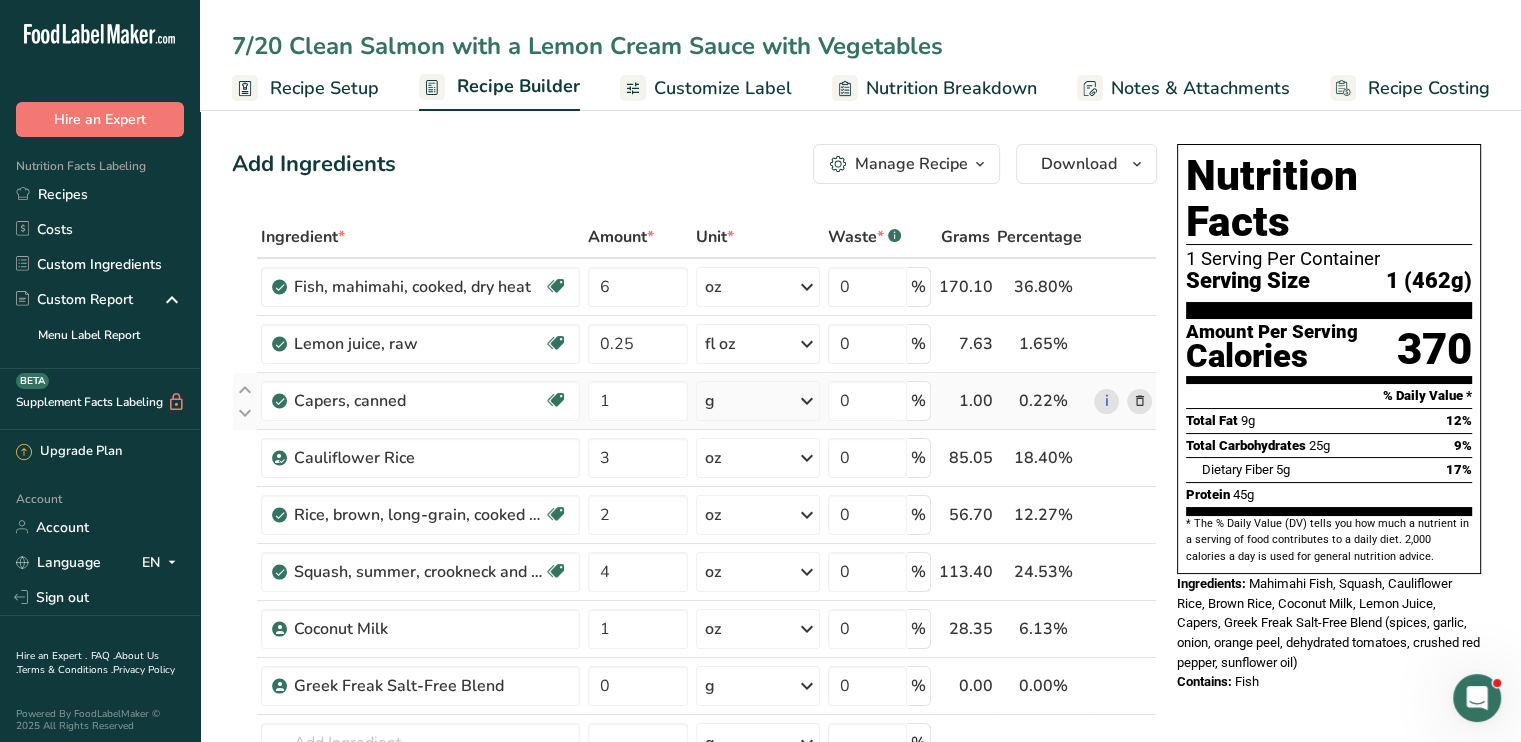 type on "7/20 Clean Salmon with a Lemon Cream Sauce with Vegetables" 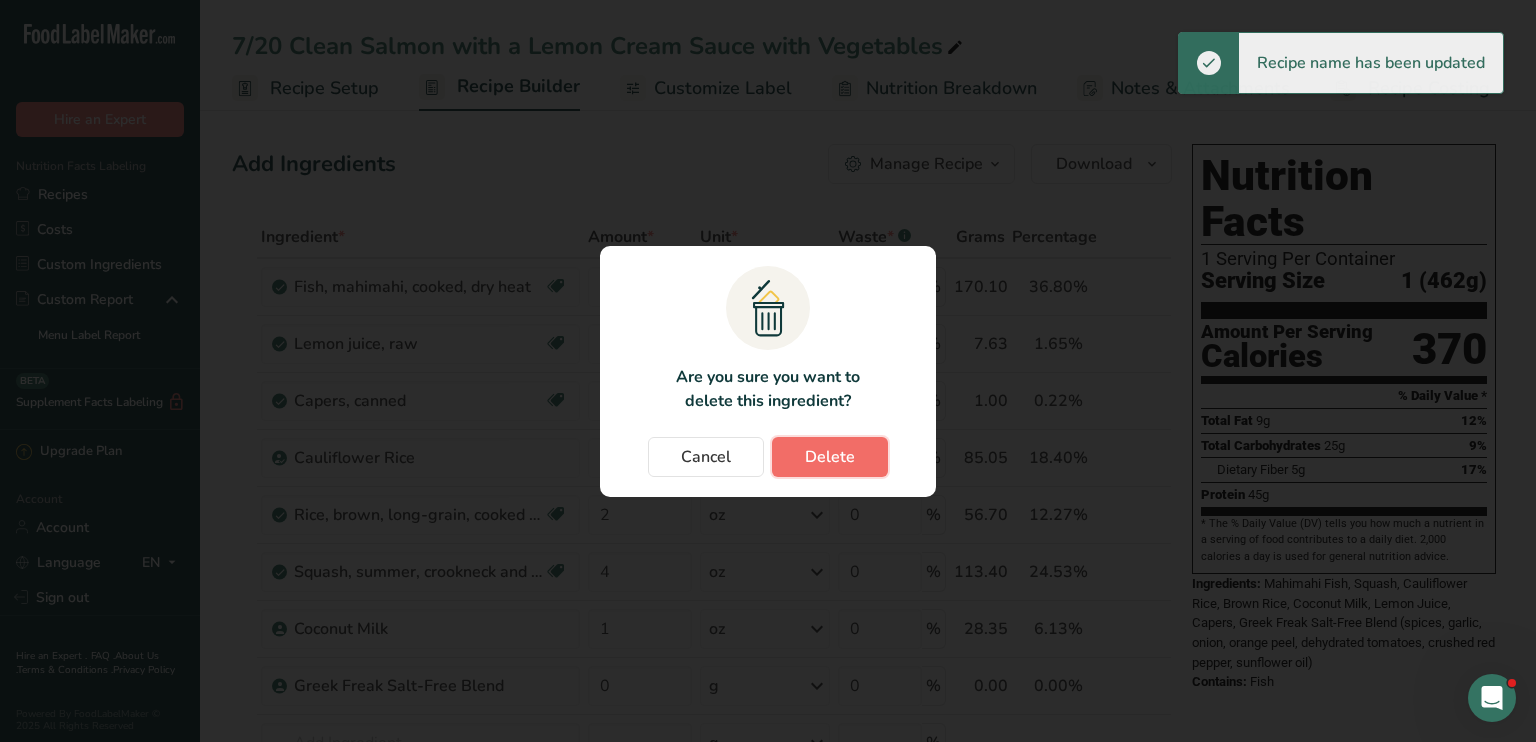 click on "Delete" at bounding box center [830, 457] 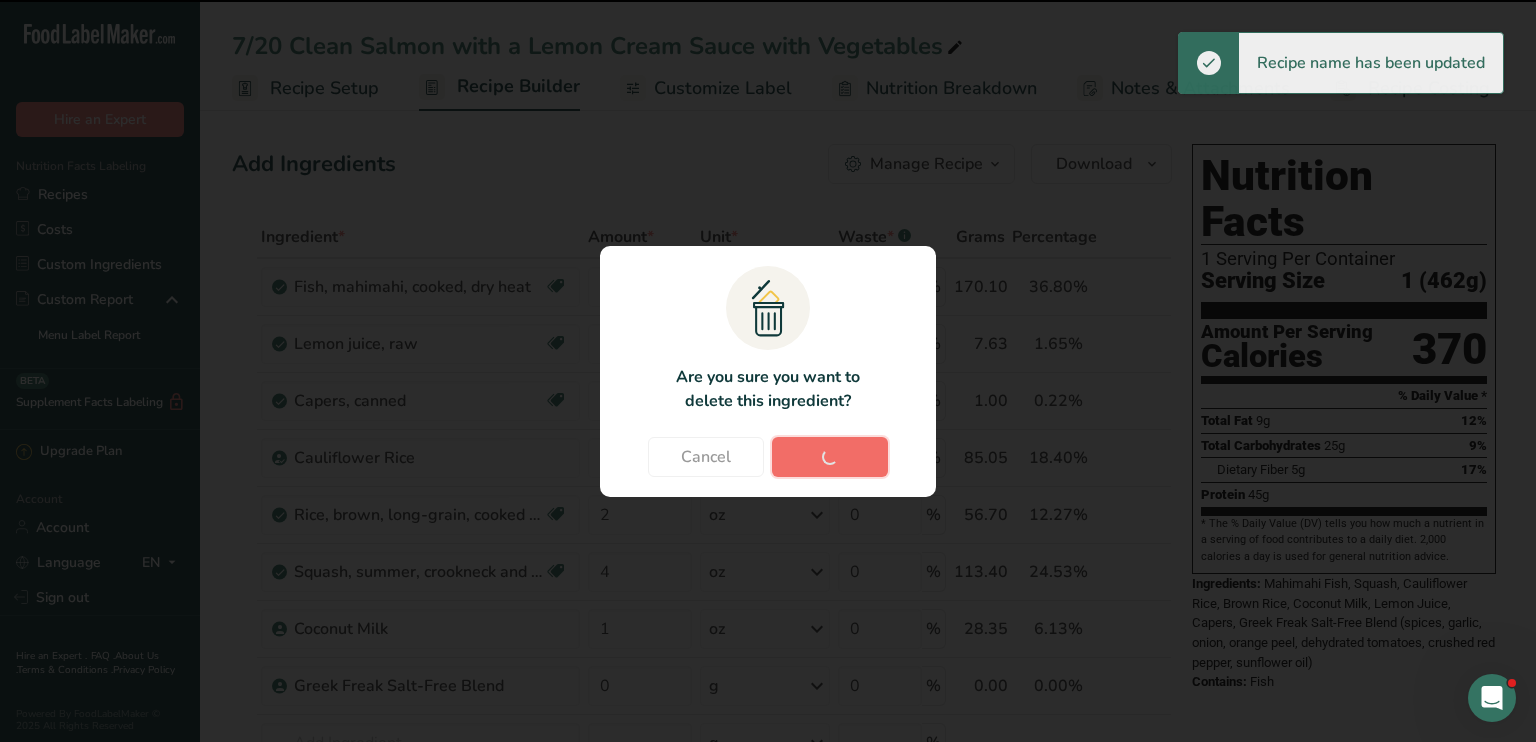 type on "3" 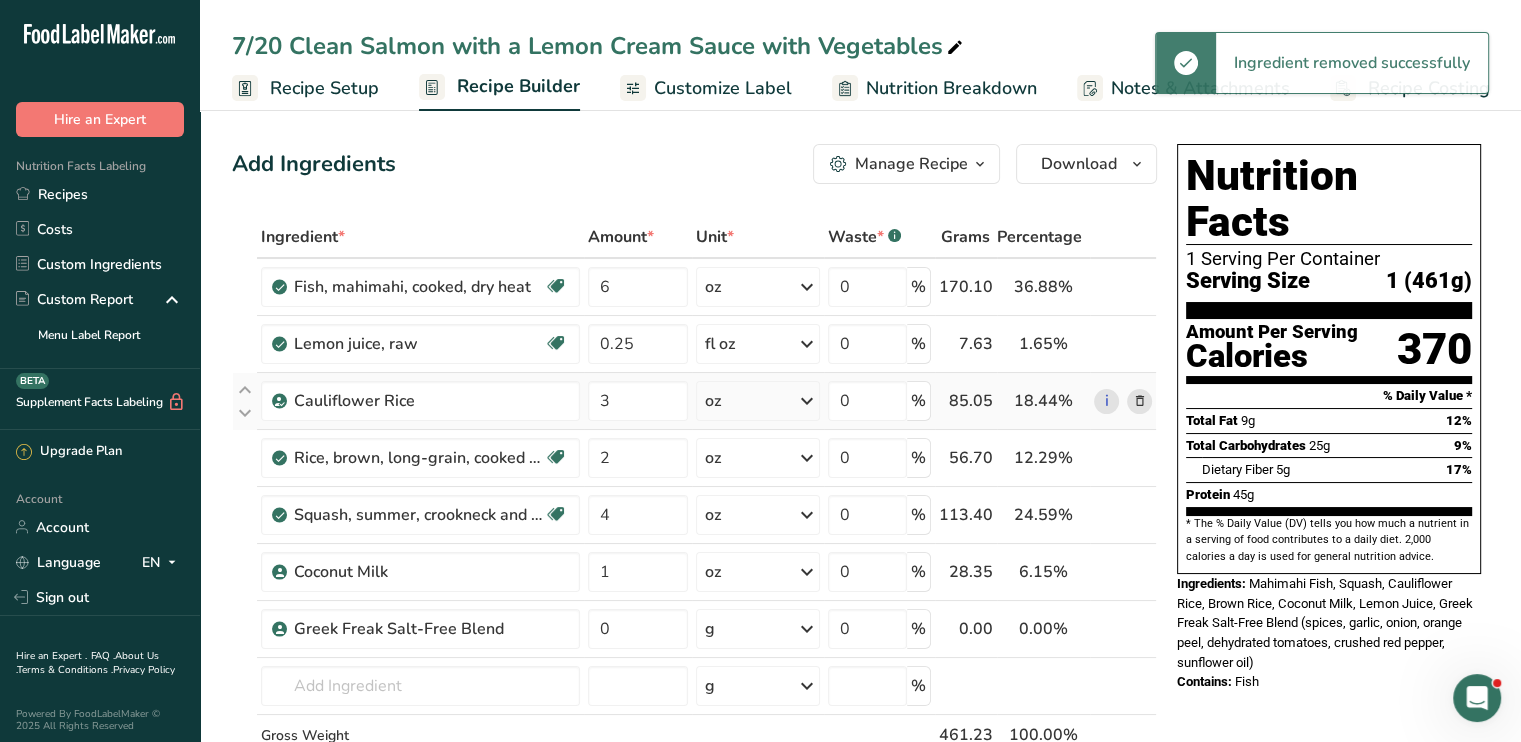 click at bounding box center (1139, 401) 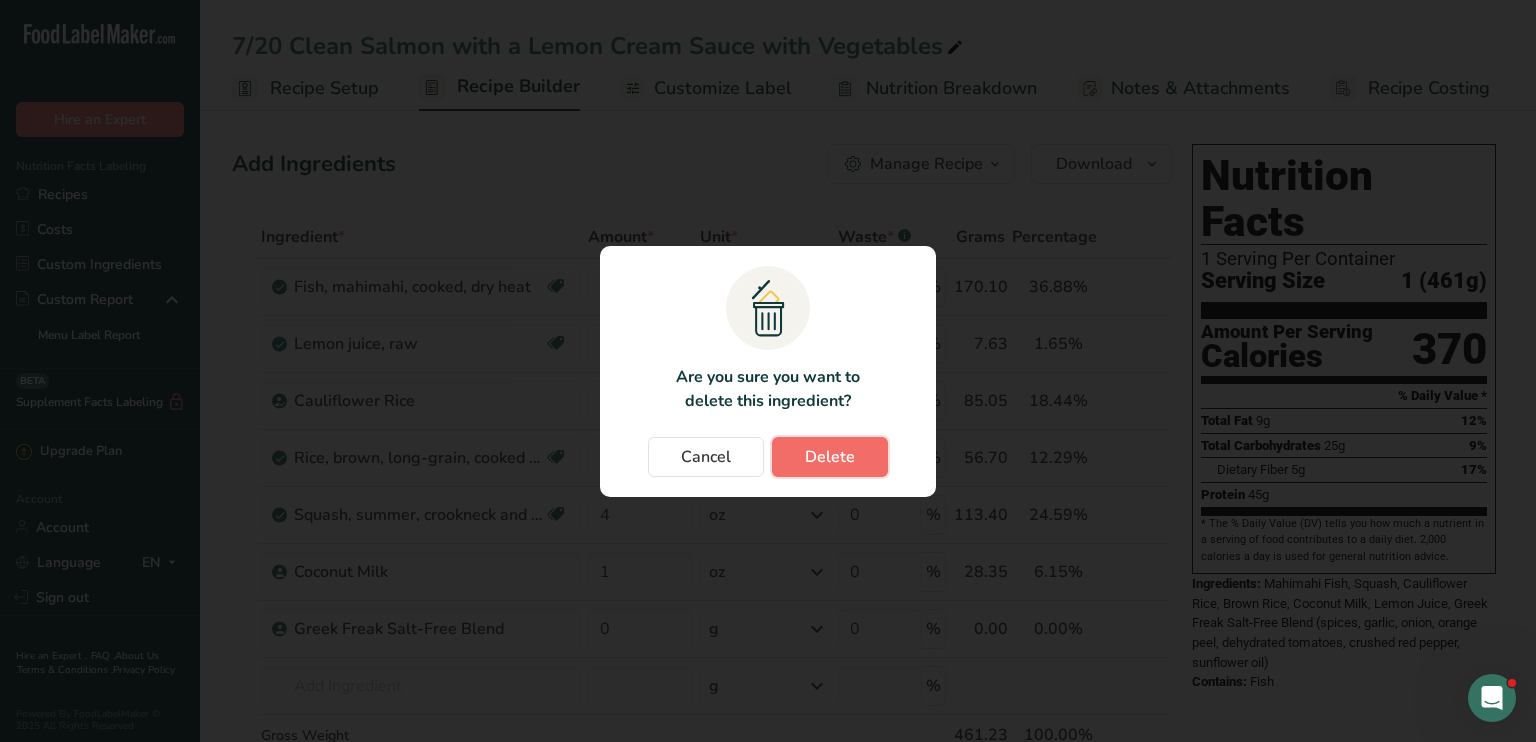 click on "Delete" at bounding box center [830, 457] 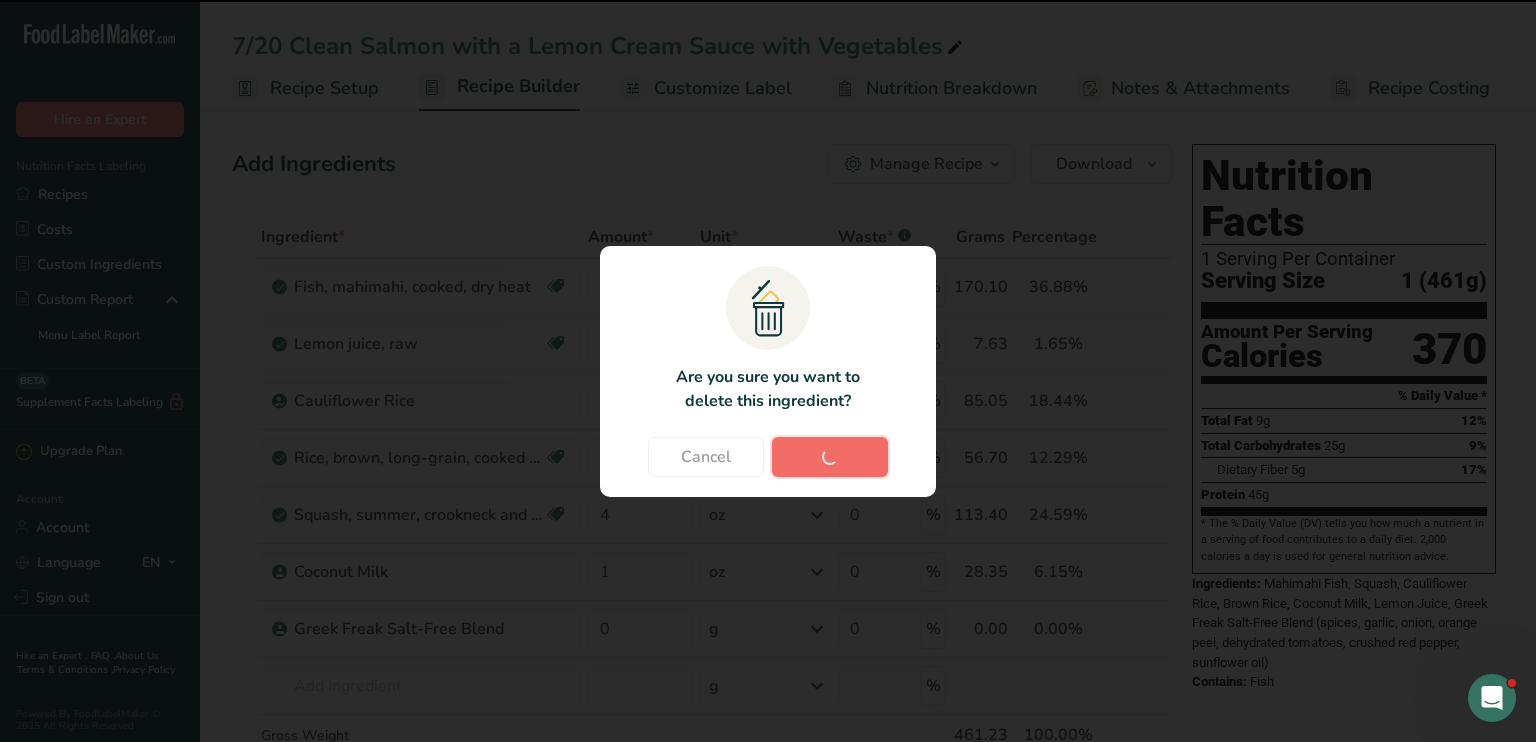 type on "2" 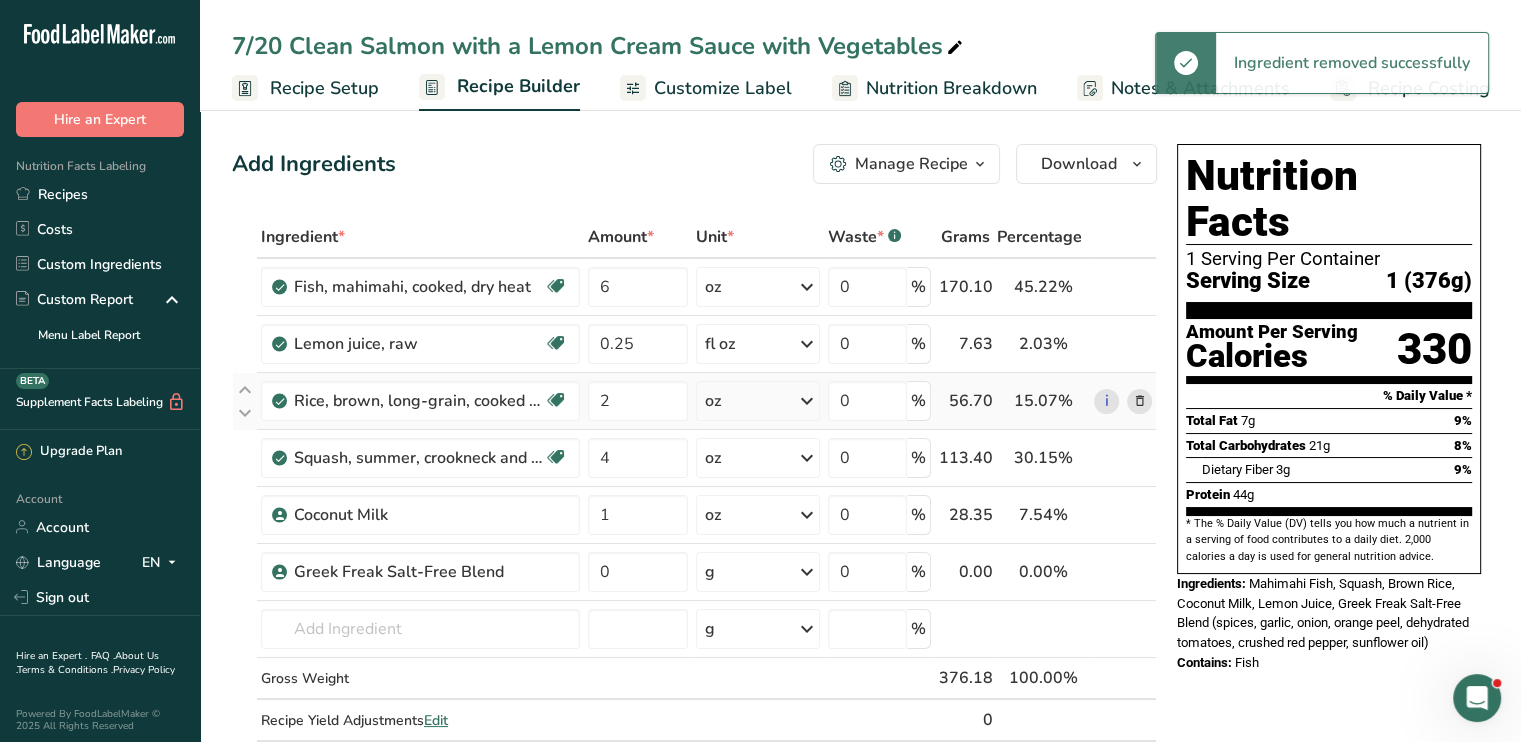 click at bounding box center [1139, 401] 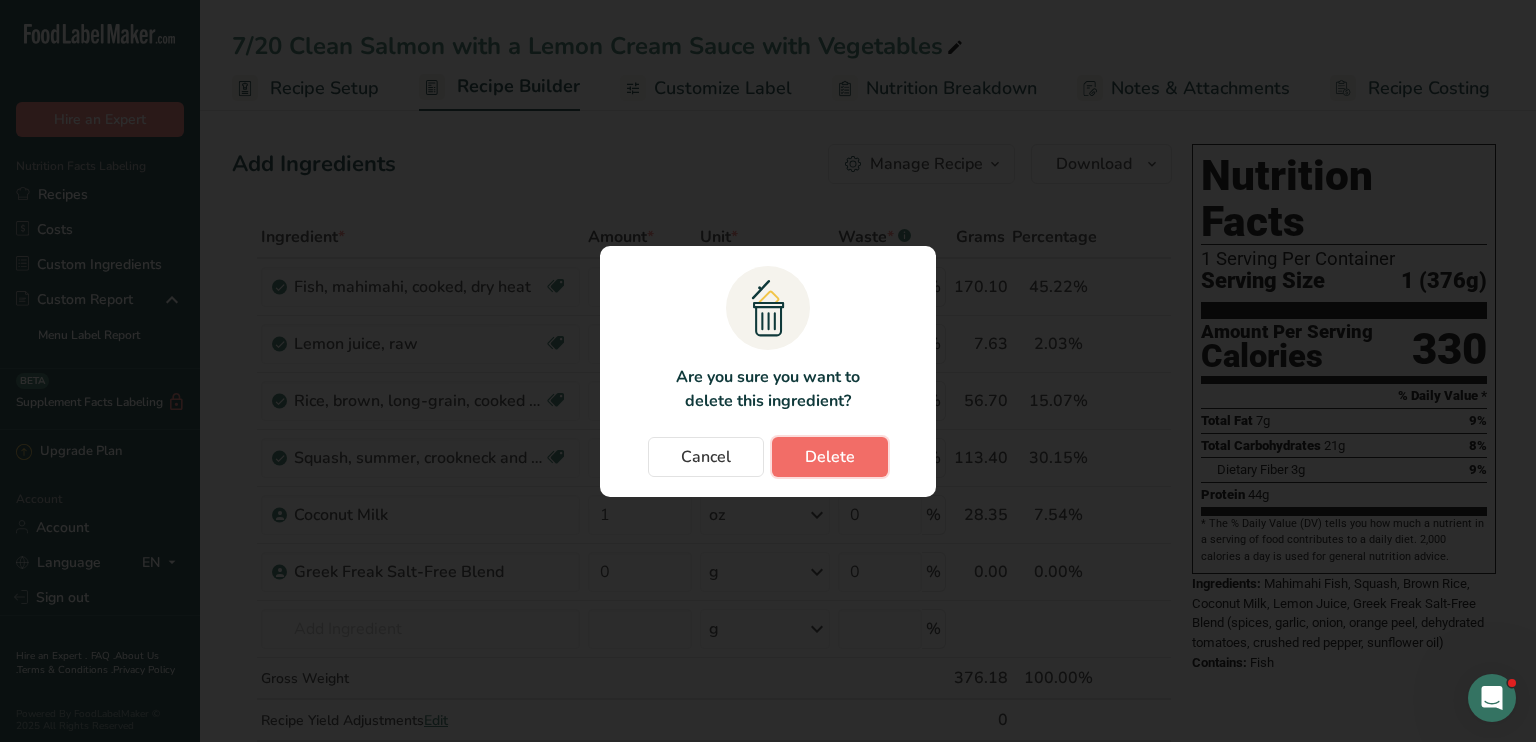 click on "Delete" at bounding box center [830, 457] 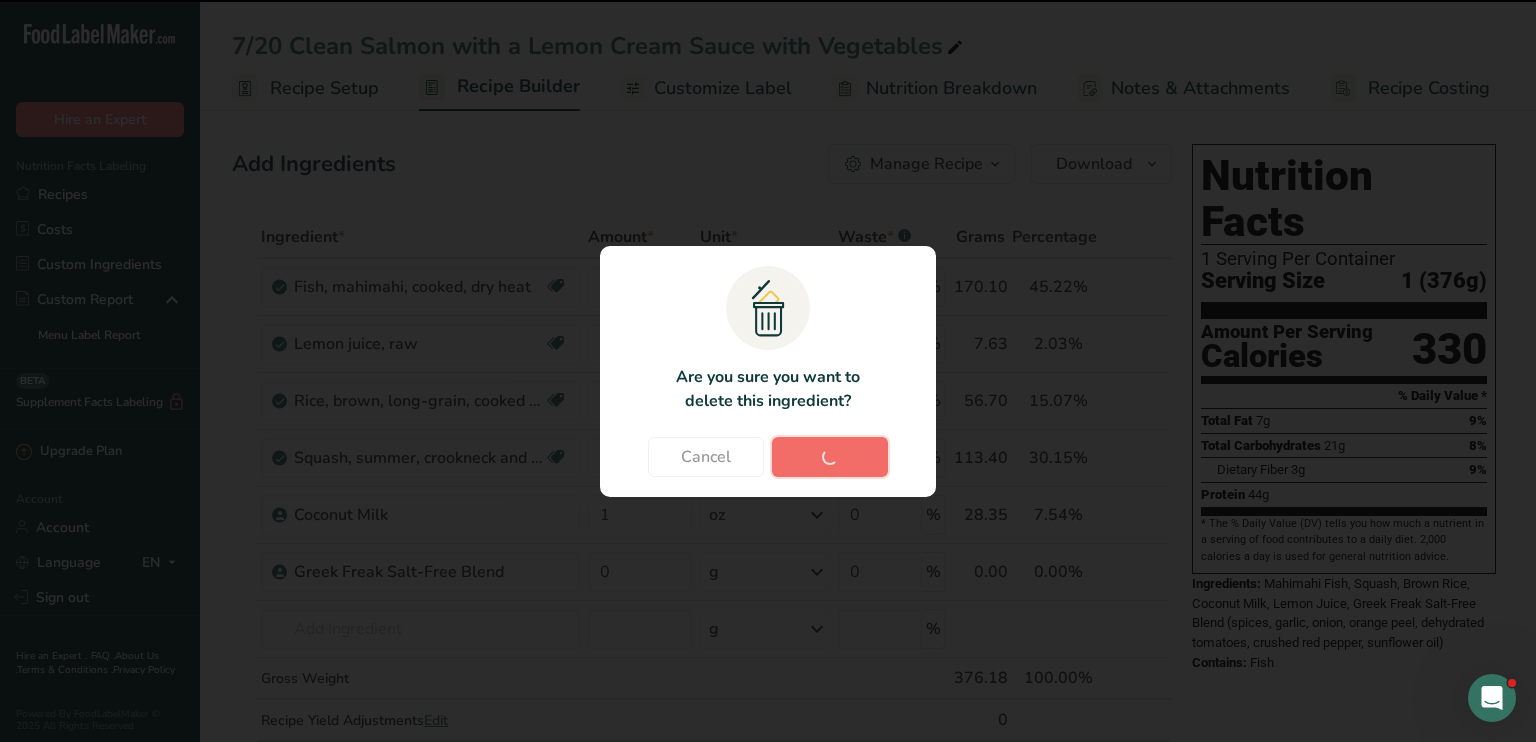 type on "4" 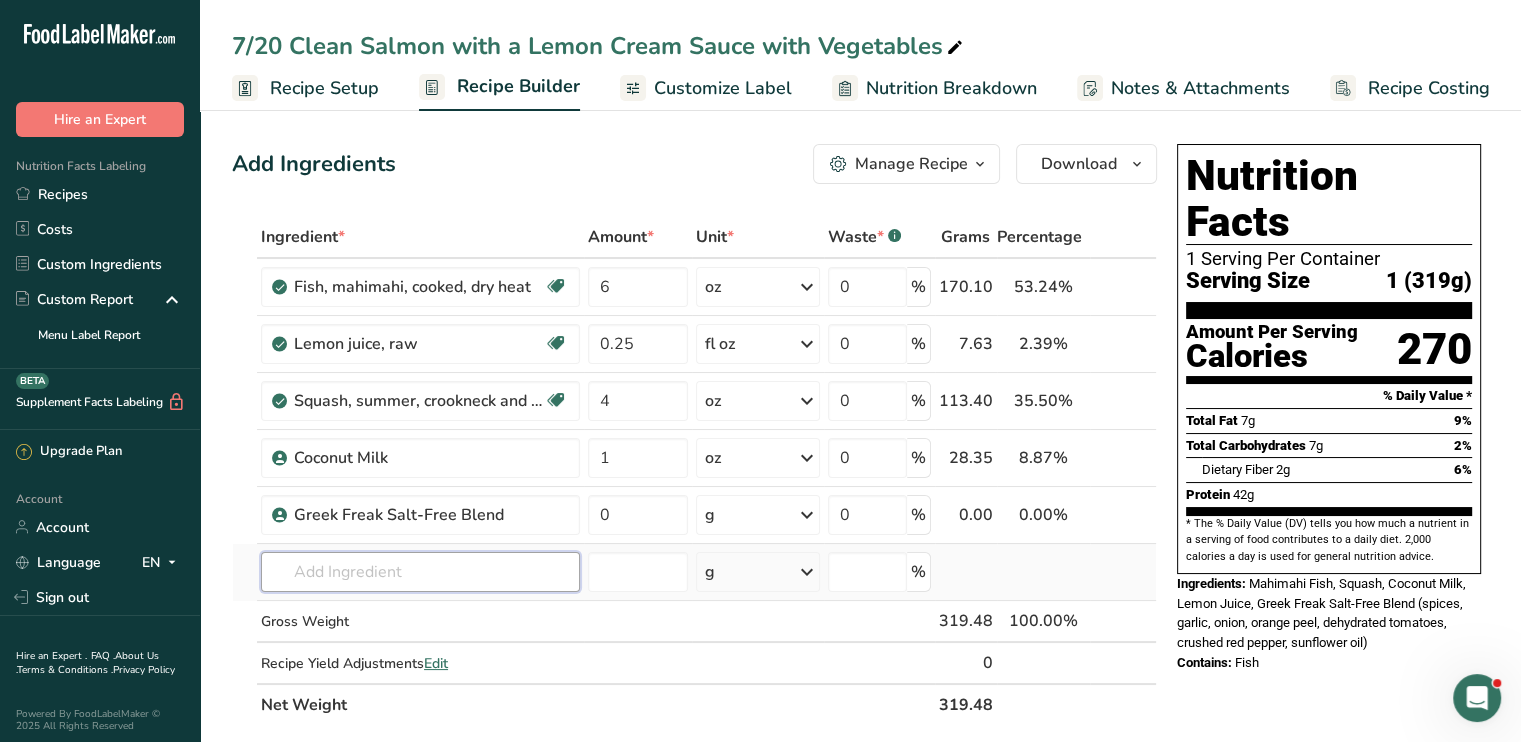 click at bounding box center [420, 572] 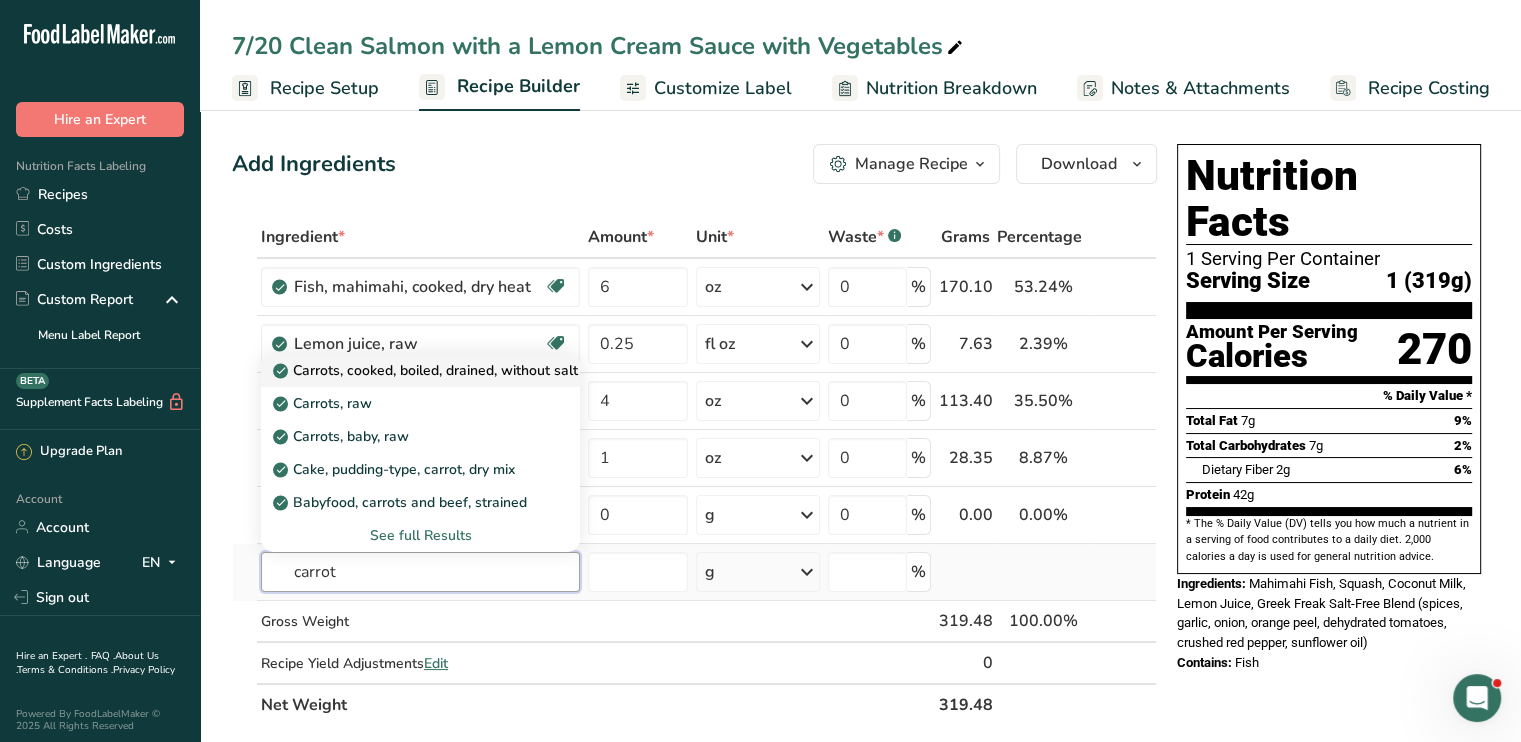 type on "carrot" 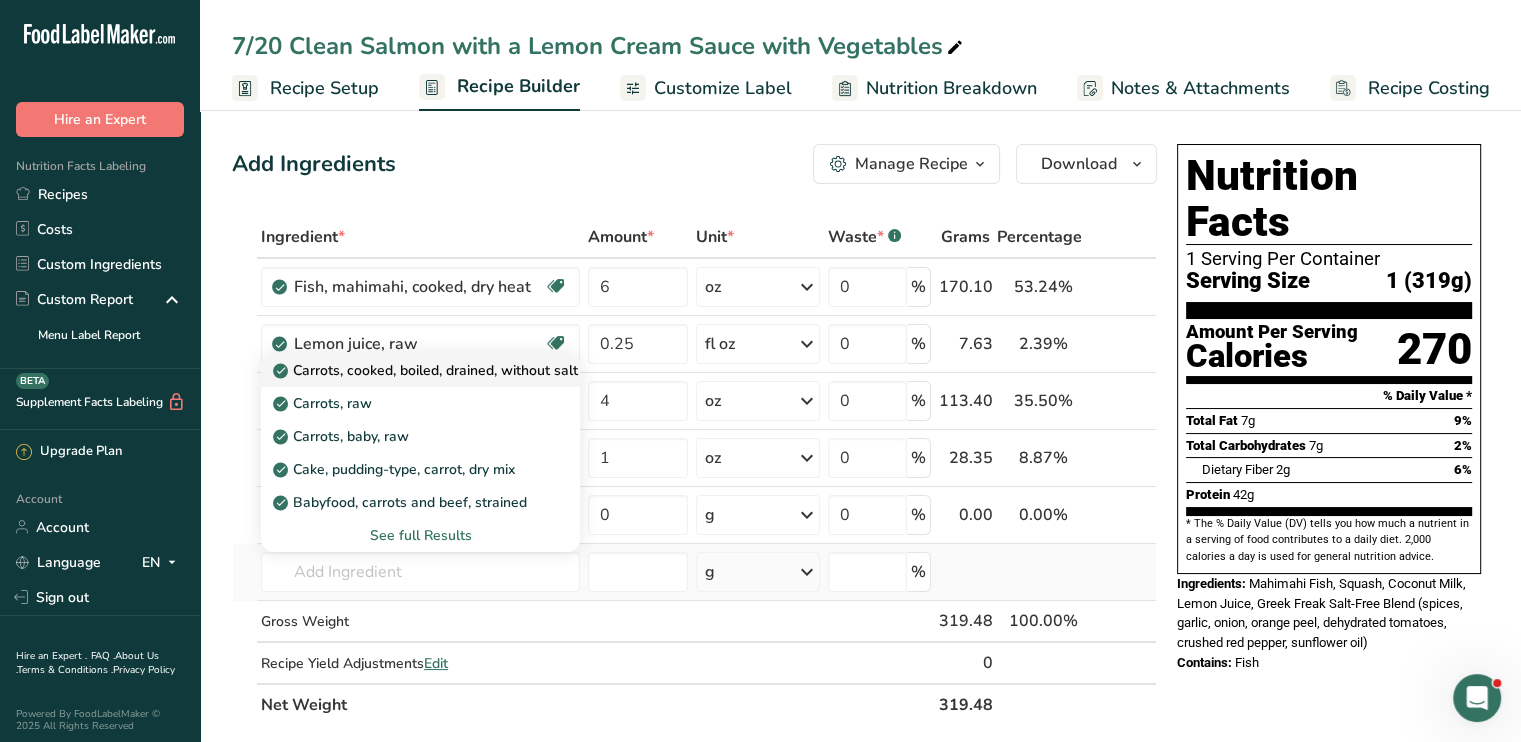 click on "Carrots, cooked, boiled, drained, without salt" at bounding box center [427, 370] 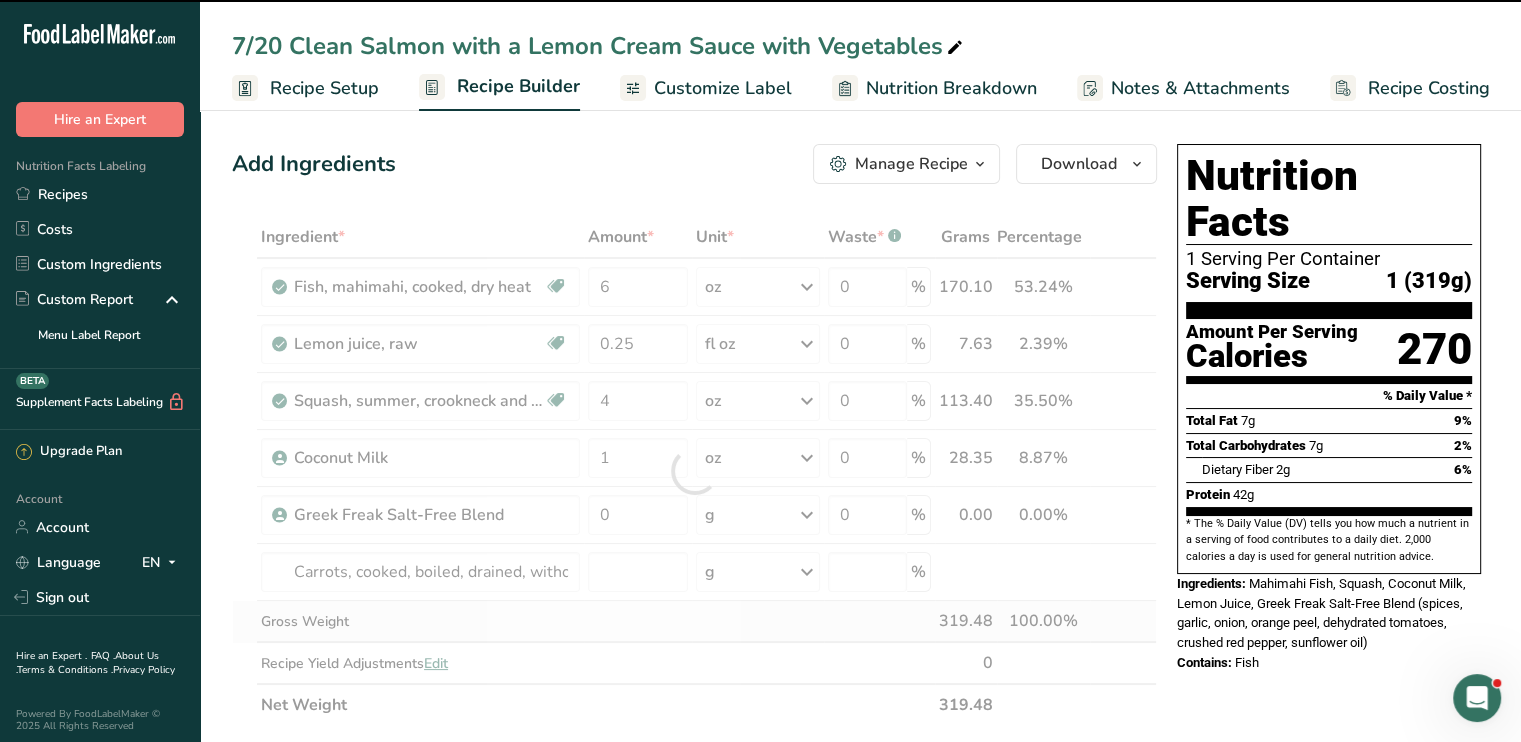type on "0" 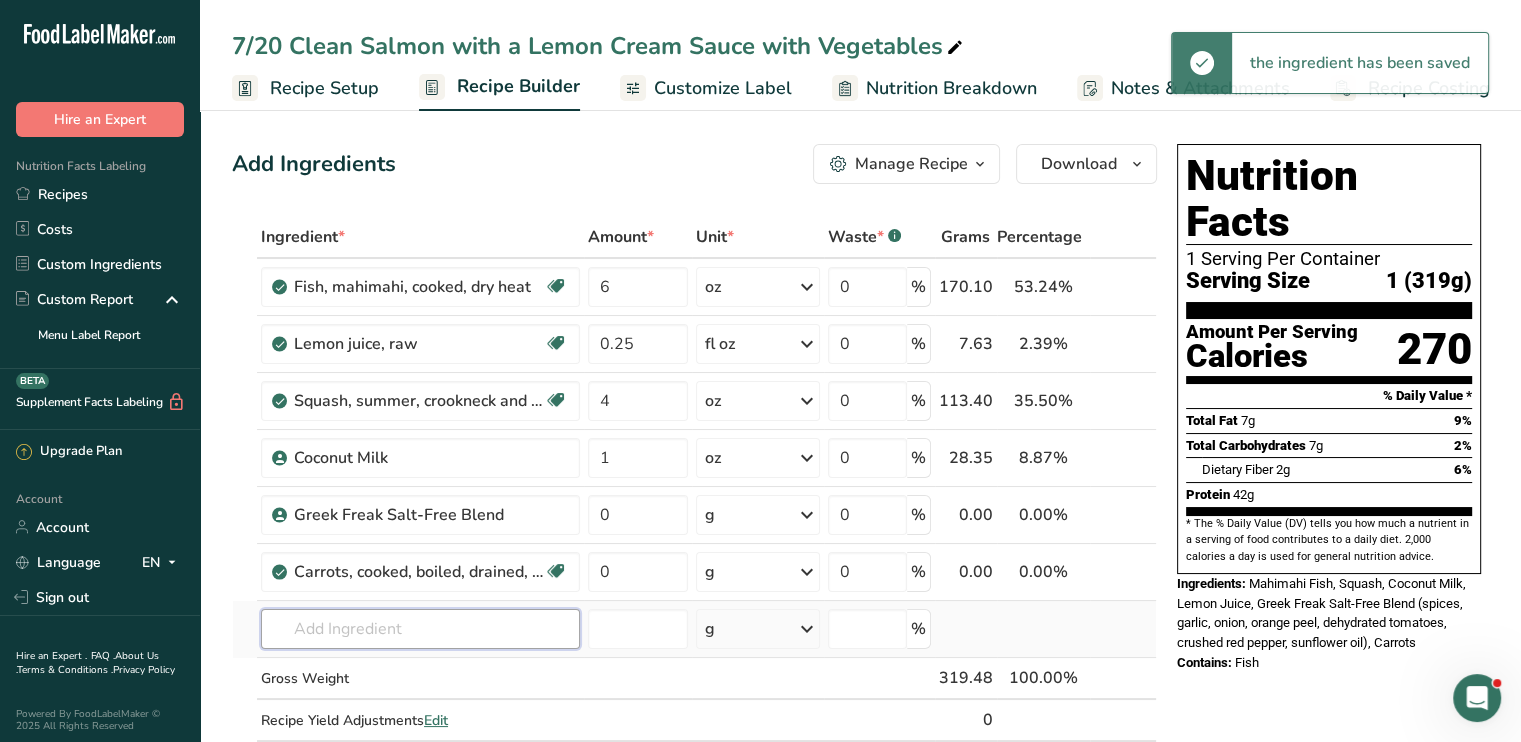 click at bounding box center (420, 629) 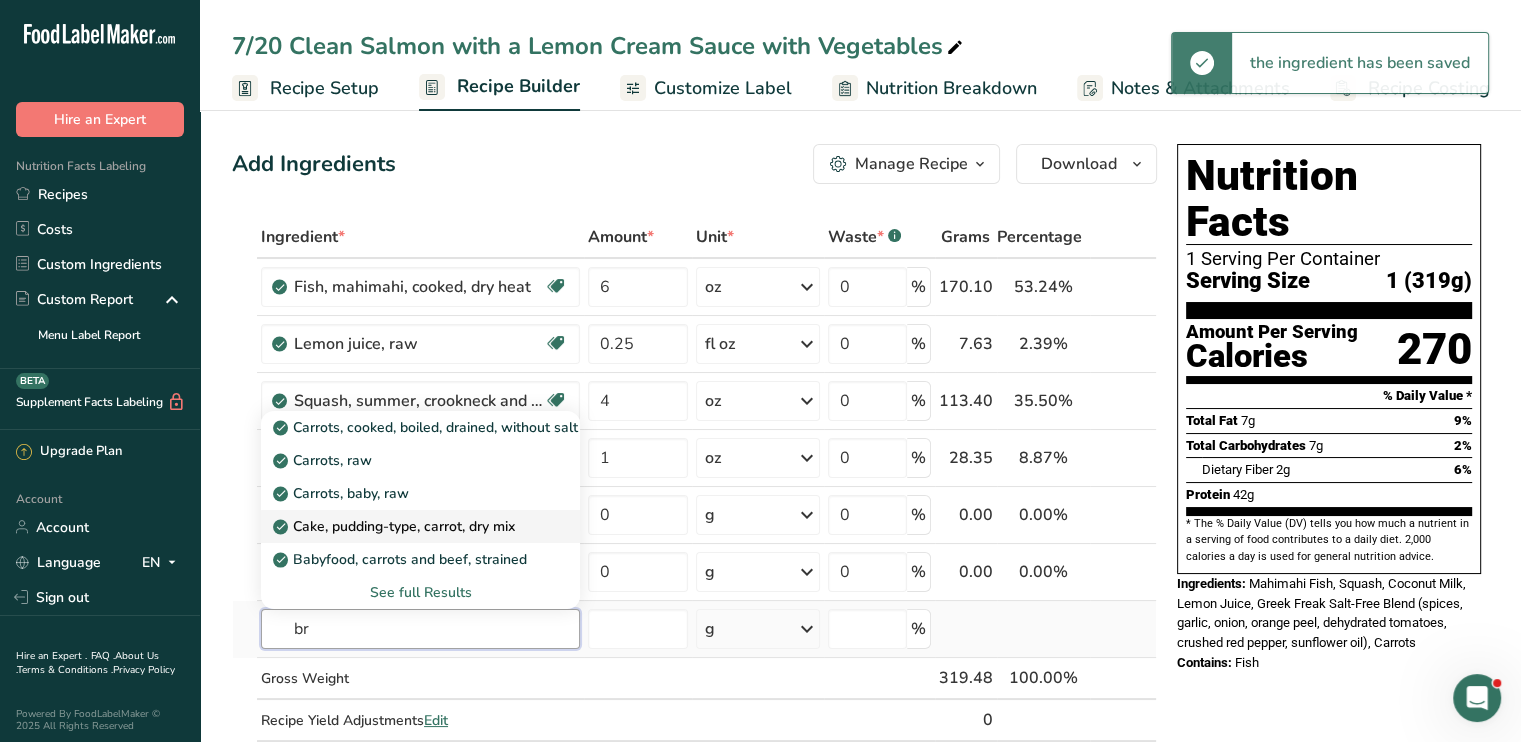 drag, startPoint x: 428, startPoint y: 635, endPoint x: 460, endPoint y: 539, distance: 101.19289 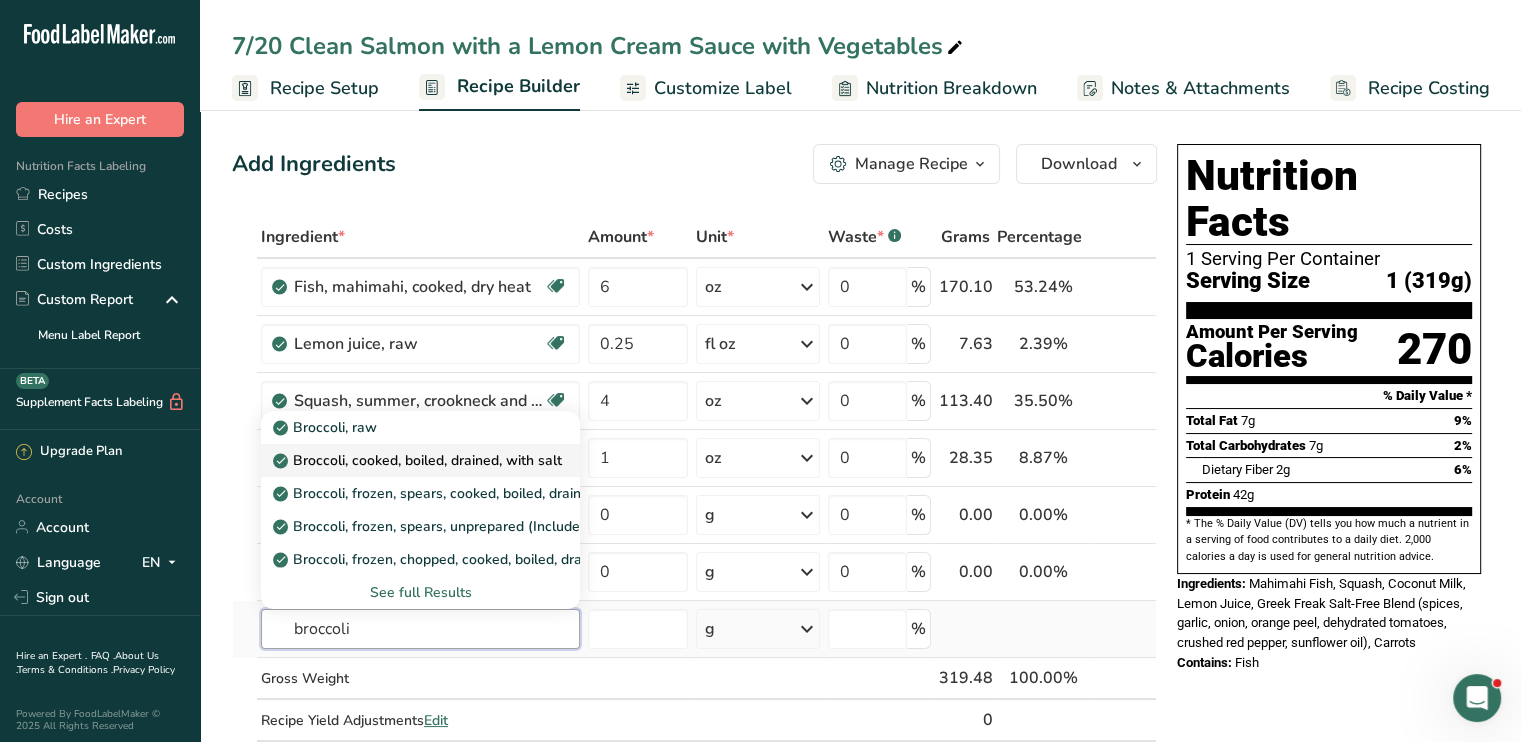 type on "broccoli" 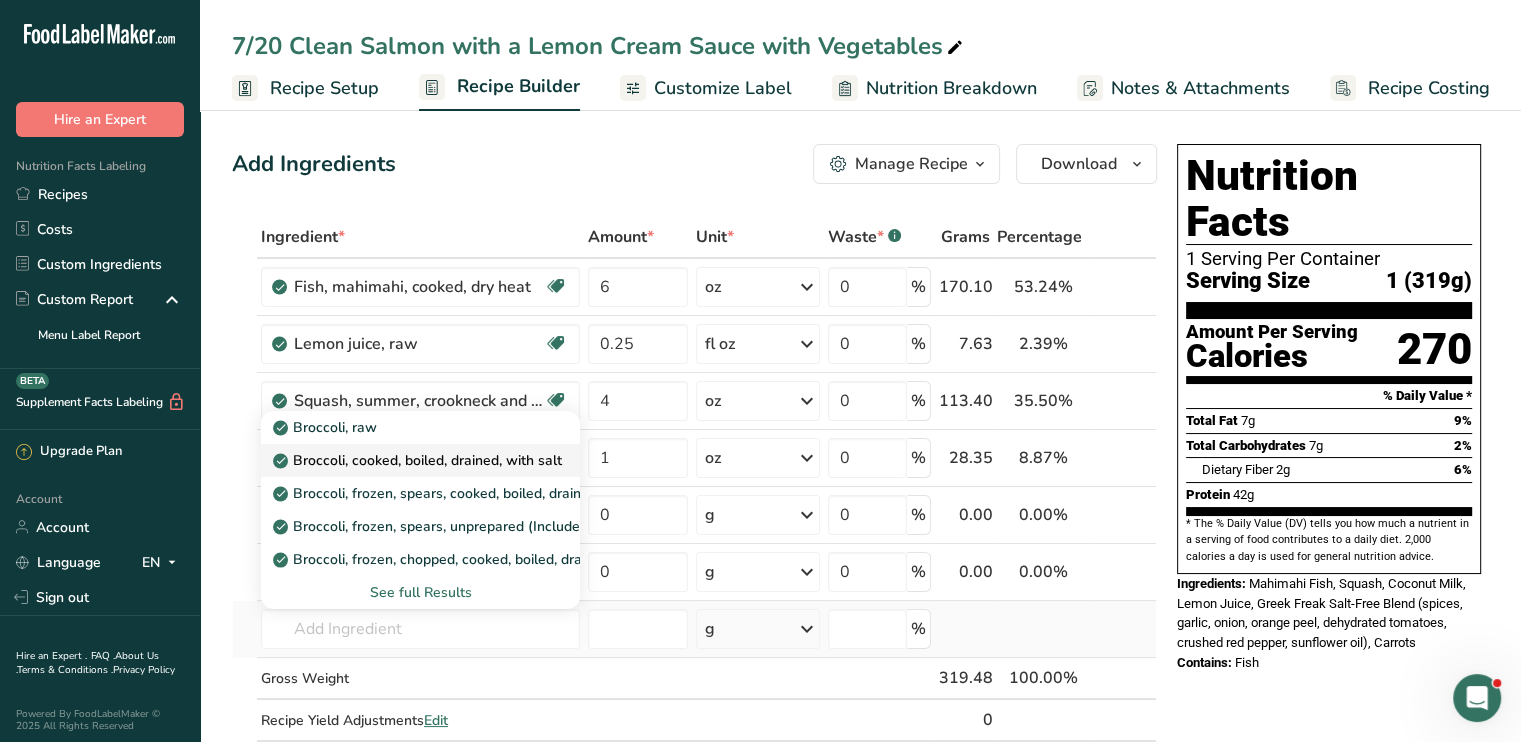 click on "Broccoli, cooked, boiled, drained, with salt" at bounding box center (419, 460) 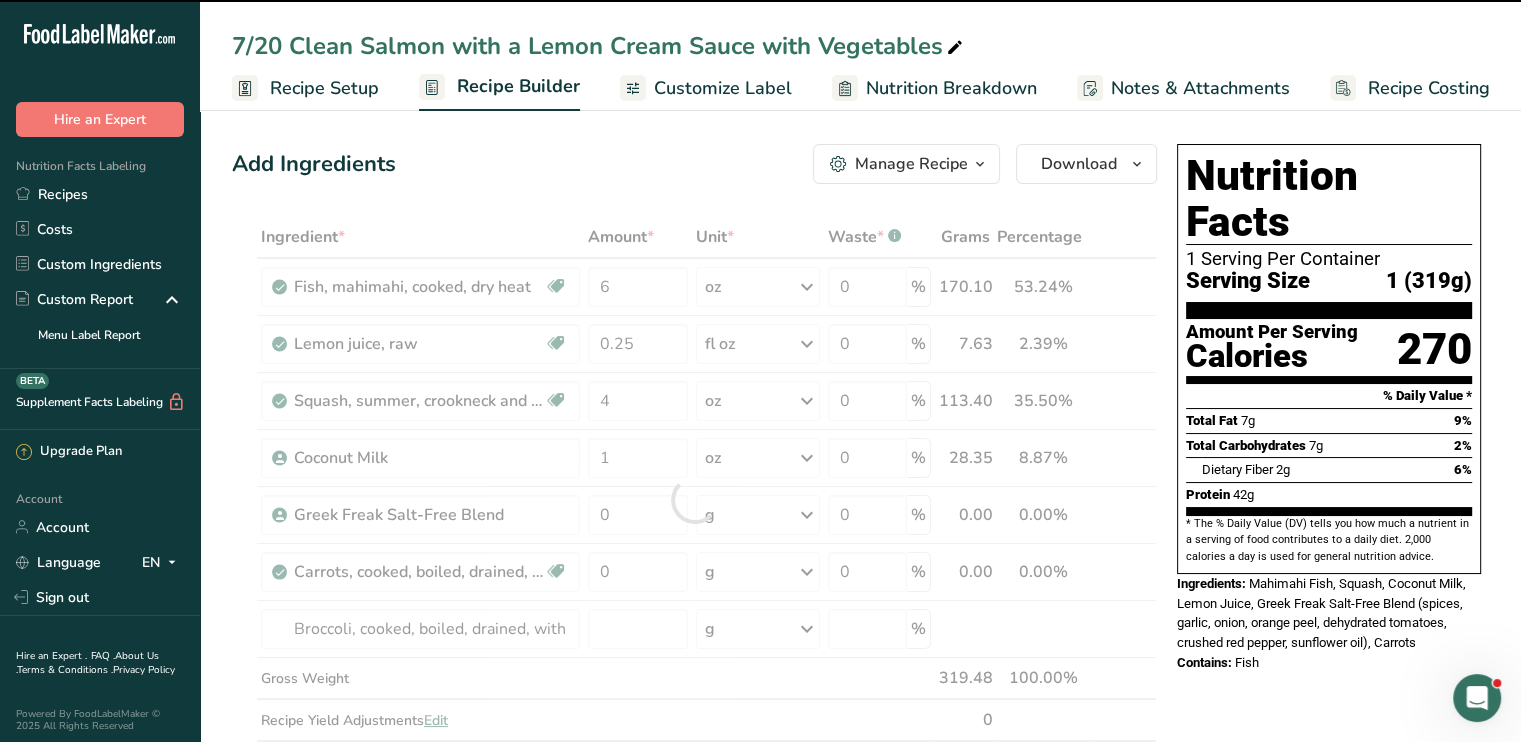 type on "0" 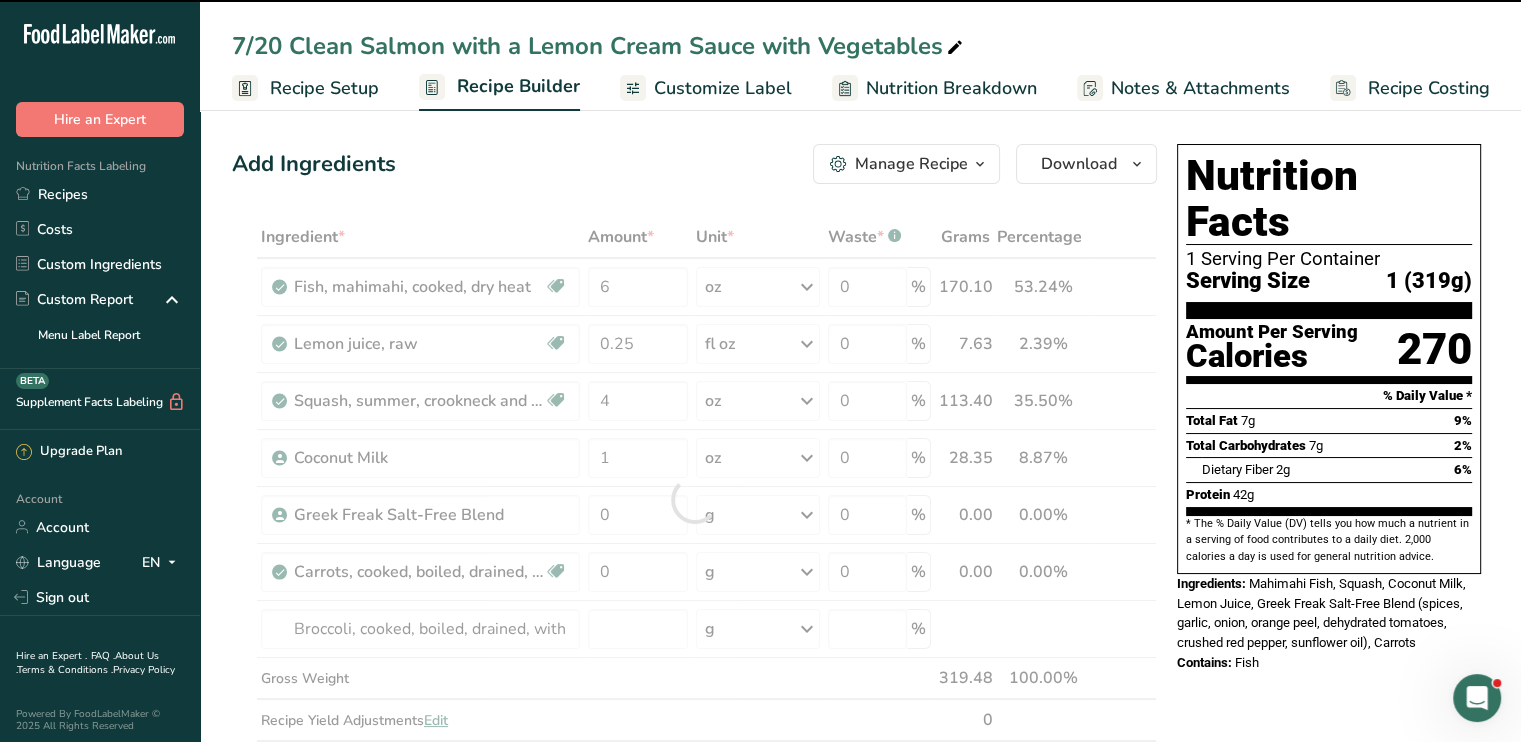 type on "0" 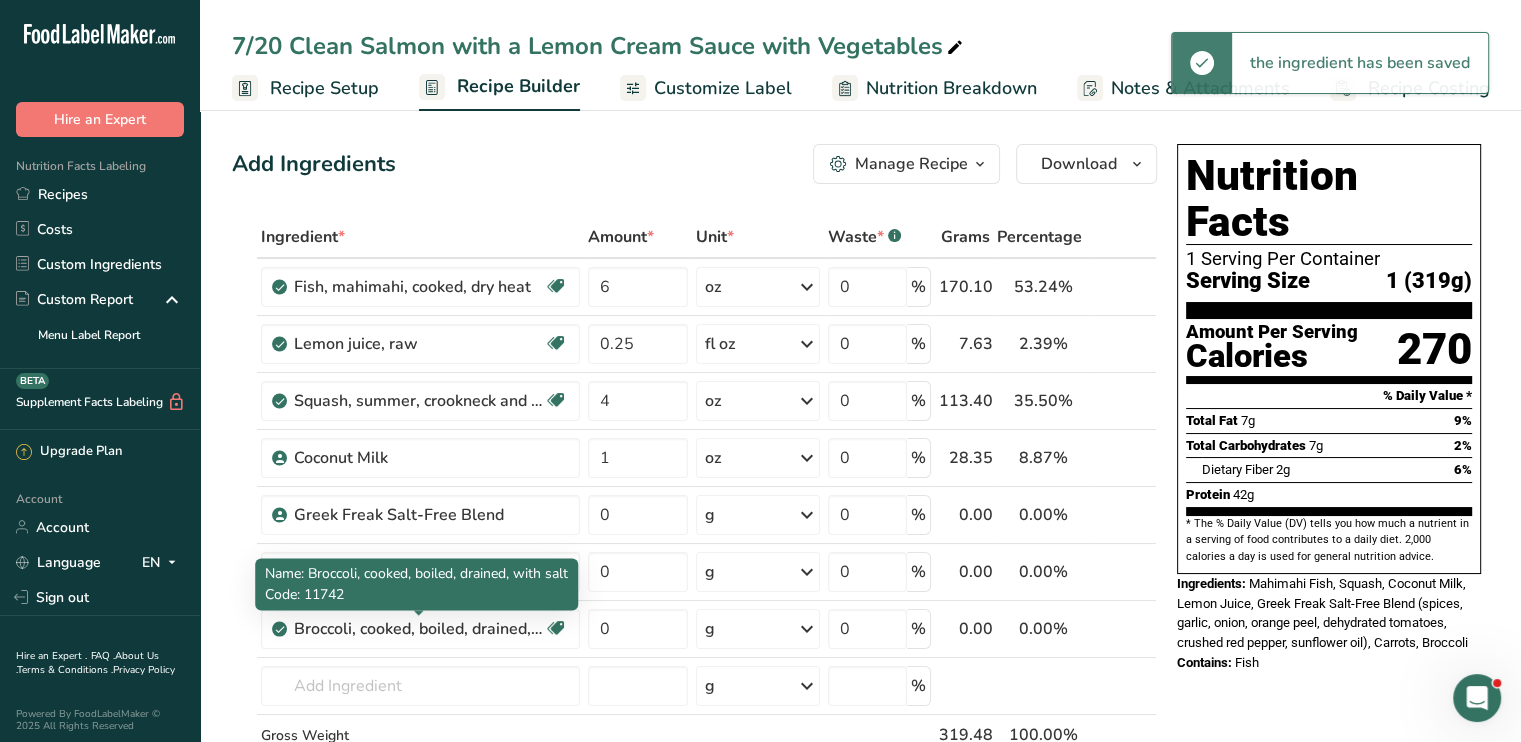 click on "Broccoli, cooked, boiled, drained, with salt" at bounding box center [419, 629] 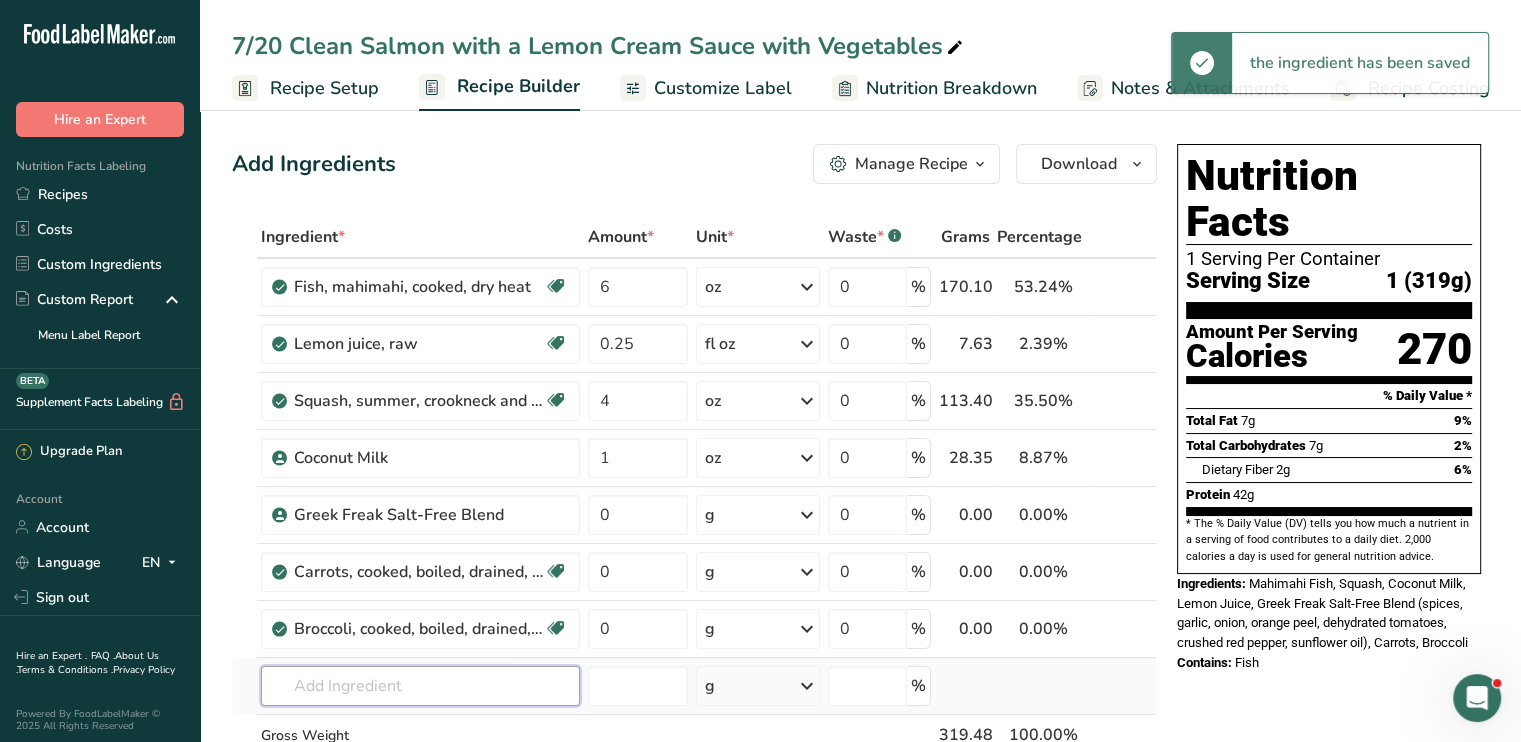 click at bounding box center [420, 686] 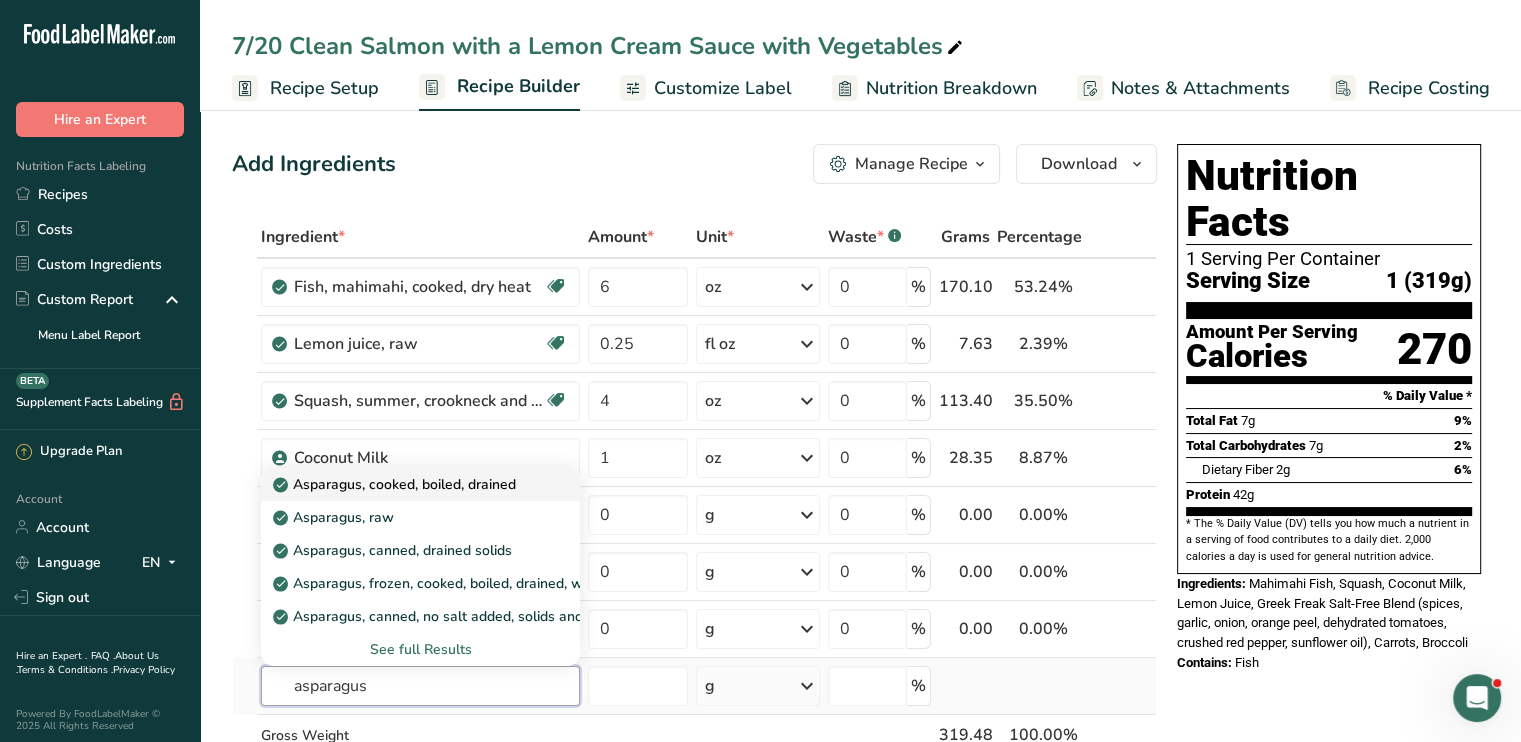 type on "asparagus" 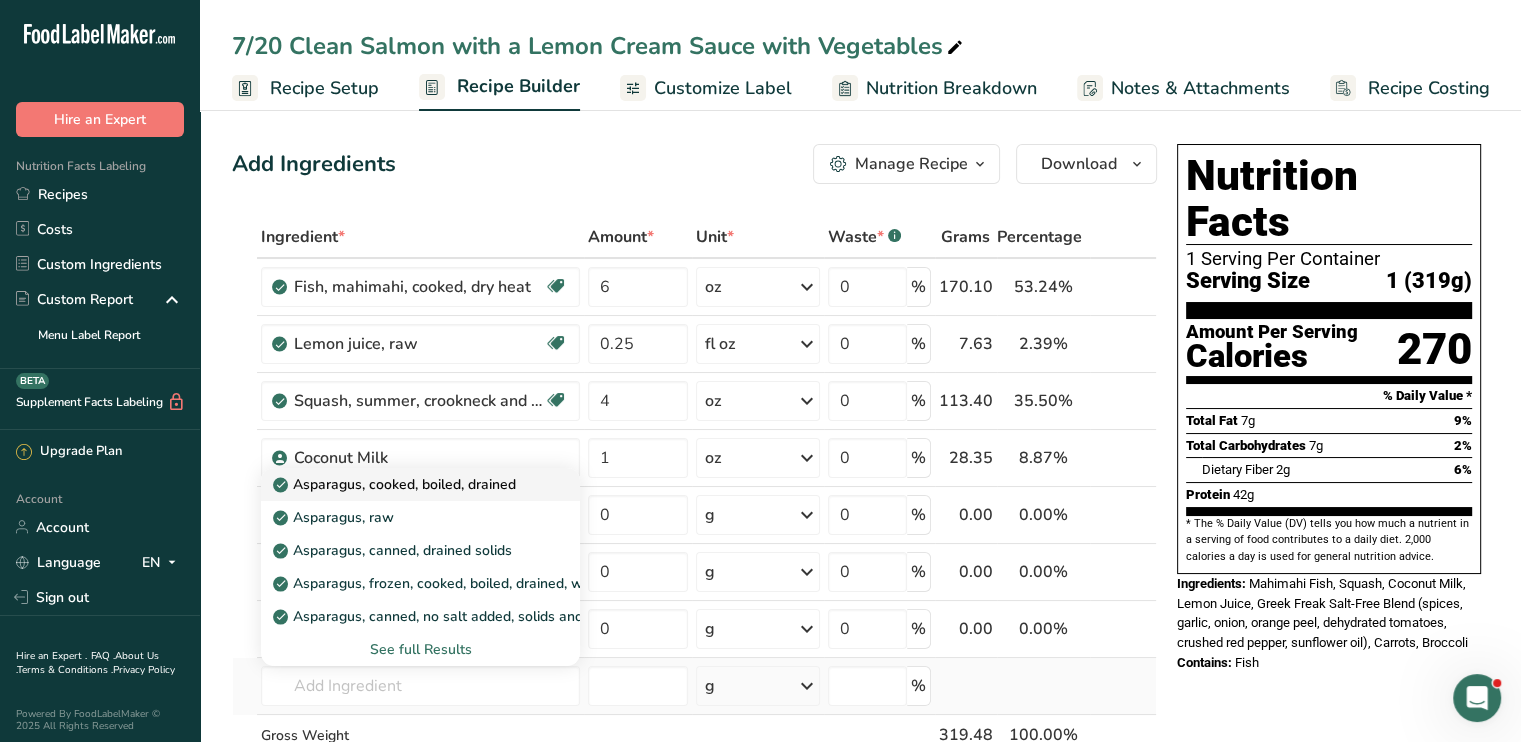 click on "Asparagus, cooked, boiled, drained" at bounding box center (396, 484) 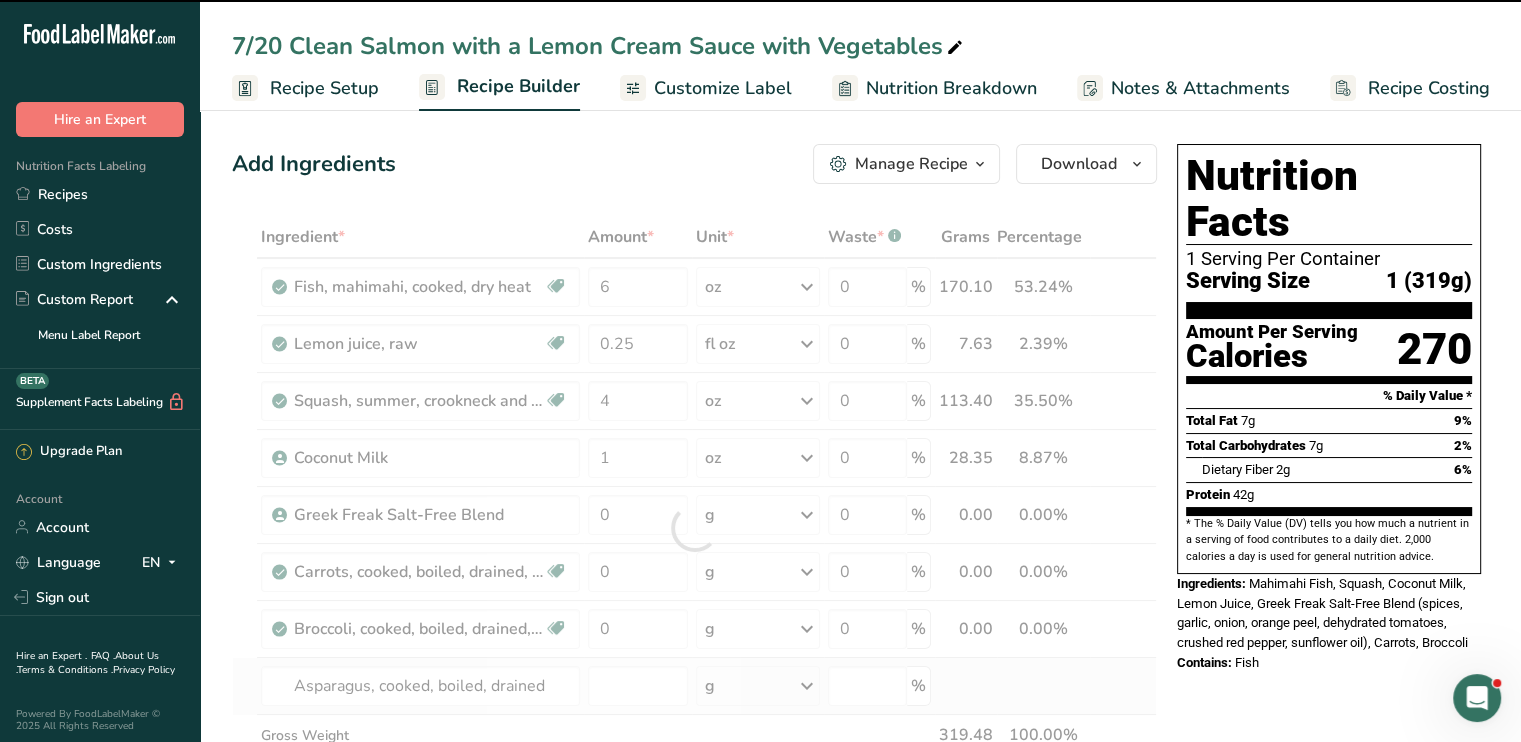 type on "0" 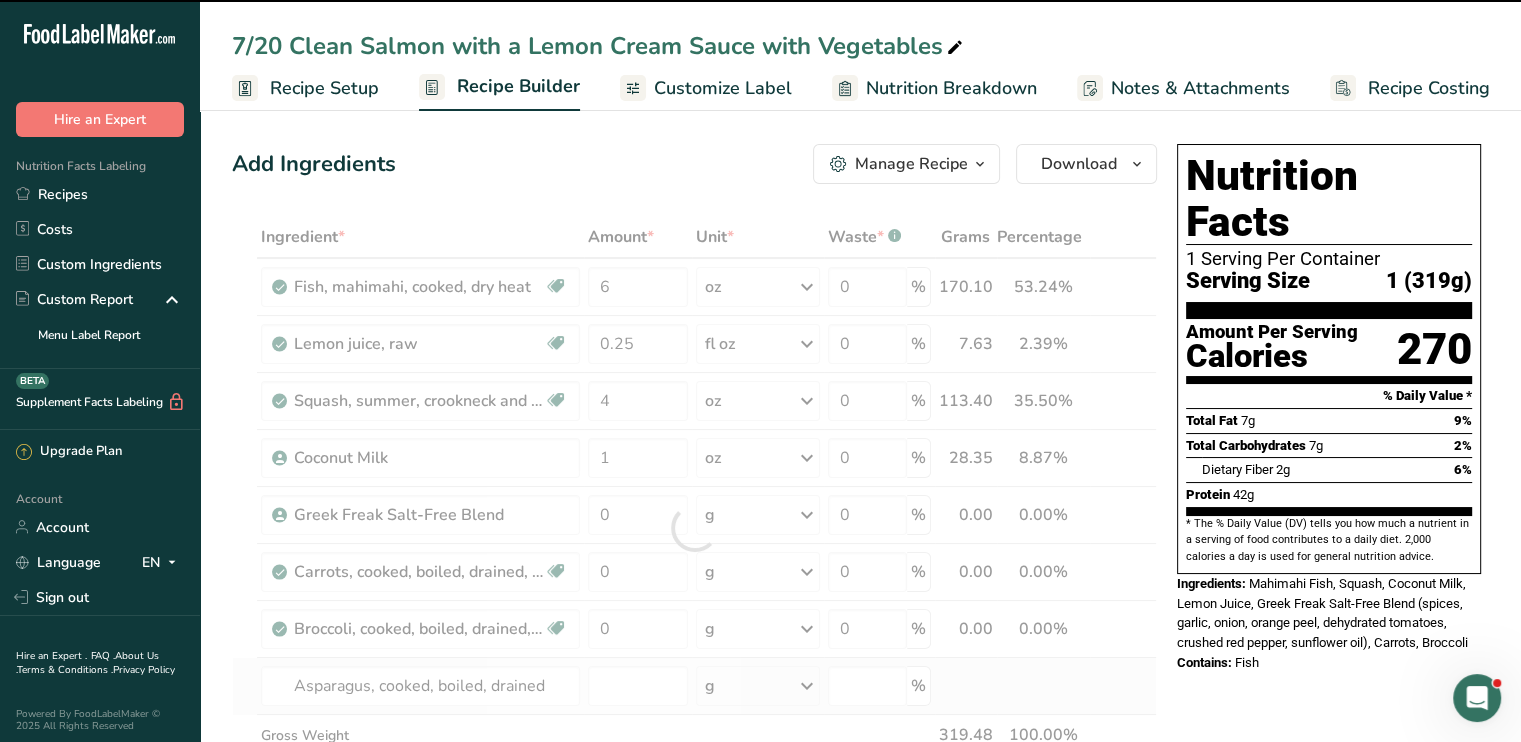 type on "0" 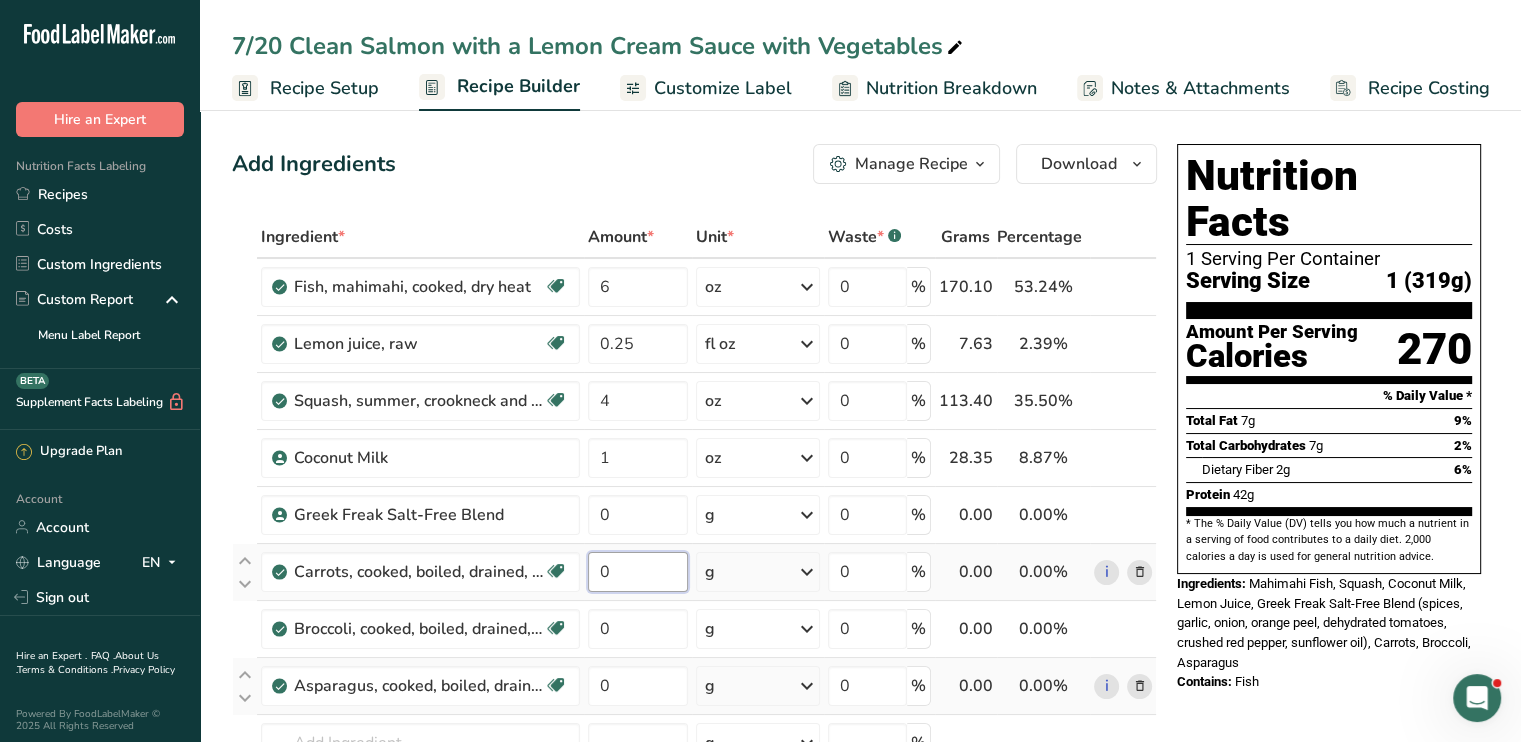 drag, startPoint x: 635, startPoint y: 574, endPoint x: 618, endPoint y: 579, distance: 17.720045 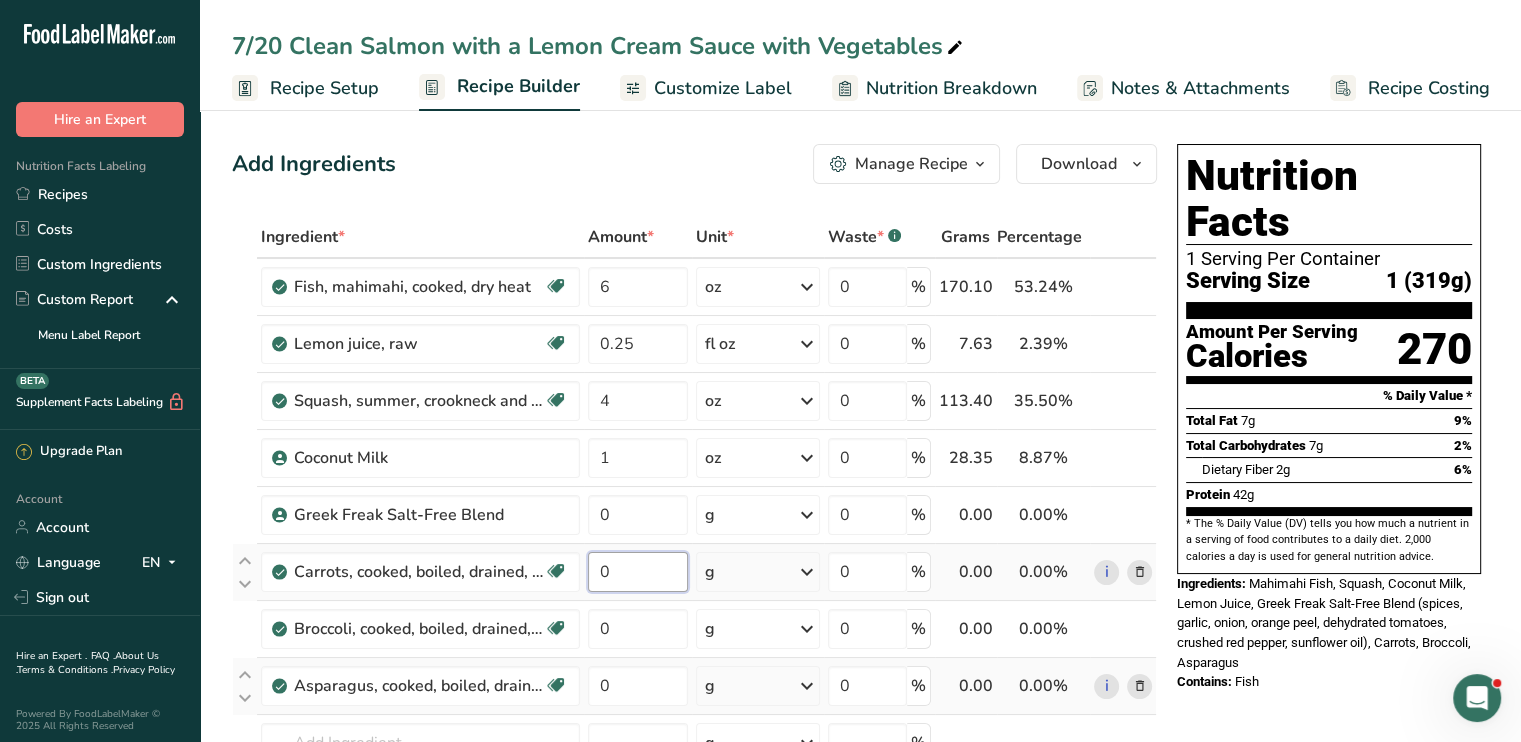 click on "0" at bounding box center (638, 572) 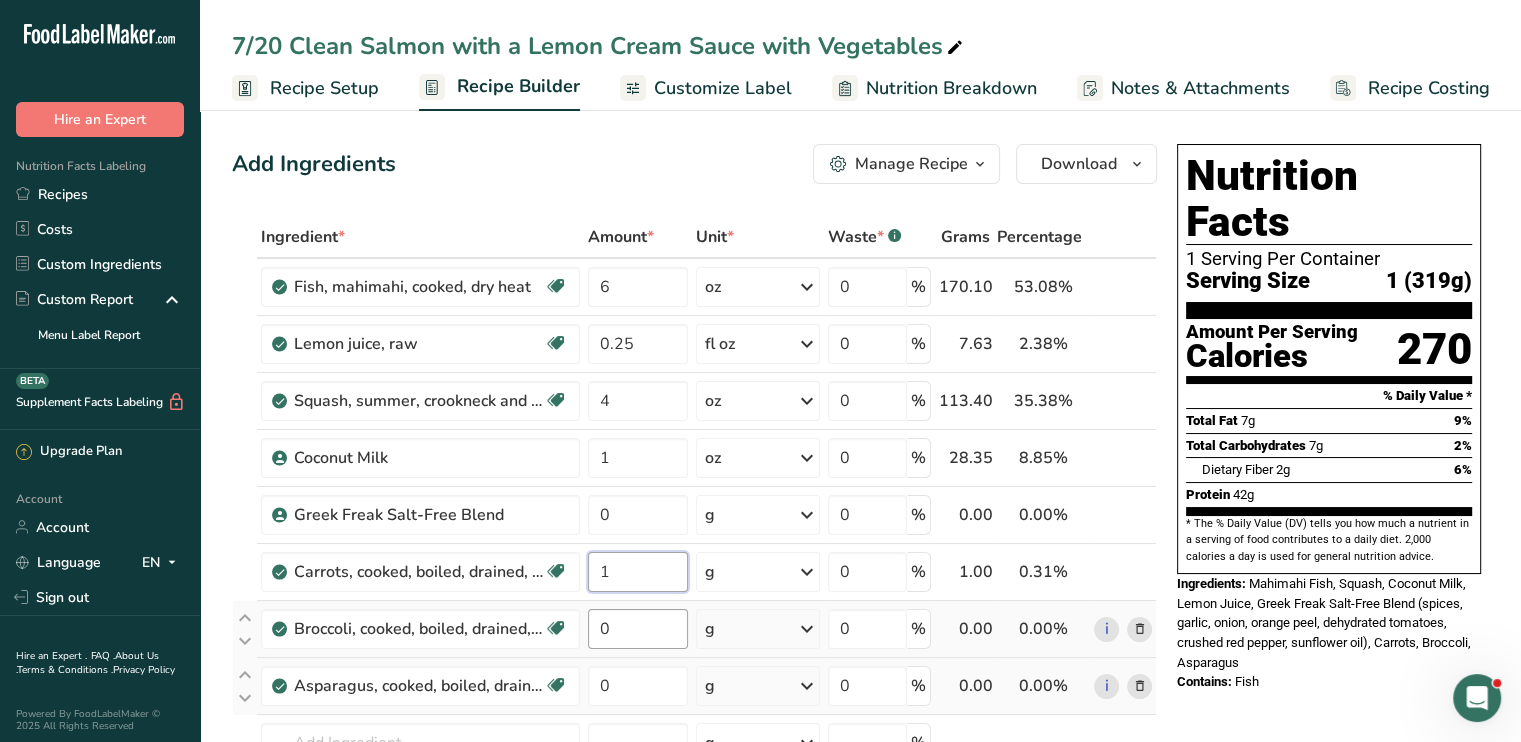 type on "1" 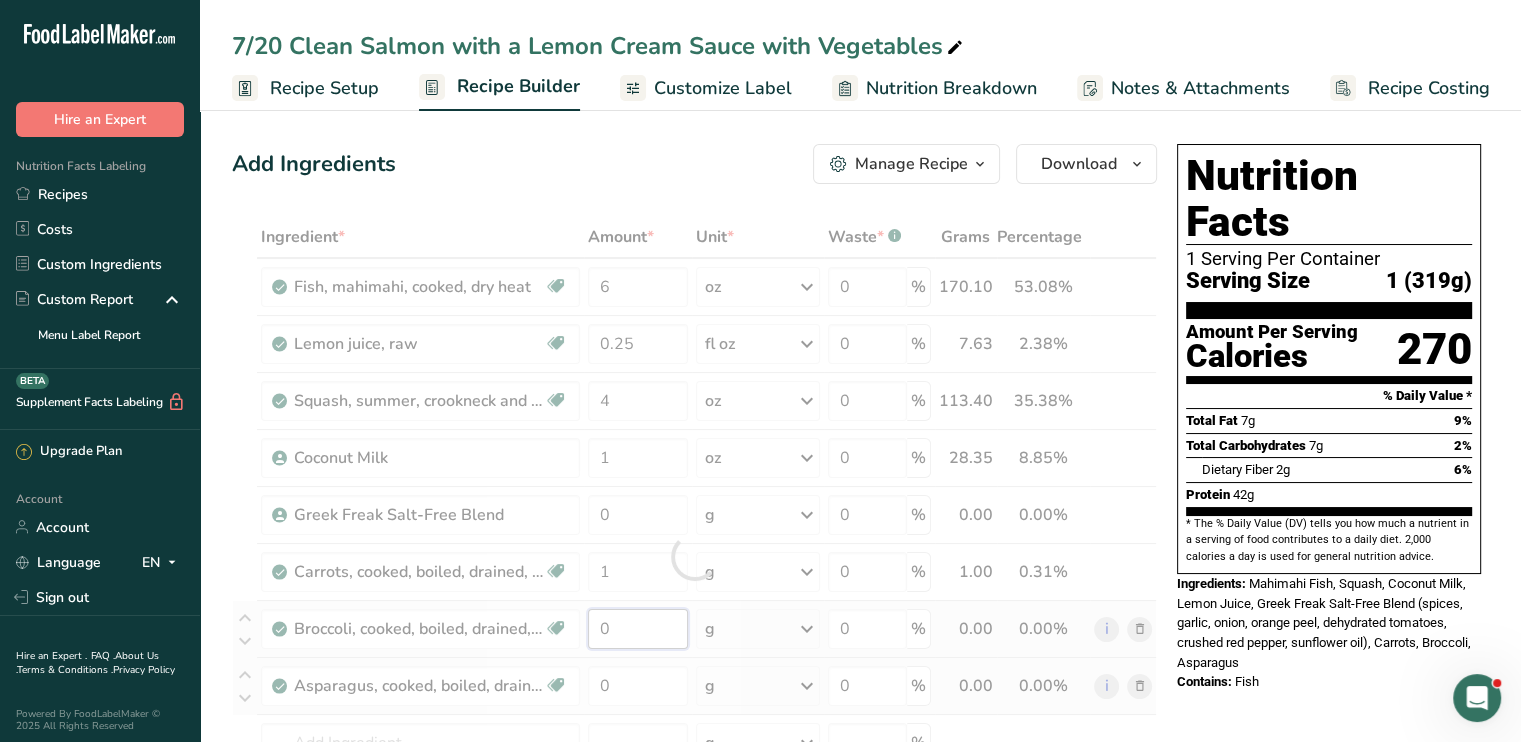 click on "Ingredient *
Amount *
Unit *
Waste *   .a-a{fill:#347362;}.b-a{fill:#fff;}          Grams
Percentage
Fish, mahimahi, cooked, dry heat
Source of Omega 3
Dairy free
Gluten free
Soy free
6
oz
Portions
3 oz
1 fillet
Weight Units
g
kg
mg
See more
Volume Units
l
Volume units require a density conversion. If you know your ingredient's density enter it below. Otherwise, click on "RIA" our AI Regulatory bot - she will be able to help you
lb/ft3
g/cm3
Confirm
mL
lb/ft3" at bounding box center (694, 556) 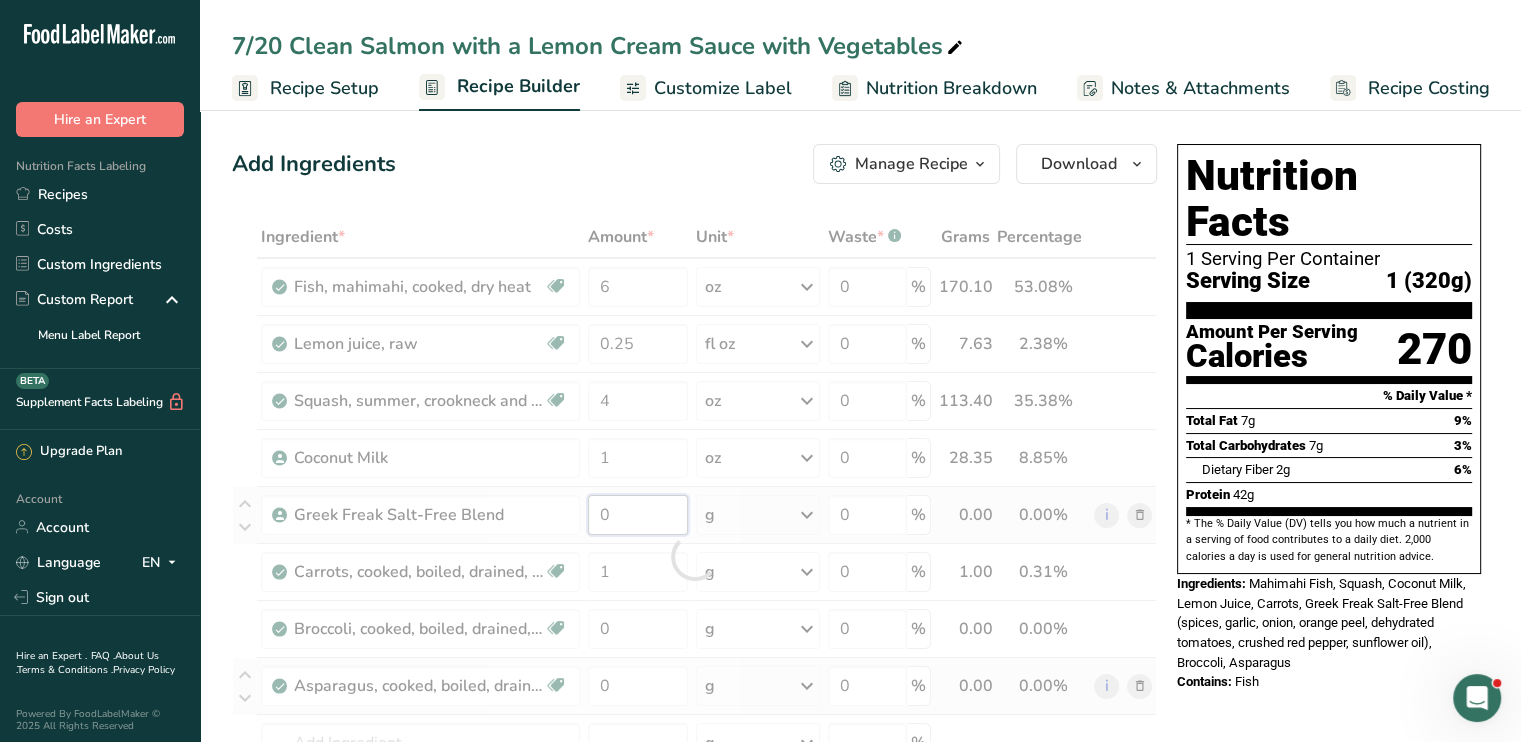 click on "Ingredient *
Amount *
Unit *
Waste *   .a-a{fill:#347362;}.b-a{fill:#fff;}          Grams
Percentage
Fish, mahimahi, cooked, dry heat
Source of Omega 3
Dairy free
Gluten free
Soy free
6
oz
Portions
3 oz
1 fillet
Weight Units
g
kg
mg
See more
Volume Units
l
Volume units require a density conversion. If you know your ingredient's density enter it below. Otherwise, click on "RIA" our AI Regulatory bot - she will be able to help you
lb/ft3
g/cm3
Confirm
mL
lb/ft3" at bounding box center [694, 556] 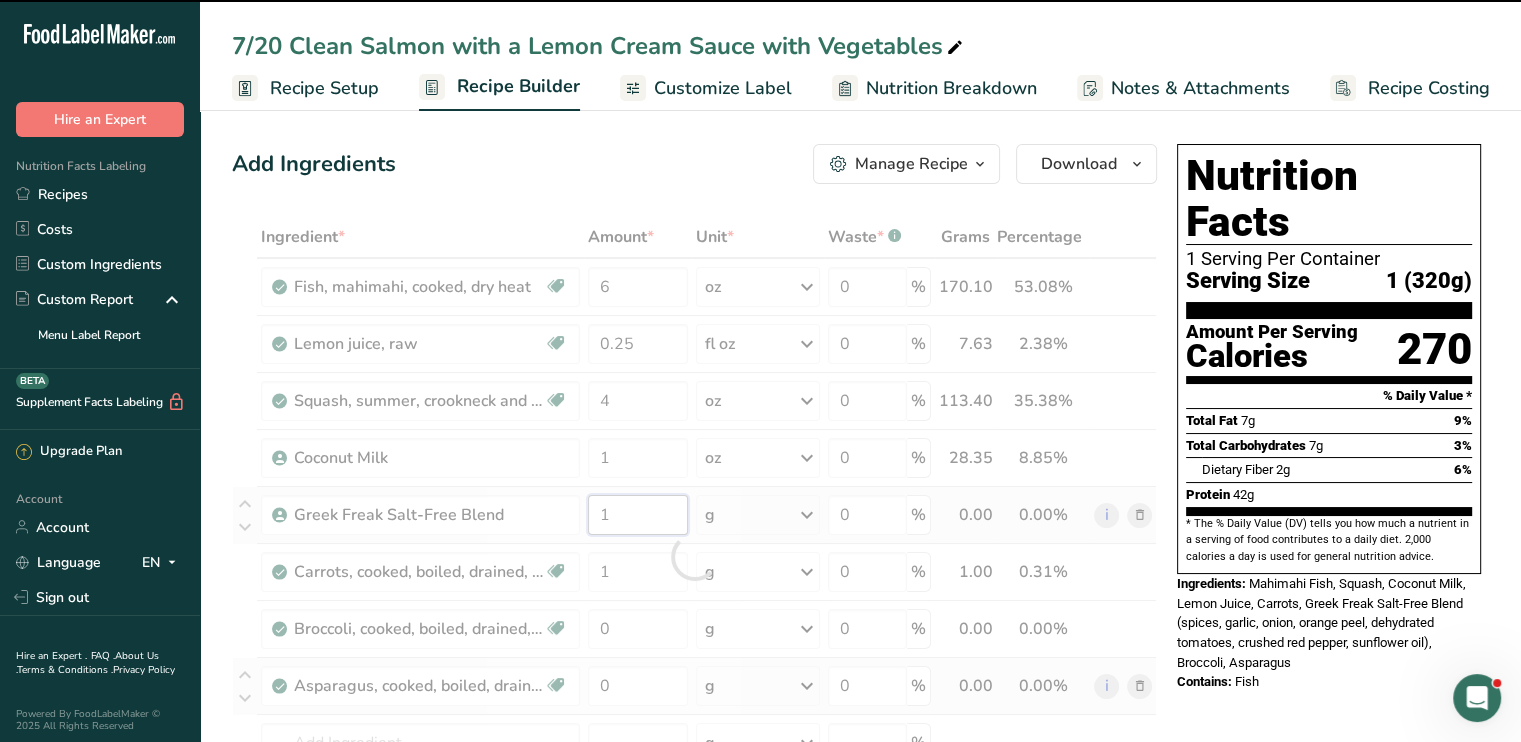type on "1" 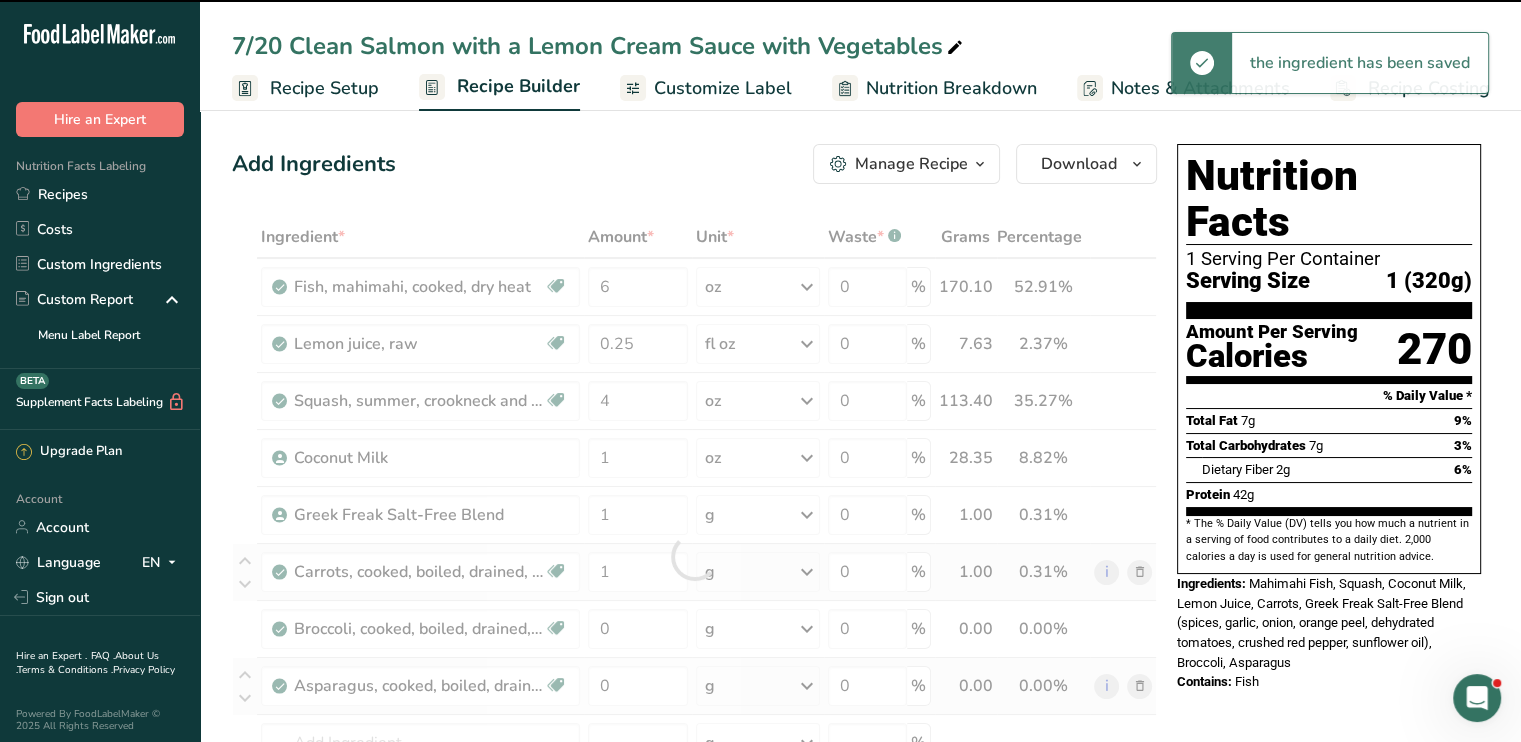 click on "Ingredient *
Amount *
Unit *
Waste *   .a-a{fill:#347362;}.b-a{fill:#fff;}          Grams
Percentage
Fish, mahimahi, cooked, dry heat
Source of Omega 3
Dairy free
Gluten free
Soy free
6
oz
Portions
3 oz
1 fillet
Weight Units
g
kg
mg
See more
Volume Units
l
Volume units require a density conversion. If you know your ingredient's density enter it below. Otherwise, click on "RIA" our AI Regulatory bot - she will be able to help you
lb/ft3
g/cm3
Confirm
mL
lb/ft3" at bounding box center (694, 556) 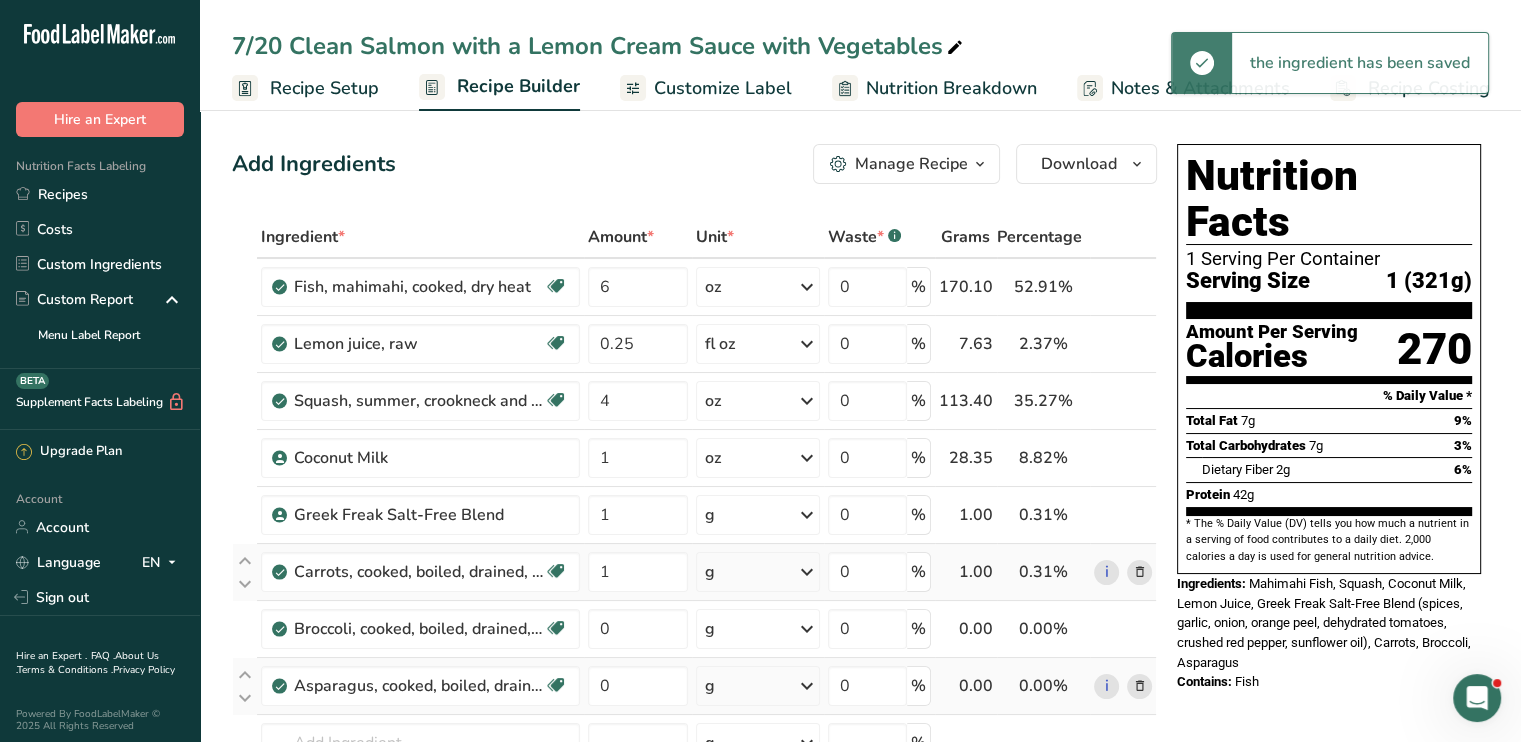 click at bounding box center (807, 572) 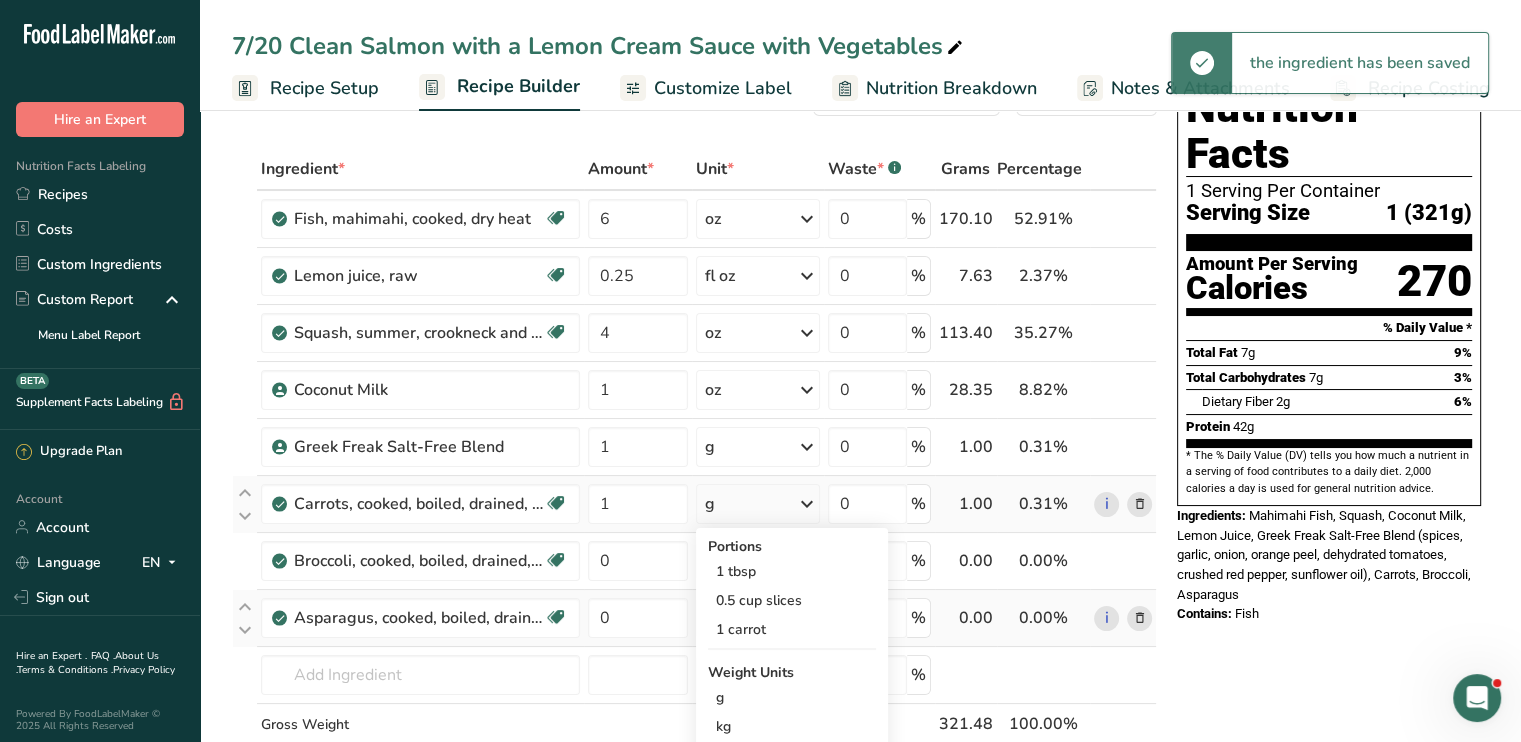 scroll, scrollTop: 200, scrollLeft: 0, axis: vertical 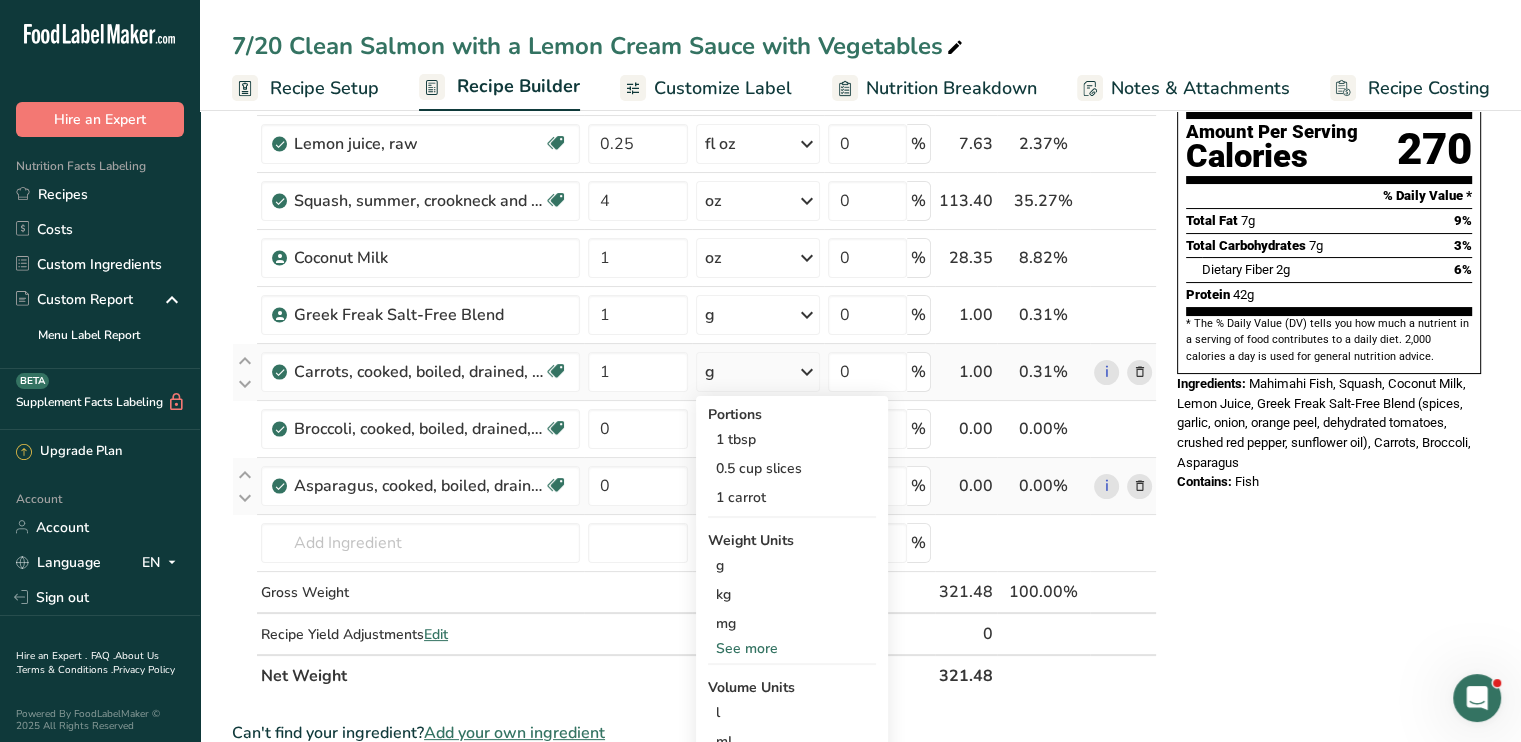 click on "See more" at bounding box center [792, 648] 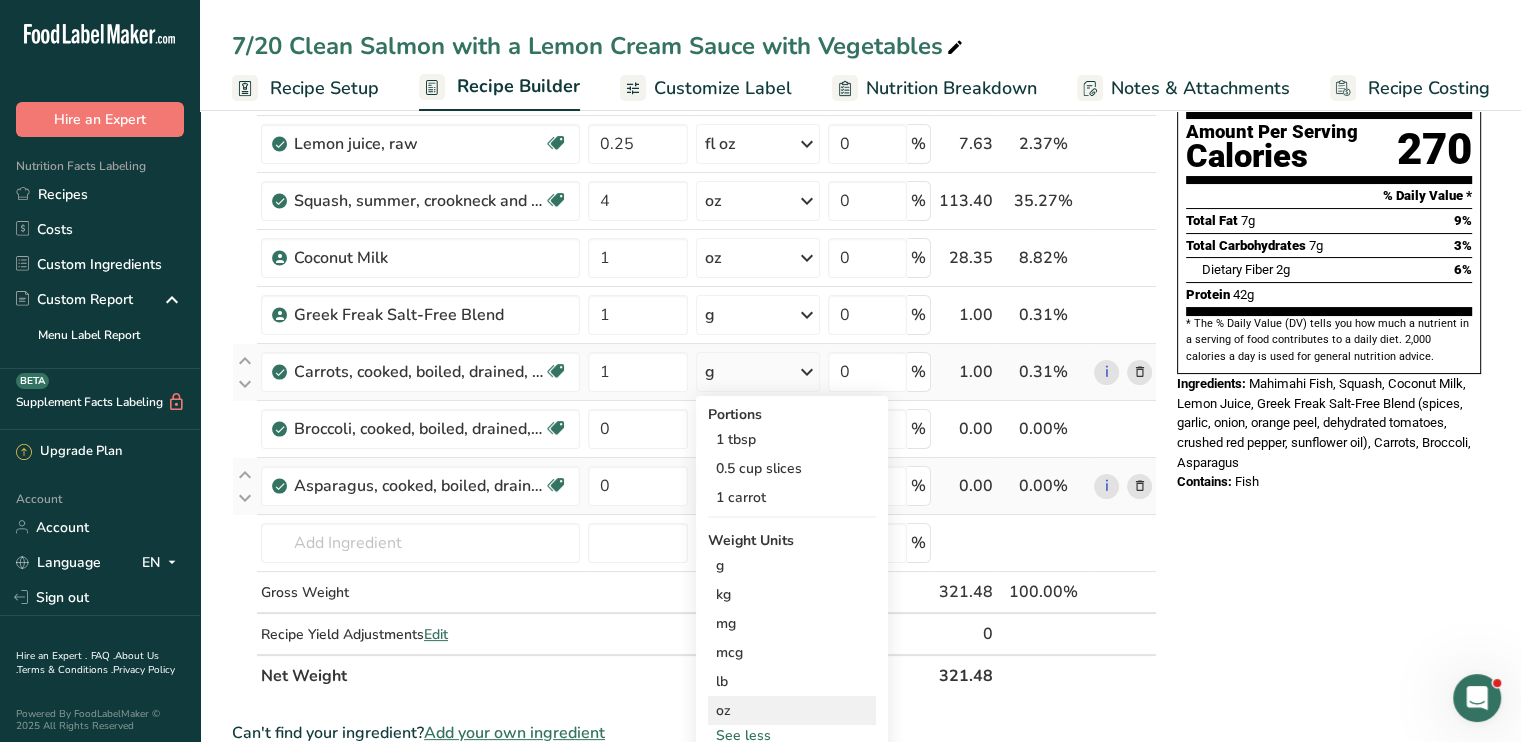 click on "oz" at bounding box center (792, 710) 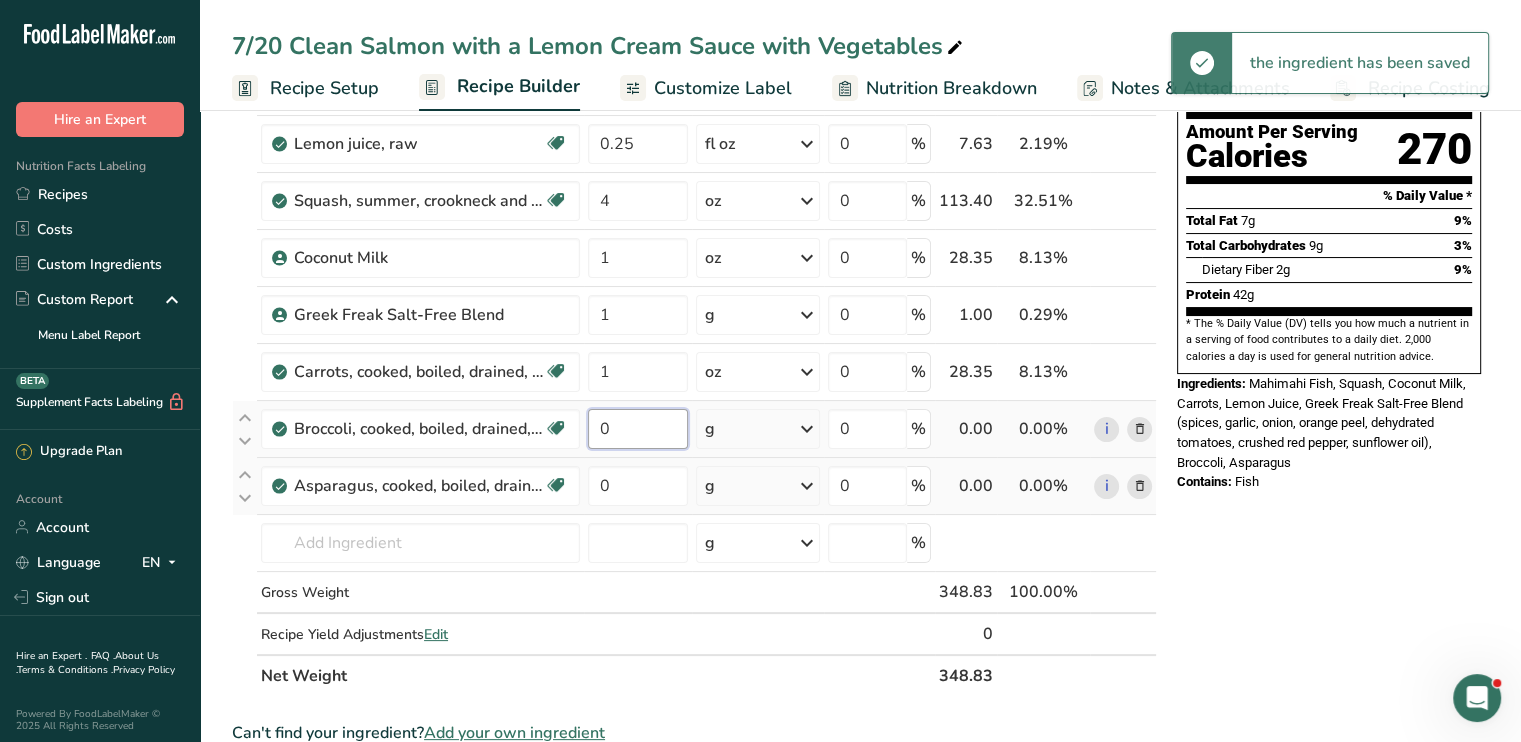 click on "0" at bounding box center (638, 429) 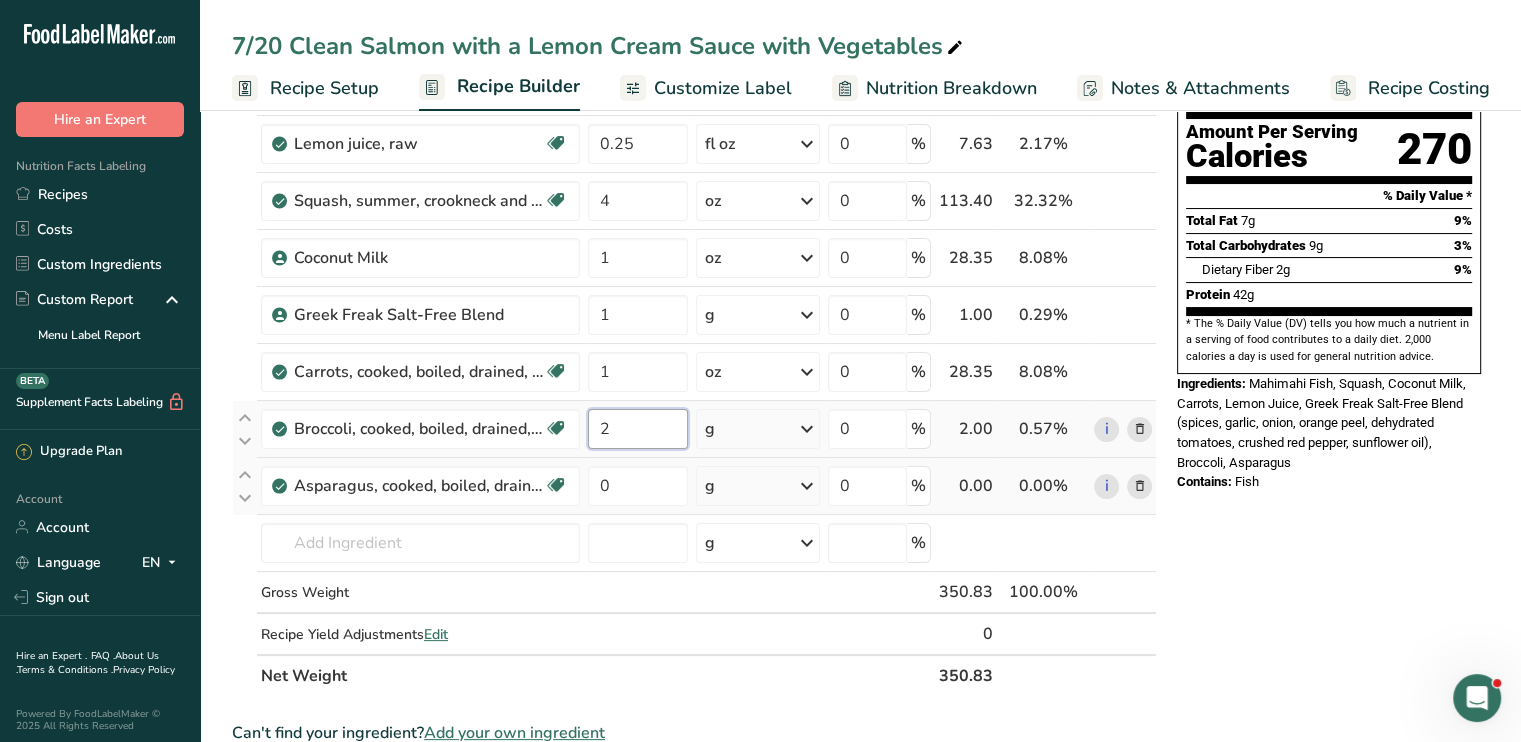 type on "2" 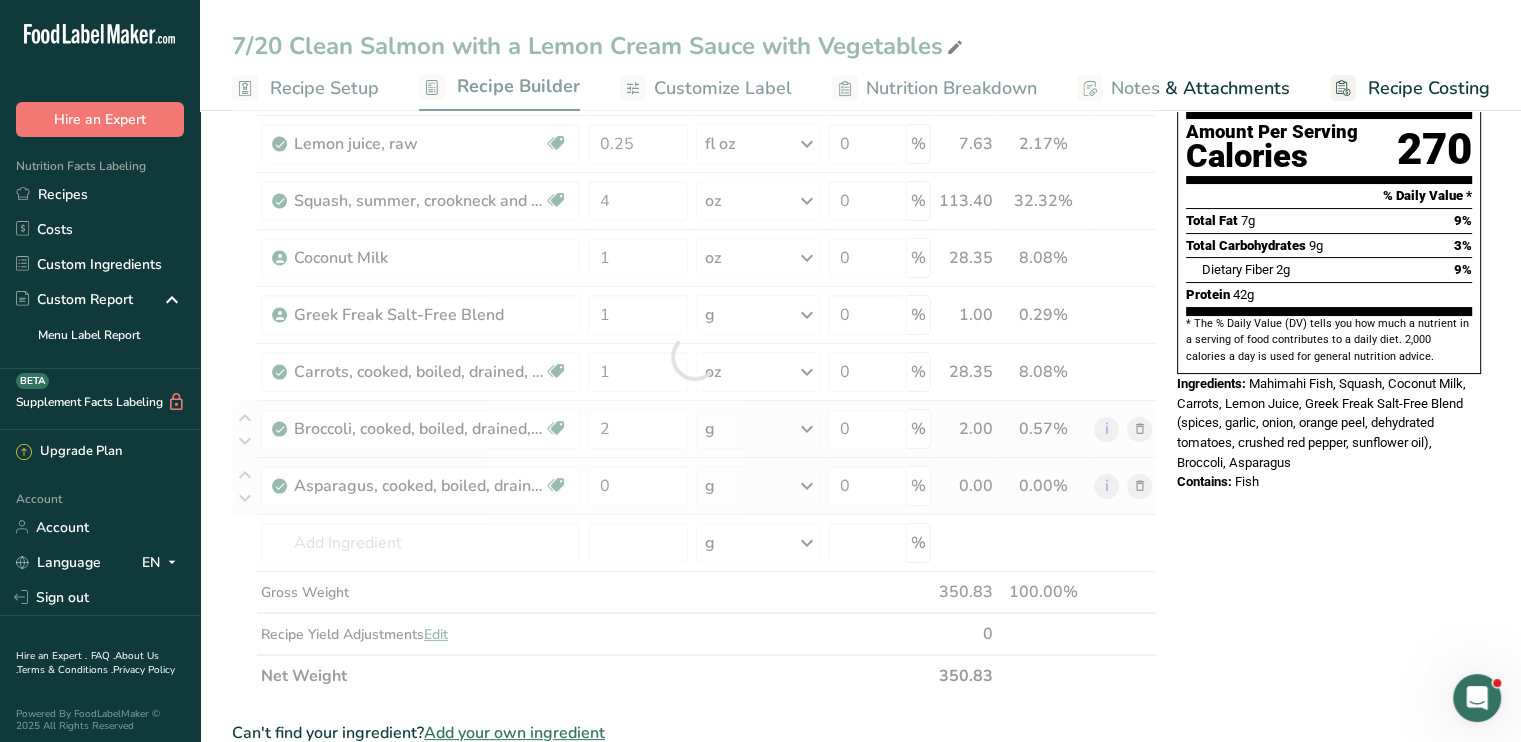 click on "Ingredient *
Amount *
Unit *
Waste *   .a-a{fill:#347362;}.b-a{fill:#fff;}          Grams
Percentage
Fish, mahimahi, cooked, dry heat
Source of Omega 3
Dairy free
Gluten free
Soy free
6
oz
Portions
3 oz
1 fillet
Weight Units
g
kg
mg
See more
Volume Units
l
Volume units require a density conversion. If you know your ingredient's density enter it below. Otherwise, click on "RIA" our AI Regulatory bot - she will be able to help you
lb/ft3
g/cm3
Confirm
mL
lb/ft3" at bounding box center [694, 356] 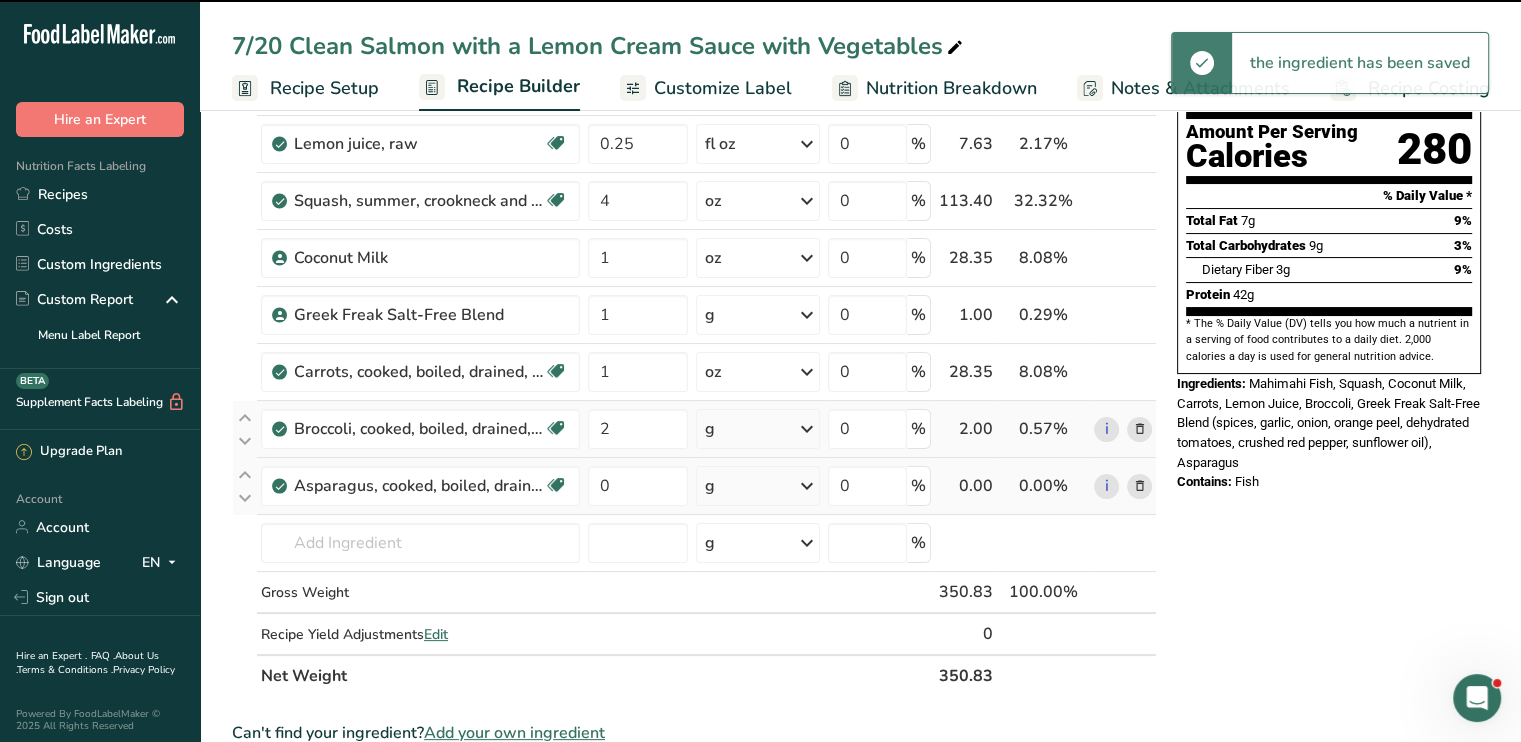 click at bounding box center [807, 429] 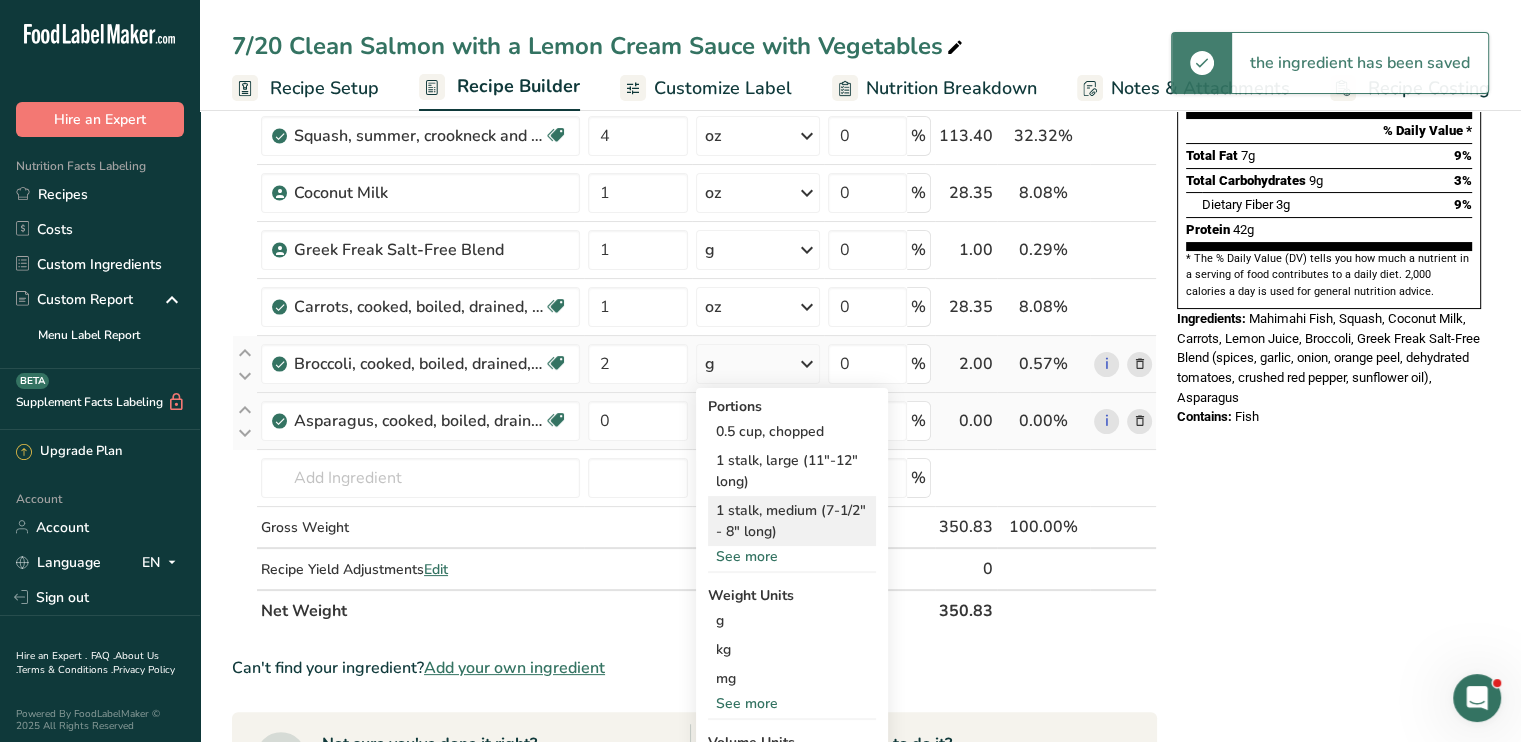 scroll, scrollTop: 300, scrollLeft: 0, axis: vertical 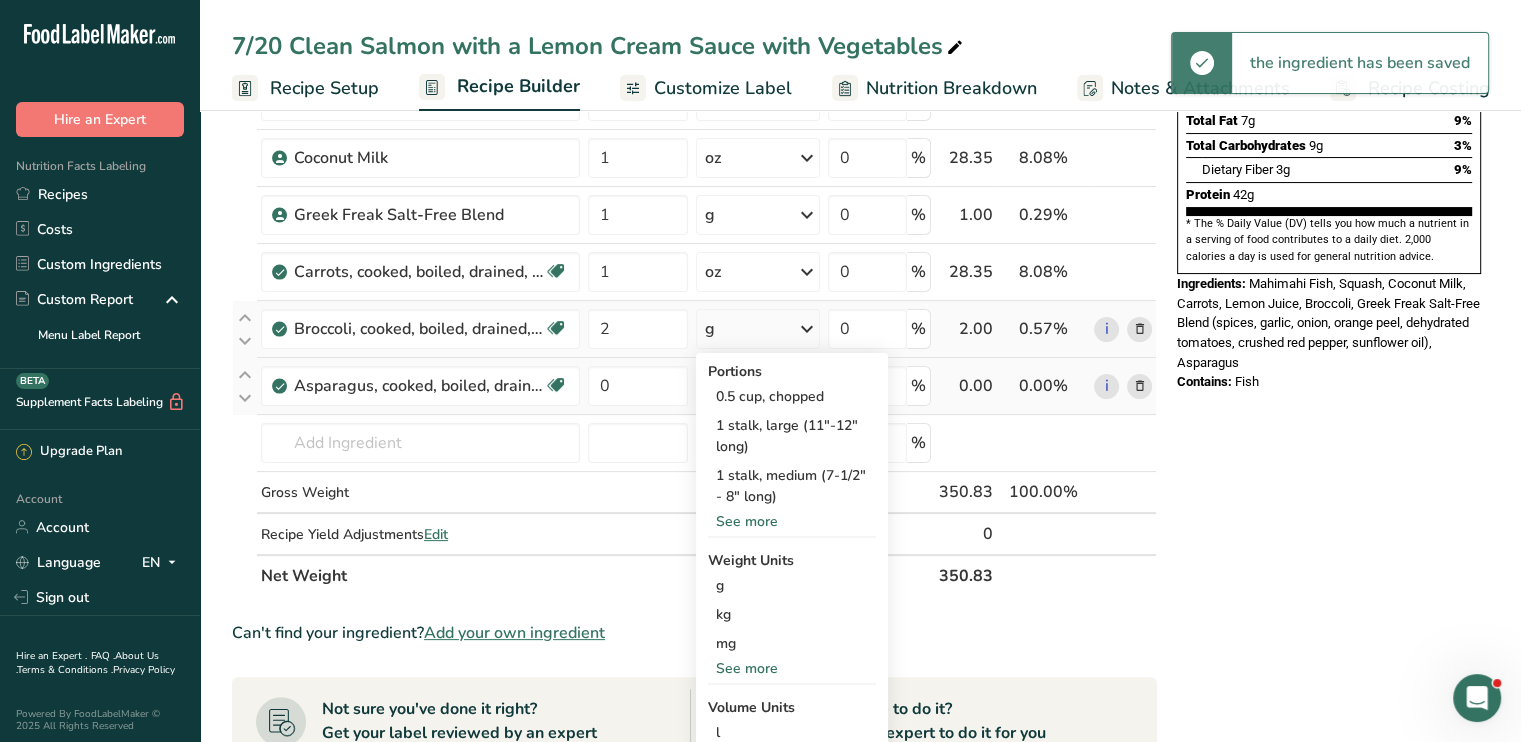 click on "See more" at bounding box center (792, 668) 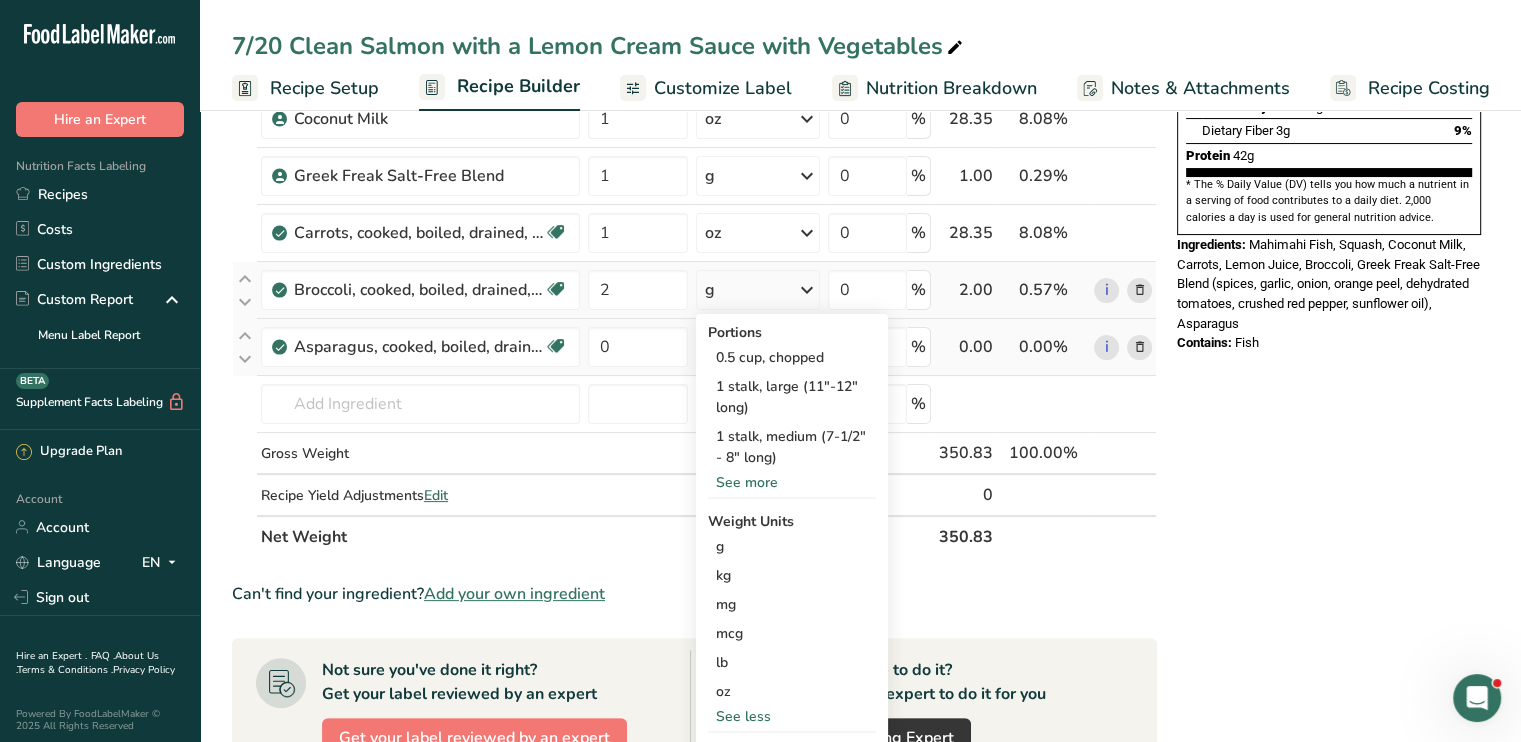 scroll, scrollTop: 400, scrollLeft: 0, axis: vertical 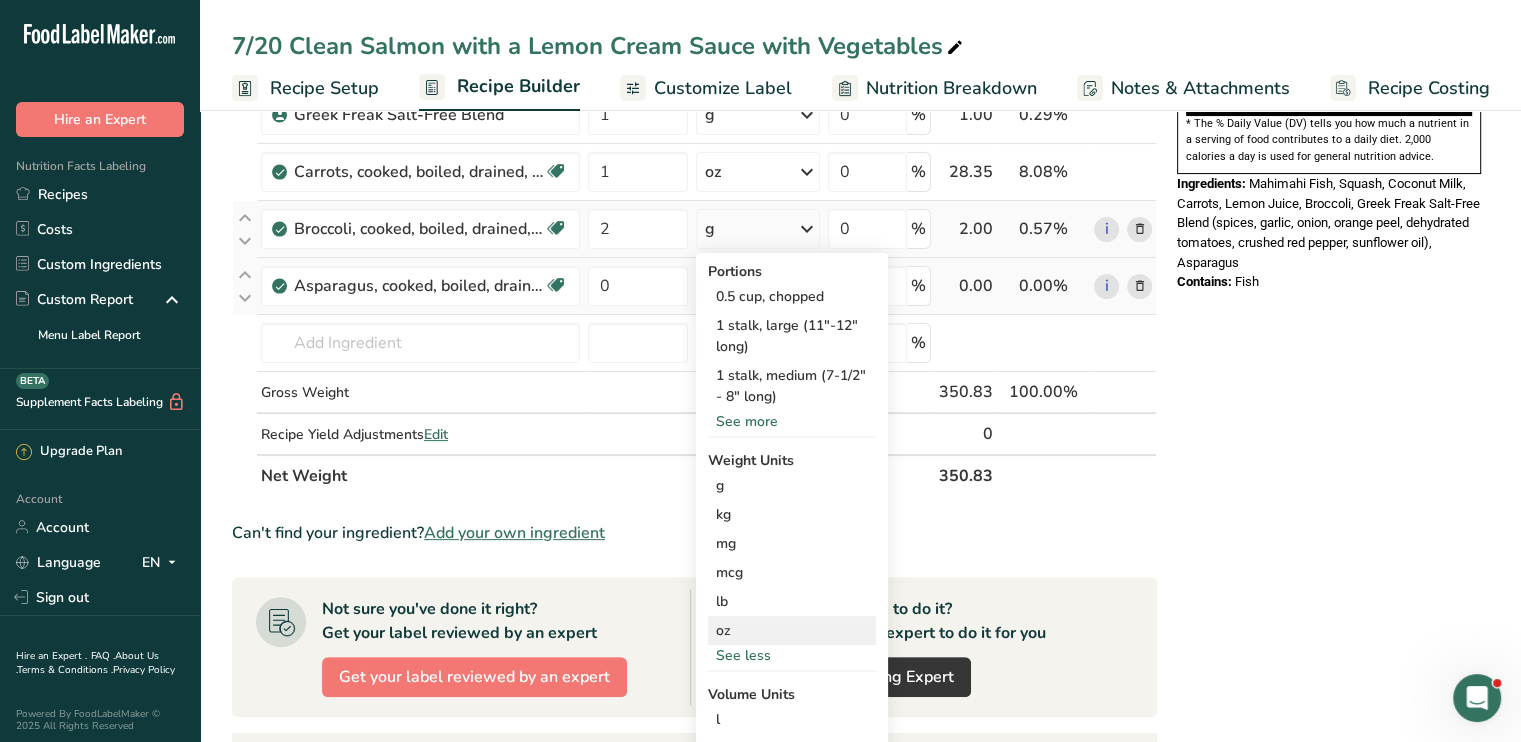 click on "oz" at bounding box center [792, 630] 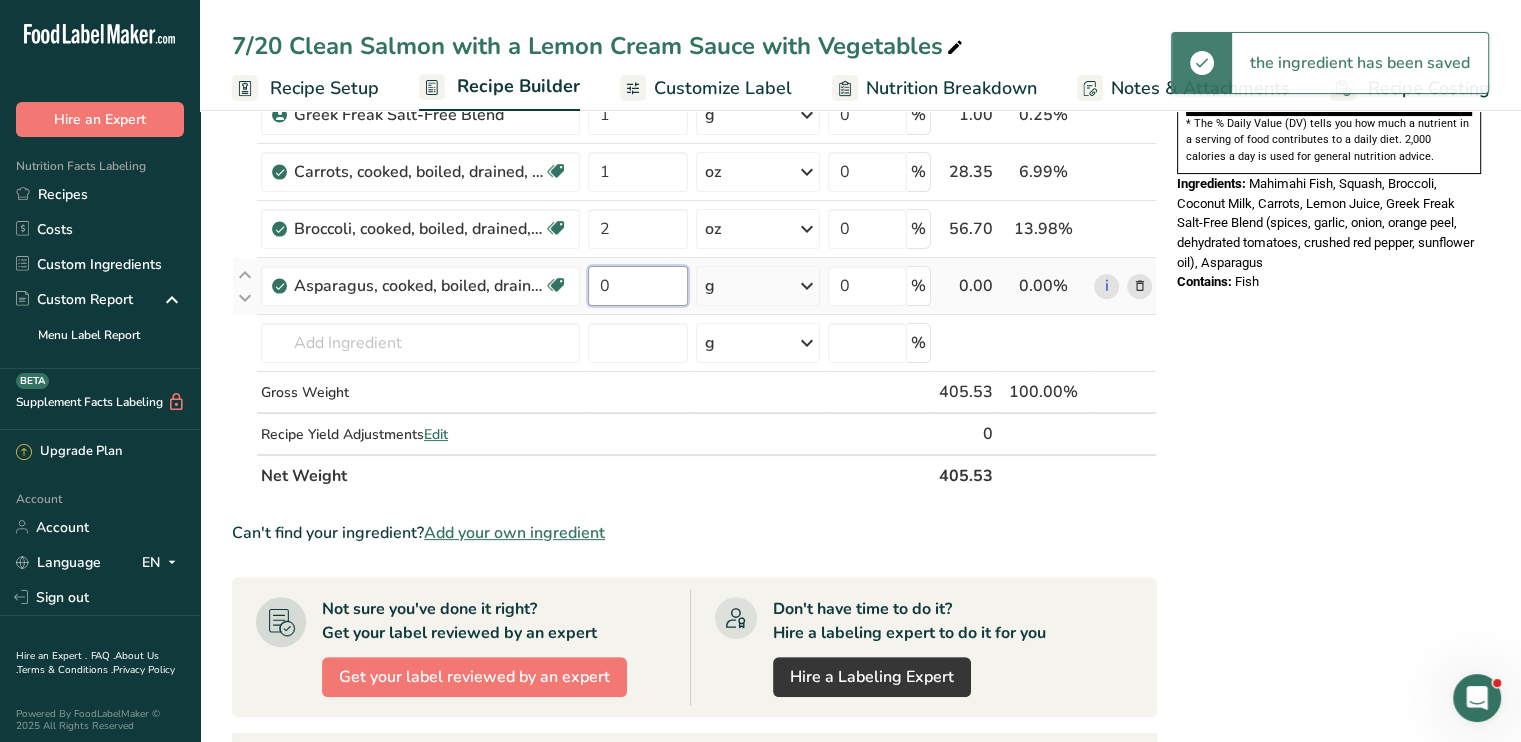 click on "0" at bounding box center (638, 286) 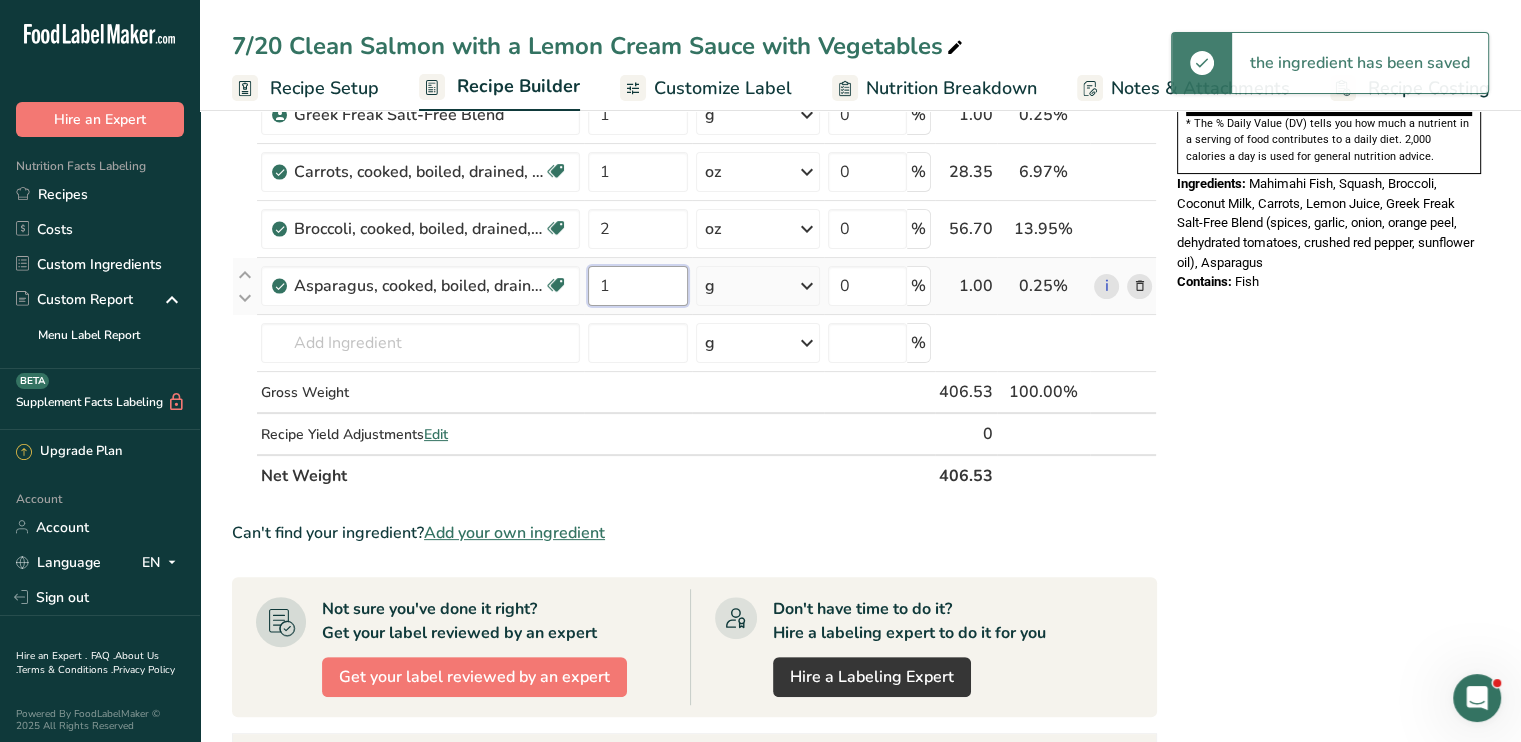 type on "1" 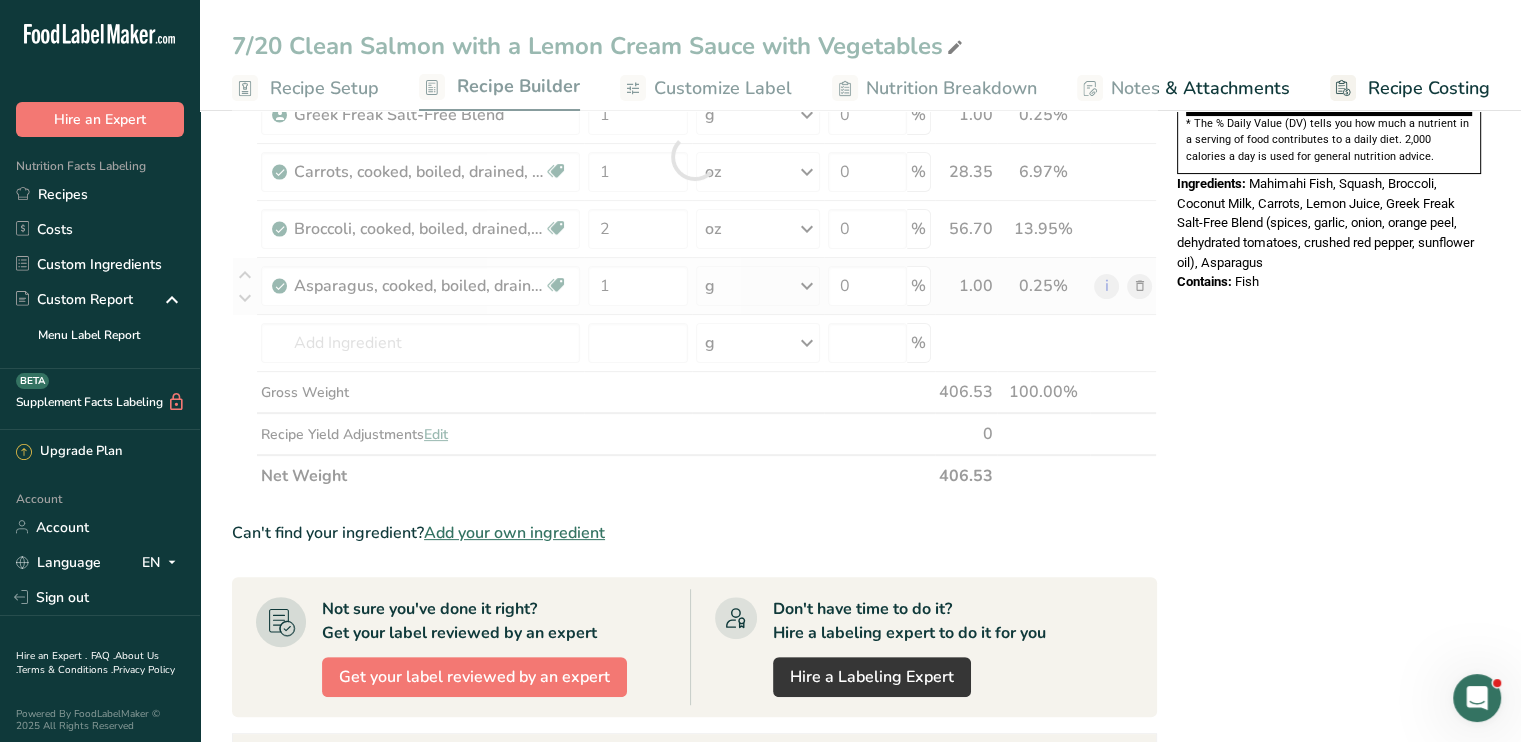 click on "Ingredient *
Amount *
Unit *
Waste *   .a-a{fill:#347362;}.b-a{fill:#fff;}          Grams
Percentage
Fish, mahimahi, cooked, dry heat
Source of Omega 3
Dairy free
Gluten free
Soy free
6
oz
Portions
3 oz
1 fillet
Weight Units
g
kg
mg
See more
Volume Units
l
Volume units require a density conversion. If you know your ingredient's density enter it below. Otherwise, click on "RIA" our AI Regulatory bot - she will be able to help you
lb/ft3
g/cm3
Confirm
mL
lb/ft3" at bounding box center (694, 156) 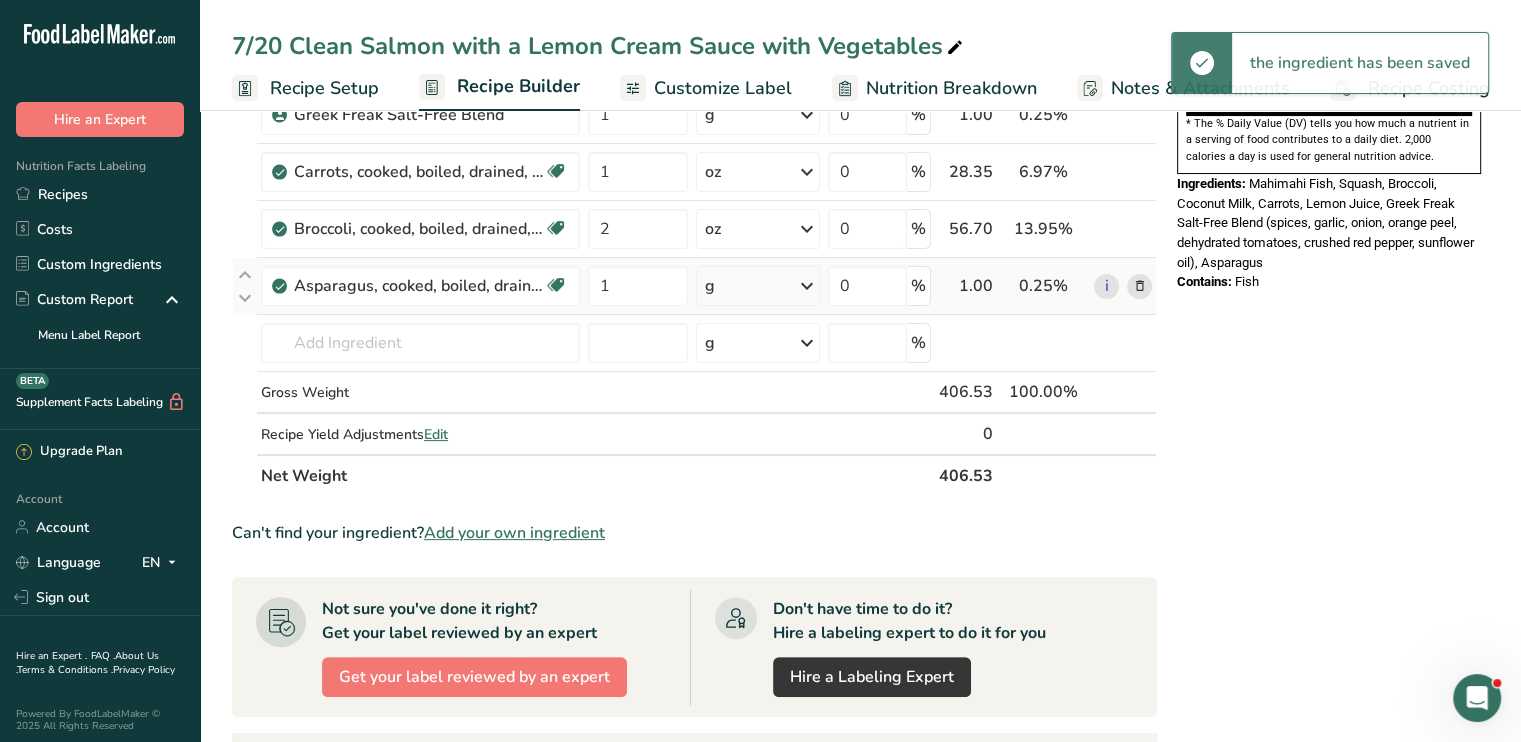 click at bounding box center (807, 286) 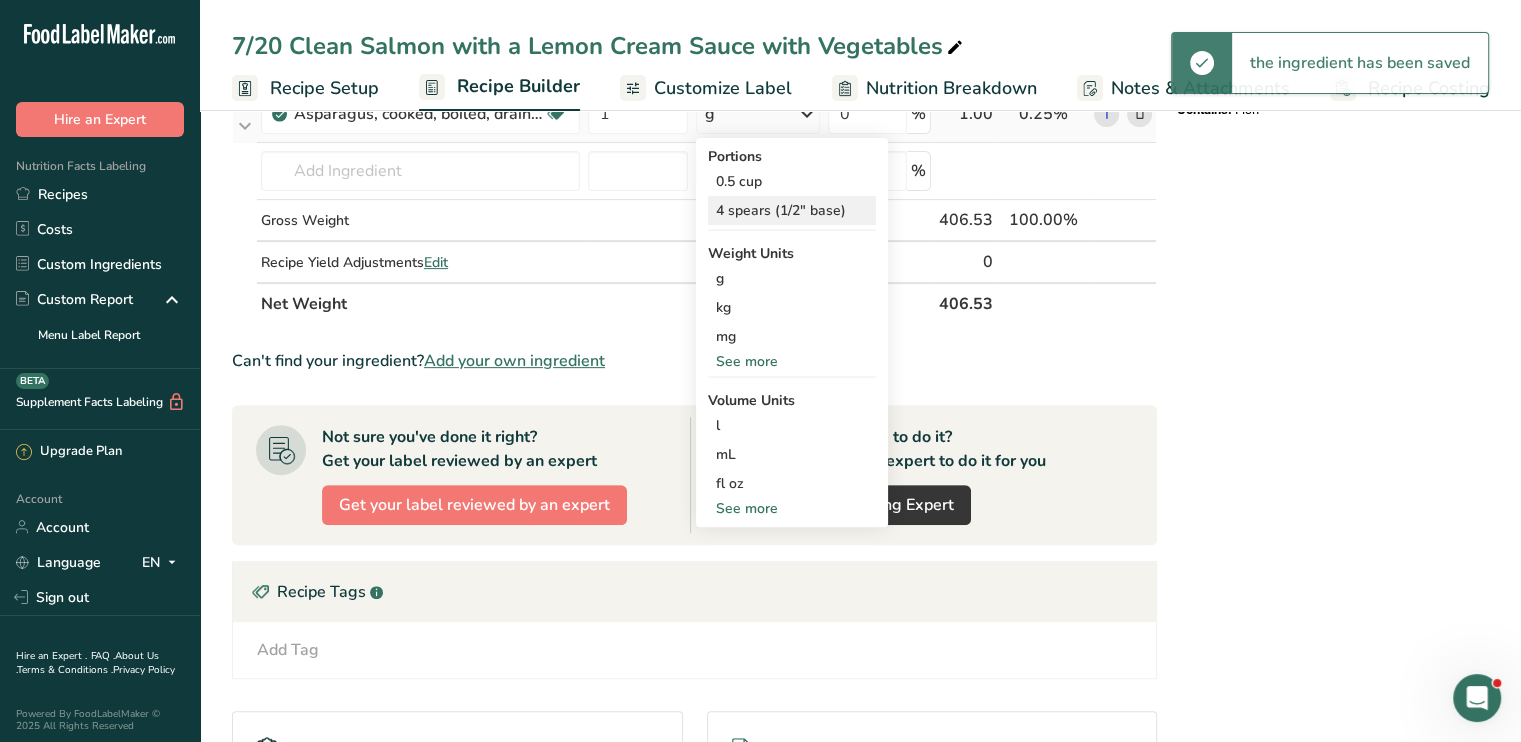 scroll, scrollTop: 600, scrollLeft: 0, axis: vertical 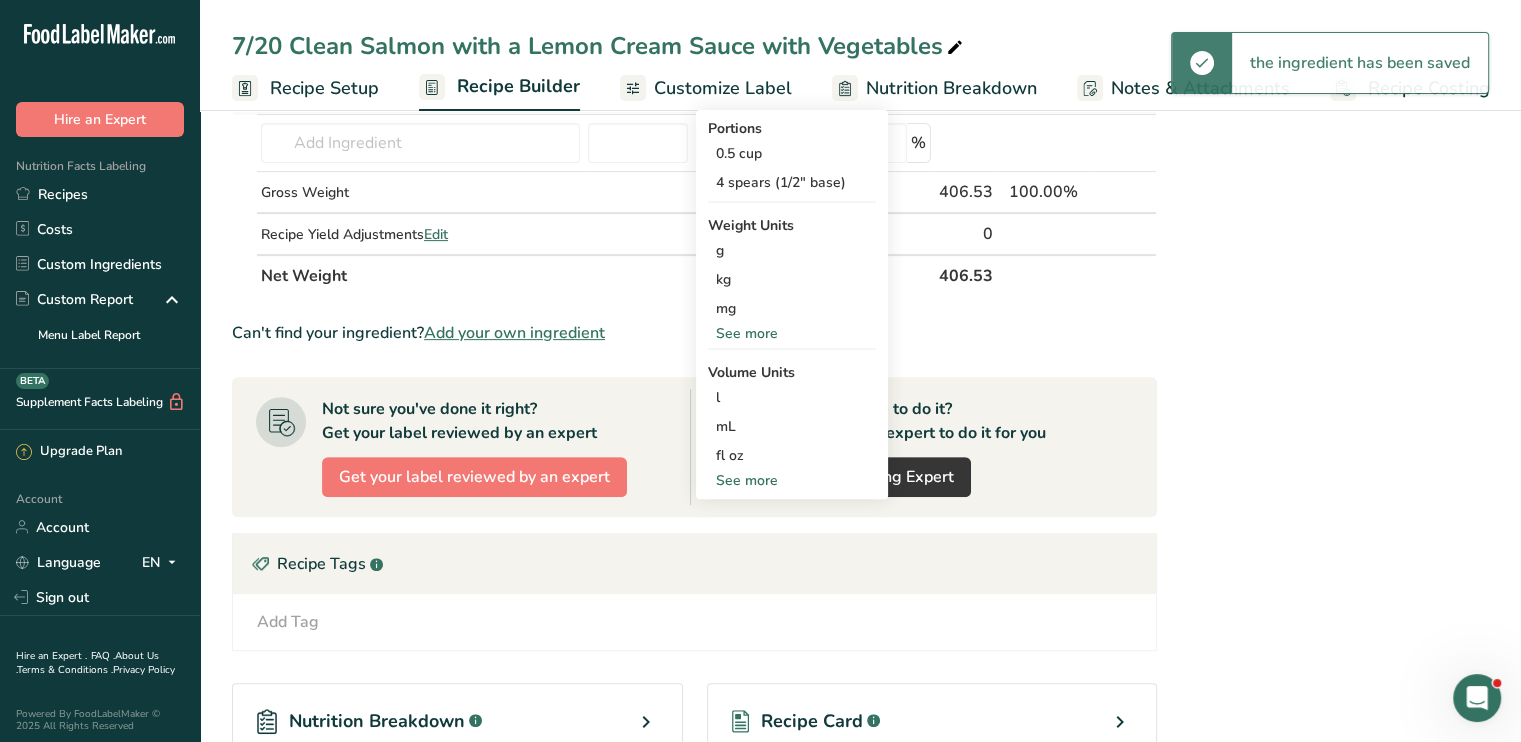 click on "See more" at bounding box center (792, 333) 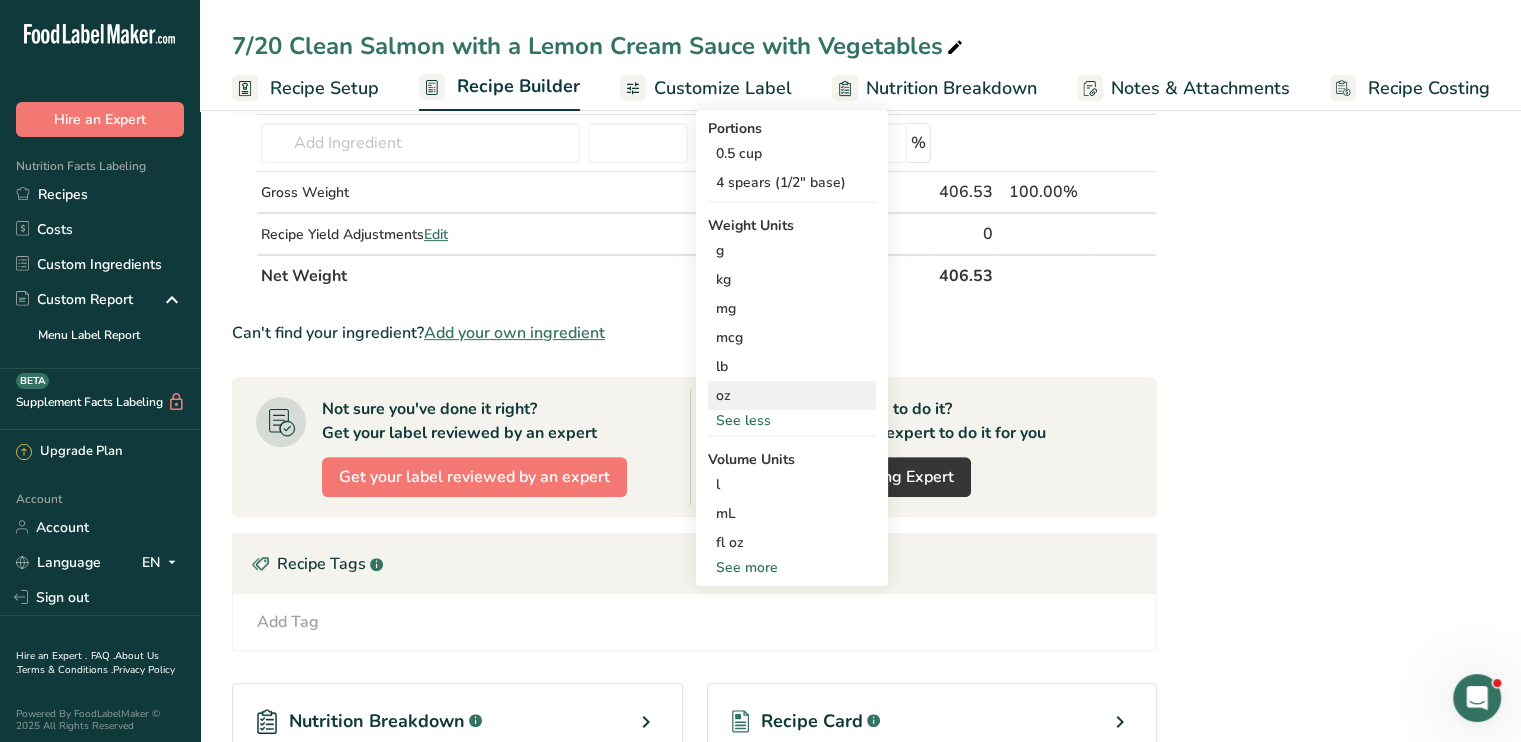 click on "oz" at bounding box center [792, 395] 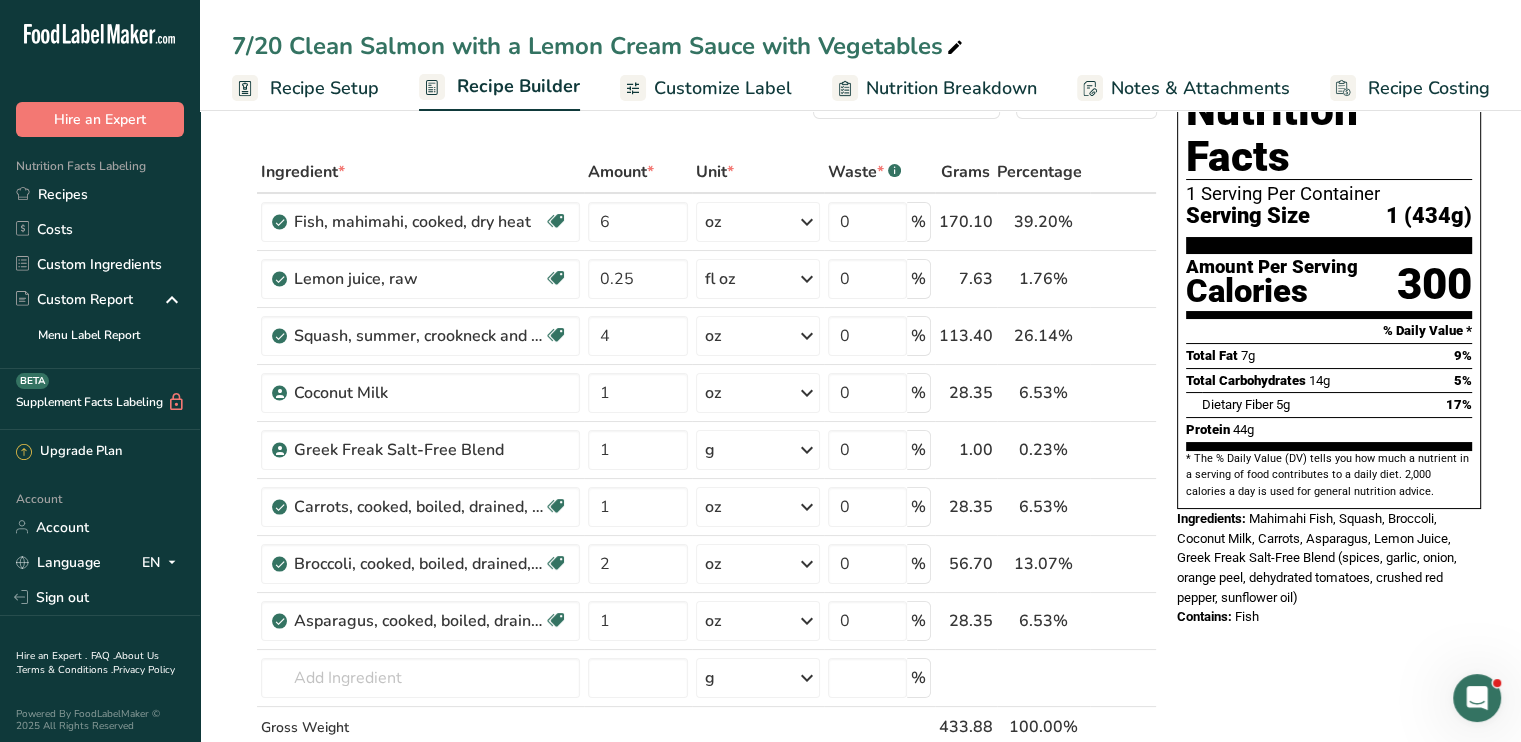 scroll, scrollTop: 100, scrollLeft: 0, axis: vertical 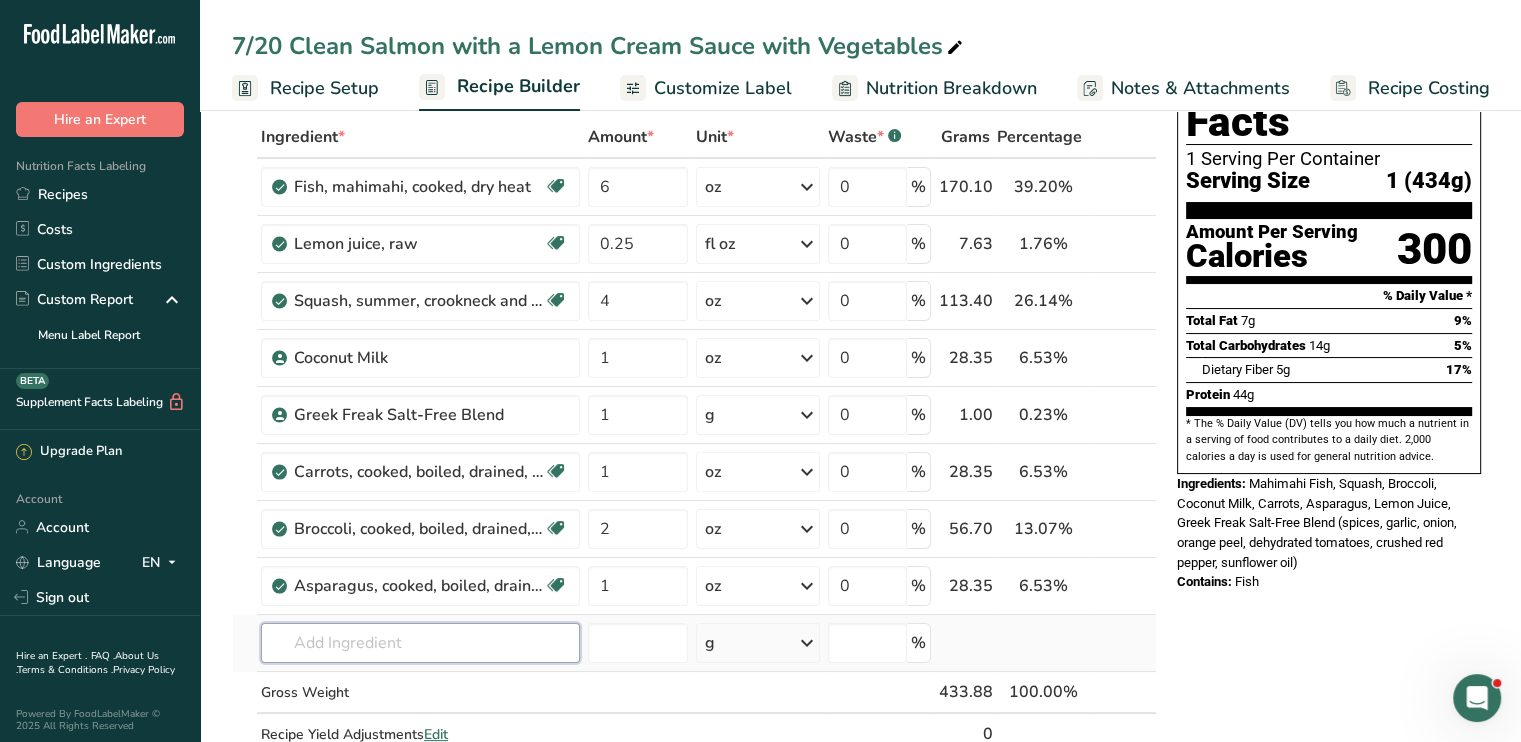 click at bounding box center [420, 643] 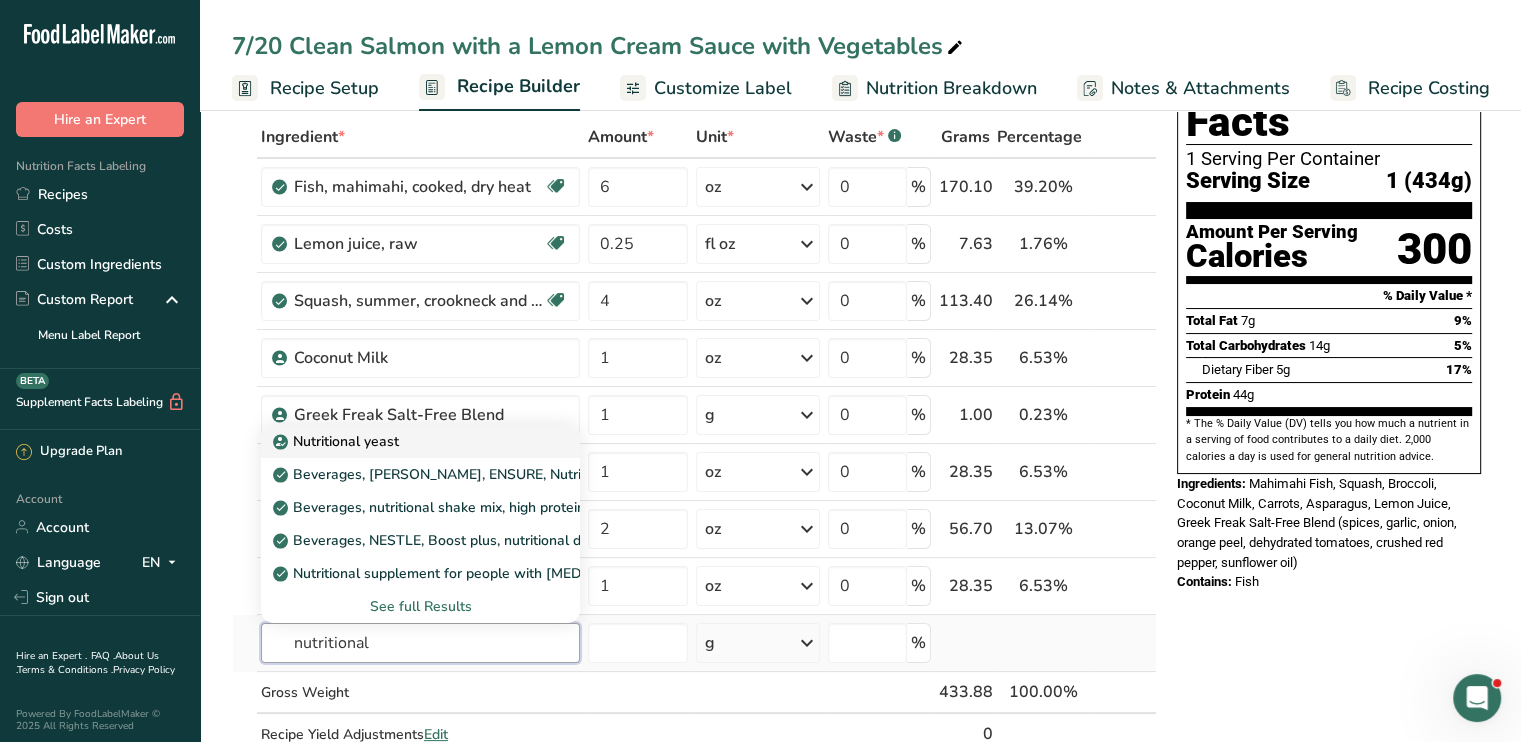 type on "nutritional" 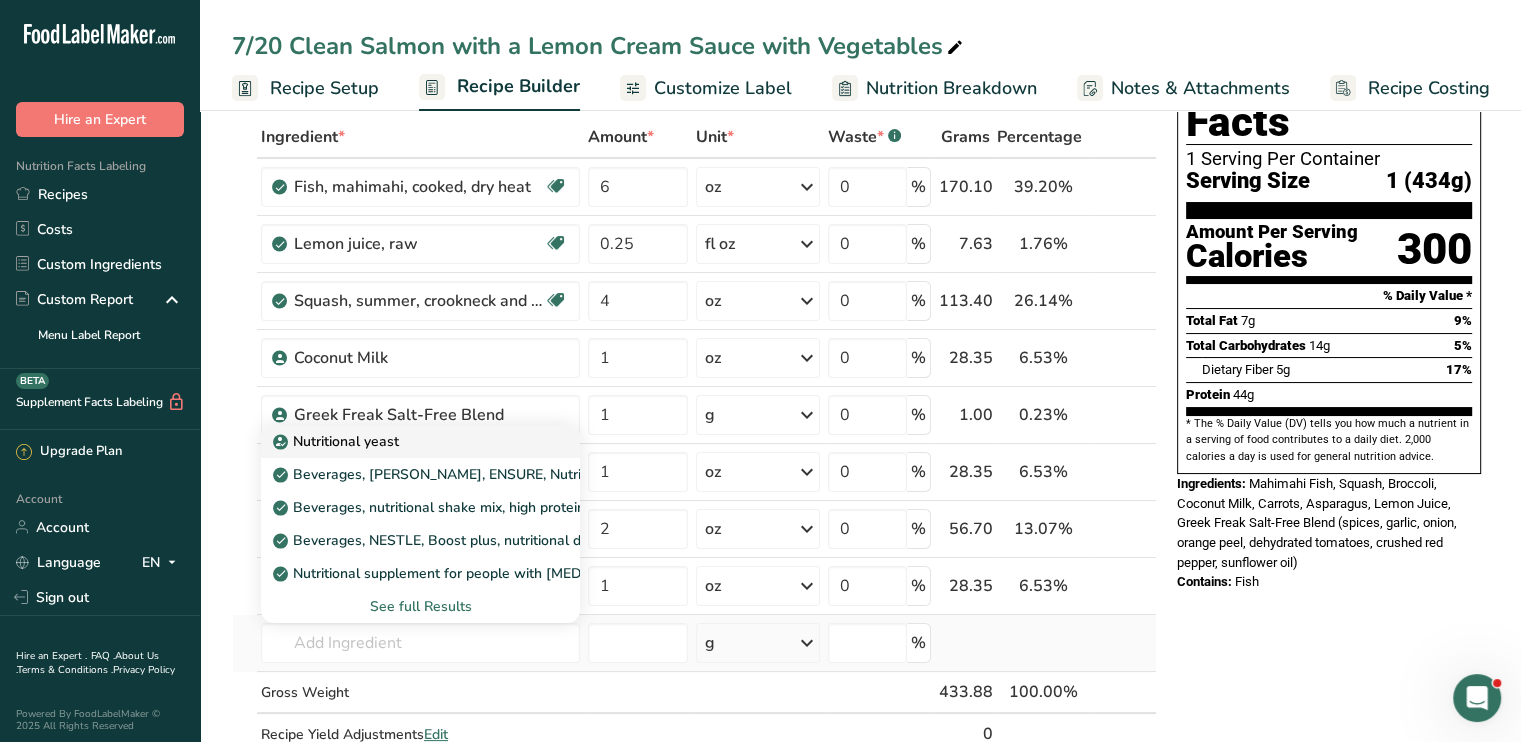 click on "Nutritional yeast" at bounding box center (338, 441) 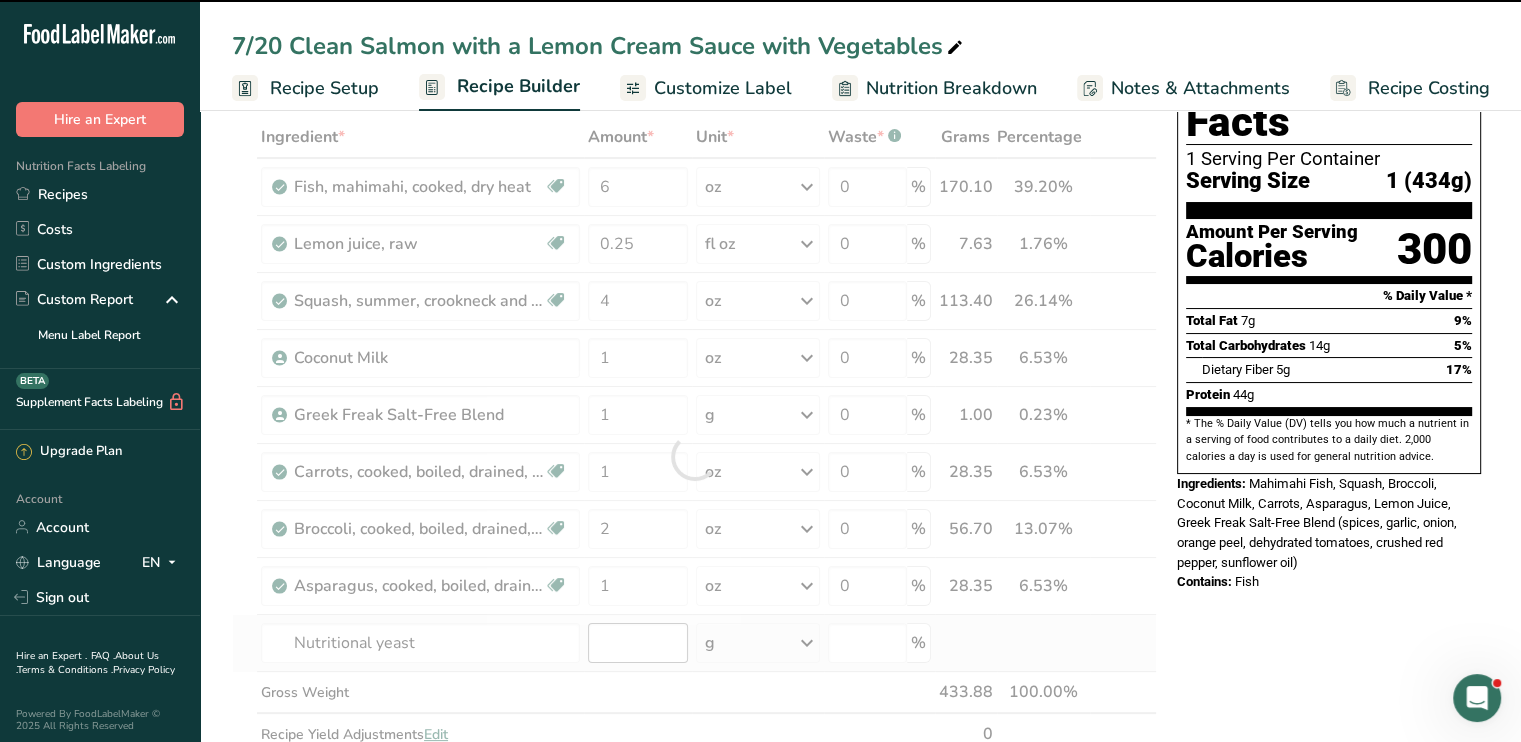 type on "0" 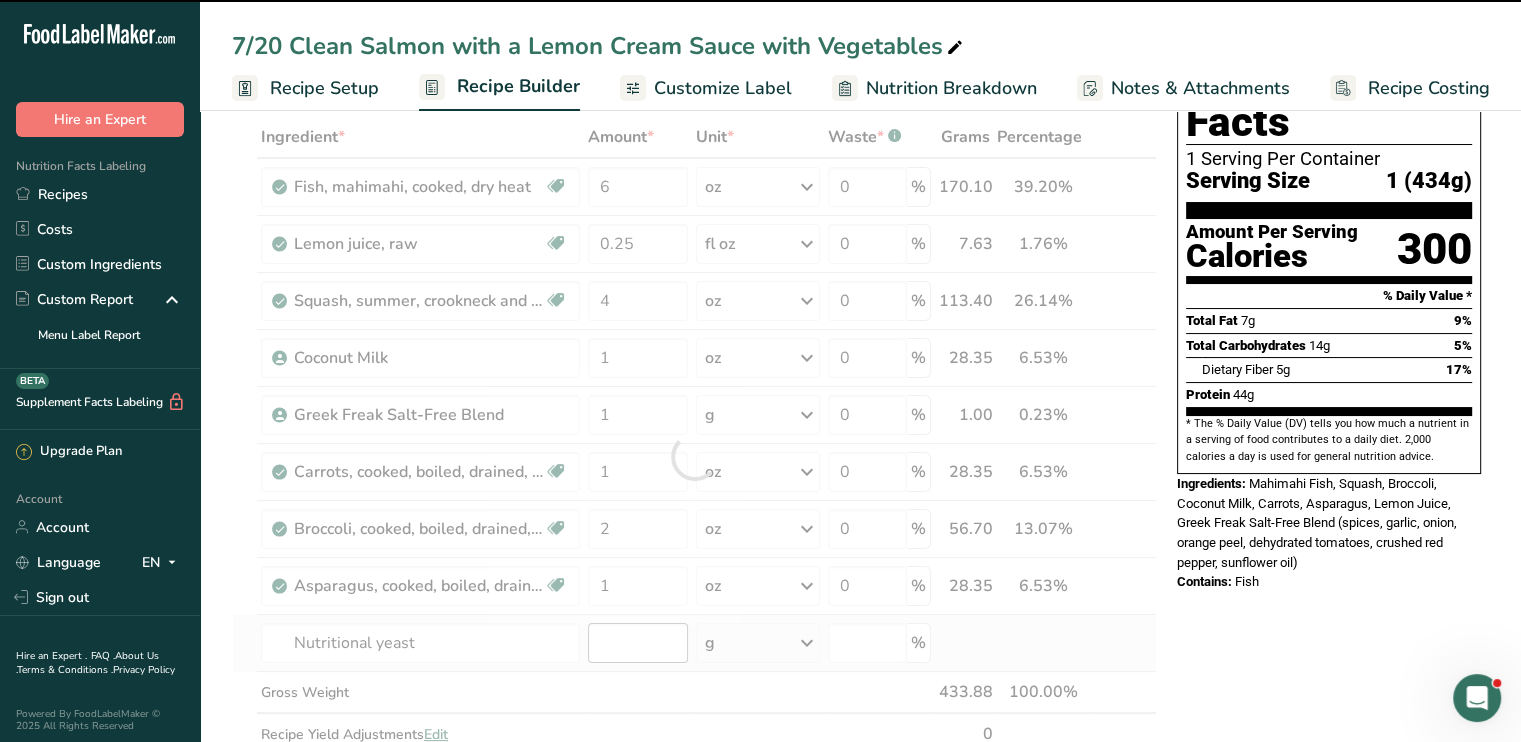 type on "0" 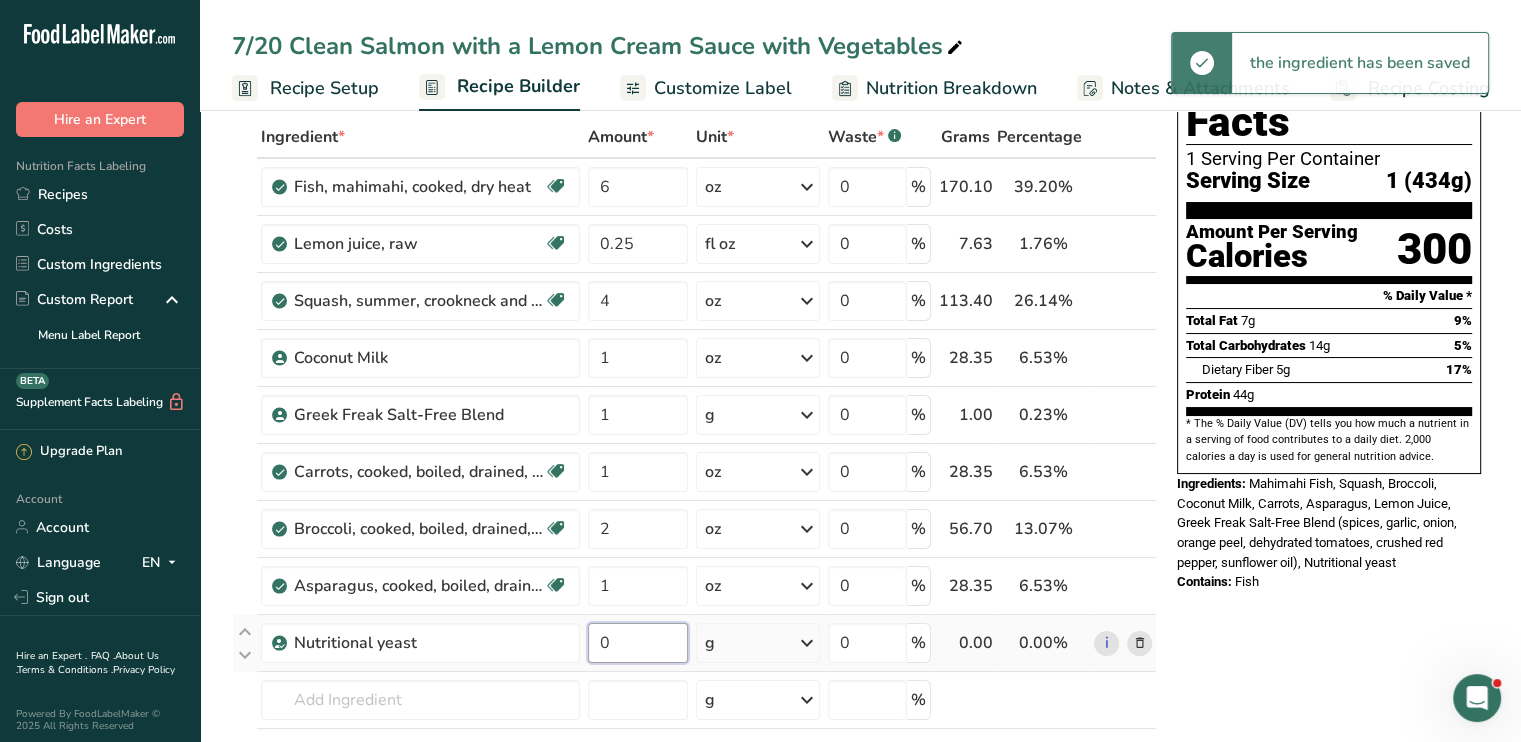 drag, startPoint x: 616, startPoint y: 635, endPoint x: 584, endPoint y: 666, distance: 44.553337 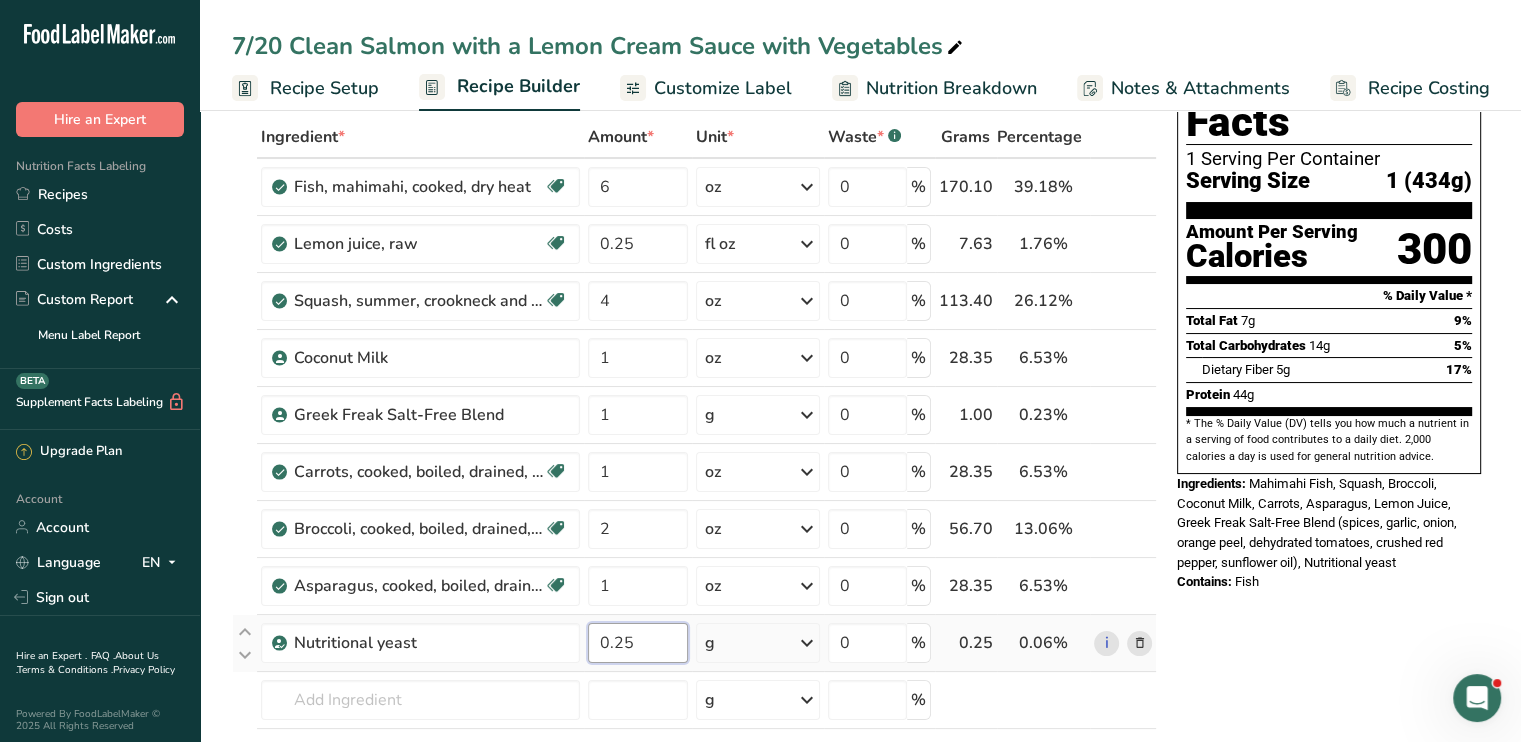 type on "0.25" 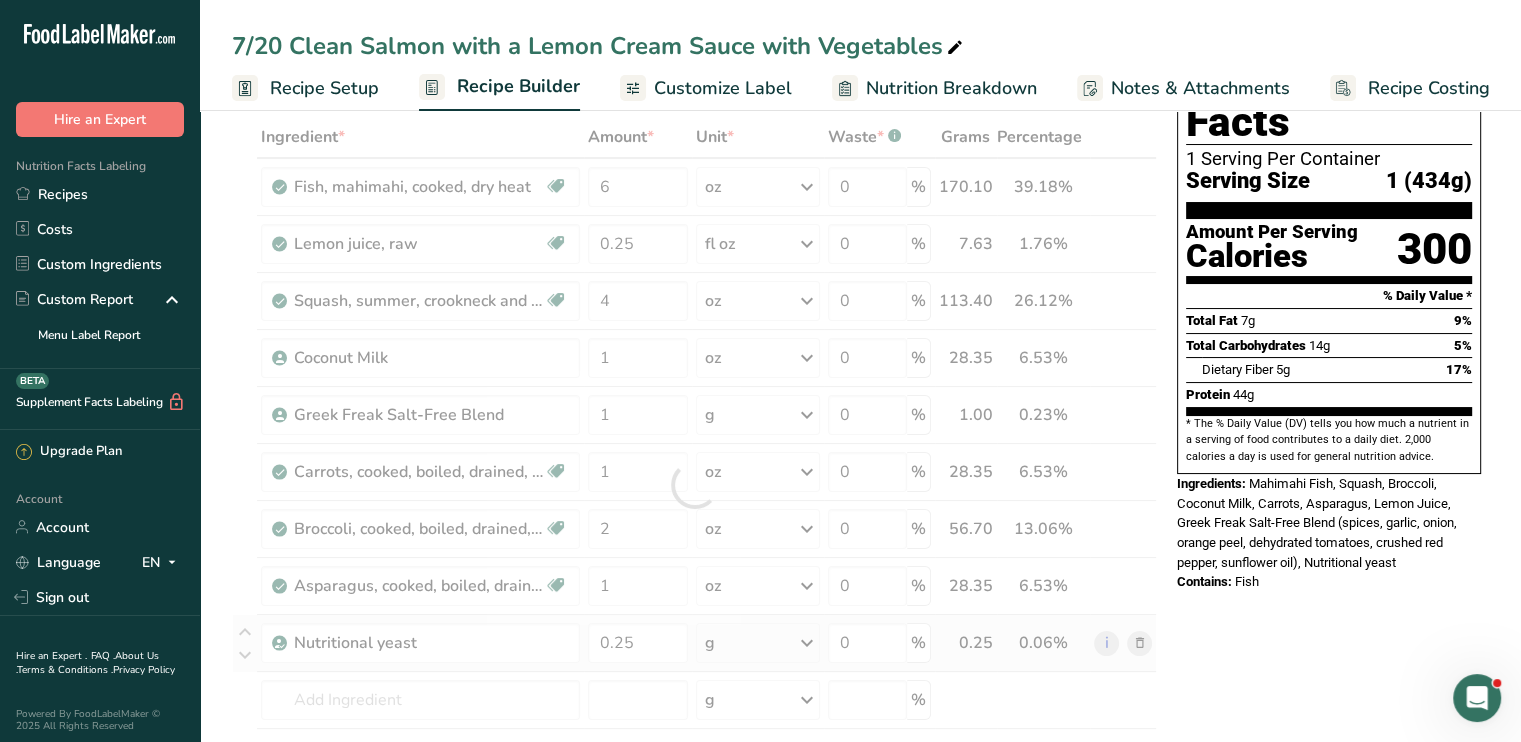 click on "Ingredient *
Amount *
Unit *
Waste *   .a-a{fill:#347362;}.b-a{fill:#fff;}          Grams
Percentage
Fish, mahimahi, cooked, dry heat
Source of Omega 3
Dairy free
Gluten free
Soy free
6
oz
Portions
3 oz
1 fillet
Weight Units
g
kg
mg
See more
Volume Units
l
Volume units require a density conversion. If you know your ingredient's density enter it below. Otherwise, click on "RIA" our AI Regulatory bot - she will be able to help you
lb/ft3
g/cm3
Confirm
mL
lb/ft3" at bounding box center (694, 485) 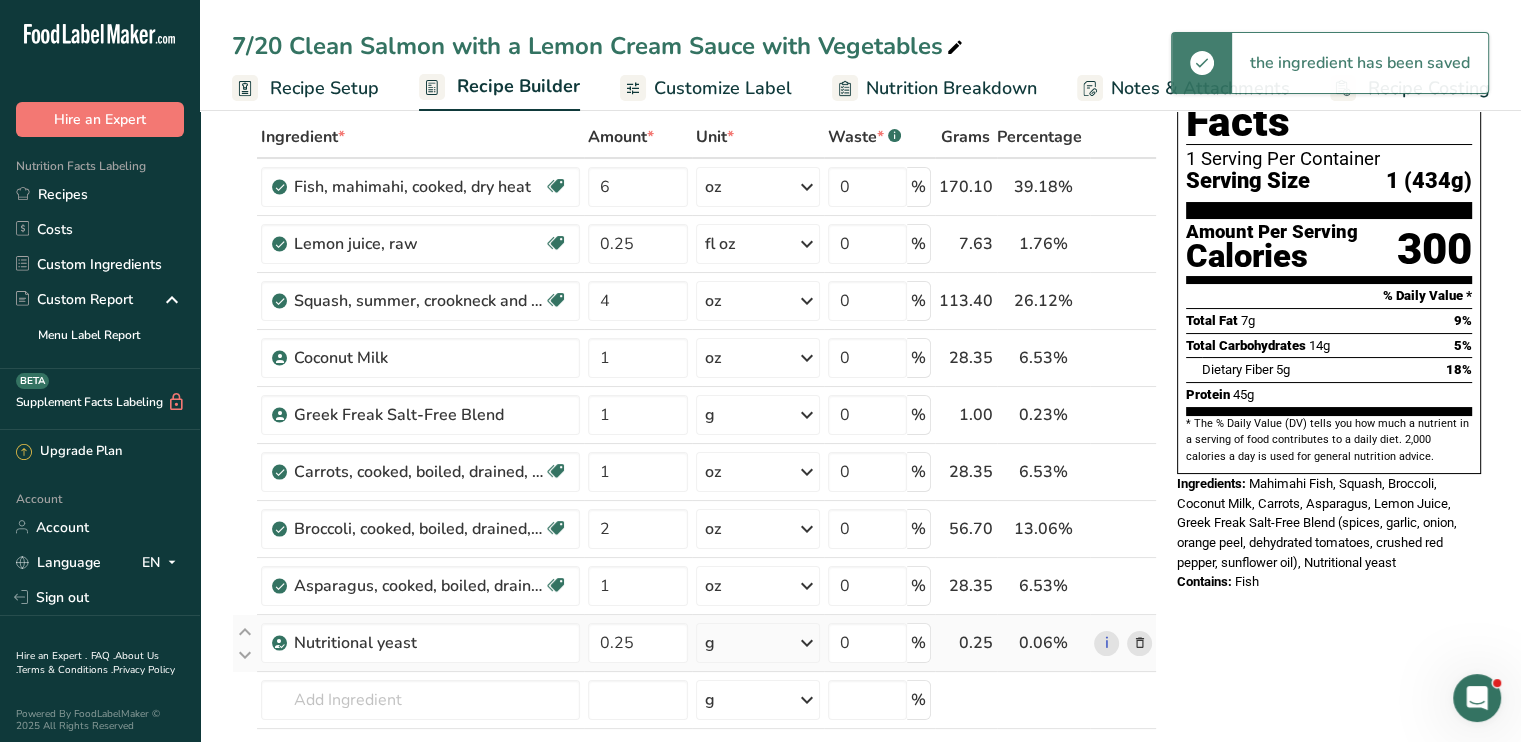 click at bounding box center [807, 643] 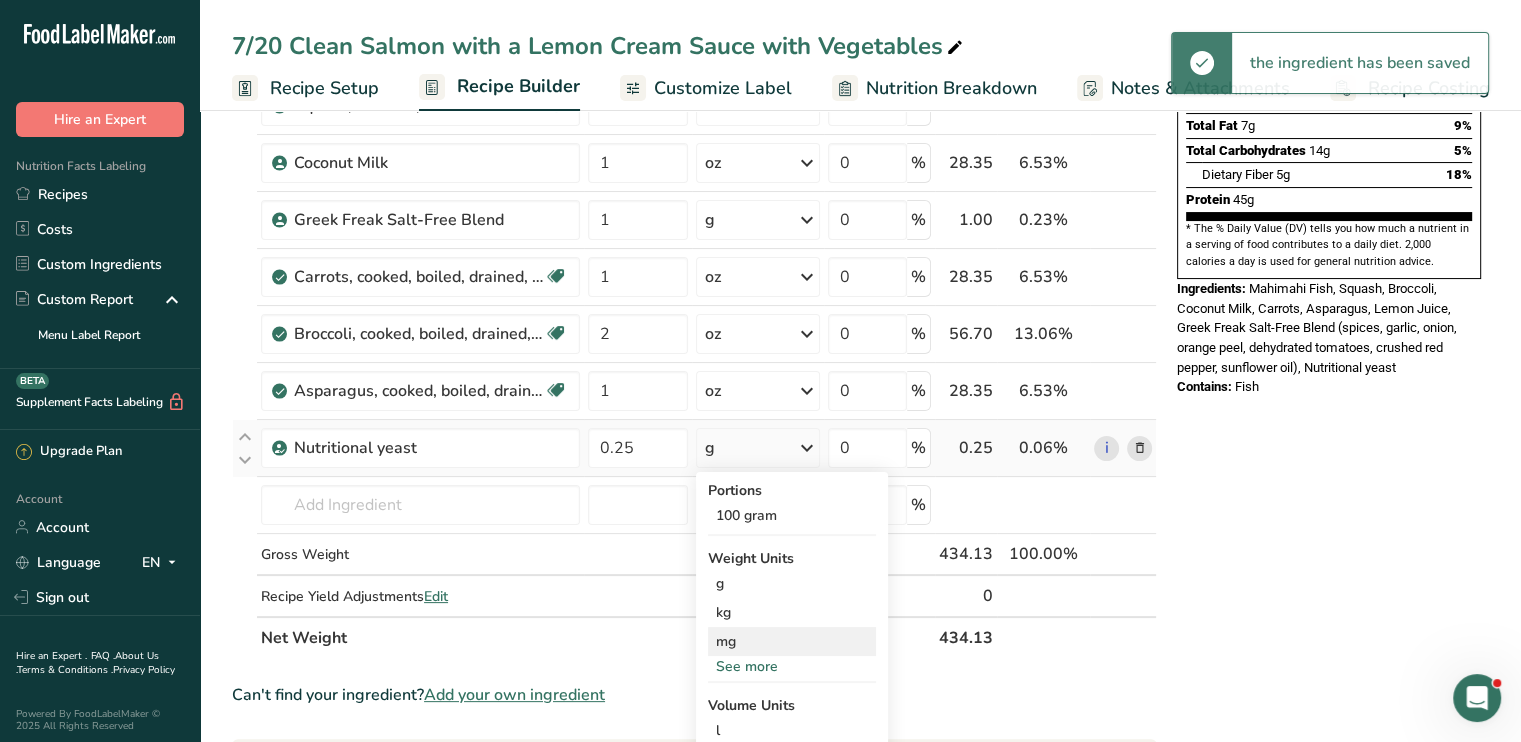 scroll, scrollTop: 300, scrollLeft: 0, axis: vertical 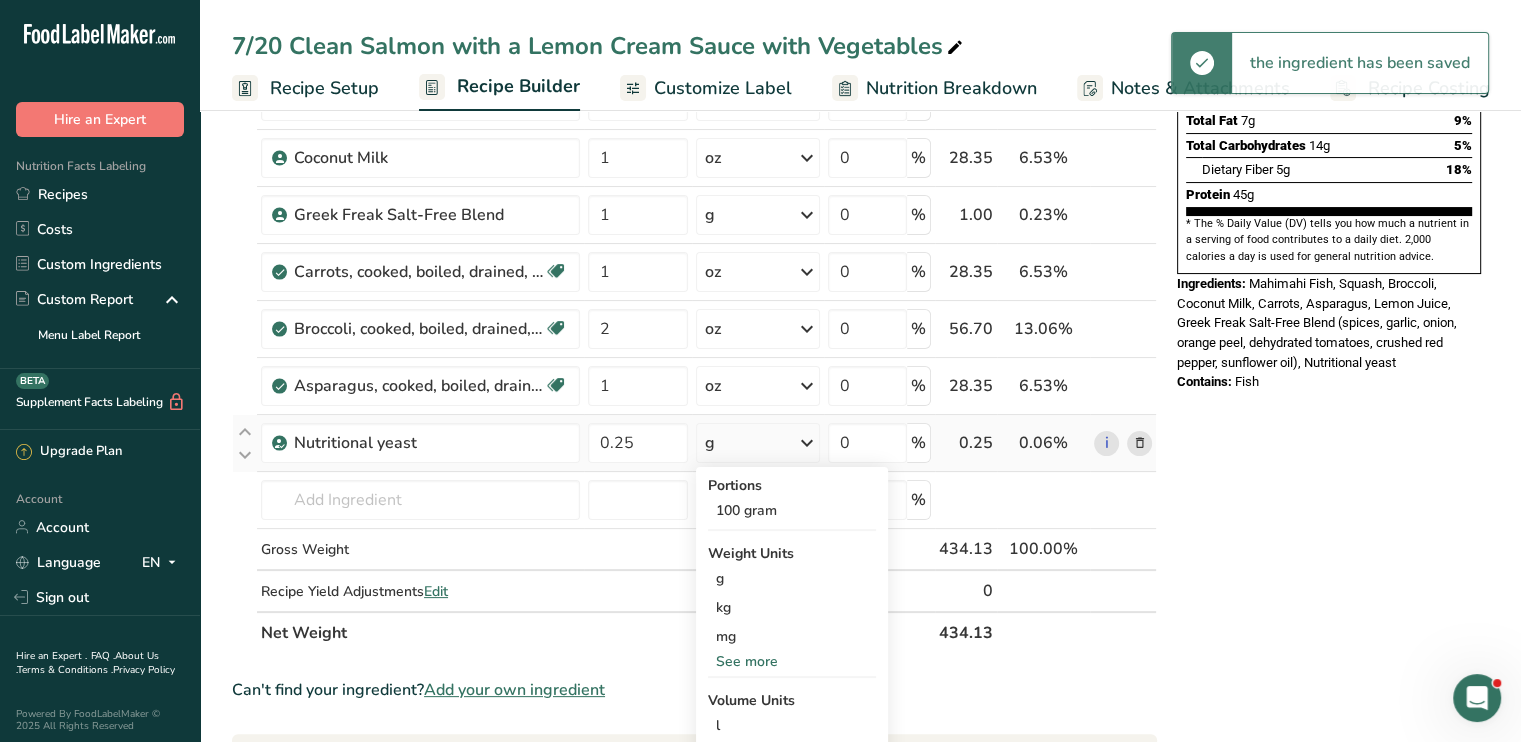 click on "See more" at bounding box center (792, 661) 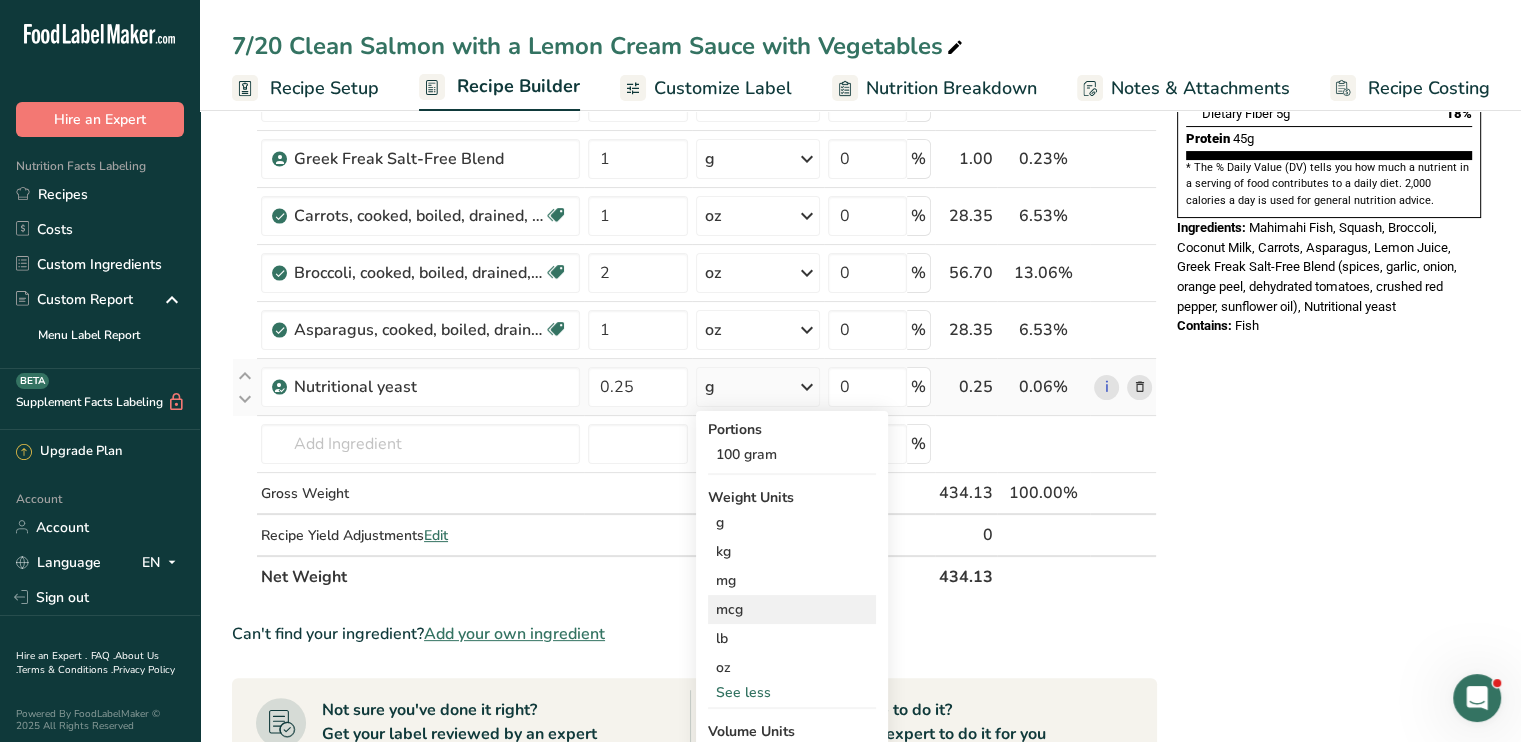 scroll, scrollTop: 400, scrollLeft: 0, axis: vertical 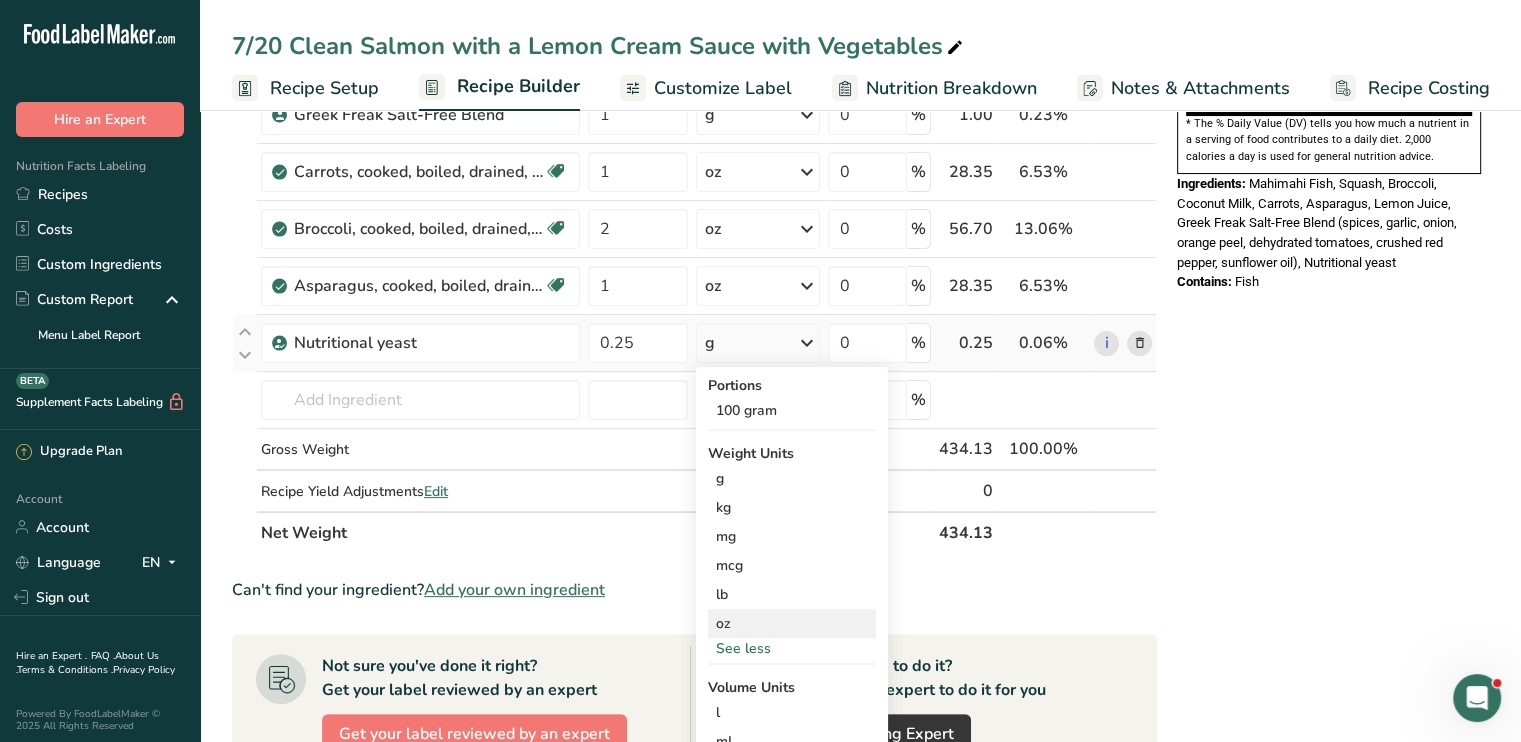click on "oz" at bounding box center (792, 623) 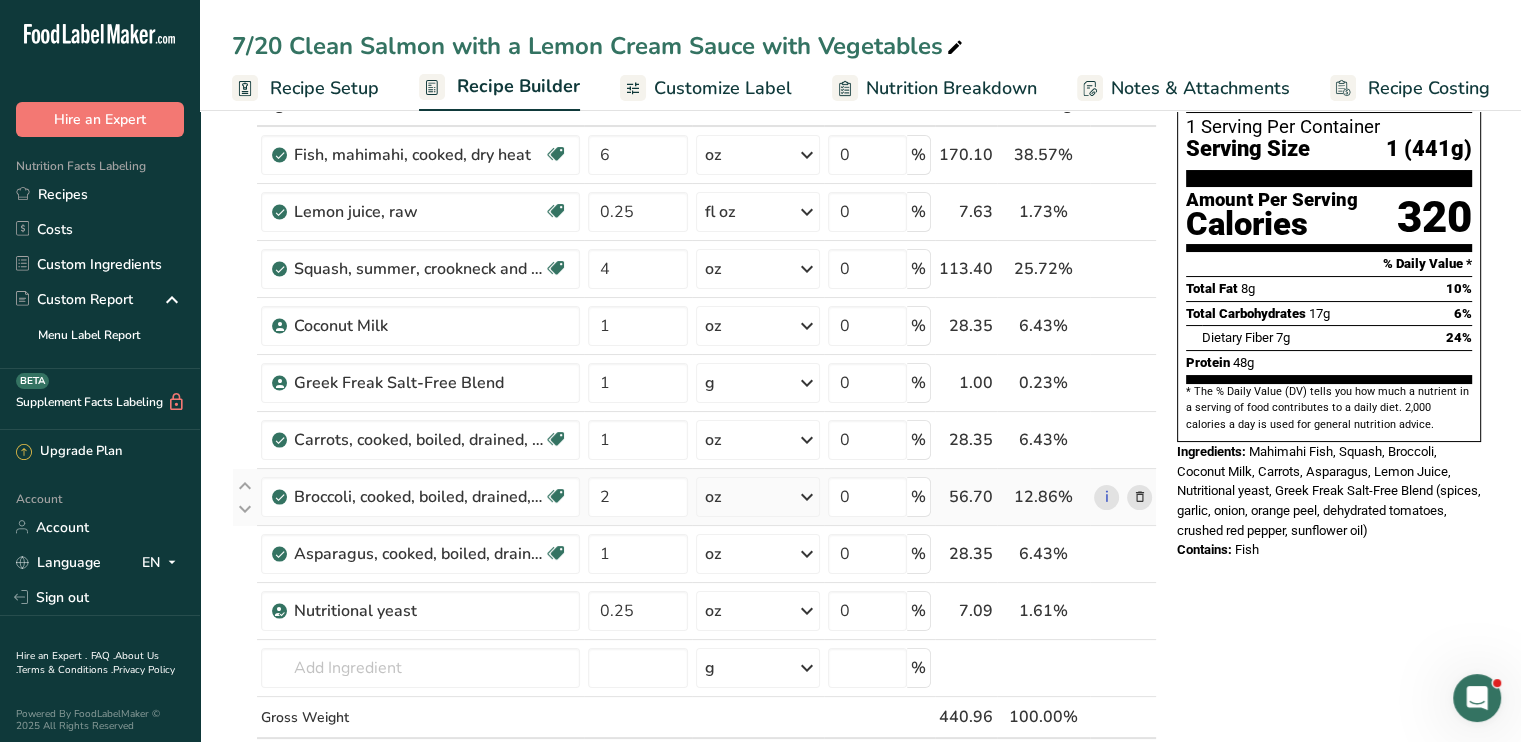 scroll, scrollTop: 100, scrollLeft: 0, axis: vertical 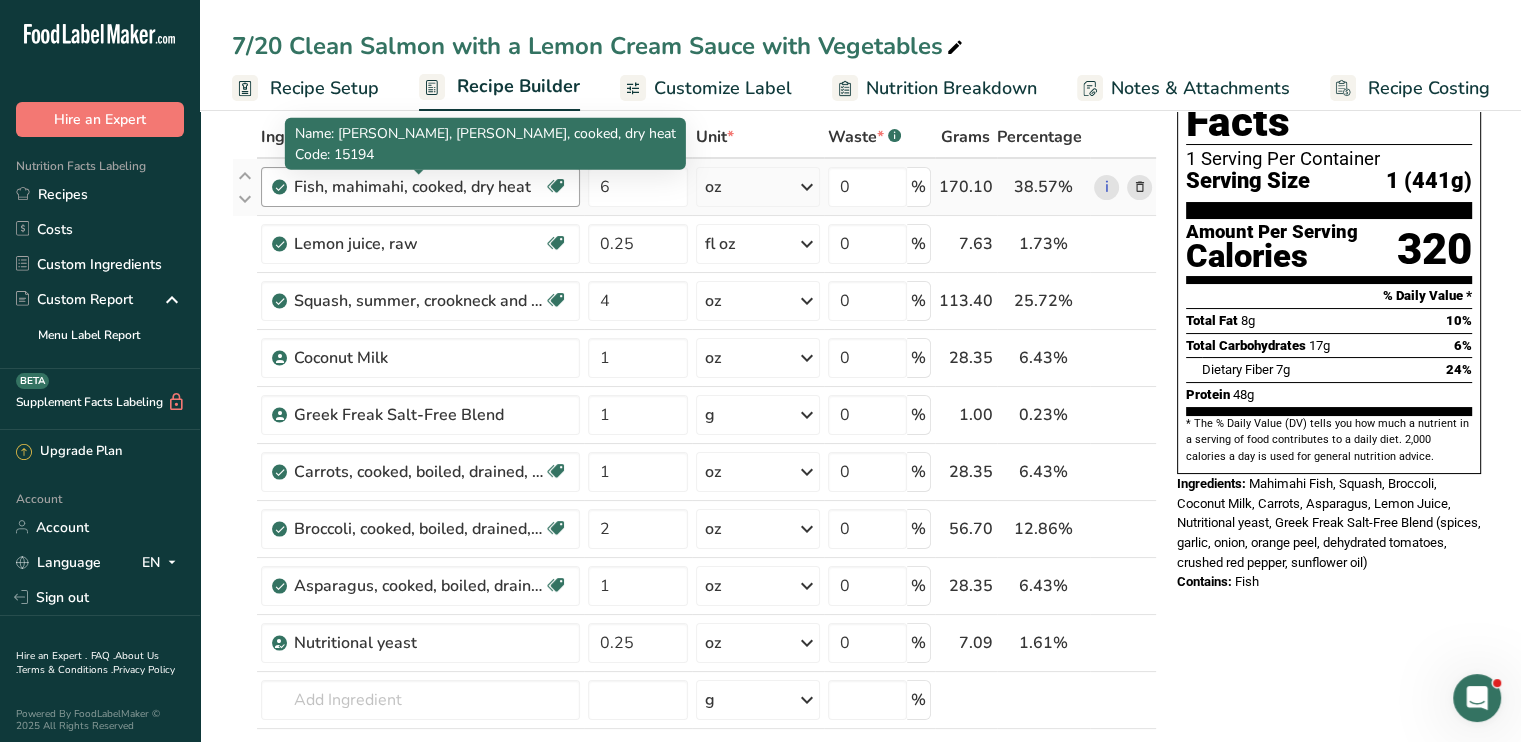 click on "Fish, mahimahi, cooked, dry heat" at bounding box center (419, 187) 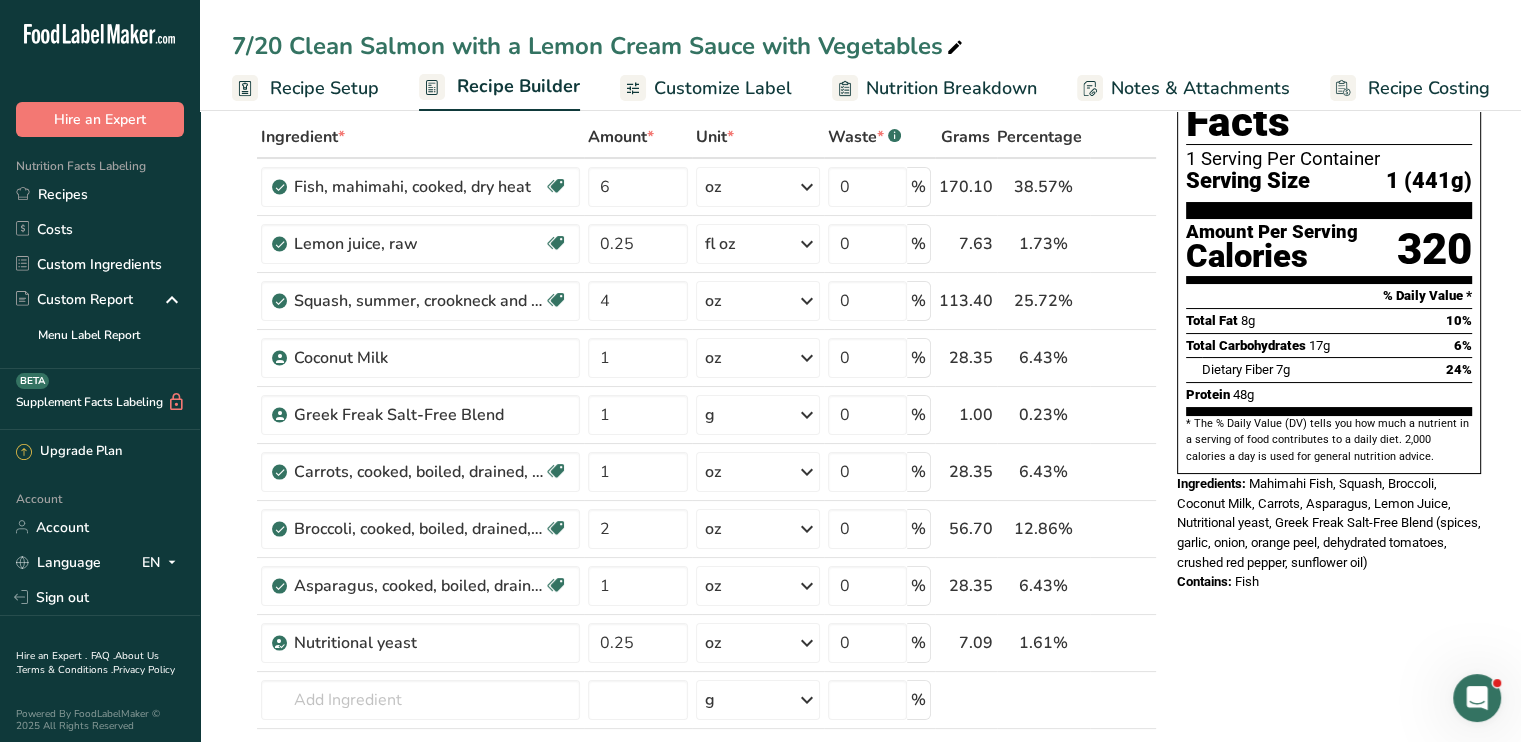 click on "Customize Label" at bounding box center [723, 88] 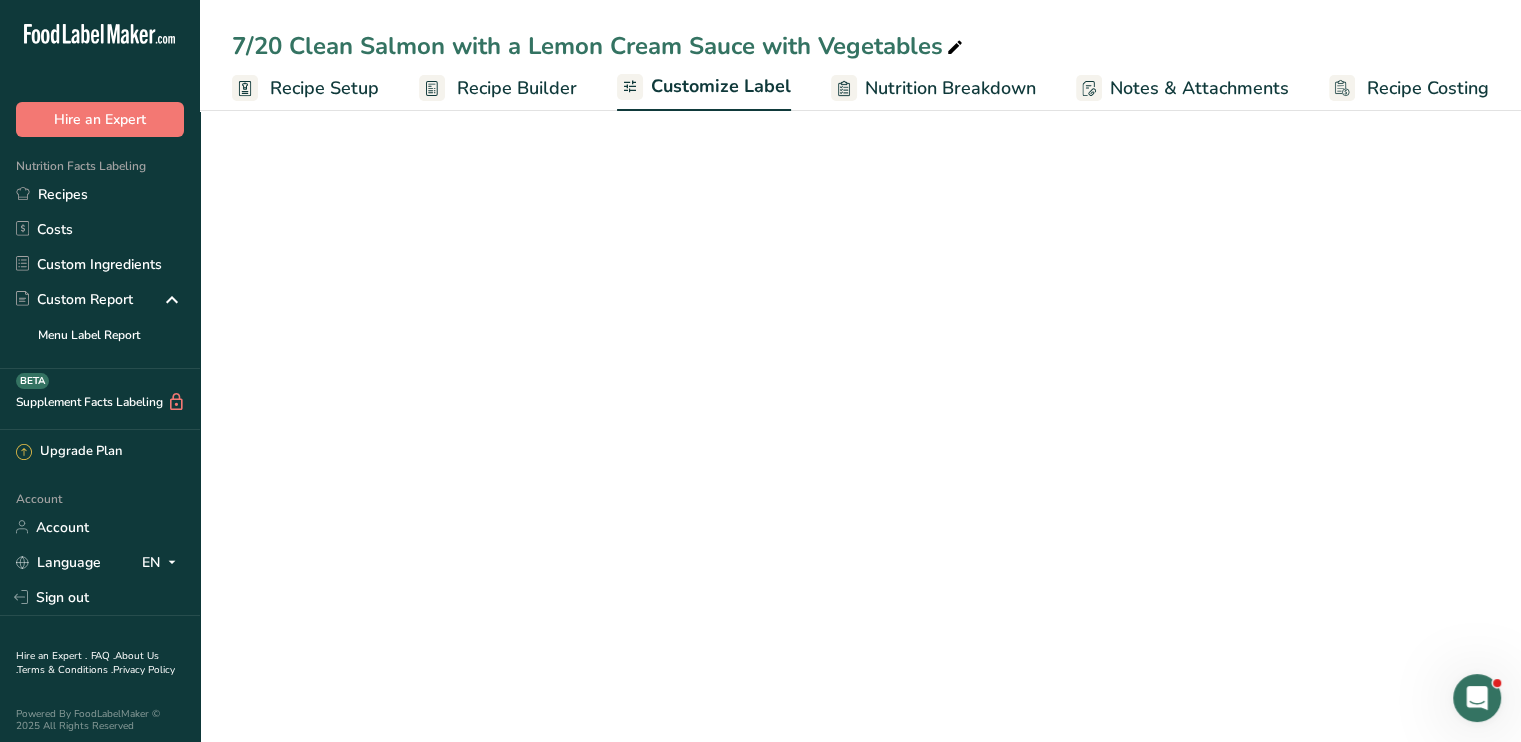 scroll, scrollTop: 0, scrollLeft: 0, axis: both 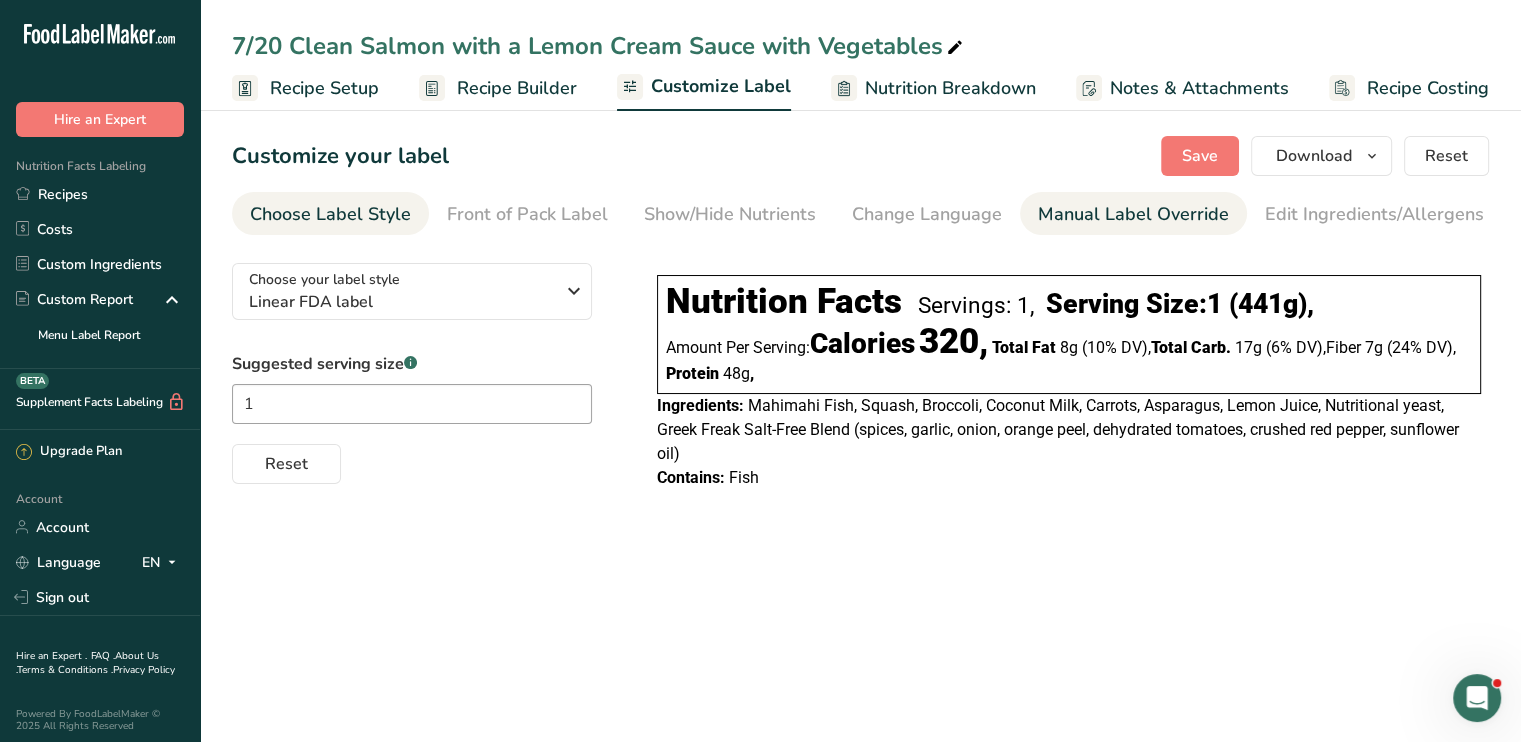 click on "Manual Label Override" at bounding box center (1133, 214) 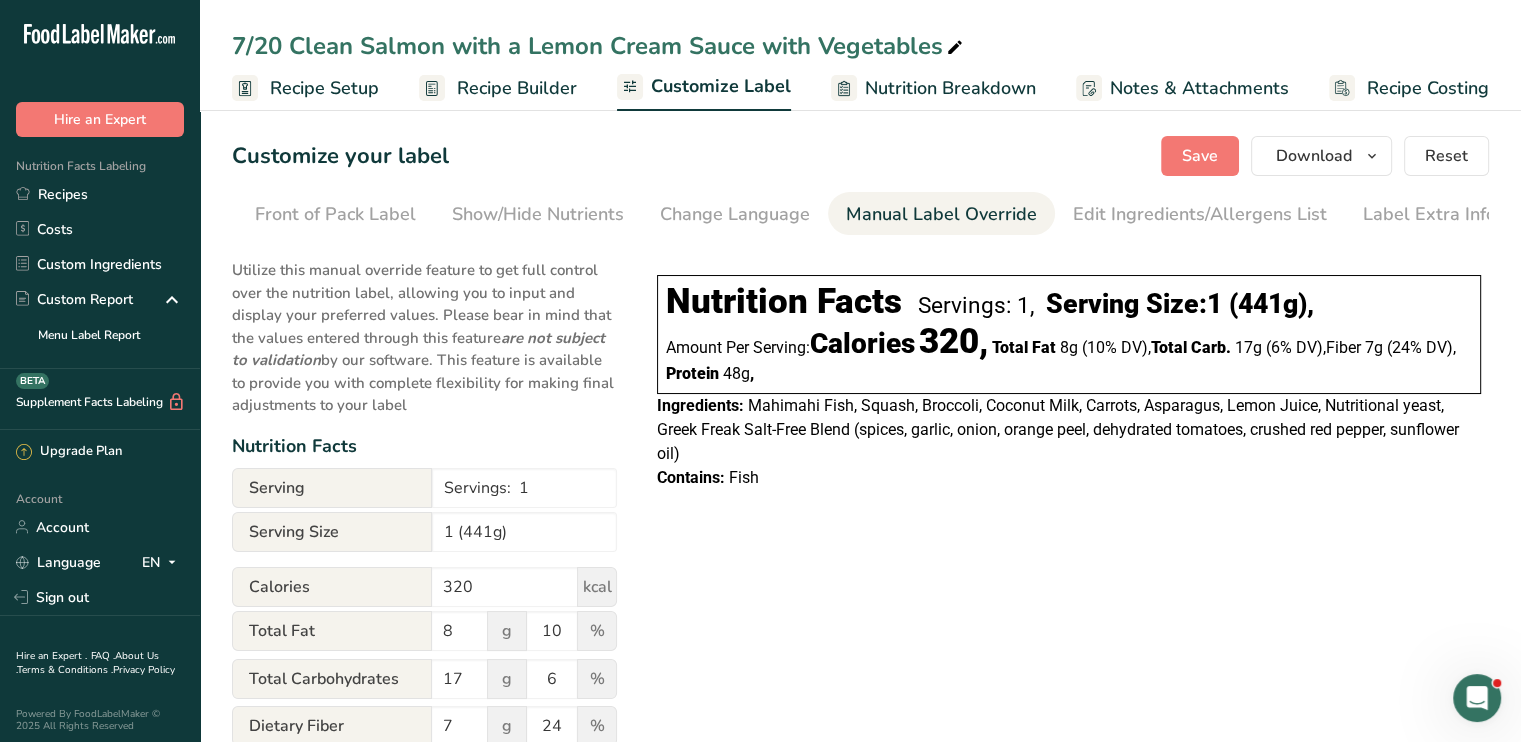 scroll, scrollTop: 0, scrollLeft: 196, axis: horizontal 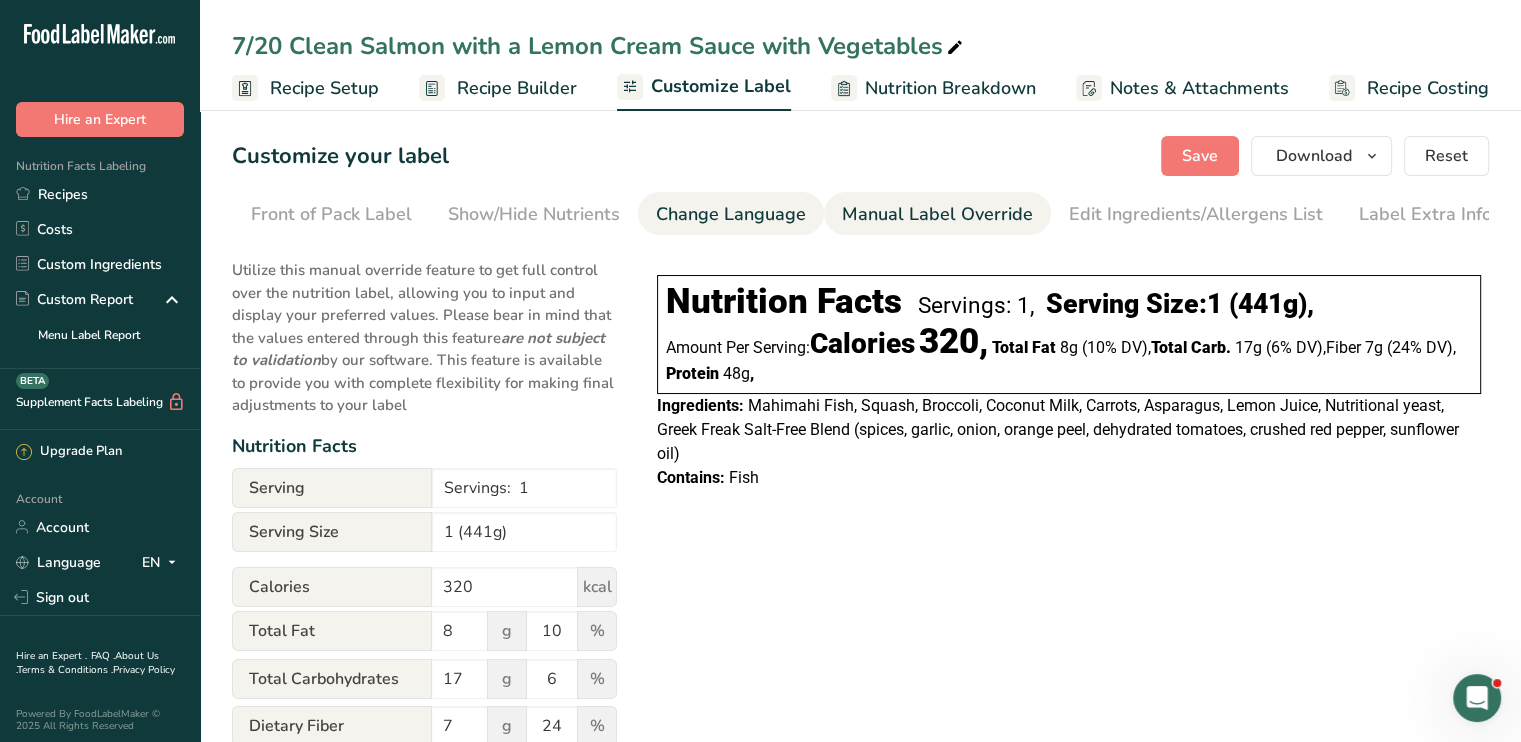 click on "Change Language" at bounding box center [731, 214] 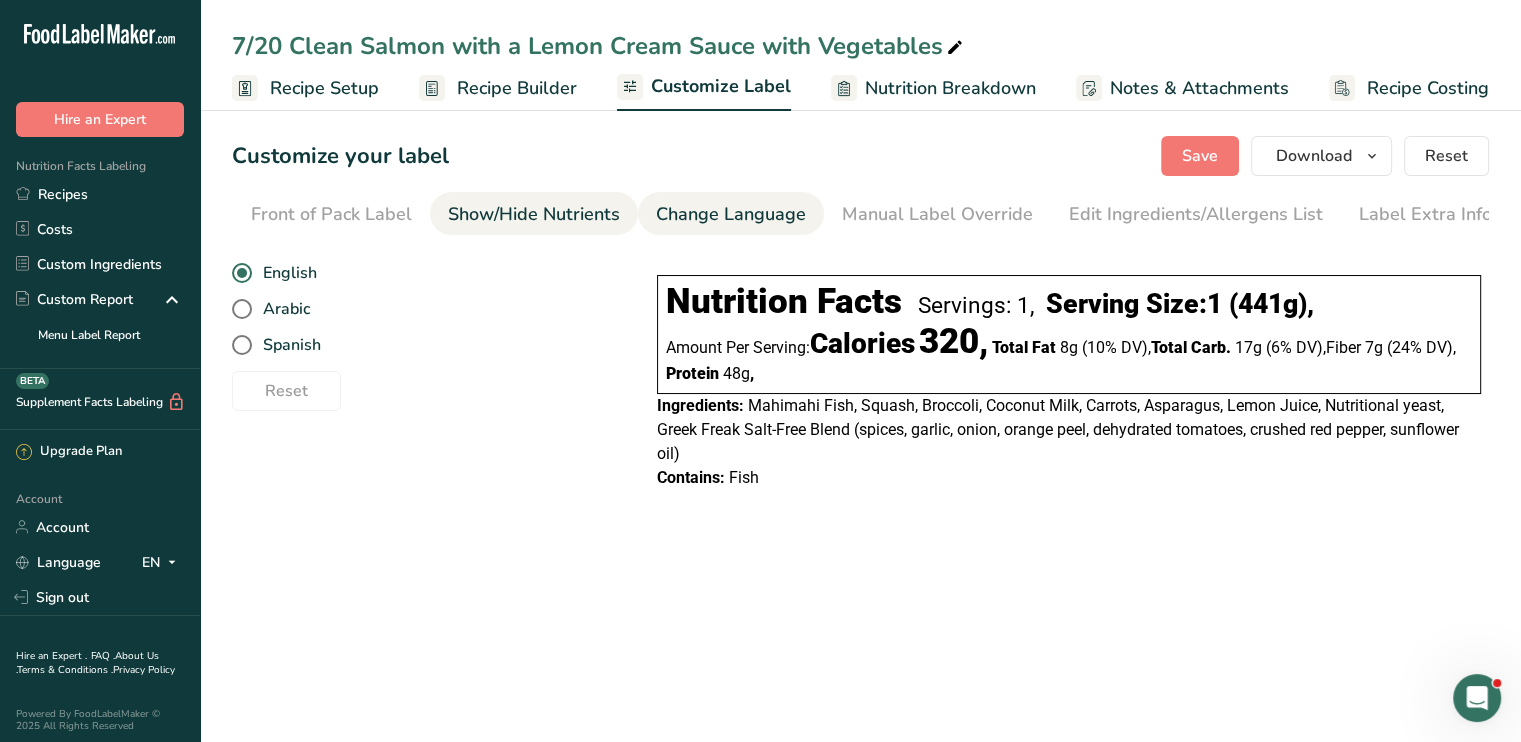 click on "Show/Hide Nutrients" at bounding box center [534, 214] 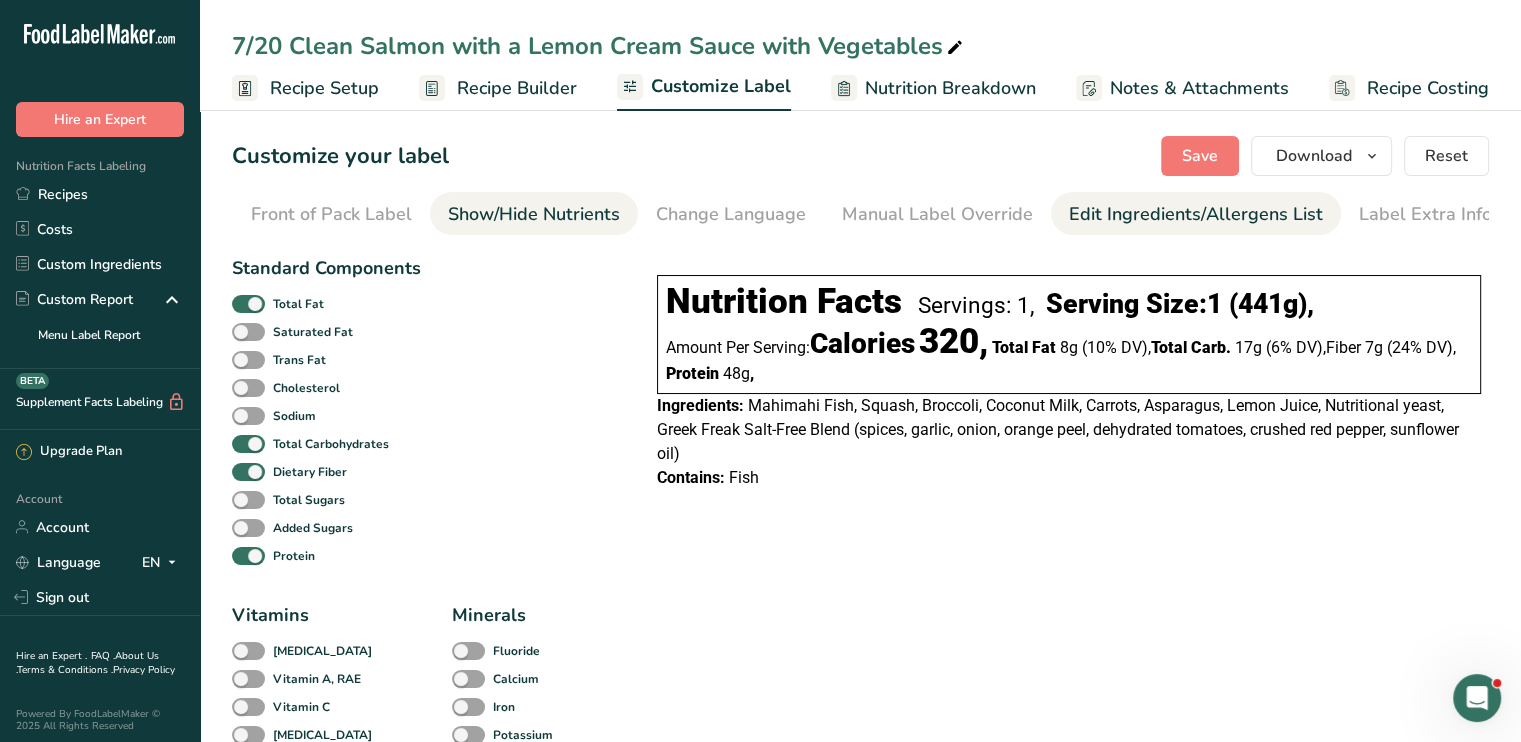 click on "Edit Ingredients/Allergens List" at bounding box center [1196, 214] 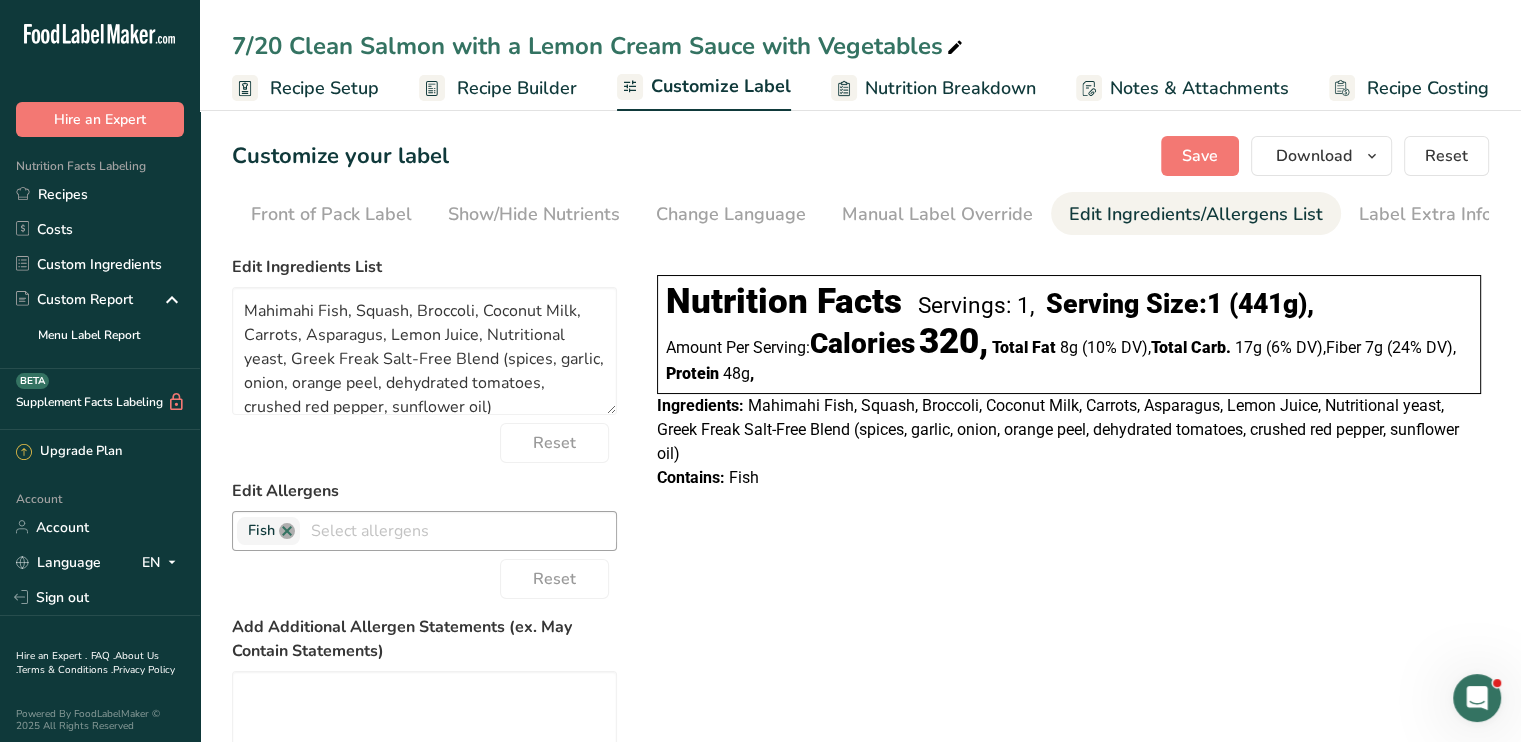 click at bounding box center [287, 531] 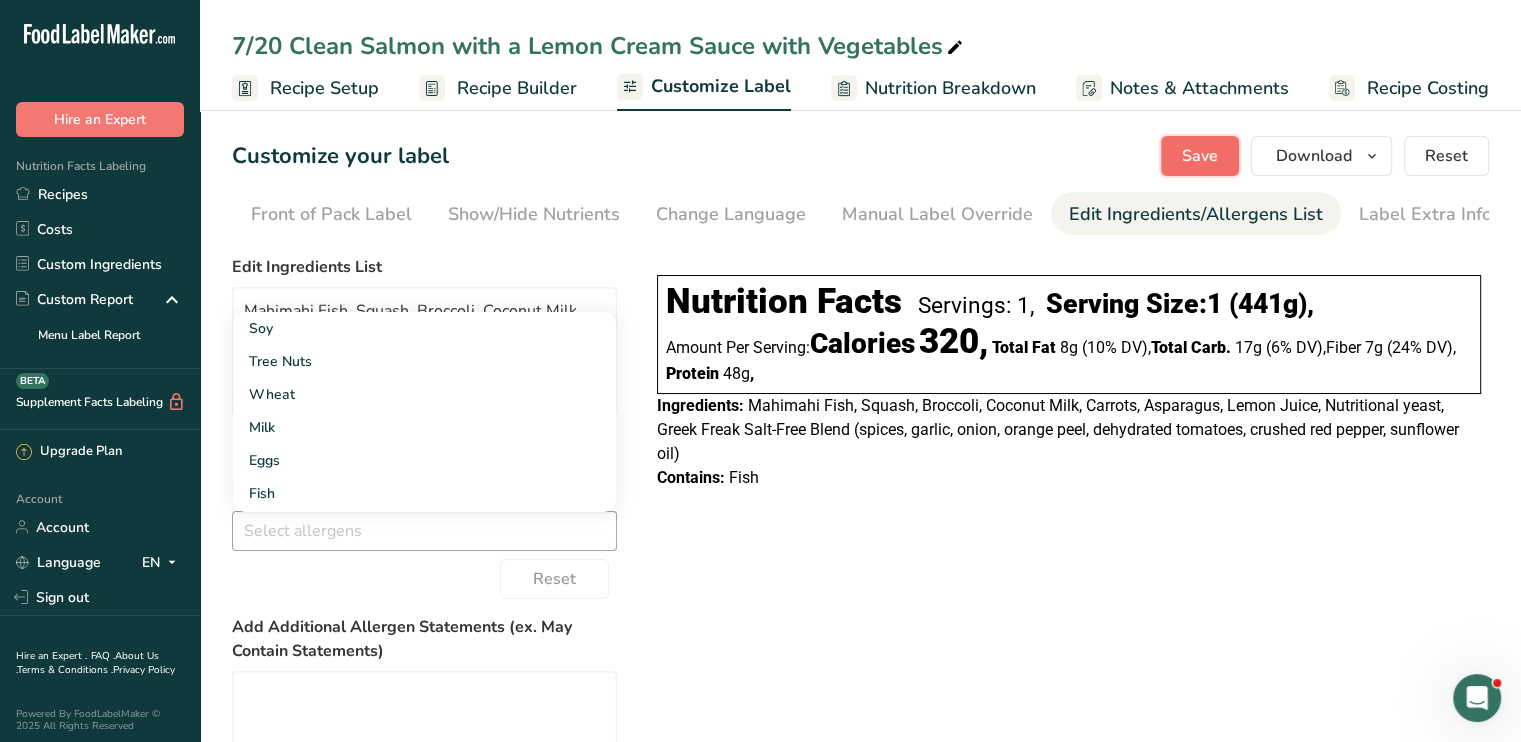 click on "Save" at bounding box center (1200, 156) 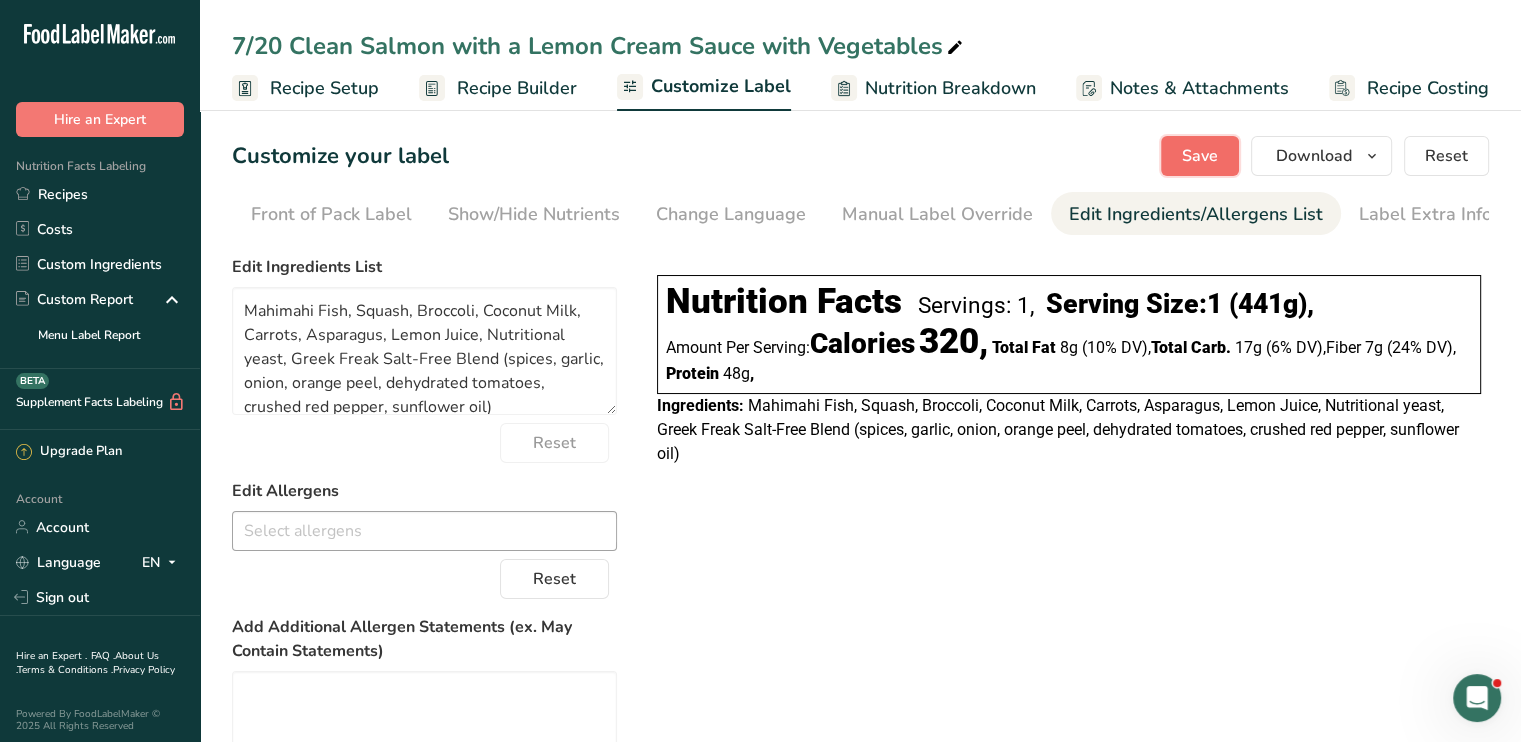 click on "Save" at bounding box center (1200, 156) 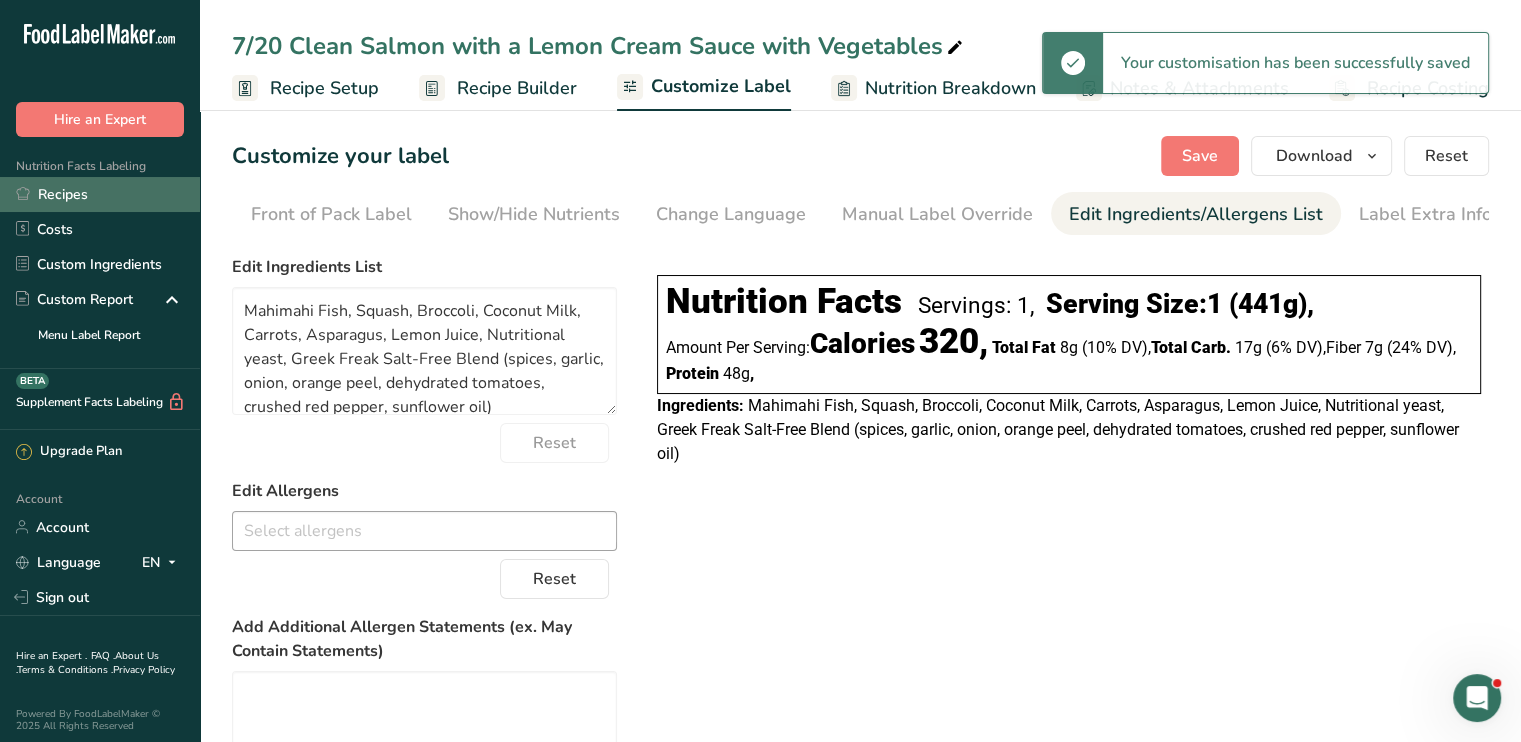 click on "Recipes" at bounding box center (100, 194) 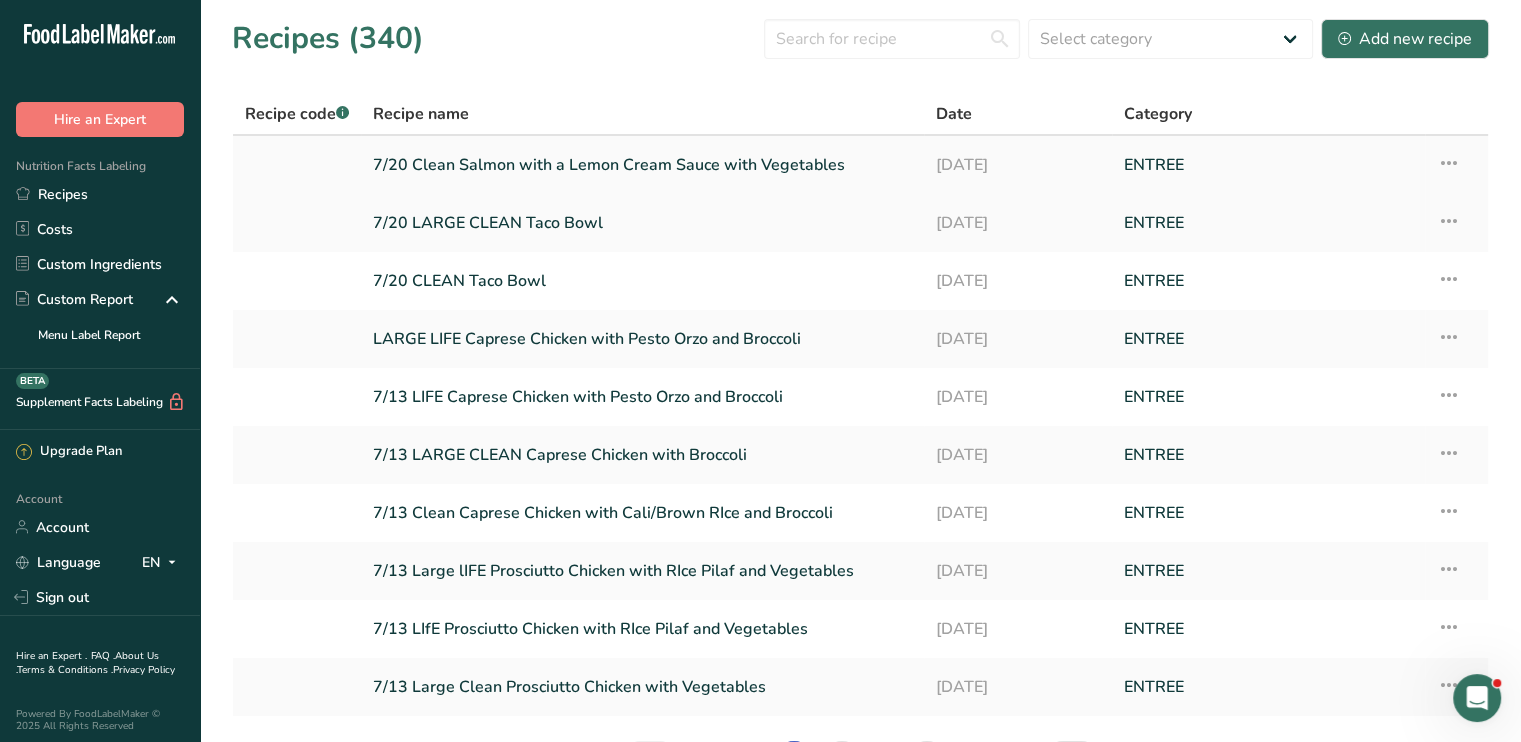 click on "Recipe Setup       Delete Recipe           Duplicate Recipe             Scale Recipe             Save as Sub-Recipe   .a-a{fill:#347362;}.b-a{fill:#fff;}                               Nutrition Breakdown                 Recipe Card
NEW
[MEDICAL_DATA] Pattern Report           Activity History" at bounding box center [1456, 165] 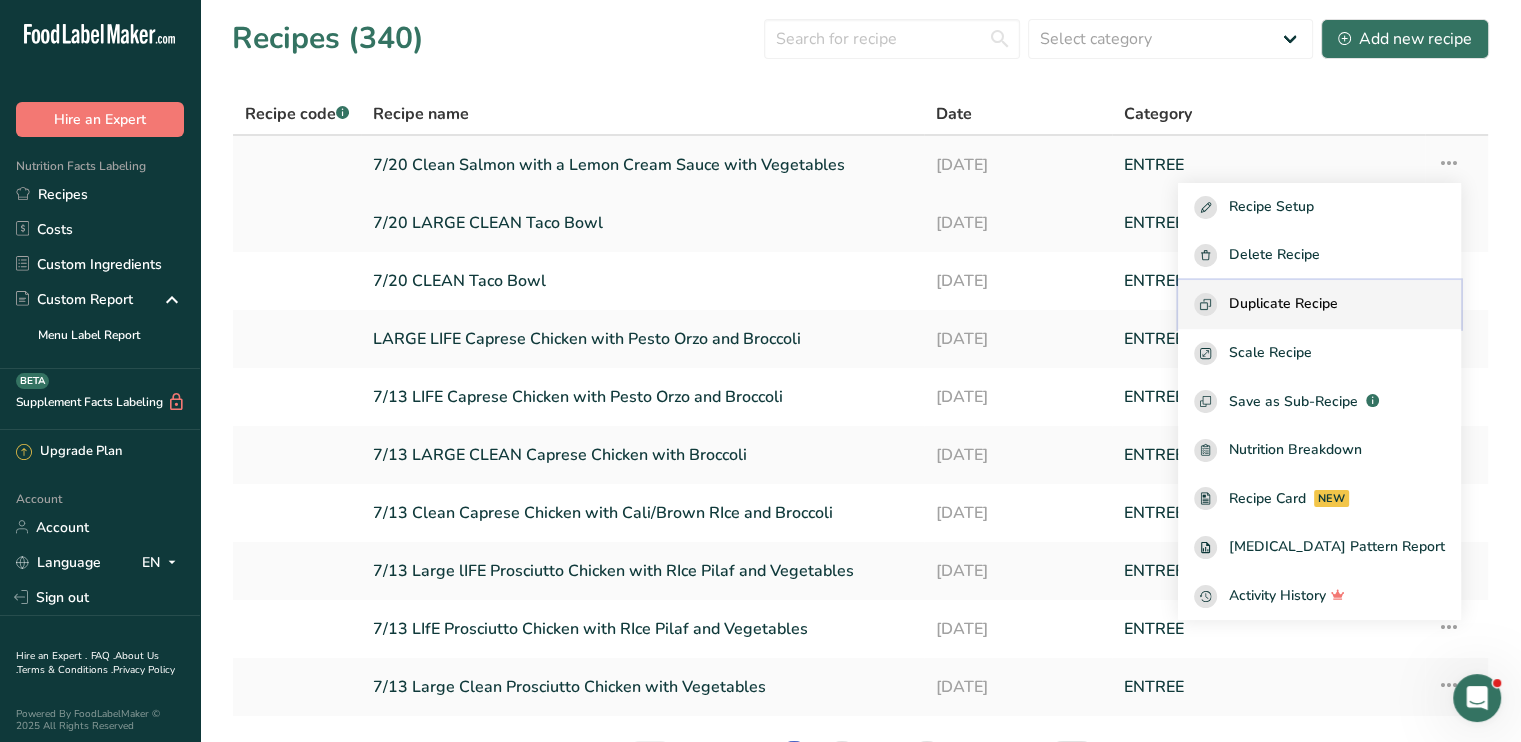 click on "Duplicate Recipe" at bounding box center [1319, 304] 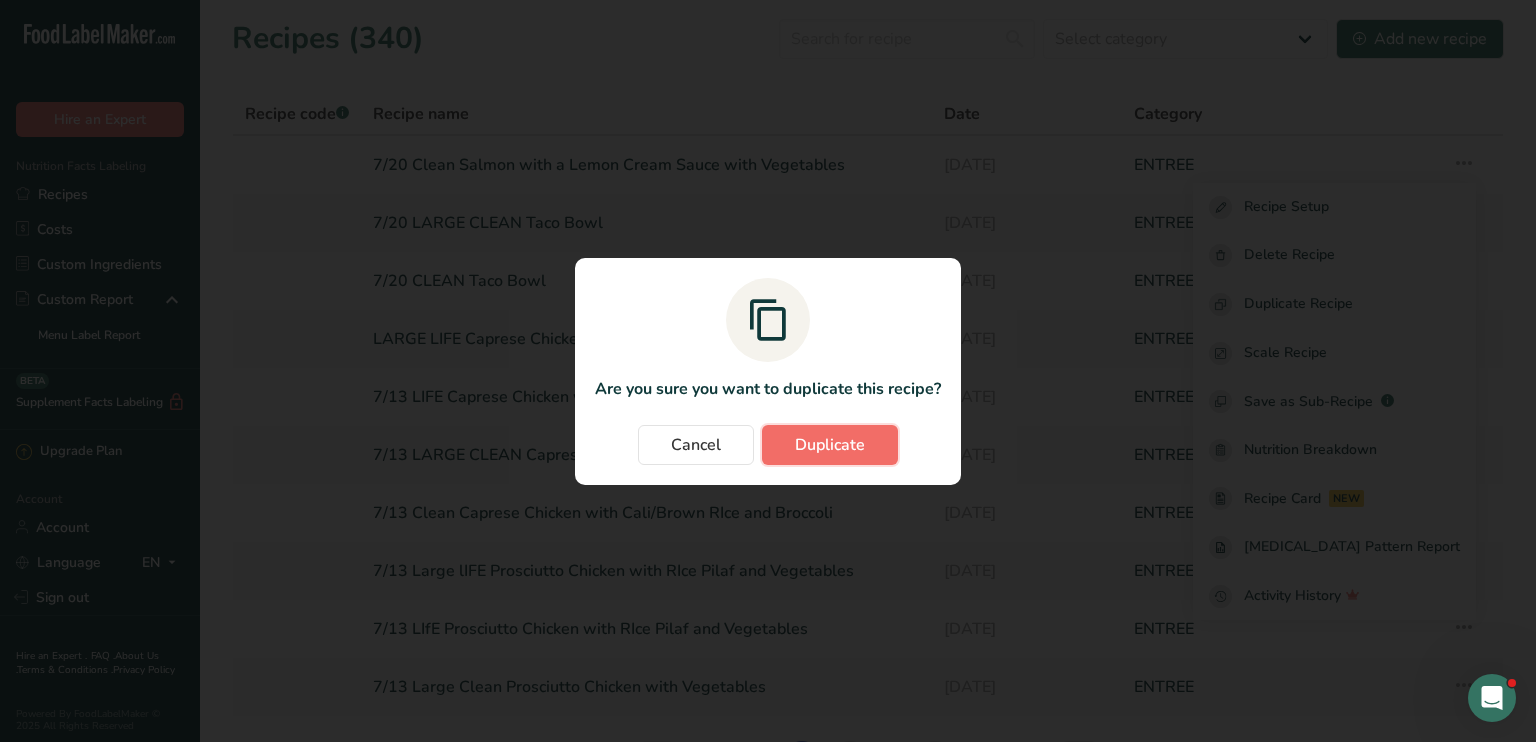 click on "Duplicate" at bounding box center [830, 445] 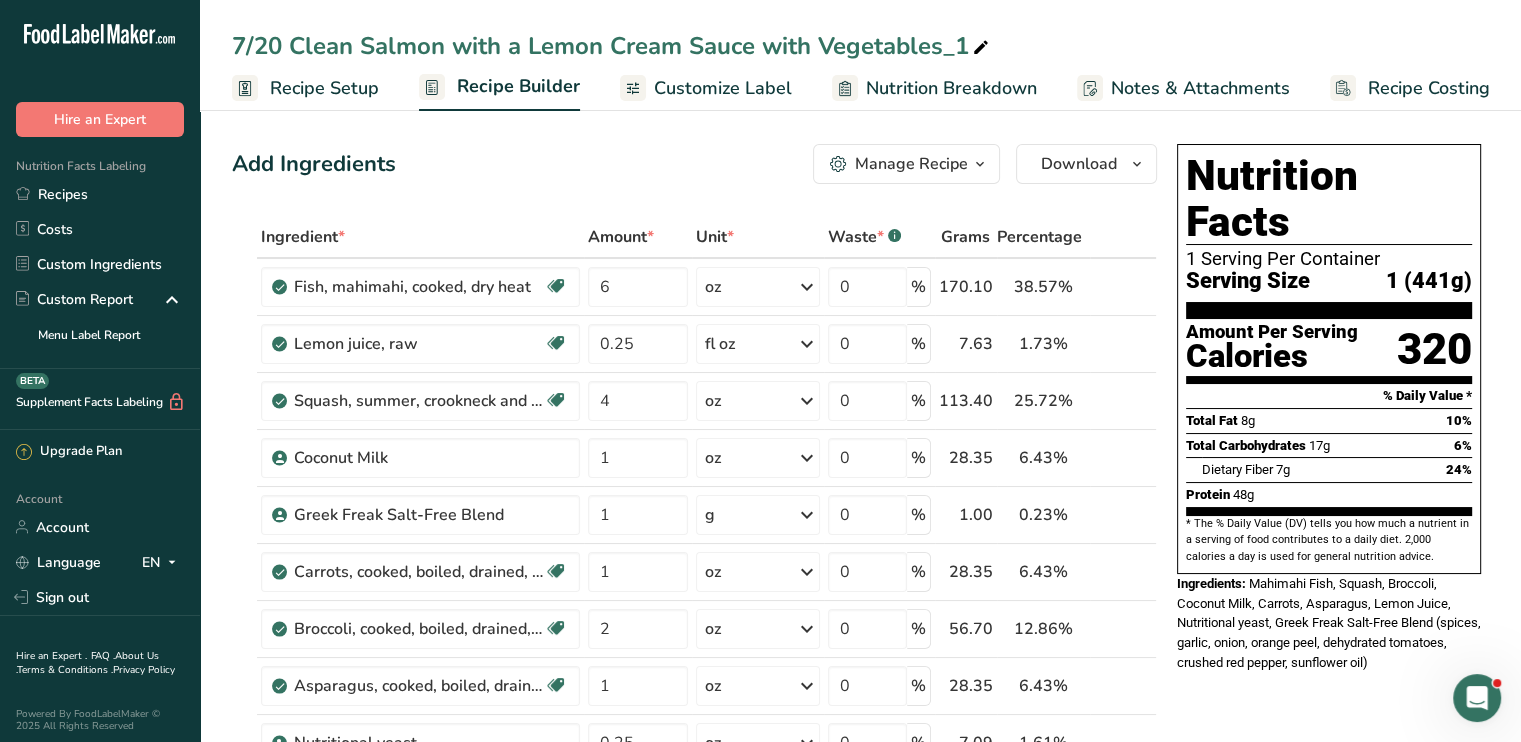 click at bounding box center [981, 48] 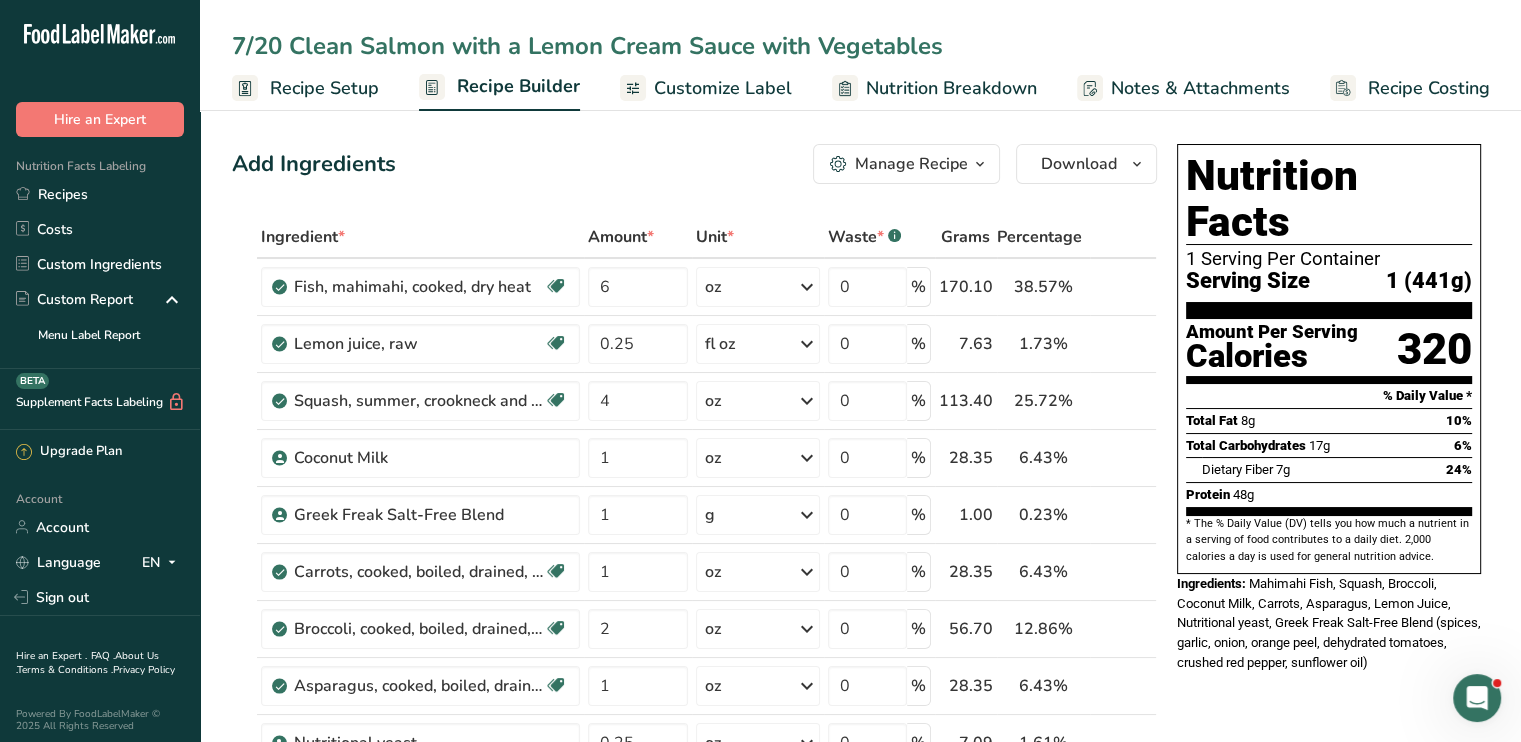 click on "7/20 Clean Salmon with a Lemon Cream Sauce with Vegetables" at bounding box center [860, 46] 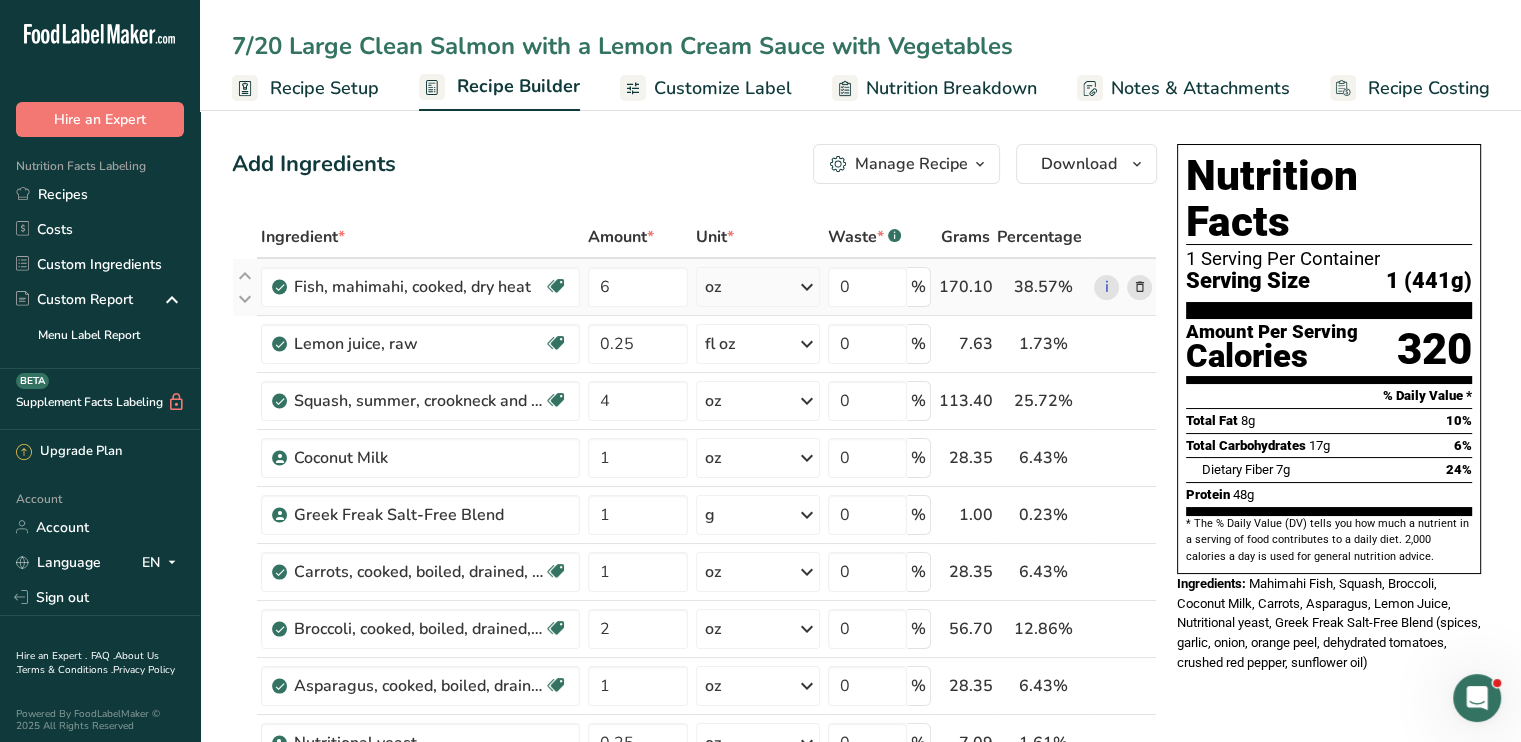 type on "7/20 Large Clean Salmon with a Lemon Cream Sauce with Vegetables" 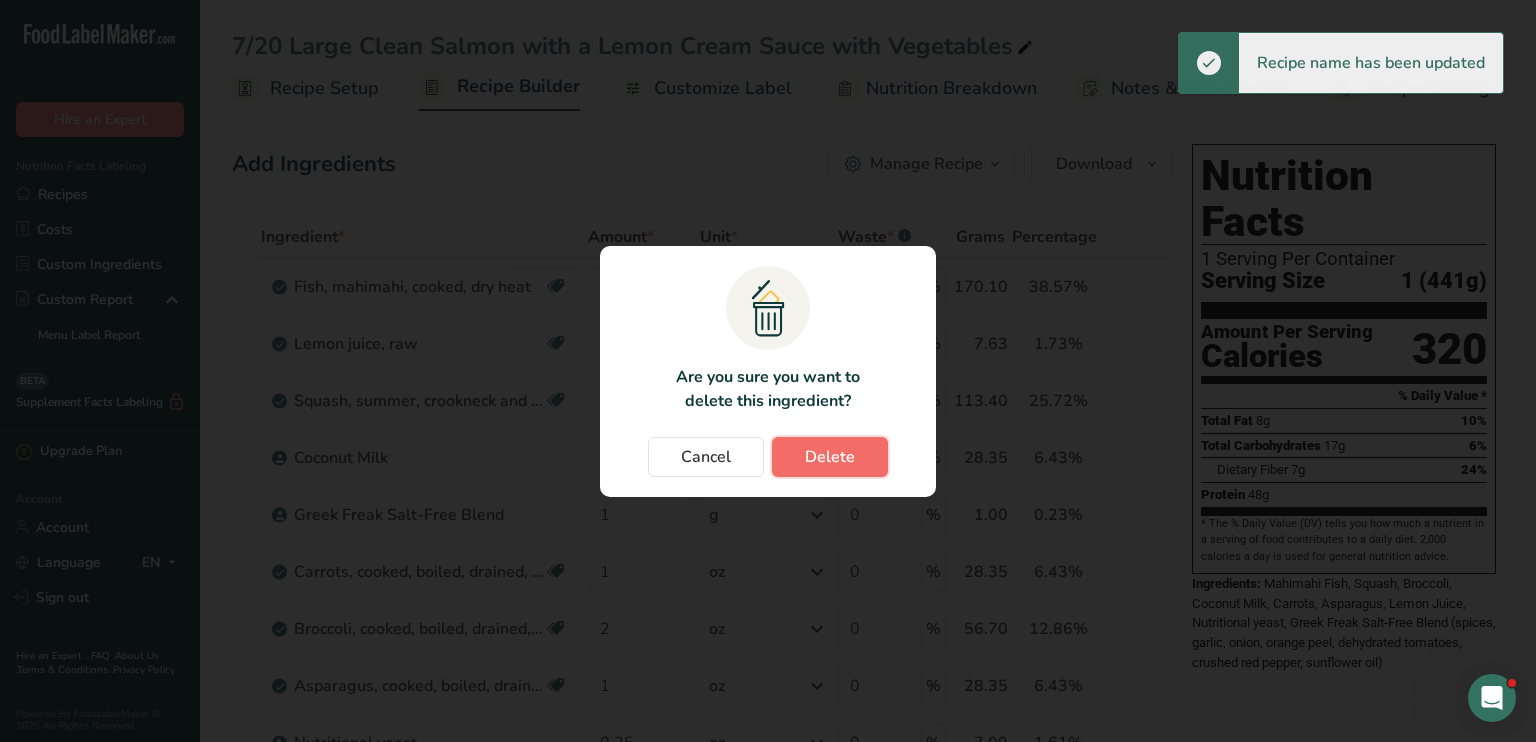 click on "Delete" at bounding box center (830, 457) 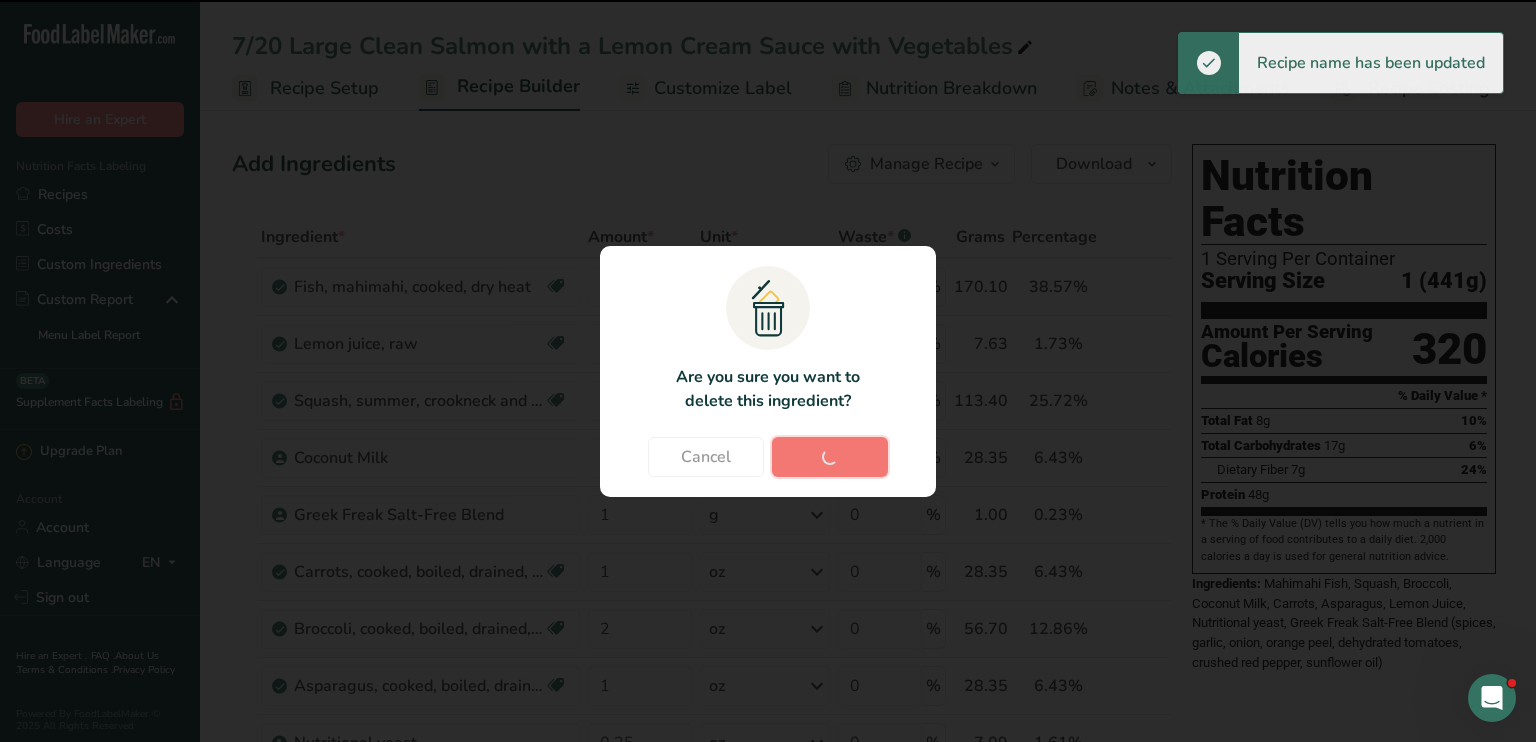 type on "0.25" 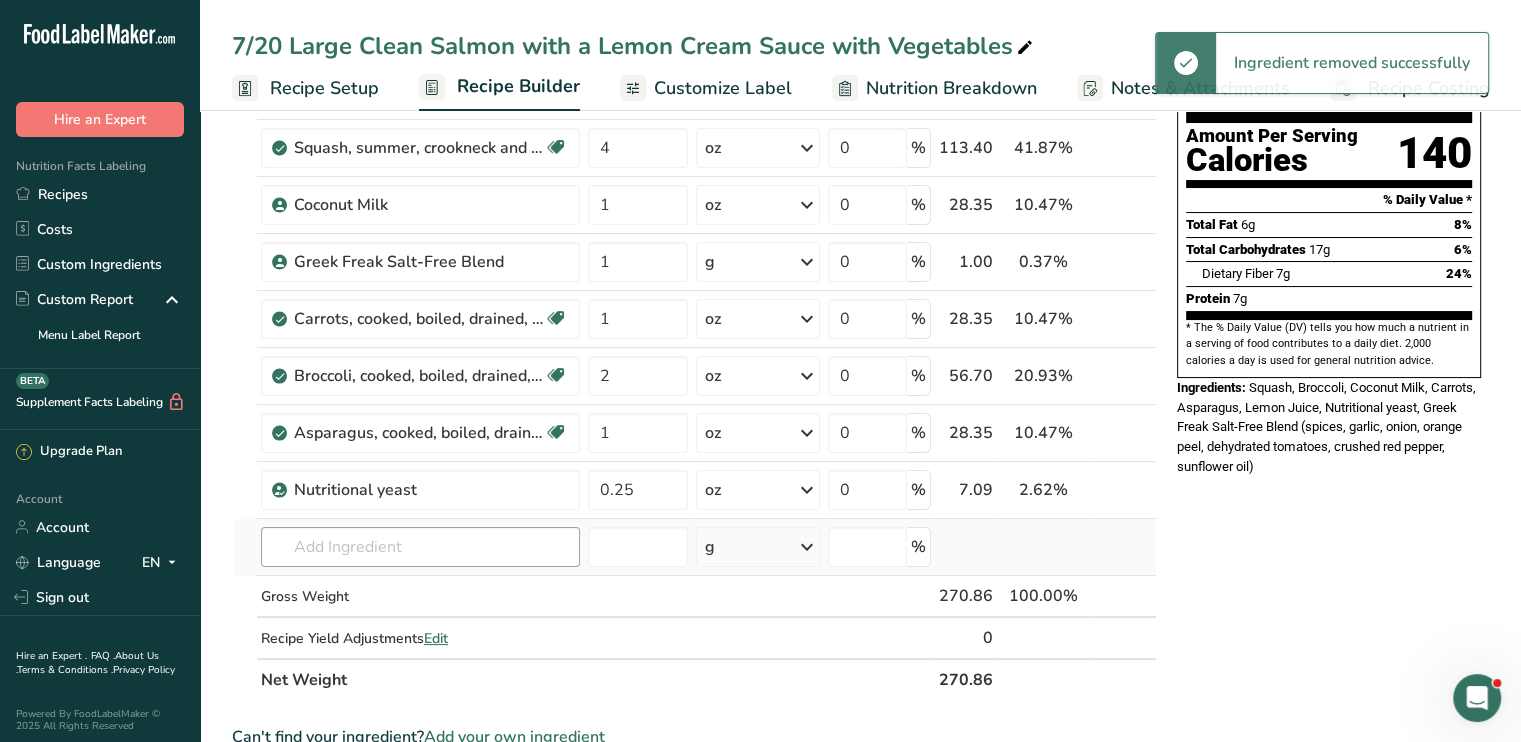 scroll, scrollTop: 200, scrollLeft: 0, axis: vertical 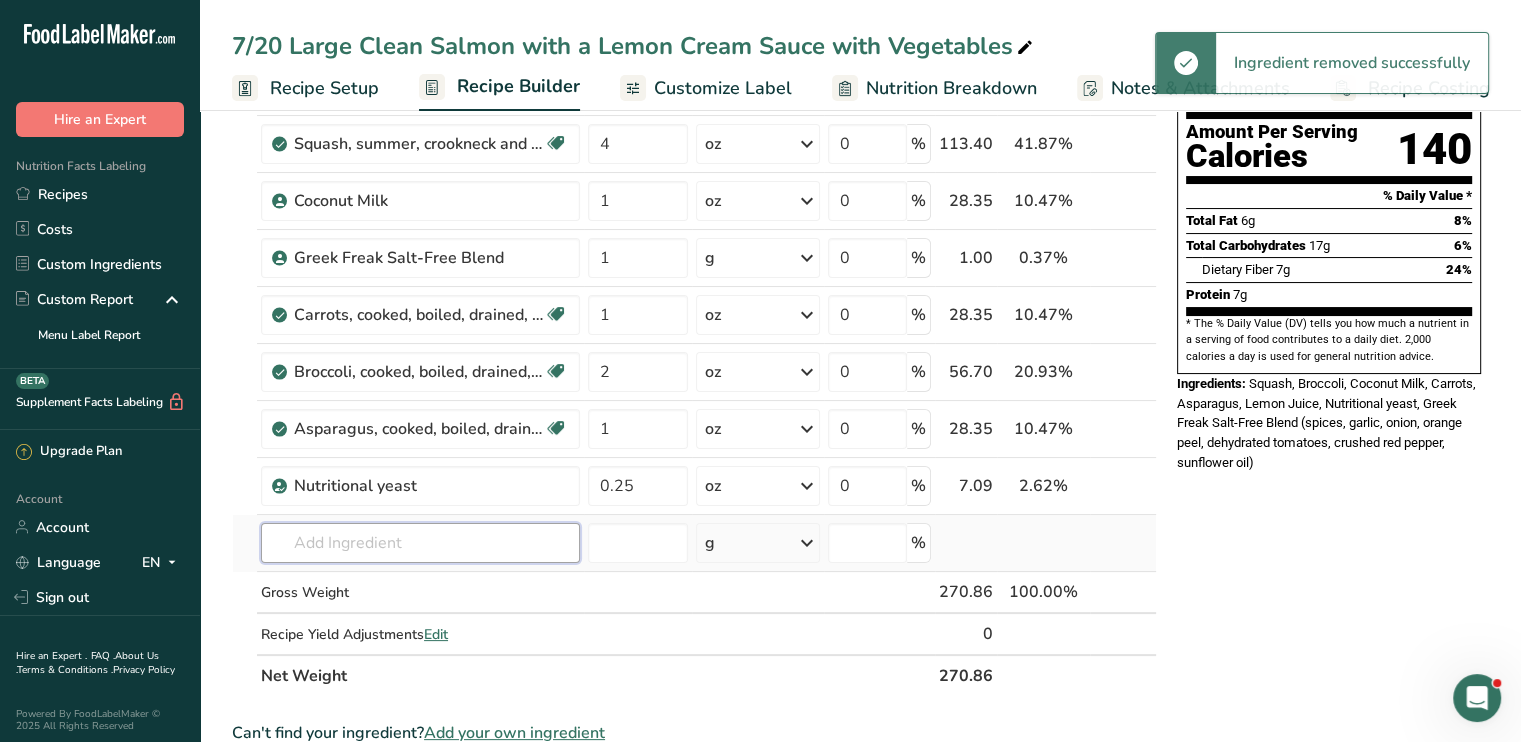click at bounding box center (420, 543) 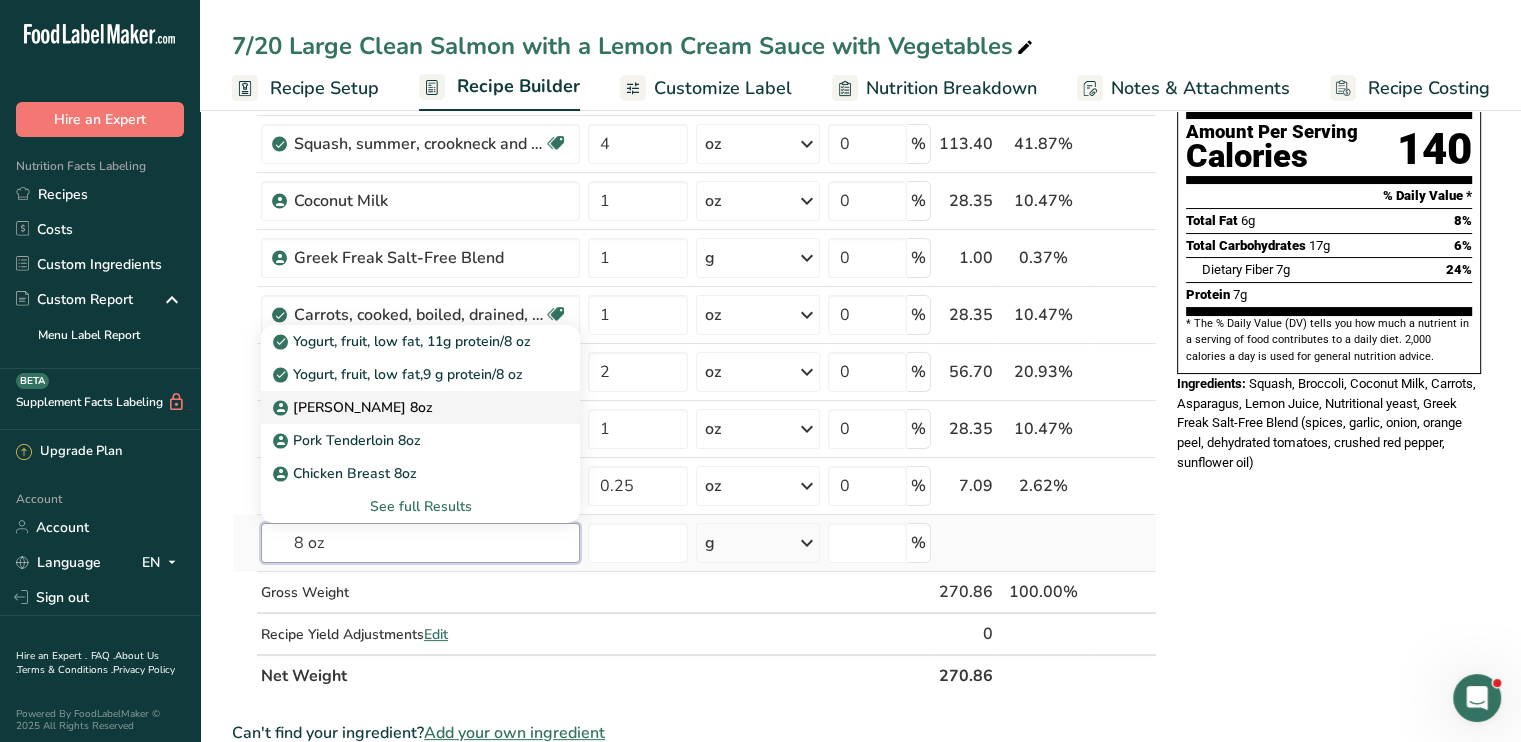 type on "8 oz" 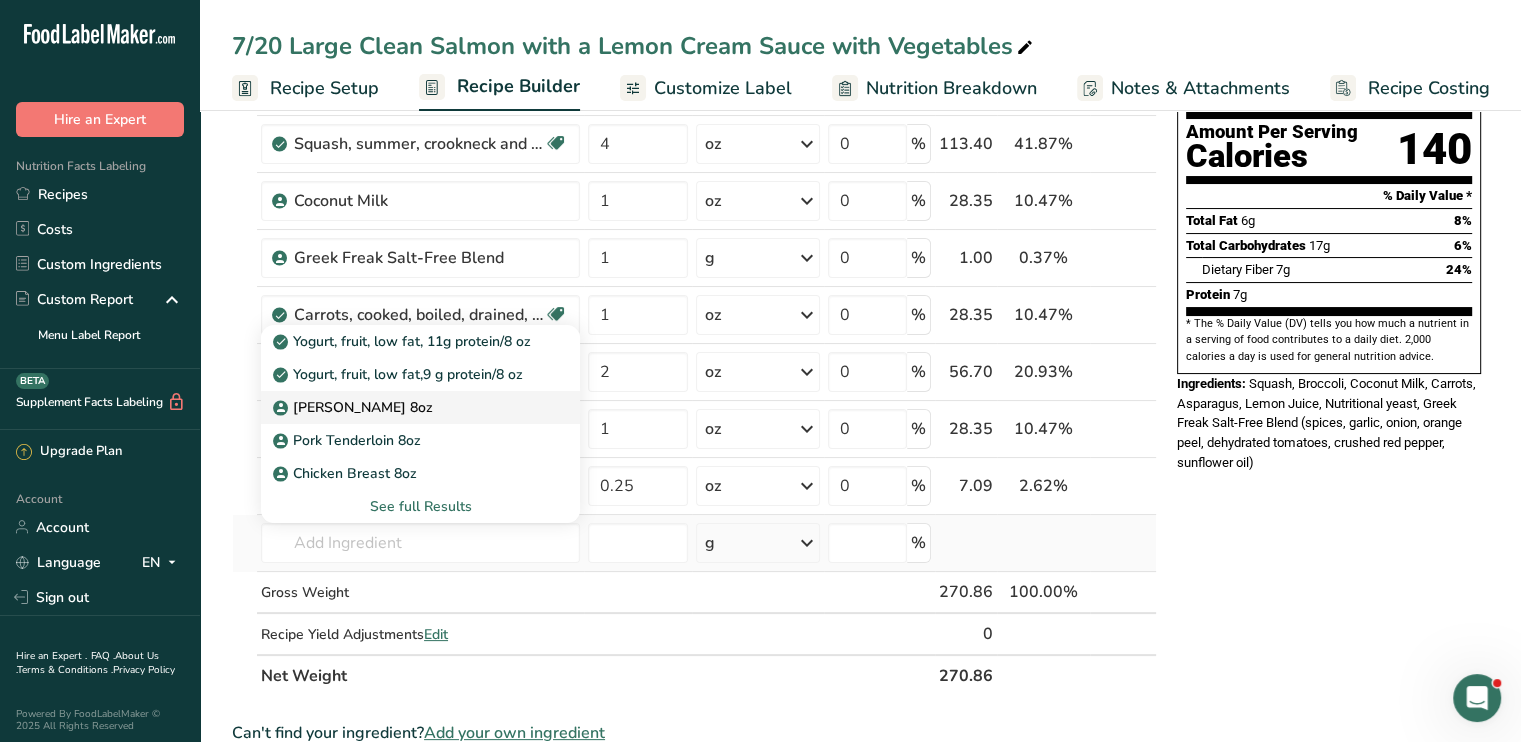 click on "[PERSON_NAME] 8oz" at bounding box center (404, 407) 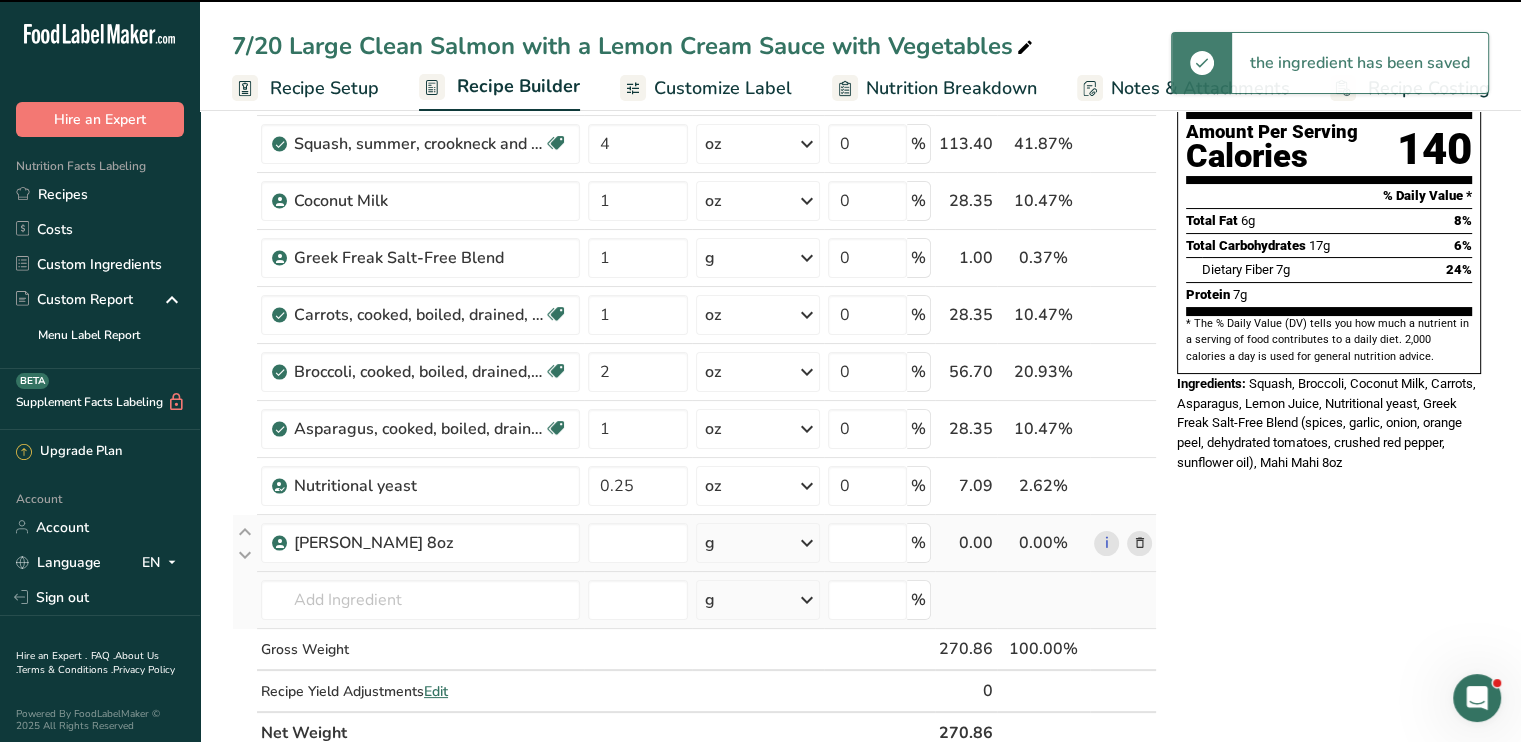 type on "0" 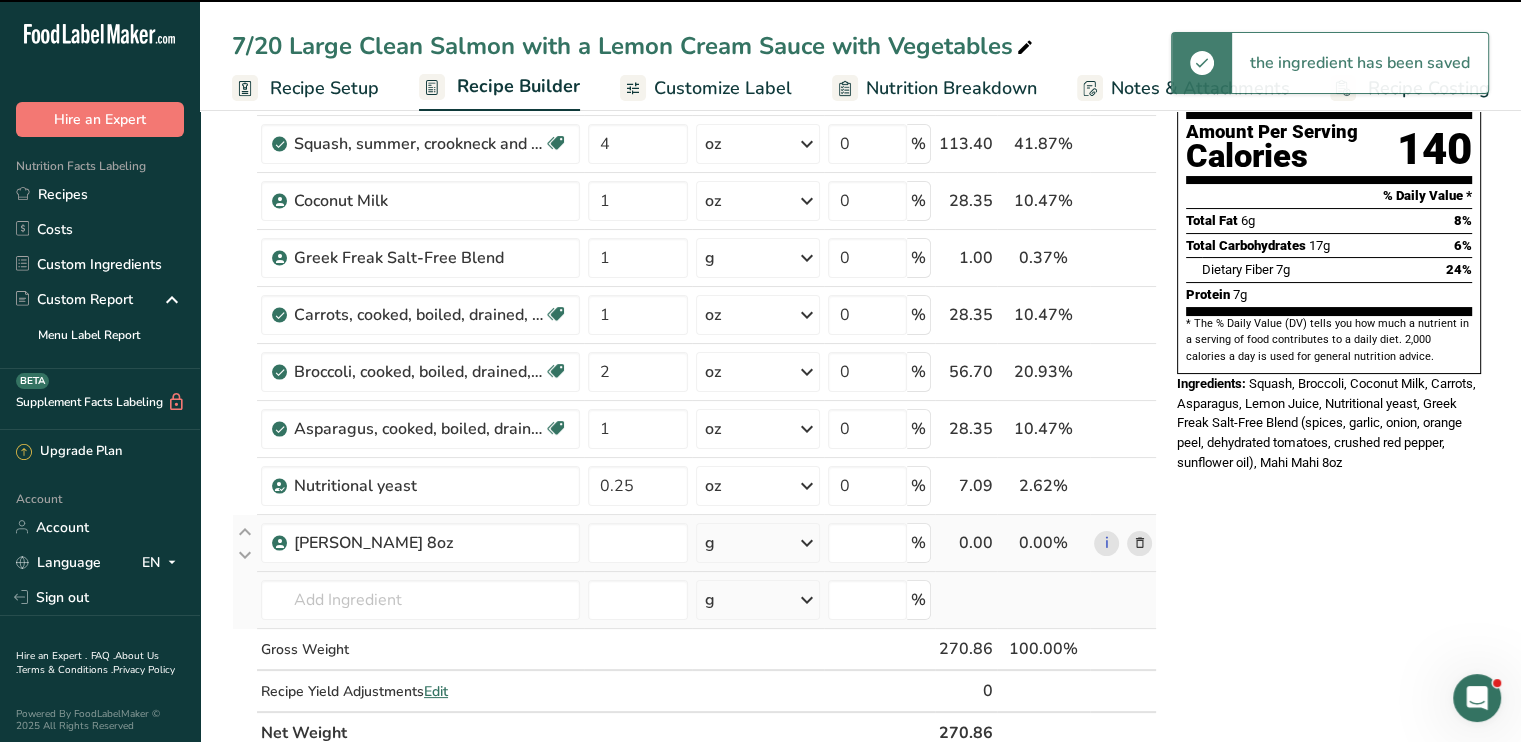 type on "0" 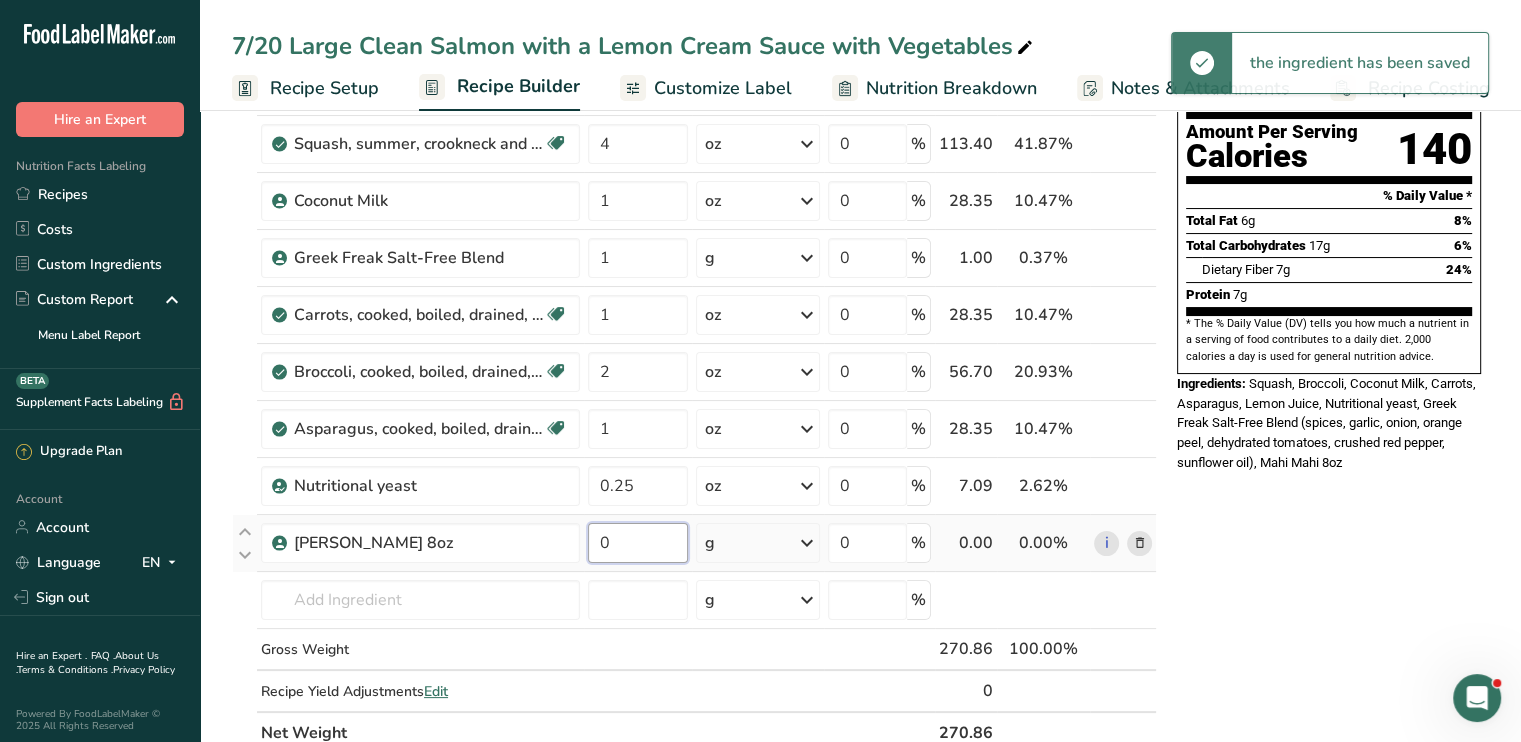 click on "0" at bounding box center (638, 543) 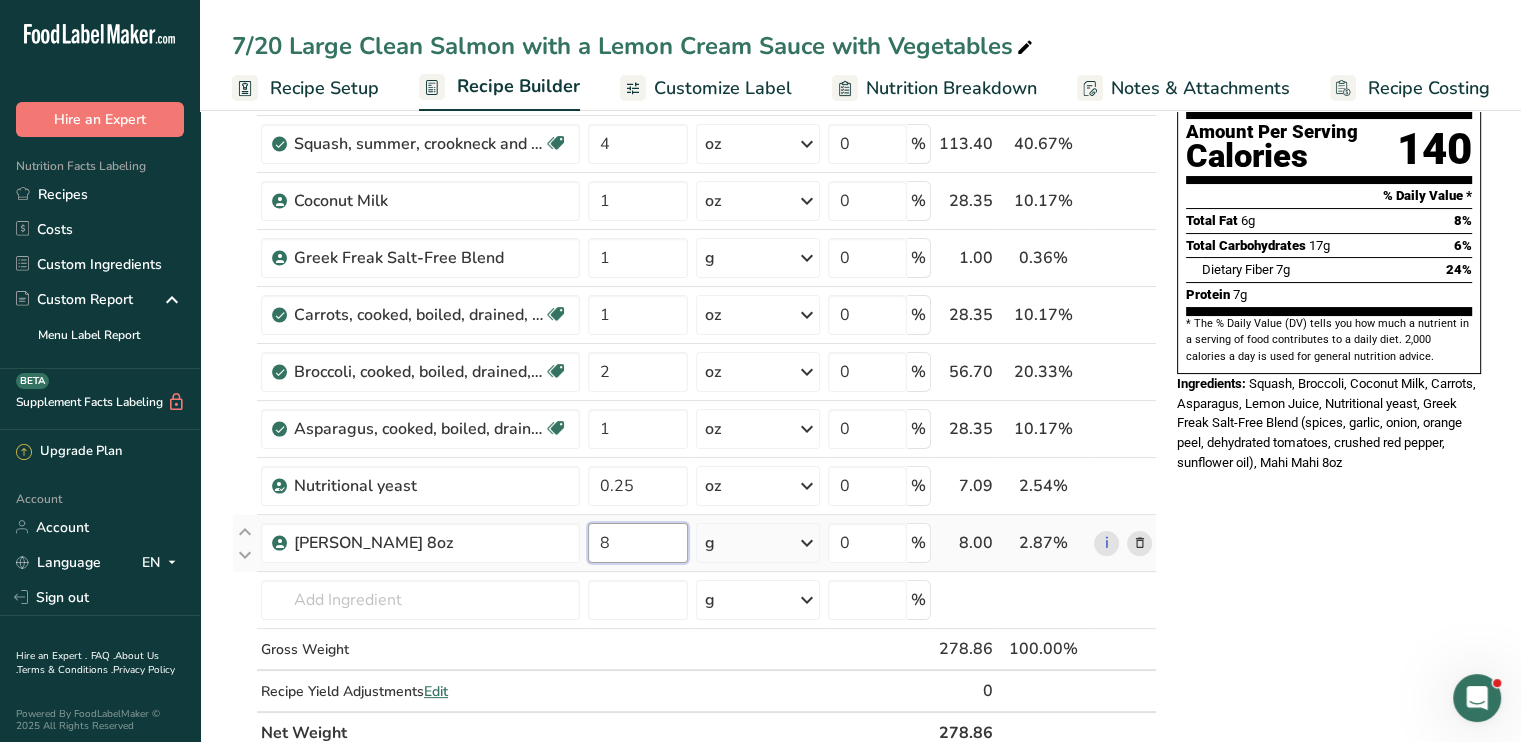 type on "8" 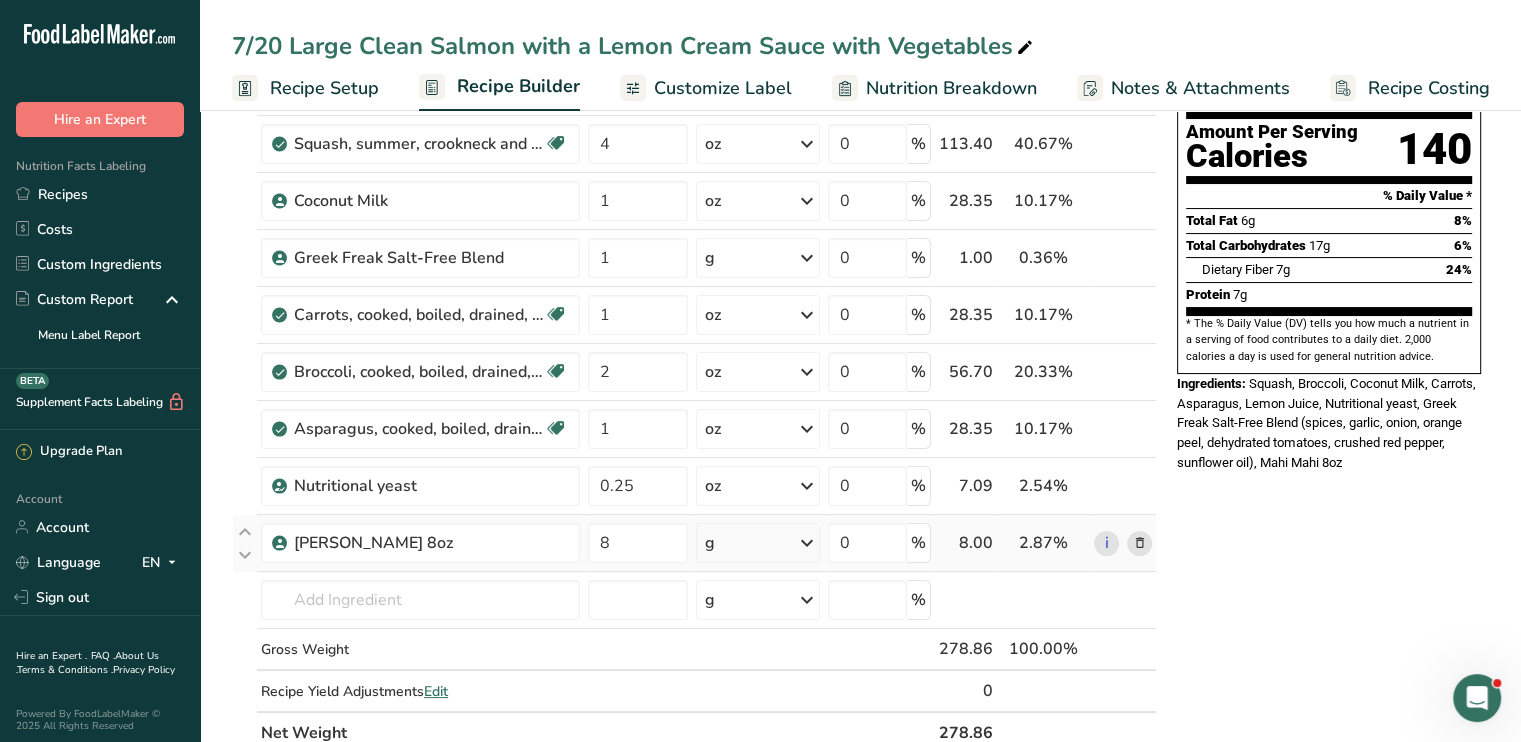 click on "Ingredient *
Amount *
Unit *
Waste *   .a-a{fill:#347362;}.b-a{fill:#fff;}          Grams
Percentage
Lemon juice, raw
Source of Antioxidants
Dairy free
Gluten free
Vegan
Vegetarian
Soy free
0.25
fl oz
Portions
1 cup
1 fl oz
1 lemon yields
See more
Weight Units
g
kg
mg
See more
Volume Units
l
Volume units require a density conversion. If you know your ingredient's density enter it below. Otherwise, click on "RIA" our AI Regulatory bot - she will be able to help you
lb/ft3
g/cm3
Confirm" at bounding box center (694, 385) 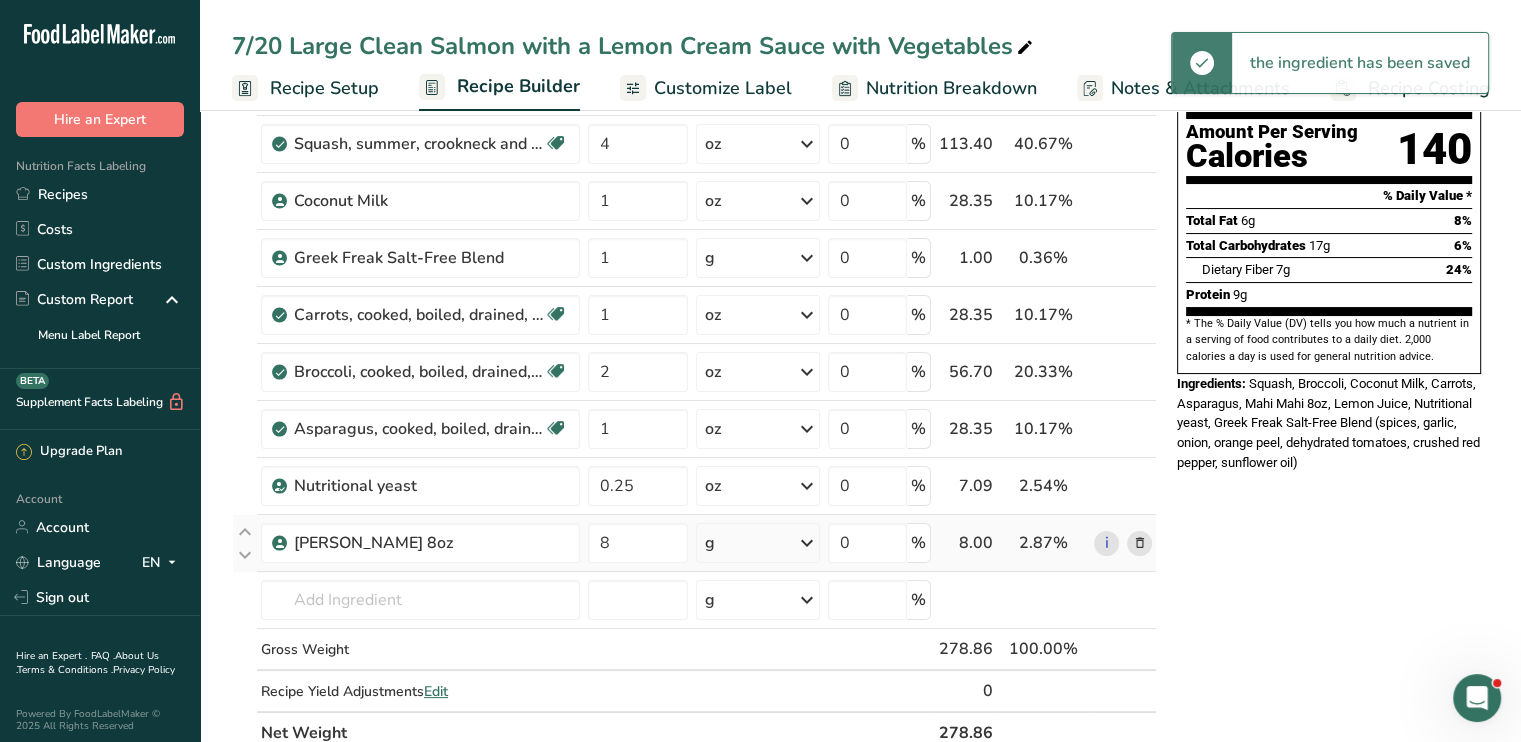 click at bounding box center (807, 543) 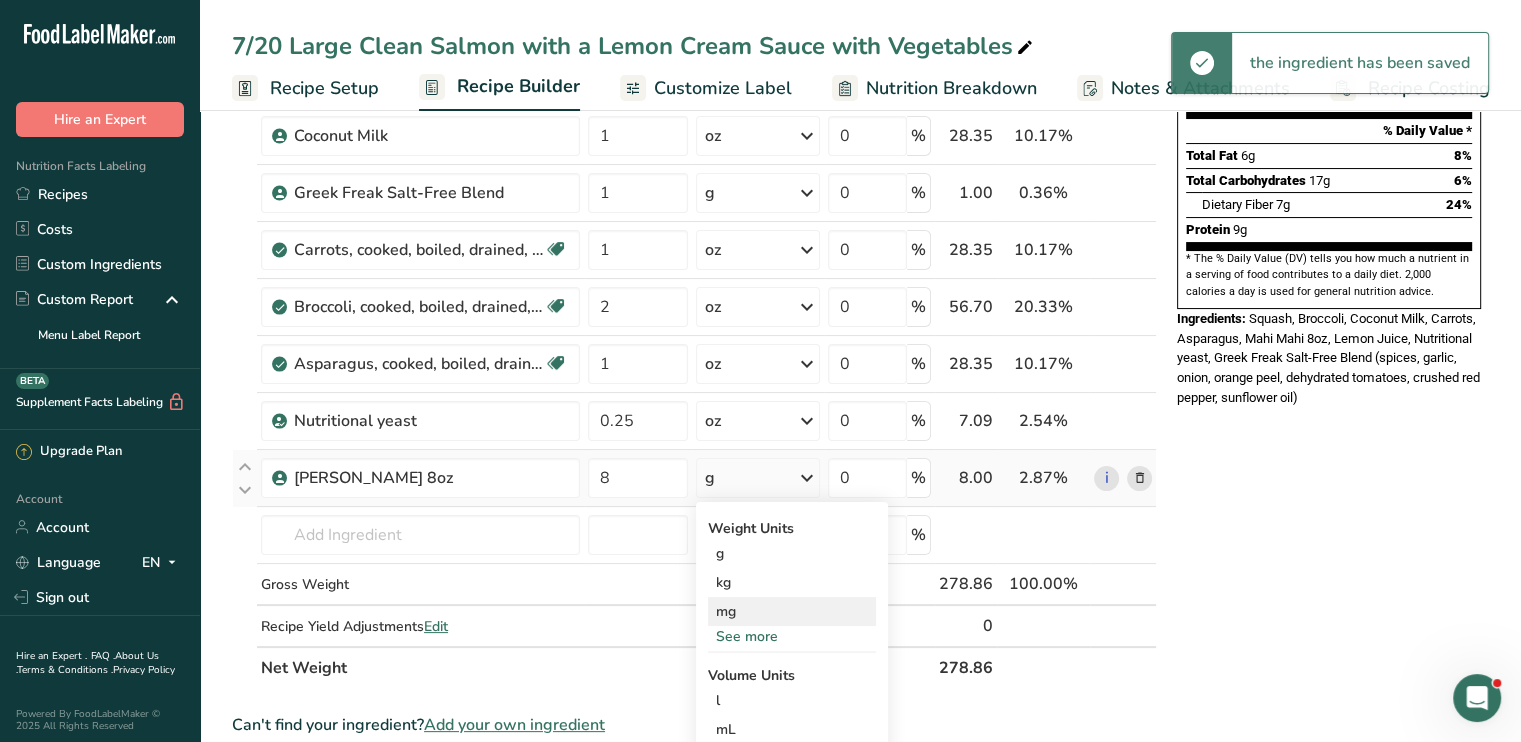 scroll, scrollTop: 300, scrollLeft: 0, axis: vertical 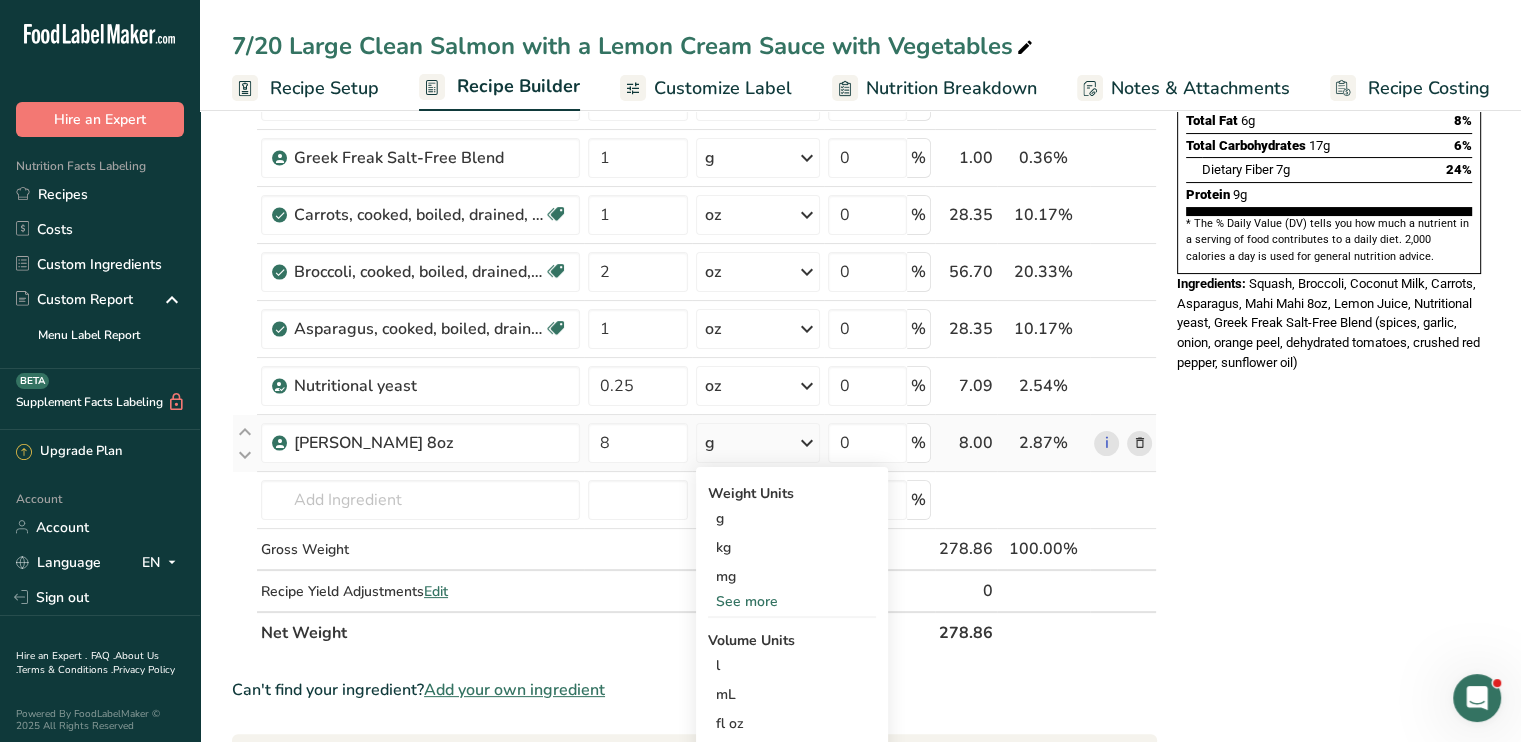 click on "See more" at bounding box center [792, 601] 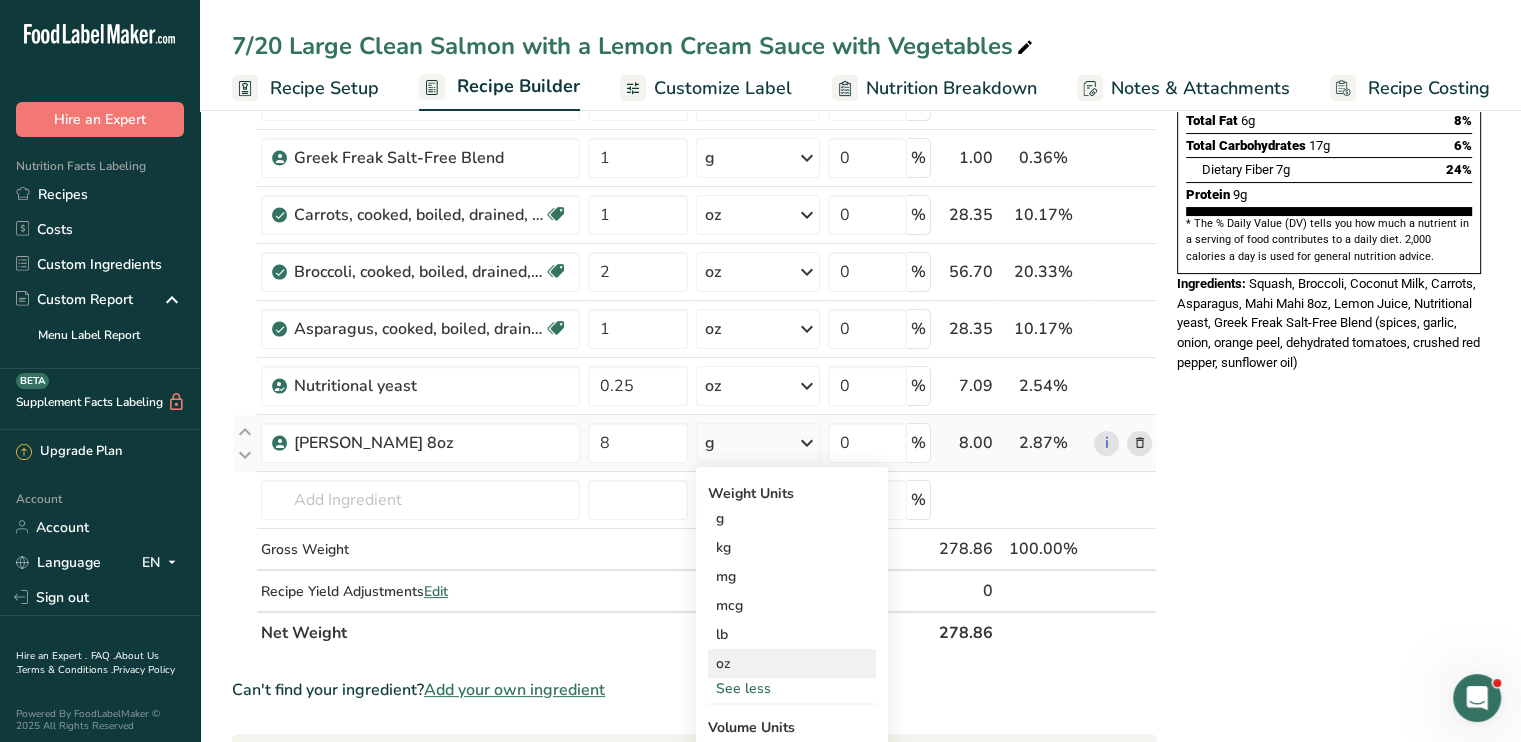 click on "oz" at bounding box center (792, 663) 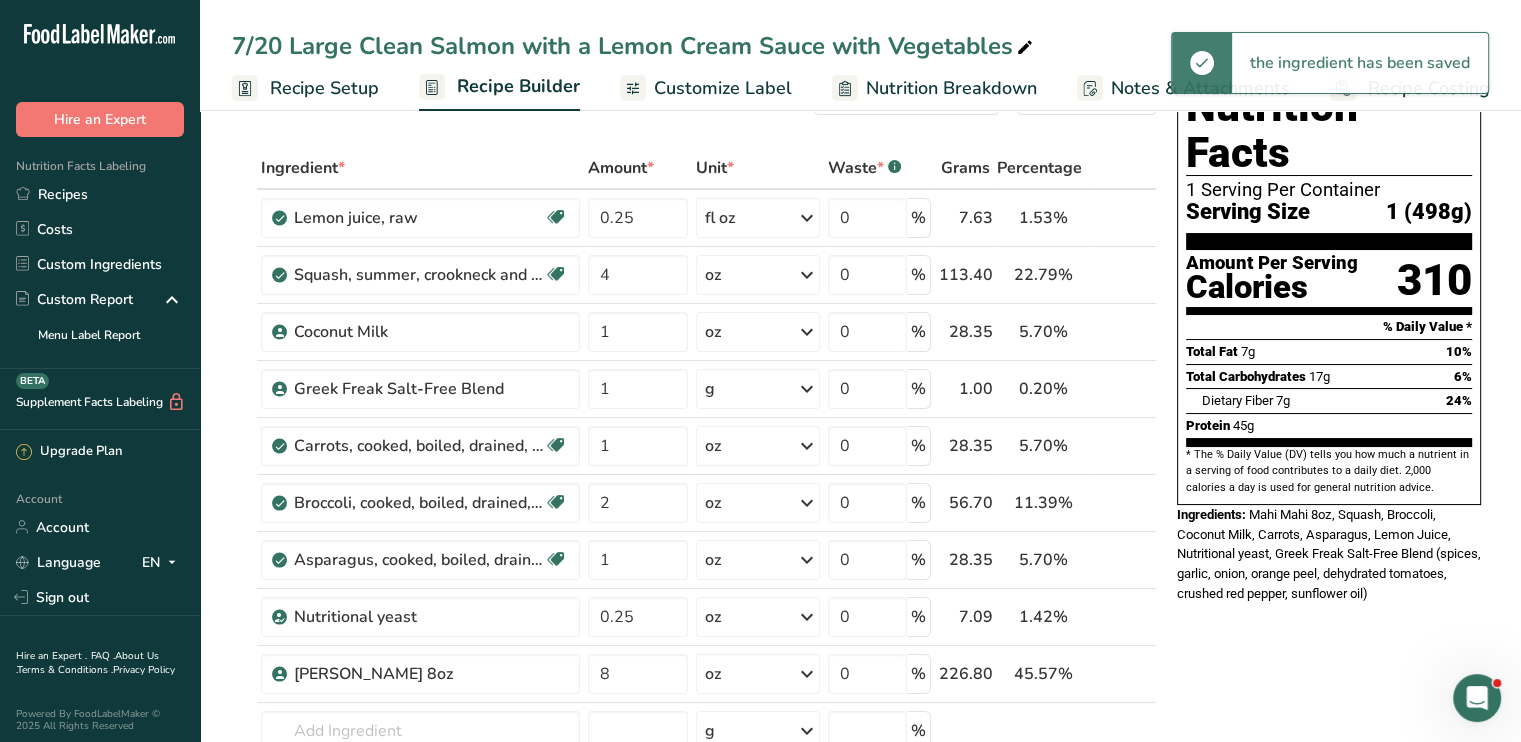 scroll, scrollTop: 0, scrollLeft: 0, axis: both 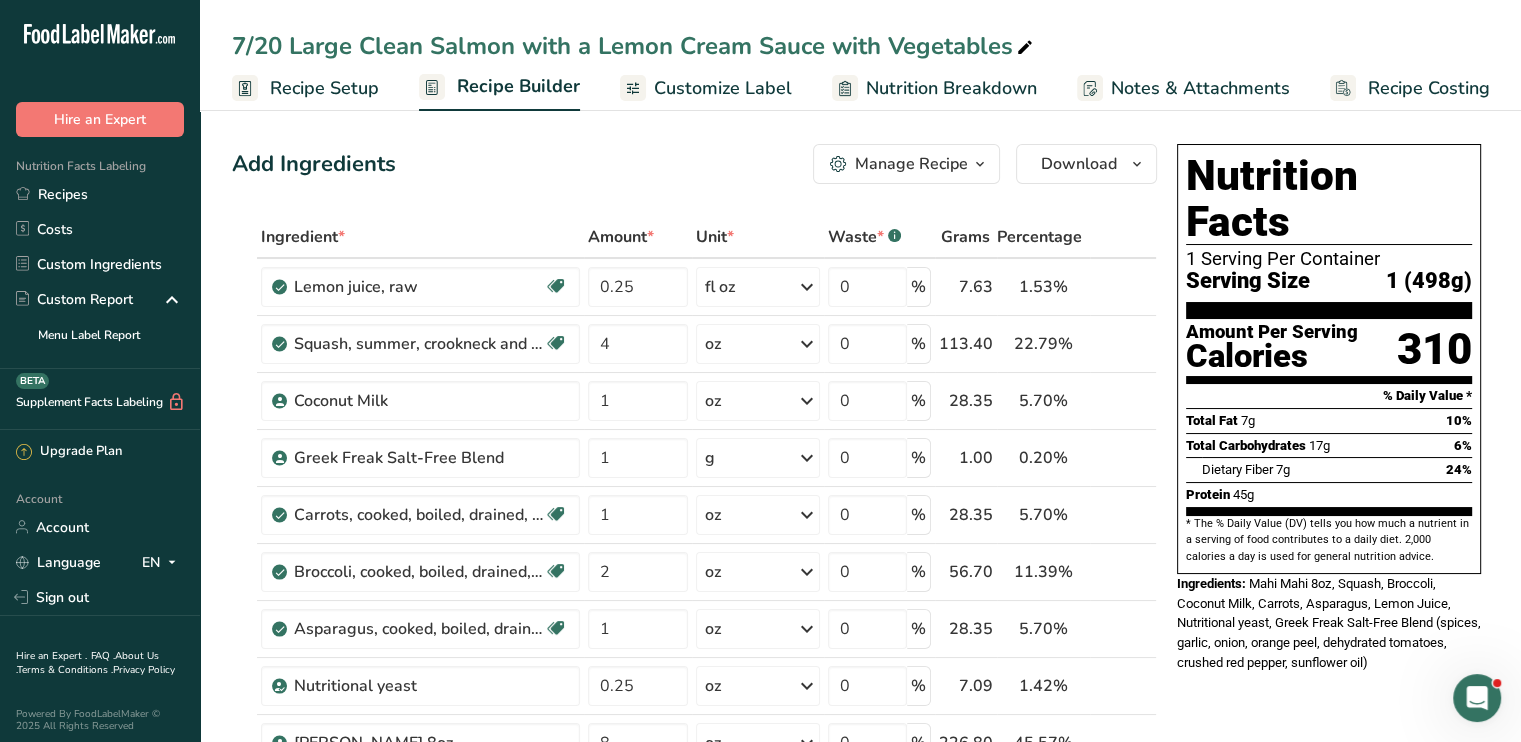 click on "Customize Label" at bounding box center [723, 88] 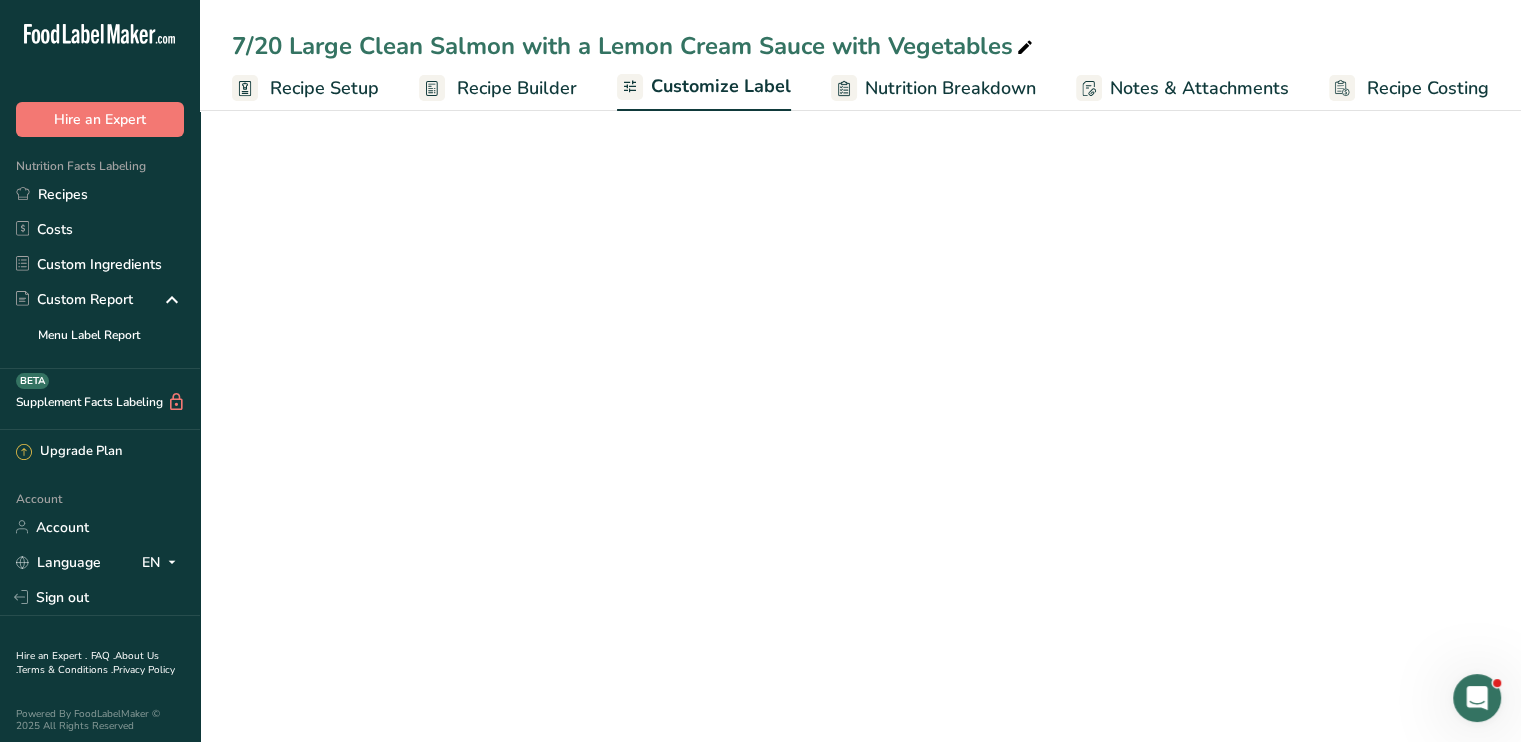 scroll, scrollTop: 0, scrollLeft: 0, axis: both 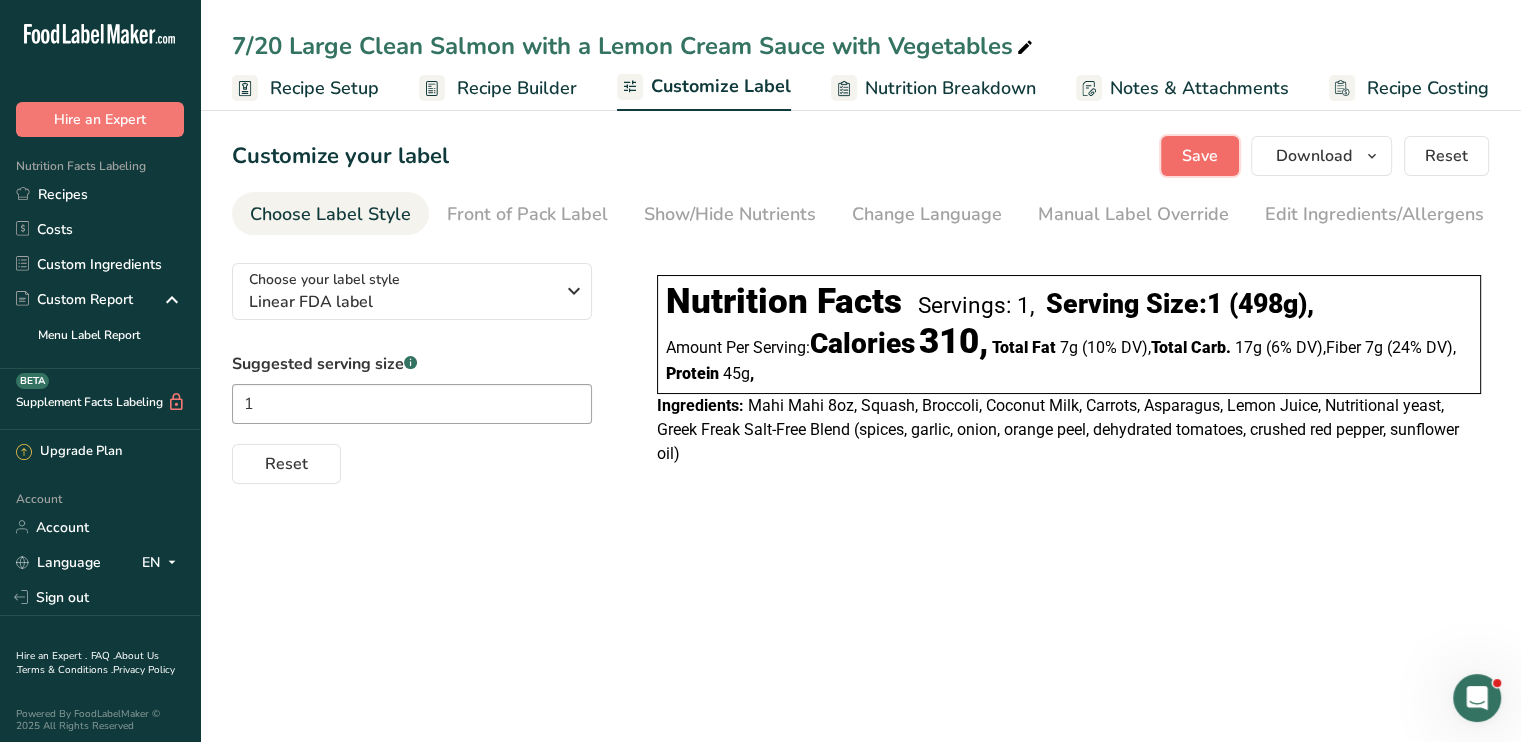 click on "Save" at bounding box center (1200, 156) 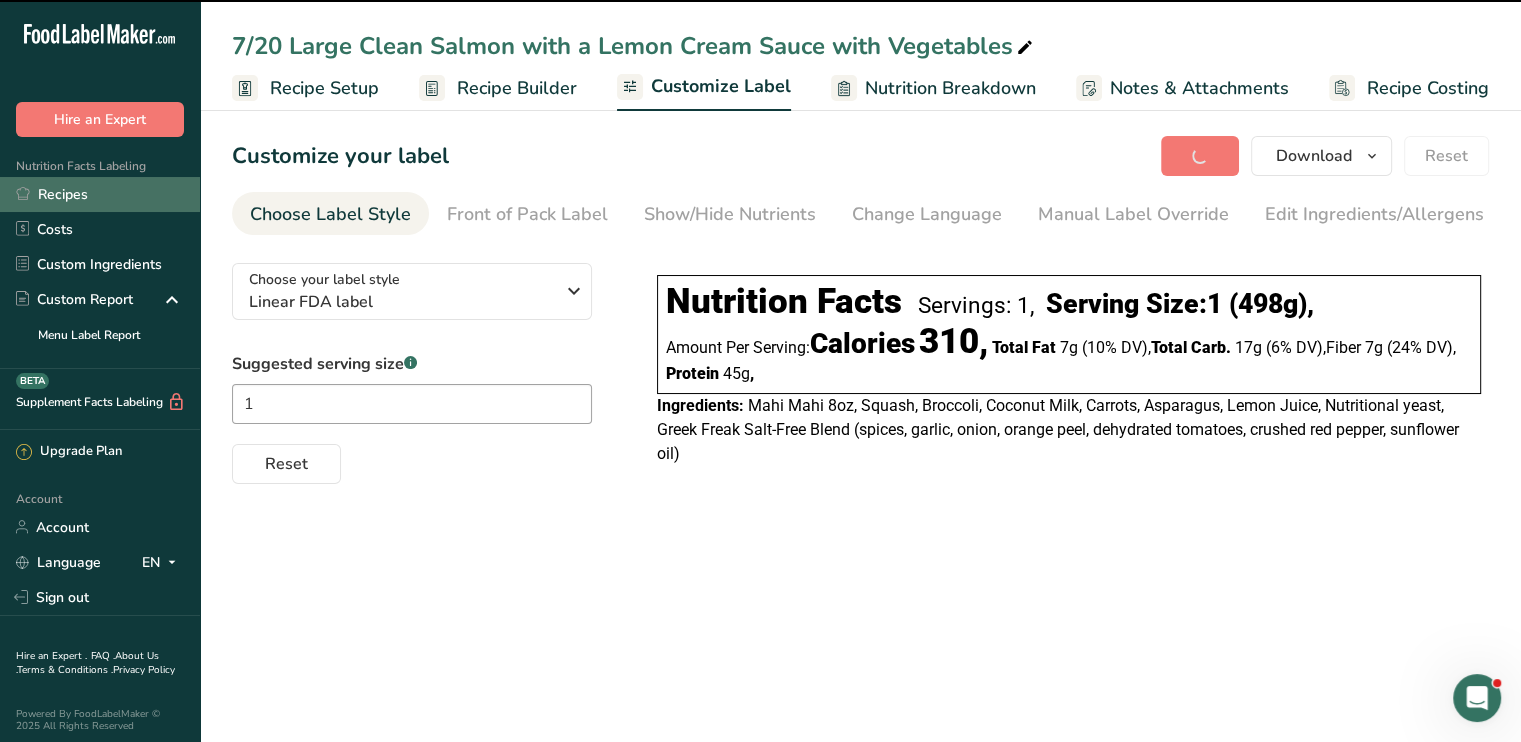 click on "Recipes" at bounding box center [100, 194] 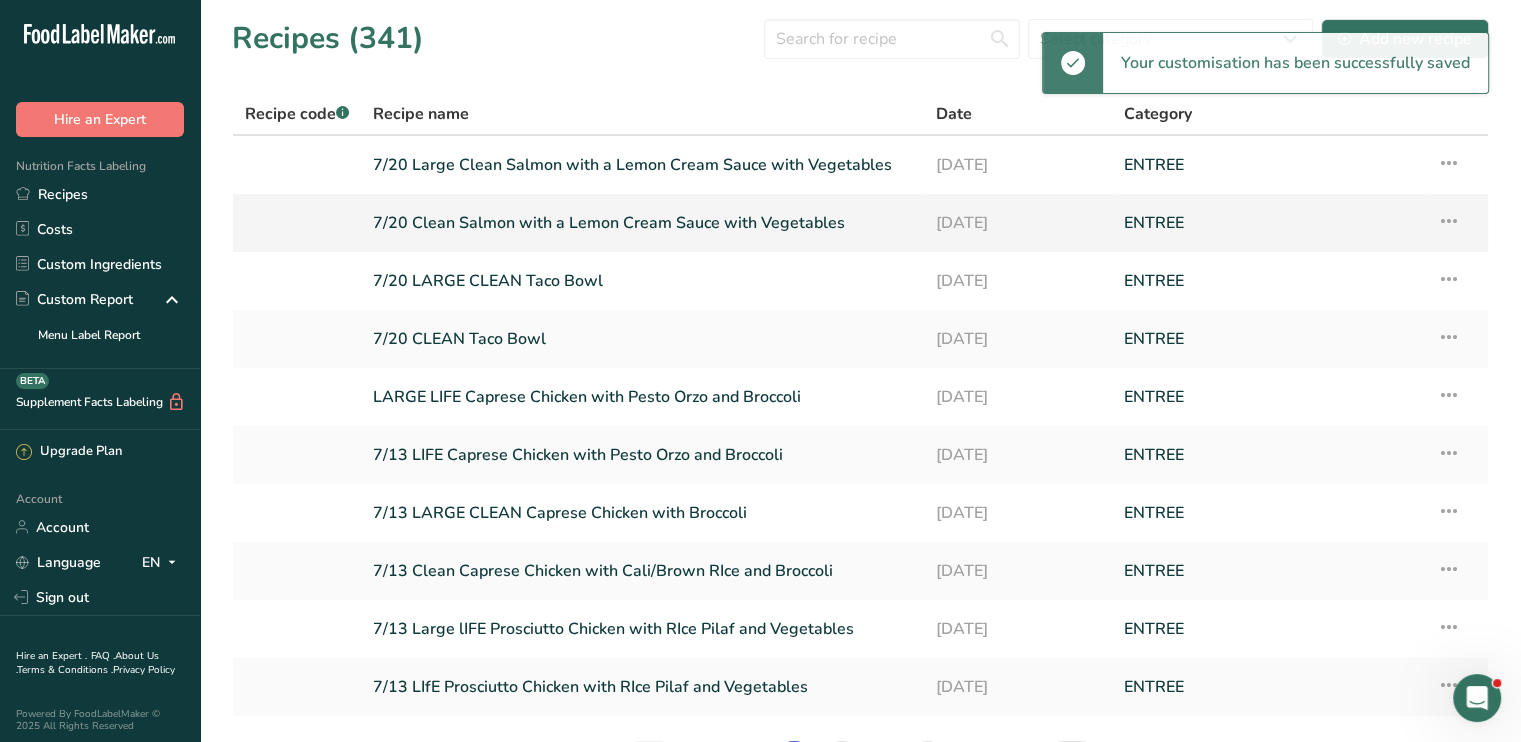 click on "7/20 Clean Salmon with a Lemon Cream Sauce with Vegetables" at bounding box center (642, 223) 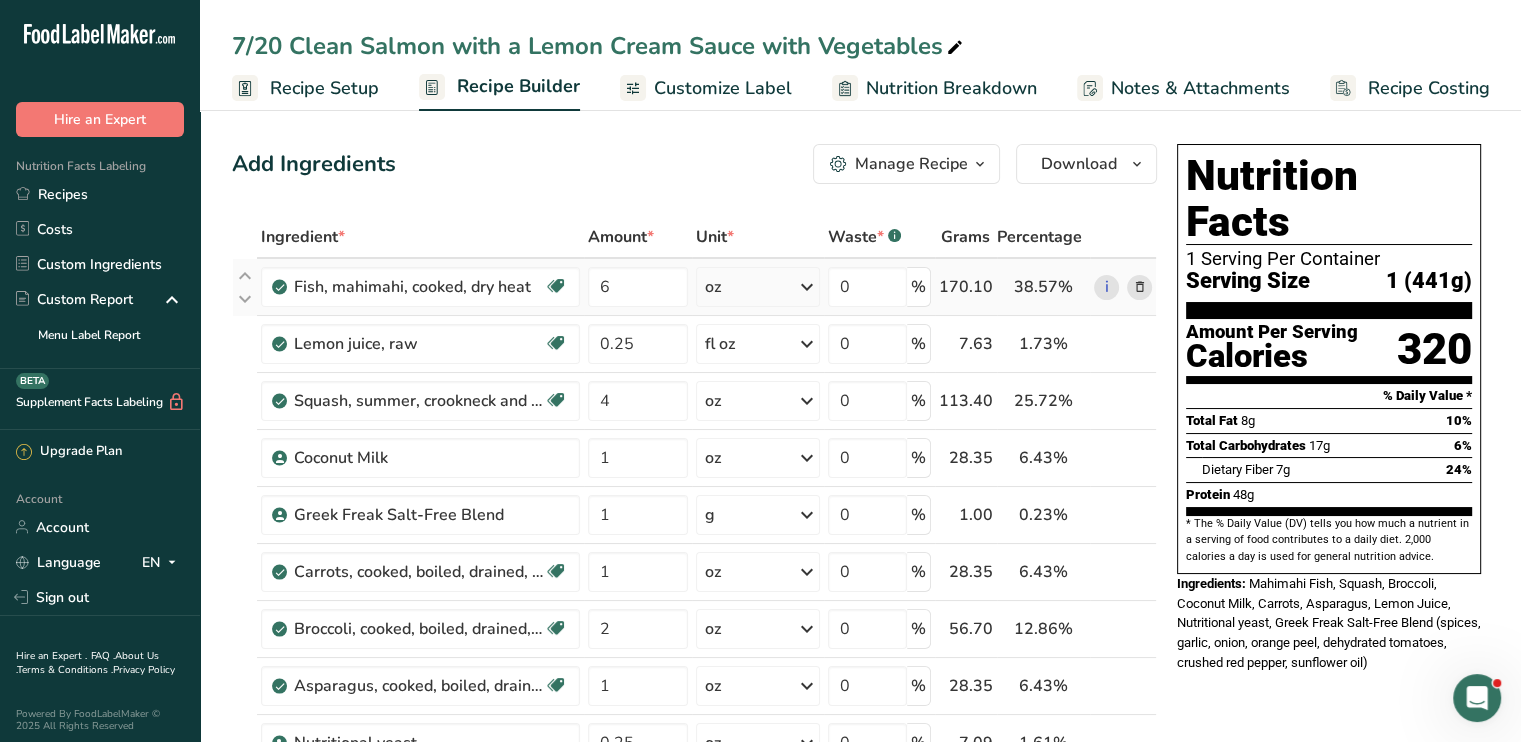 click at bounding box center [1139, 287] 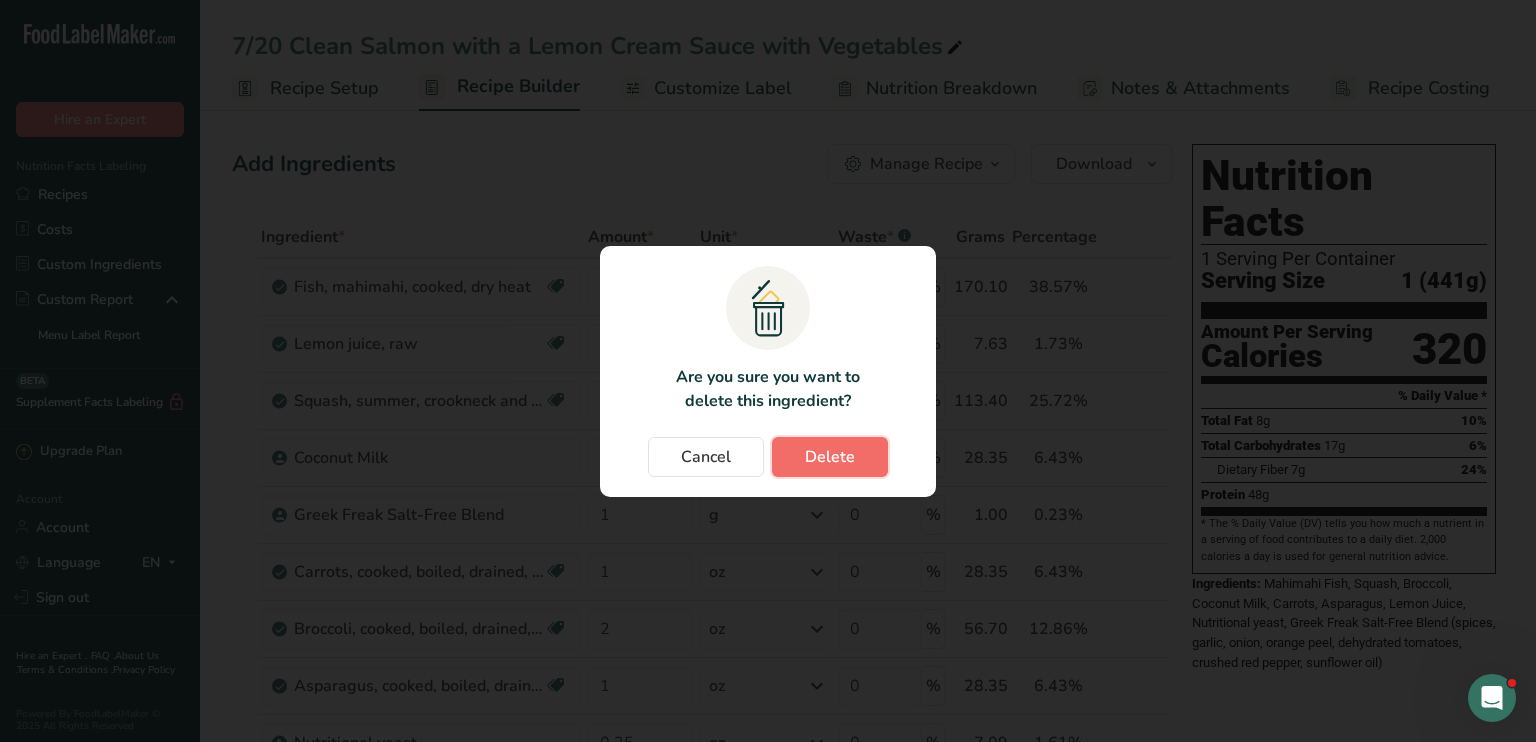 click on "Delete" at bounding box center (830, 457) 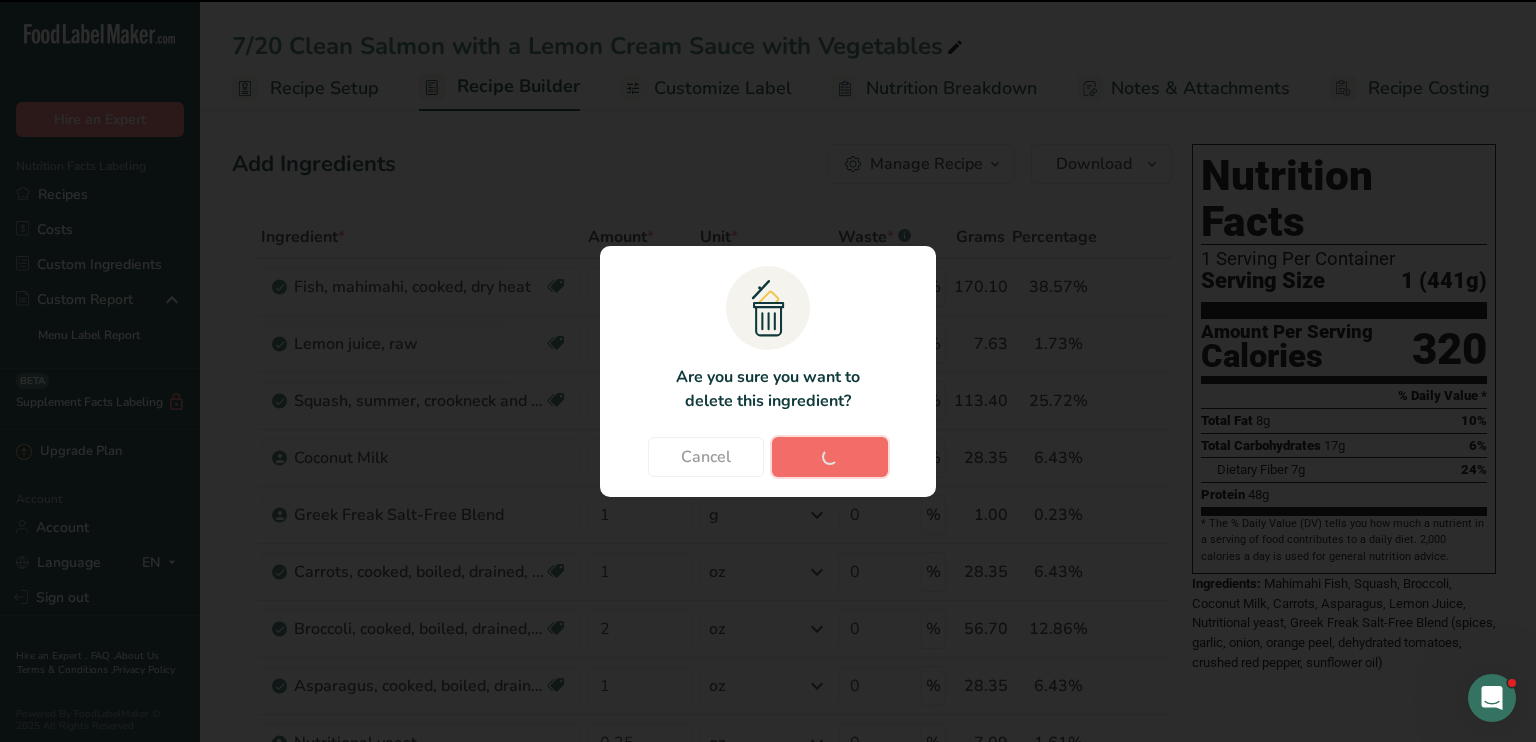 type on "0.25" 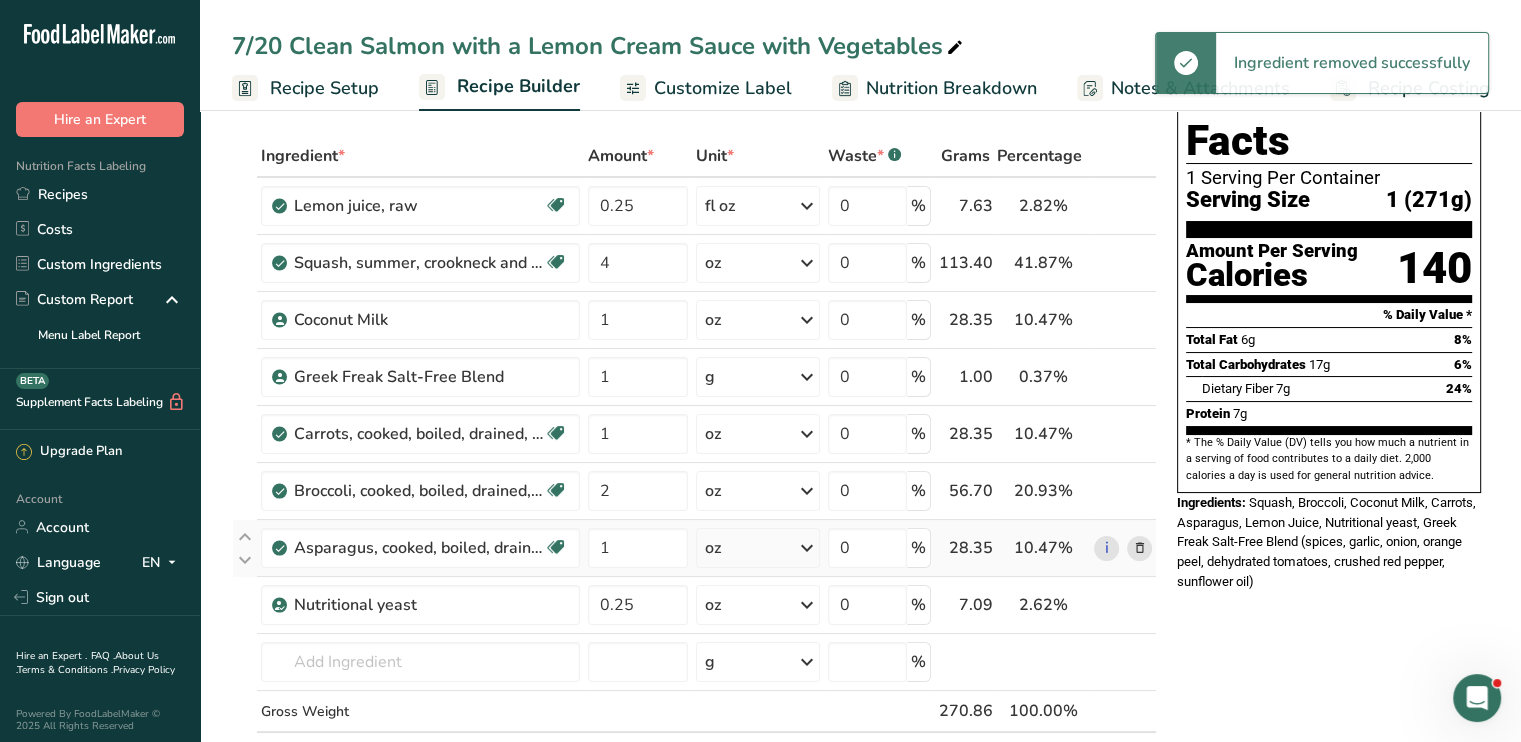 scroll, scrollTop: 200, scrollLeft: 0, axis: vertical 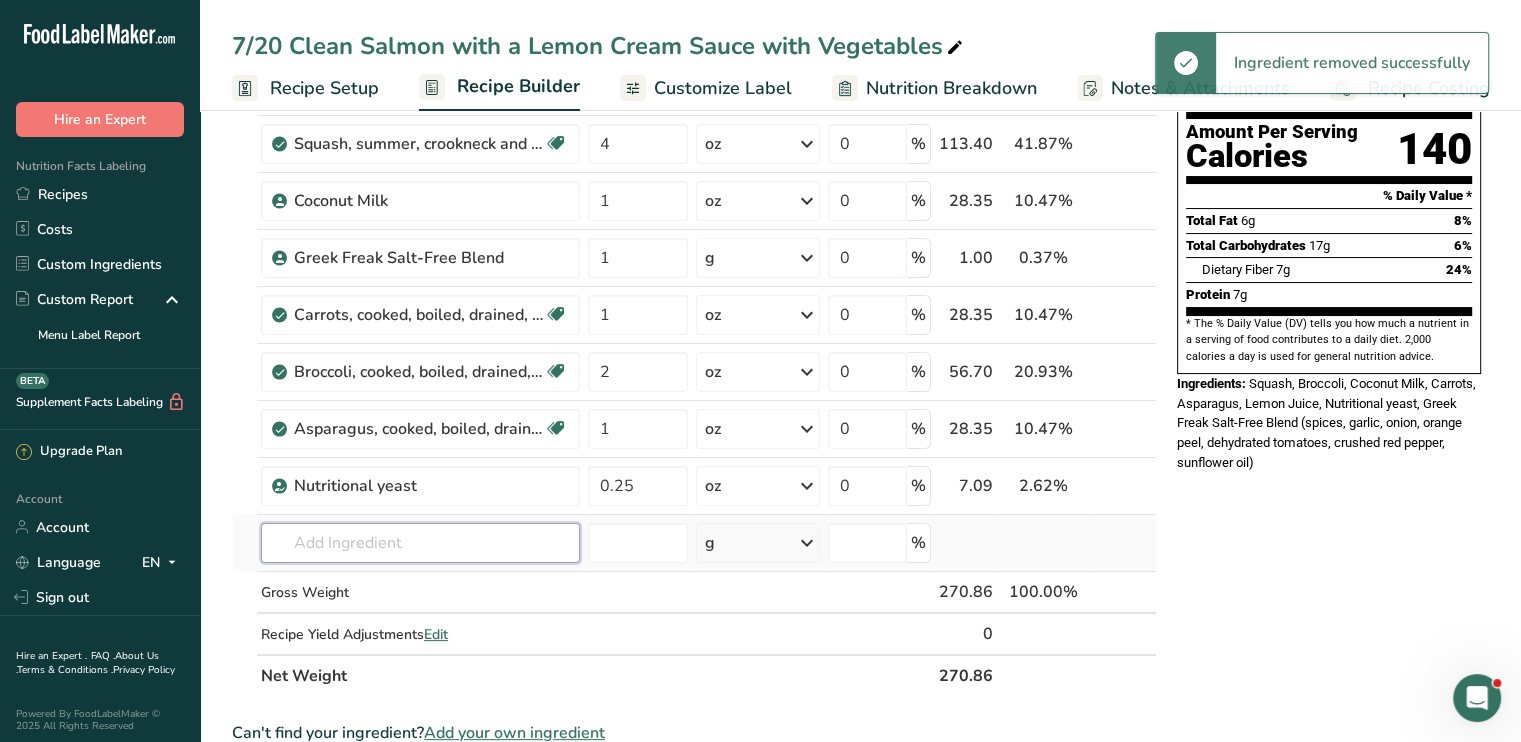 click at bounding box center (420, 543) 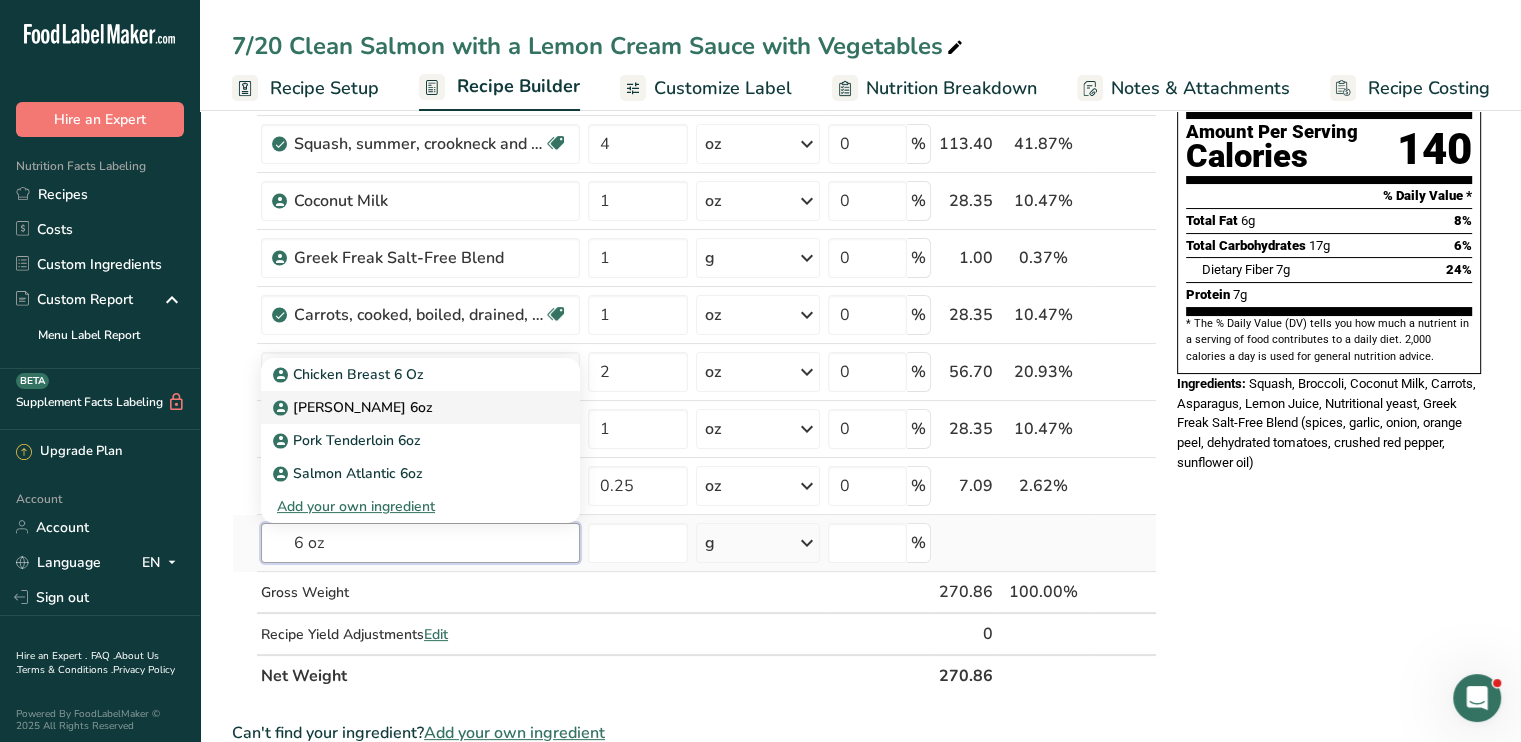 type on "6 oz" 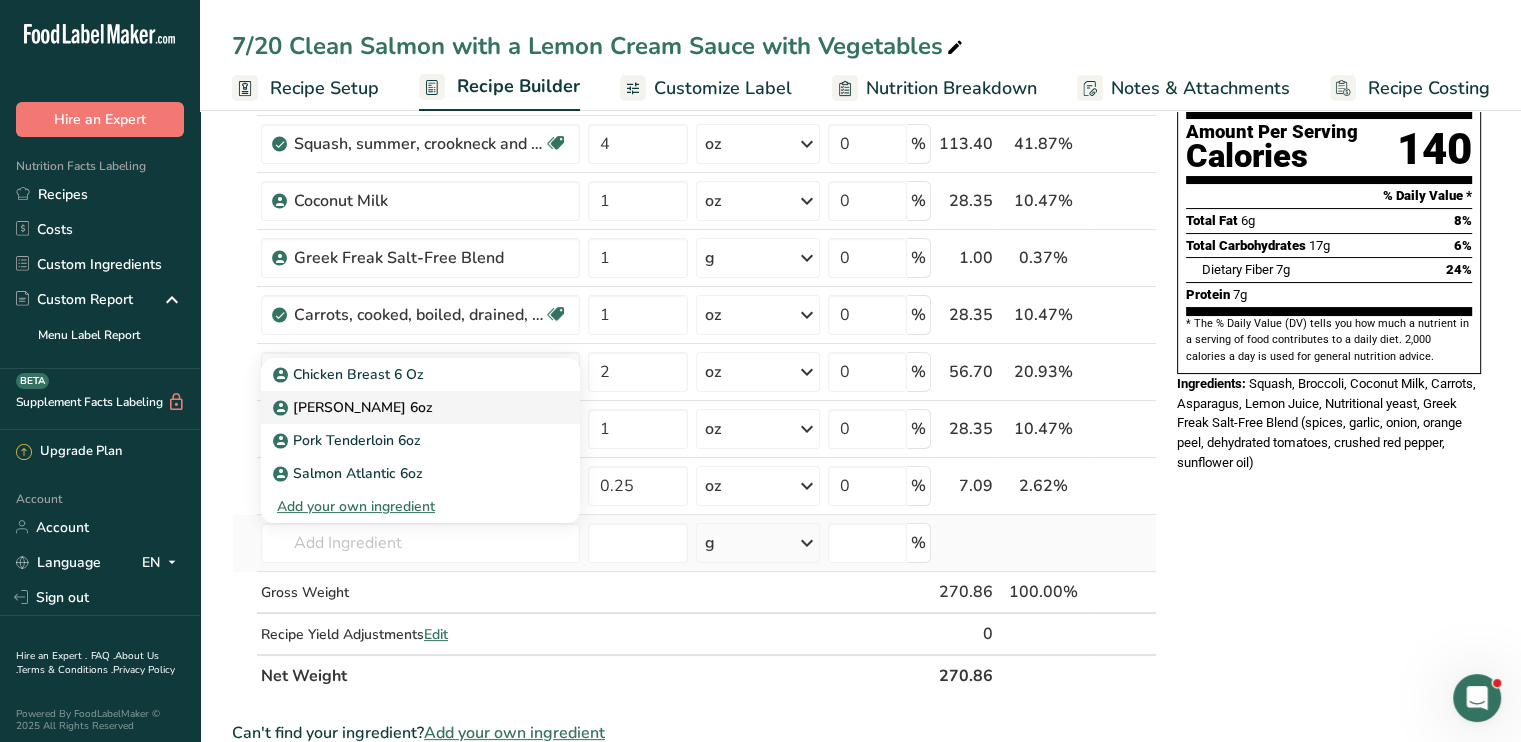click on "[PERSON_NAME] 6oz" at bounding box center (404, 407) 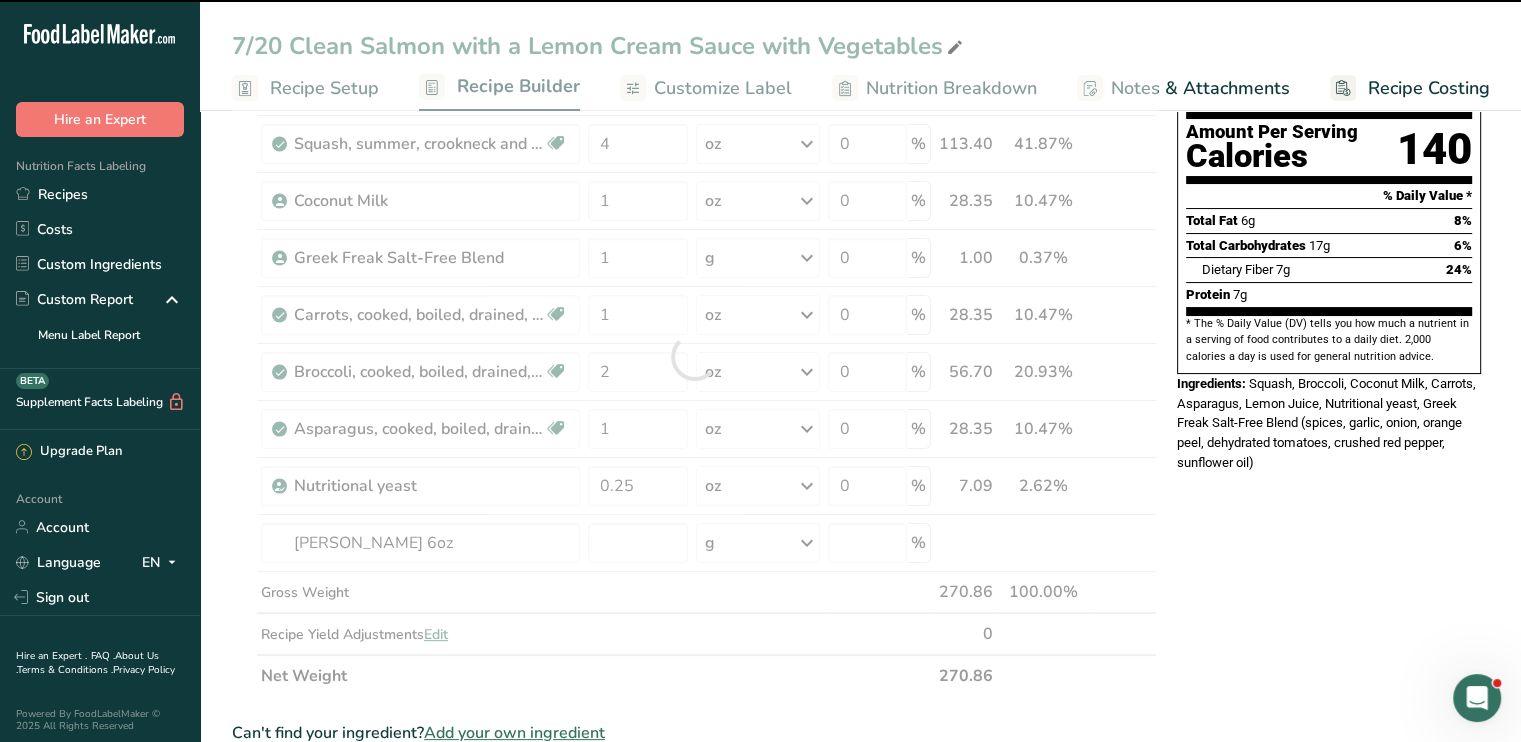 type on "0" 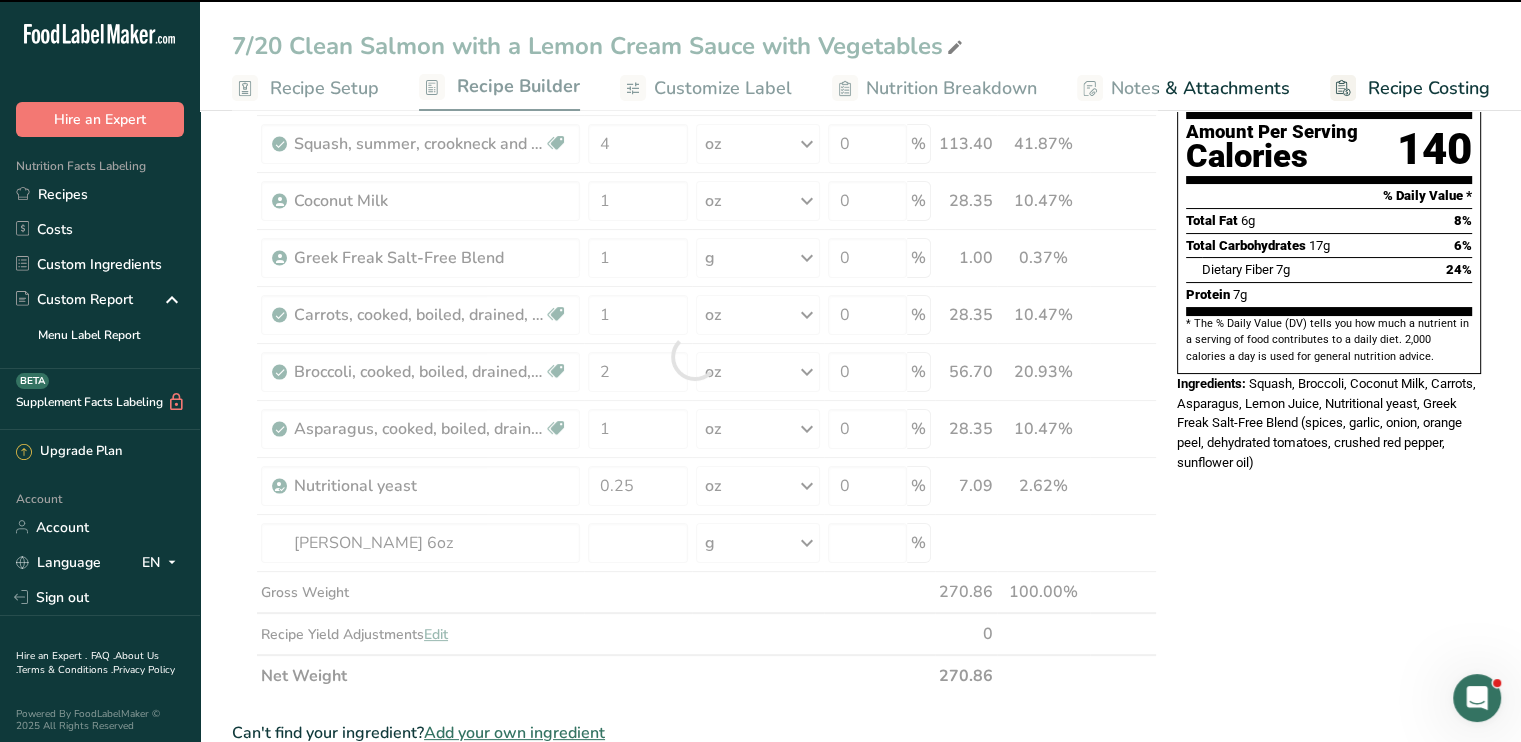 type on "0" 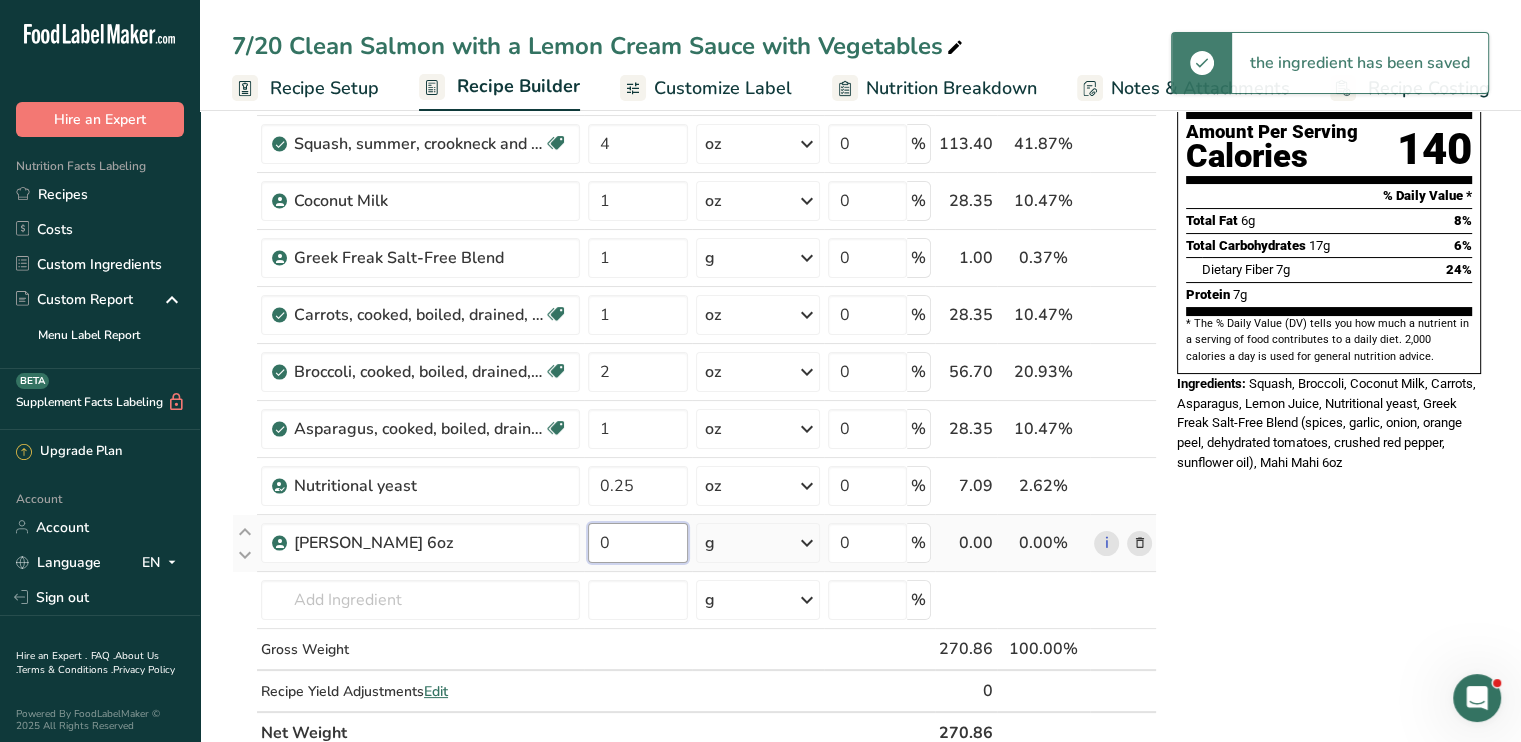 click on "0" at bounding box center (638, 543) 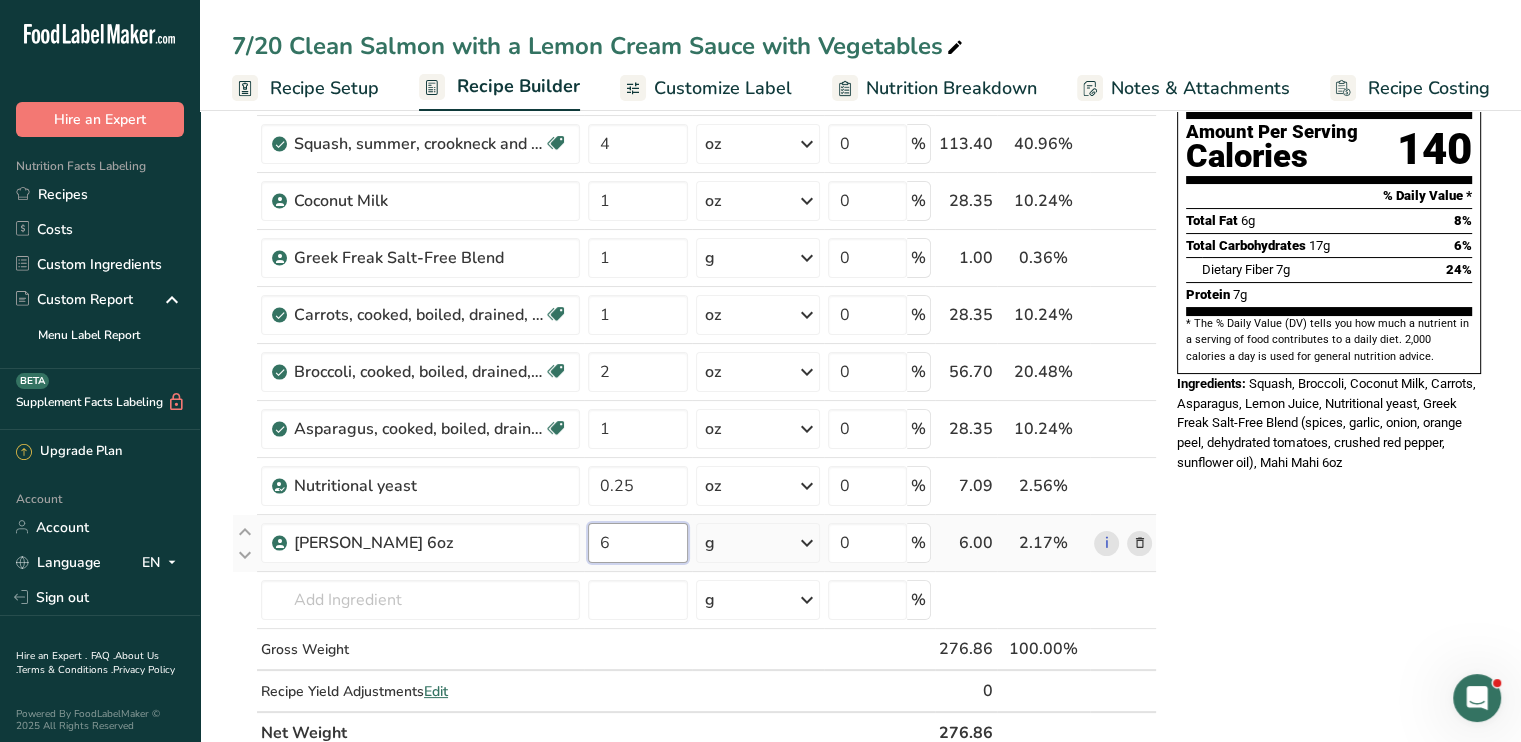type on "6" 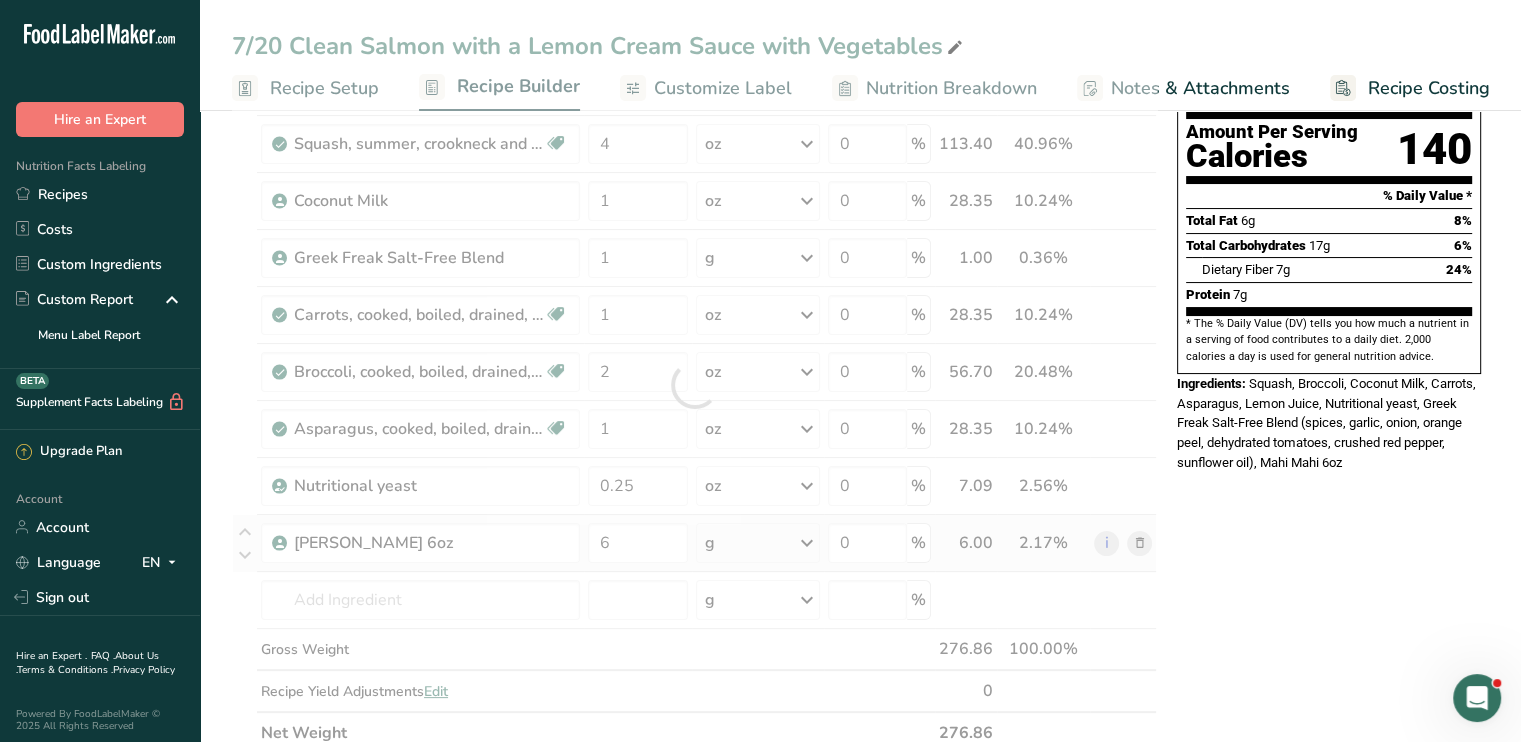 click on "Ingredient *
Amount *
Unit *
Waste *   .a-a{fill:#347362;}.b-a{fill:#fff;}          Grams
Percentage
Lemon juice, raw
Source of Antioxidants
Dairy free
Gluten free
Vegan
Vegetarian
Soy free
0.25
fl oz
Portions
1 cup
1 fl oz
1 lemon yields
See more
Weight Units
g
kg
mg
See more
Volume Units
l
Volume units require a density conversion. If you know your ingredient's density enter it below. Otherwise, click on "RIA" our AI Regulatory bot - she will be able to help you
lb/ft3
g/cm3
Confirm" at bounding box center [694, 385] 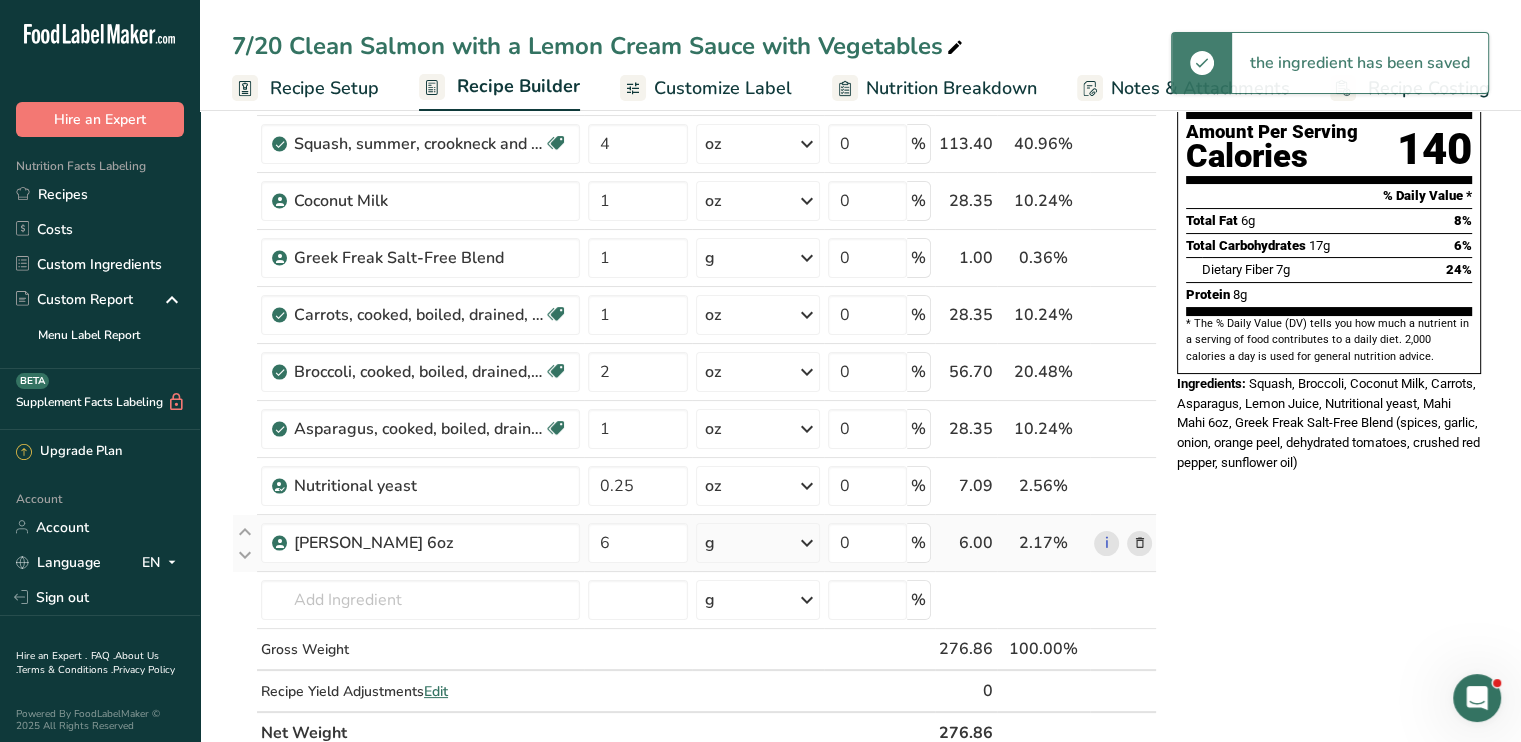 click at bounding box center (807, 543) 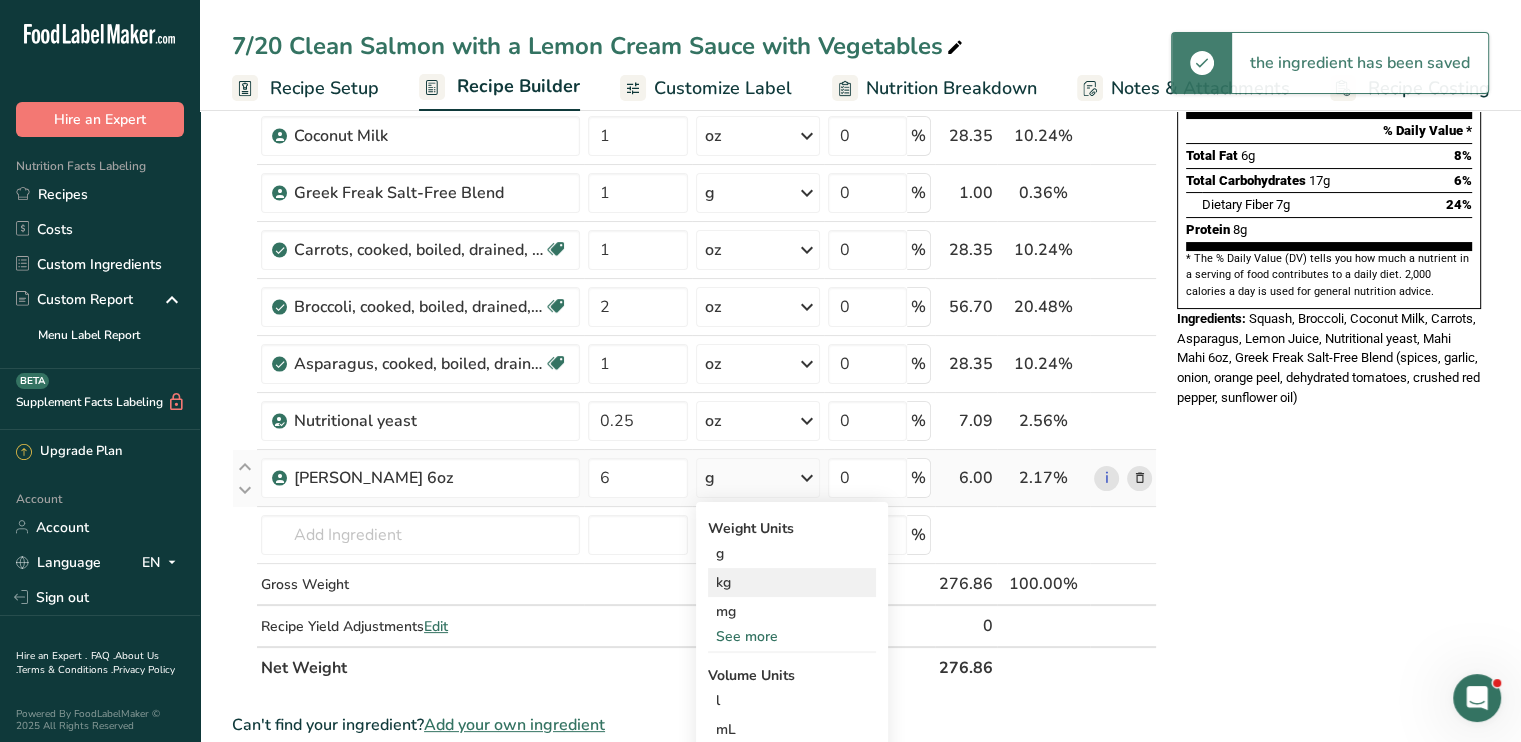 scroll, scrollTop: 300, scrollLeft: 0, axis: vertical 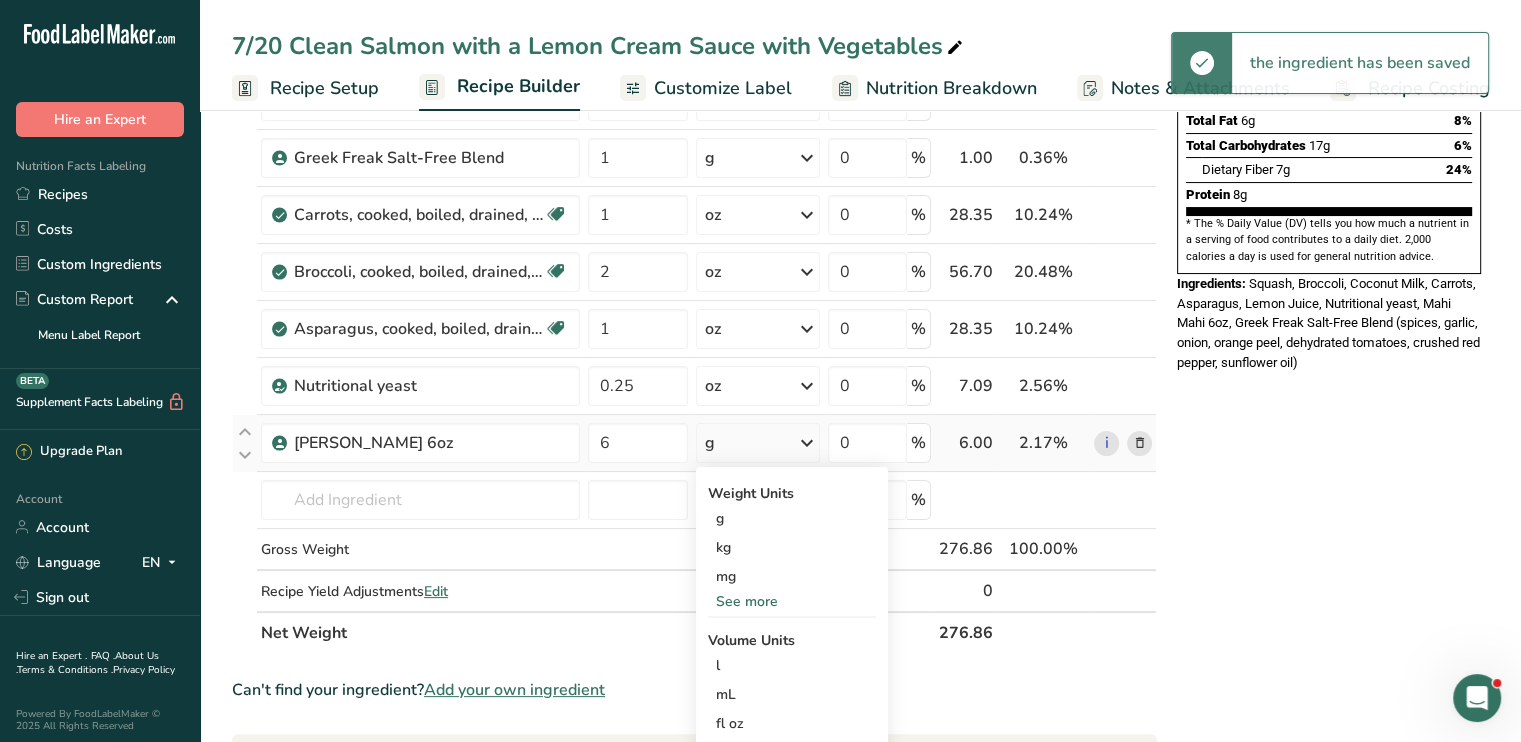 click on "See more" at bounding box center [792, 601] 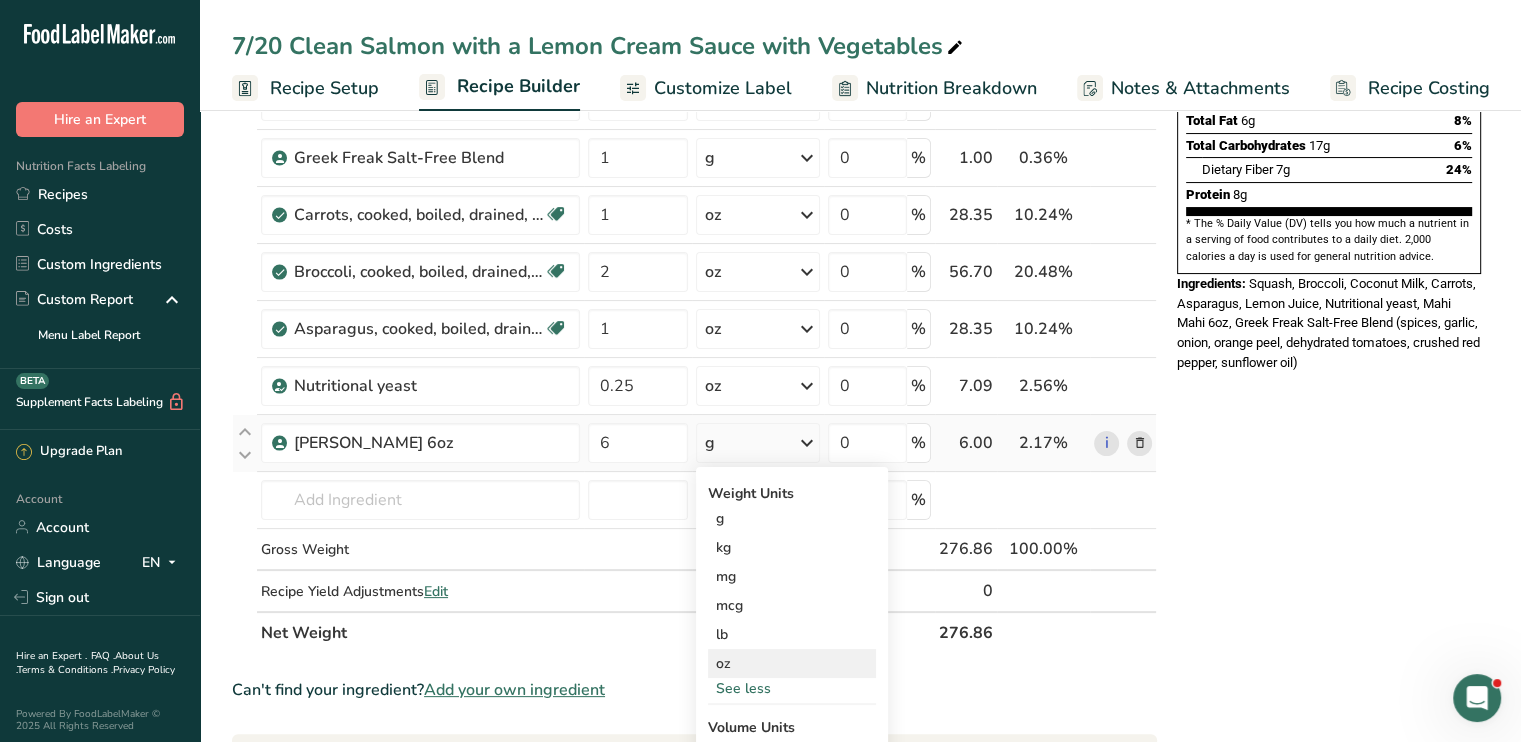click on "oz" at bounding box center [792, 663] 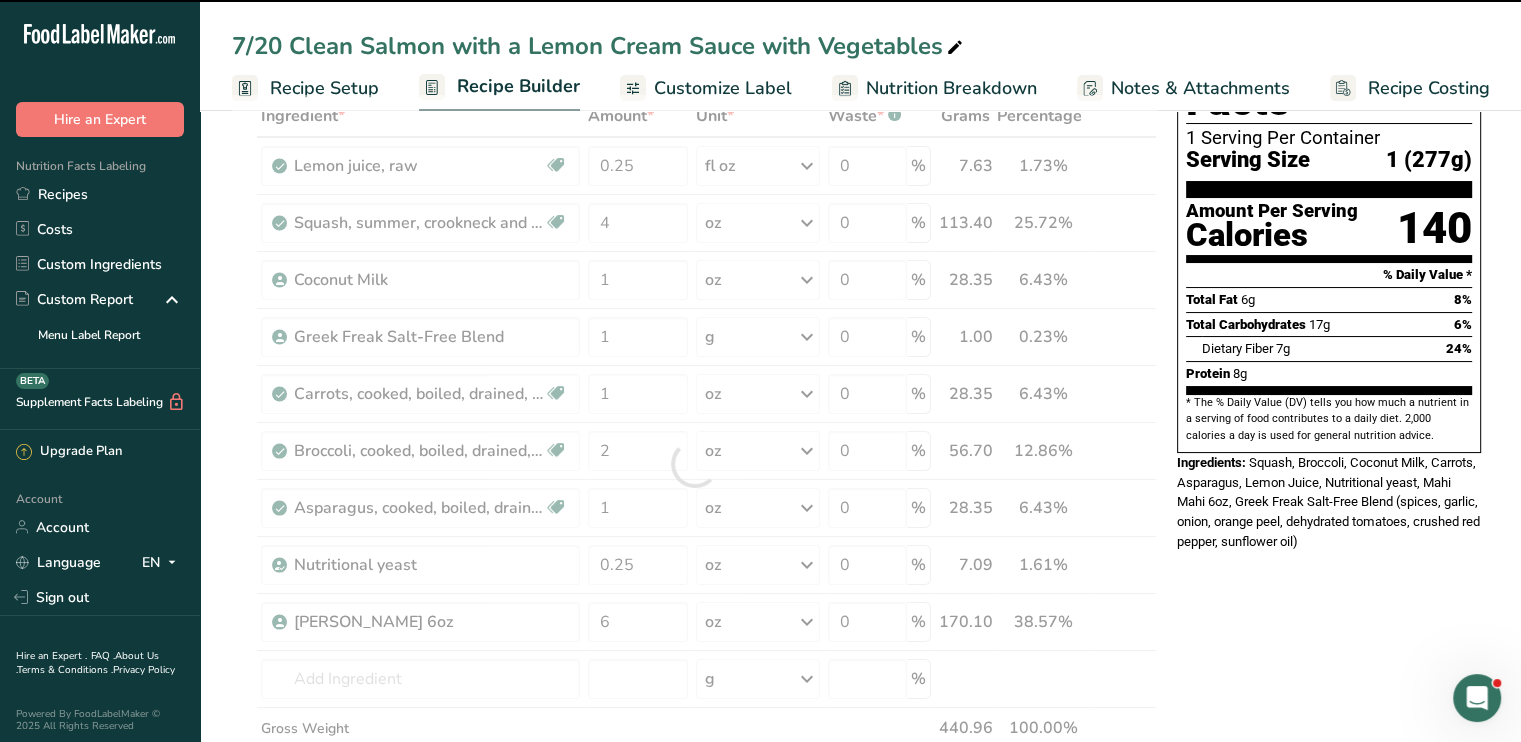 scroll, scrollTop: 0, scrollLeft: 0, axis: both 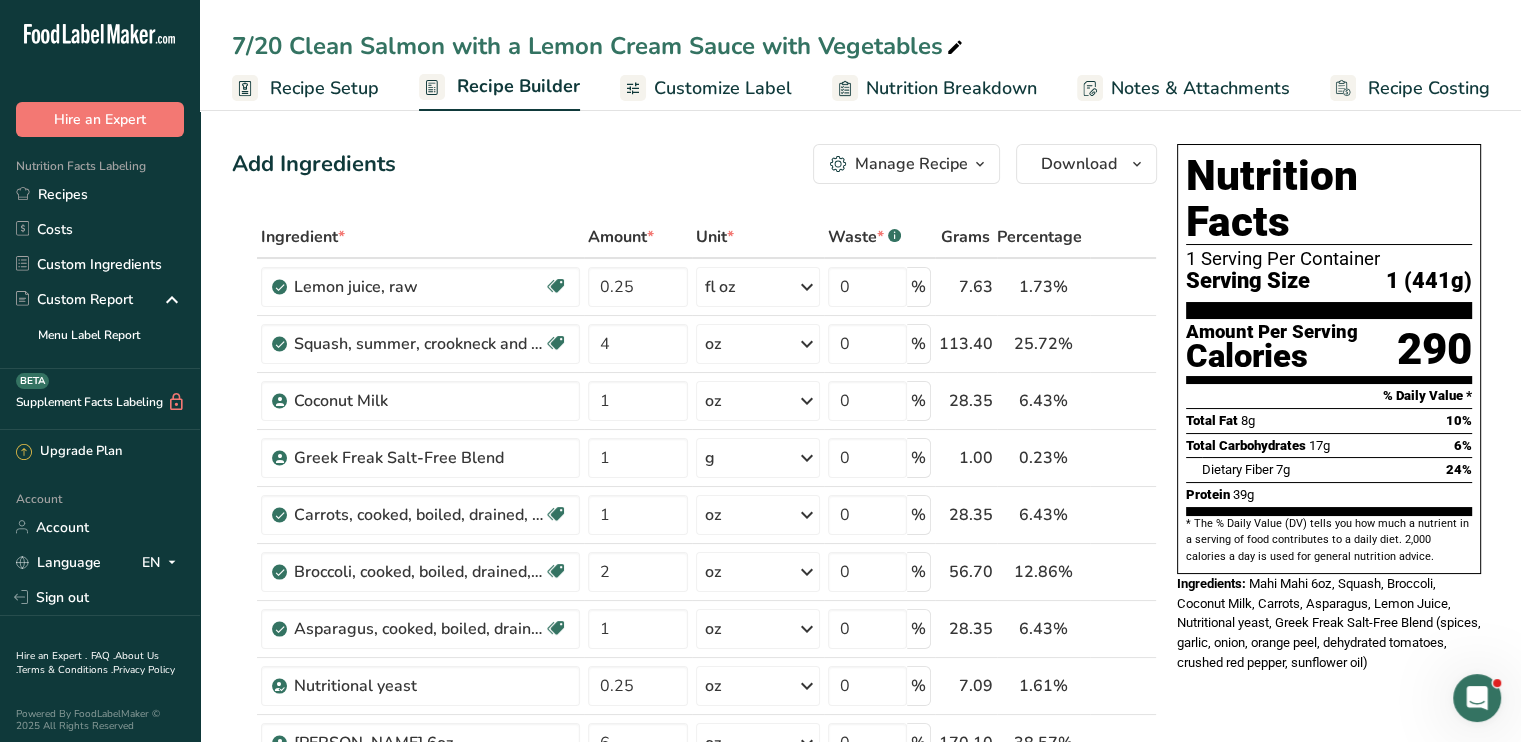 click on "Customize Label" at bounding box center [723, 88] 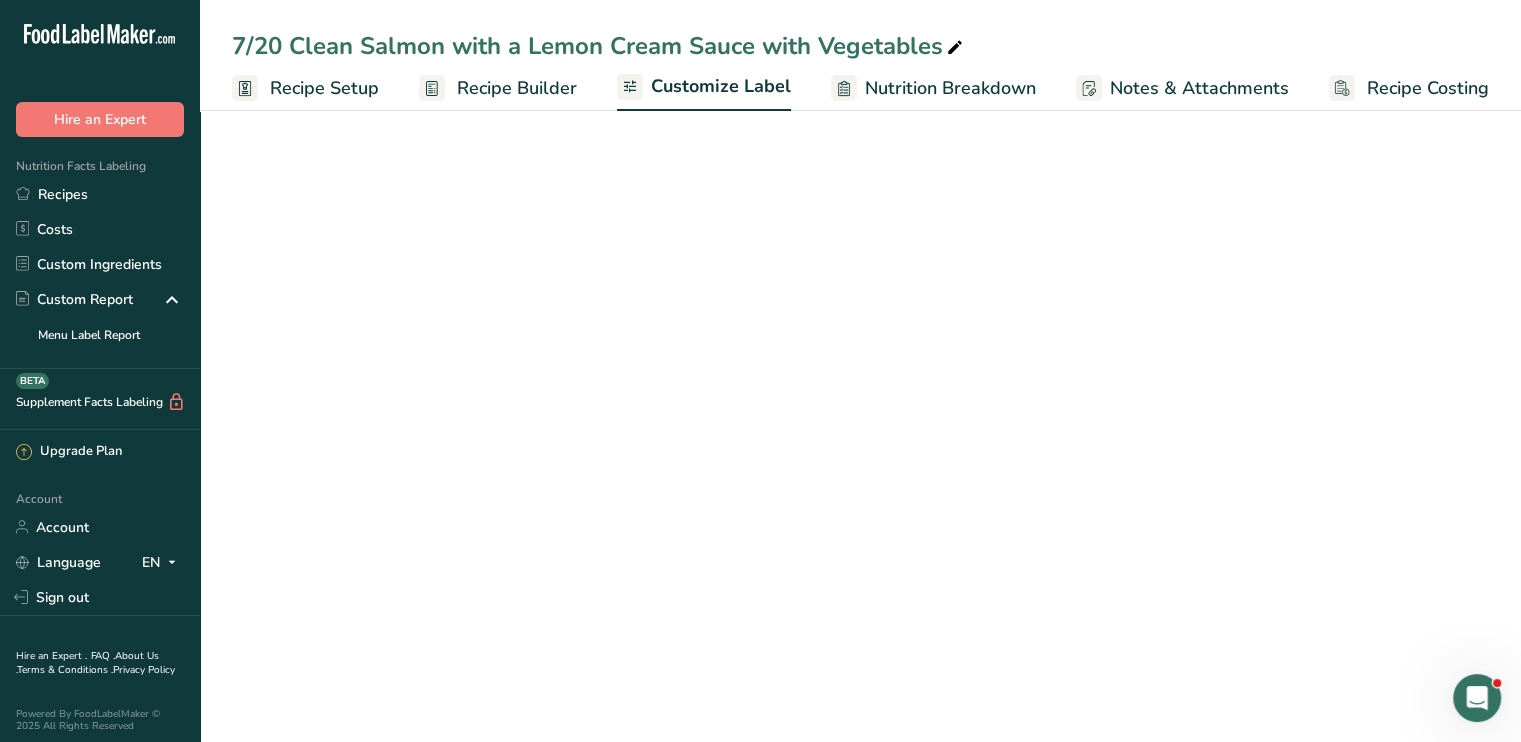 scroll, scrollTop: 0, scrollLeft: 0, axis: both 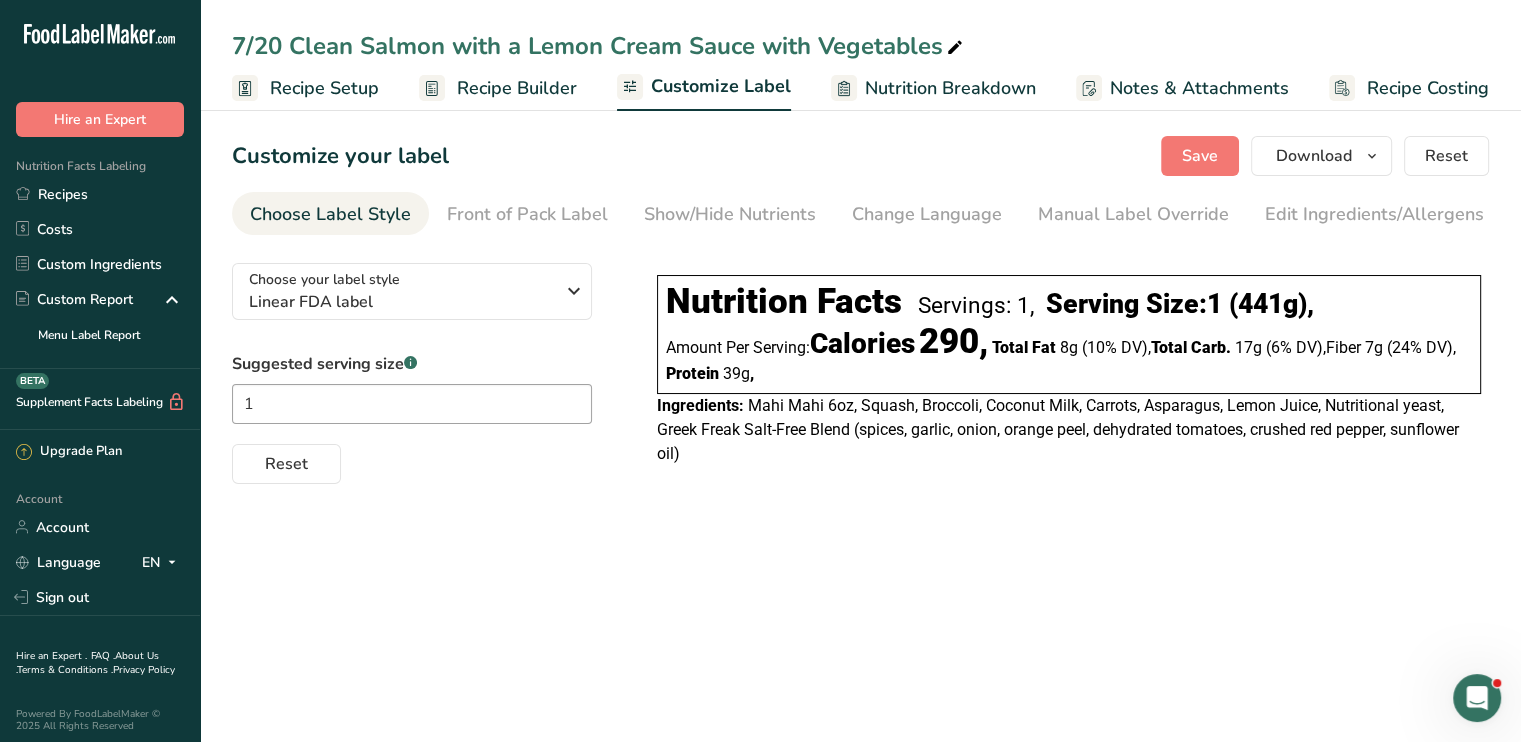click on "Recipe Builder" at bounding box center (517, 88) 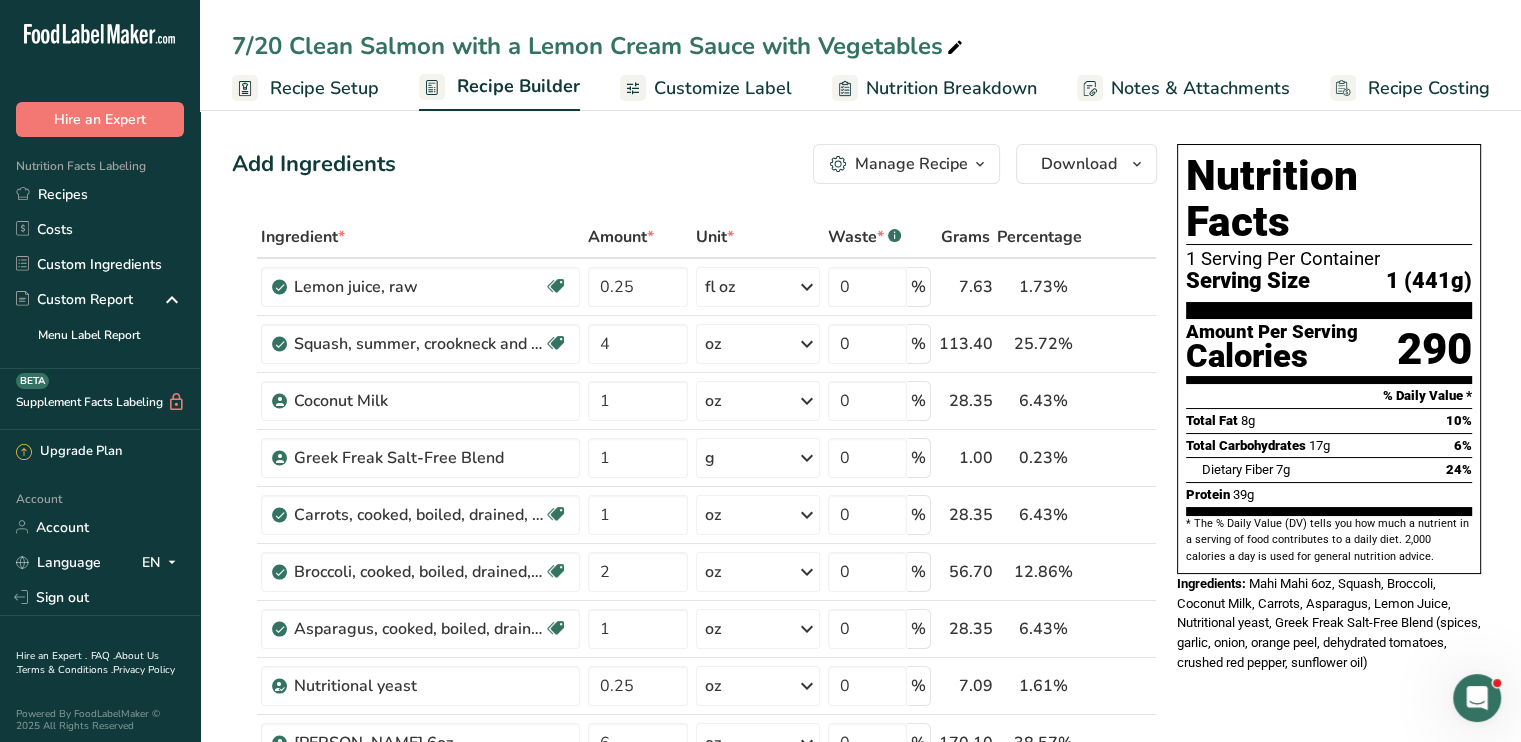 scroll, scrollTop: 300, scrollLeft: 0, axis: vertical 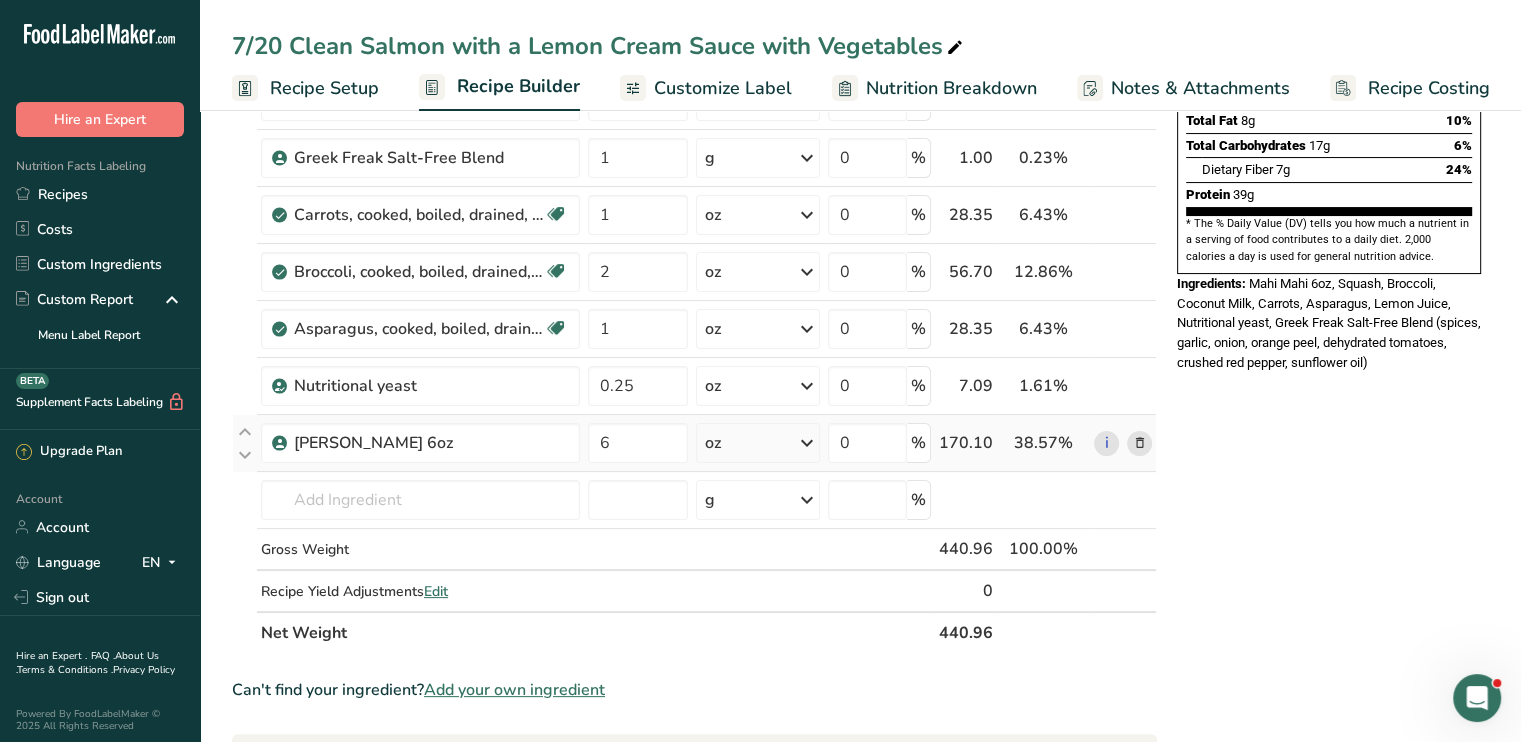click at bounding box center [1139, 443] 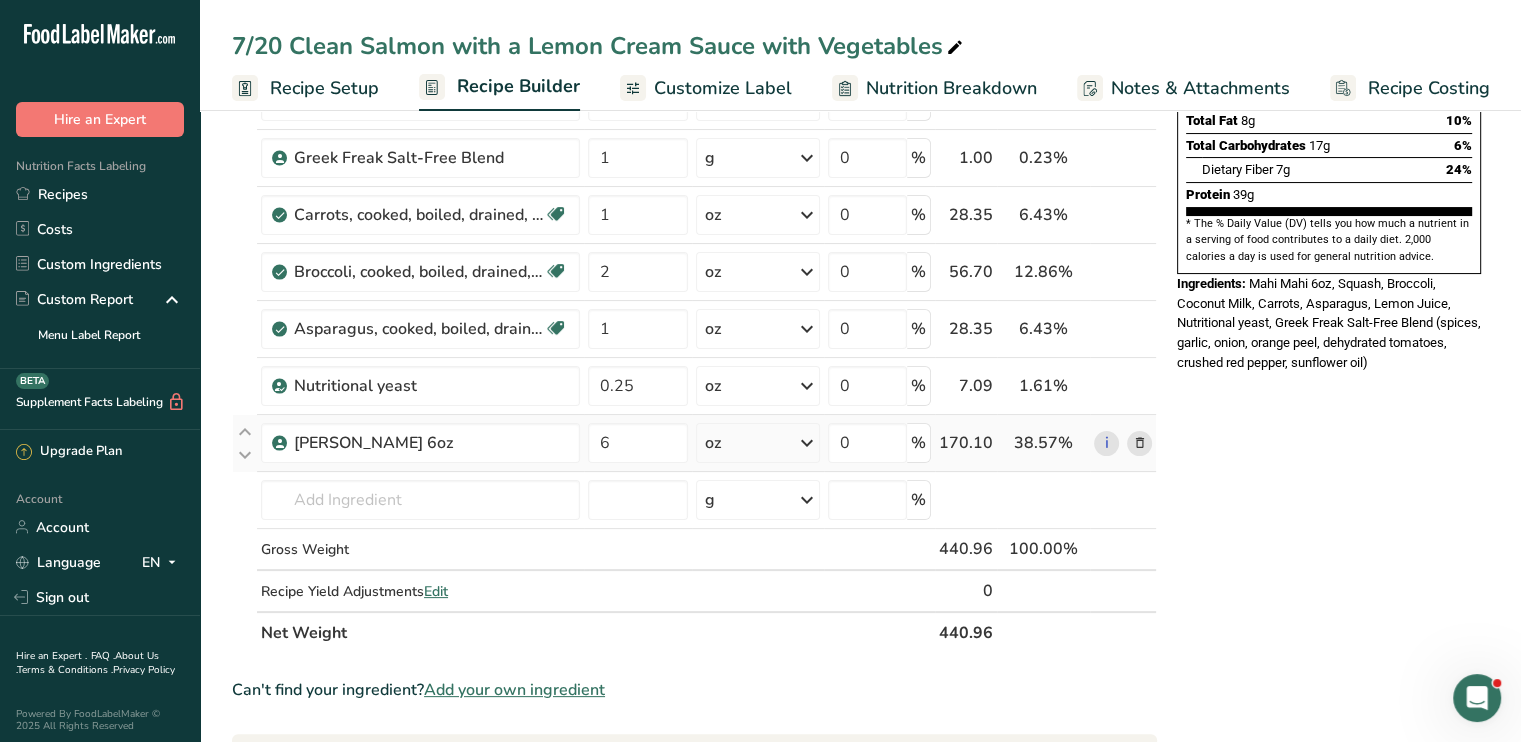 scroll, scrollTop: 0, scrollLeft: 0, axis: both 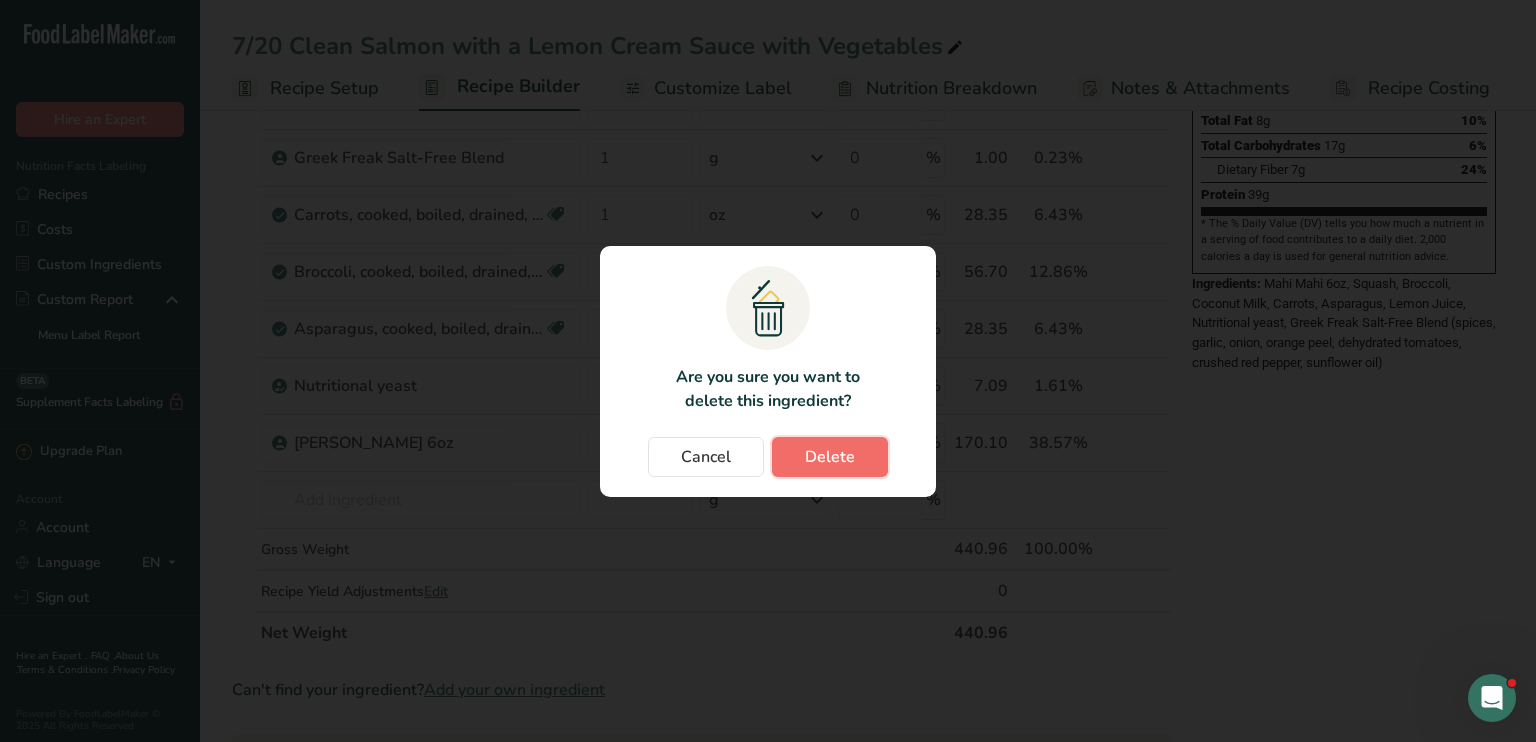 click on "Delete" at bounding box center [830, 457] 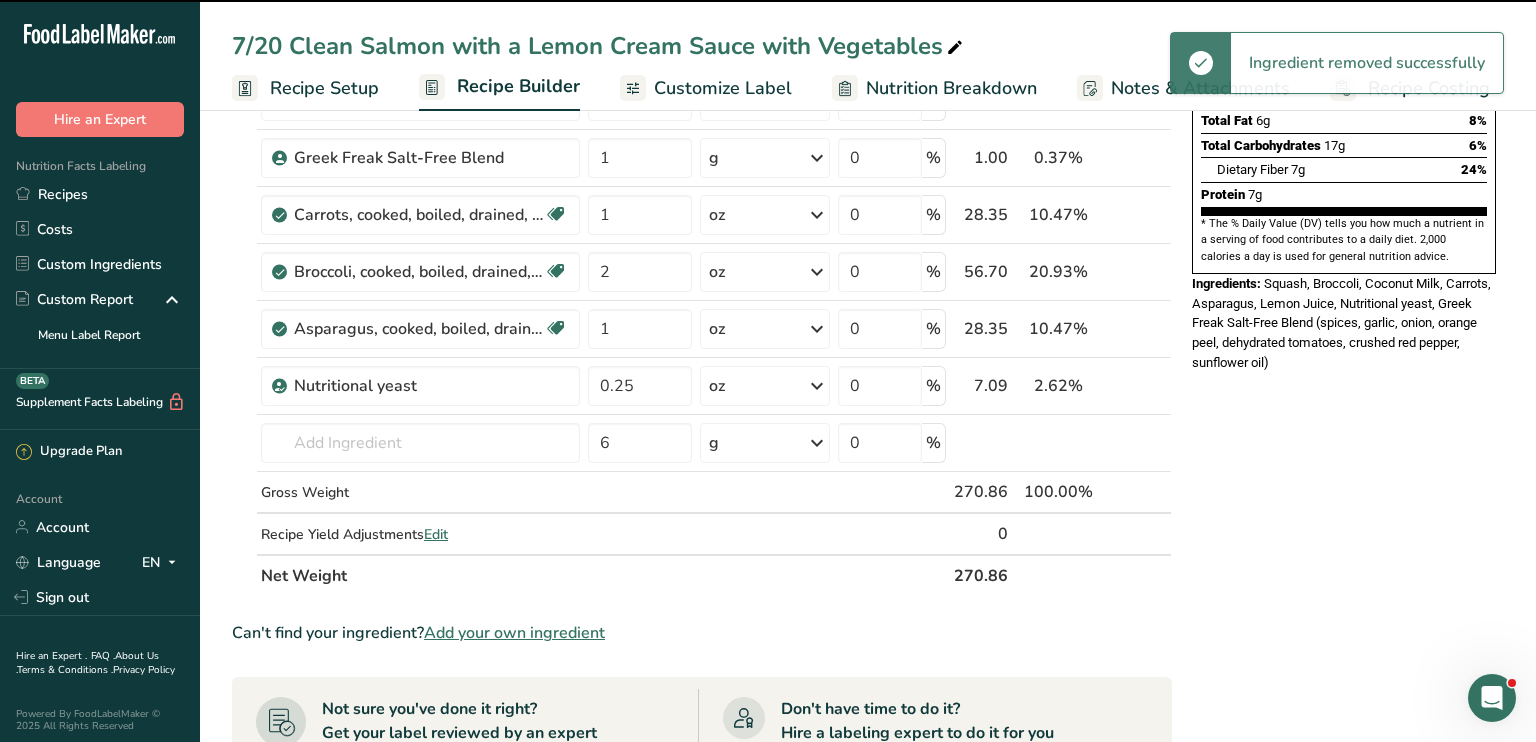 type 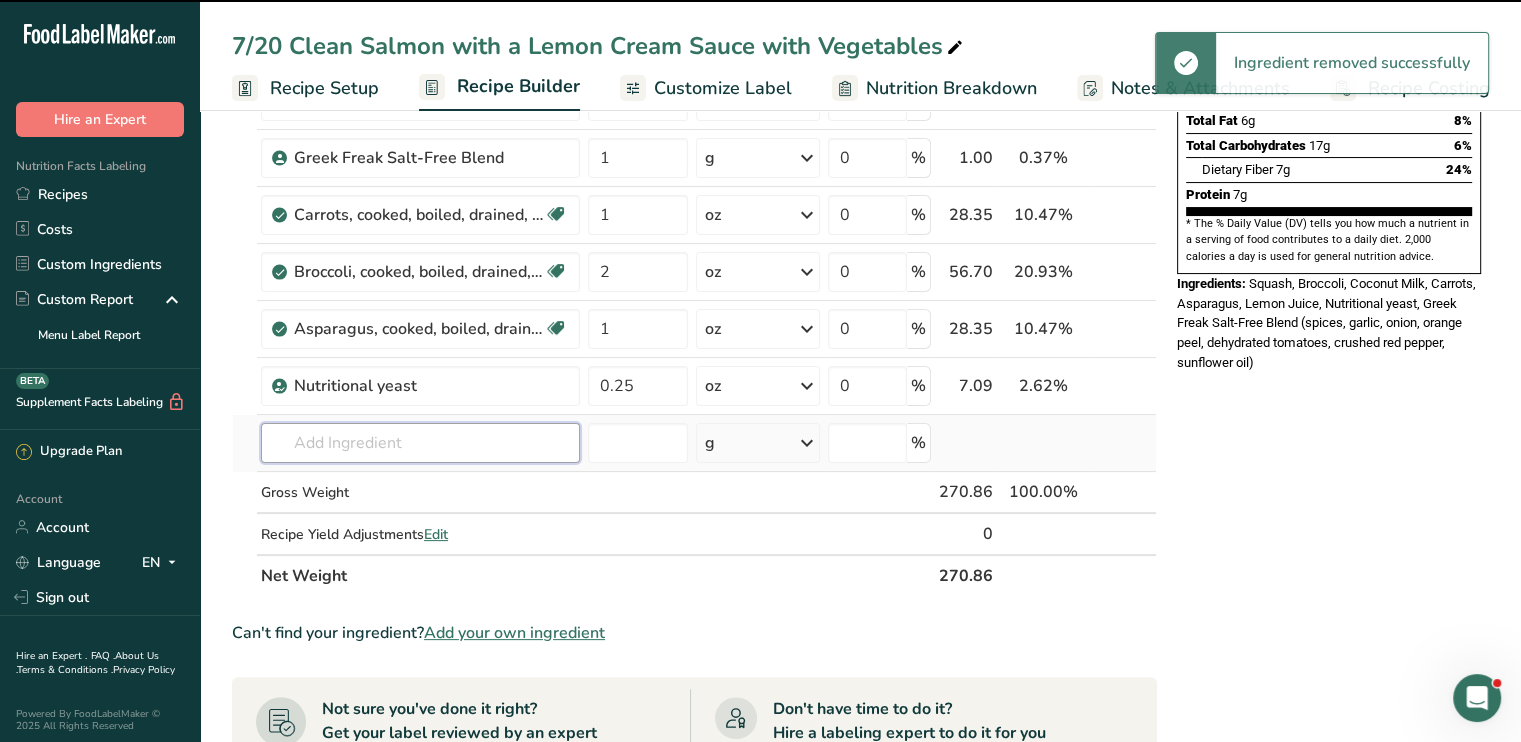 click at bounding box center (420, 443) 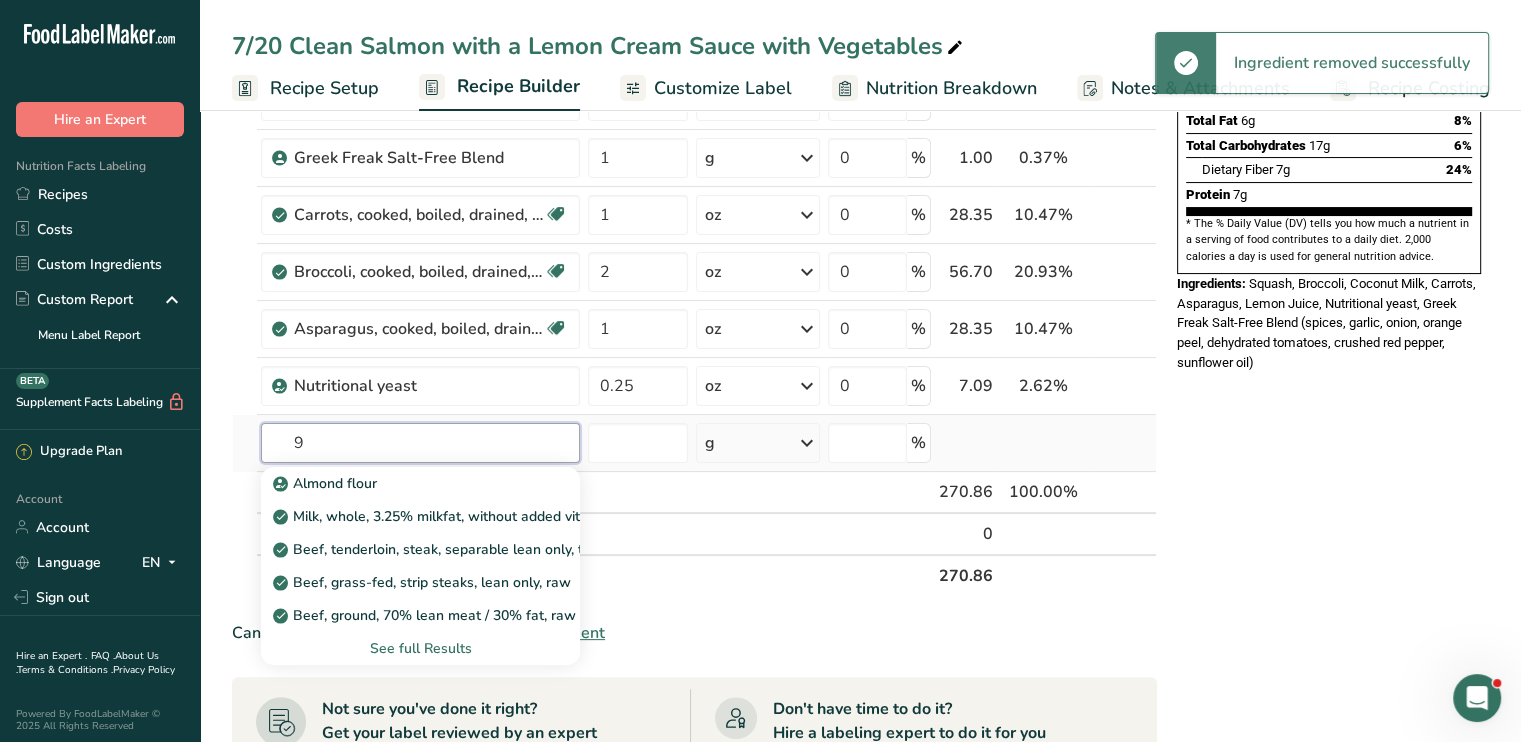 click on "9" at bounding box center (420, 443) 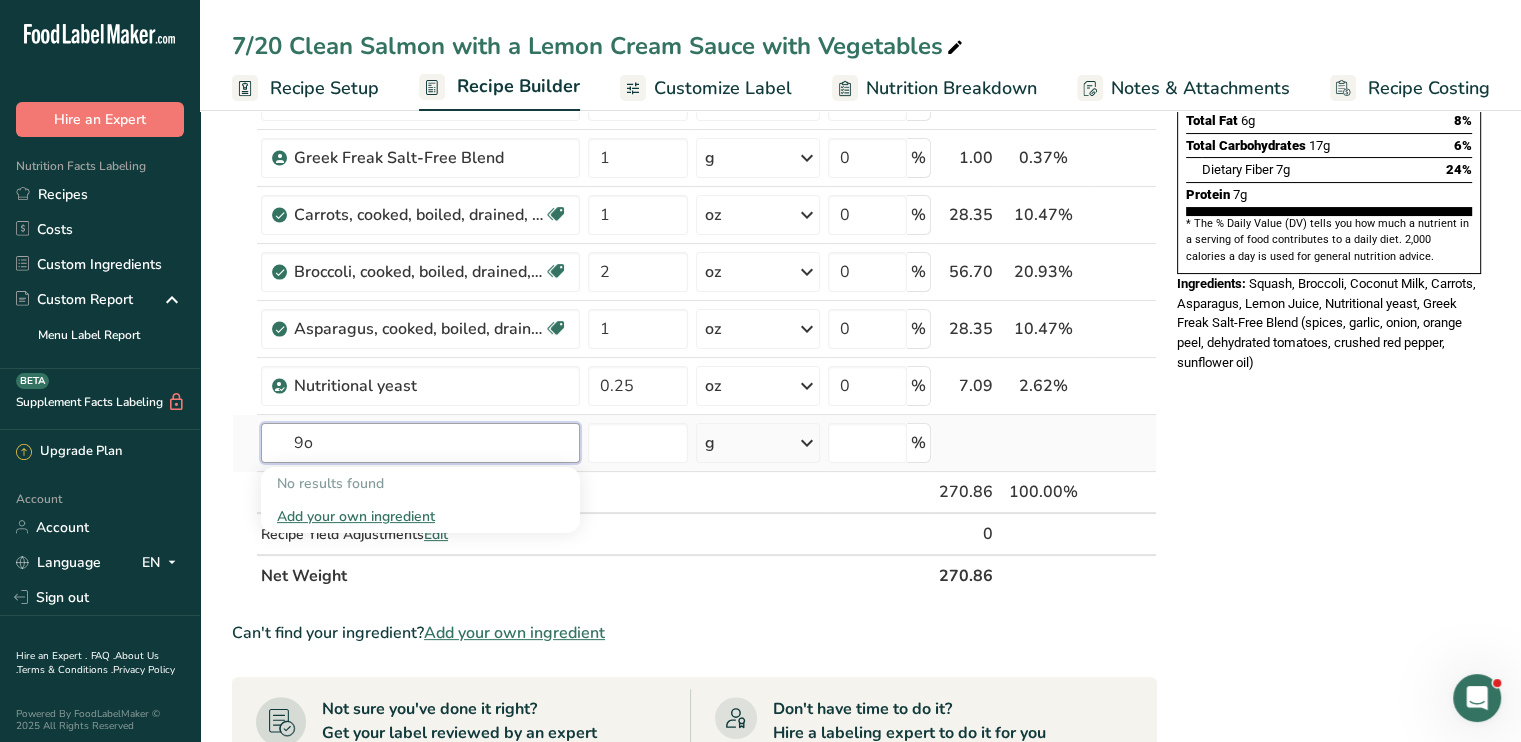 type on "9" 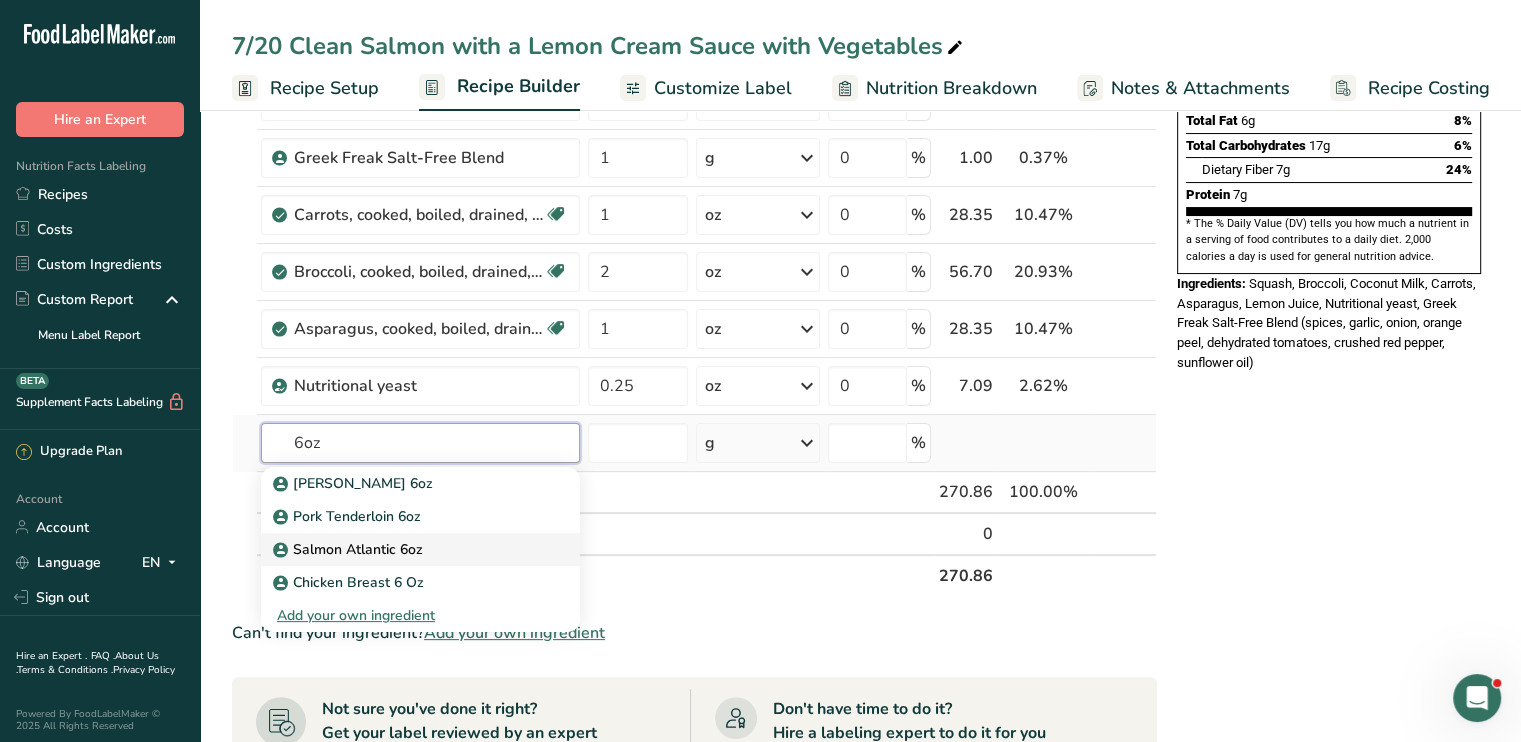 type on "6oz" 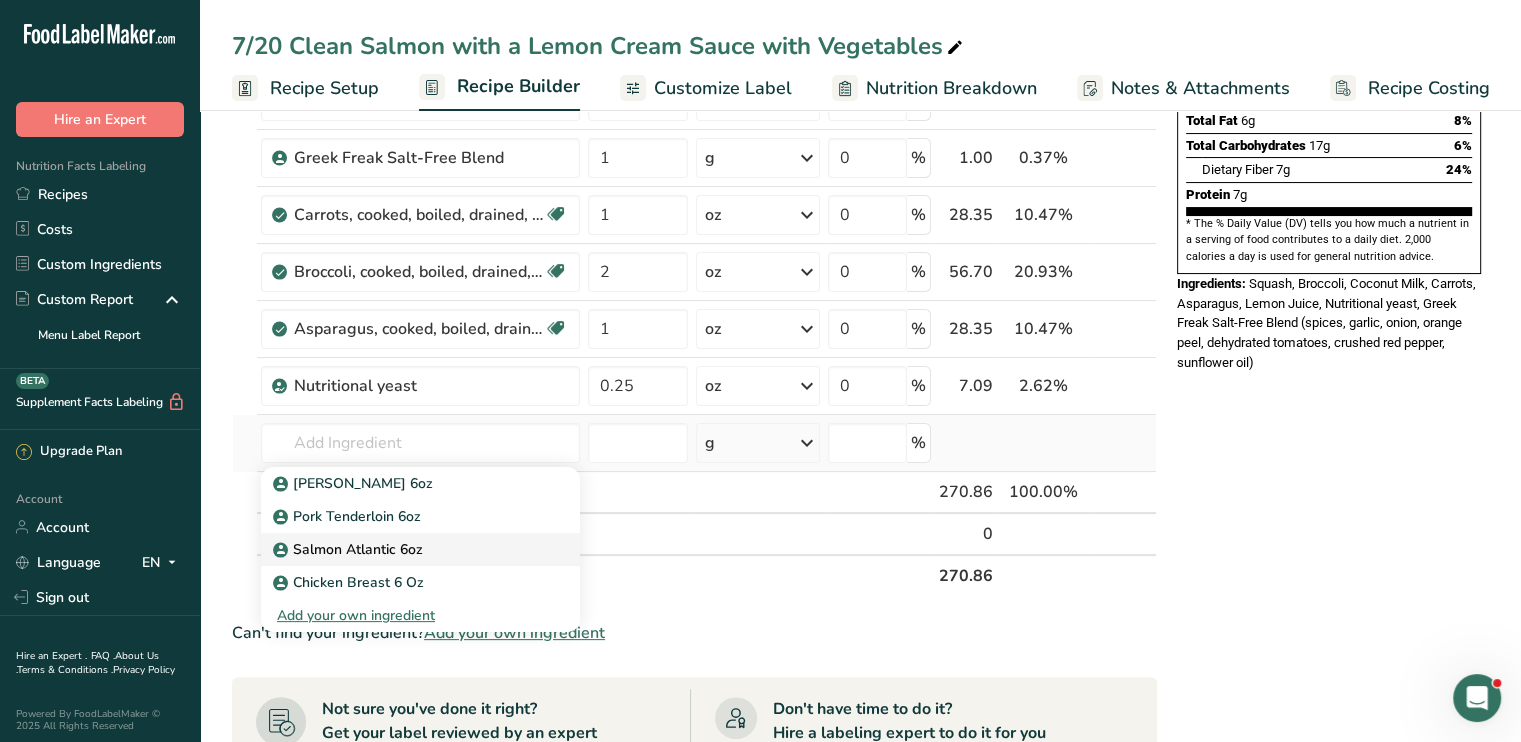click on "Salmon Atlantic 6oz" at bounding box center [404, 549] 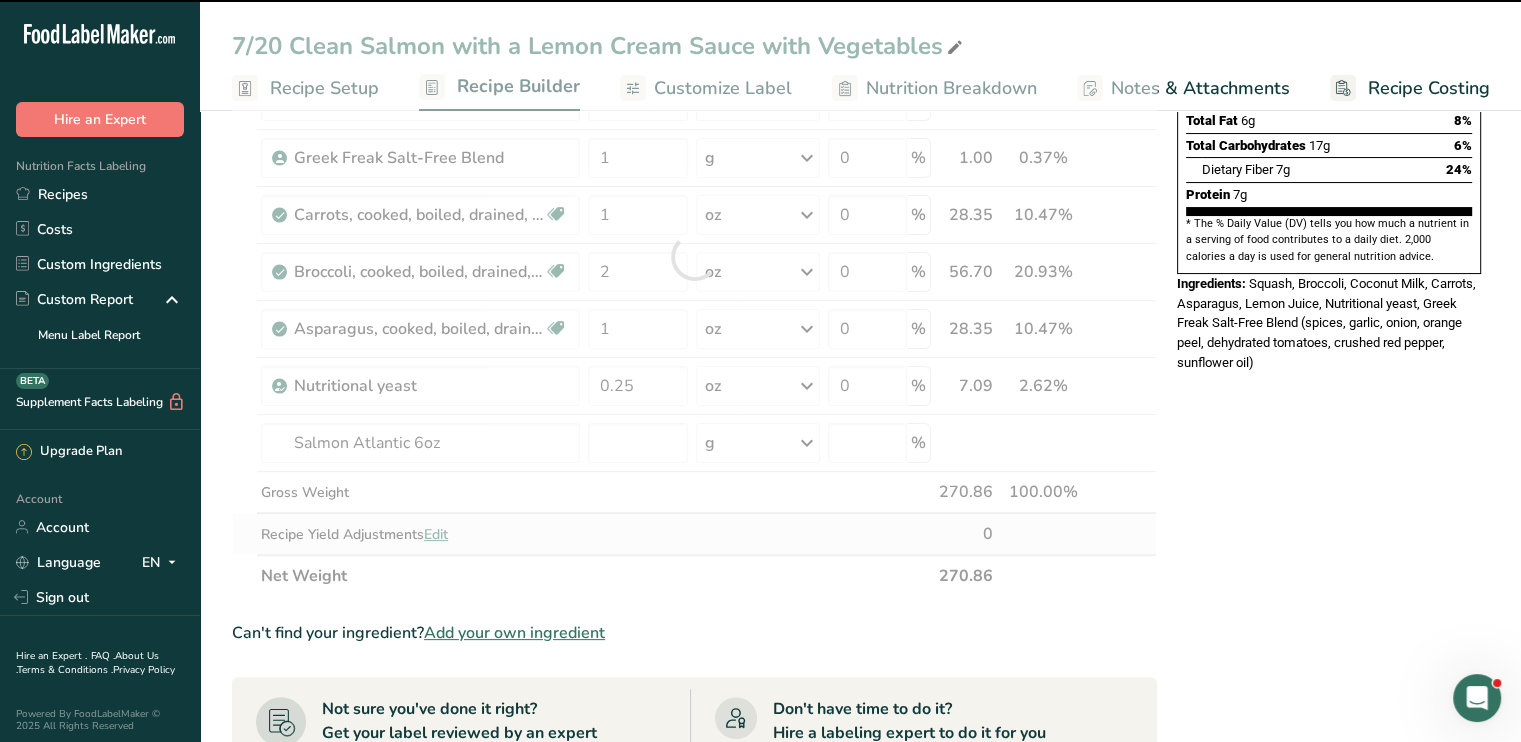 type on "0" 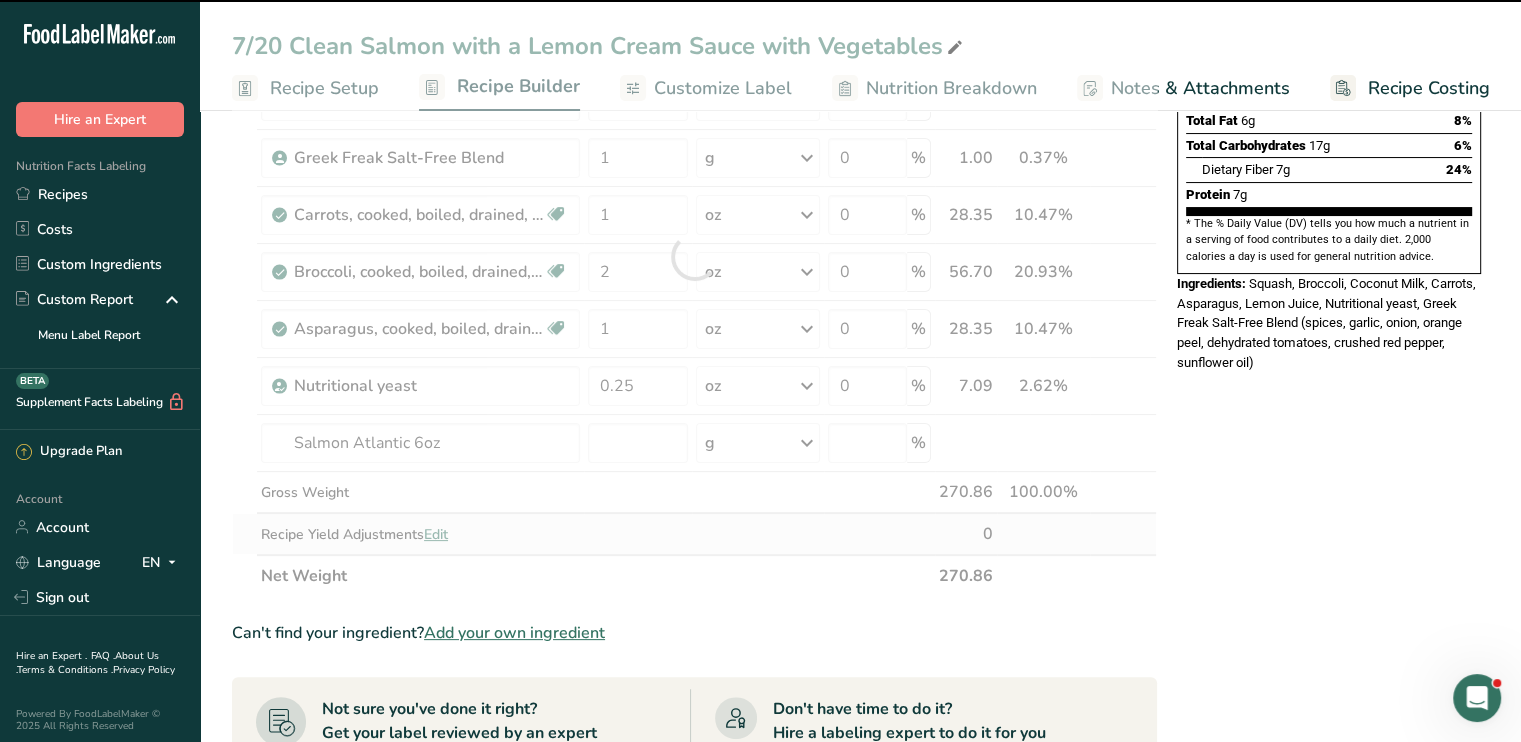 type on "0" 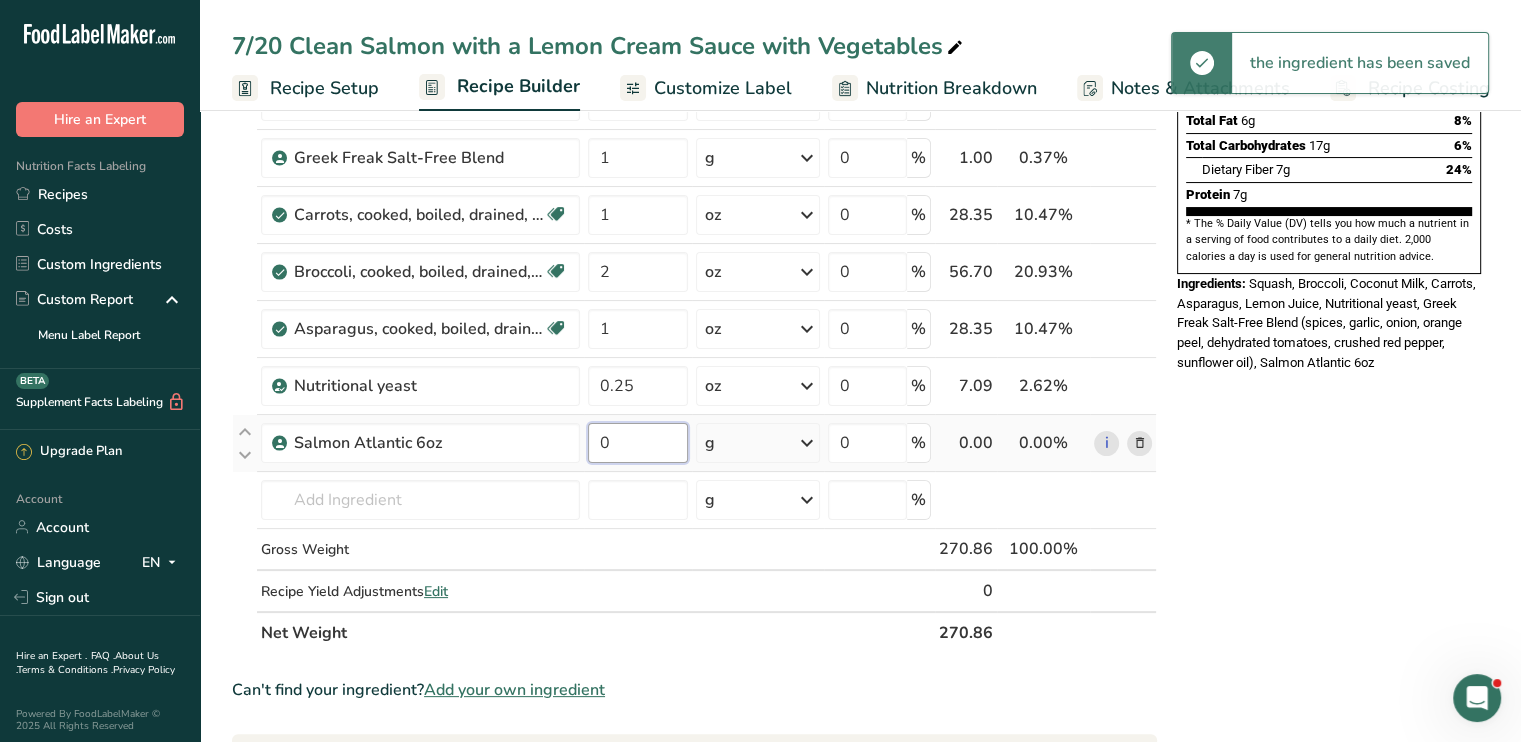click on "0" at bounding box center [638, 443] 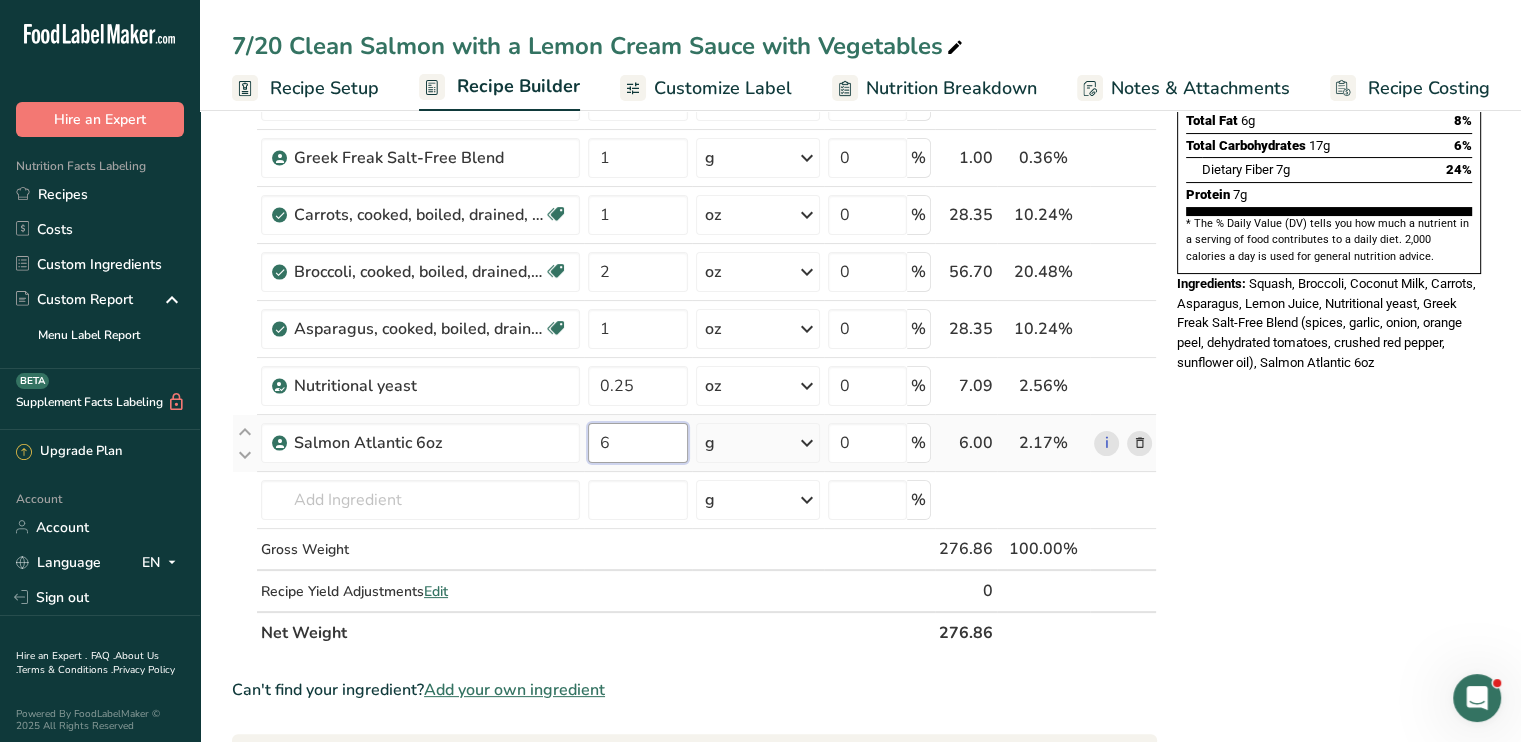 type on "6" 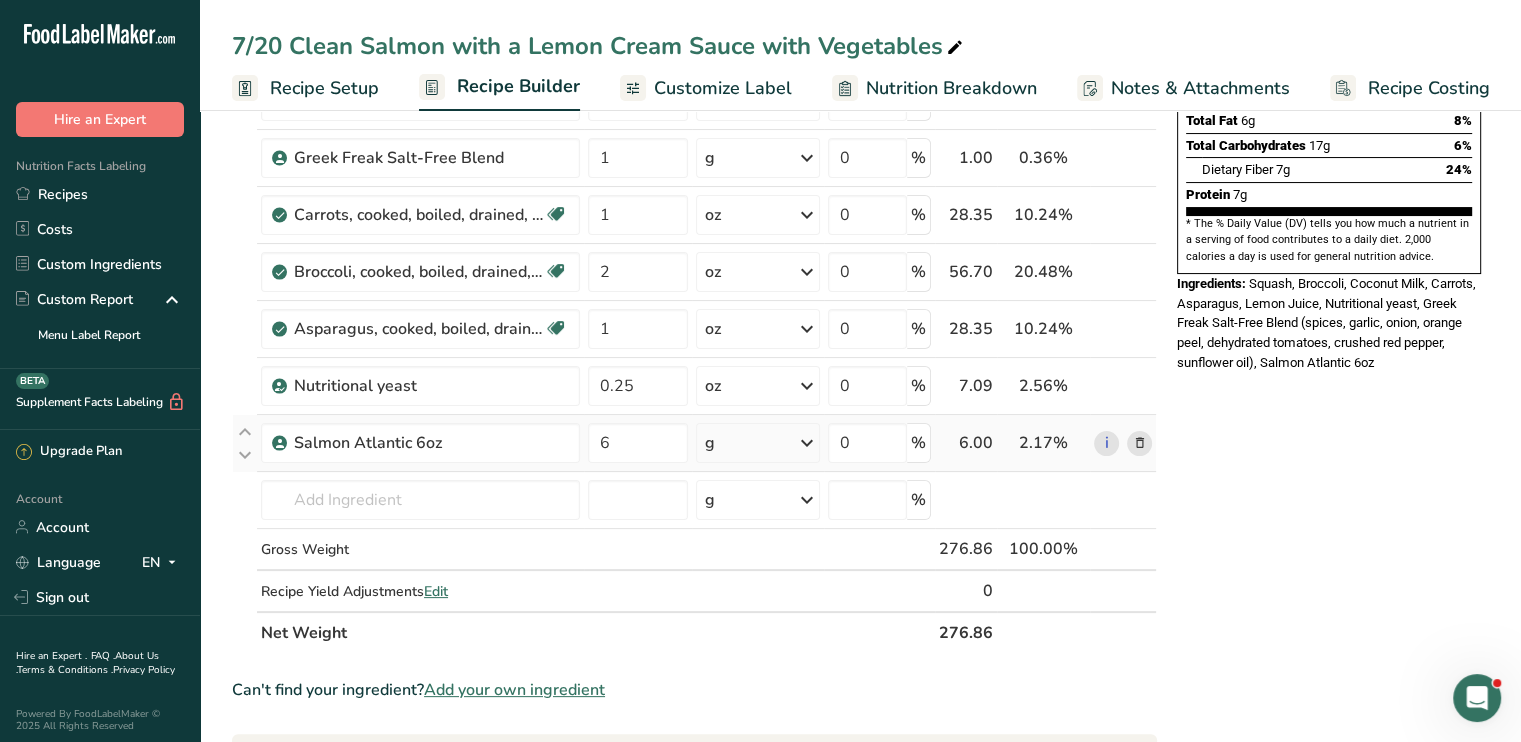 click on "Ingredient *
Amount *
Unit *
Waste *   .a-a{fill:#347362;}.b-a{fill:#fff;}          Grams
Percentage
Lemon juice, raw
Source of Antioxidants
Dairy free
Gluten free
Vegan
Vegetarian
Soy free
0.25
fl oz
Portions
1 cup
1 fl oz
1 lemon yields
See more
Weight Units
g
kg
mg
See more
Volume Units
l
Volume units require a density conversion. If you know your ingredient's density enter it below. Otherwise, click on "RIA" our AI Regulatory bot - she will be able to help you
lb/ft3
g/cm3
Confirm" at bounding box center [694, 285] 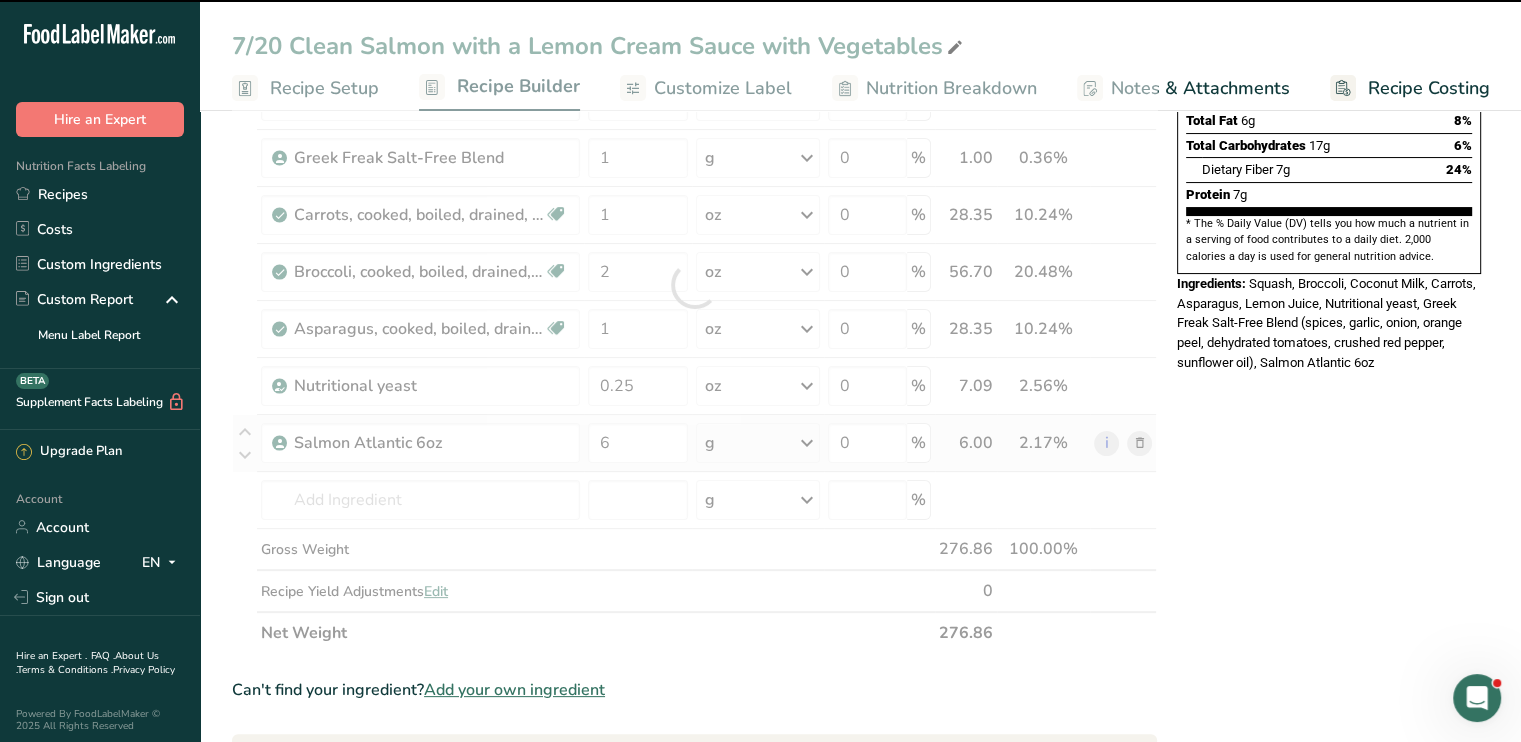 click at bounding box center [694, 285] 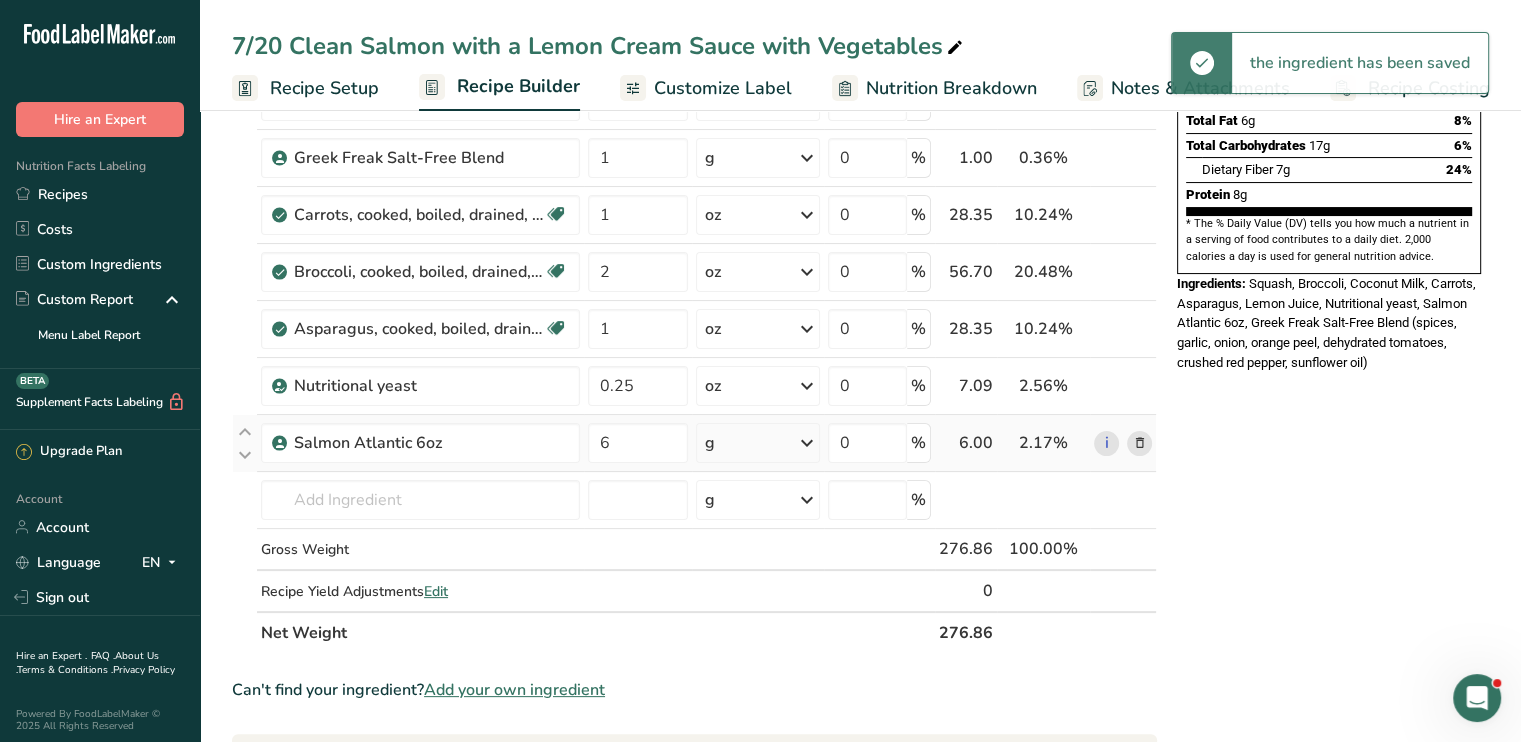 click at bounding box center [807, 443] 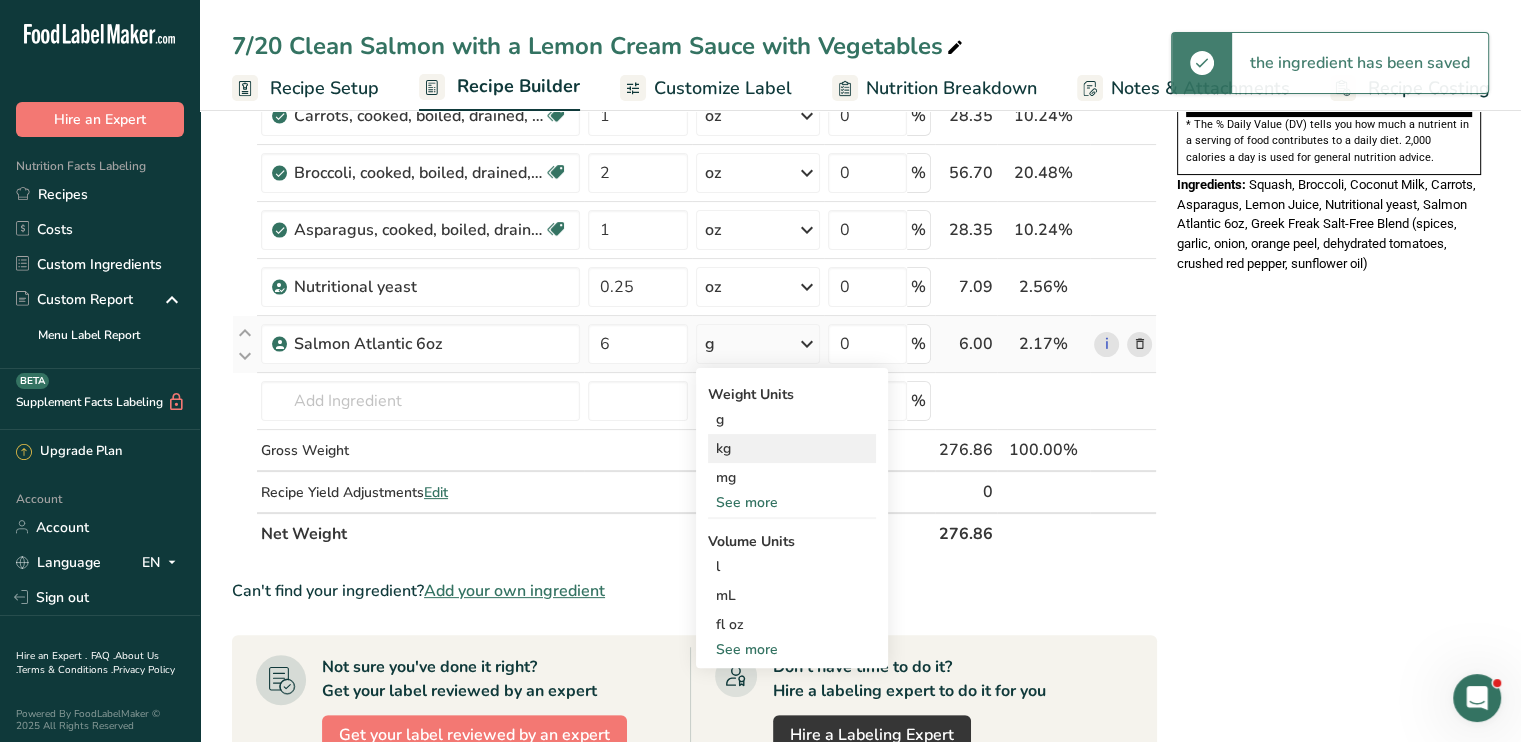 scroll, scrollTop: 400, scrollLeft: 0, axis: vertical 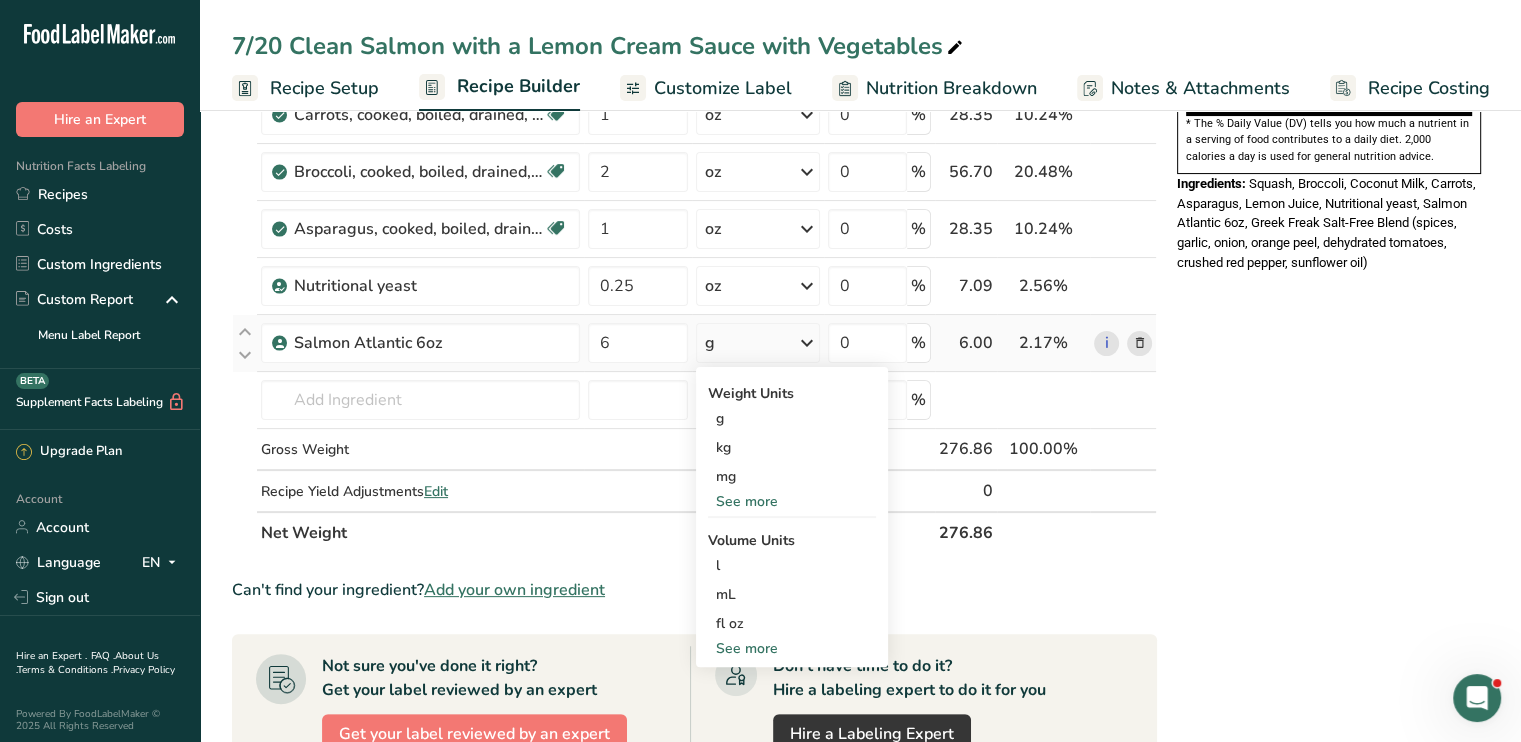 click on "See more" at bounding box center [792, 501] 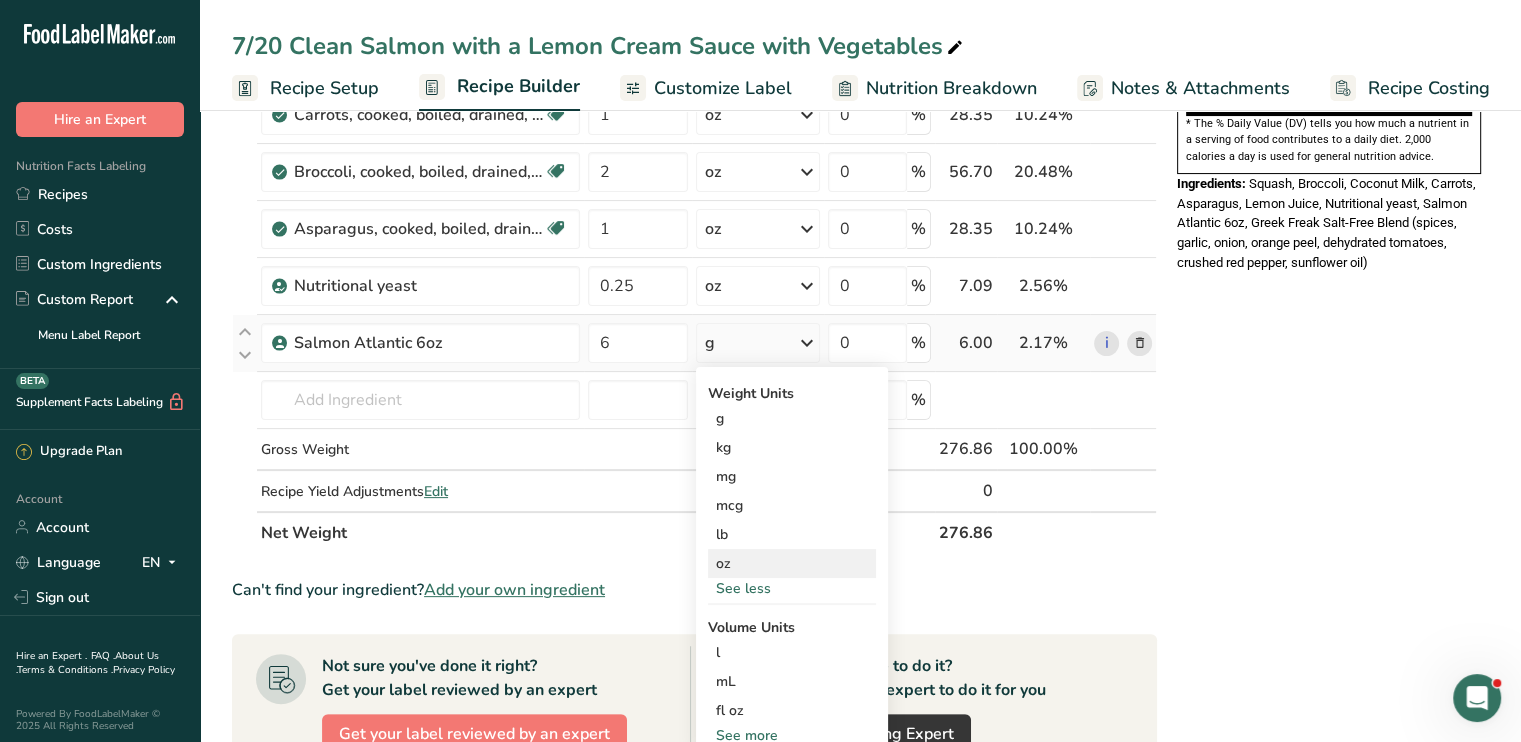 click on "oz" at bounding box center [792, 563] 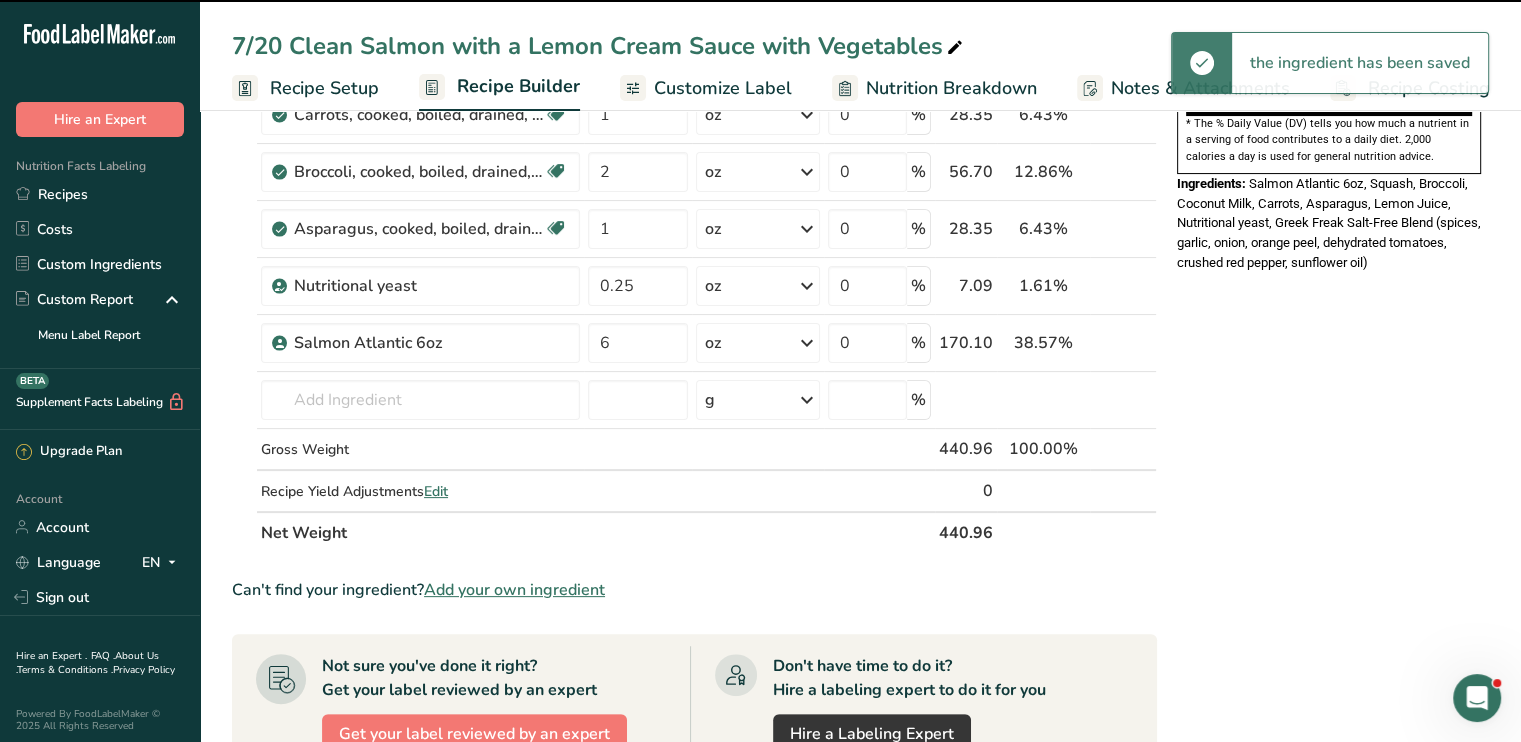 scroll, scrollTop: 0, scrollLeft: 0, axis: both 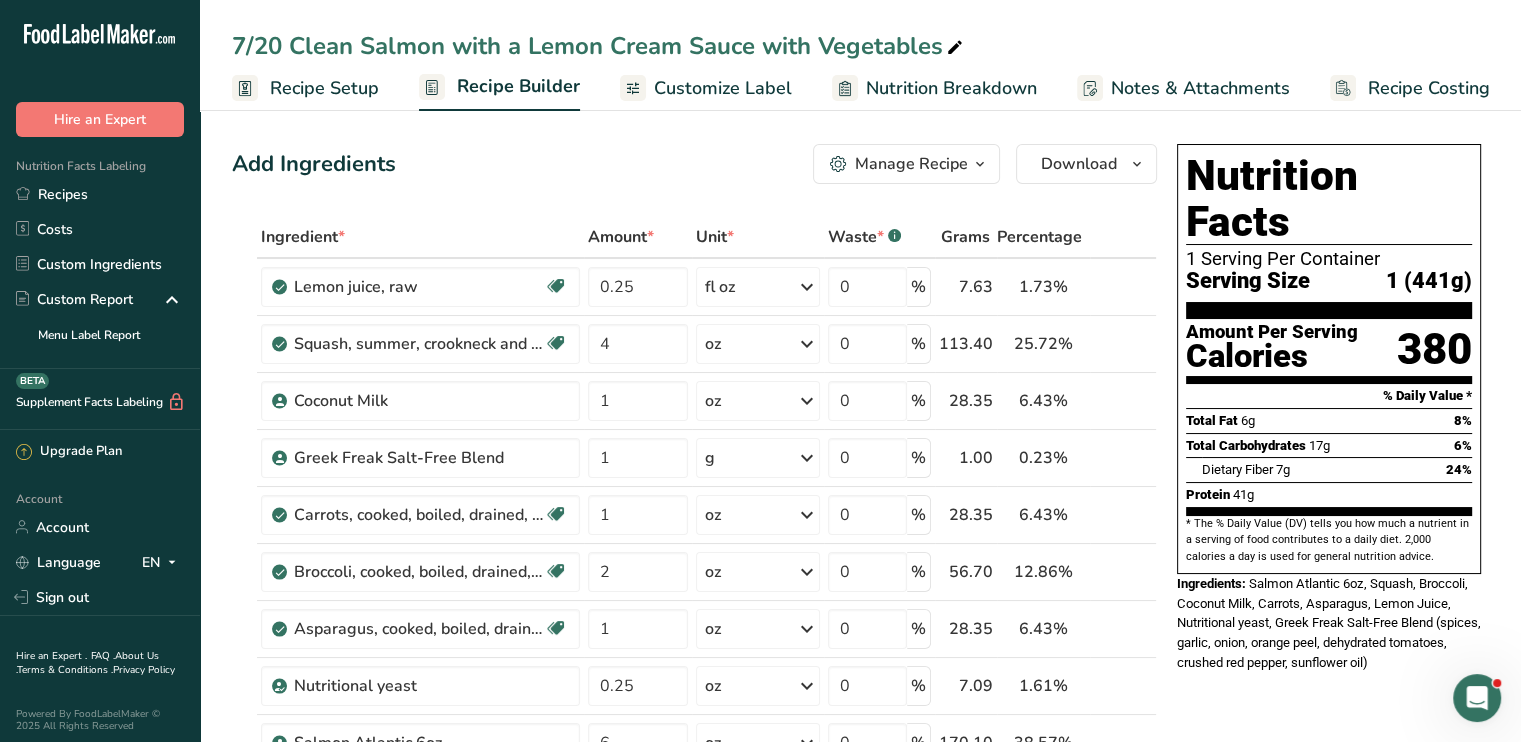 click on "Customize Label" at bounding box center (723, 88) 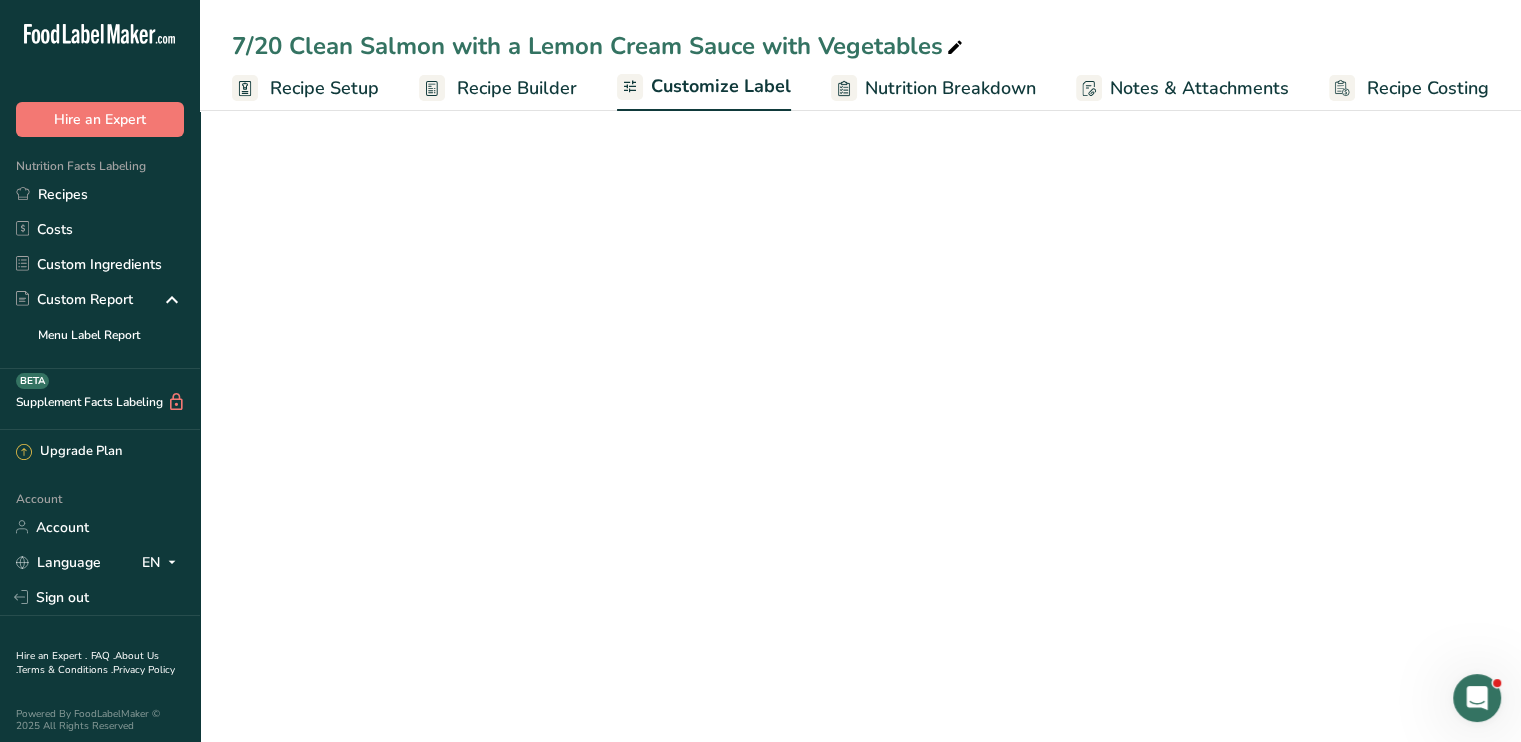 scroll, scrollTop: 0, scrollLeft: 0, axis: both 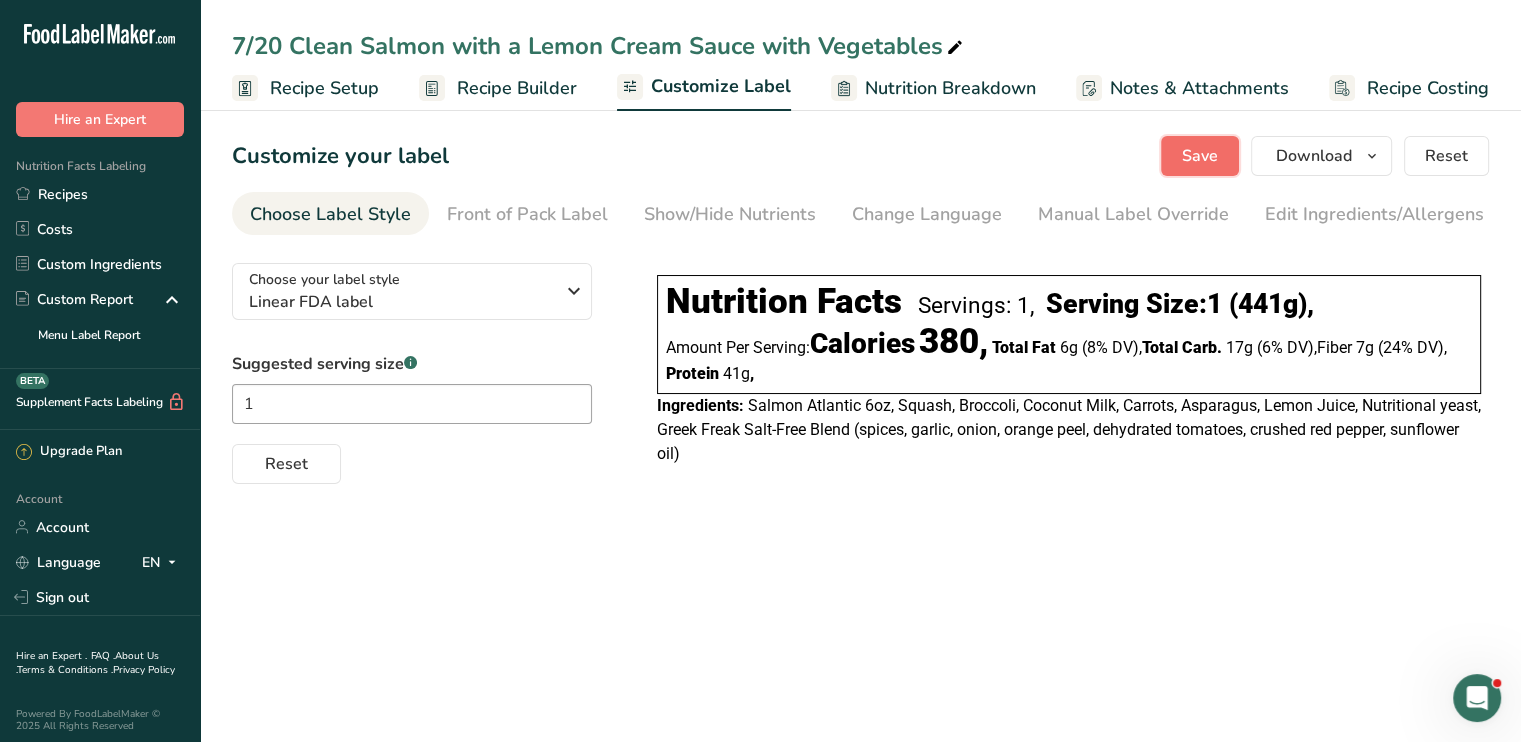 click on "Save" at bounding box center [1200, 156] 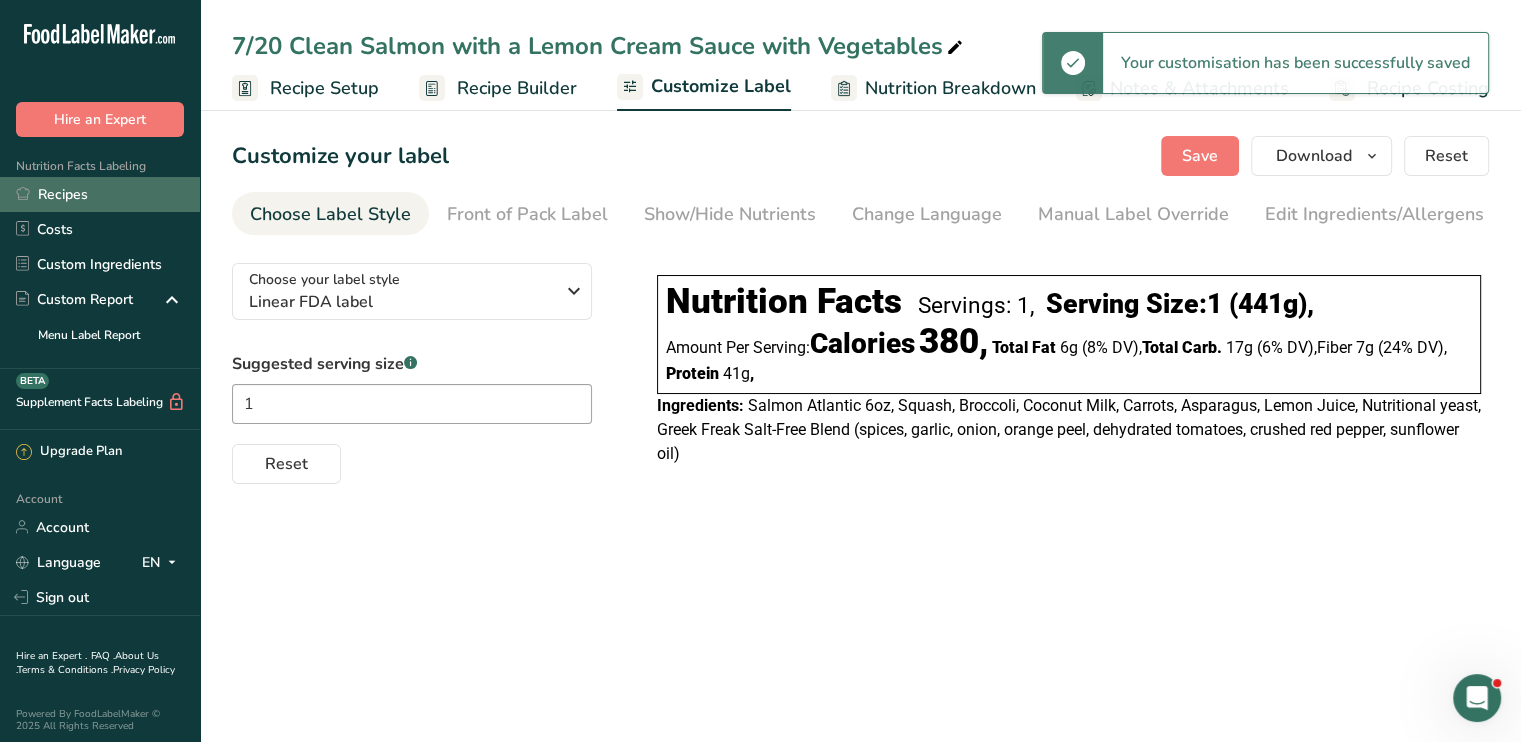 click on "Recipes" at bounding box center [100, 194] 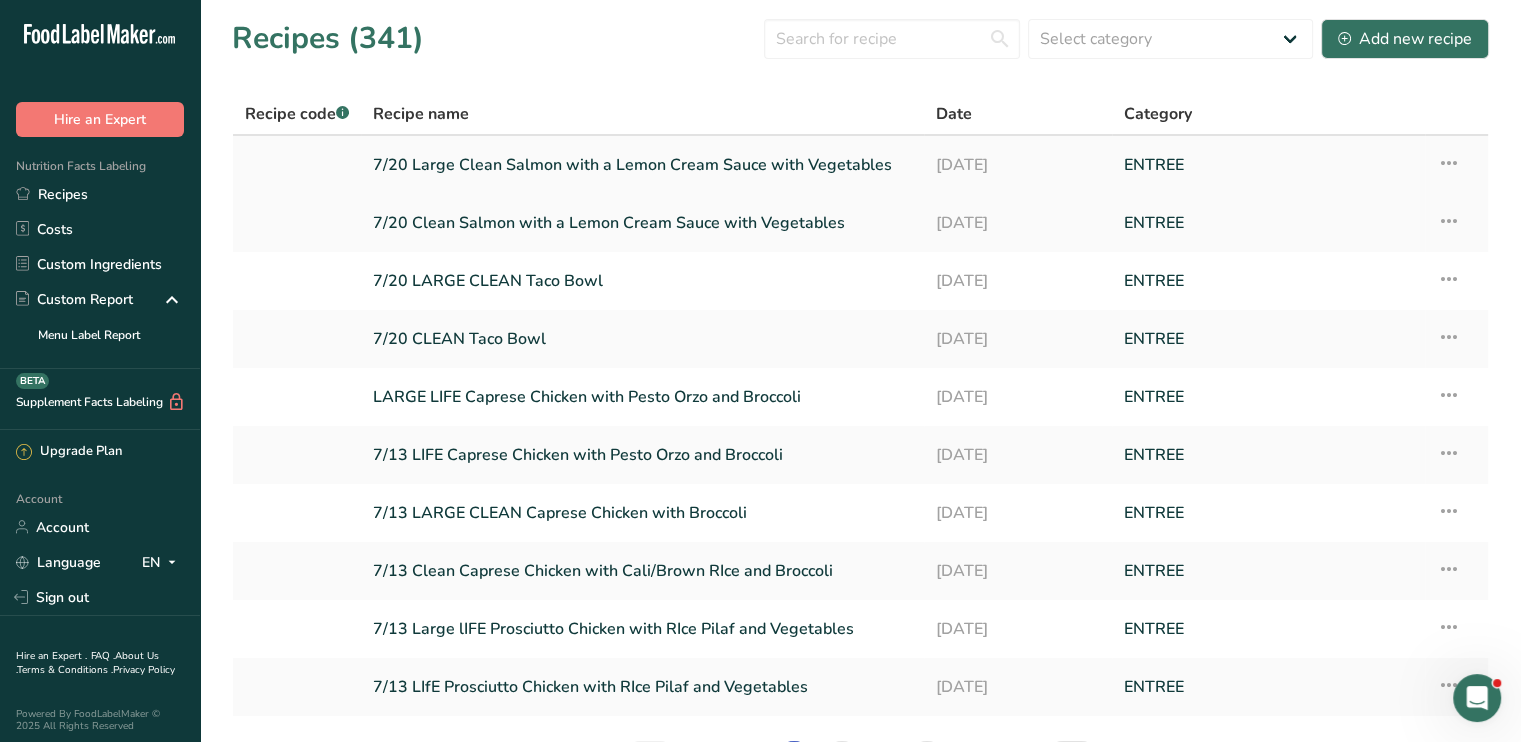 click on "7/20 Large Clean Salmon with a Lemon Cream Sauce with Vegetables" at bounding box center (642, 165) 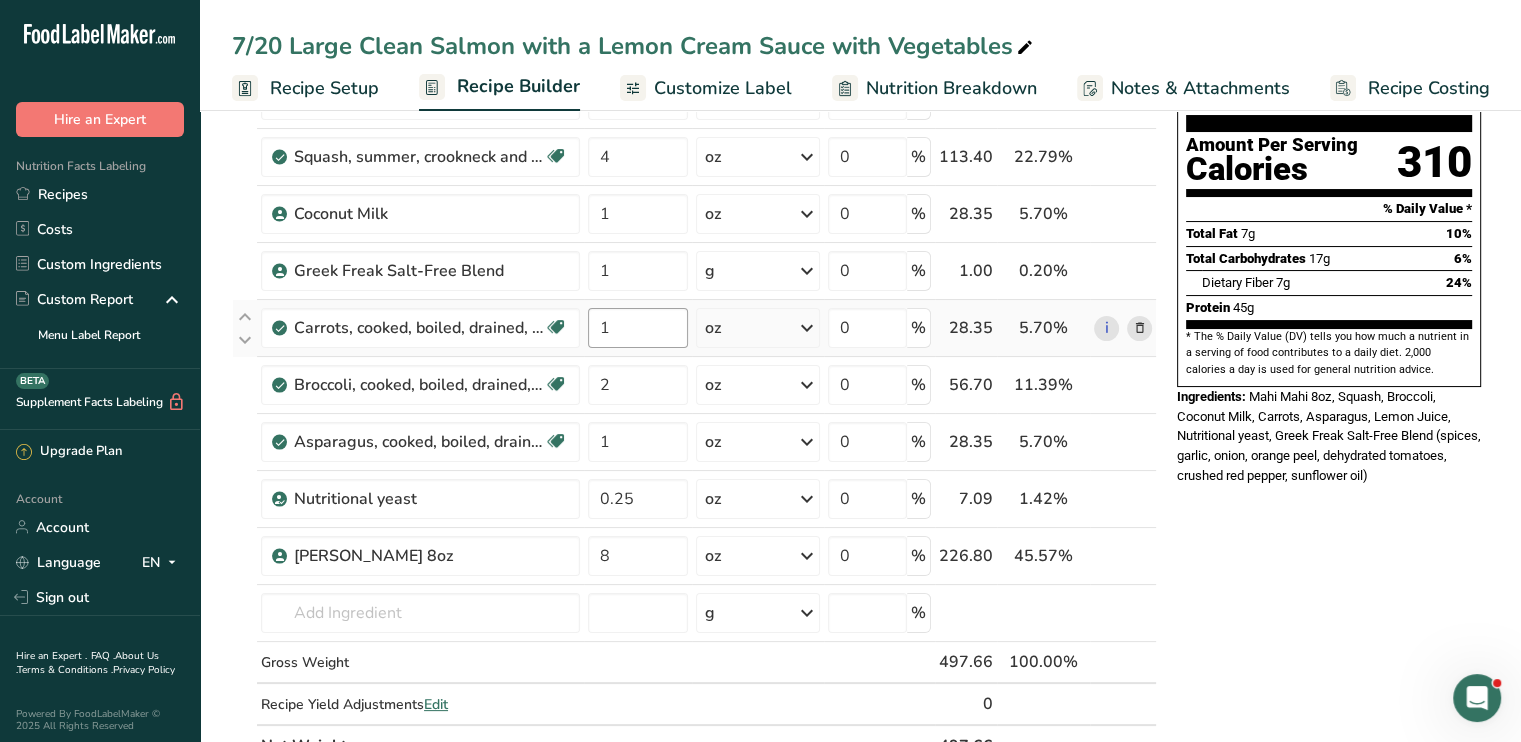 scroll, scrollTop: 200, scrollLeft: 0, axis: vertical 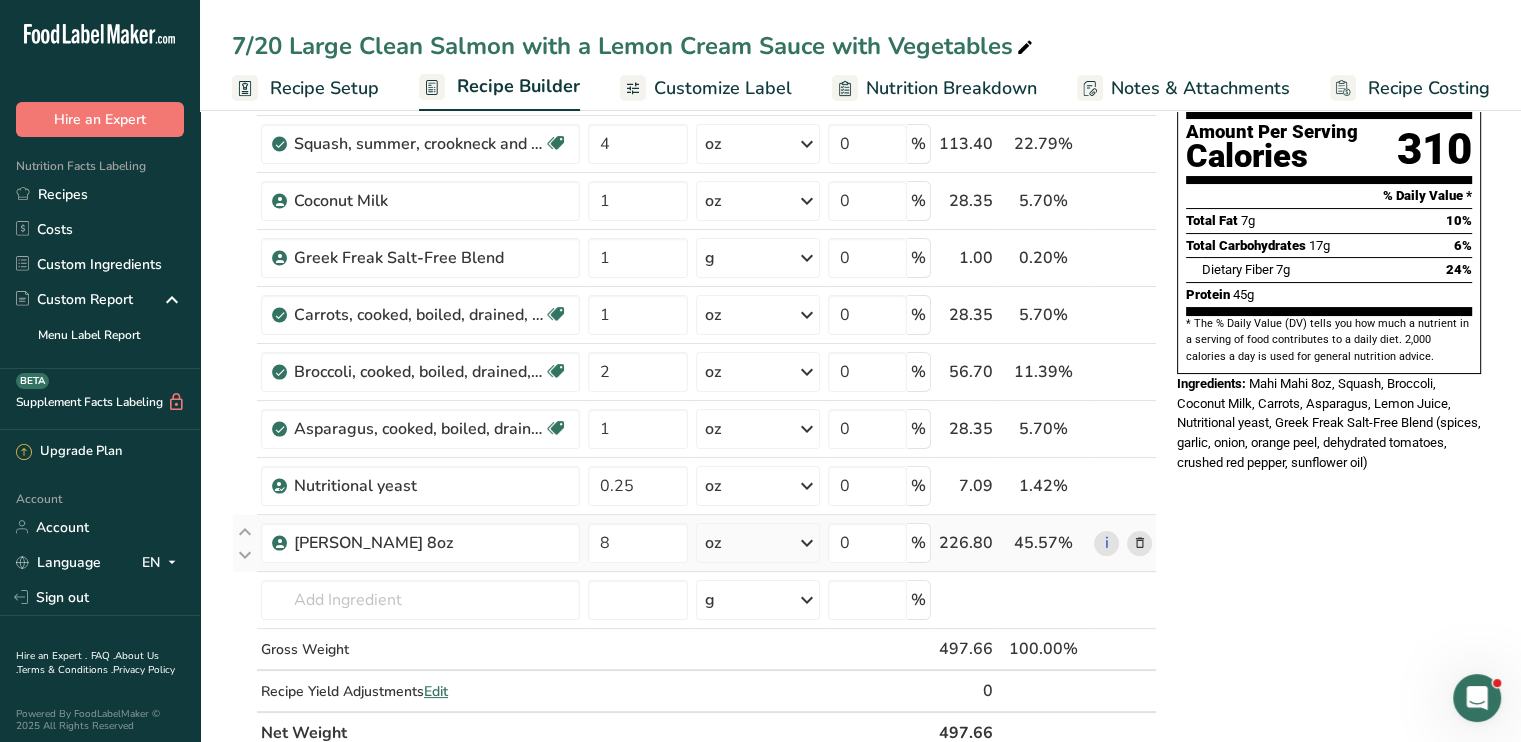 click at bounding box center [1139, 543] 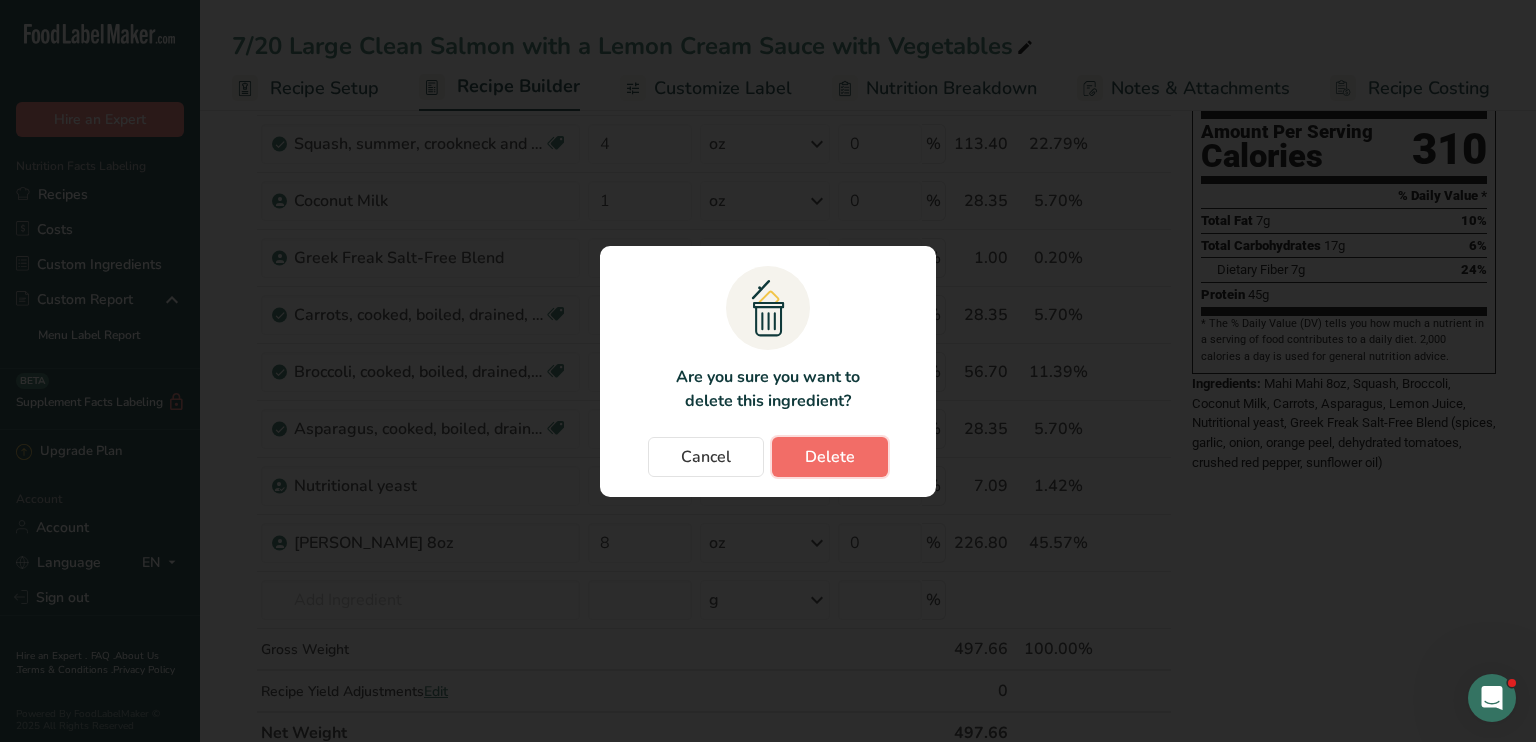 click on "Delete" at bounding box center [830, 457] 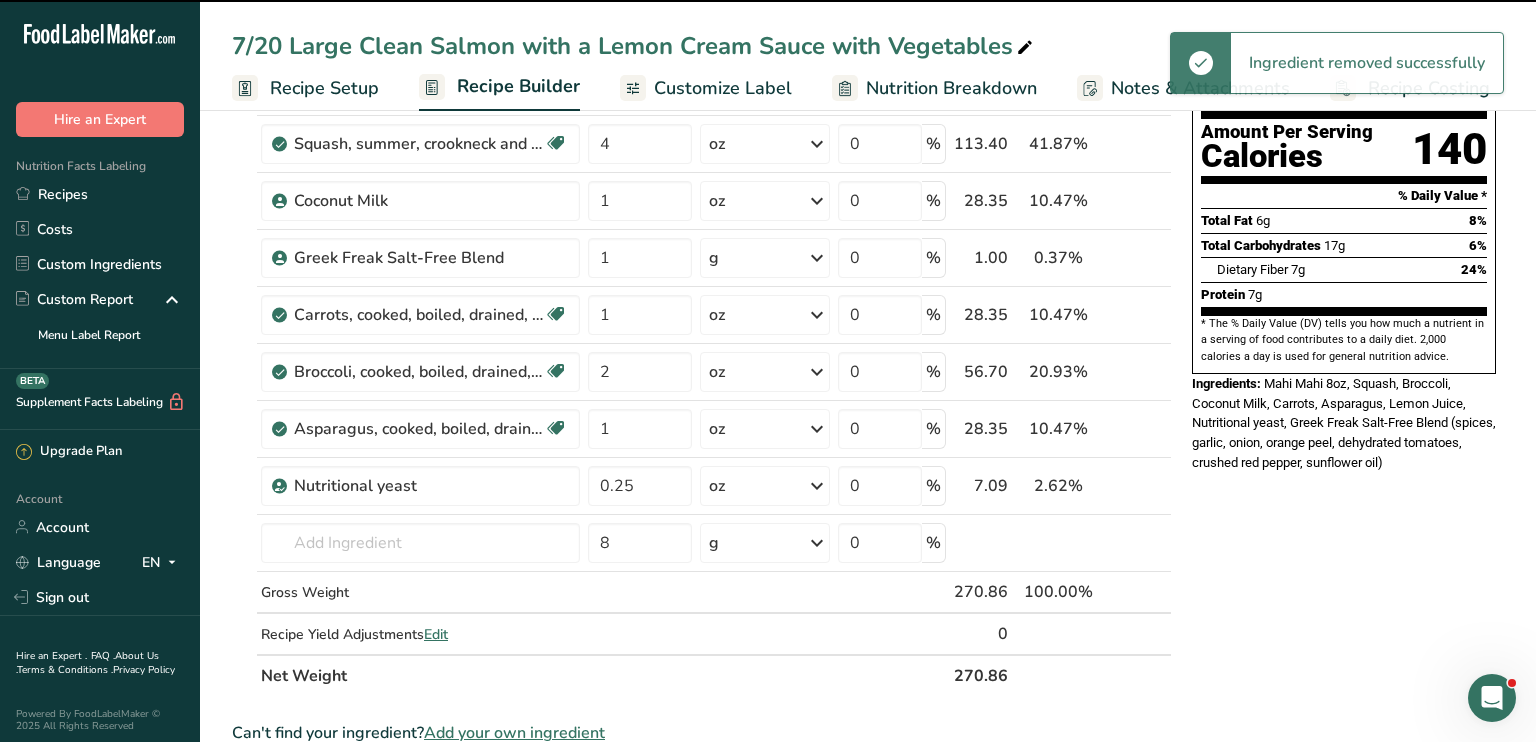 type 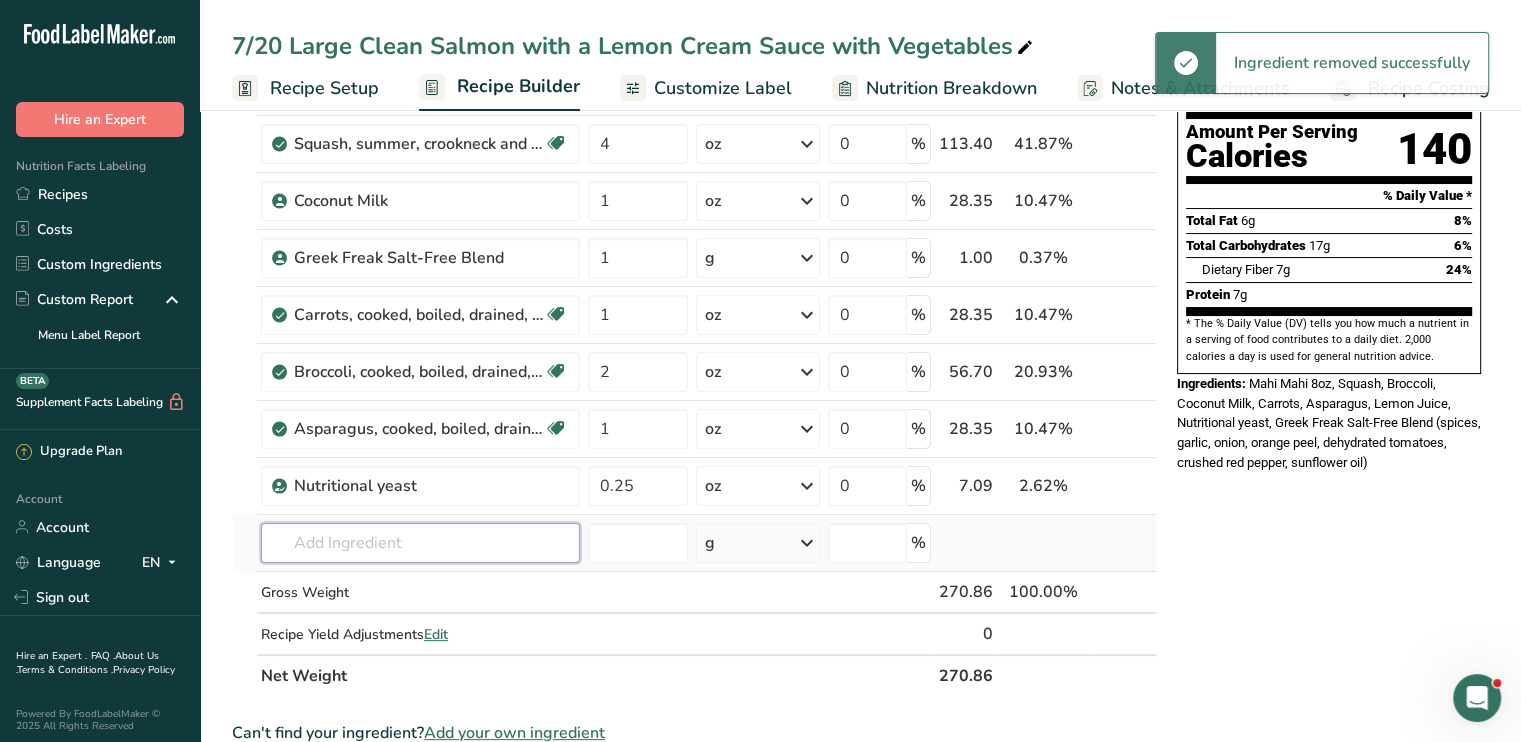 drag, startPoint x: 452, startPoint y: 535, endPoint x: 472, endPoint y: 515, distance: 28.284271 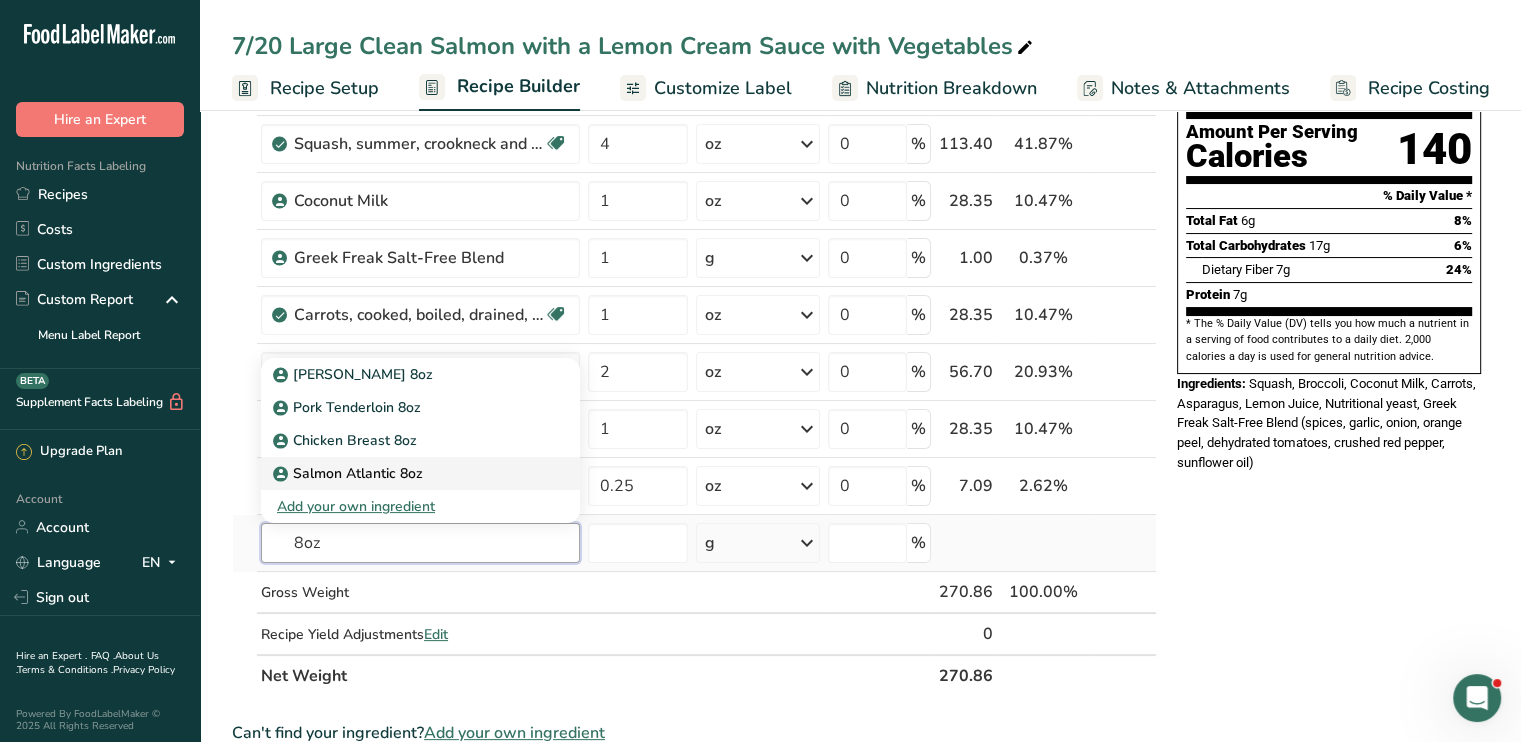 type on "8oz" 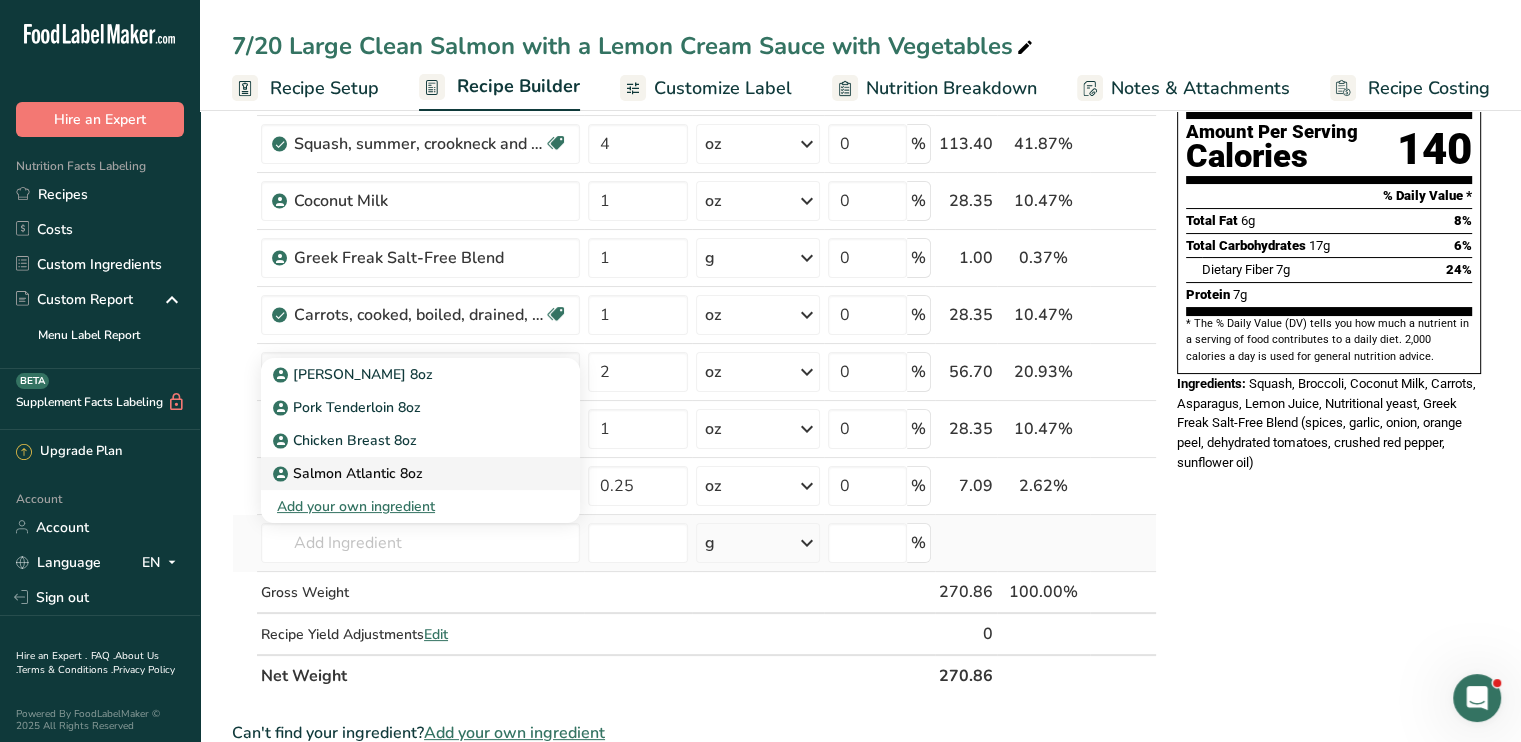 click on "Salmon Atlantic 8oz" at bounding box center (404, 473) 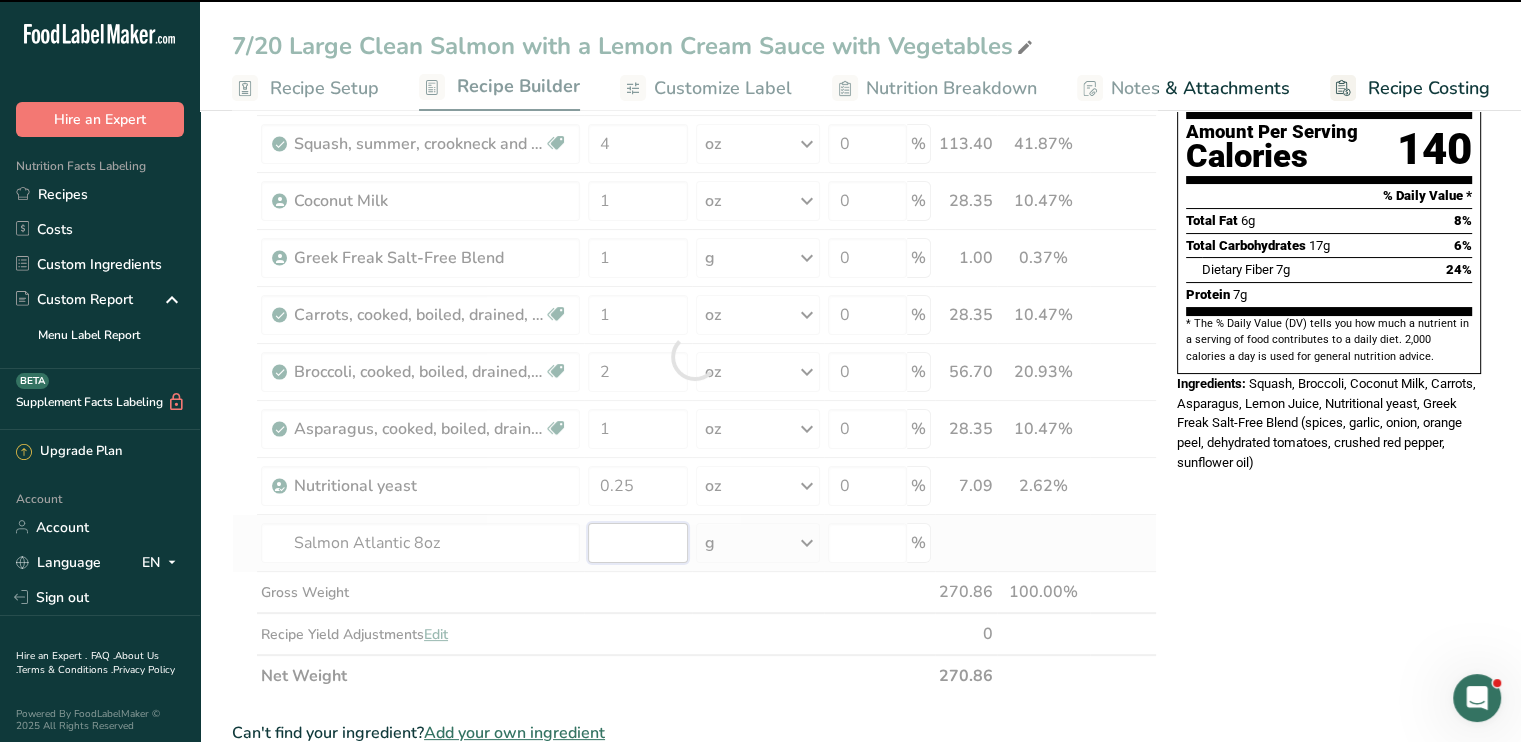 click at bounding box center (638, 543) 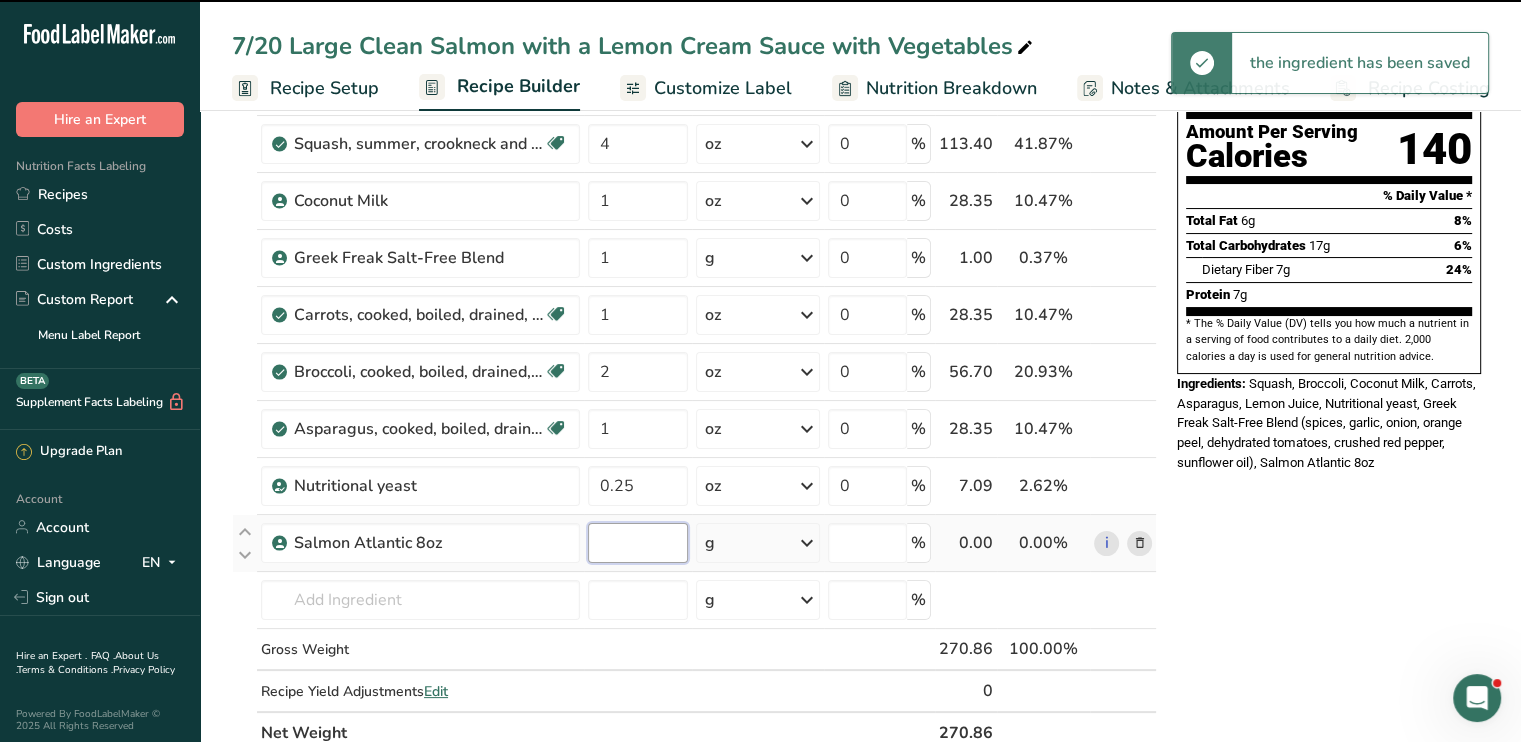 type on "0" 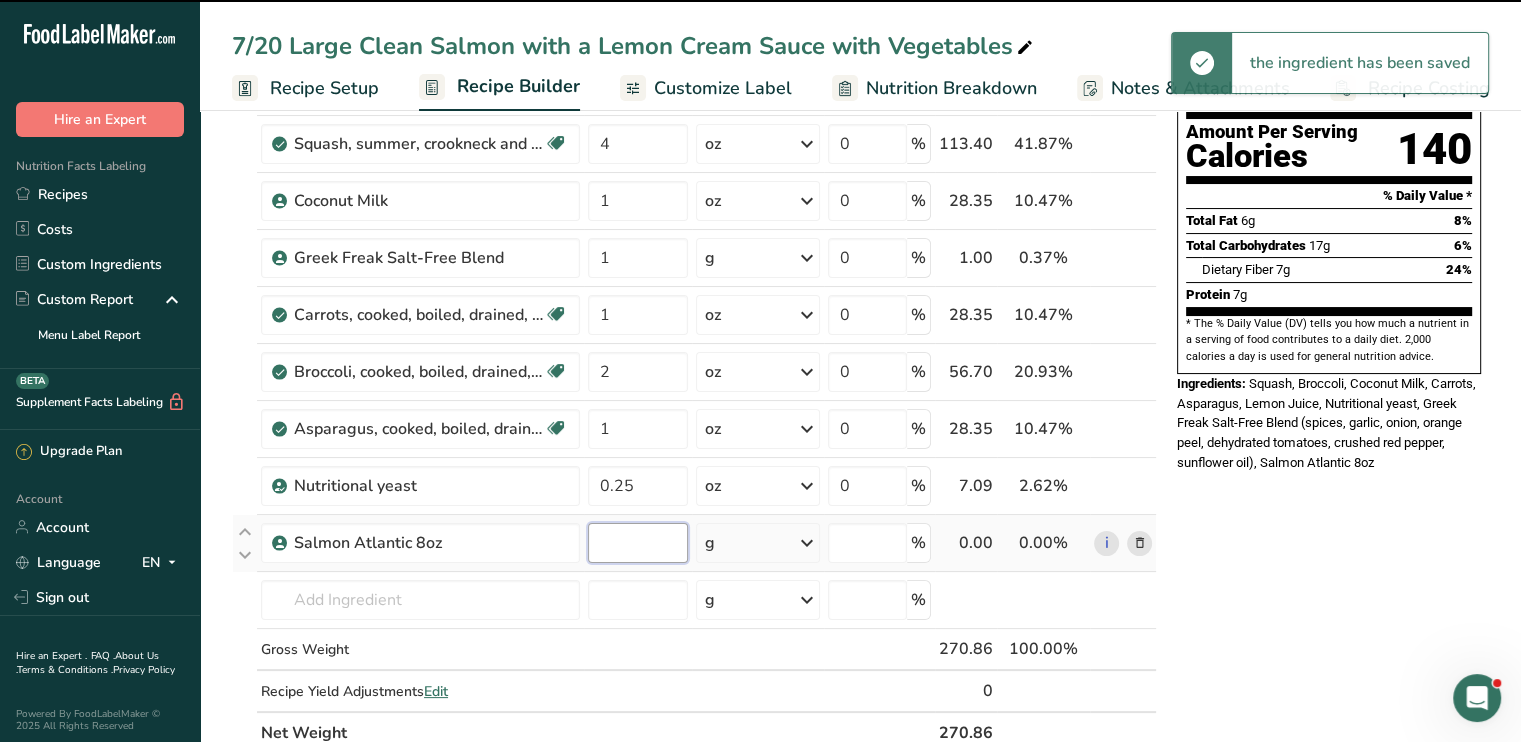 type on "0" 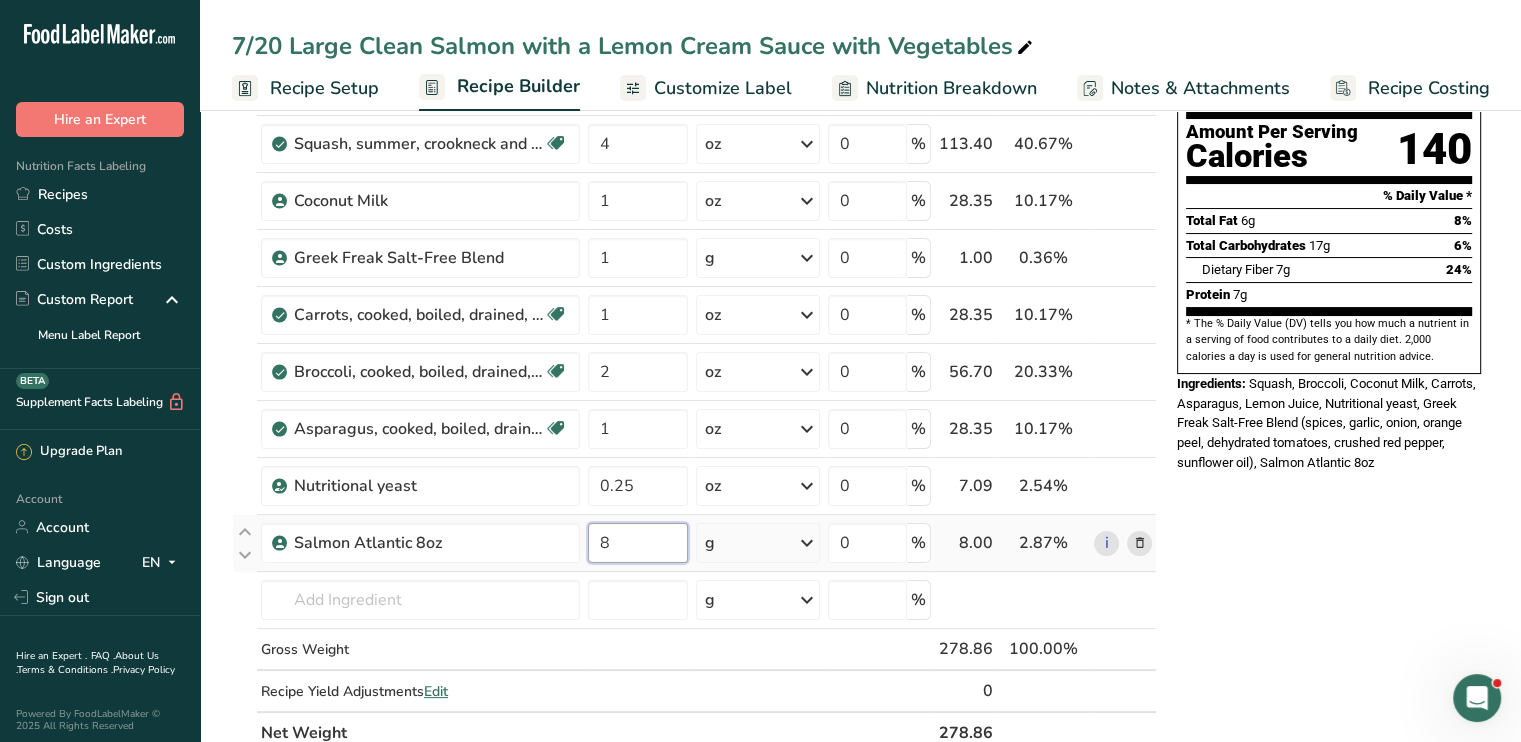 type on "8" 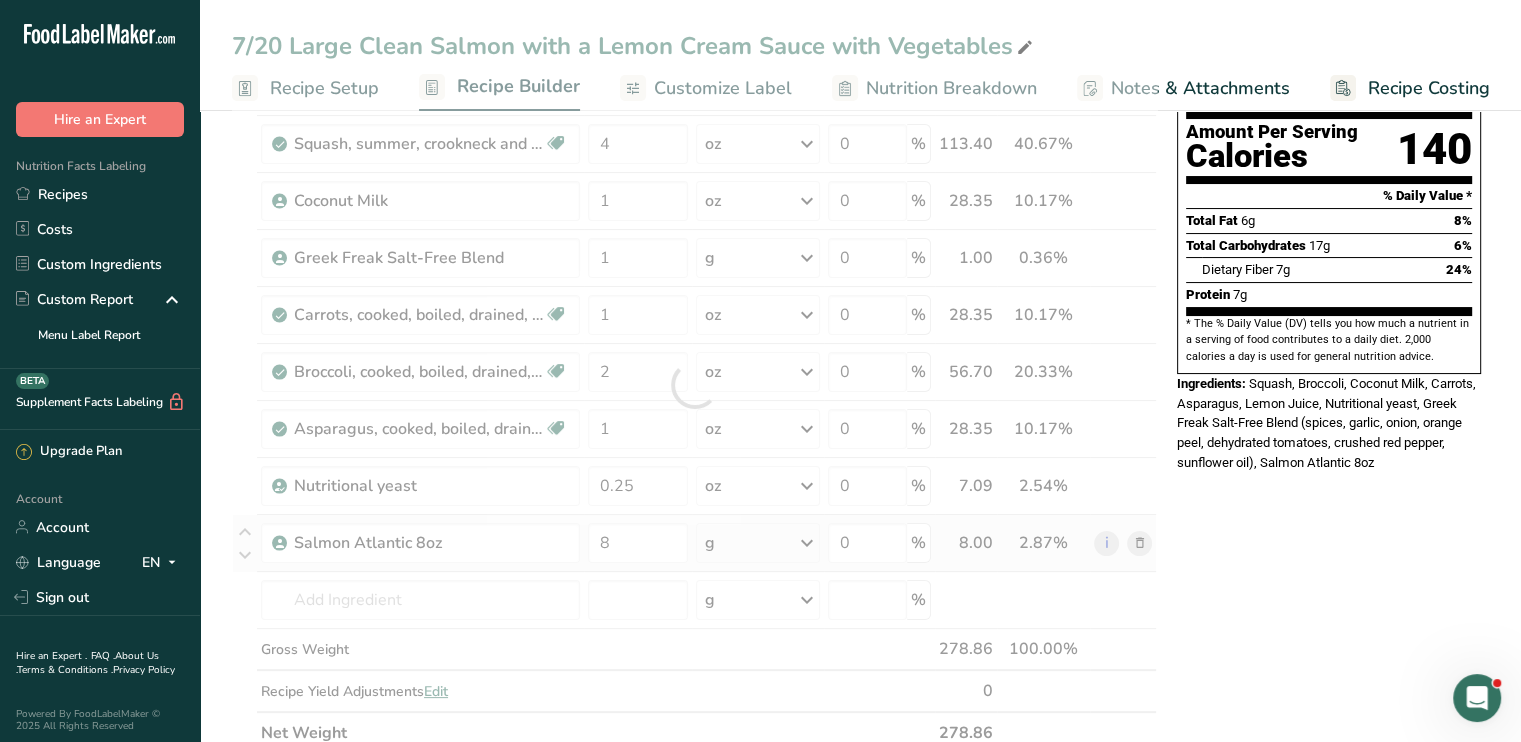 click on "Ingredient *
Amount *
Unit *
Waste *   .a-a{fill:#347362;}.b-a{fill:#fff;}          Grams
Percentage
Lemon juice, raw
Source of Antioxidants
Dairy free
Gluten free
Vegan
Vegetarian
Soy free
0.25
fl oz
Portions
1 cup
1 fl oz
1 lemon yields
See more
Weight Units
g
kg
mg
See more
Volume Units
l
Volume units require a density conversion. If you know your ingredient's density enter it below. Otherwise, click on "RIA" our AI Regulatory bot - she will be able to help you
lb/ft3
g/cm3
Confirm" at bounding box center (694, 385) 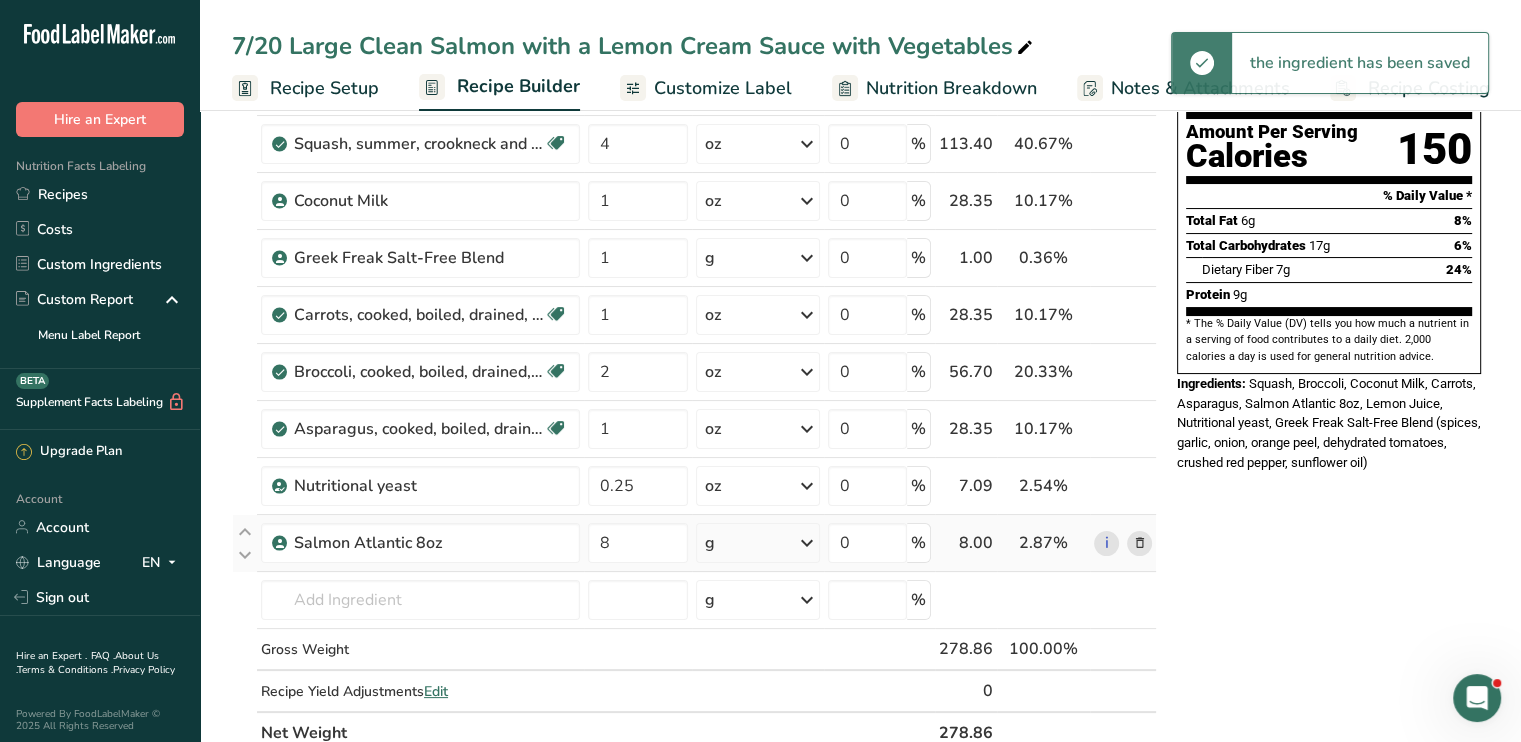 click at bounding box center (807, 543) 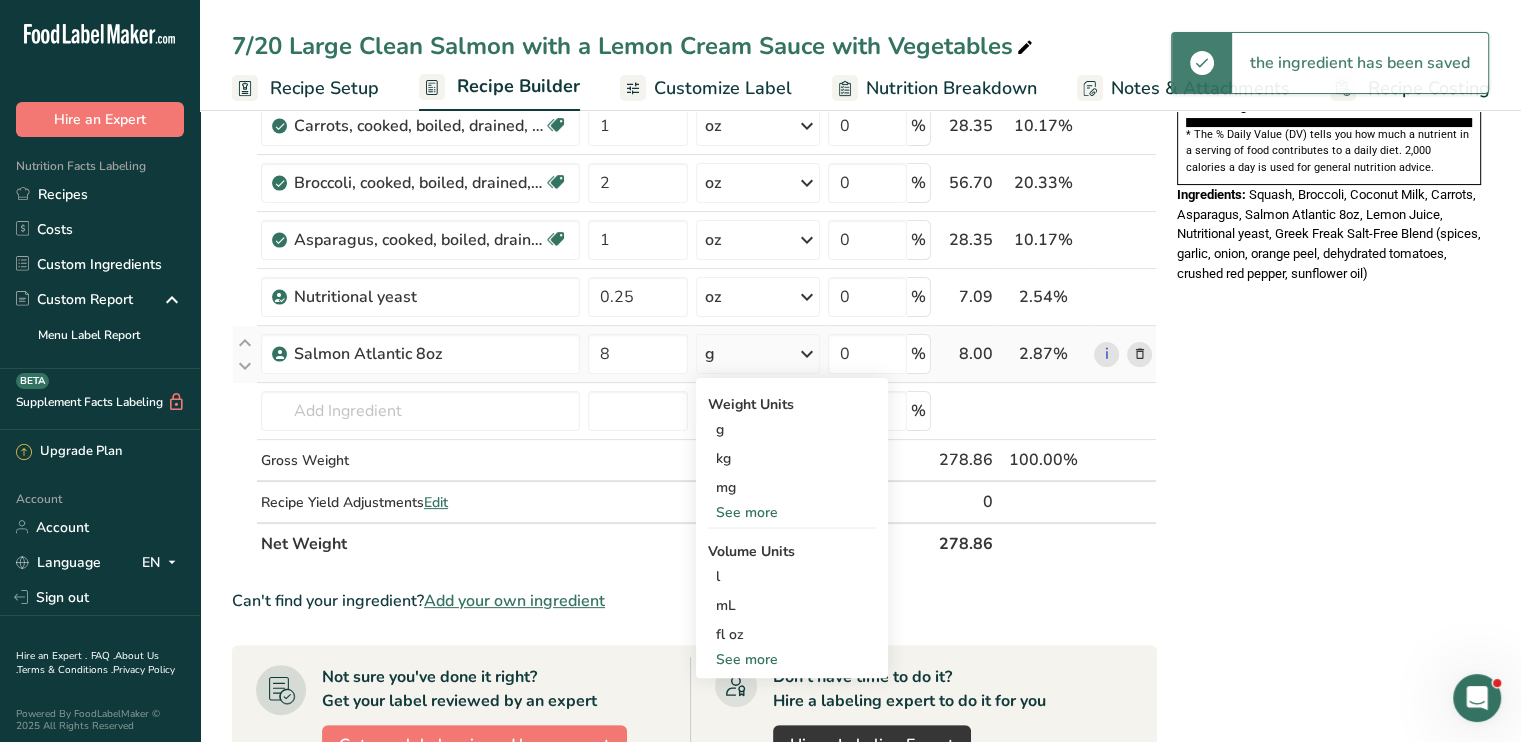 scroll, scrollTop: 400, scrollLeft: 0, axis: vertical 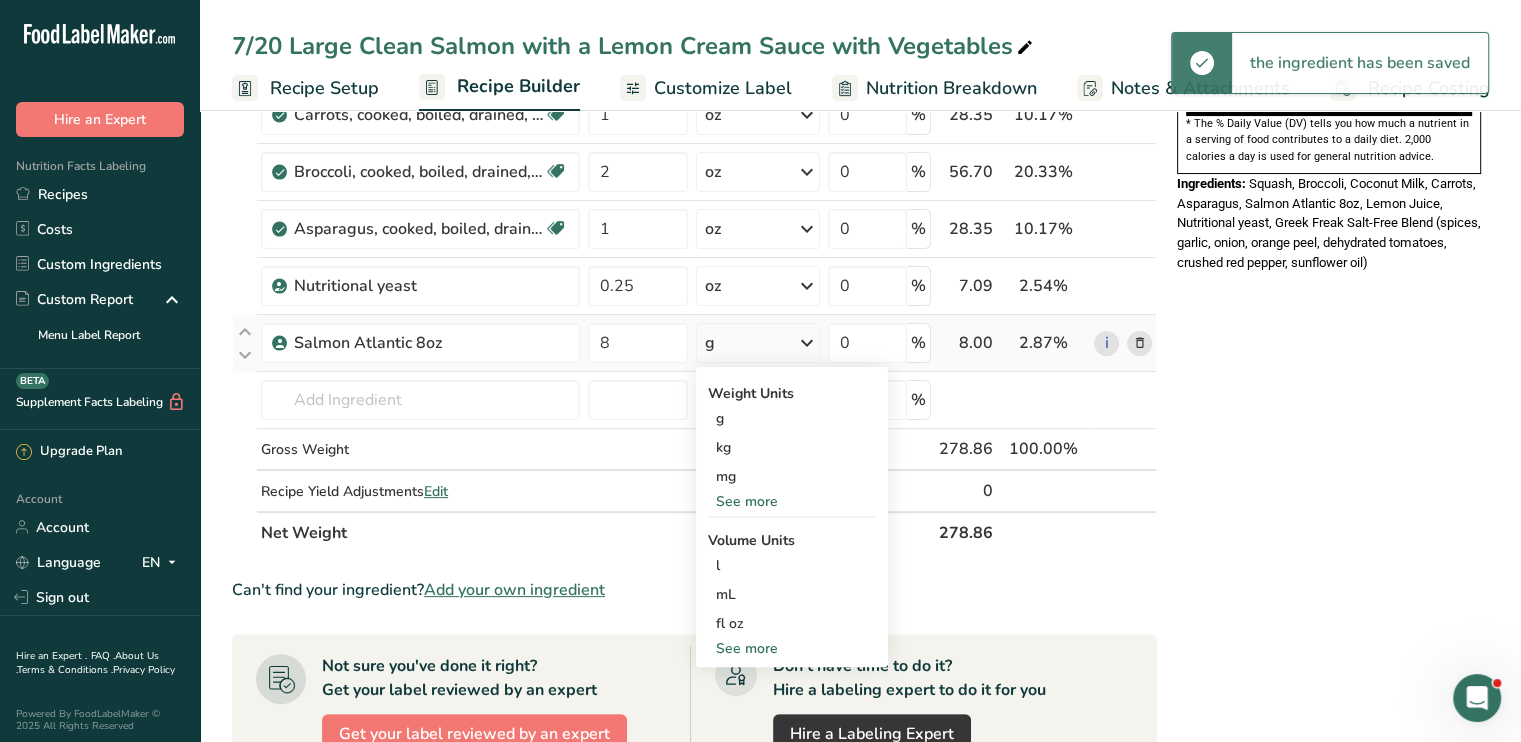 click on "See more" at bounding box center (792, 501) 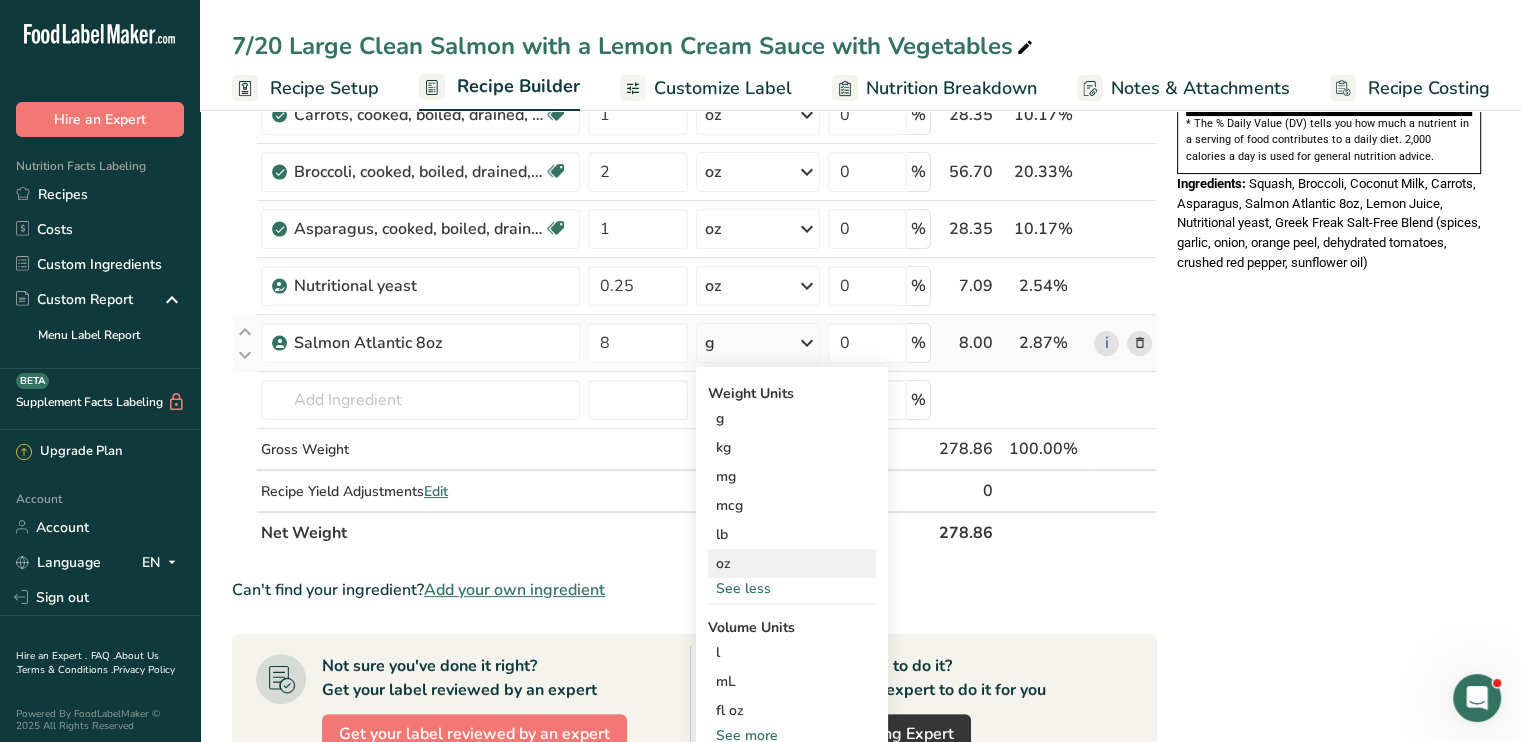 click on "oz" at bounding box center [792, 563] 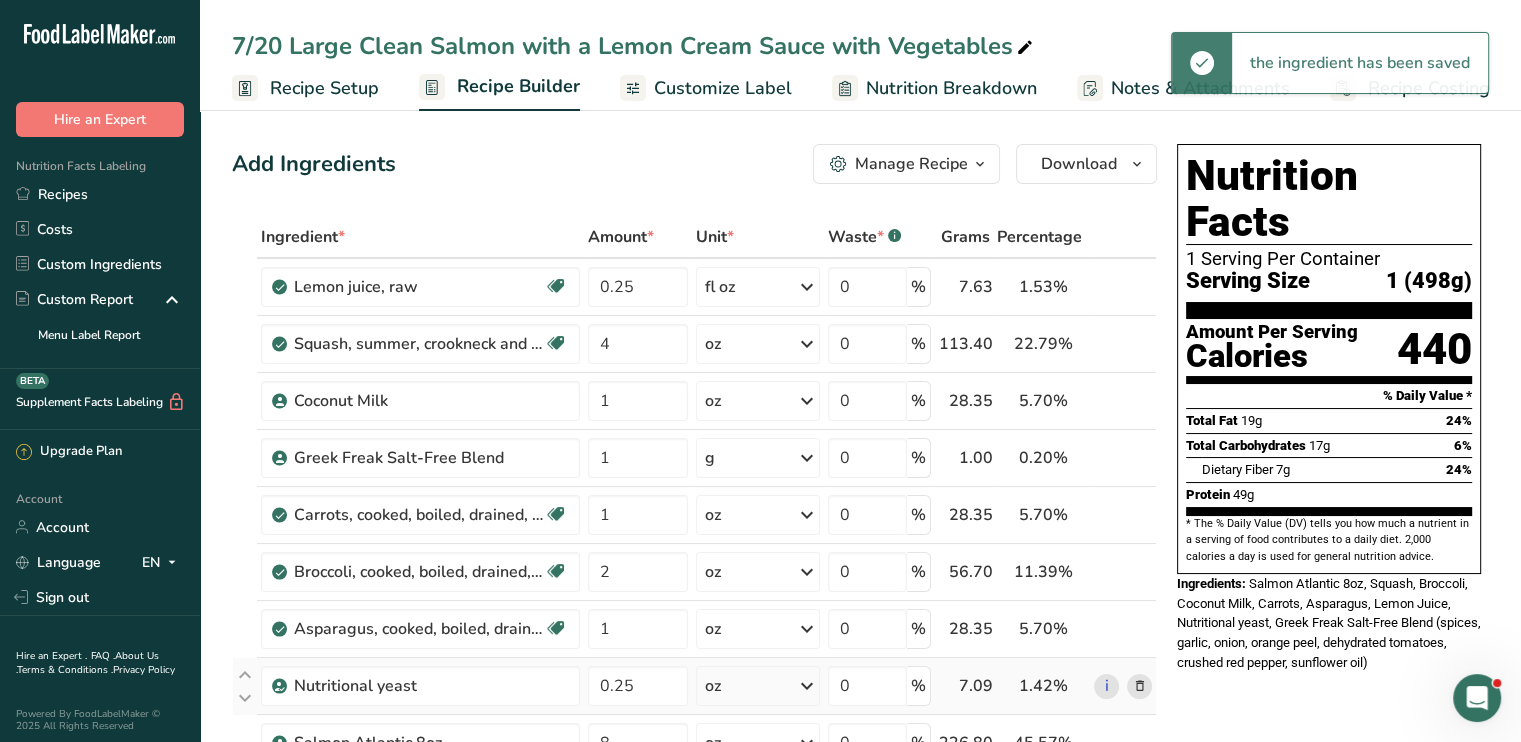 scroll, scrollTop: 0, scrollLeft: 0, axis: both 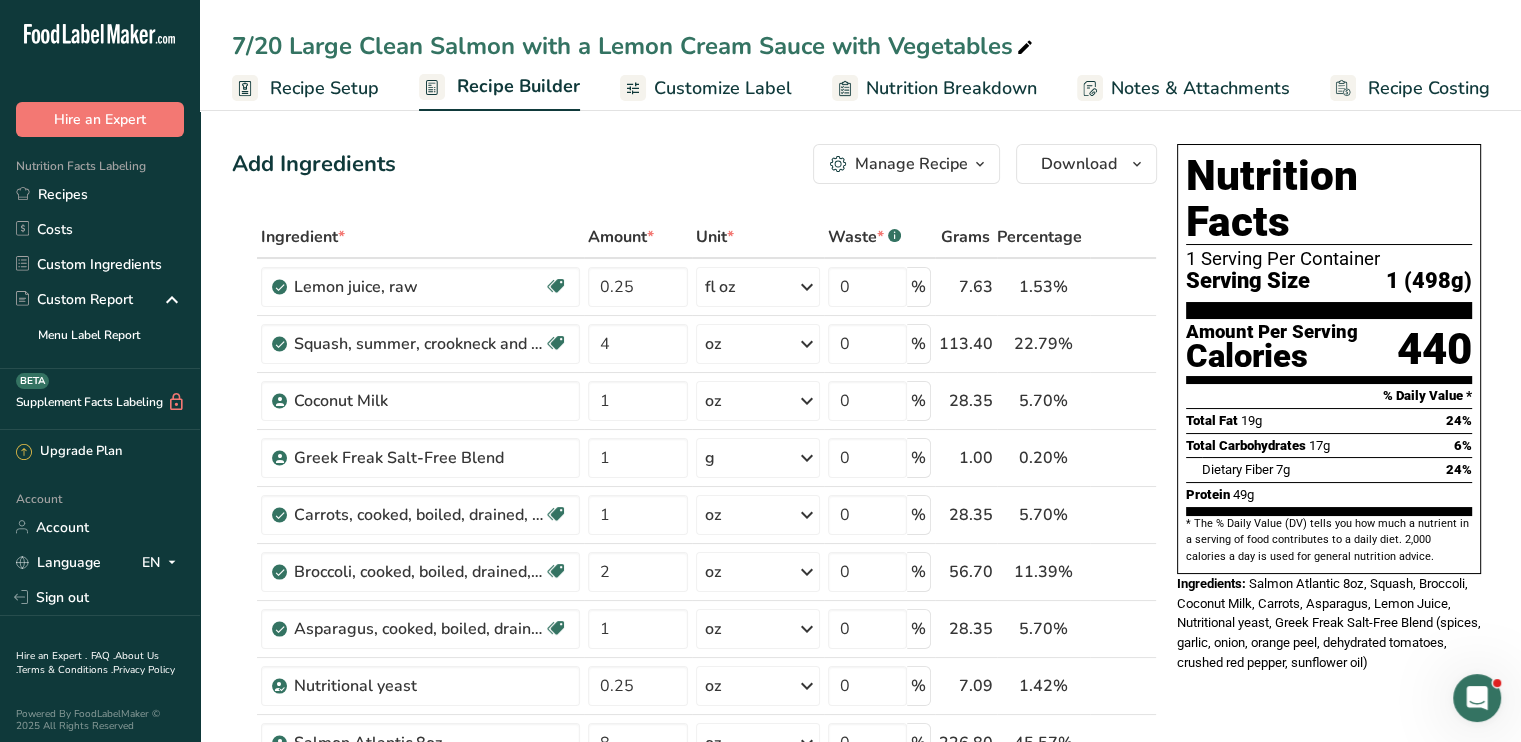 click on "Customize Label" at bounding box center (723, 88) 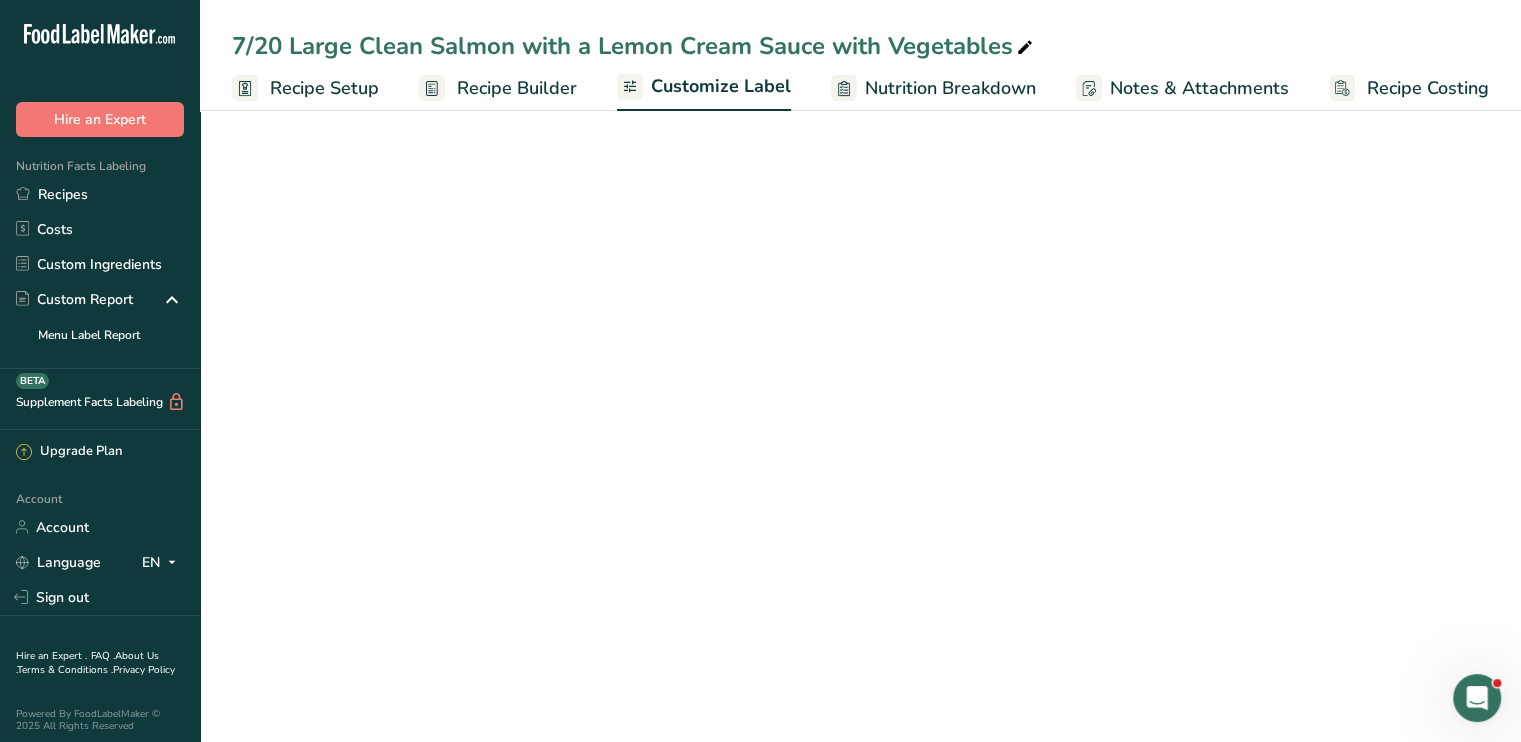 scroll, scrollTop: 0, scrollLeft: 0, axis: both 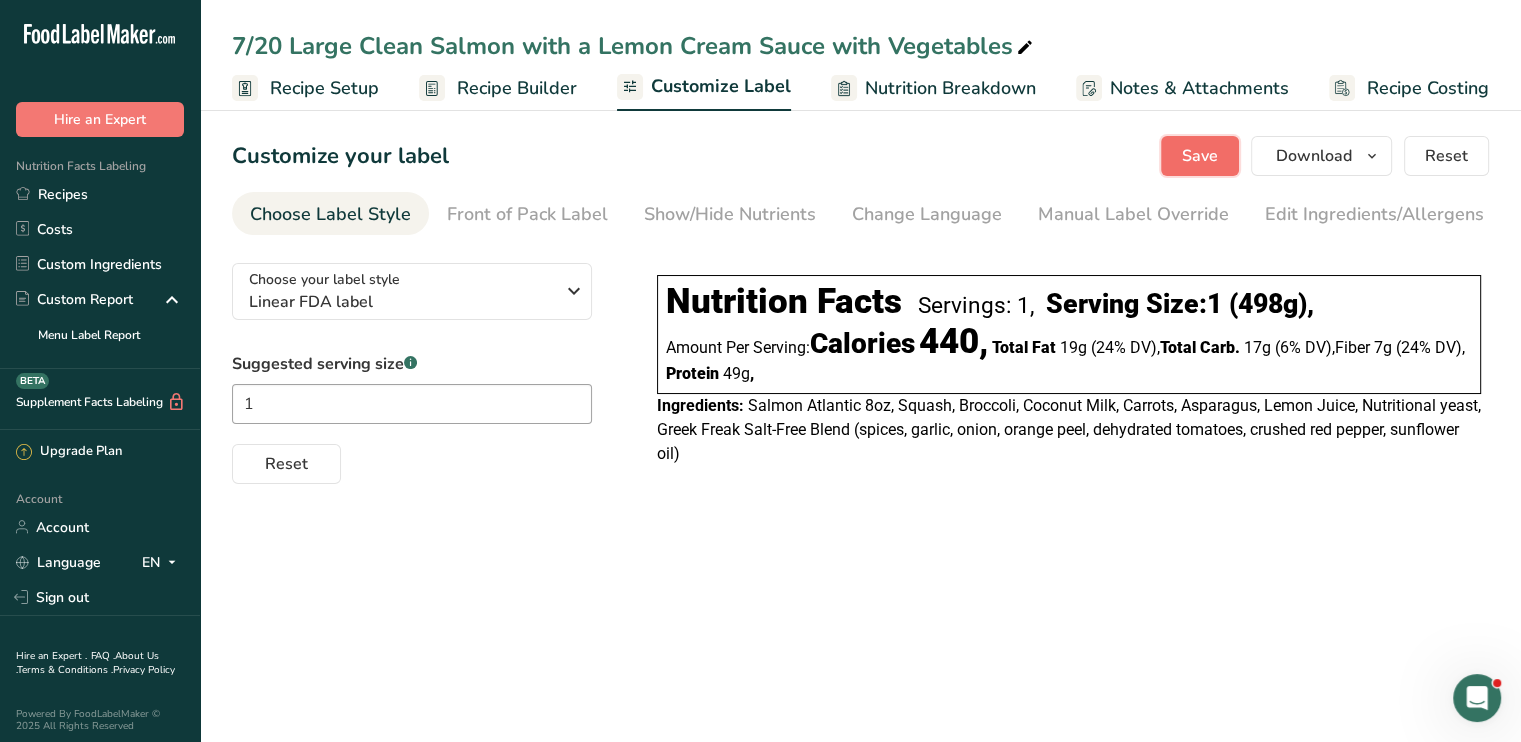 click on "Save" at bounding box center [1200, 156] 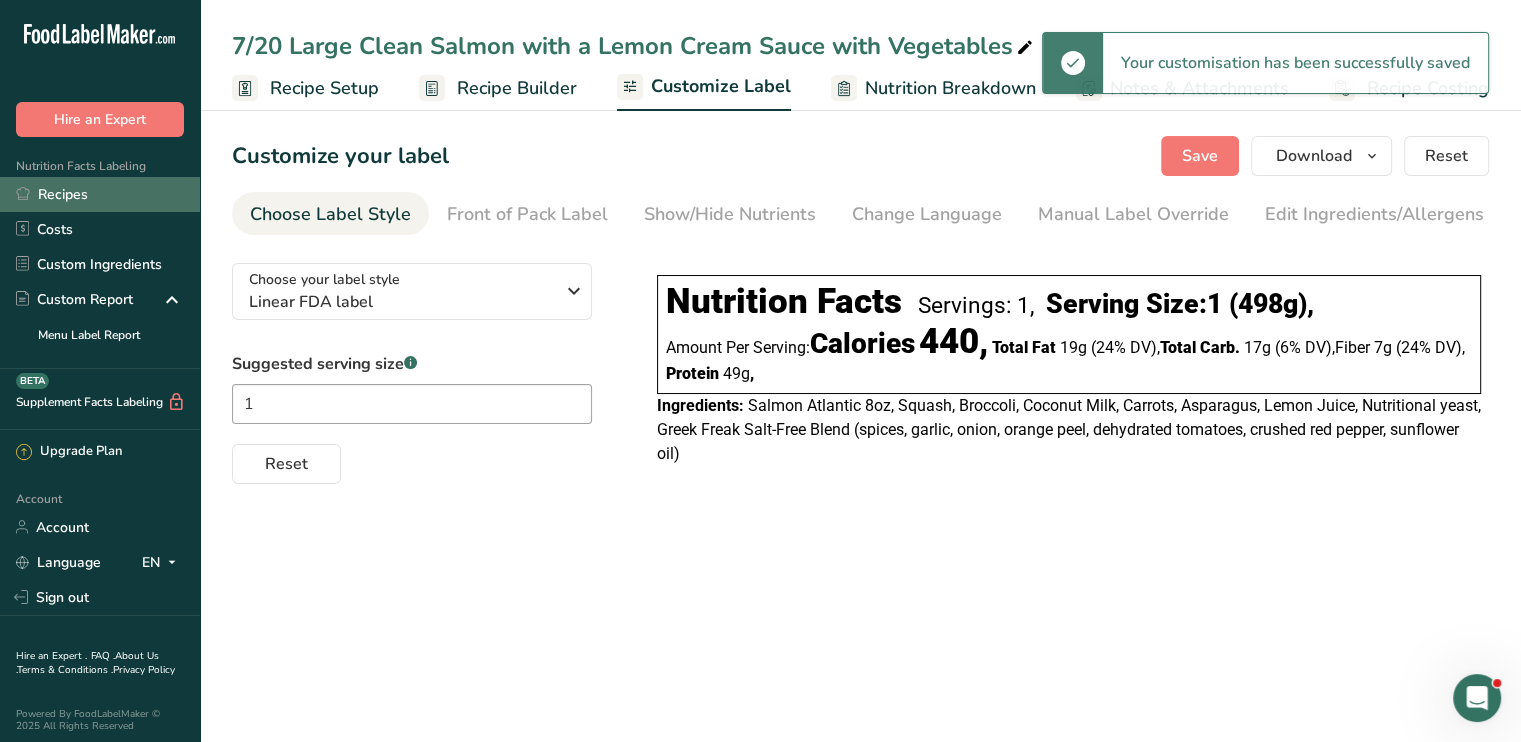 click on "Recipes" at bounding box center (100, 194) 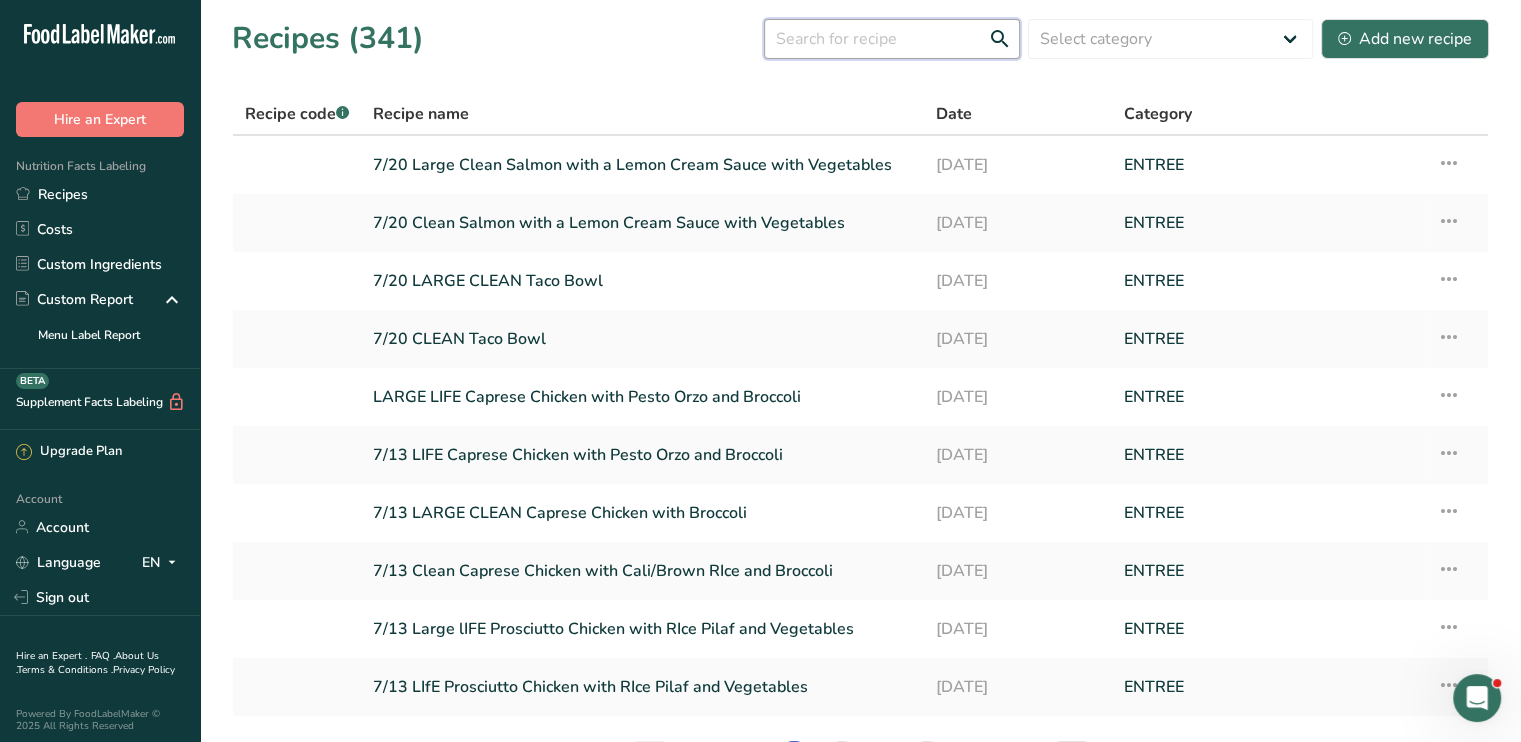 click at bounding box center [892, 39] 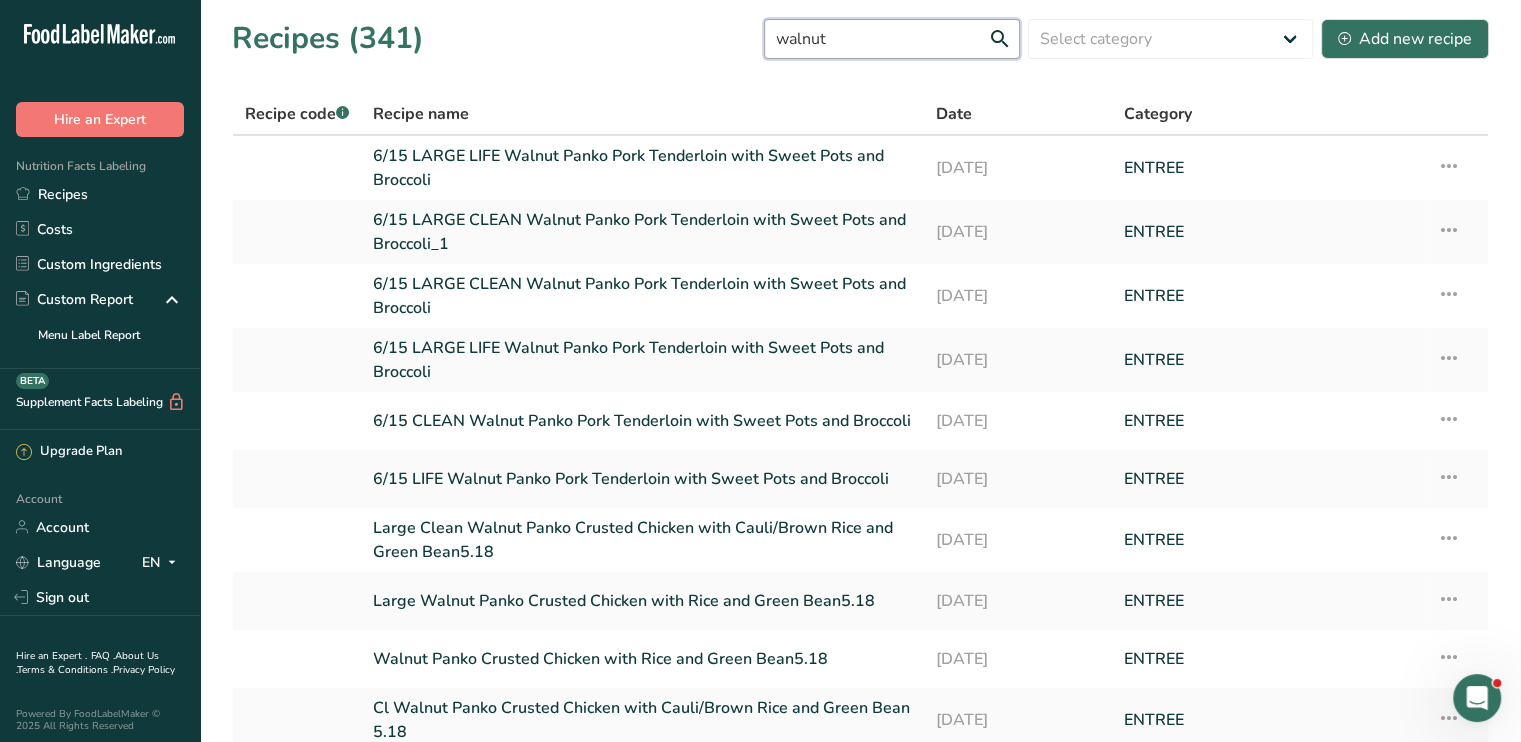 click on "walnut" at bounding box center [892, 39] 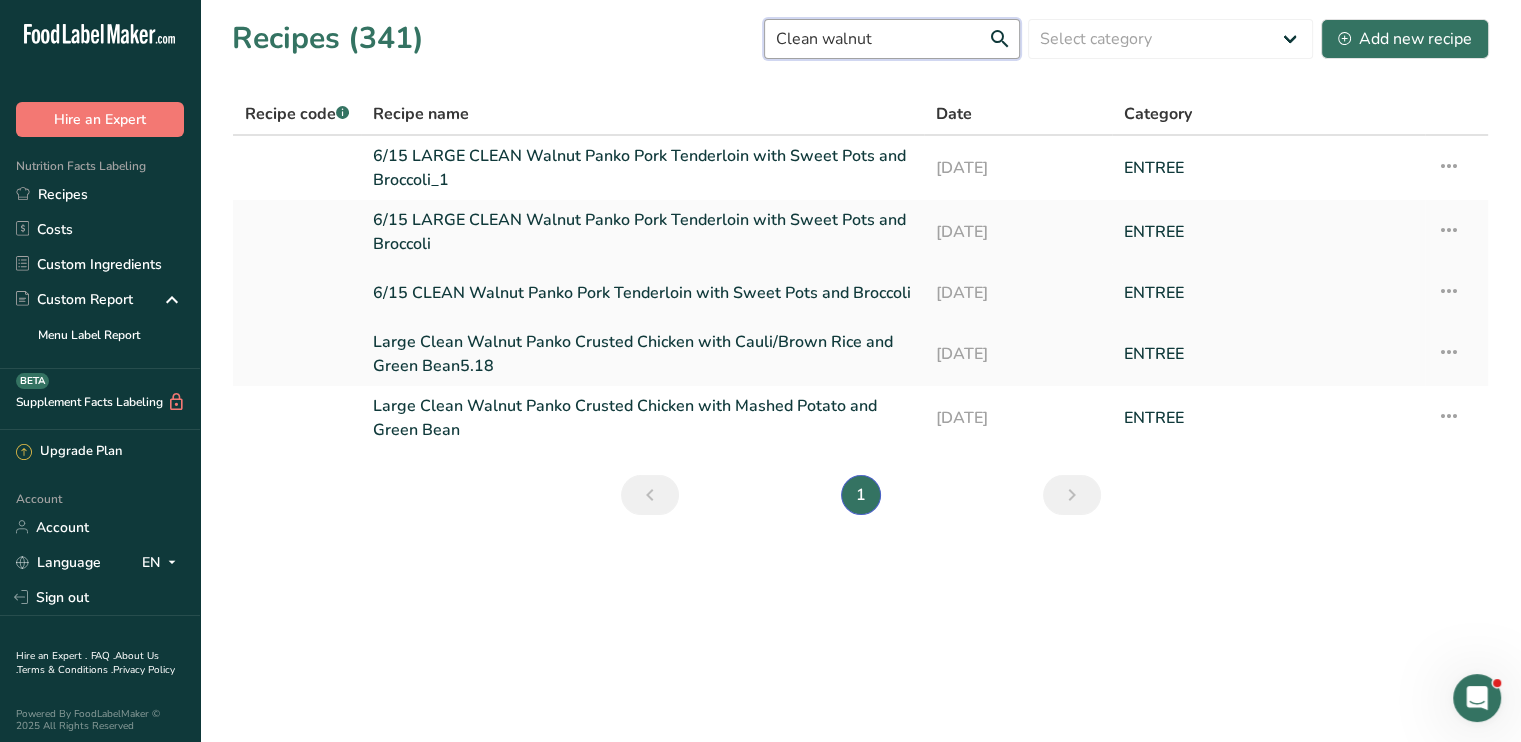 type on "Clean walnut" 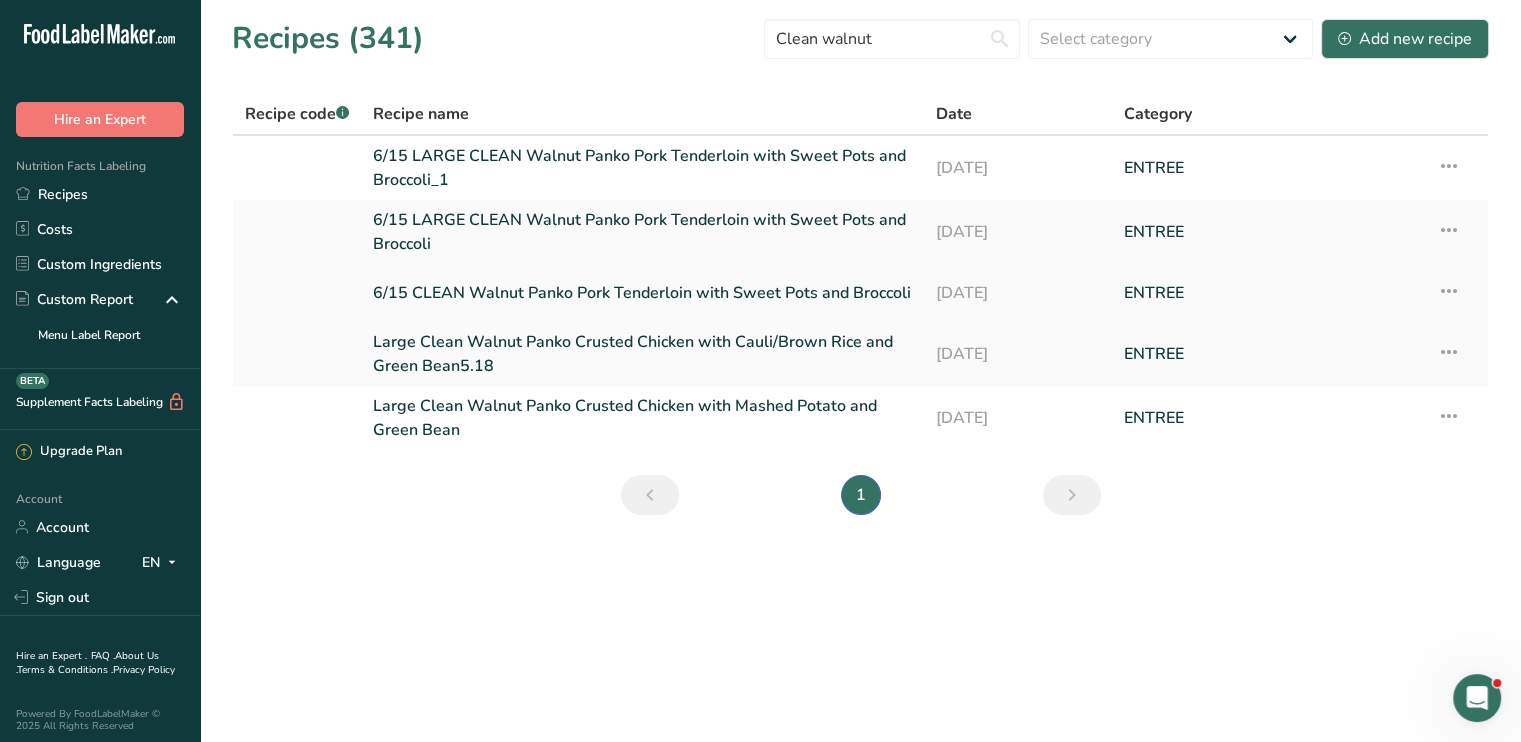 click on "Recipe Setup       Delete Recipe           Duplicate Recipe             Scale Recipe             Save as Sub-Recipe   .a-a{fill:#347362;}.b-a{fill:#fff;}                               Nutrition Breakdown                 Recipe Card
NEW
[MEDICAL_DATA] Pattern Report           Activity History" at bounding box center (1456, 293) 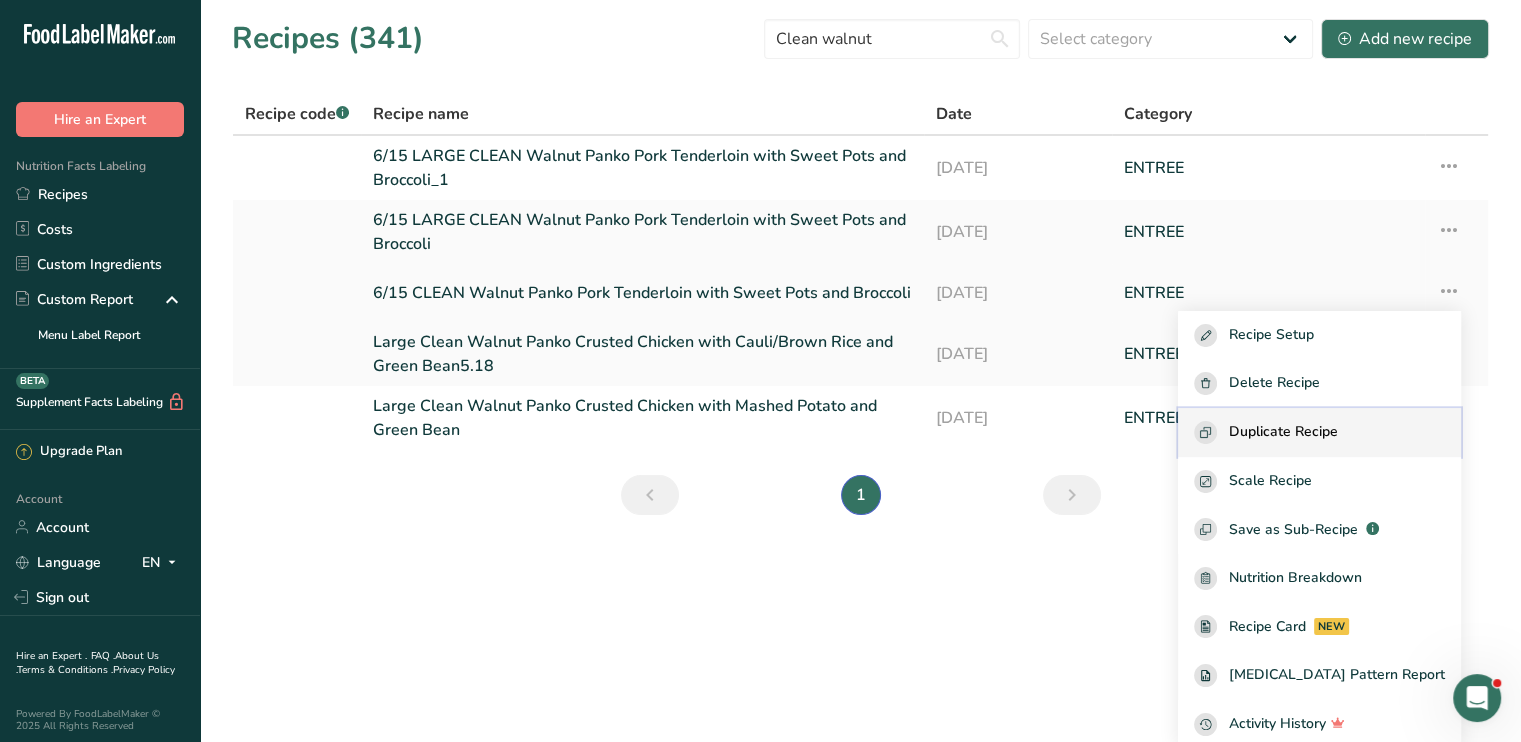 click on "Duplicate Recipe" at bounding box center (1283, 432) 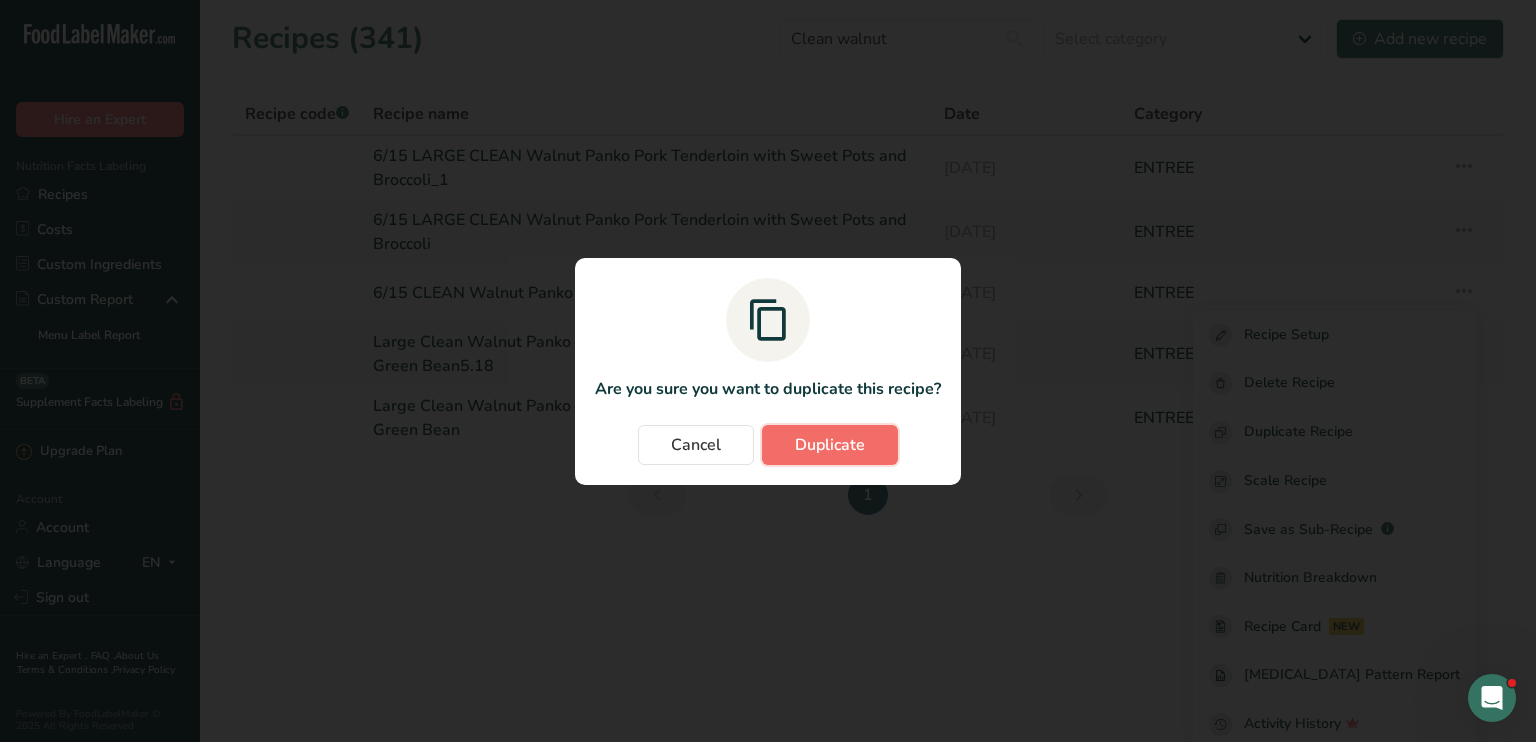 click on "Duplicate" at bounding box center [830, 445] 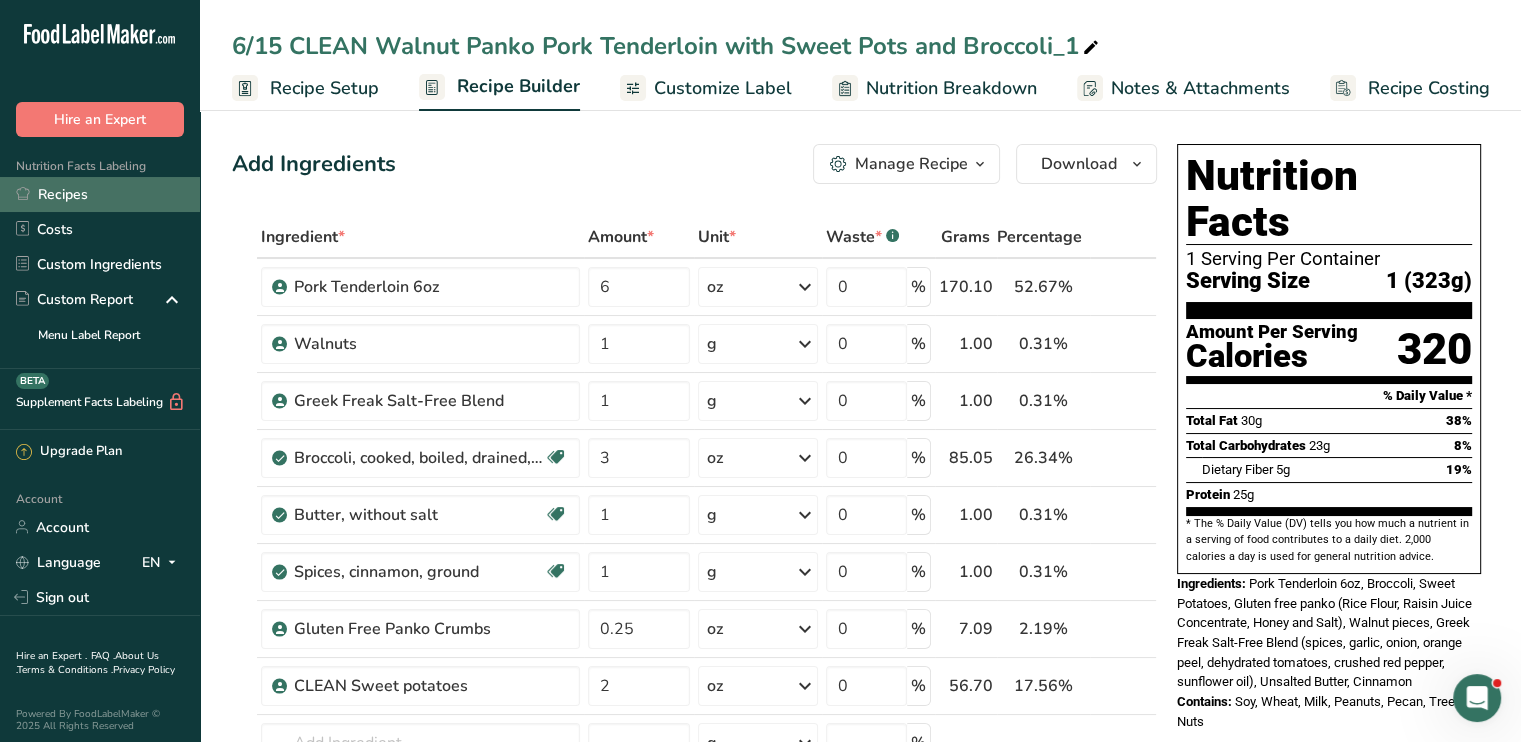 click on "Recipes" at bounding box center [100, 194] 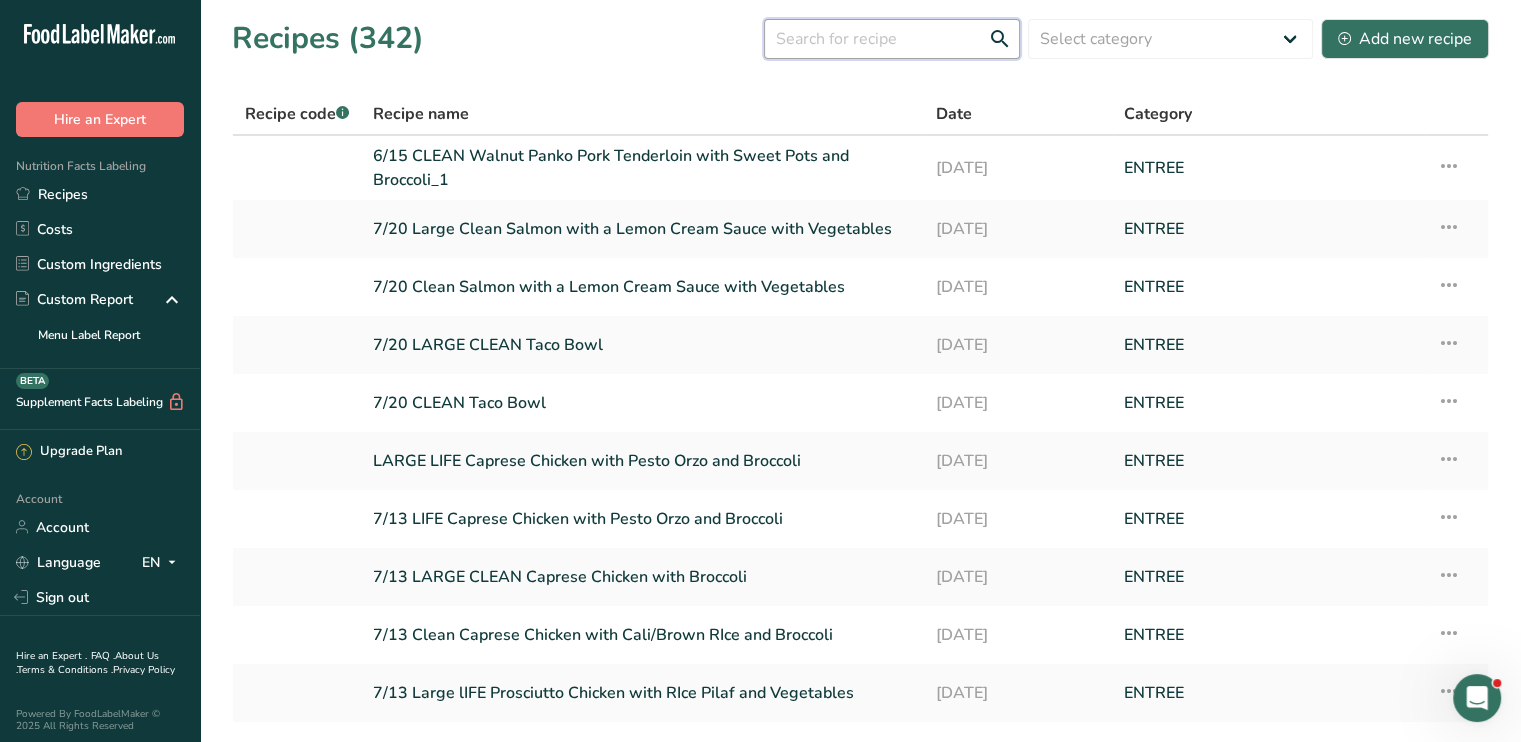 click at bounding box center [892, 39] 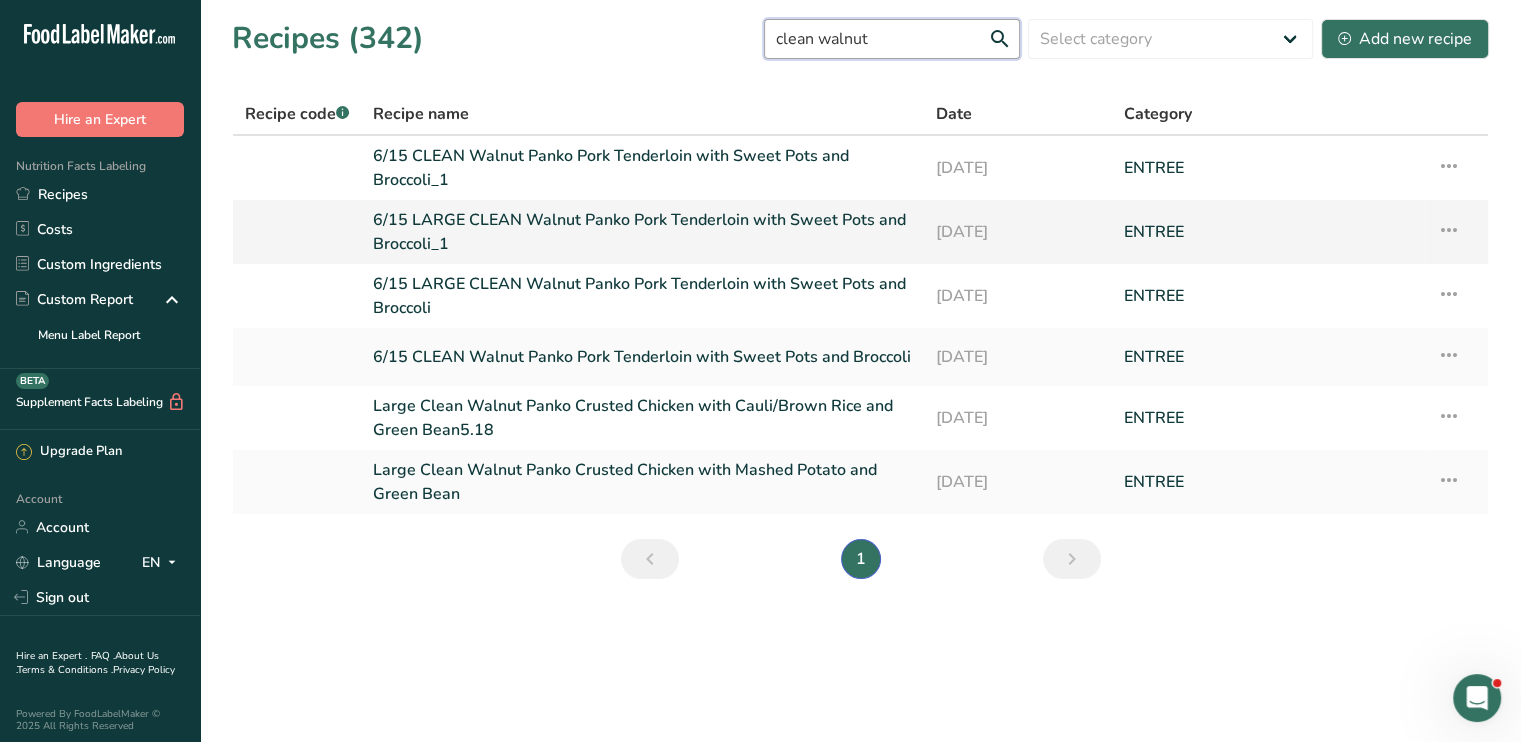 type on "clean walnut" 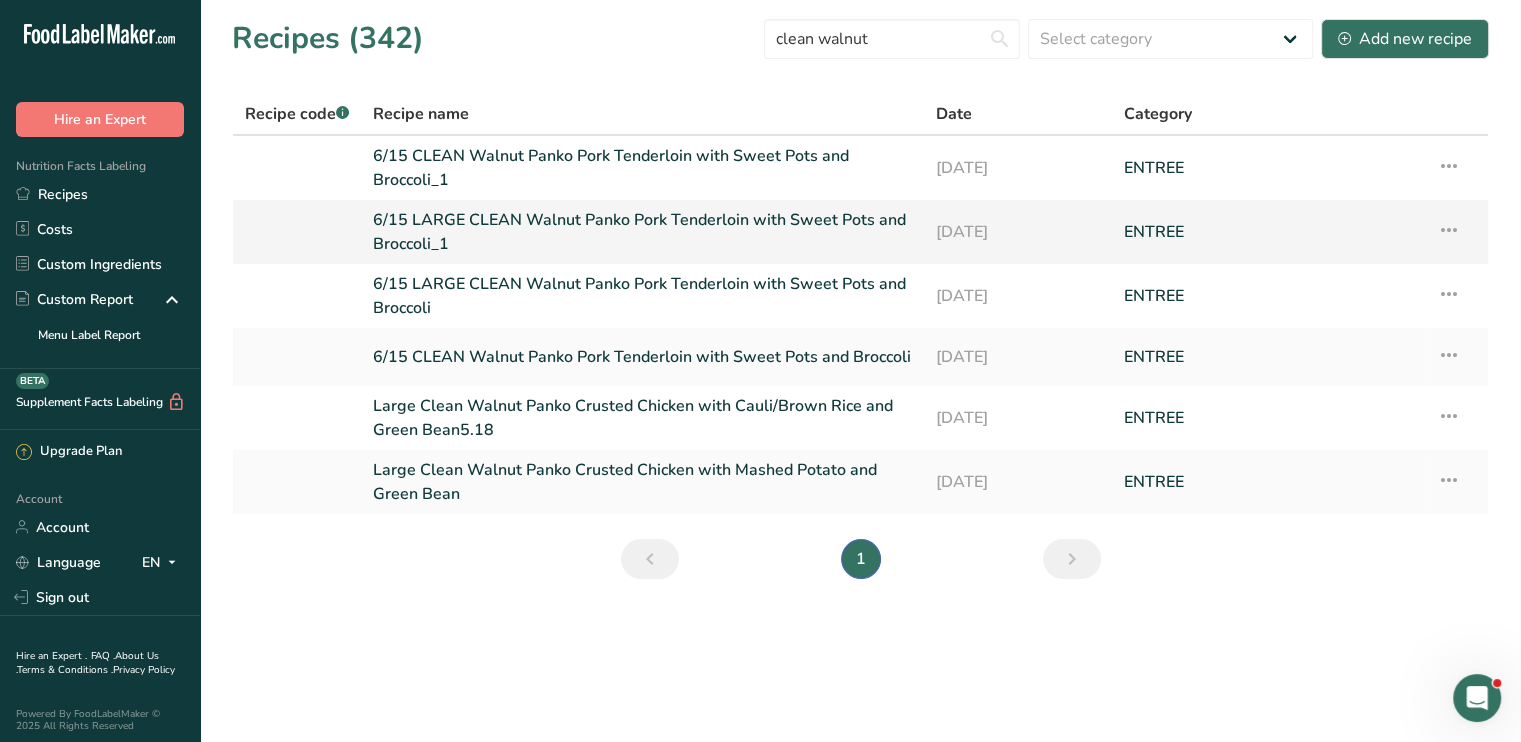 click at bounding box center [1449, 230] 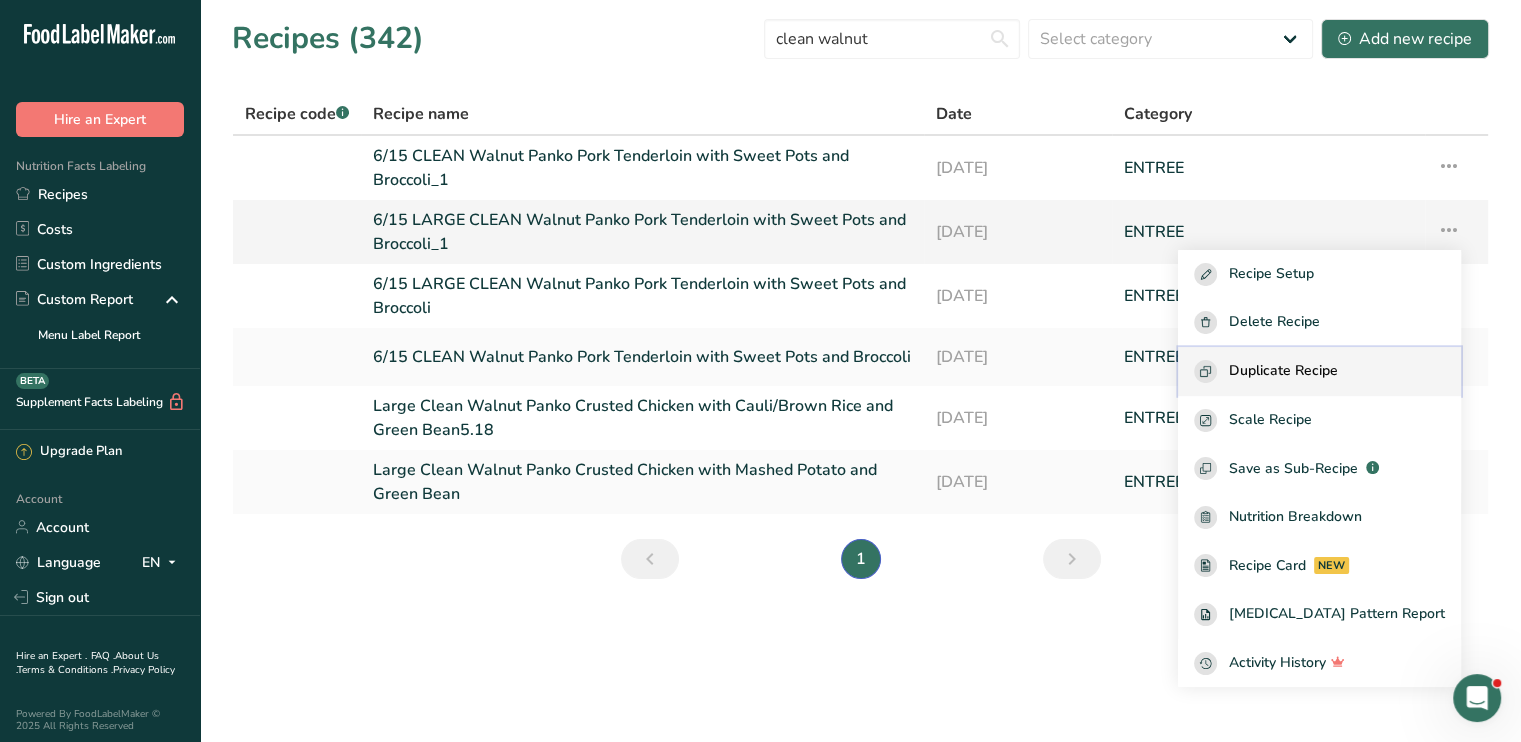 click on "Duplicate Recipe" at bounding box center [1283, 371] 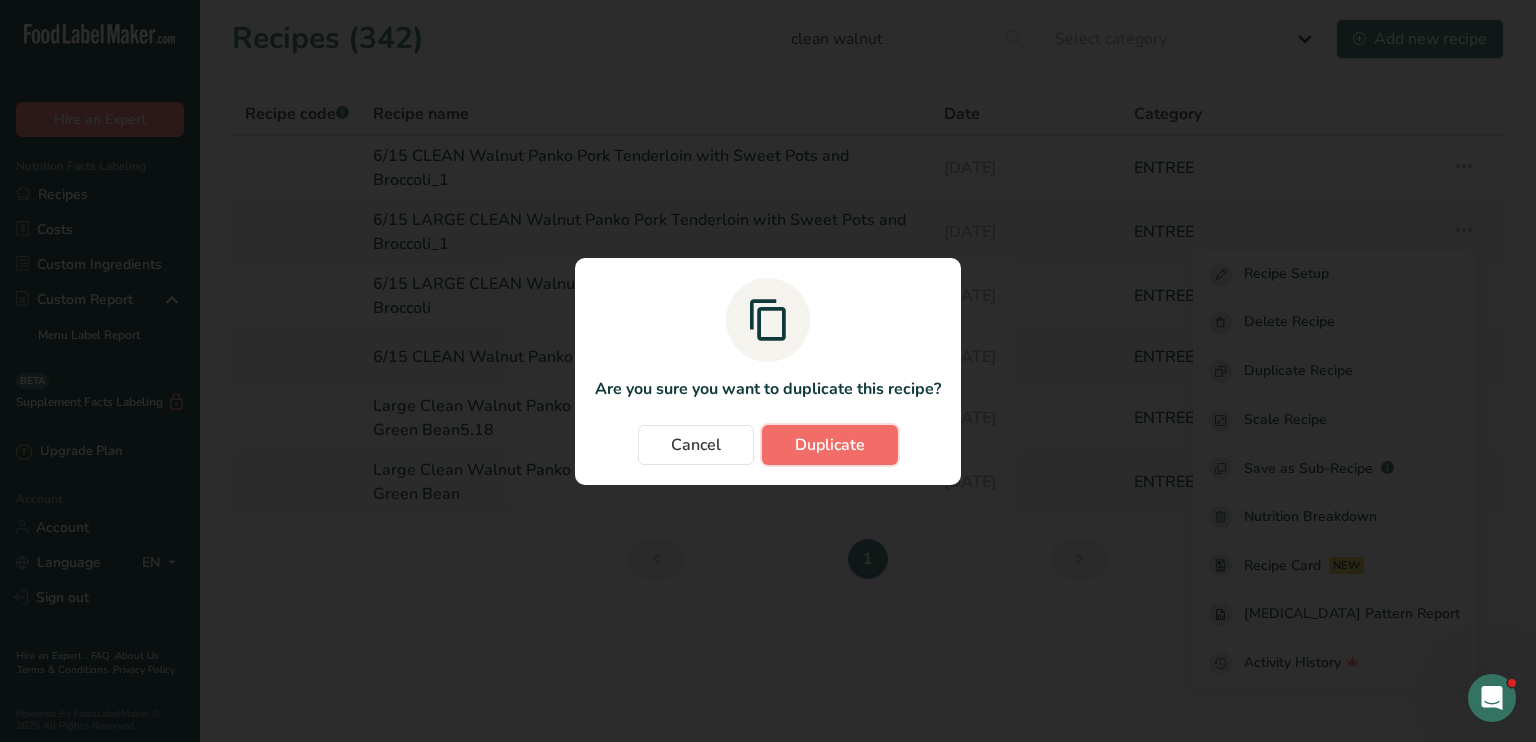 click on "Duplicate" at bounding box center (830, 445) 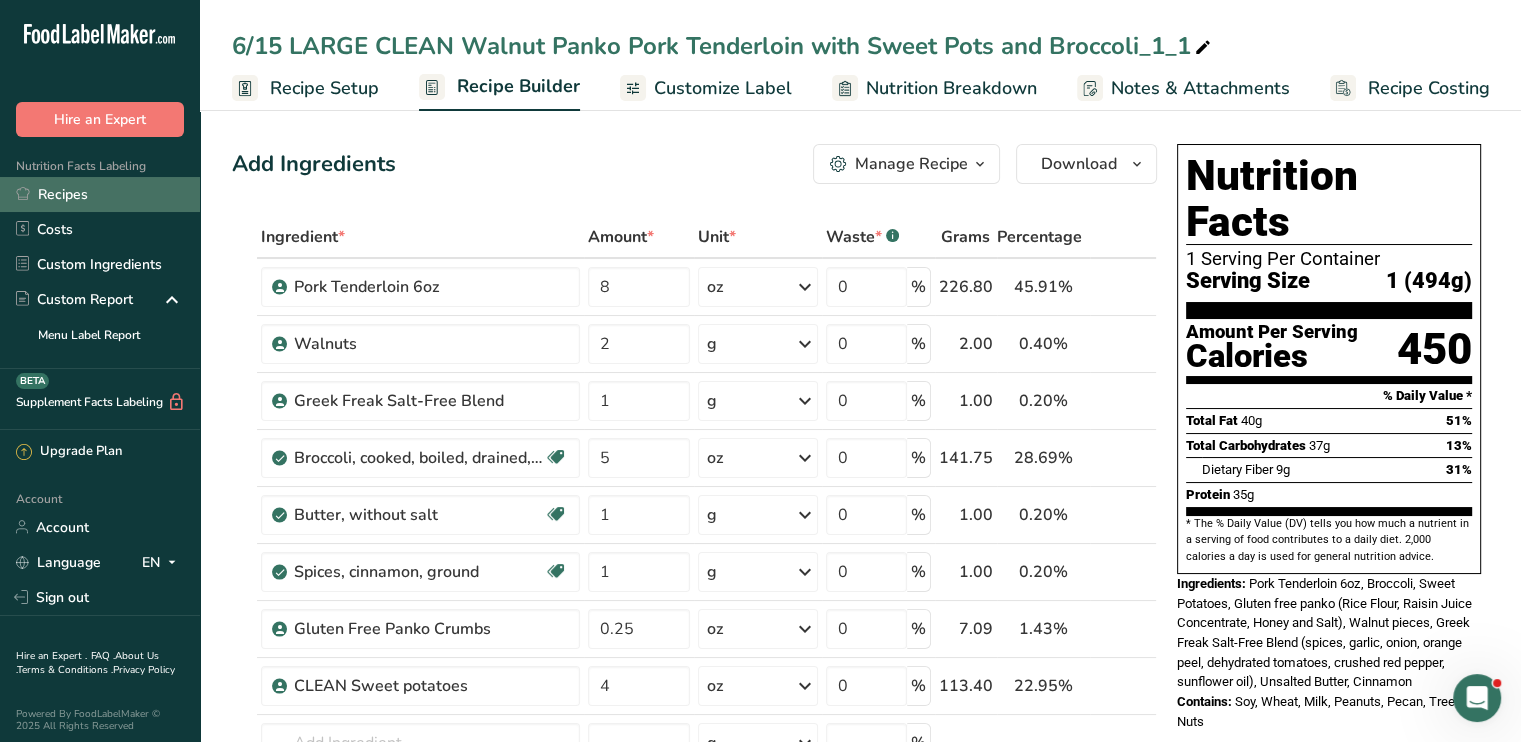 click on "Recipes" at bounding box center (100, 194) 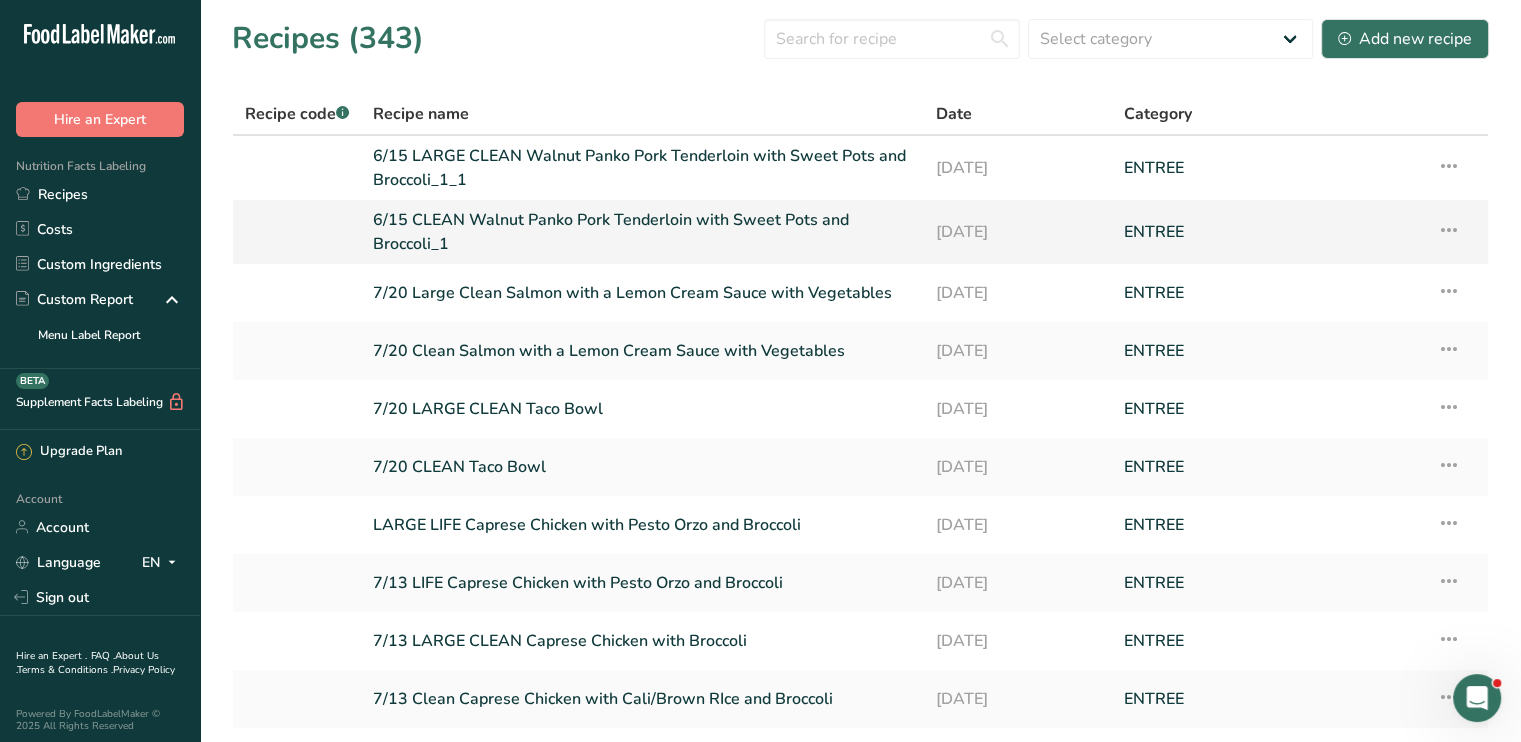 click on "6/15 CLEAN Walnut Panko Pork Tenderloin with Sweet Pots and Broccoli_1" at bounding box center (642, 232) 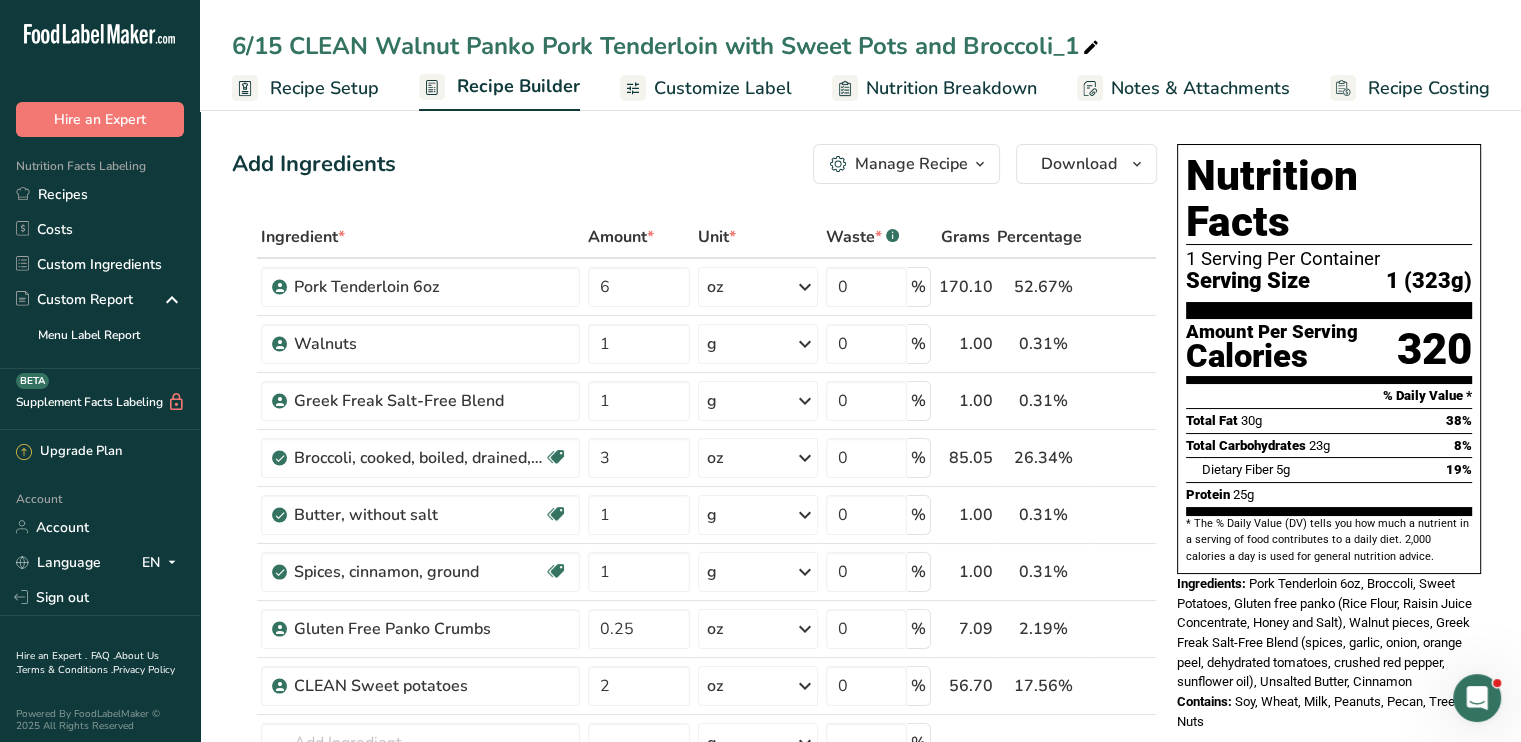 click at bounding box center [1091, 48] 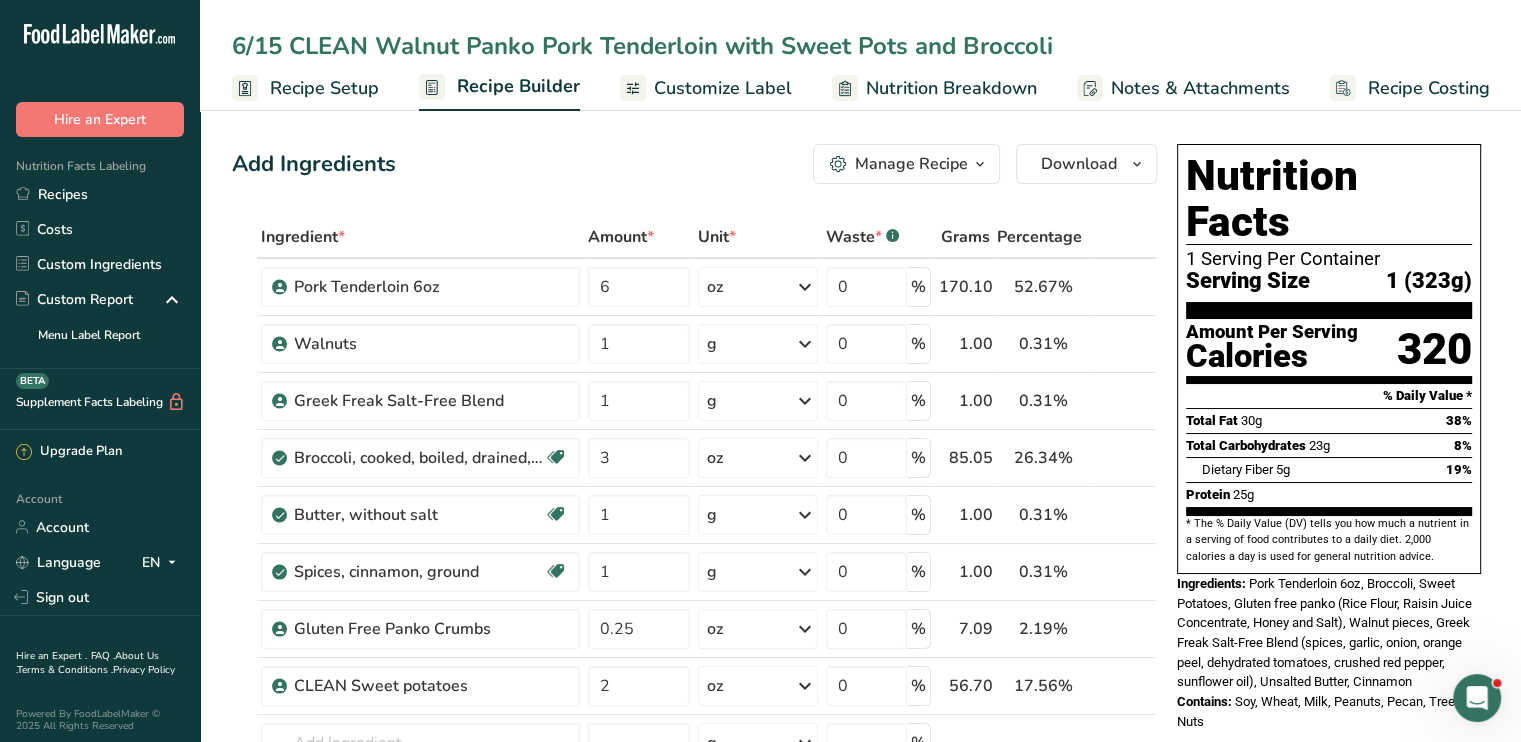 click on "6/15 CLEAN Walnut Panko Pork Tenderloin with Sweet Pots and Broccoli" at bounding box center (860, 46) 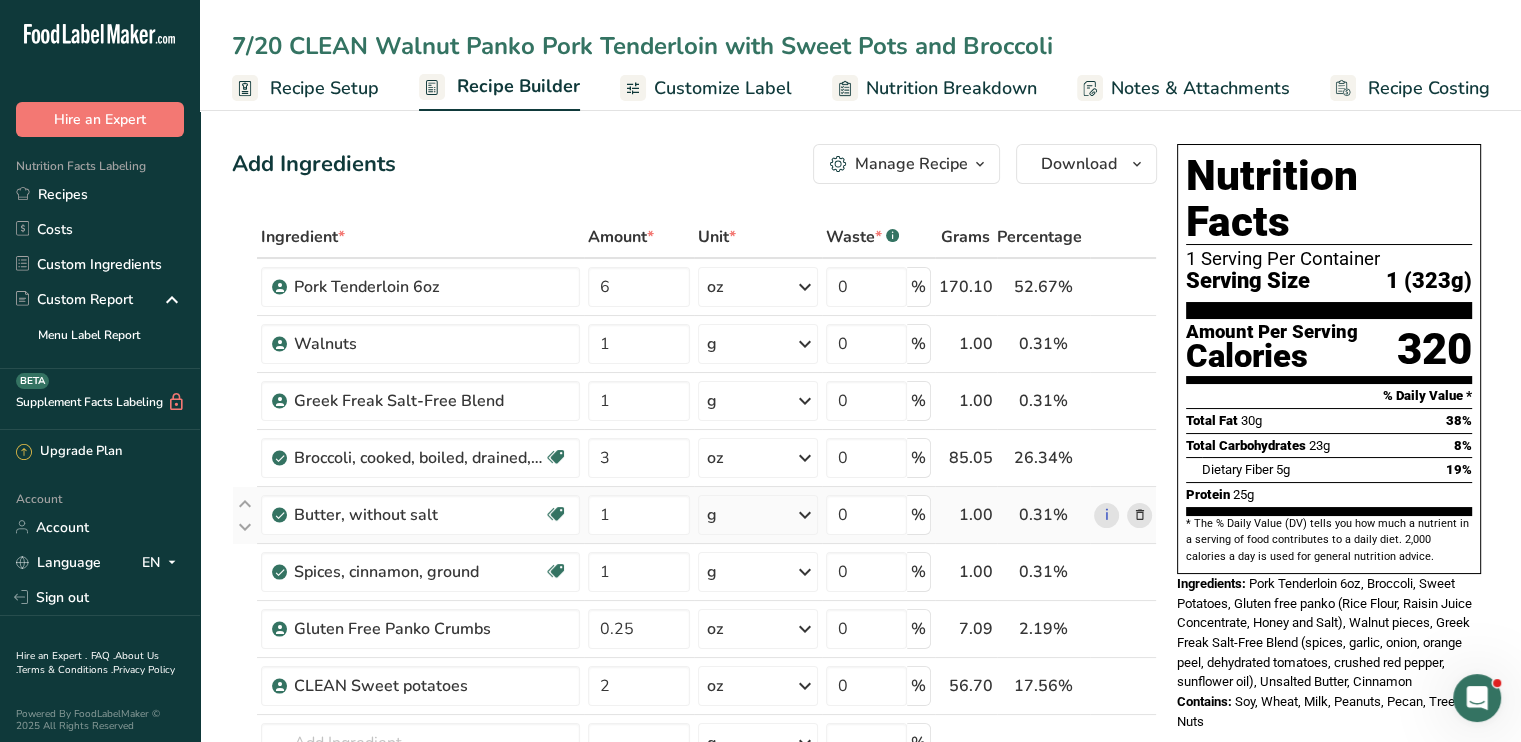 type on "7/20 CLEAN Walnut Panko Pork Tenderloin with Sweet Pots and Broccoli" 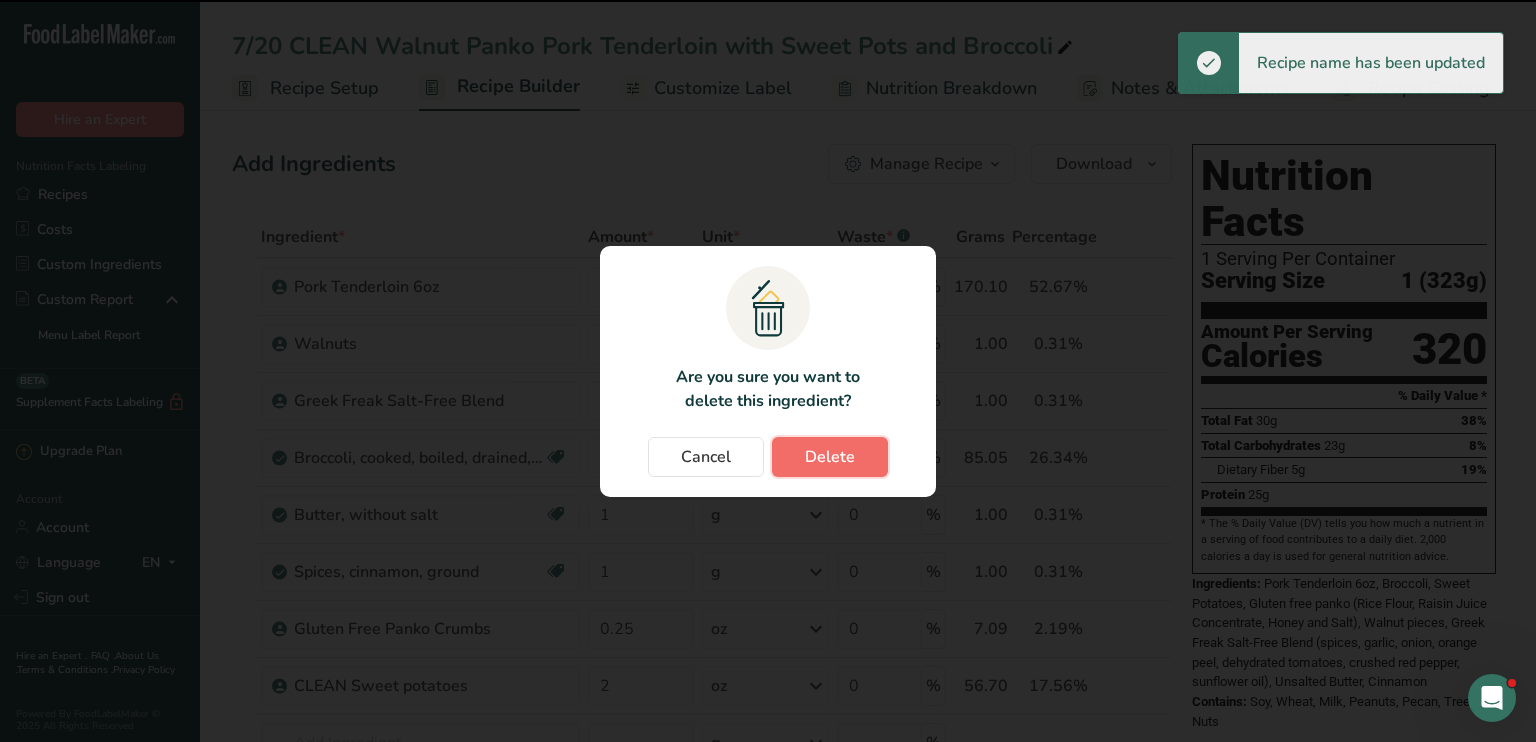 click on "Delete" at bounding box center (830, 457) 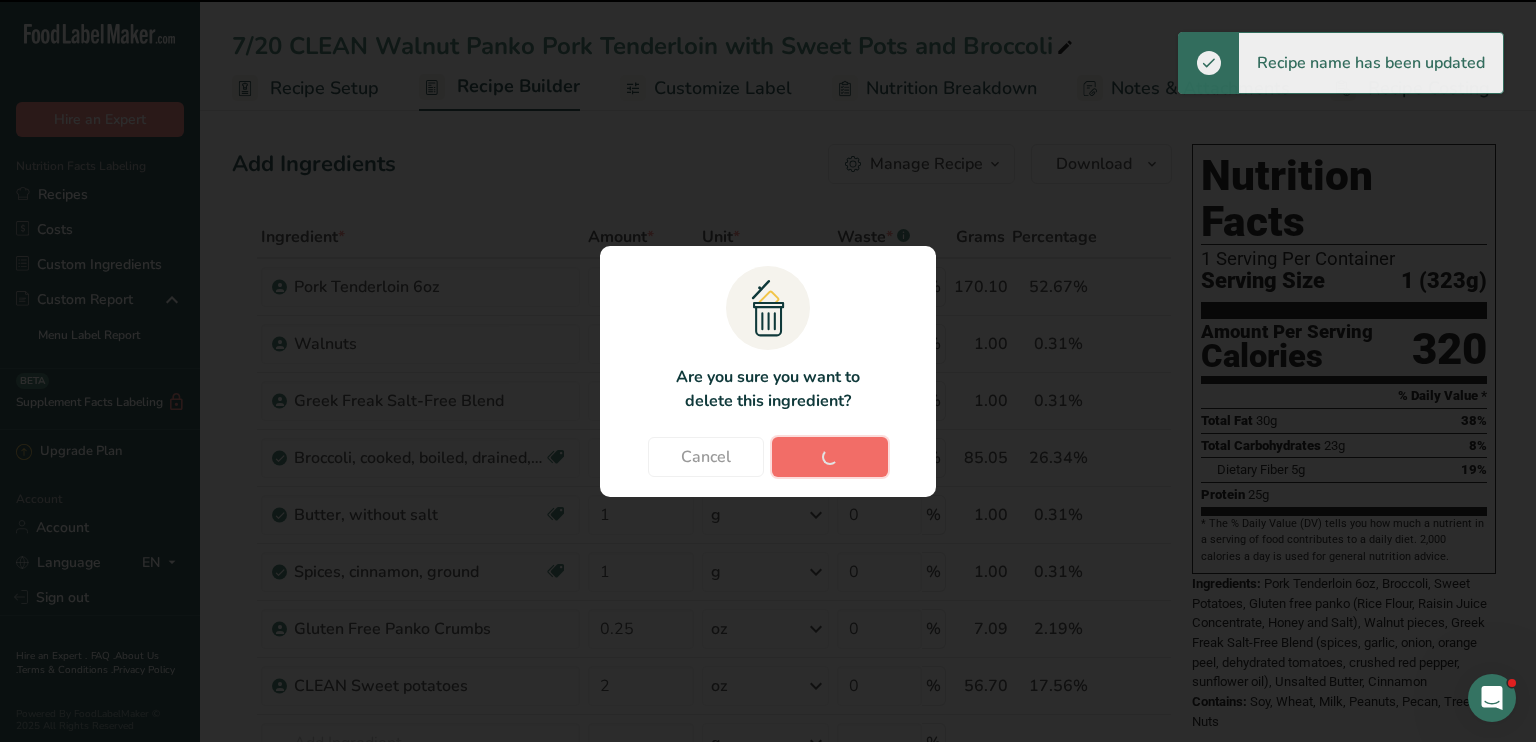 type on "0.25" 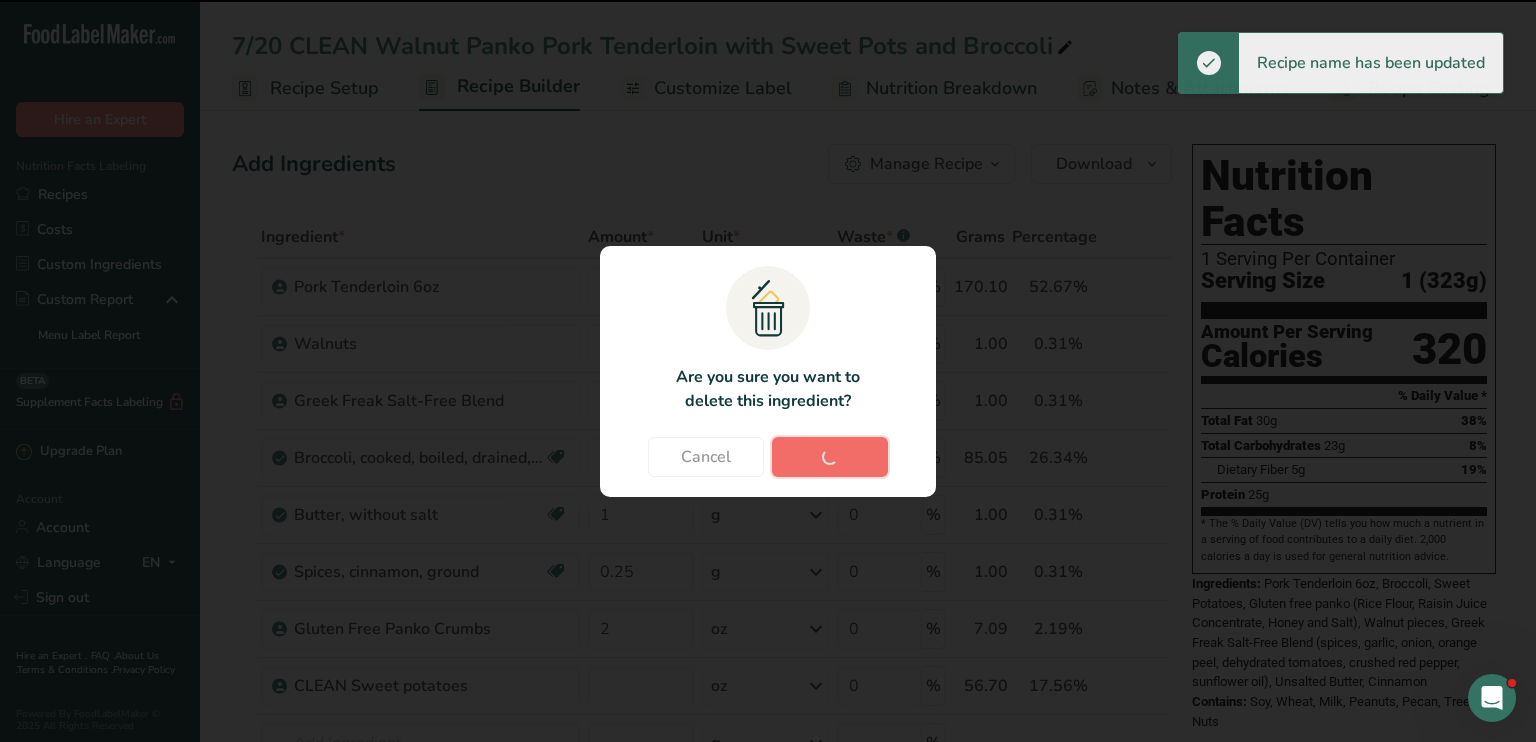 type 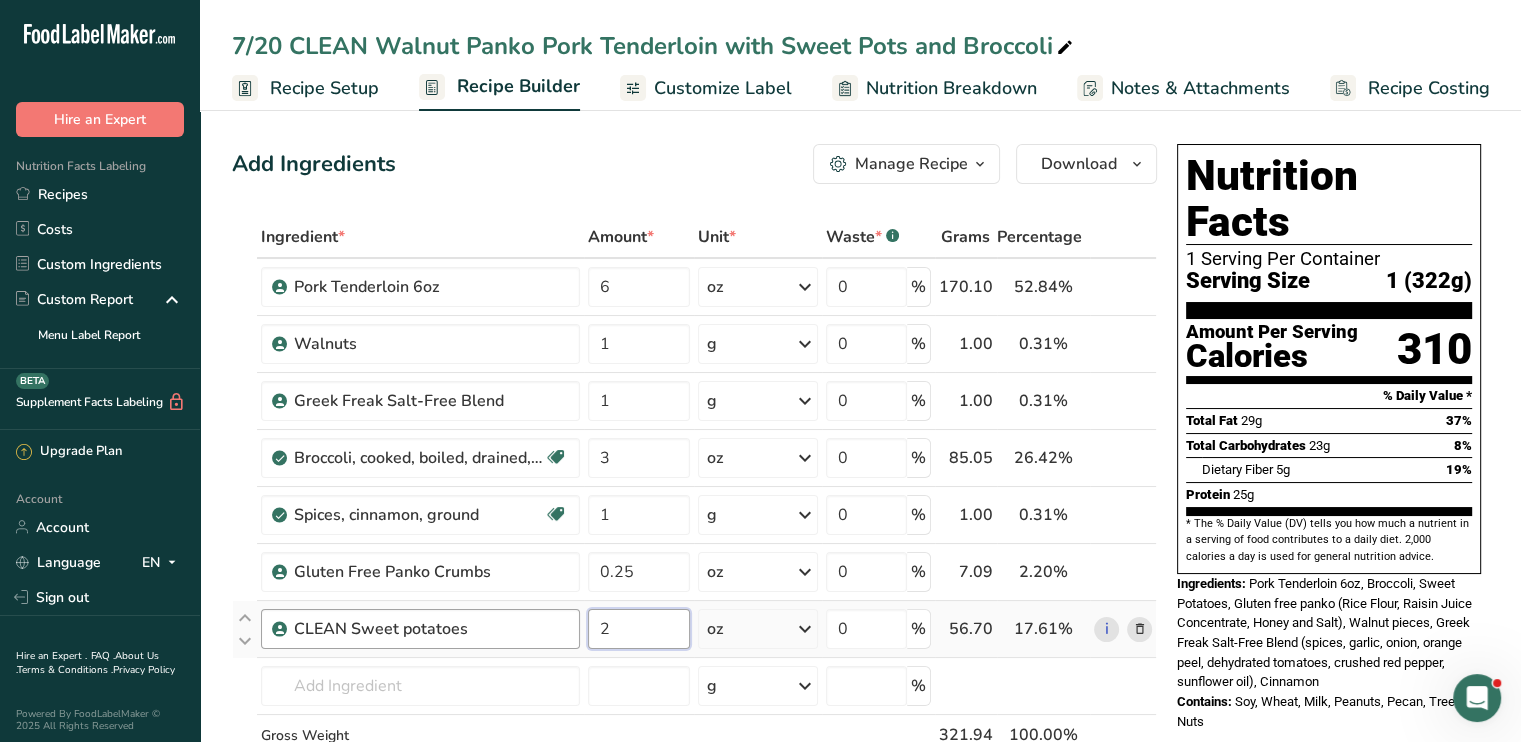 drag, startPoint x: 640, startPoint y: 630, endPoint x: 575, endPoint y: 629, distance: 65.00769 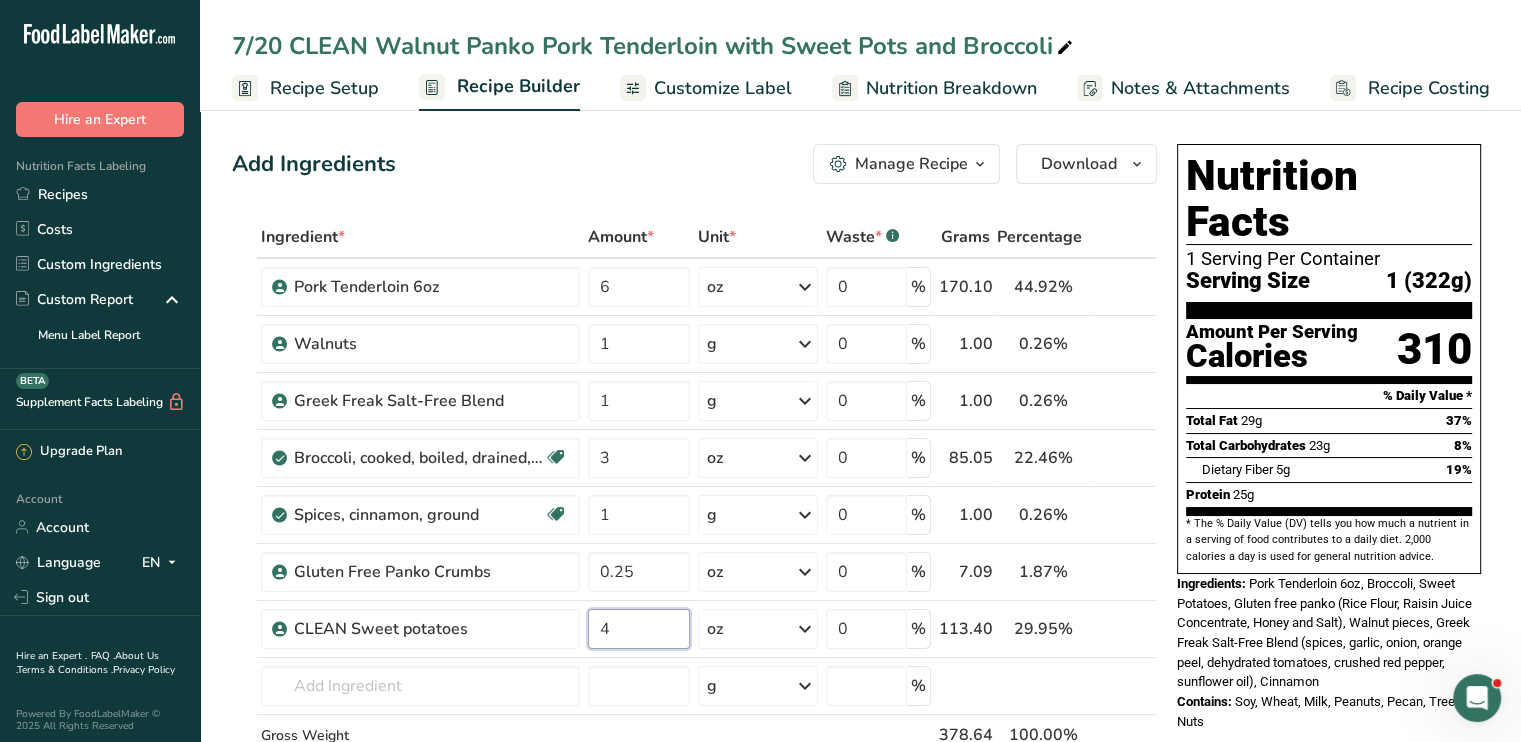 type on "4" 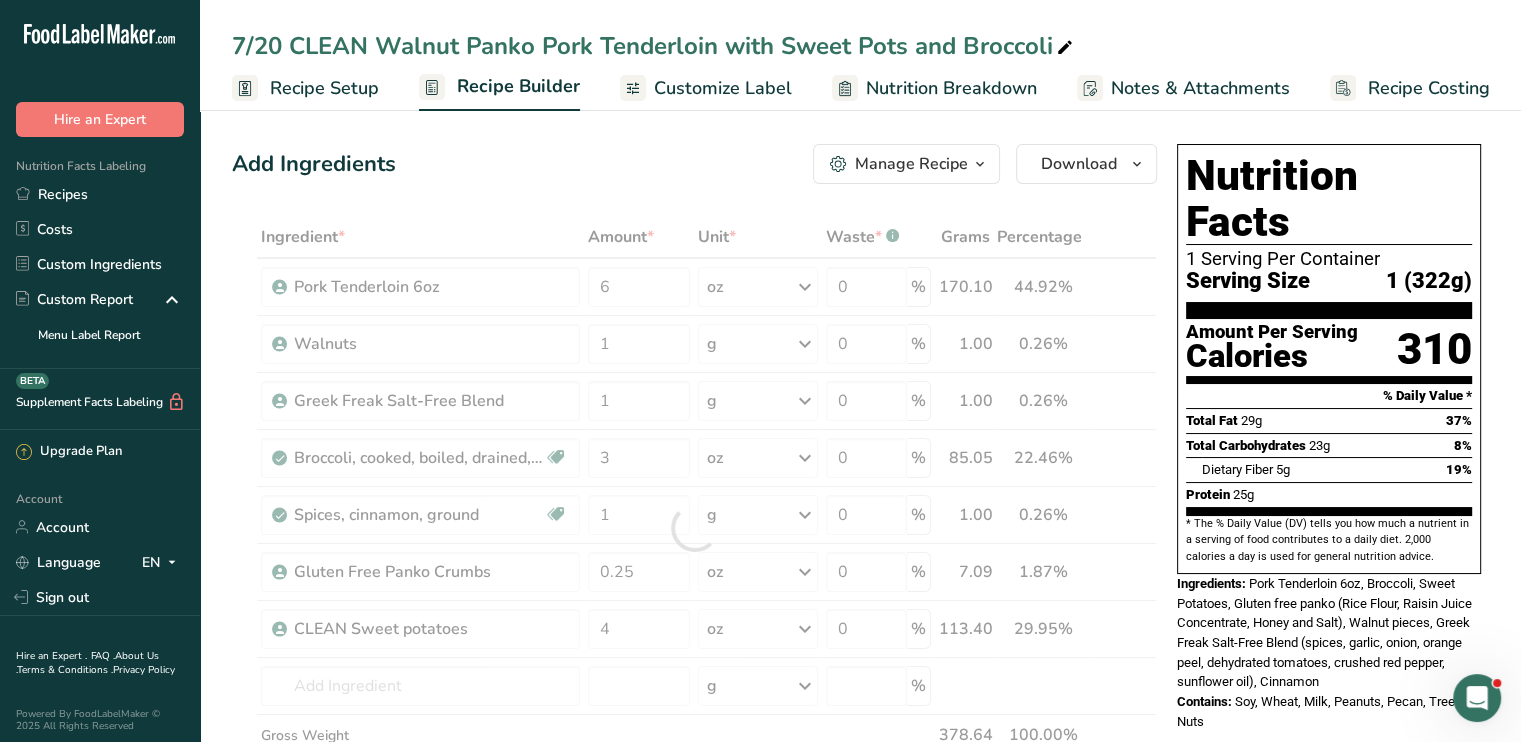 click on "Add Ingredients
Manage Recipe         Delete Recipe           Duplicate Recipe             Scale Recipe             Save as Sub-Recipe   .a-a{fill:#347362;}.b-a{fill:#fff;}                               Nutrition Breakdown                 Recipe Card
NEW
[MEDICAL_DATA] Pattern Report           Activity History
Download
Choose your preferred label style
Standard FDA label
Standard FDA label
The most common format for nutrition facts labels in compliance with the FDA's typeface, style and requirements
Tabular FDA label
A label format compliant with the FDA regulations presented in a tabular (horizontal) display.
Linear FDA label
A simple linear display for small sized packages.
Simplified FDA label" at bounding box center (694, 164) 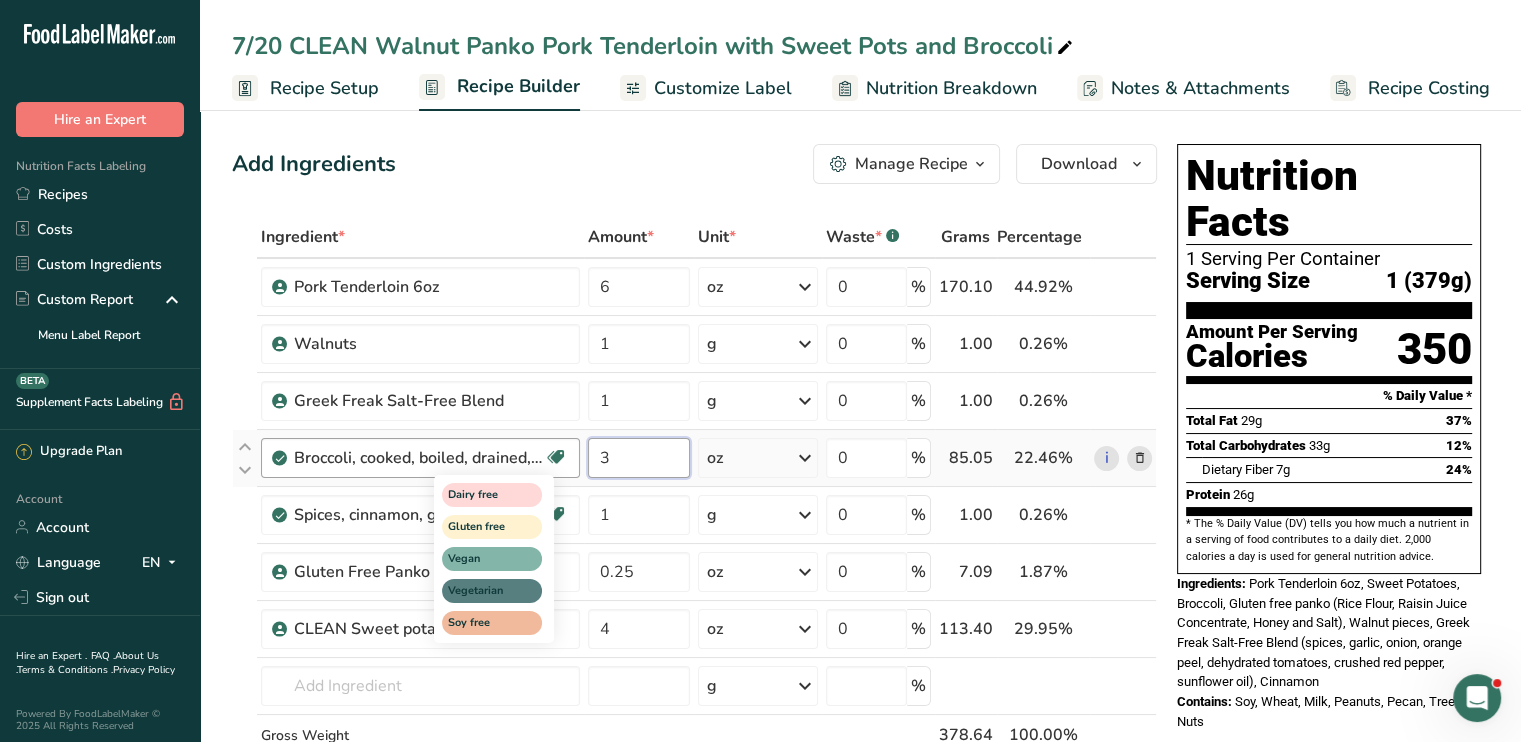drag, startPoint x: 648, startPoint y: 454, endPoint x: 497, endPoint y: 487, distance: 154.5639 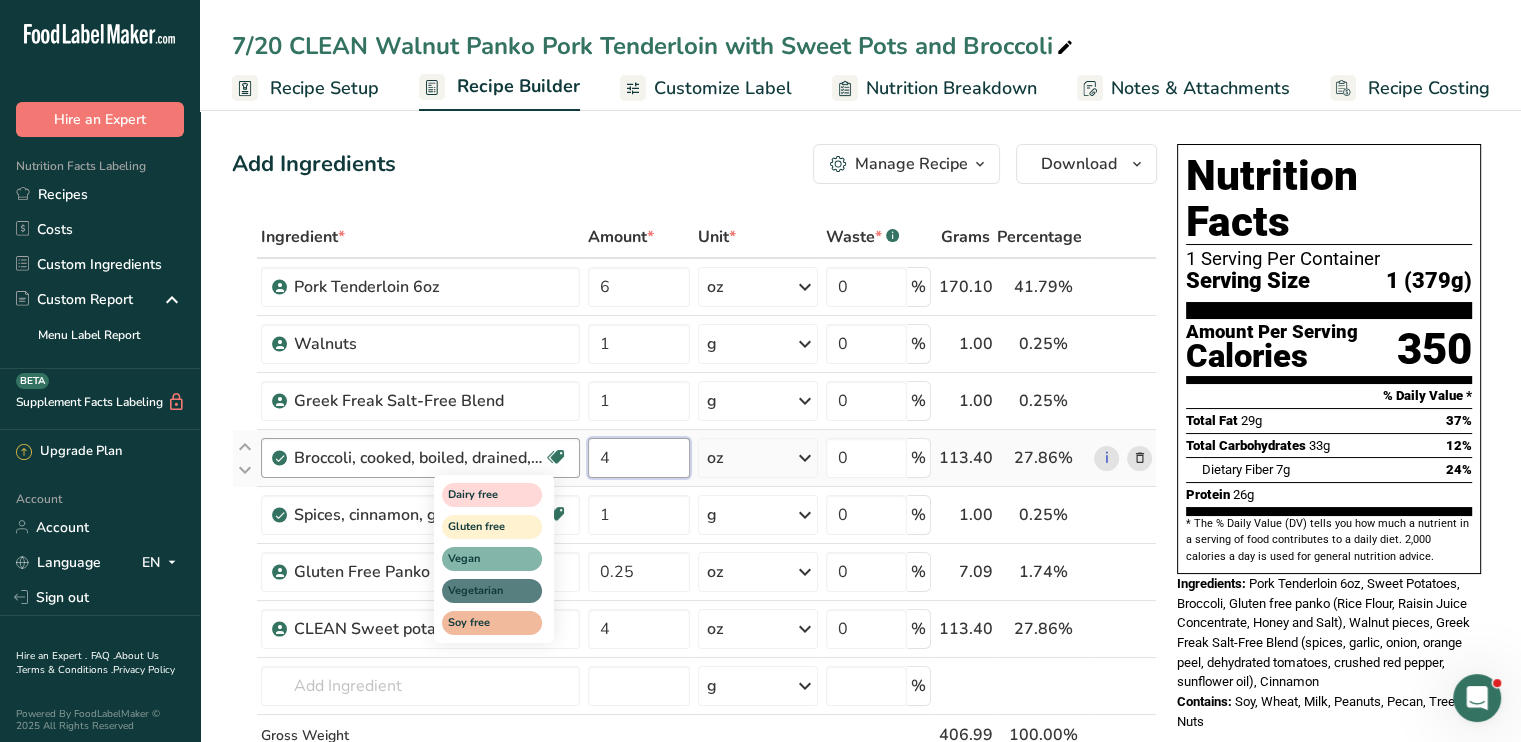 type on "4" 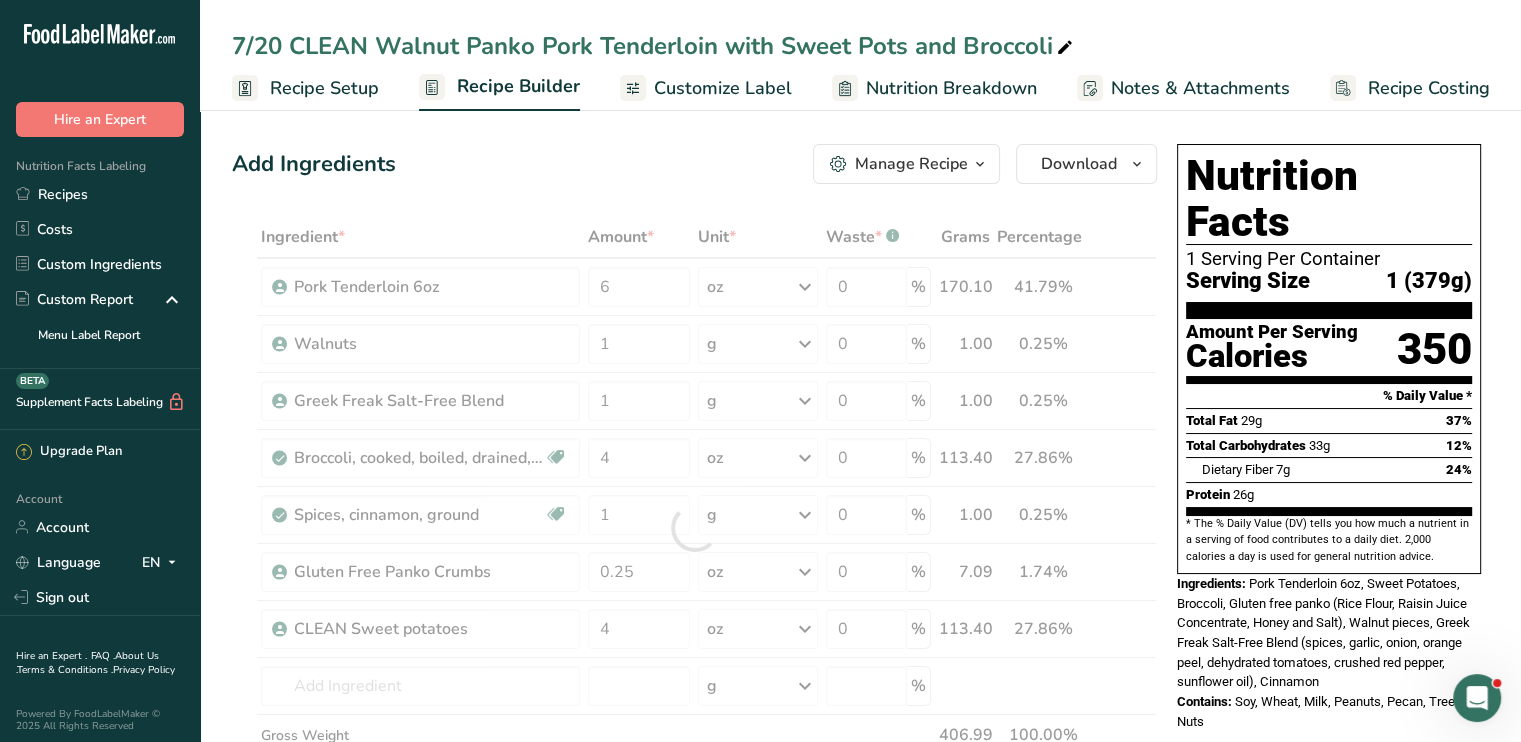 click on "Add Ingredients
Manage Recipe         Delete Recipe           Duplicate Recipe             Scale Recipe             Save as Sub-Recipe   .a-a{fill:#347362;}.b-a{fill:#fff;}                               Nutrition Breakdown                 Recipe Card
NEW
[MEDICAL_DATA] Pattern Report           Activity History
Download
Choose your preferred label style
Standard FDA label
Standard FDA label
The most common format for nutrition facts labels in compliance with the FDA's typeface, style and requirements
Tabular FDA label
A label format compliant with the FDA regulations presented in a tabular (horizontal) display.
Linear FDA label
A simple linear display for small sized packages.
Simplified FDA label" at bounding box center [700, 833] 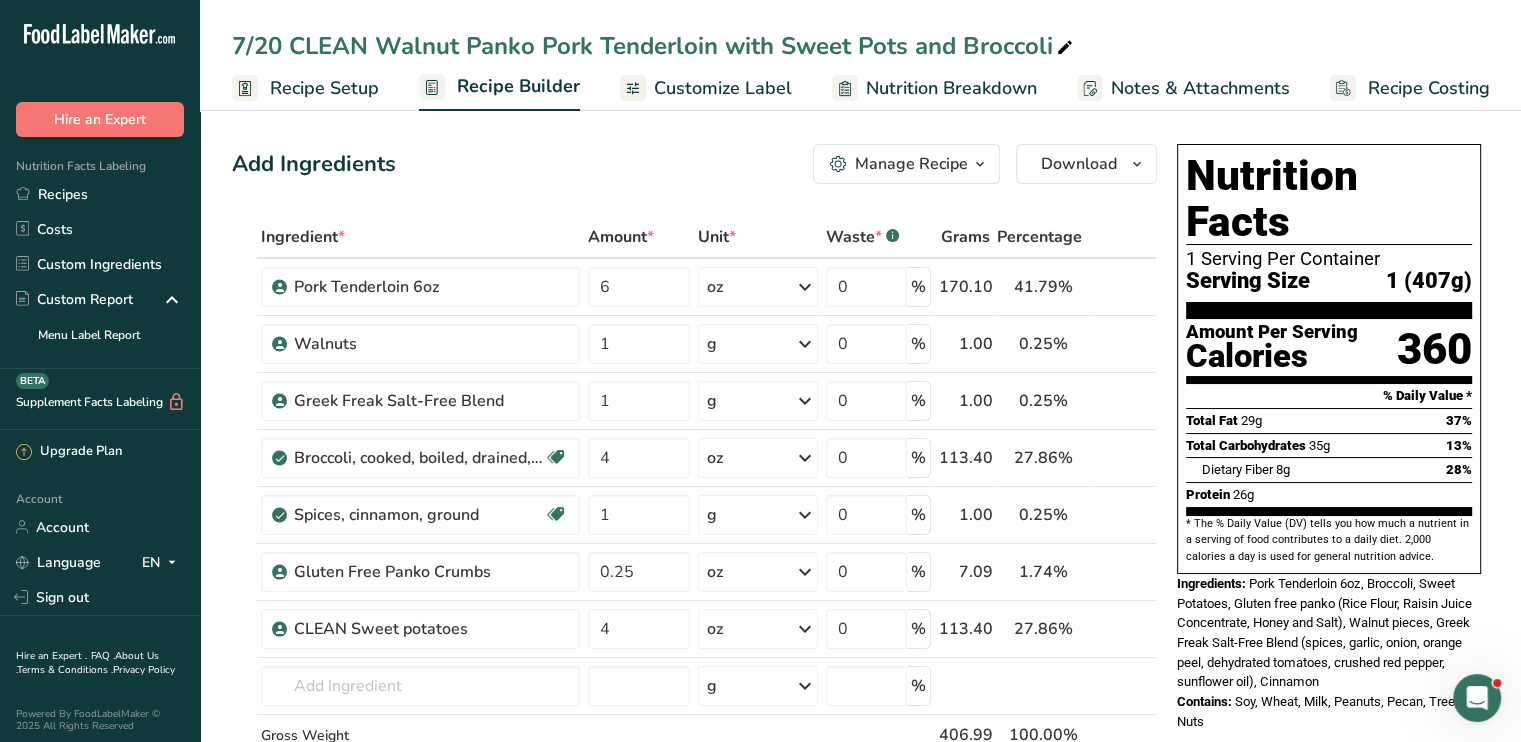 click on "Customize Label" at bounding box center (723, 88) 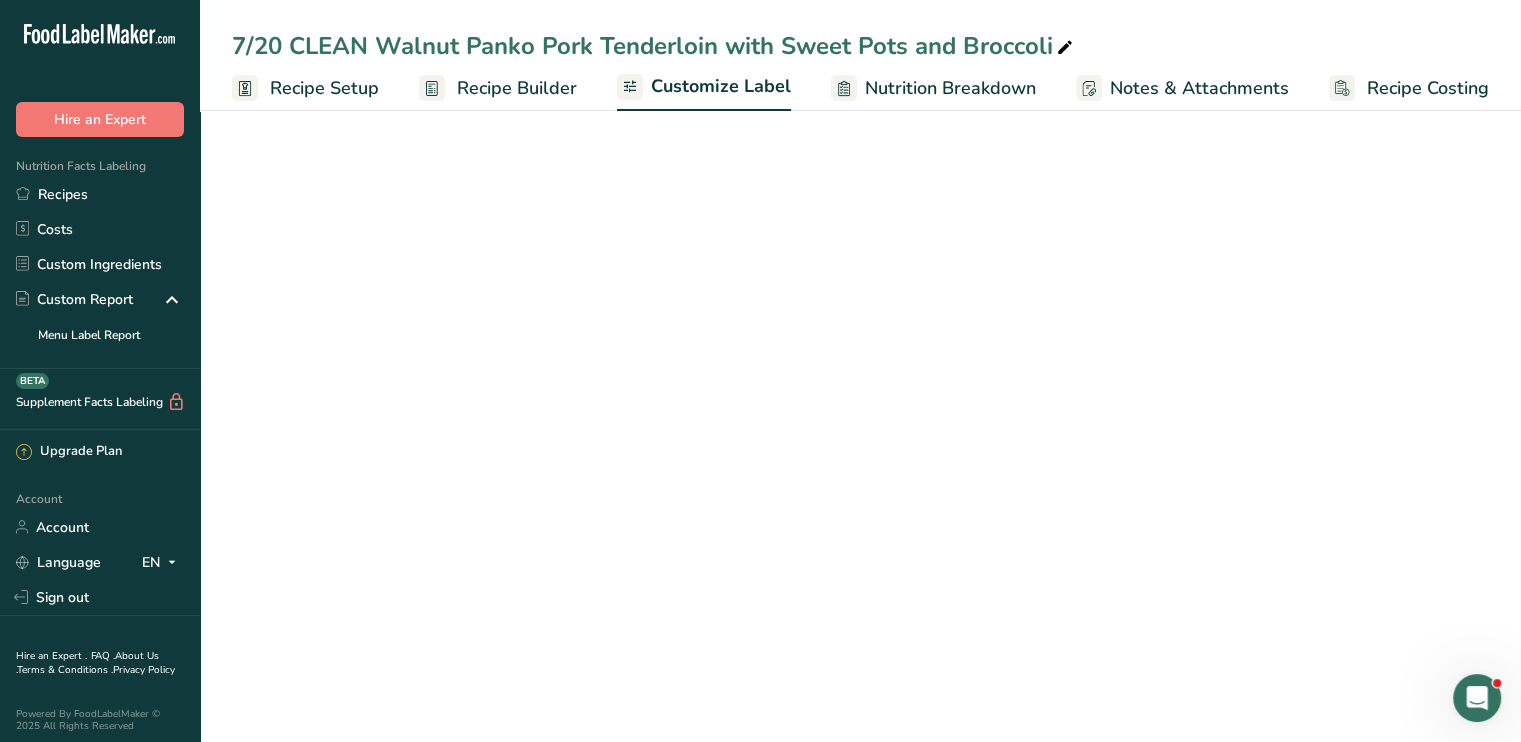 scroll, scrollTop: 0, scrollLeft: 0, axis: both 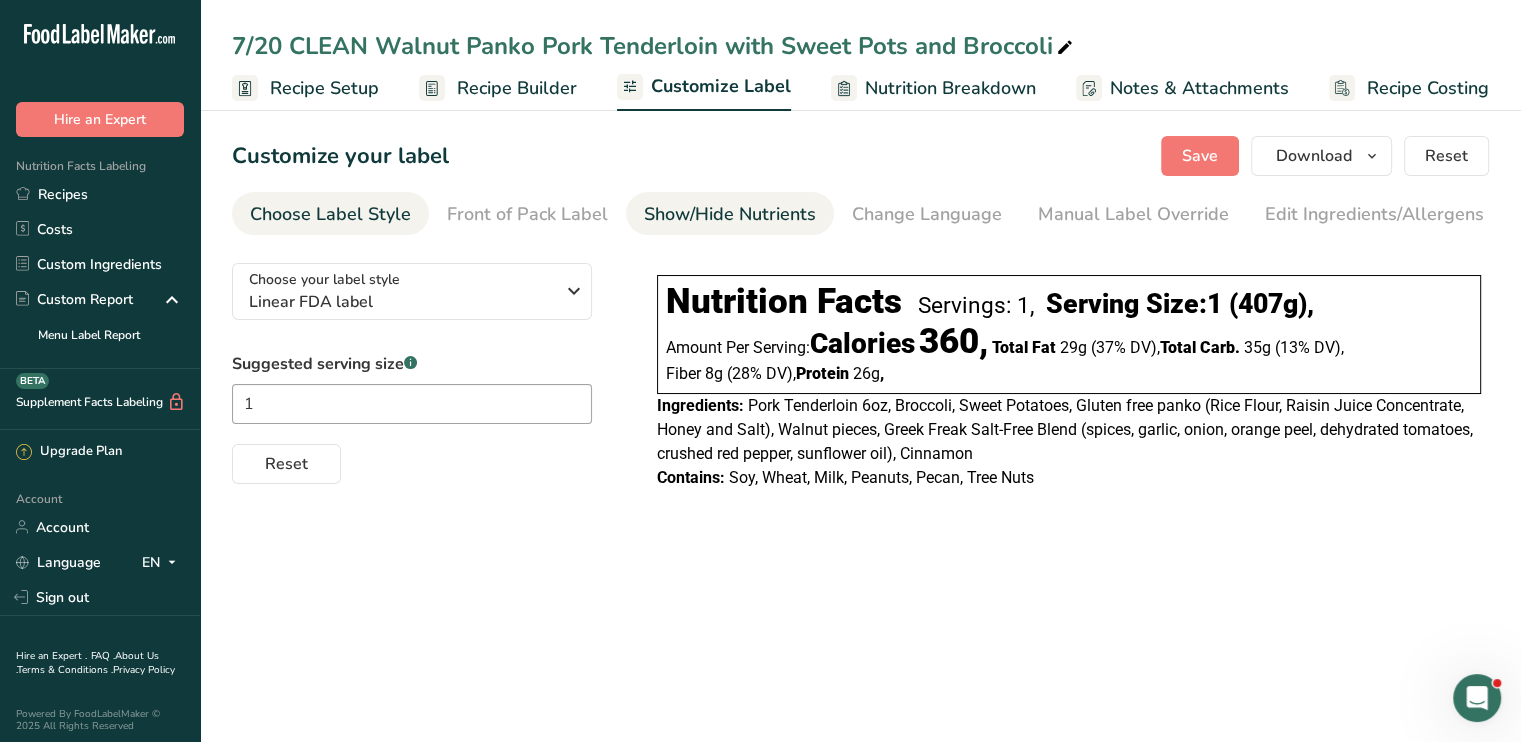 click on "Show/Hide Nutrients" at bounding box center [730, 214] 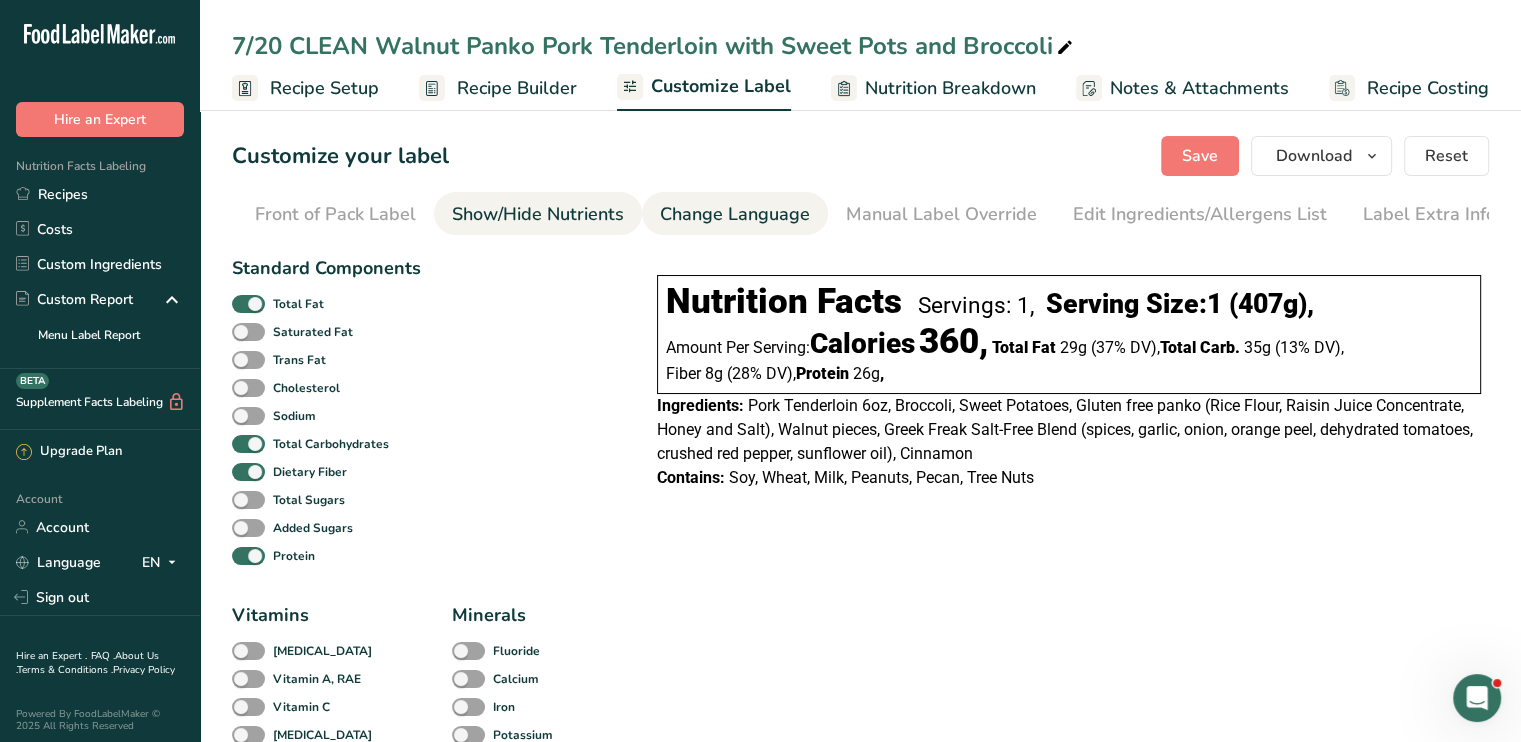 scroll, scrollTop: 0, scrollLeft: 196, axis: horizontal 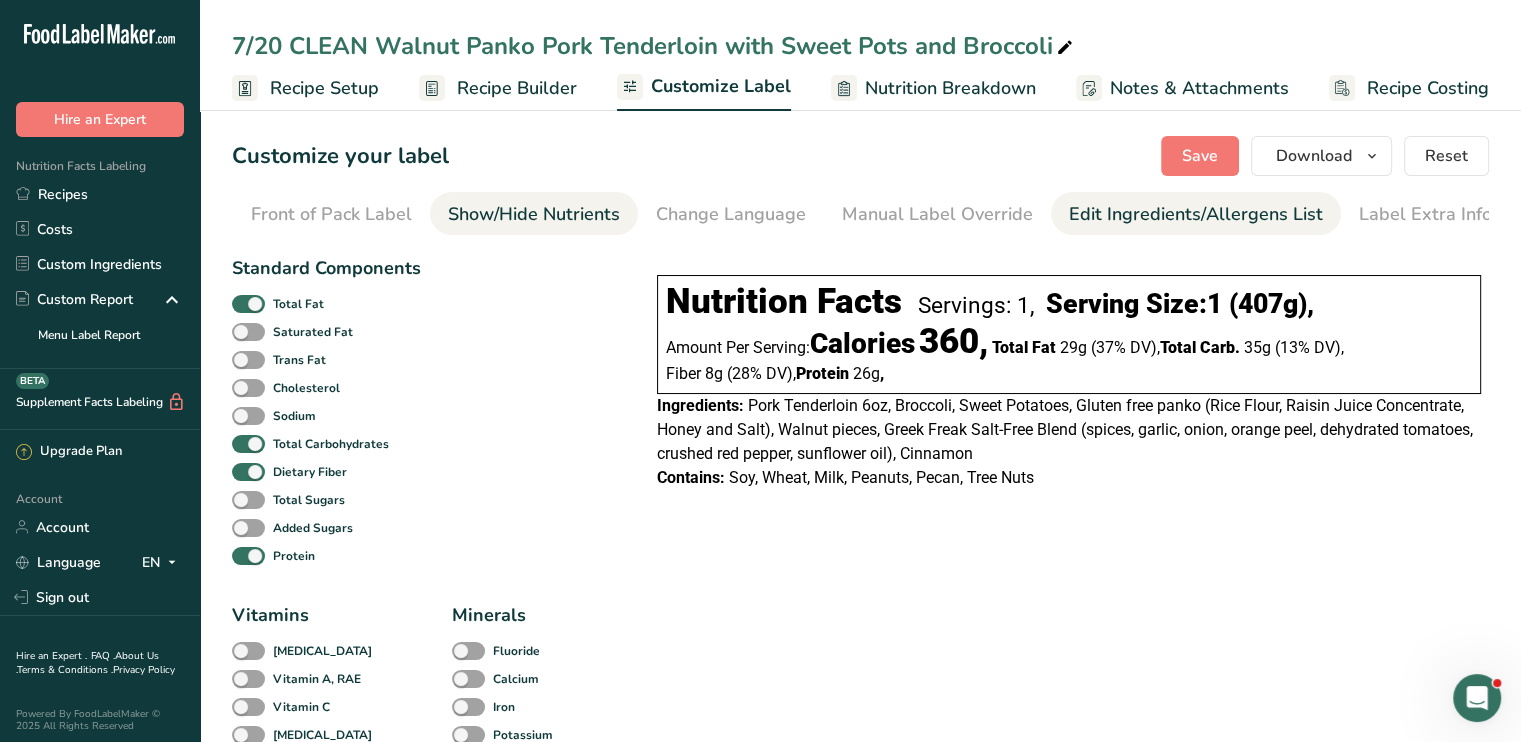 click on "Edit Ingredients/Allergens List" at bounding box center [1196, 214] 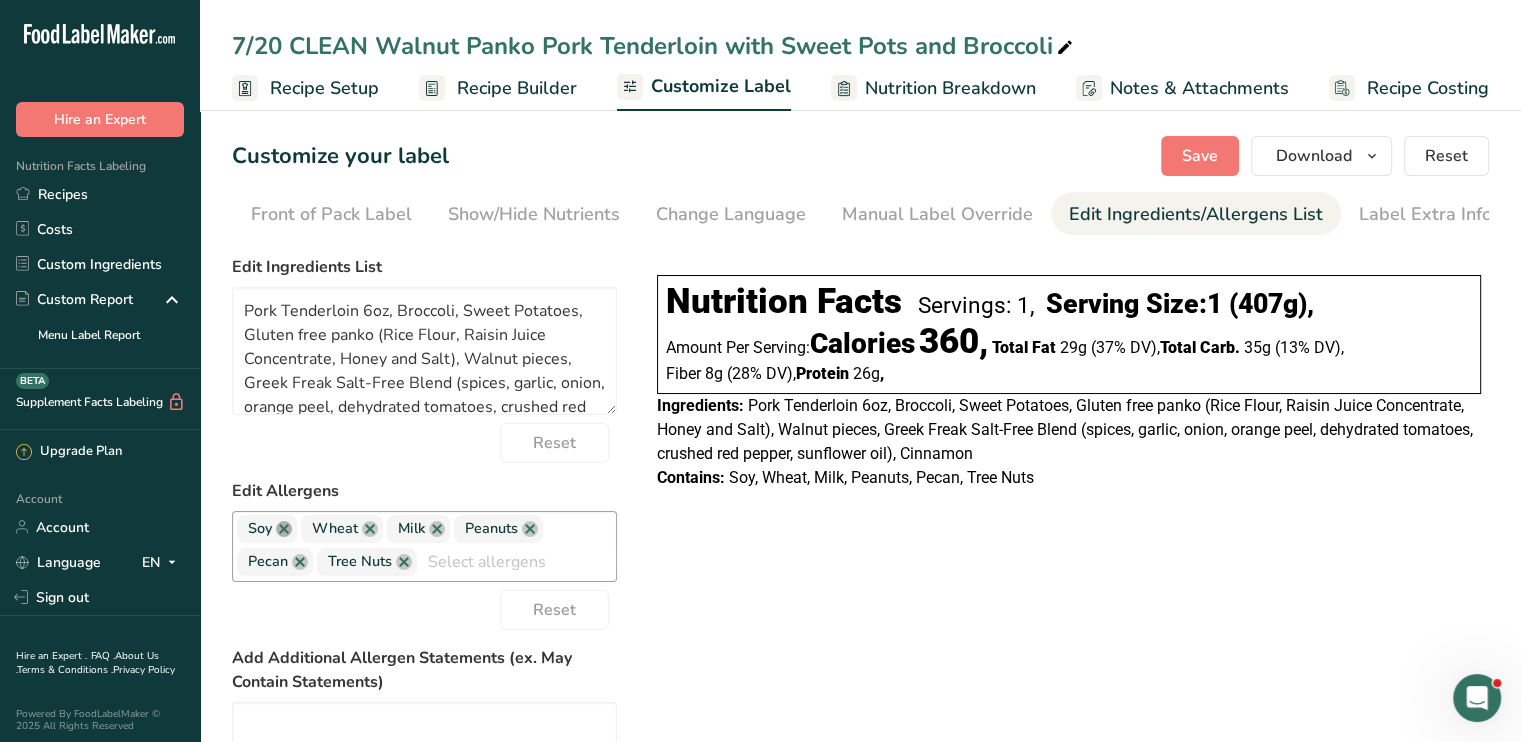 click at bounding box center [284, 529] 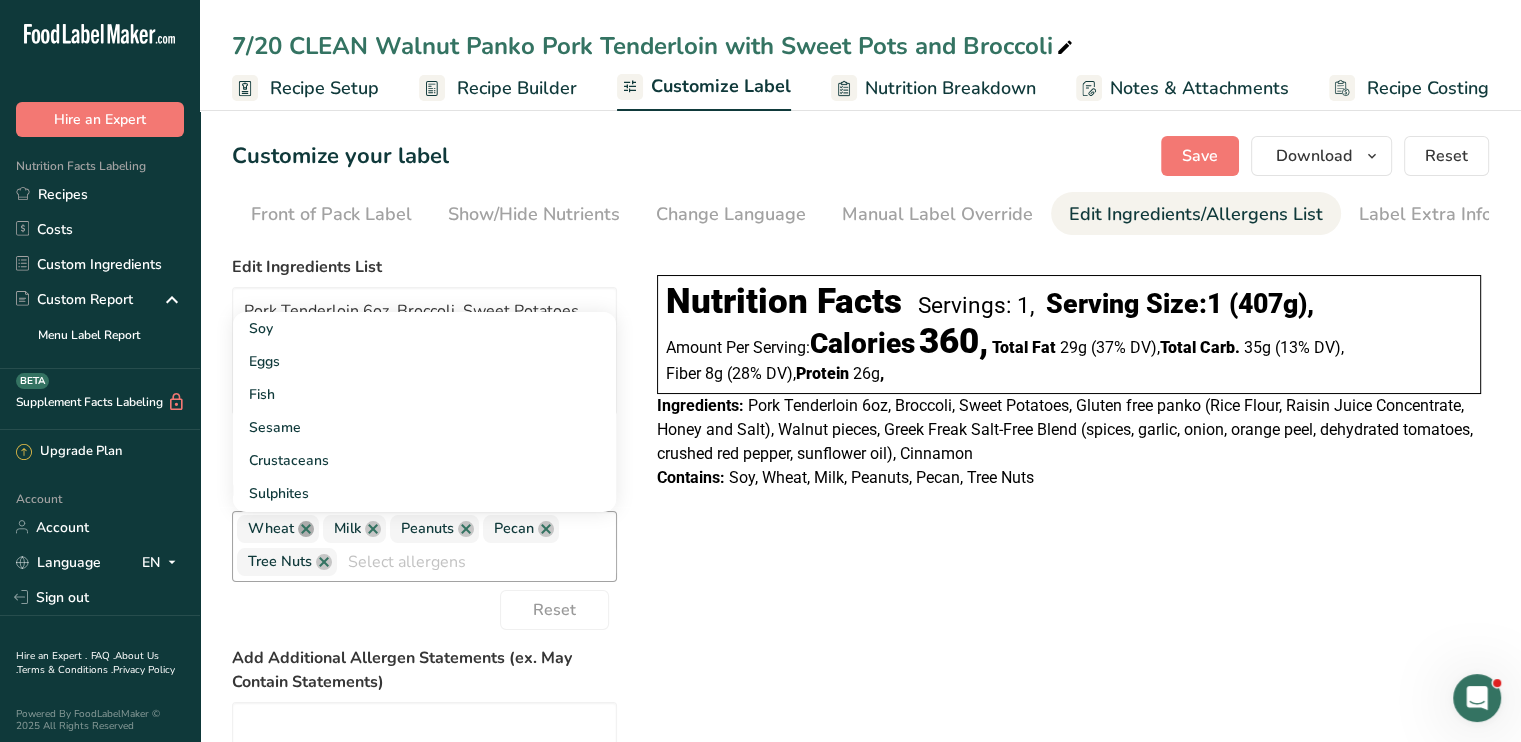 click at bounding box center [306, 529] 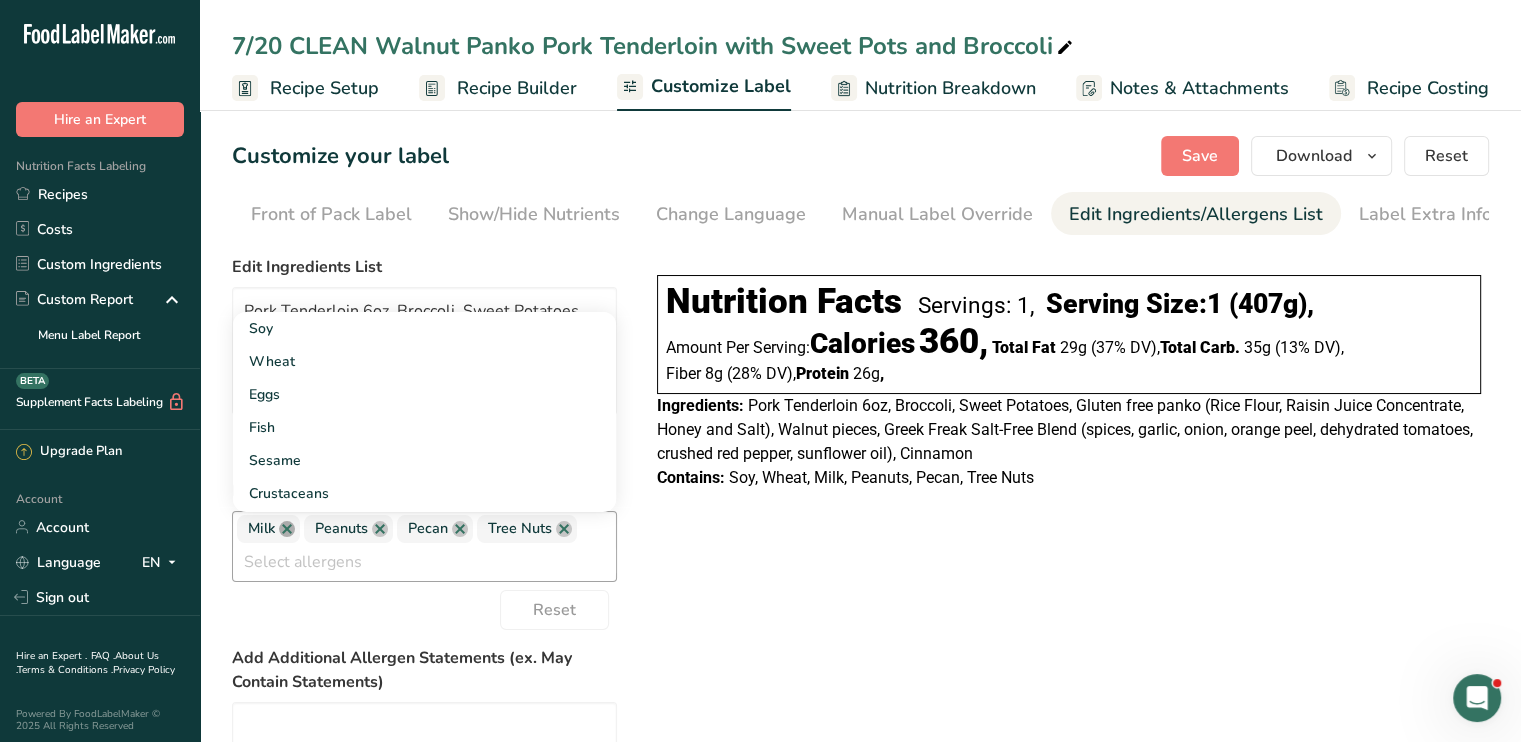 click at bounding box center [287, 529] 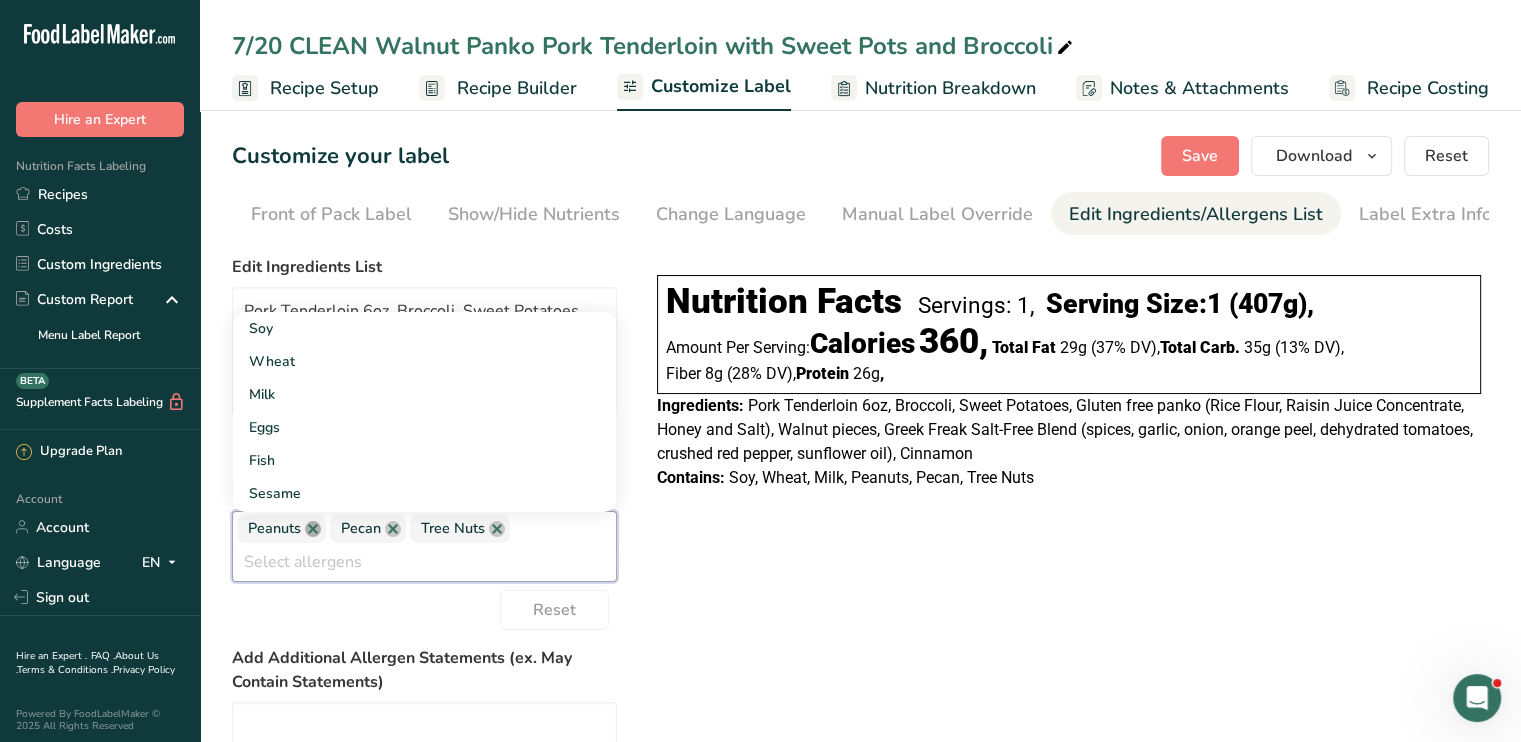 click at bounding box center [313, 529] 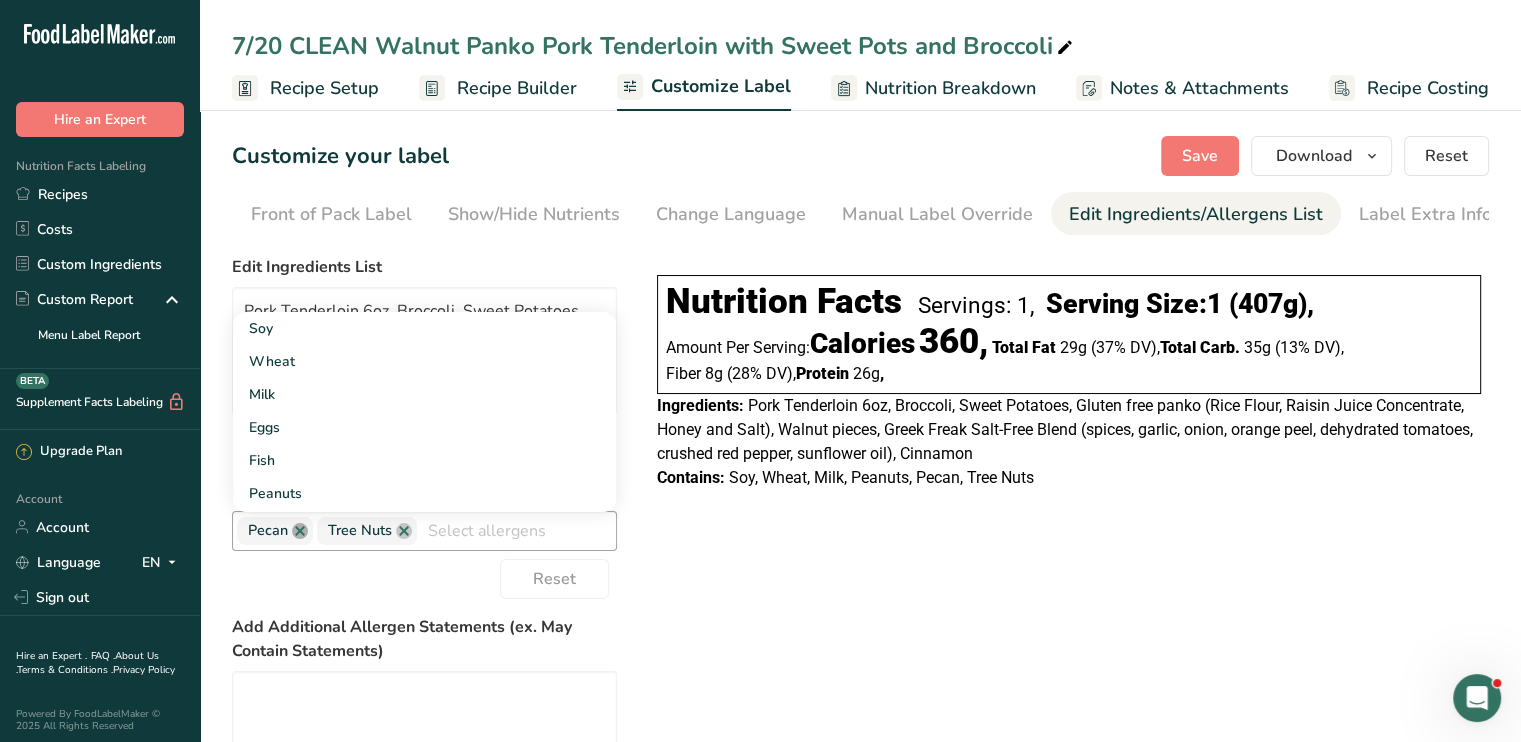 click at bounding box center [300, 531] 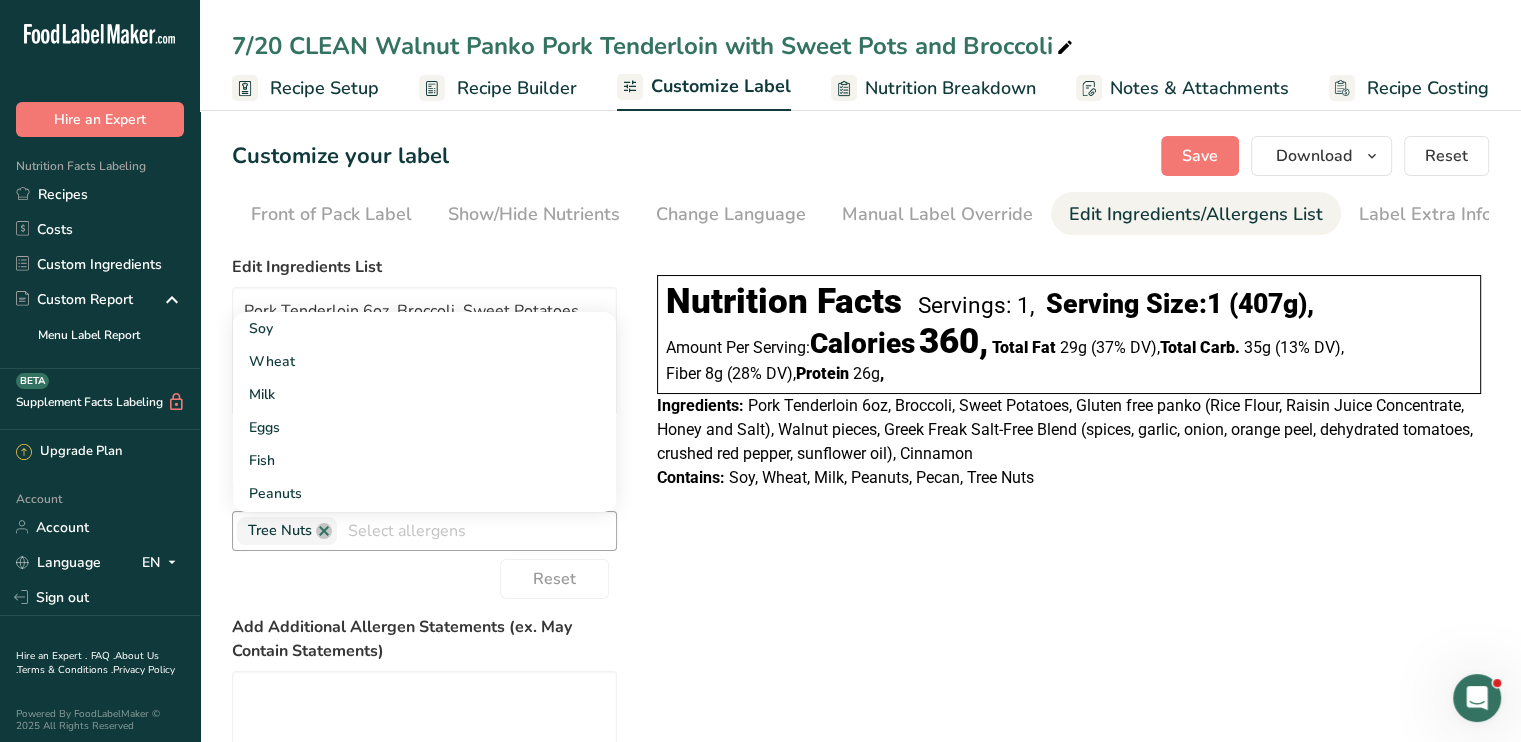 click at bounding box center [324, 531] 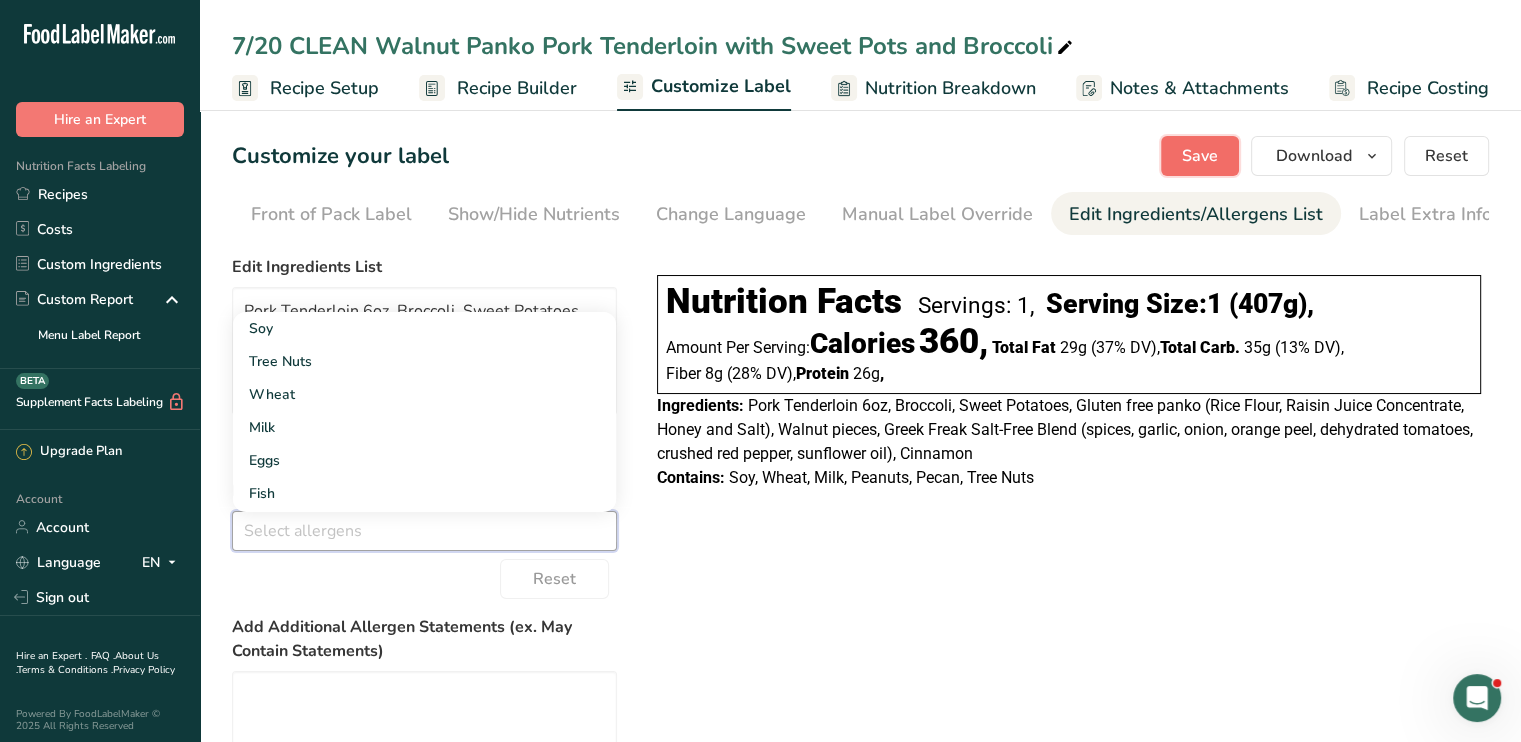 click on "Save" at bounding box center [1200, 156] 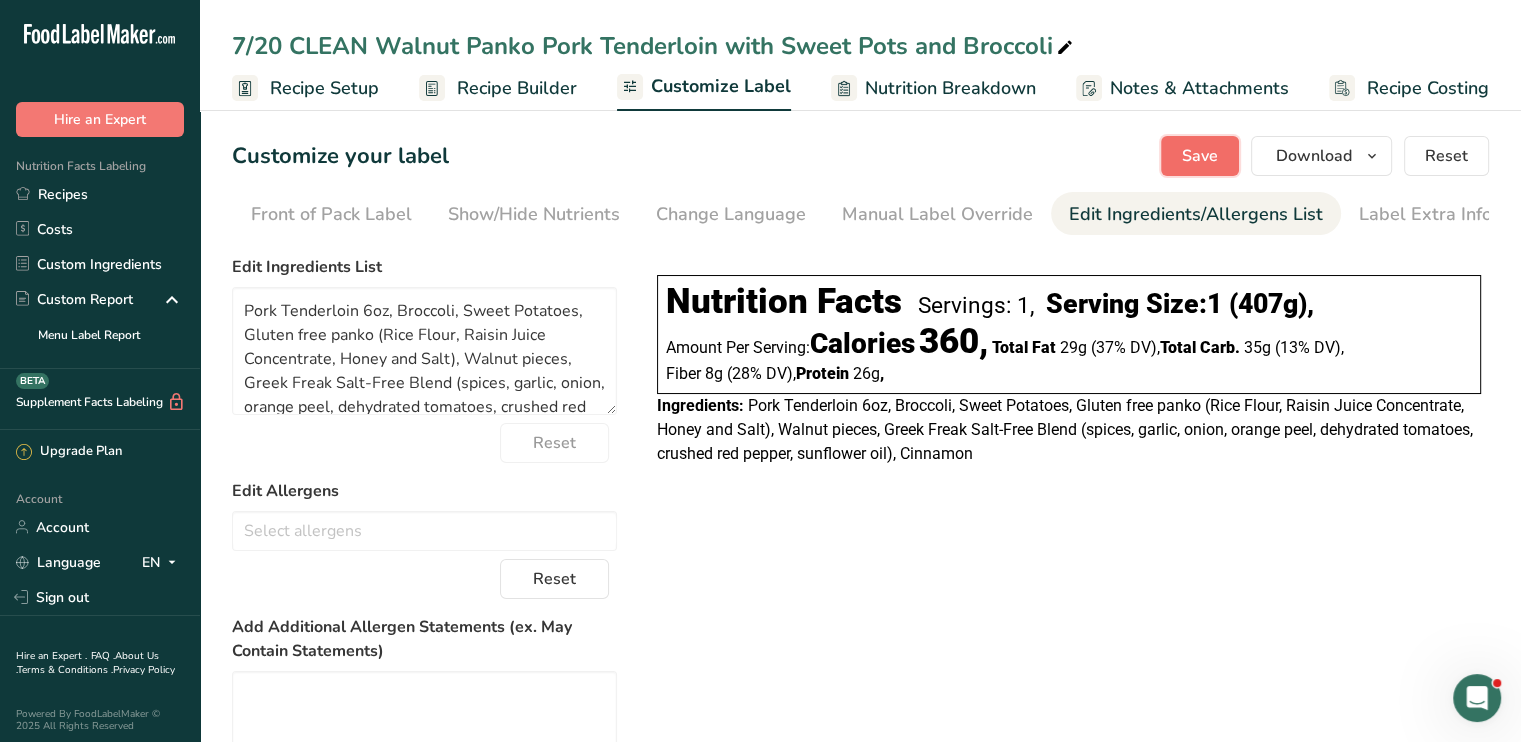 click on "Save" at bounding box center (1200, 156) 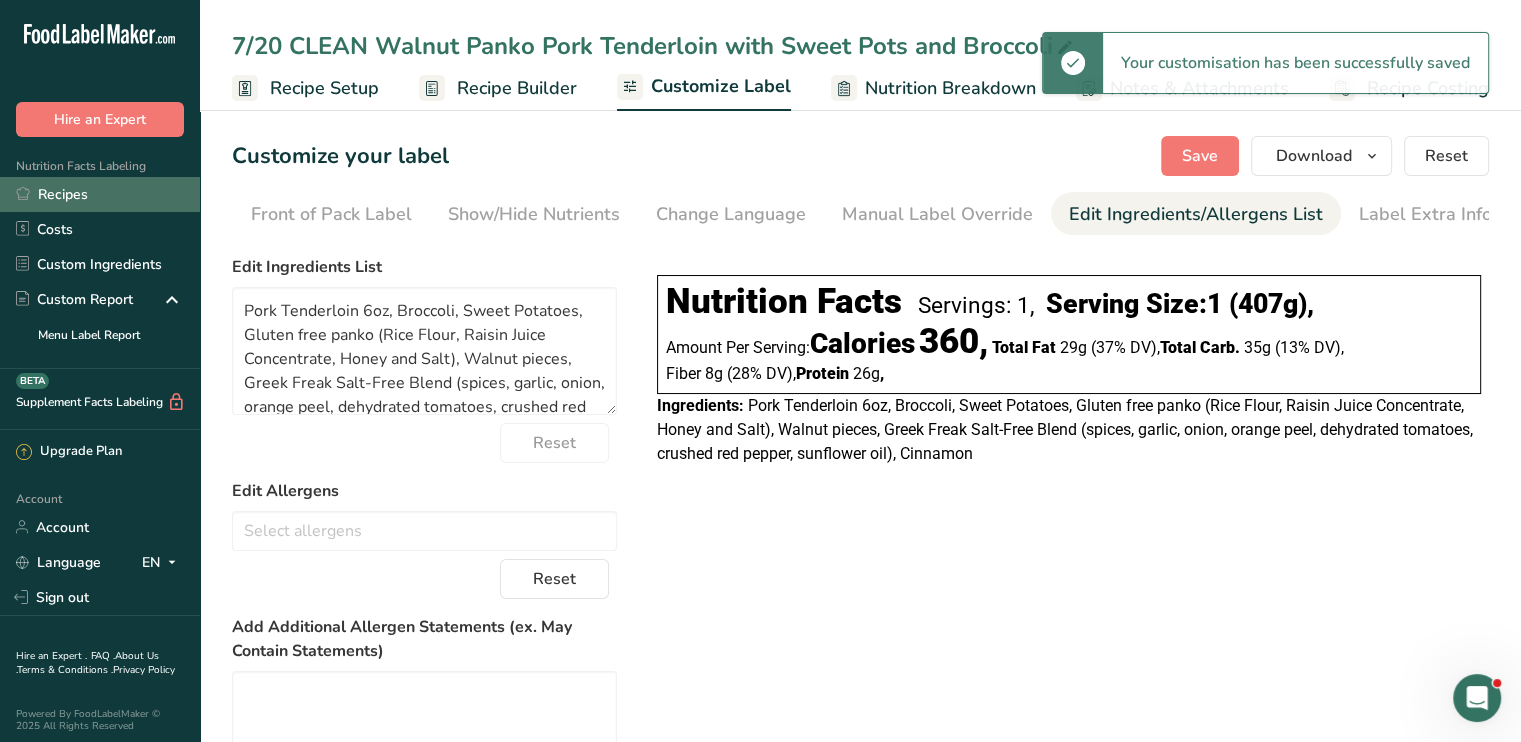 click on "Recipes" at bounding box center [100, 194] 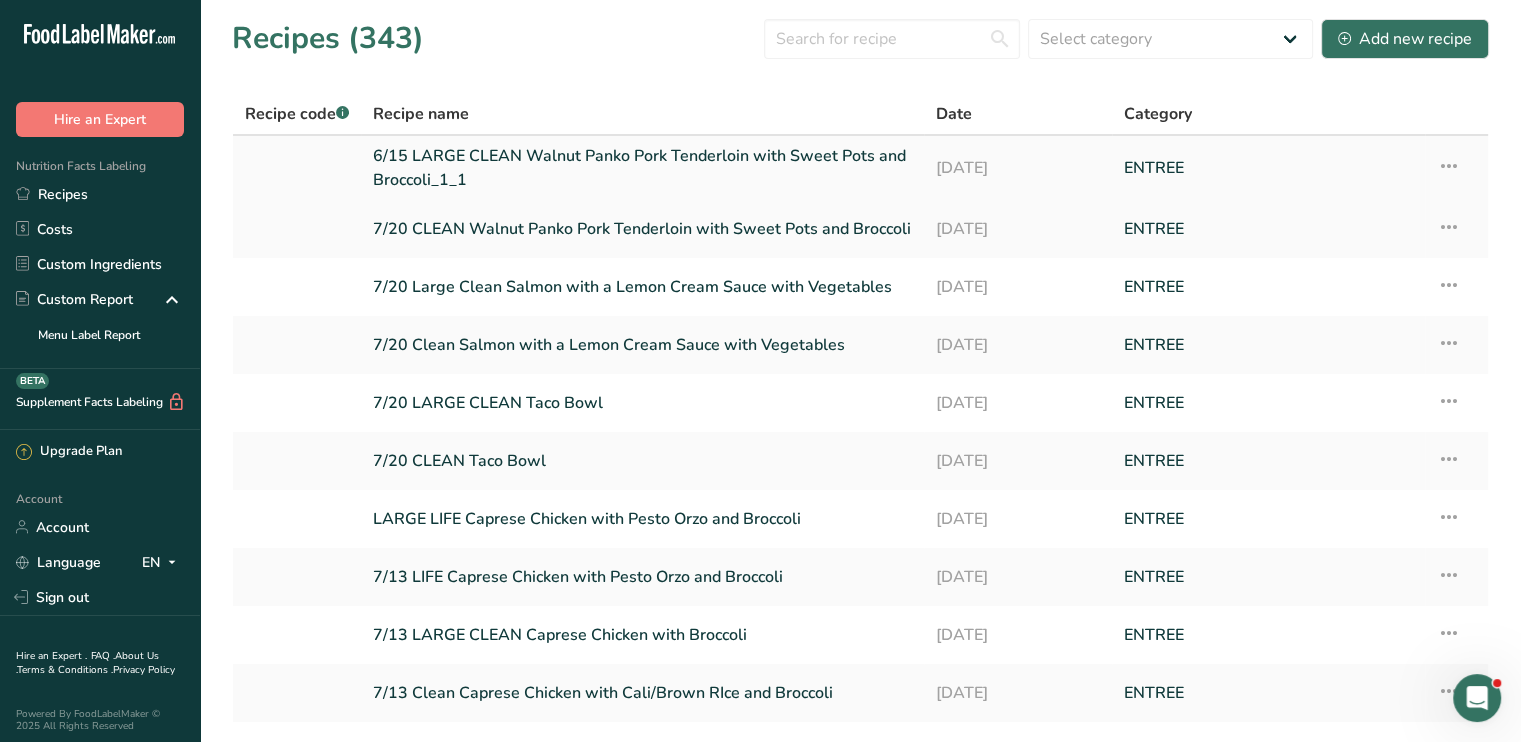 click on "6/15 LARGE CLEAN Walnut Panko Pork Tenderloin with Sweet Pots and Broccoli_1_1" at bounding box center [642, 168] 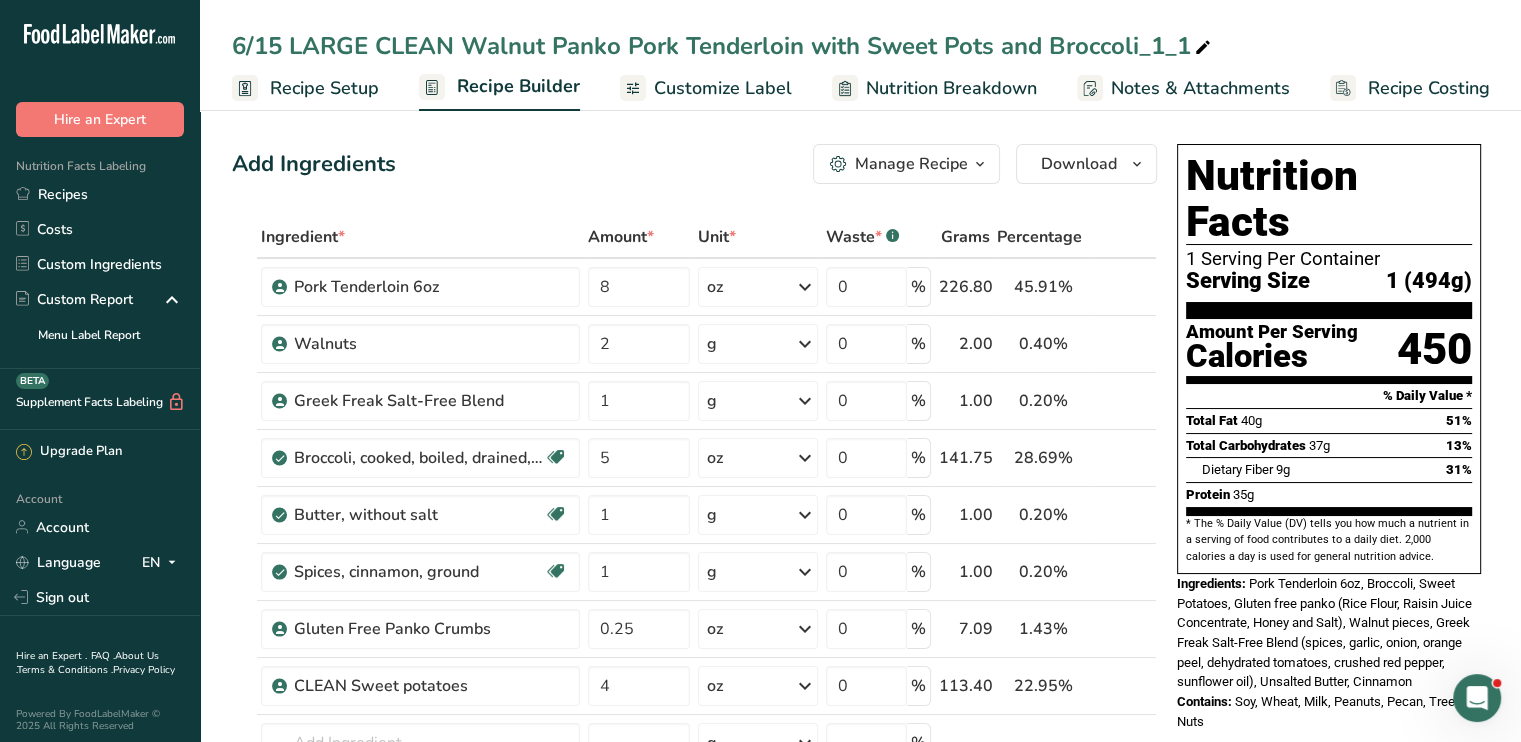 click at bounding box center [1203, 48] 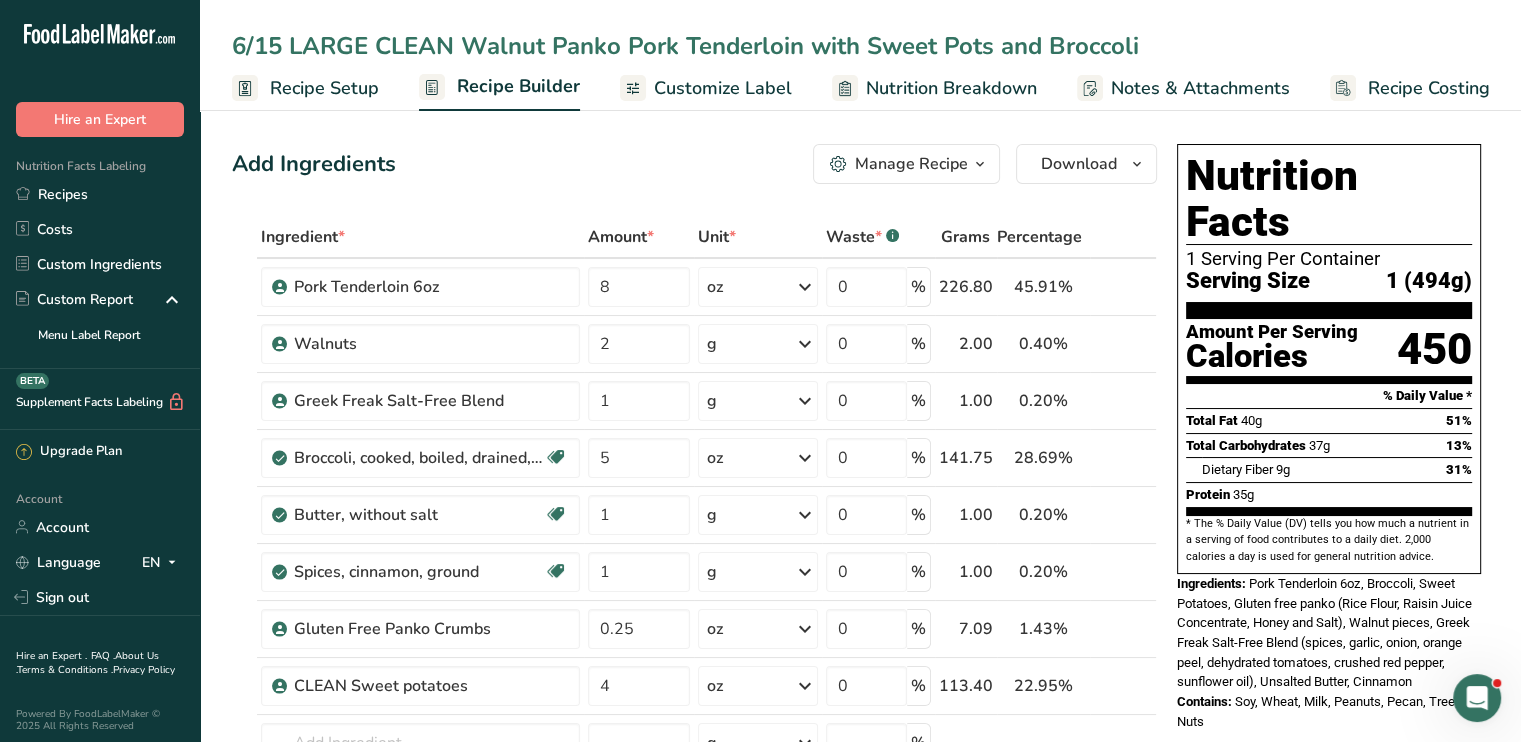 click on "6/15 LARGE CLEAN Walnut Panko Pork Tenderloin with Sweet Pots and Broccoli" at bounding box center [860, 46] 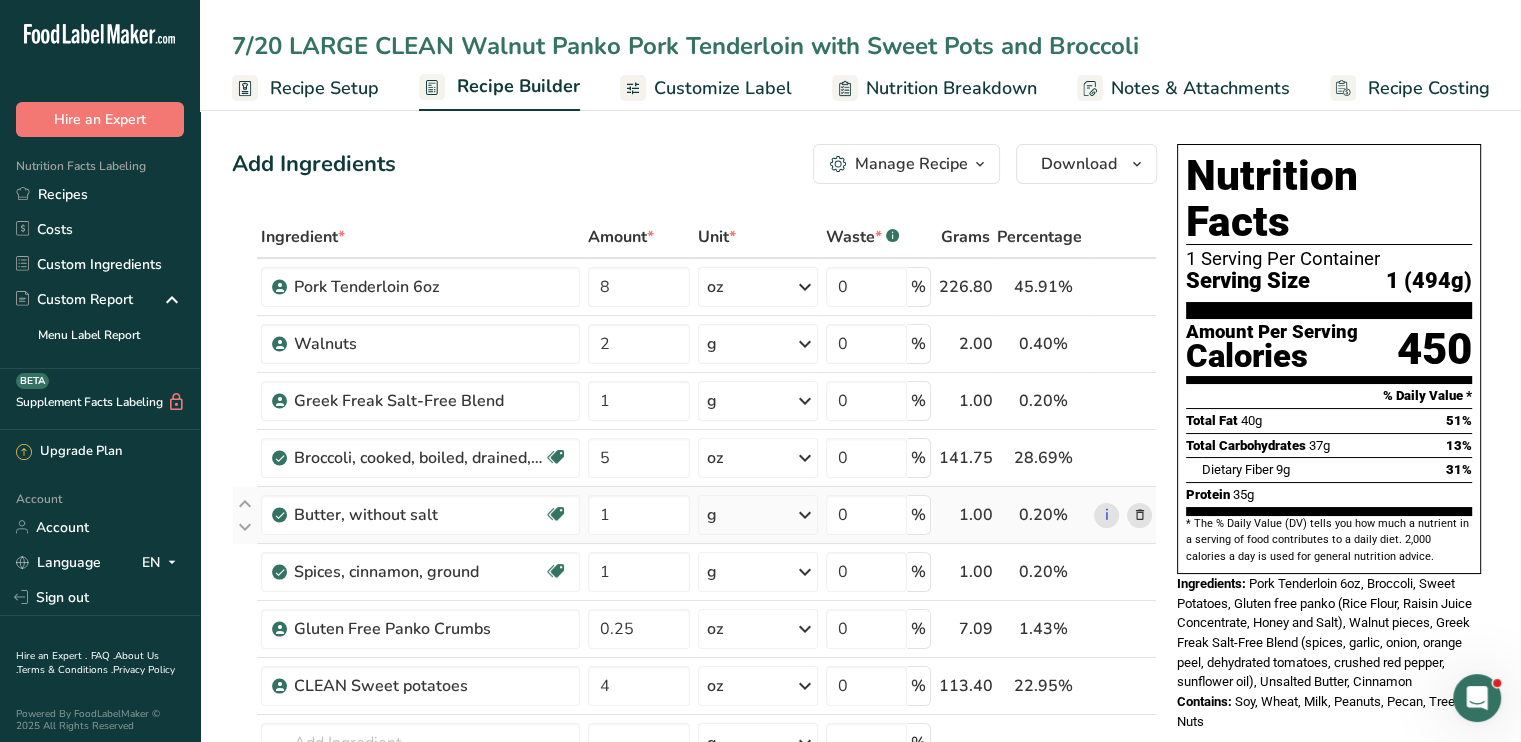 type on "7/20 LARGE CLEAN Walnut Panko Pork Tenderloin with Sweet Pots and Broccoli" 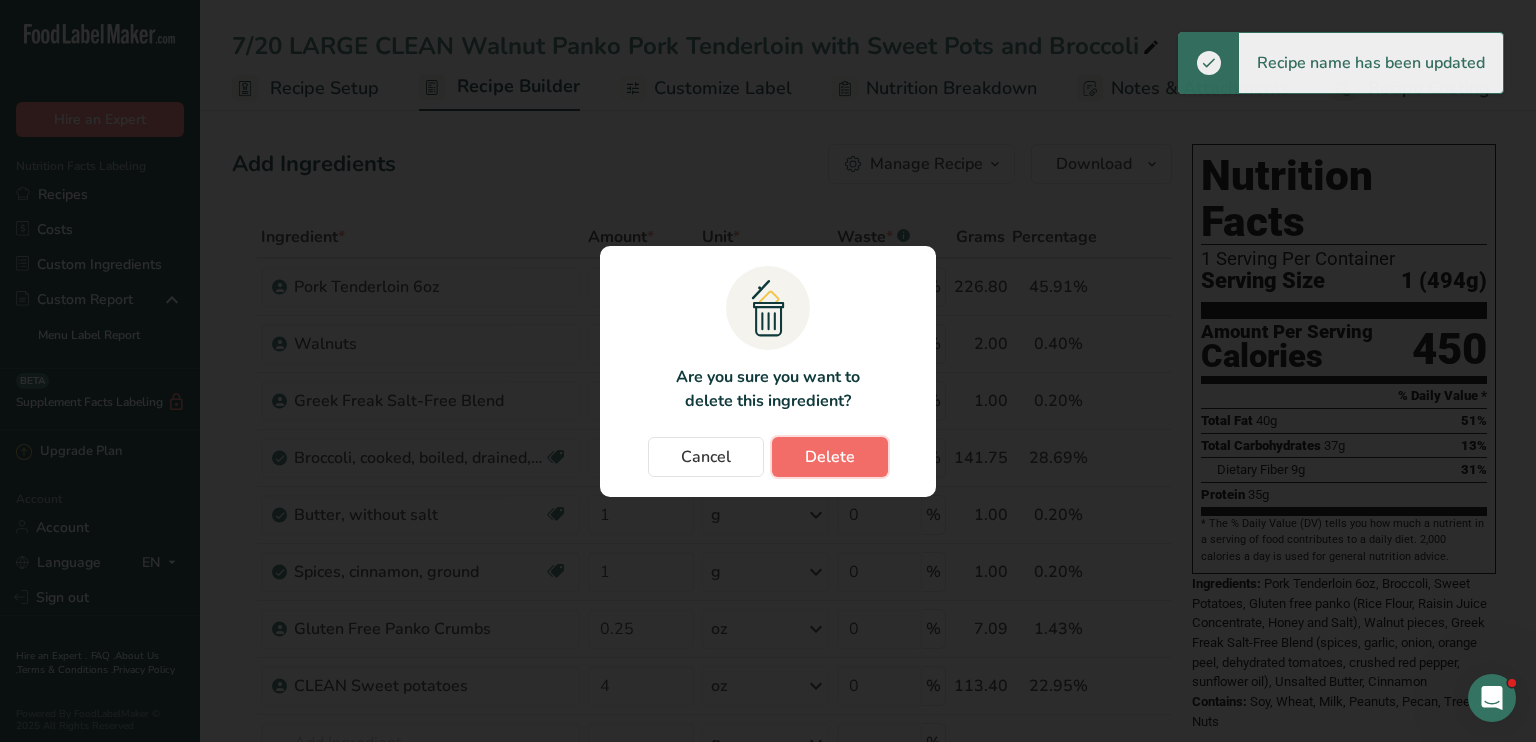 click on "Delete" at bounding box center [830, 457] 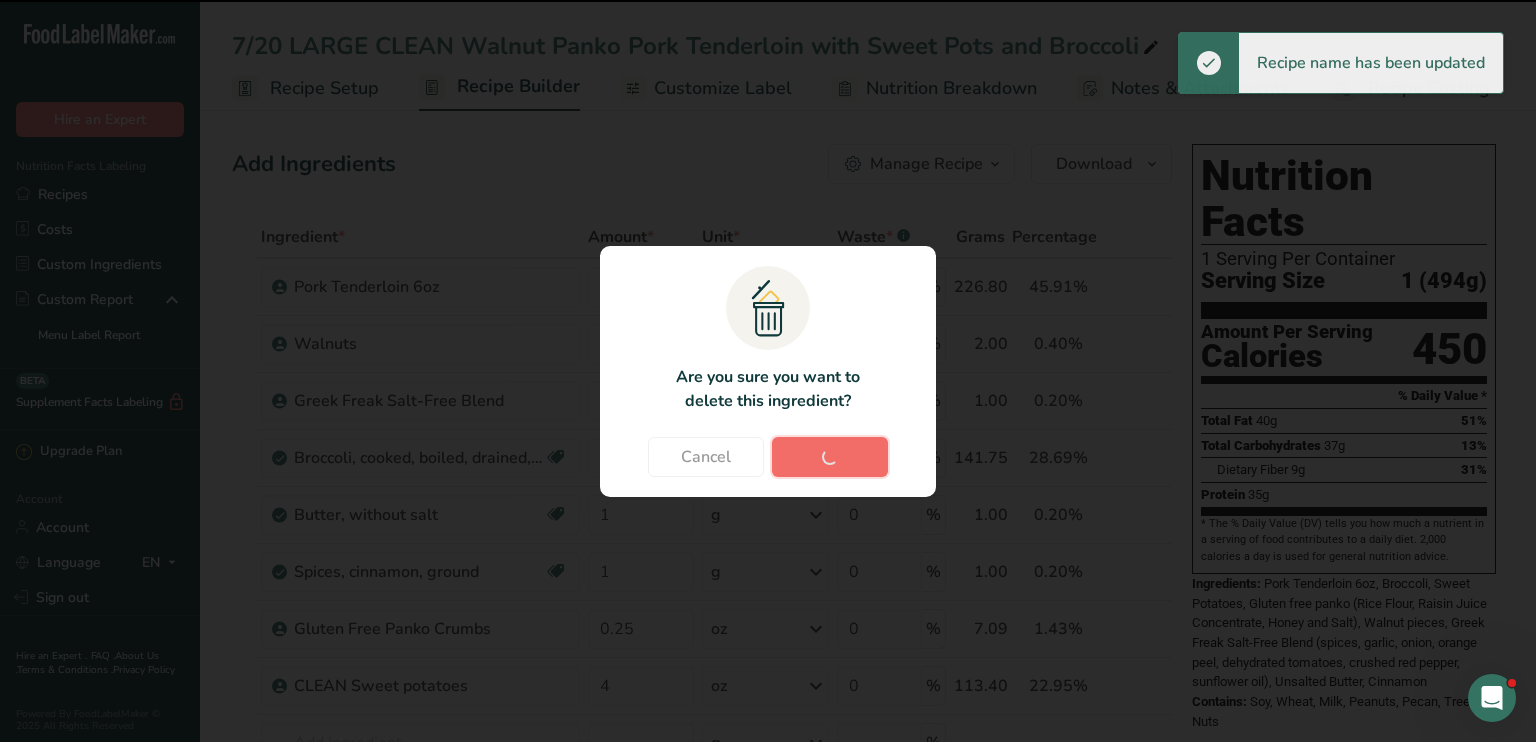 type on "0.25" 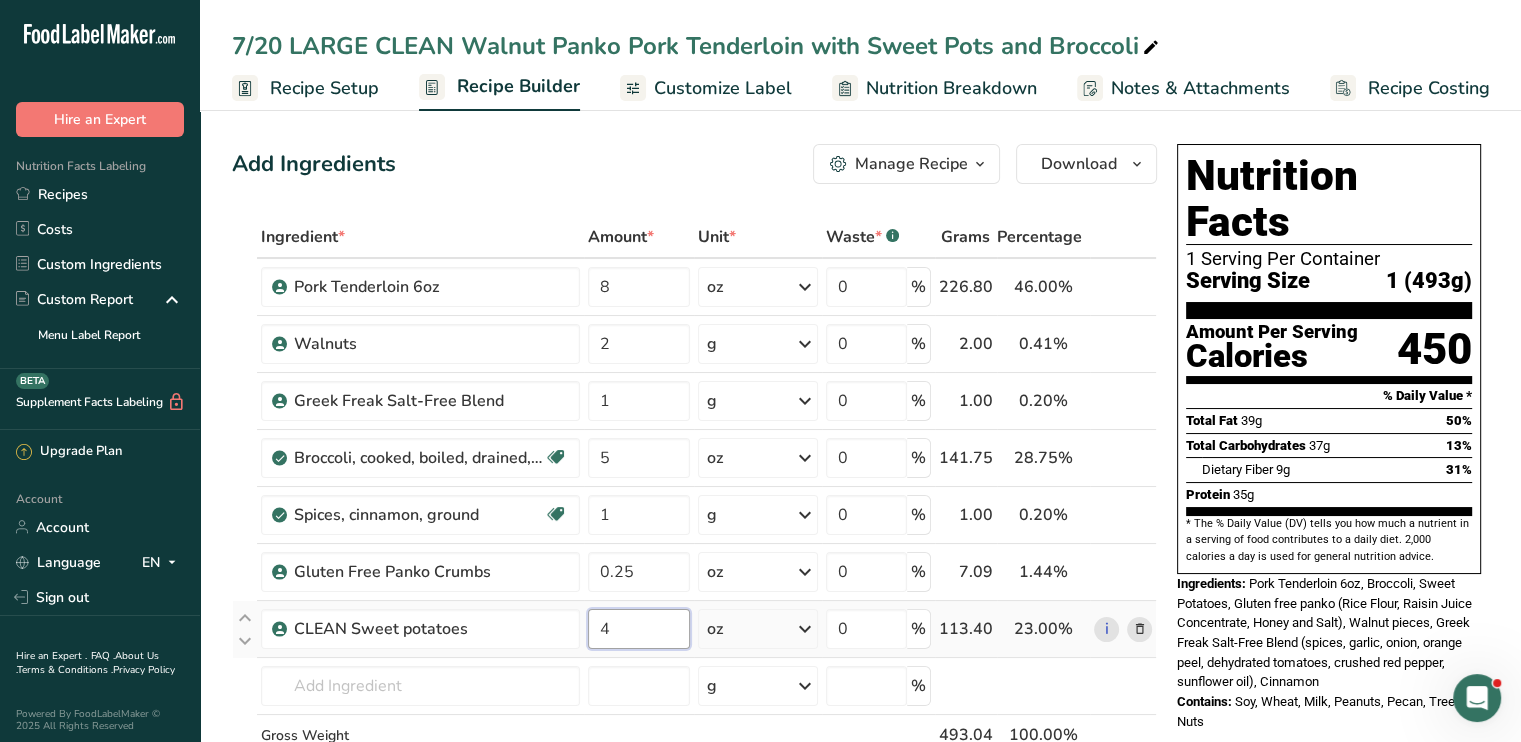 drag, startPoint x: 554, startPoint y: 647, endPoint x: 527, endPoint y: 651, distance: 27.294687 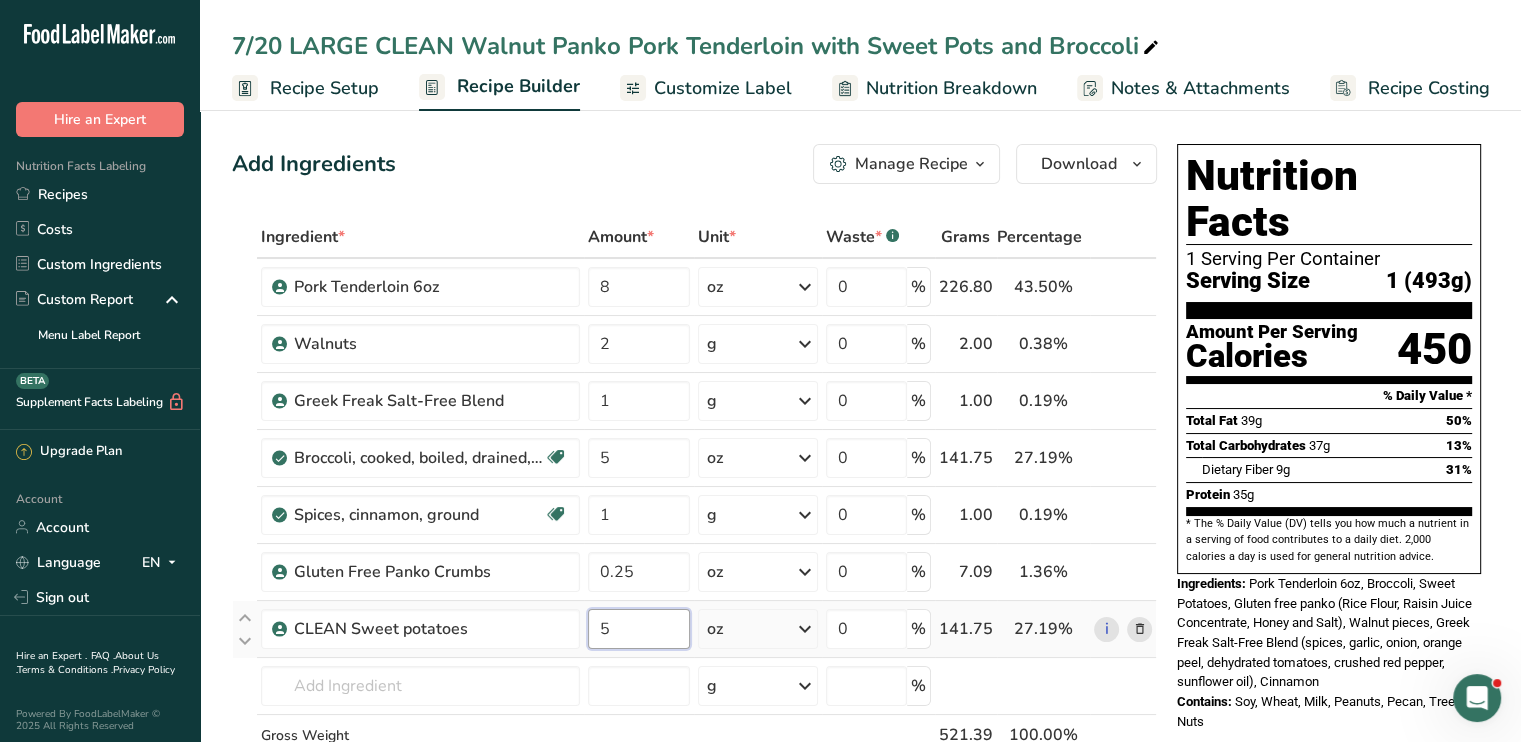 type on "5" 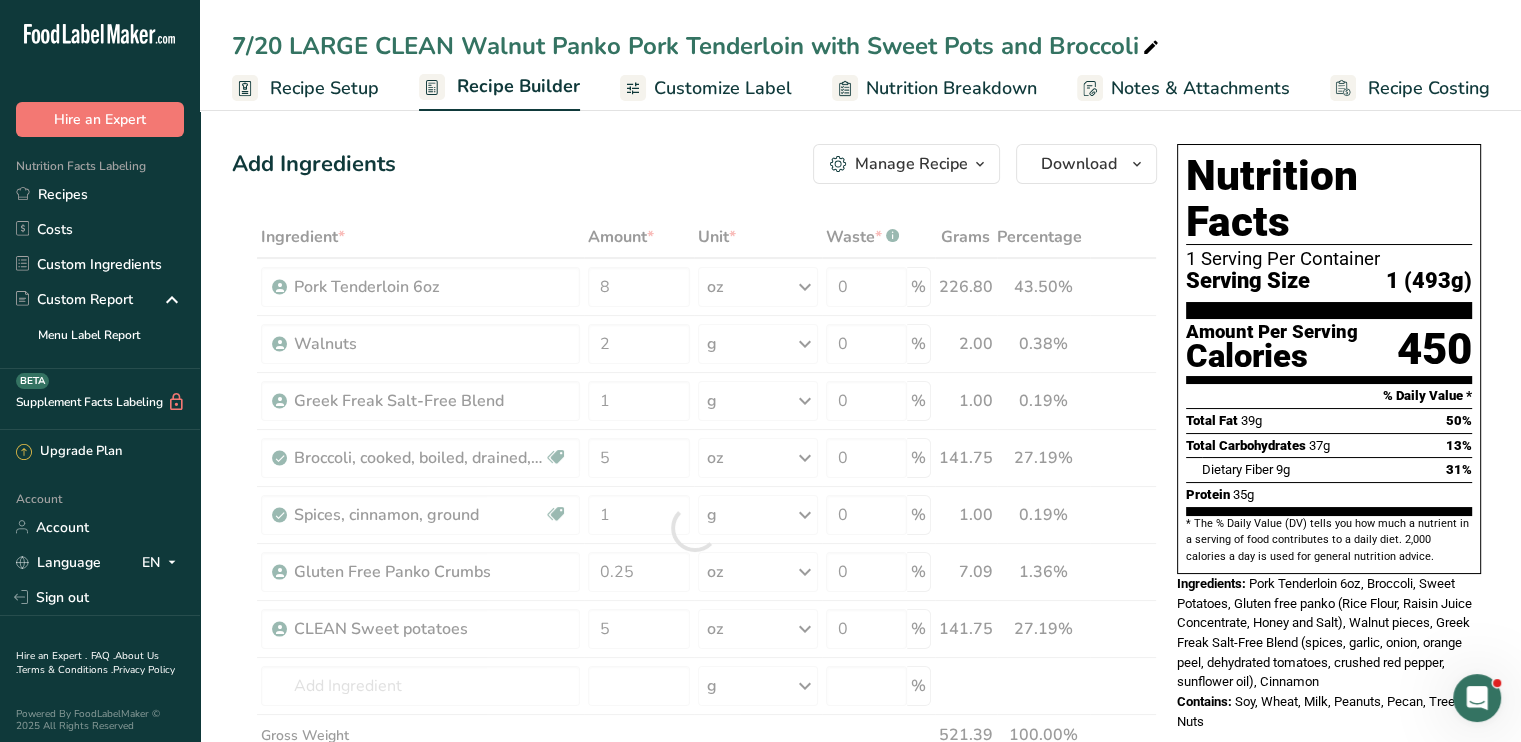 click on "Add Ingredients
Manage Recipe         Delete Recipe           Duplicate Recipe             Scale Recipe             Save as Sub-Recipe   .a-a{fill:#347362;}.b-a{fill:#fff;}                               Nutrition Breakdown                 Recipe Card
NEW
[MEDICAL_DATA] Pattern Report           Activity History
Download
Choose your preferred label style
Standard FDA label
Standard FDA label
The most common format for nutrition facts labels in compliance with the FDA's typeface, style and requirements
Tabular FDA label
A label format compliant with the FDA regulations presented in a tabular (horizontal) display.
Linear FDA label
A simple linear display for small sized packages.
Simplified FDA label" at bounding box center [694, 164] 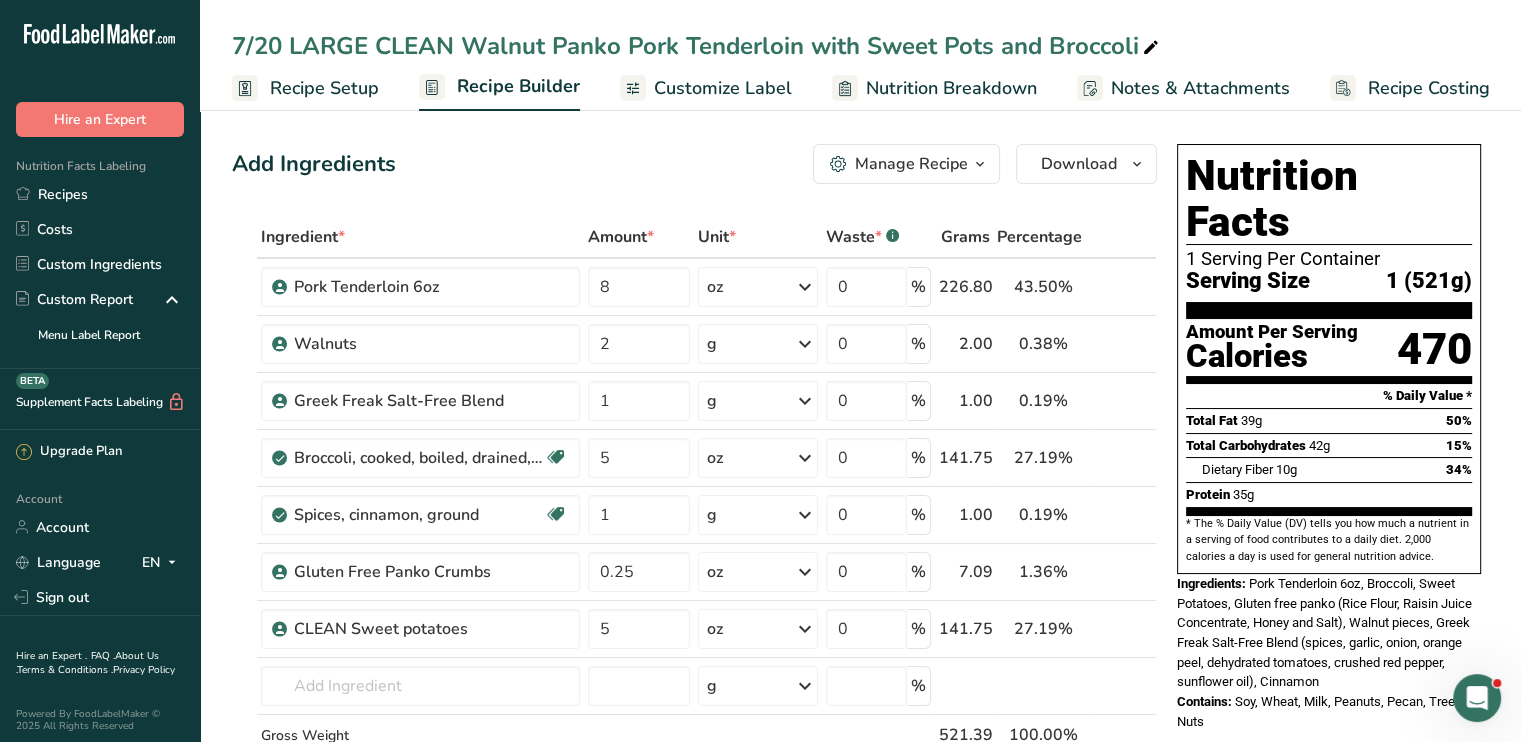 click on "Customize Label" at bounding box center (723, 88) 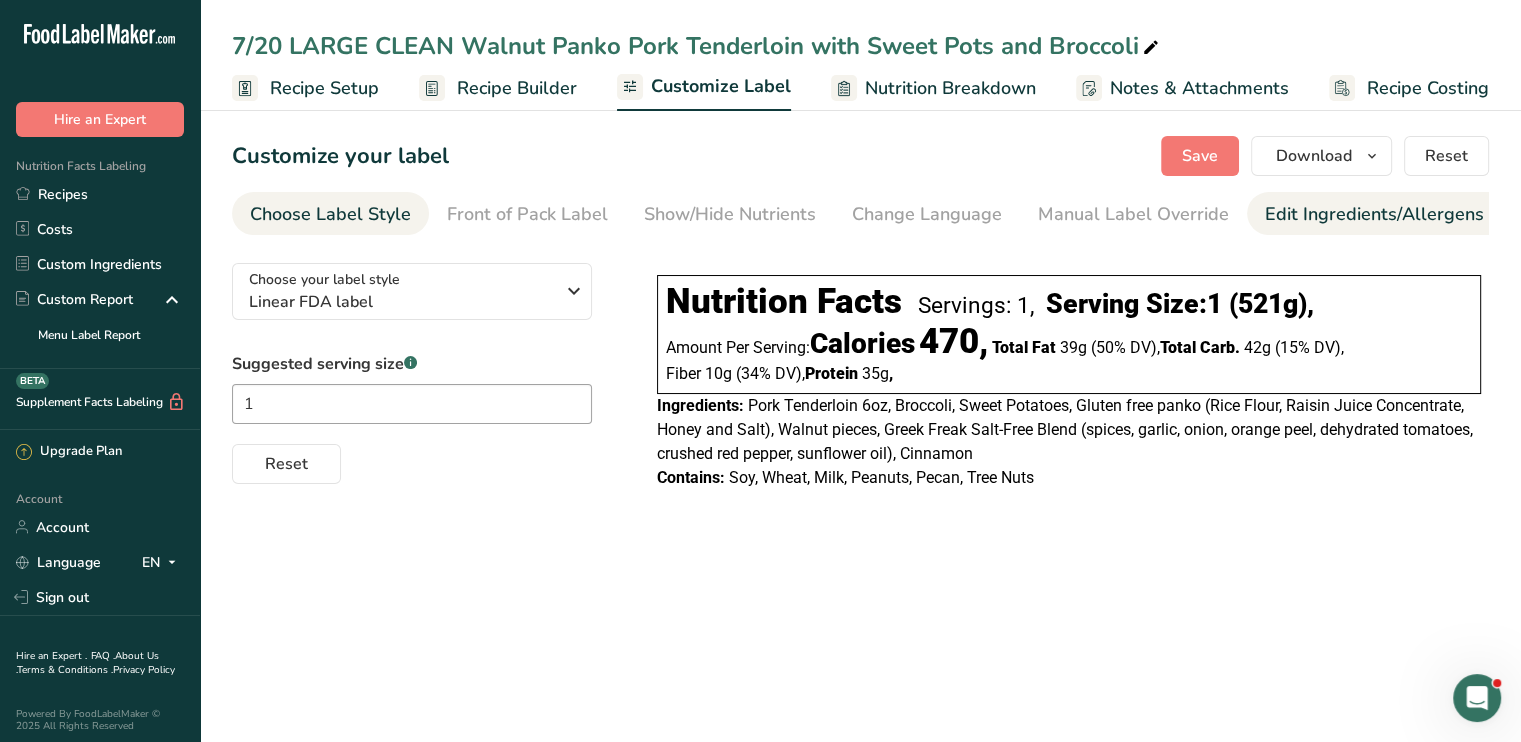 click on "Edit Ingredients/Allergens List" at bounding box center [1392, 214] 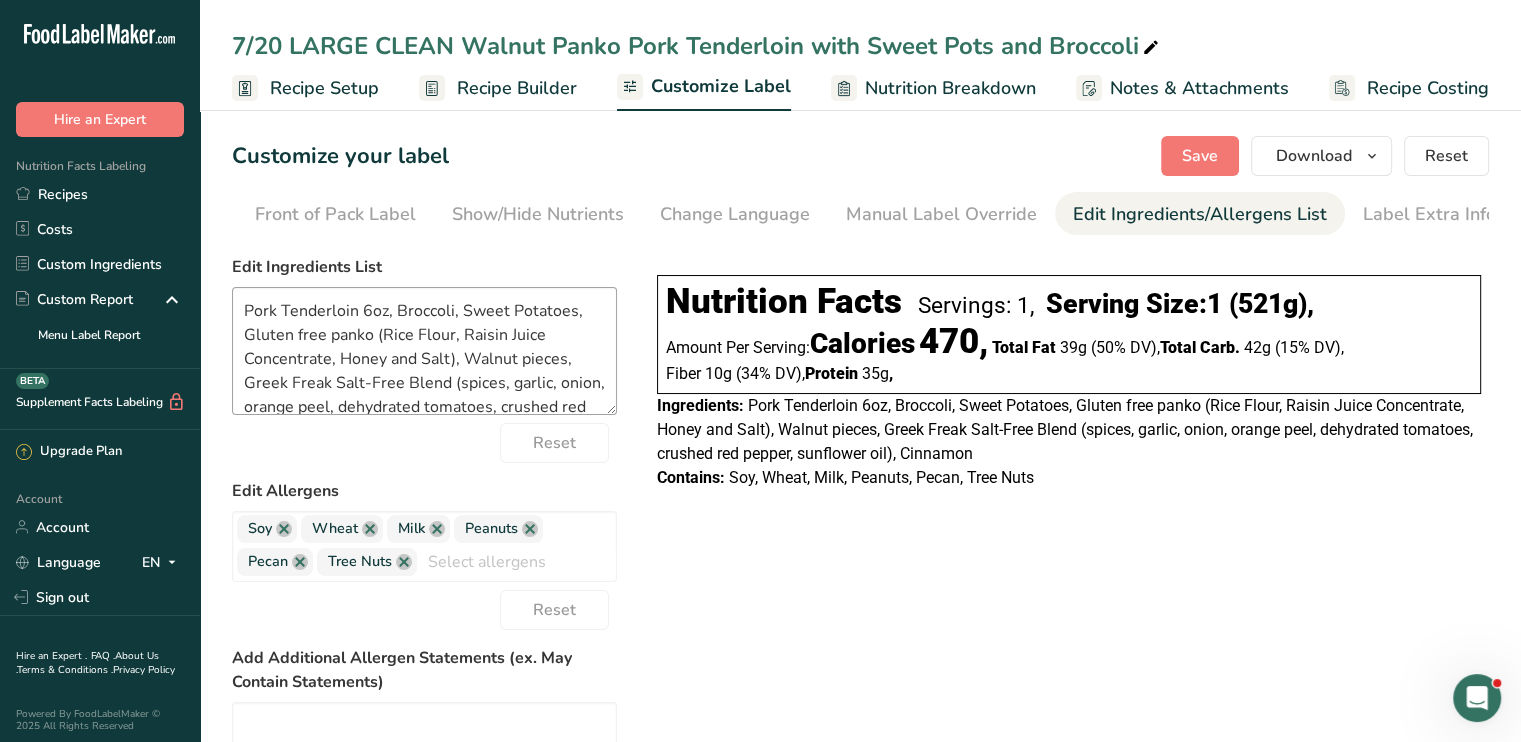 scroll, scrollTop: 0, scrollLeft: 196, axis: horizontal 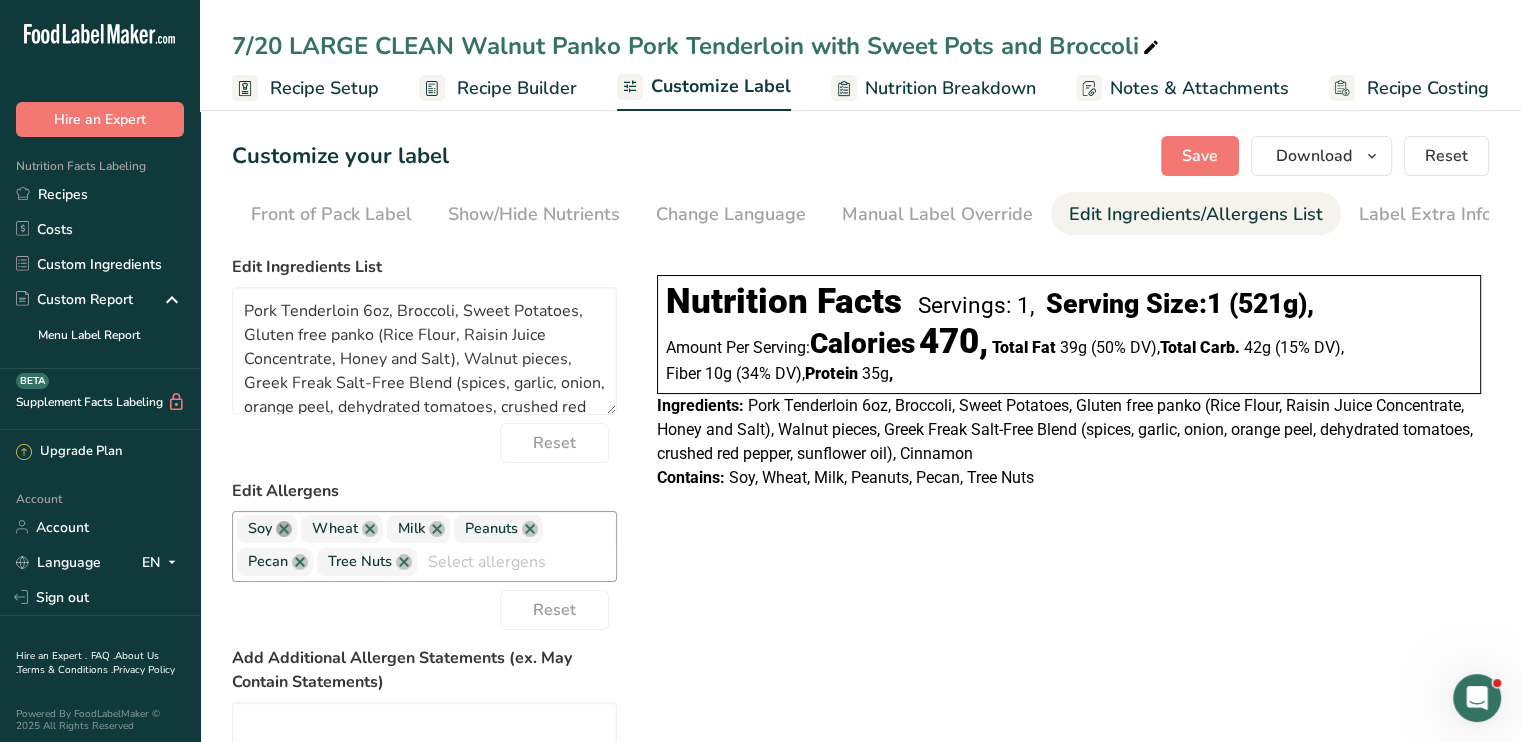 click at bounding box center [284, 529] 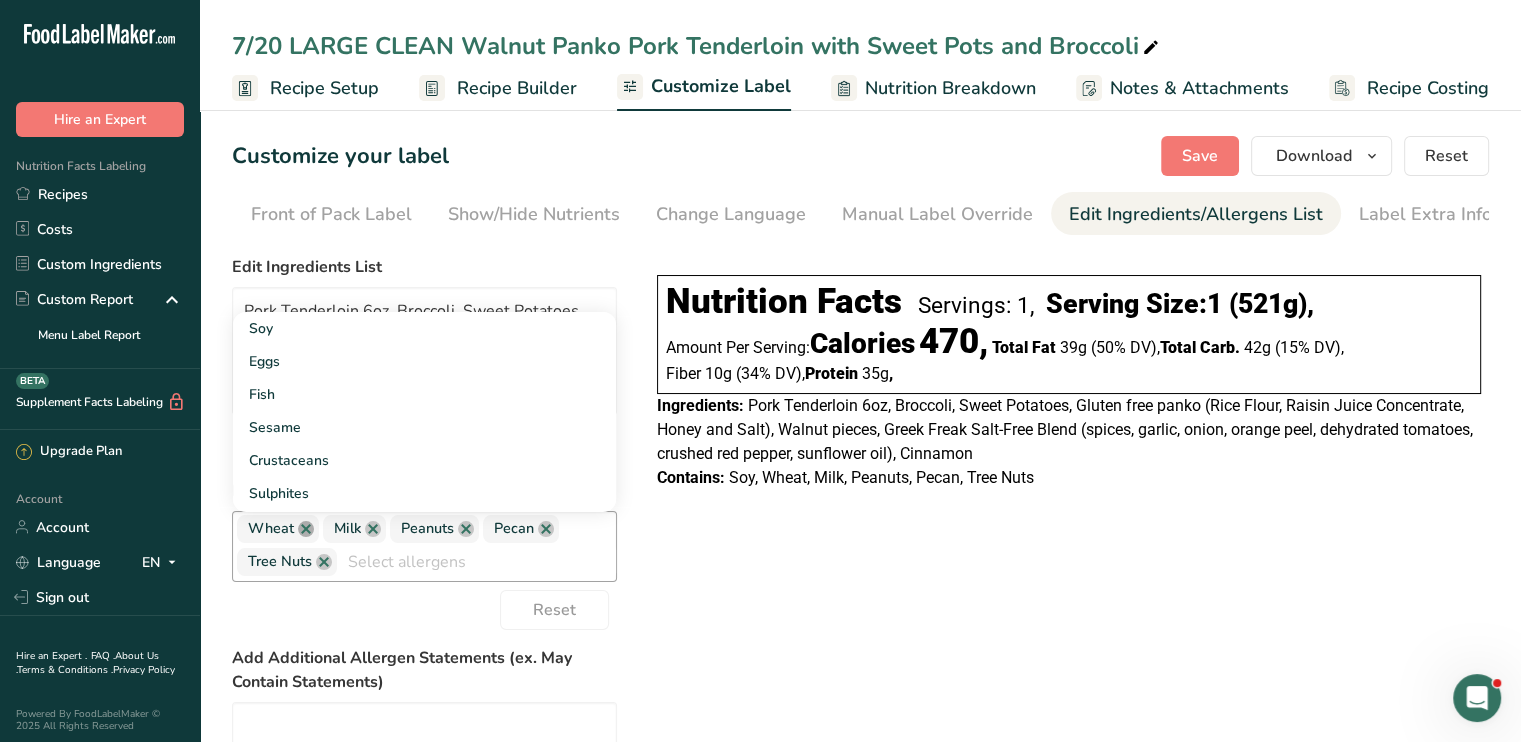 click at bounding box center [306, 529] 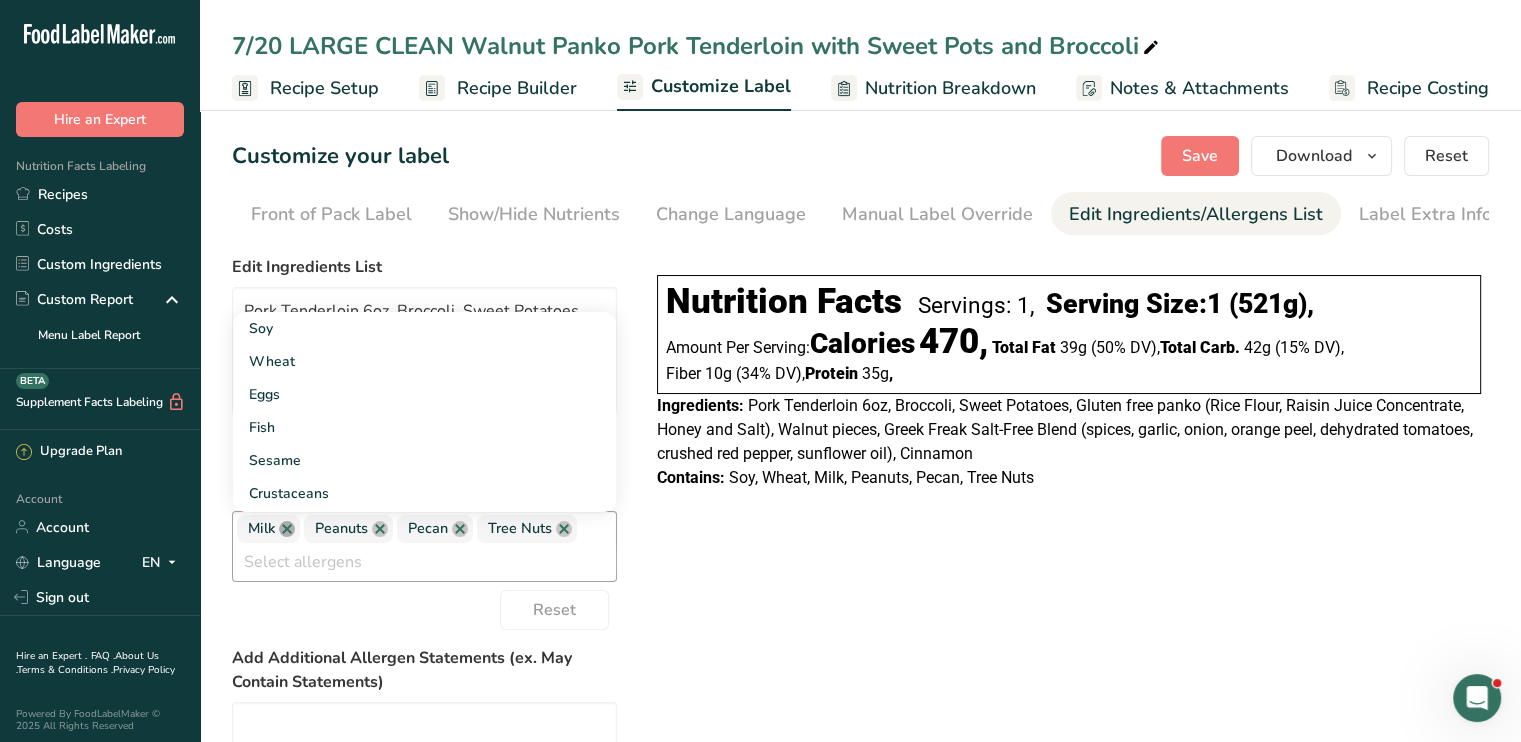 click at bounding box center (287, 529) 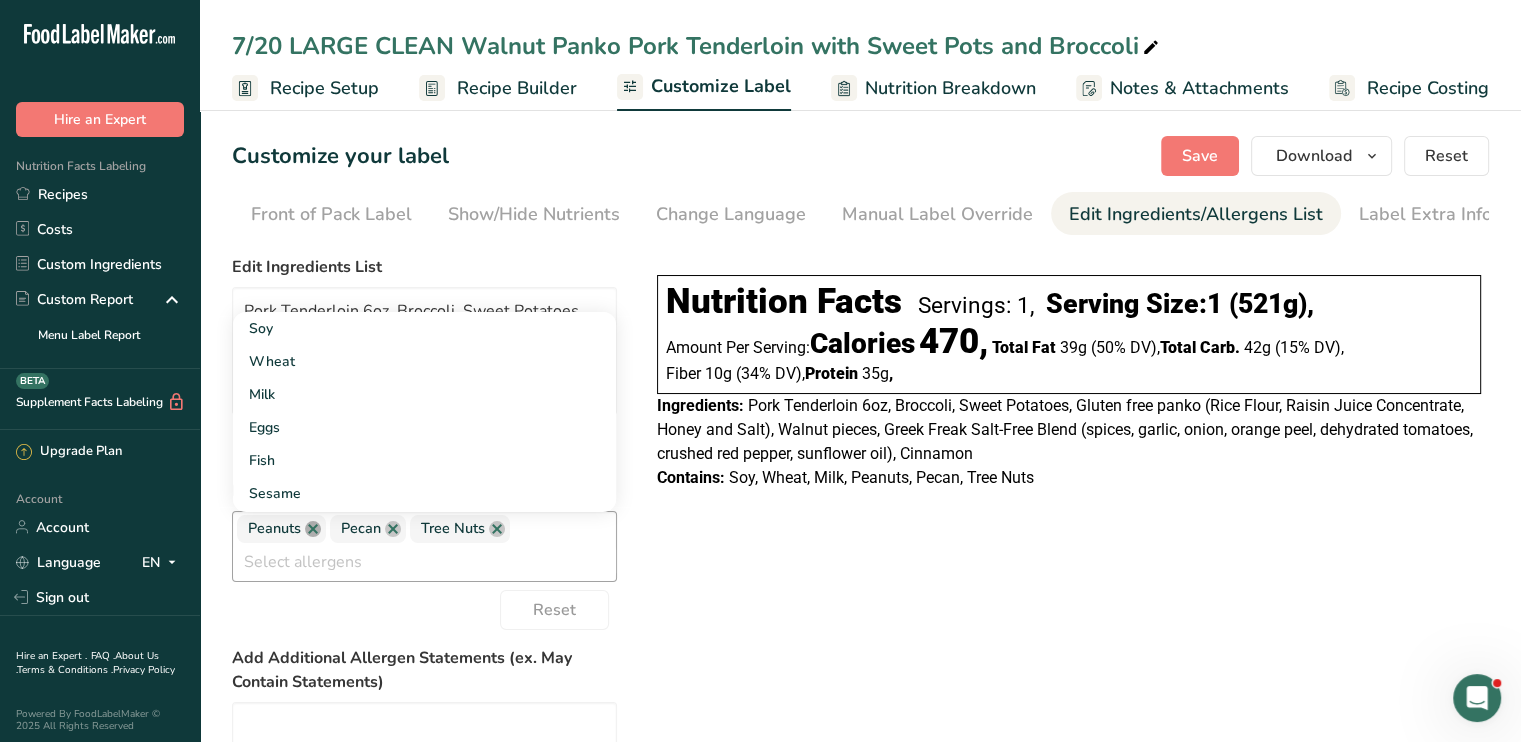 click at bounding box center [313, 529] 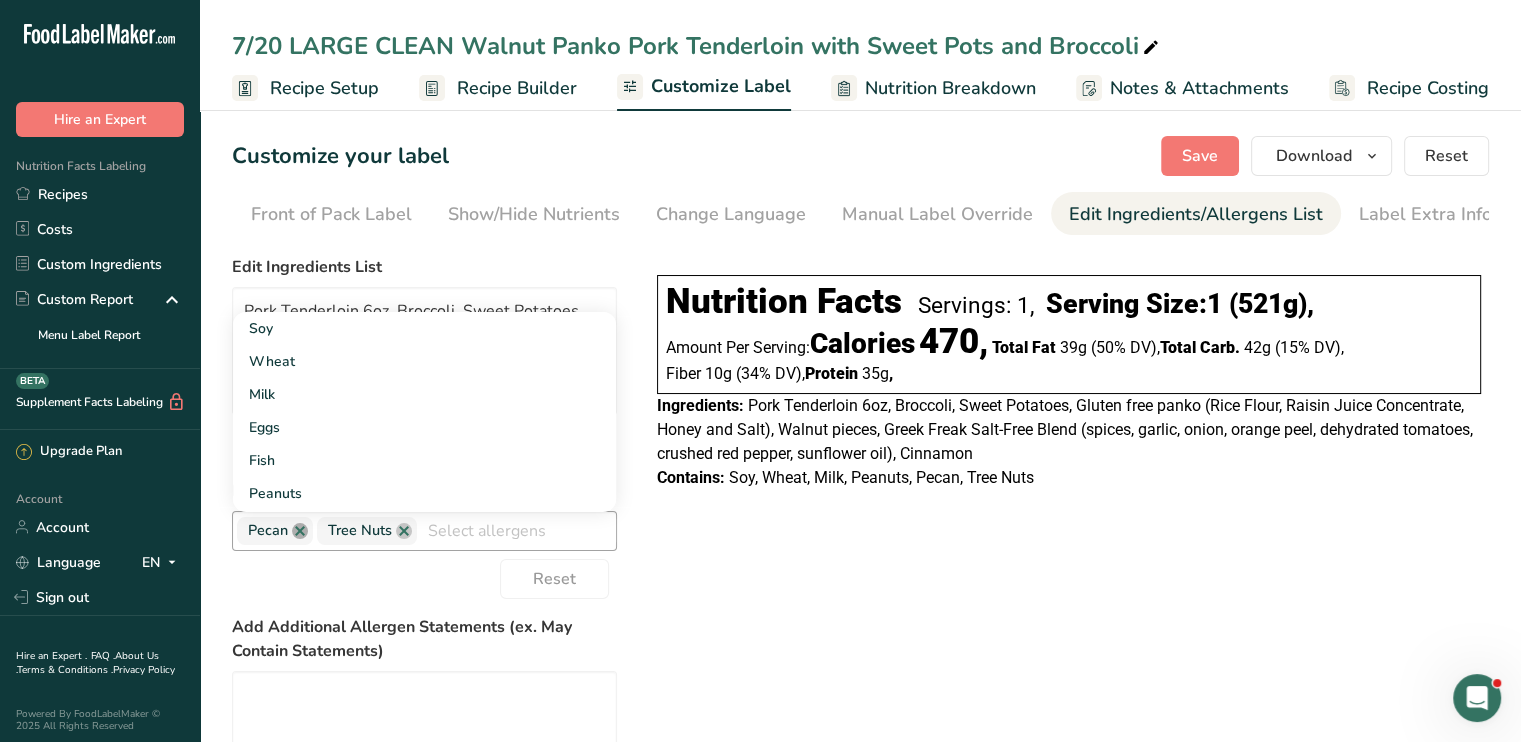 click at bounding box center [300, 531] 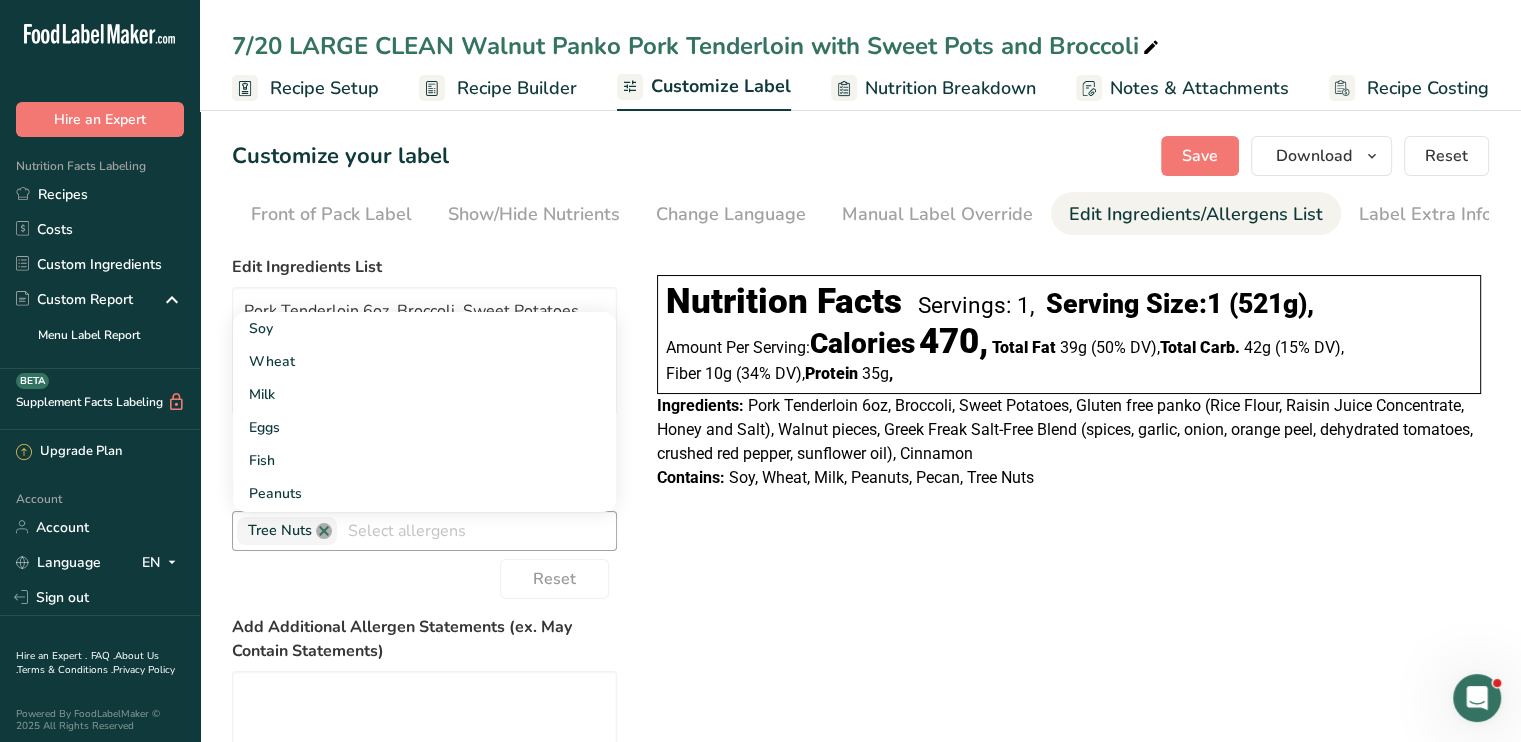 click at bounding box center [324, 531] 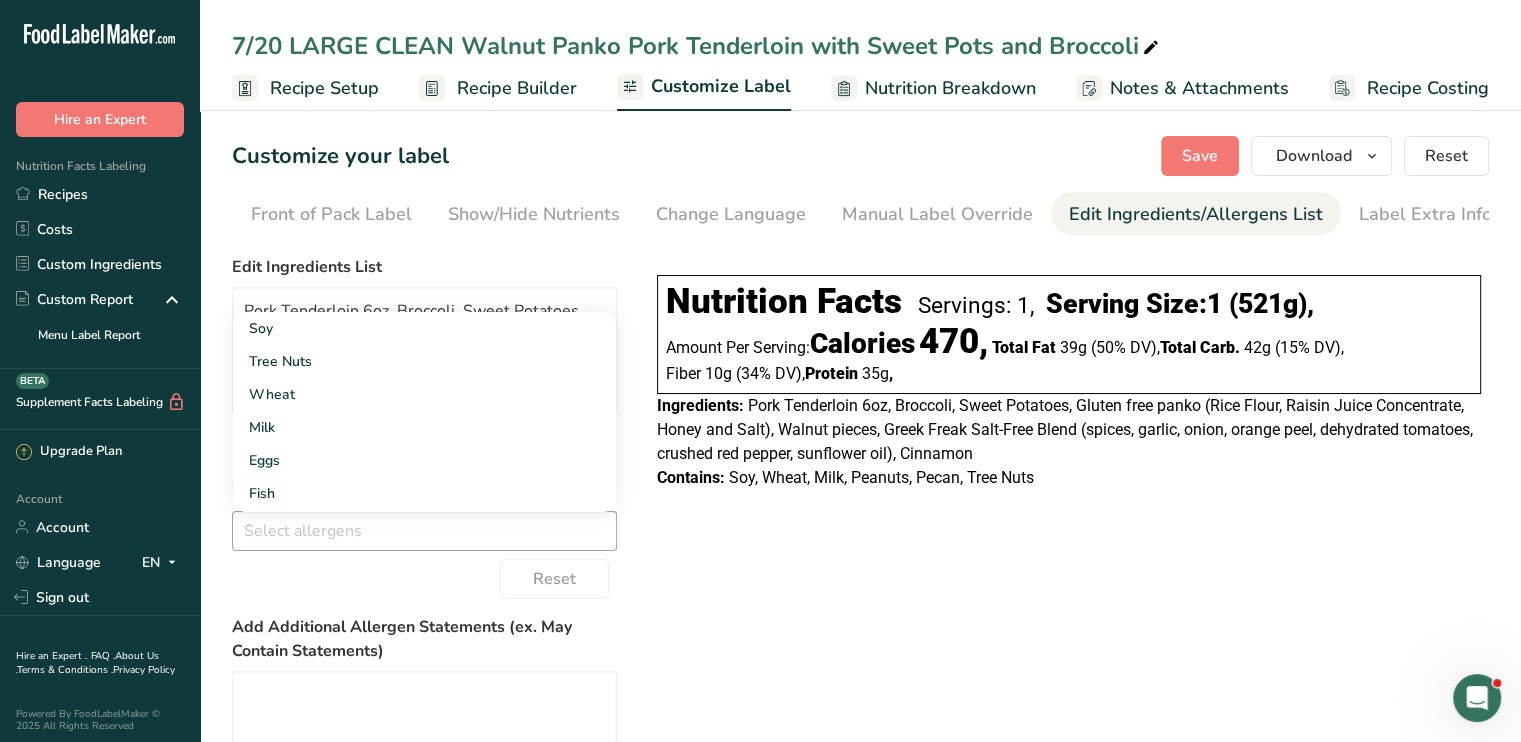 click on "Choose your label style
Linear FDA label
USA (FDA)
Standard FDA label
Tabular FDA label
Linear FDA label
Simplified FDA label
Dual Column FDA label (Per Serving/Per Container)
Dual Column FDA label (As Sold/As Prepared)
Aggregate Standard FDA label
Standard FDA label with Micronutrients listed side-by-side
[GEOGRAPHIC_DATA] (FSA)
UK Mandatory Label "Back of Pack"
UK Traffic Light Label  "Front of Pack"
Canadian (CFIA)
Canadian Standard label
Canadian Dual Column label" at bounding box center [860, 600] 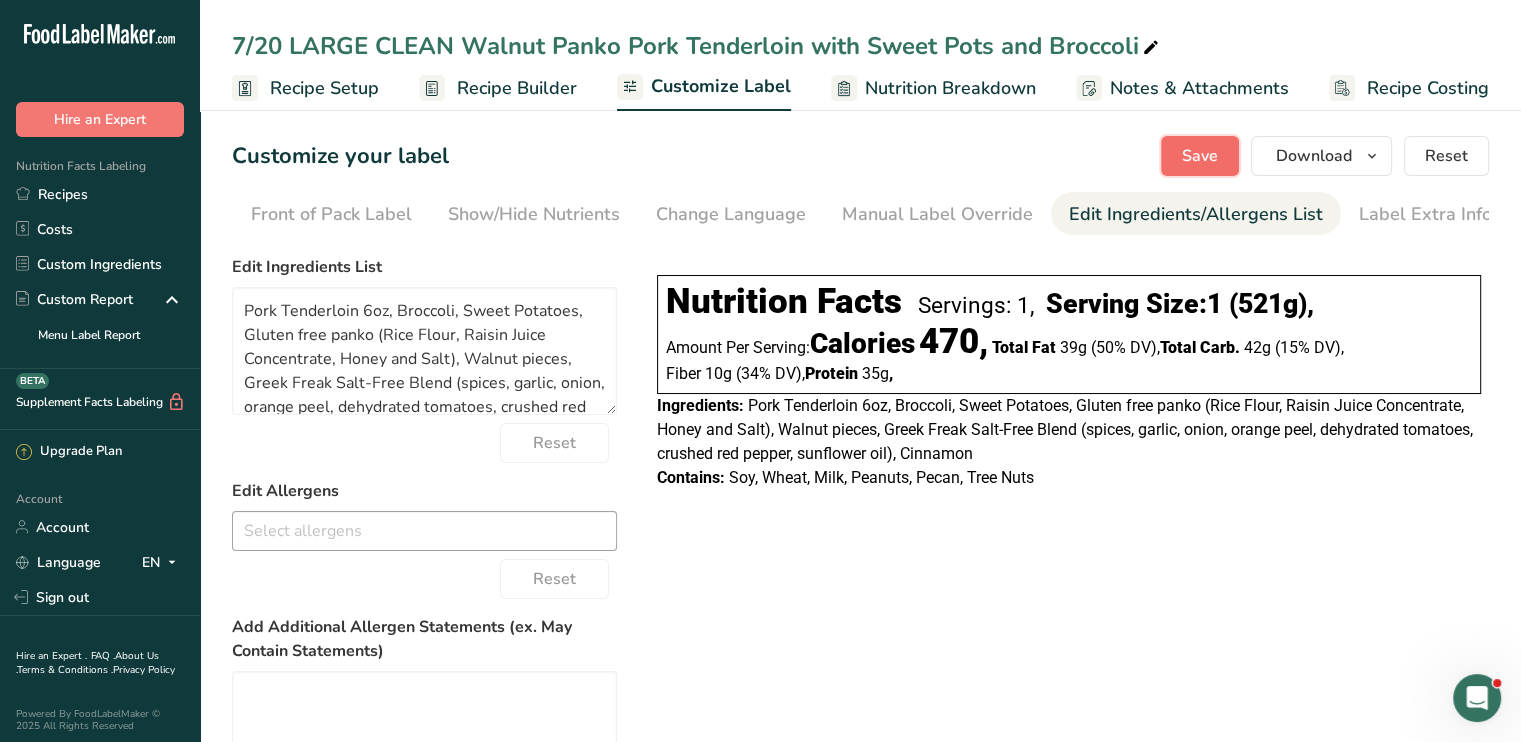 click on "Save" at bounding box center (1200, 156) 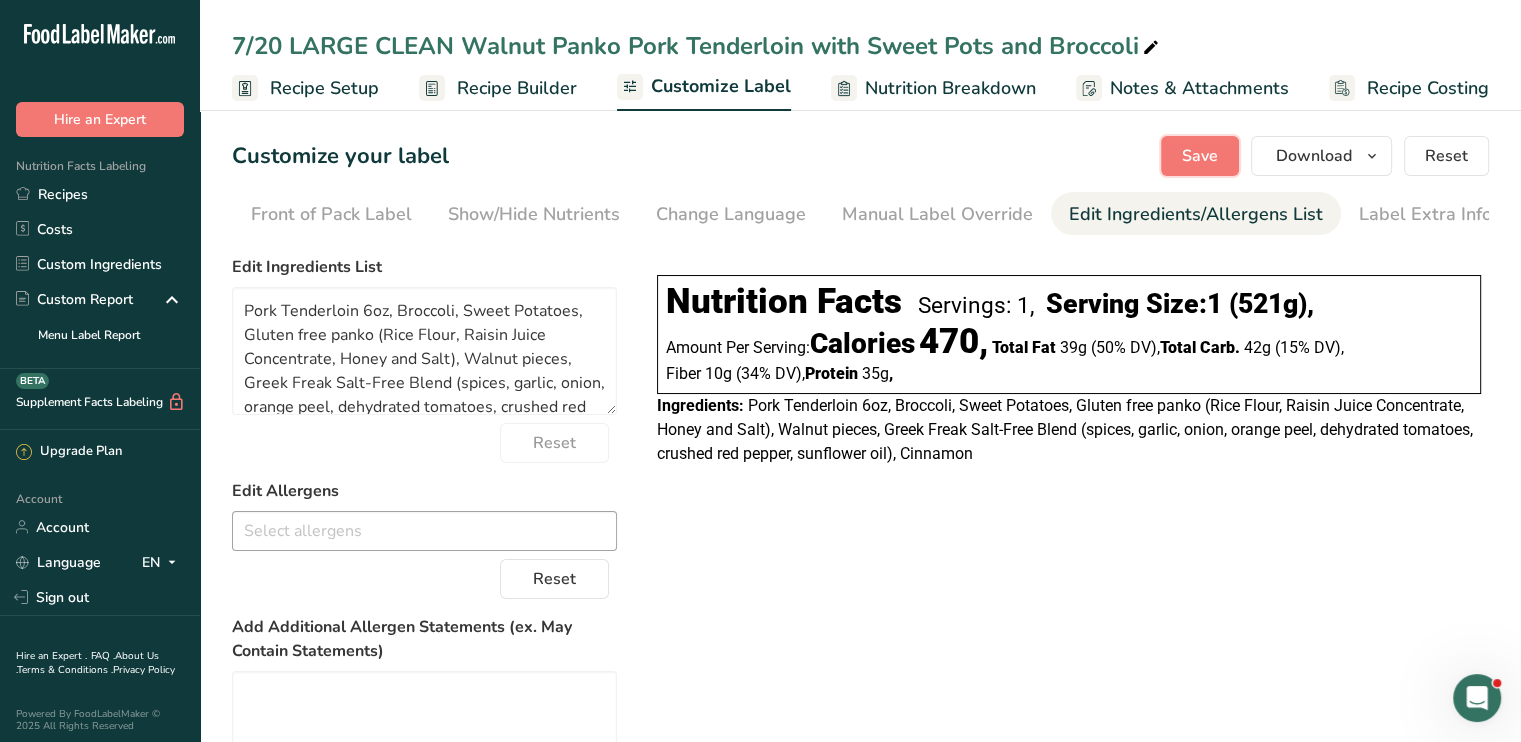 click on "Save" at bounding box center (1200, 156) 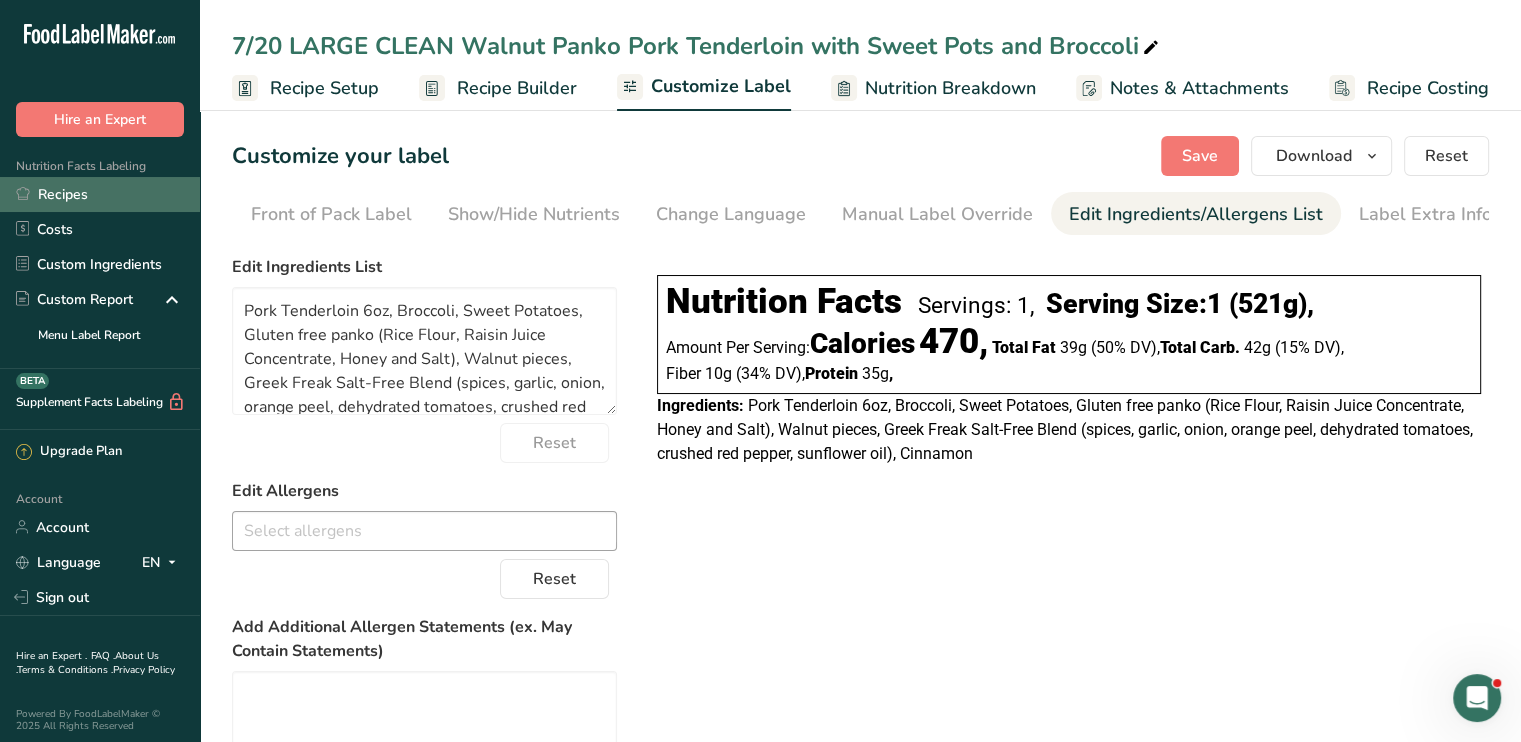 click on "Recipes" at bounding box center [100, 194] 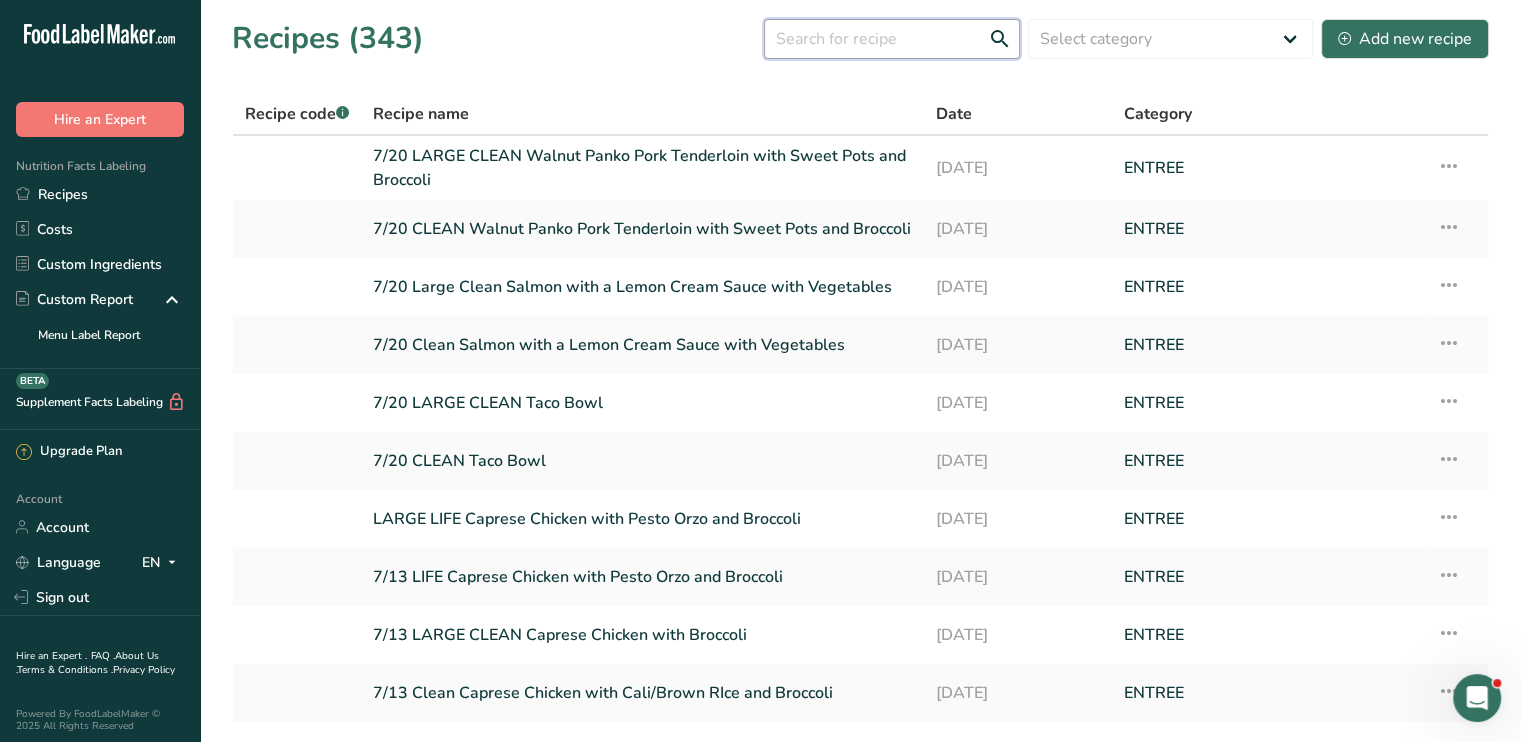 click at bounding box center [892, 39] 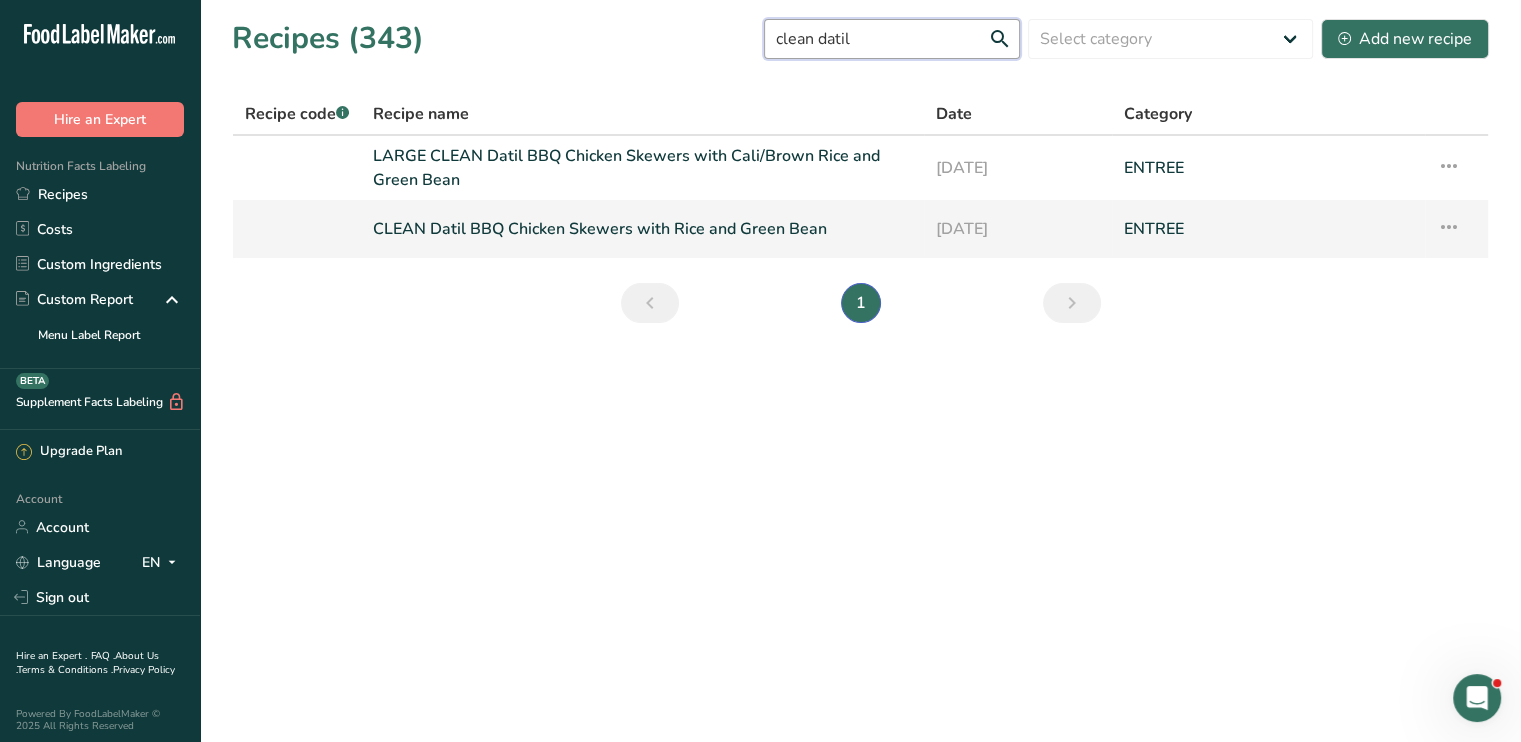 type on "clean datil" 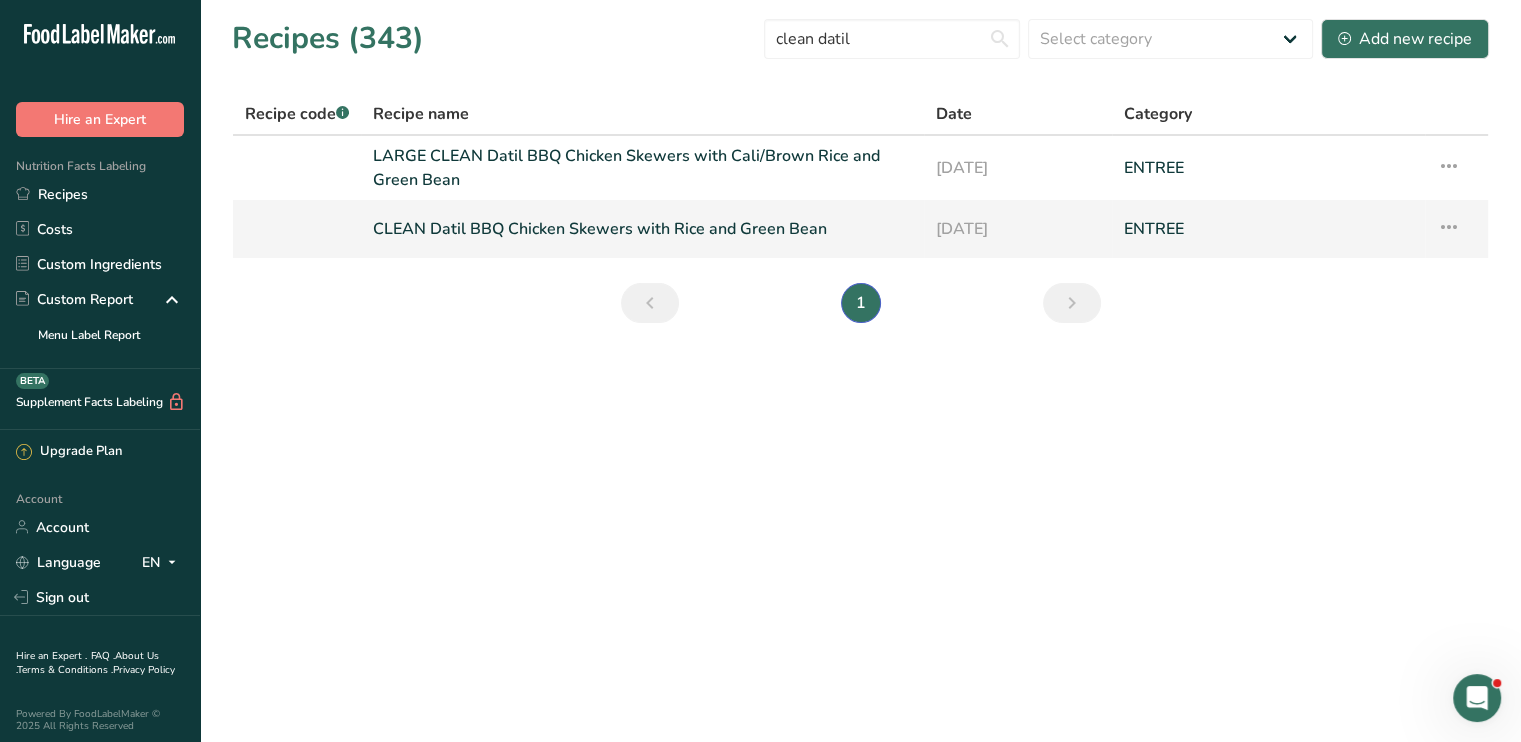 click at bounding box center [1449, 227] 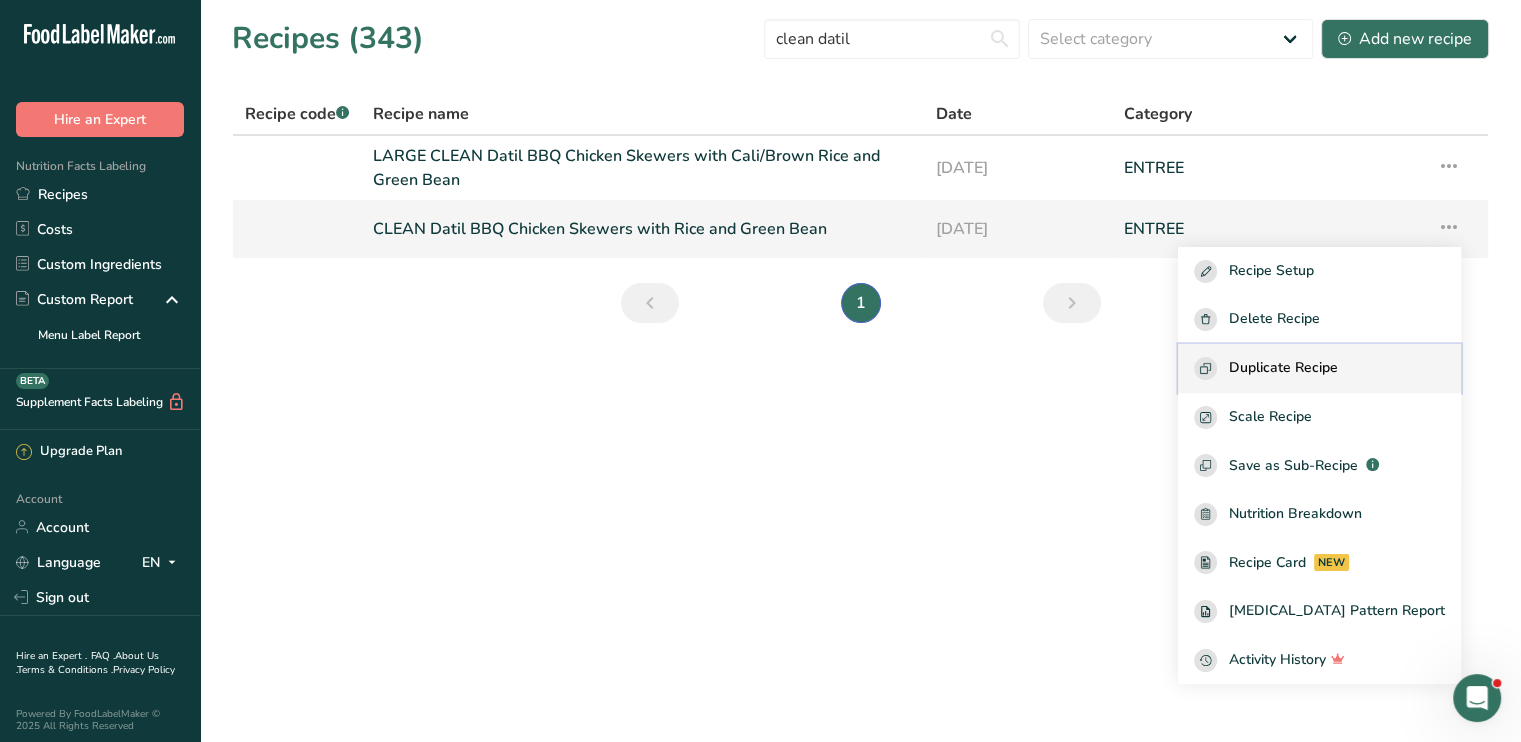 click on "Duplicate Recipe" at bounding box center [1283, 368] 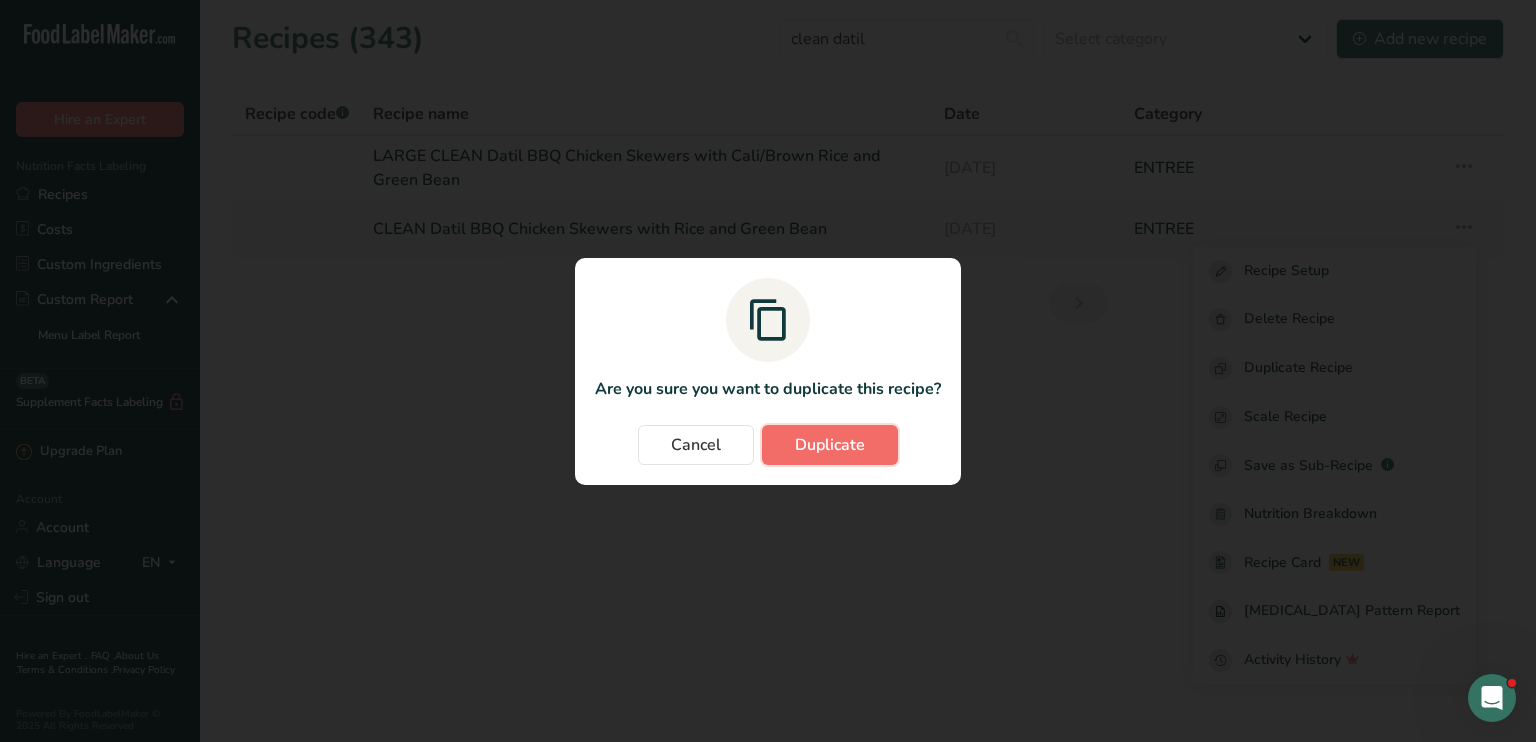 click on "Duplicate" at bounding box center [830, 445] 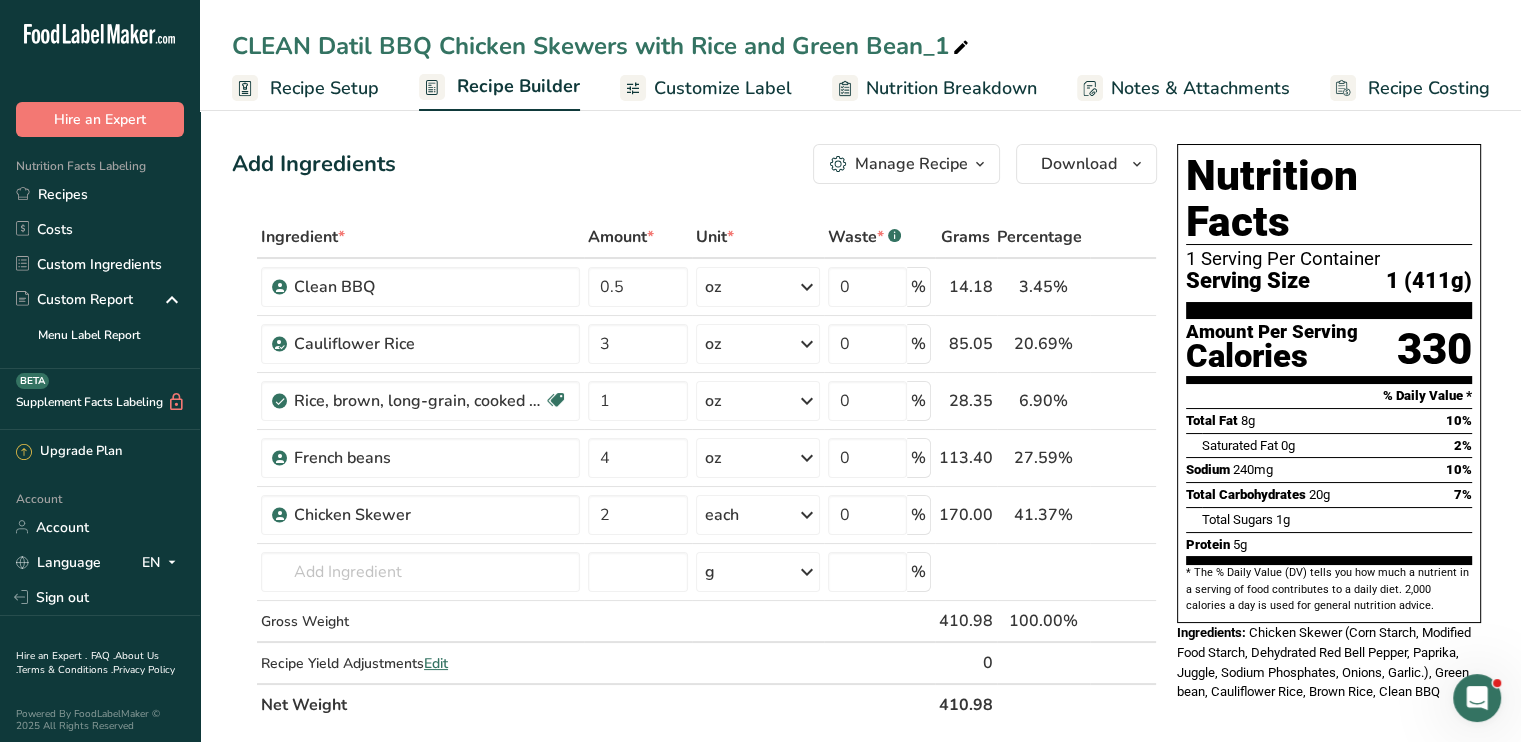 click at bounding box center (961, 48) 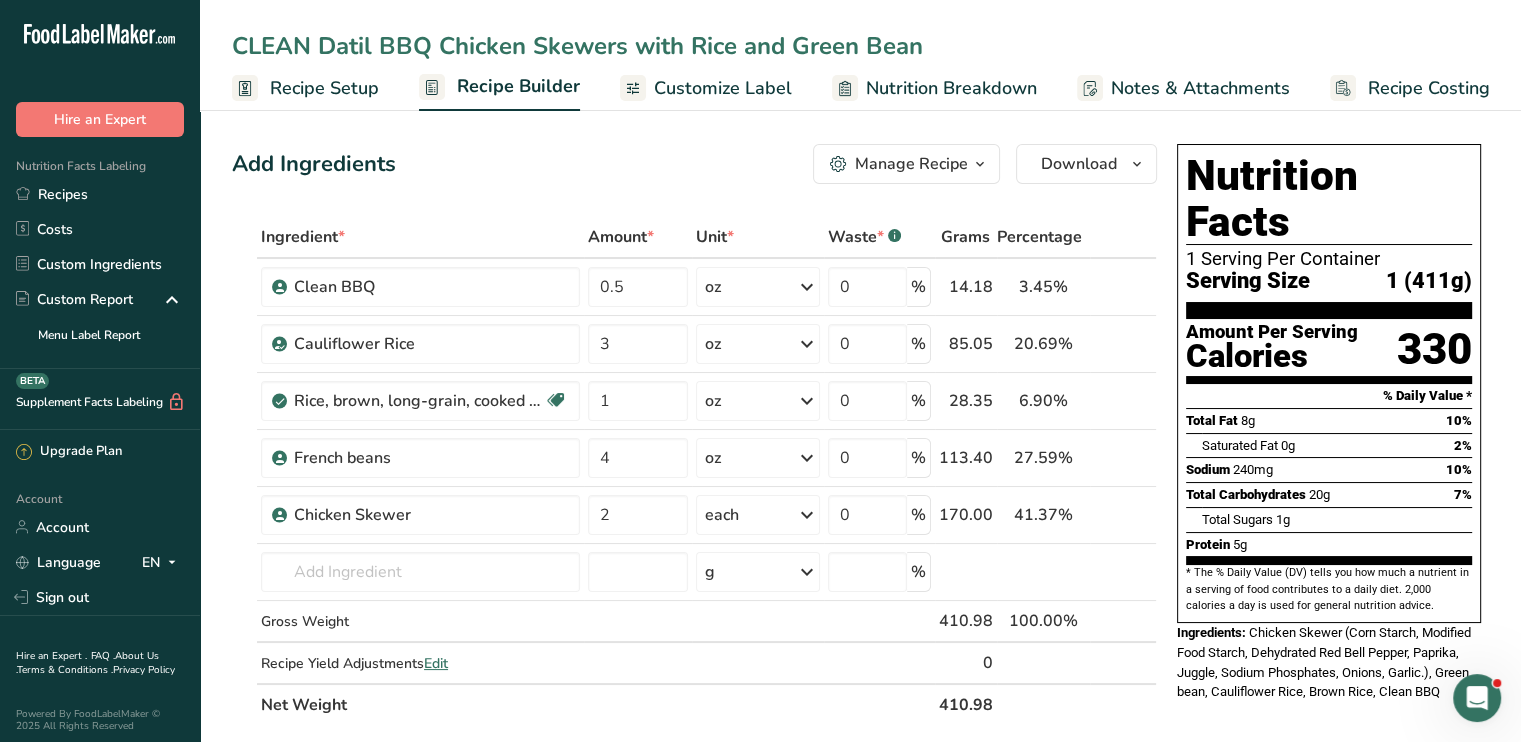 drag, startPoint x: 744, startPoint y: 42, endPoint x: 696, endPoint y: 45, distance: 48.09366 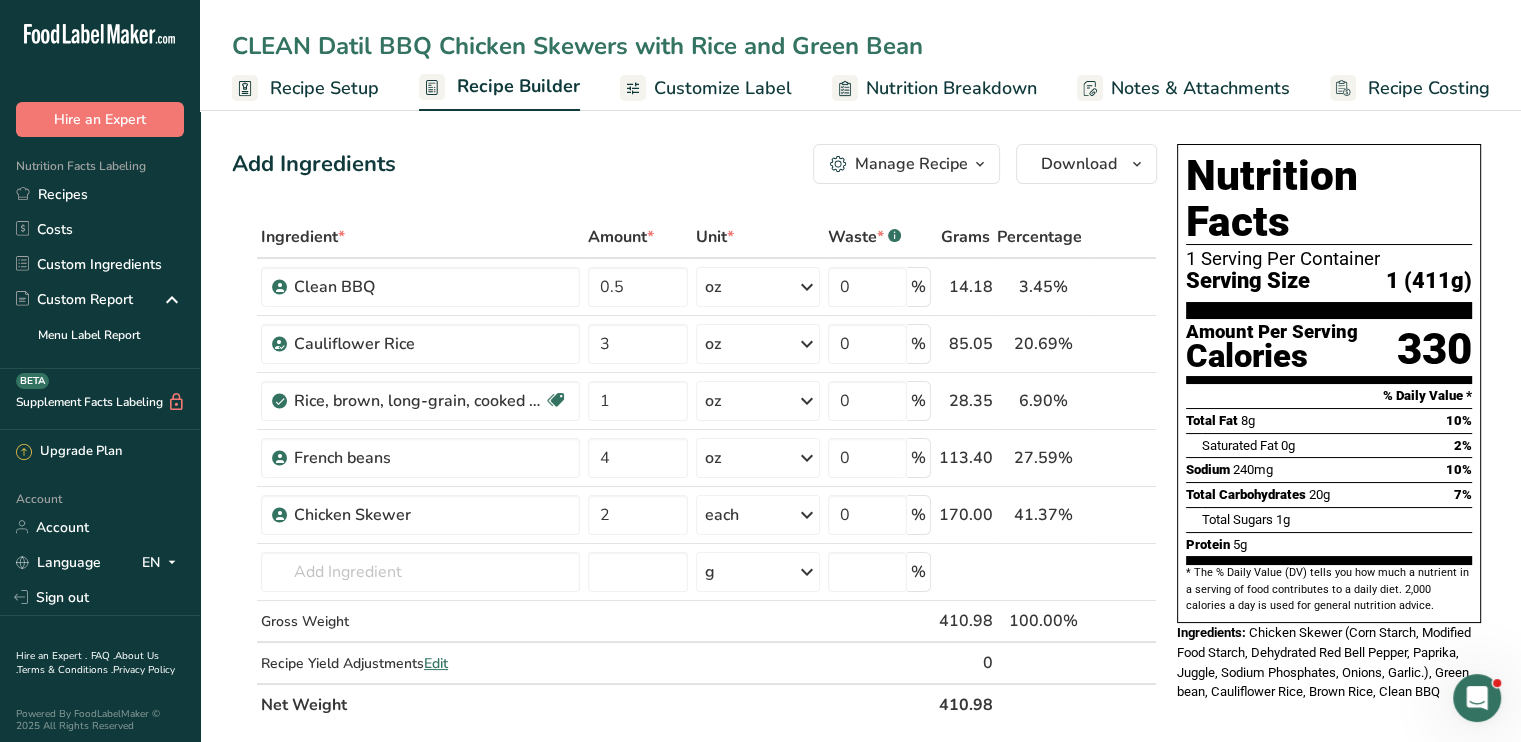 click on "CLEAN Datil BBQ Chicken Skewers with Rice and Green Bean" at bounding box center [860, 46] 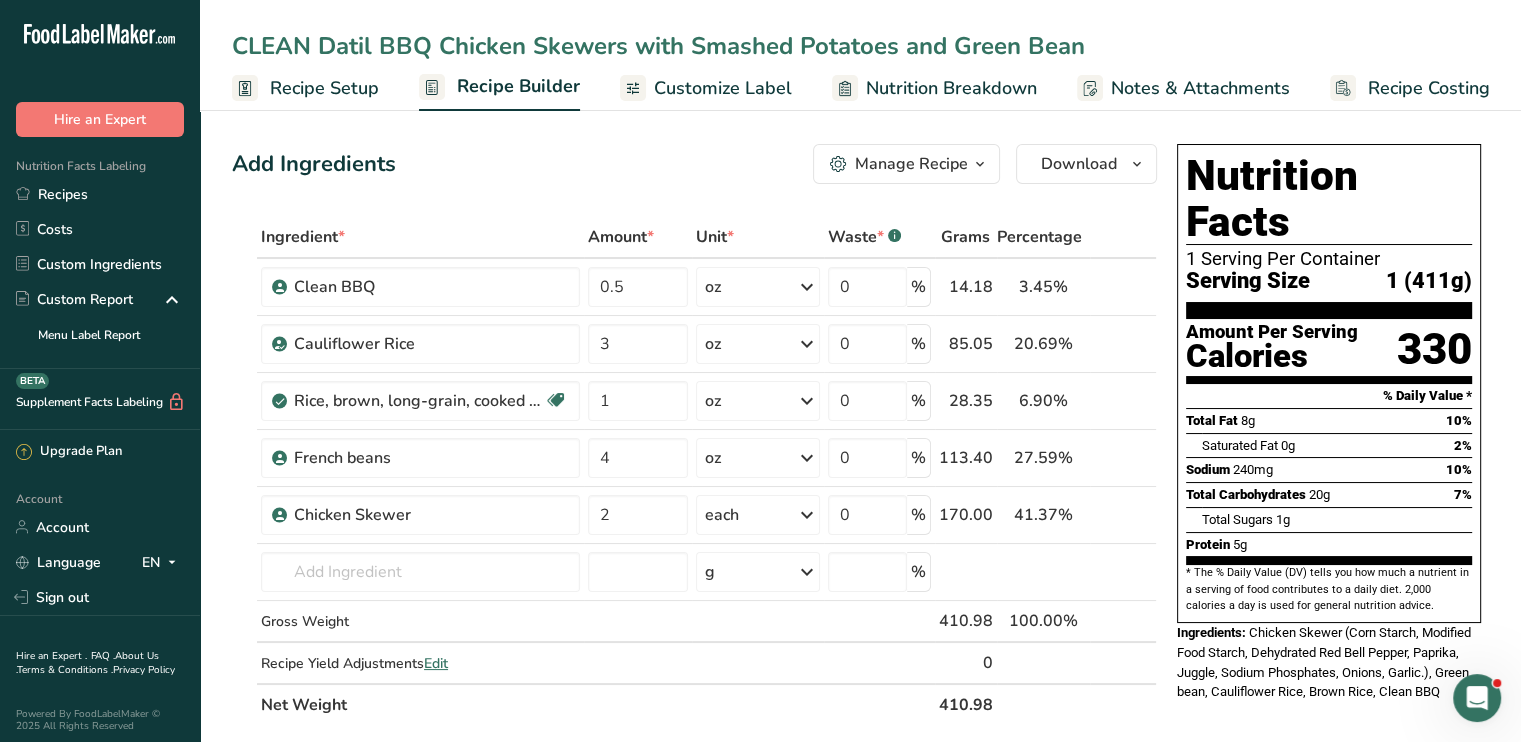 click on "CLEAN Datil BBQ Chicken Skewers with Smashed Potatoes and Green Bean" at bounding box center [860, 46] 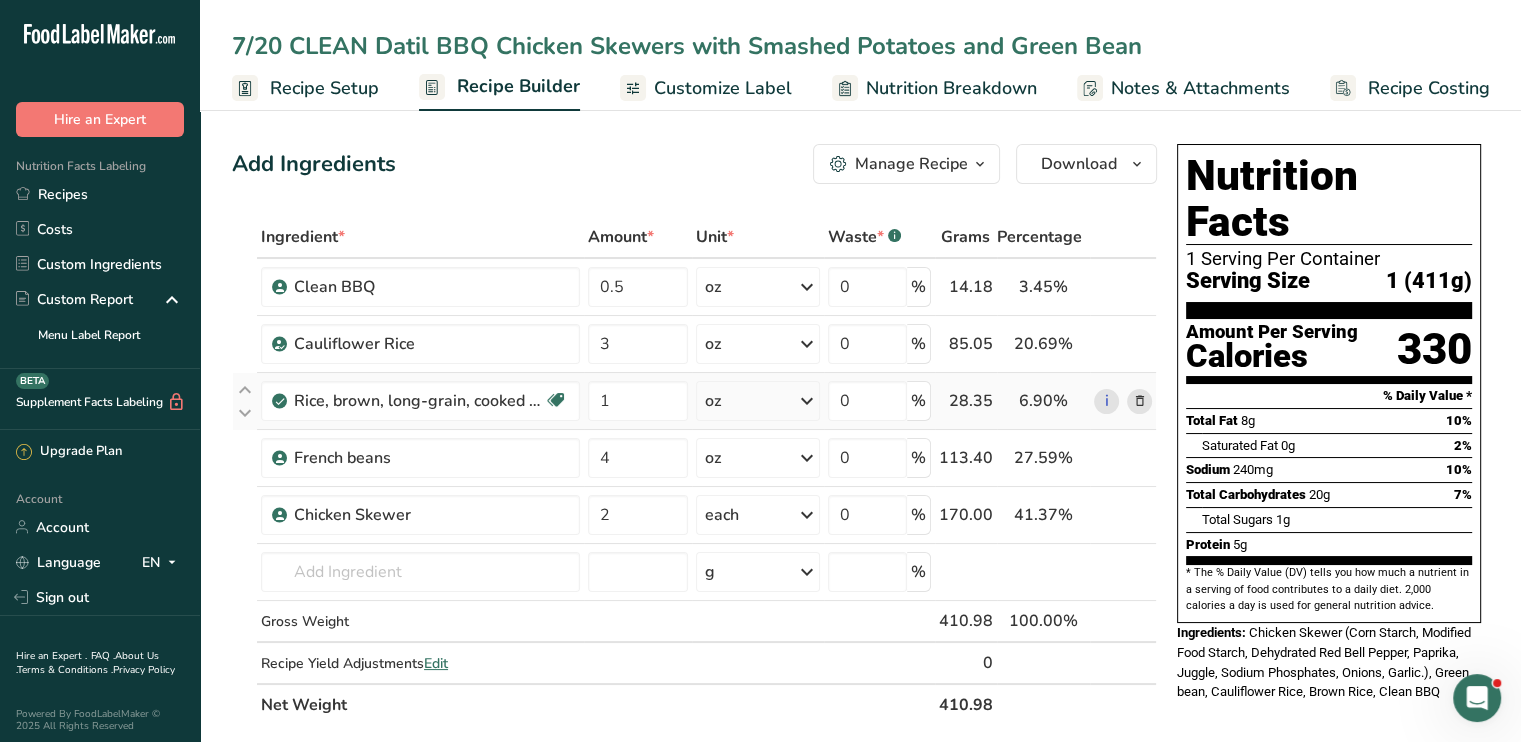 type on "7/20 CLEAN Datil BBQ Chicken Skewers with Smashed Potatoes and Green Bean" 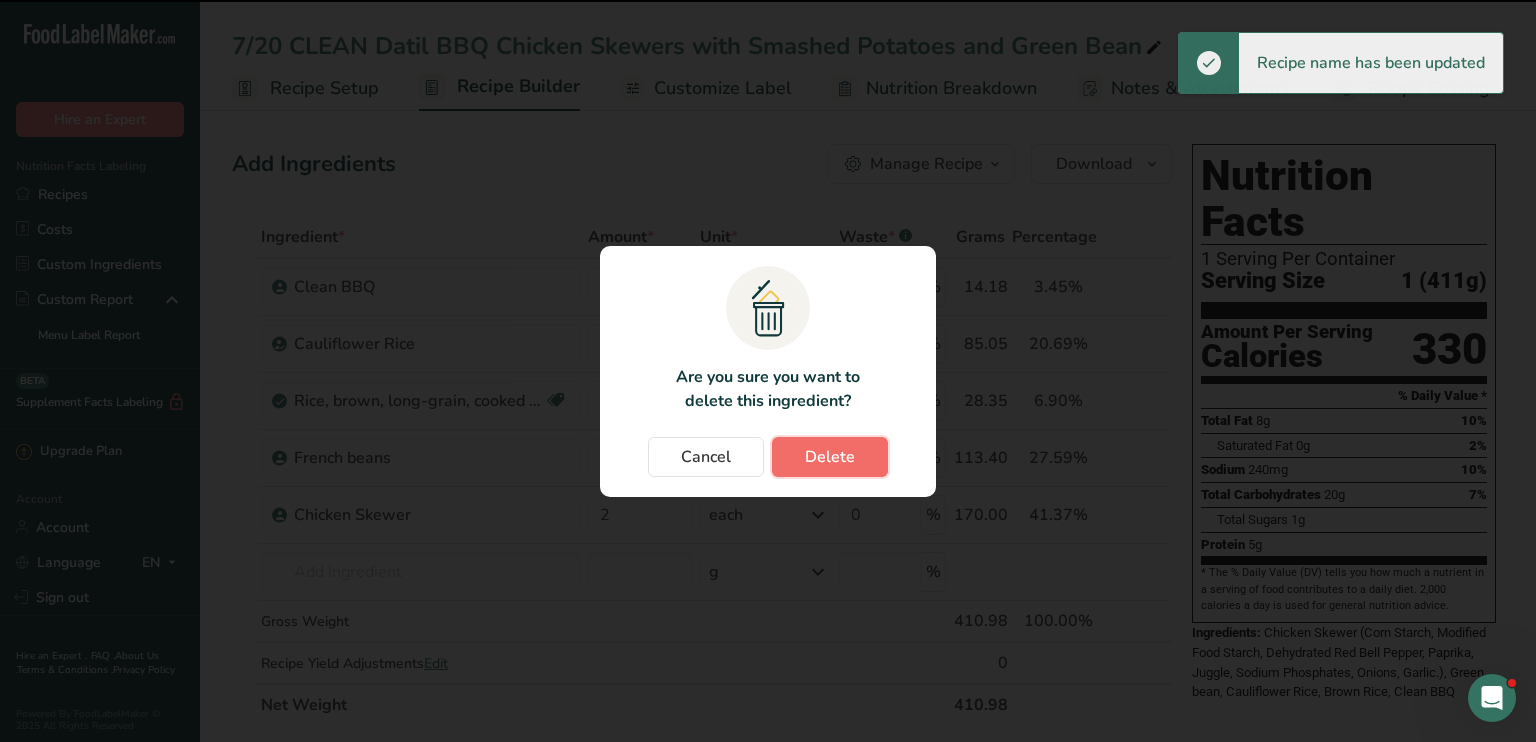 click on "Delete" at bounding box center (830, 457) 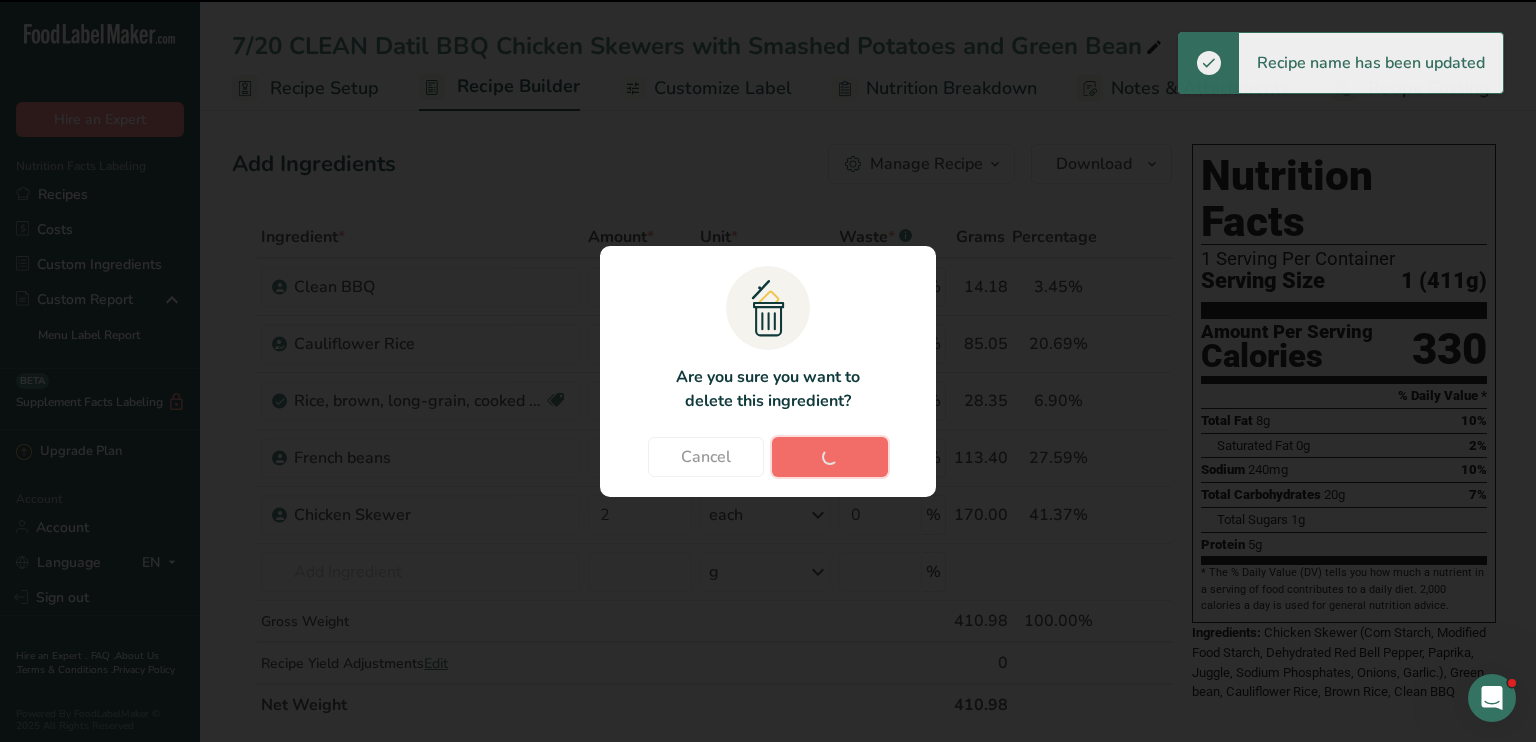 type on "4" 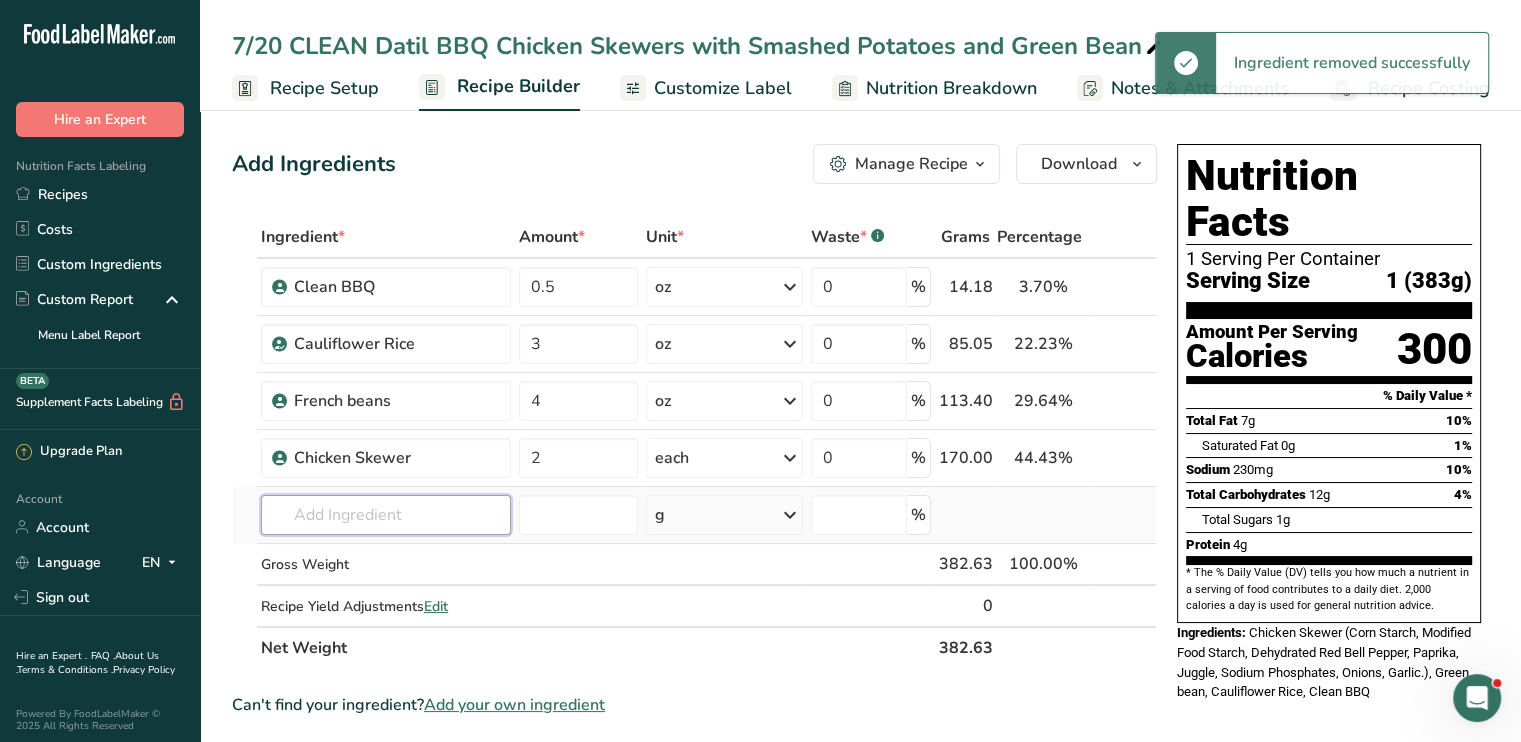 click at bounding box center (386, 515) 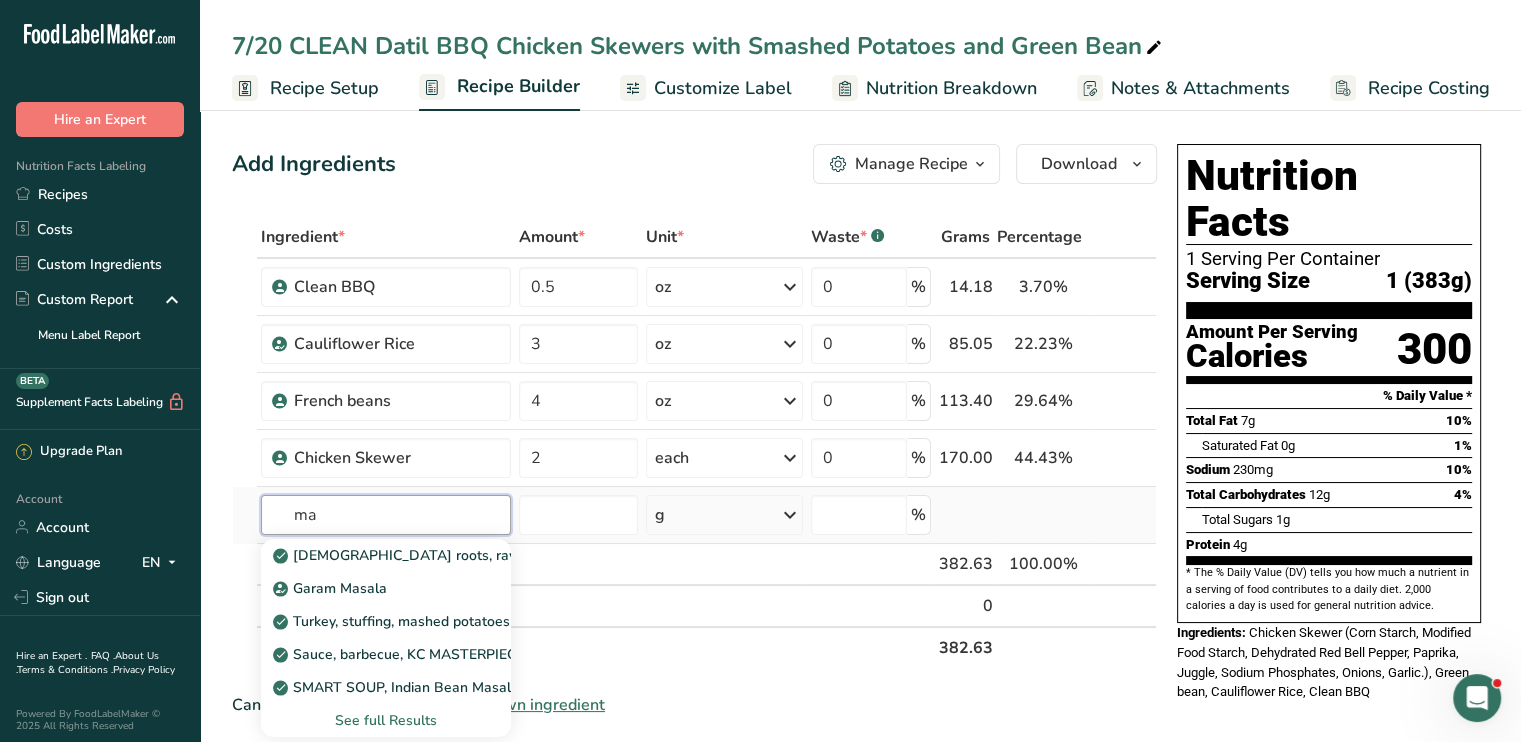type on "m" 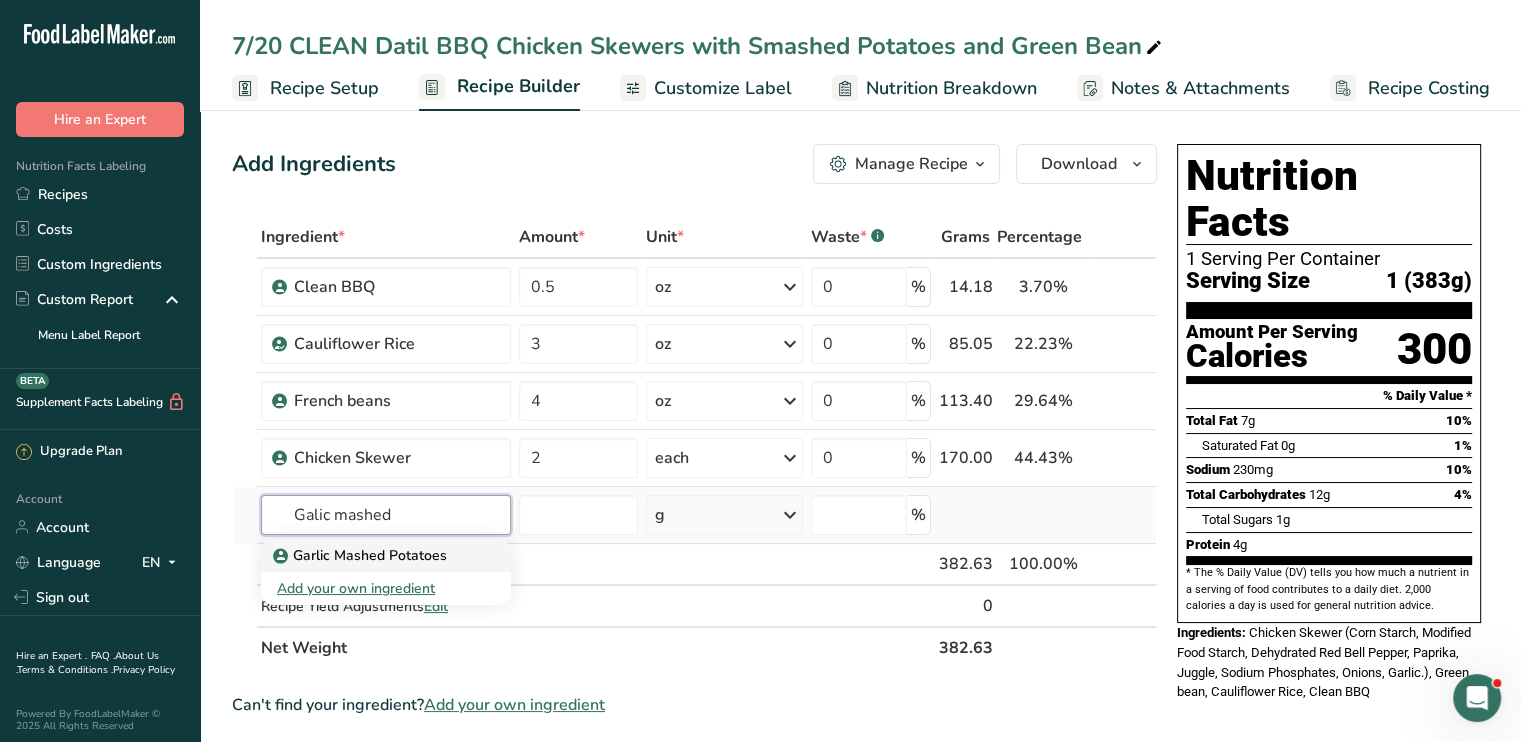 type on "Galic mashed" 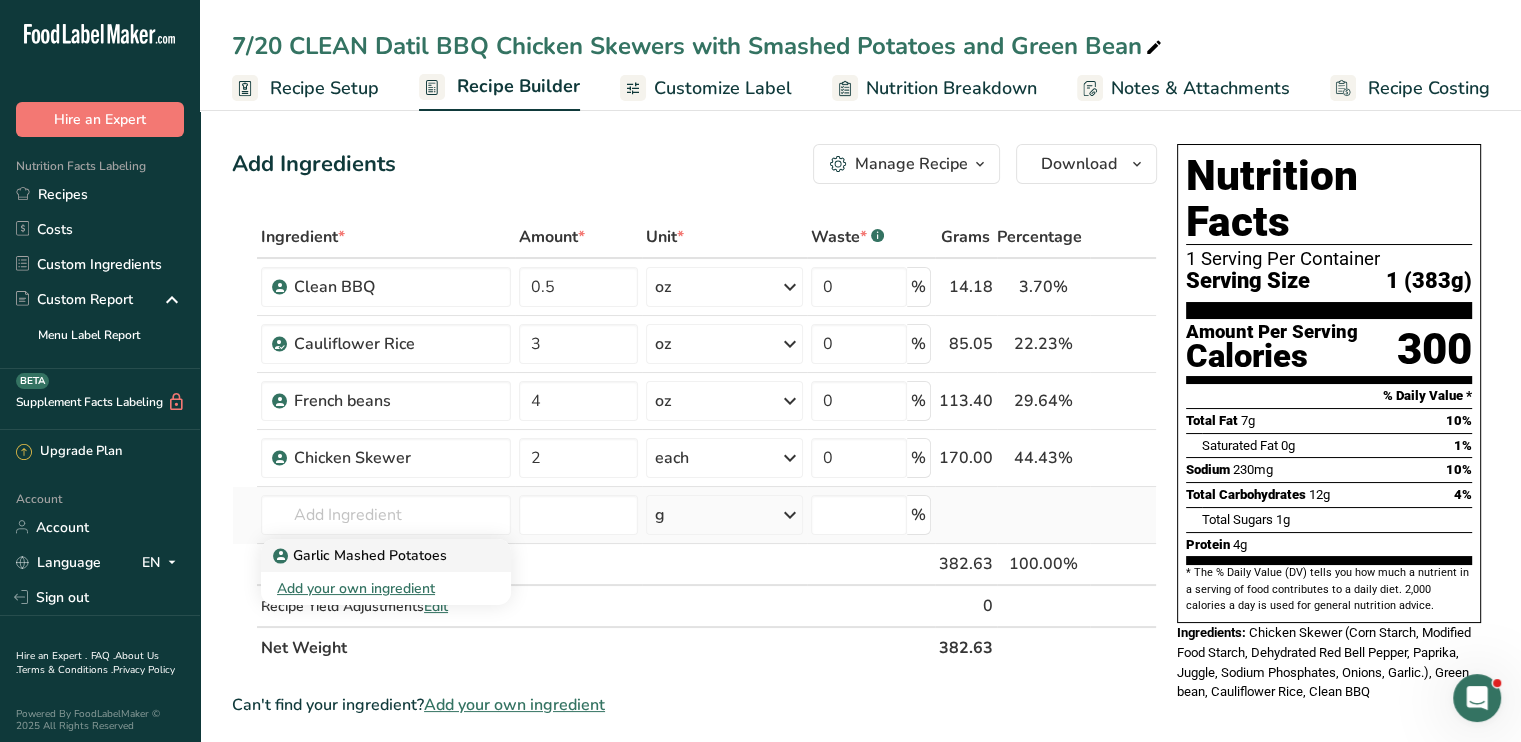 click on "Garlic Mashed Potatoes" at bounding box center [362, 555] 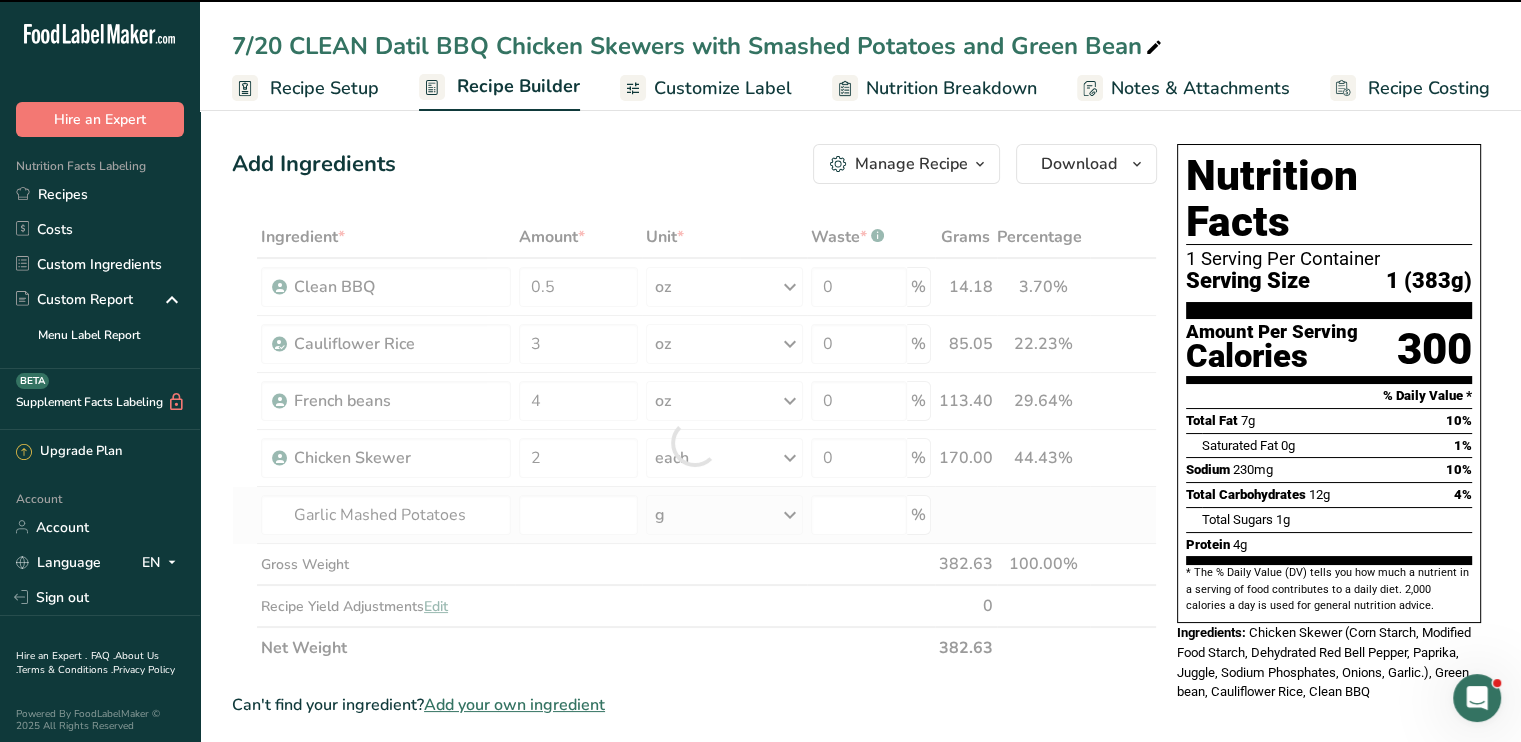 type on "0" 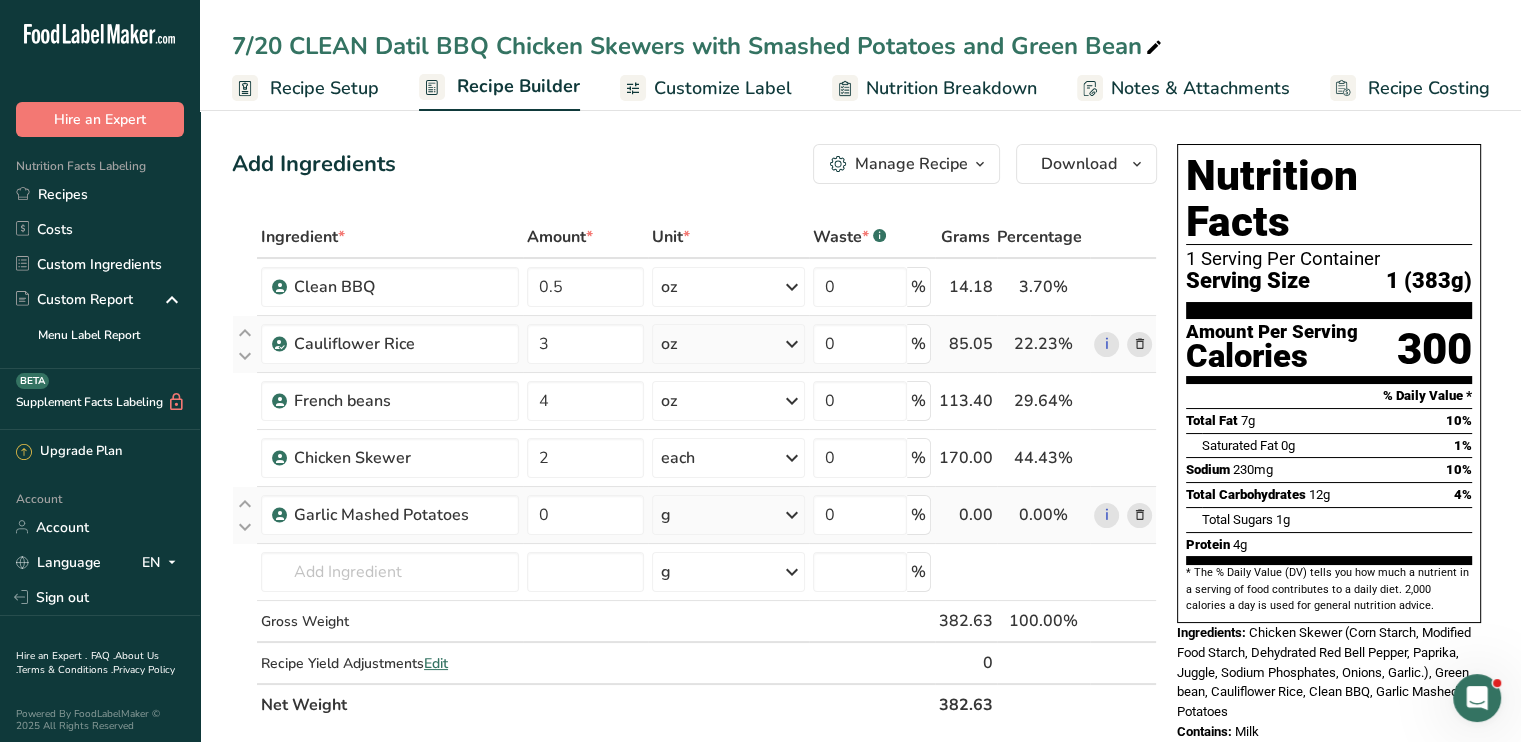 click at bounding box center [1139, 344] 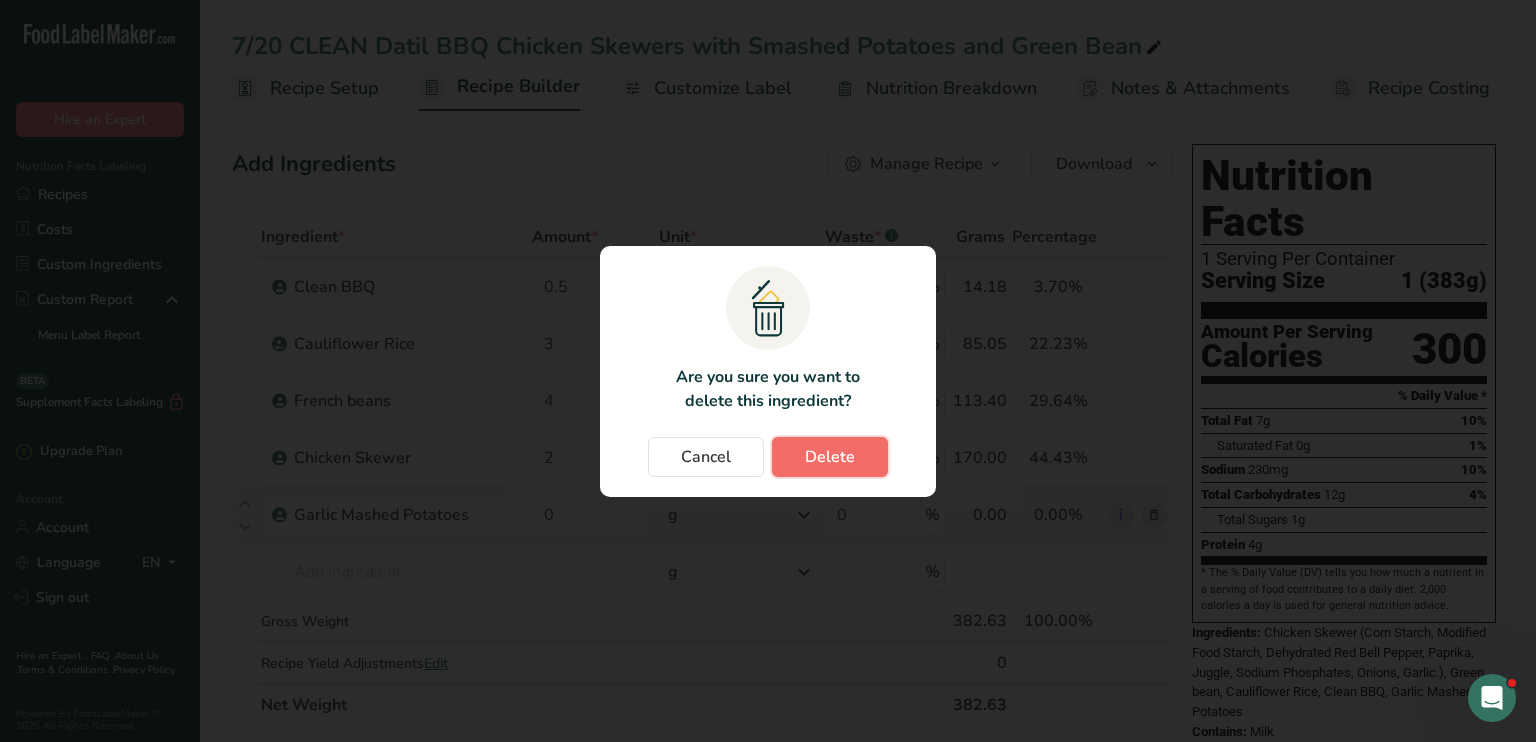 click on "Delete" at bounding box center (830, 457) 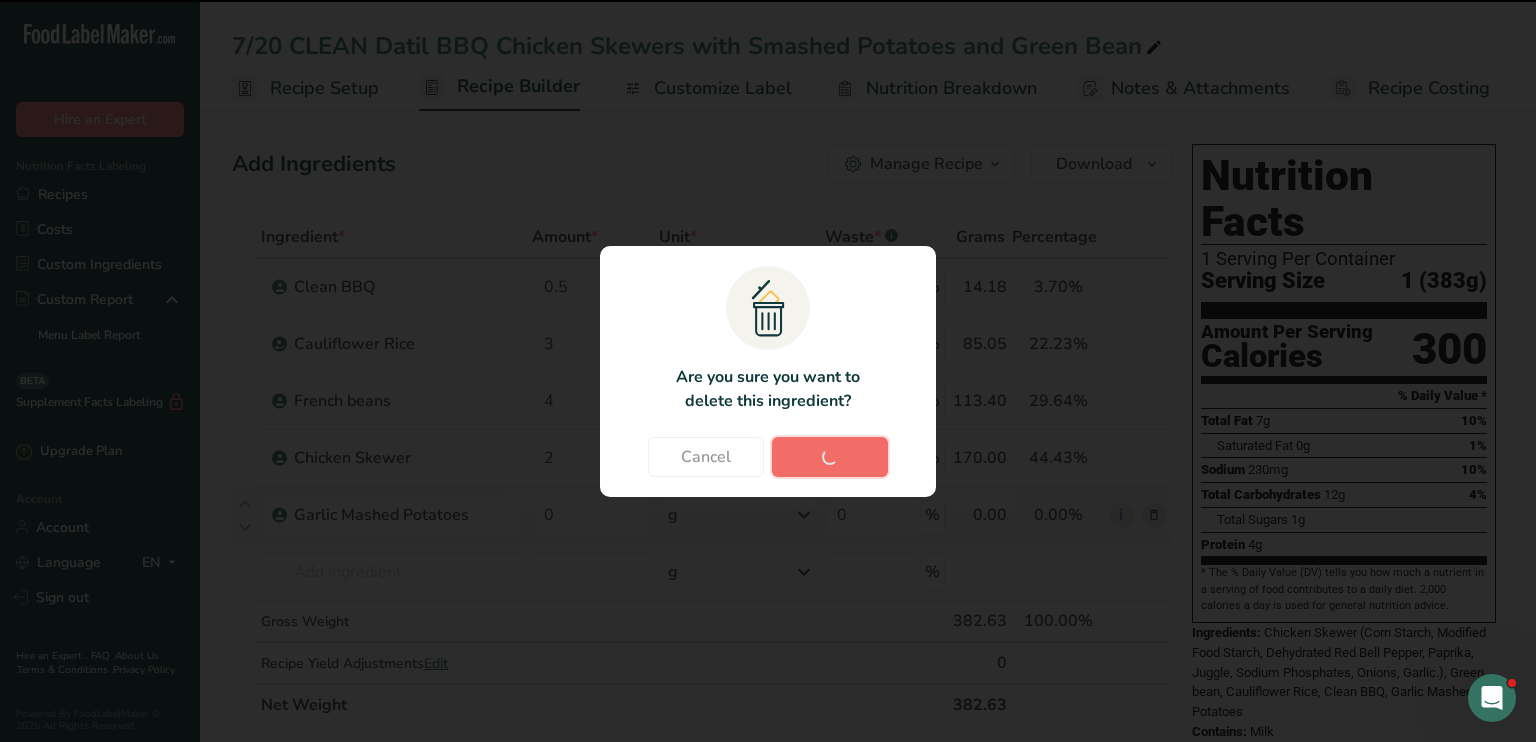 type 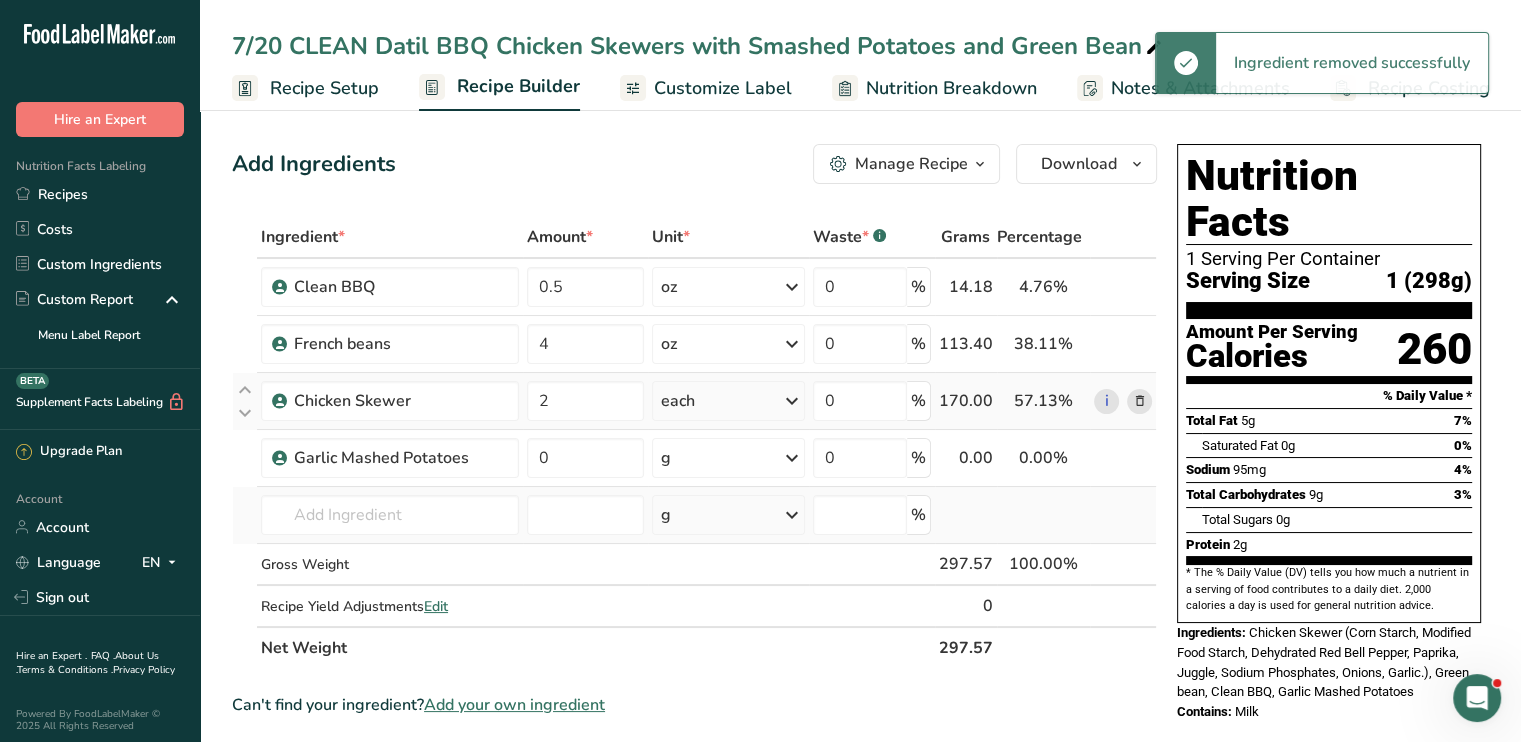 click at bounding box center (792, 401) 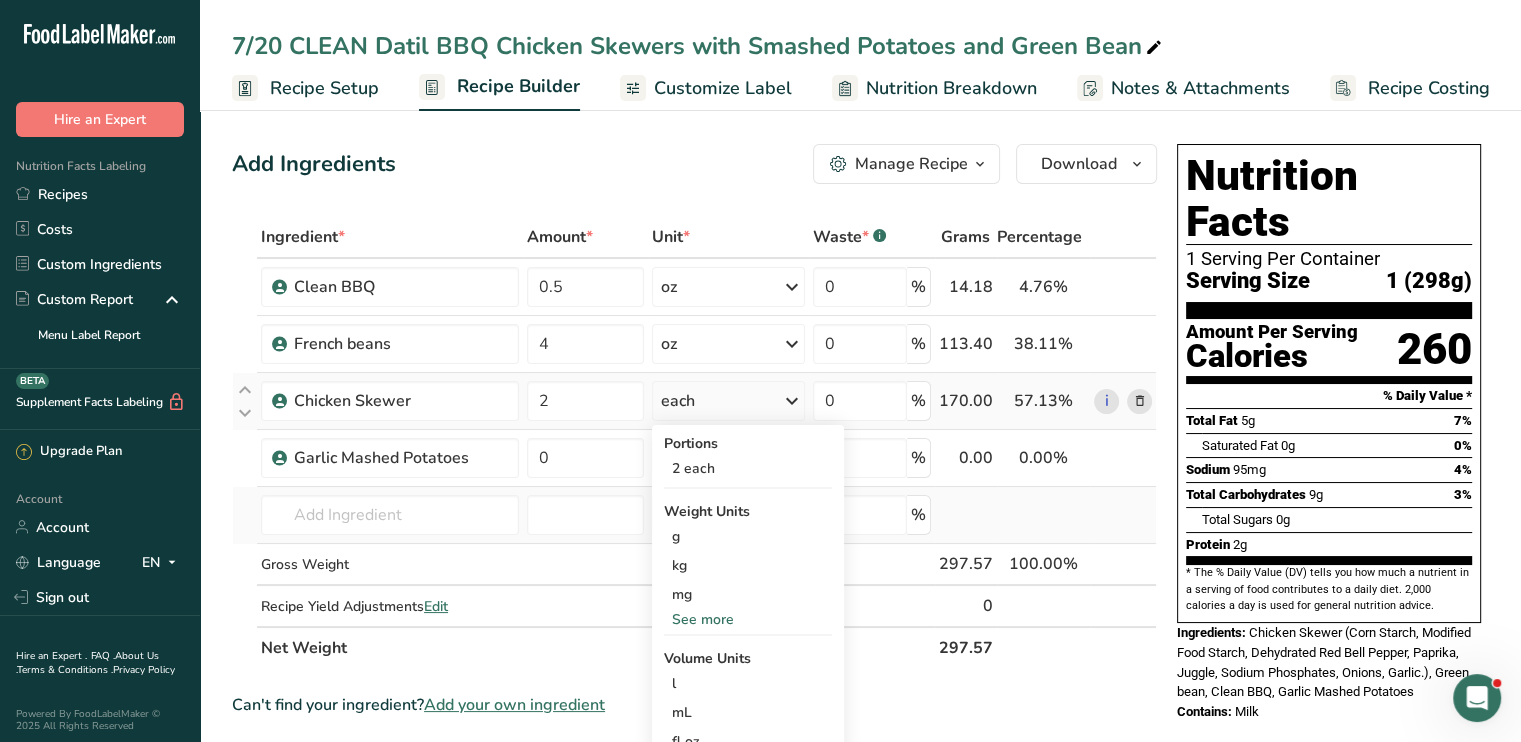 click at bounding box center (792, 401) 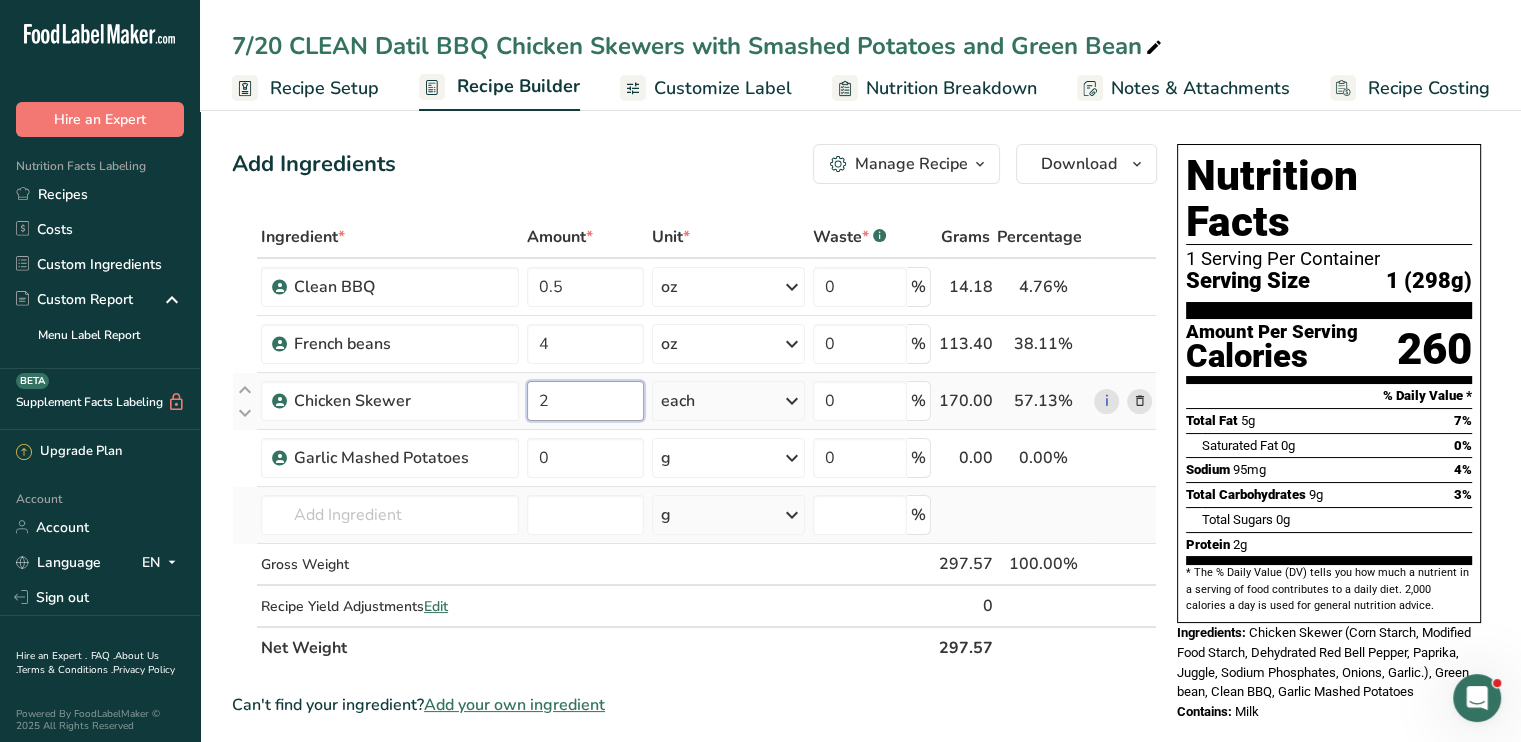 drag, startPoint x: 608, startPoint y: 395, endPoint x: 532, endPoint y: 404, distance: 76.53104 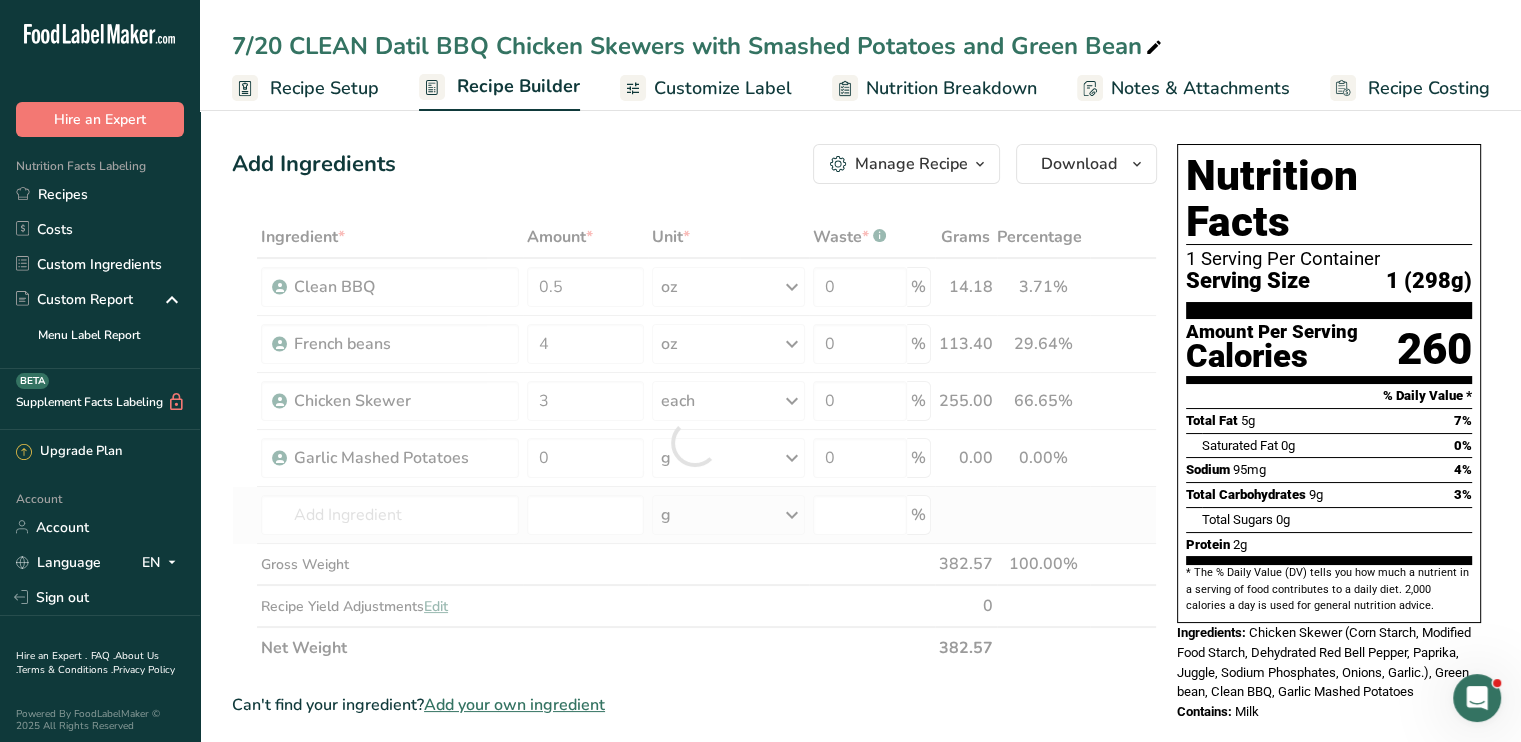 click on "Add Ingredients
Manage Recipe         Delete Recipe           Duplicate Recipe             Scale Recipe             Save as Sub-Recipe   .a-a{fill:#347362;}.b-a{fill:#fff;}                               Nutrition Breakdown                 Recipe Card
NEW
[MEDICAL_DATA] Pattern Report           Activity History
Download
Choose your preferred label style
Standard FDA label
Standard FDA label
The most common format for nutrition facts labels in compliance with the FDA's typeface, style and requirements
Tabular FDA label
A label format compliant with the FDA regulations presented in a tabular (horizontal) display.
Linear FDA label
A simple linear display for small sized packages.
Simplified FDA label" at bounding box center [694, 164] 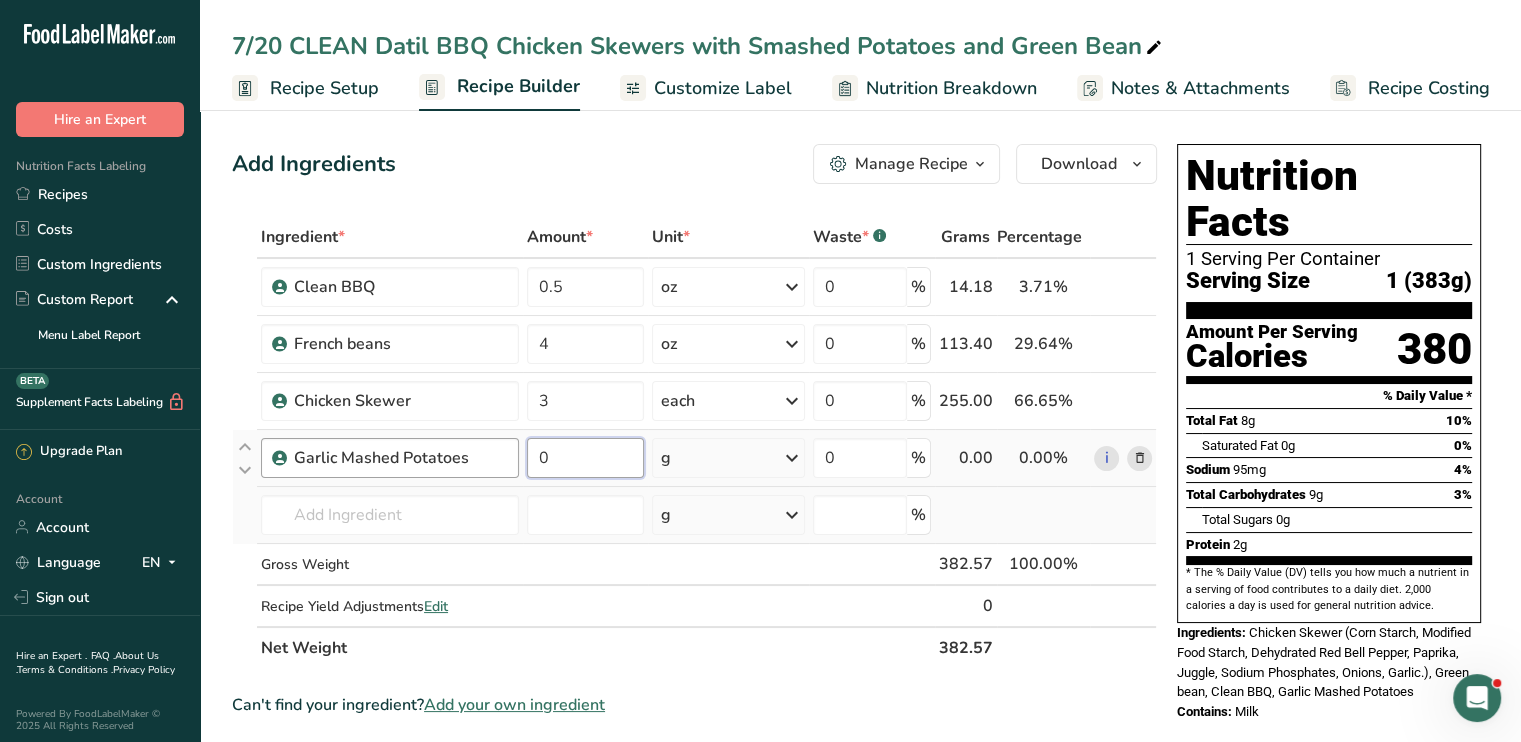 drag, startPoint x: 599, startPoint y: 459, endPoint x: 476, endPoint y: 467, distance: 123.25989 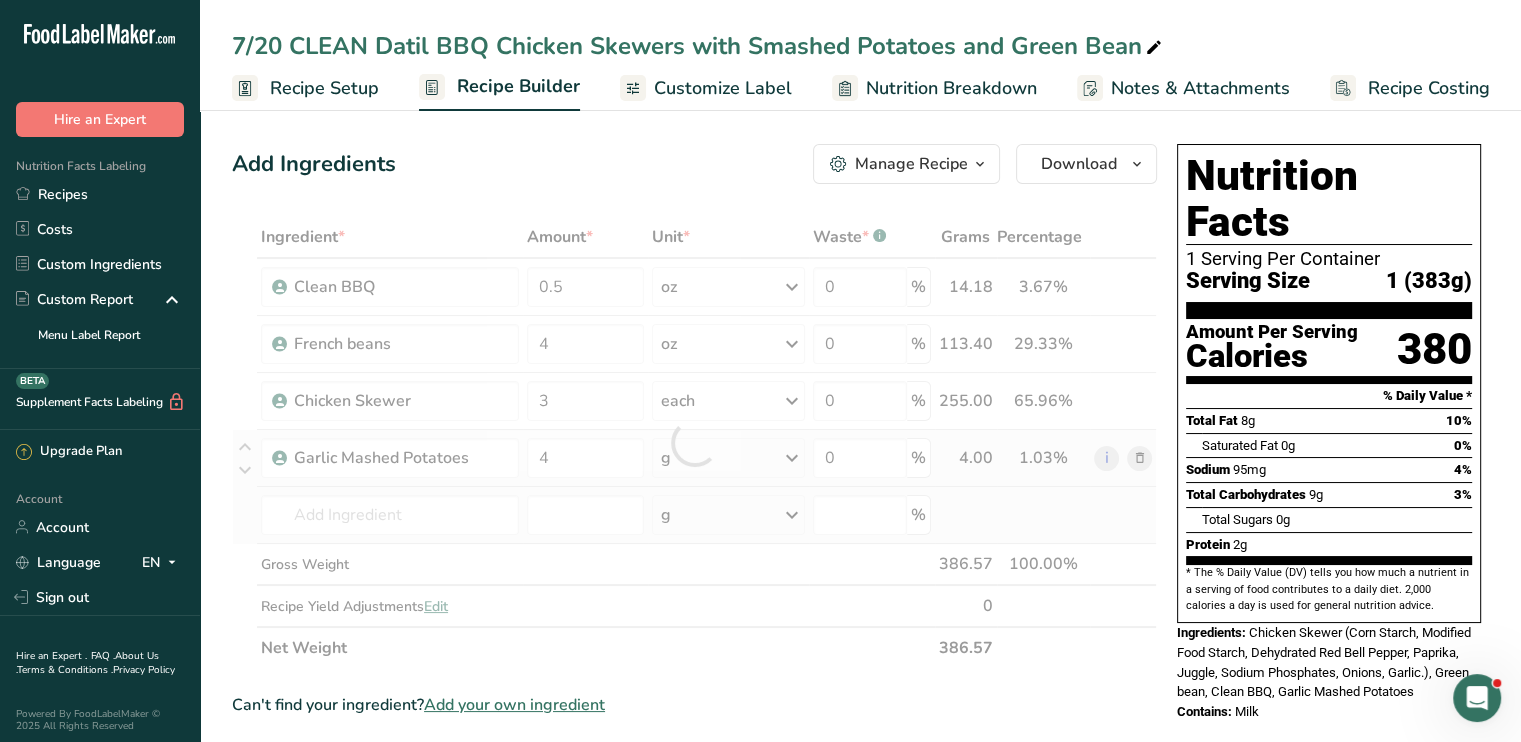 click on "Ingredient *
Amount *
Unit *
Waste *   .a-a{fill:#347362;}.b-a{fill:#fff;}          Grams
Percentage
Clean BBQ
0.5
oz
Weight Units
g
kg
mg
See more
Volume Units
l
mL
fl oz
See more
0
%
14.18
3.67%
i
French beans
4
oz
Weight Units
g
kg
mg
See more
Volume Units
l
mL
fl oz
See more
0
%
113.40
29.33%
i
3
each" at bounding box center [694, 442] 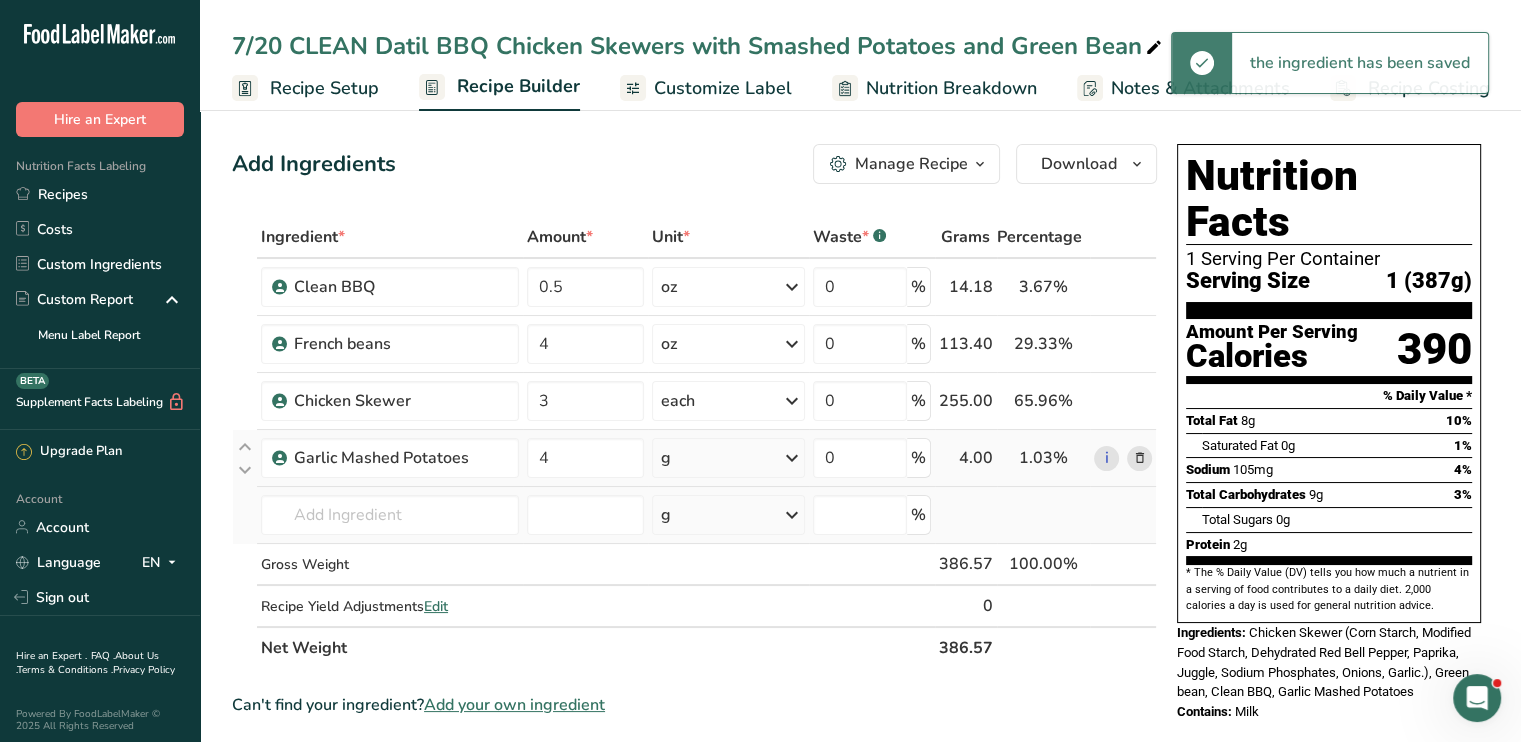 click at bounding box center [792, 458] 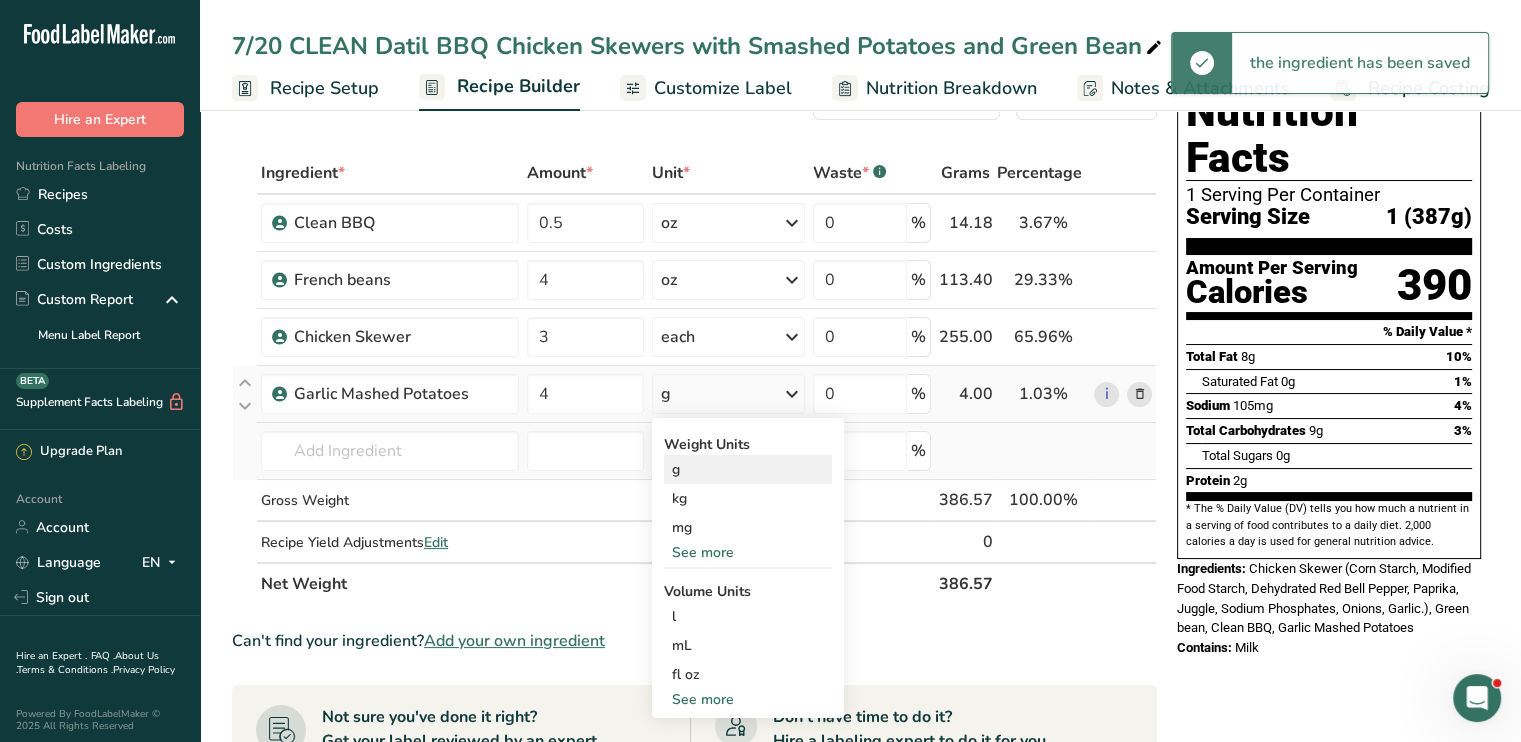 scroll, scrollTop: 100, scrollLeft: 0, axis: vertical 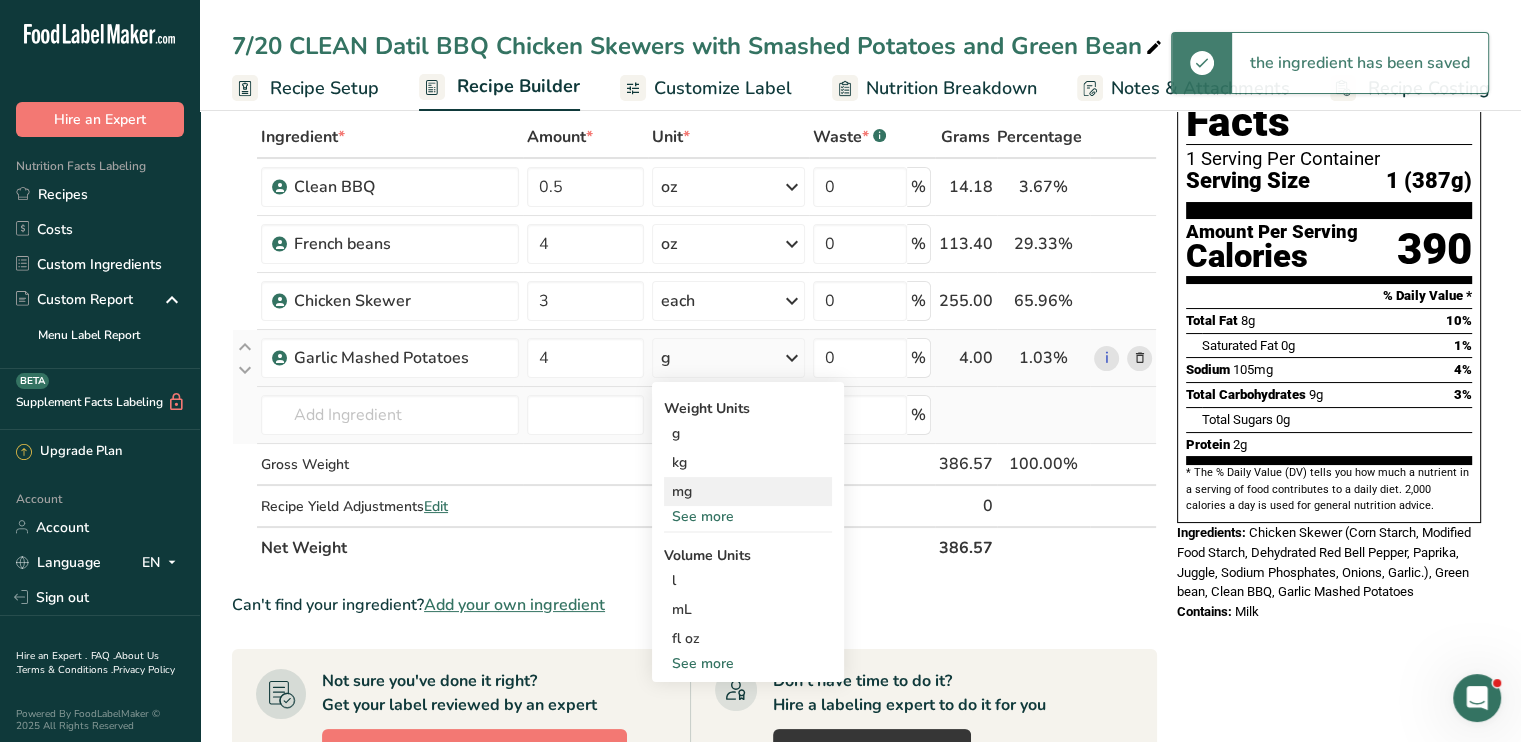 click on "mg" at bounding box center [748, 491] 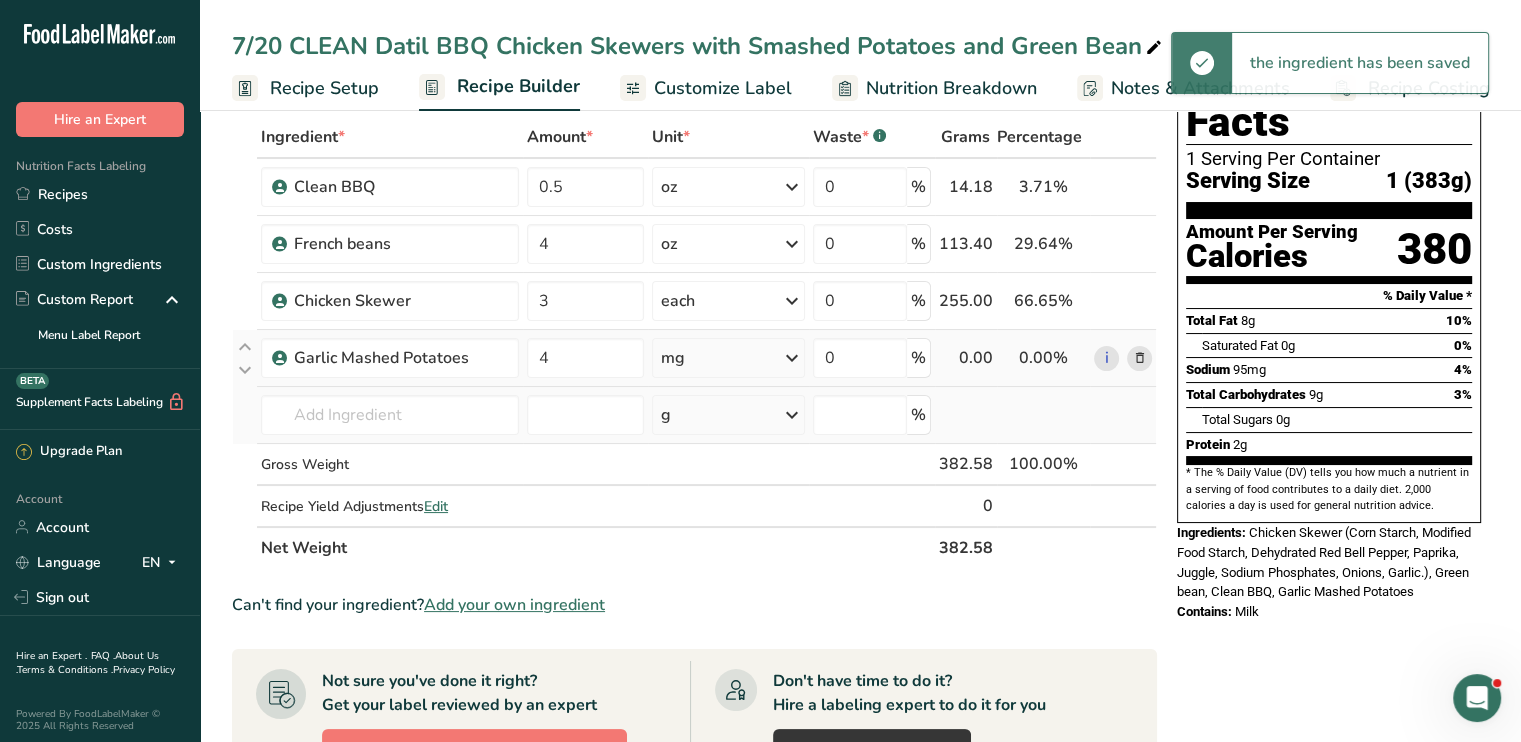 click at bounding box center (792, 358) 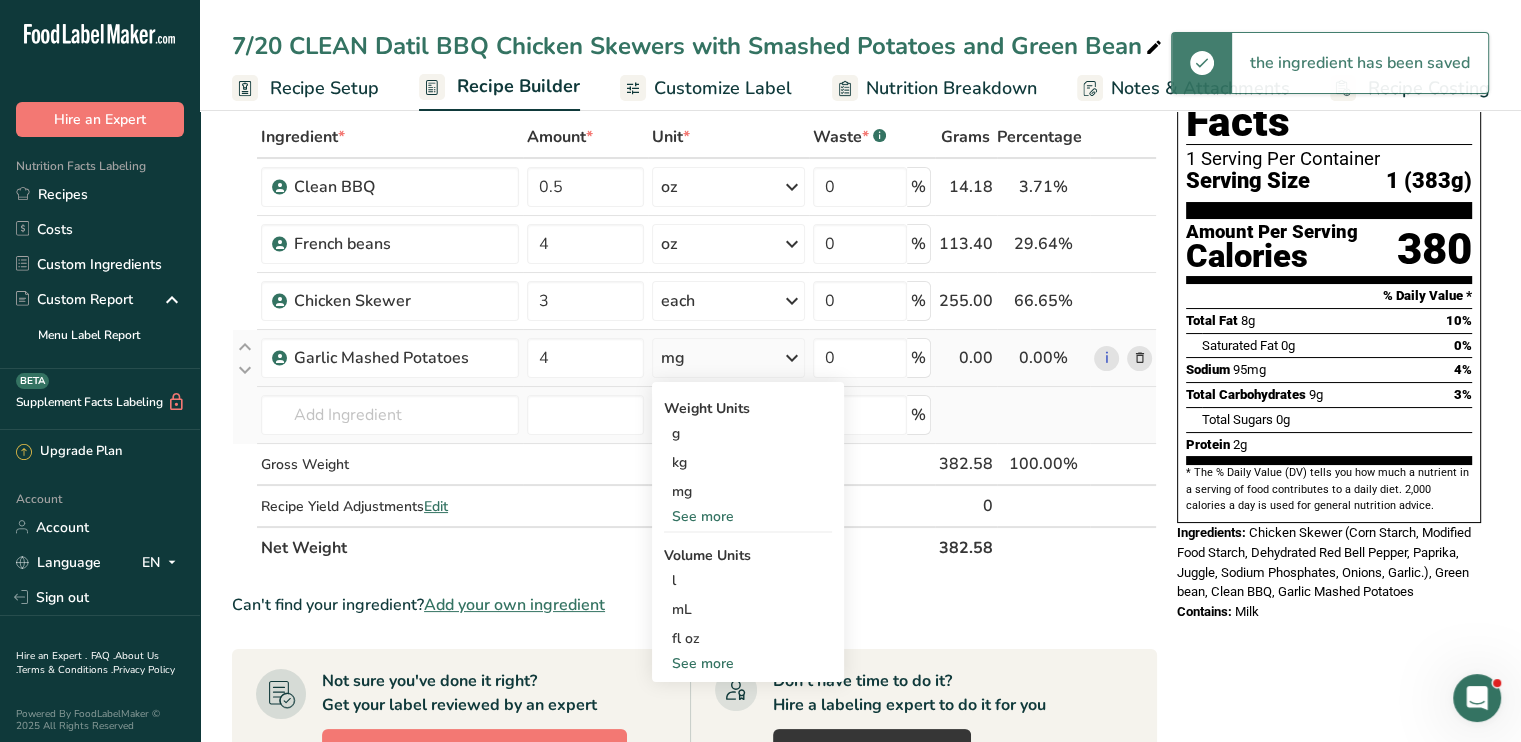 click on "See more" at bounding box center [748, 516] 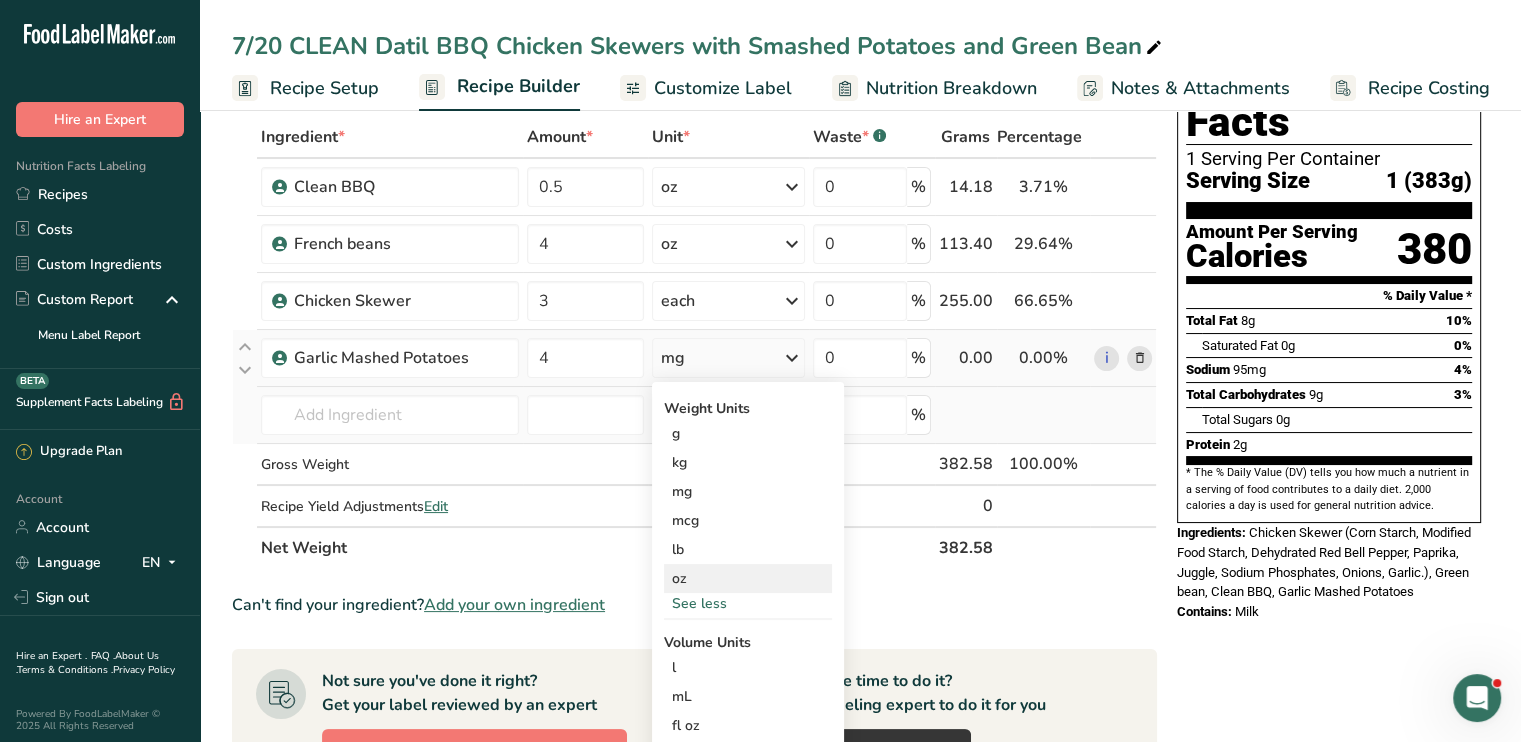 click on "oz" at bounding box center [748, 578] 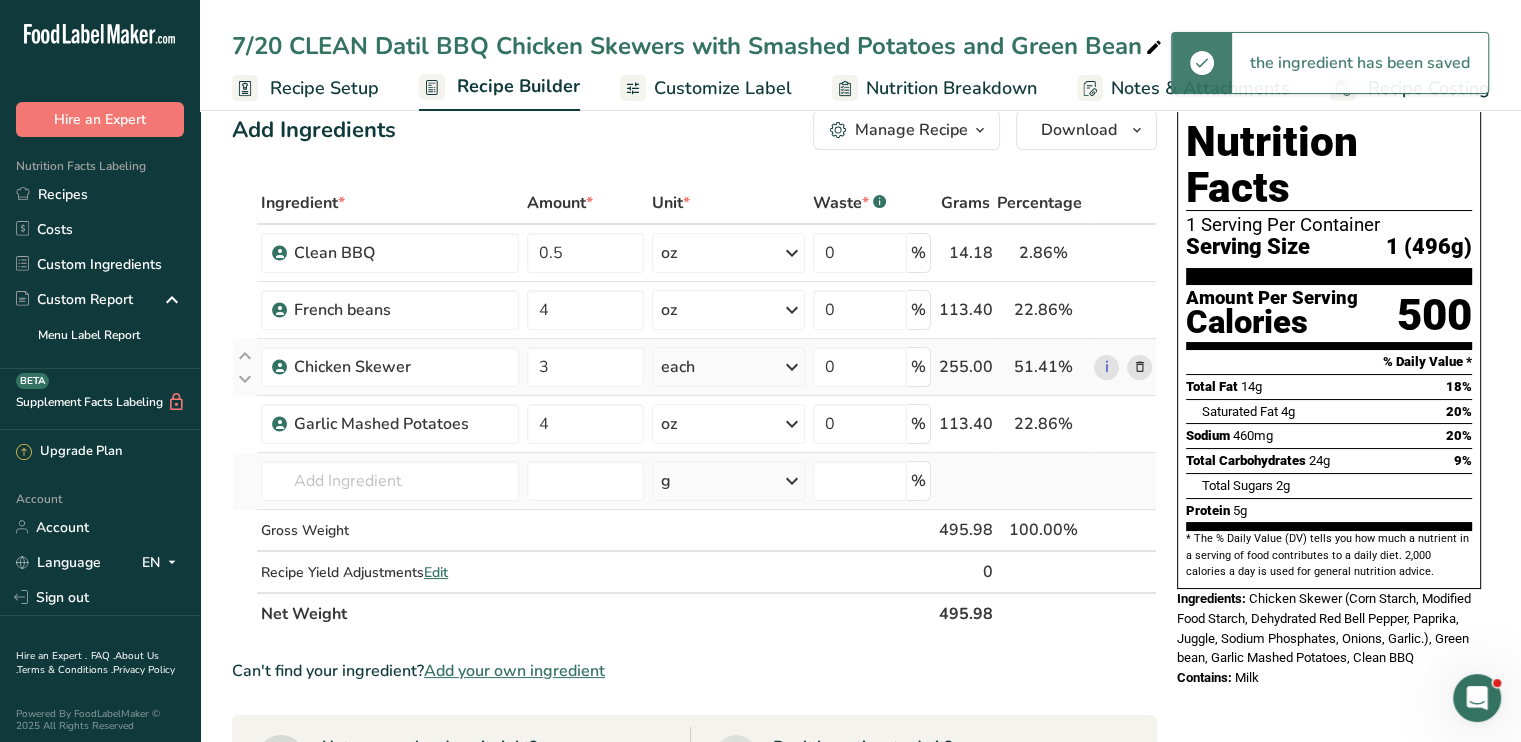 scroll, scrollTop: 0, scrollLeft: 0, axis: both 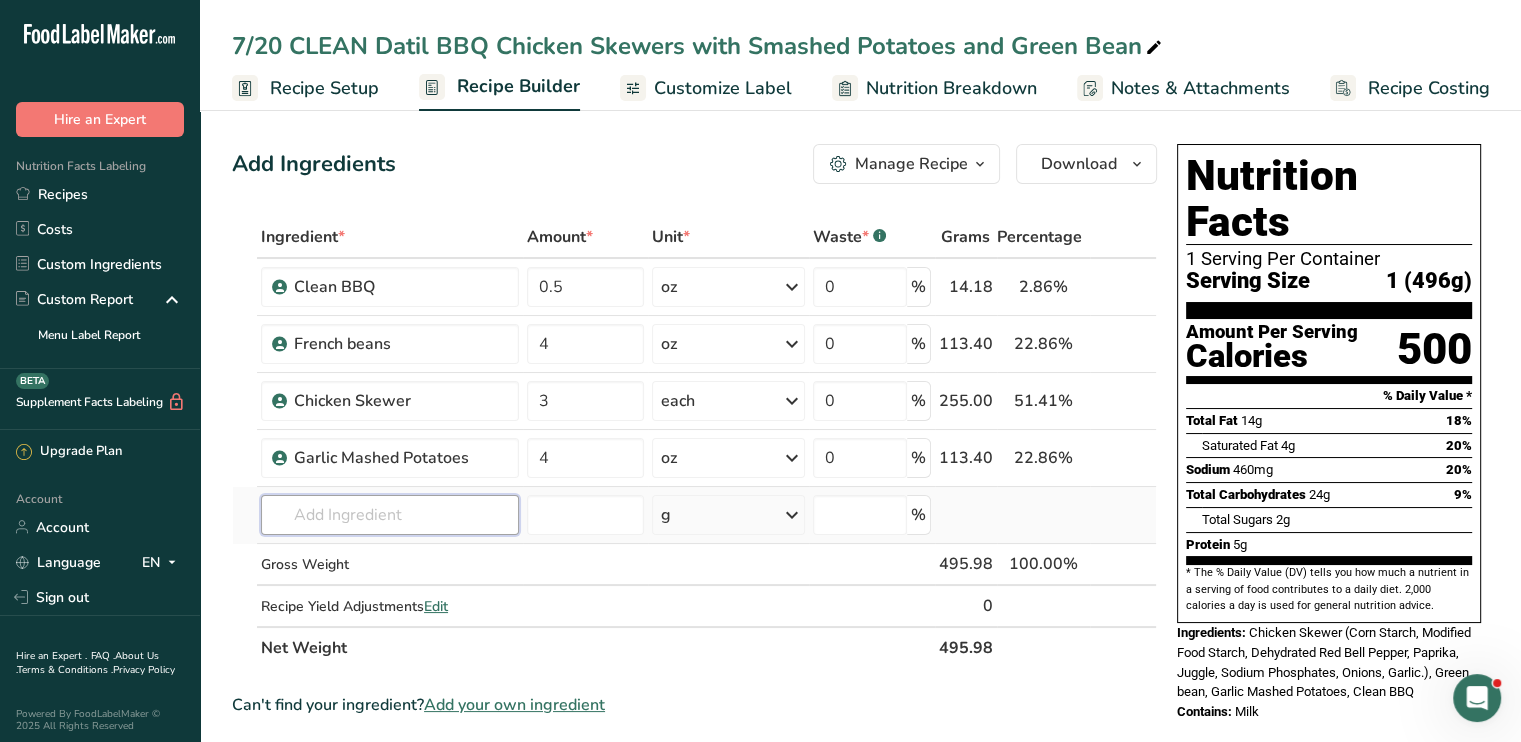 click at bounding box center [390, 515] 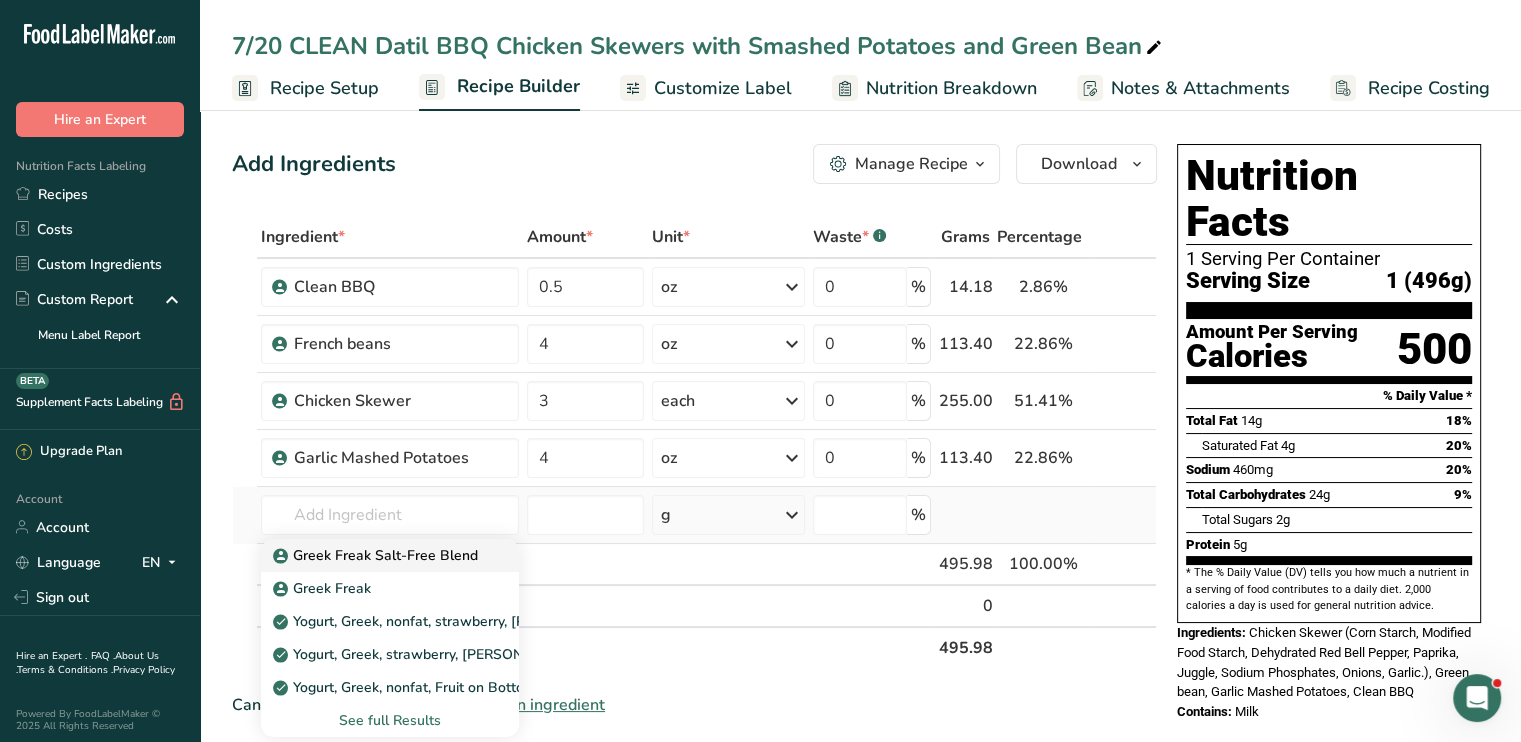 click on "Greek Freak Salt-Free Blend" at bounding box center (377, 555) 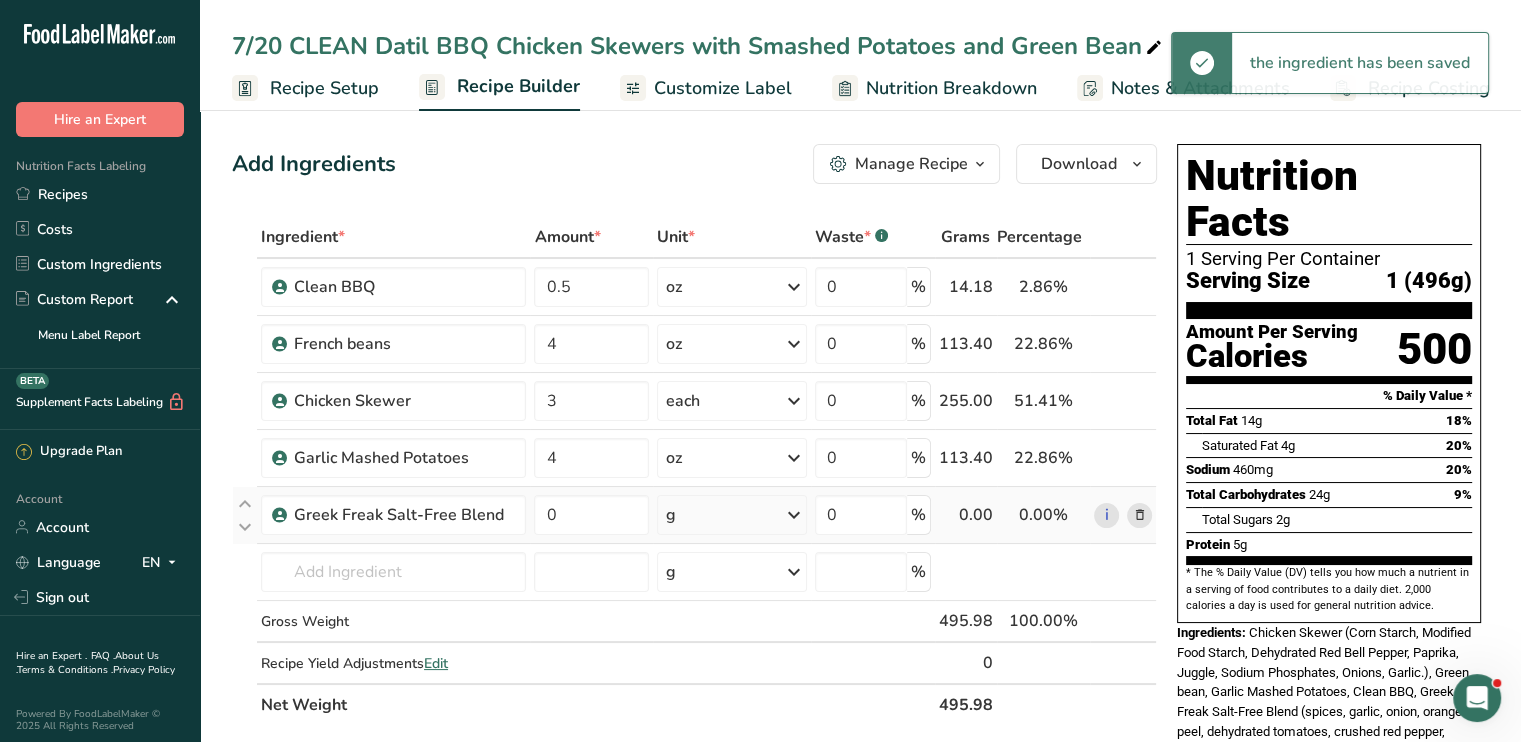click on "Greek Freak Salt-Free Blend" at bounding box center [393, 515] 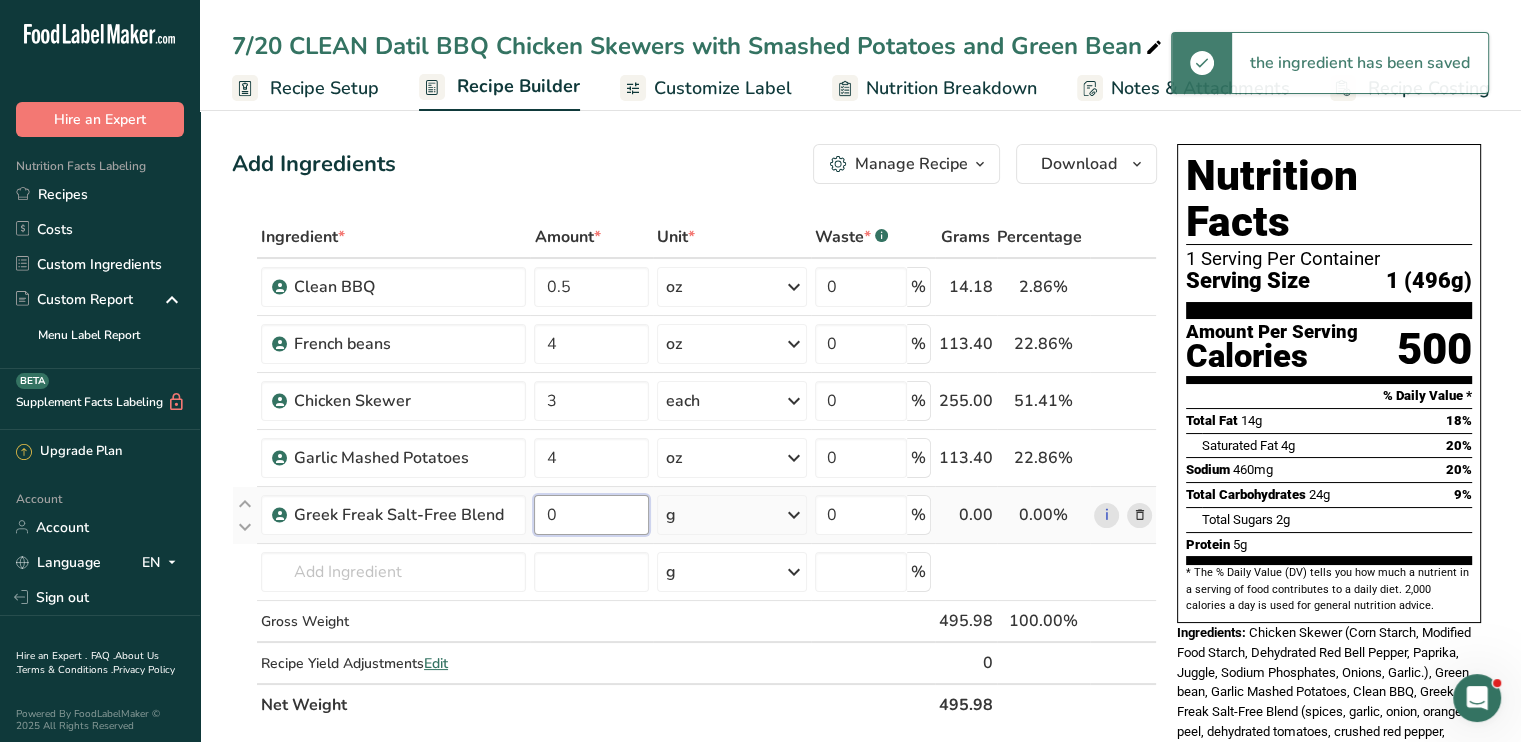 click on "0" at bounding box center (591, 515) 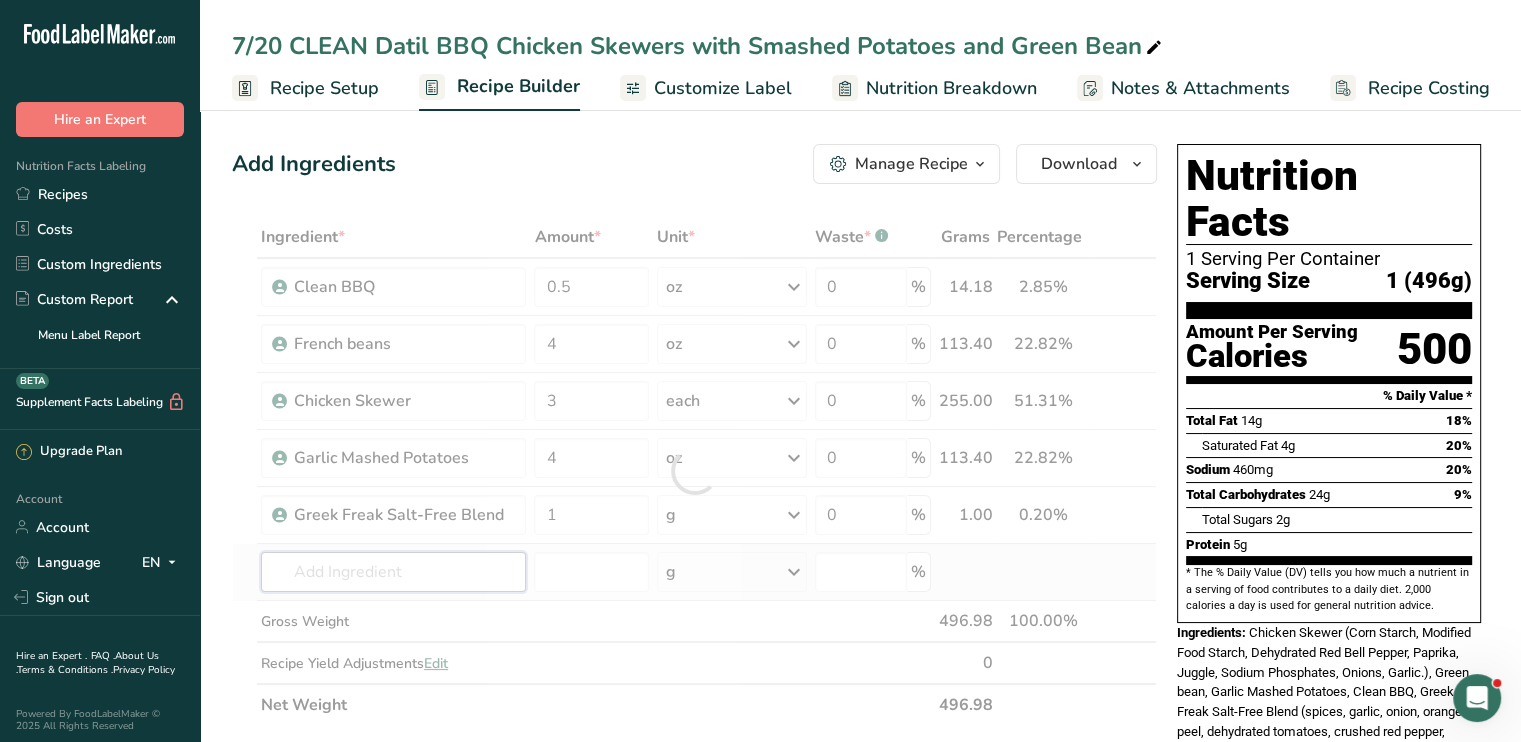 click on "Ingredient *
Amount *
Unit *
Waste *   .a-a{fill:#347362;}.b-a{fill:#fff;}          Grams
Percentage
Clean BBQ
0.5
oz
Weight Units
g
kg
mg
See more
Volume Units
l
mL
fl oz
See more
0
%
14.18
2.85%
i
French beans
4
oz
Weight Units
g
kg
mg
See more
Volume Units
l
mL
fl oz
See more
0
%
113.40
22.82%
i
3
each" at bounding box center (694, 471) 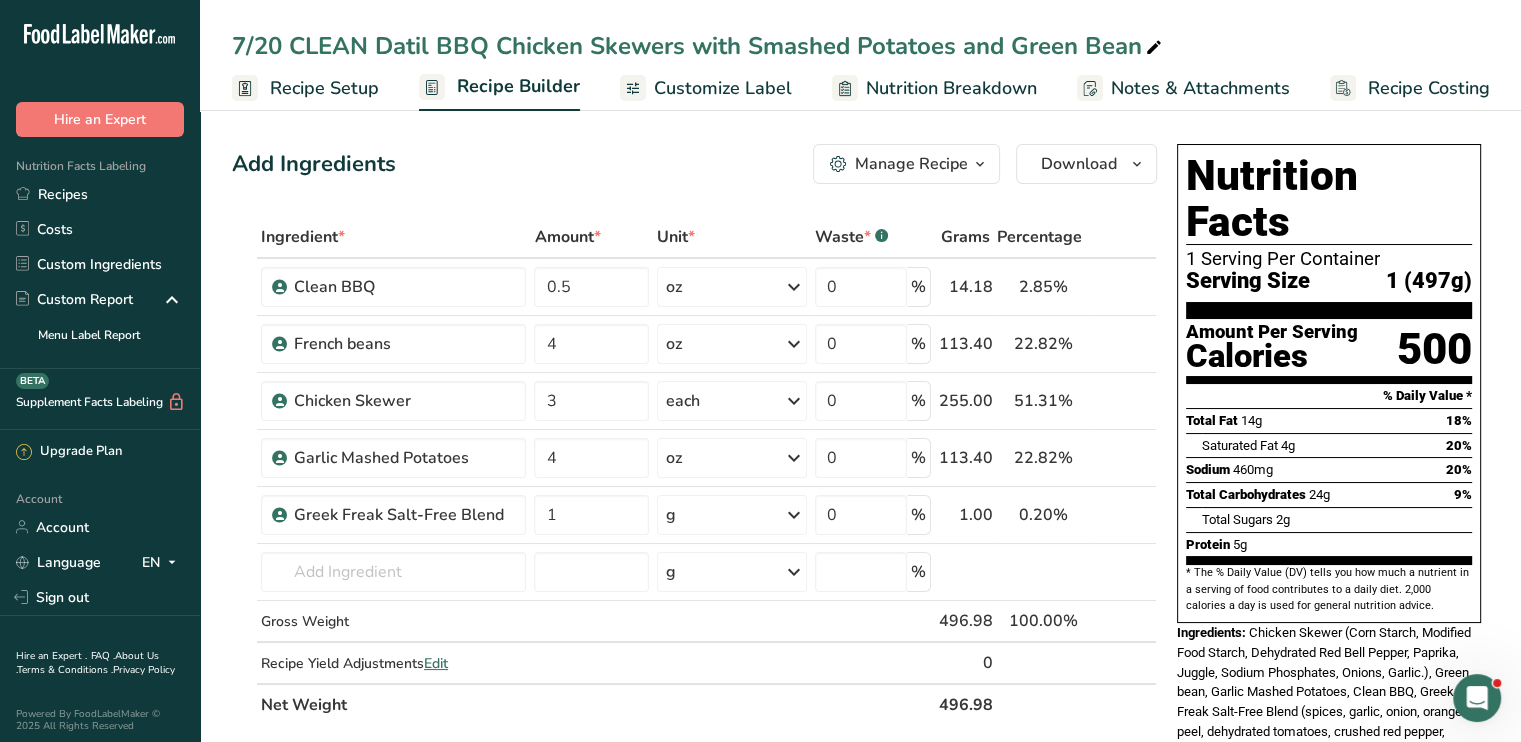 click on "Ingredients:    Chicken Skewer (Corn Starch, Modified Food Starch, Dehydrated Red Bell Pepper, Paprika, Juggle, Sodium Phosphates, Onions, Garlic.), Green bean, Garlic Mashed Potatoes, Clean BBQ, Greek Freak Salt-Free Blend (spices, garlic, onion, orange peel, dehydrated tomatoes, crushed red pepper, sunflower oil)" at bounding box center [1329, 692] 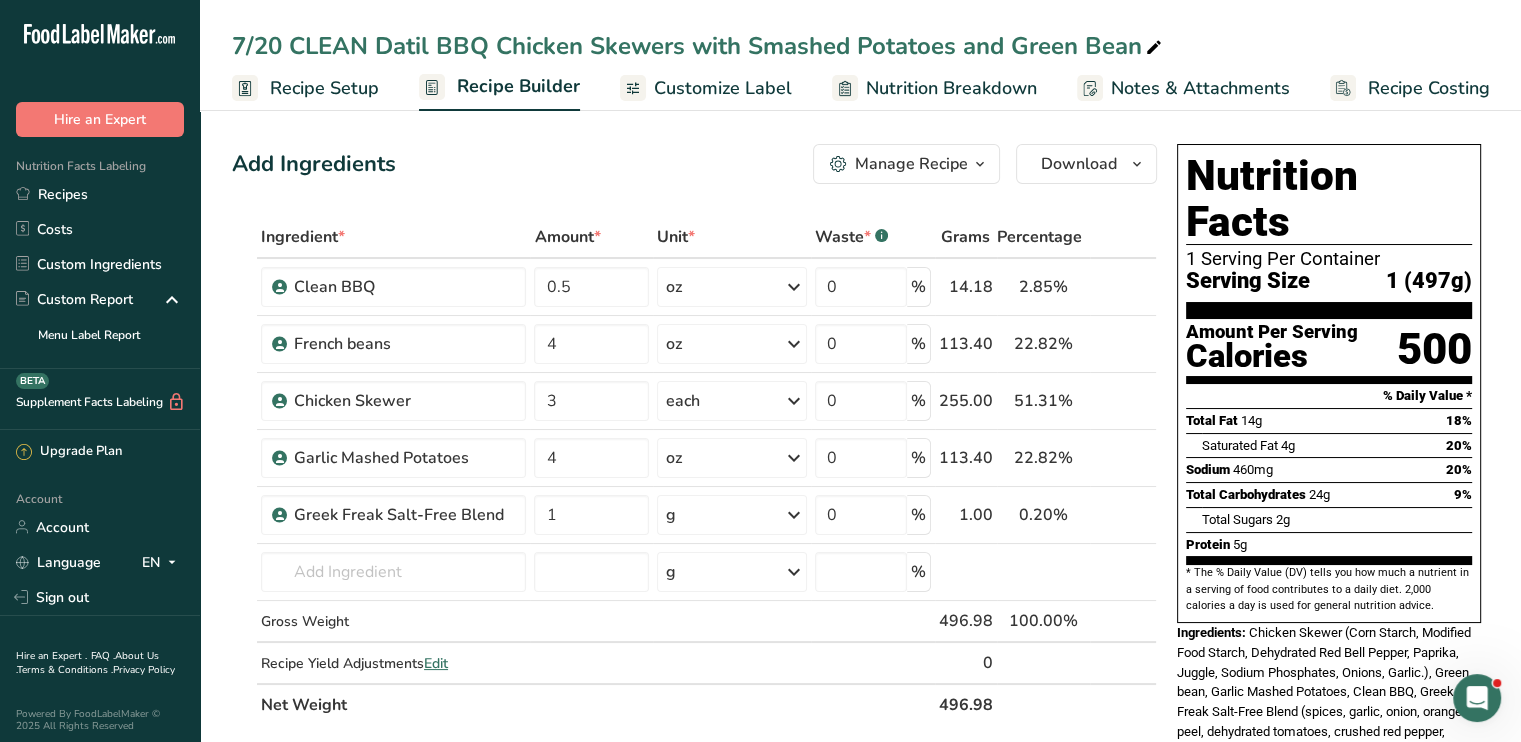 click on "Customize Label" at bounding box center (723, 88) 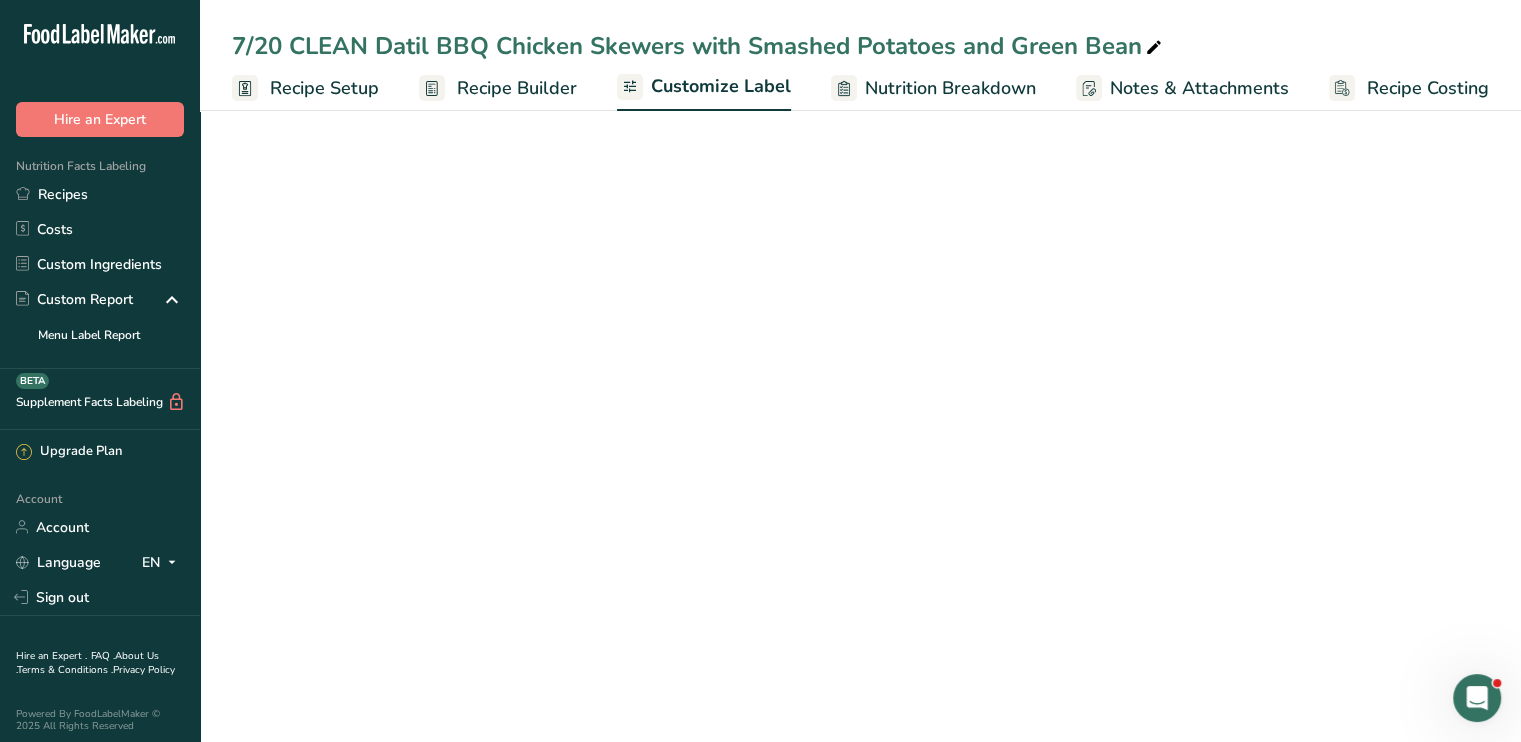 scroll, scrollTop: 0, scrollLeft: 0, axis: both 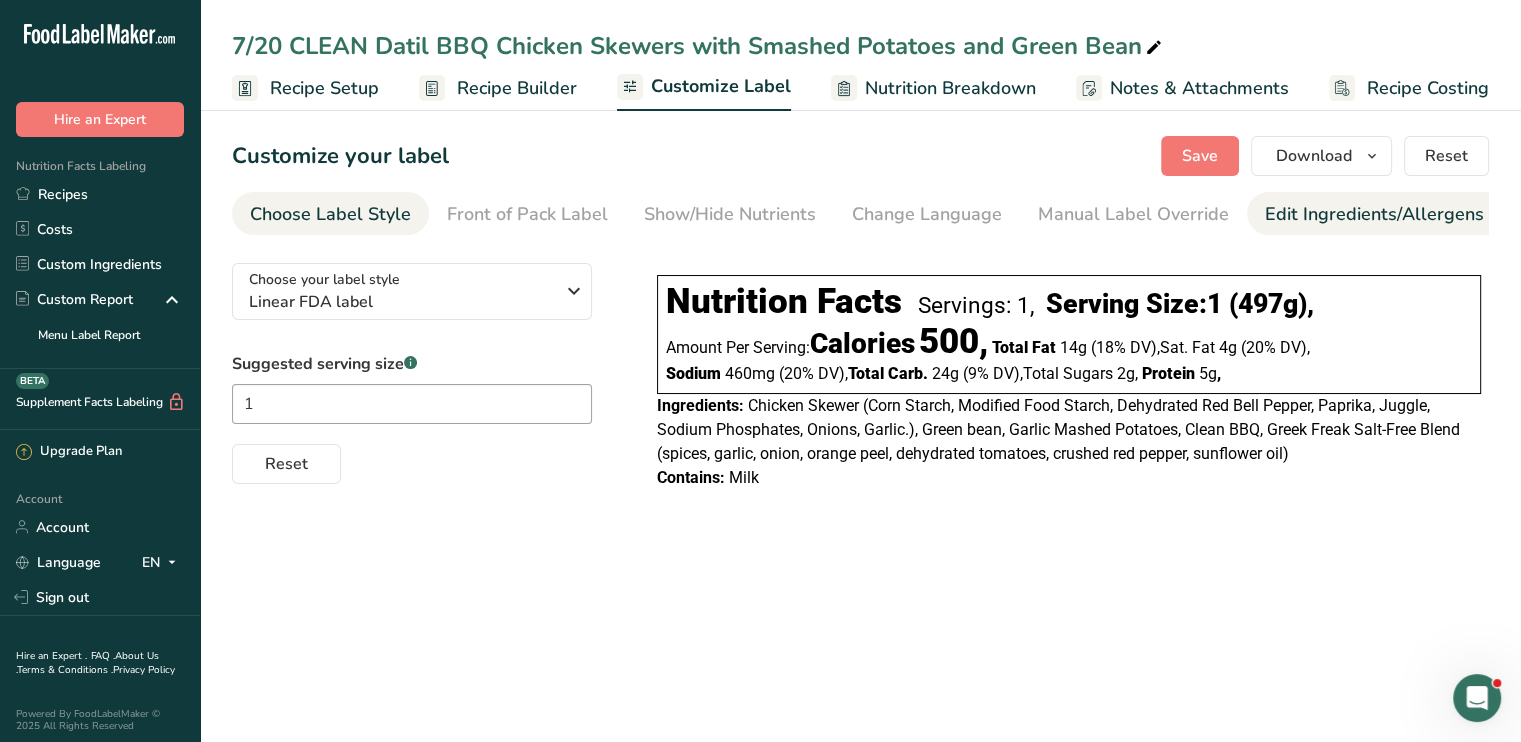 click on "Edit Ingredients/Allergens List" at bounding box center (1392, 214) 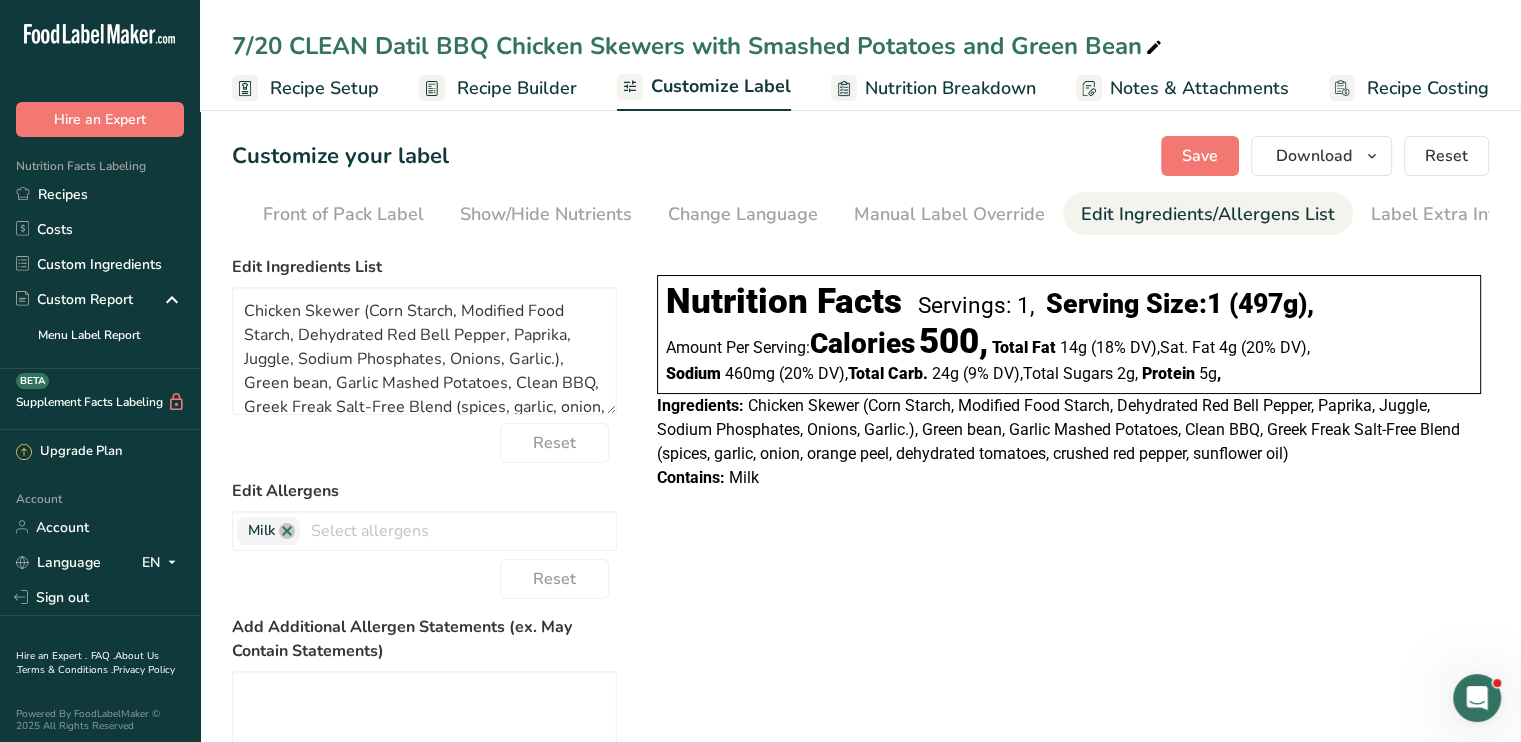scroll, scrollTop: 0, scrollLeft: 196, axis: horizontal 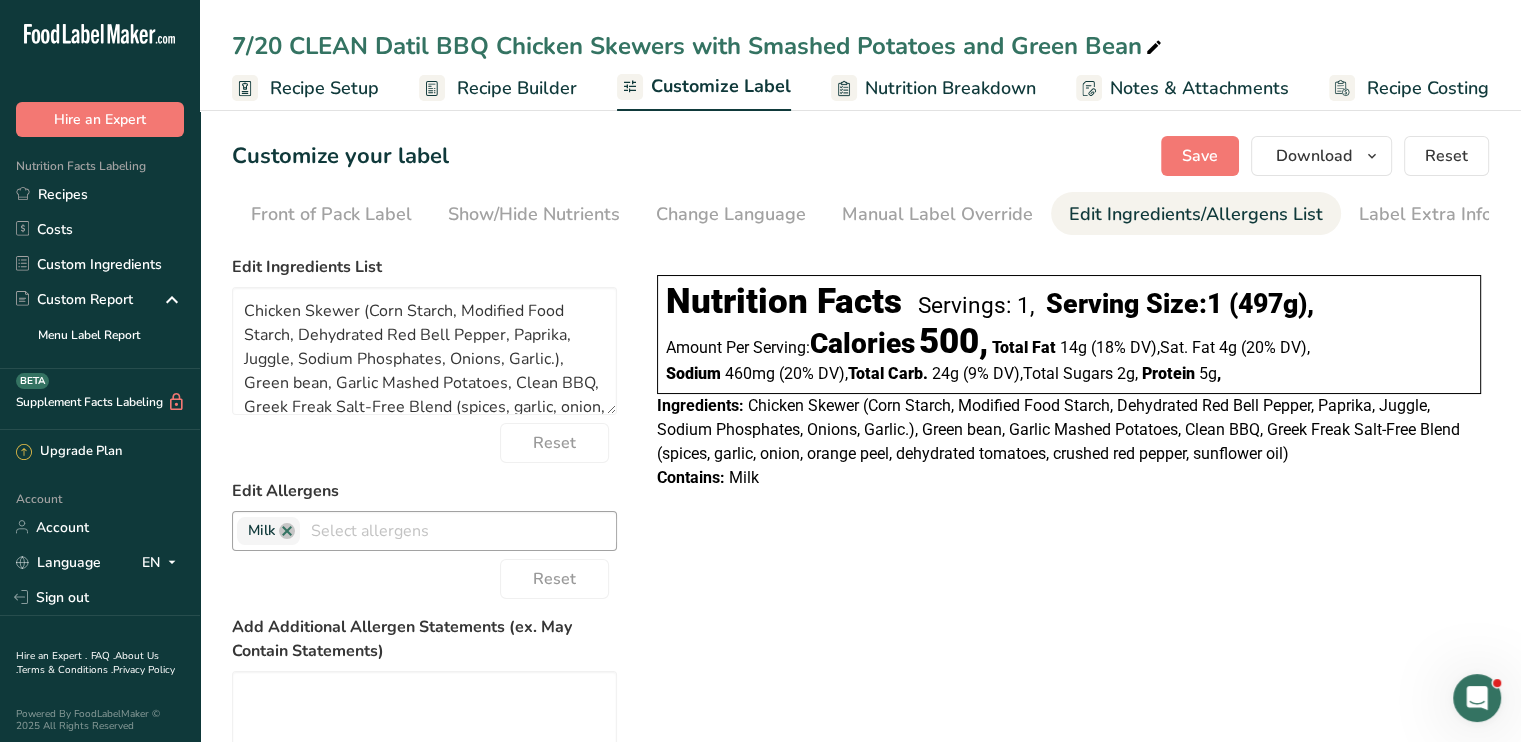 click on "Milk" at bounding box center (268, 531) 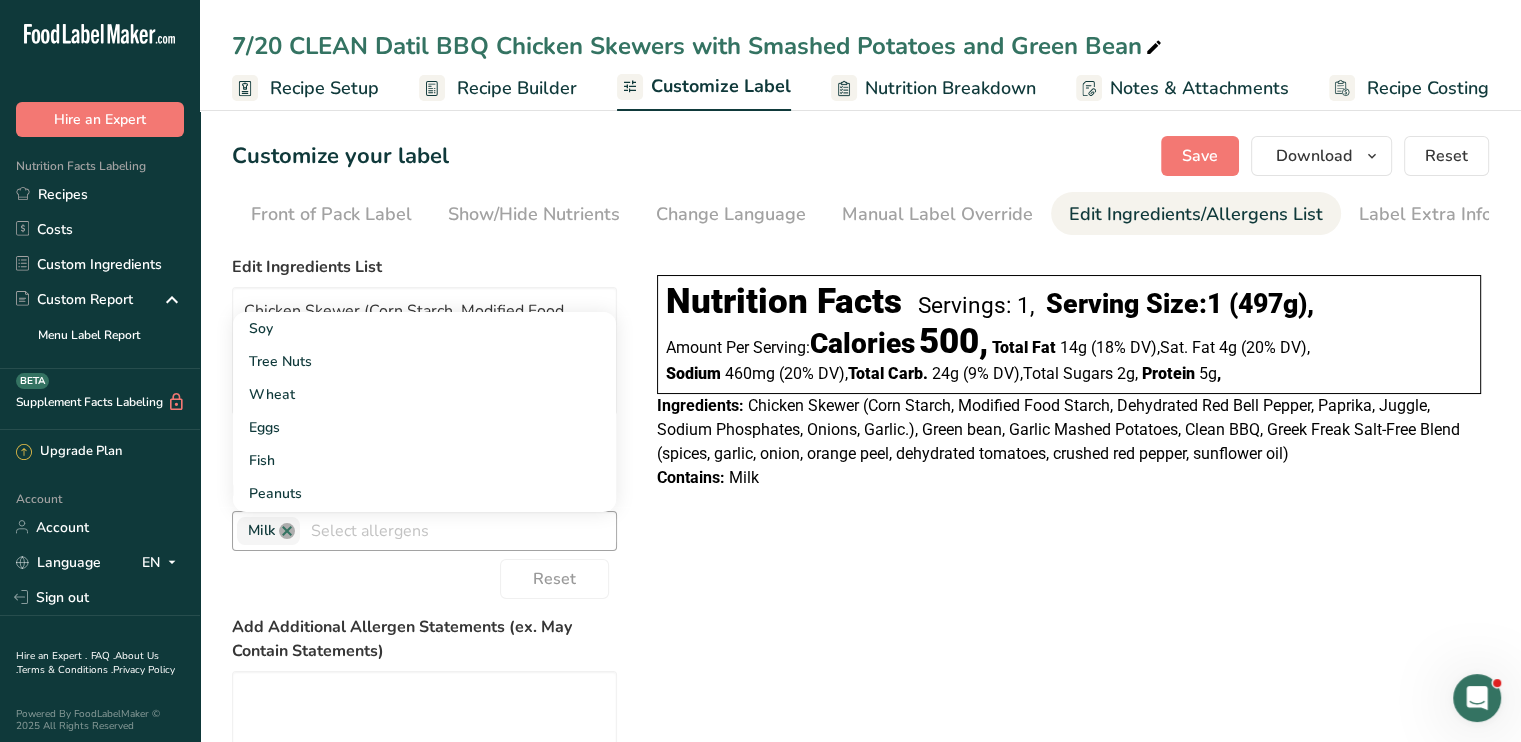 click at bounding box center (287, 531) 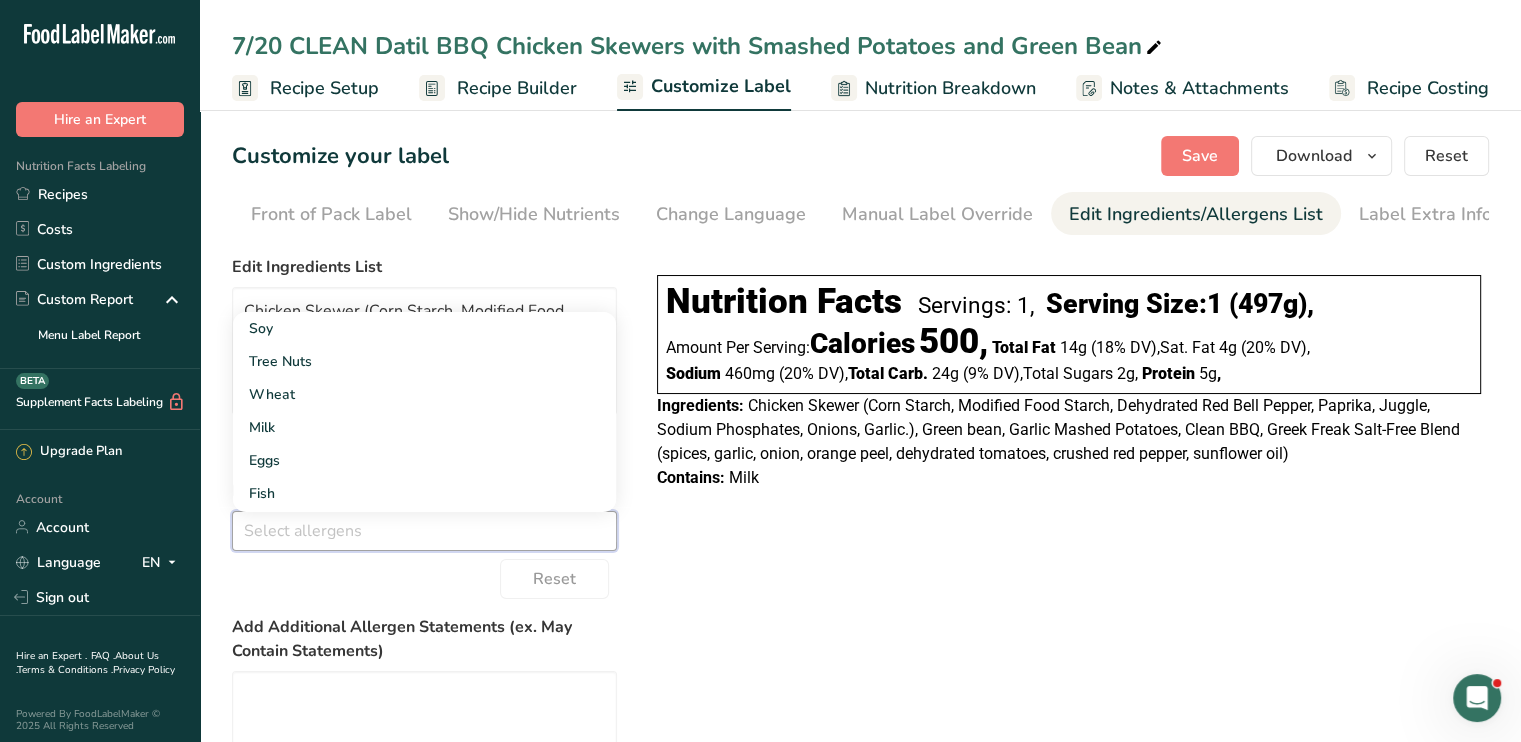 click on "Choose your label style
Linear FDA label
USA (FDA)
Standard FDA label
Tabular FDA label
Linear FDA label
Simplified FDA label
Dual Column FDA label (Per Serving/Per Container)
Dual Column FDA label (As Sold/As Prepared)
Aggregate Standard FDA label
Standard FDA label with Micronutrients listed side-by-side
[GEOGRAPHIC_DATA] (FSA)
UK Mandatory Label "Back of Pack"
UK Traffic Light Label  "Front of Pack"
Canadian (CFIA)
Canadian Standard label
Canadian Dual Column label" at bounding box center [860, 600] 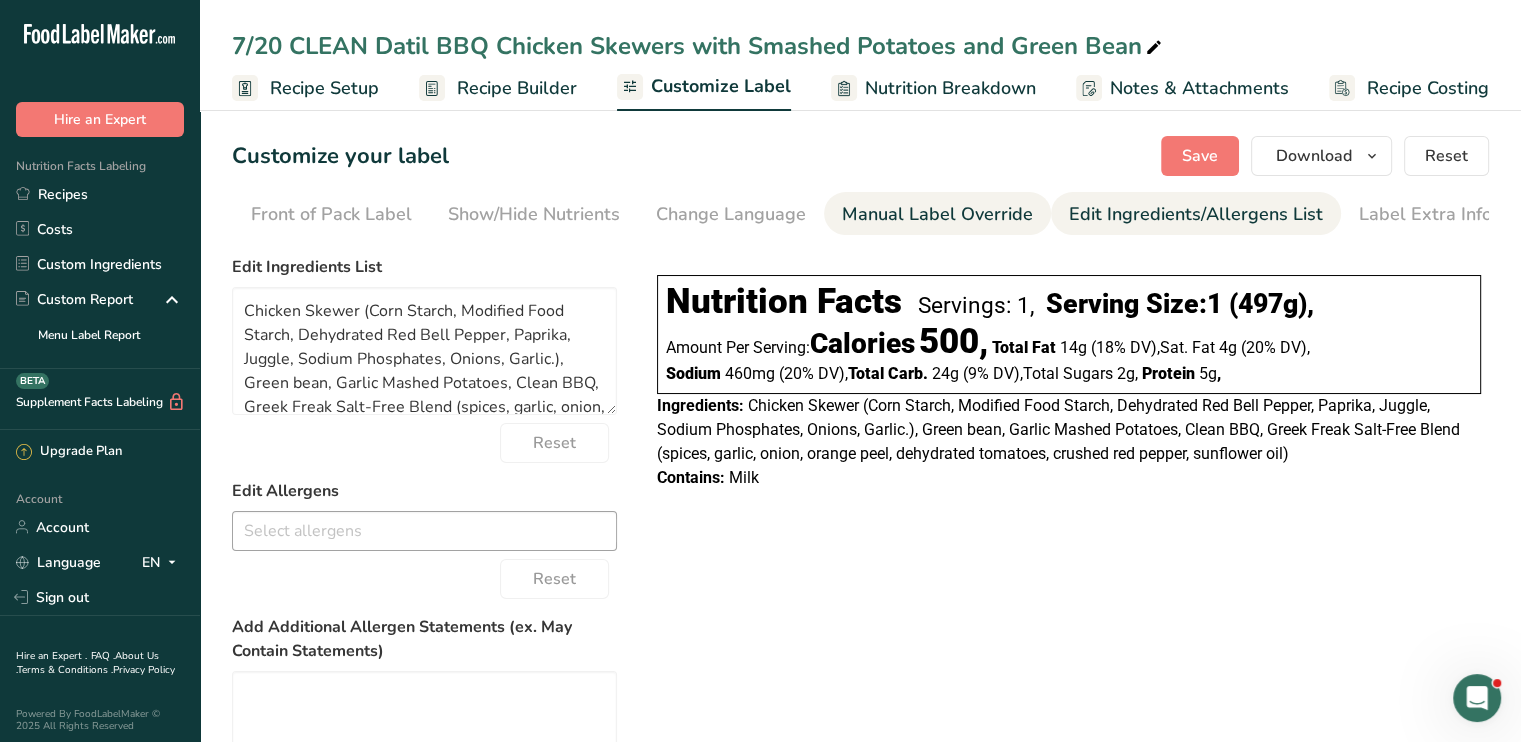 click on "Manual Label Override" at bounding box center [937, 214] 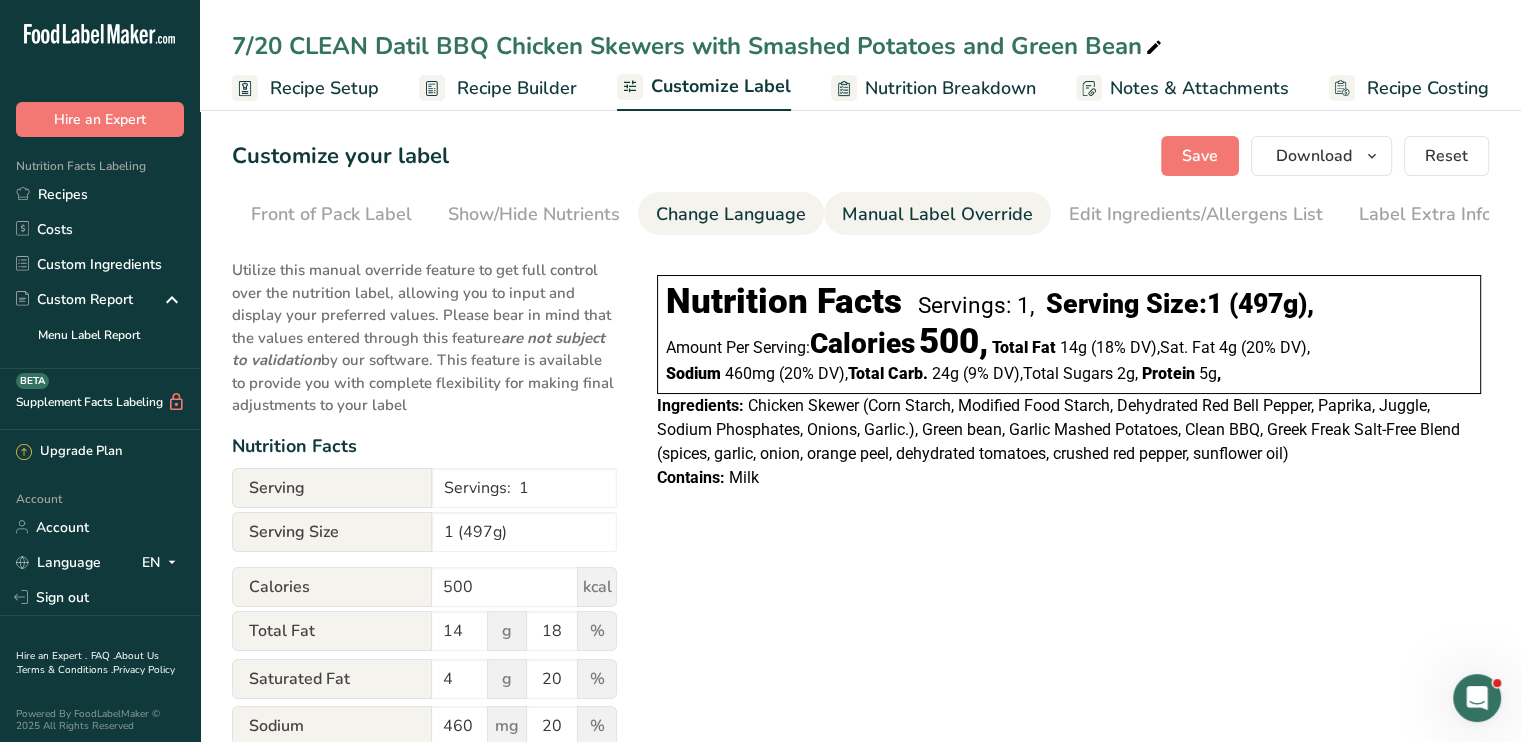 click on "Change Language" at bounding box center [731, 214] 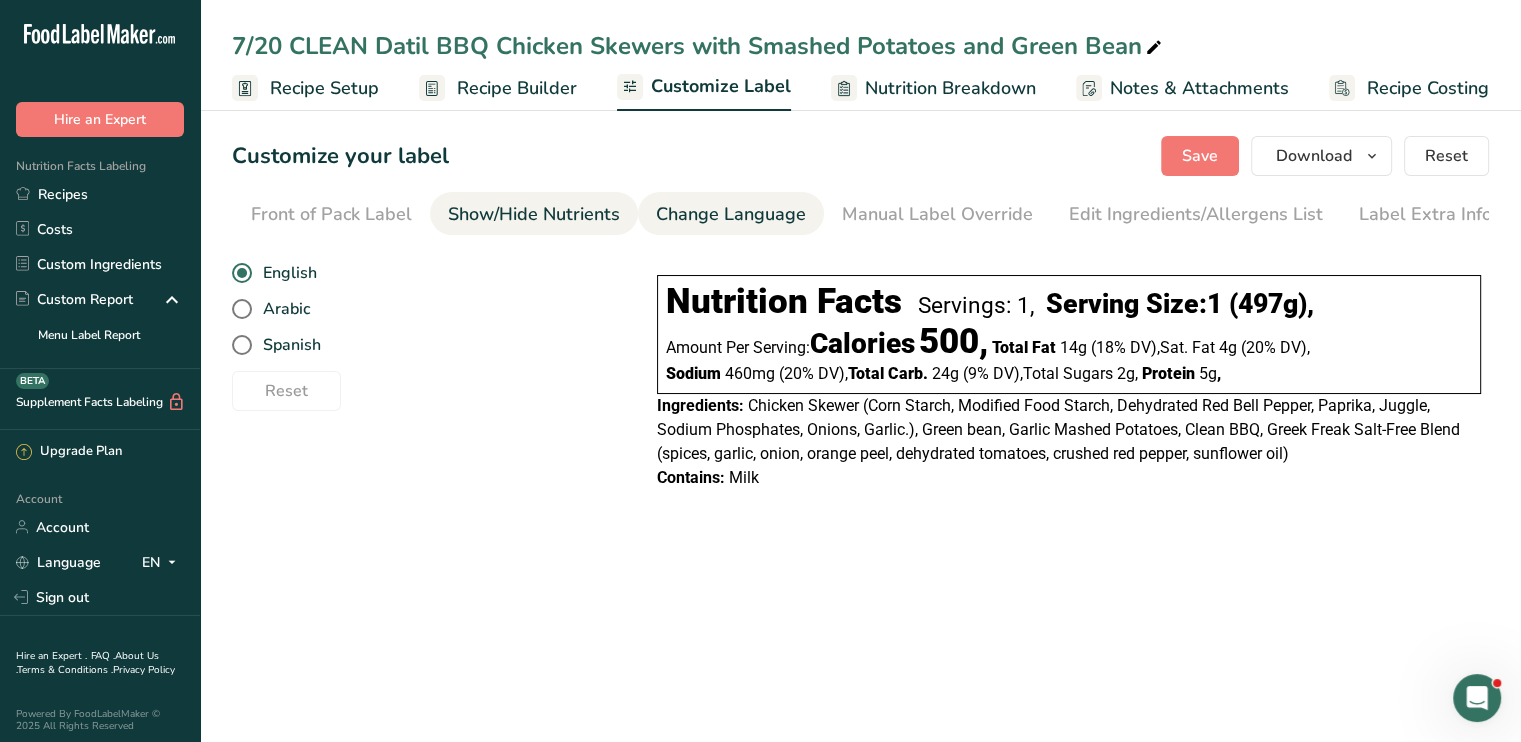 click on "Show/Hide Nutrients" at bounding box center [534, 213] 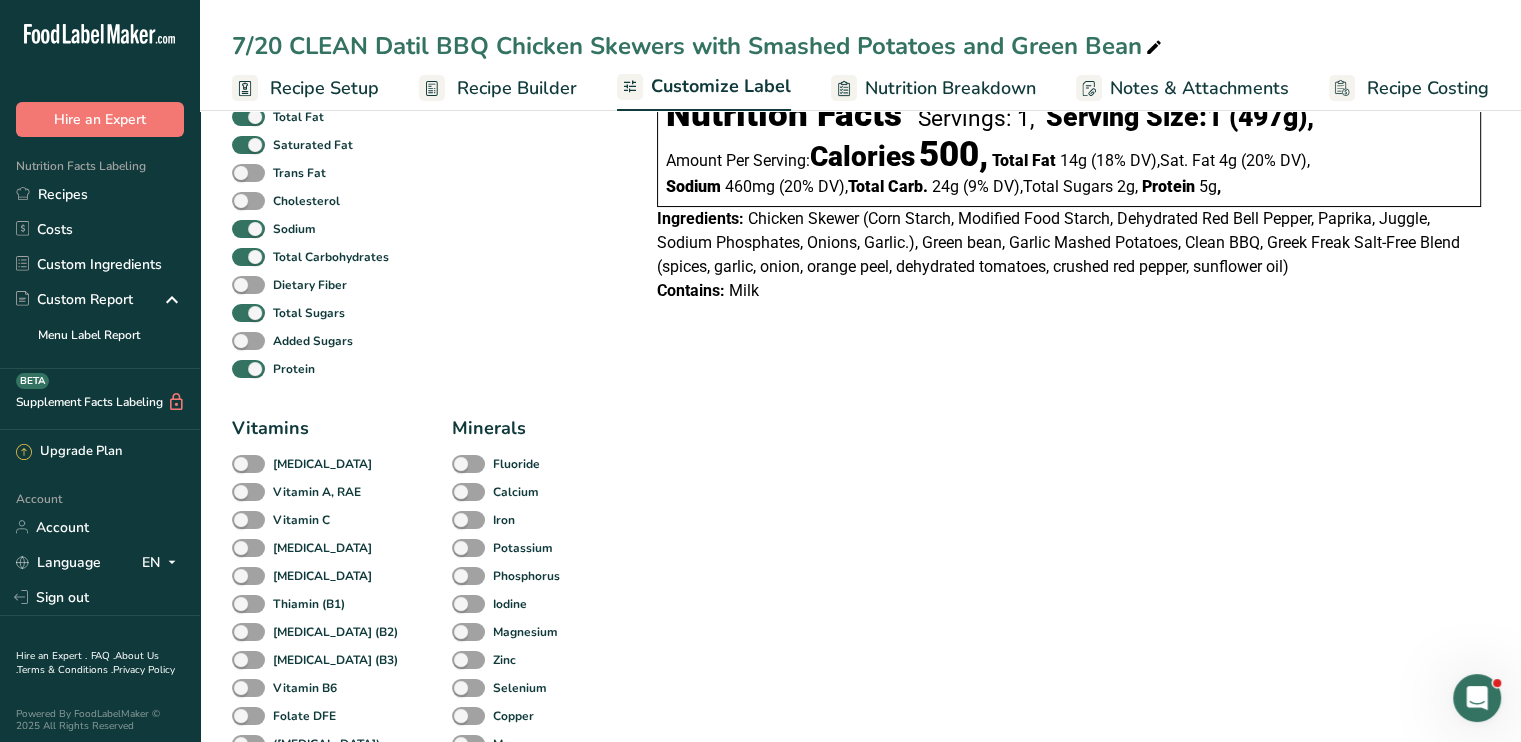 scroll, scrollTop: 0, scrollLeft: 0, axis: both 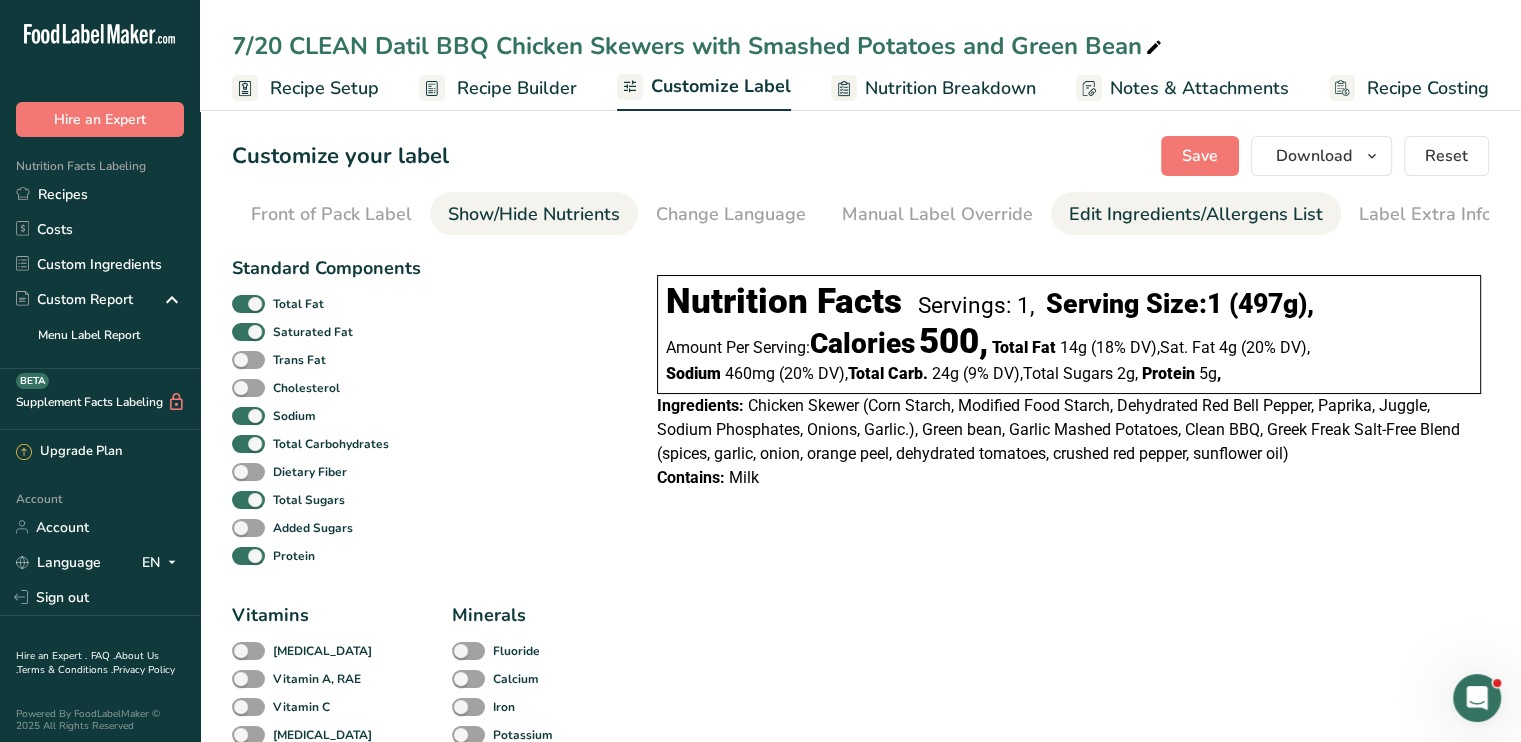 click on "Edit Ingredients/Allergens List" at bounding box center [1196, 214] 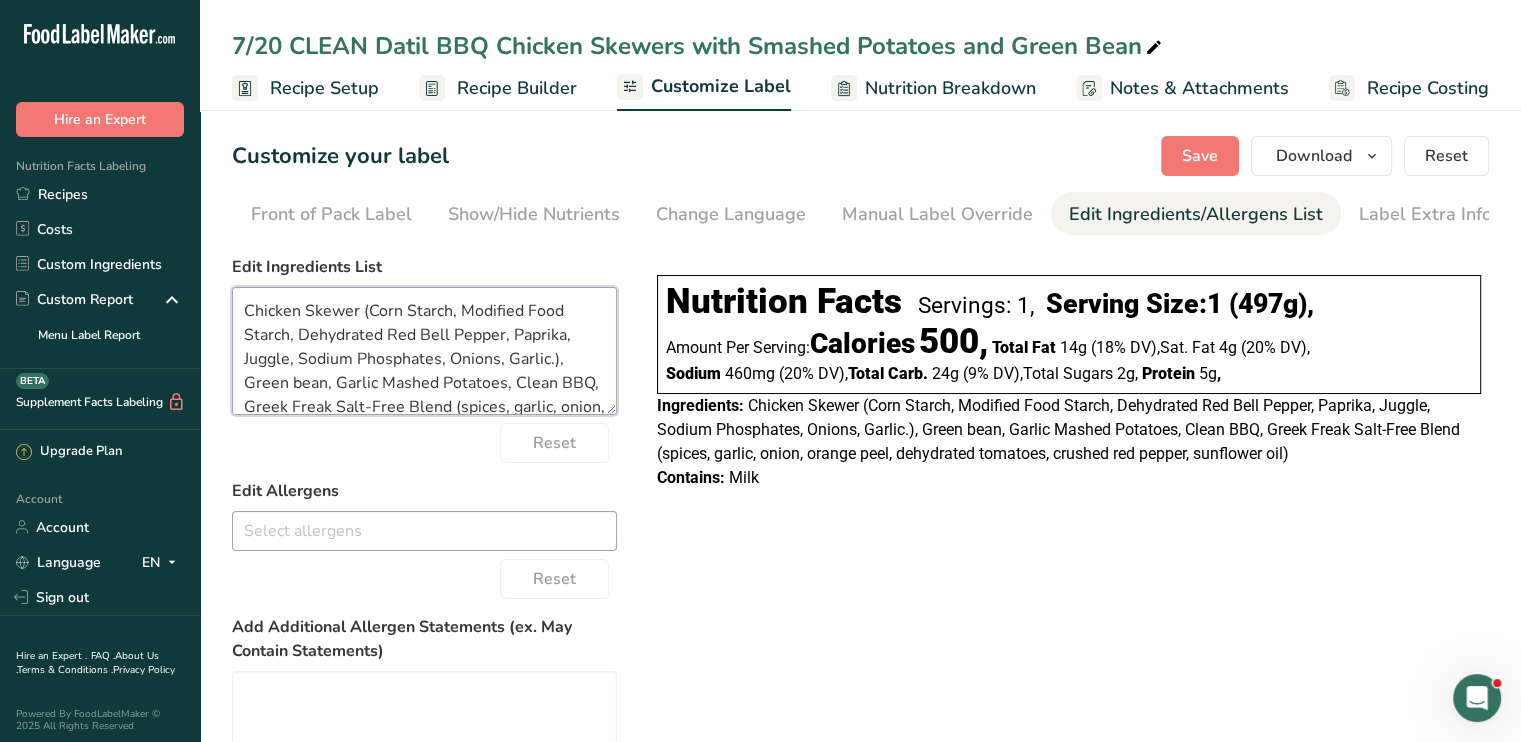 drag, startPoint x: 446, startPoint y: 363, endPoint x: 240, endPoint y: 353, distance: 206.24257 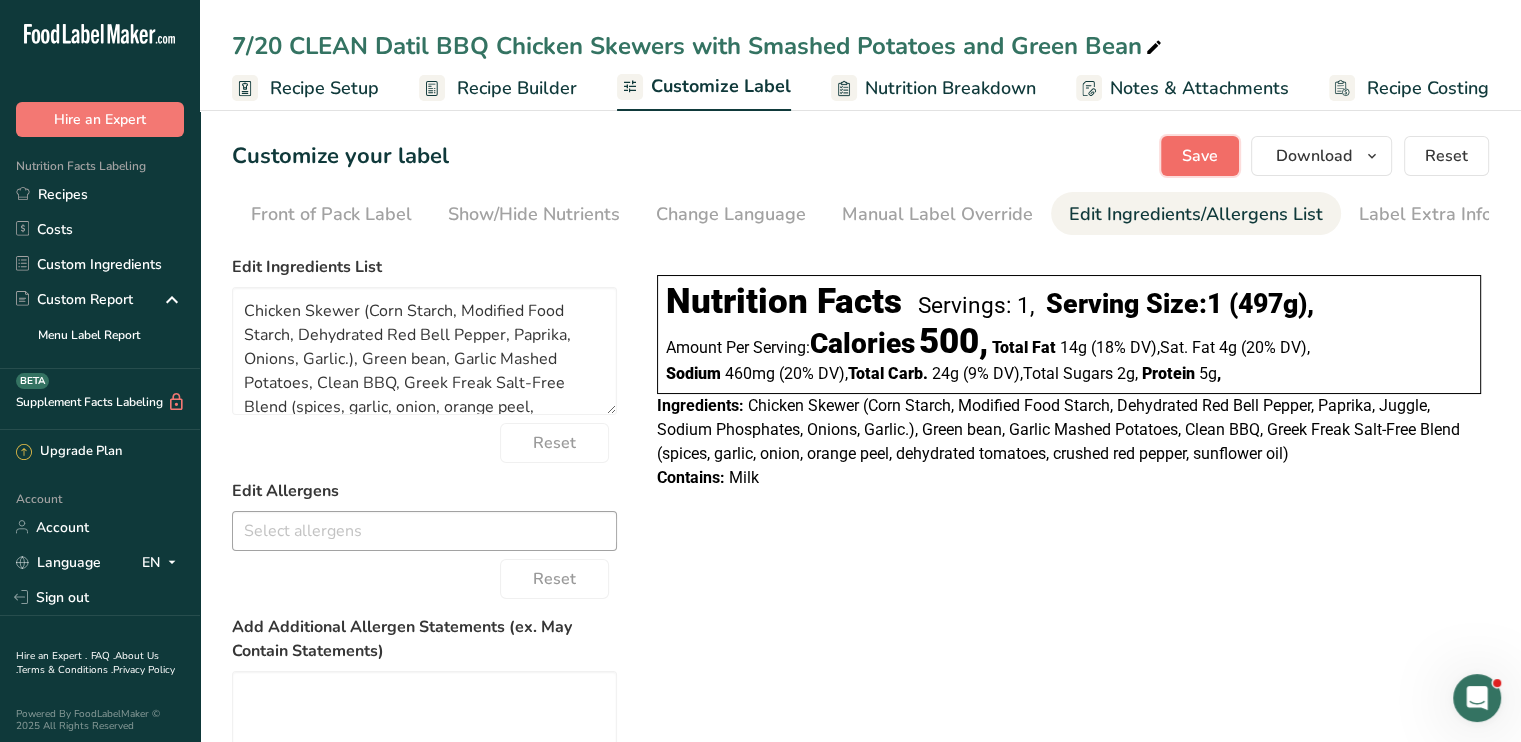 click on "Save" at bounding box center (1200, 156) 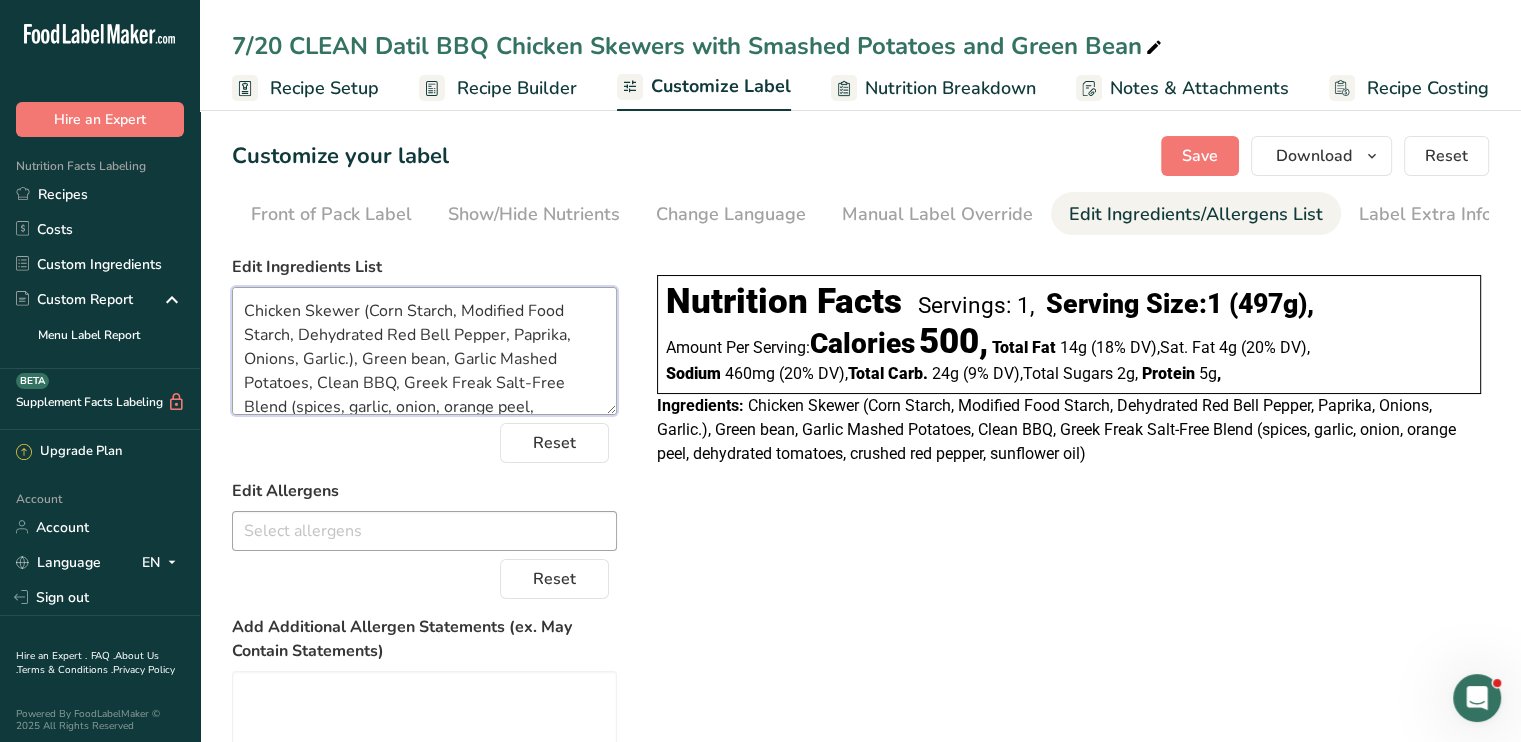 drag, startPoint x: 292, startPoint y: 337, endPoint x: 461, endPoint y: 315, distance: 170.42593 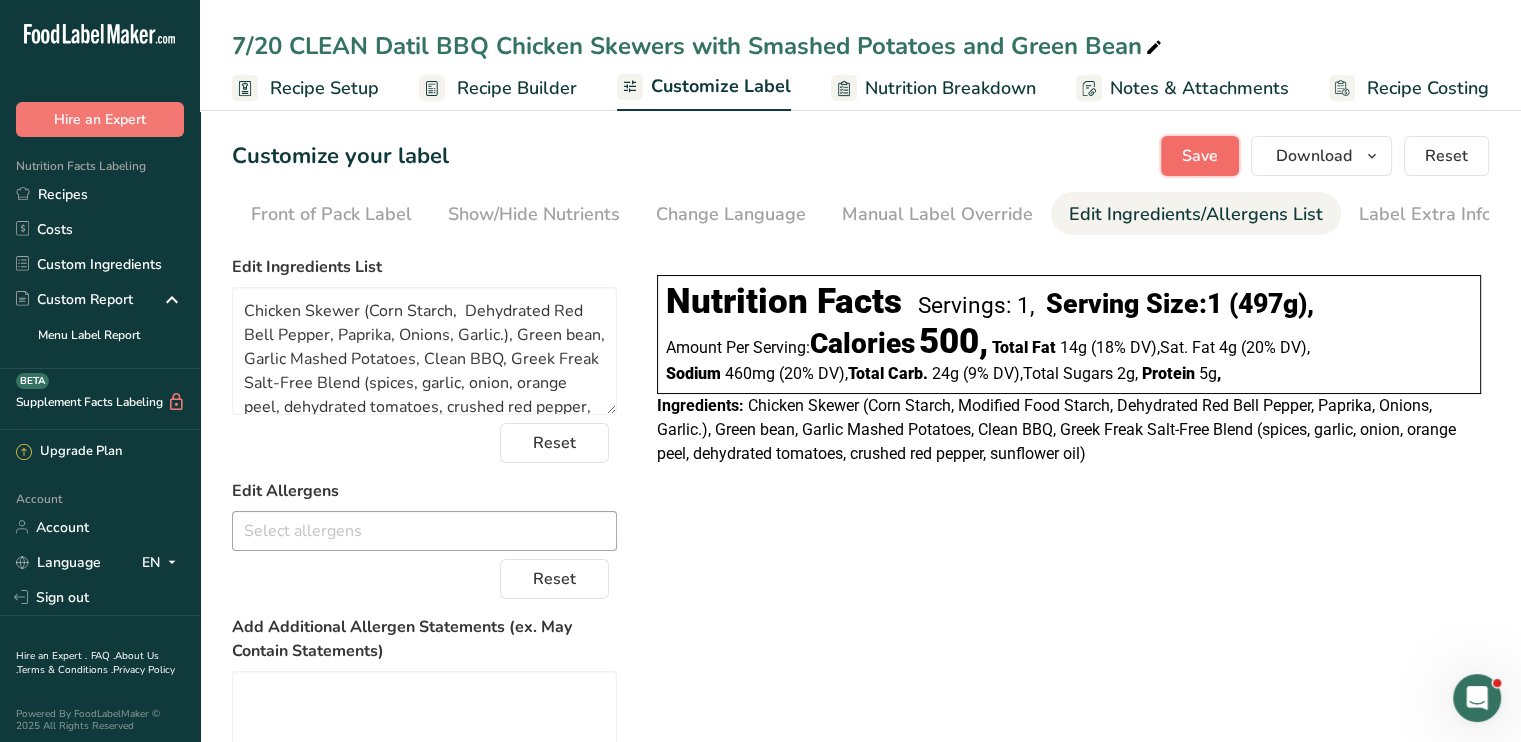 click on "Save" at bounding box center (1200, 156) 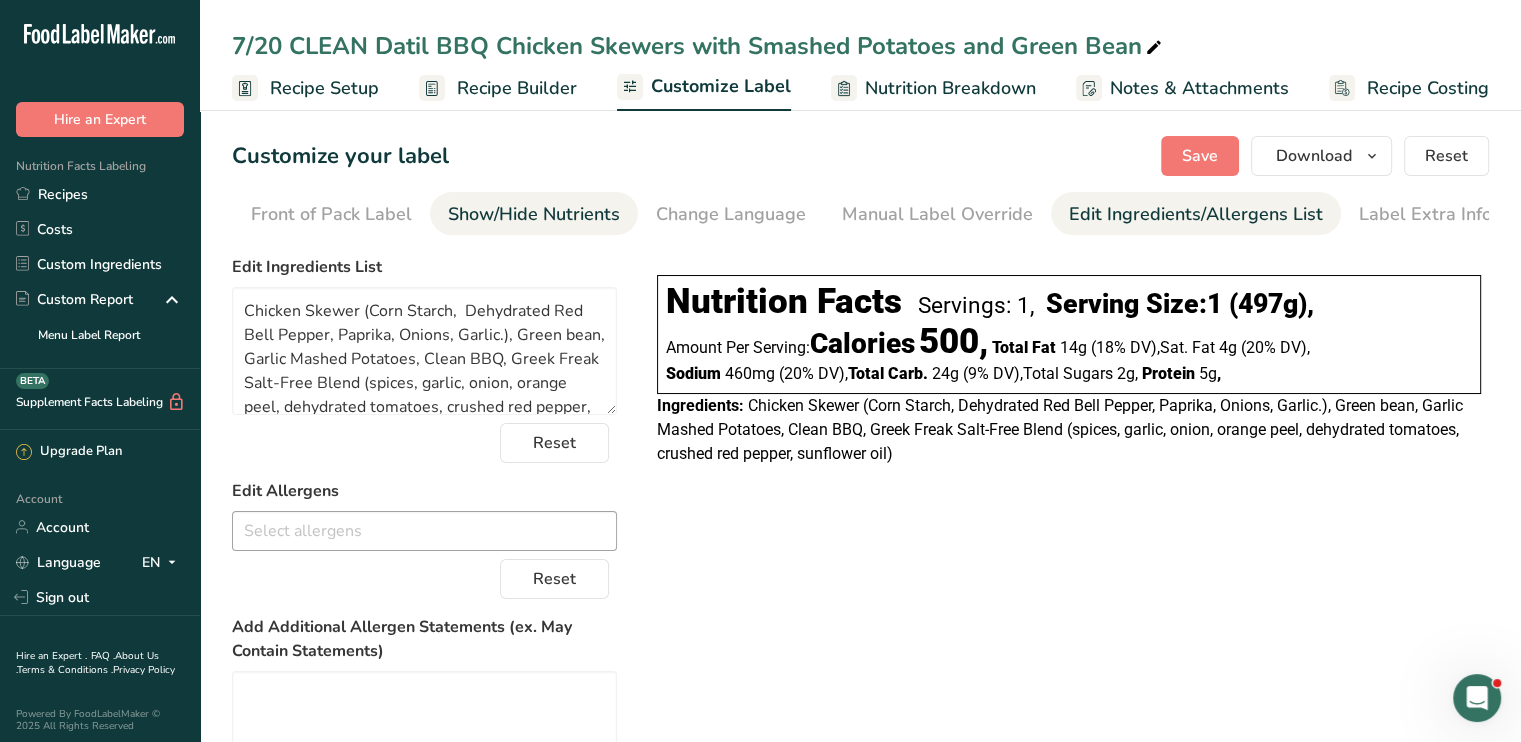 click on "Show/Hide Nutrients" at bounding box center [534, 214] 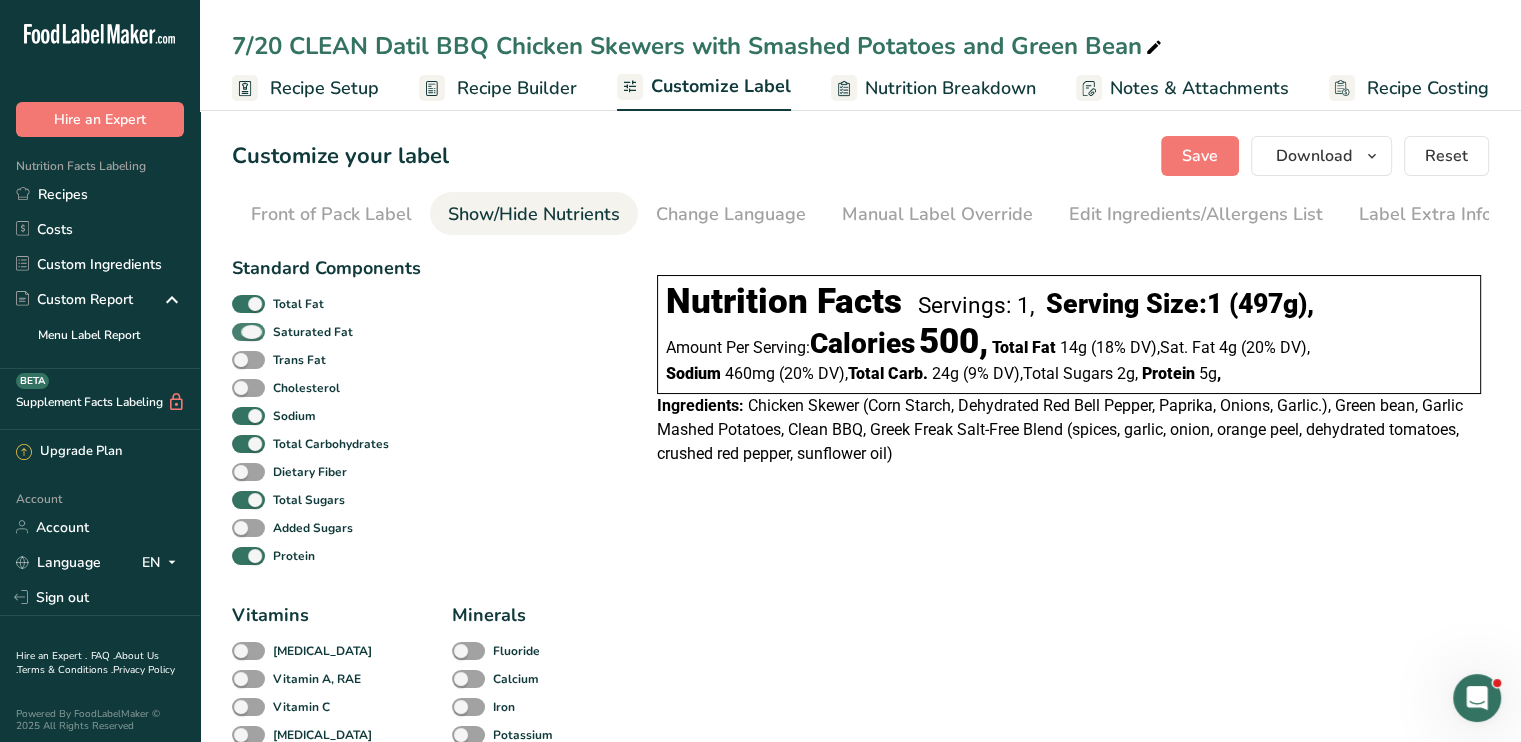 click at bounding box center (248, 332) 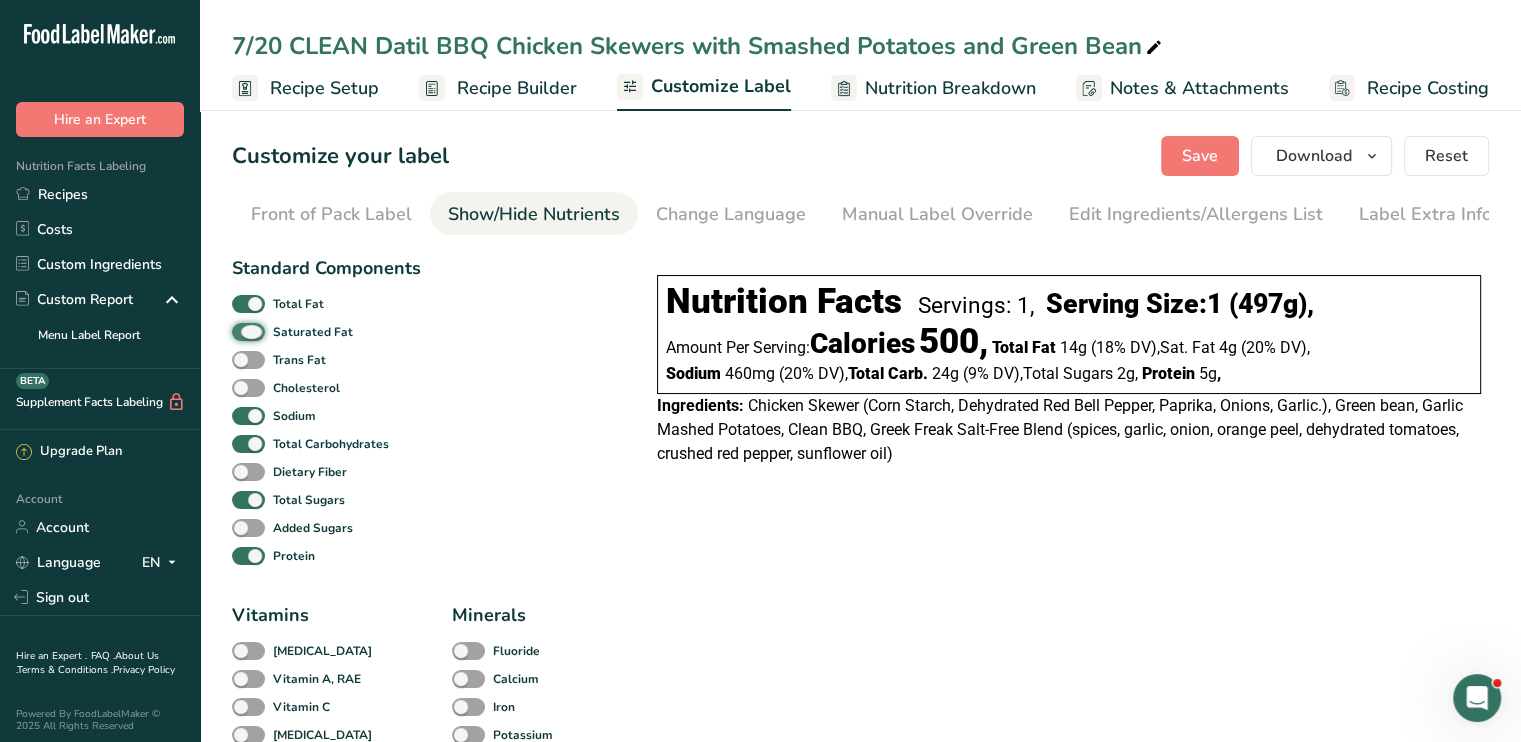 click on "Saturated Fat" at bounding box center [238, 331] 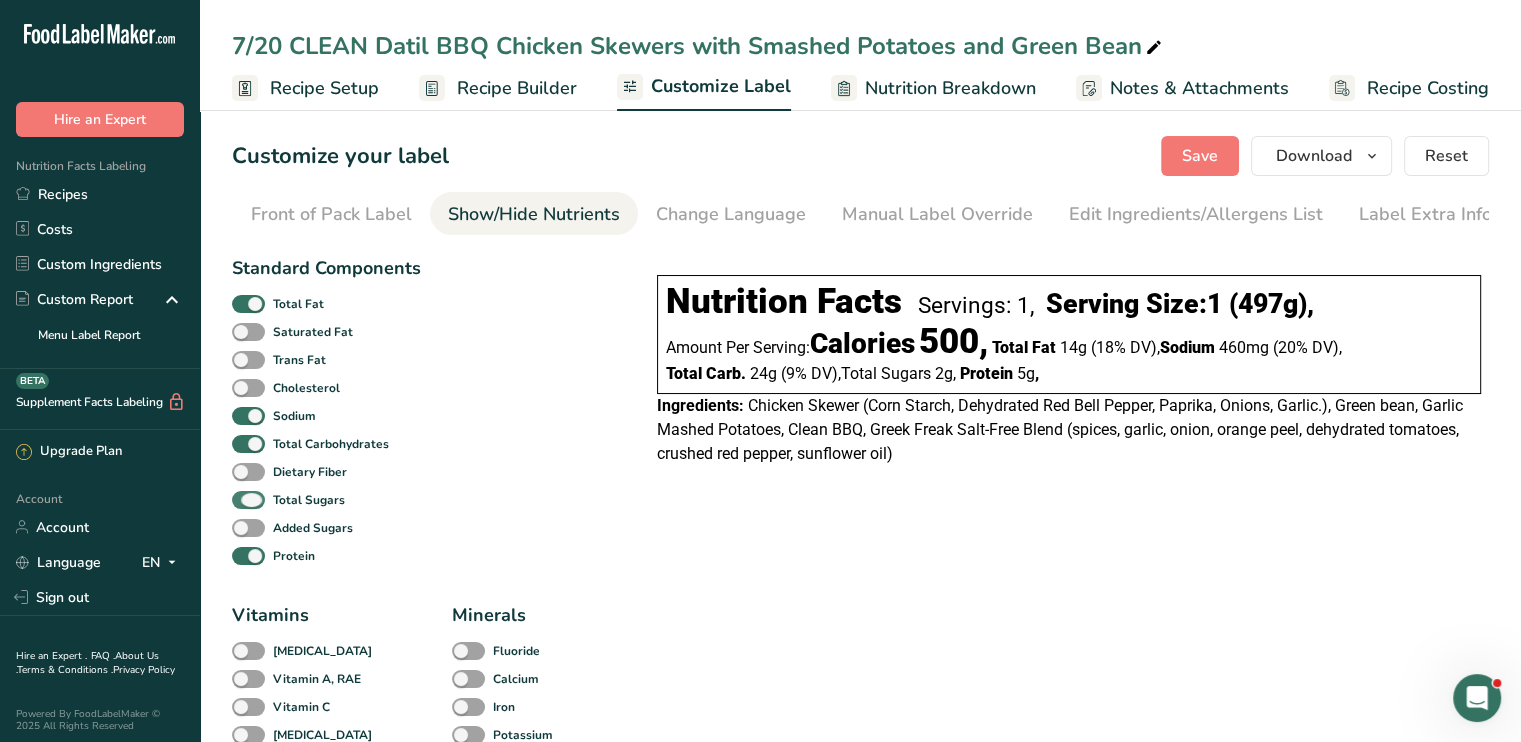 click at bounding box center [248, 500] 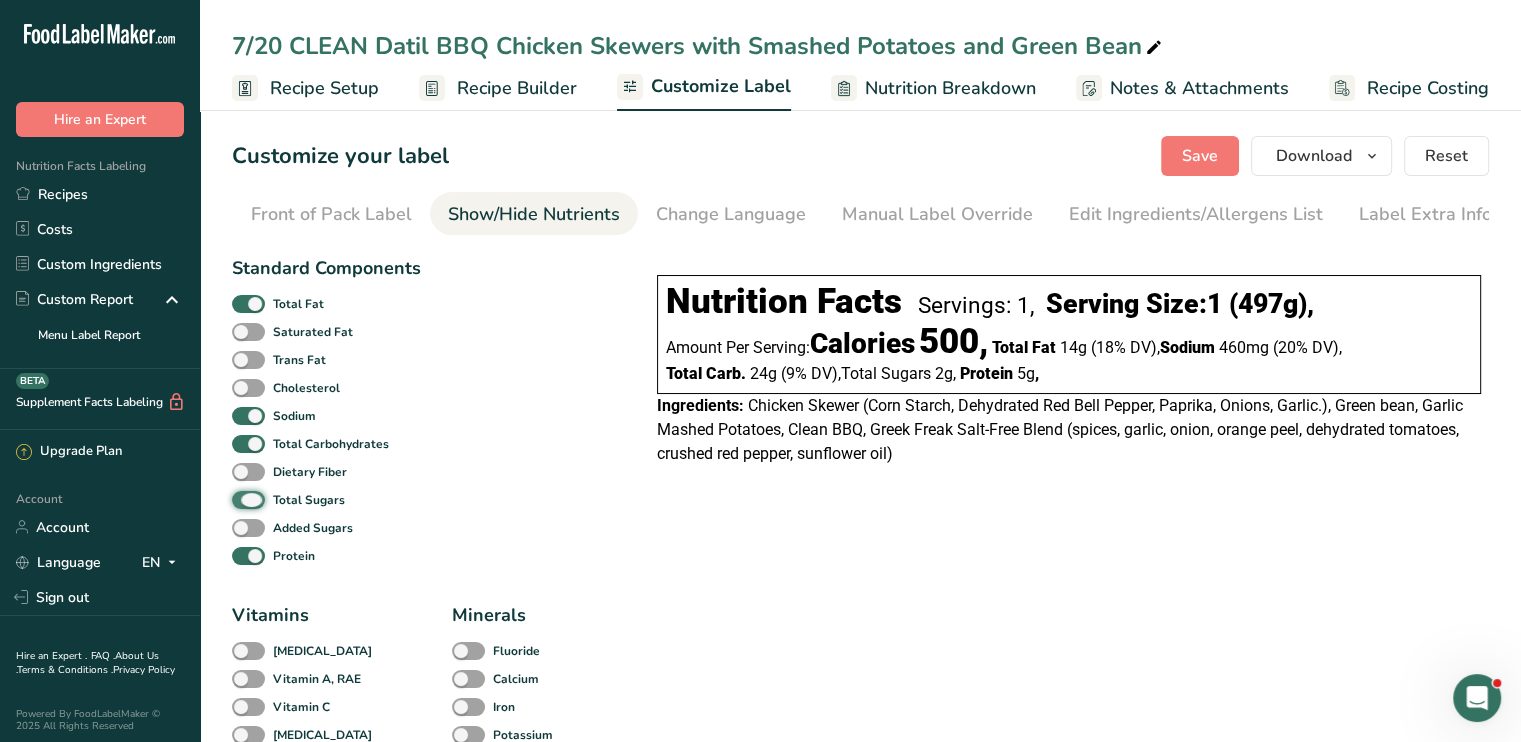 click on "Total Sugars" at bounding box center (238, 499) 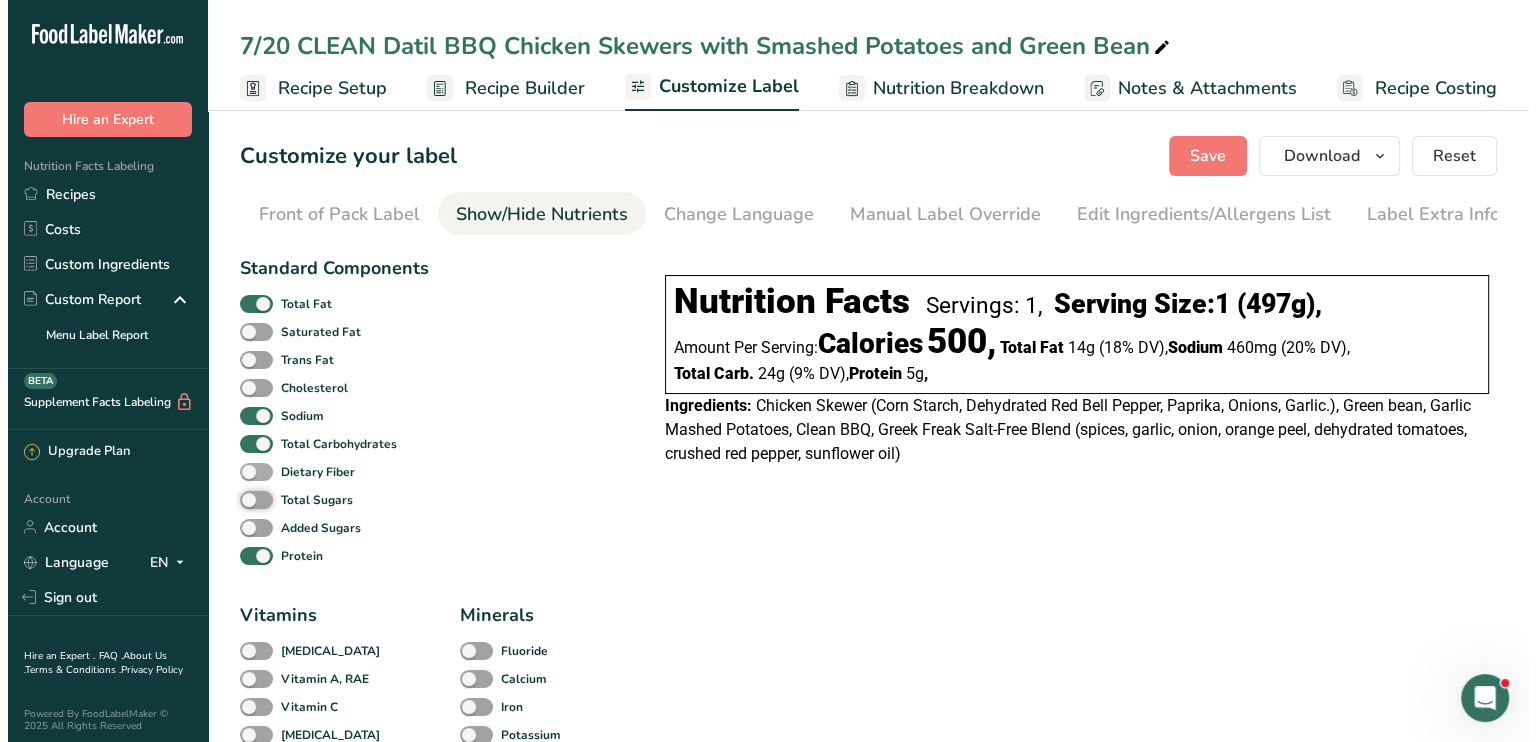 scroll, scrollTop: 0, scrollLeft: 0, axis: both 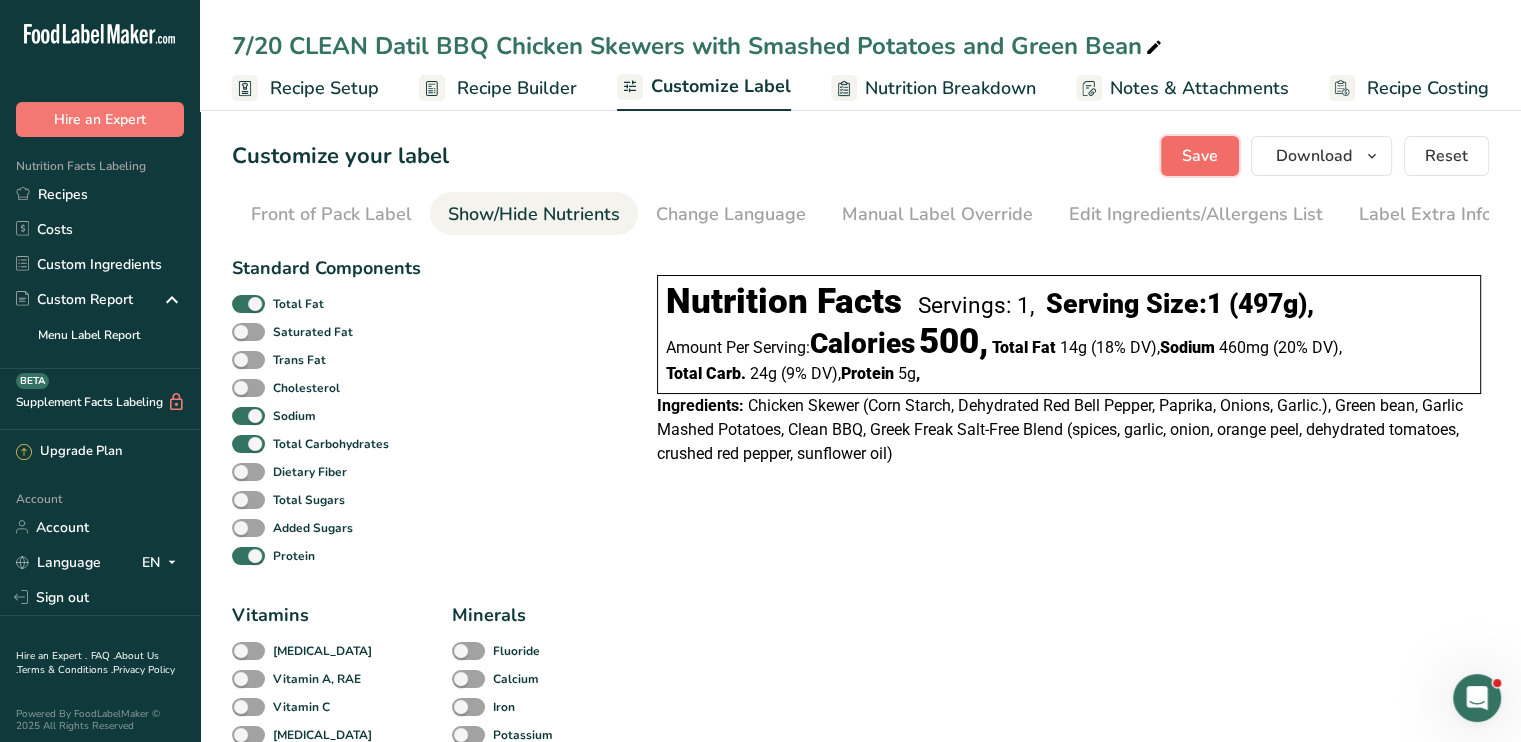 click on "Save" at bounding box center (1200, 156) 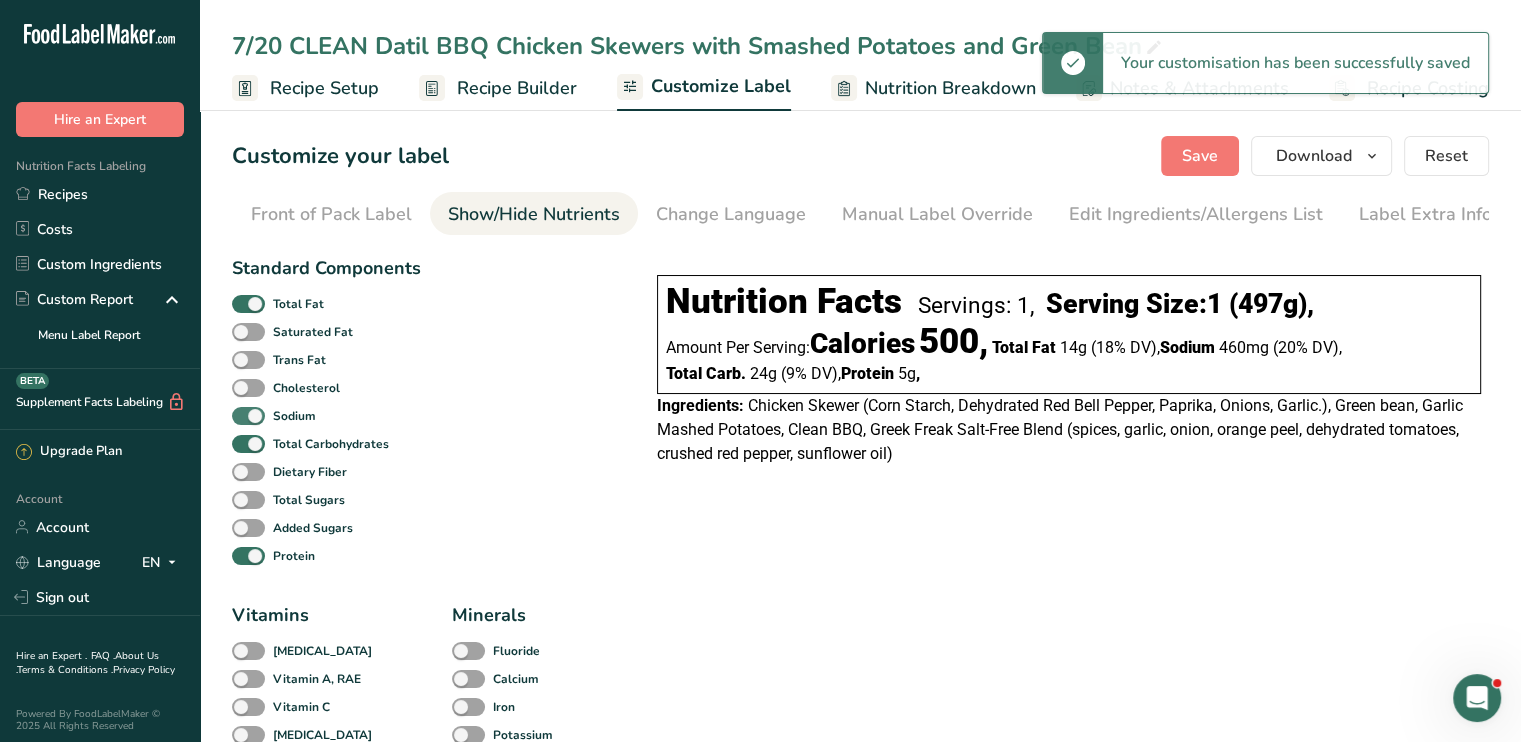 click at bounding box center (248, 416) 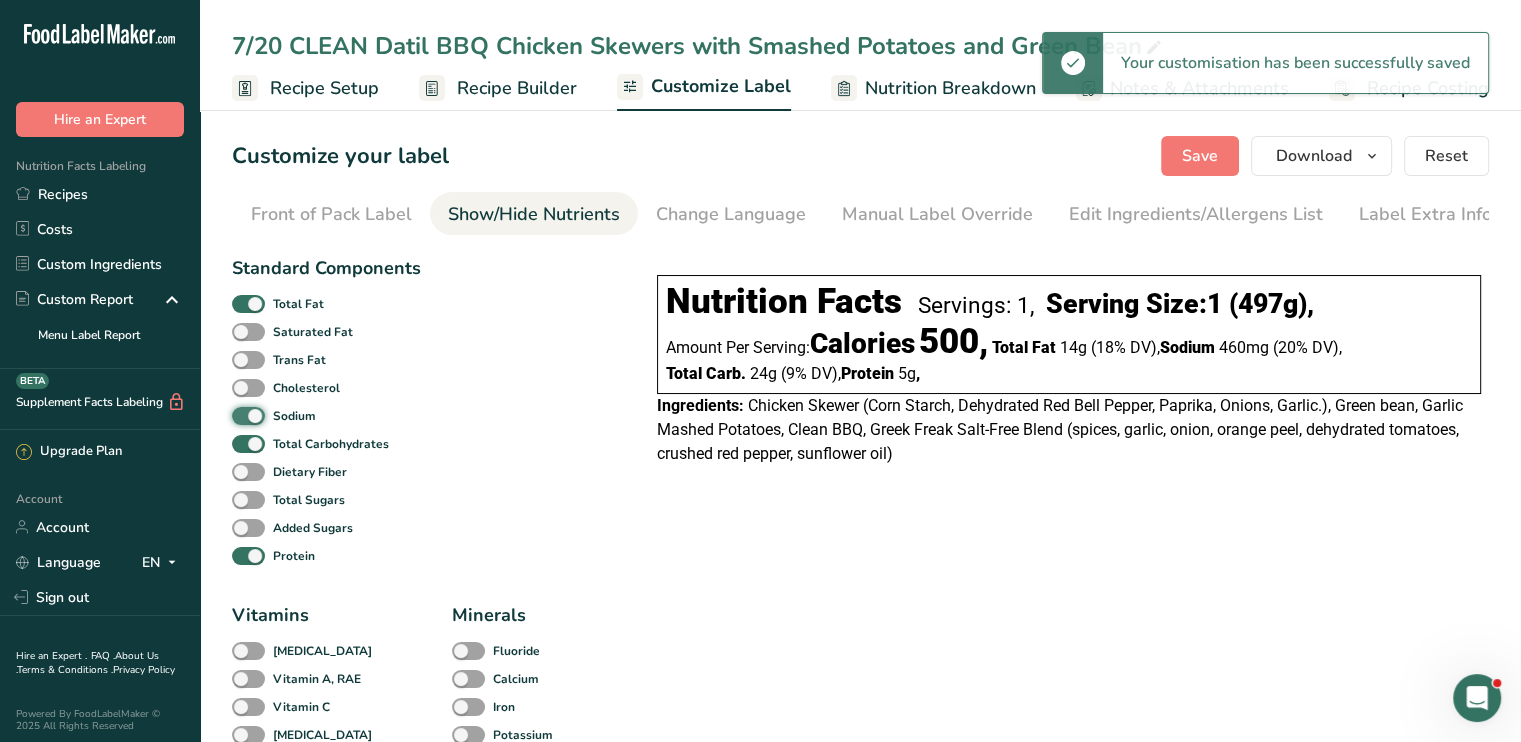 click on "Sodium" at bounding box center [238, 415] 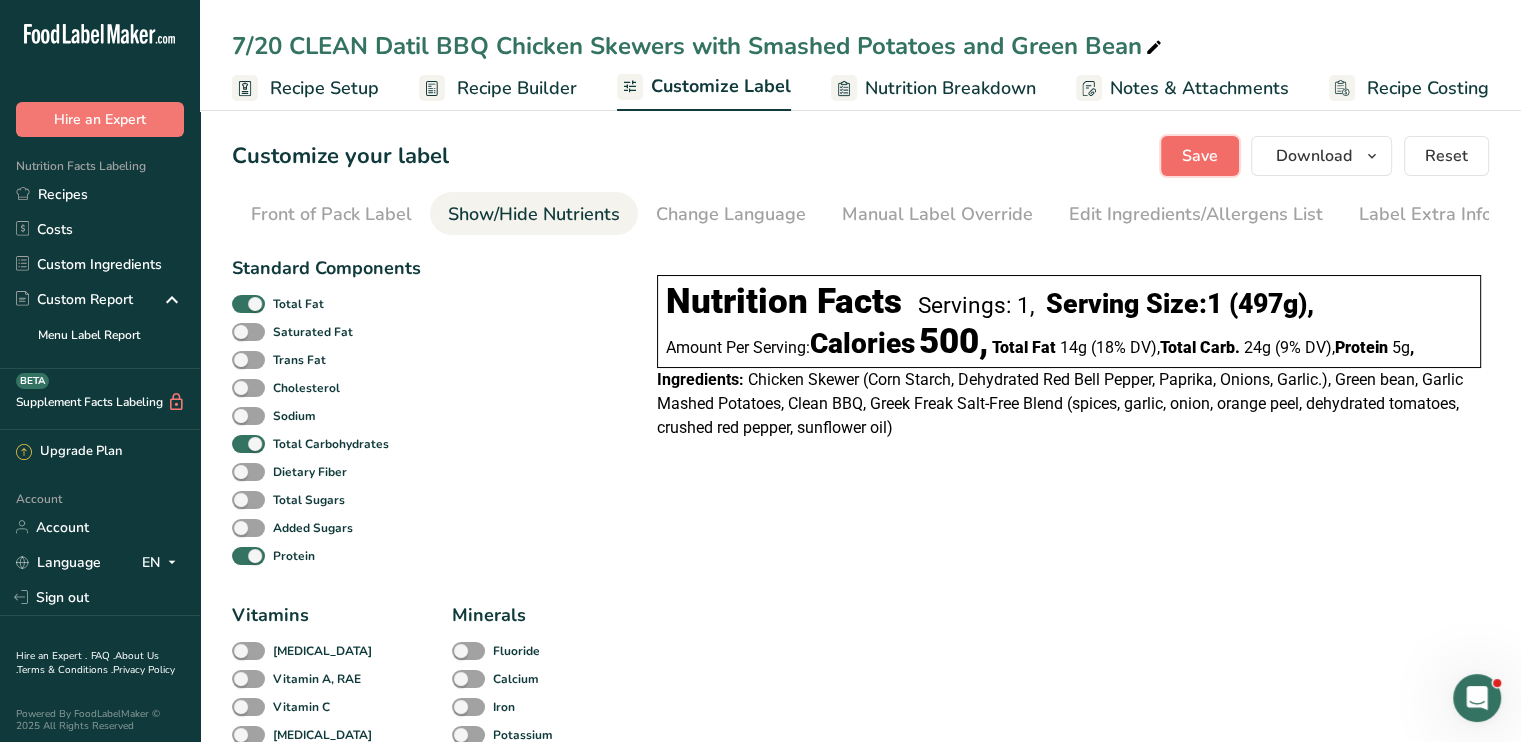 click on "Save" at bounding box center [1200, 156] 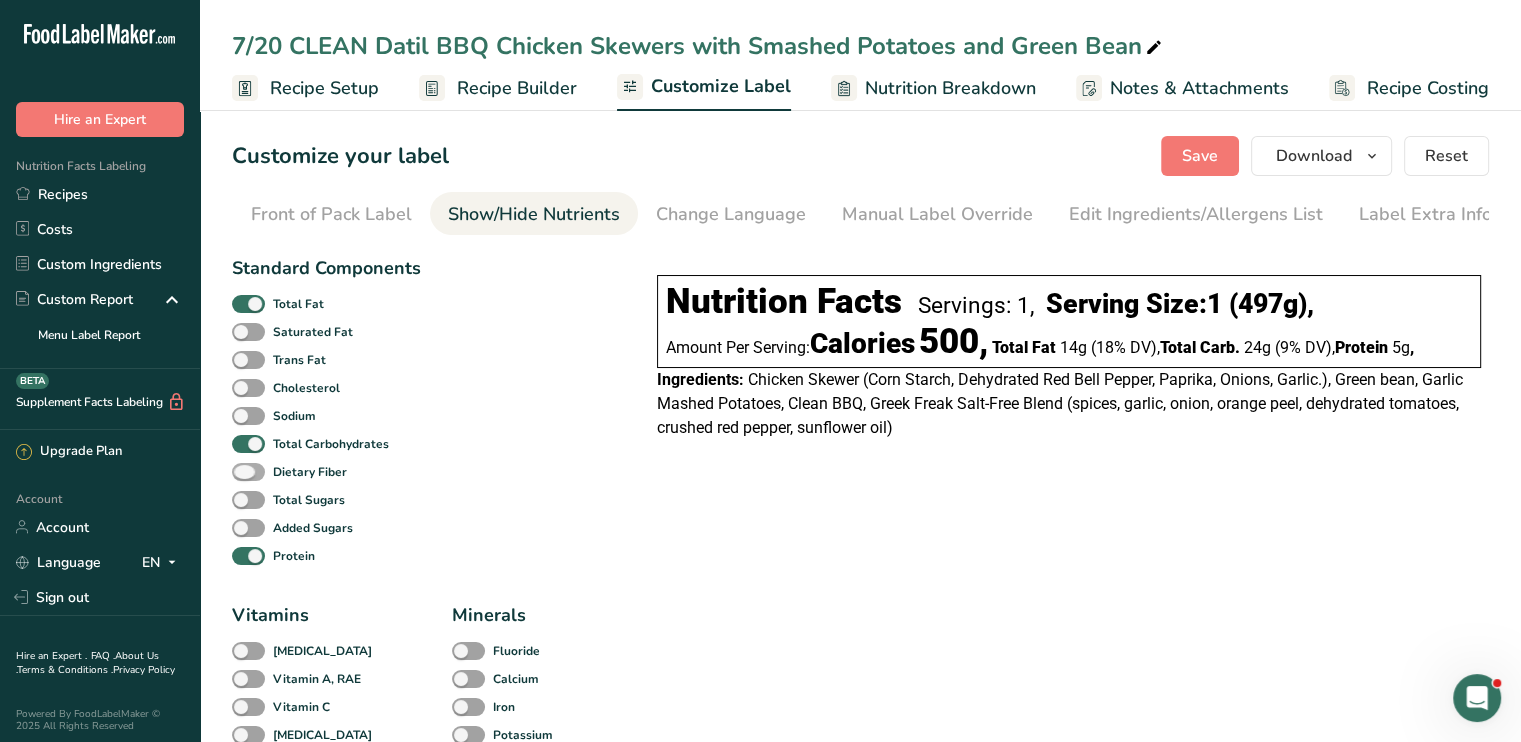 click at bounding box center (248, 472) 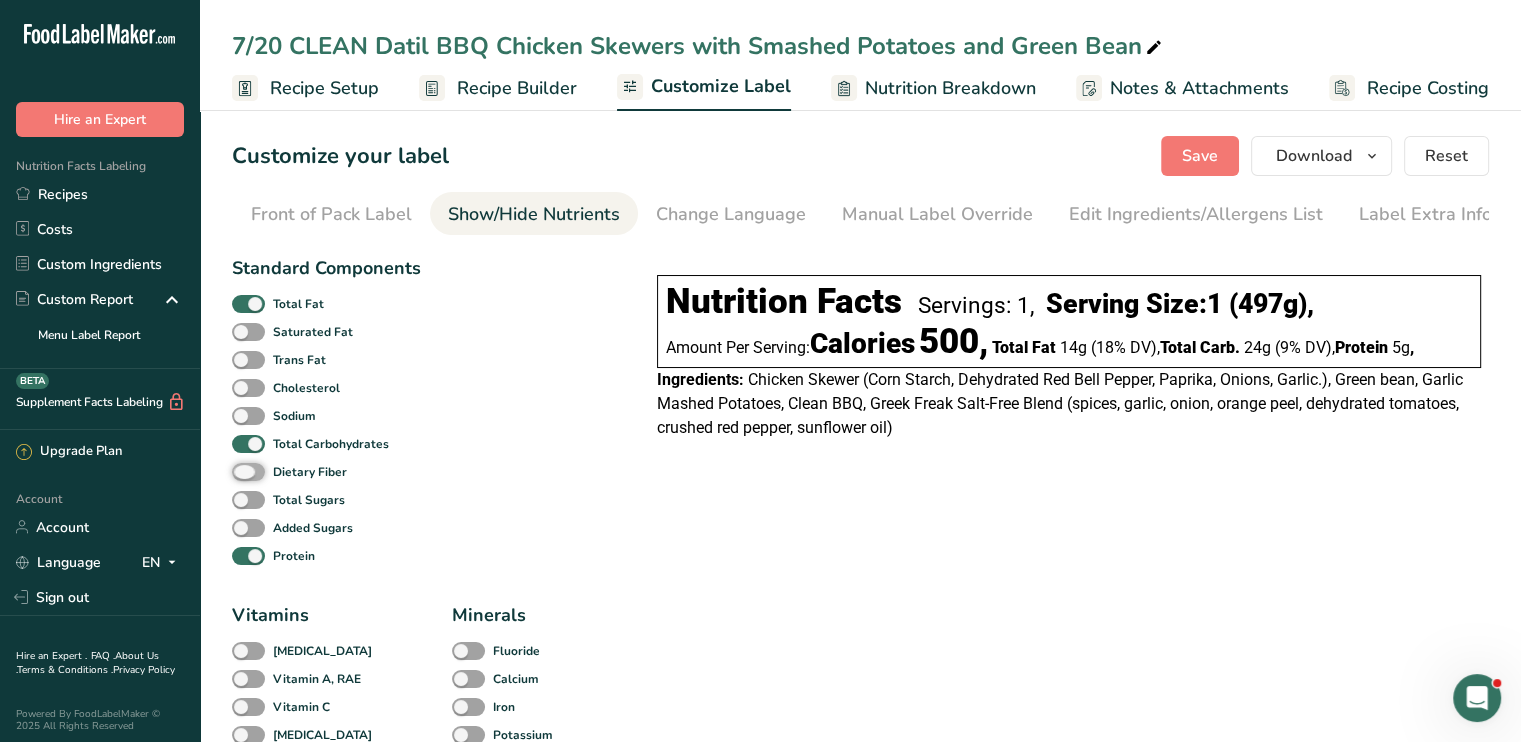 click on "Dietary Fiber" at bounding box center [238, 471] 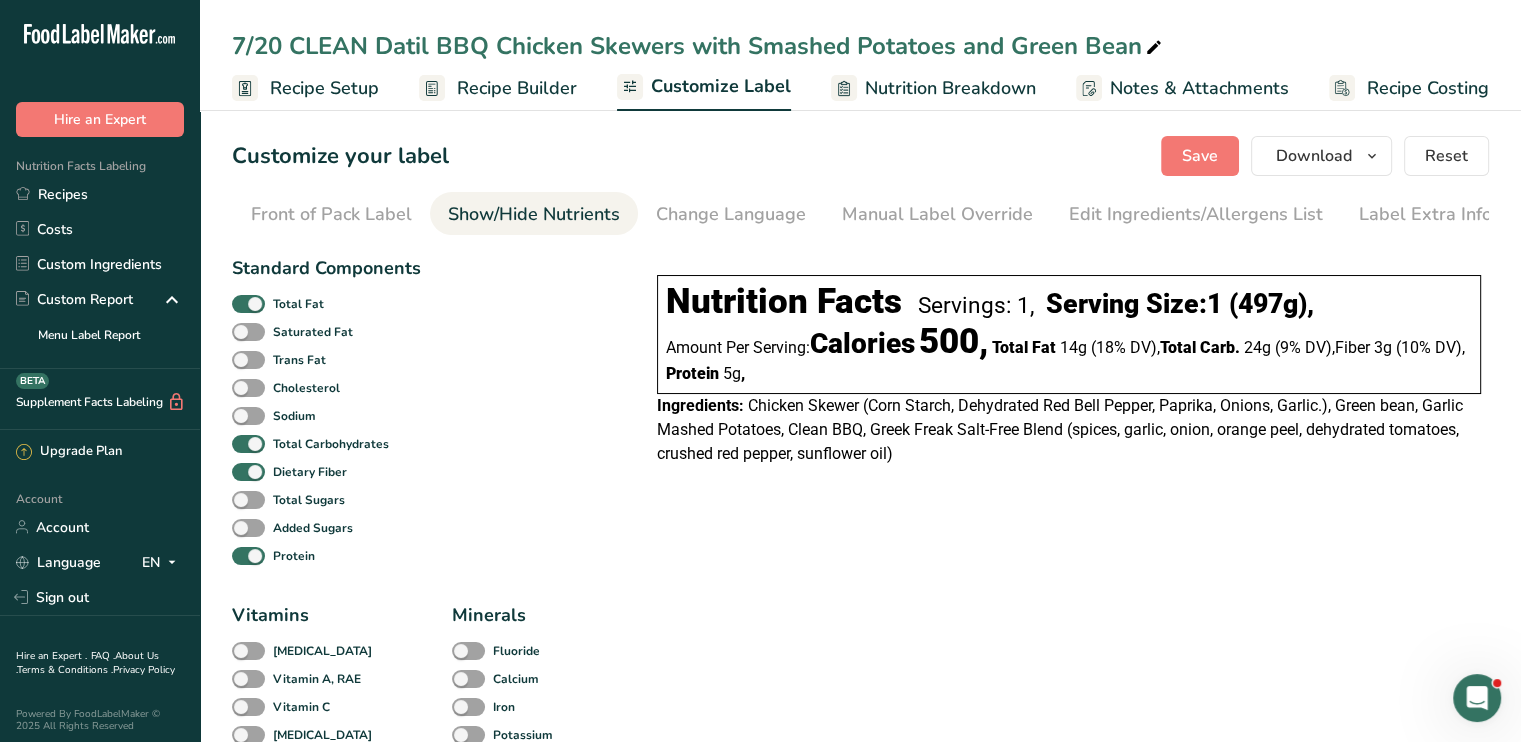 click on "Recipe Builder" at bounding box center (498, 88) 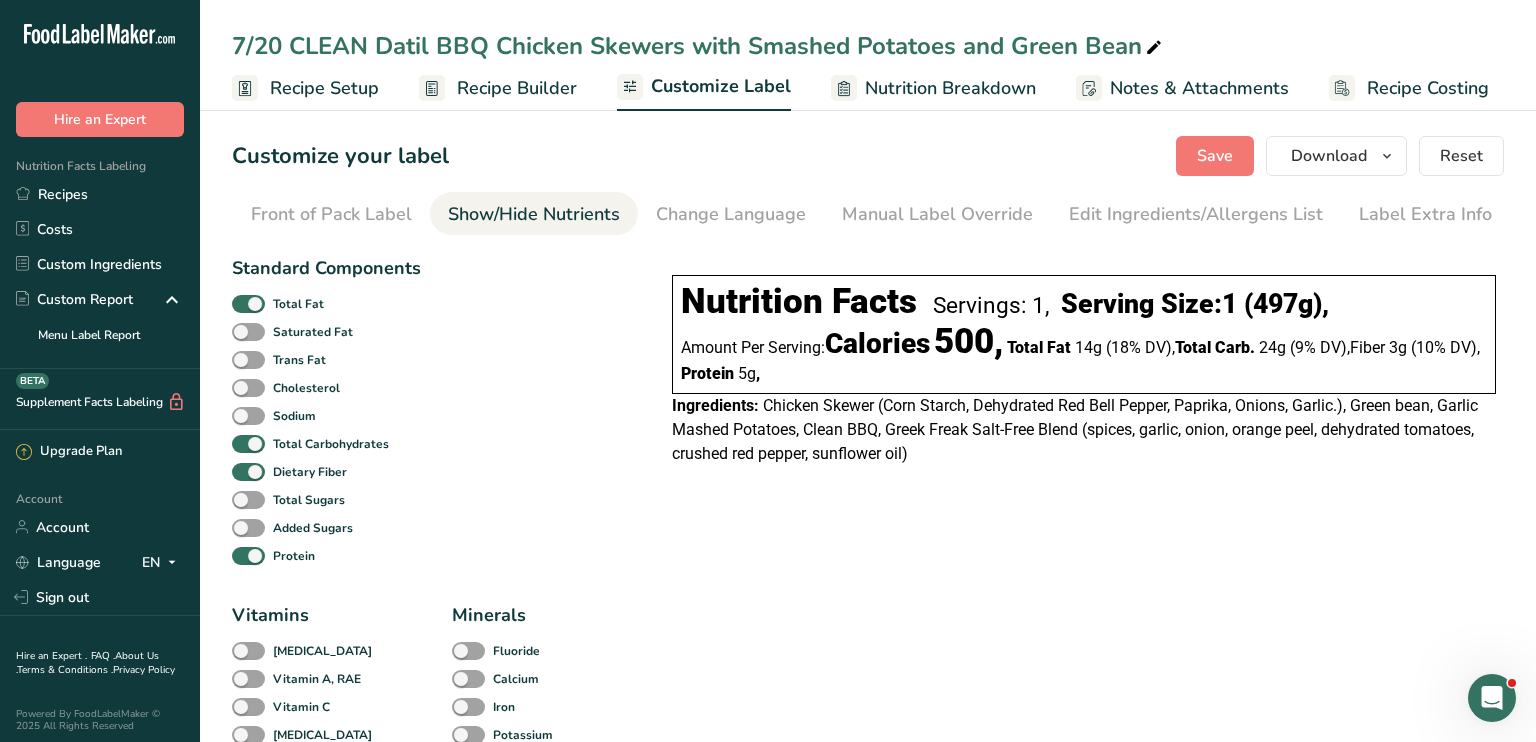 scroll, scrollTop: 0, scrollLeft: 180, axis: horizontal 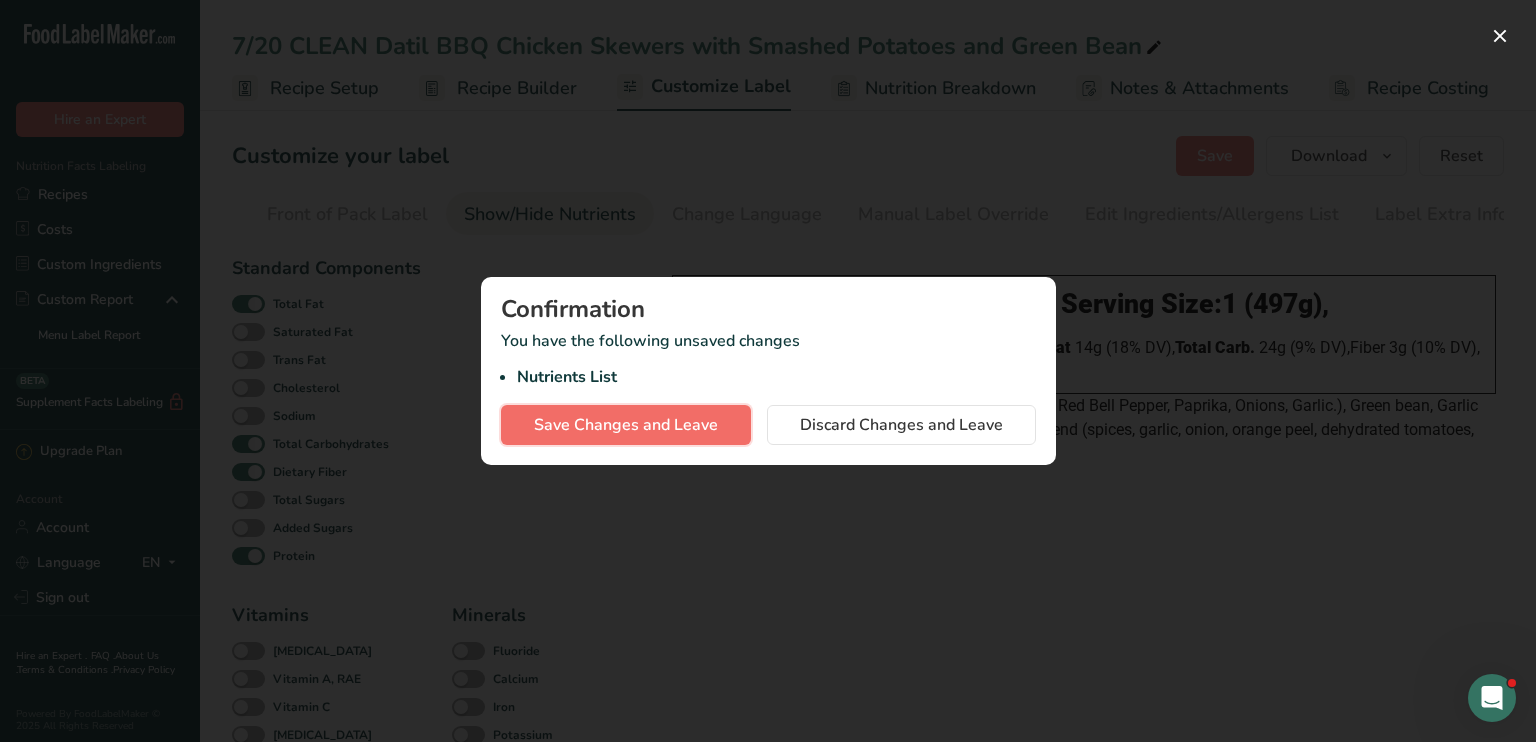click on "Save Changes and Leave" at bounding box center (626, 425) 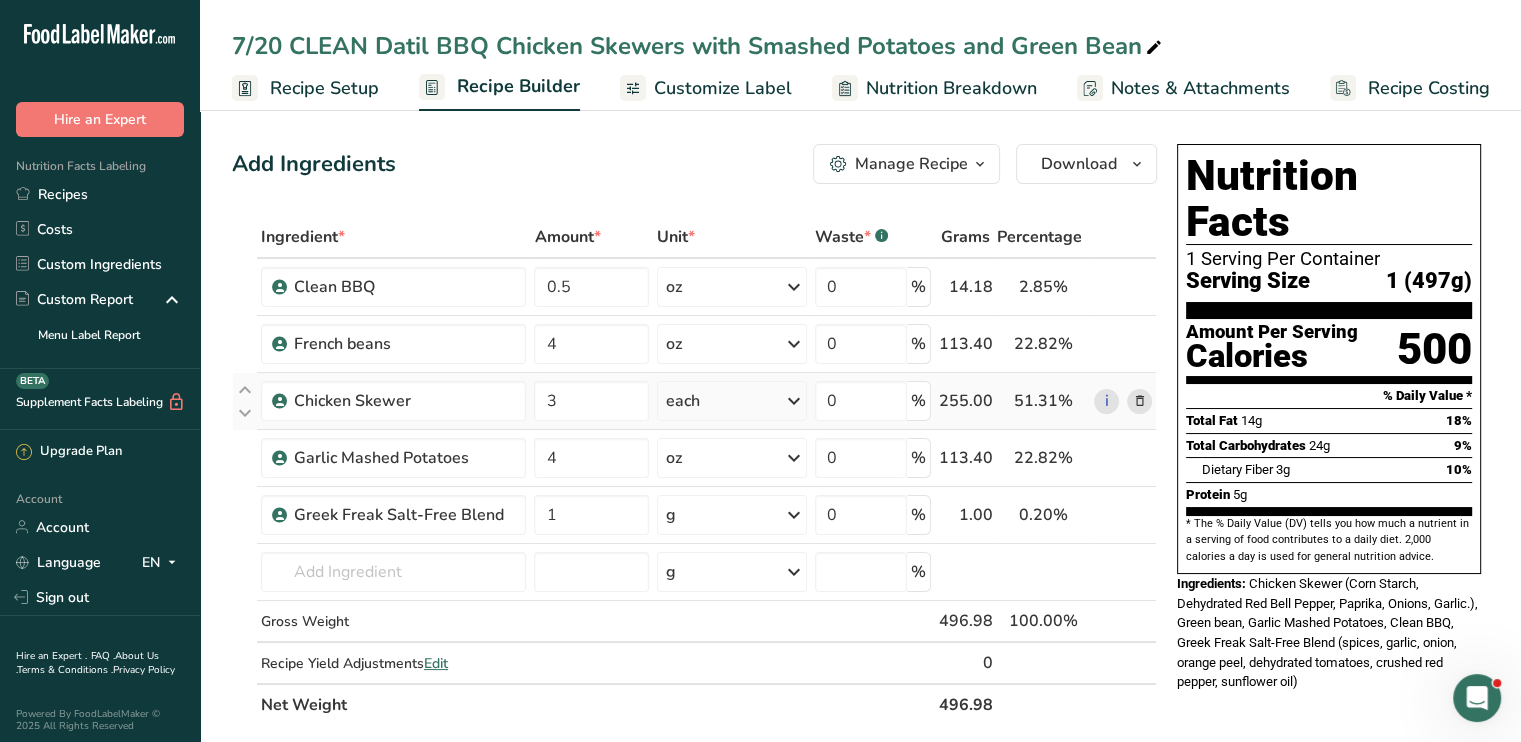 click at bounding box center [1139, 401] 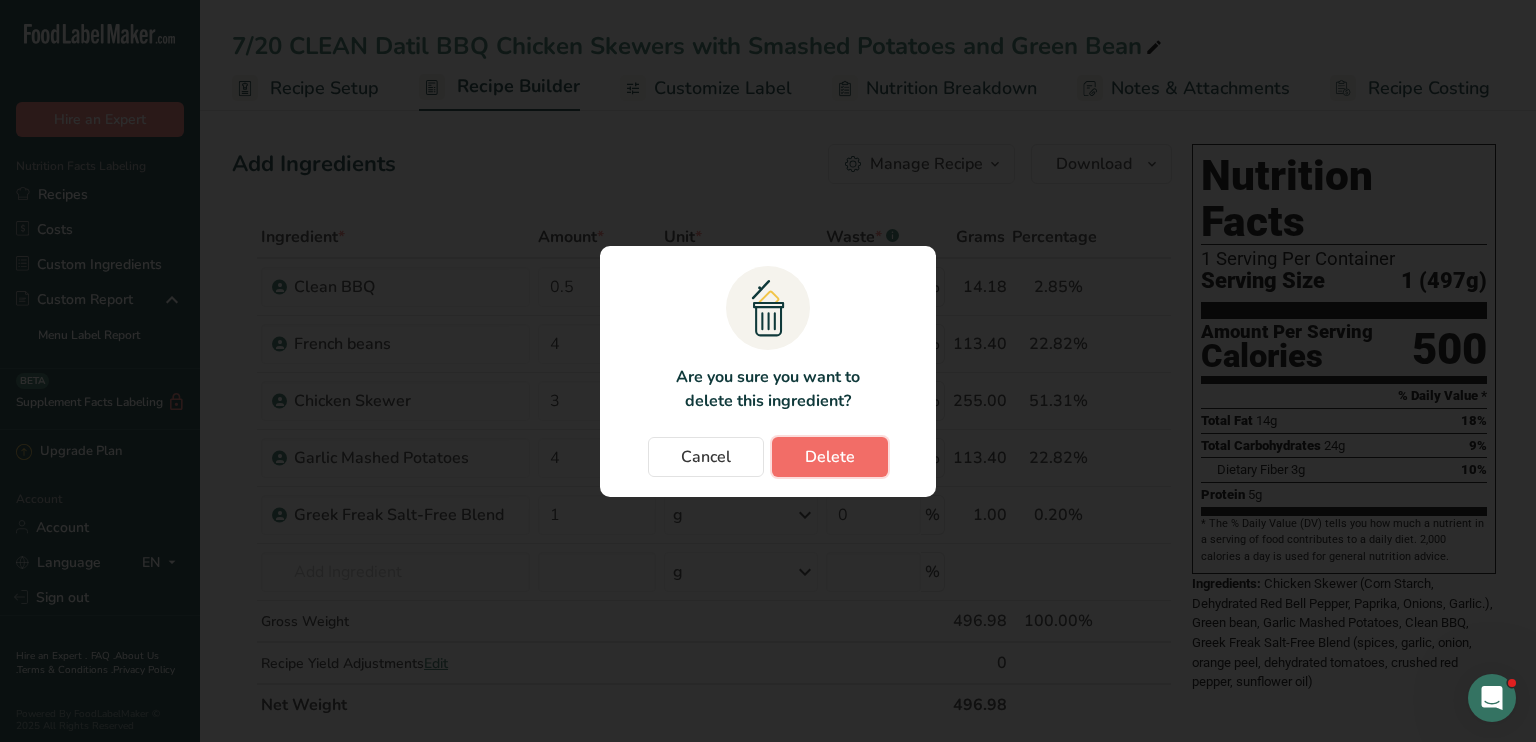 click on "Delete" at bounding box center [830, 457] 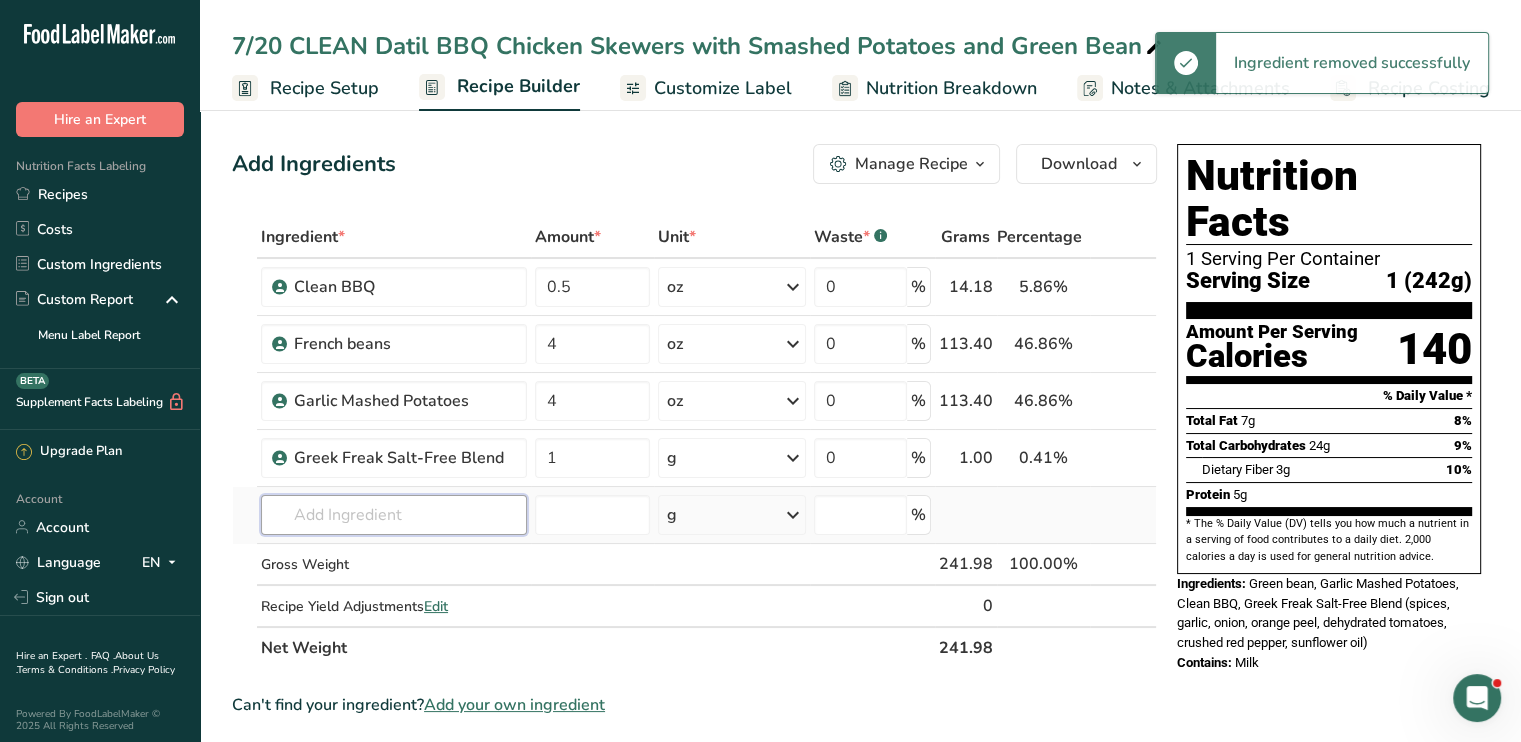 click at bounding box center (394, 515) 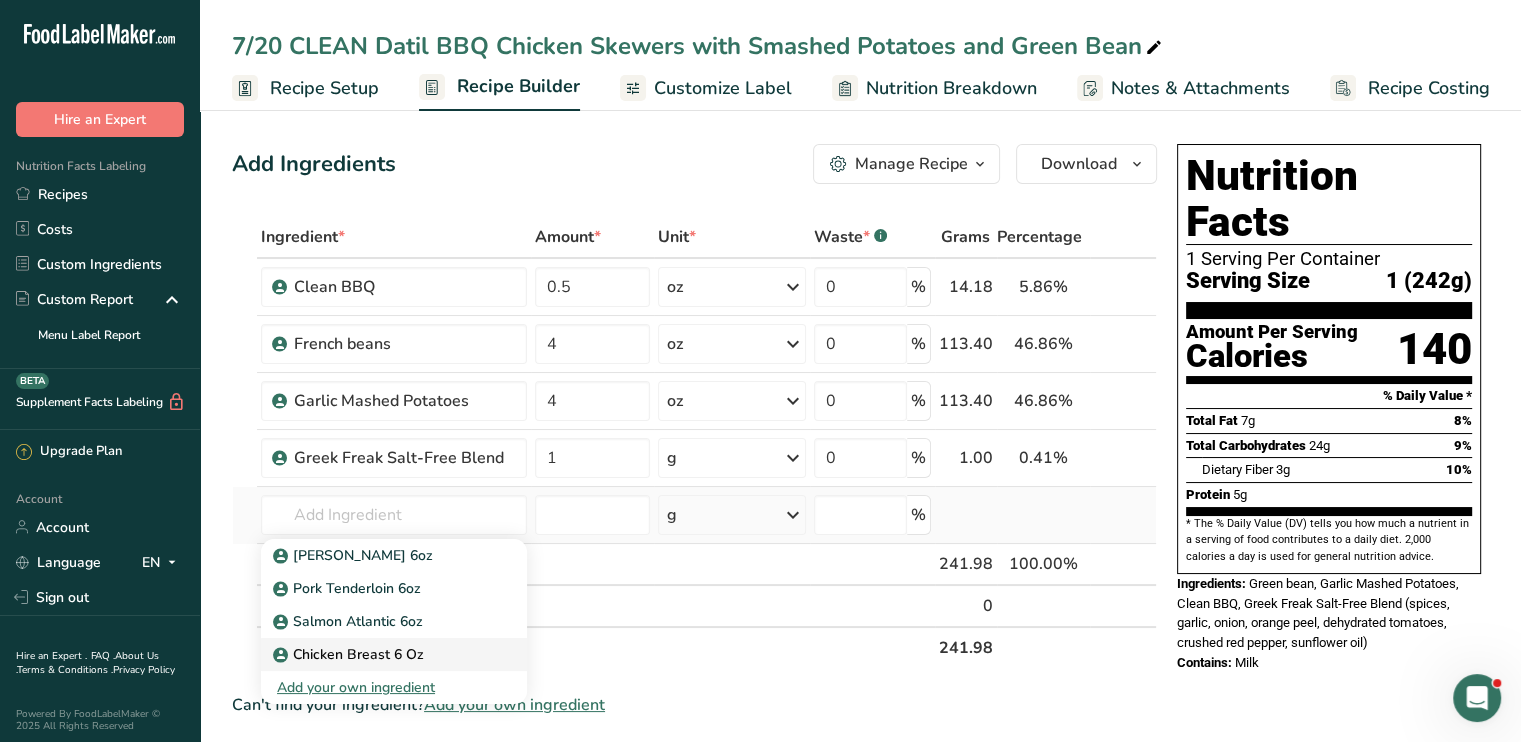 click on "Chicken Breast 6 Oz" at bounding box center [350, 654] 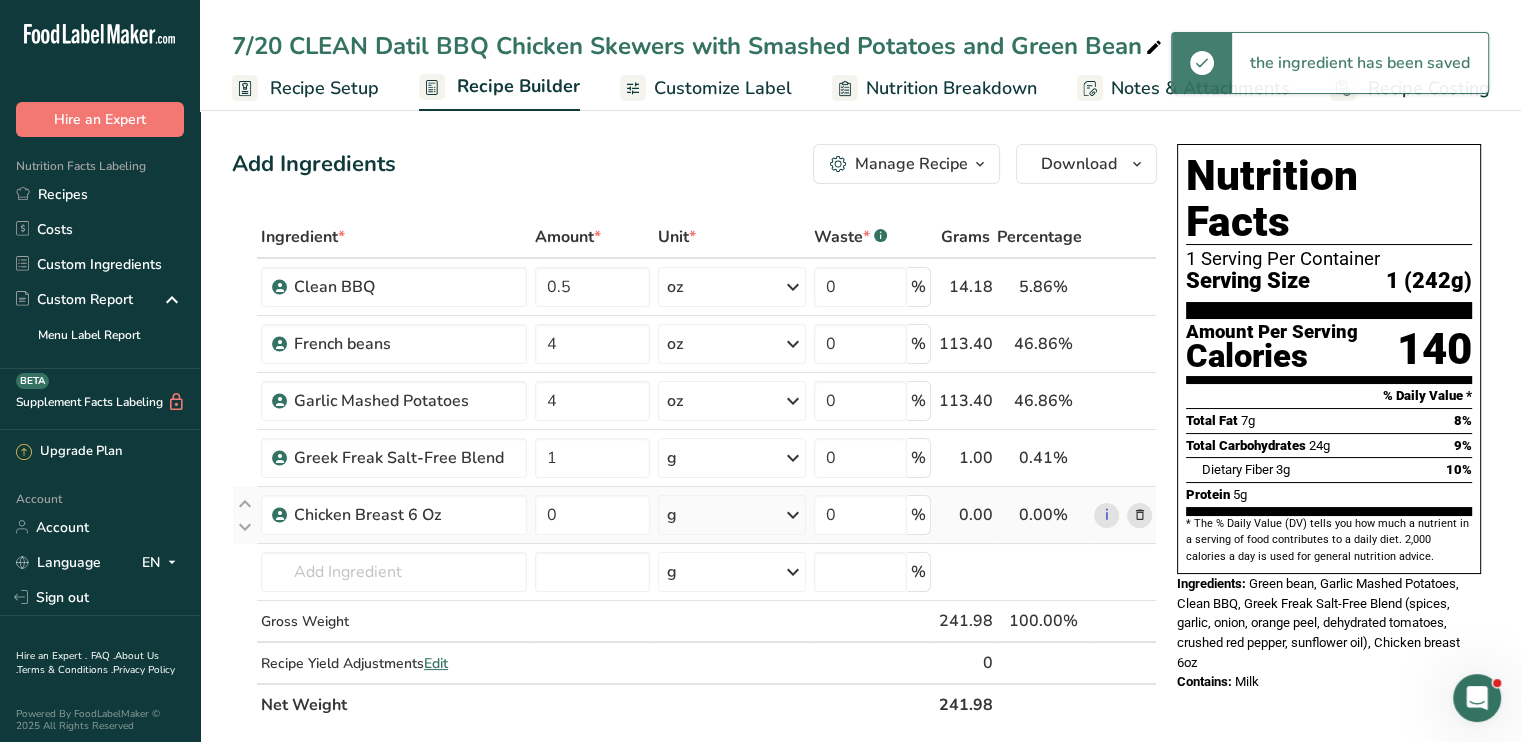 click on "g" at bounding box center (731, 515) 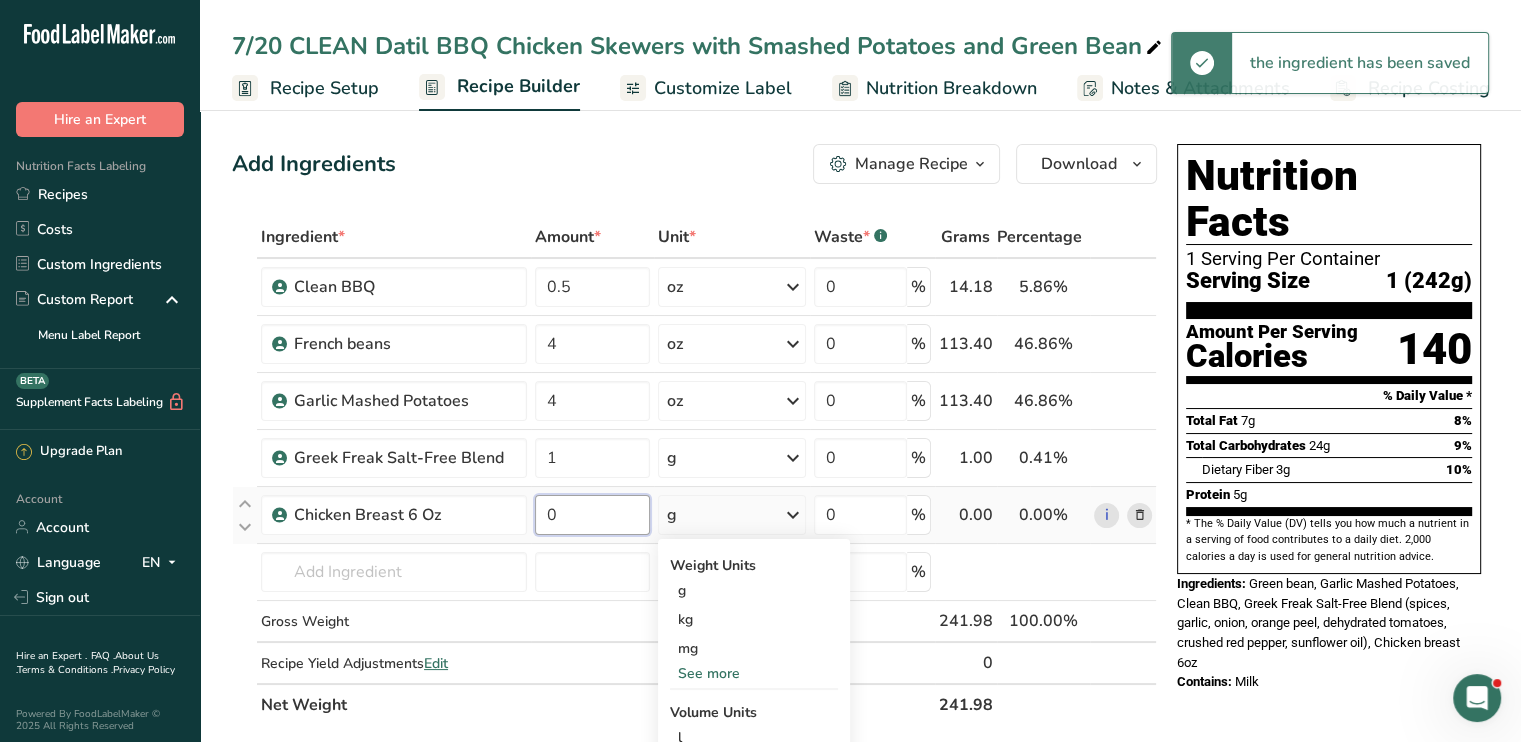 click on "0" at bounding box center (593, 515) 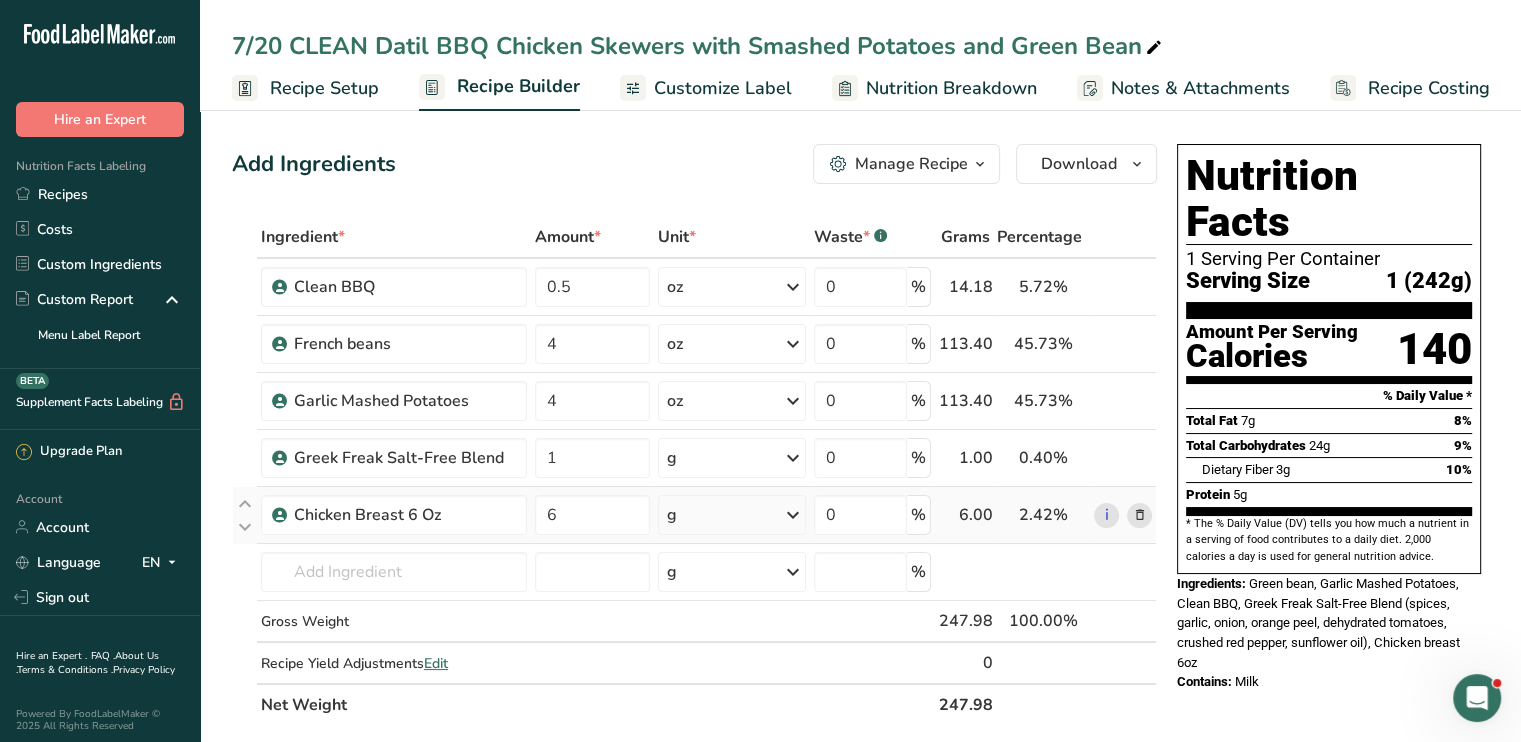 click on "Ingredient *
Amount *
Unit *
Waste *   .a-a{fill:#347362;}.b-a{fill:#fff;}          Grams
Percentage
Clean BBQ
0.5
oz
Weight Units
g
kg
mg
See more
Volume Units
l
mL
fl oz
See more
0
%
14.18
5.72%
i
French beans
4
oz
Weight Units
g
kg
mg
See more
Volume Units
l
mL
fl oz
See more
0
%
113.40
45.73%
i
4
oz" at bounding box center [694, 471] 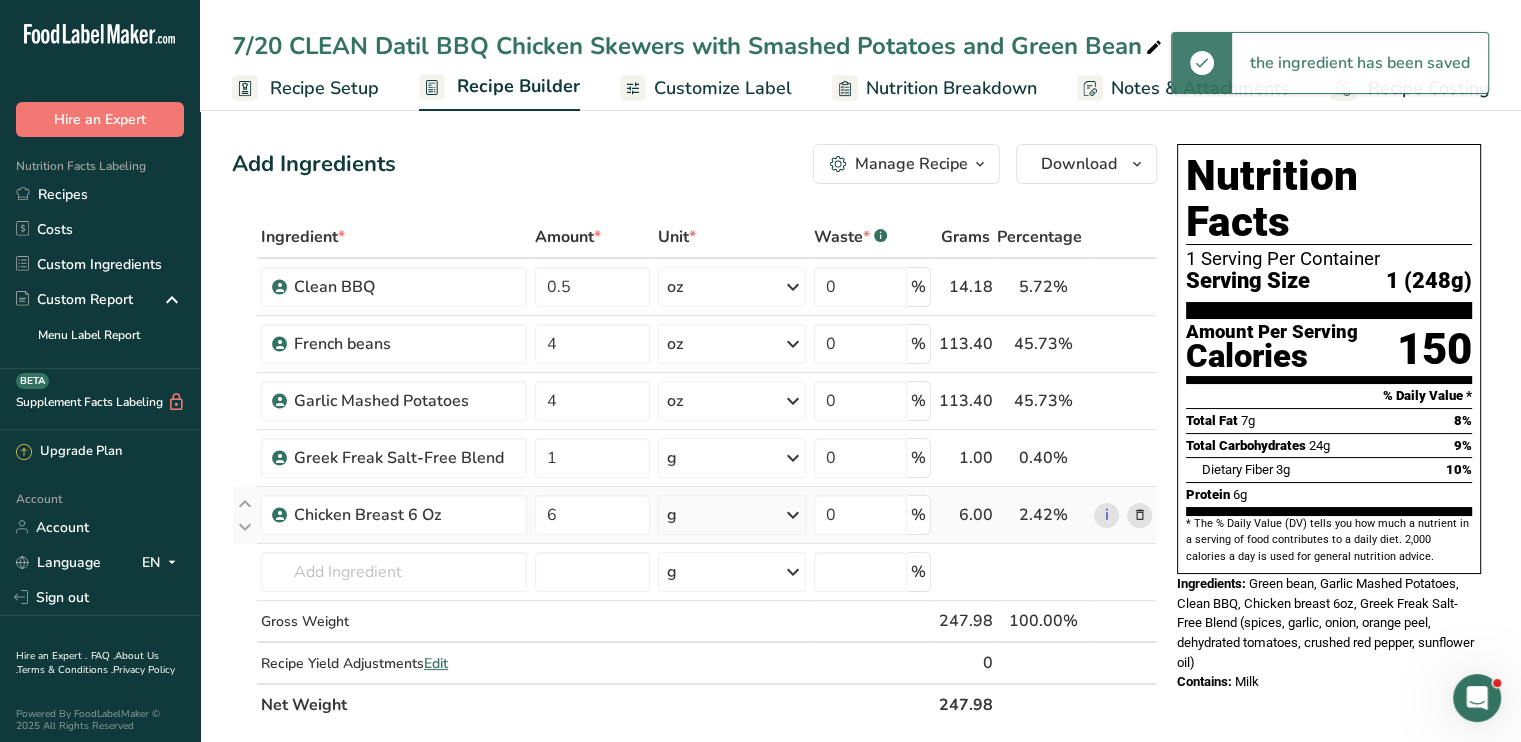 click at bounding box center (793, 515) 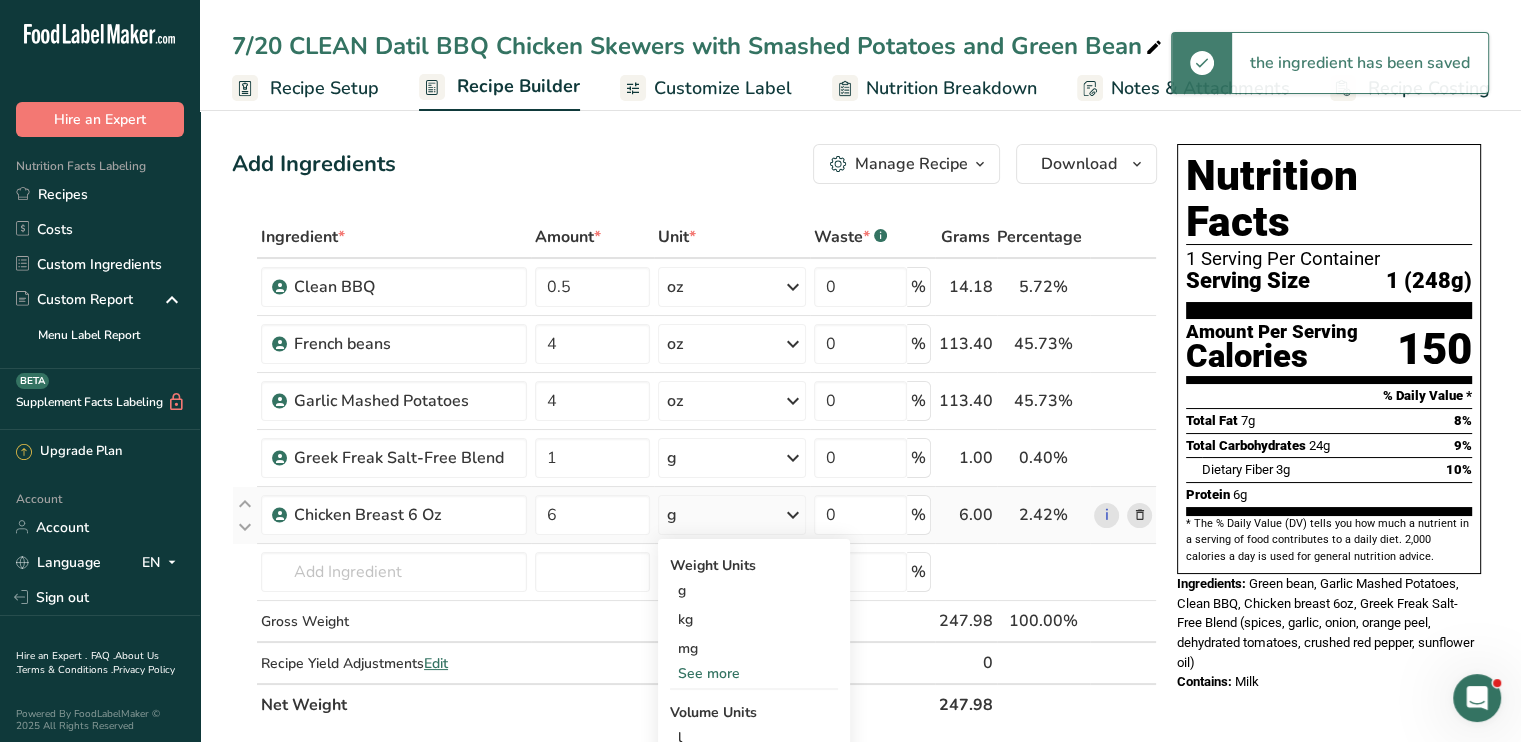 click on "See more" at bounding box center [754, 673] 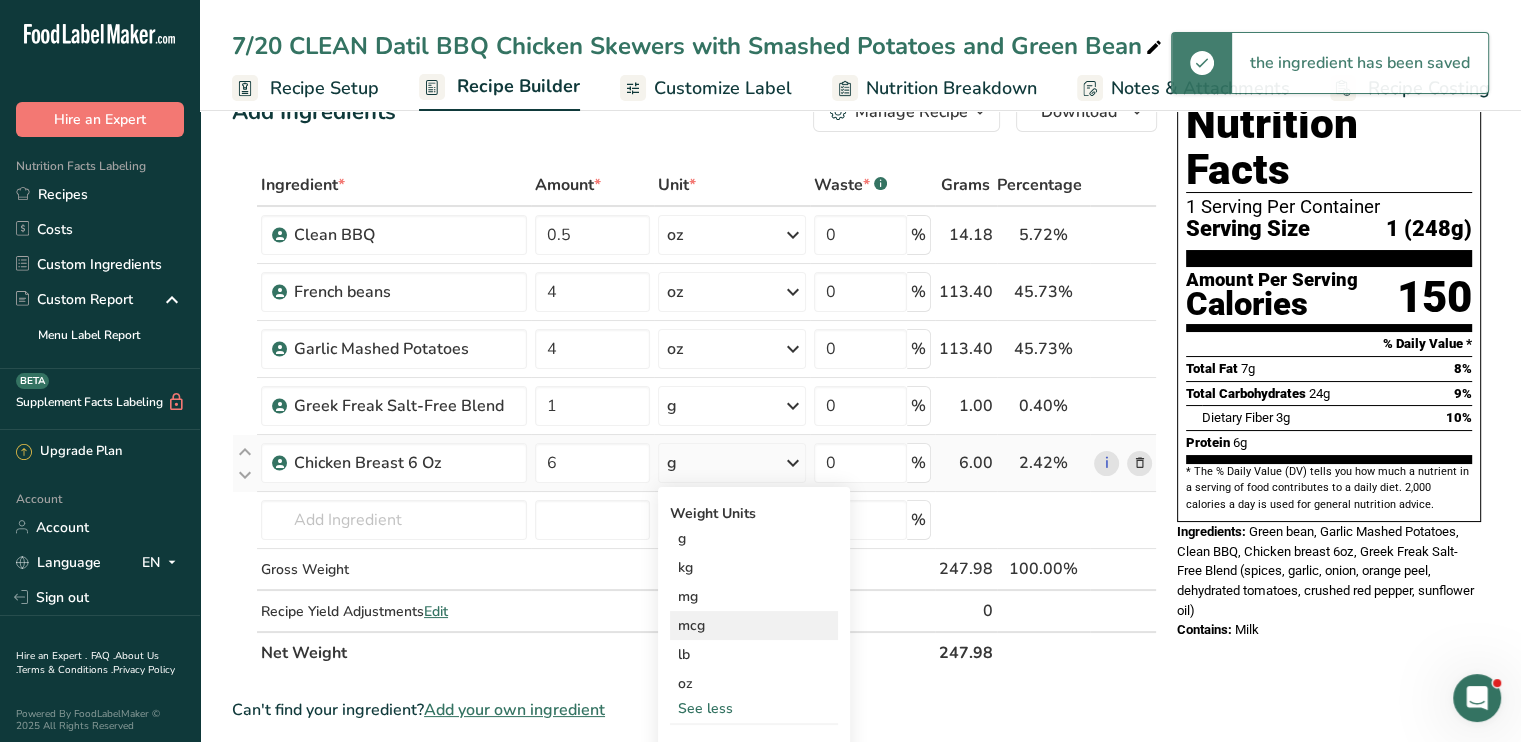 scroll, scrollTop: 100, scrollLeft: 0, axis: vertical 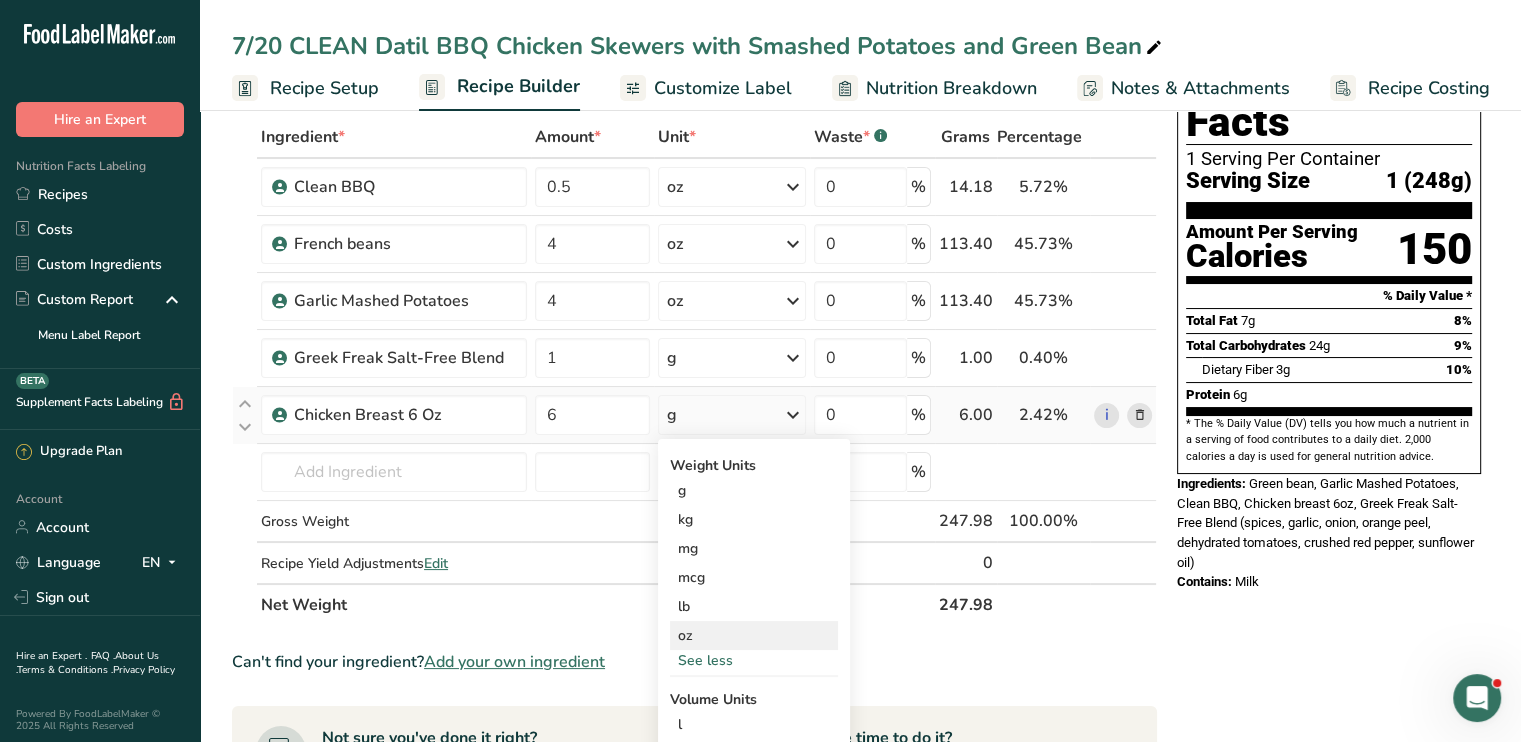 click on "oz" at bounding box center [754, 635] 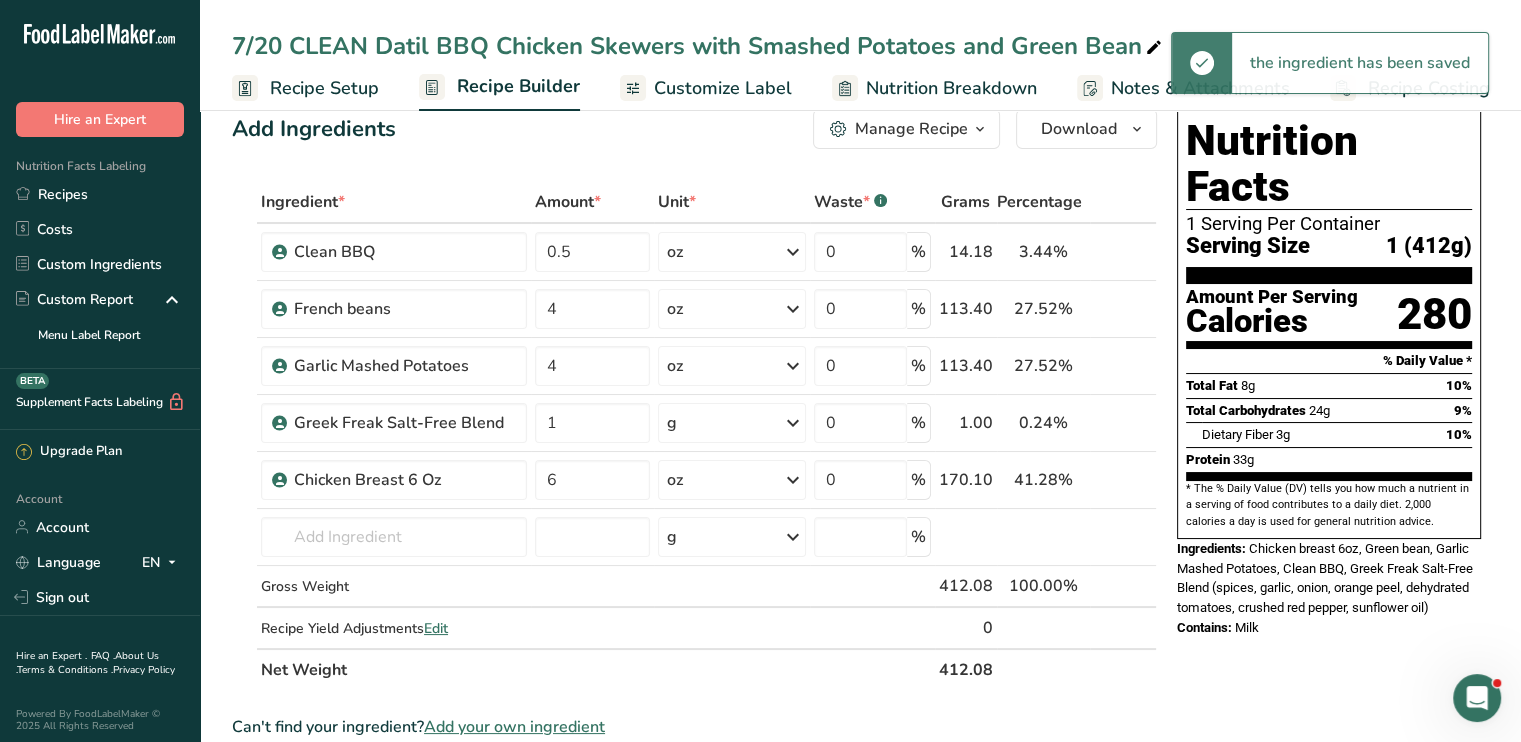 scroll, scrollTop: 0, scrollLeft: 0, axis: both 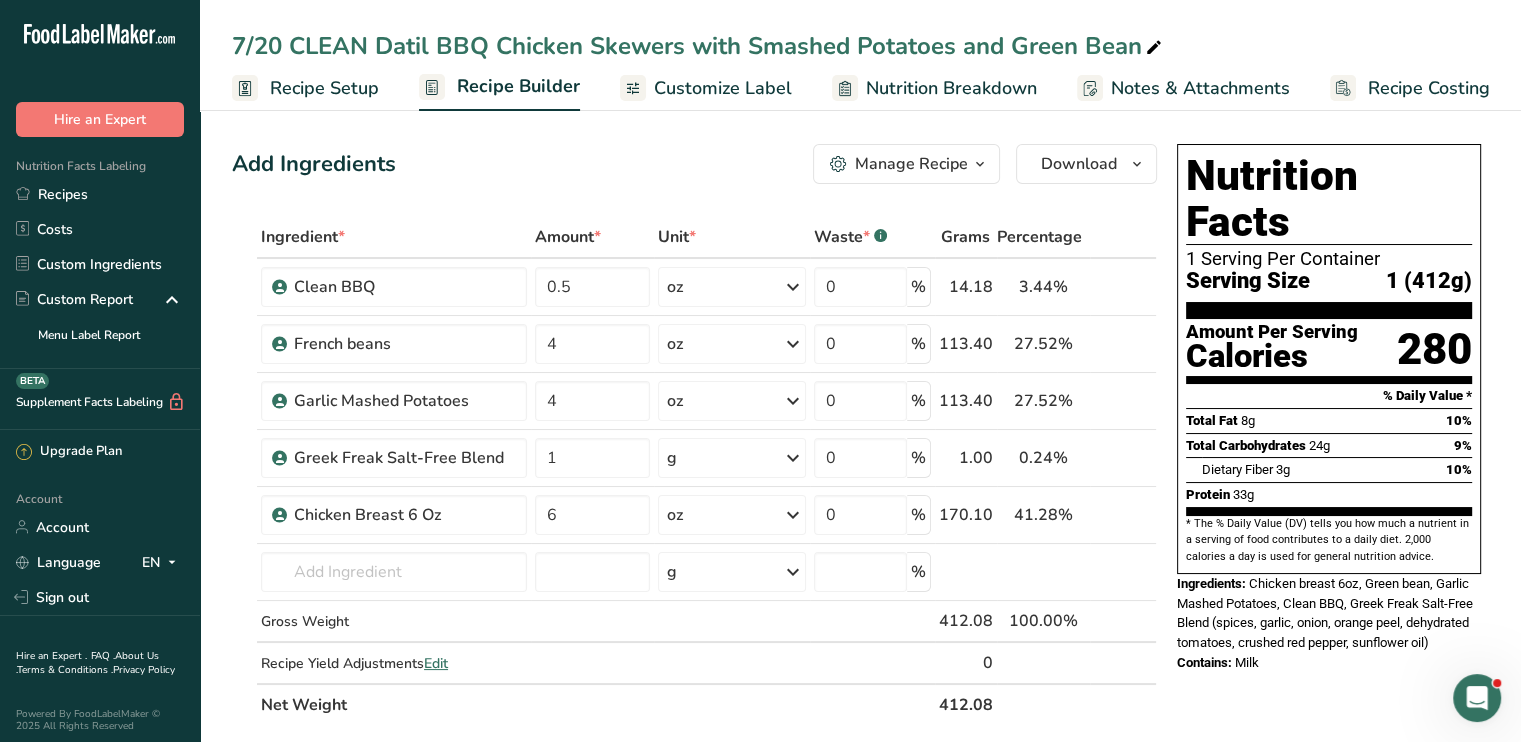 click on "Customize Label" at bounding box center (723, 88) 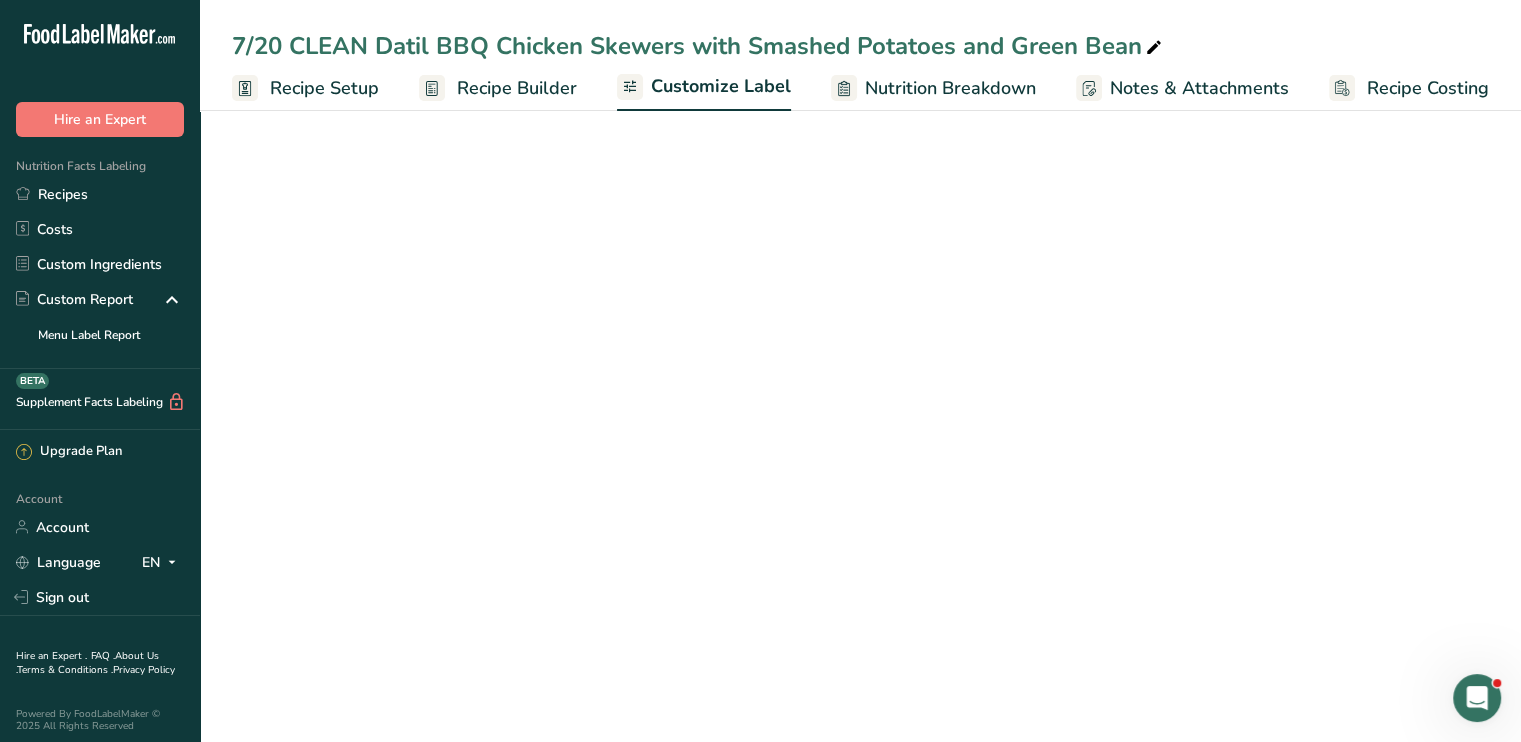 scroll, scrollTop: 0, scrollLeft: 0, axis: both 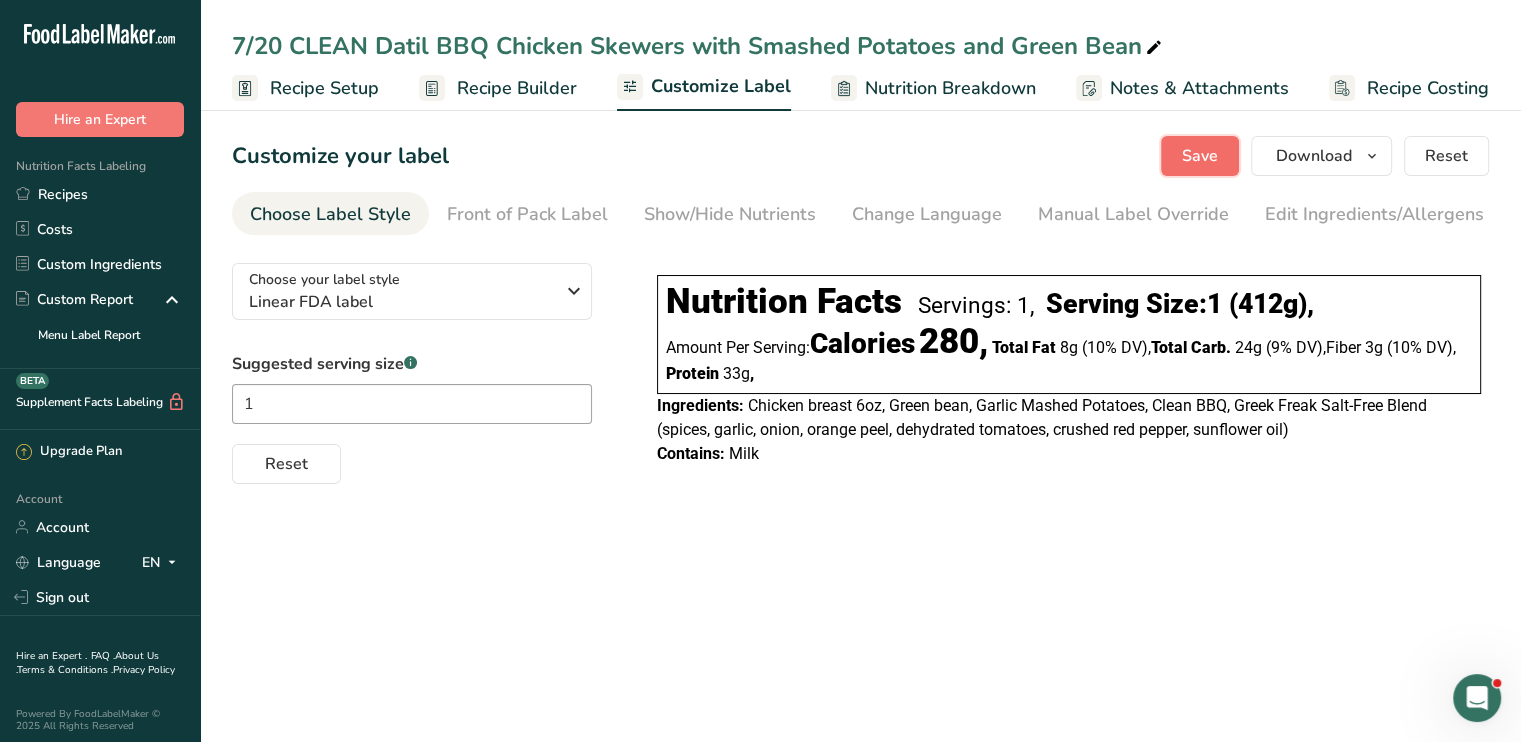 click on "Save" at bounding box center [1200, 156] 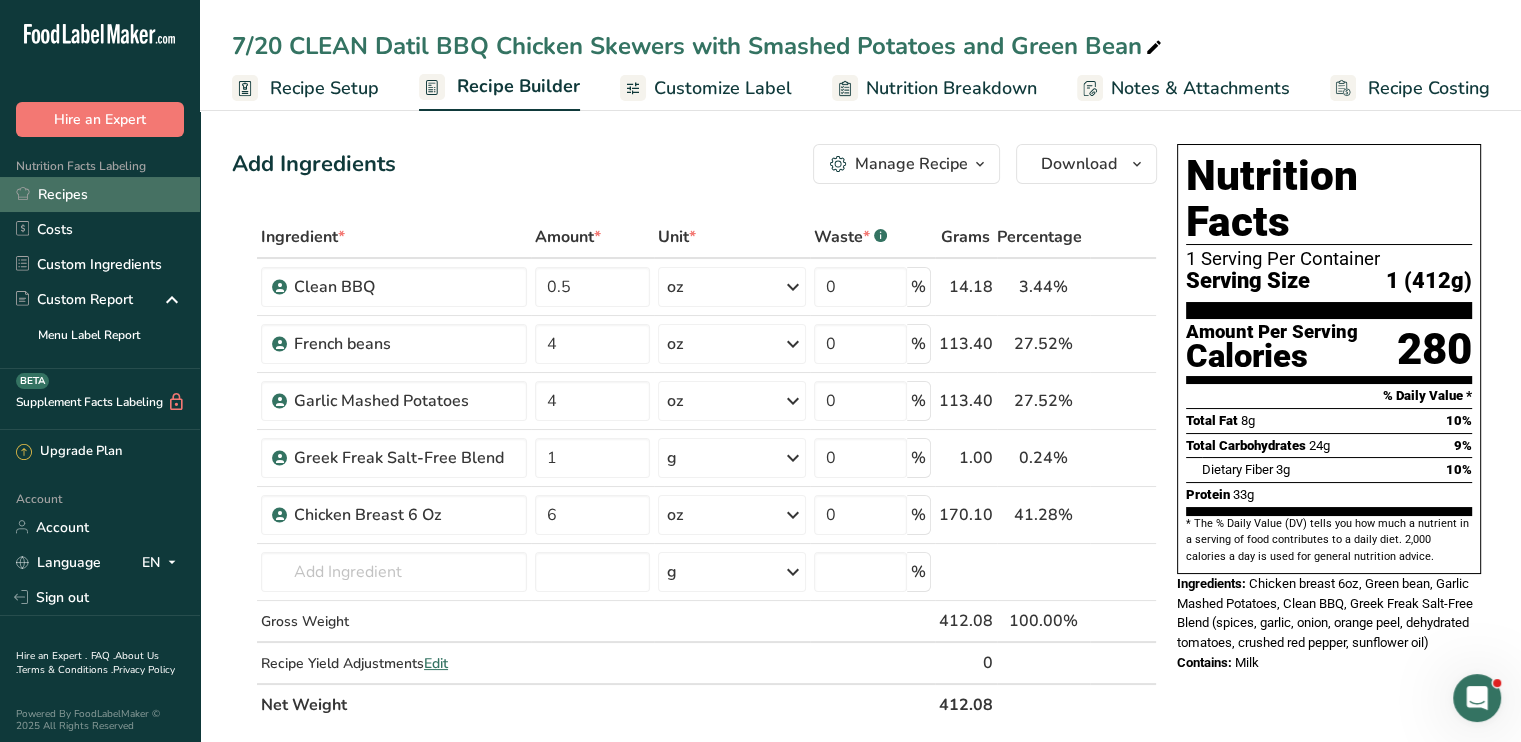 click on "Recipes" at bounding box center (100, 194) 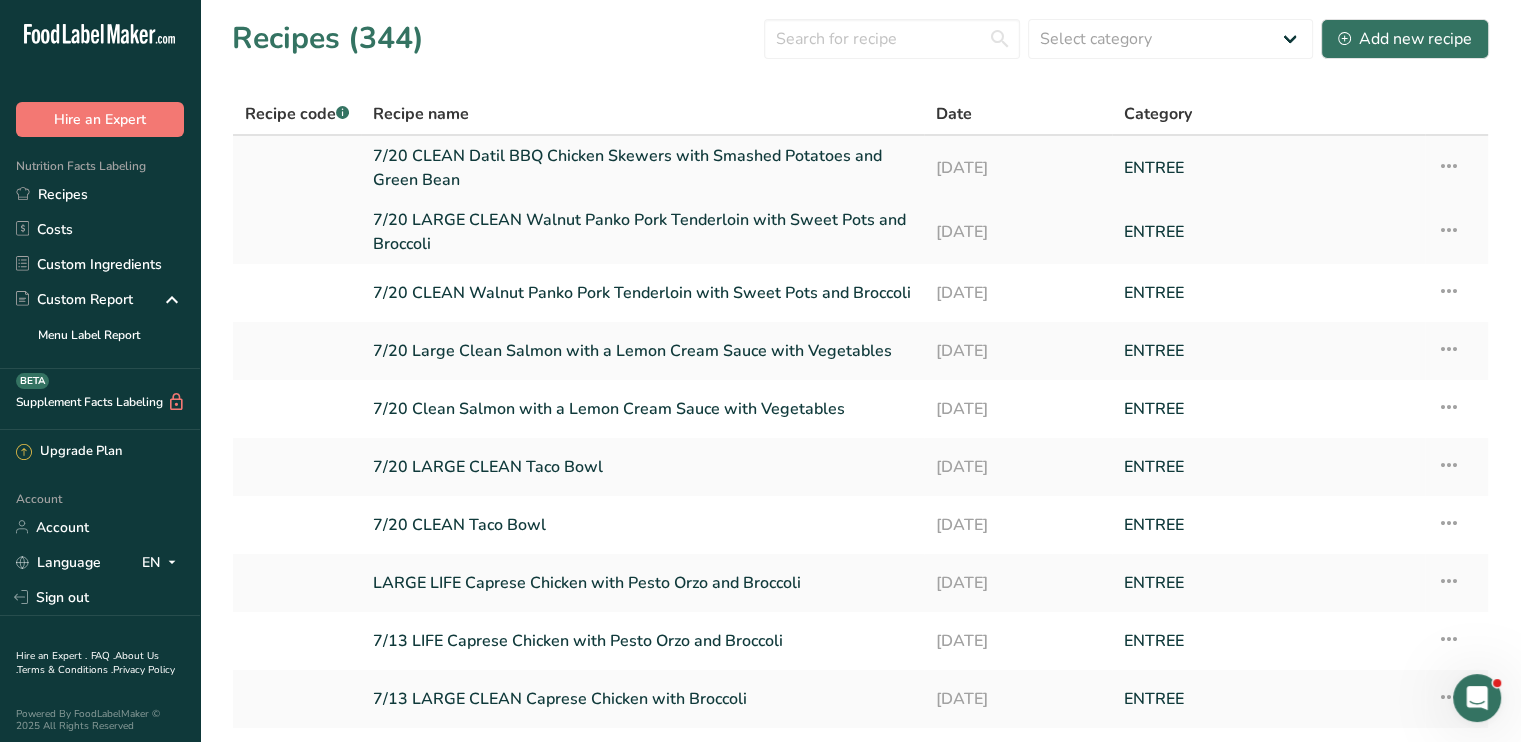 click at bounding box center (1449, 166) 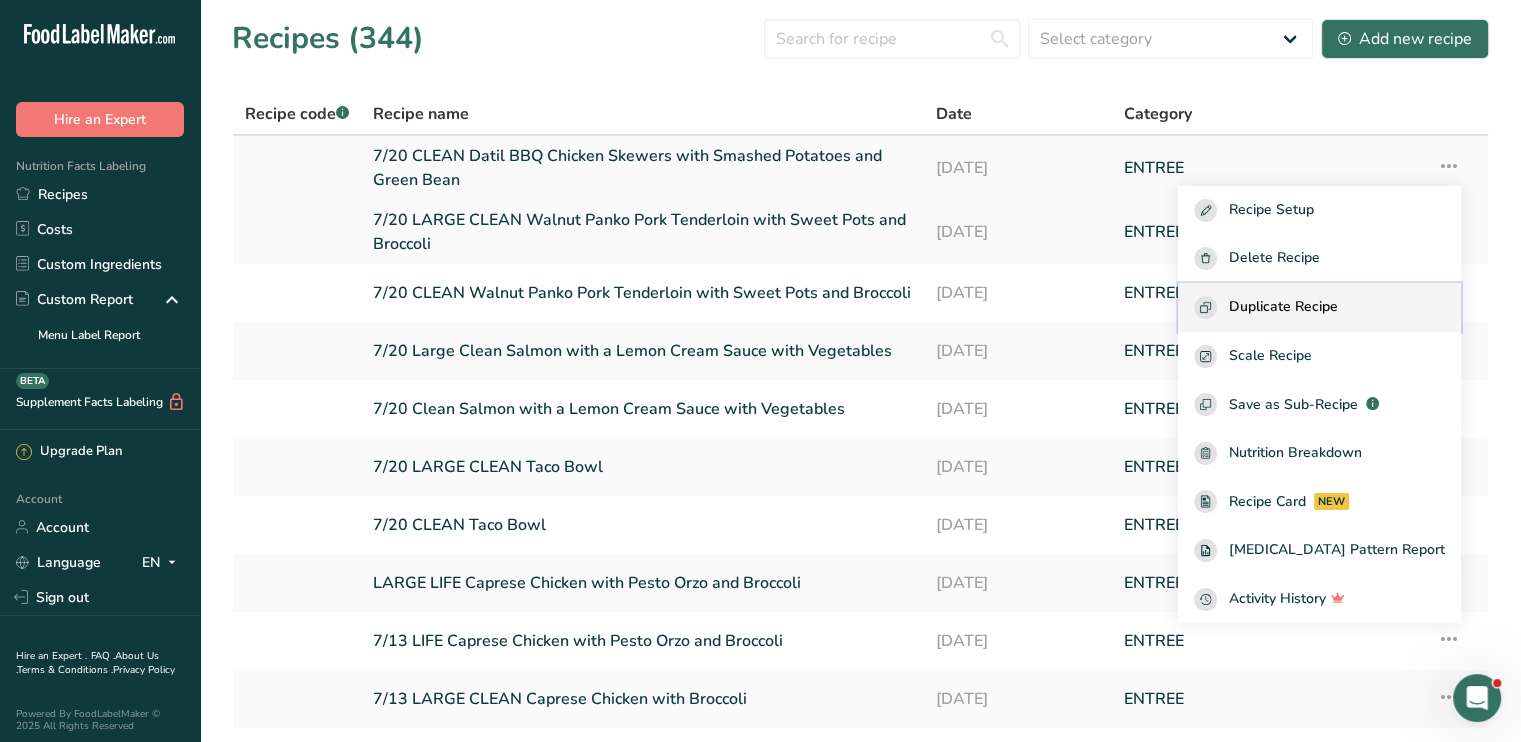 click on "Duplicate Recipe" at bounding box center (1283, 307) 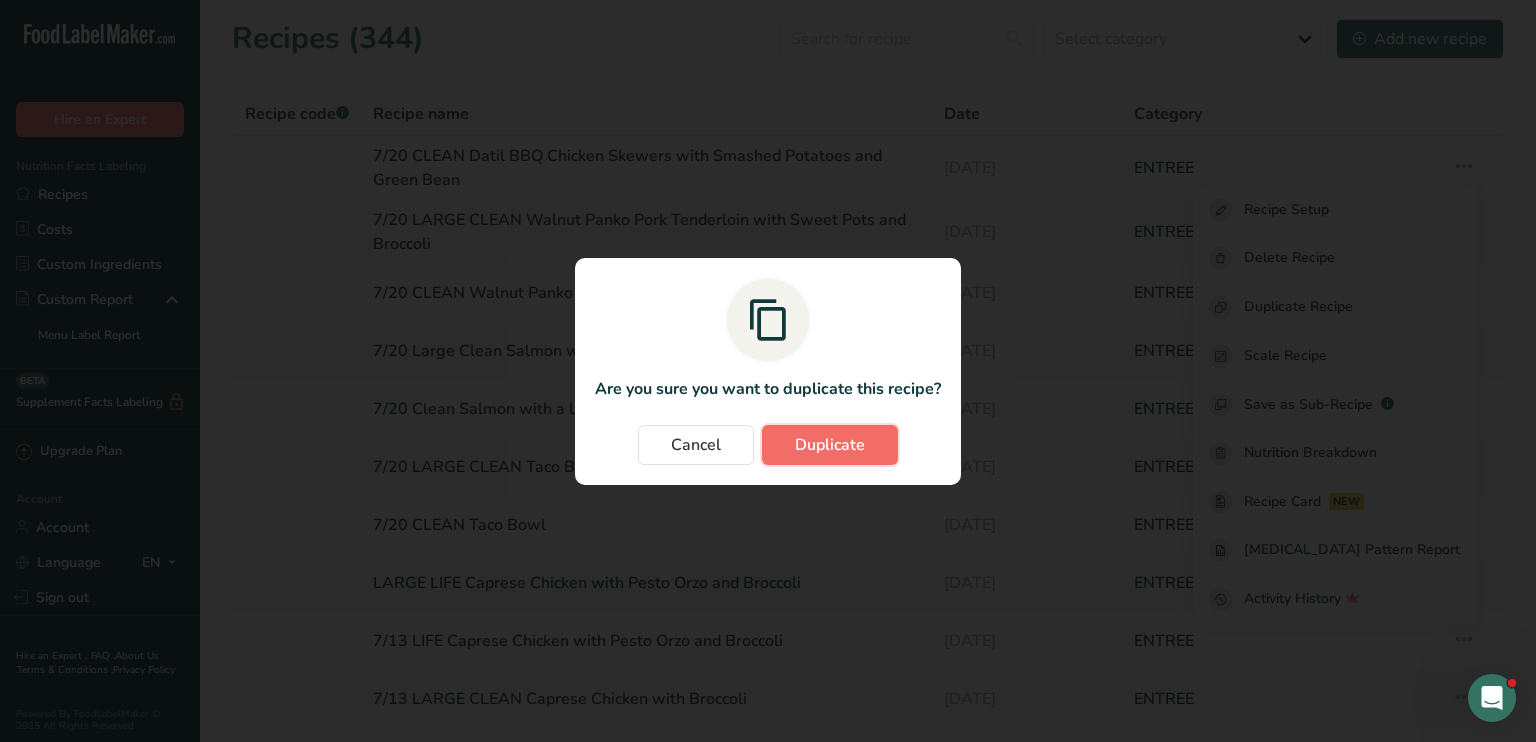 click on "Duplicate" at bounding box center [830, 445] 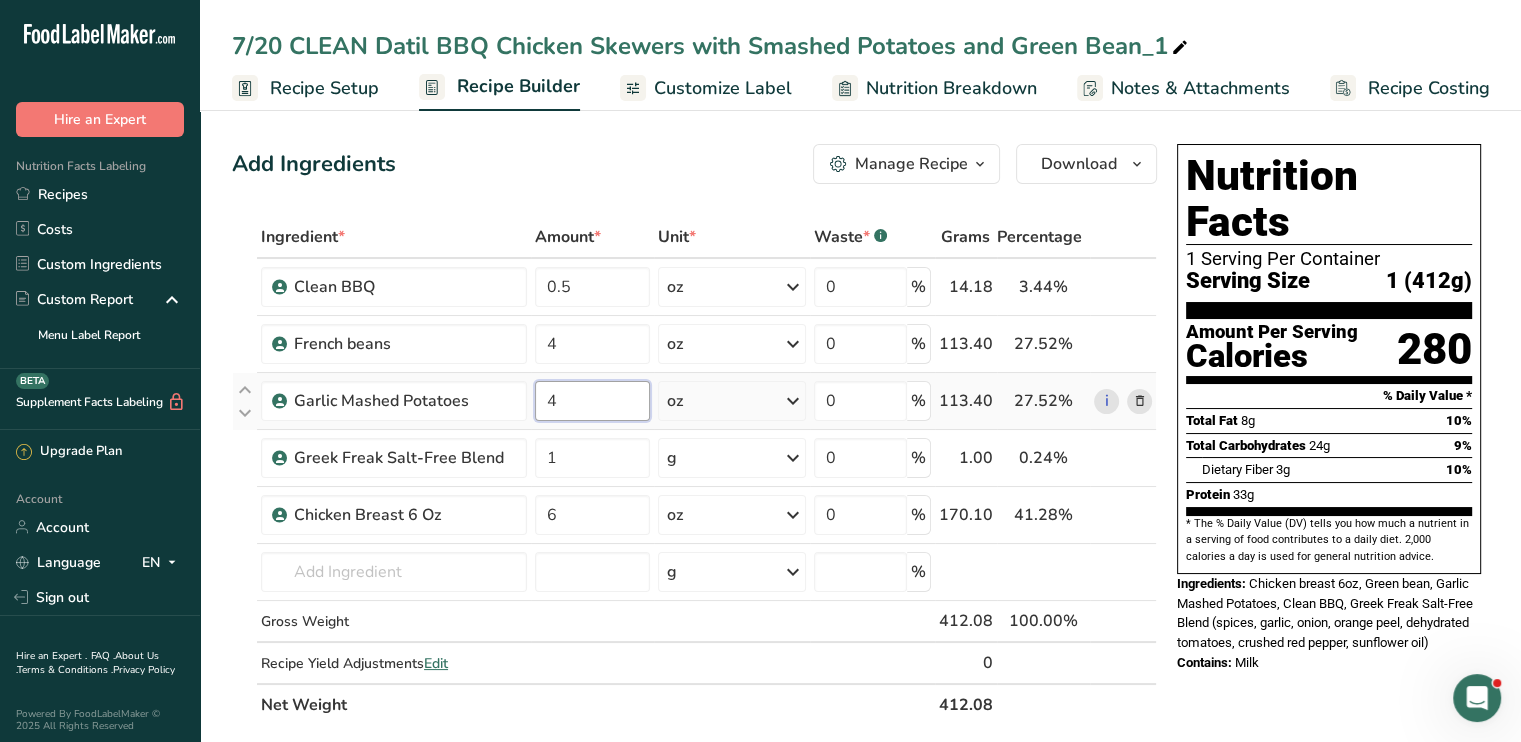 drag, startPoint x: 579, startPoint y: 391, endPoint x: 546, endPoint y: 398, distance: 33.734257 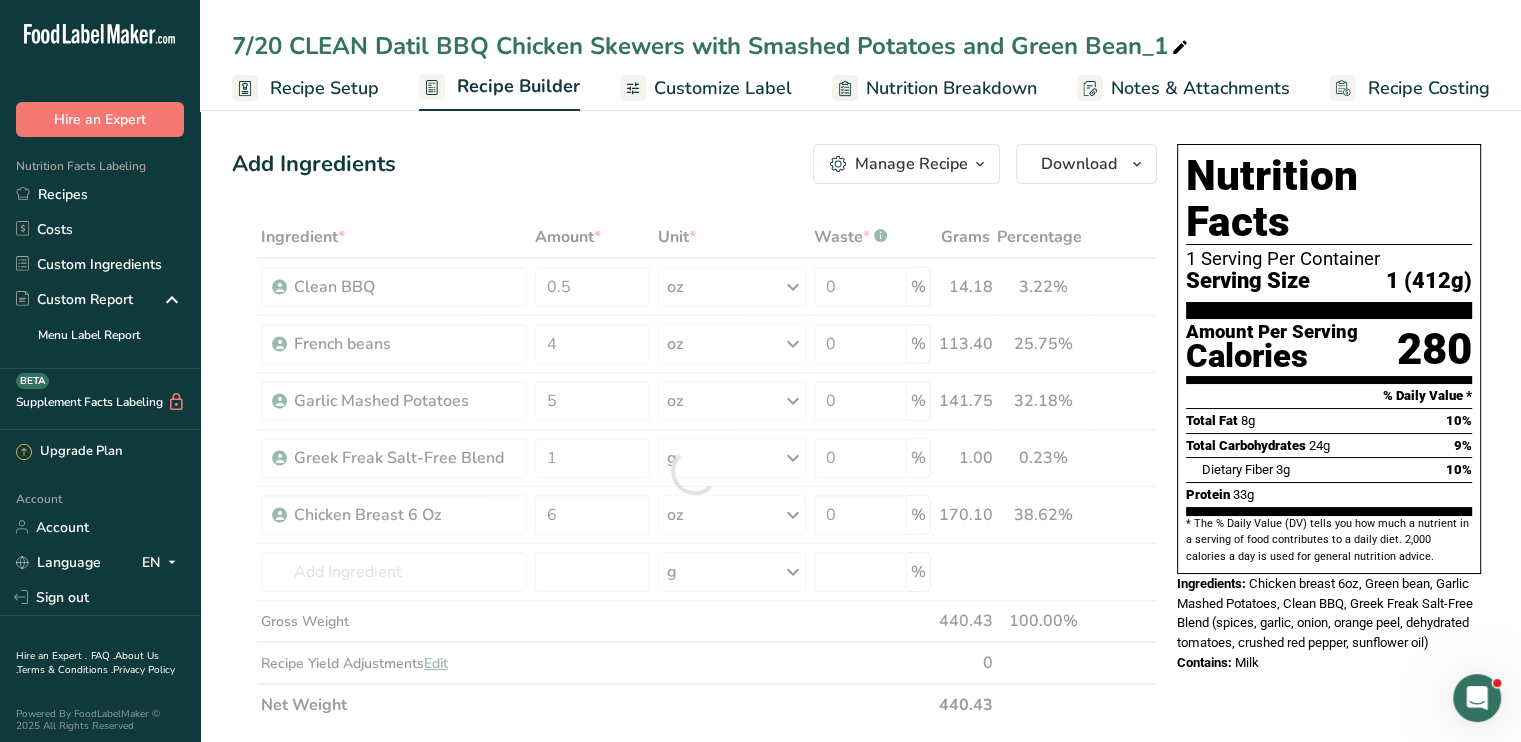 click on "Add Ingredients
Manage Recipe         Delete Recipe           Duplicate Recipe             Scale Recipe             Save as Sub-Recipe   .a-a{fill:#347362;}.b-a{fill:#fff;}                               Nutrition Breakdown                 Recipe Card
NEW
[MEDICAL_DATA] Pattern Report           Activity History
Download
Choose your preferred label style
Standard FDA label
Standard FDA label
The most common format for nutrition facts labels in compliance with the FDA's typeface, style and requirements
Tabular FDA label
A label format compliant with the FDA regulations presented in a tabular (horizontal) display.
Linear FDA label
A simple linear display for small sized packages.
Simplified FDA label" at bounding box center (694, 164) 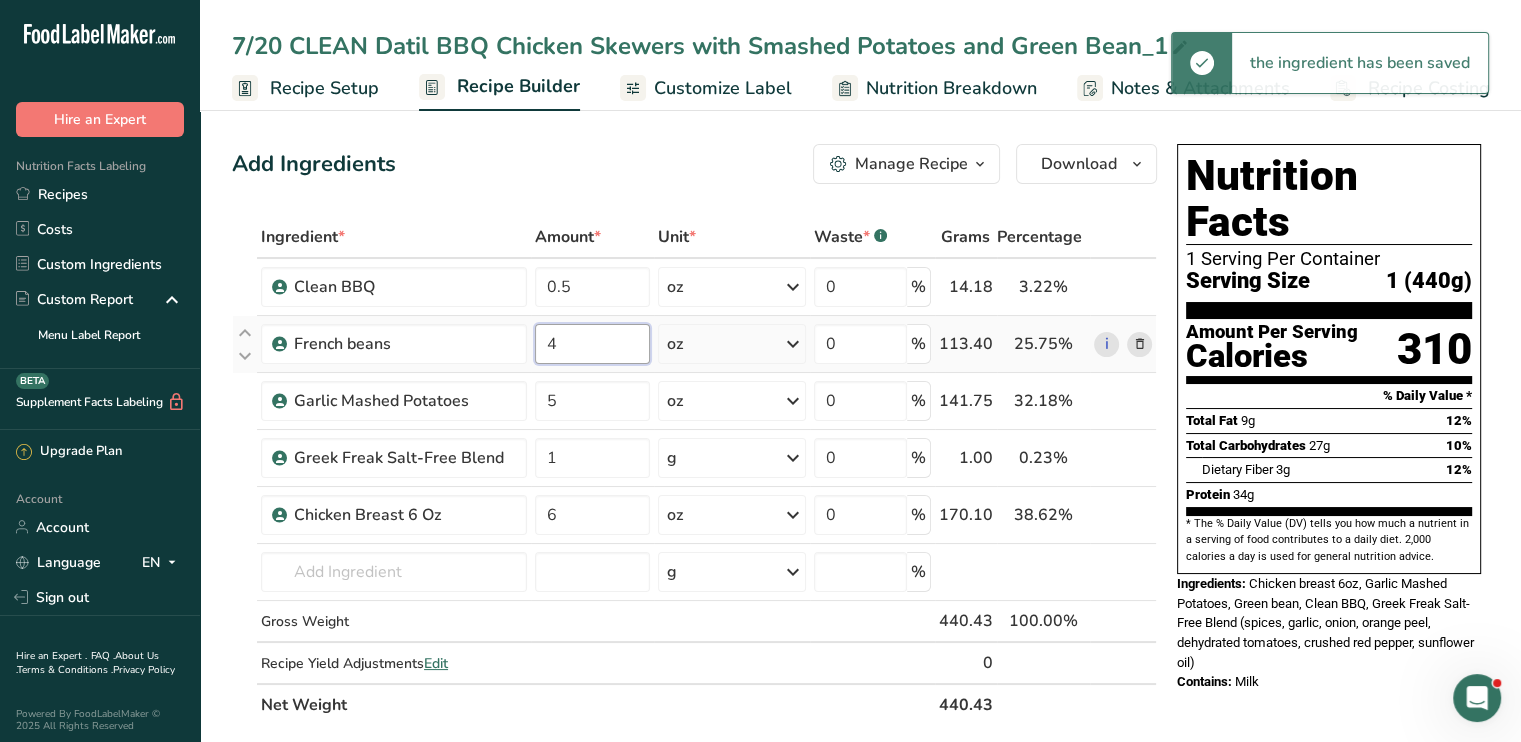 drag, startPoint x: 582, startPoint y: 347, endPoint x: 533, endPoint y: 359, distance: 50.447994 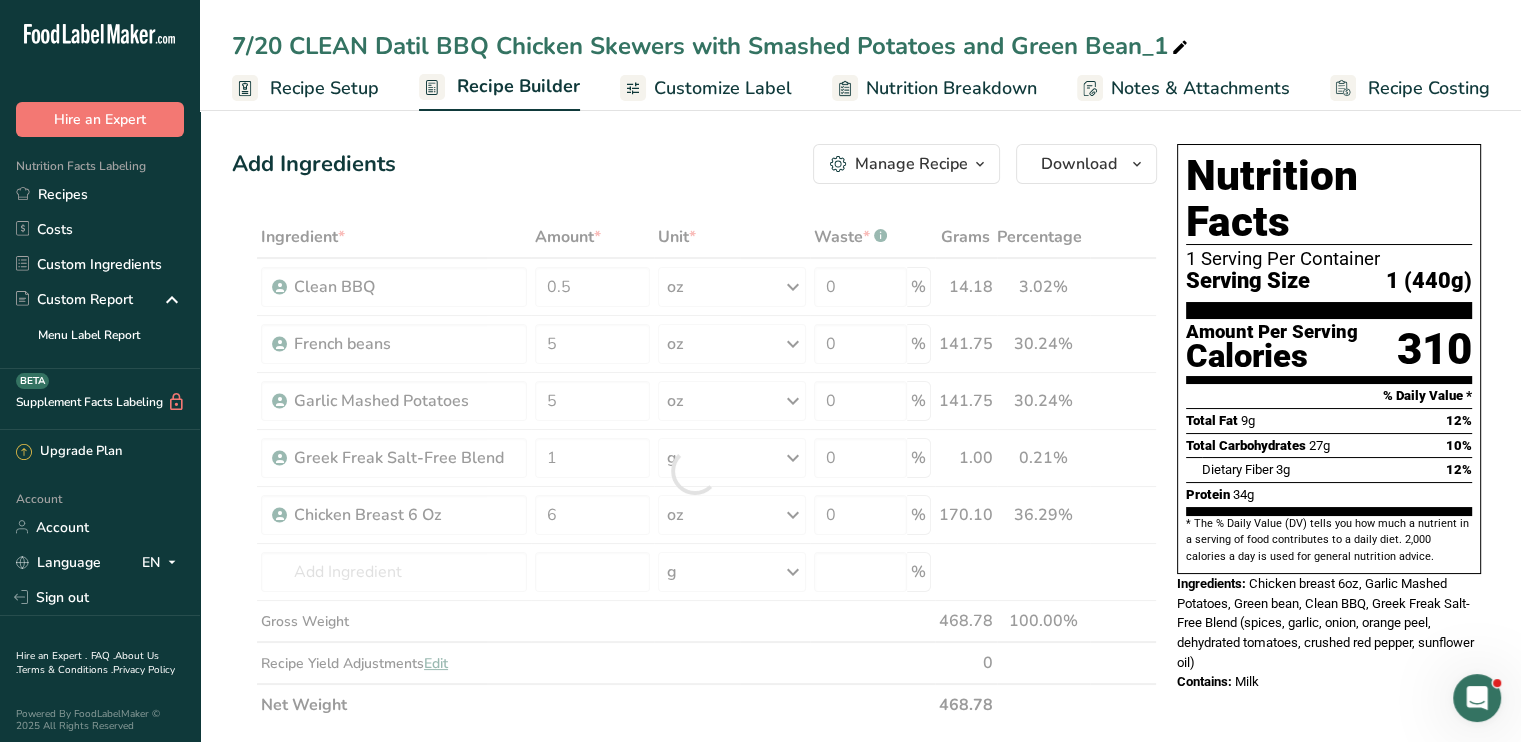 click on "Add Ingredients
Manage Recipe         Delete Recipe           Duplicate Recipe             Scale Recipe             Save as Sub-Recipe   .a-a{fill:#347362;}.b-a{fill:#fff;}                               Nutrition Breakdown                 Recipe Card
NEW
[MEDICAL_DATA] Pattern Report           Activity History
Download
Choose your preferred label style
Standard FDA label
Standard FDA label
The most common format for nutrition facts labels in compliance with the FDA's typeface, style and requirements
Tabular FDA label
A label format compliant with the FDA regulations presented in a tabular (horizontal) display.
Linear FDA label
A simple linear display for small sized packages.
Simplified FDA label" at bounding box center (694, 164) 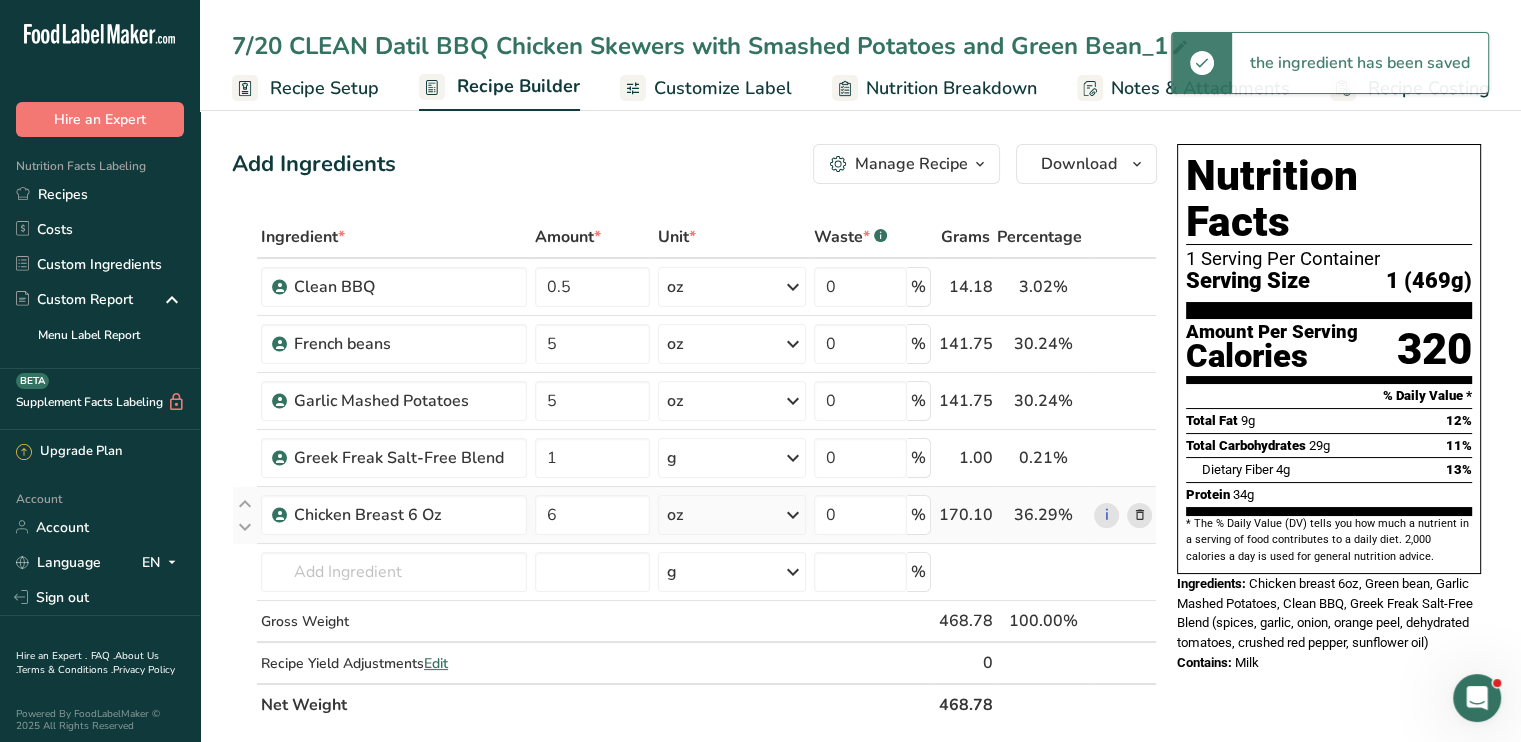 click at bounding box center [1139, 515] 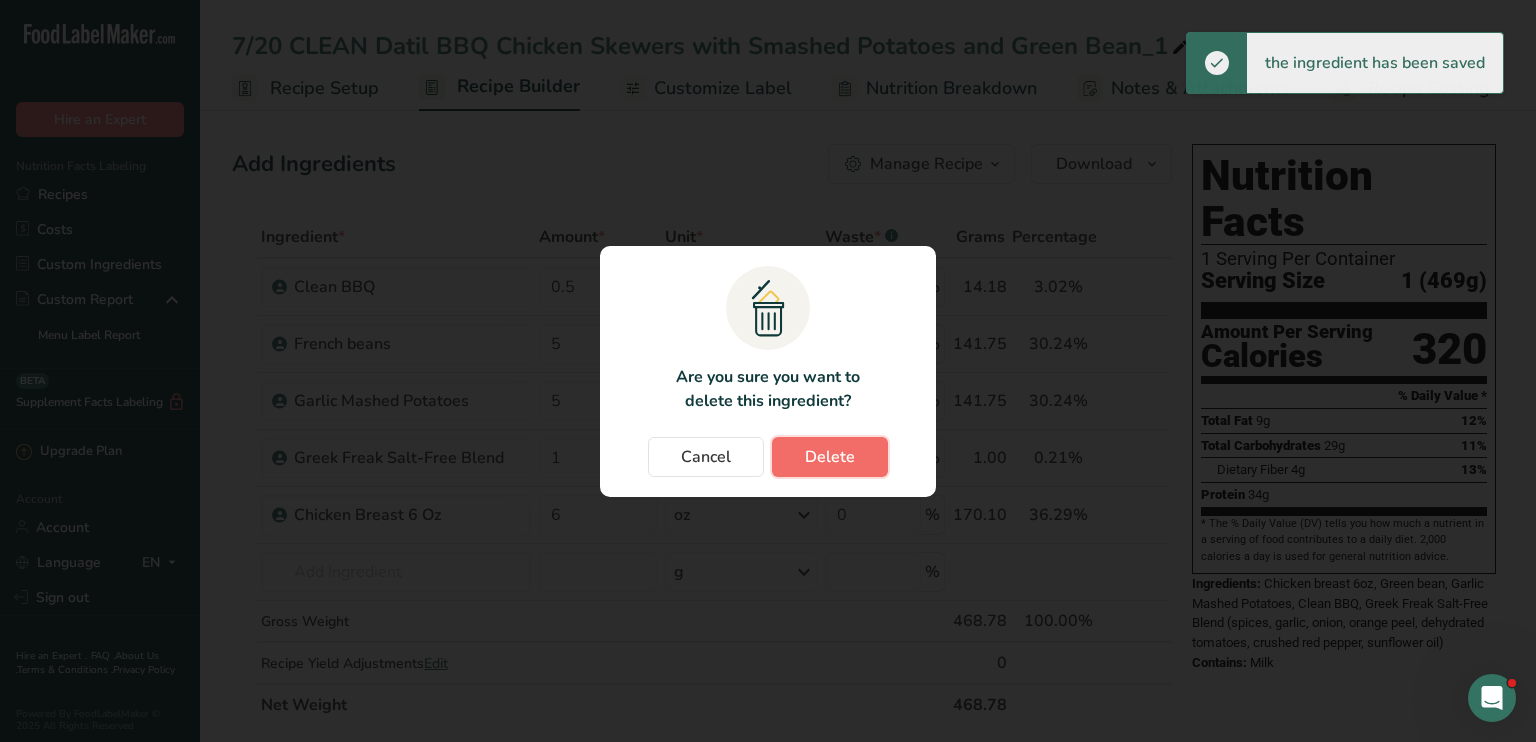 click on "Delete" at bounding box center (830, 457) 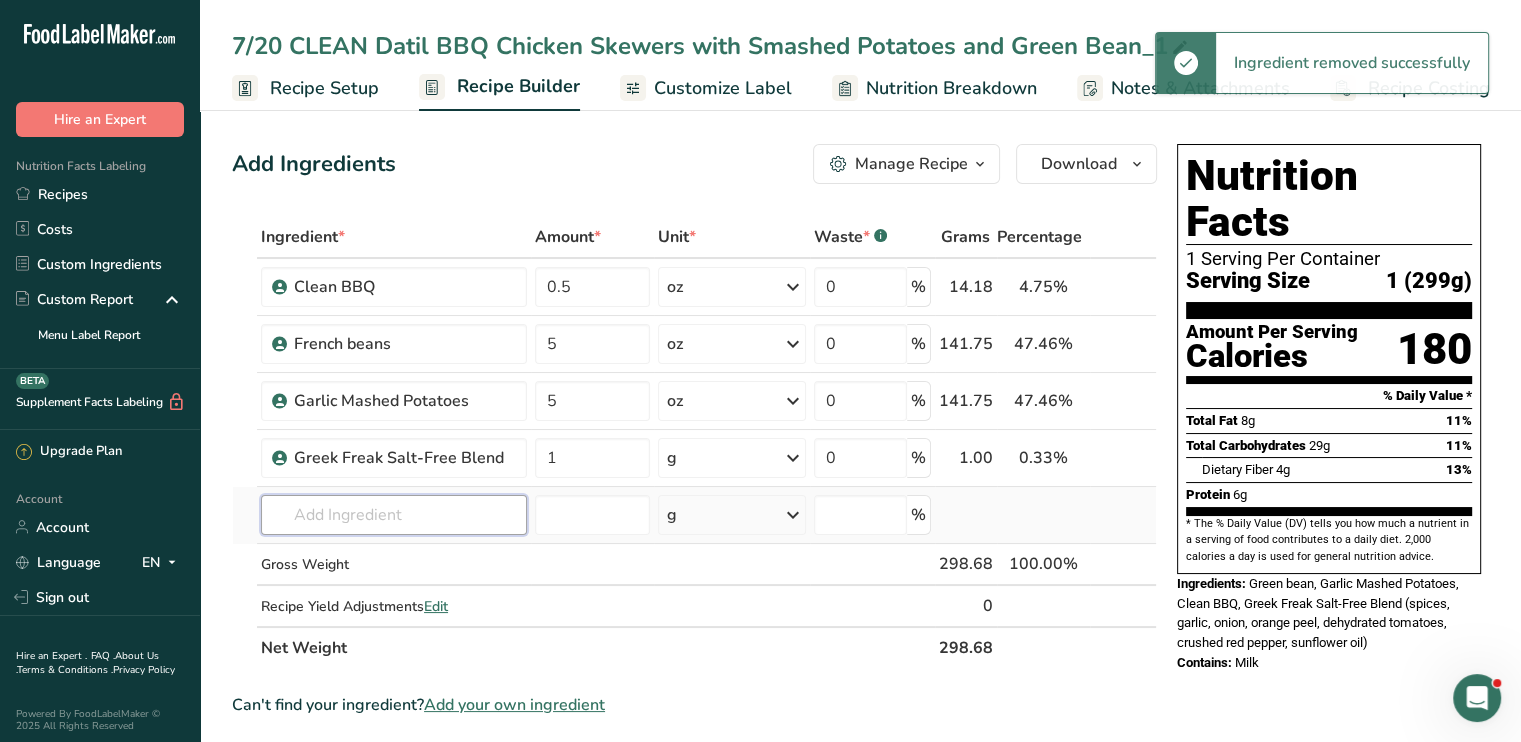 click at bounding box center [394, 515] 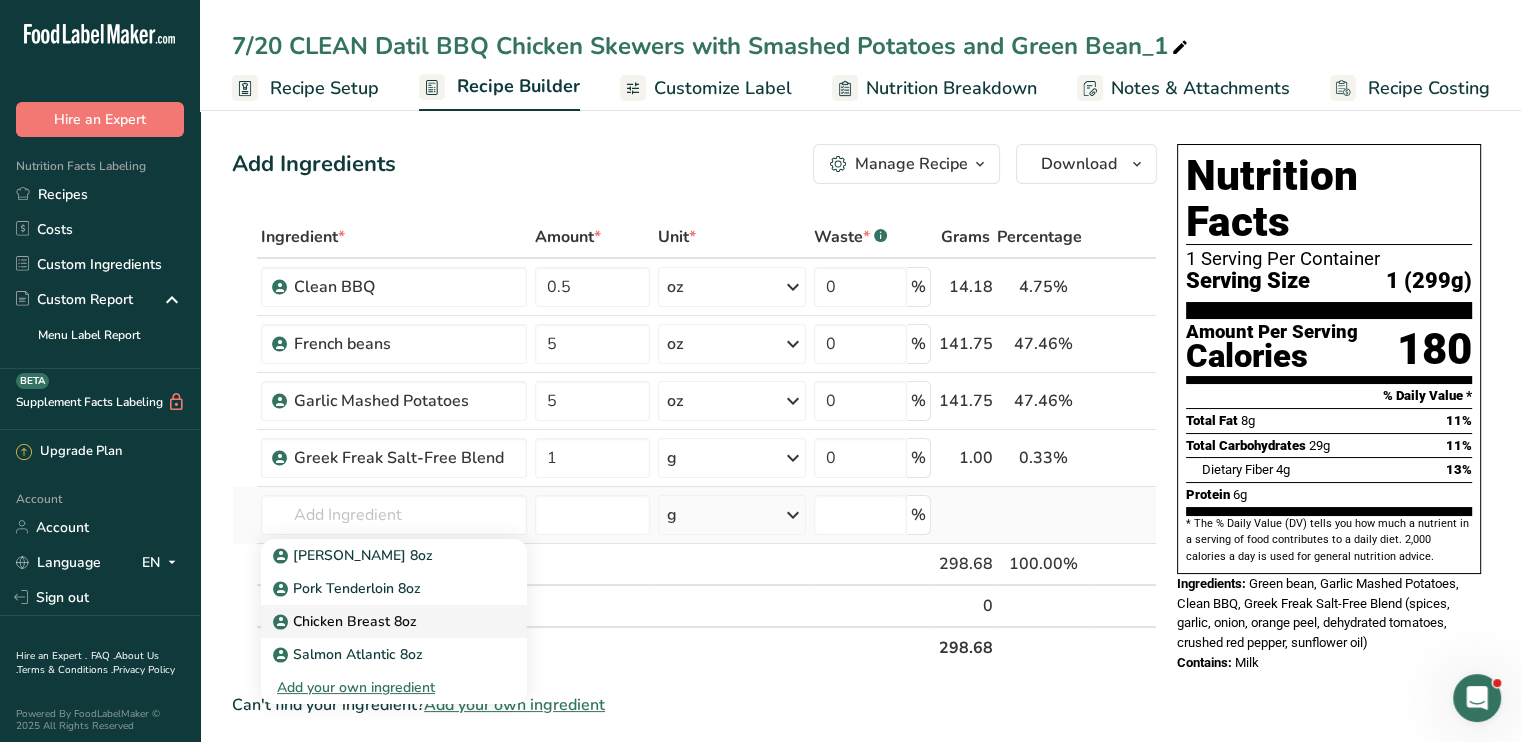 click on "Chicken Breast 8oz" at bounding box center (347, 621) 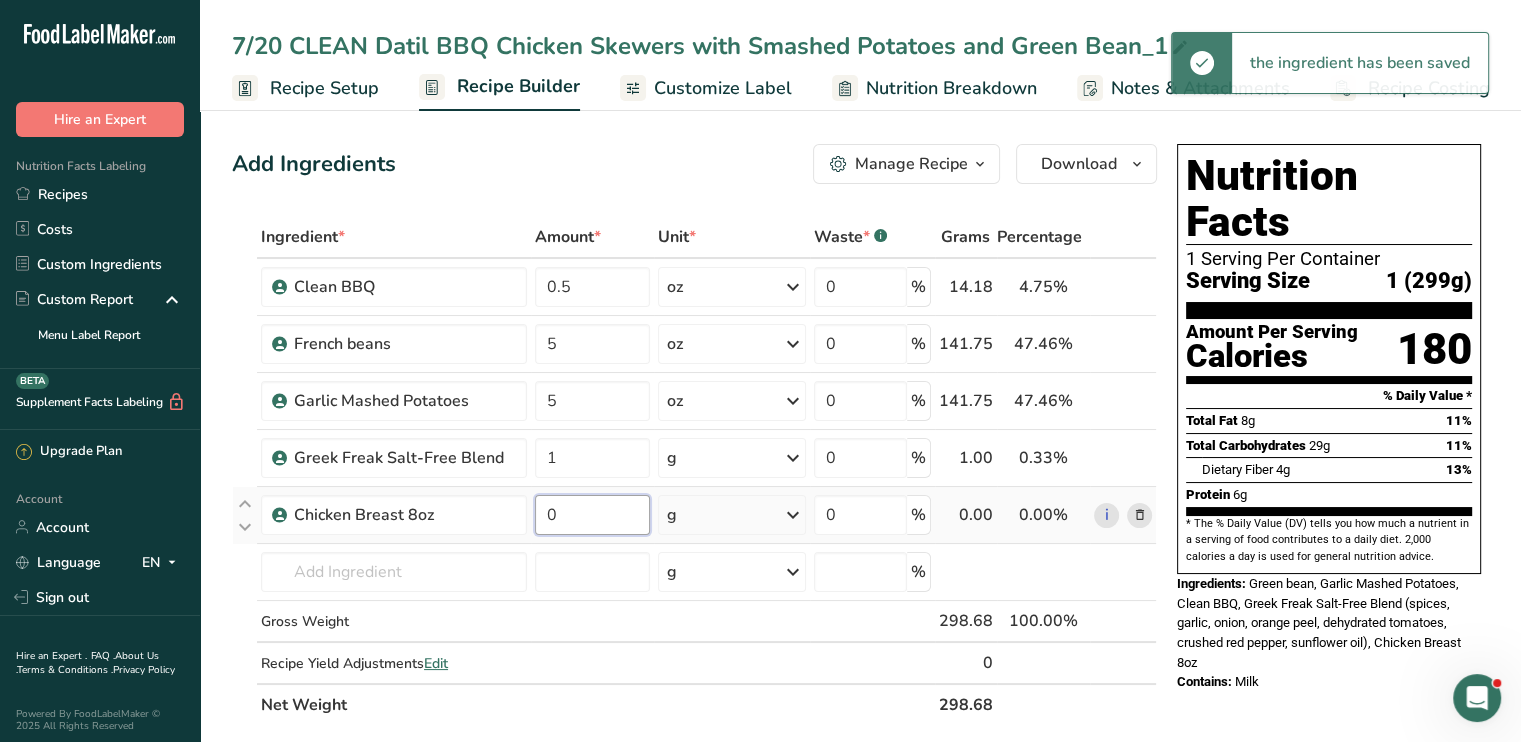 click on "0" at bounding box center (593, 515) 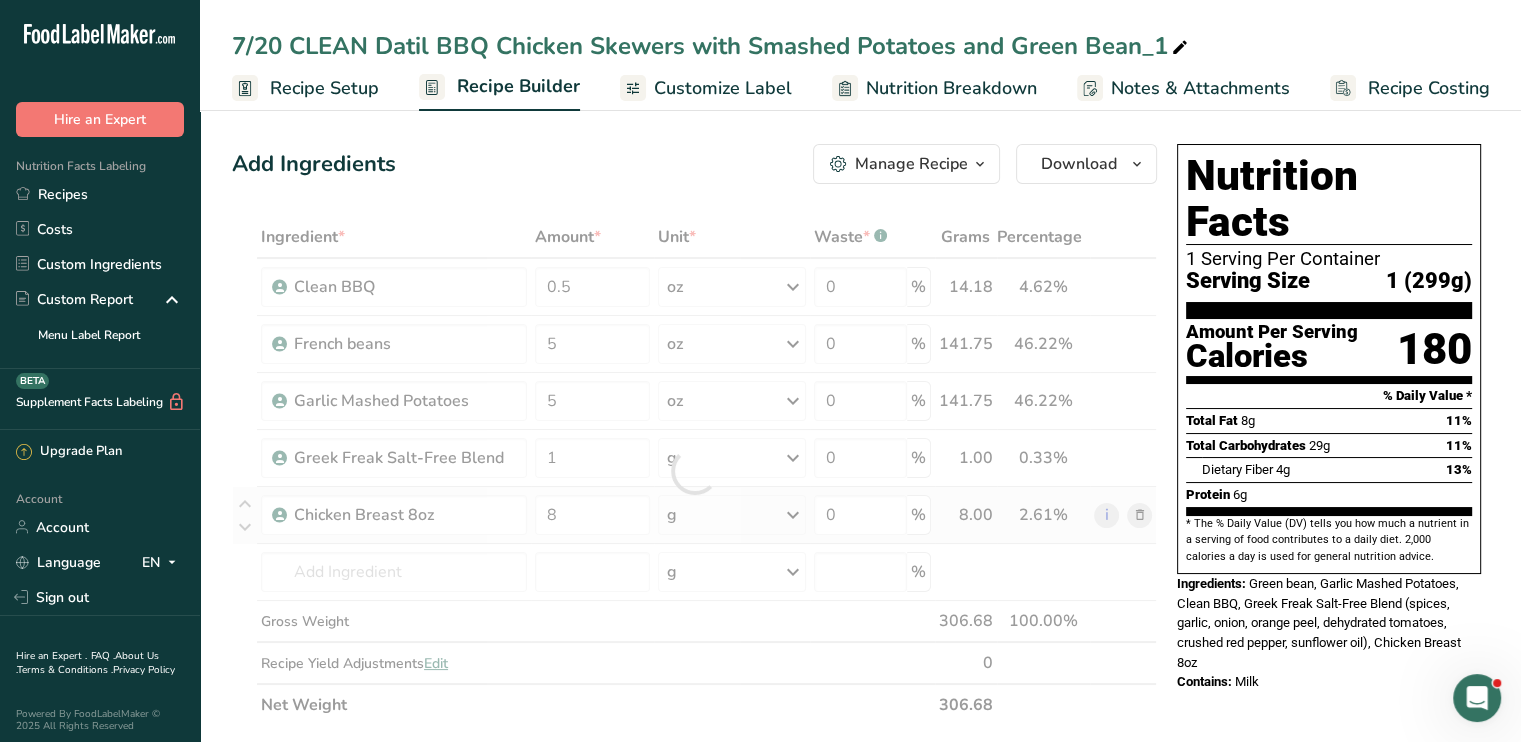 click on "Ingredient *
Amount *
Unit *
Waste *   .a-a{fill:#347362;}.b-a{fill:#fff;}          Grams
Percentage
Clean BBQ
0.5
oz
Weight Units
g
kg
mg
See more
Volume Units
l
mL
fl oz
See more
0
%
14.18
4.62%
i
French beans
5
oz
Weight Units
g
kg
mg
See more
Volume Units
l
mL
fl oz
See more
0
%
141.75
46.22%
i
5
oz" at bounding box center (694, 471) 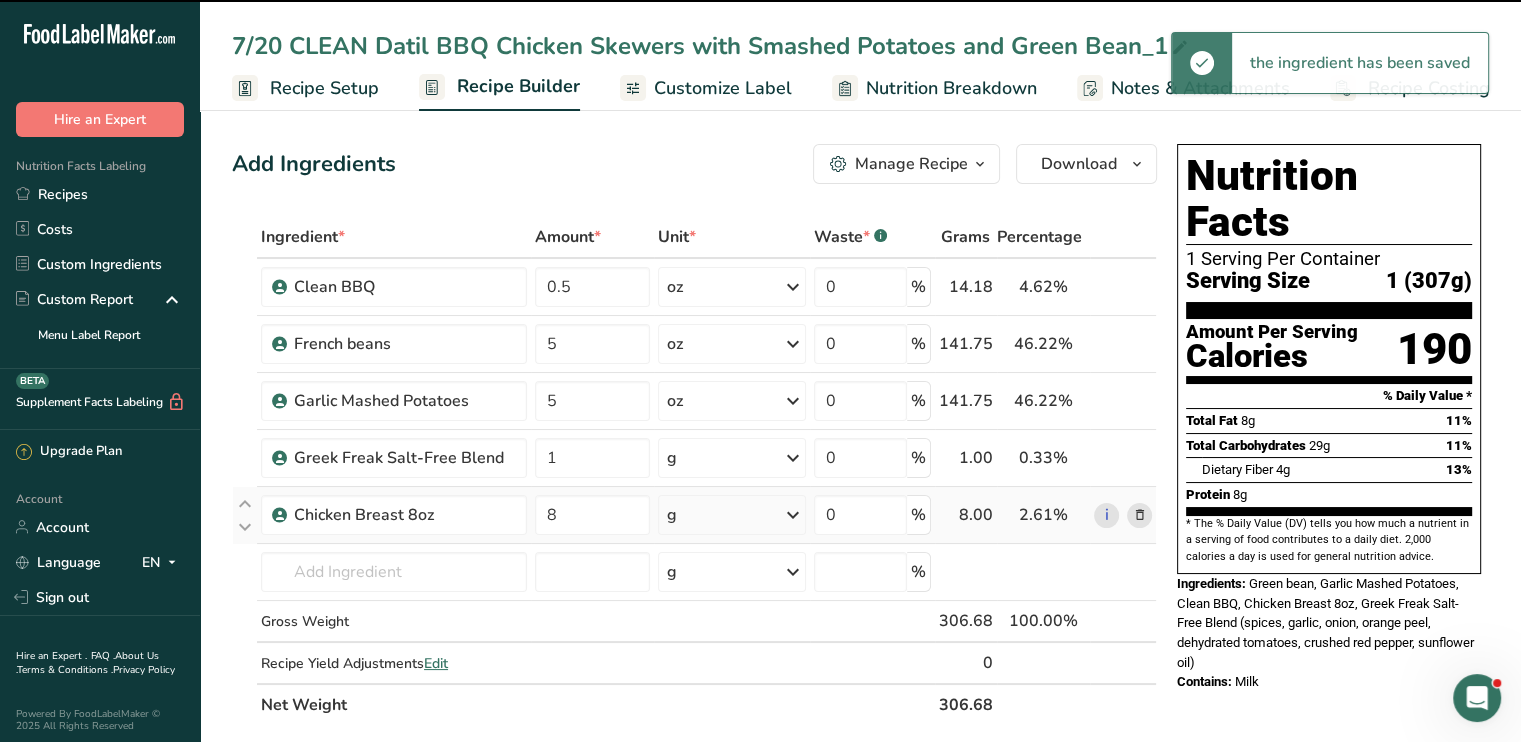 click at bounding box center (793, 515) 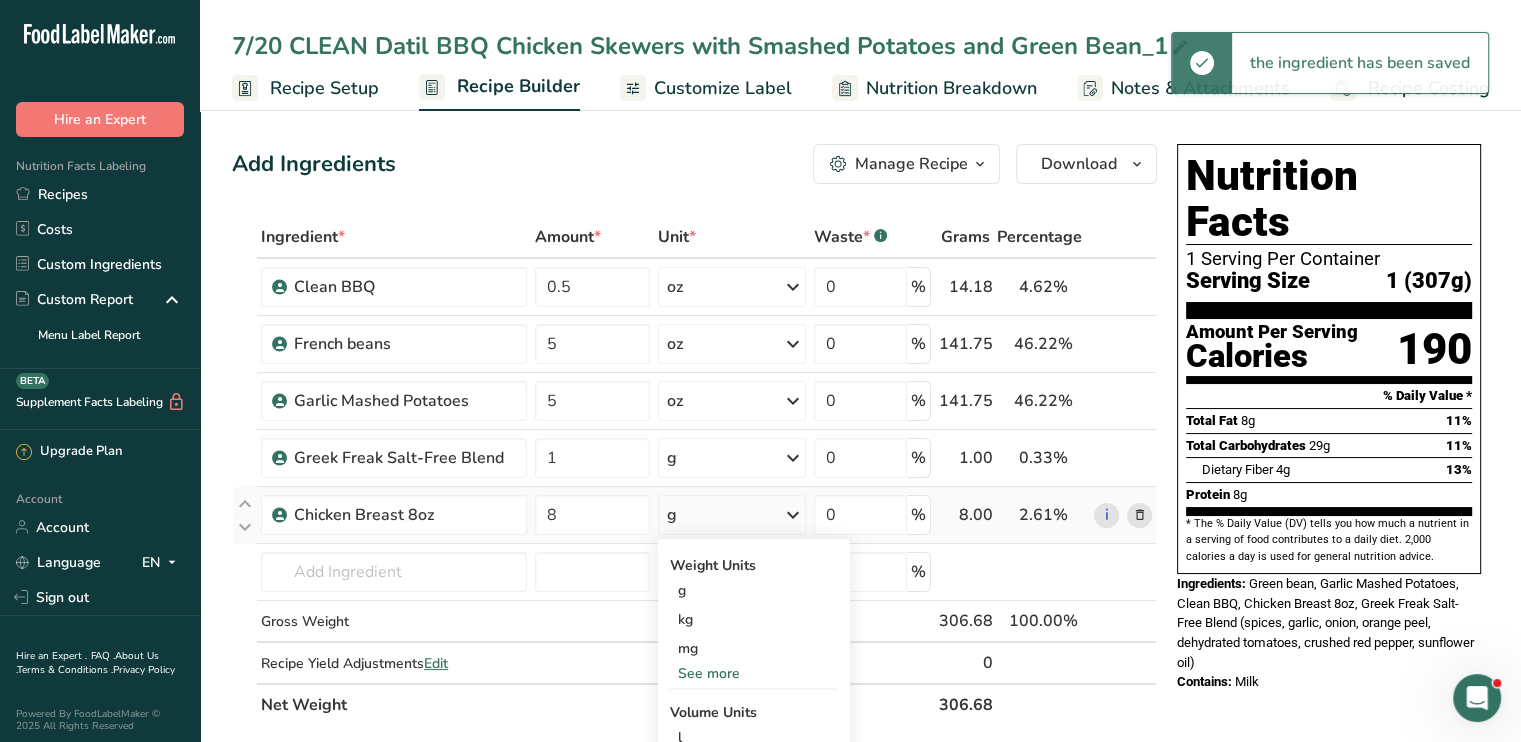 click on "See more" at bounding box center [754, 673] 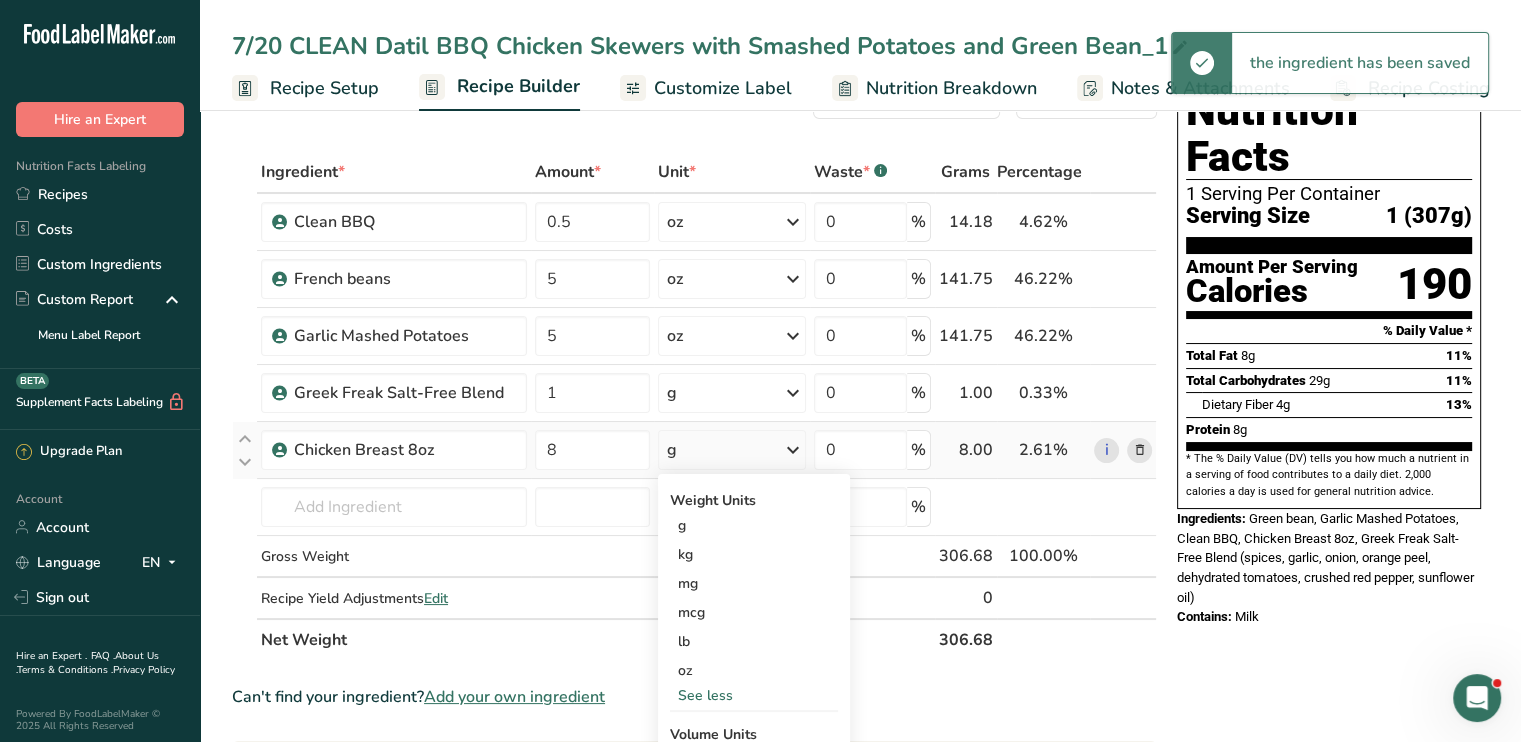 scroll, scrollTop: 100, scrollLeft: 0, axis: vertical 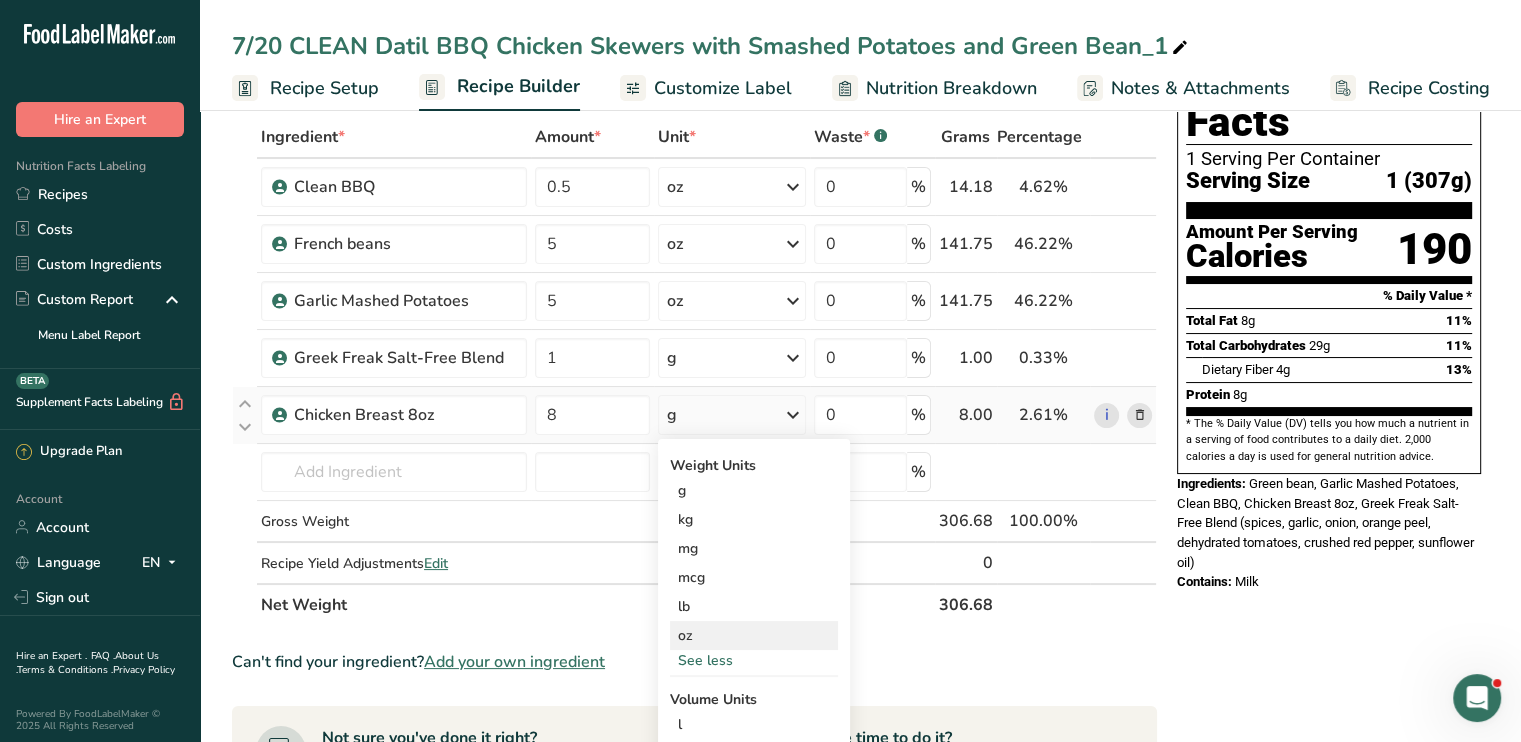click on "oz" at bounding box center (754, 635) 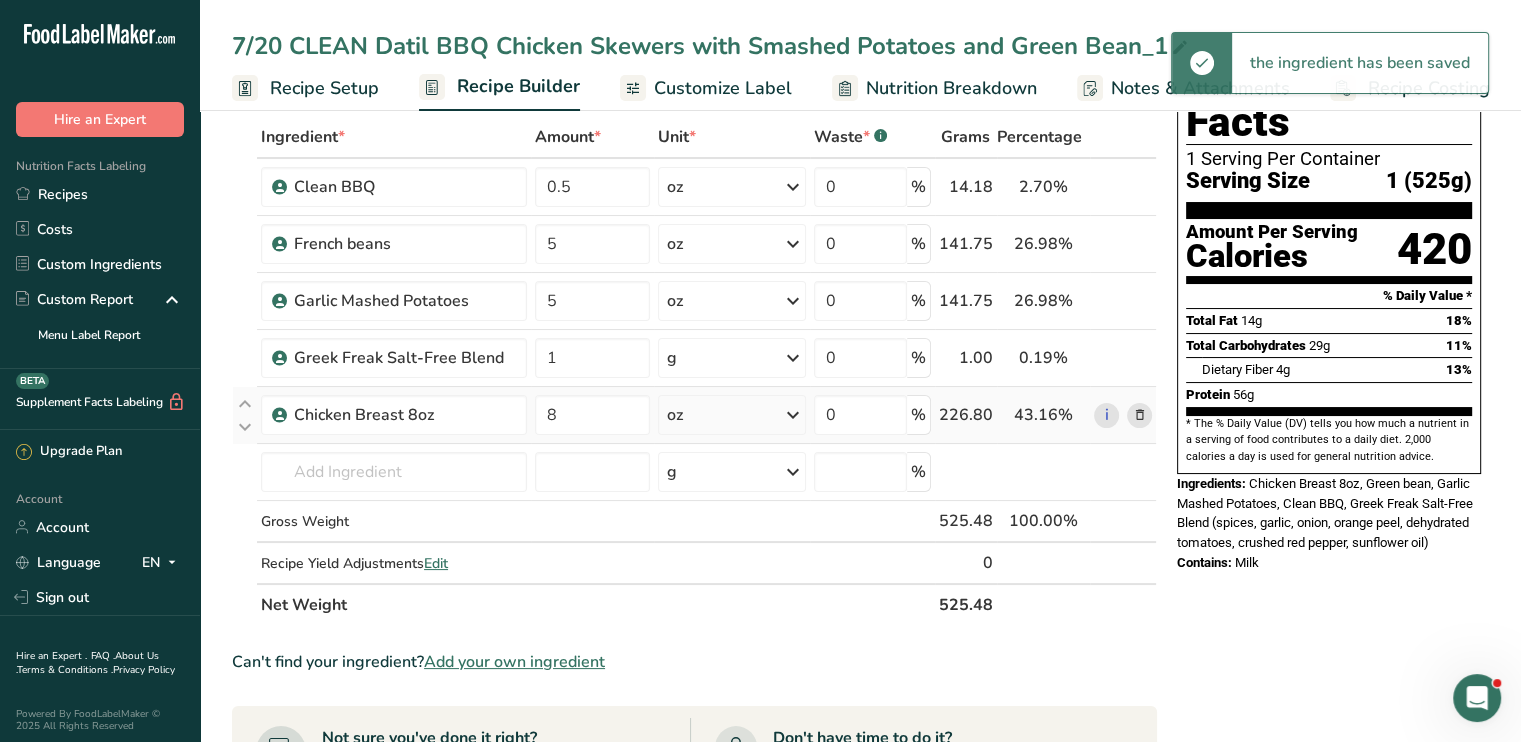 scroll, scrollTop: 0, scrollLeft: 0, axis: both 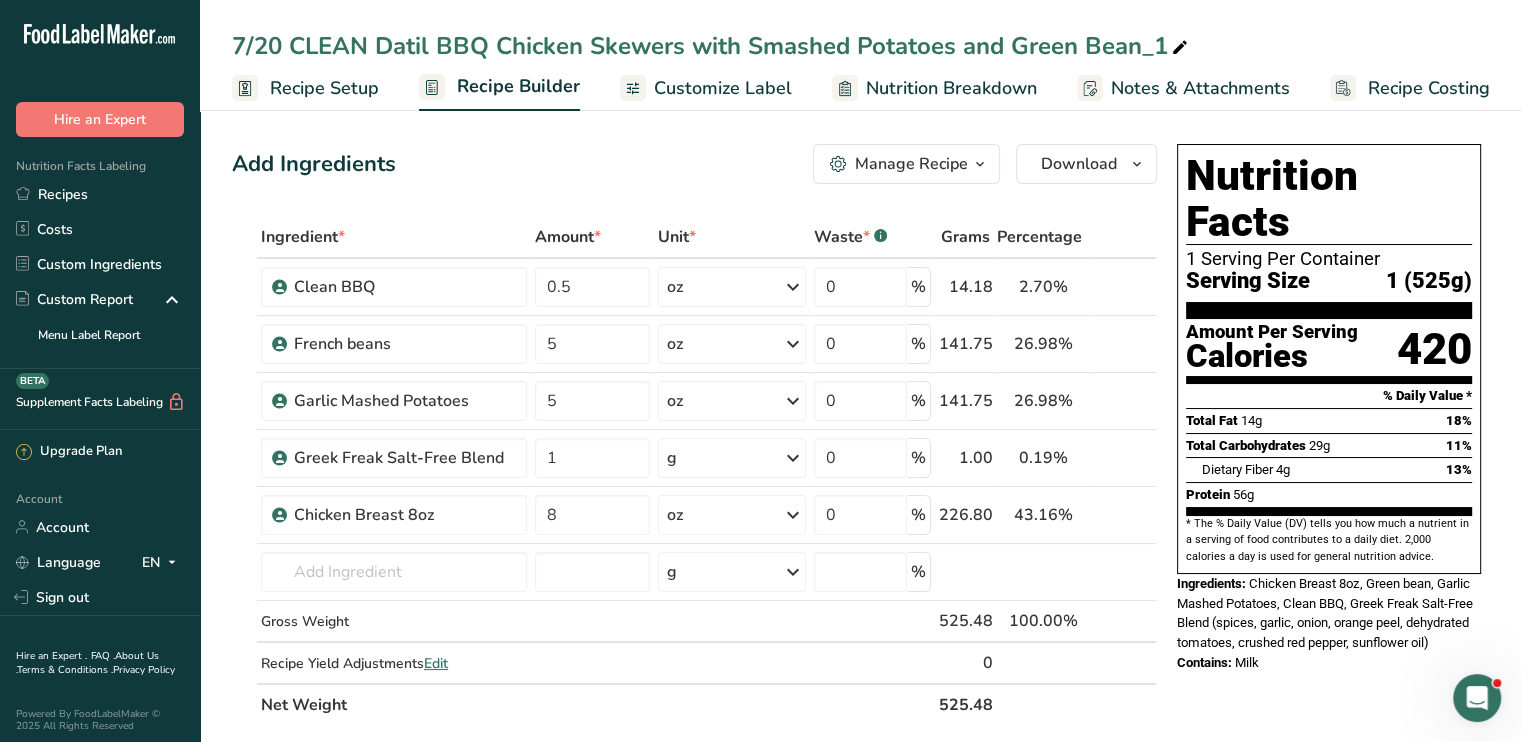 click on "Customize Label" at bounding box center [723, 88] 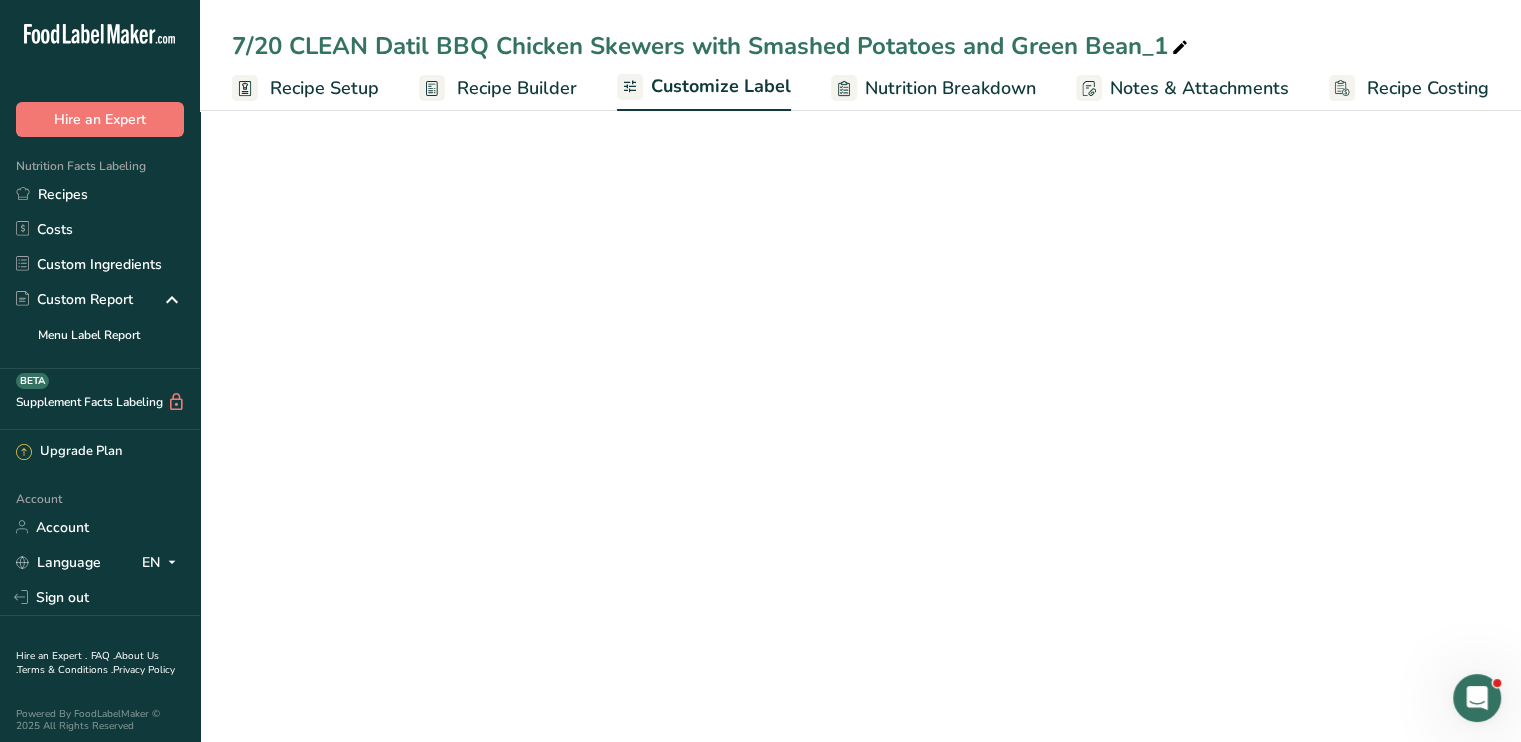 scroll, scrollTop: 0, scrollLeft: 0, axis: both 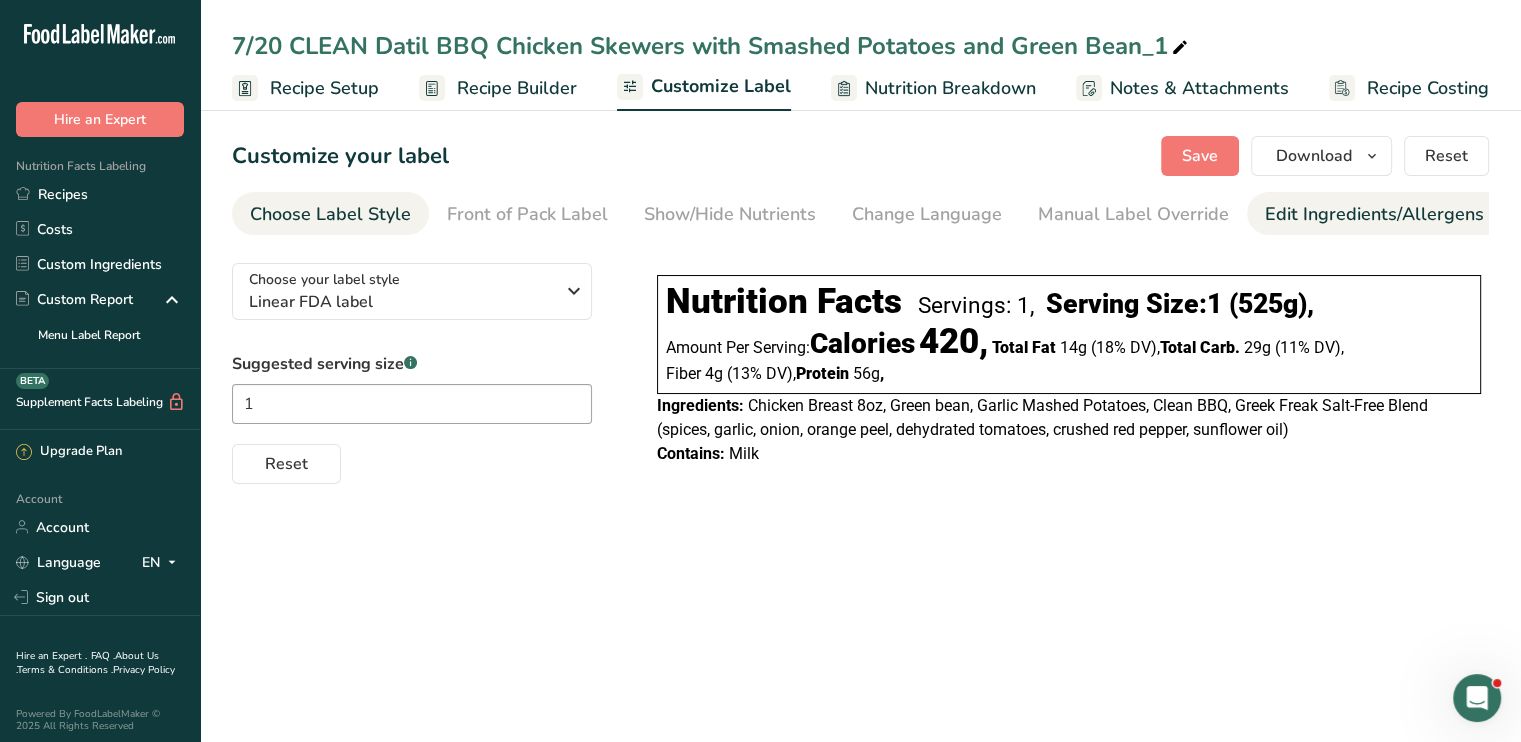 click on "Edit Ingredients/Allergens List" at bounding box center (1392, 214) 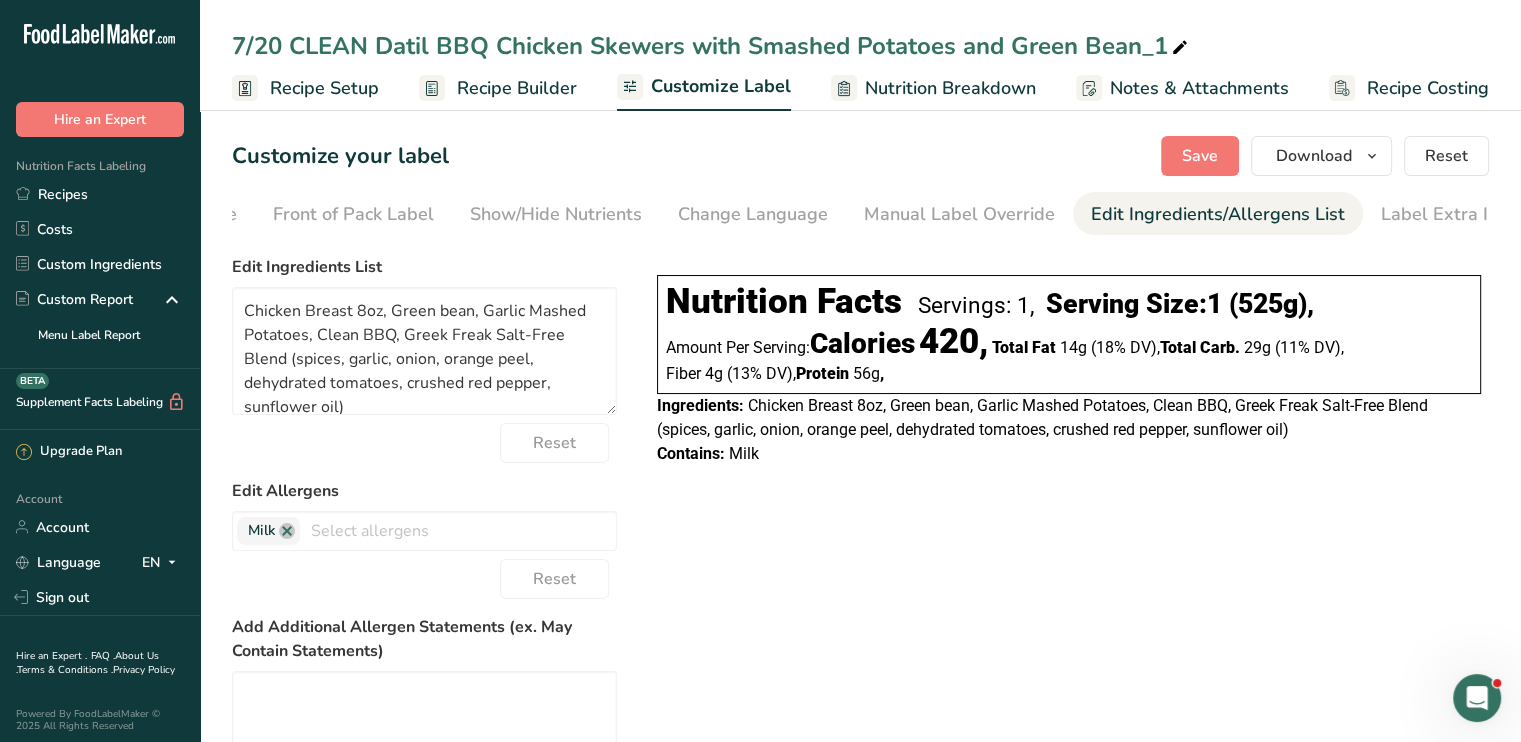 scroll, scrollTop: 0, scrollLeft: 196, axis: horizontal 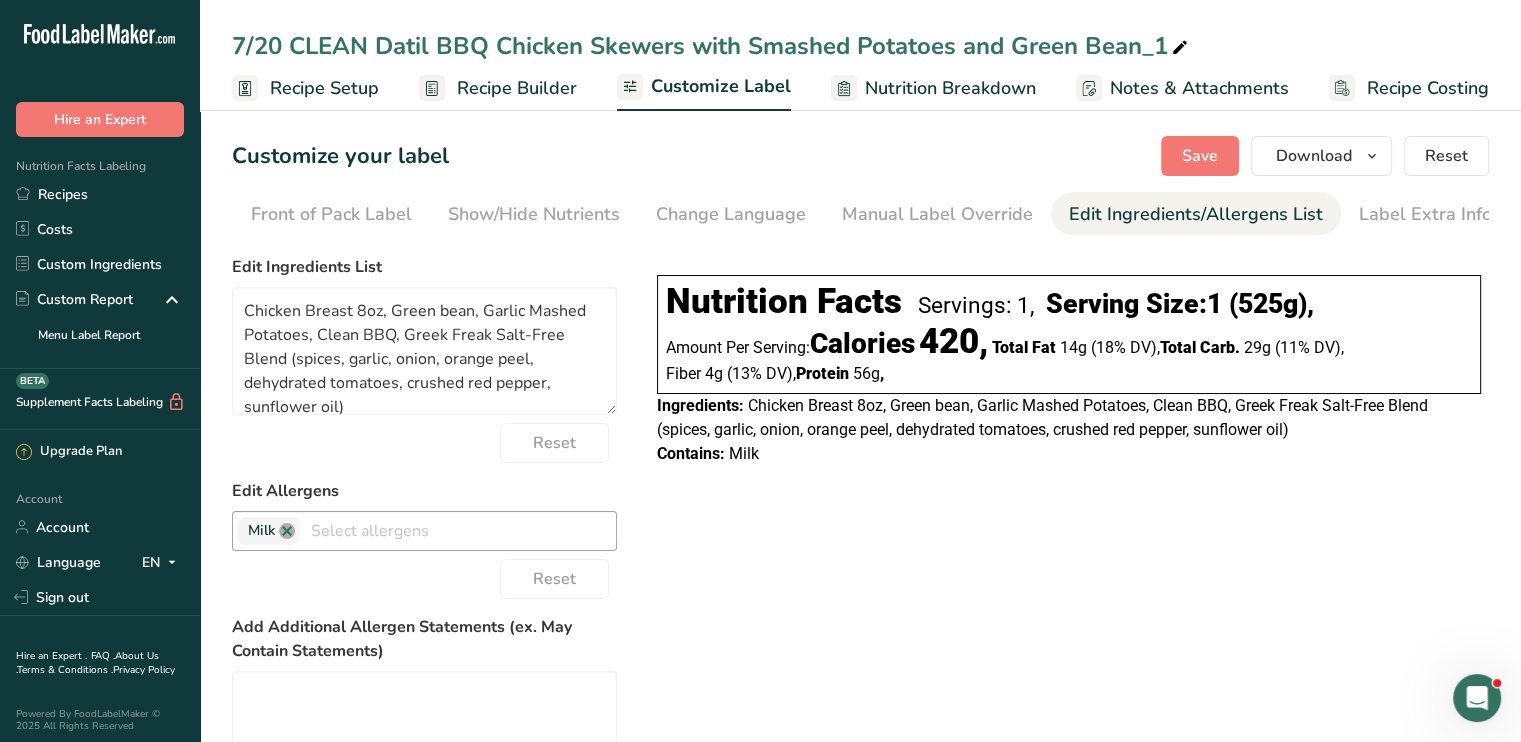 click at bounding box center [287, 531] 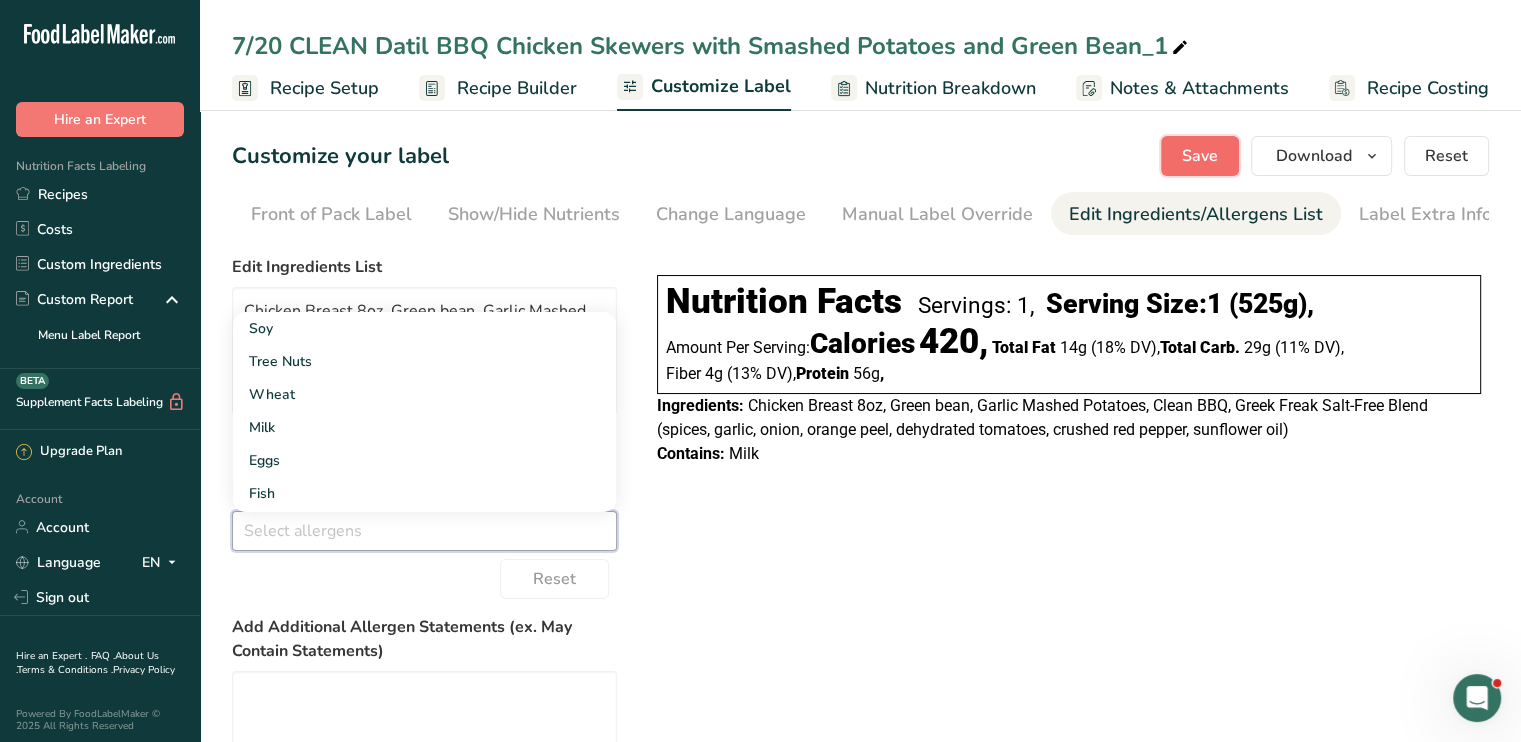 click on "Save" at bounding box center [1200, 156] 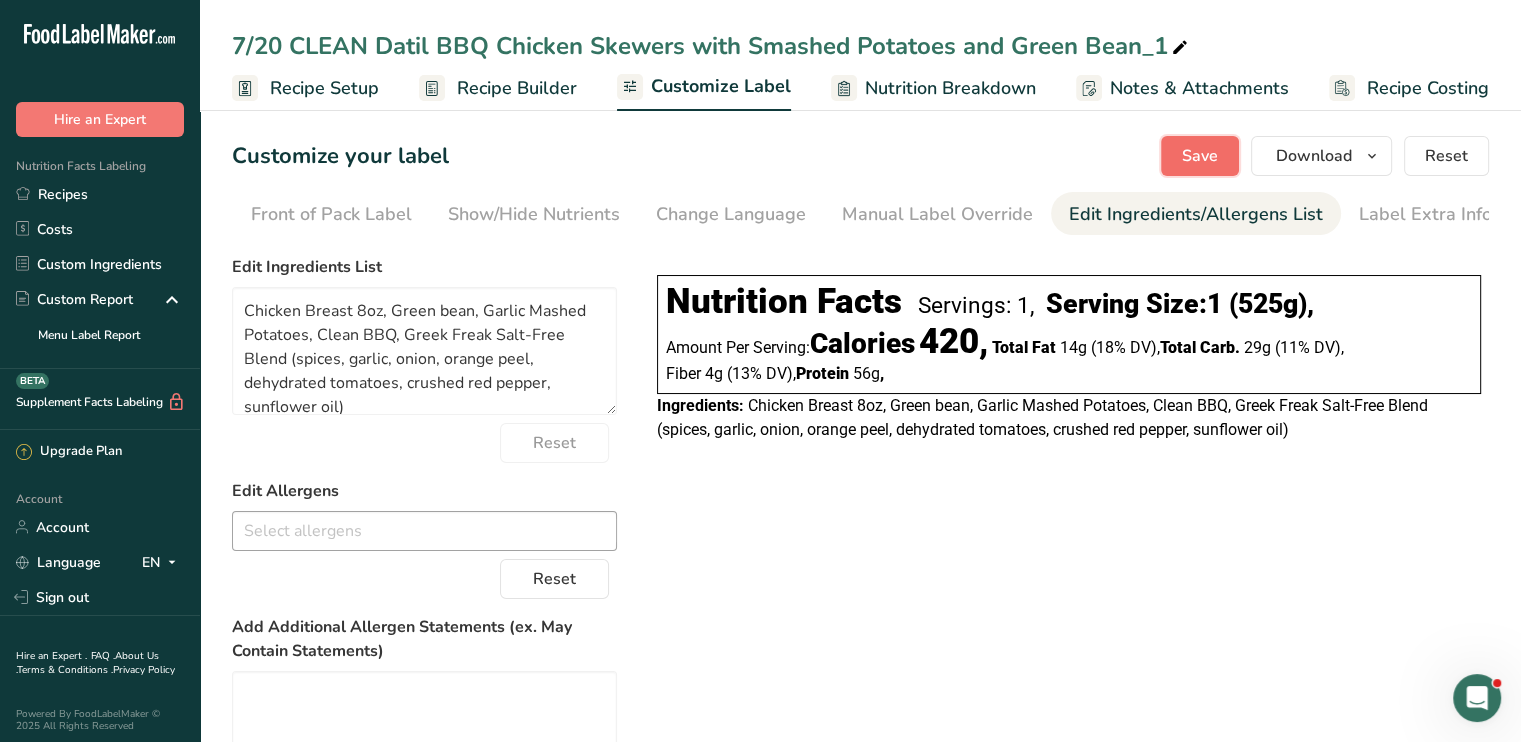 click on "Save" at bounding box center (1200, 156) 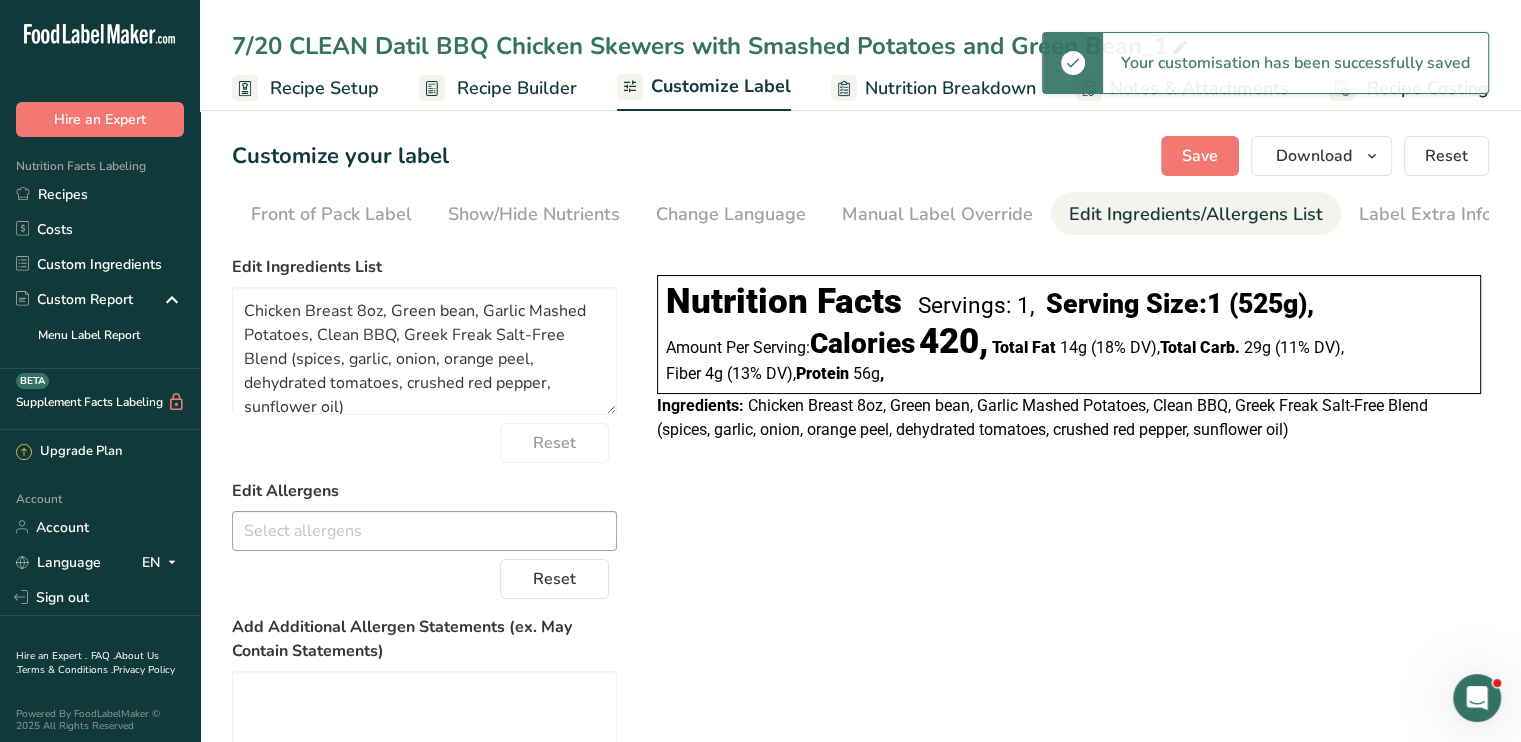 click on "Recipe Builder" at bounding box center [517, 88] 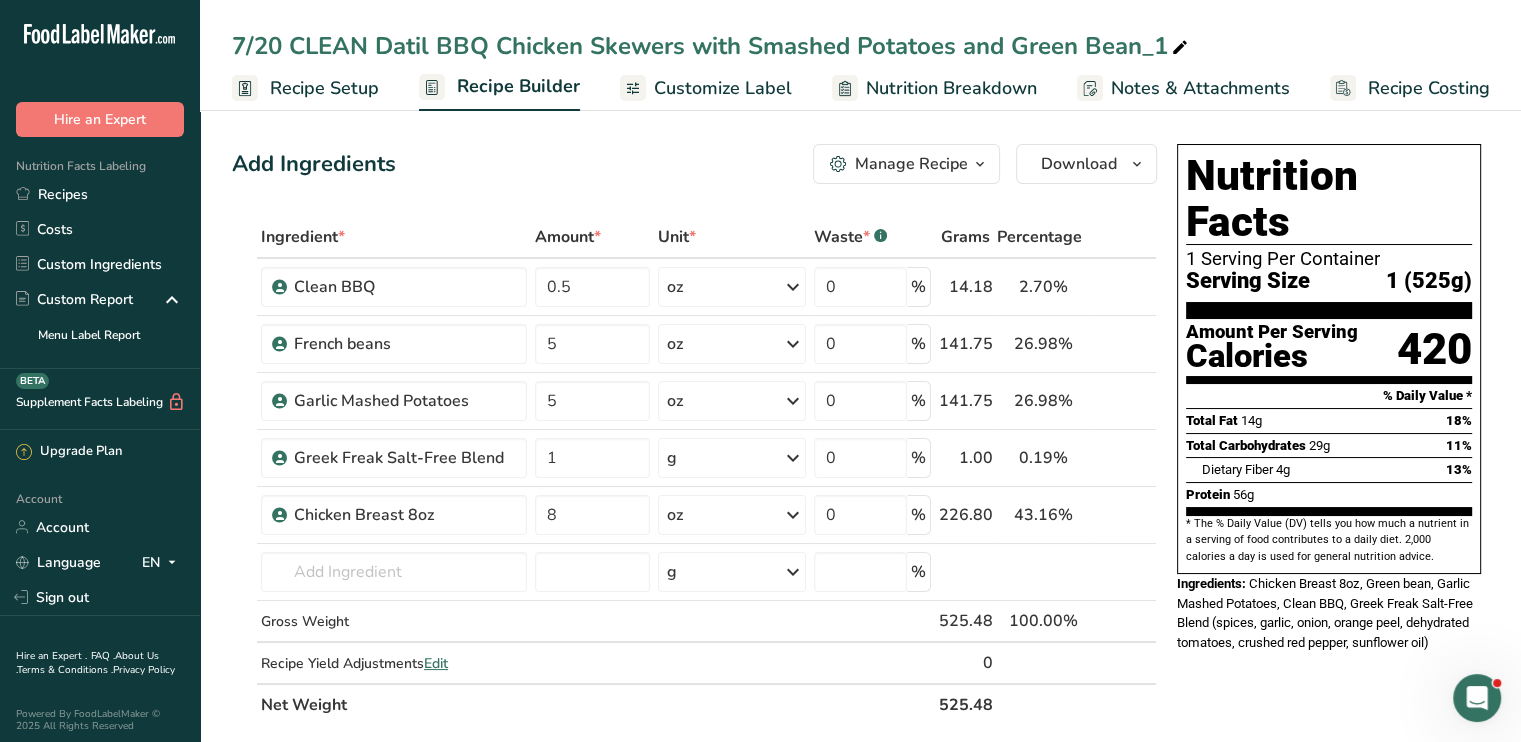 click on "7/20 CLEAN Datil BBQ Chicken Skewers with Smashed Potatoes and Green Bean_1" at bounding box center (712, 46) 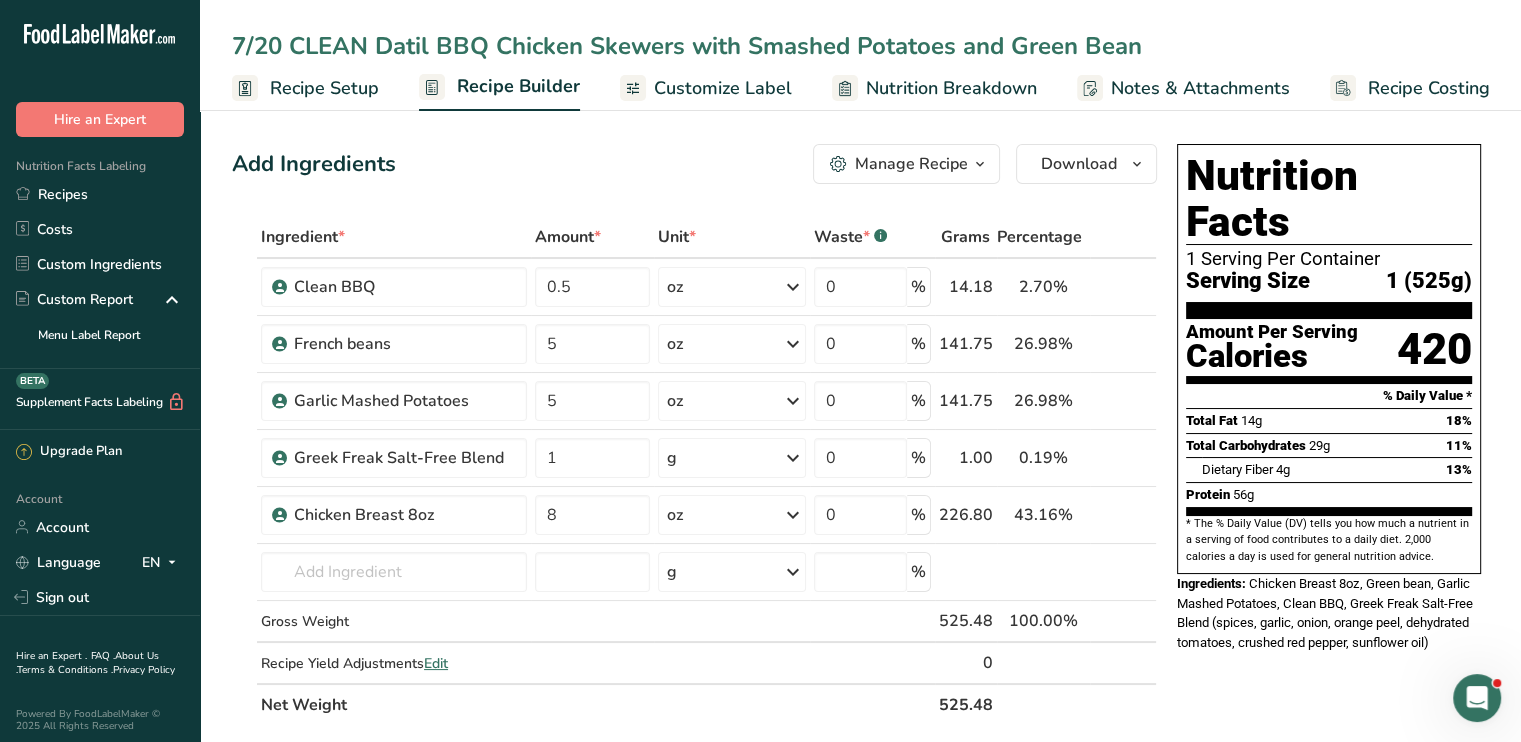 click on "7/20 CLEAN Datil BBQ Chicken Skewers with Smashed Potatoes and Green Bean" at bounding box center [860, 46] 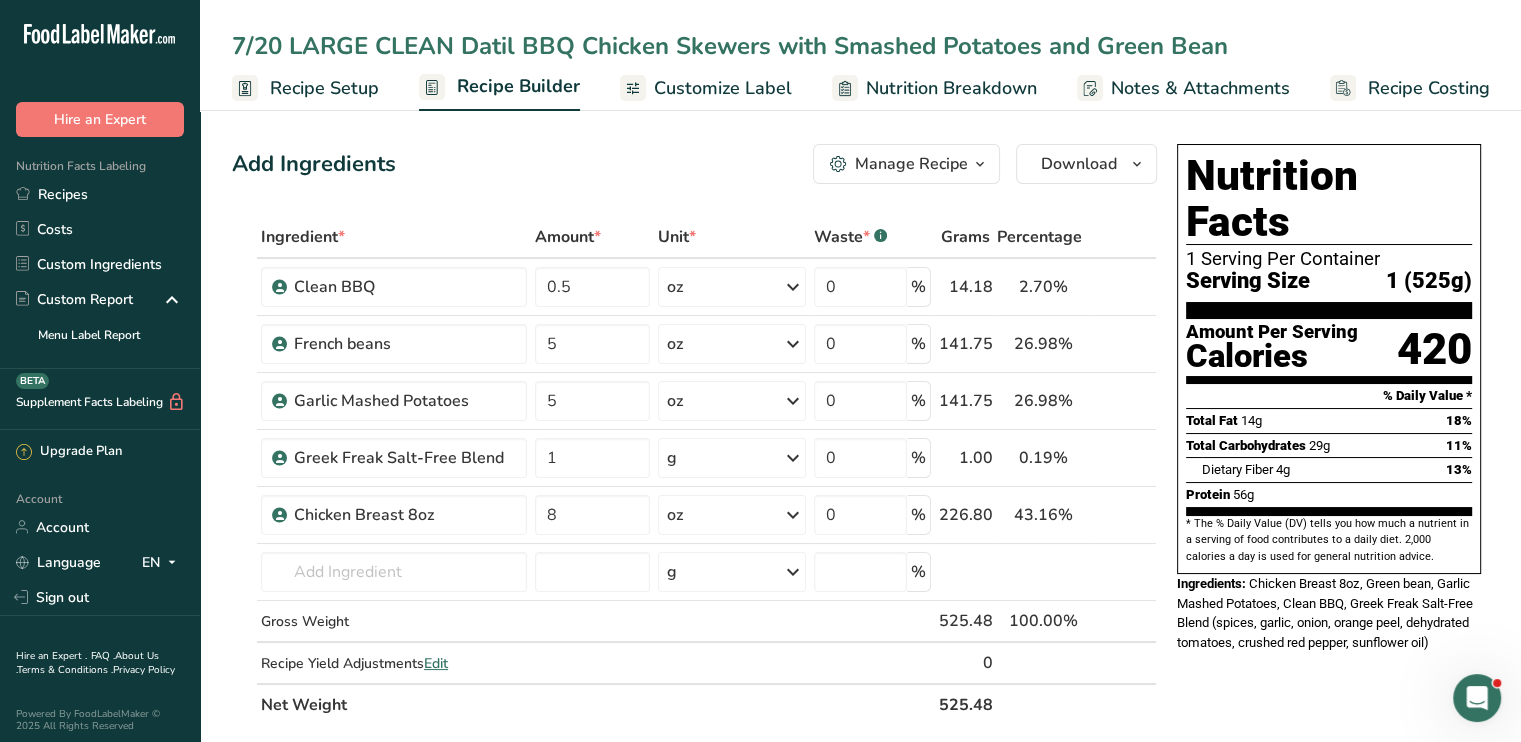 click on "Add Ingredients
Manage Recipe         Delete Recipe           Duplicate Recipe             Scale Recipe             Save as Sub-Recipe   .a-a{fill:#347362;}.b-a{fill:#fff;}                               Nutrition Breakdown                 Recipe Card
NEW
[MEDICAL_DATA] Pattern Report           Activity History
Download
Choose your preferred label style
Standard FDA label
Standard FDA label
The most common format for nutrition facts labels in compliance with the FDA's typeface, style and requirements
Tabular FDA label
A label format compliant with the FDA regulations presented in a tabular (horizontal) display.
Linear FDA label
A simple linear display for small sized packages.
Simplified FDA label" at bounding box center [694, 164] 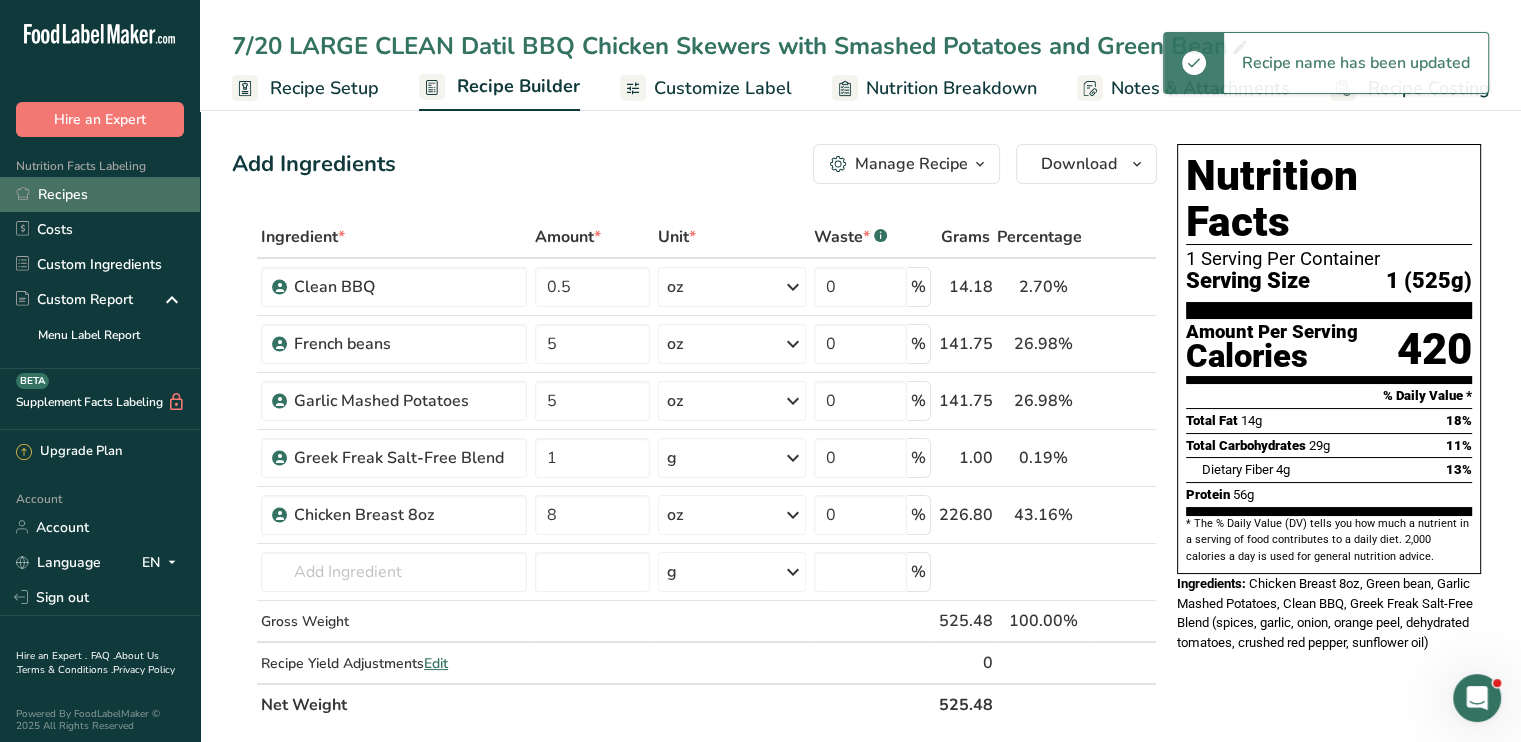 click on "Recipes" at bounding box center [100, 194] 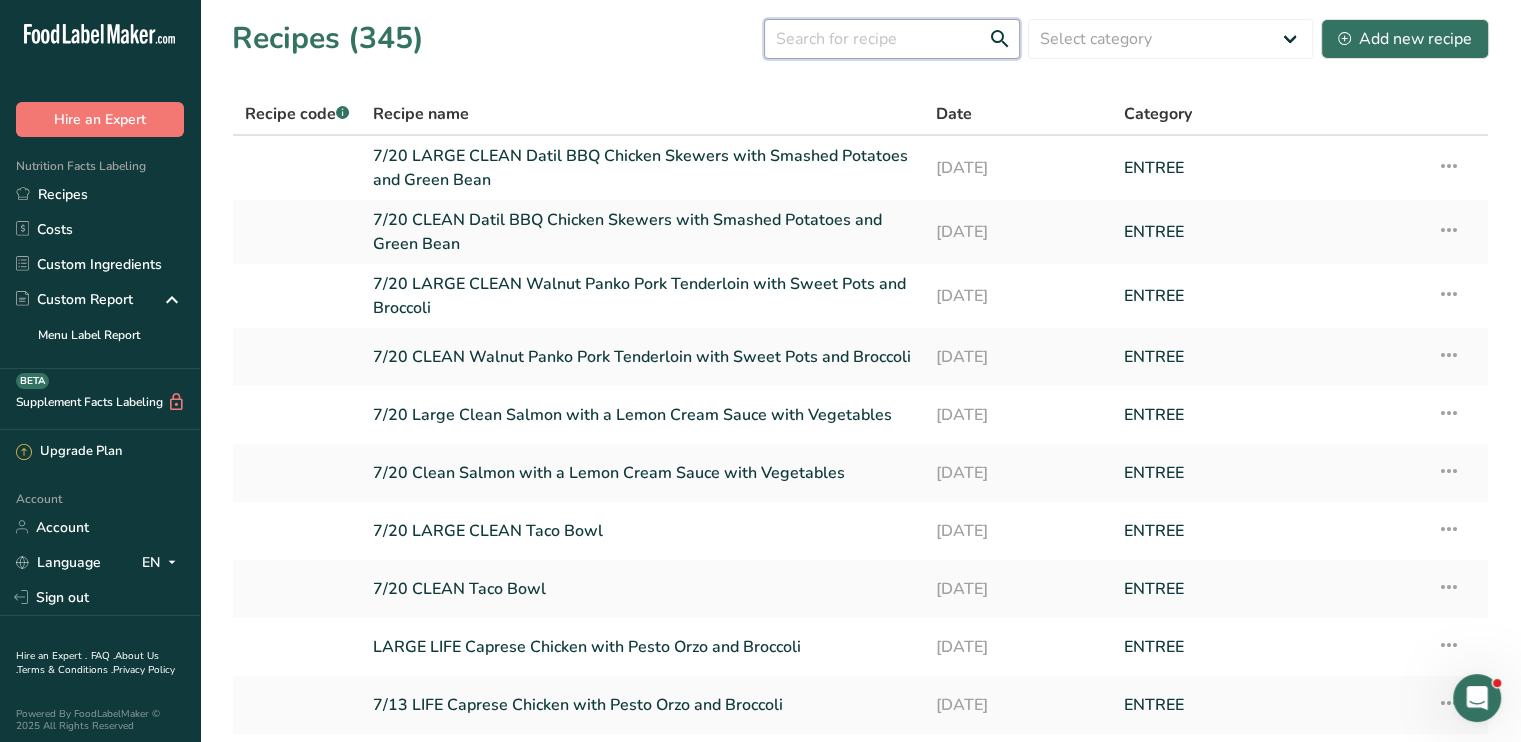 click at bounding box center [892, 39] 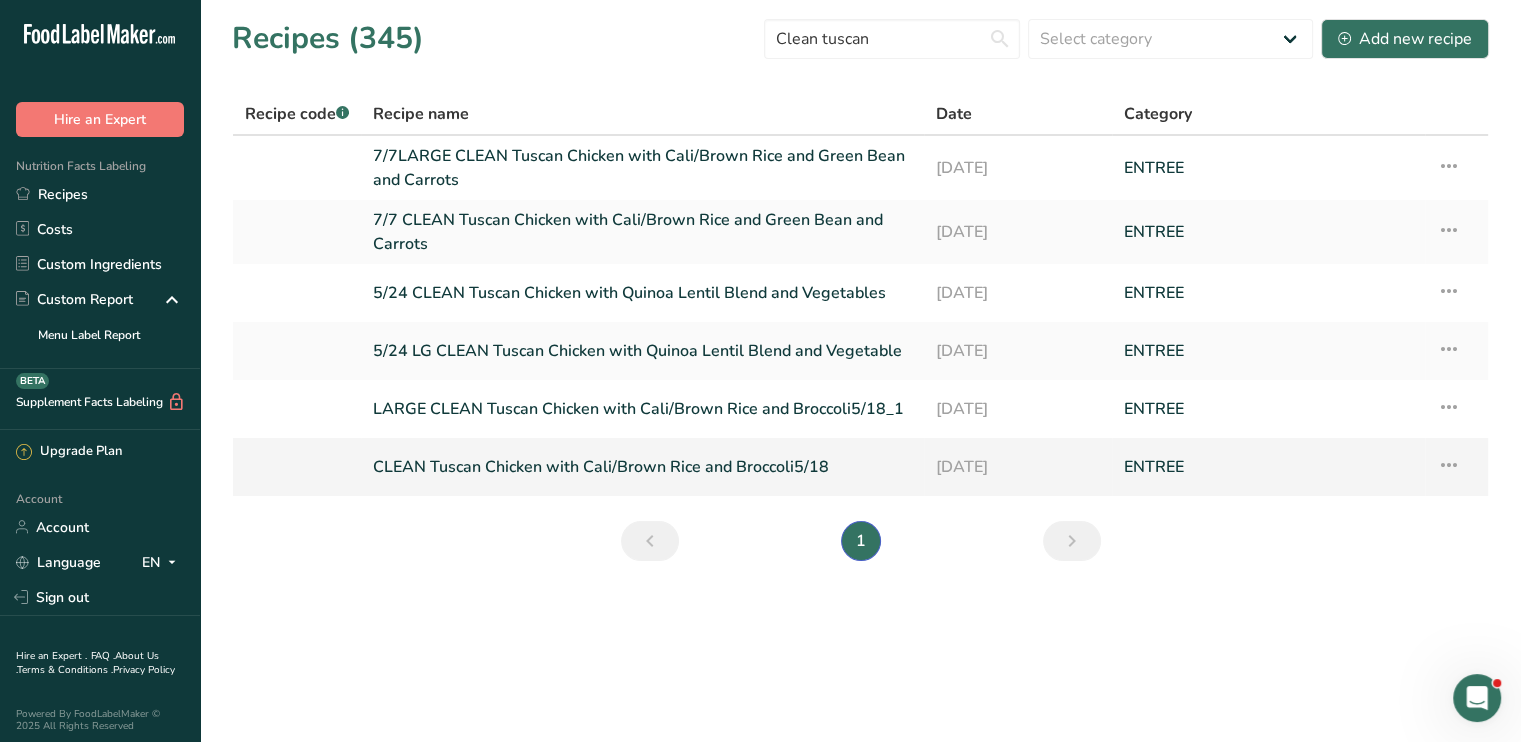click on "Recipe Setup       Delete Recipe           Duplicate Recipe             Scale Recipe             Save as Sub-Recipe   .a-a{fill:#347362;}.b-a{fill:#fff;}                               Nutrition Breakdown                 Recipe Card
NEW
[MEDICAL_DATA] Pattern Report           Activity History" at bounding box center [1456, 467] 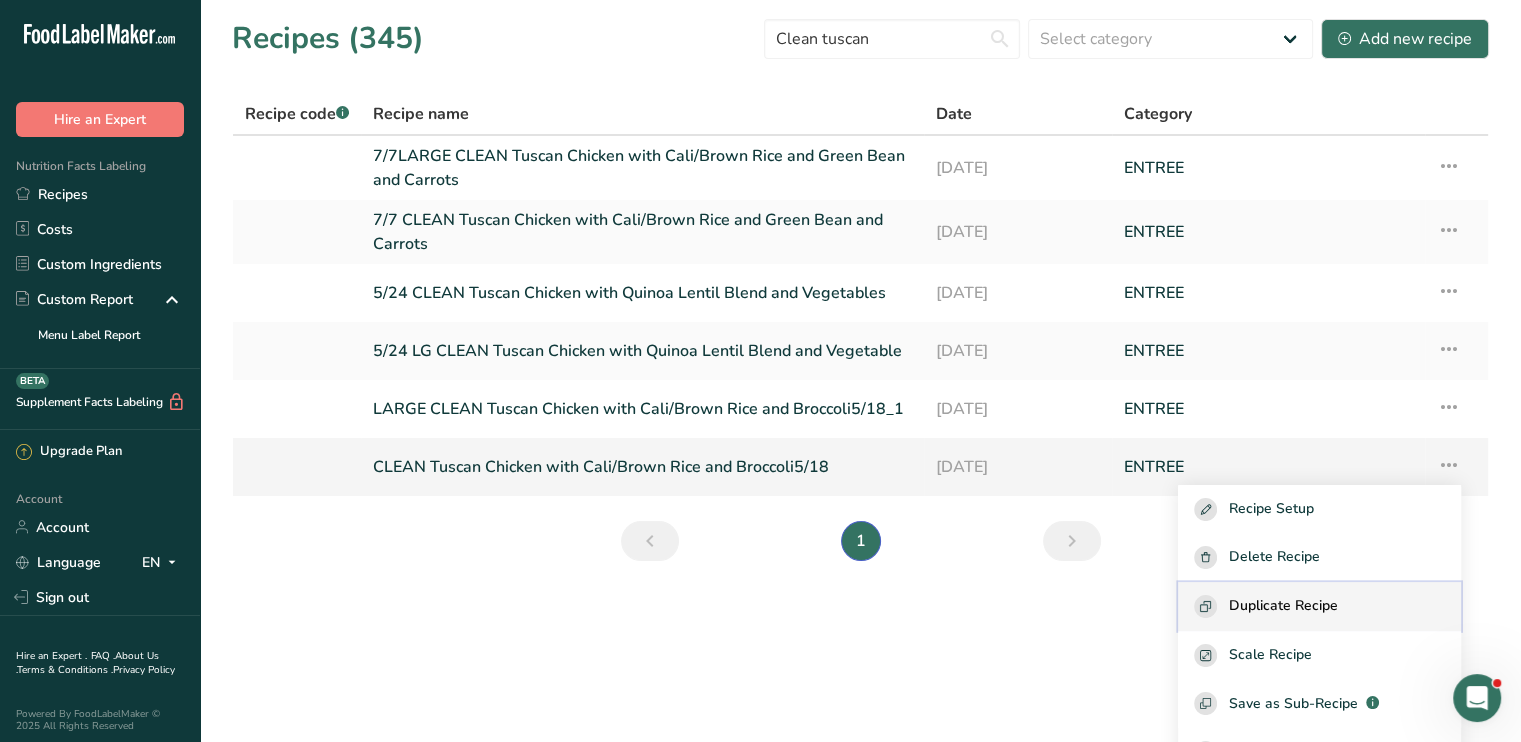 click on "Duplicate Recipe" at bounding box center [1283, 606] 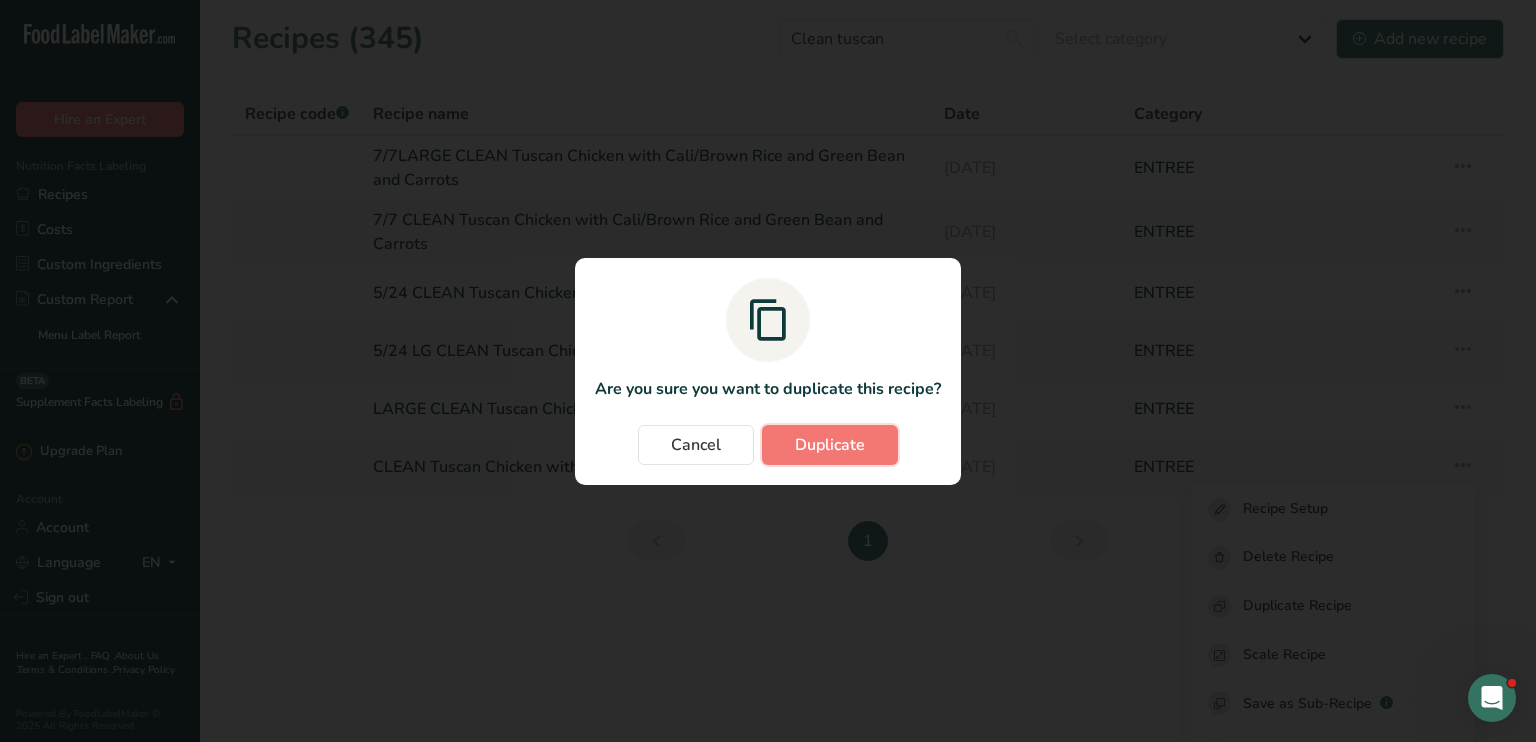 click on "Duplicate" at bounding box center (830, 445) 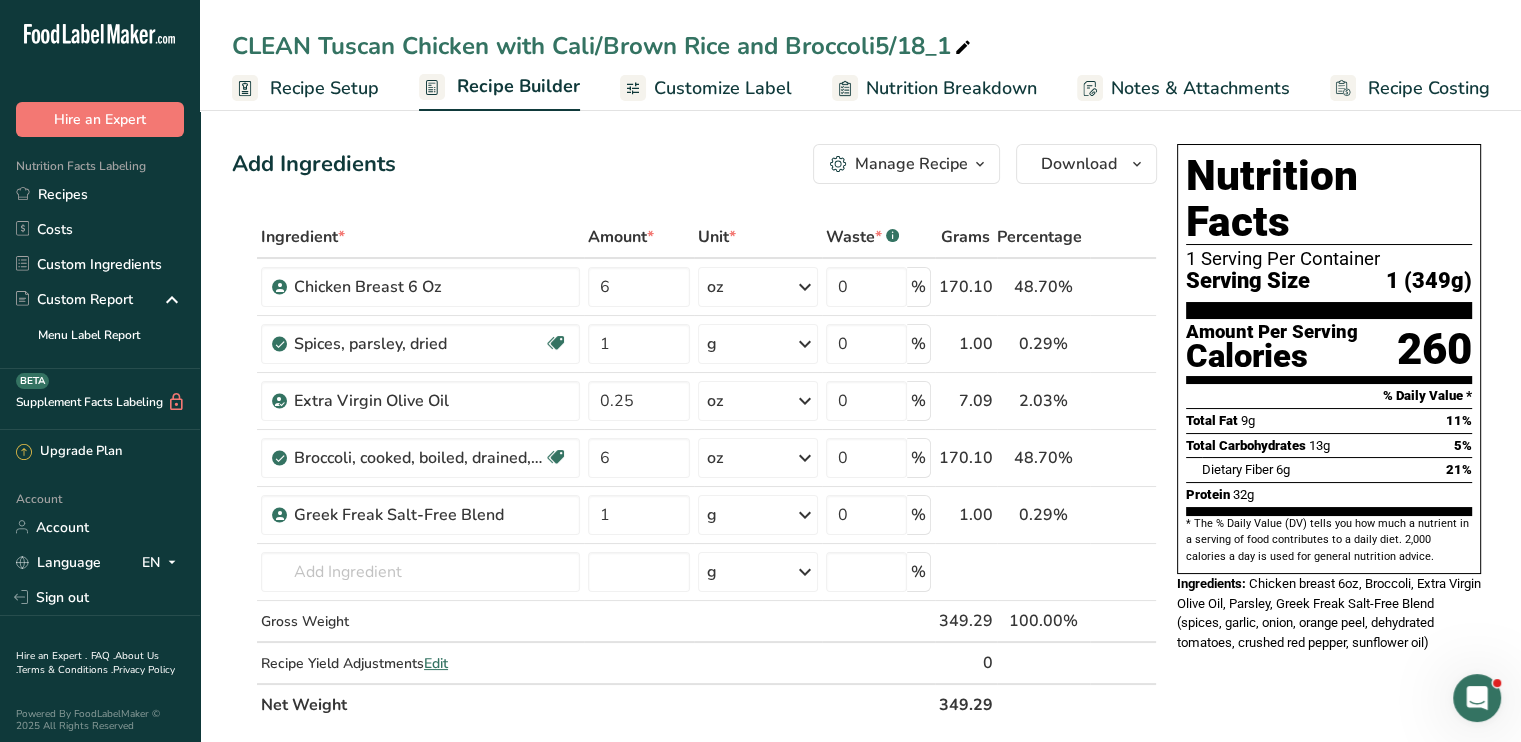 click at bounding box center (963, 48) 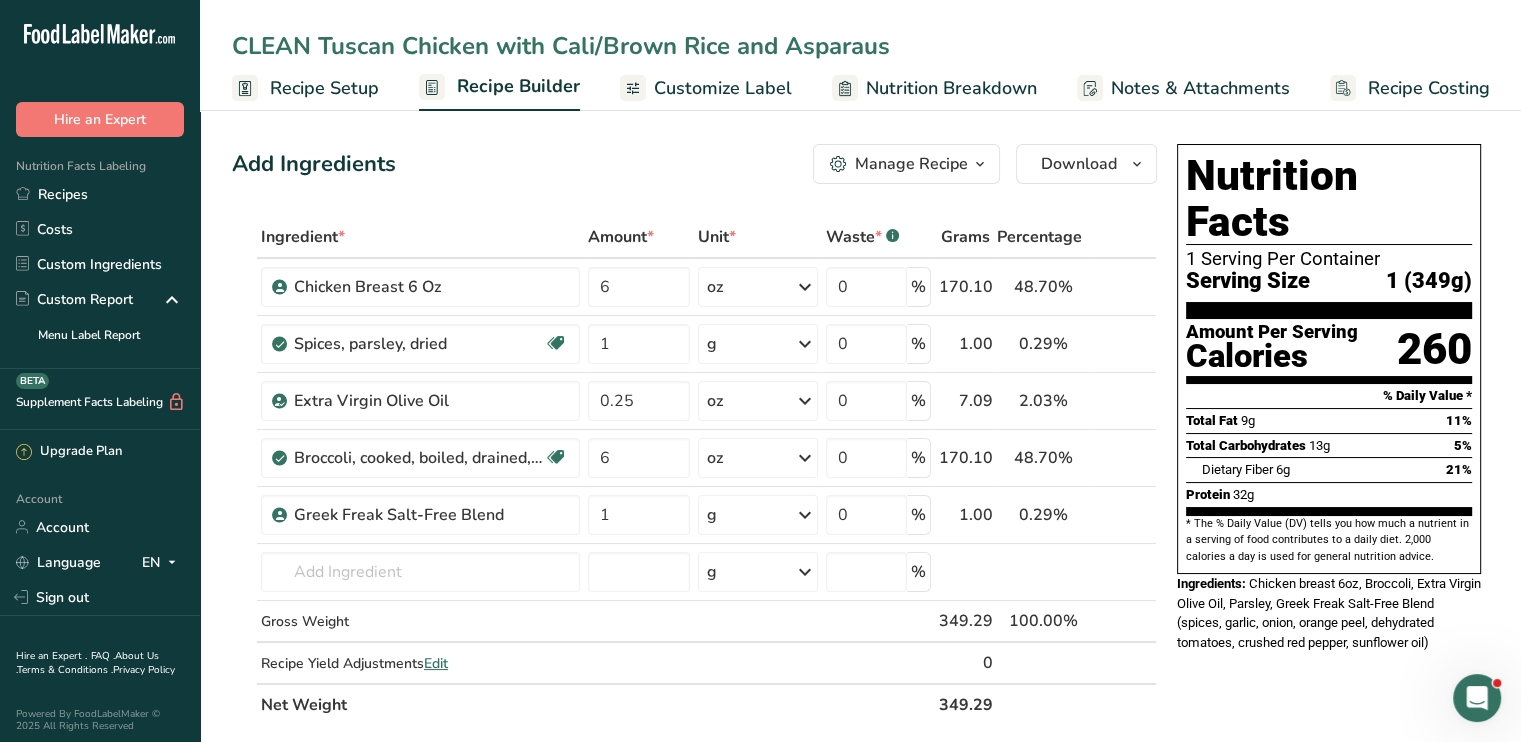 click on "CLEAN Tuscan Chicken with Cali/Brown Rice and Asparaus" at bounding box center (860, 46) 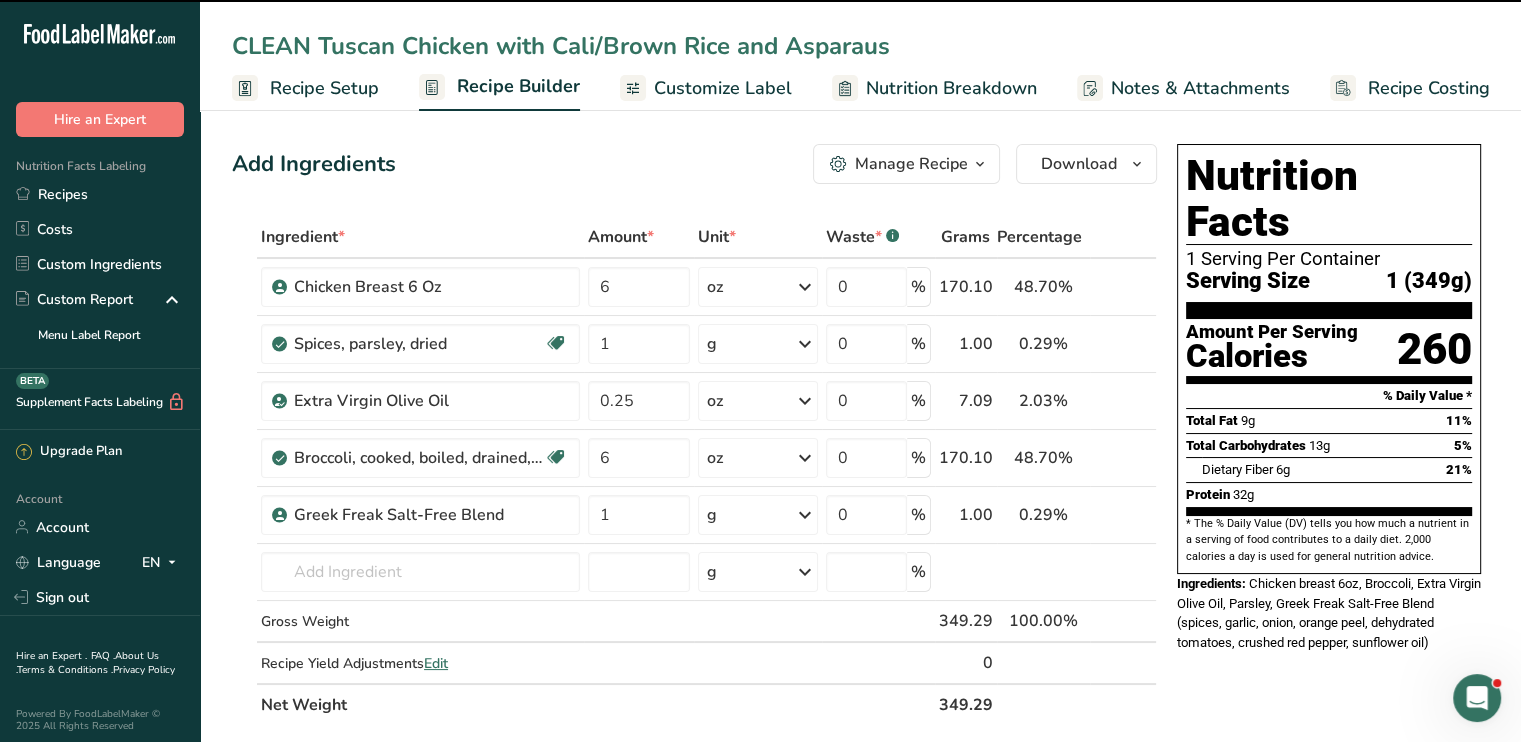 click on "CLEAN Tuscan Chicken with Cali/Brown Rice and Asparaus" at bounding box center (860, 46) 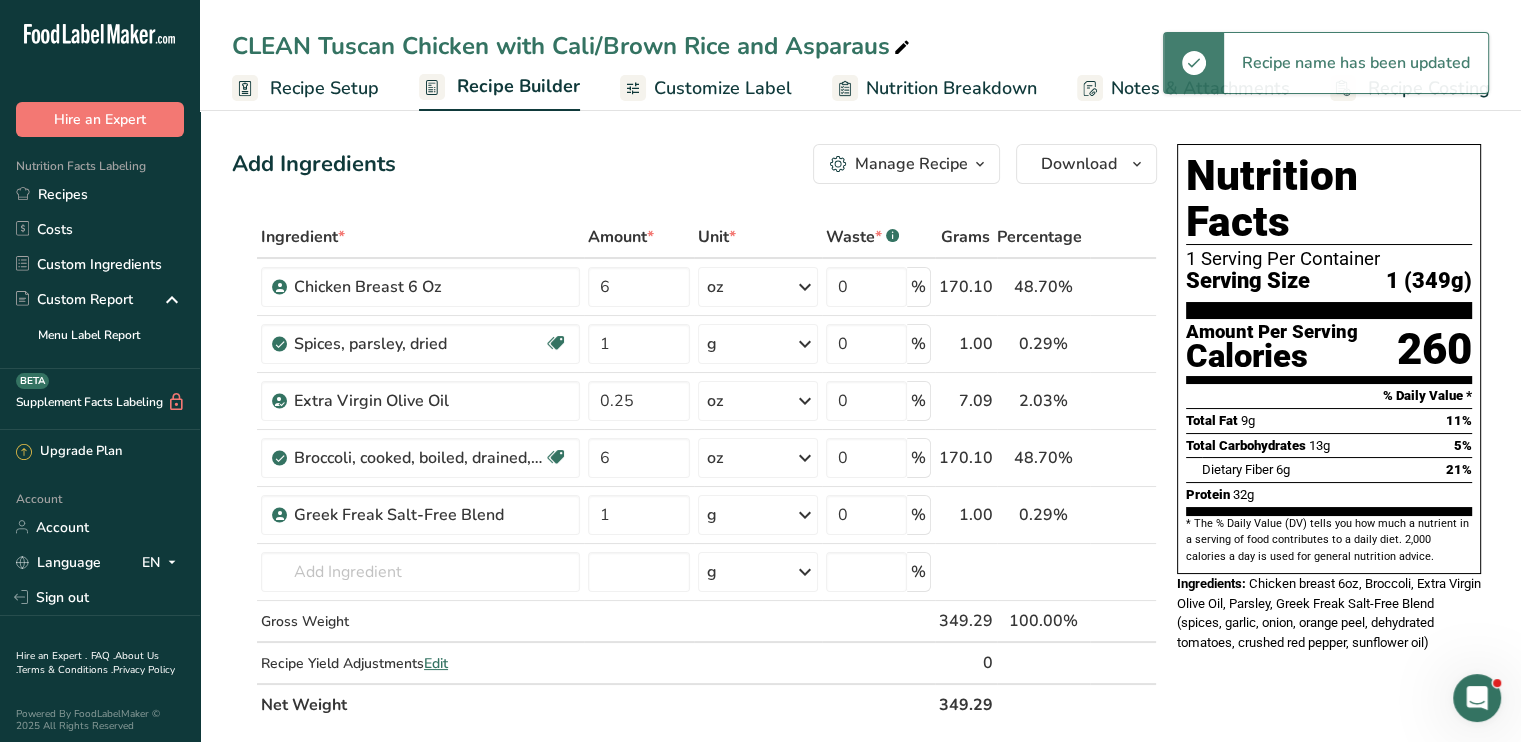 click on "CLEAN Tuscan Chicken with Cali/Brown Rice and Asparaus" at bounding box center [573, 46] 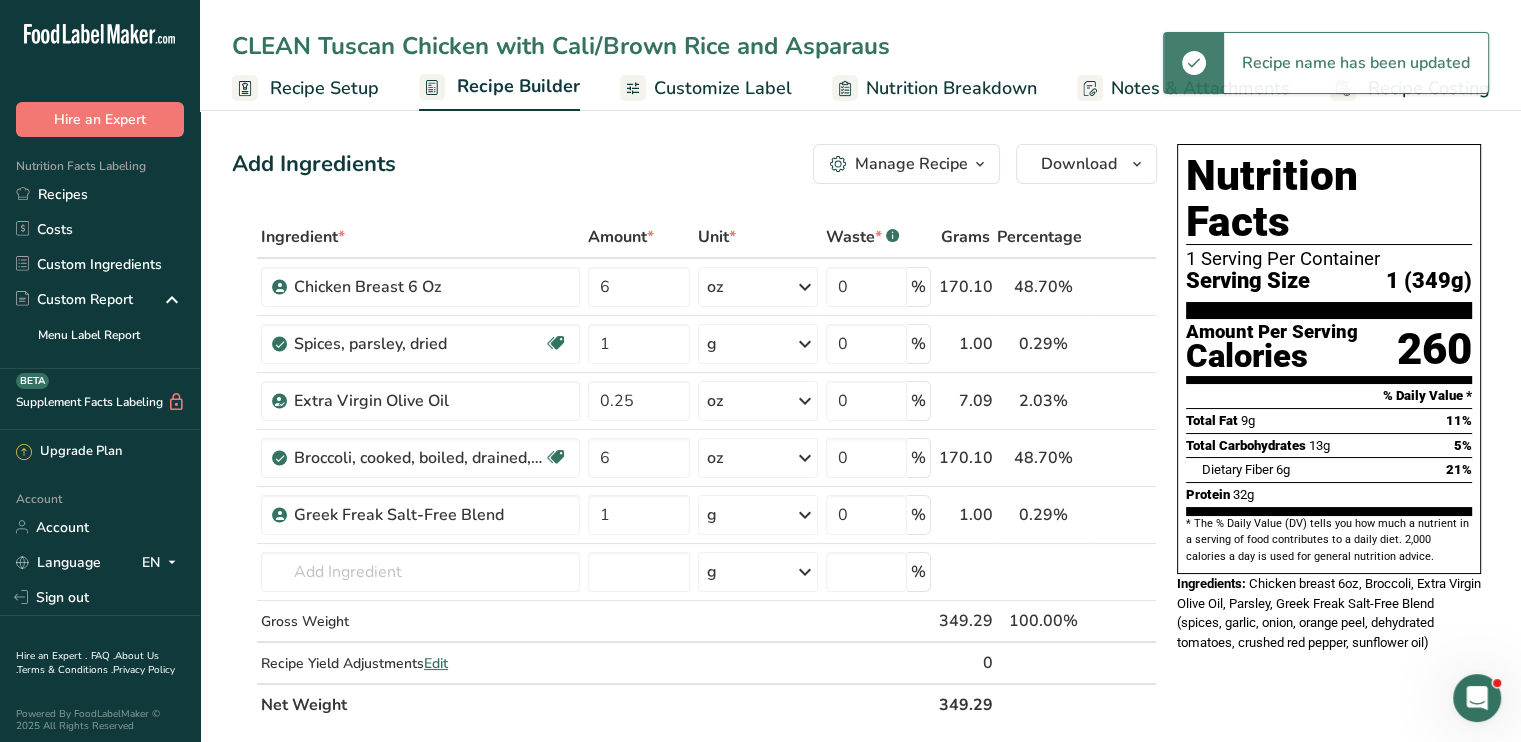 click on "CLEAN Tuscan Chicken with Cali/Brown Rice and Asparaus" at bounding box center [860, 46] 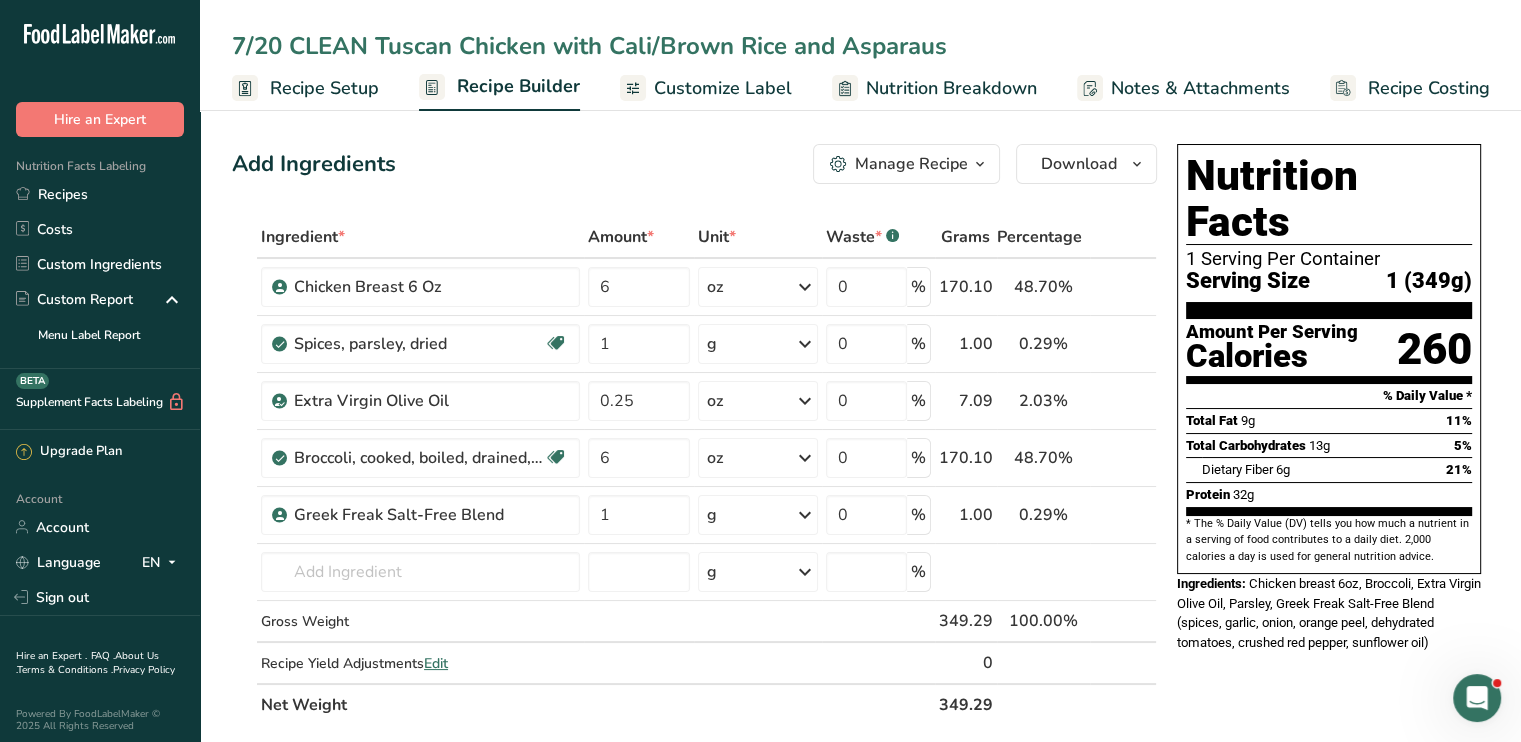 click on "7/20 CLEAN Tuscan Chicken with Cali/Brown Rice and Asparaus" at bounding box center [860, 46] 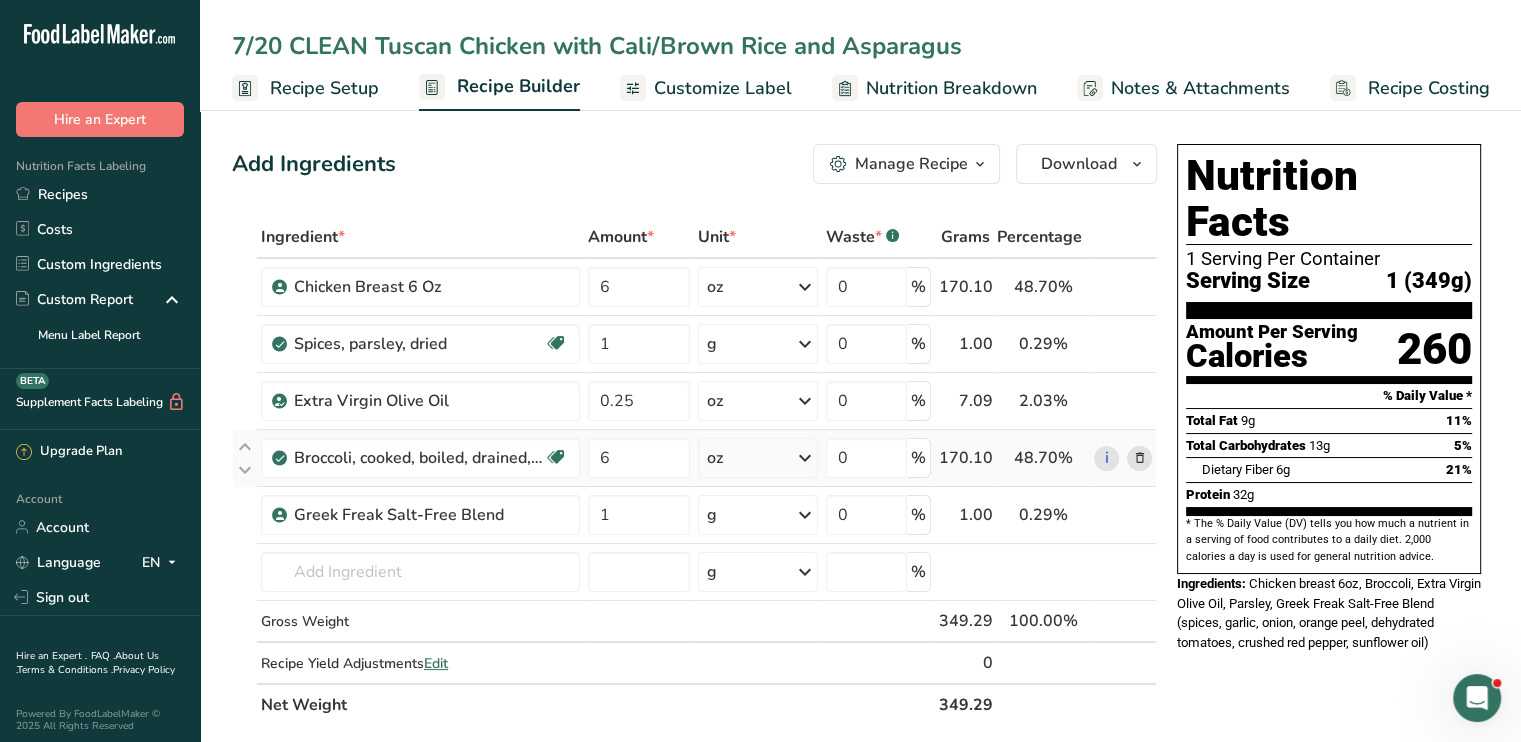 click at bounding box center (1139, 458) 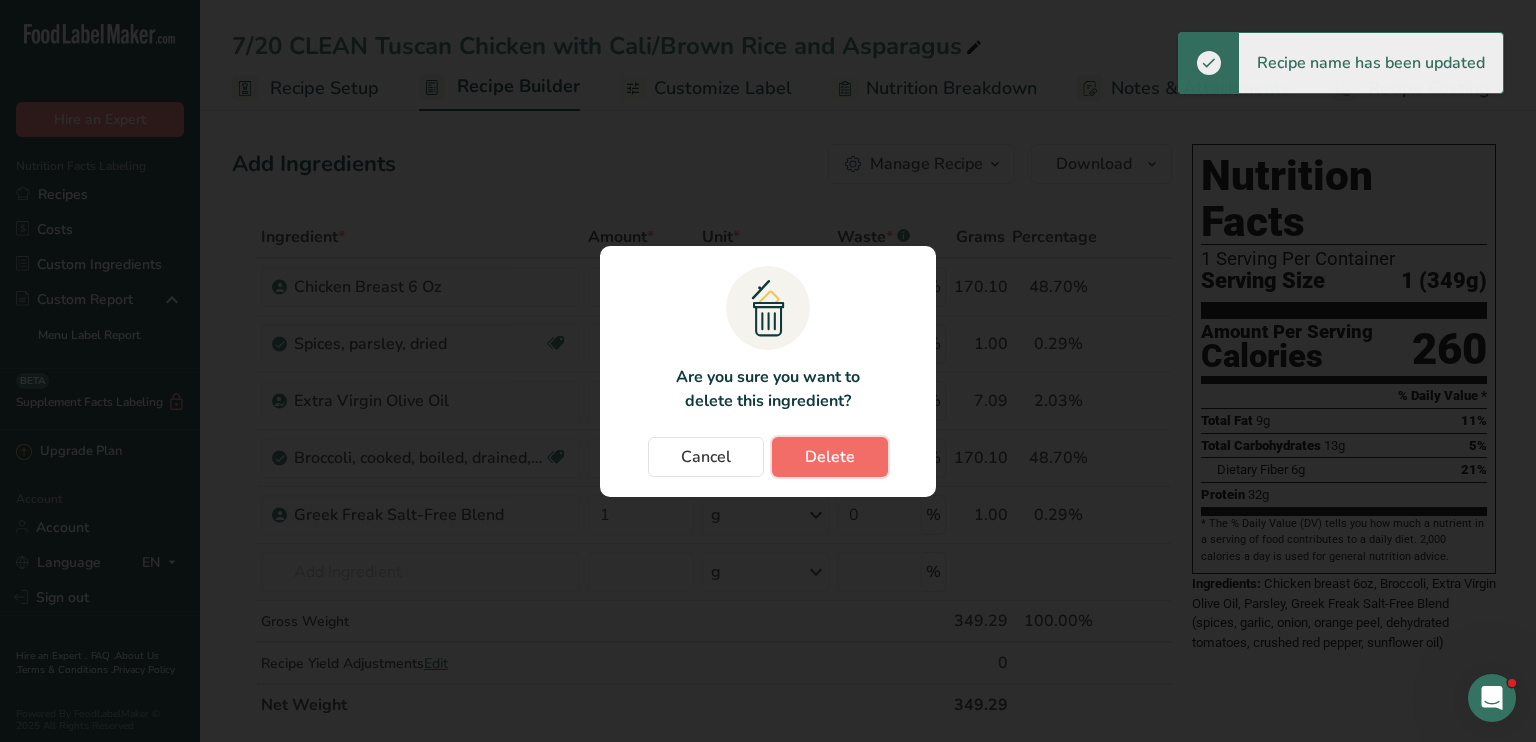 click on "Delete" at bounding box center [830, 457] 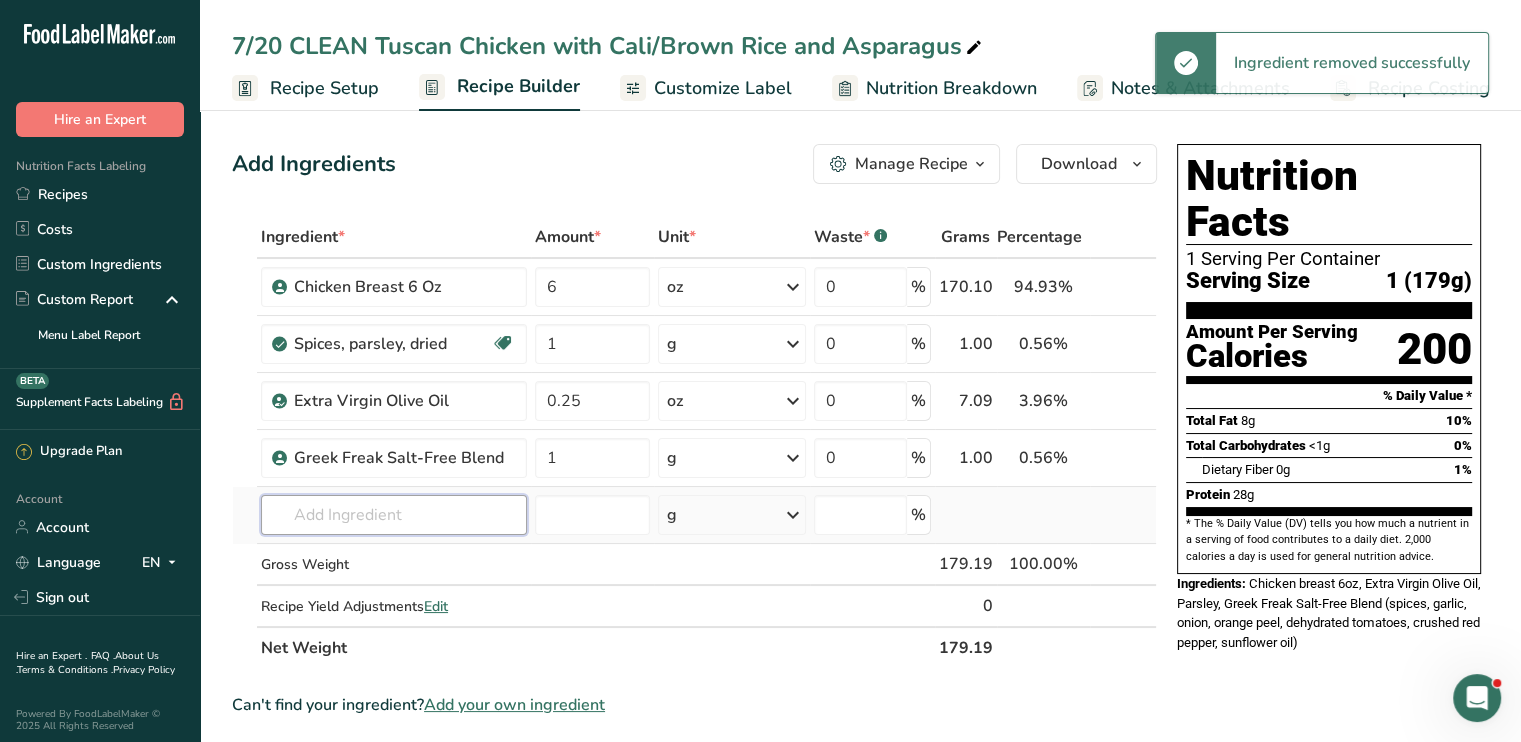 click at bounding box center [394, 515] 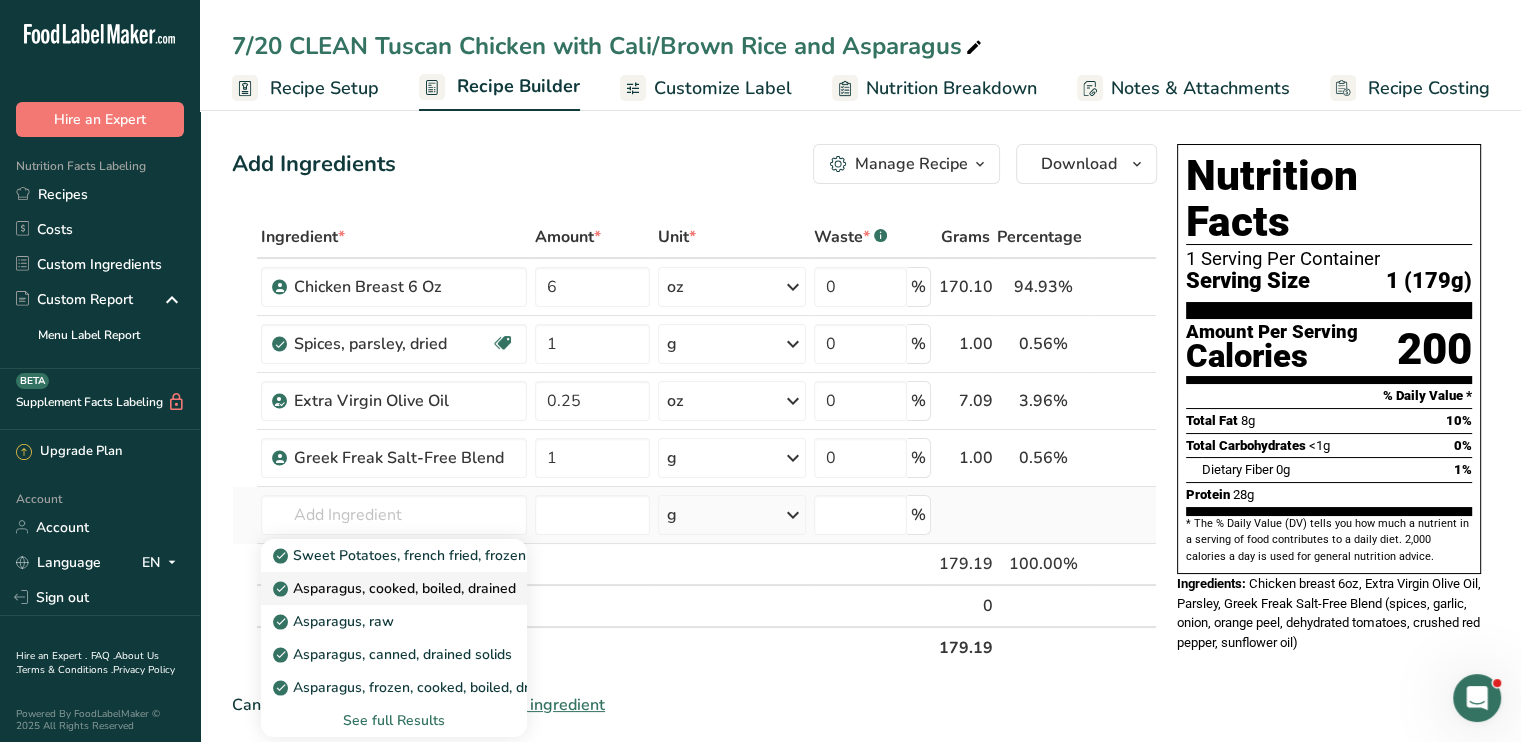 click on "Asparagus, cooked, boiled, drained" at bounding box center [396, 588] 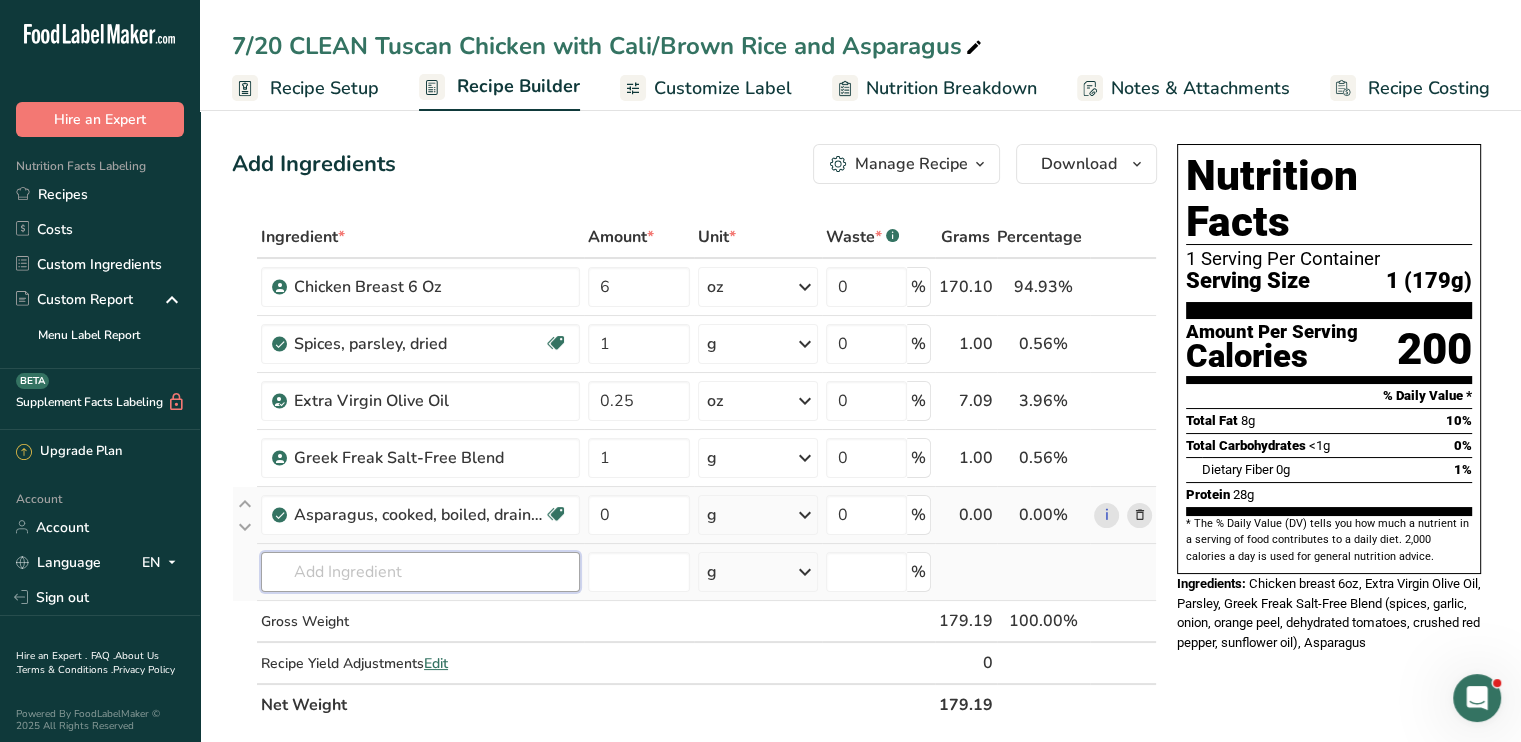 click at bounding box center (420, 572) 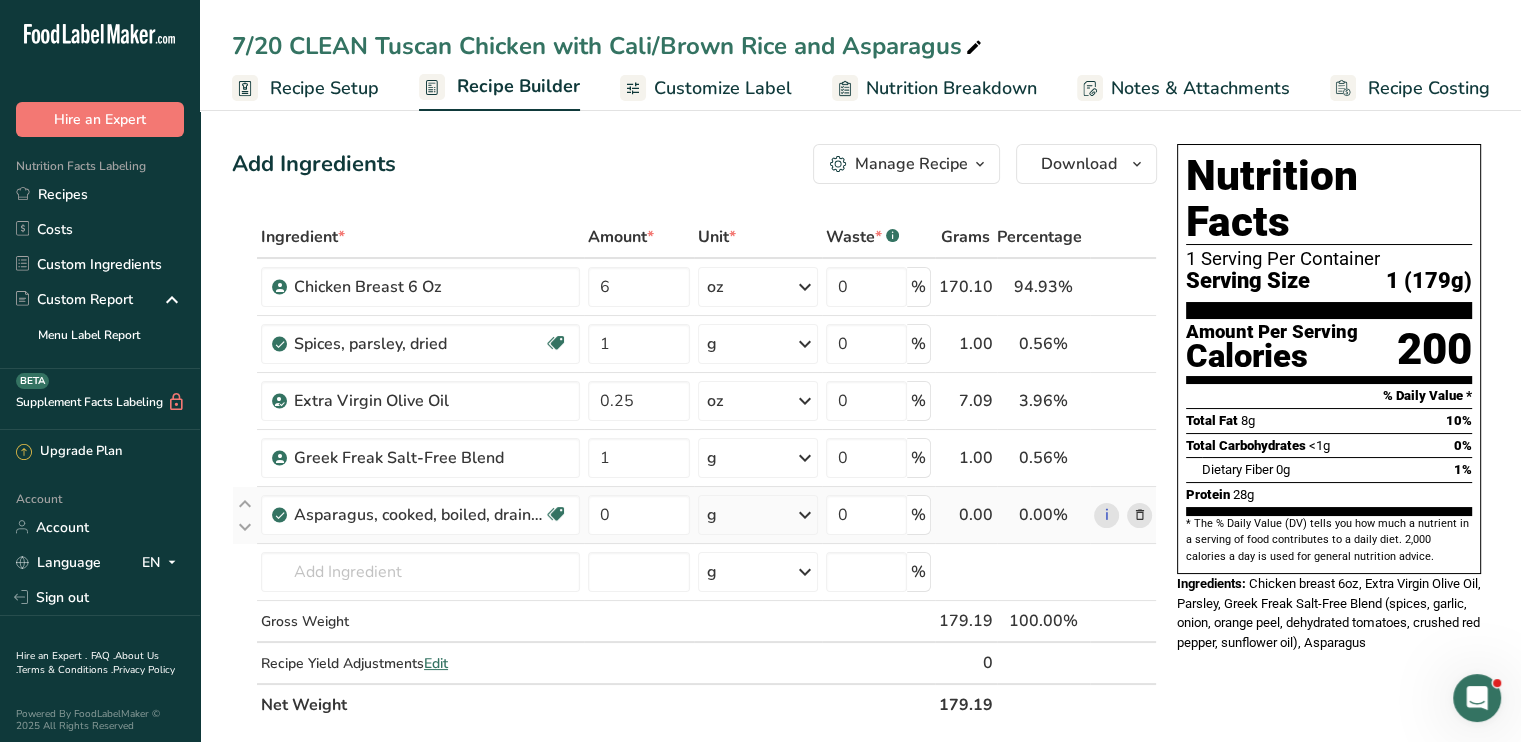 click at bounding box center (805, 515) 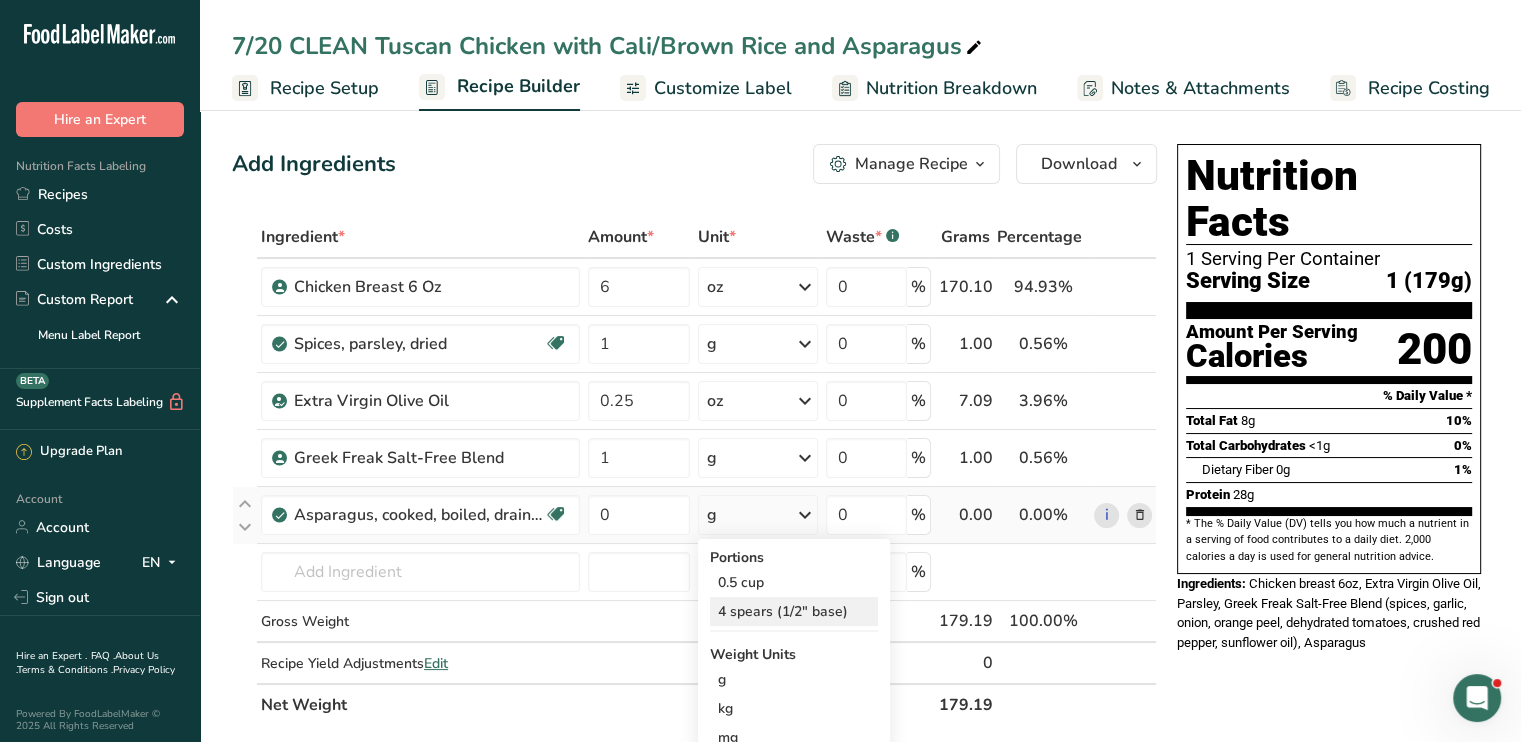 click on "4 spears (1/2" base)" at bounding box center [794, 611] 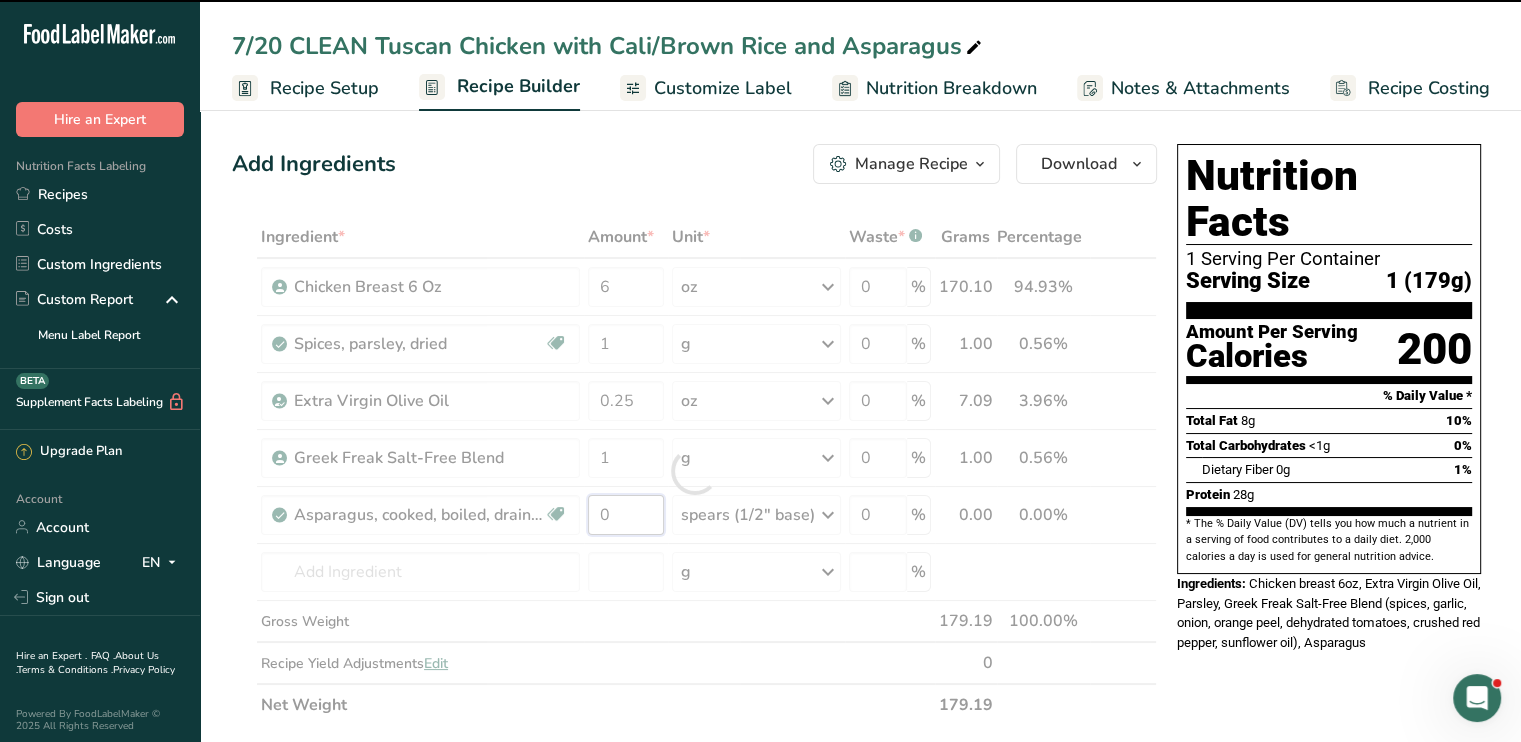 click on "0" at bounding box center [626, 515] 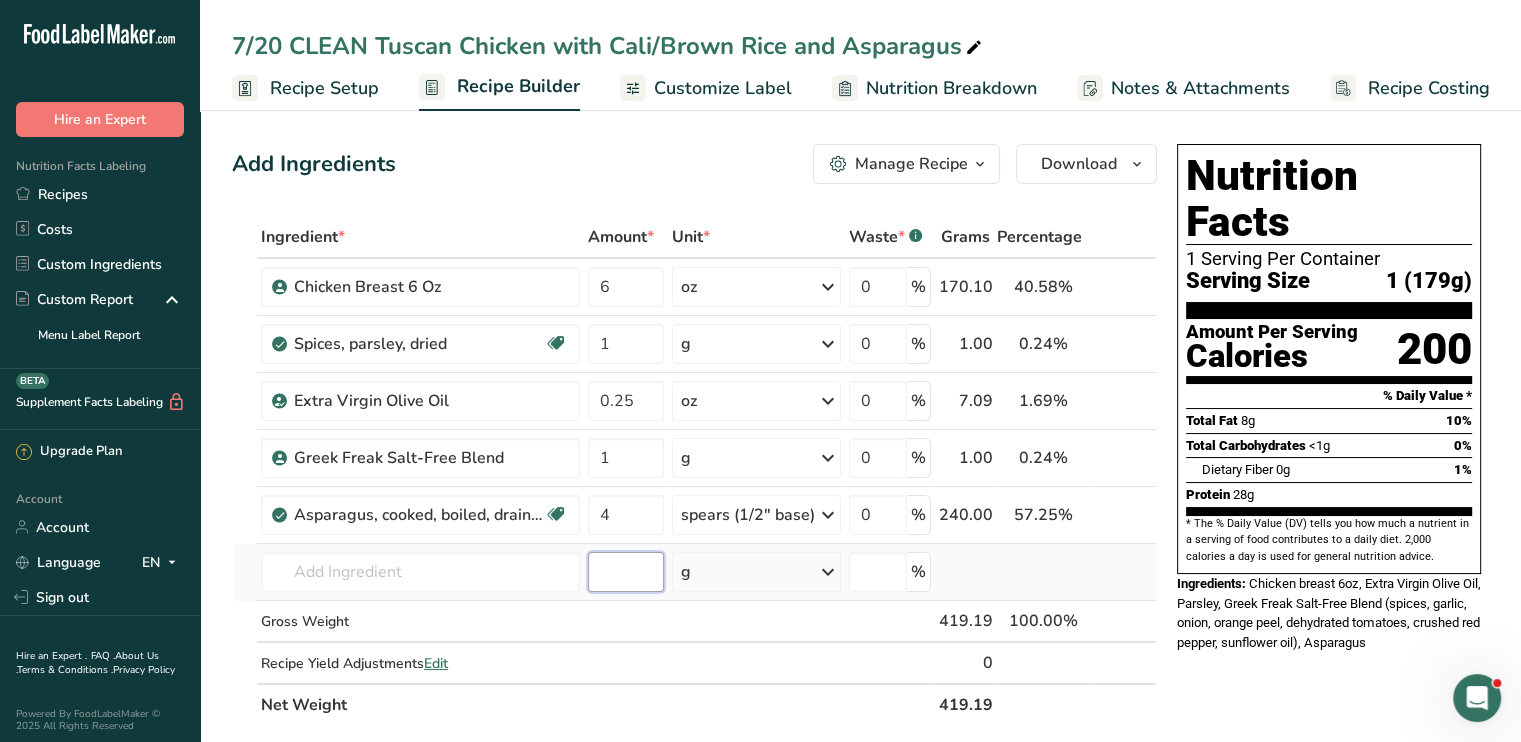 click on "Ingredient *
Amount *
Unit *
Waste *   .a-a{fill:#347362;}.b-a{fill:#fff;}          Grams
Percentage
Chicken Breast 6 Oz
6
oz
Weight Units
g
kg
mg
See more
Volume Units
l
mL
fl oz
See more
0
%
170.10
40.58%
i
Spices, parsley, dried
Source of Antioxidants
Dairy free
Gluten free
Vegan
Vegetarian
Soy free
1
g
Portions
1 tsp
1 tbsp
Weight Units
g
kg
mg
See more" at bounding box center (694, 471) 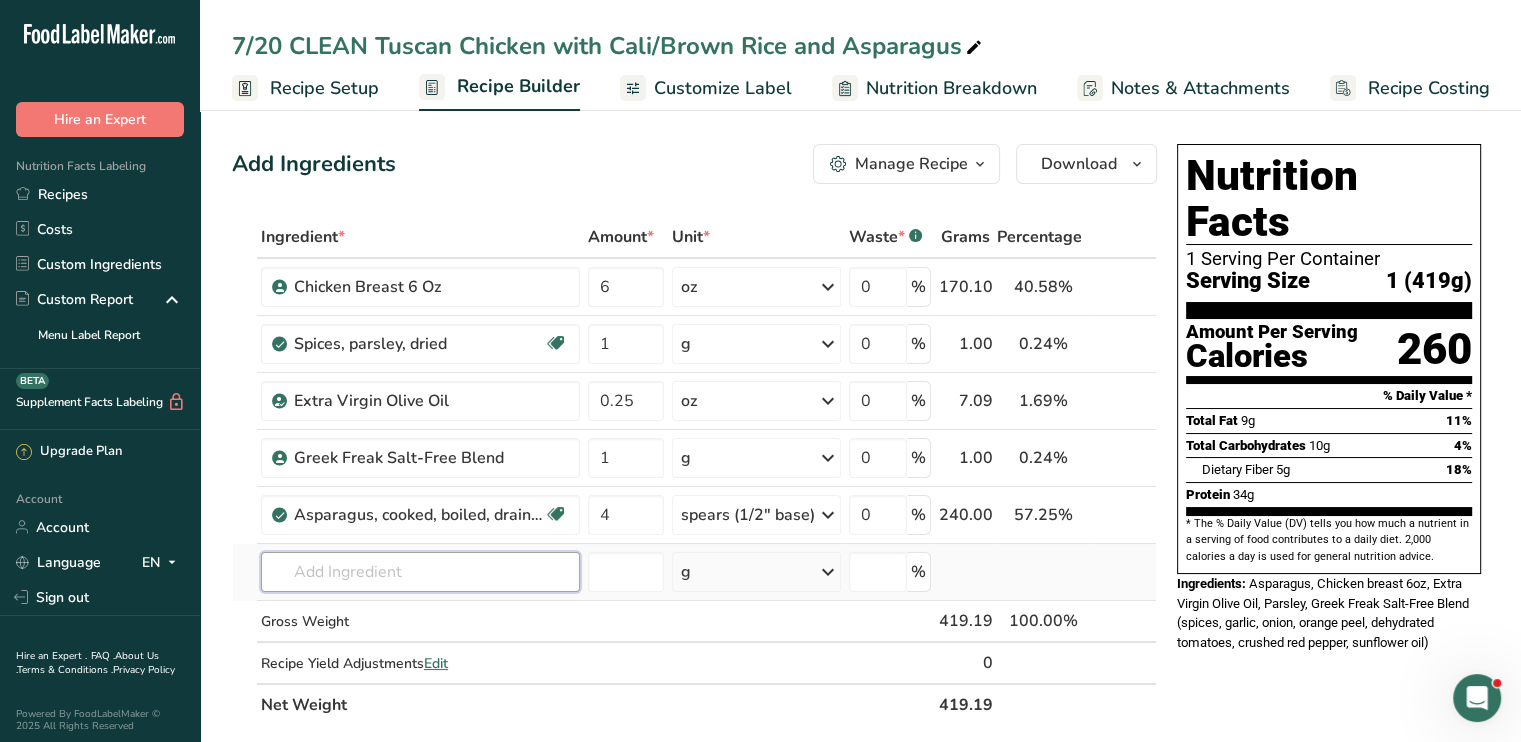 click at bounding box center [420, 572] 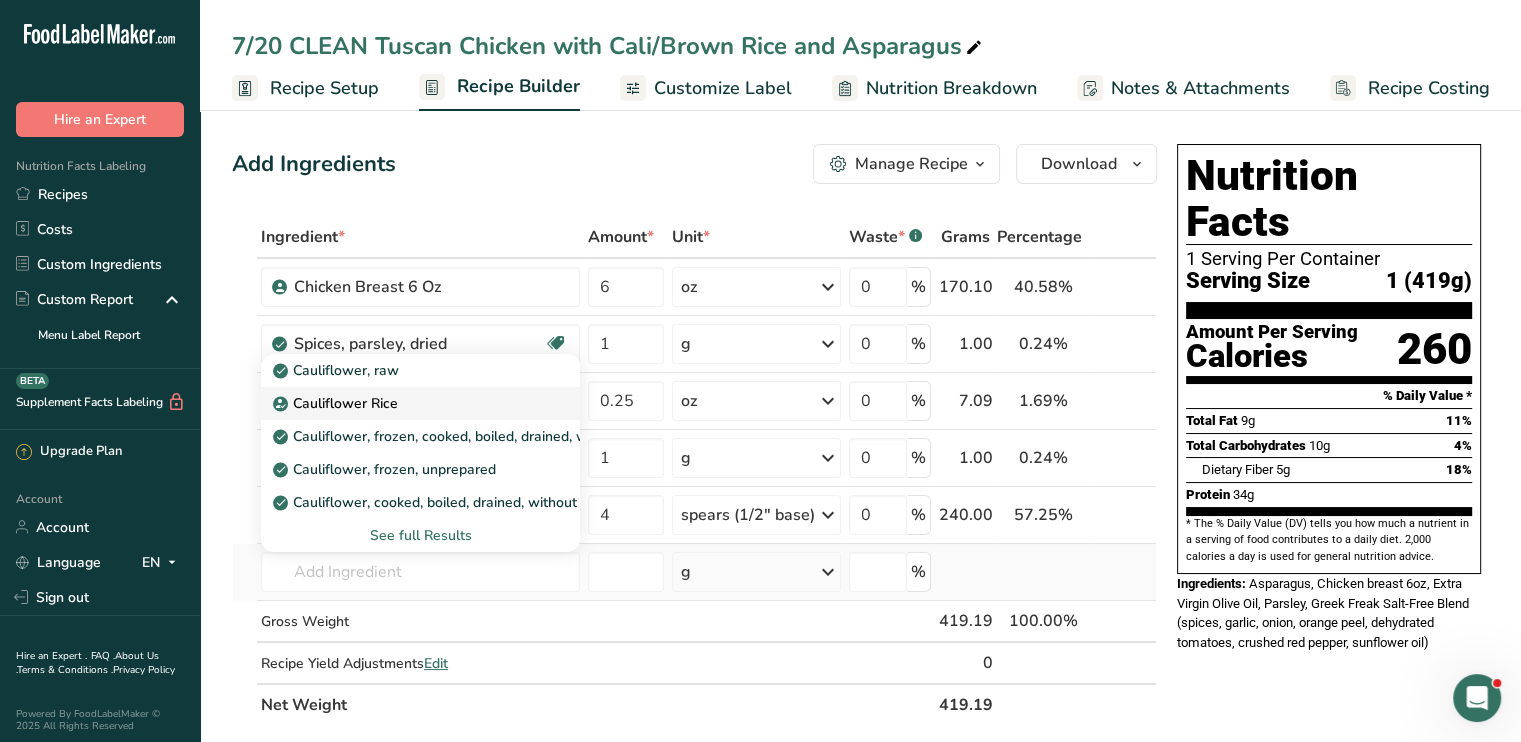 click on "Cauliflower Rice" at bounding box center [337, 403] 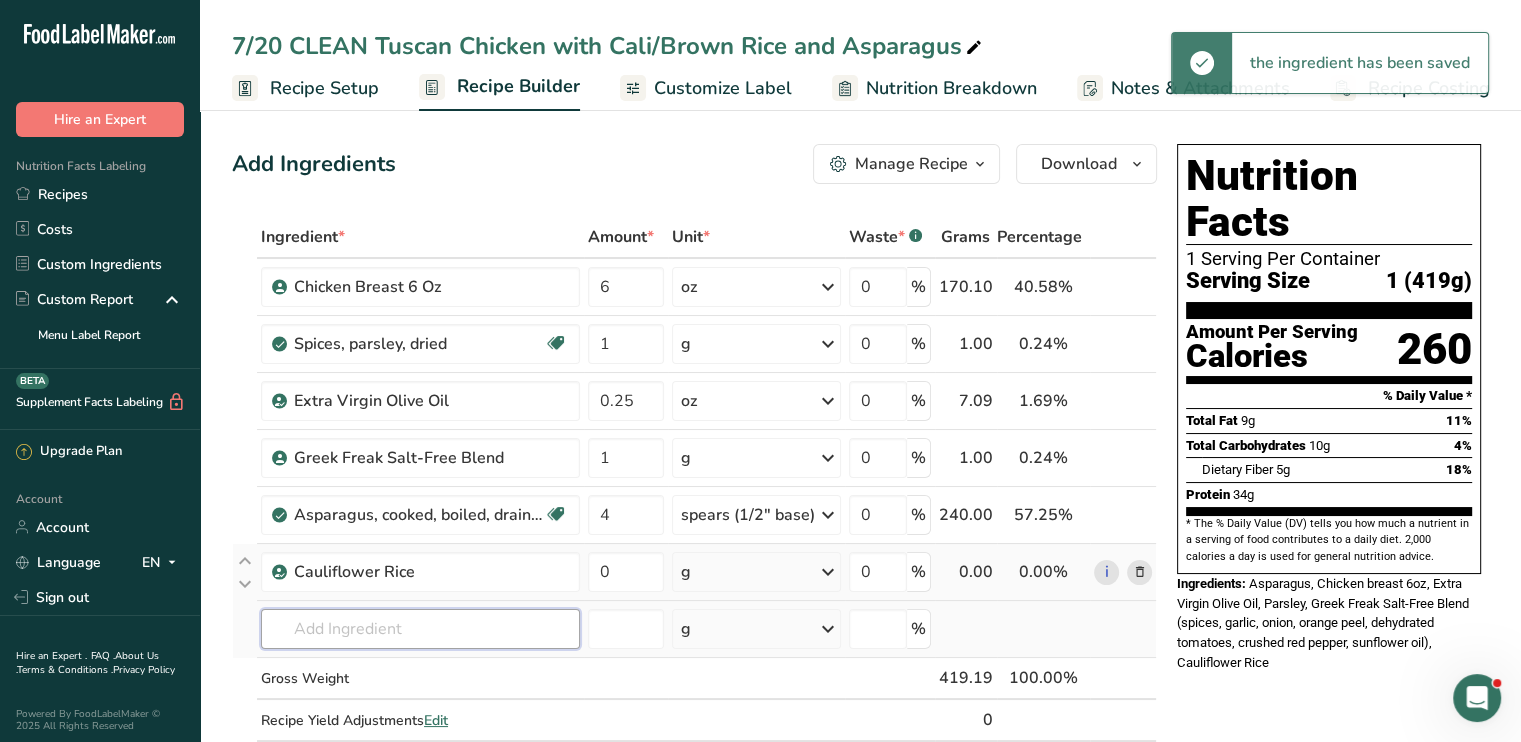 click at bounding box center [420, 629] 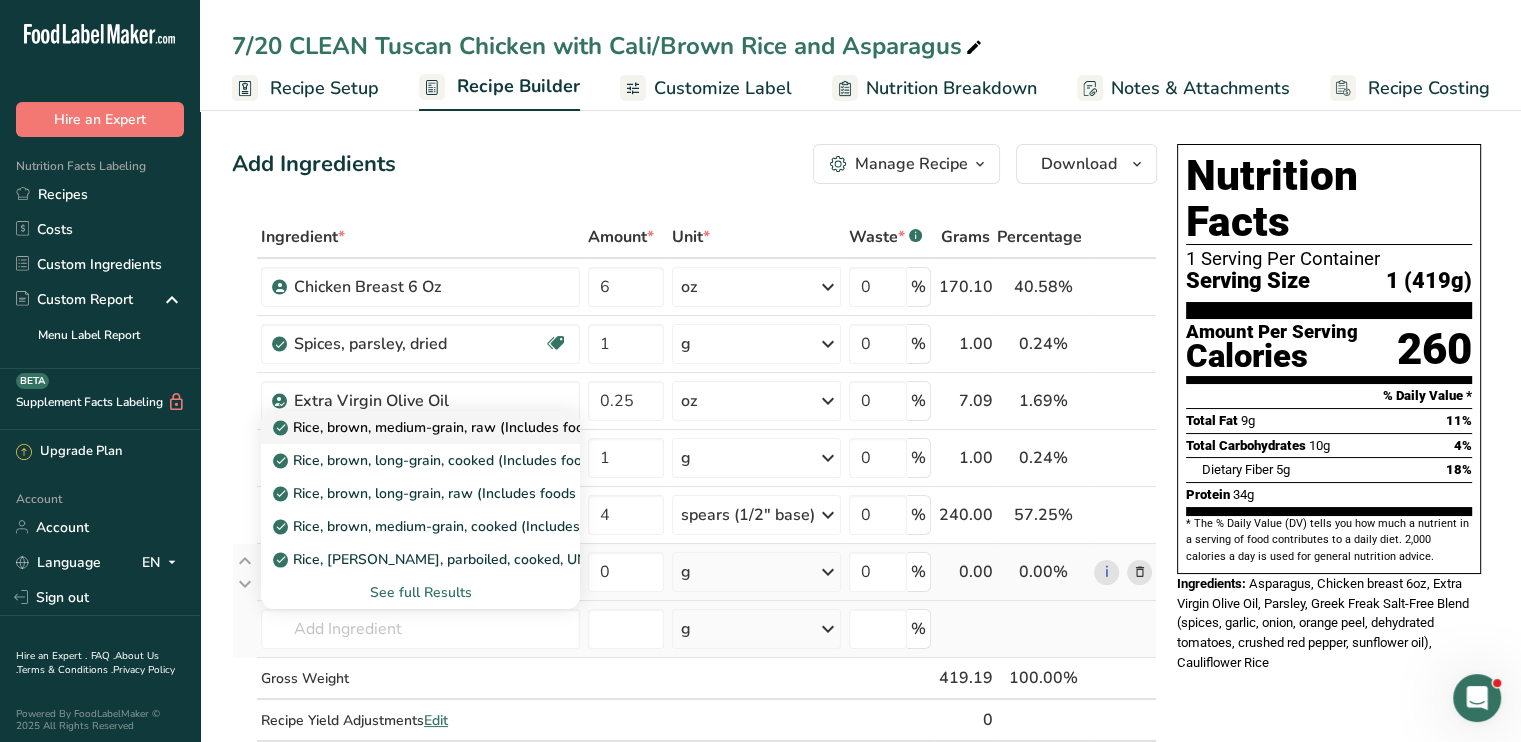 click on "Rice, brown, medium-grain, raw (Includes foods for USDA's Food Distribution Program)" at bounding box center (565, 427) 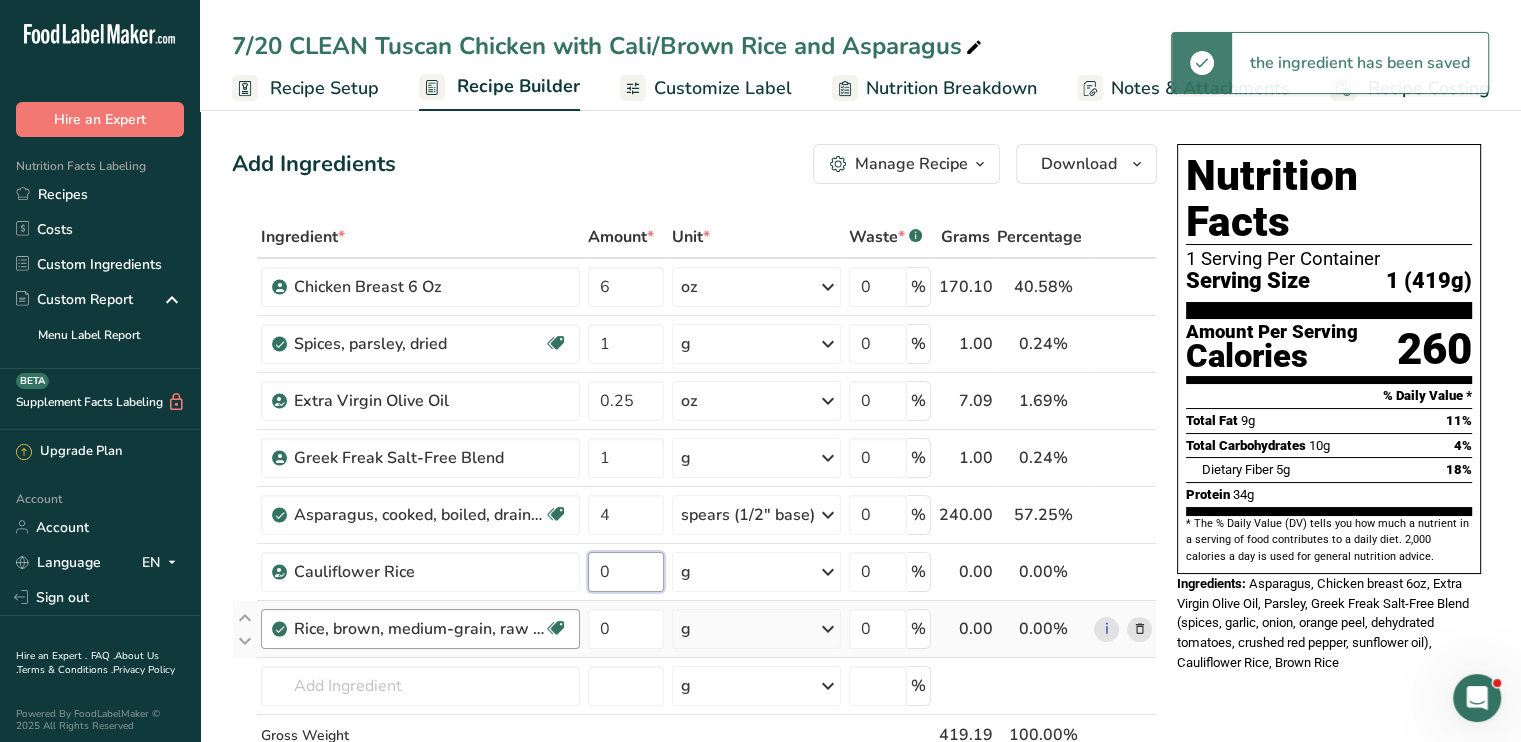 drag, startPoint x: 611, startPoint y: 579, endPoint x: 558, endPoint y: 607, distance: 59.94164 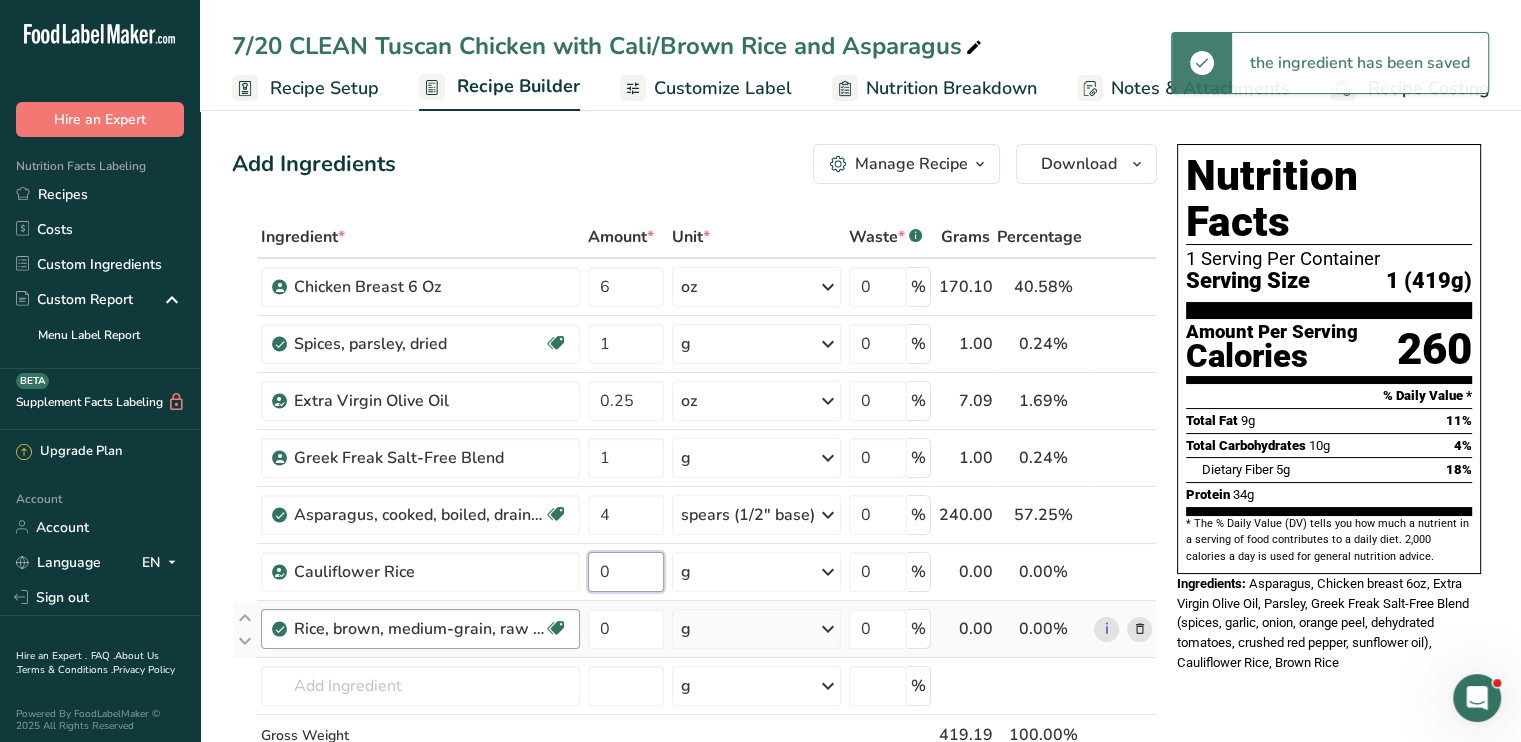 click on "Chicken Breast 6 Oz
6
oz
Weight Units
g
kg
mg
See more
Volume Units
l
mL
fl oz
See more
0
%
170.10
40.58%
i
Spices, parsley, dried
Source of Antioxidants
Dairy free
Gluten free
Vegan
Vegetarian
Soy free
1
g
Portions
1 tsp
1 tbsp
Weight Units
g
kg
mg
See more
Volume Units
l
lb/ft3
g/cm3
mL" at bounding box center (694, 528) 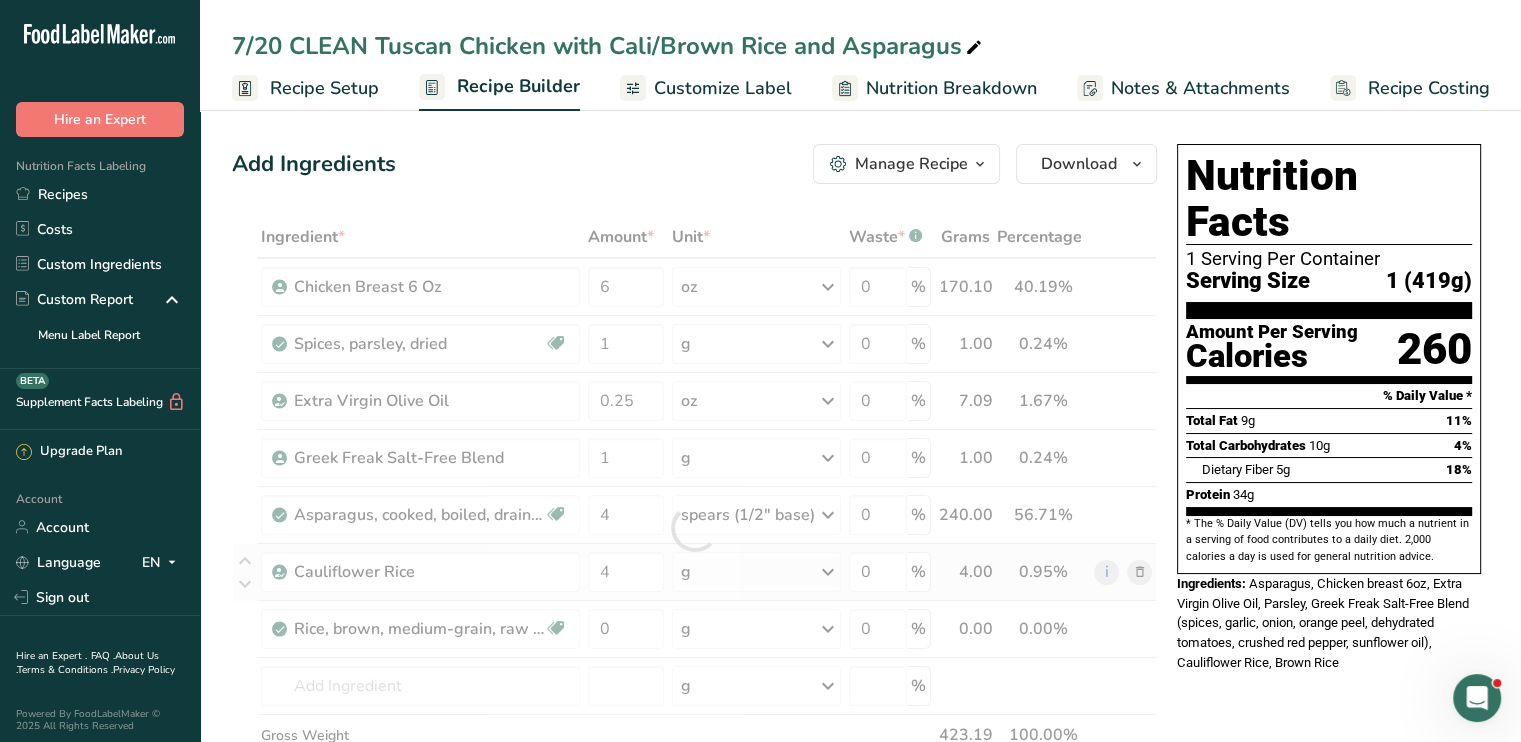 click on "Ingredient *
Amount *
Unit *
Waste *   .a-a{fill:#347362;}.b-a{fill:#fff;}          Grams
Percentage
Chicken Breast 6 Oz
6
oz
Weight Units
g
kg
mg
See more
Volume Units
l
mL
fl oz
See more
0
%
170.10
40.19%
i
Spices, parsley, dried
Source of Antioxidants
Dairy free
Gluten free
Vegan
Vegetarian
Soy free
1
g
Portions
1 tsp
1 tbsp
Weight Units
g
kg
mg
See more" at bounding box center (694, 528) 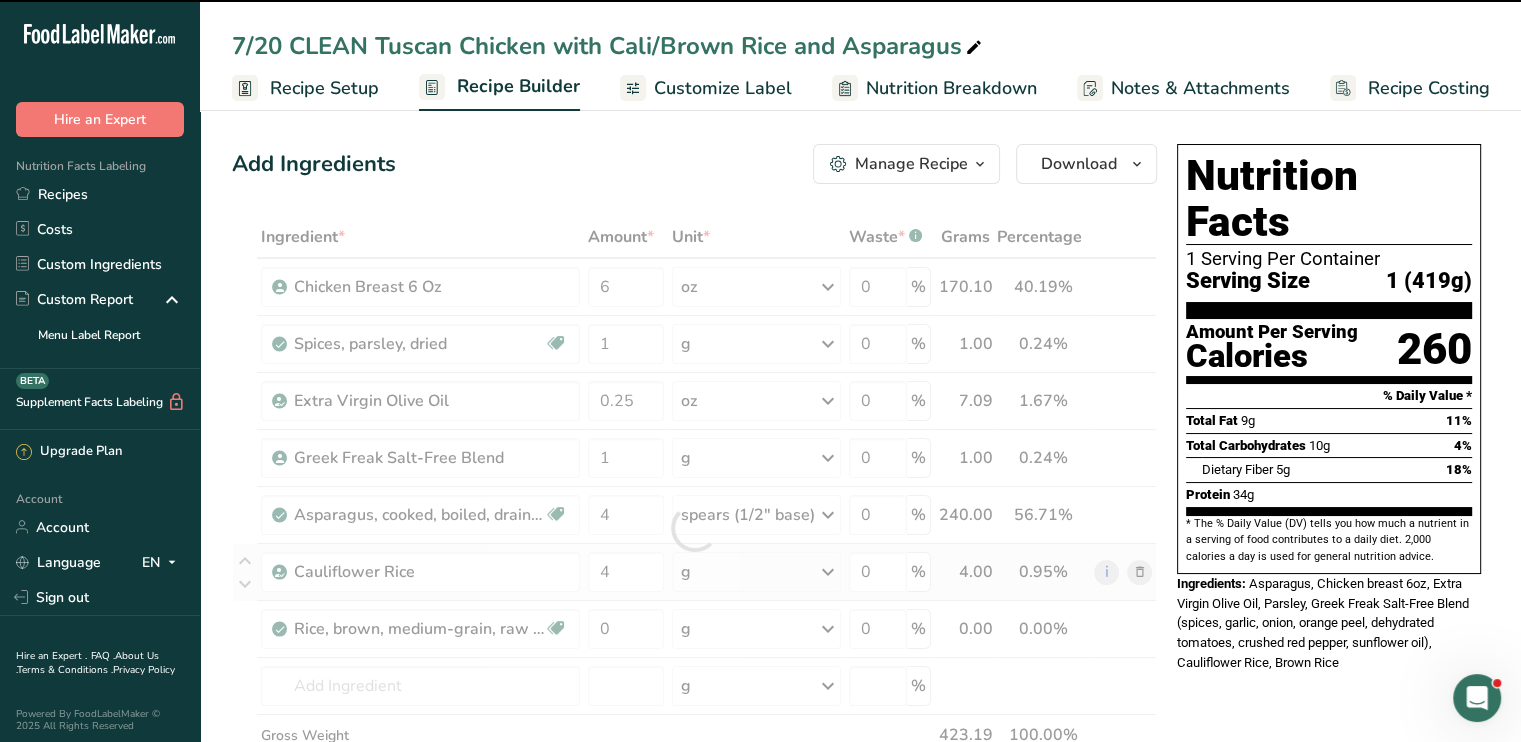 click at bounding box center (828, 572) 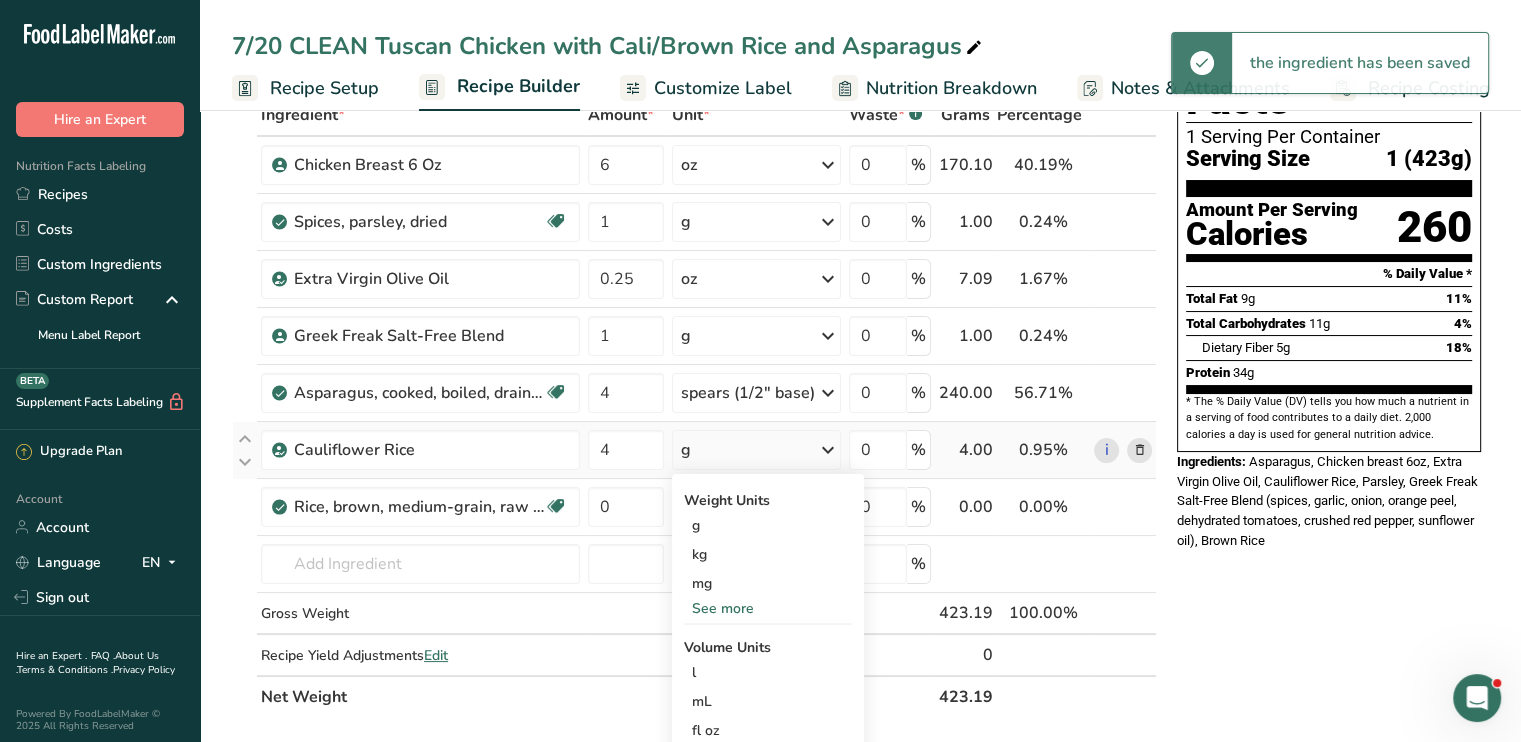 scroll, scrollTop: 200, scrollLeft: 0, axis: vertical 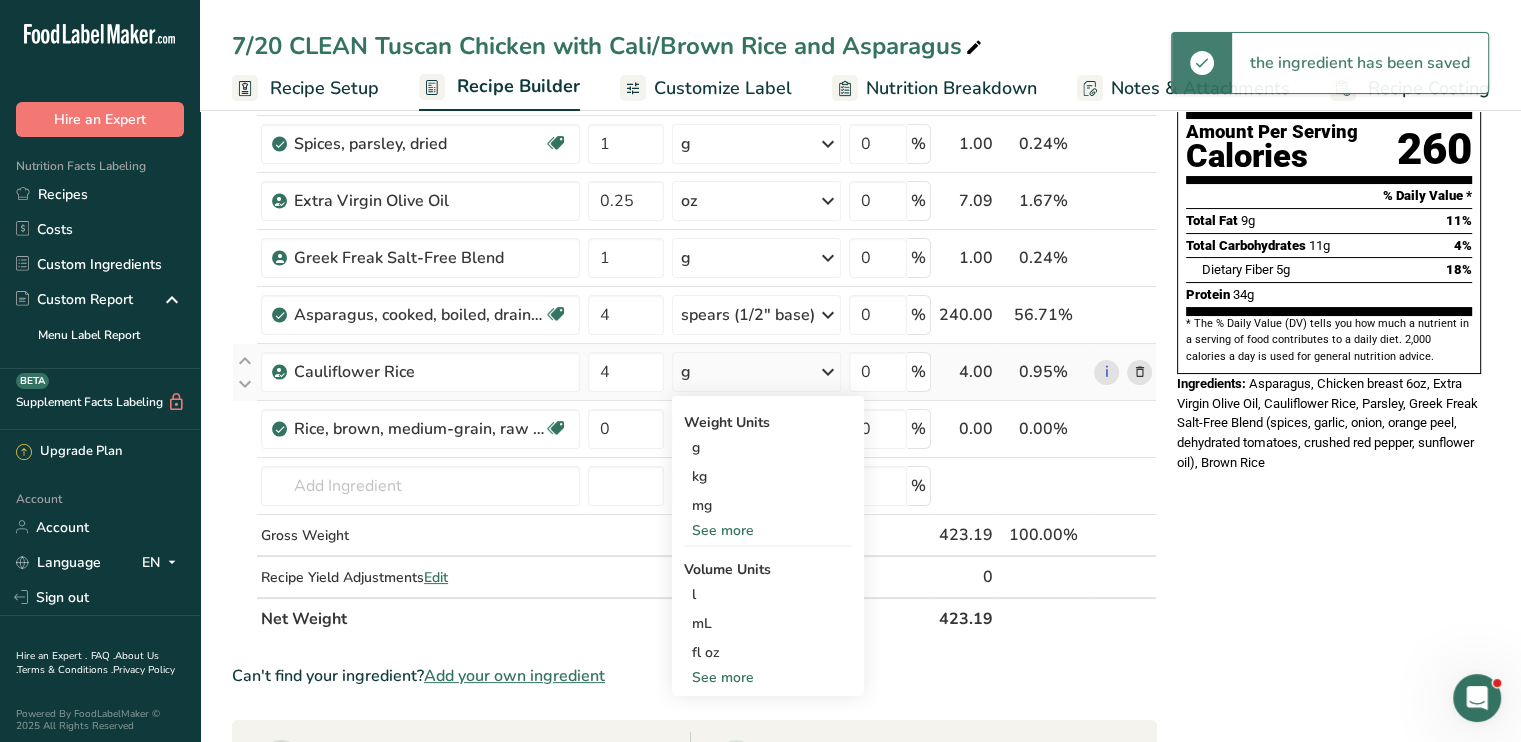 click on "See more" at bounding box center [768, 530] 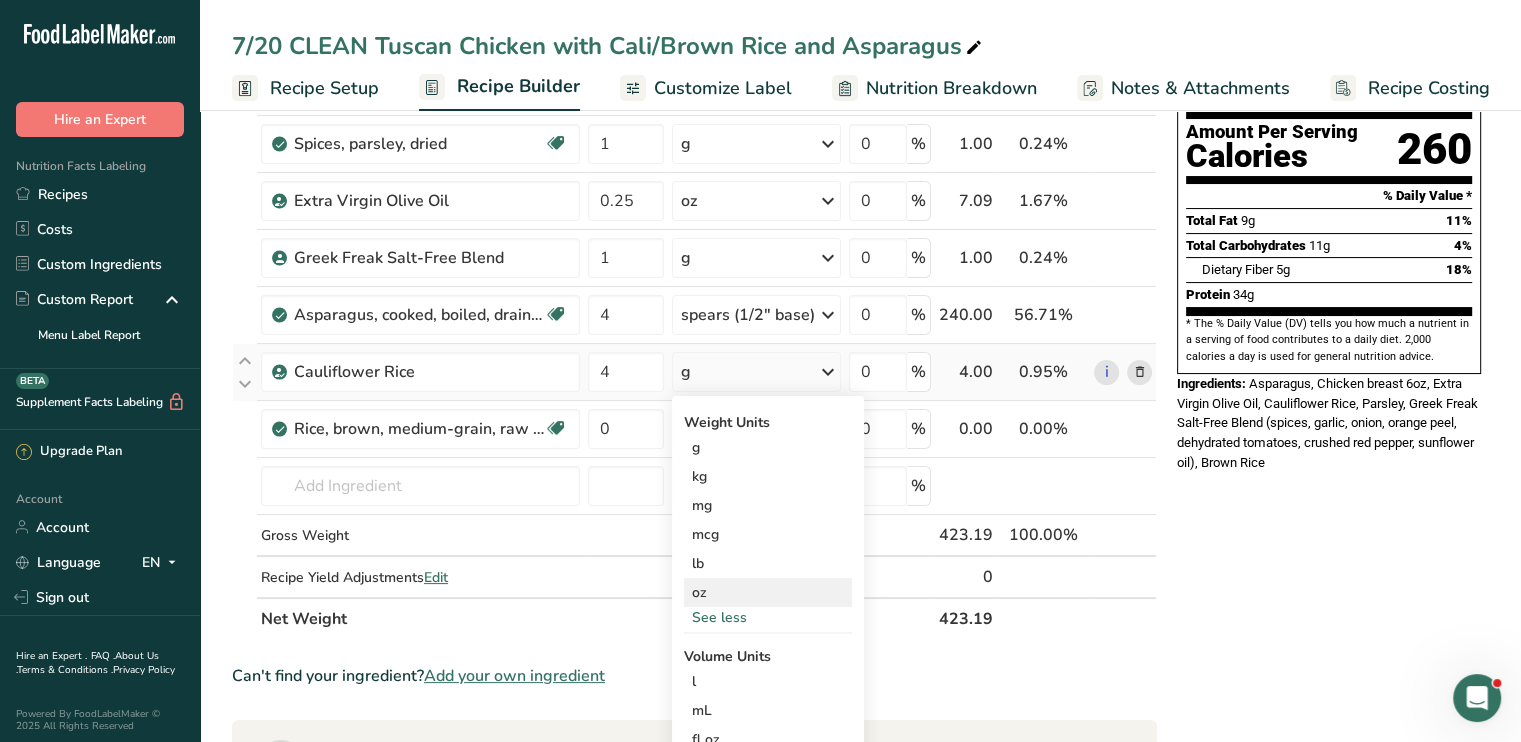 click on "oz" at bounding box center [768, 592] 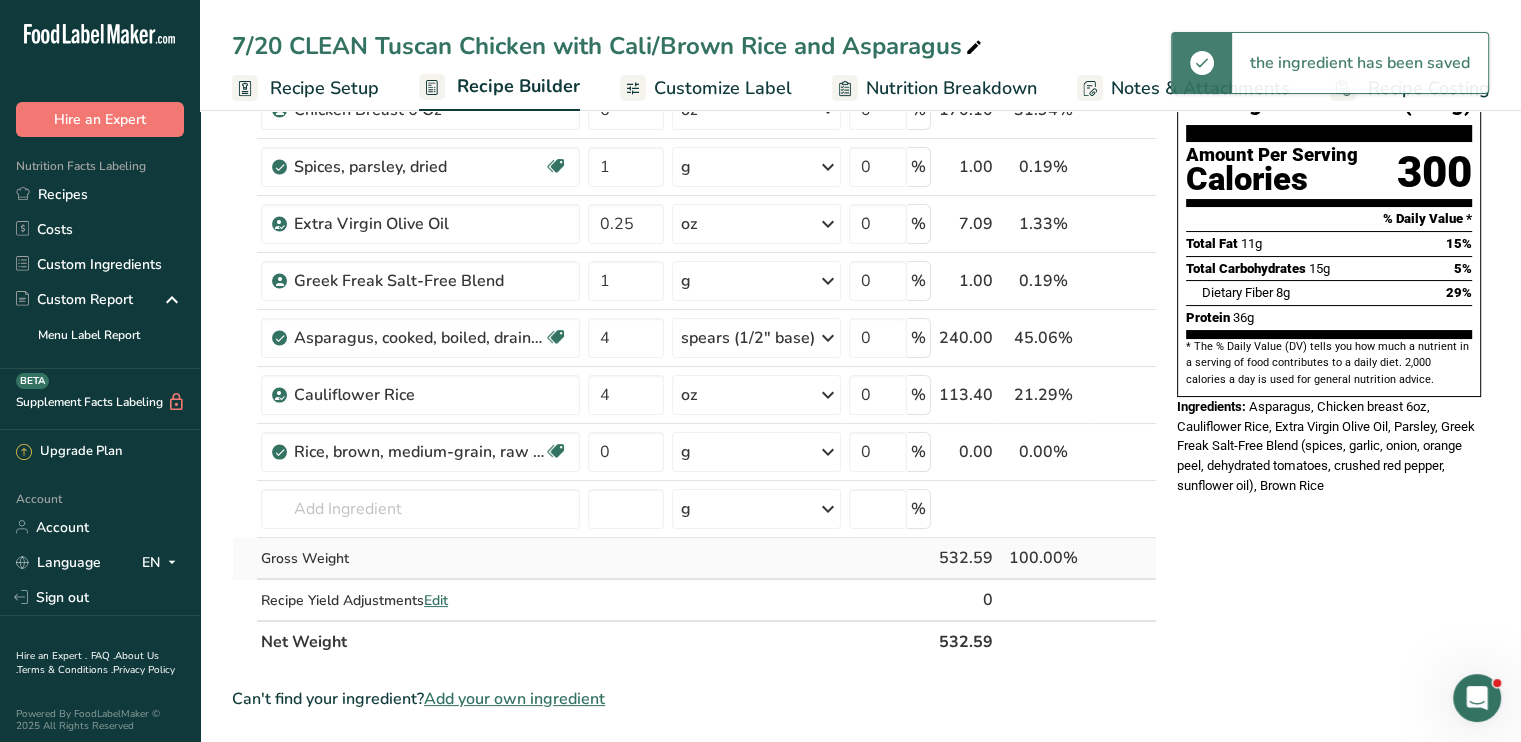 scroll, scrollTop: 200, scrollLeft: 0, axis: vertical 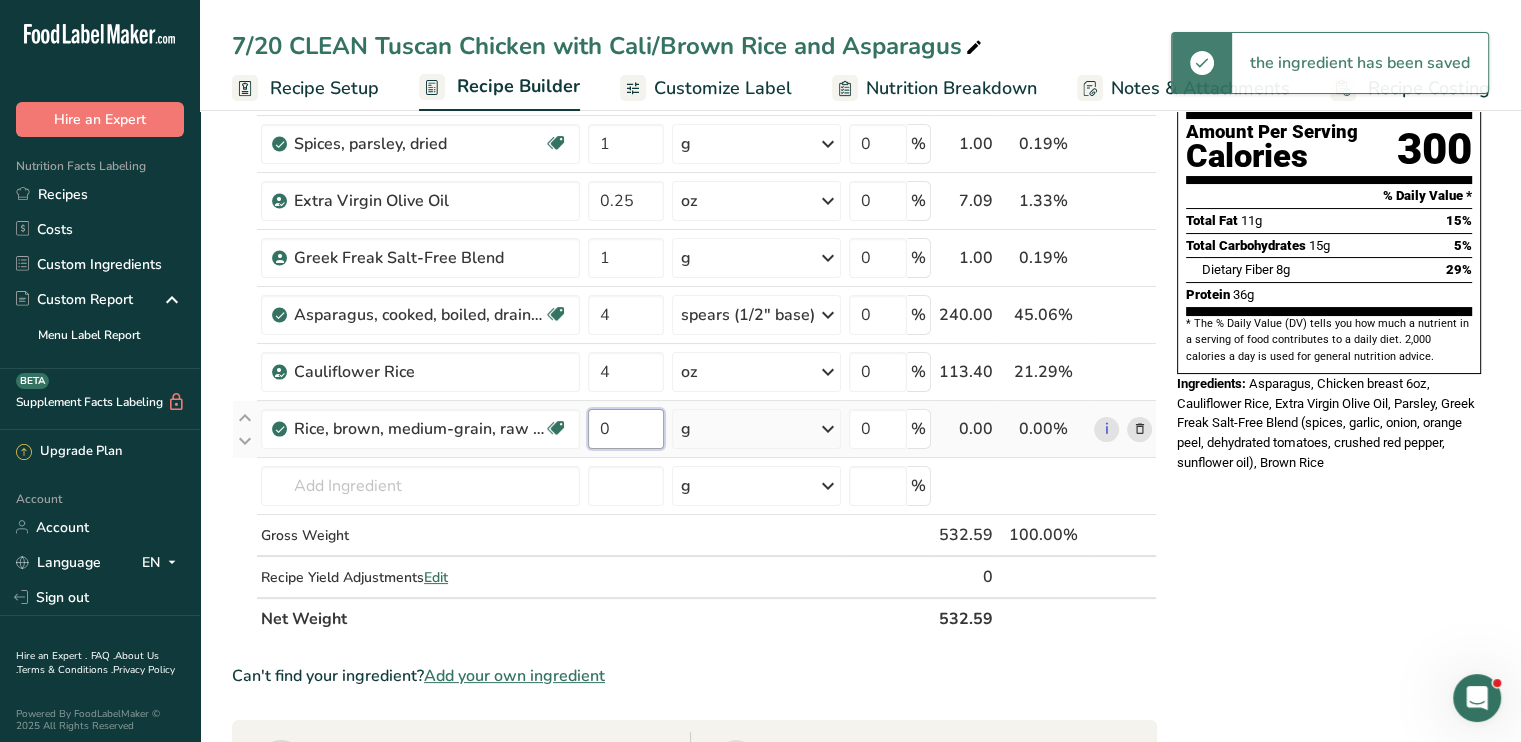 drag, startPoint x: 643, startPoint y: 426, endPoint x: 588, endPoint y: 436, distance: 55.9017 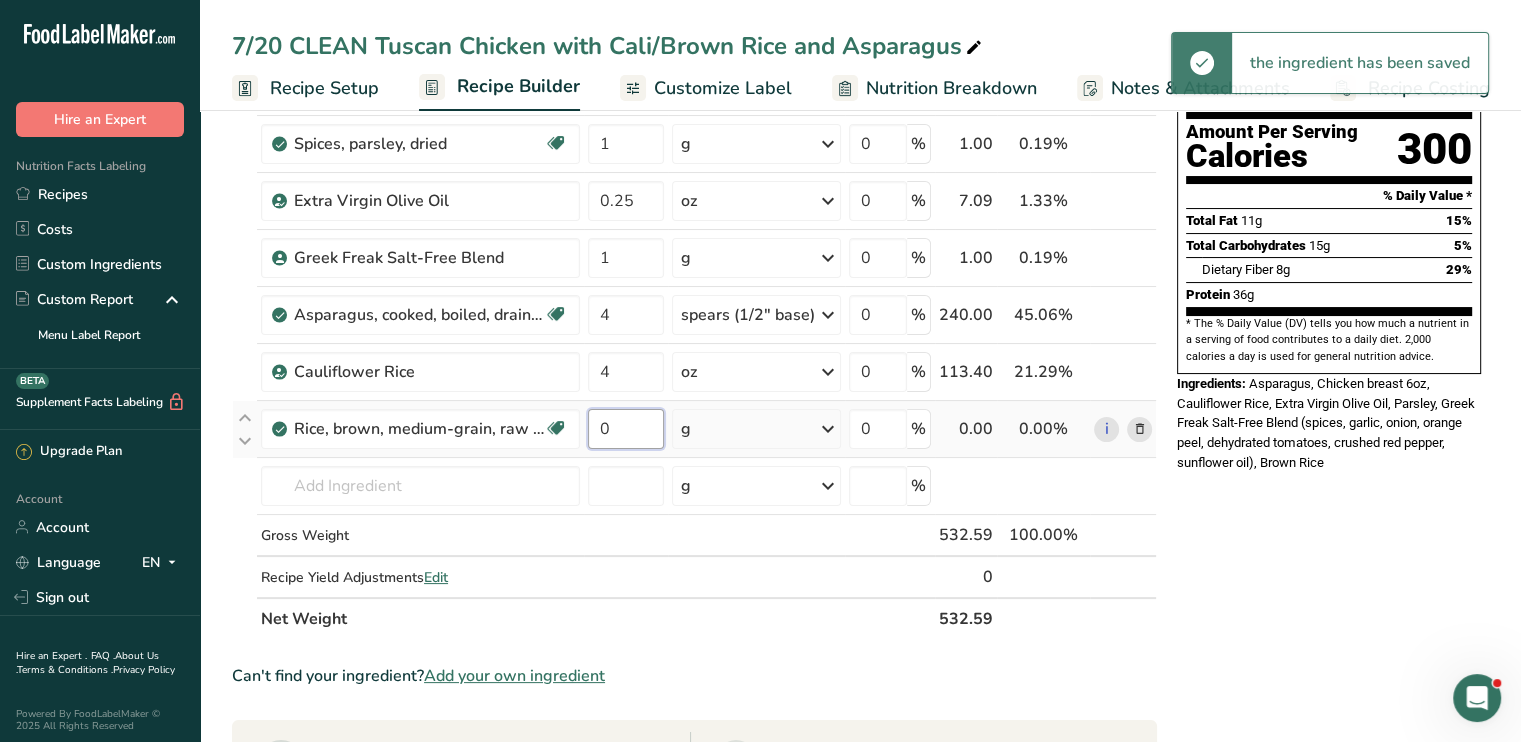 click on "0" at bounding box center (626, 429) 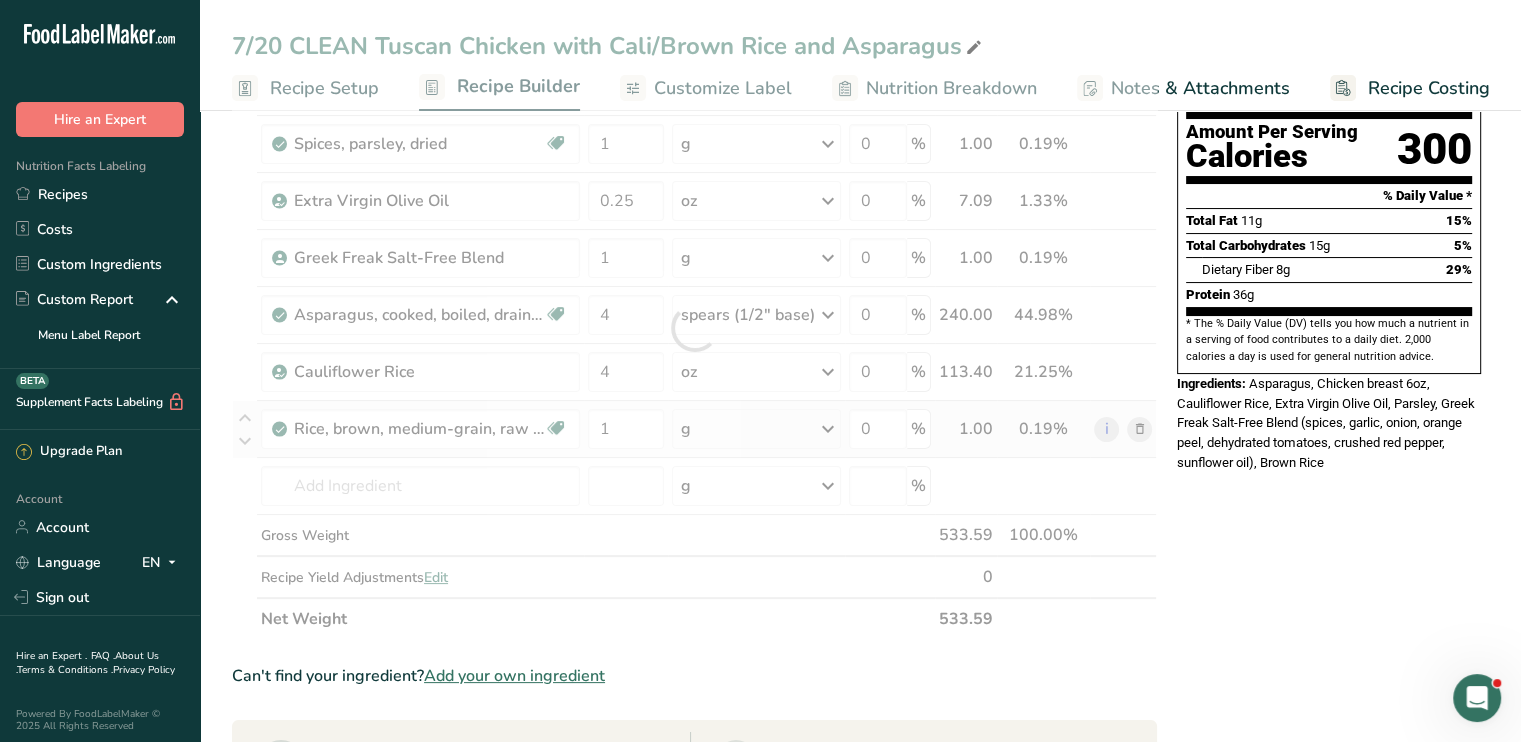click on "Ingredient *
Amount *
Unit *
Waste *   .a-a{fill:#347362;}.b-a{fill:#fff;}          Grams
Percentage
Chicken Breast 6 Oz
6
oz
Weight Units
g
kg
mg
See more
Volume Units
l
mL
fl oz
See more
0
%
170.10
31.88%
i
Spices, parsley, dried
Source of Antioxidants
Dairy free
Gluten free
Vegan
Vegetarian
Soy free
1
g
Portions
1 tsp
1 tbsp
Weight Units
g
kg
mg
See more" at bounding box center (694, 328) 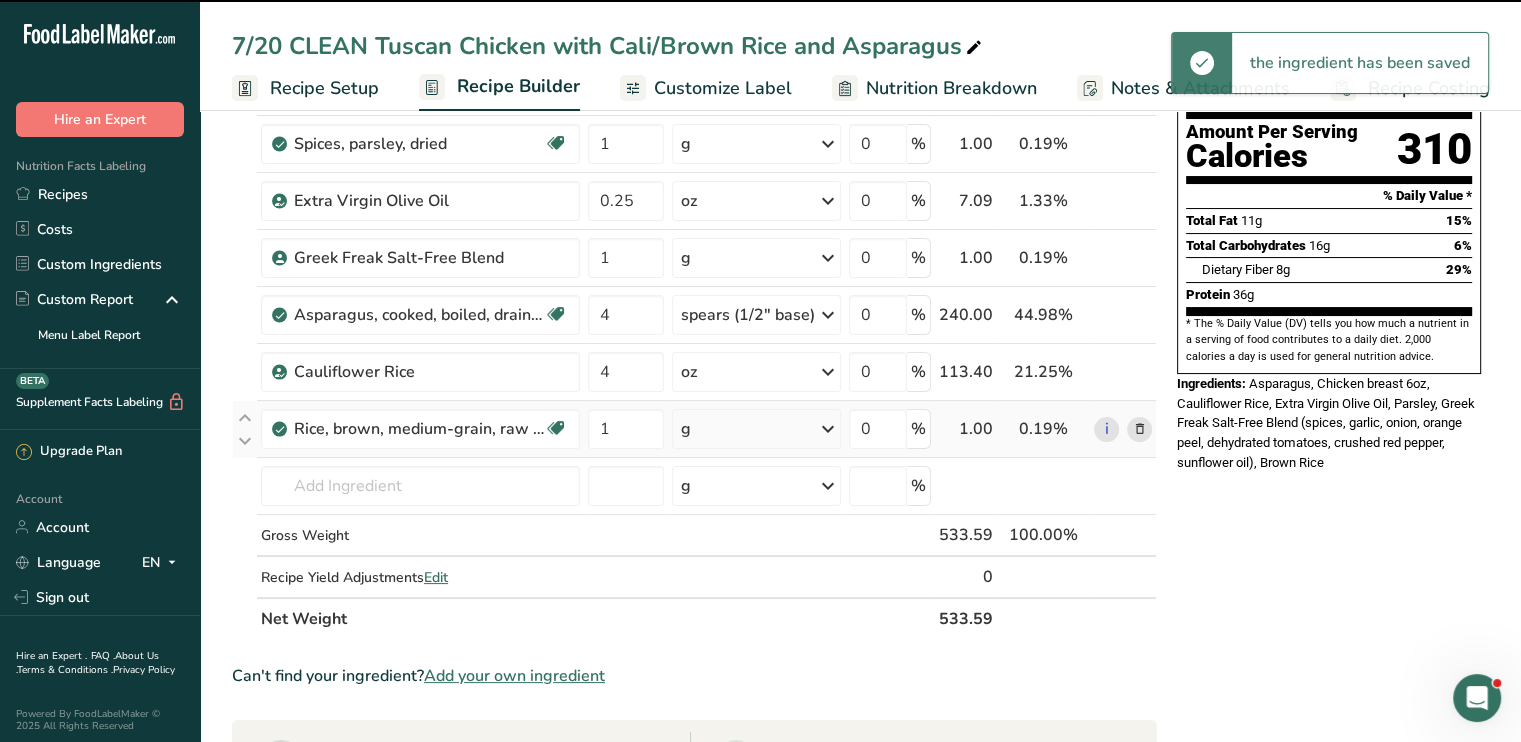 click at bounding box center (828, 429) 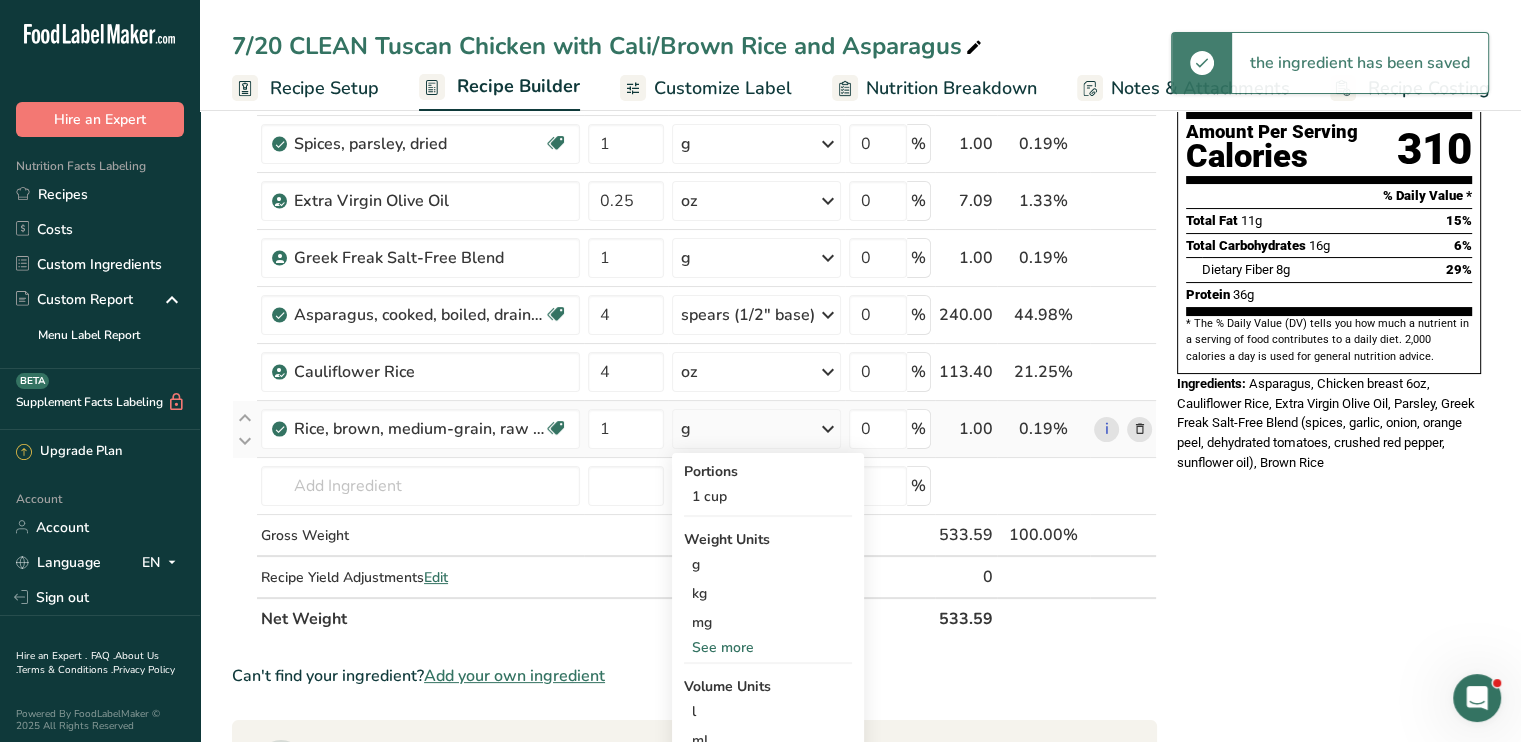 click on "See more" at bounding box center [768, 647] 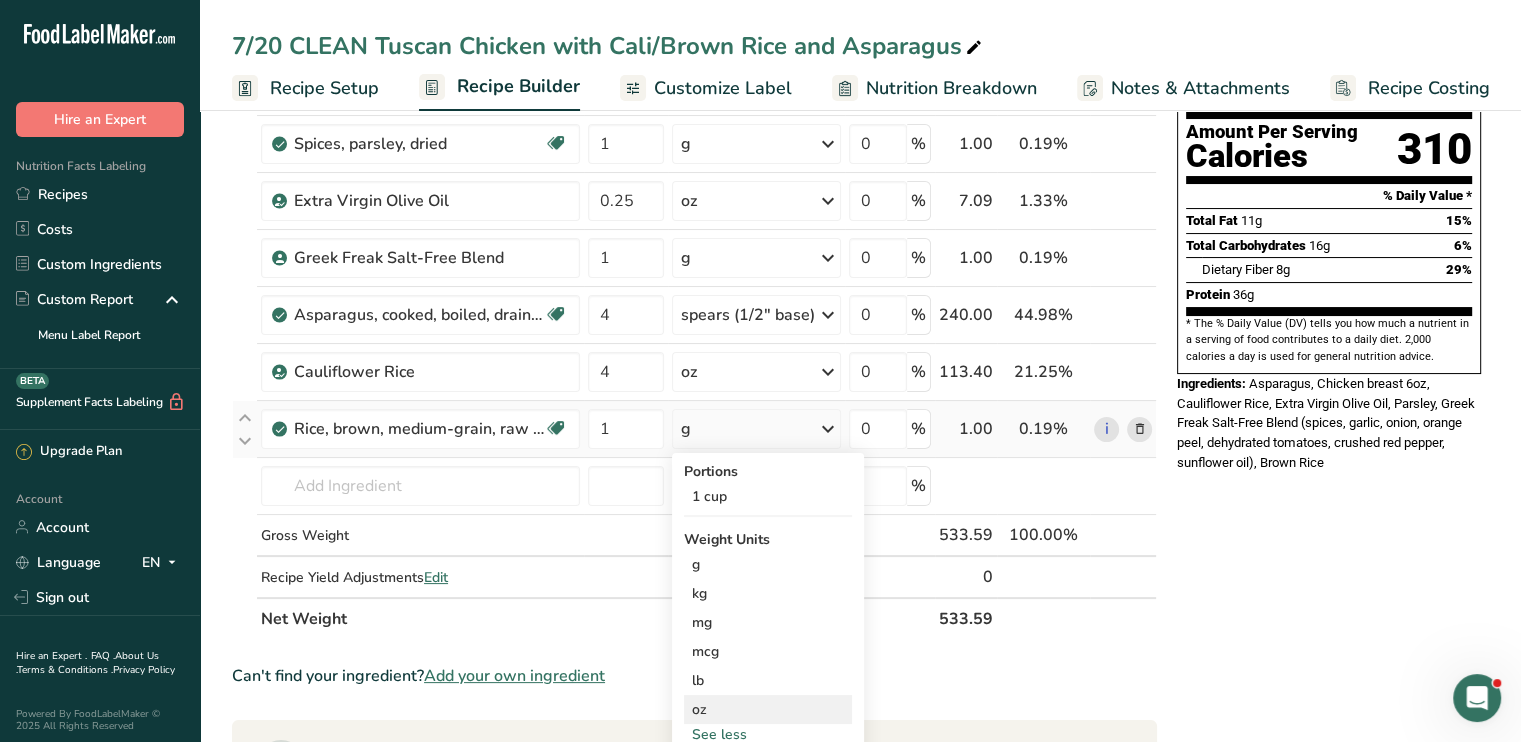 click on "oz" at bounding box center [768, 709] 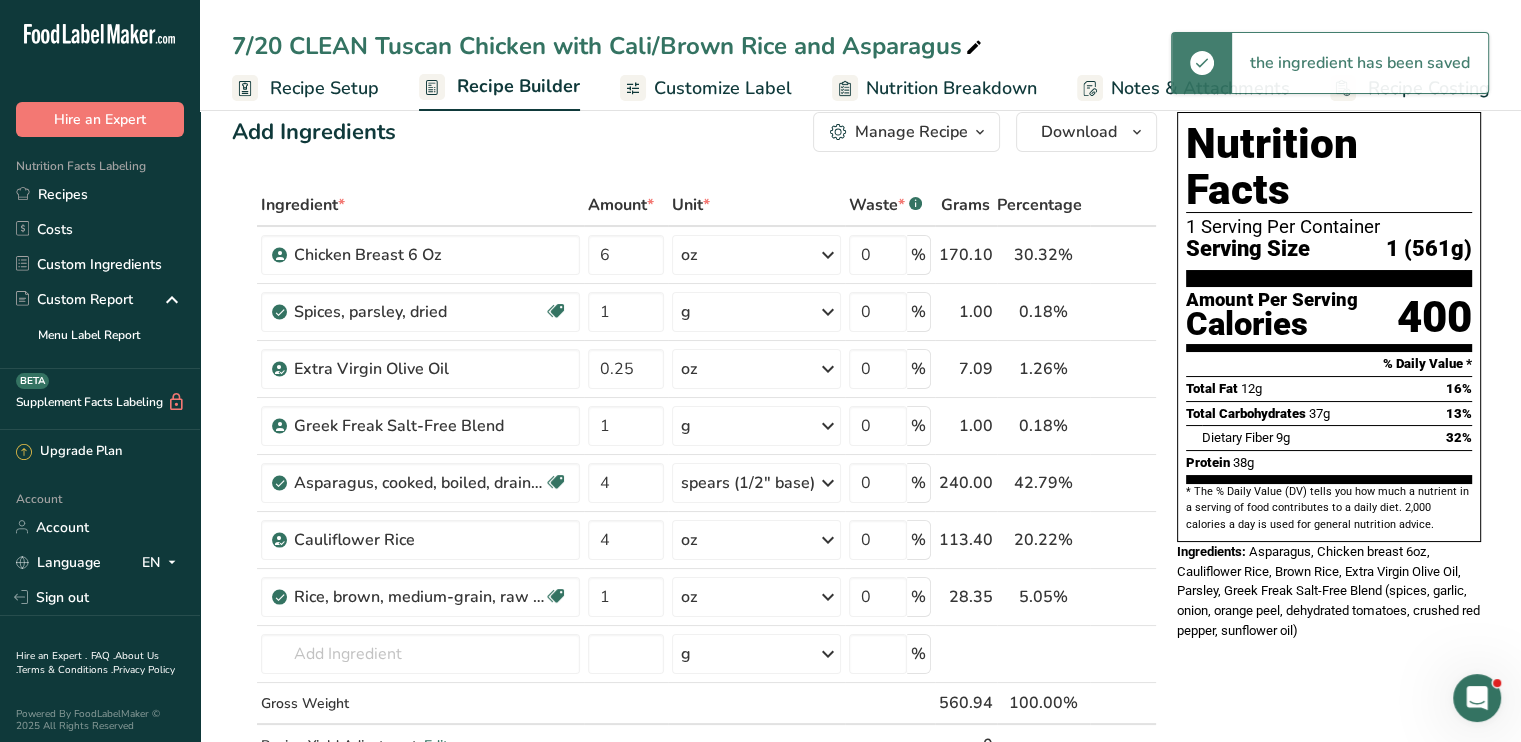 scroll, scrollTop: 0, scrollLeft: 0, axis: both 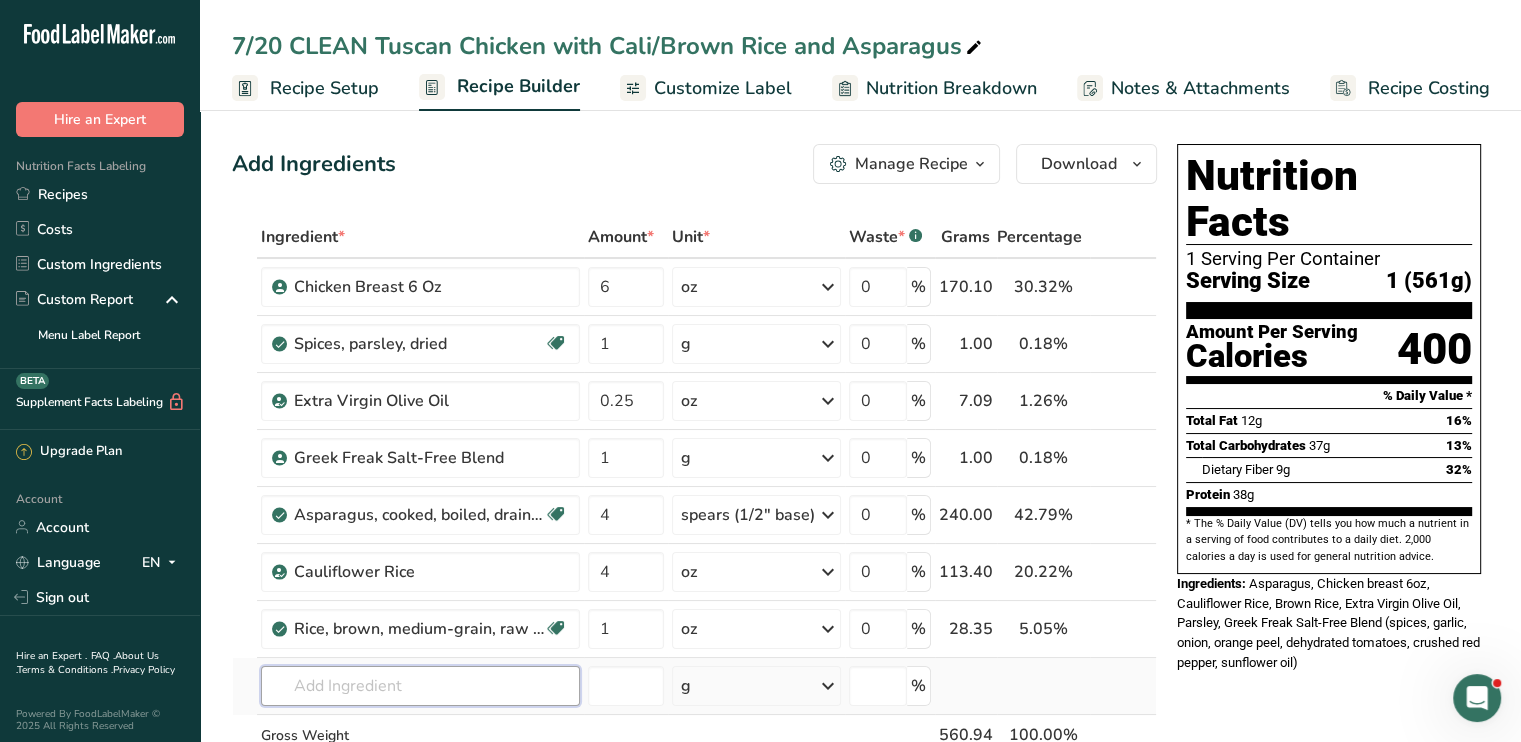click at bounding box center (420, 686) 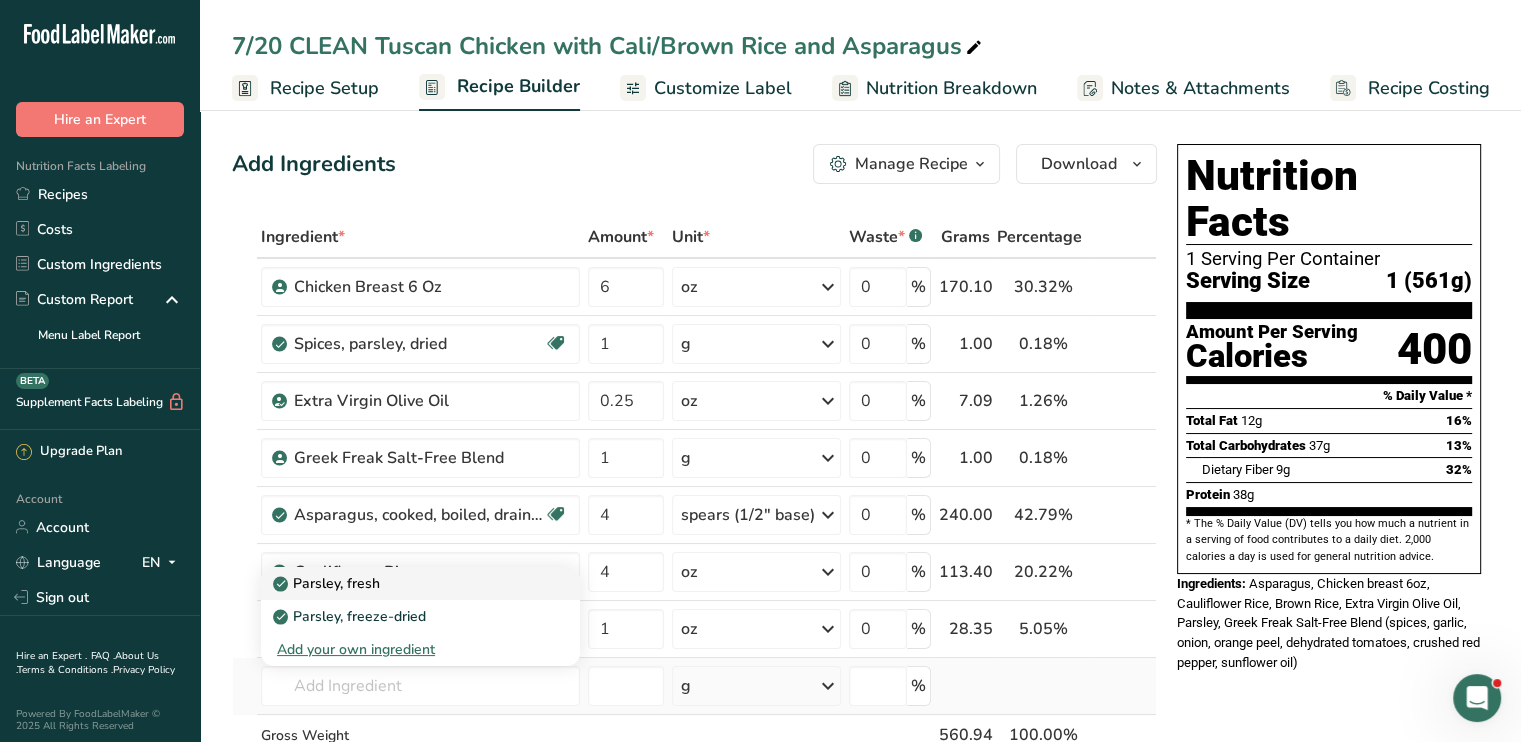 click on "Parsley, fresh" at bounding box center [404, 583] 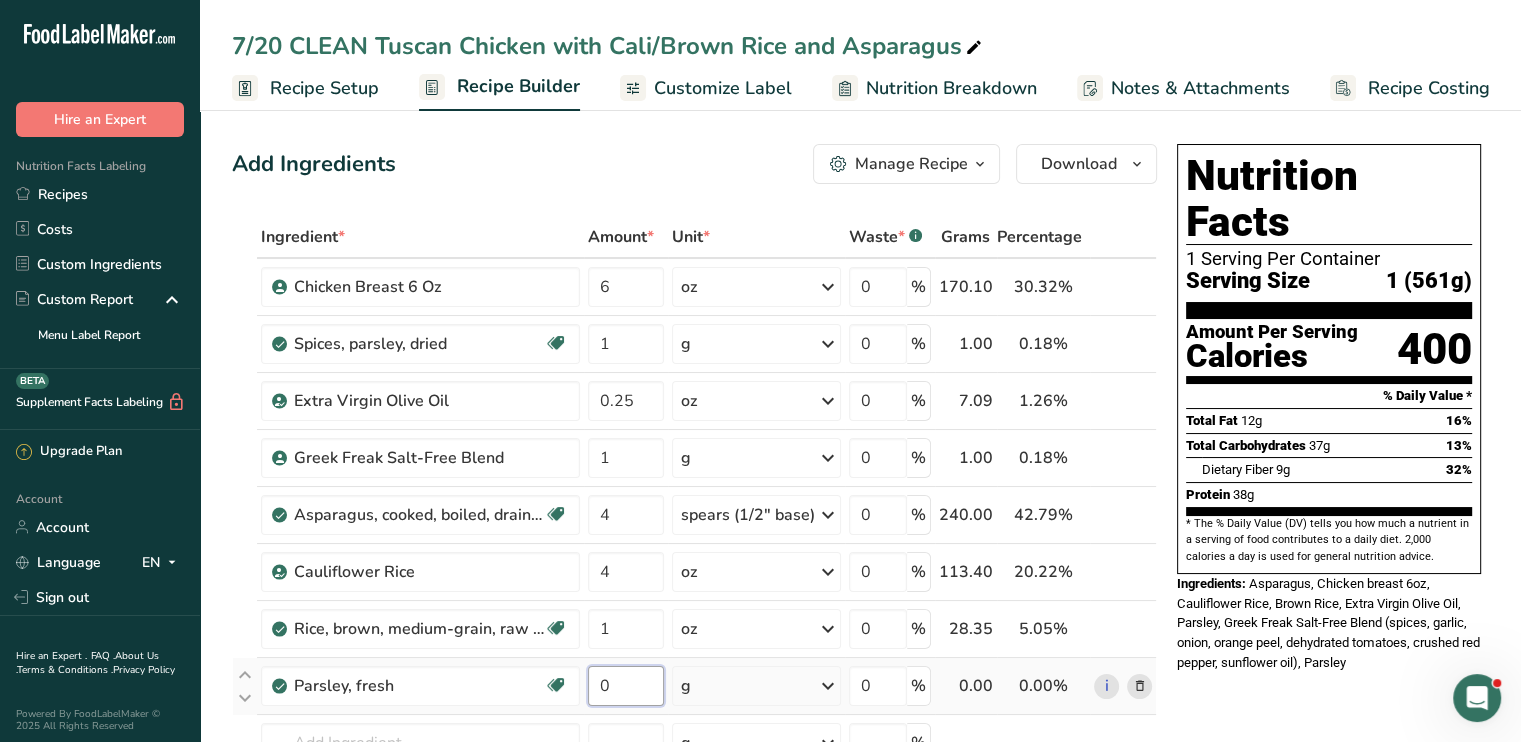 click on "0" at bounding box center (626, 686) 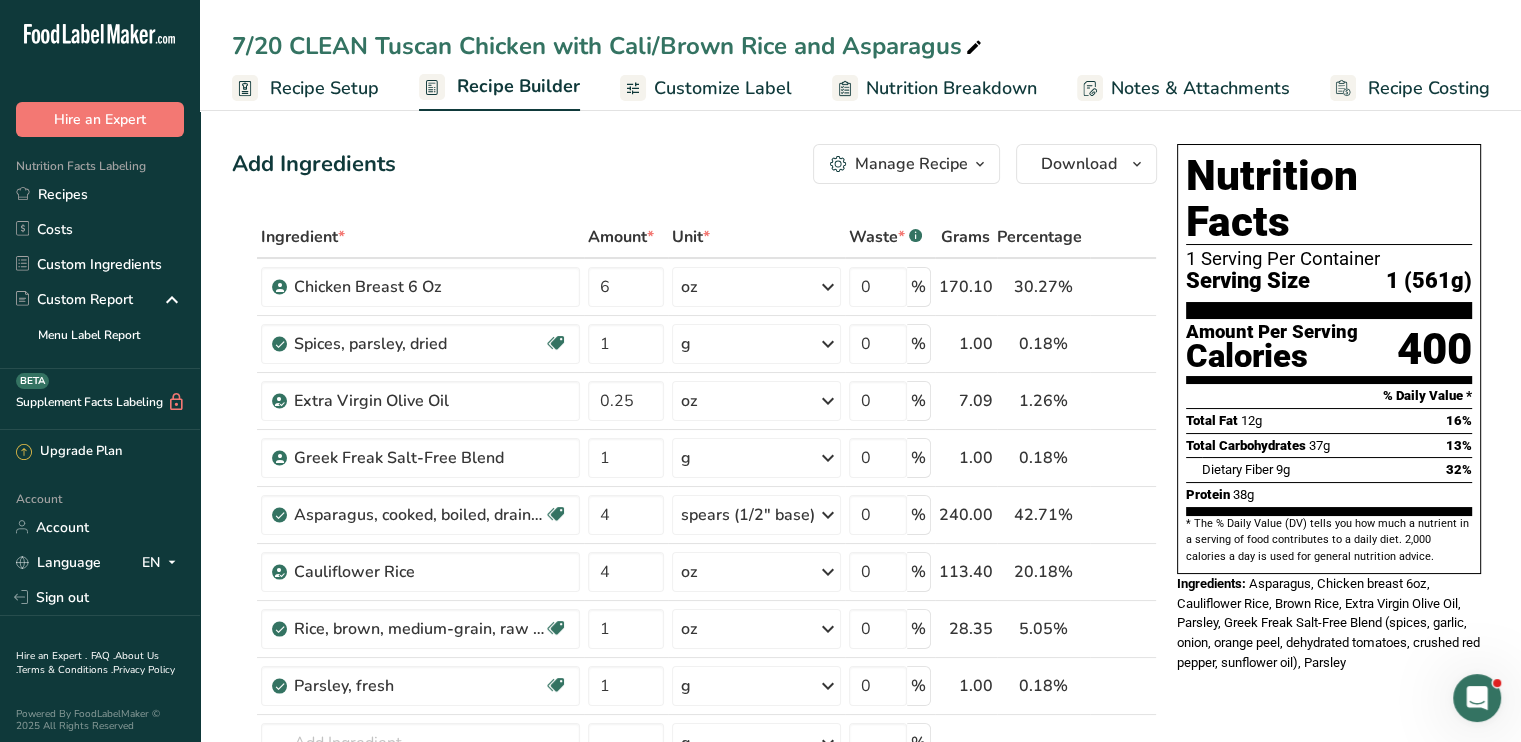 click on "Nutrition Facts
1 Serving Per Container
Serving Size
1 (561g)
Amount Per Serving
Calories
400
% Daily Value *
Total Fat
12g
16%
Total Carbohydrates
37g
13%
Dietary Fiber
9g
32%
Protein
38g
* The % Daily Value (DV) tells you how much a nutrient in a serving of food contributes to a daily diet. 2,000 calories a day is used for general nutrition advice.
Ingredients:" at bounding box center [1329, 903] 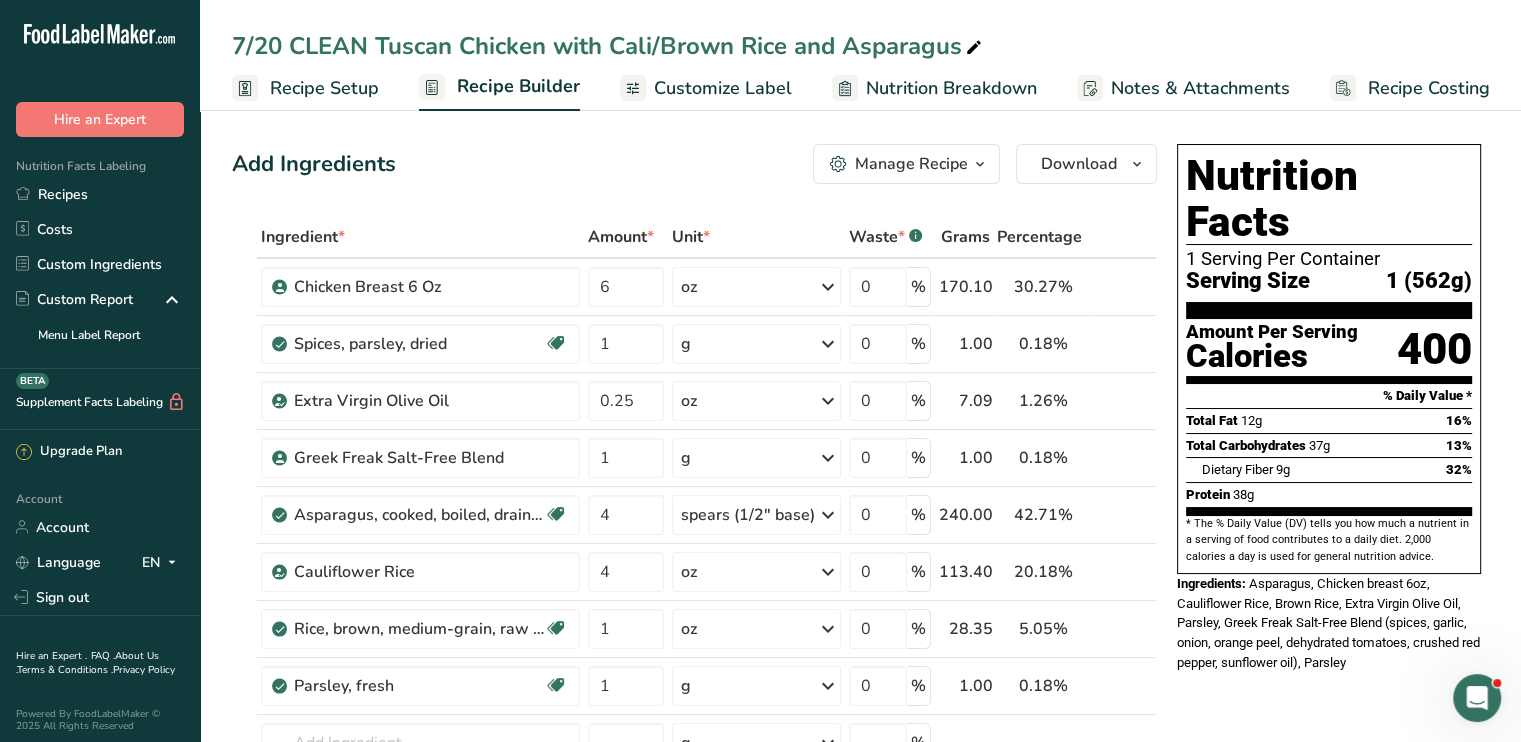 click on "Customize Label" at bounding box center [723, 88] 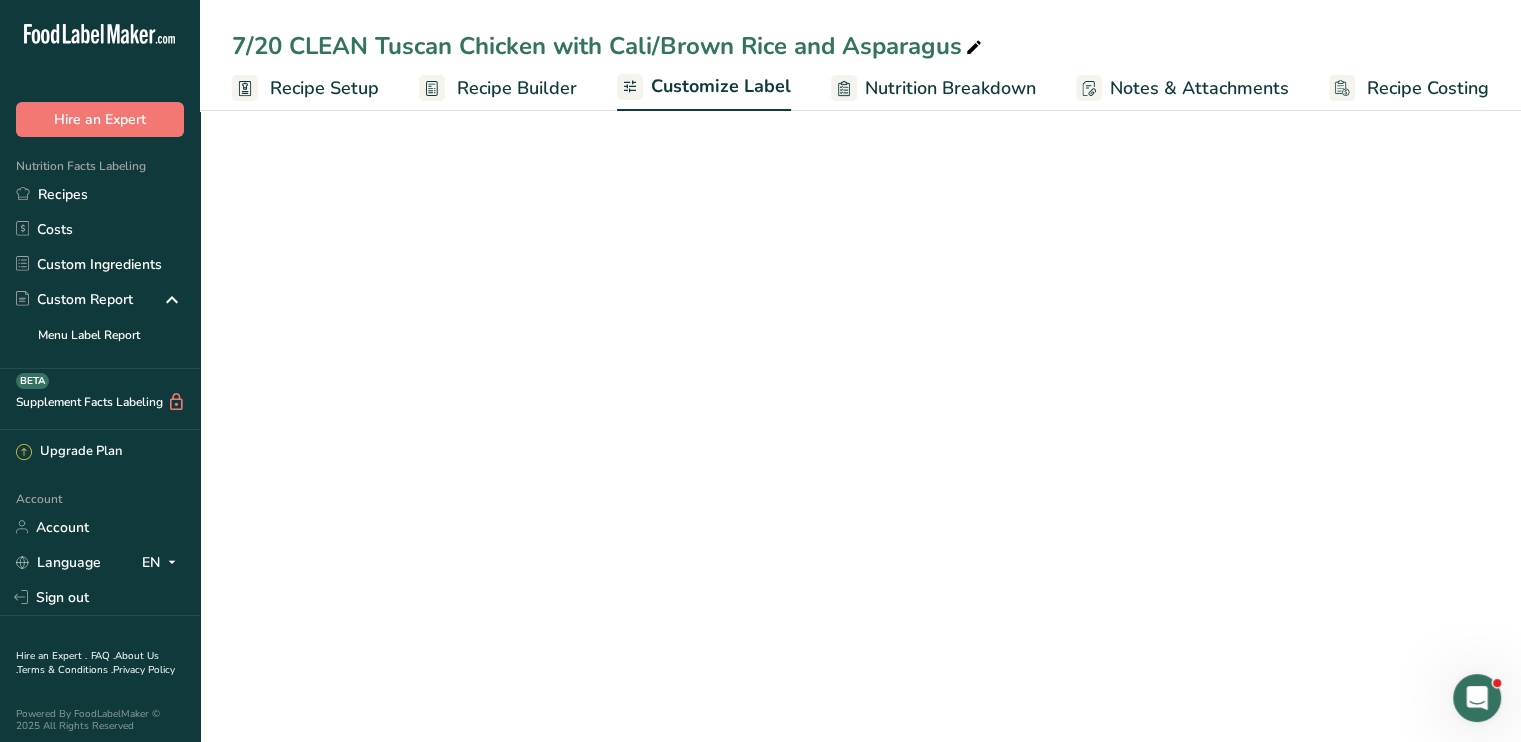 scroll, scrollTop: 0, scrollLeft: 0, axis: both 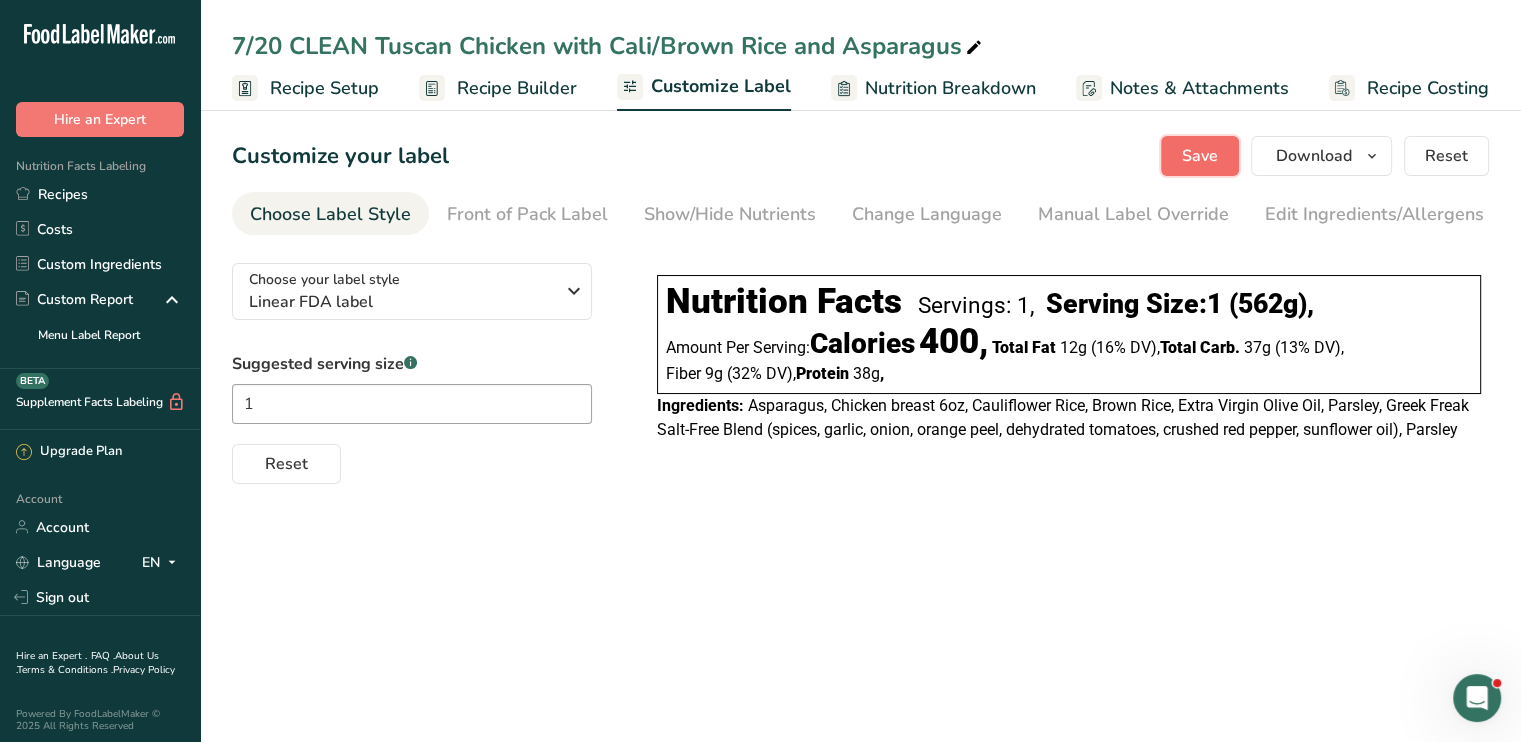 click on "Save" at bounding box center (1200, 156) 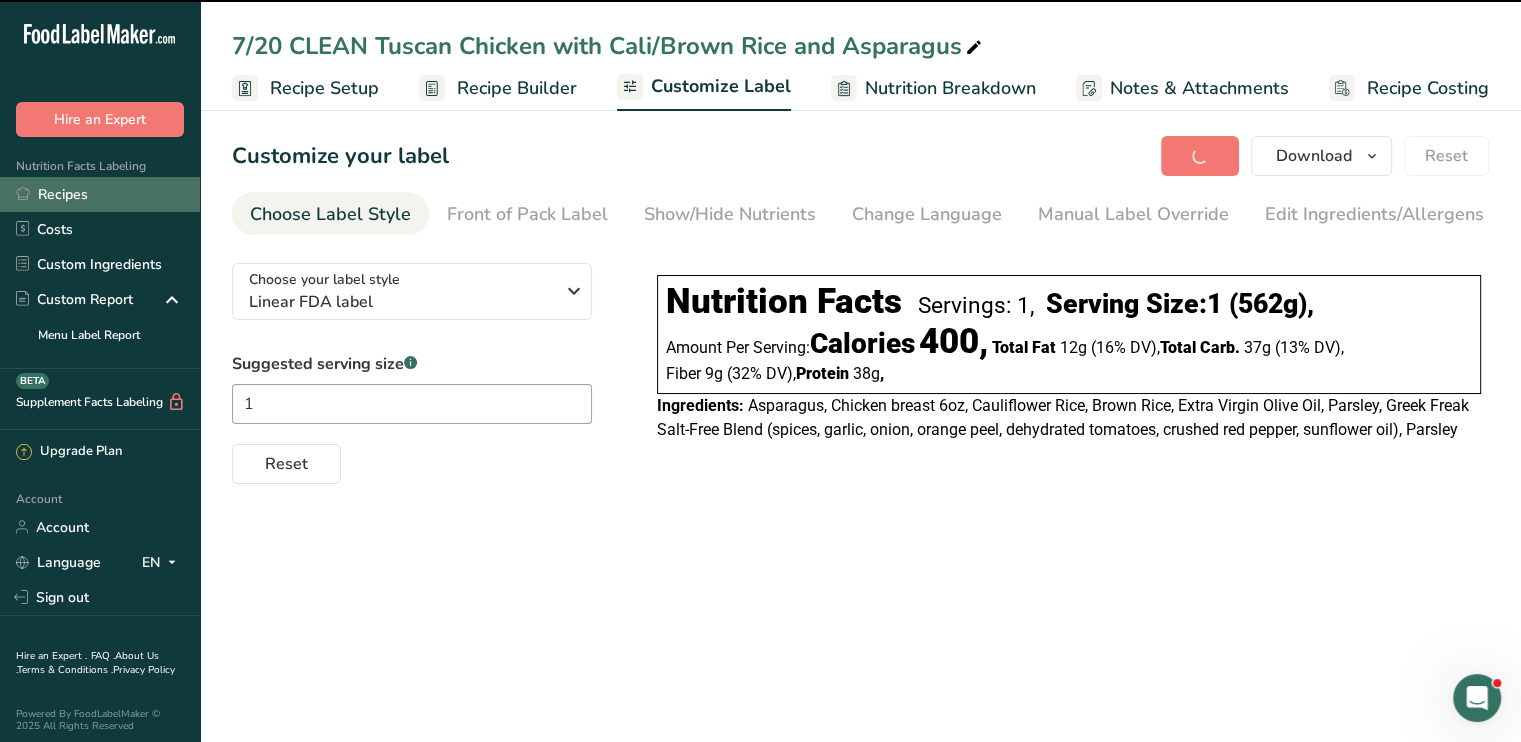 click on "Recipes" at bounding box center [100, 194] 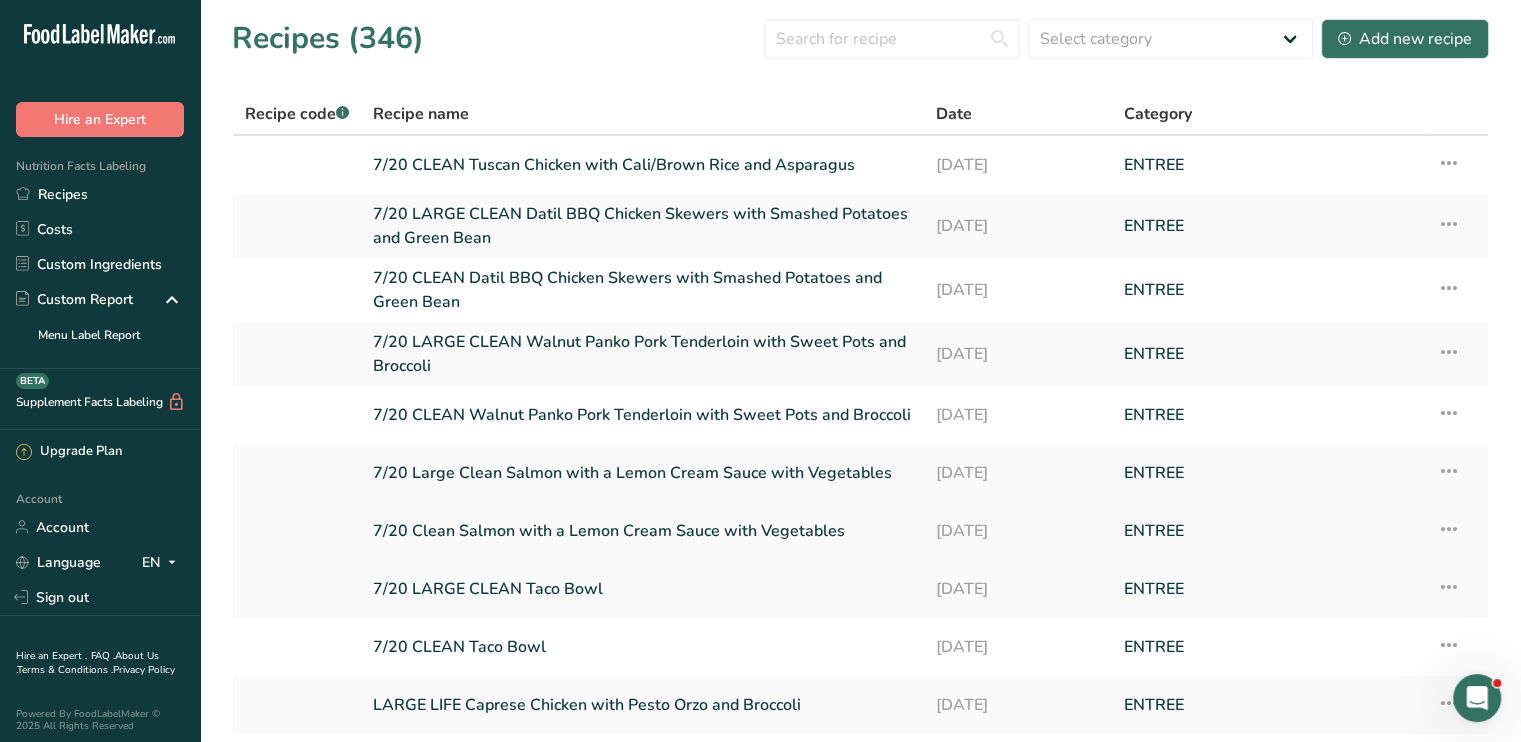 click on "7/20 Clean Salmon with a Lemon Cream Sauce with Vegetables" at bounding box center (642, 531) 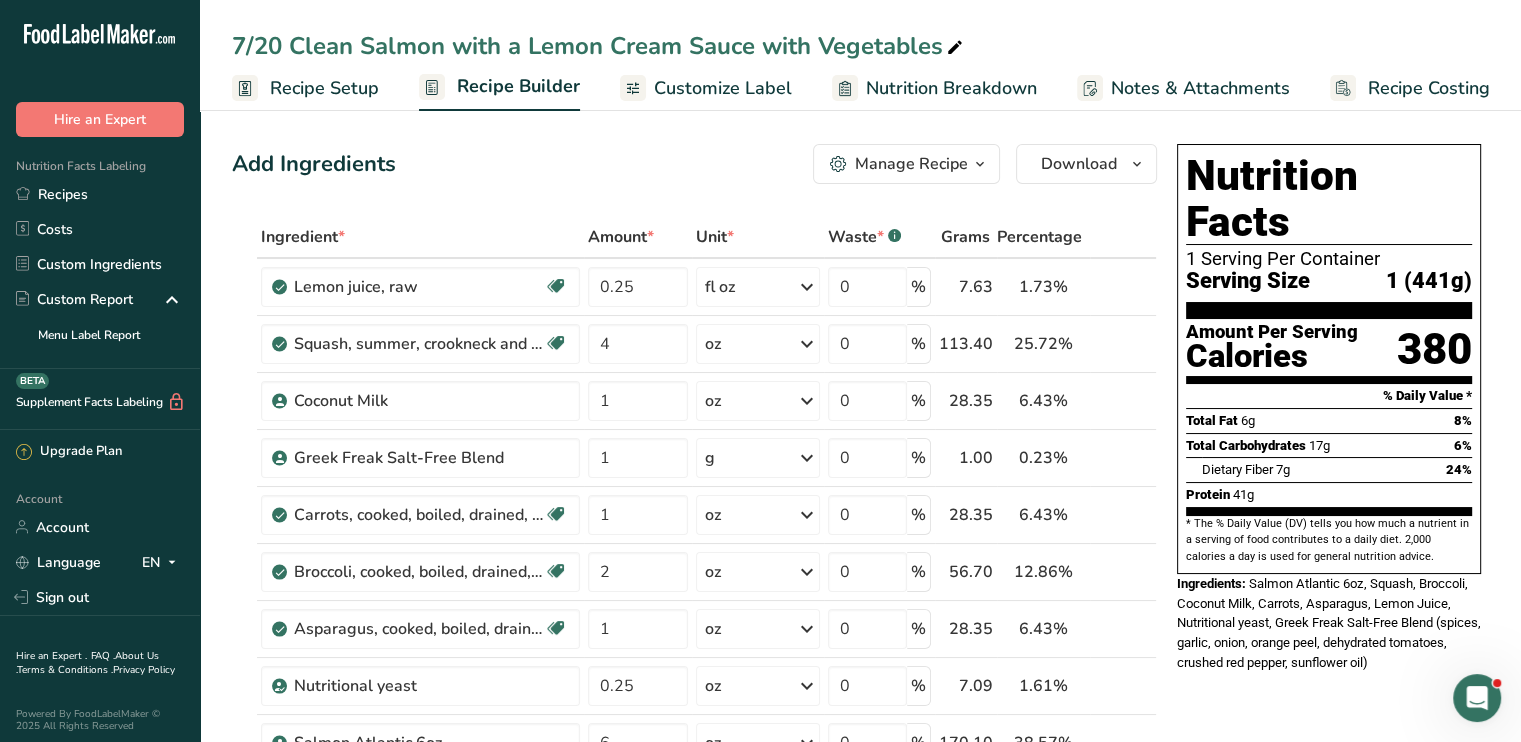 click on "Customize Label" at bounding box center (723, 88) 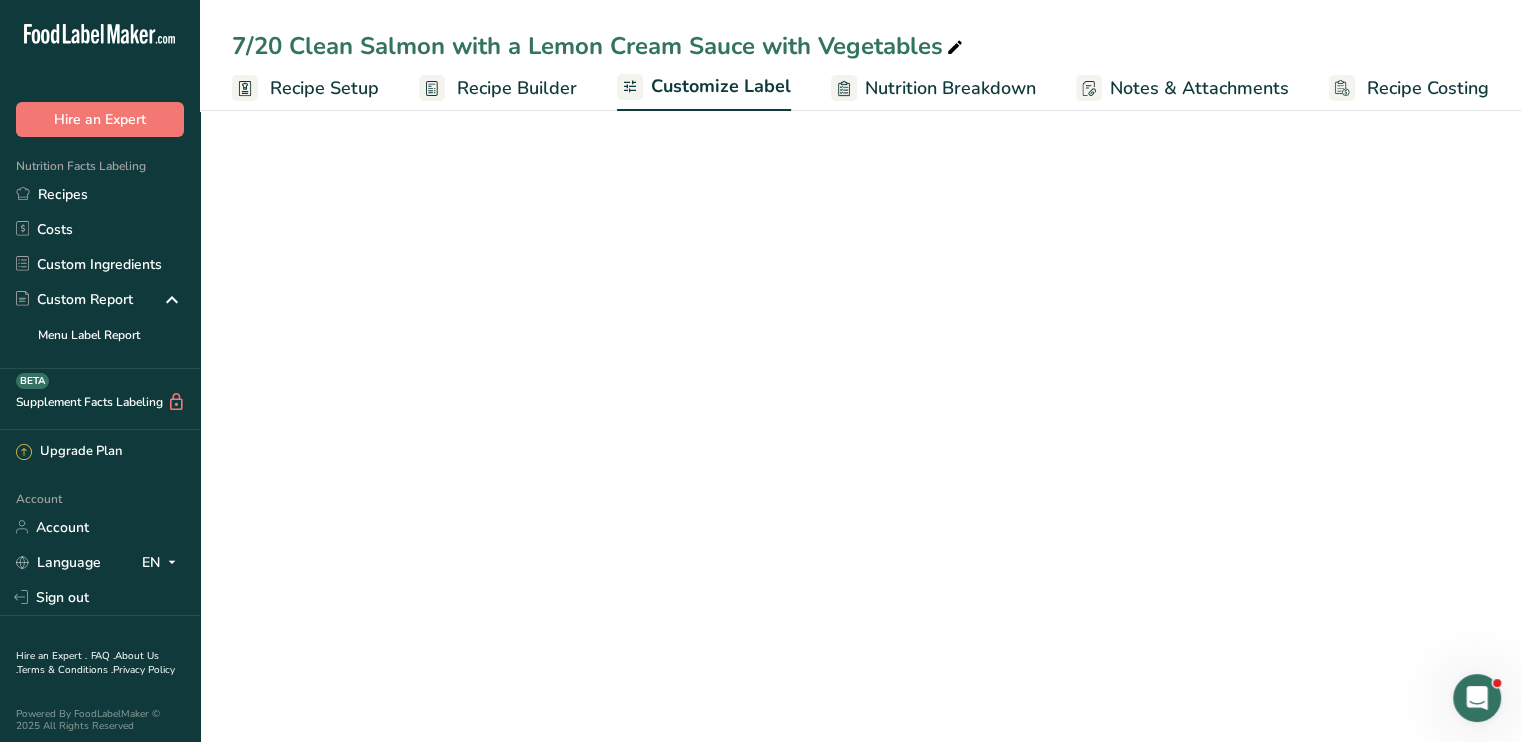 scroll, scrollTop: 0, scrollLeft: 0, axis: both 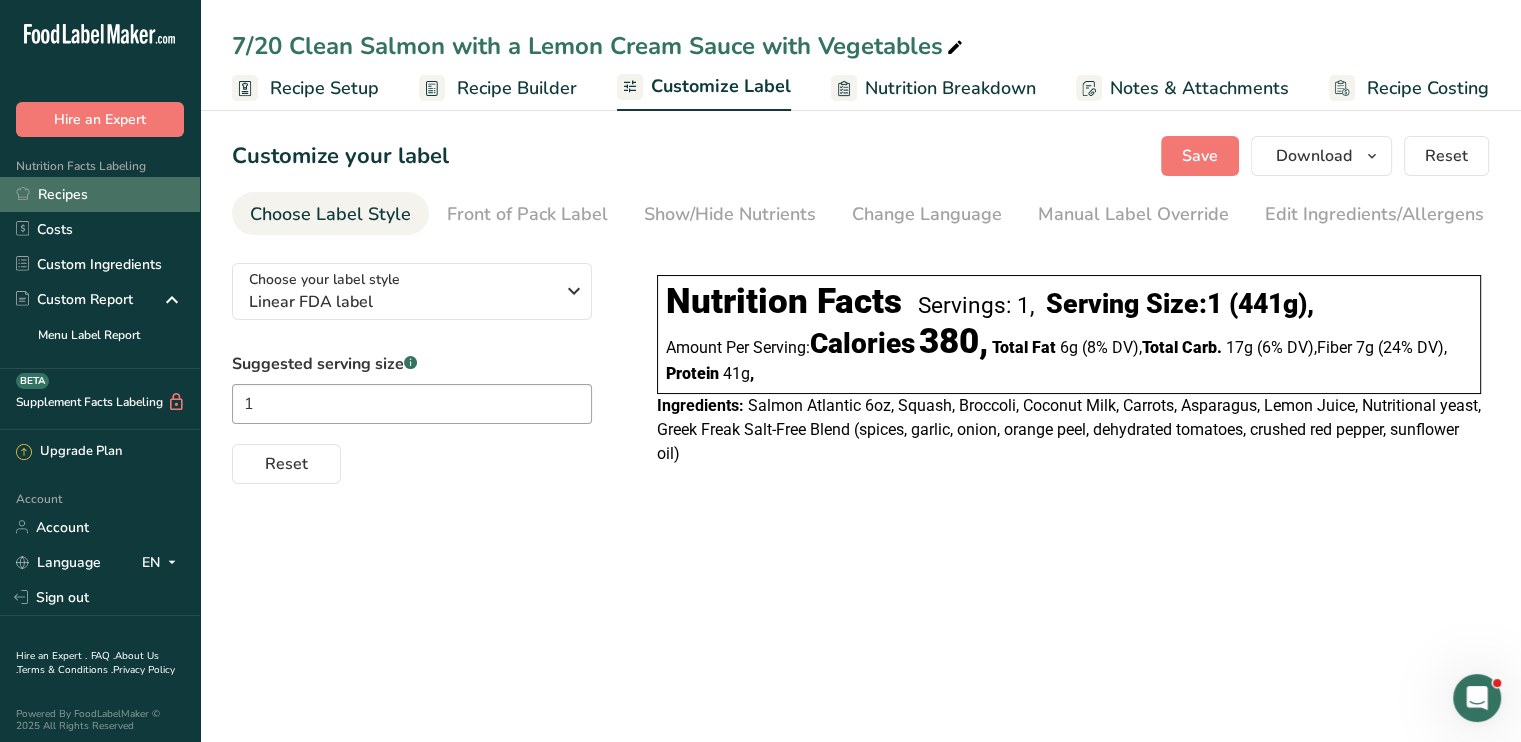 click on "Recipes" at bounding box center (100, 194) 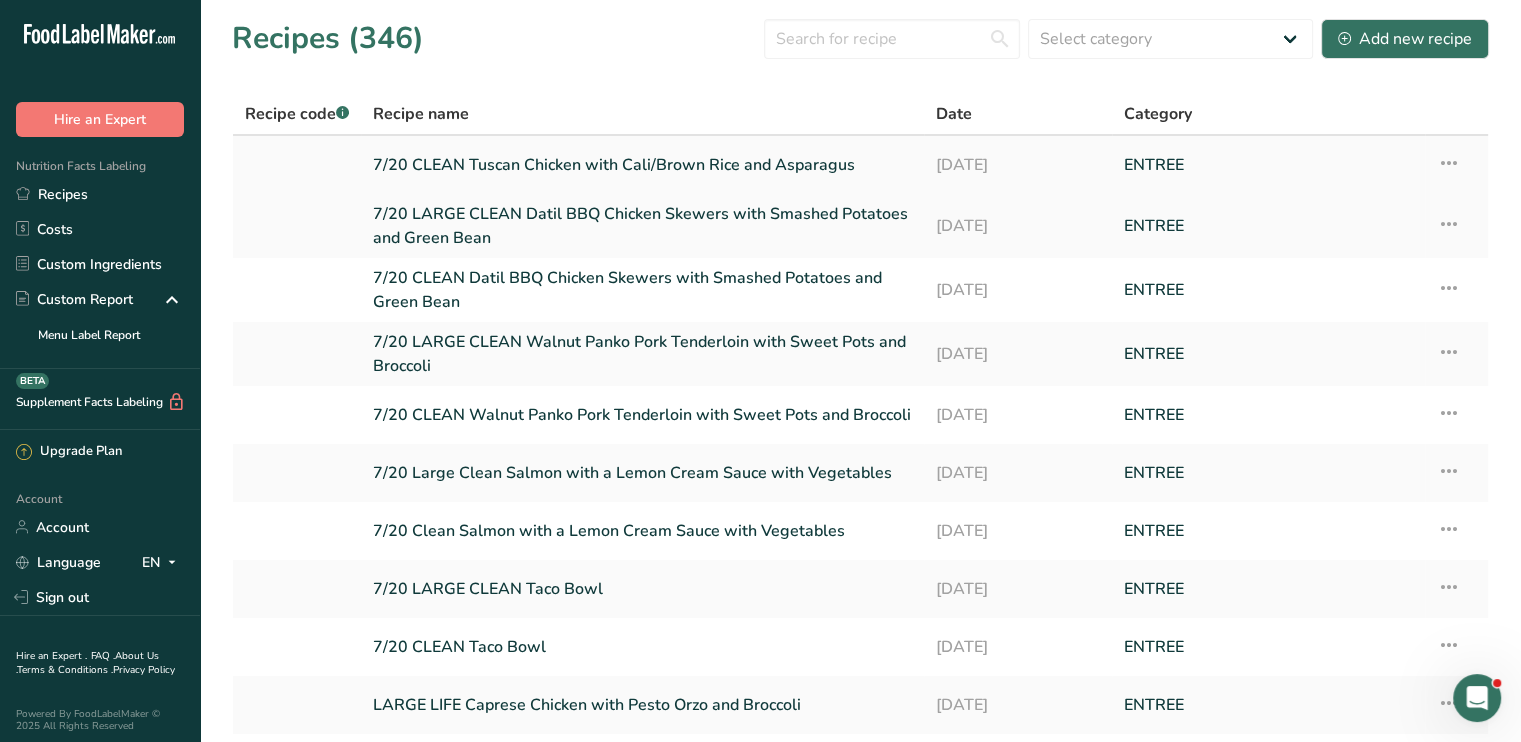 click at bounding box center [1449, 163] 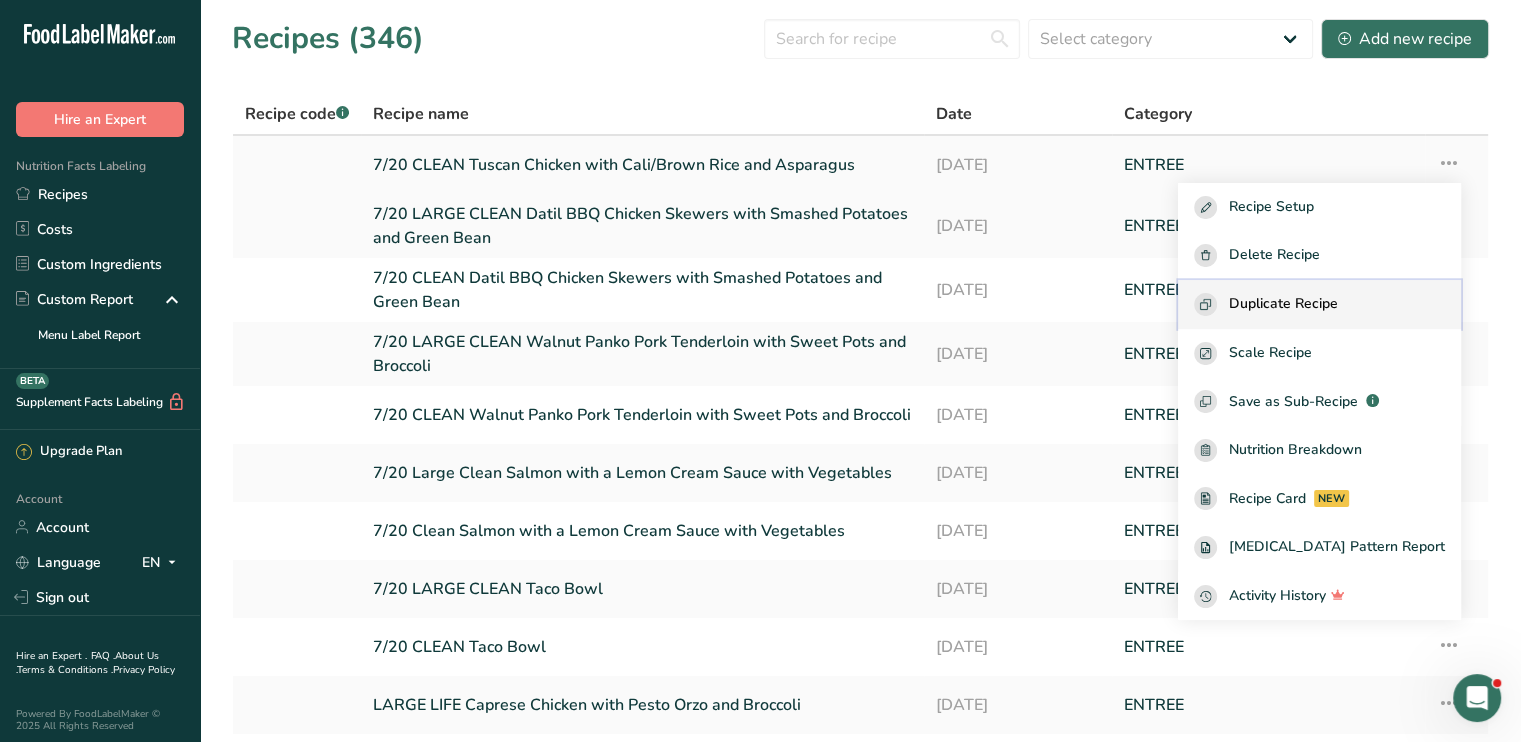 click on "Duplicate Recipe" at bounding box center [1283, 304] 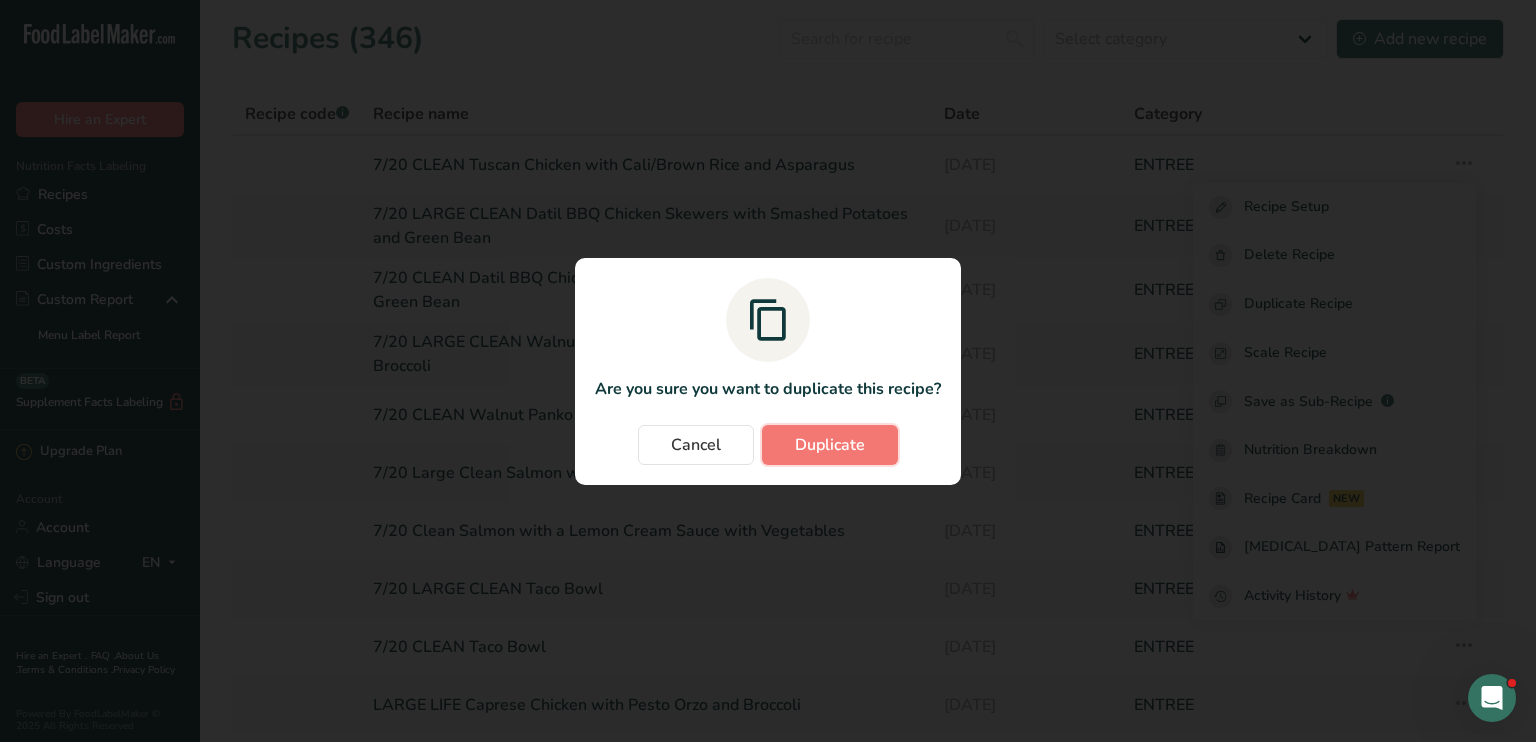 click on "Duplicate" at bounding box center (830, 445) 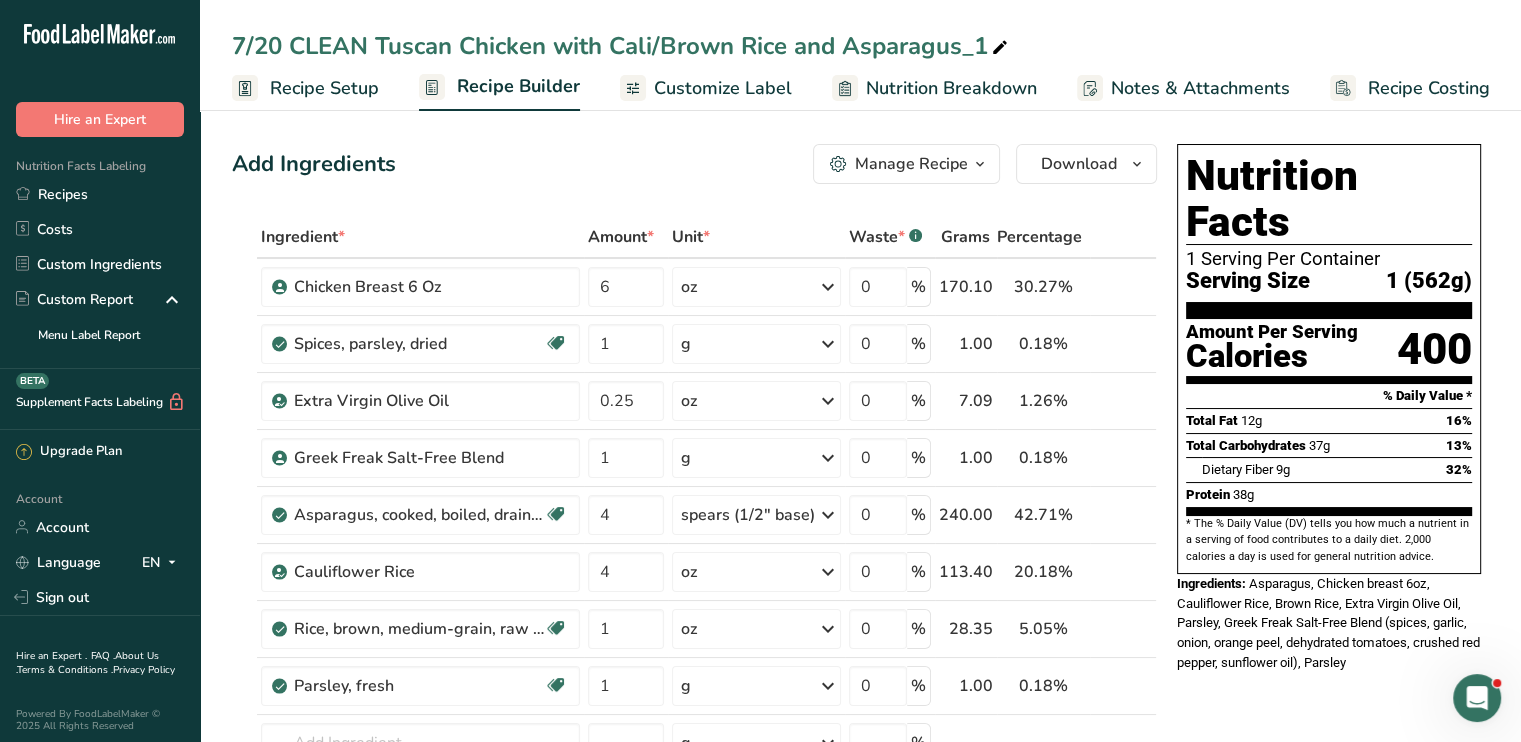 click at bounding box center (1000, 48) 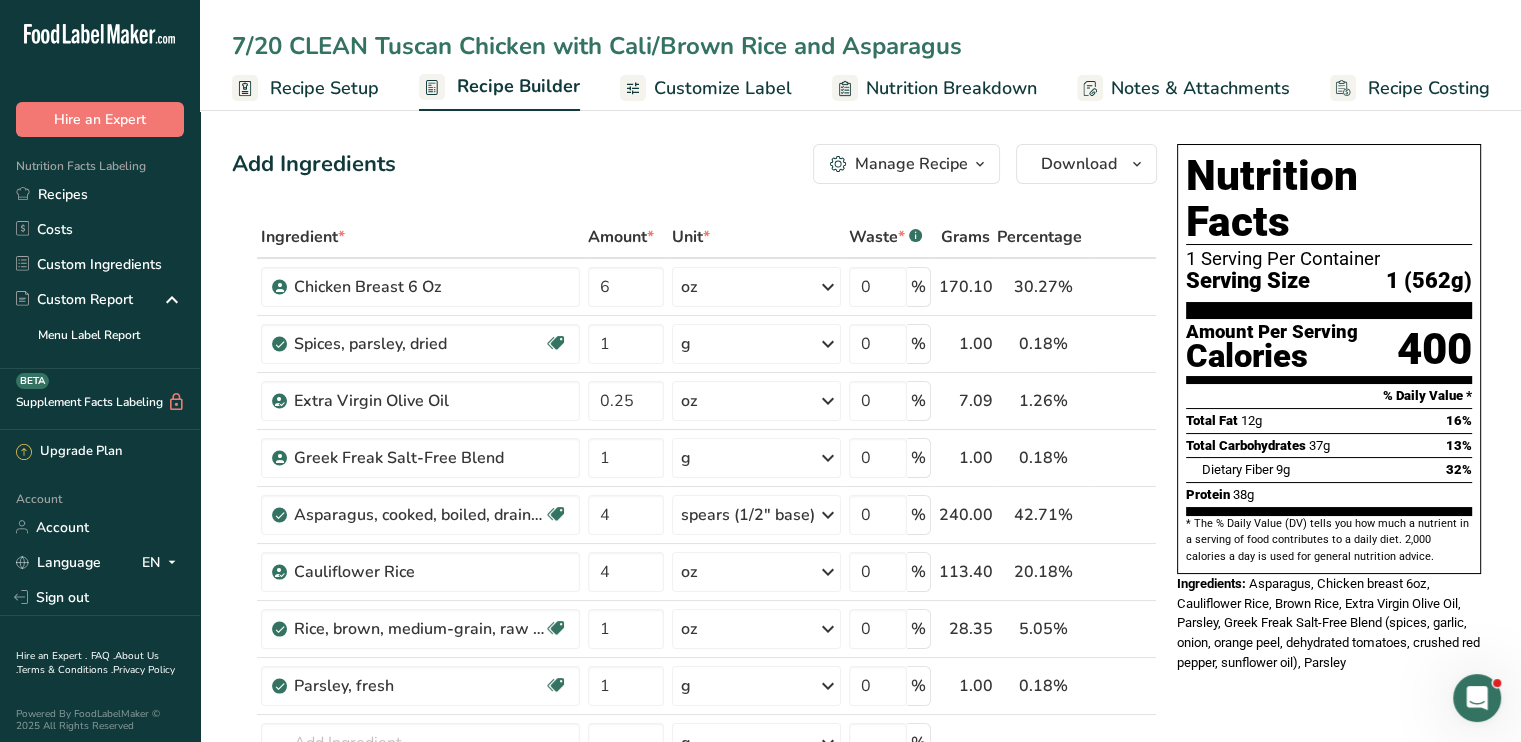 click on "7/20 CLEAN Tuscan Chicken with Cali/Brown Rice and Asparagus" at bounding box center [860, 46] 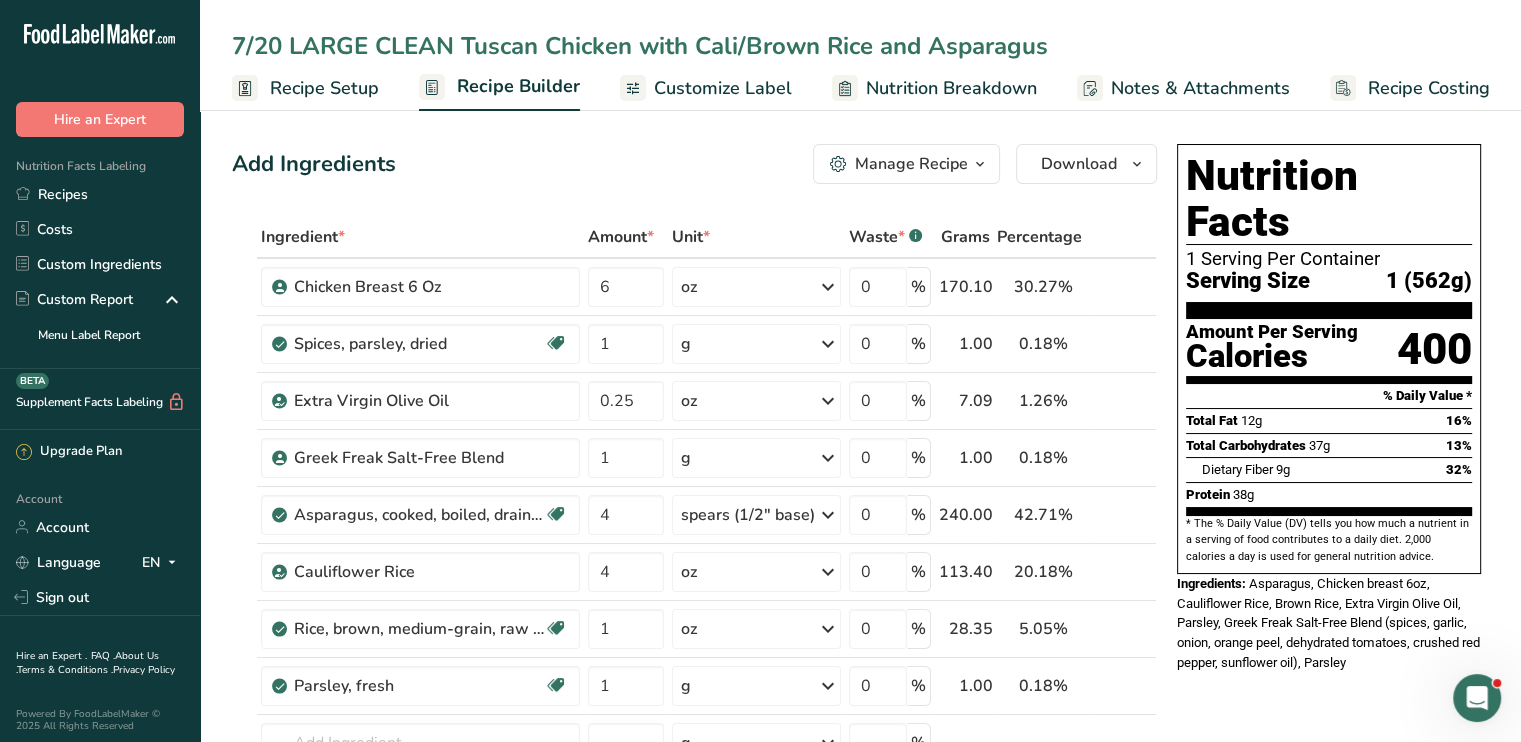 click on "Add Ingredients
Manage Recipe         Delete Recipe           Duplicate Recipe             Scale Recipe             Save as Sub-Recipe   .a-a{fill:#347362;}.b-a{fill:#fff;}                               Nutrition Breakdown                 Recipe Card
NEW
[MEDICAL_DATA] Pattern Report           Activity History
Download
Choose your preferred label style
Standard FDA label
Standard FDA label
The most common format for nutrition facts labels in compliance with the FDA's typeface, style and requirements
Tabular FDA label
A label format compliant with the FDA regulations presented in a tabular (horizontal) display.
Linear FDA label
A simple linear display for small sized packages.
Simplified FDA label" at bounding box center [694, 164] 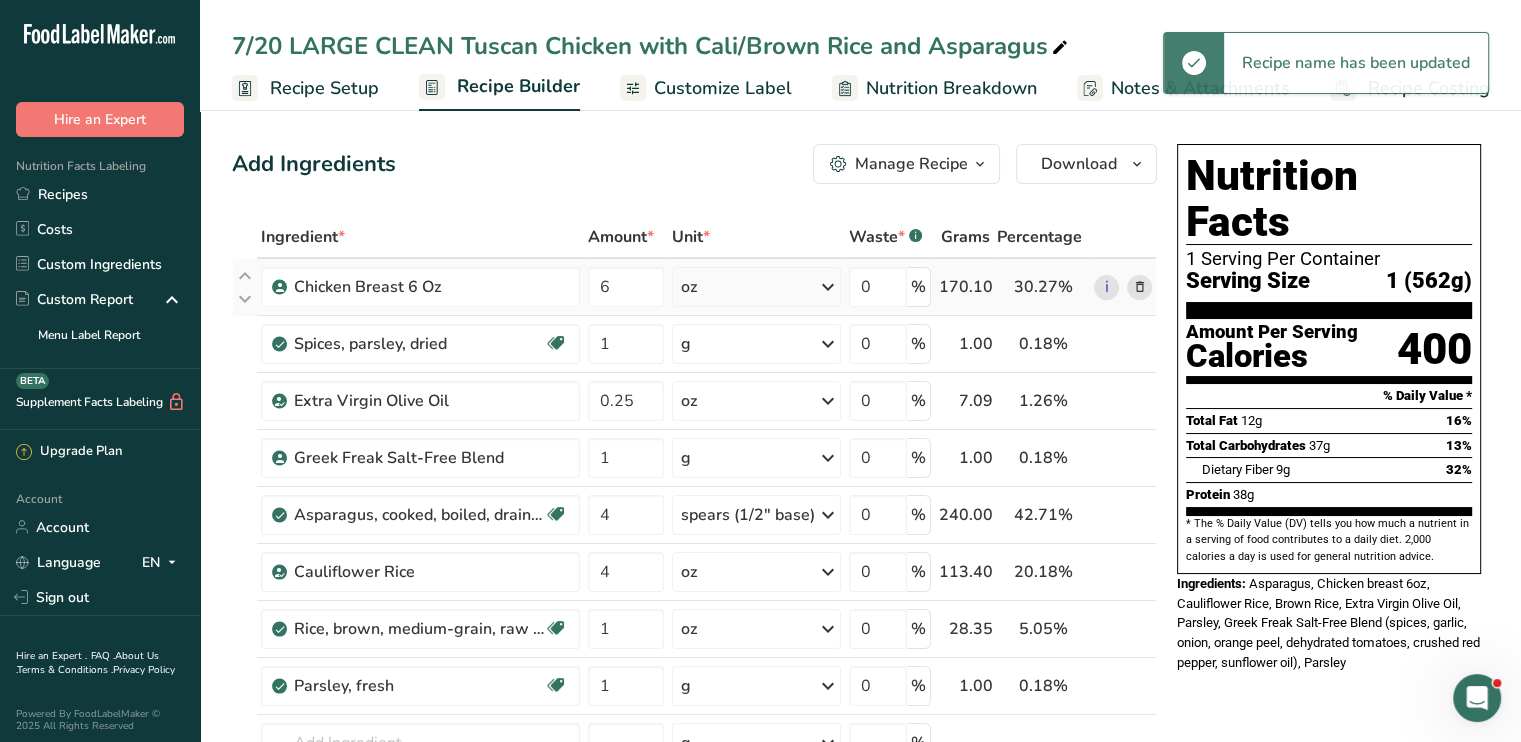 click at bounding box center (1139, 287) 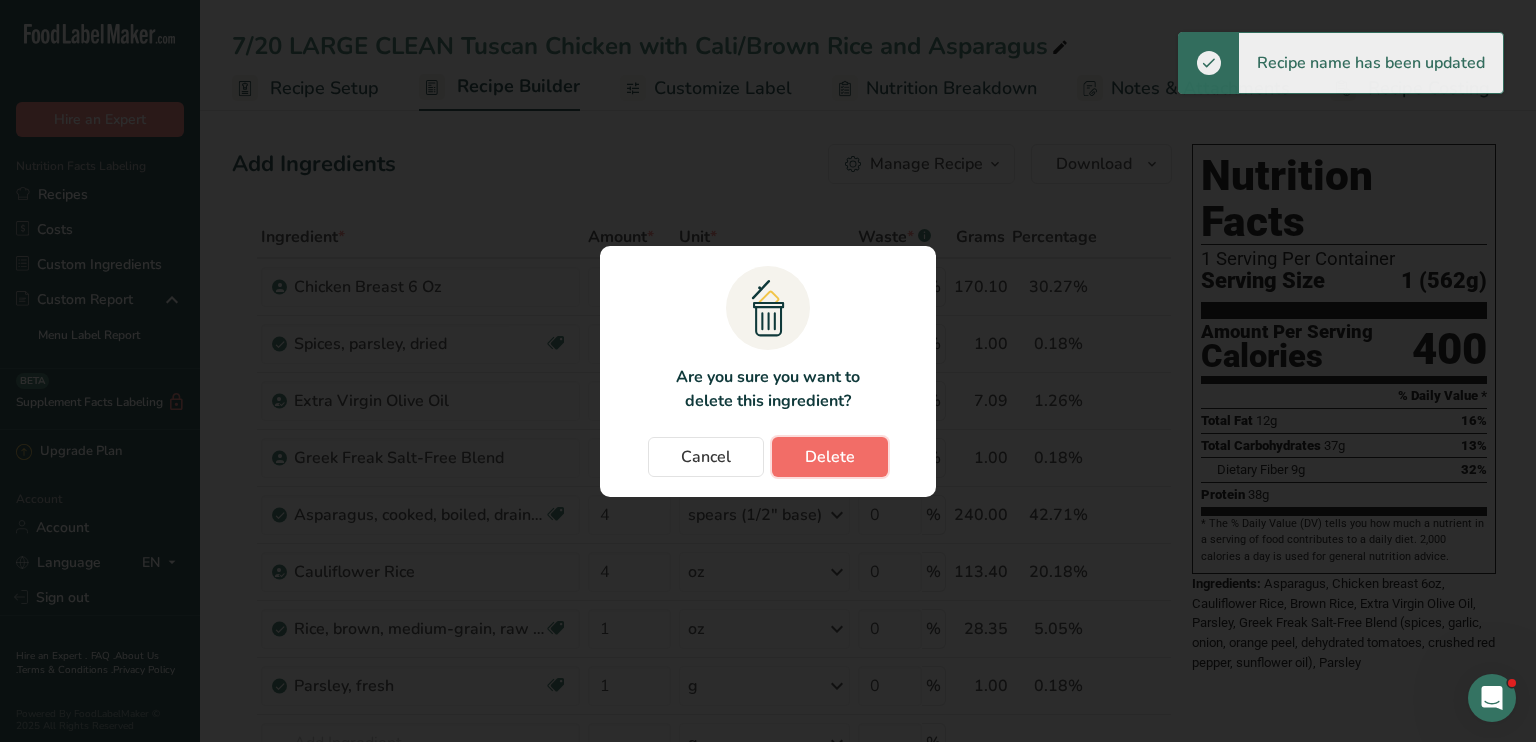 click on "Delete" at bounding box center (830, 457) 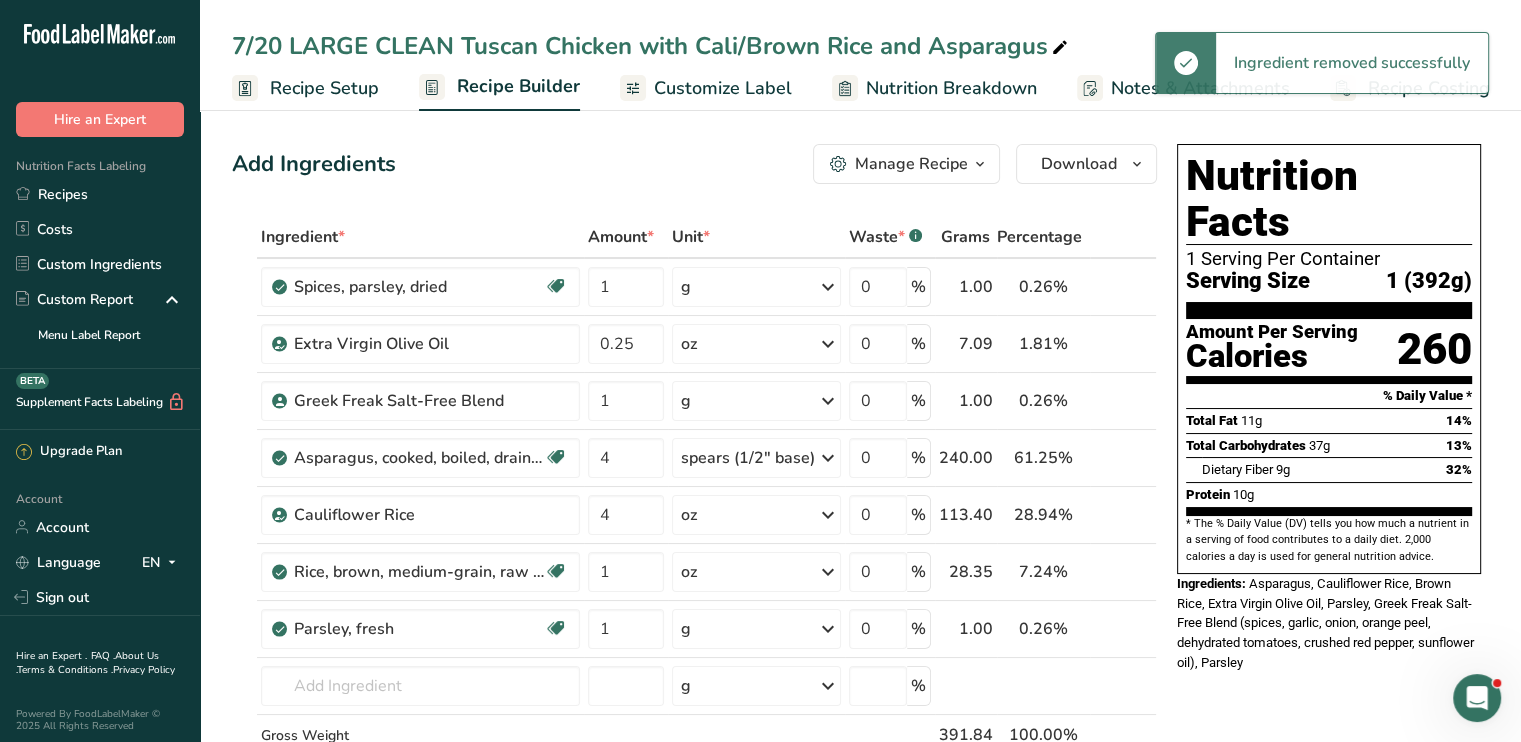 scroll, scrollTop: 100, scrollLeft: 0, axis: vertical 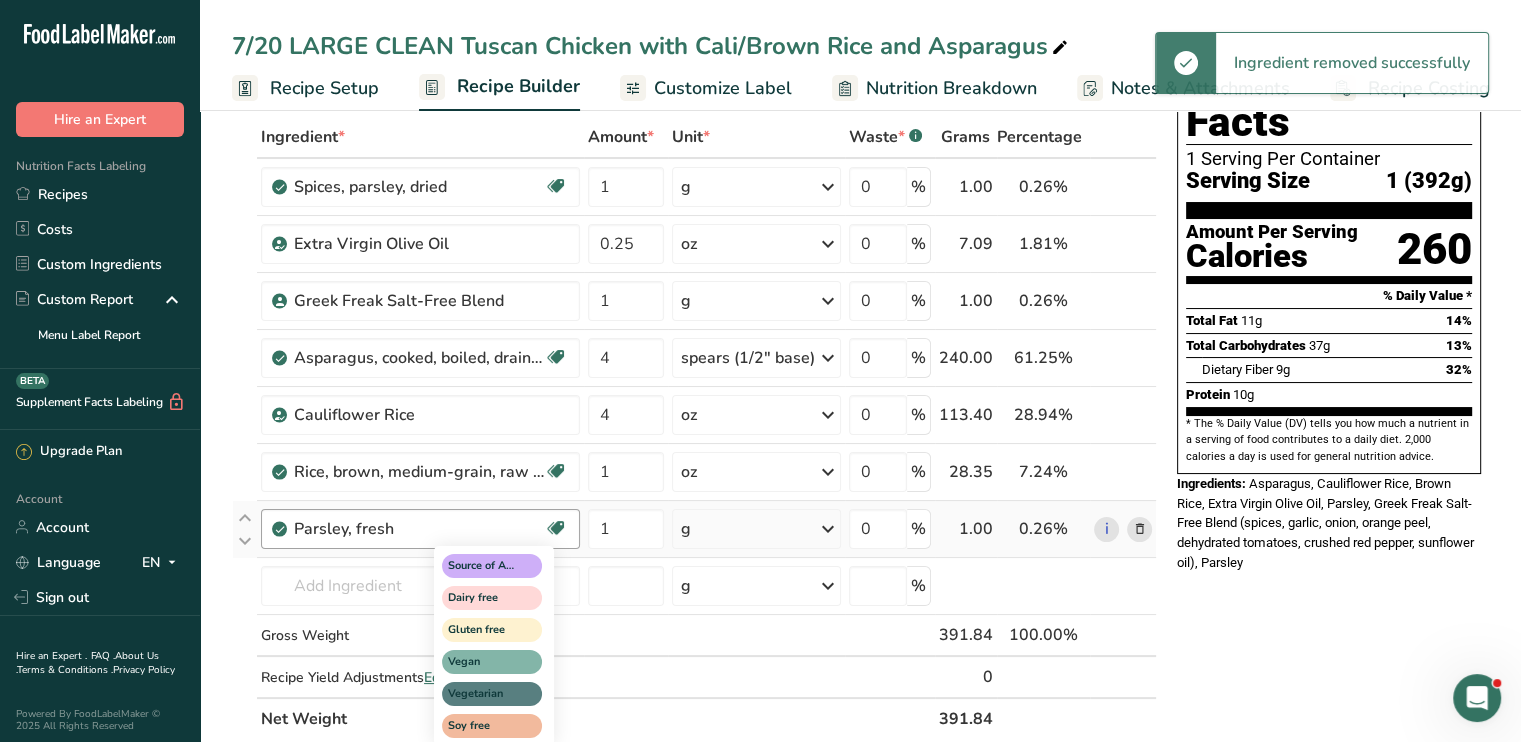 click on "Source of Antioxidants
Dairy free
Gluten free
Vegan
Vegetarian
Soy free" at bounding box center [494, 646] 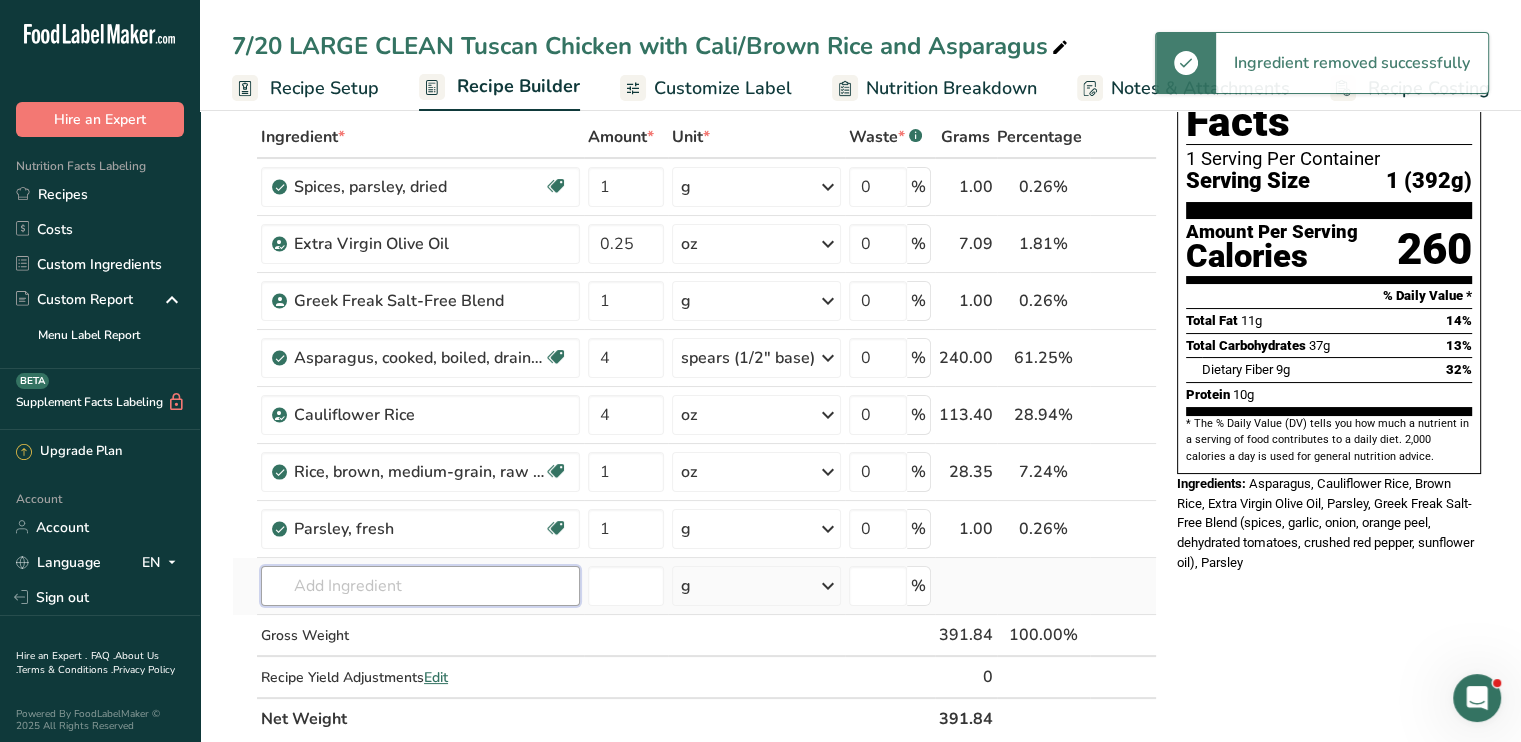 click at bounding box center (420, 586) 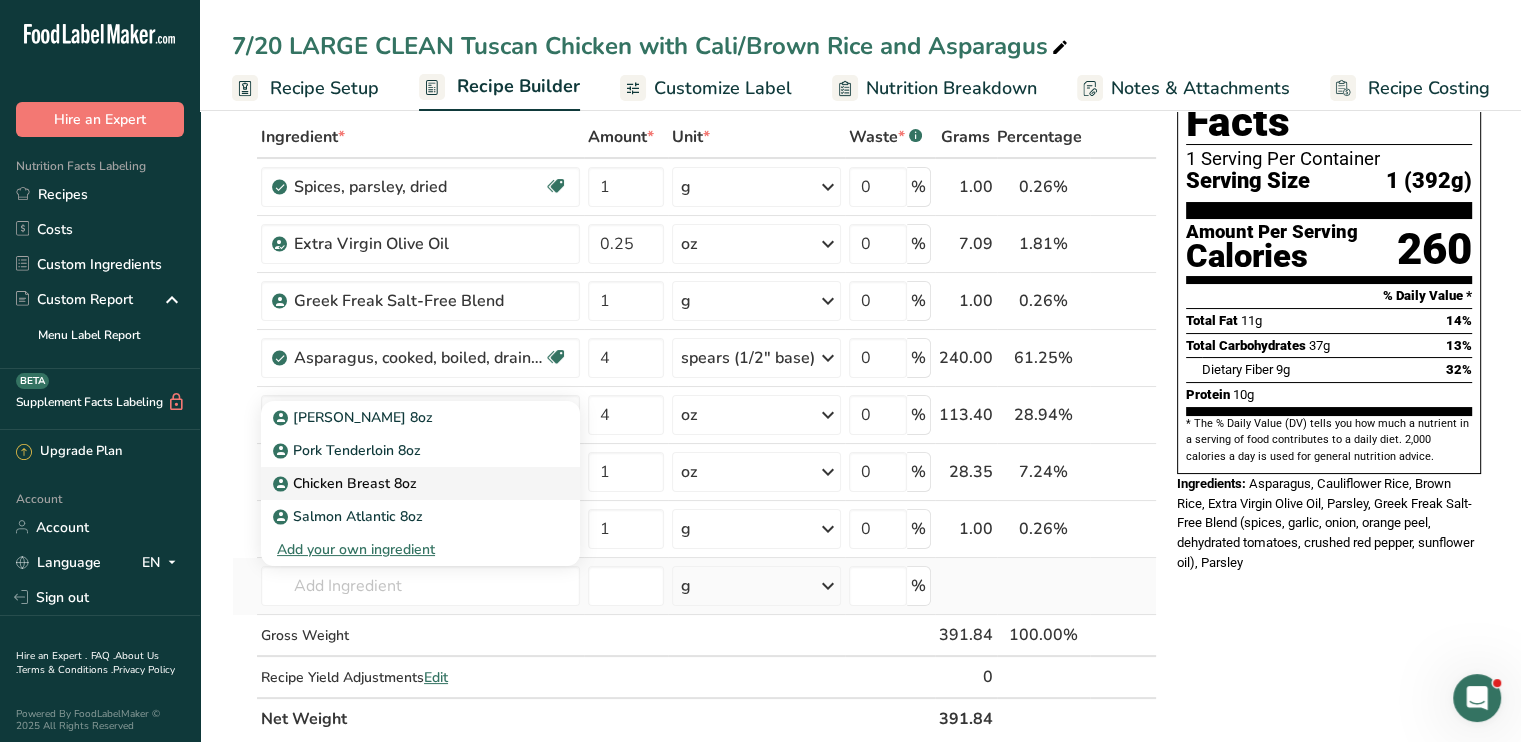 click on "Chicken Breast 8oz" at bounding box center [347, 483] 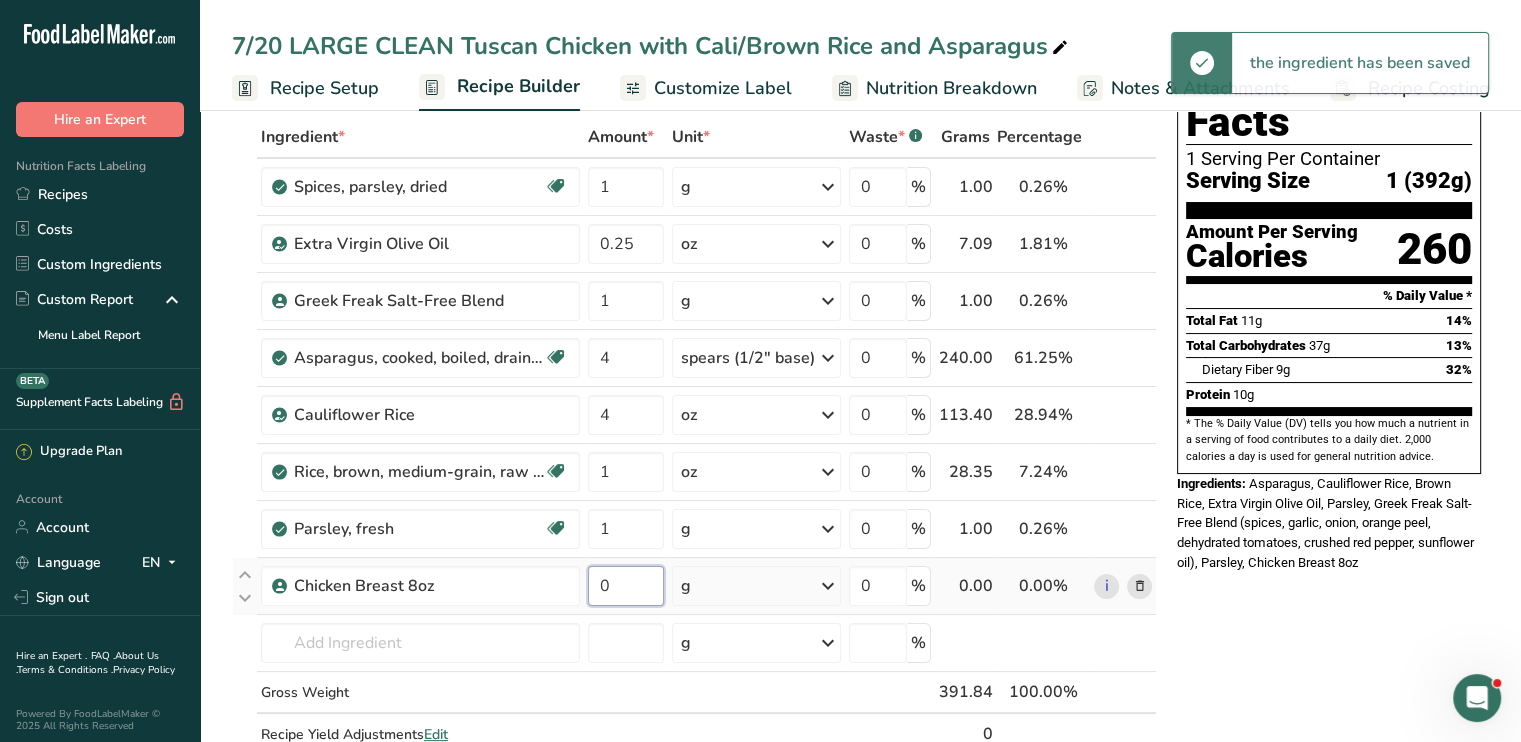 click on "0" at bounding box center (626, 586) 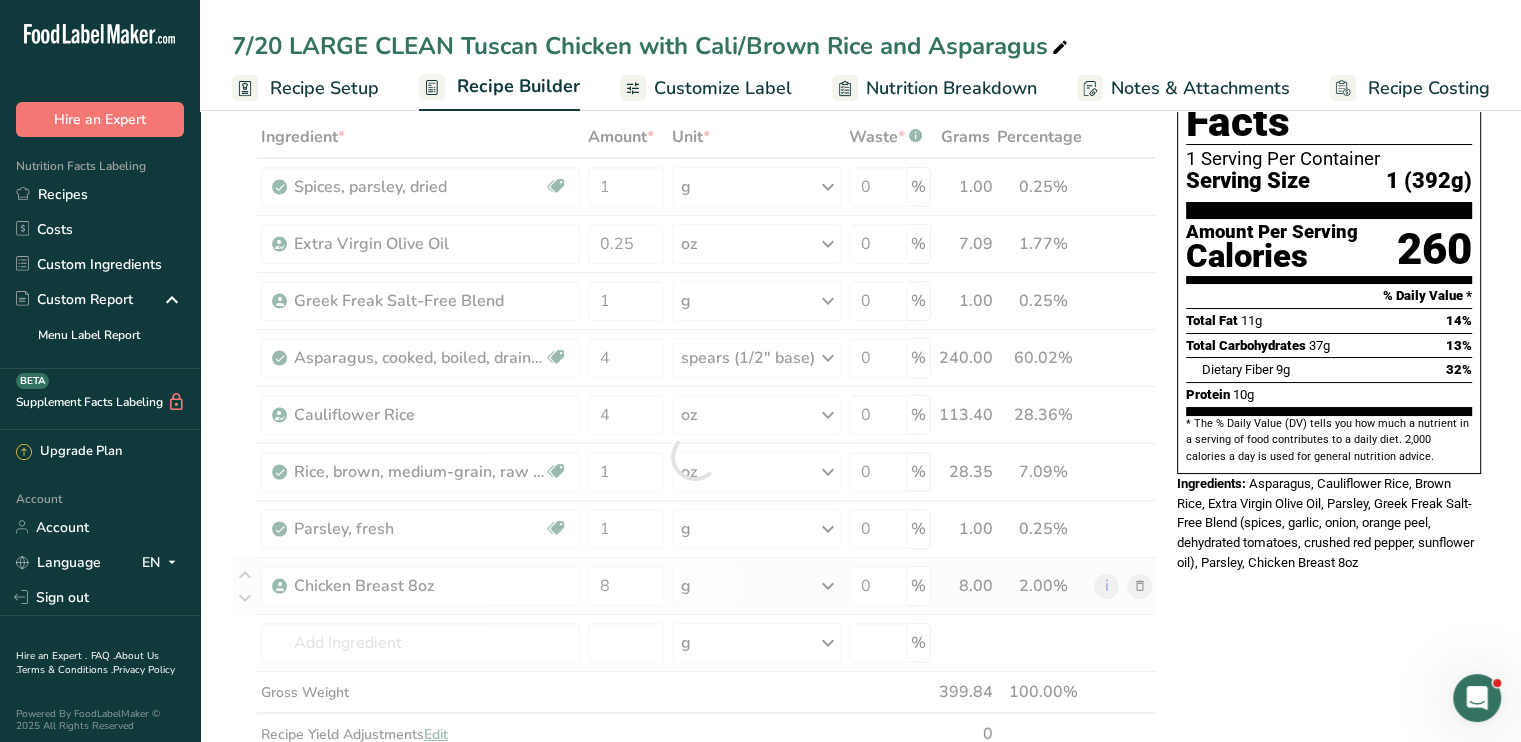 click on "Ingredient *
Amount *
Unit *
Waste *   .a-a{fill:#347362;}.b-a{fill:#fff;}          Grams
Percentage
Spices, parsley, dried
Source of Antioxidants
Dairy free
Gluten free
Vegan
Vegetarian
Soy free
1
g
Portions
1 tsp
1 tbsp
Weight Units
g
kg
mg
See more
Volume Units
l
Volume units require a density conversion. If you know your ingredient's density enter it below. Otherwise, click on "RIA" our AI Regulatory bot - she will be able to help you
lb/ft3
g/cm3
Confirm
mL" at bounding box center (694, 456) 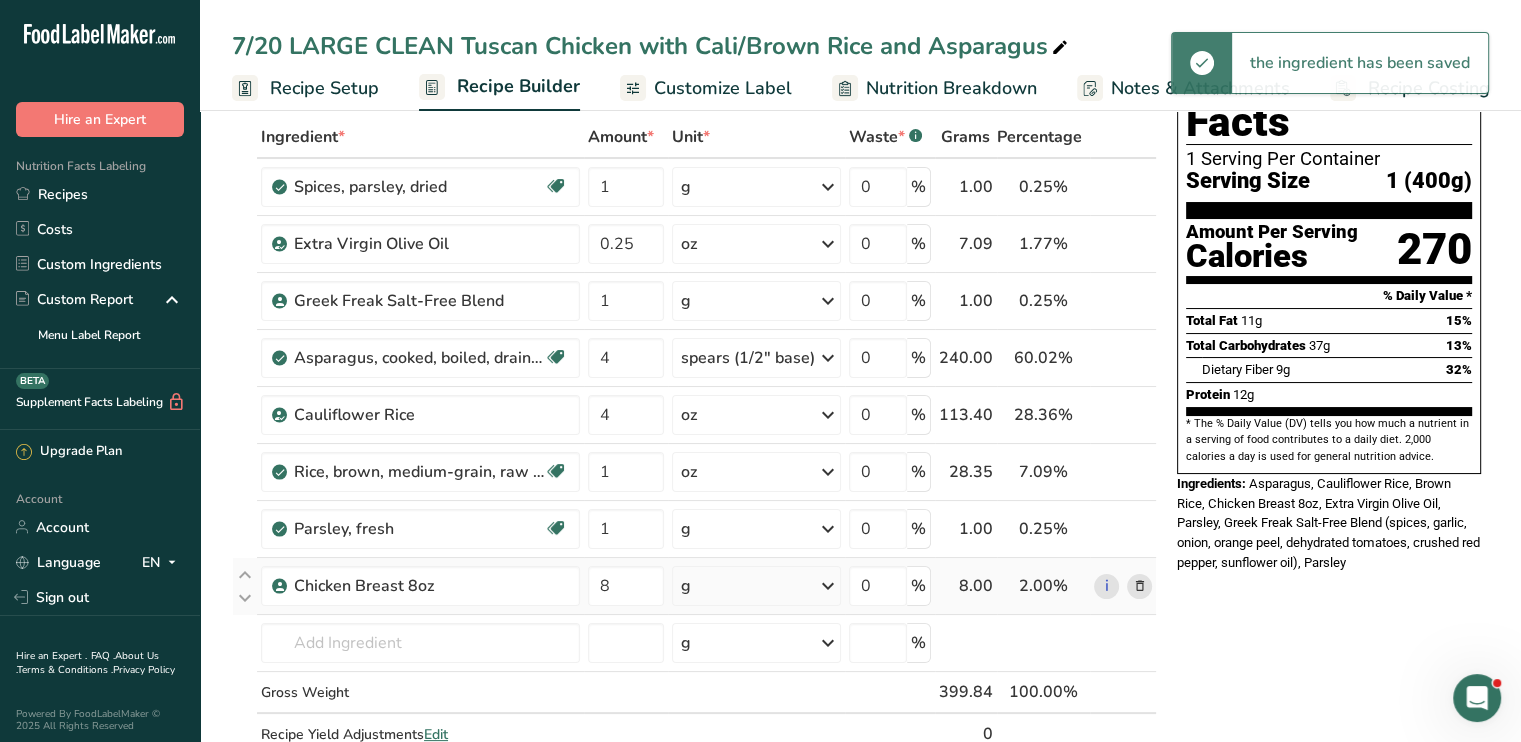 click at bounding box center [828, 586] 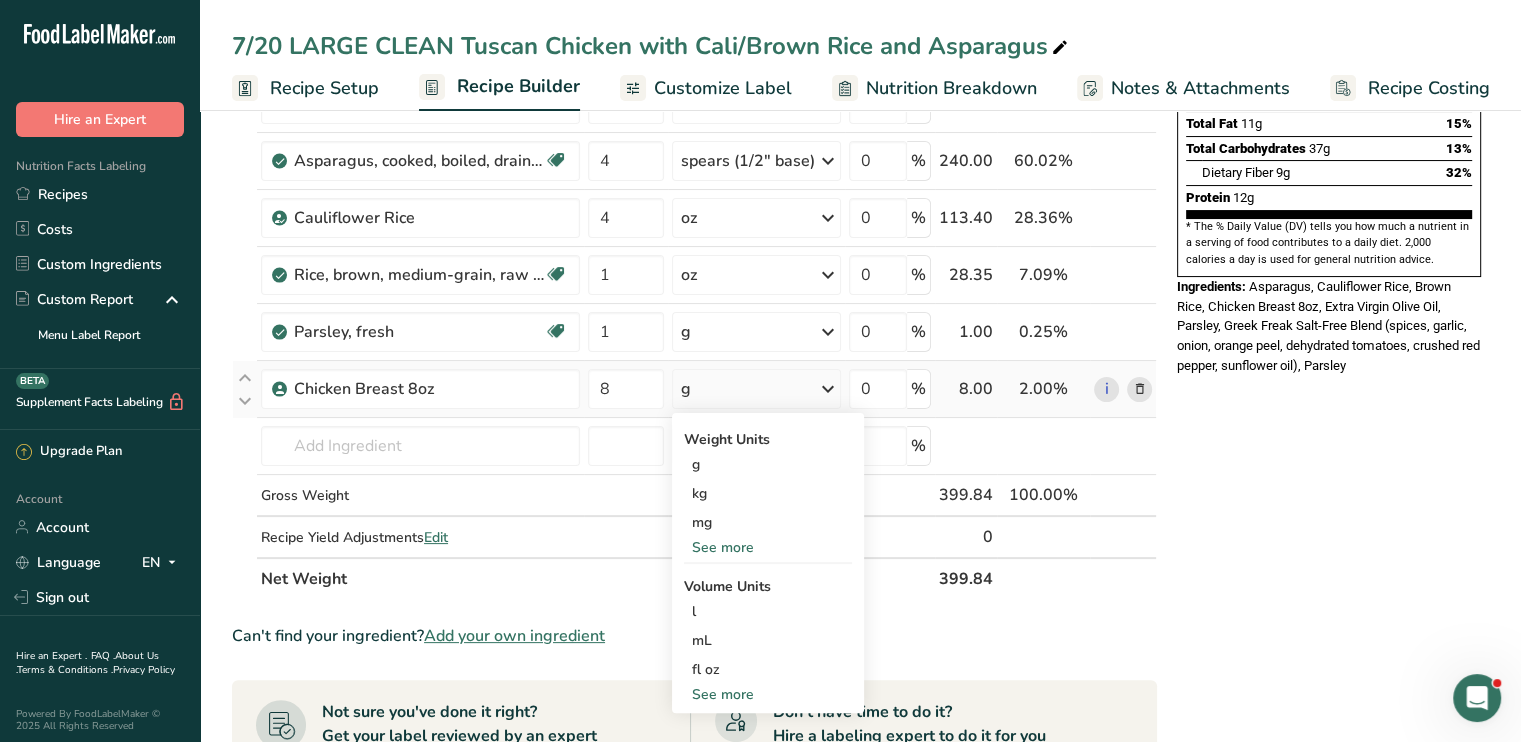 scroll, scrollTop: 300, scrollLeft: 0, axis: vertical 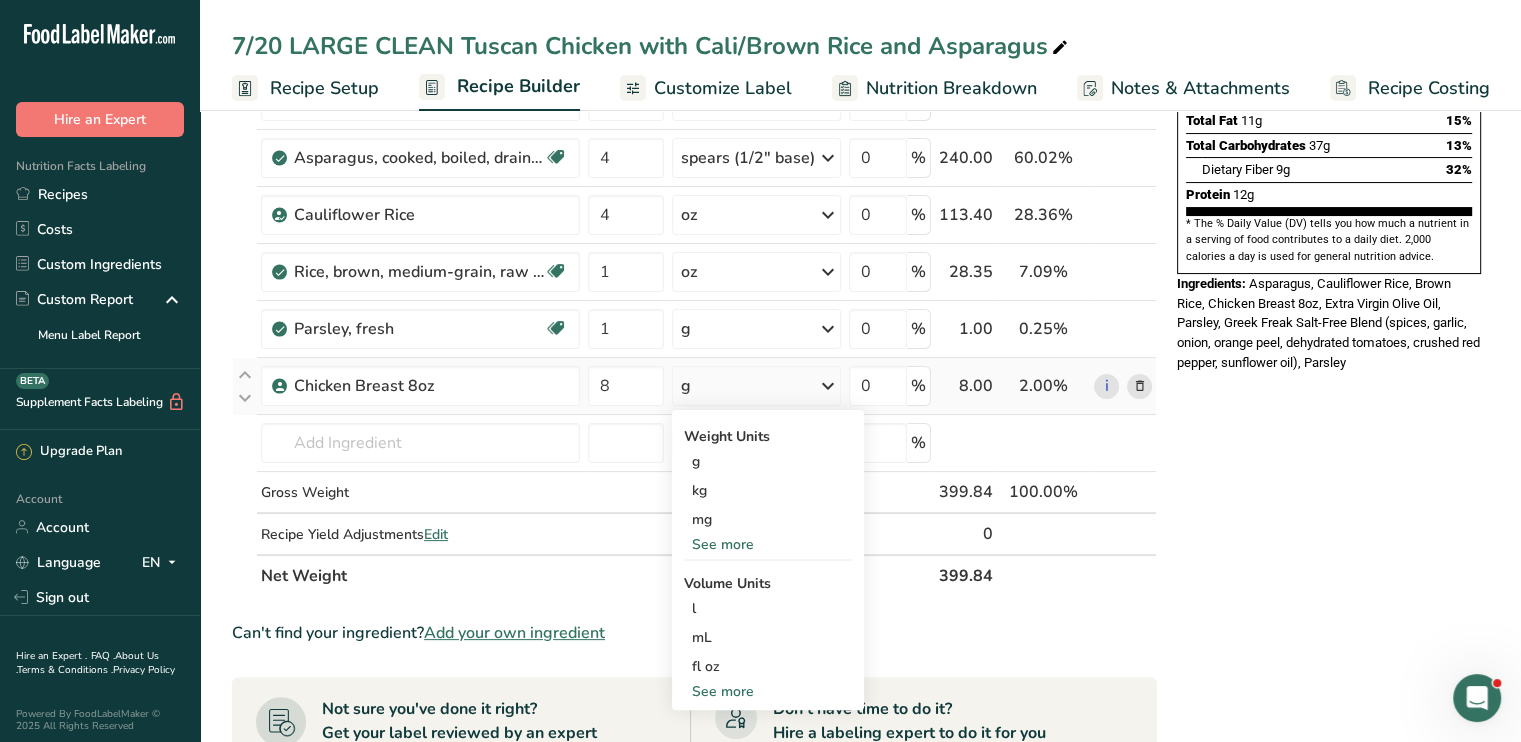 click on "See more" at bounding box center (768, 544) 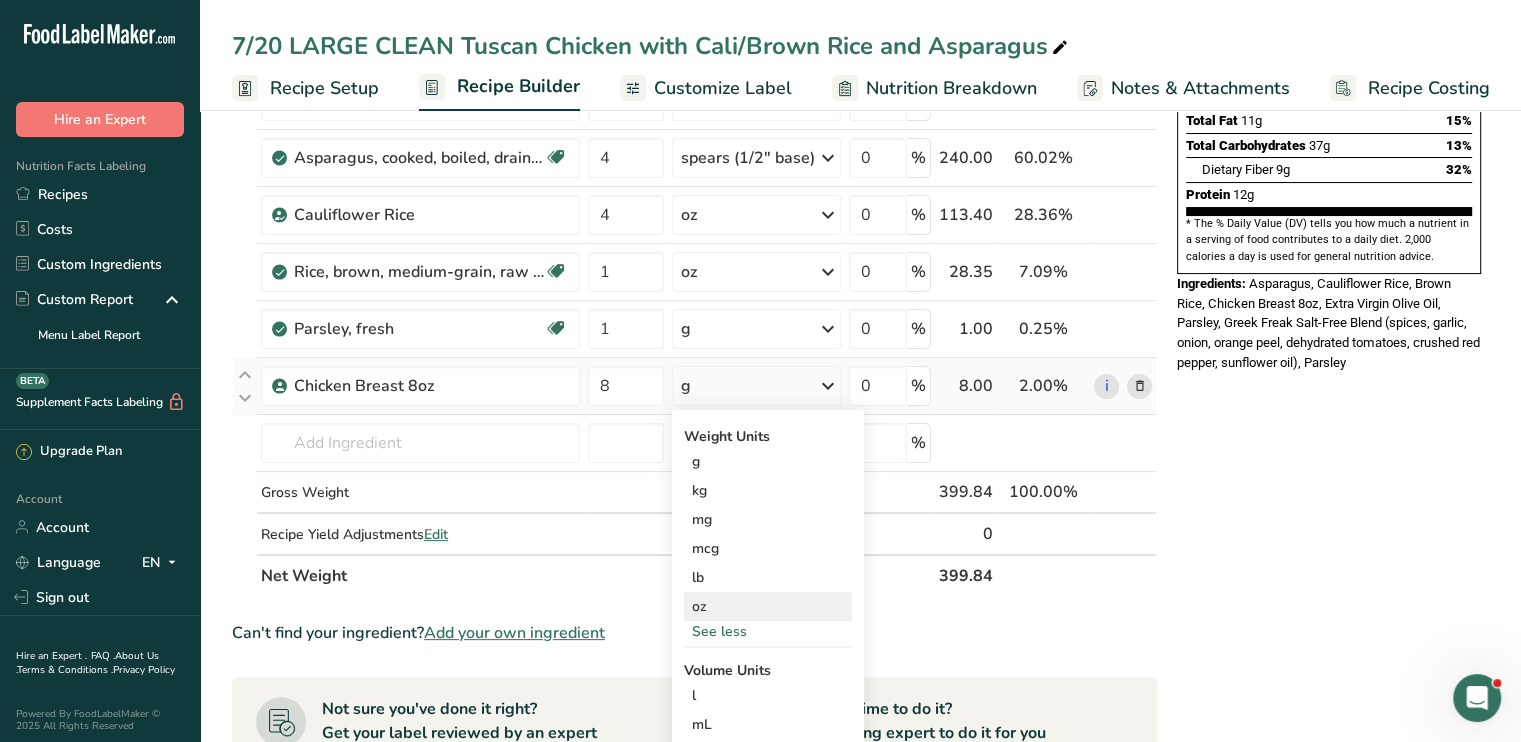 click on "oz" at bounding box center (768, 606) 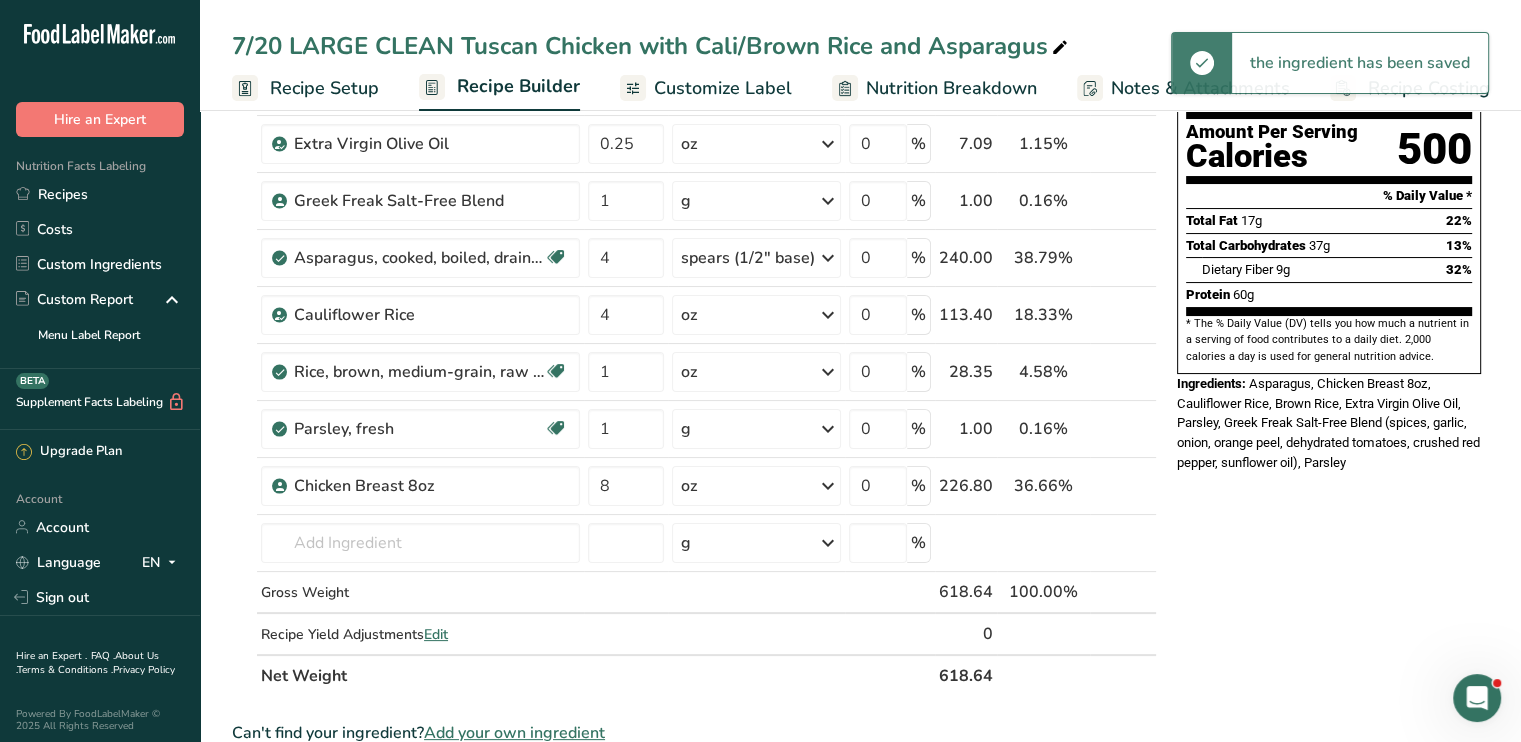 scroll, scrollTop: 100, scrollLeft: 0, axis: vertical 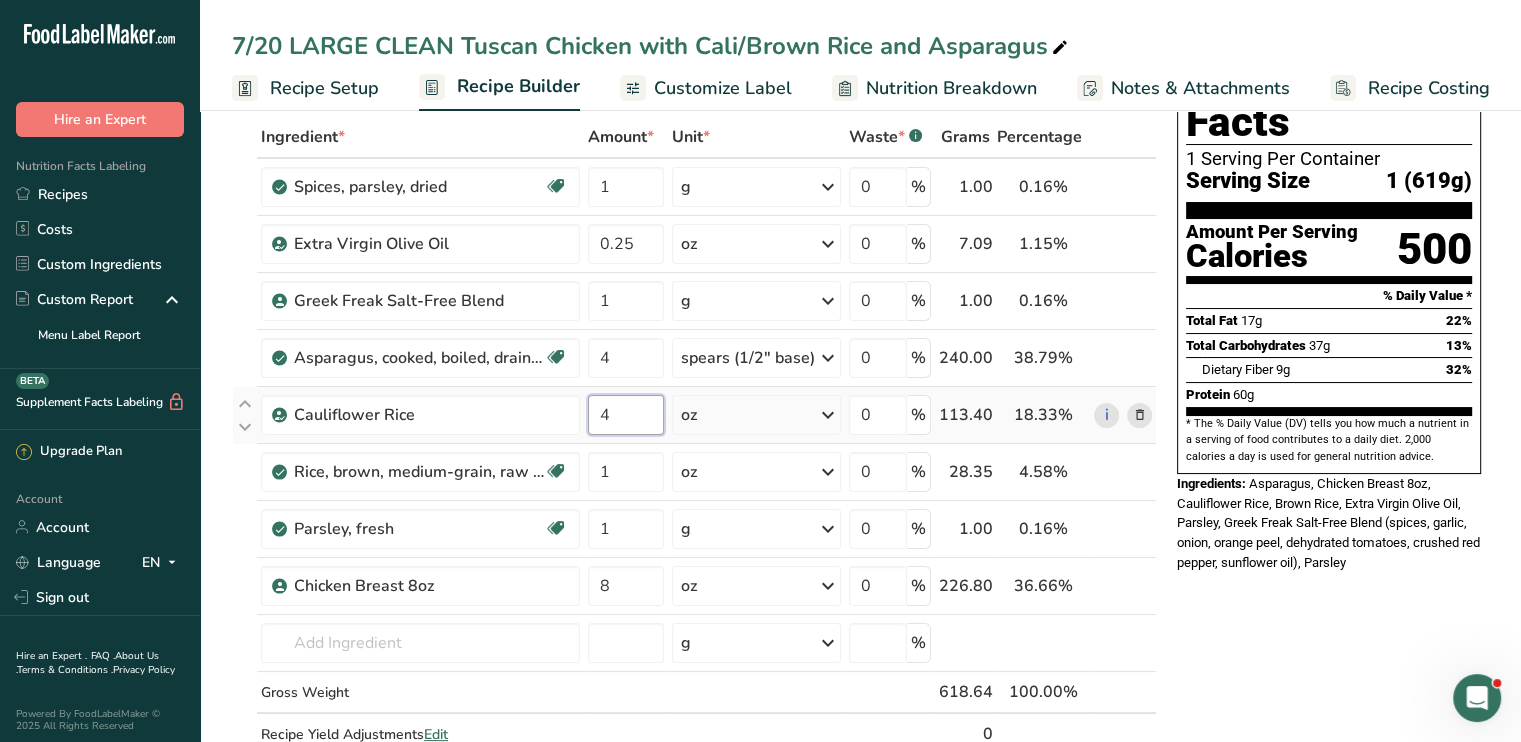 click on "4" at bounding box center (626, 415) 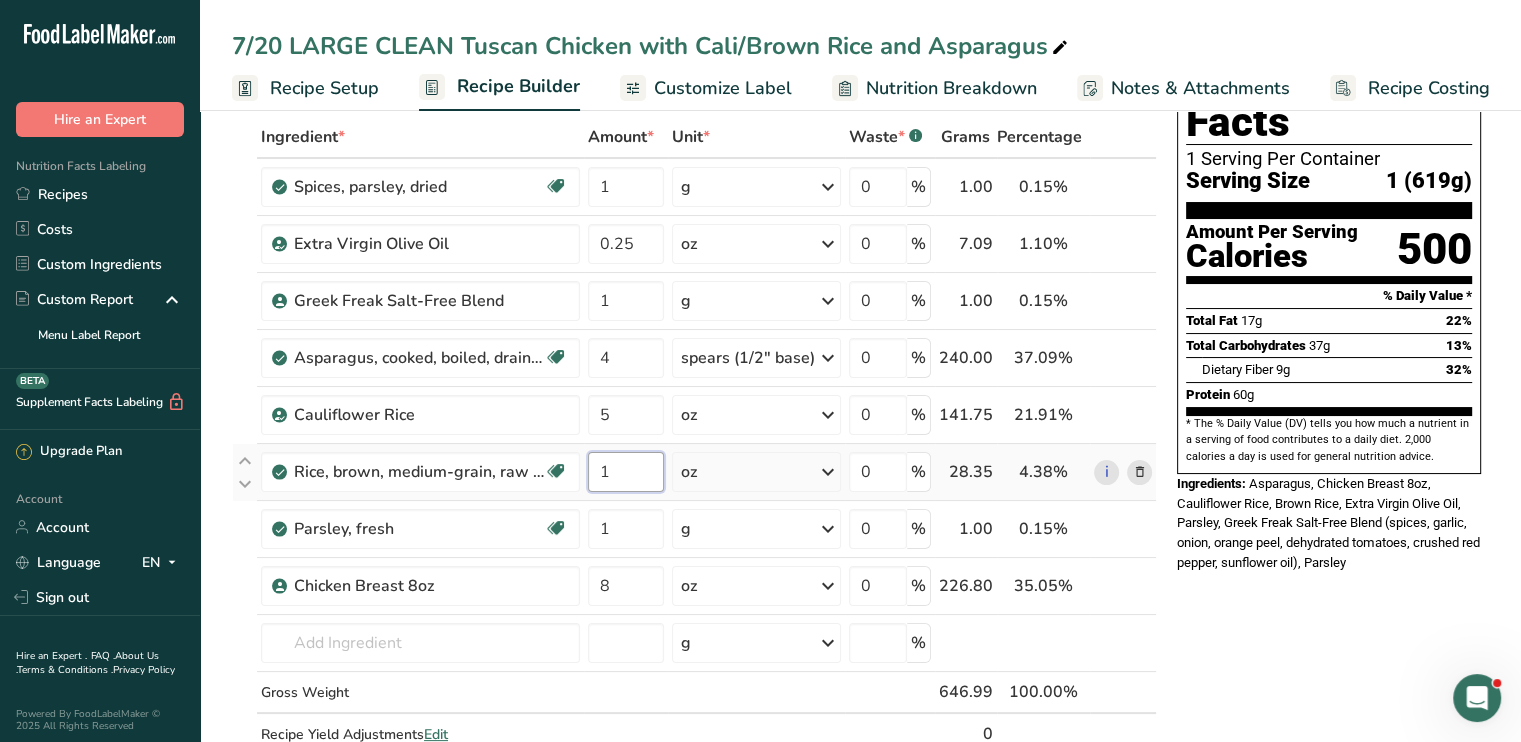 click on "Ingredient *
Amount *
Unit *
Waste *   .a-a{fill:#347362;}.b-a{fill:#fff;}          Grams
Percentage
Spices, parsley, dried
Source of Antioxidants
Dairy free
Gluten free
Vegan
Vegetarian
Soy free
1
g
Portions
1 tsp
1 tbsp
Weight Units
g
kg
mg
See more
Volume Units
l
Volume units require a density conversion. If you know your ingredient's density enter it below. Otherwise, click on "RIA" our AI Regulatory bot - she will be able to help you
lb/ft3
g/cm3
Confirm
mL" at bounding box center [694, 456] 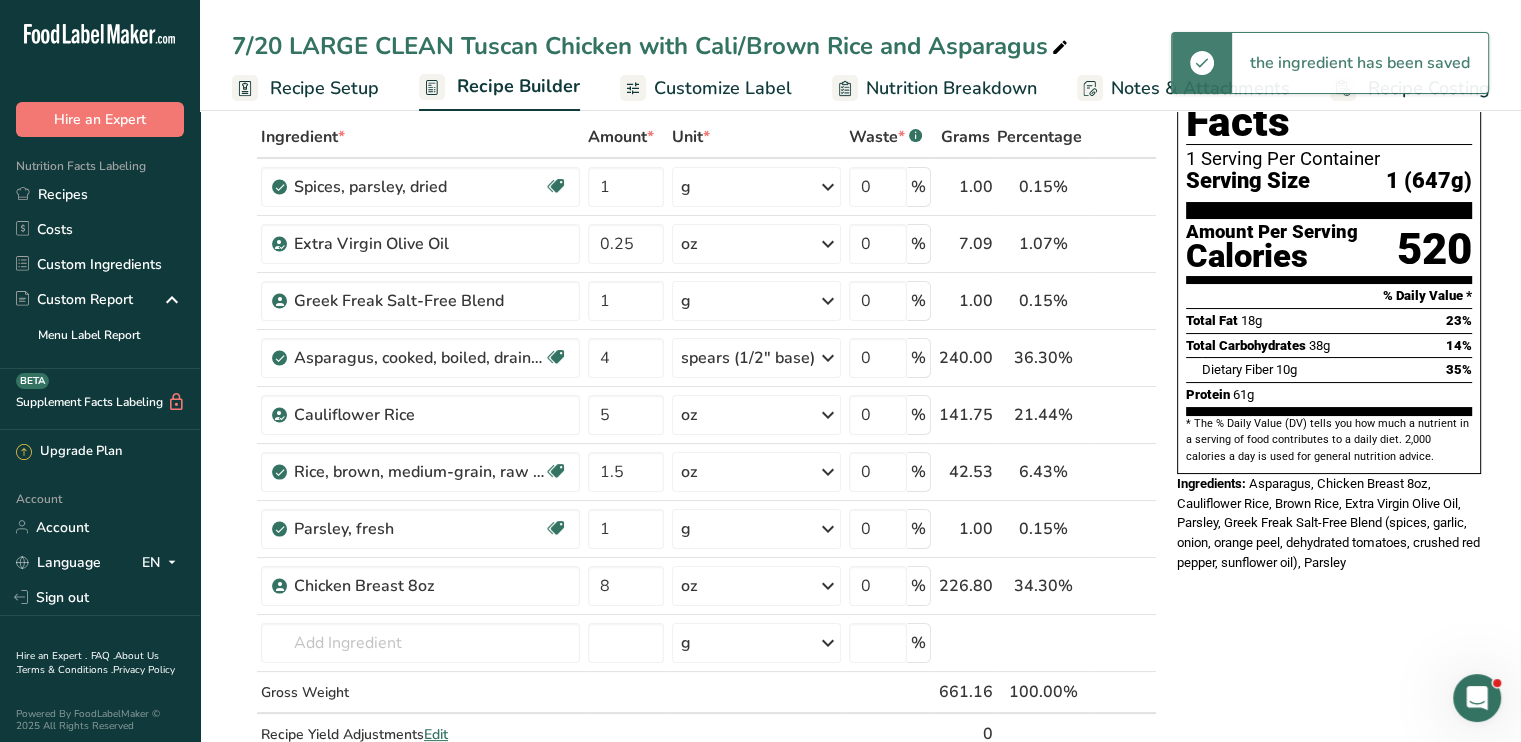 click on "Nutrition Facts
1 Serving Per Container
Serving Size
1 (647g)
Amount Per Serving
Calories
520
% Daily Value *
Total Fat
18g
23%
Total Carbohydrates
38g
14%
Dietary Fiber
10g
35%
Protein
61g
* The % Daily Value (DV) tells you how much a nutrient in a serving of food contributes to a daily diet. 2,000 calories a day is used for general nutrition advice.
Ingredients:" at bounding box center [1329, 803] 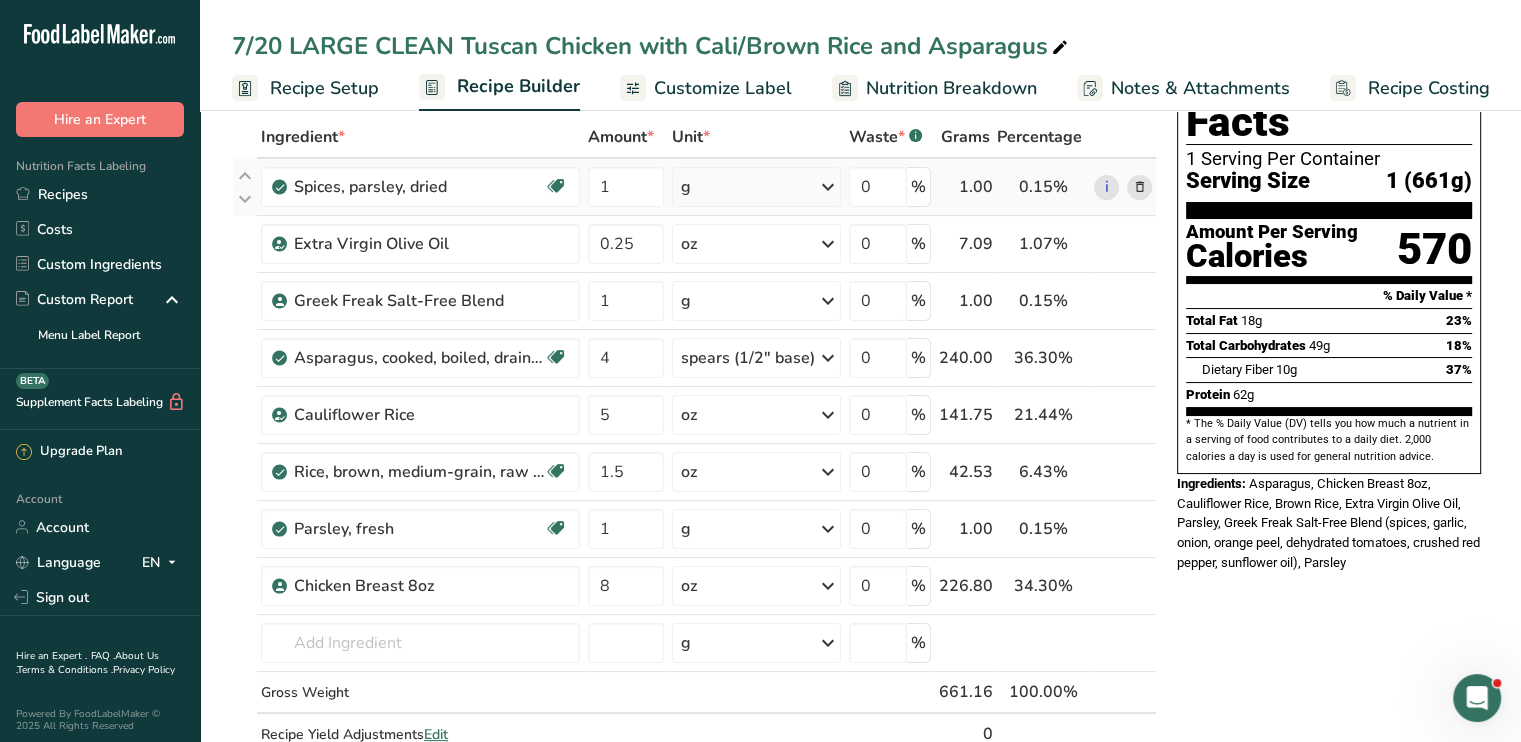 click at bounding box center (1139, 187) 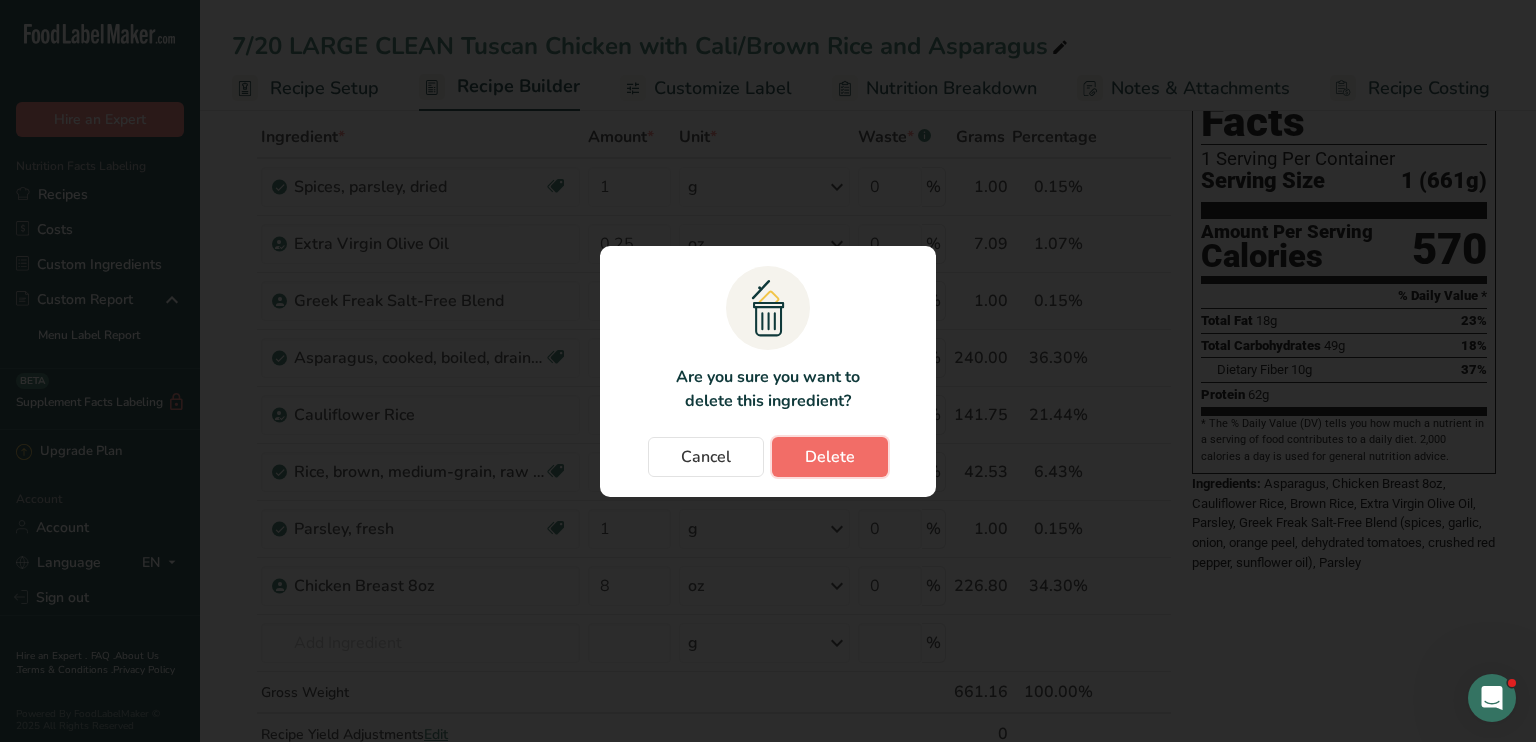 click on "Delete" at bounding box center (830, 457) 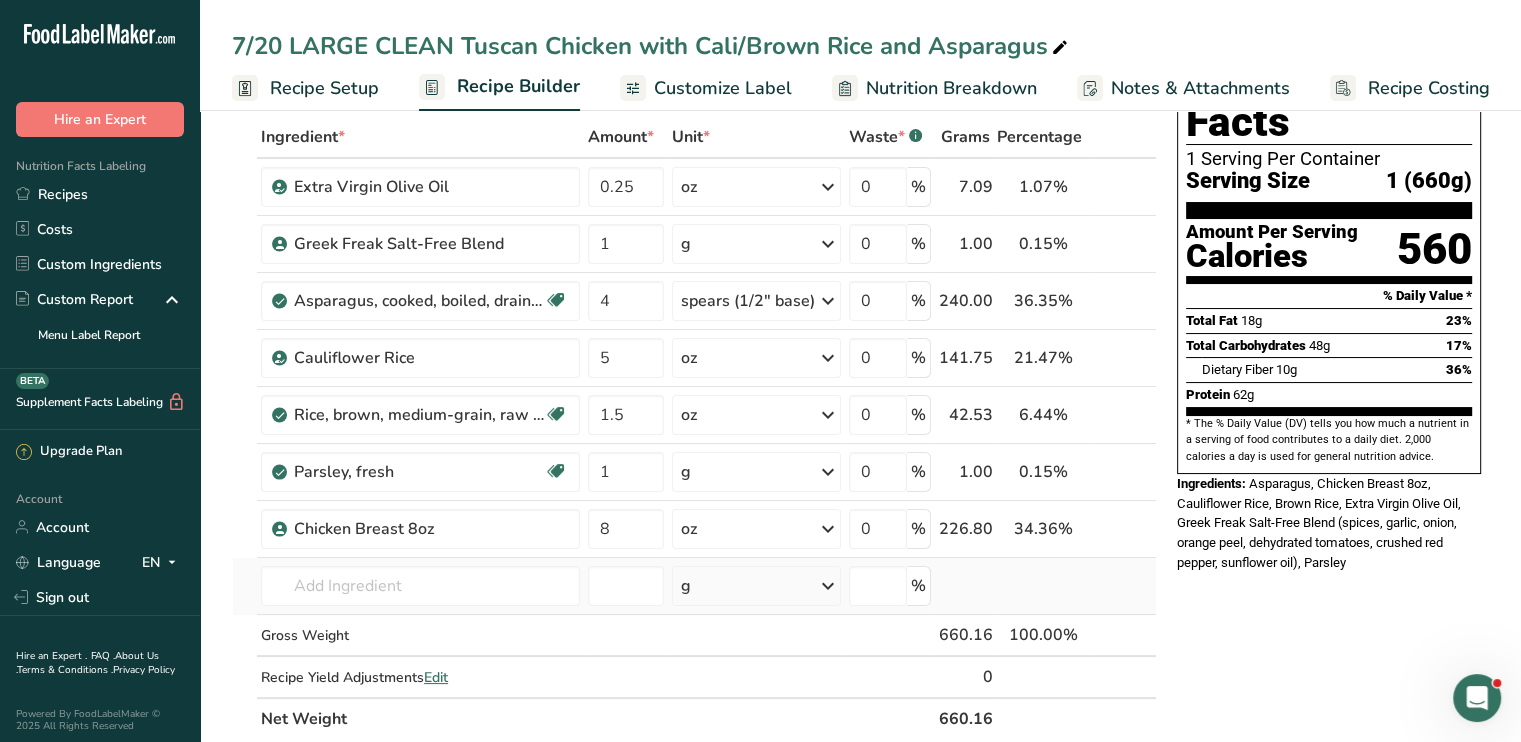 scroll, scrollTop: 0, scrollLeft: 0, axis: both 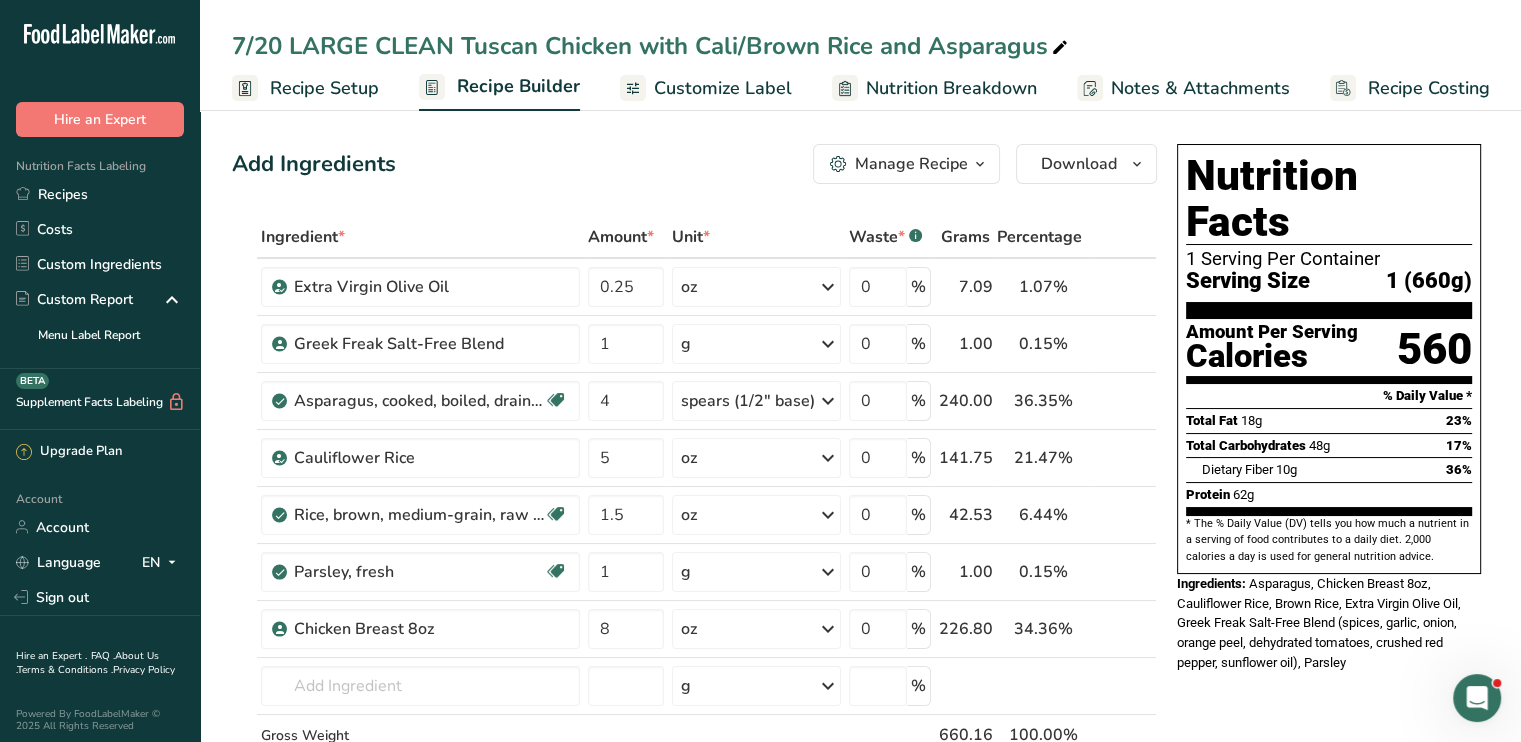click on "Customize Label" at bounding box center [723, 88] 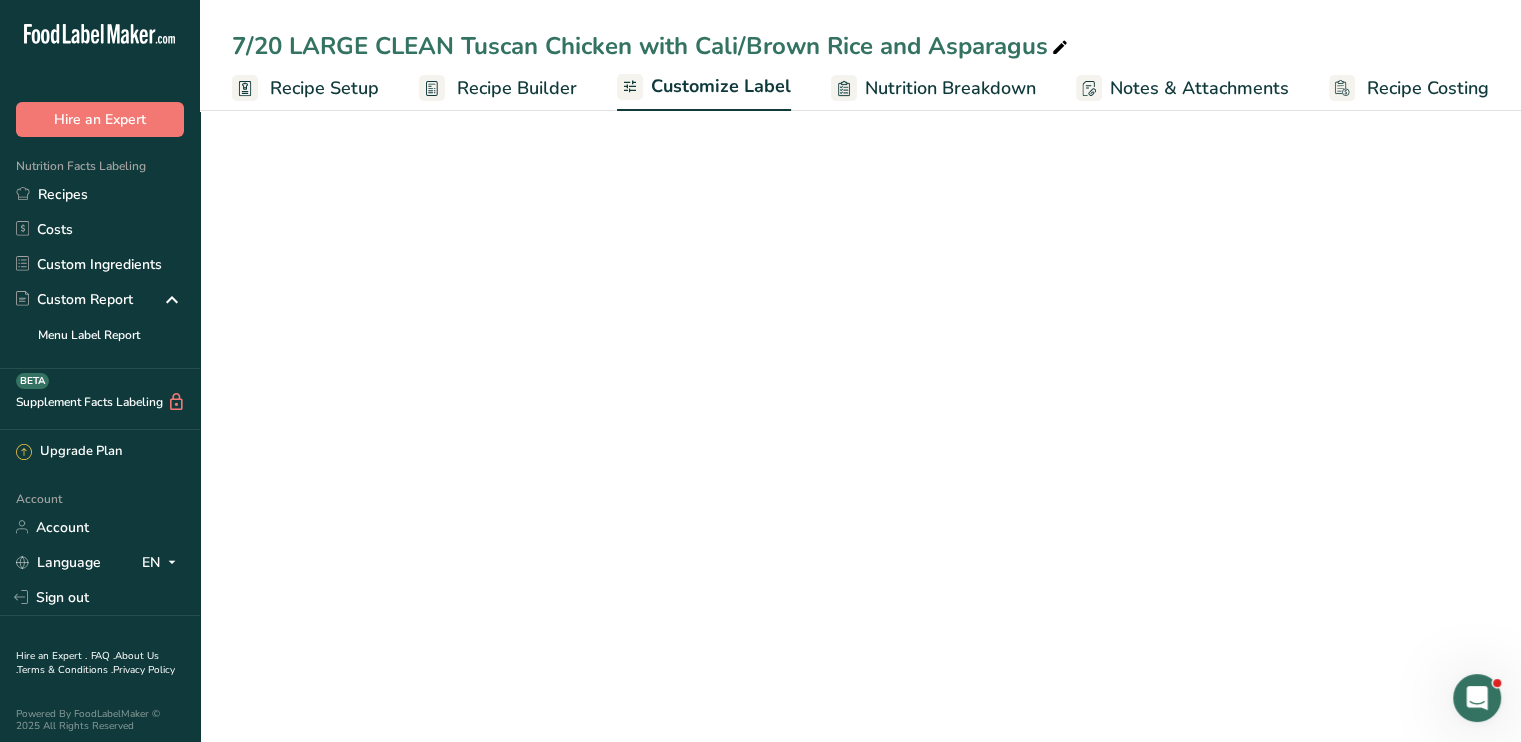 scroll, scrollTop: 0, scrollLeft: 0, axis: both 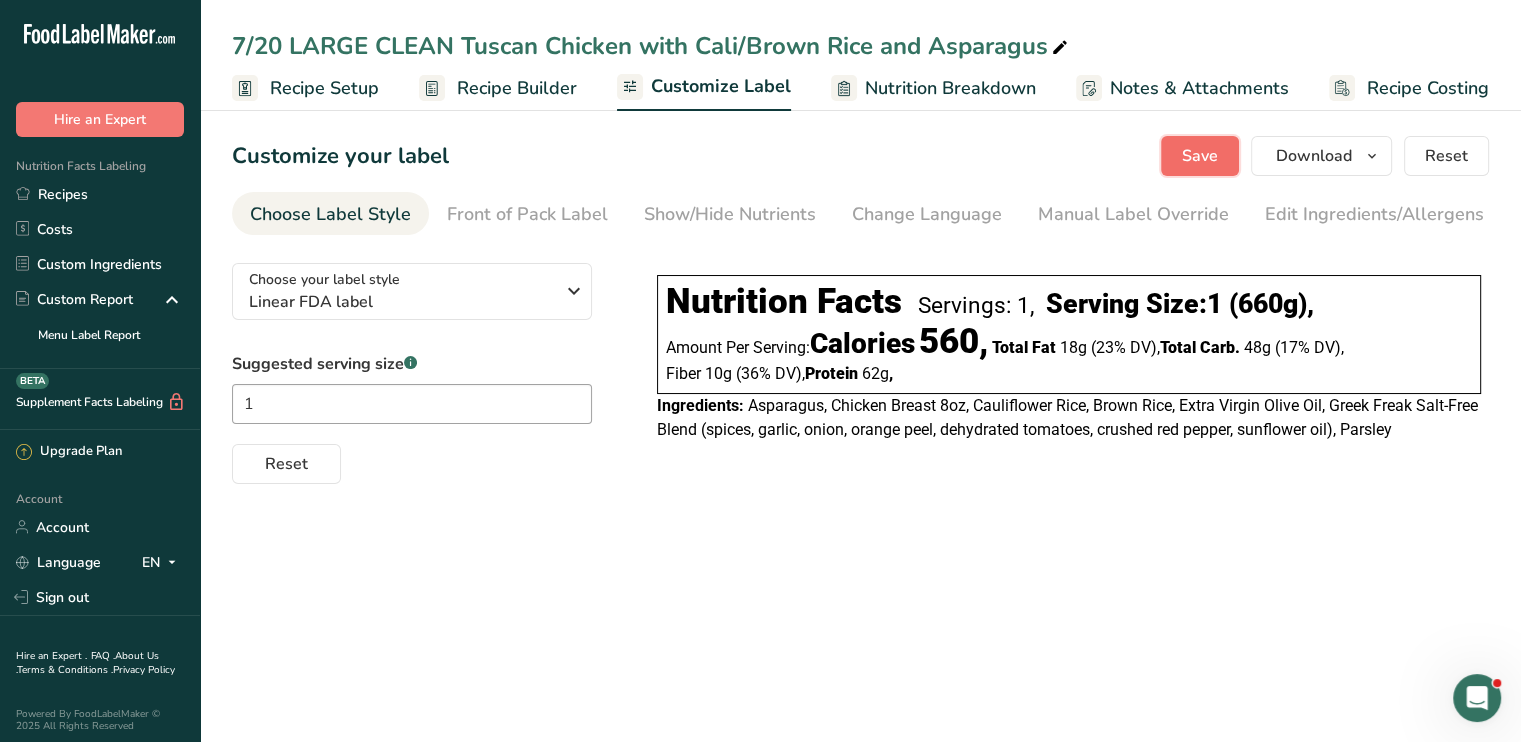 click on "Save" at bounding box center [1200, 156] 